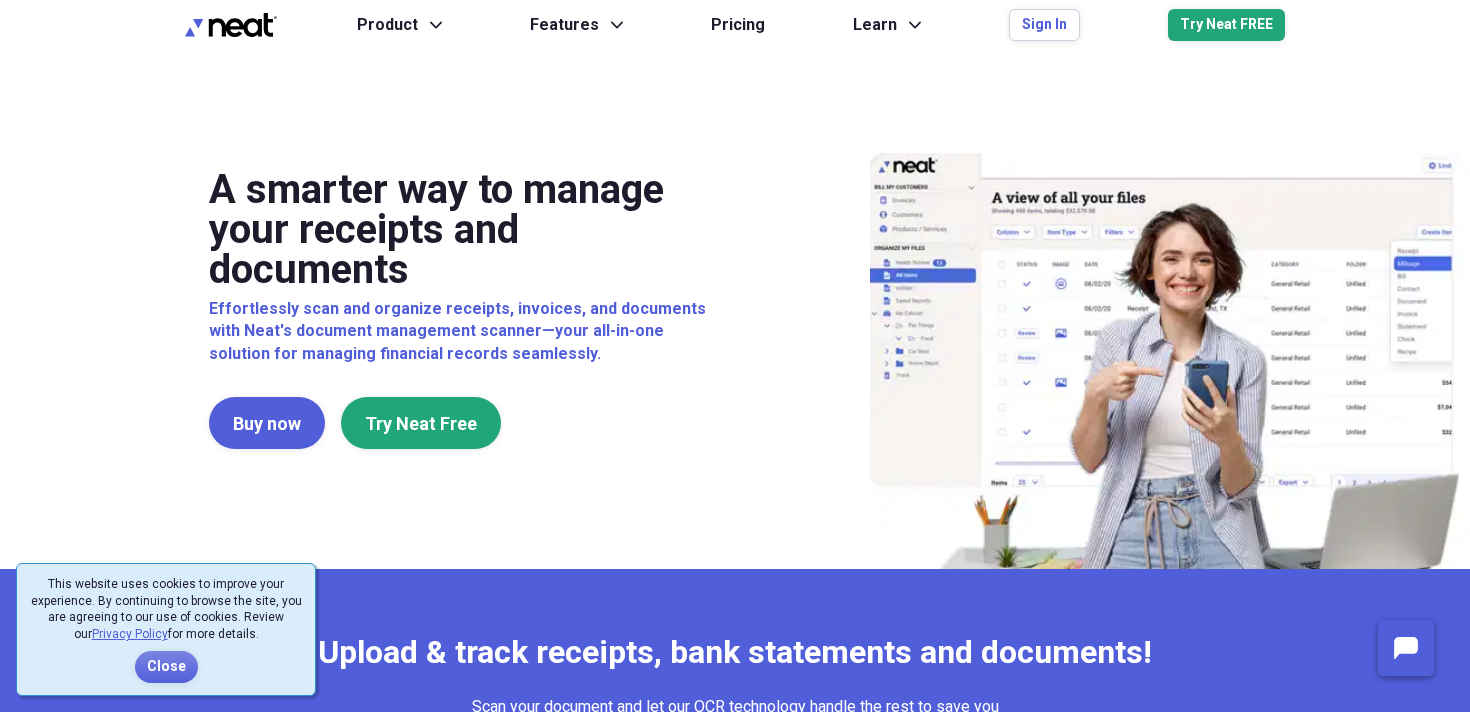 scroll, scrollTop: 0, scrollLeft: 0, axis: both 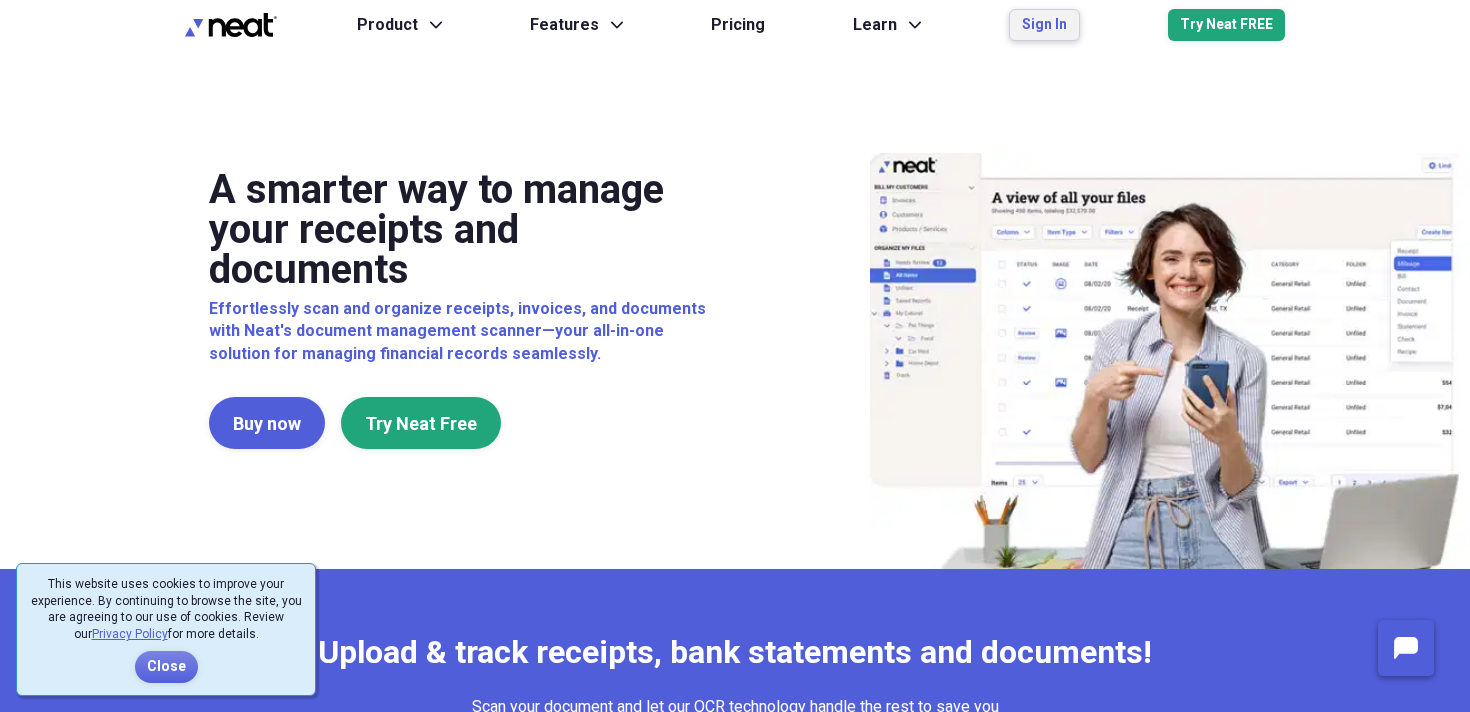 click on "Sign In" at bounding box center (1044, 25) 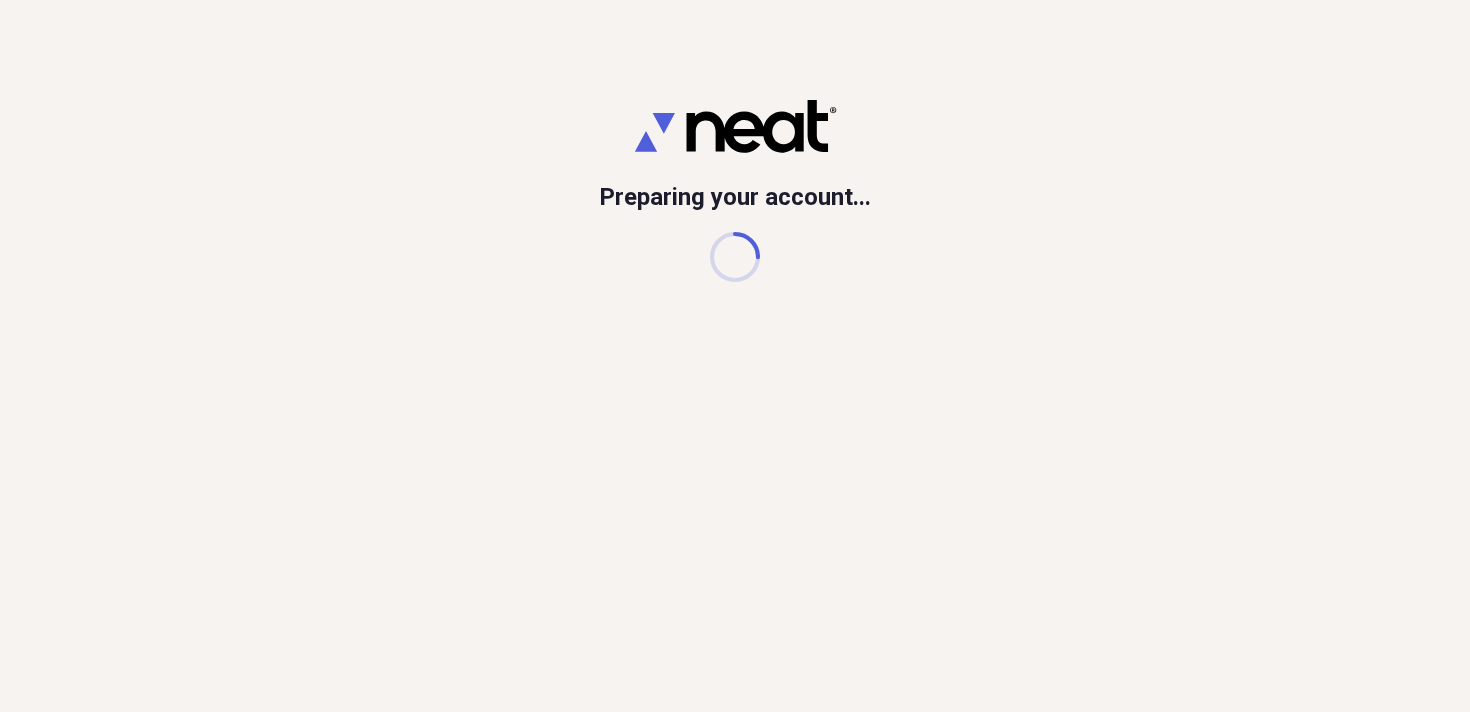 scroll, scrollTop: 0, scrollLeft: 0, axis: both 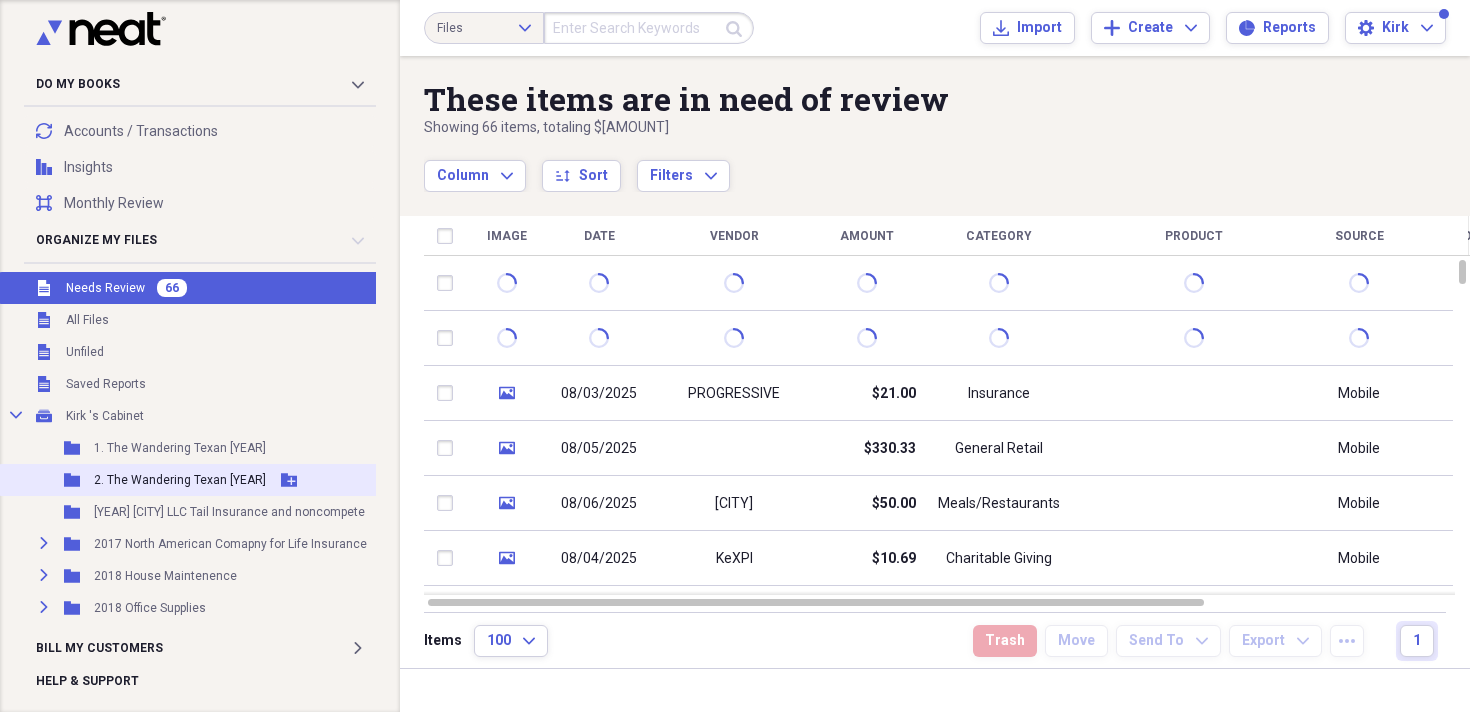 click on "Folder 2. The Wandering Texan 2025 Add Folder" at bounding box center [248, 480] 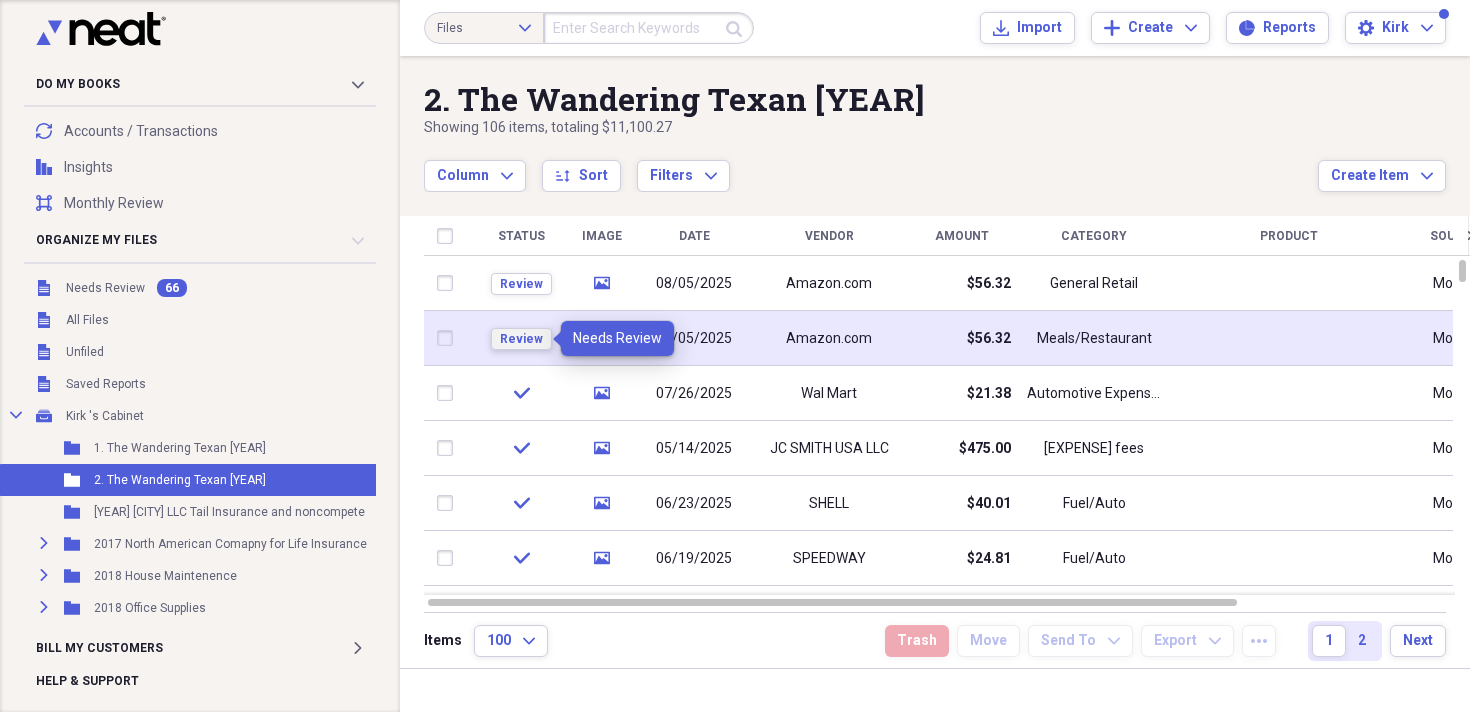 click on "Review" at bounding box center (521, 339) 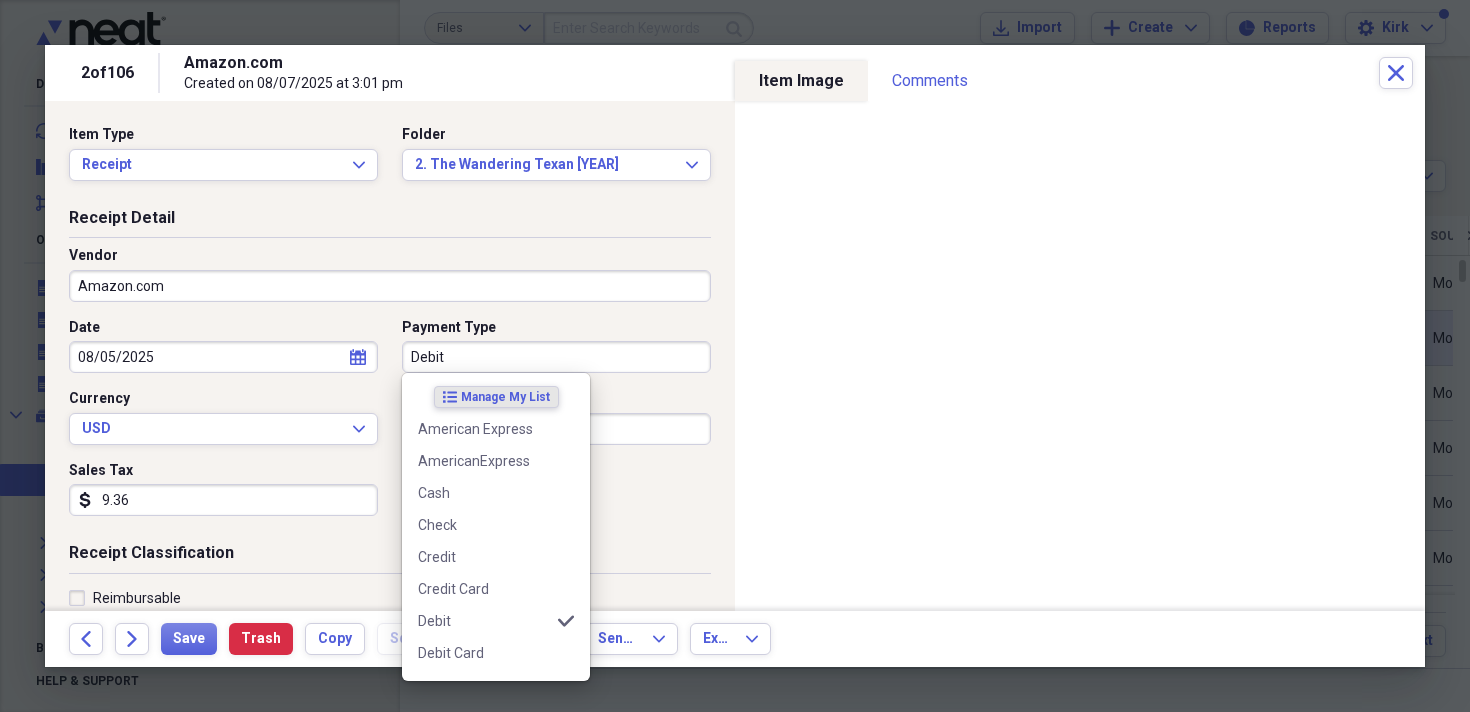 click on "Debit" at bounding box center (556, 357) 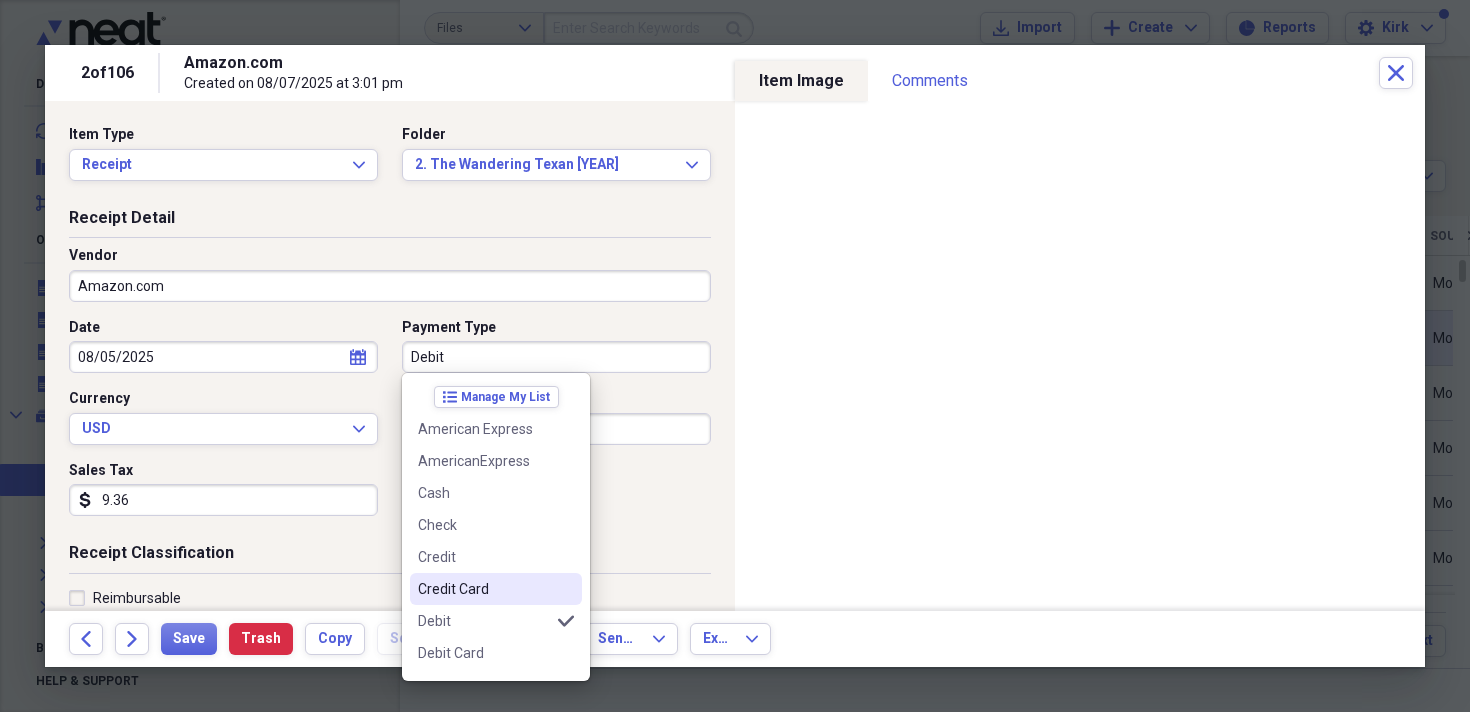click on "Credit Card" at bounding box center (484, 589) 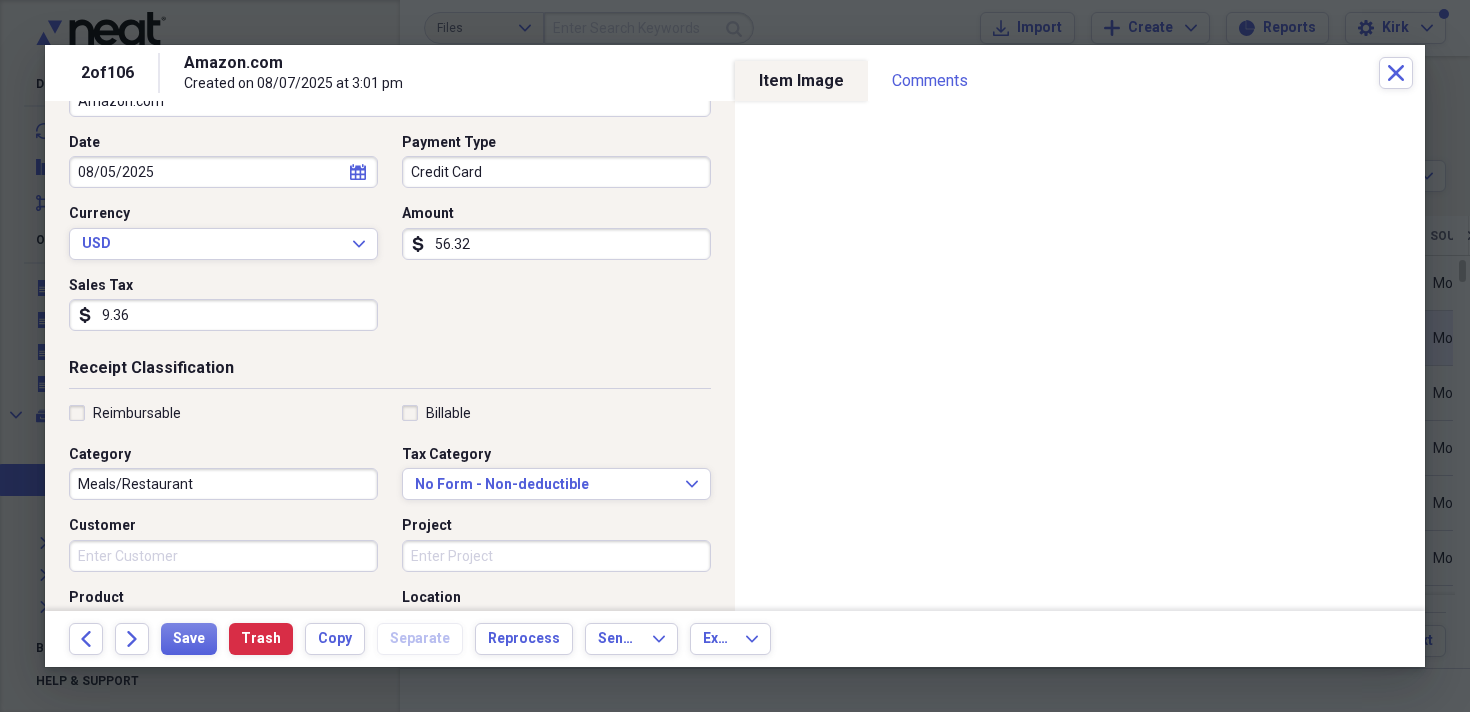 scroll, scrollTop: 199, scrollLeft: 0, axis: vertical 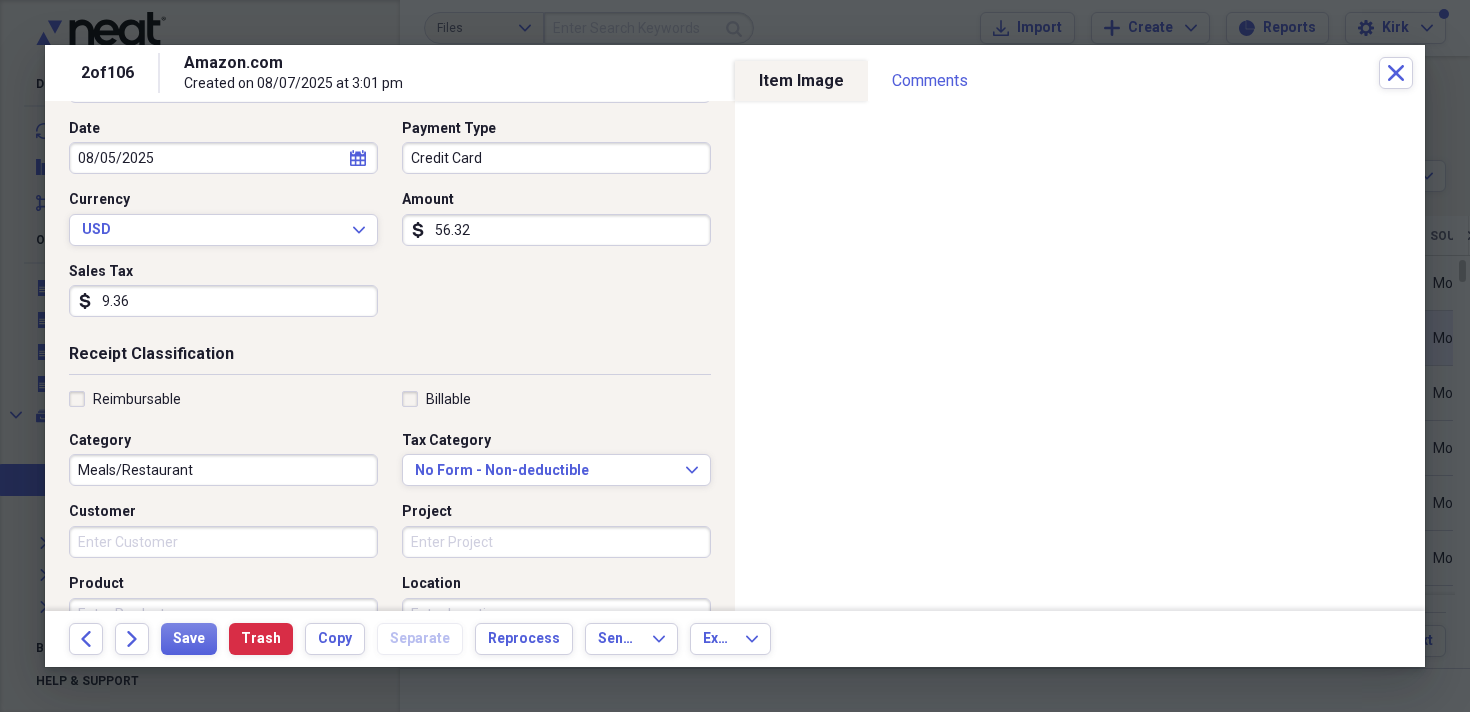 click on "Meals/Restaurant" at bounding box center [223, 470] 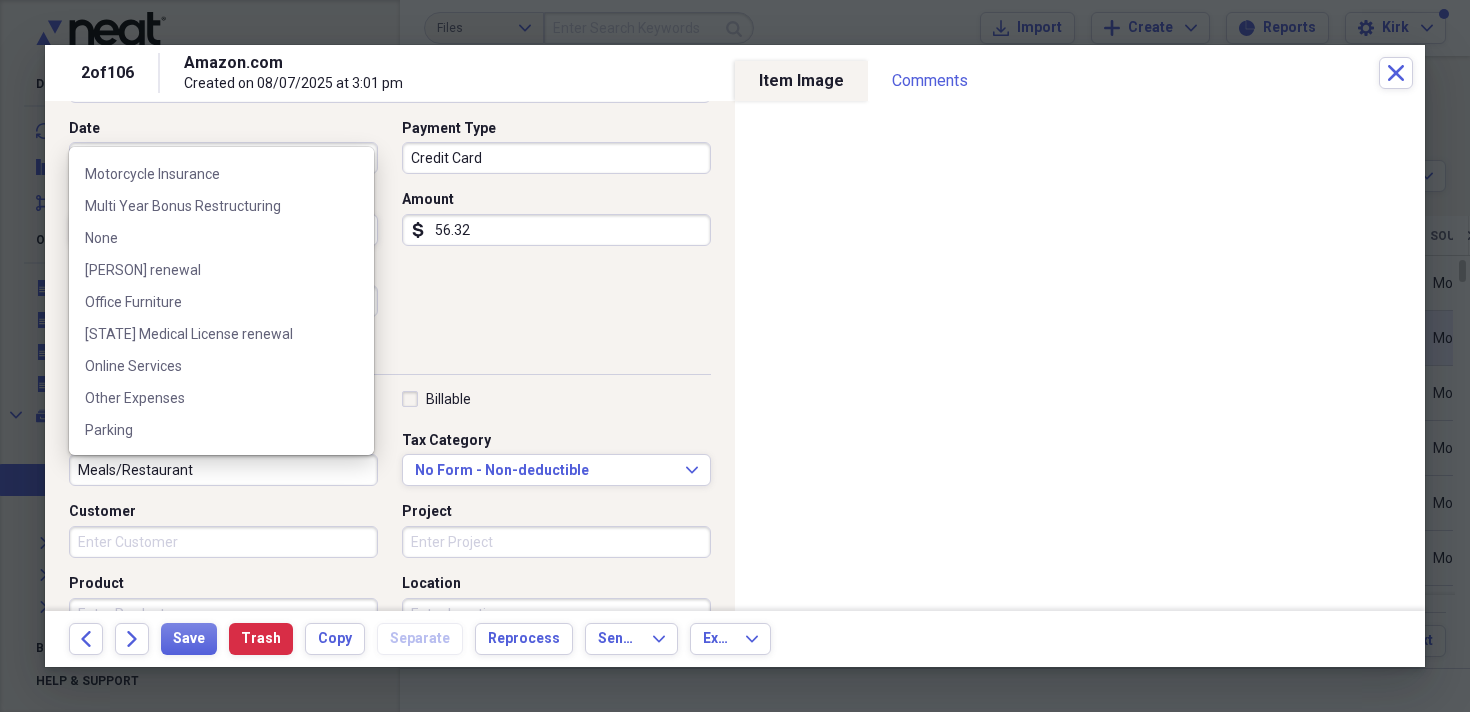 scroll, scrollTop: 1669, scrollLeft: 0, axis: vertical 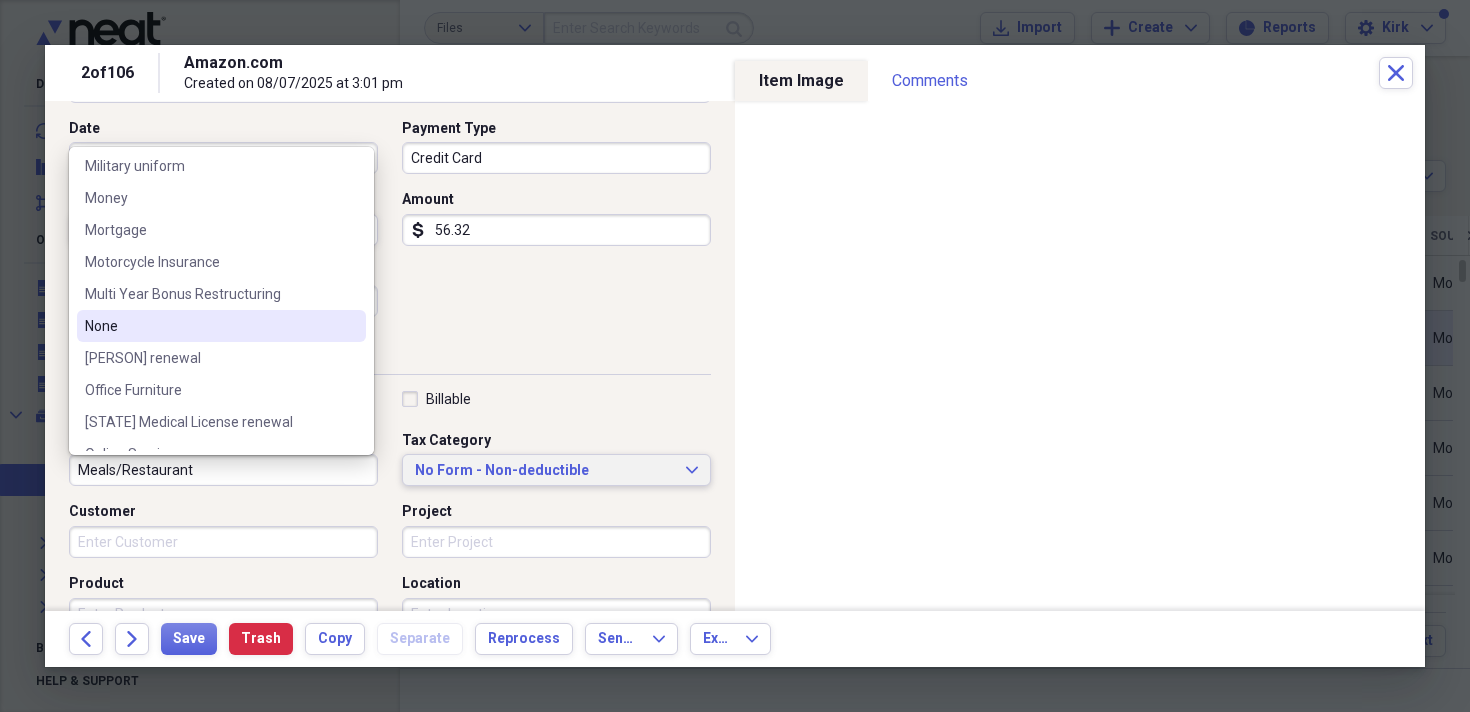 click on "No Form - Non-deductible" at bounding box center [544, 471] 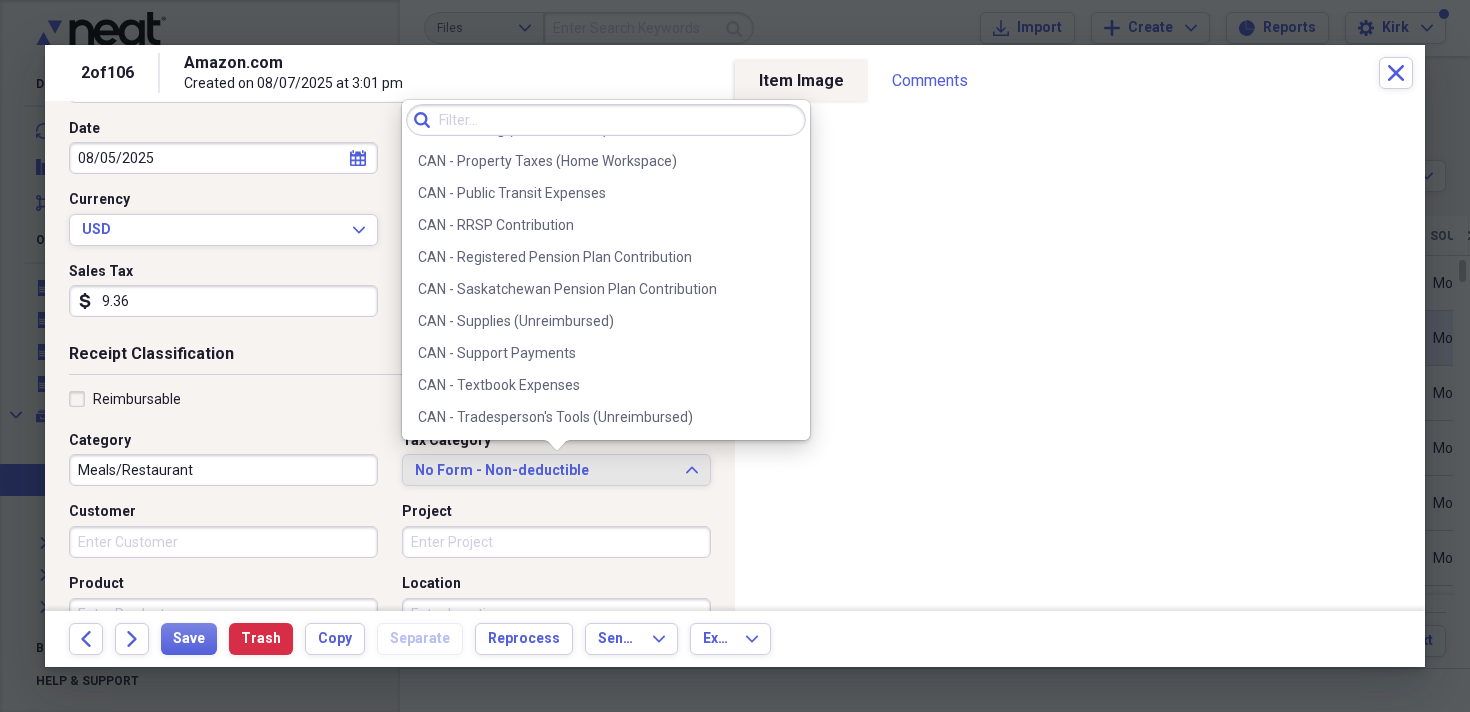 scroll, scrollTop: 1180, scrollLeft: 0, axis: vertical 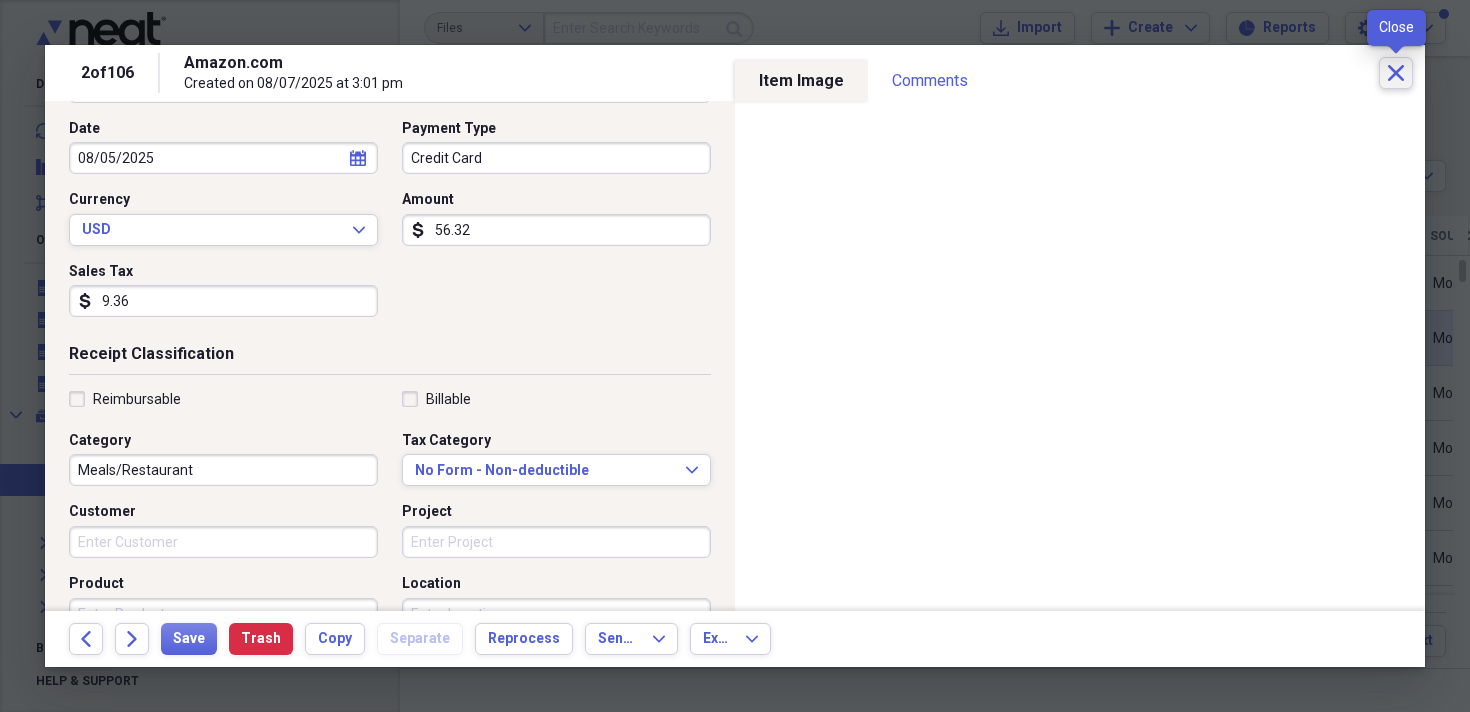 click on "Close" 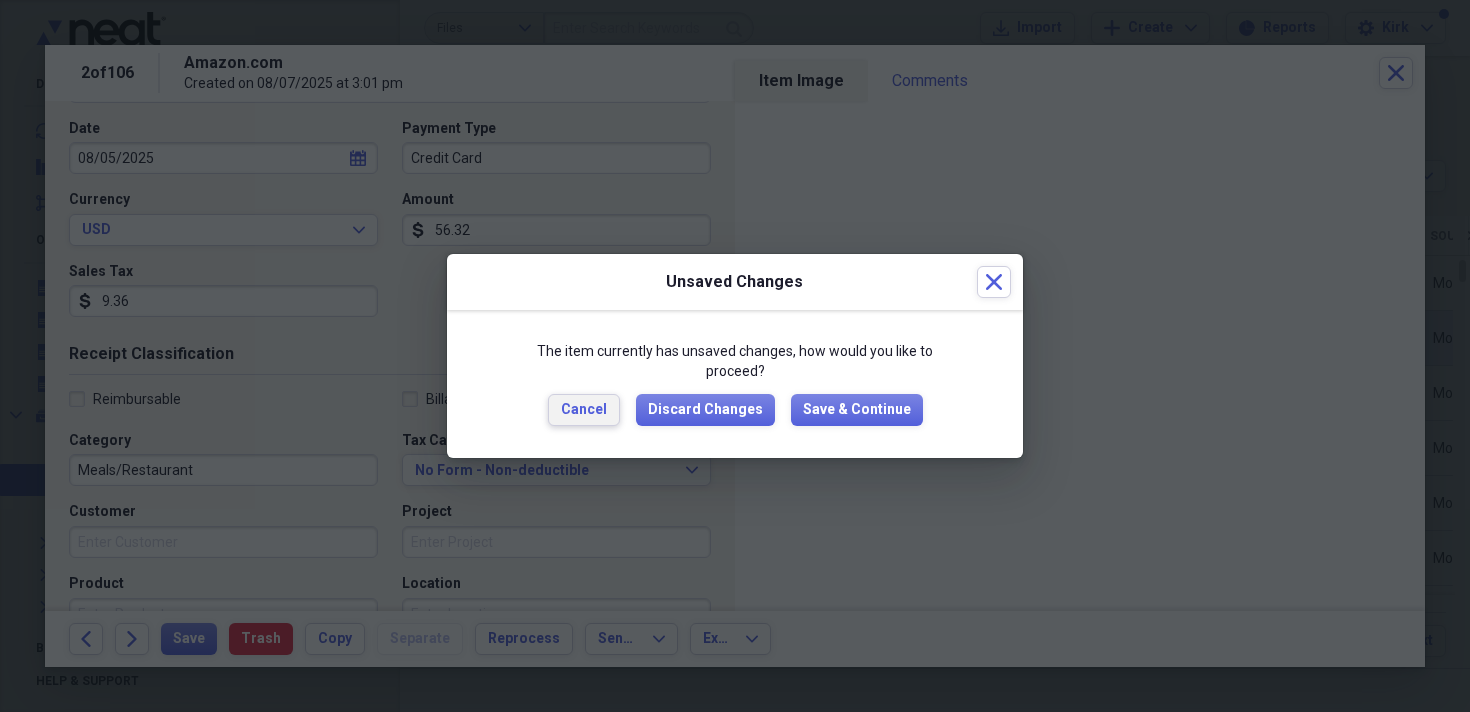 click on "Cancel" at bounding box center (584, 410) 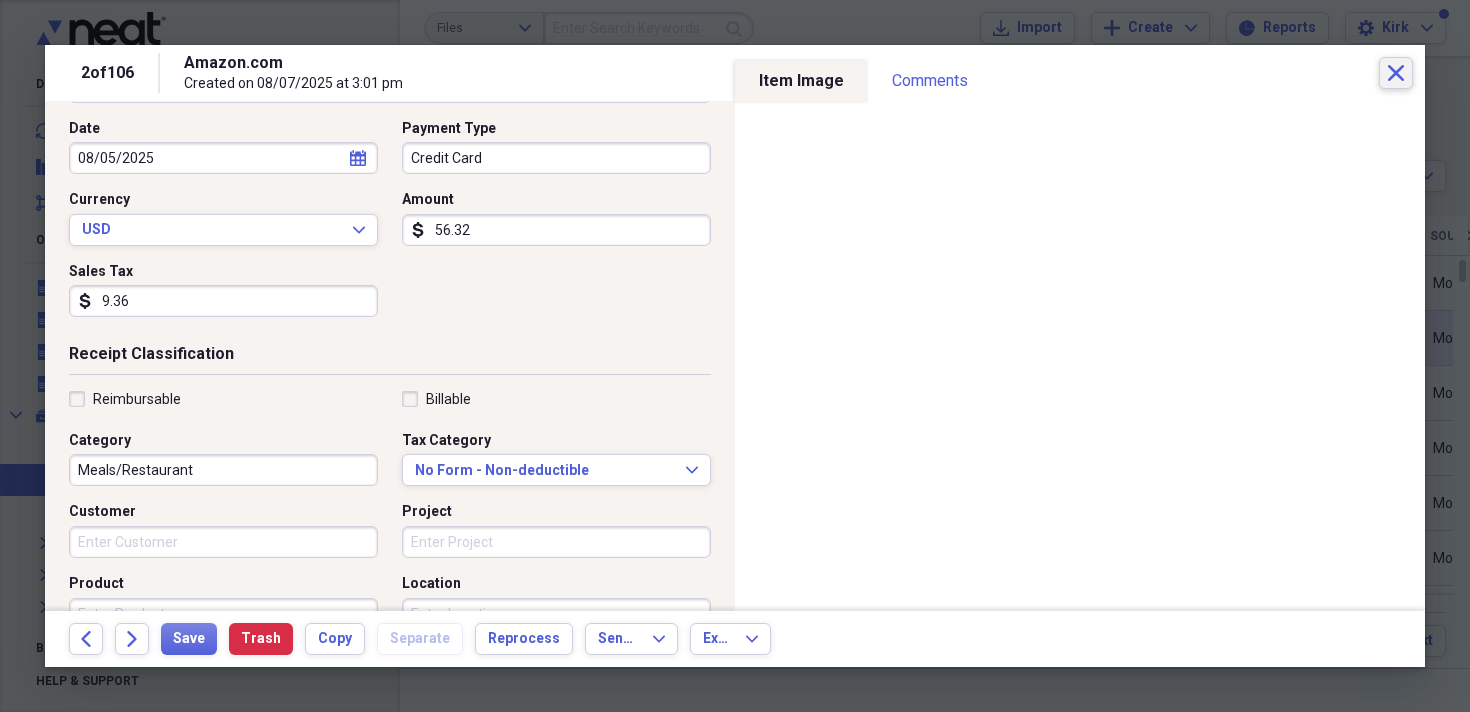 click on "Close" 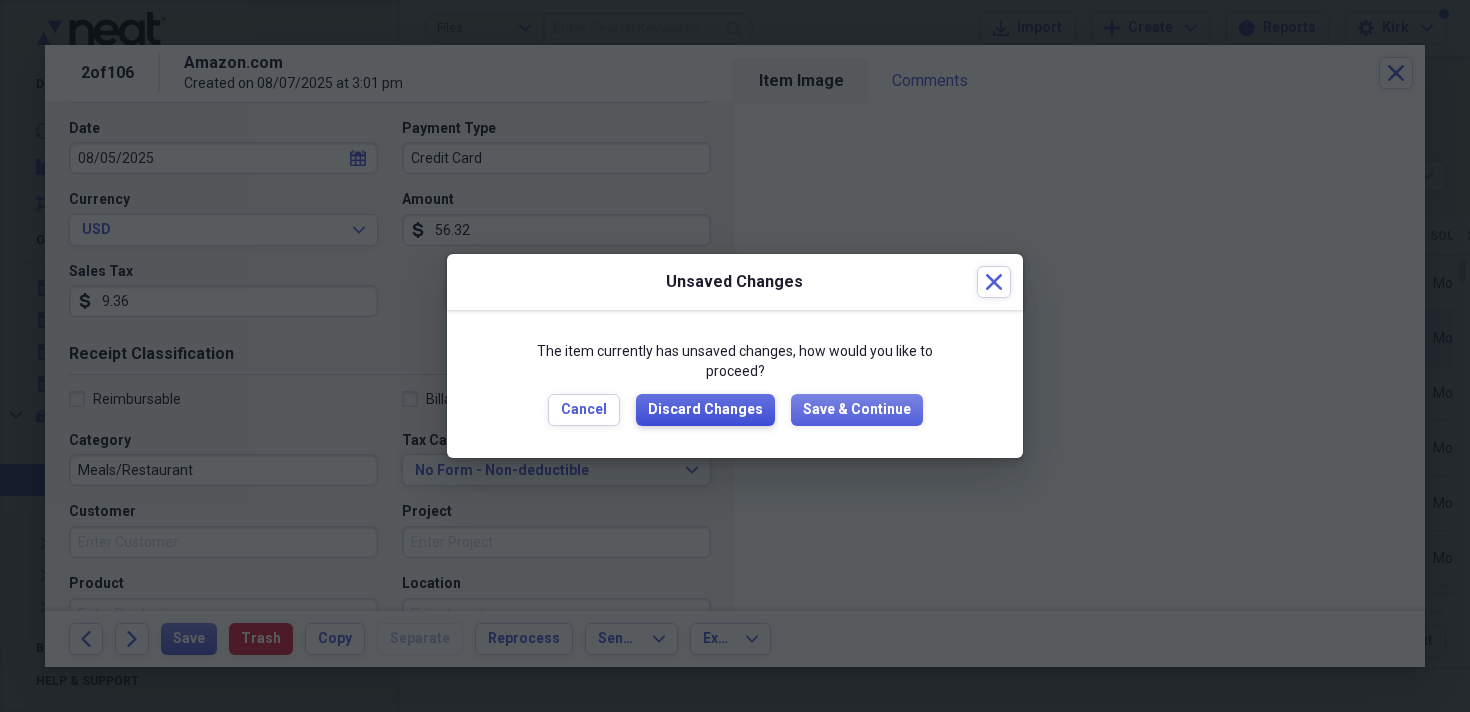 click on "Discard Changes" at bounding box center [705, 410] 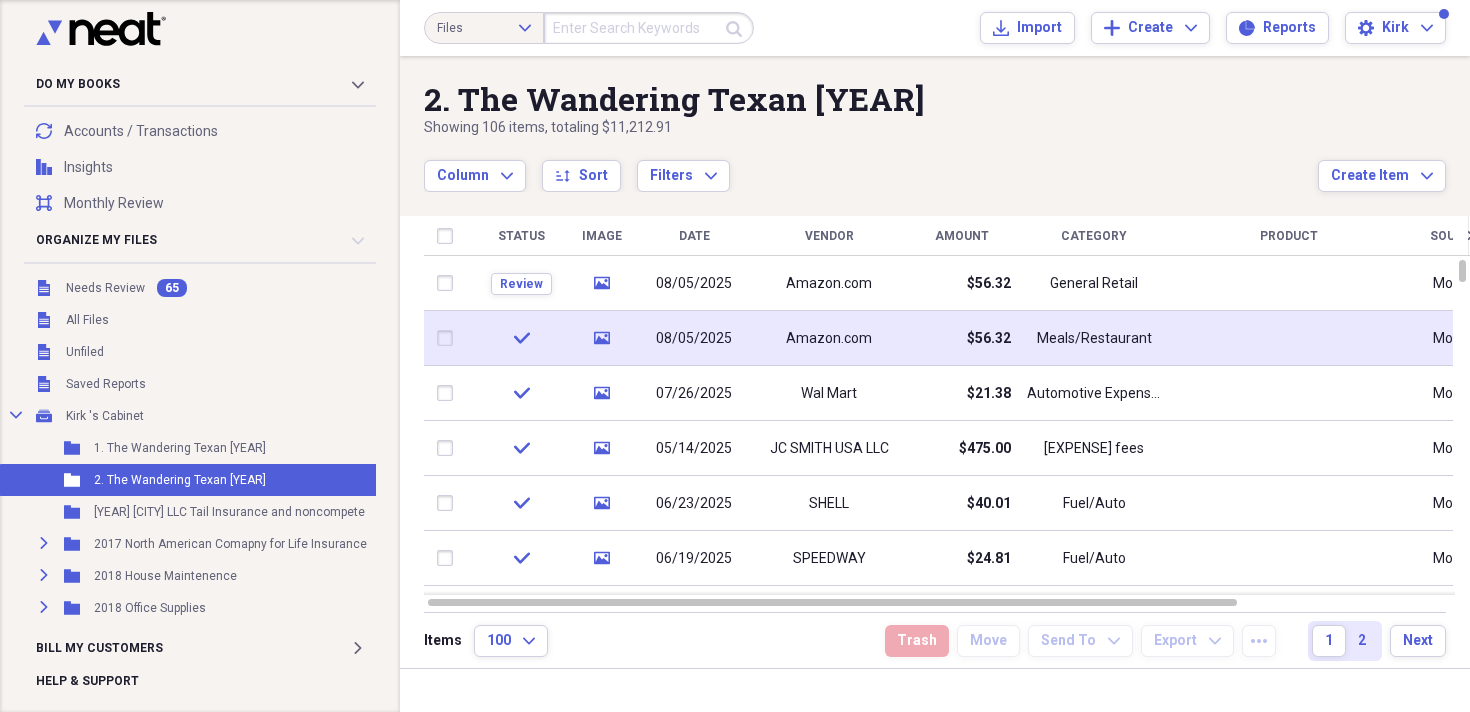 click at bounding box center (449, 338) 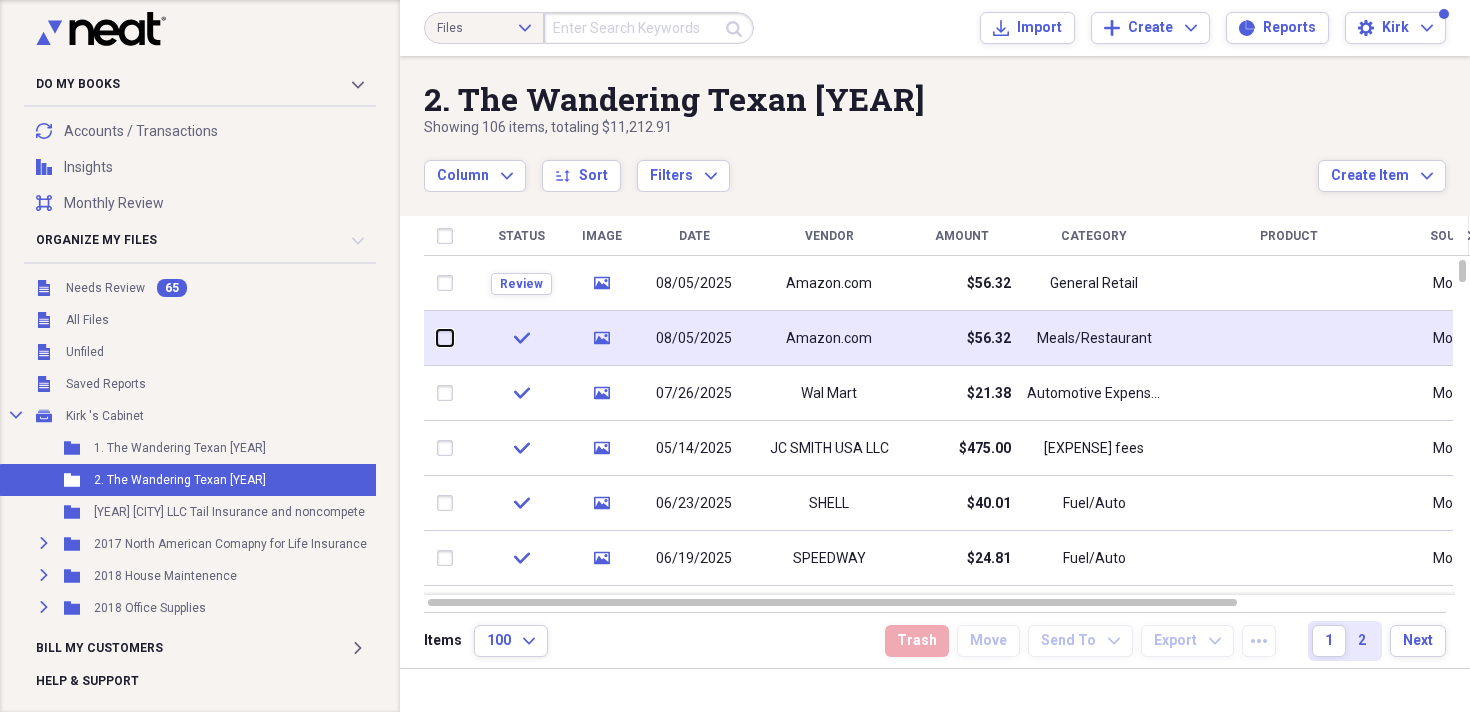 click at bounding box center [437, 338] 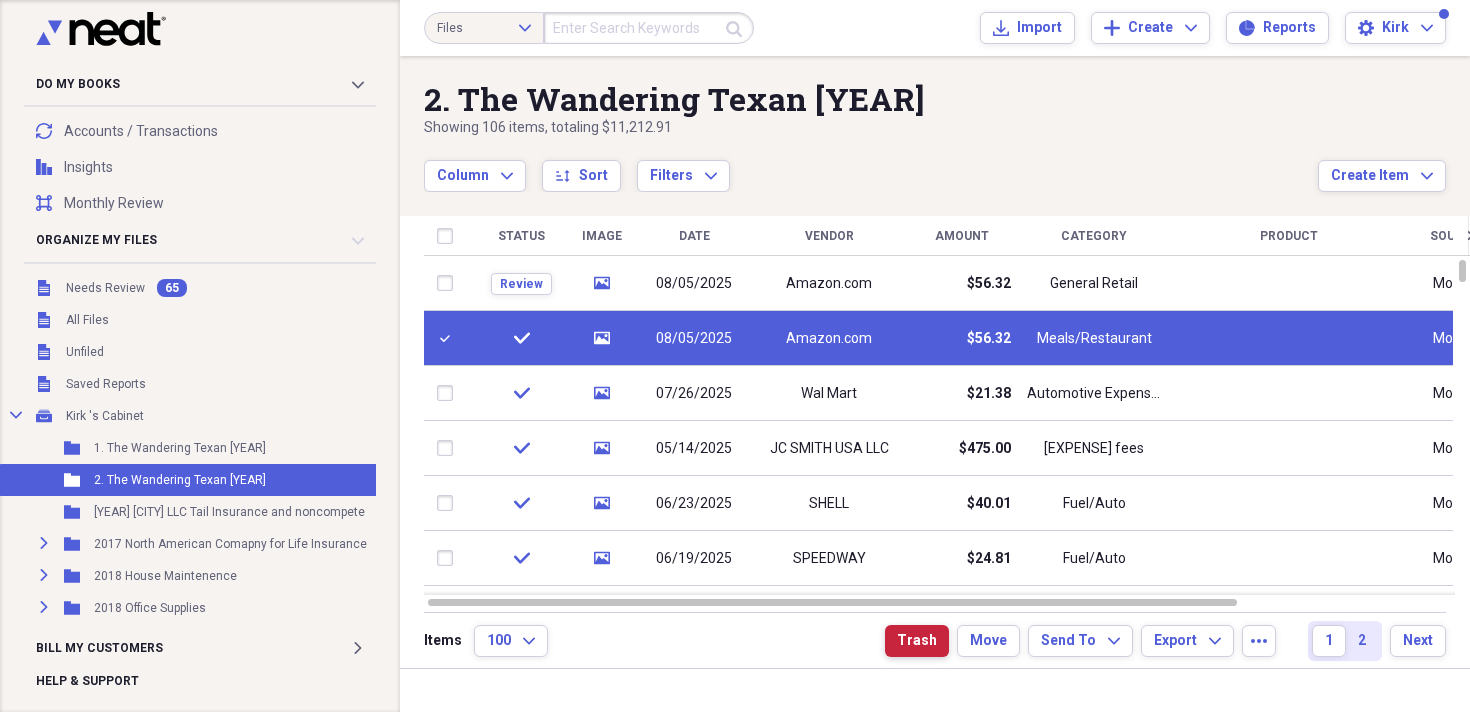 click on "Trash" at bounding box center [917, 641] 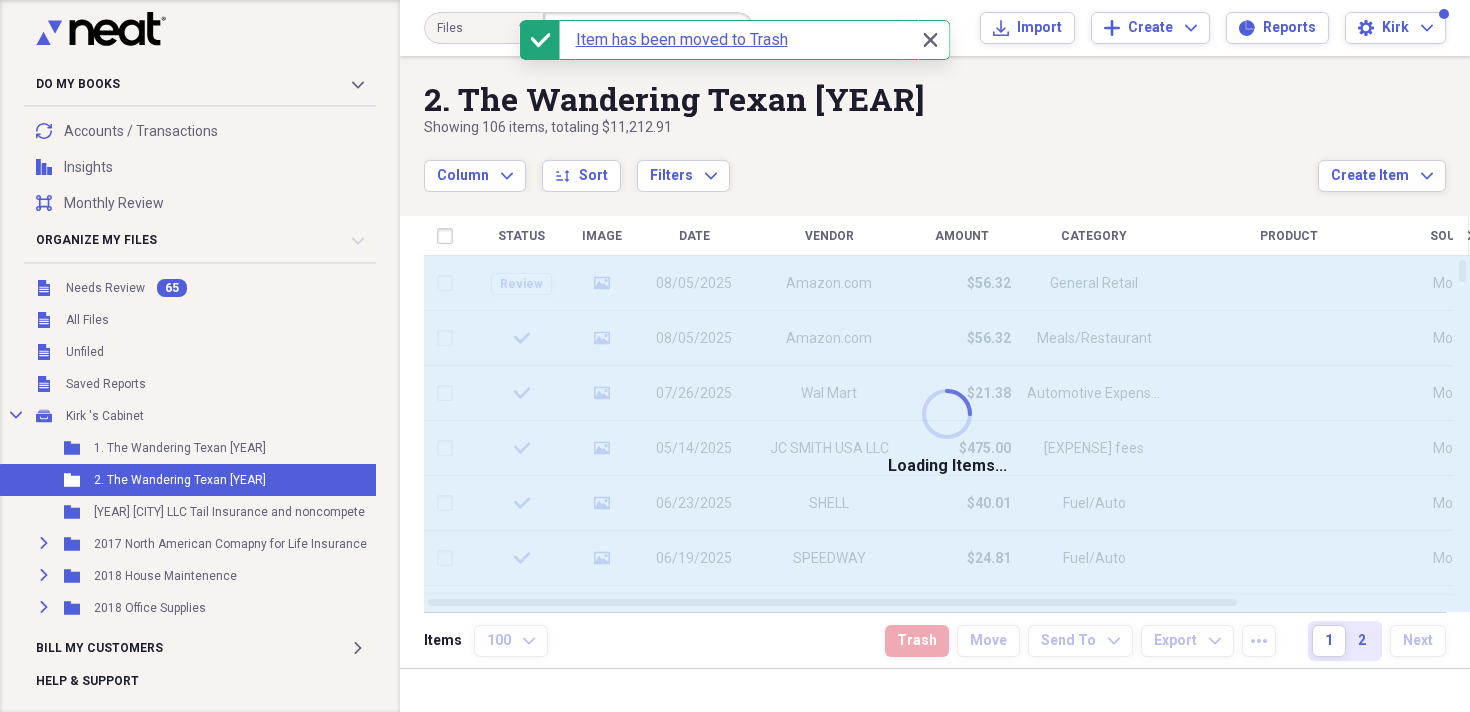checkbox on "false" 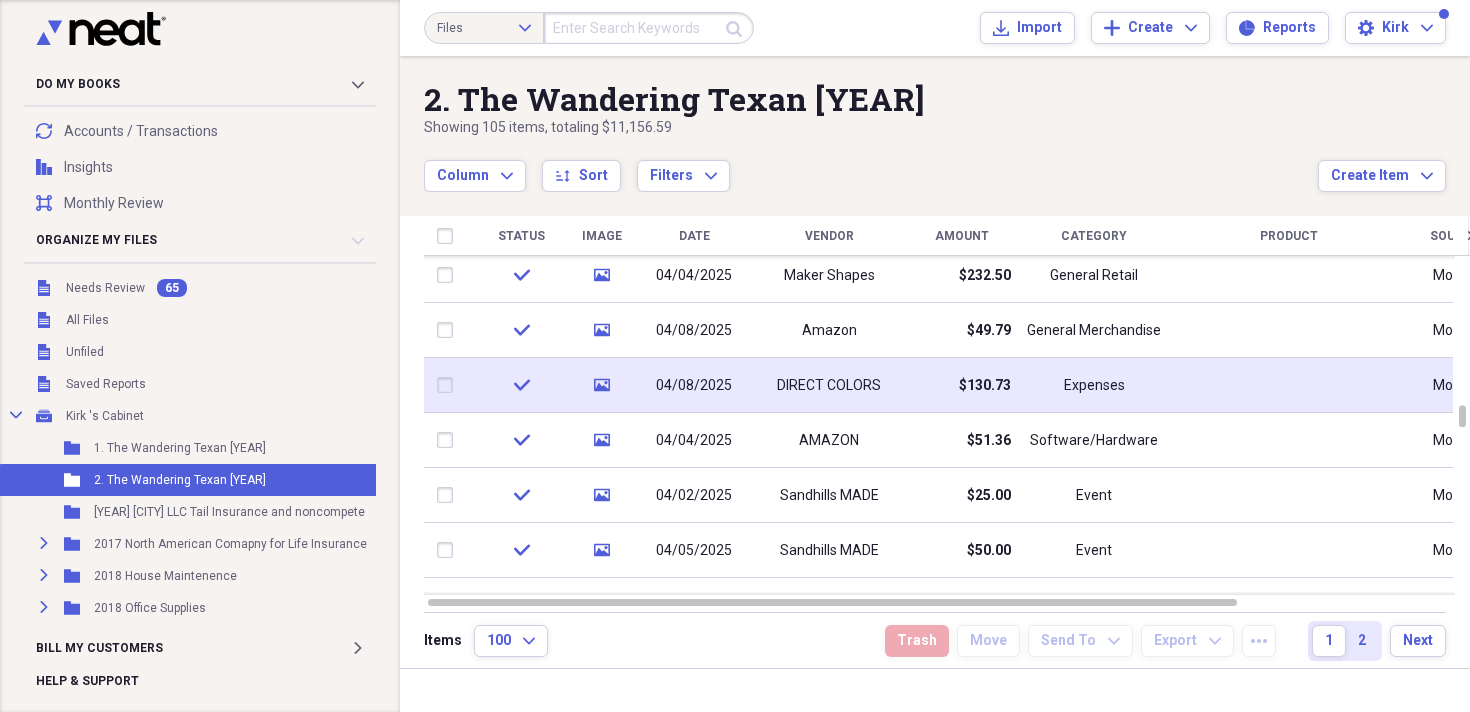click on "DIRECT COLORS" at bounding box center [829, 386] 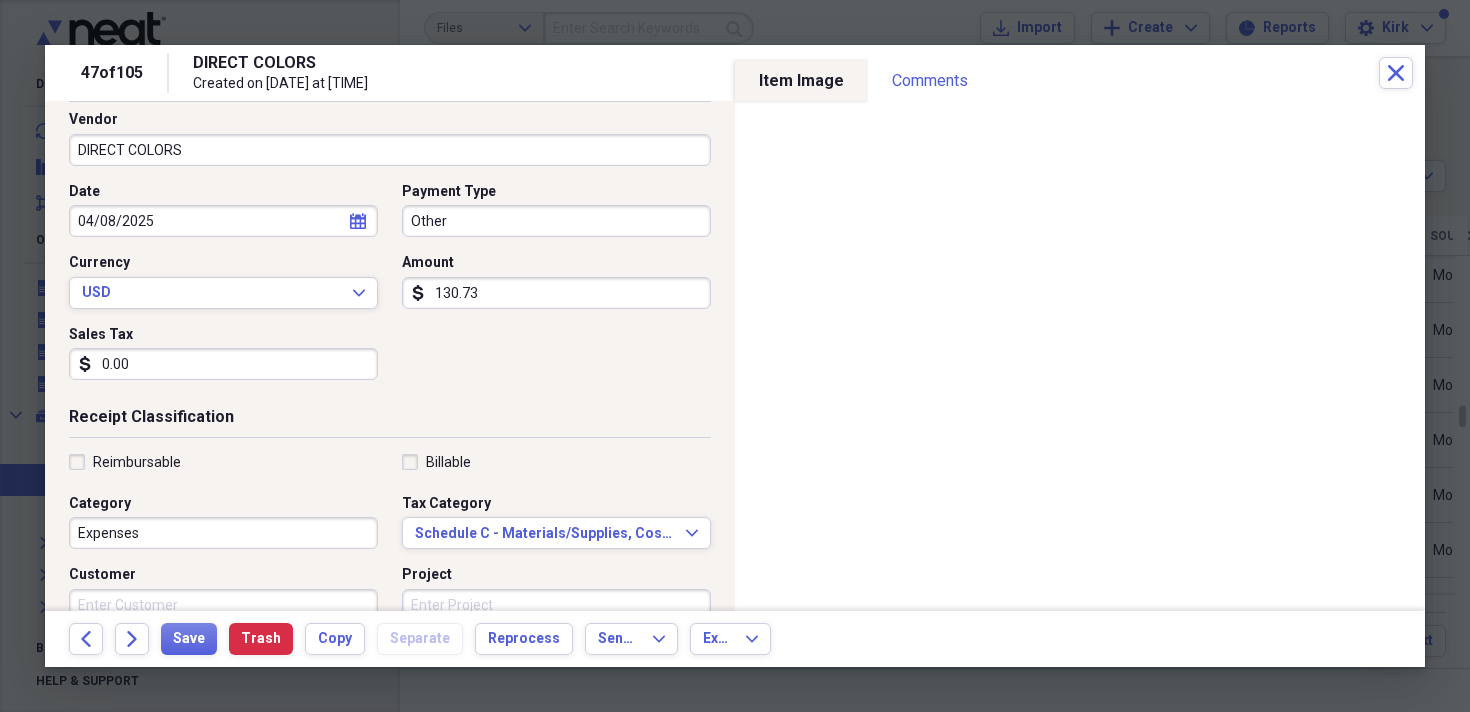 scroll, scrollTop: 0, scrollLeft: 0, axis: both 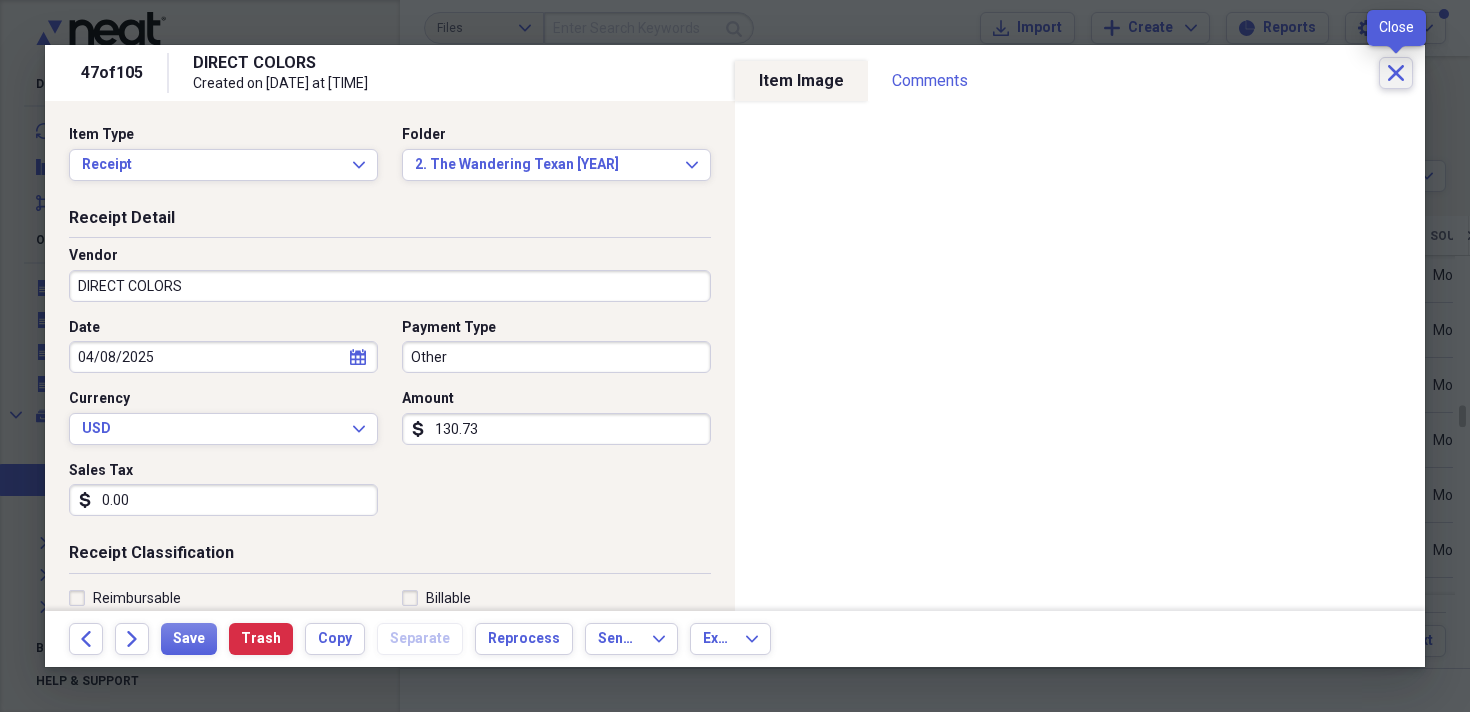 click on "Close" at bounding box center [1396, 73] 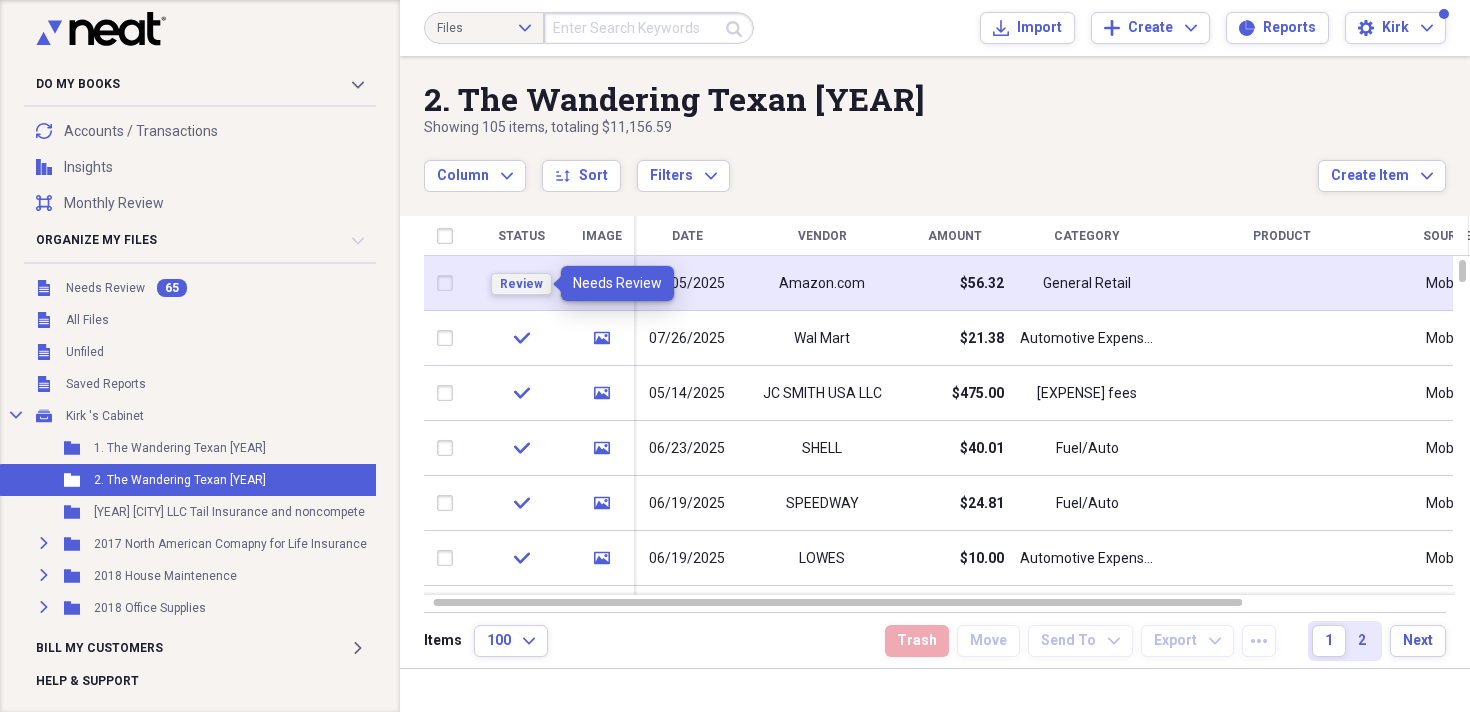 click on "Review" at bounding box center [521, 284] 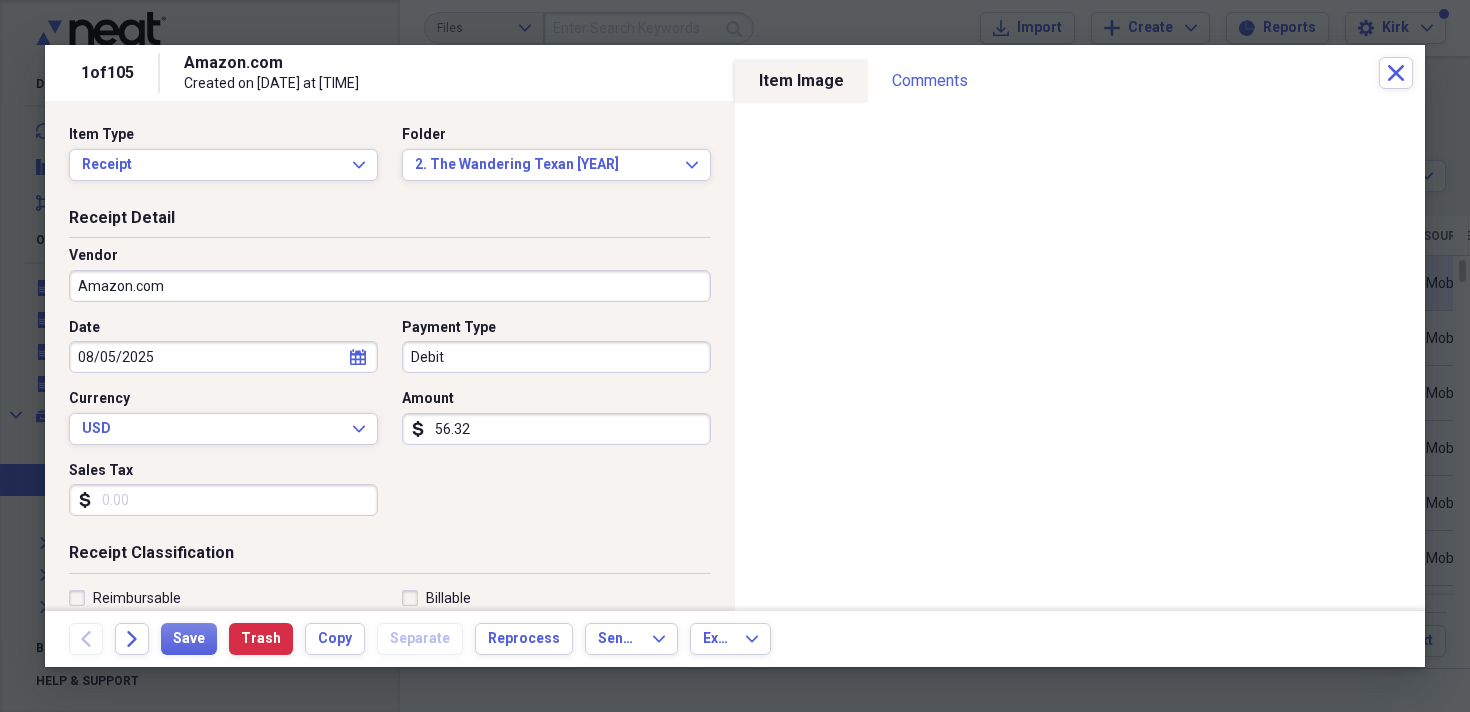 click on "Debit" at bounding box center [556, 357] 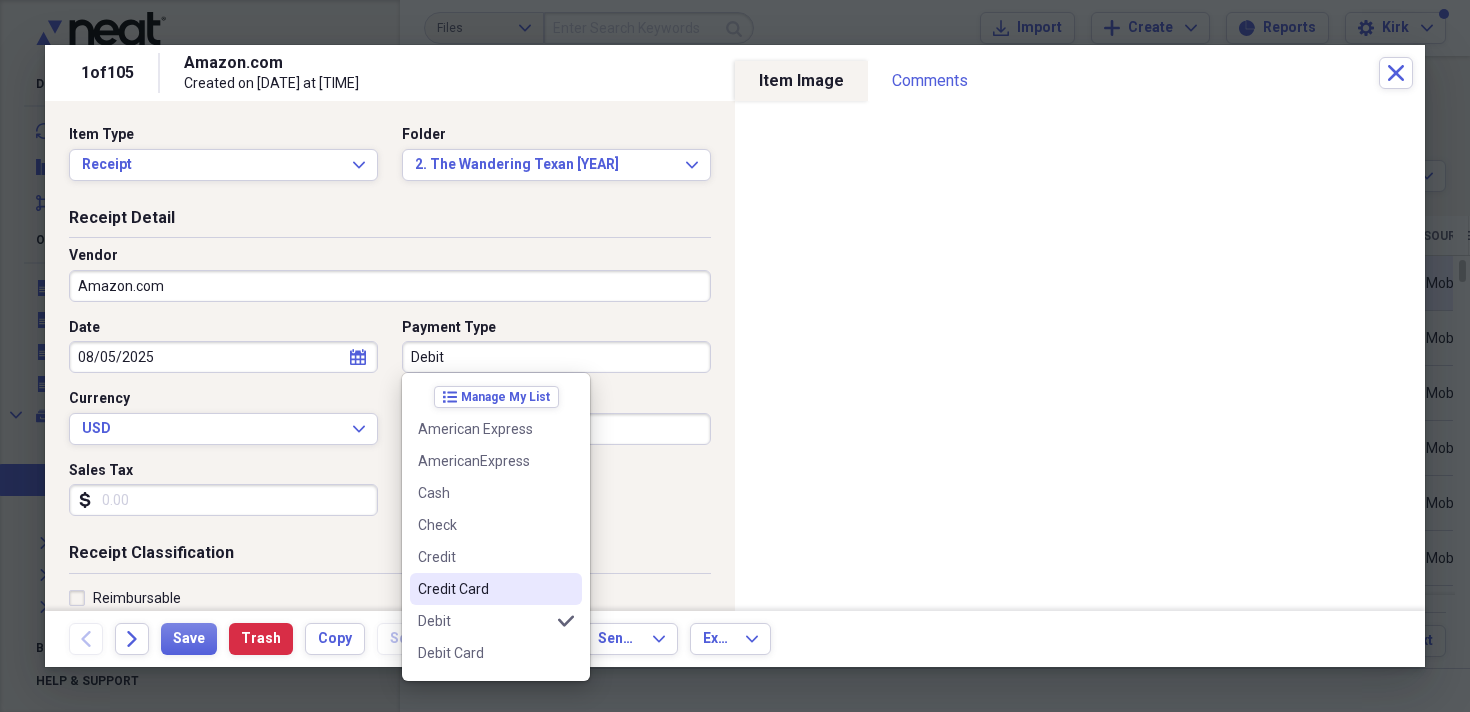 click on "Credit Card" at bounding box center [484, 589] 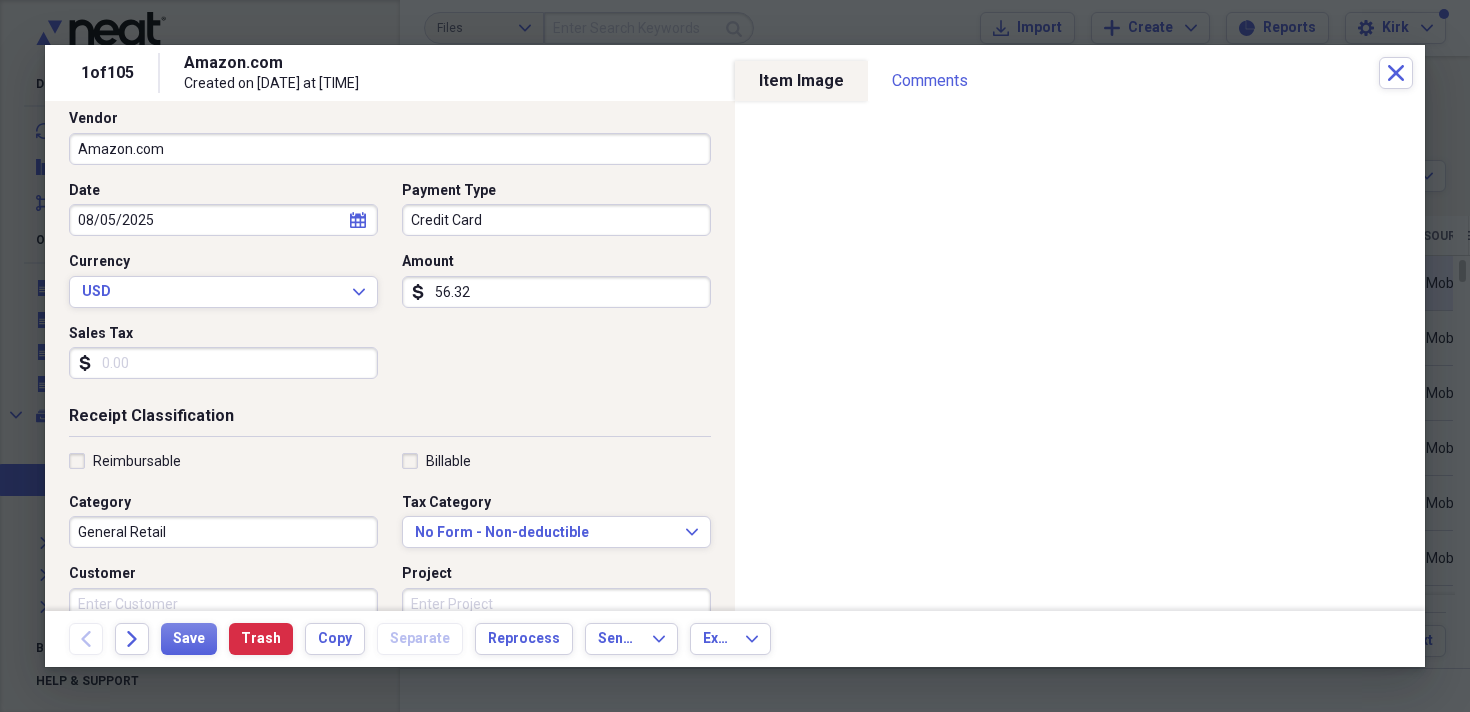scroll, scrollTop: 143, scrollLeft: 0, axis: vertical 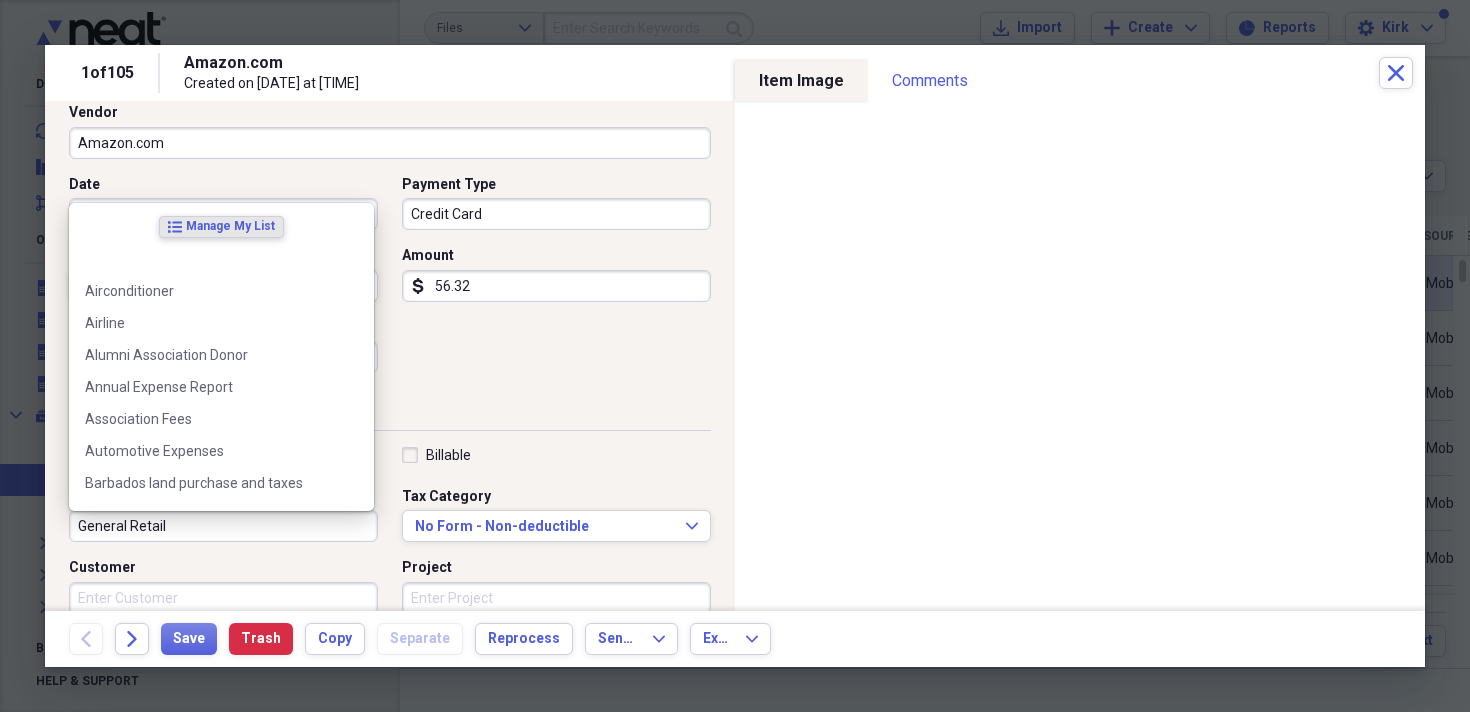 click on "General Retail" at bounding box center (223, 526) 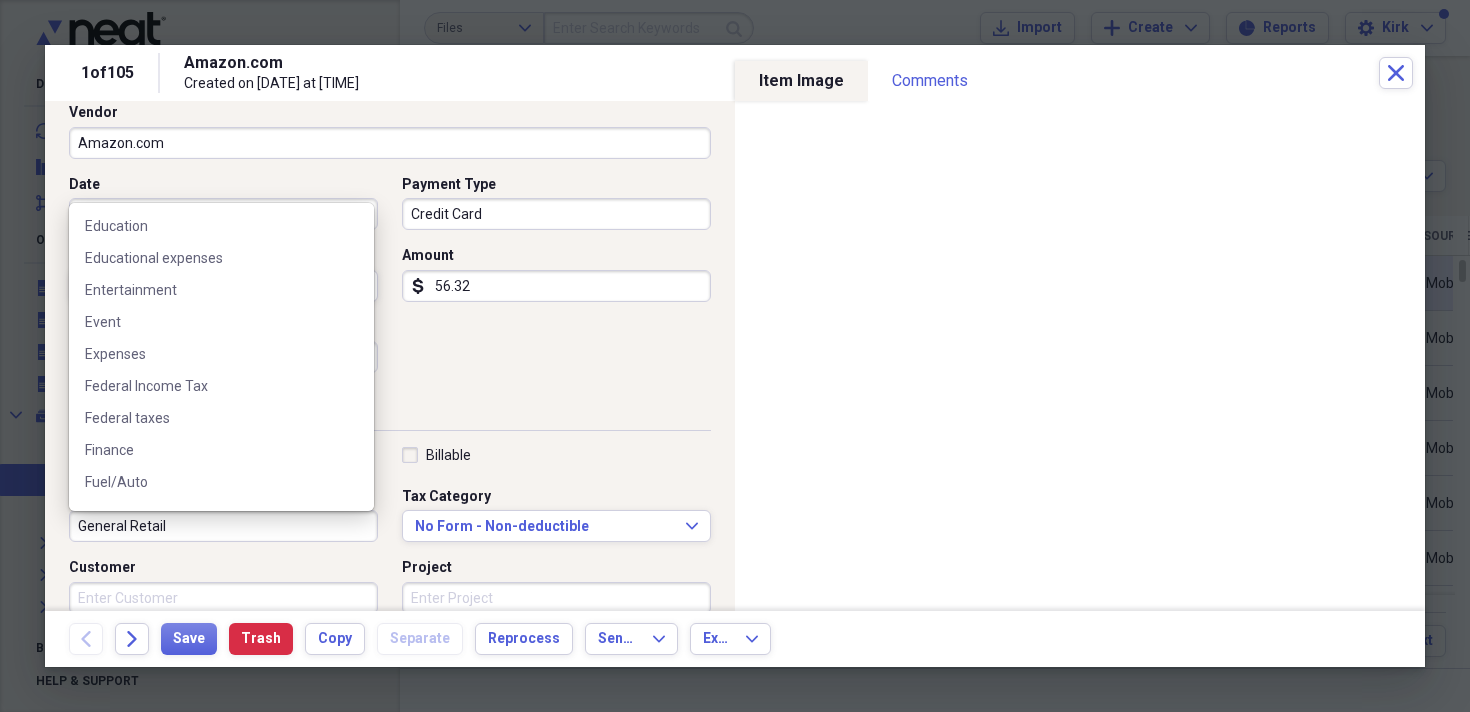 scroll, scrollTop: 699, scrollLeft: 0, axis: vertical 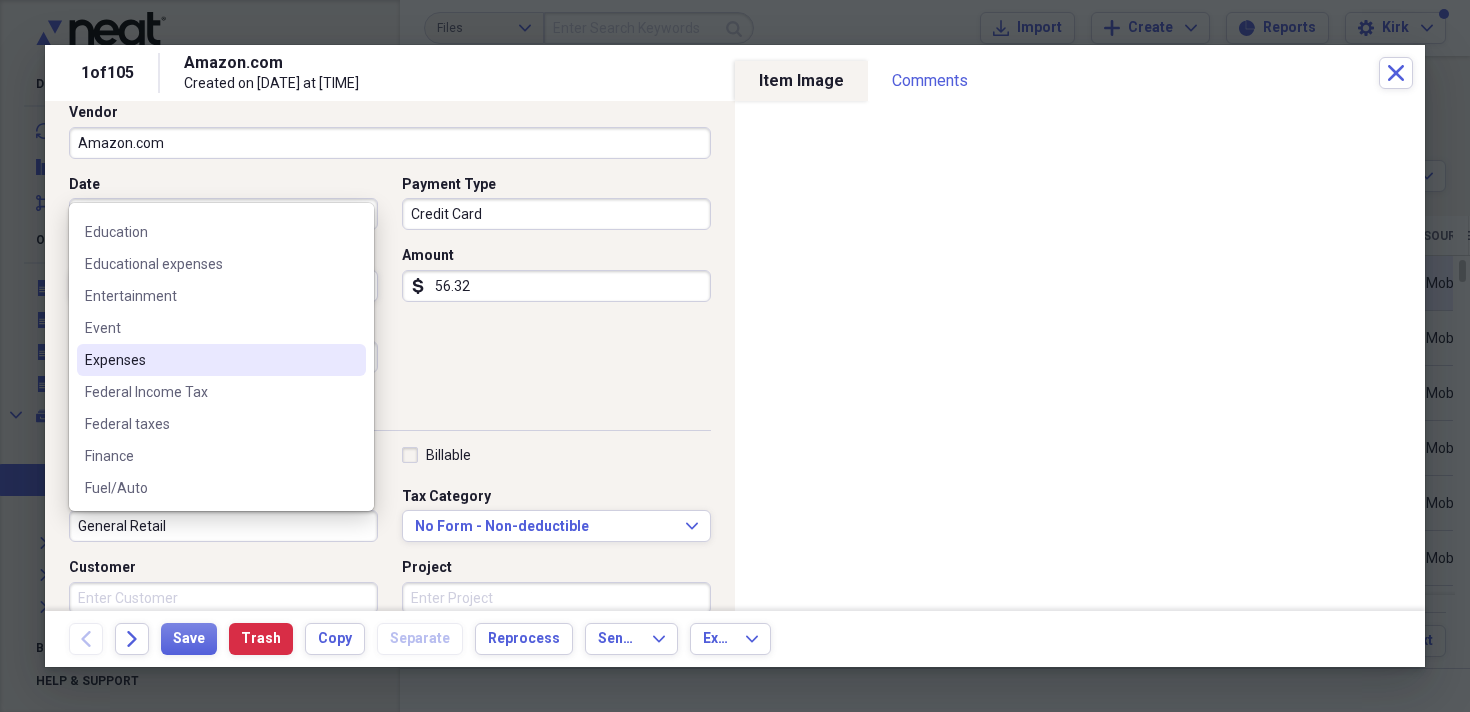 click on "Expenses" at bounding box center [209, 360] 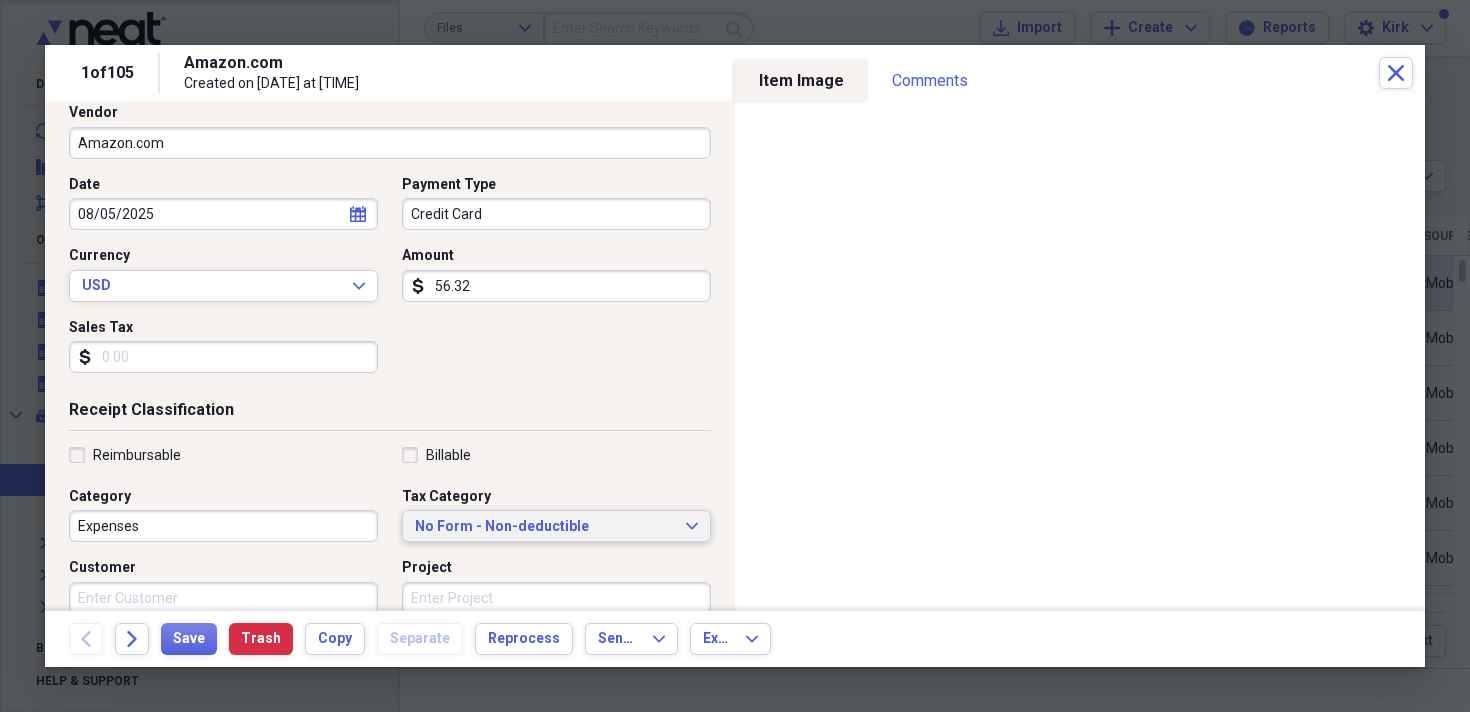 click on "No Form - Non-deductible" at bounding box center [544, 527] 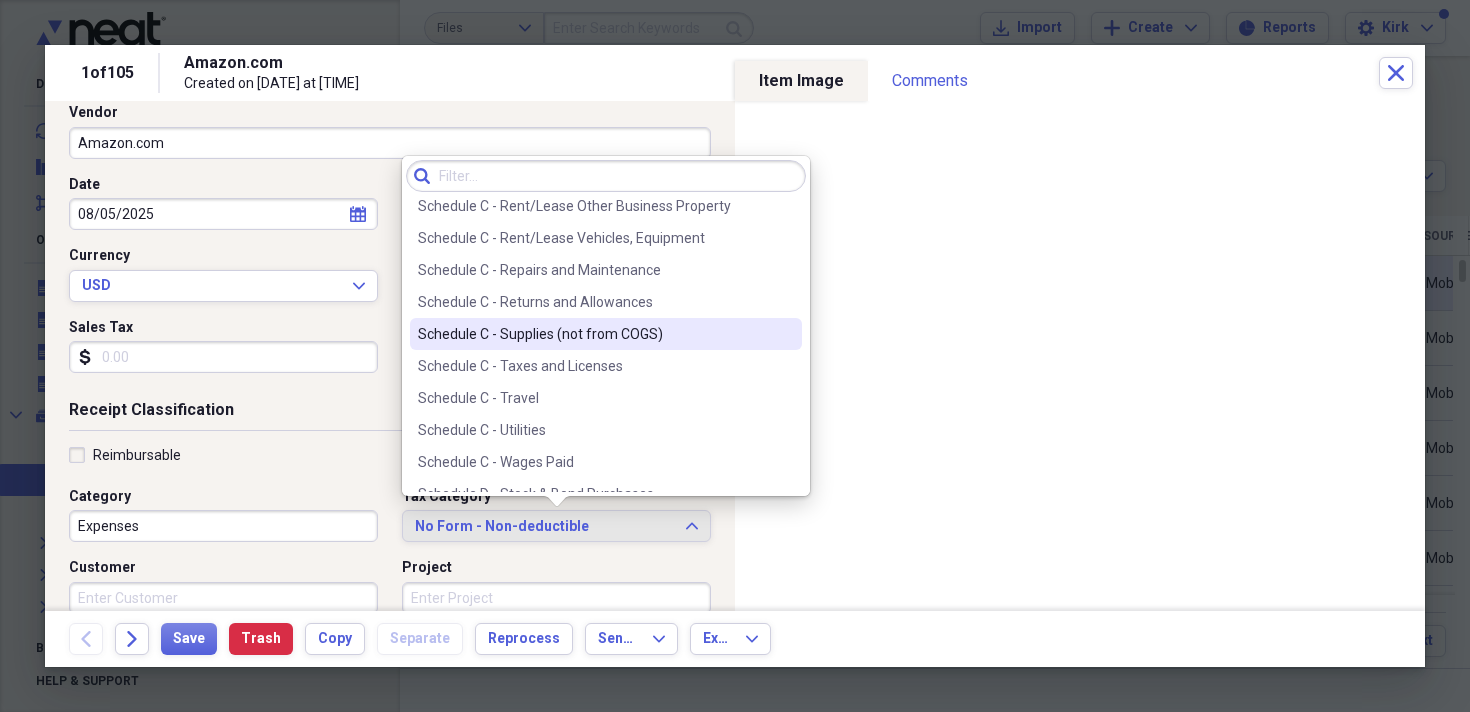 scroll, scrollTop: 4225, scrollLeft: 0, axis: vertical 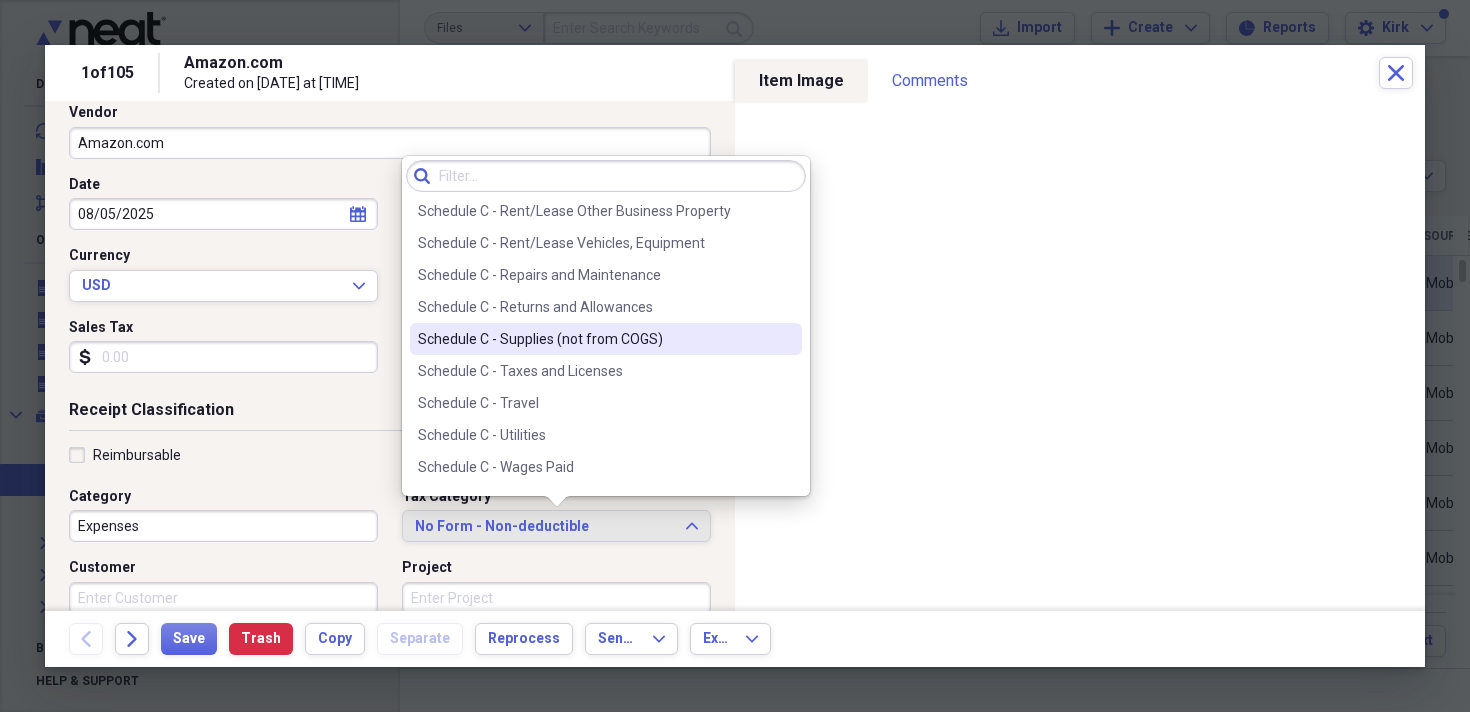 click on "Schedule C - Supplies (not from COGS)" at bounding box center (594, 339) 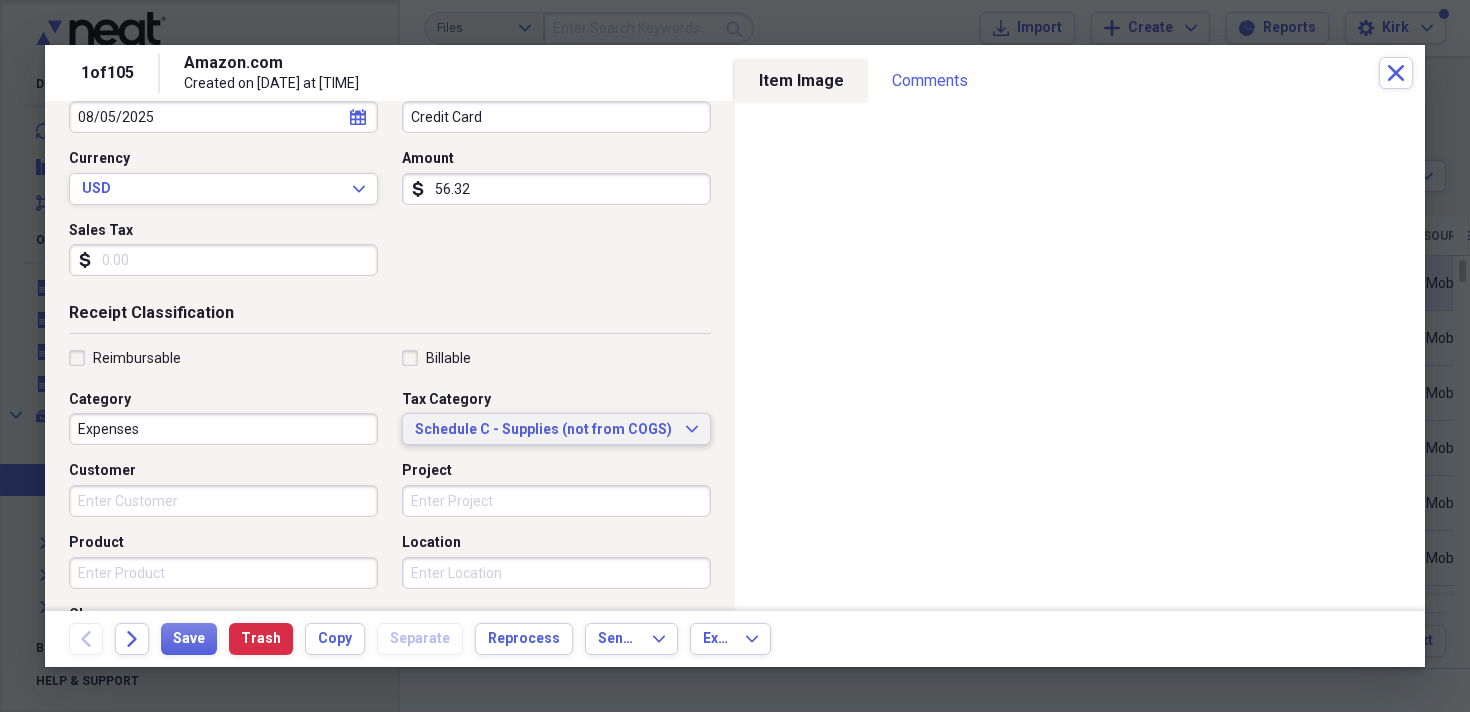 scroll, scrollTop: 241, scrollLeft: 0, axis: vertical 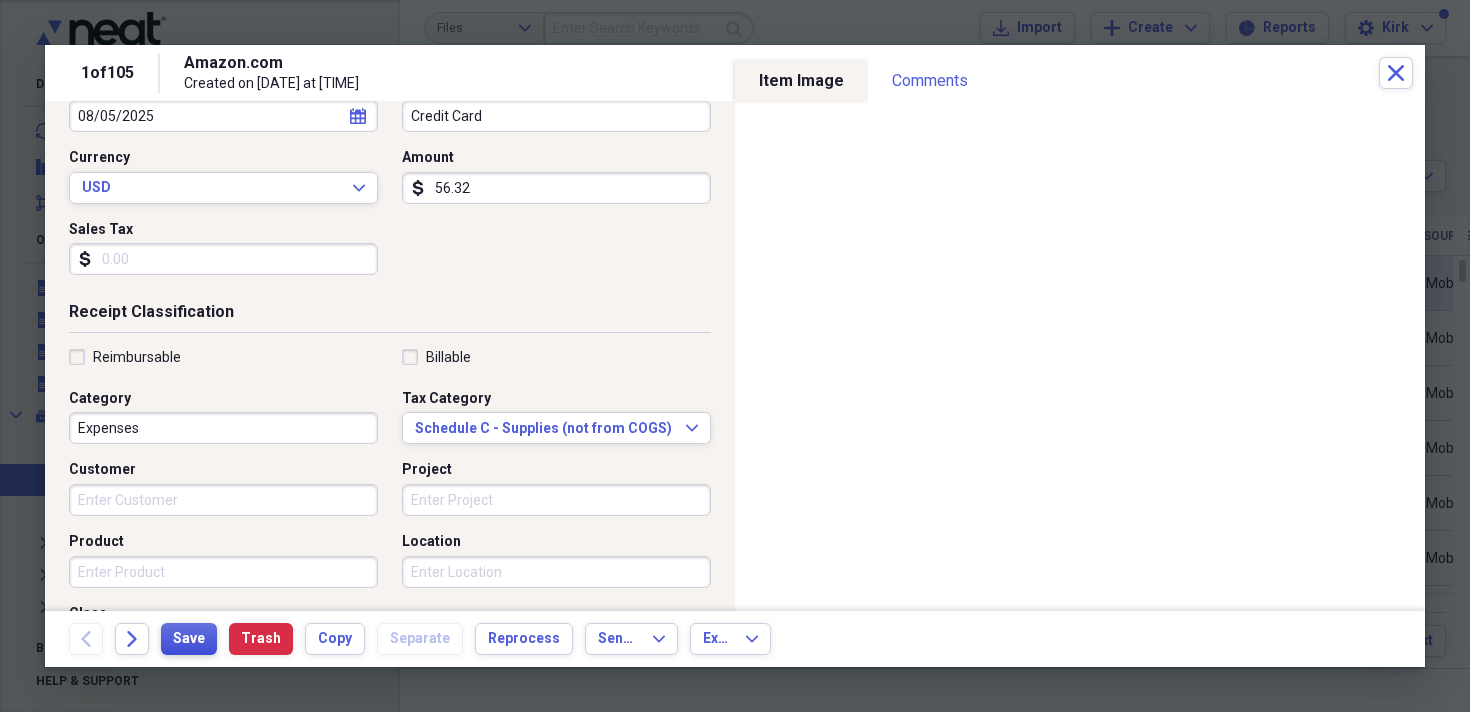 click on "Save" at bounding box center (189, 639) 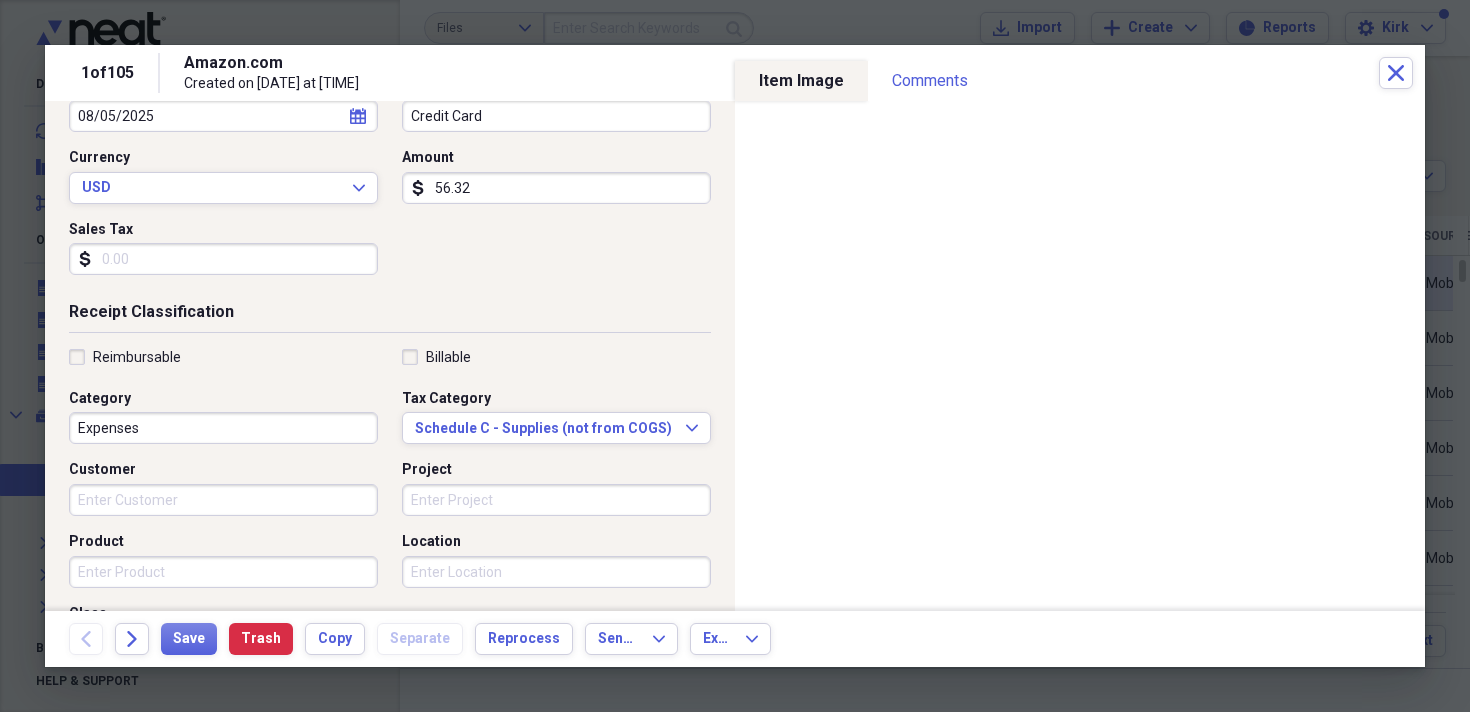 click on "56.32" at bounding box center (556, 188) 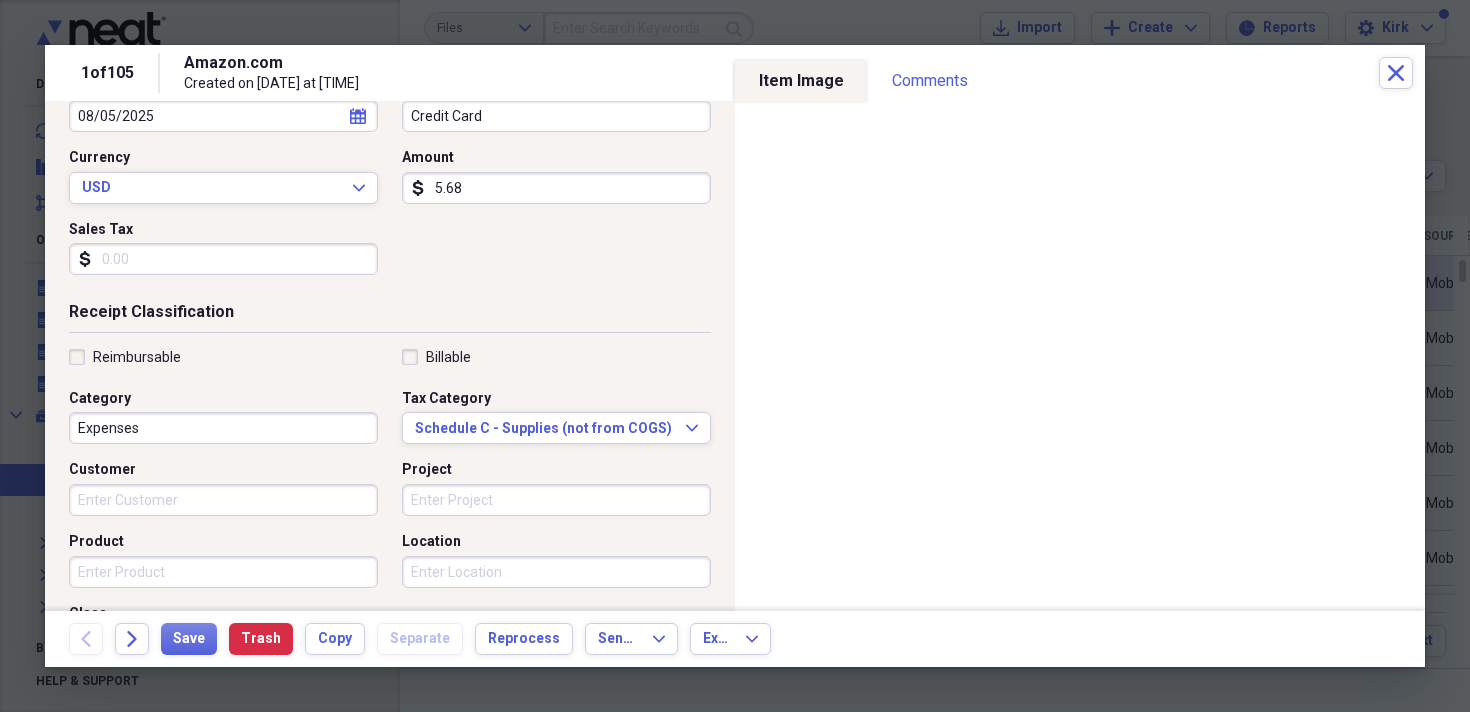 type on "5.68" 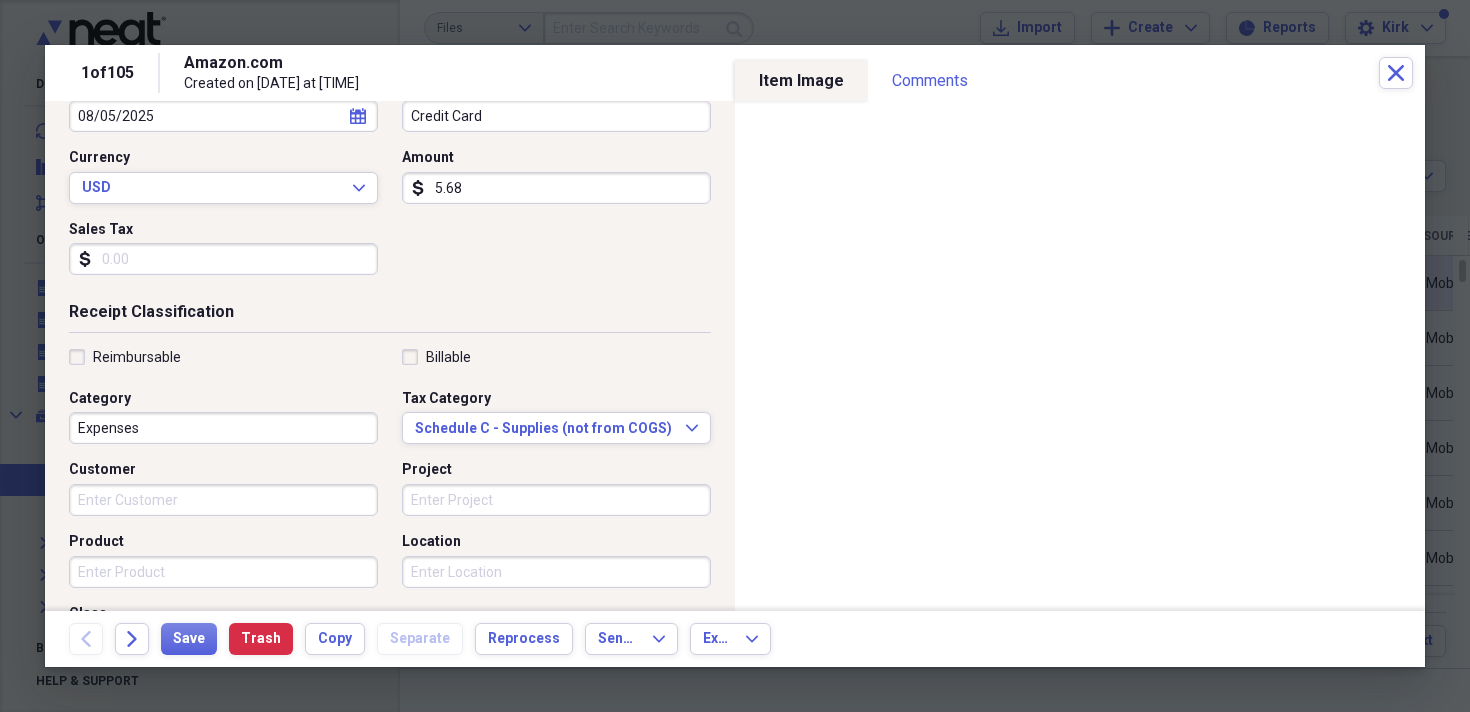 click on "Date 08/05/2025 calendar Calendar Payment Type Credit Card Currency USD Expand Amount dollar-sign 5.68 Sales Tax dollar-sign" at bounding box center [390, 184] 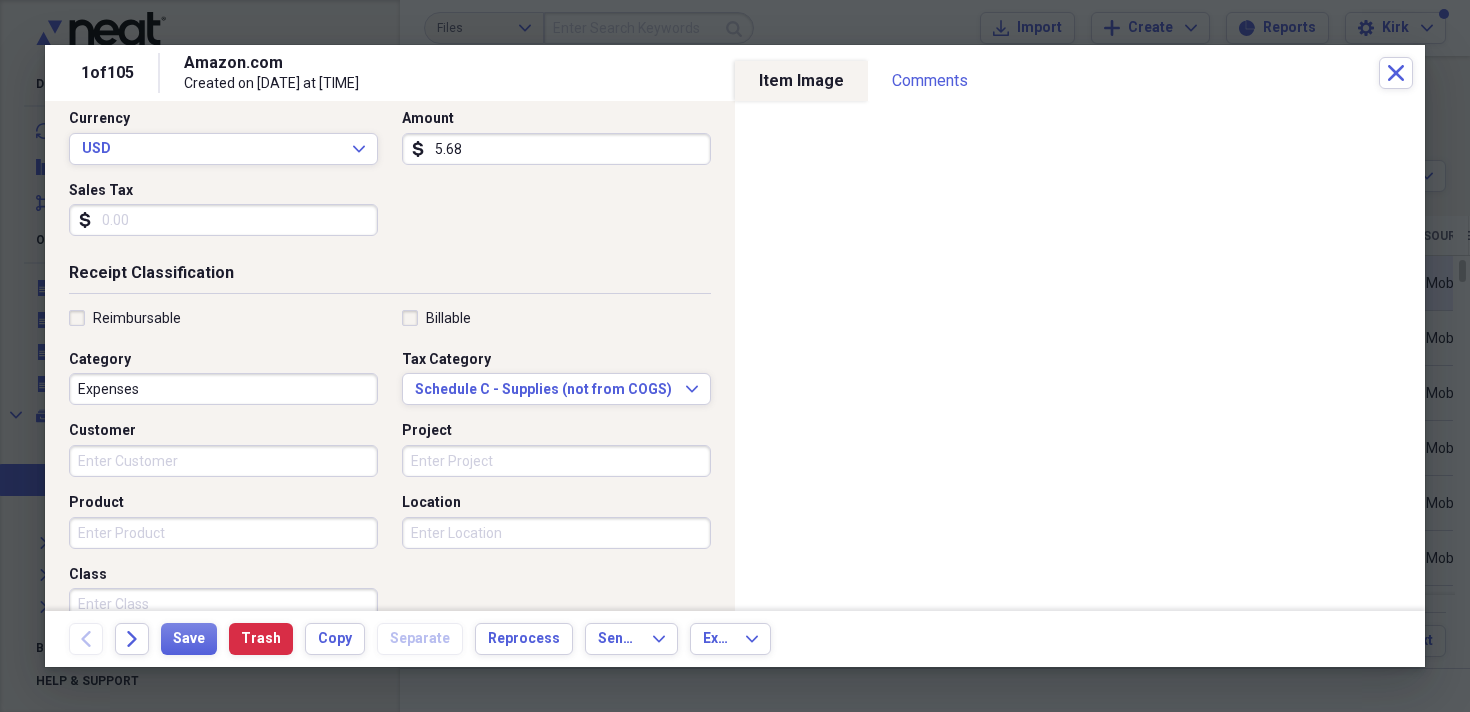 scroll, scrollTop: 279, scrollLeft: 0, axis: vertical 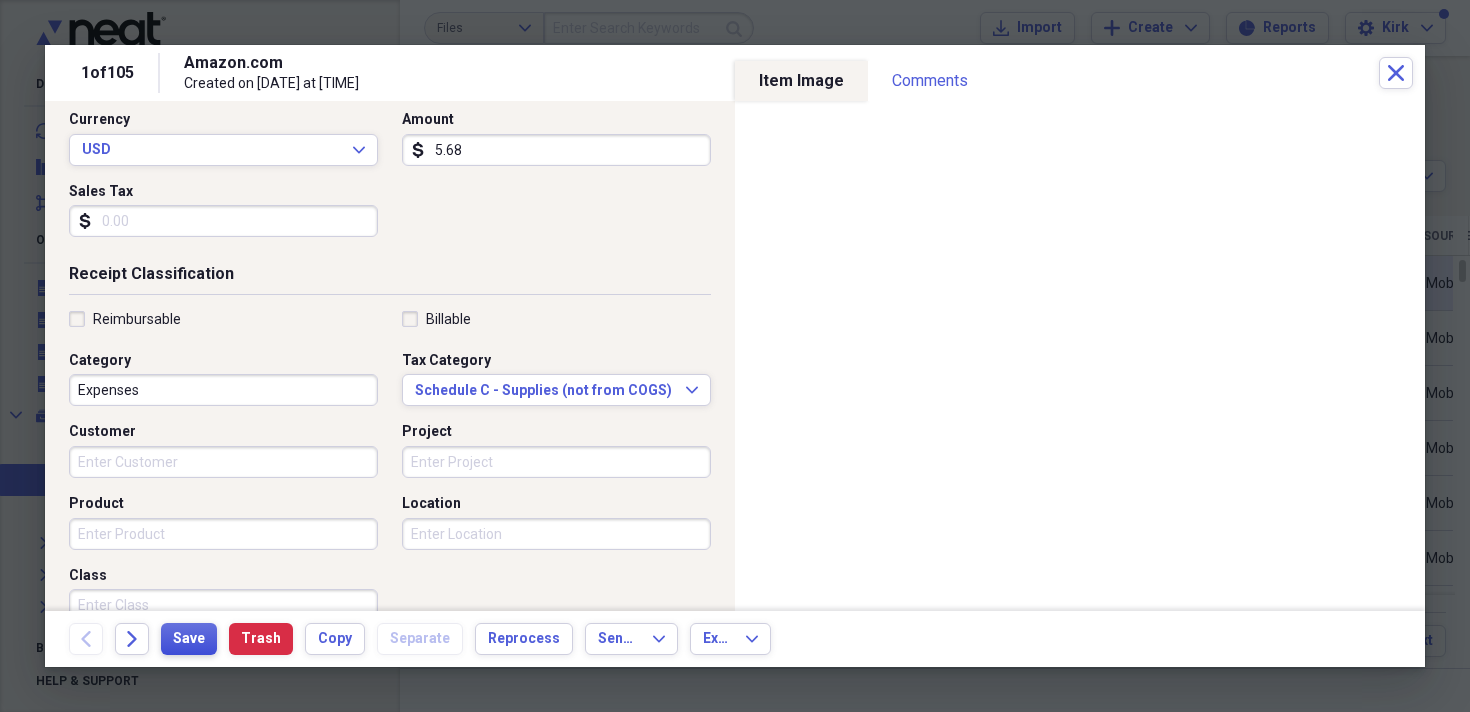 click on "Save" at bounding box center (189, 639) 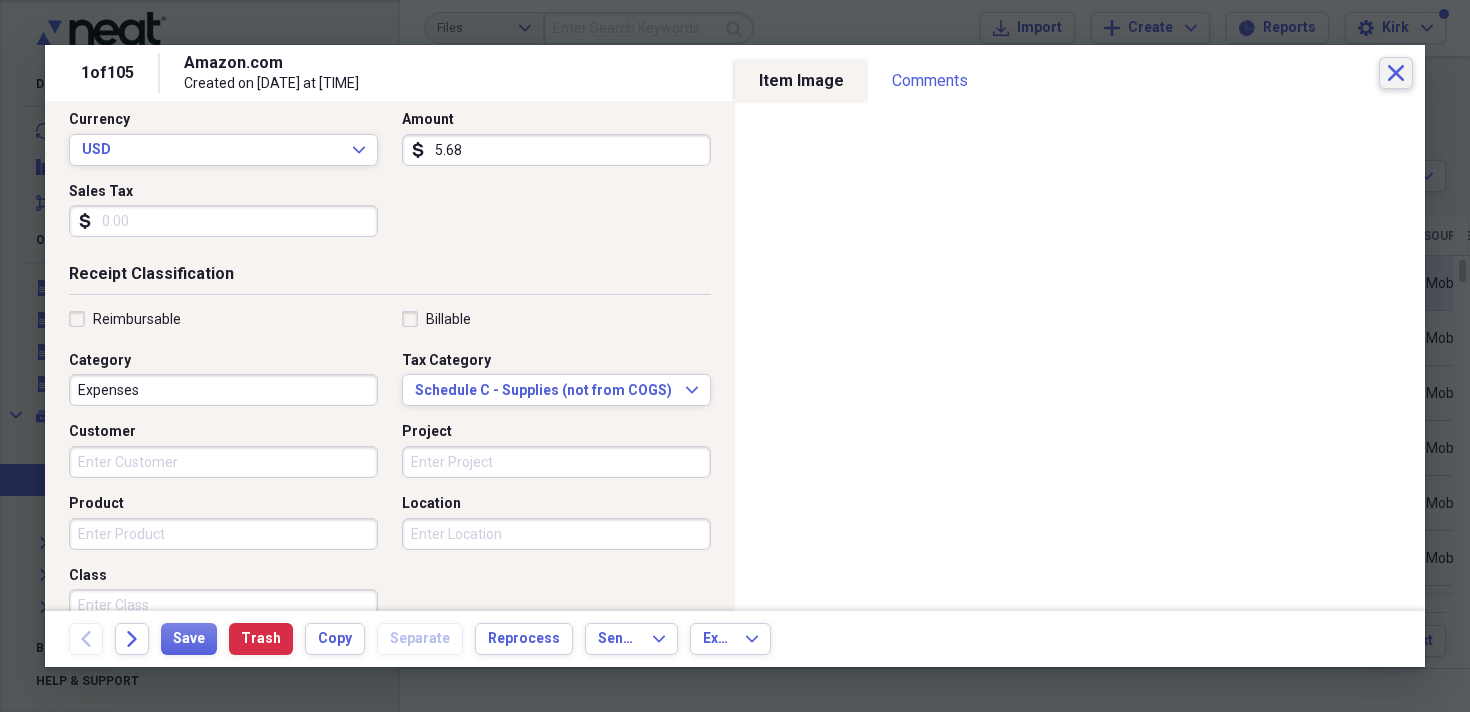 click on "Close" at bounding box center [1396, 73] 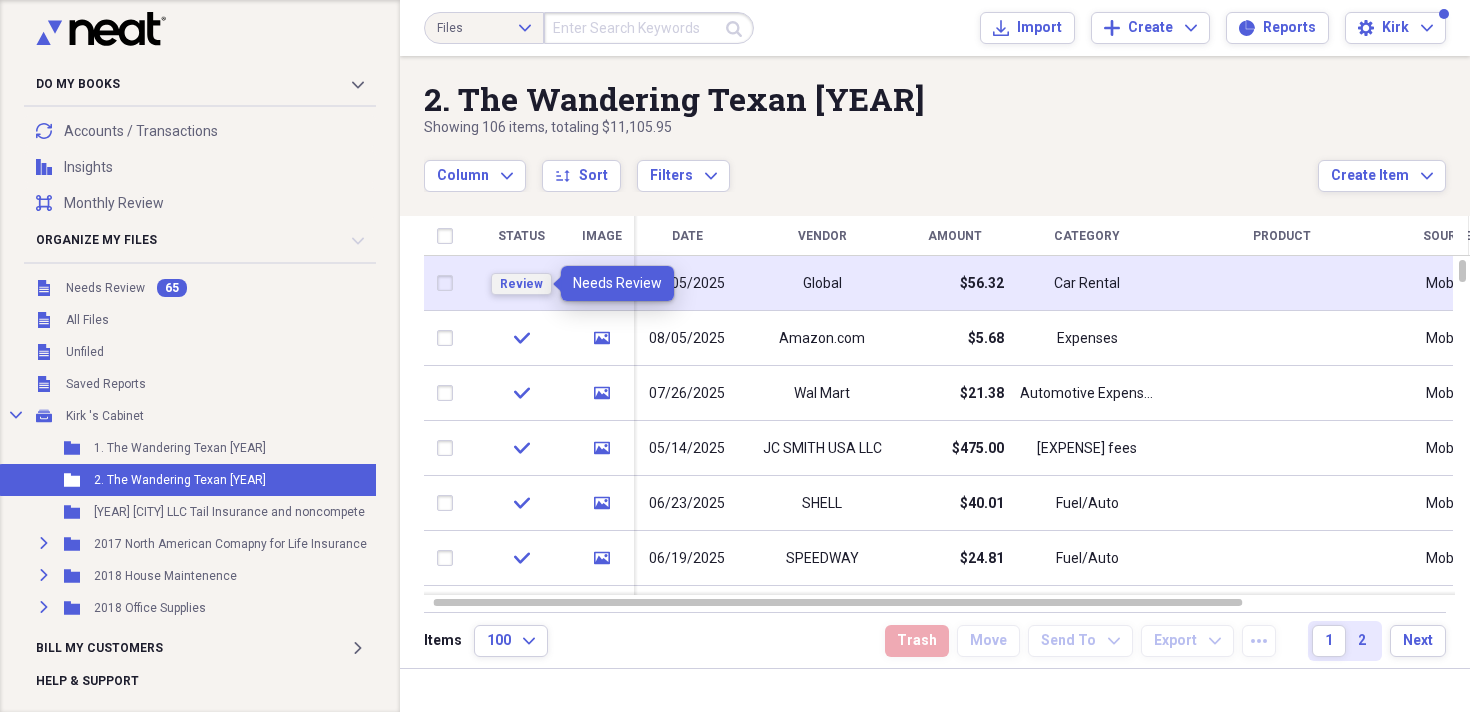 click on "Review" at bounding box center [521, 284] 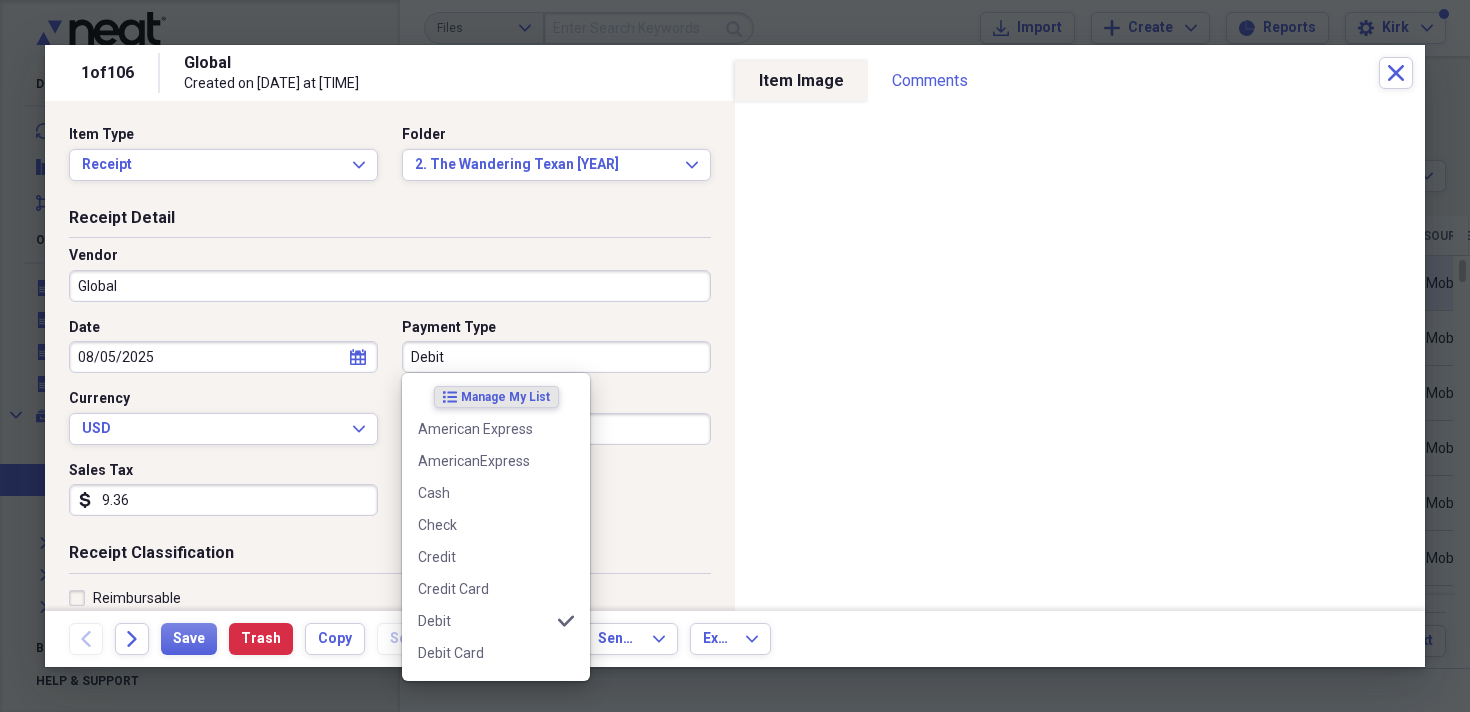 click on "Debit" at bounding box center [556, 357] 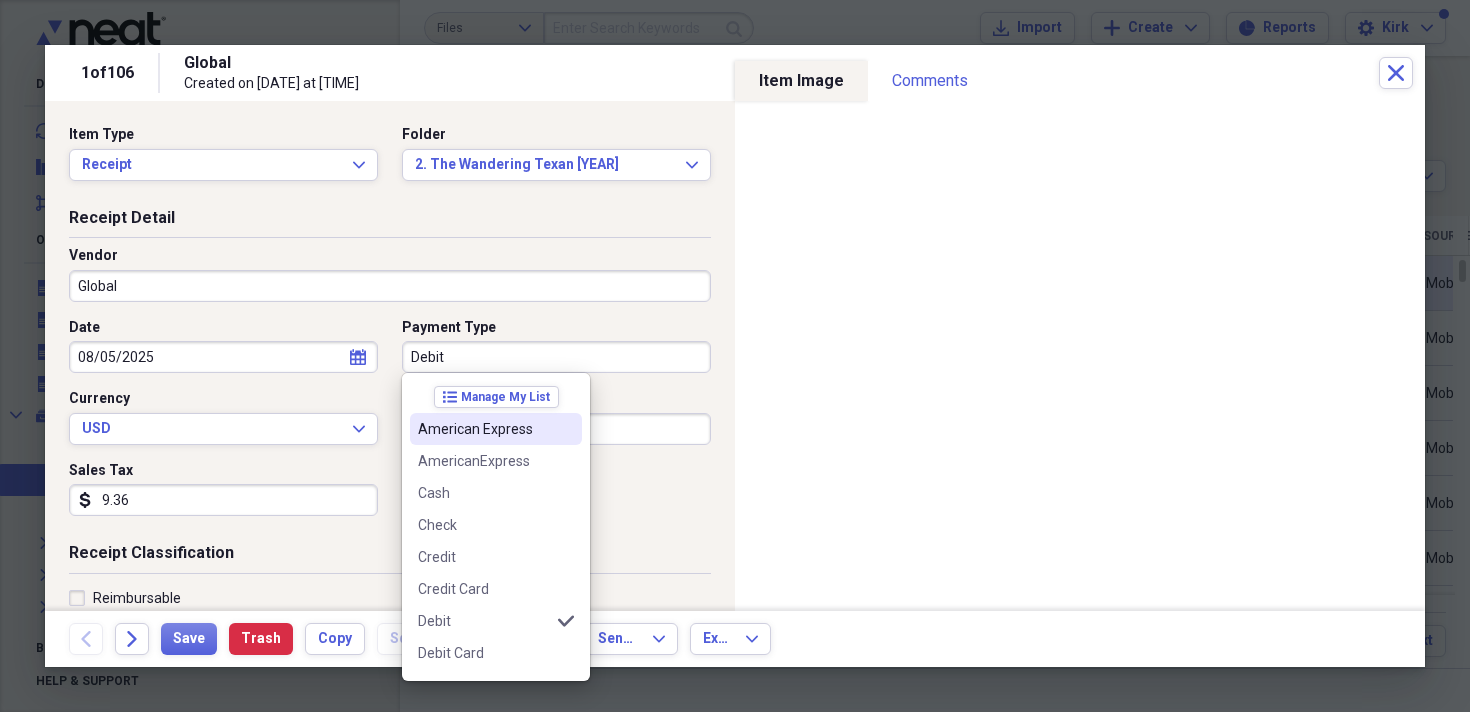 click on "Global" at bounding box center [390, 286] 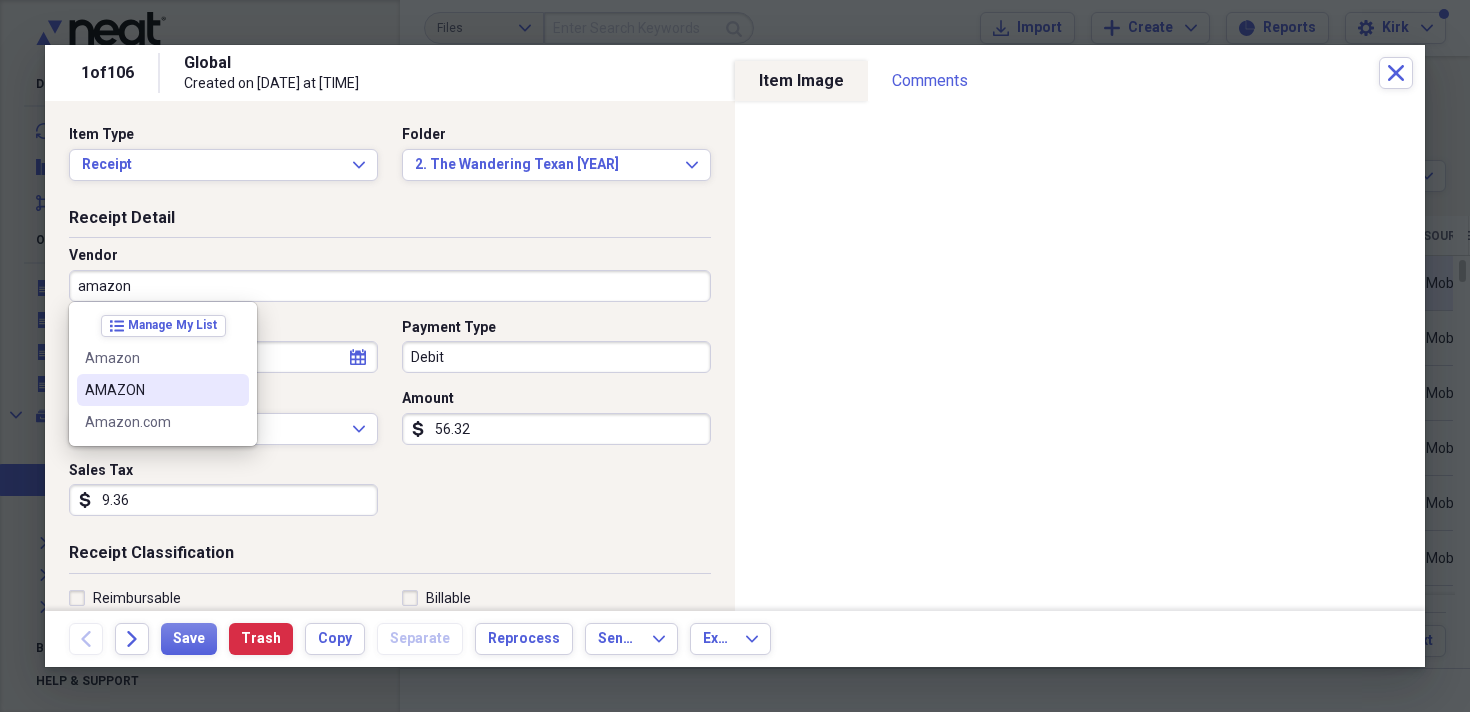click on "AMAZON" at bounding box center (151, 390) 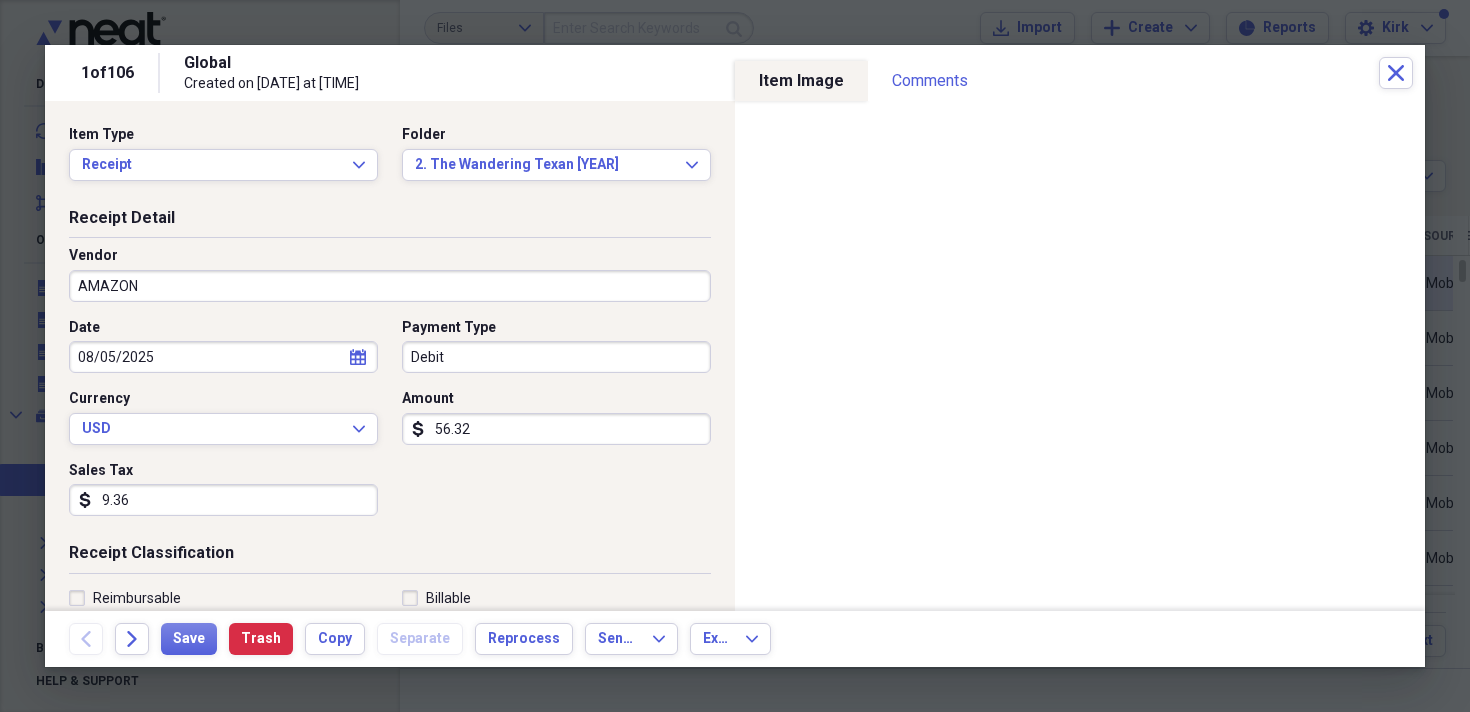 type on "Software/Hardware" 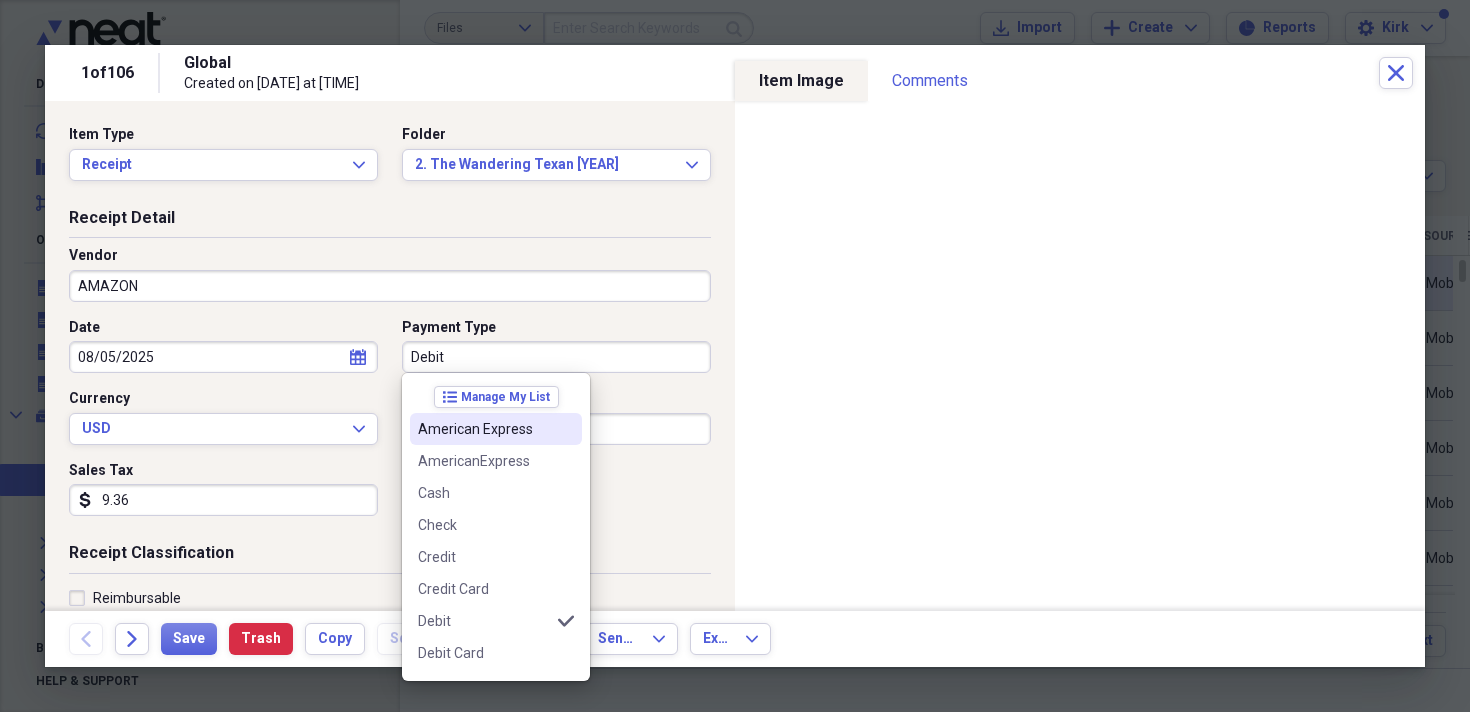 click on "Debit" at bounding box center [556, 357] 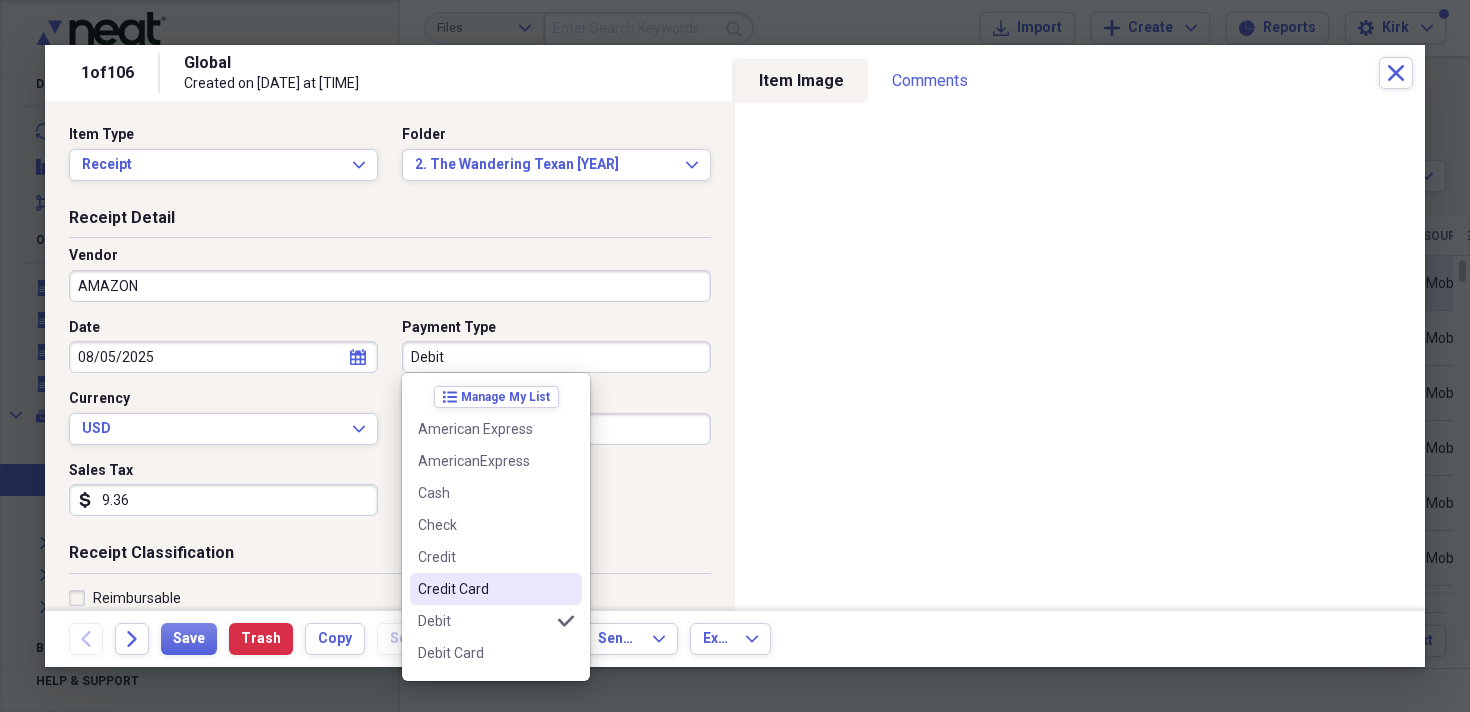 click on "Credit Card" at bounding box center (484, 589) 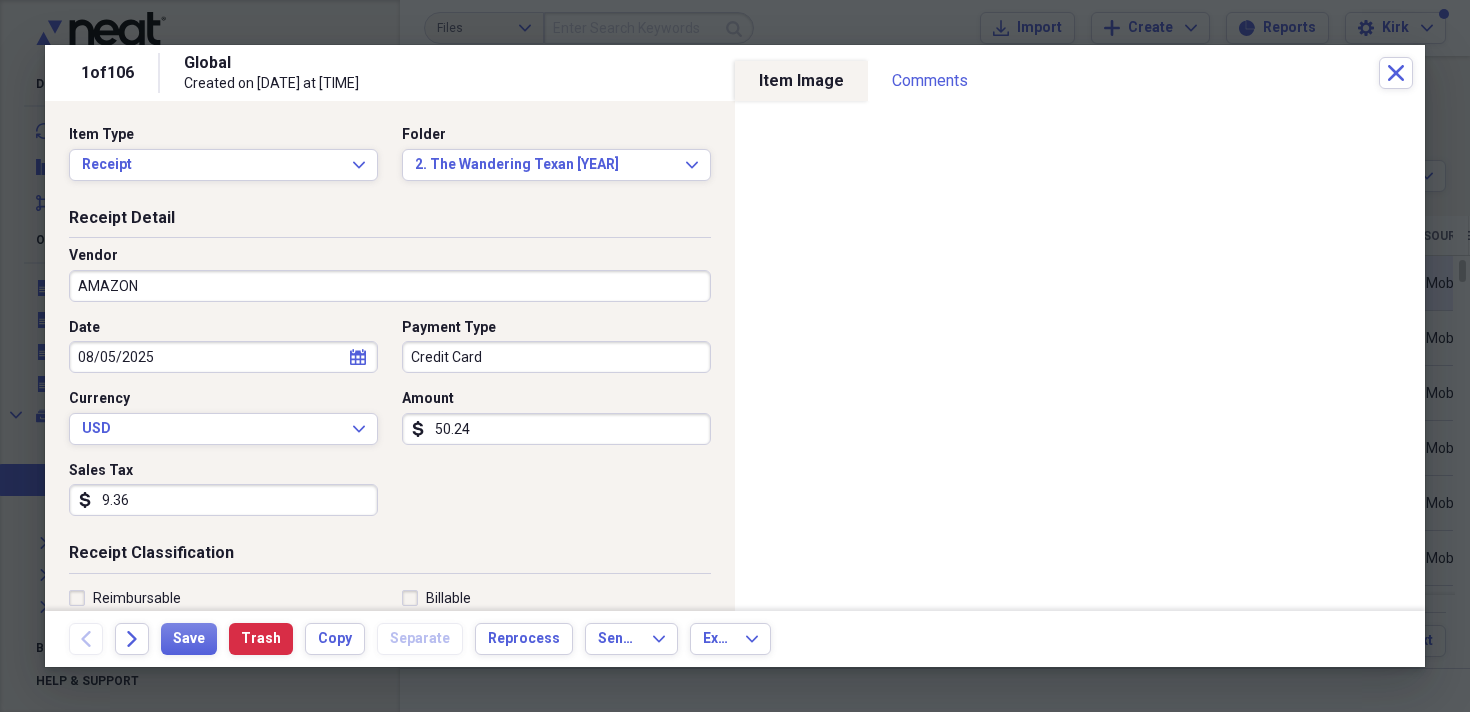 type on "50.24" 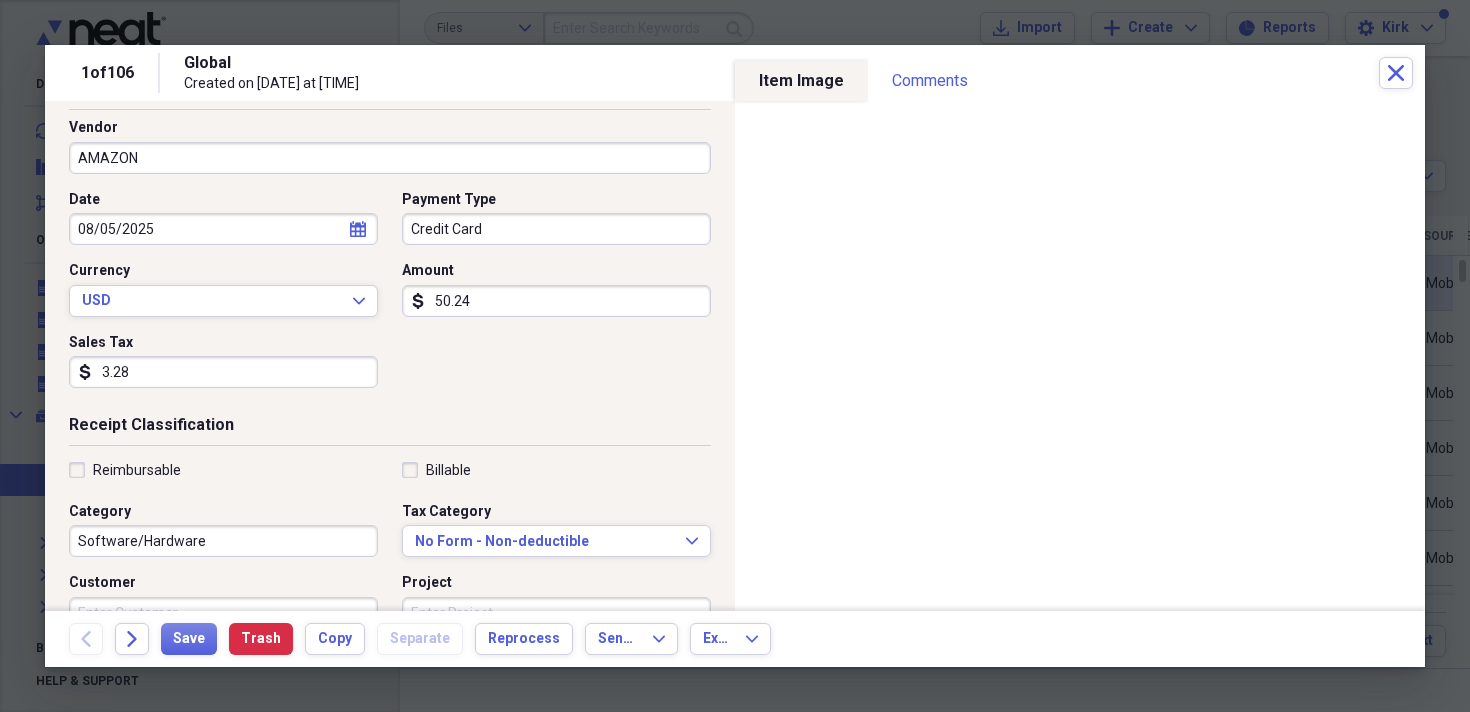 scroll, scrollTop: 144, scrollLeft: 0, axis: vertical 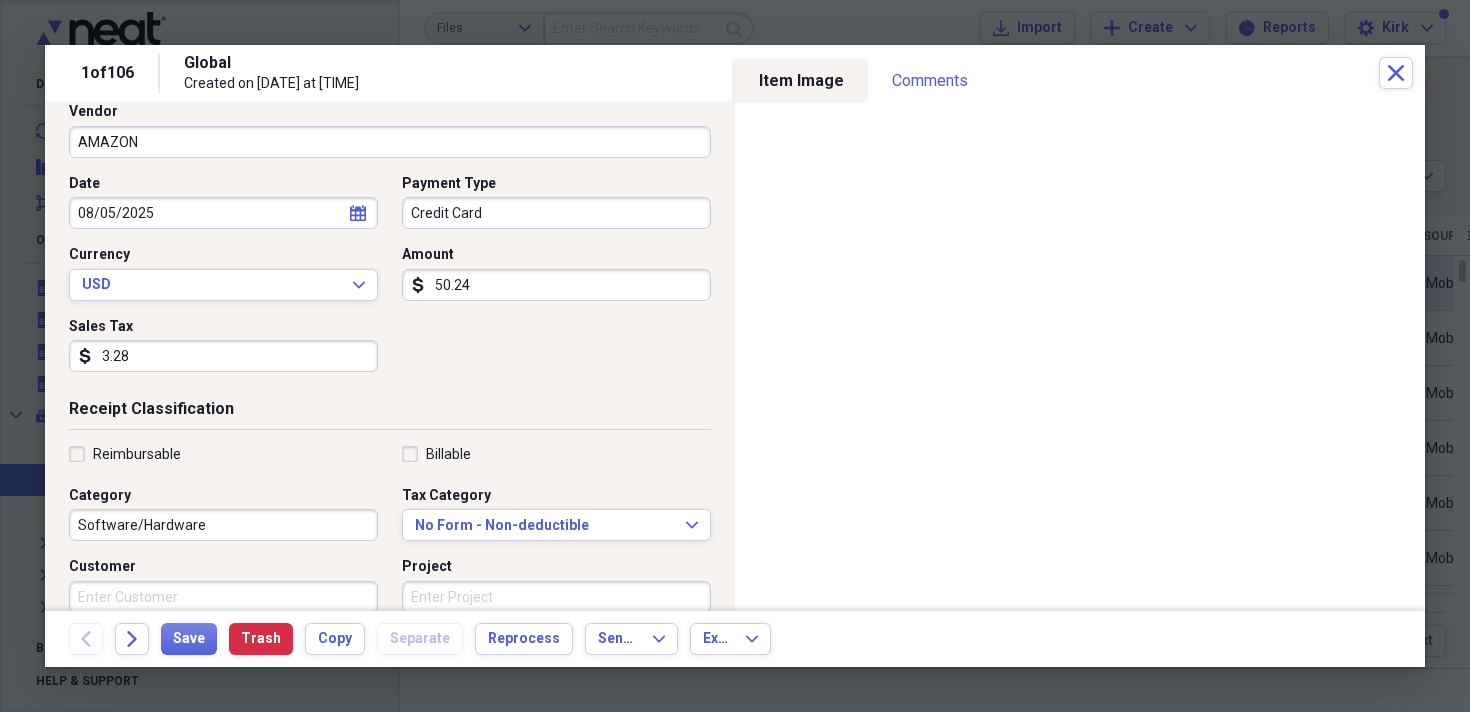 type on "3.28" 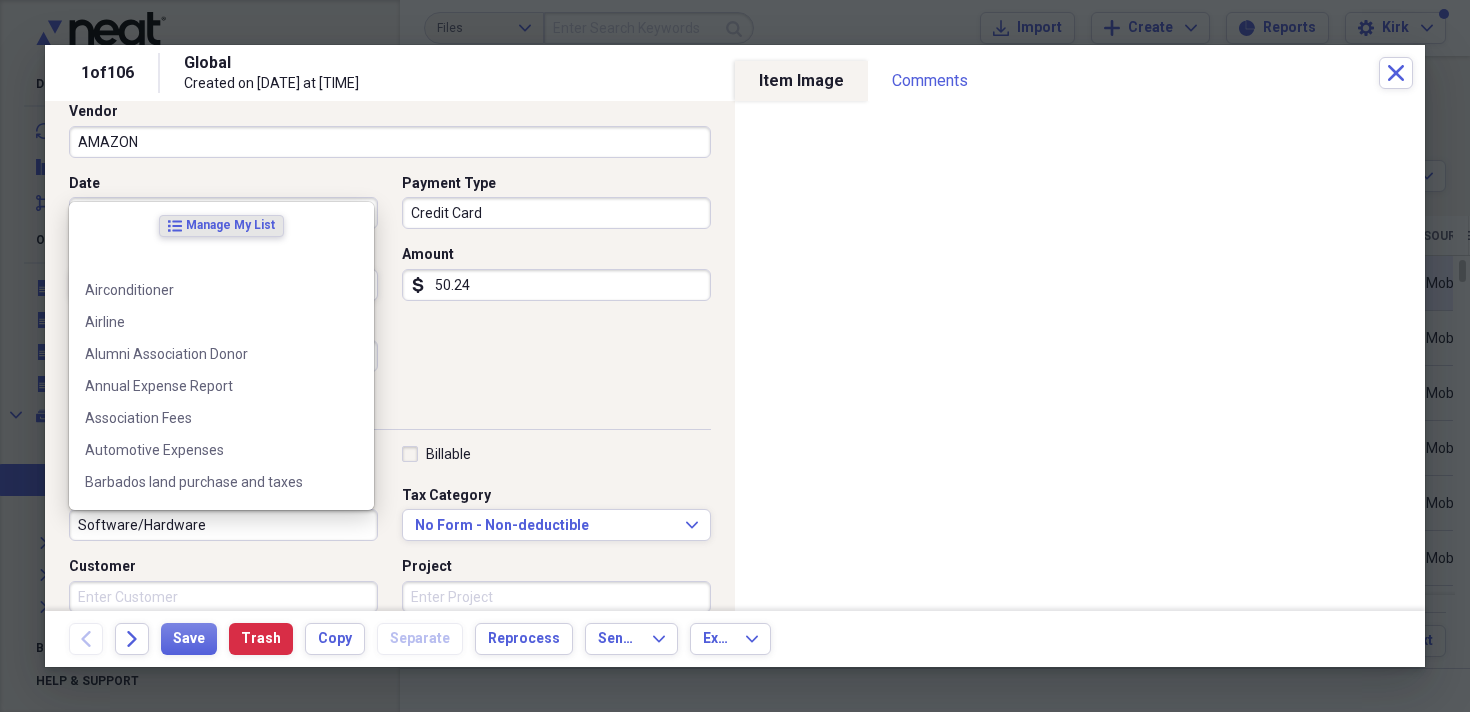 click on "Software/Hardware" at bounding box center [223, 525] 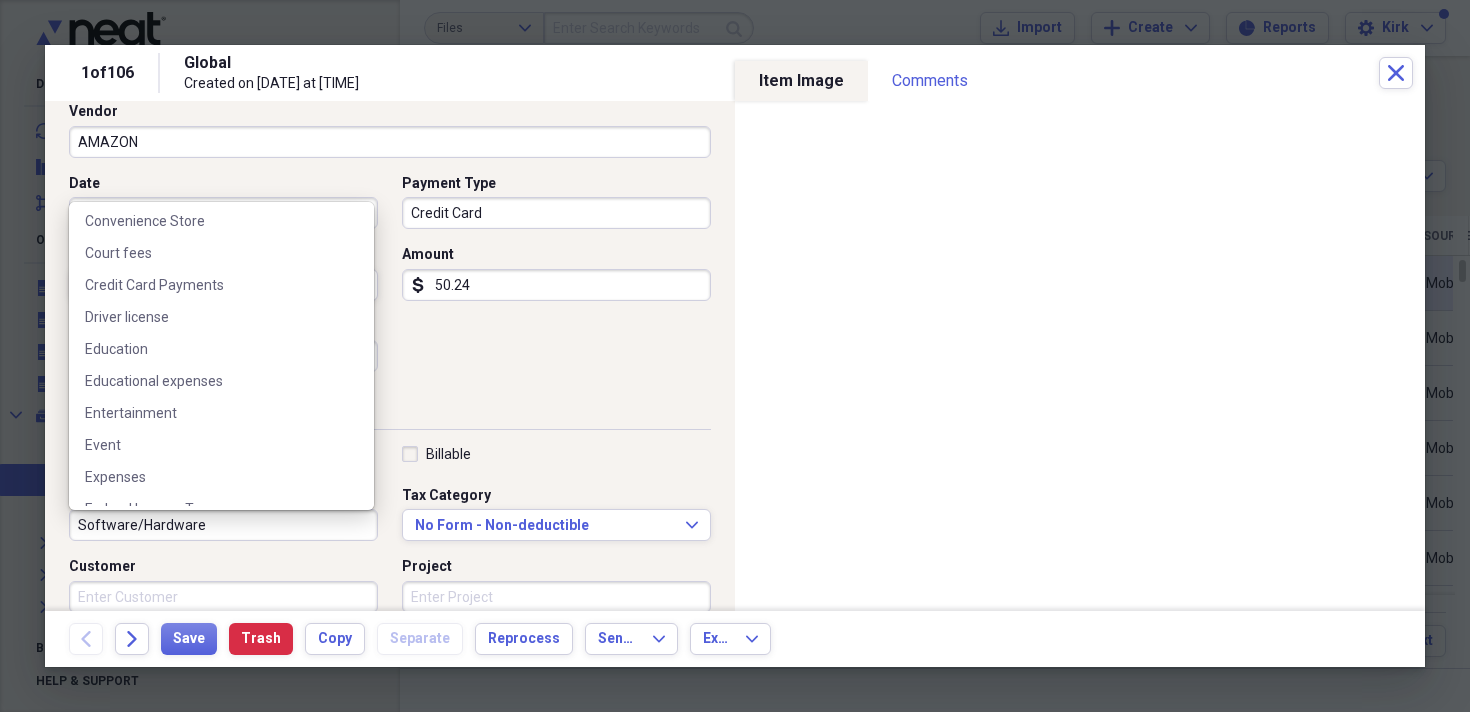 scroll, scrollTop: 590, scrollLeft: 0, axis: vertical 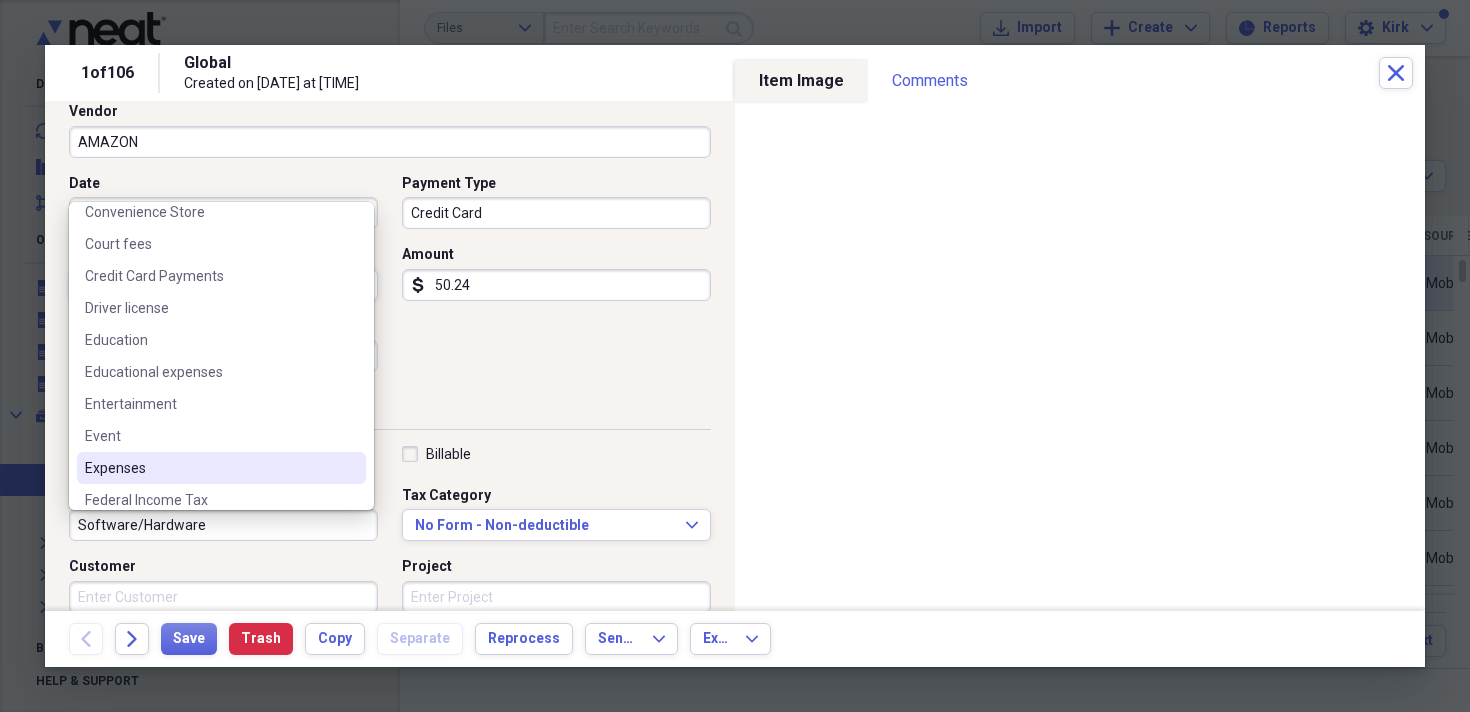 click on "Expenses" at bounding box center [221, 468] 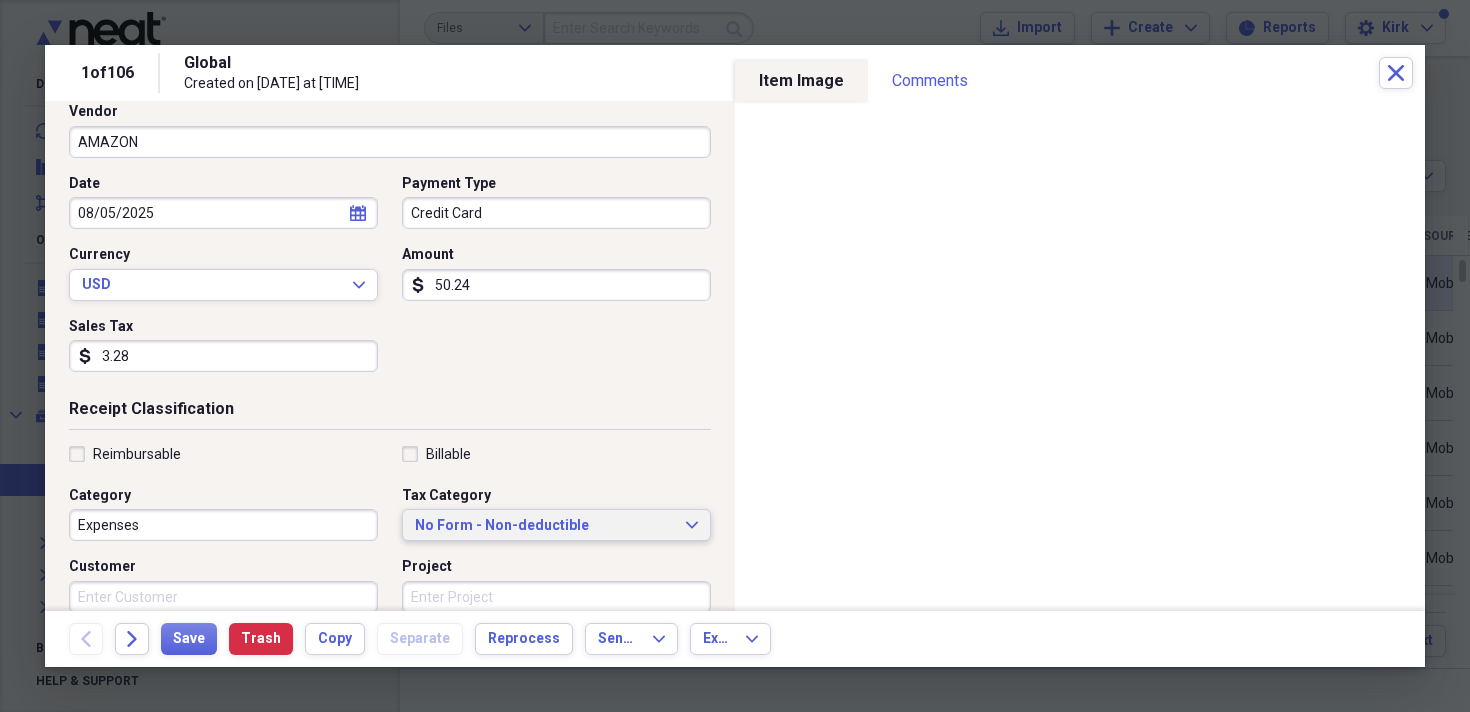 click on "No Form - Non-deductible Expand" at bounding box center [556, 525] 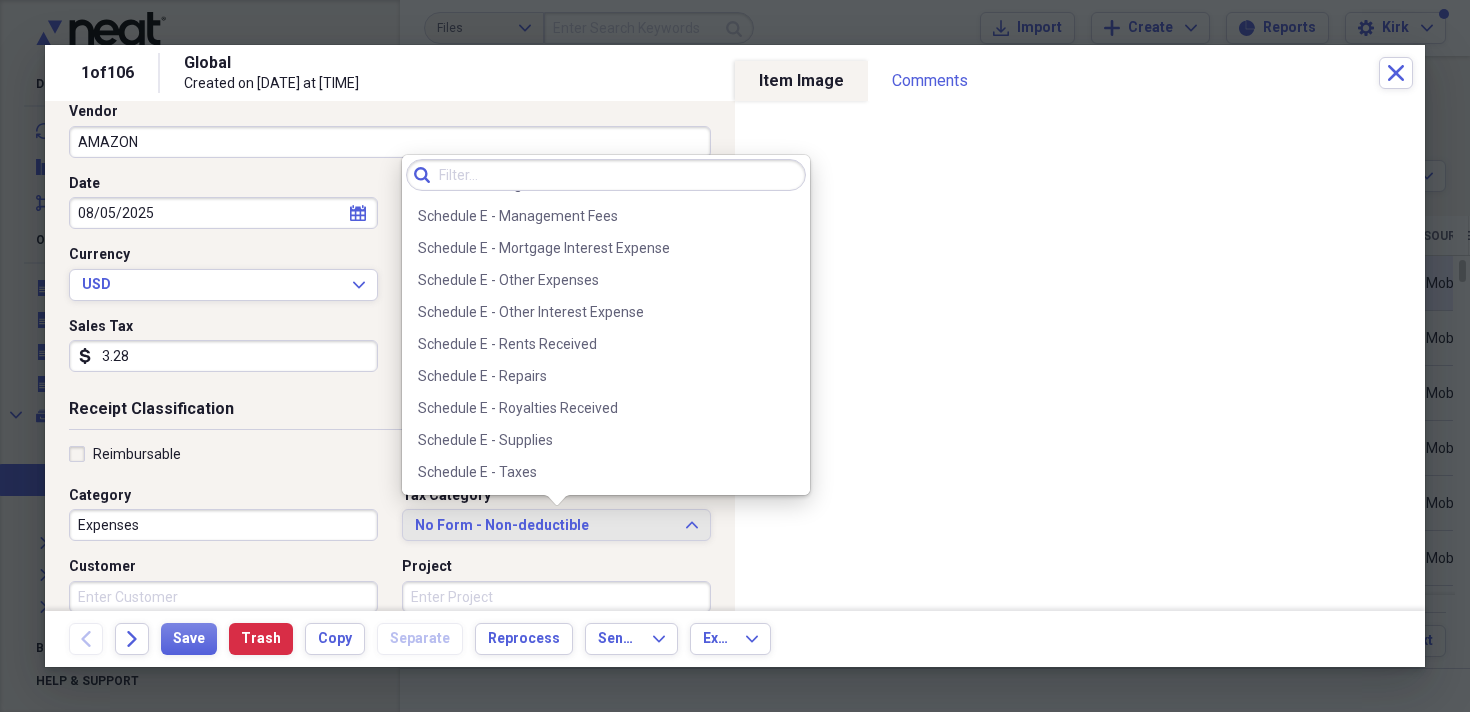 scroll, scrollTop: 4765, scrollLeft: 0, axis: vertical 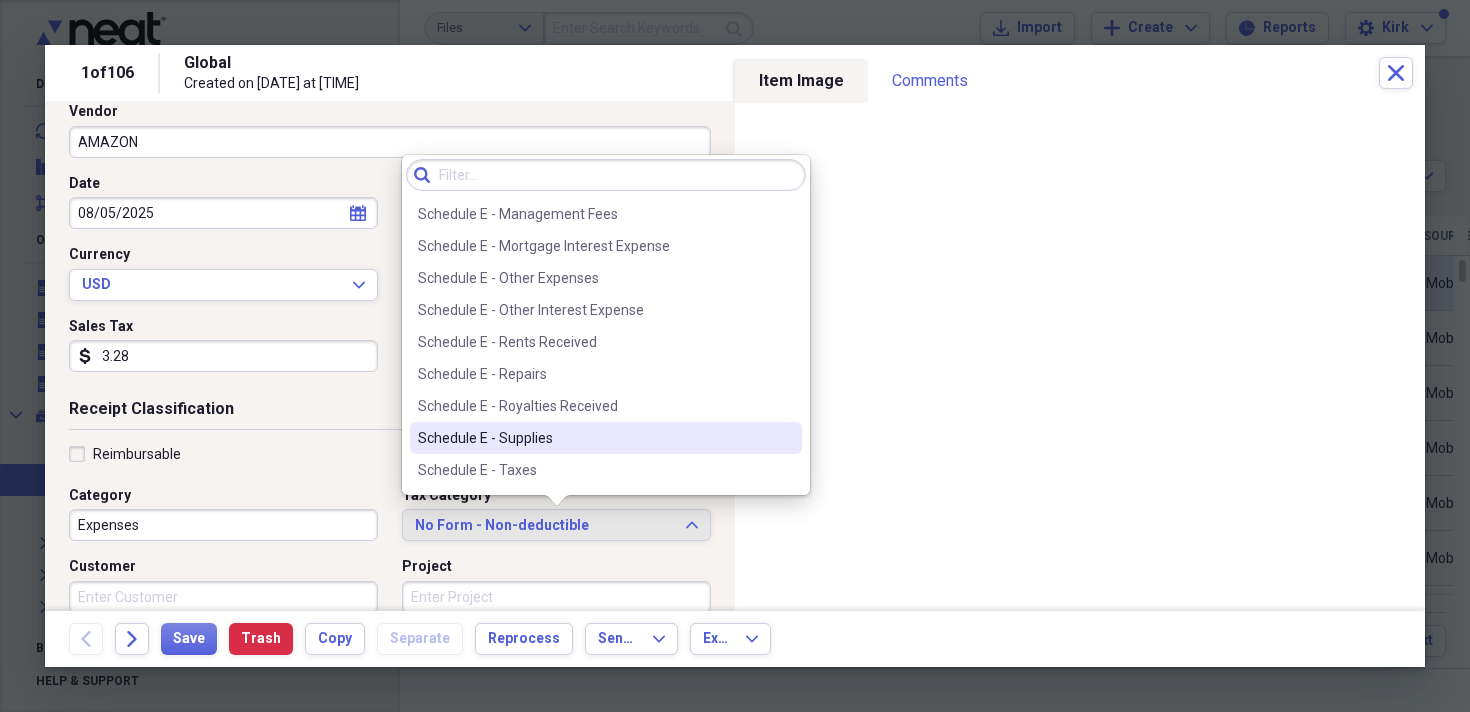 click on "Schedule E - Supplies" at bounding box center (594, 438) 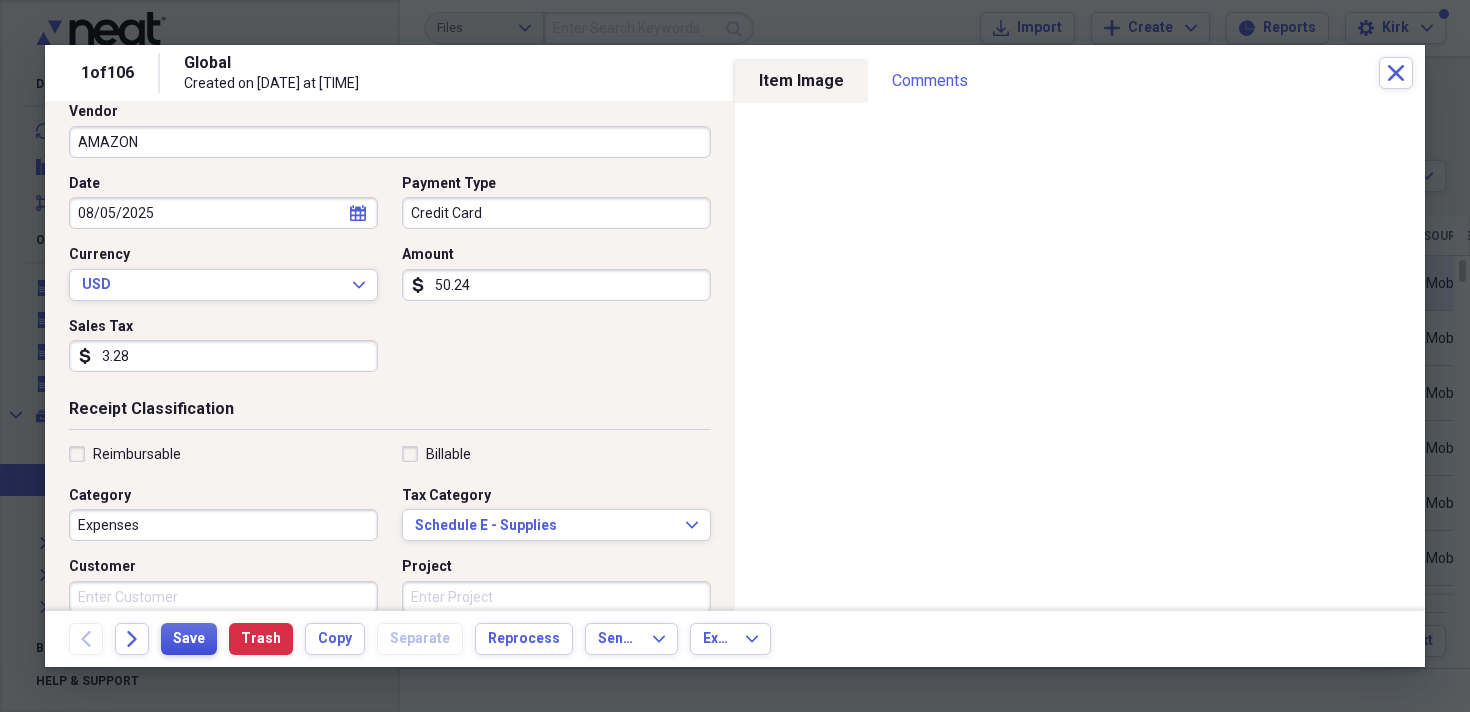 click on "Save" at bounding box center (189, 639) 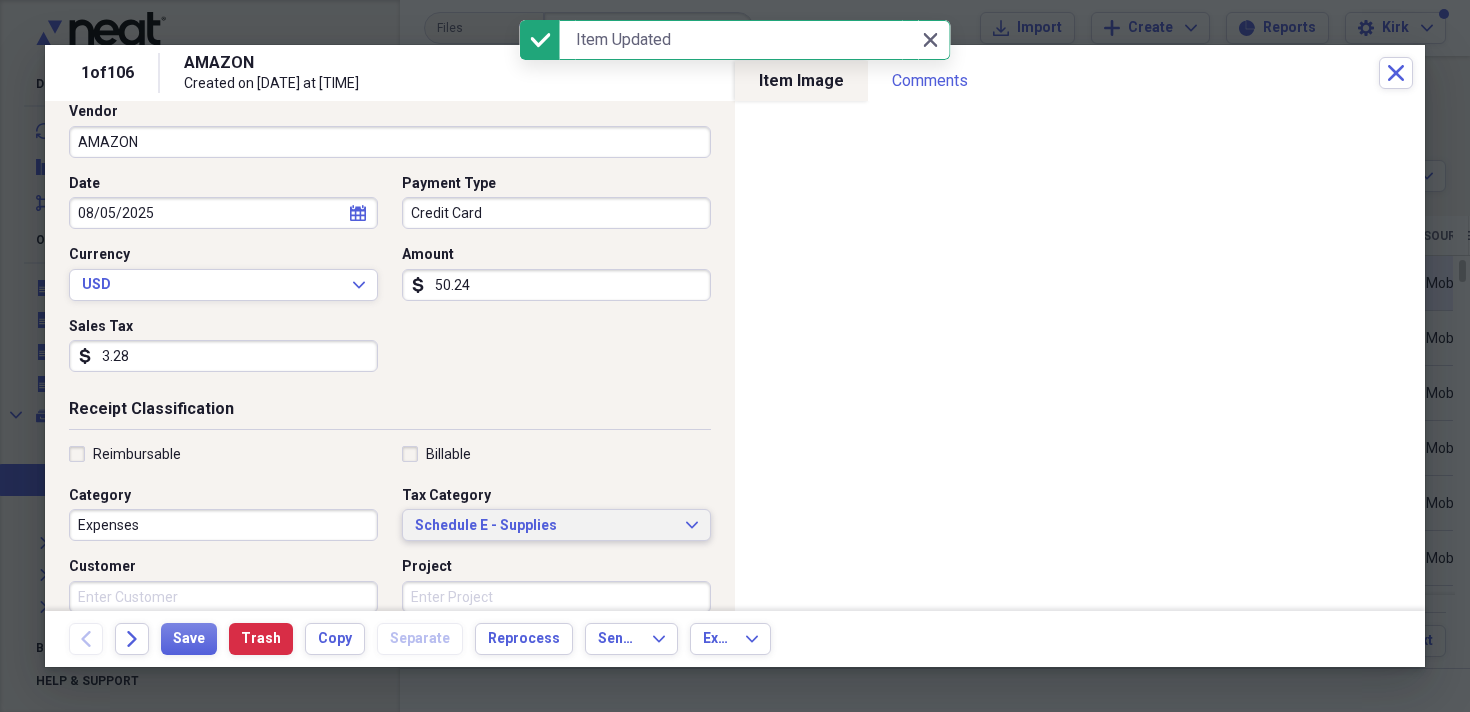 click on "Schedule E - Supplies" at bounding box center (544, 526) 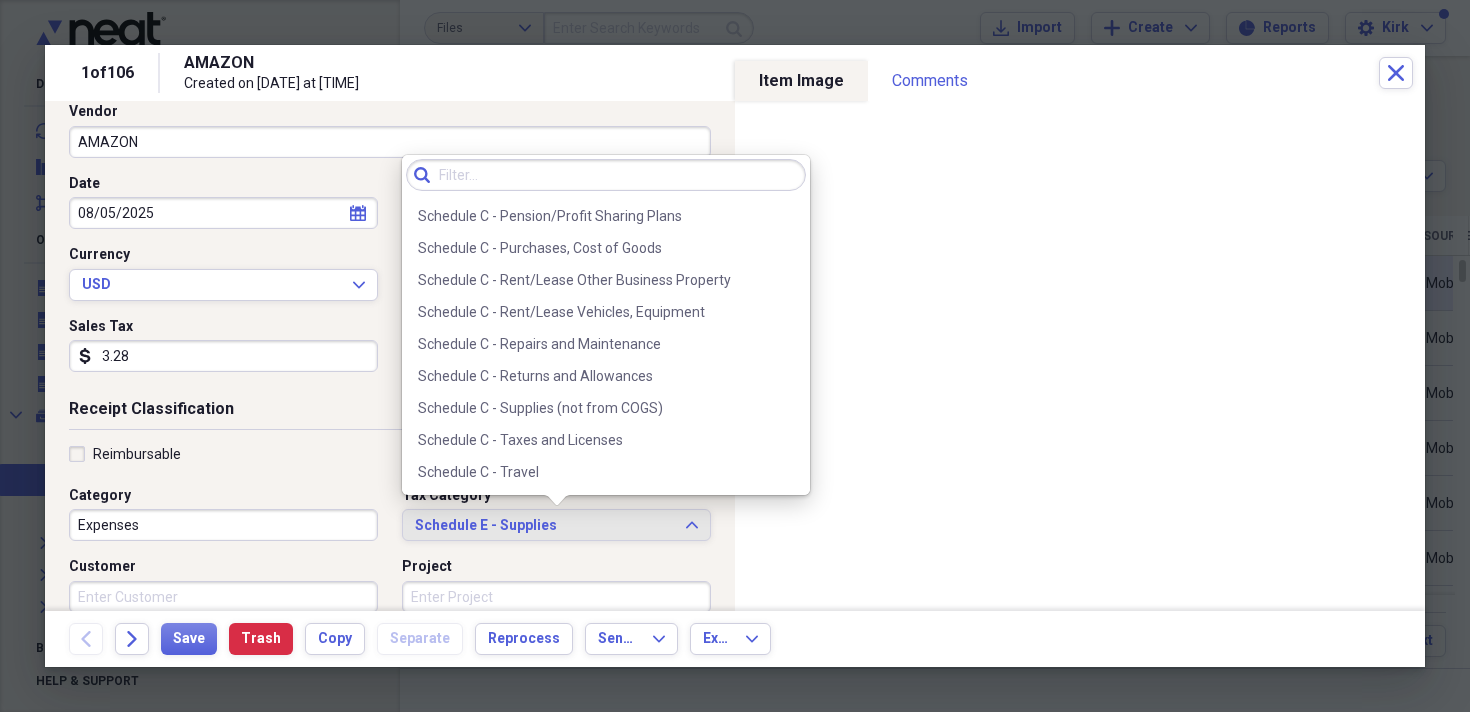 scroll, scrollTop: 4158, scrollLeft: 0, axis: vertical 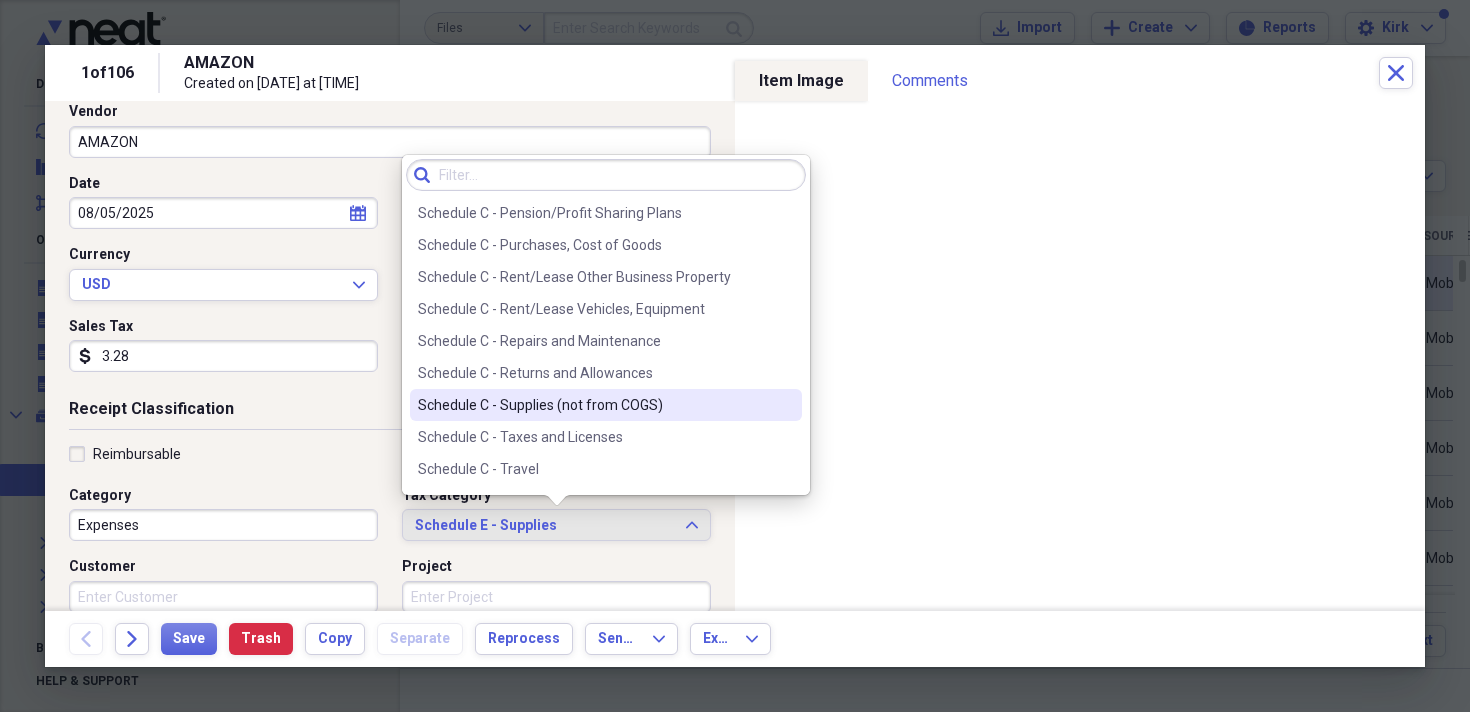 click on "Schedule C - Supplies (not from COGS)" at bounding box center (594, 405) 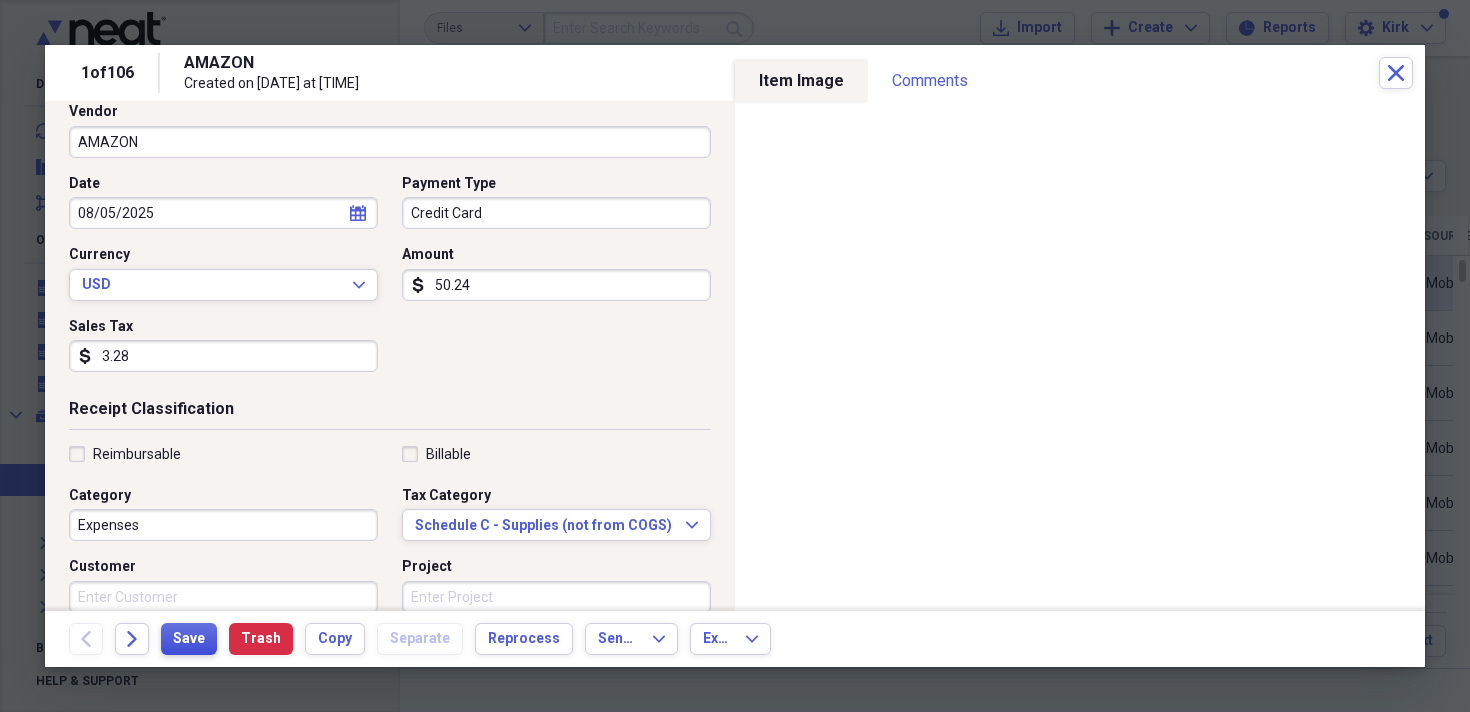 click on "Save" at bounding box center [189, 639] 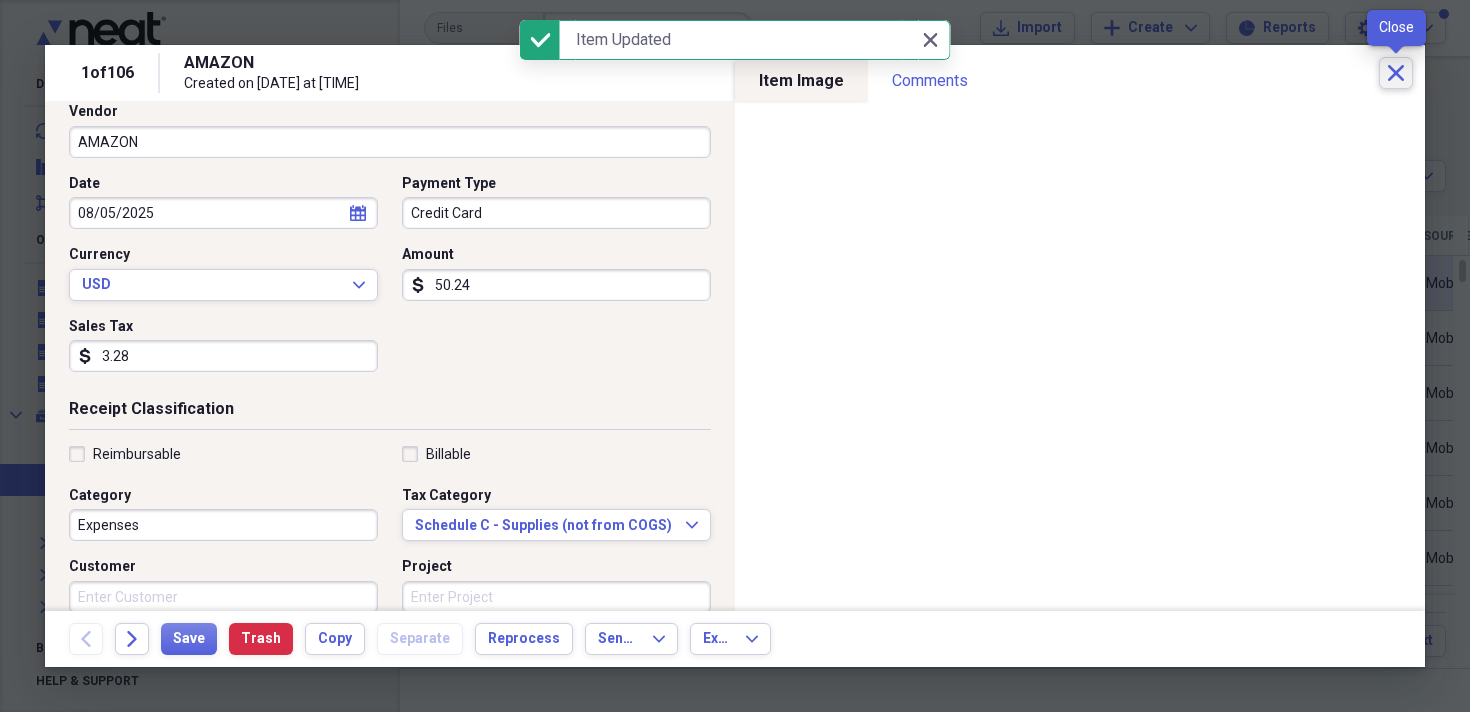 click on "Close" at bounding box center [1396, 73] 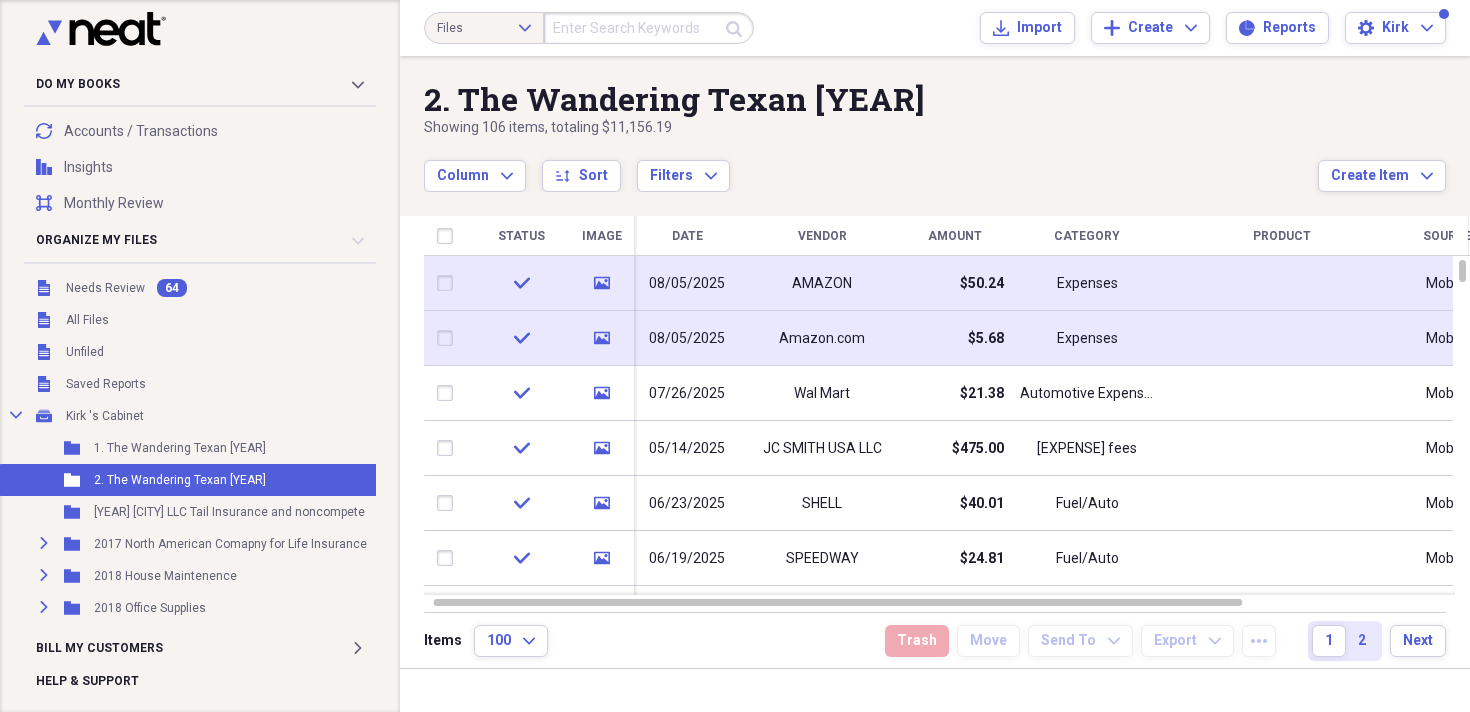 click on "08/05/2025" at bounding box center [687, 338] 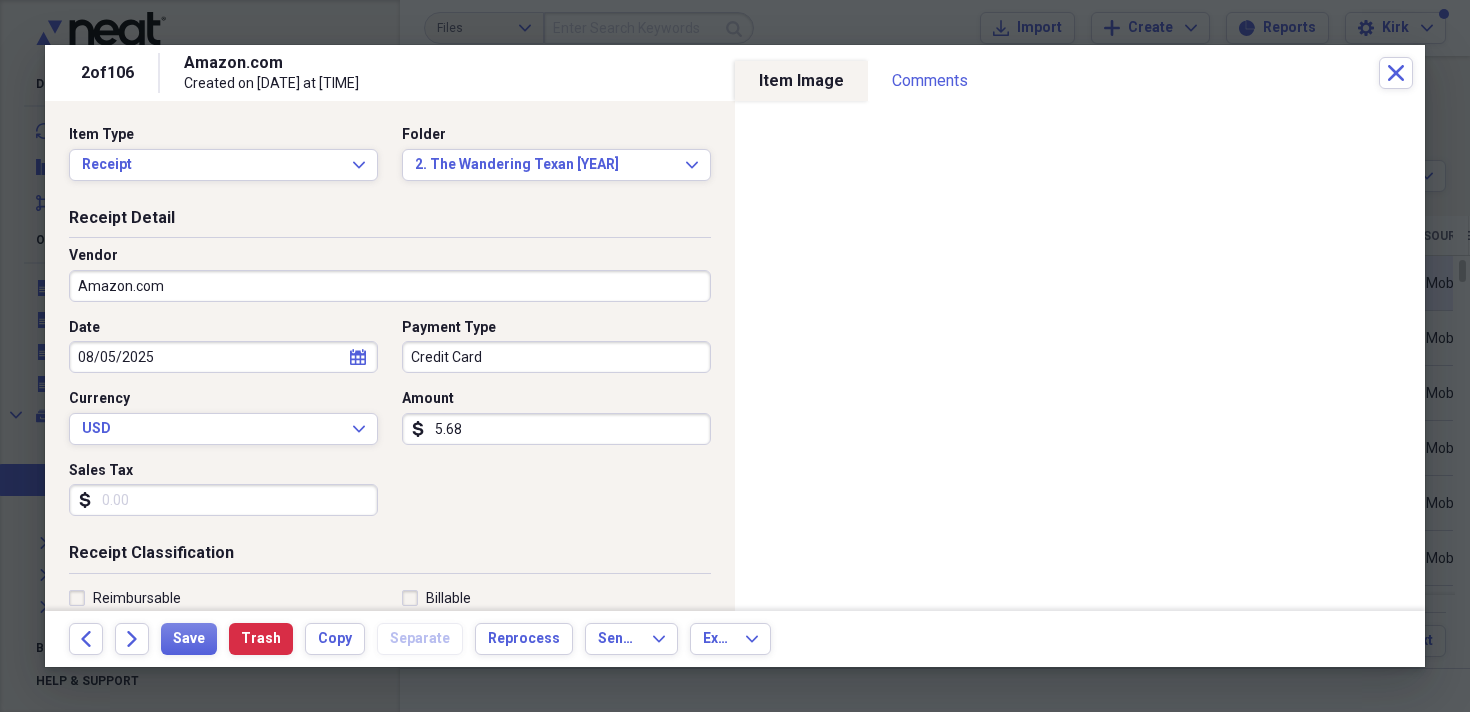click on "Sales Tax" at bounding box center (223, 500) 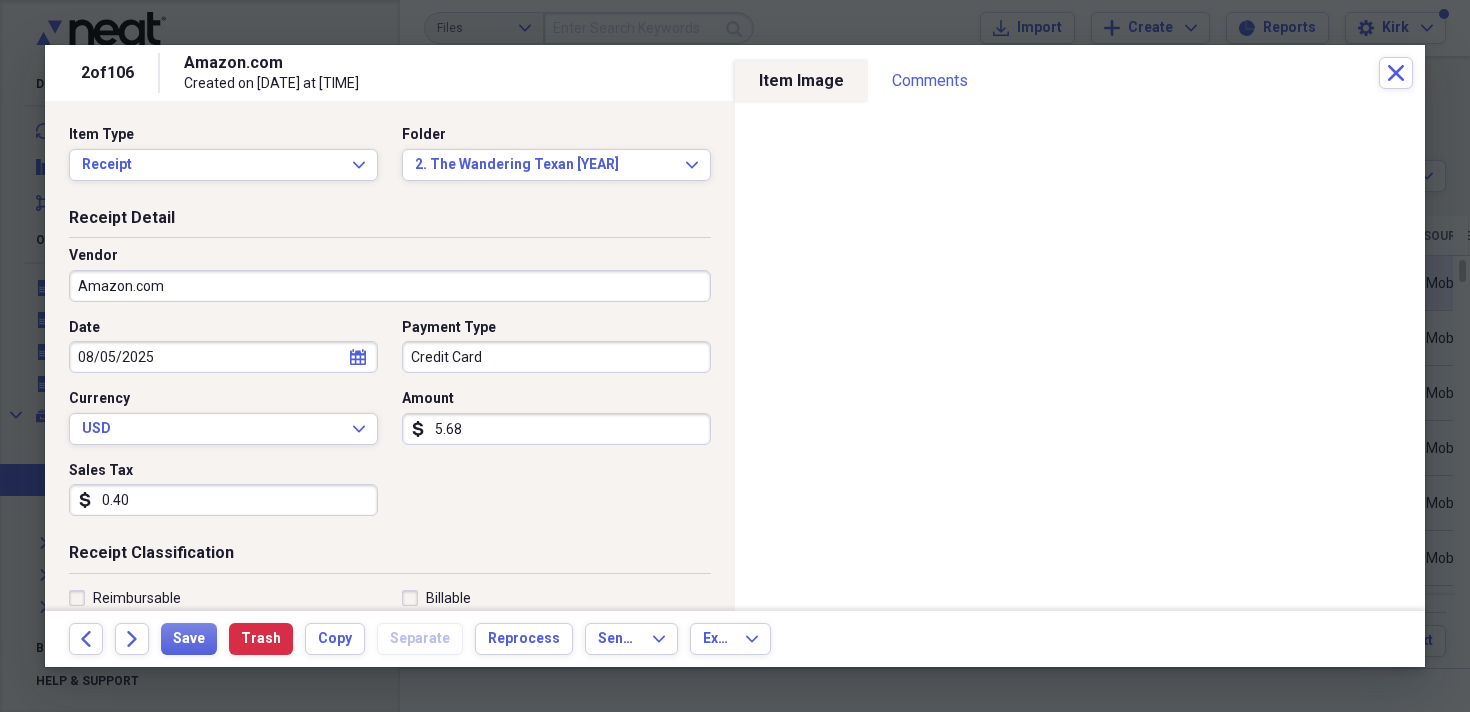 type on "0.40" 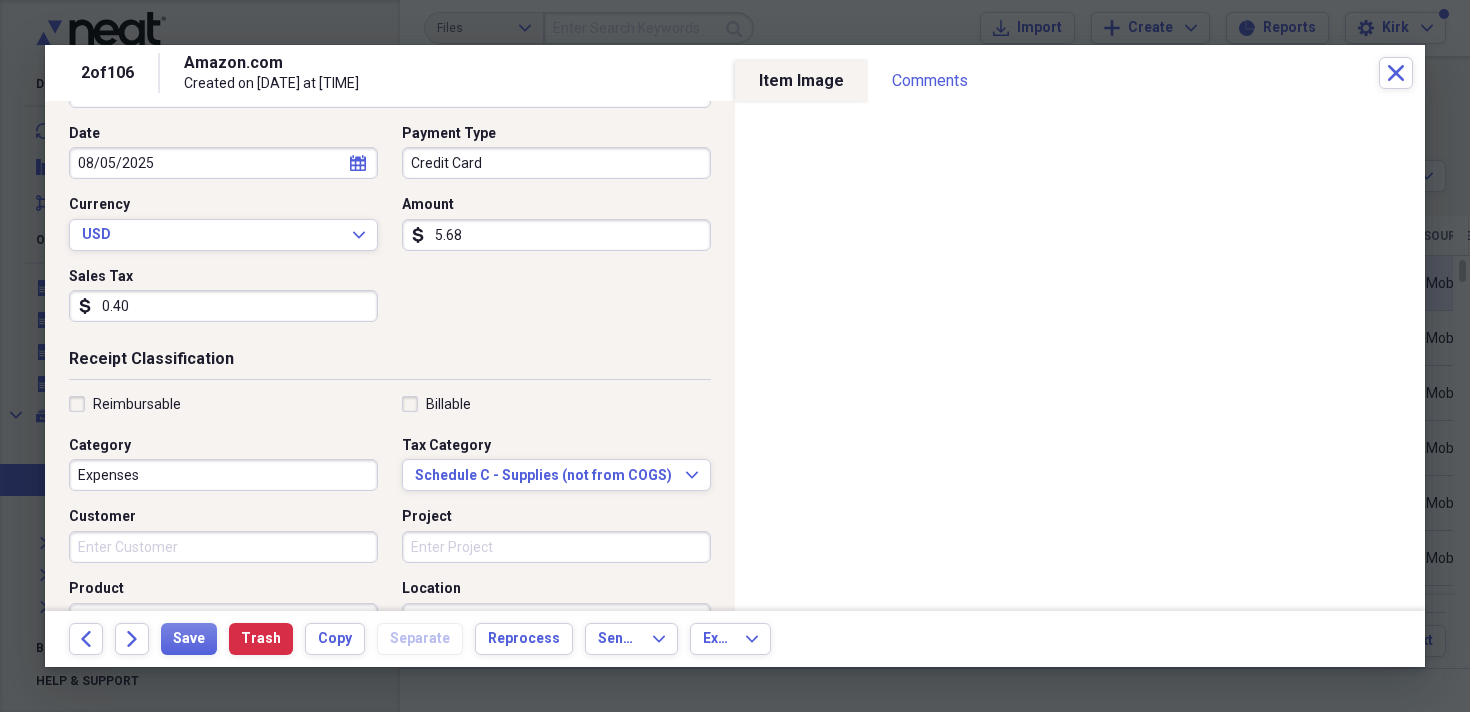 scroll, scrollTop: 195, scrollLeft: 0, axis: vertical 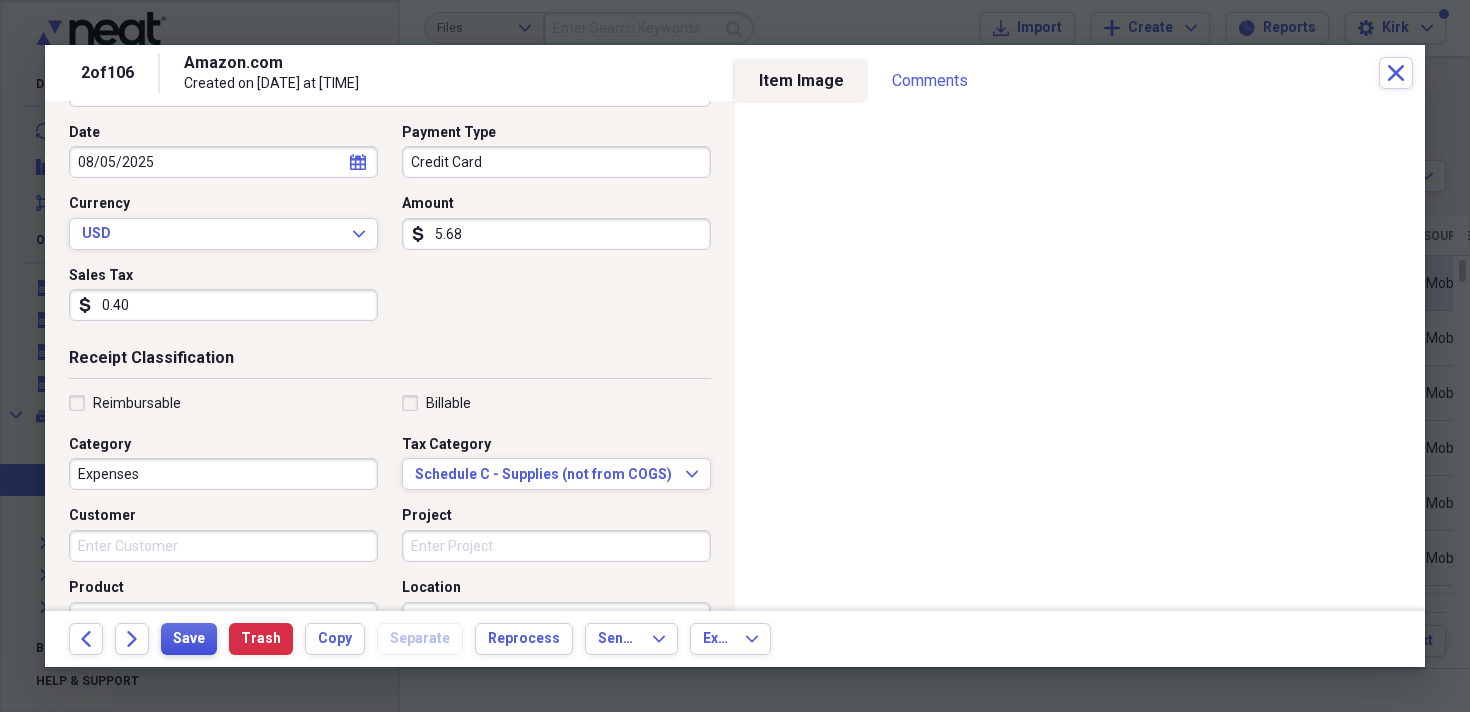 click on "Save" at bounding box center [189, 639] 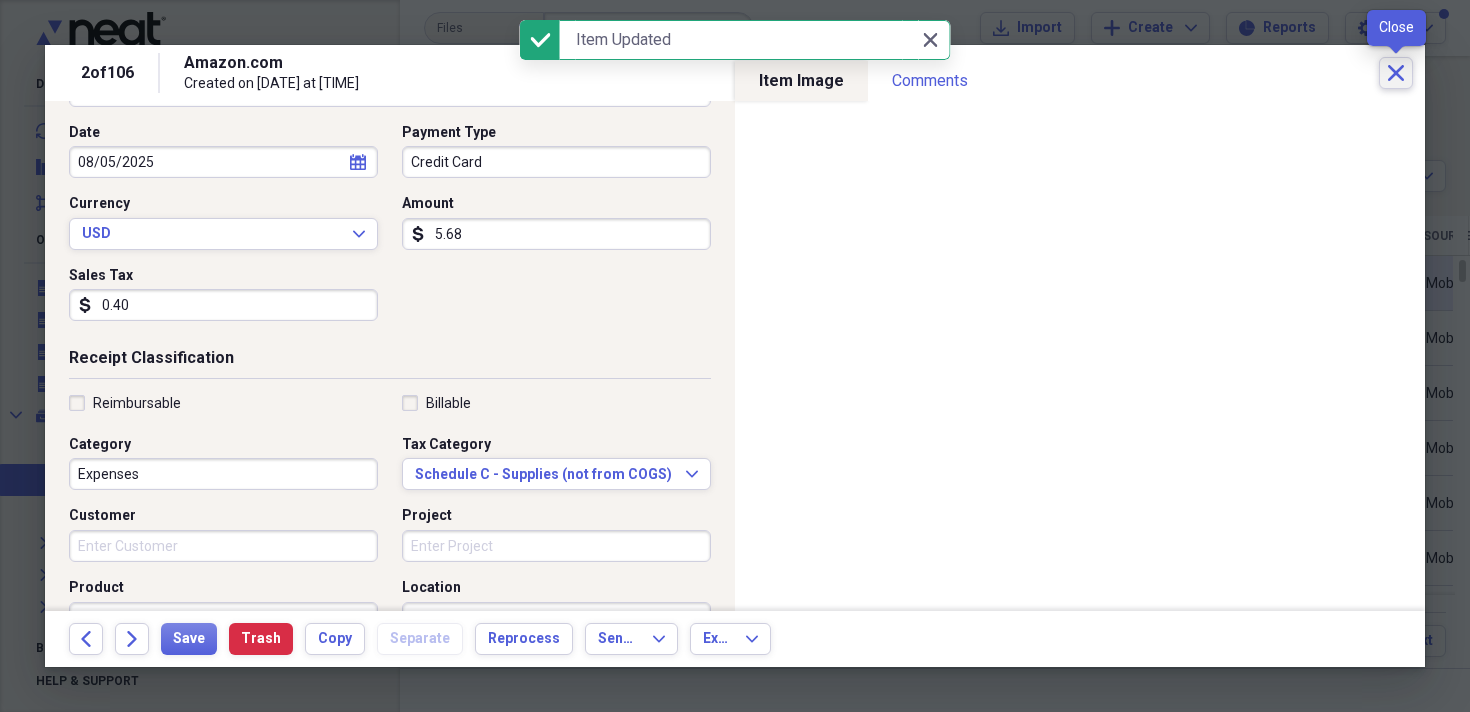 click on "Close" at bounding box center (1396, 73) 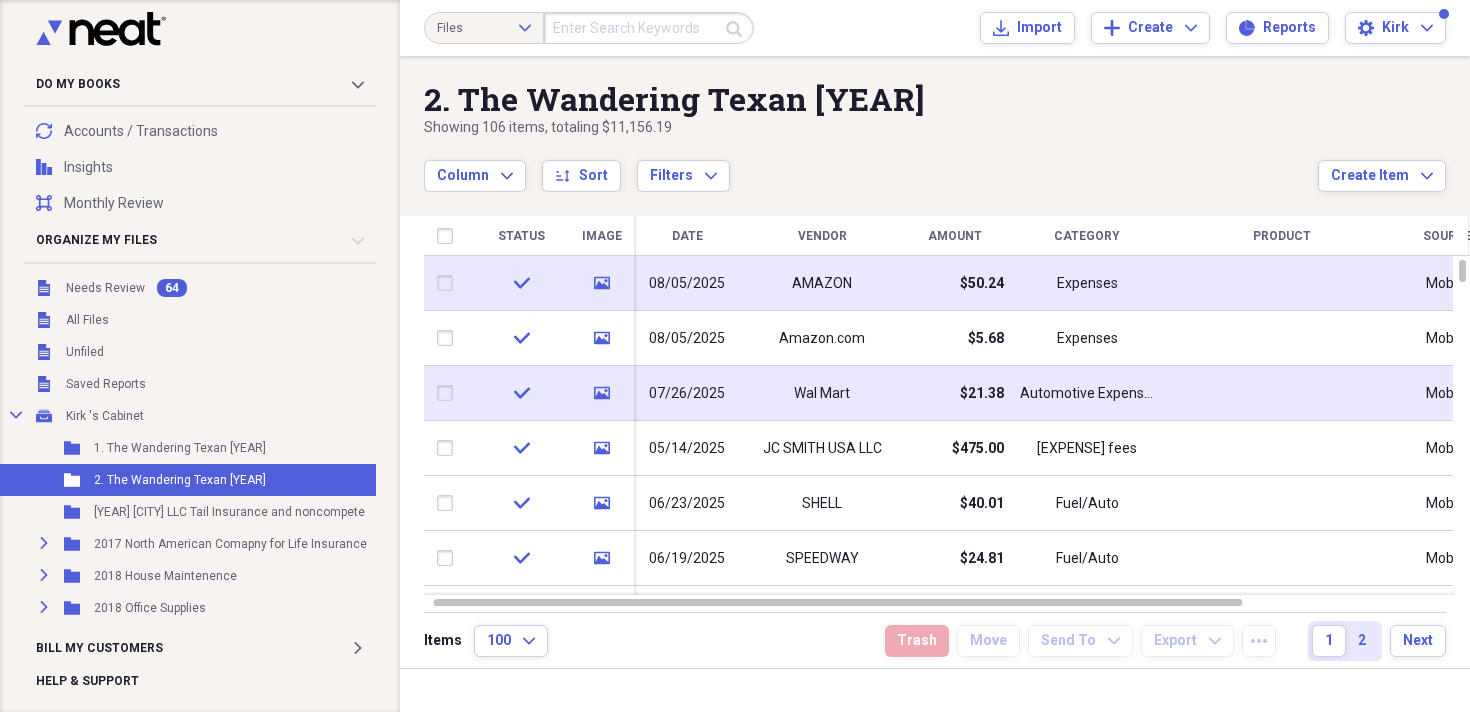 click on "07/26/2025" at bounding box center (687, 394) 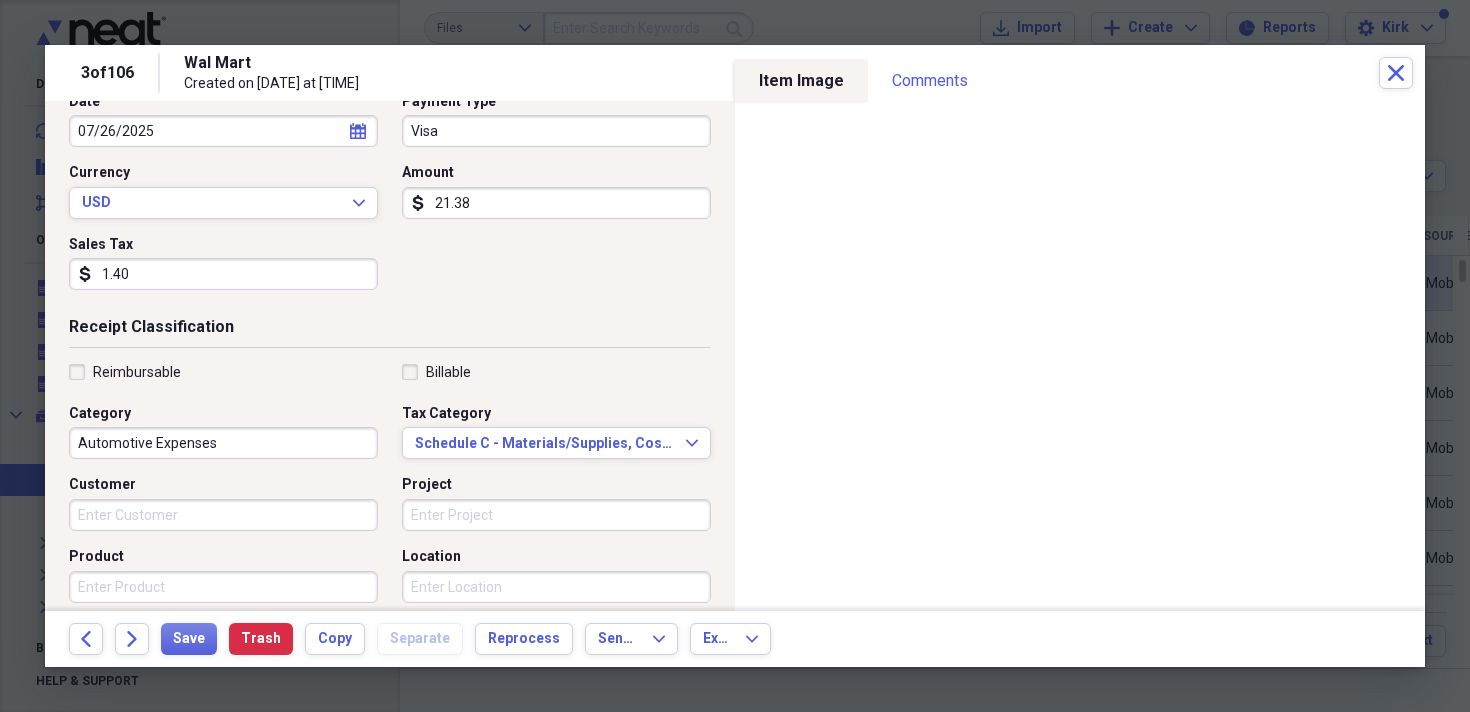 scroll, scrollTop: 231, scrollLeft: 0, axis: vertical 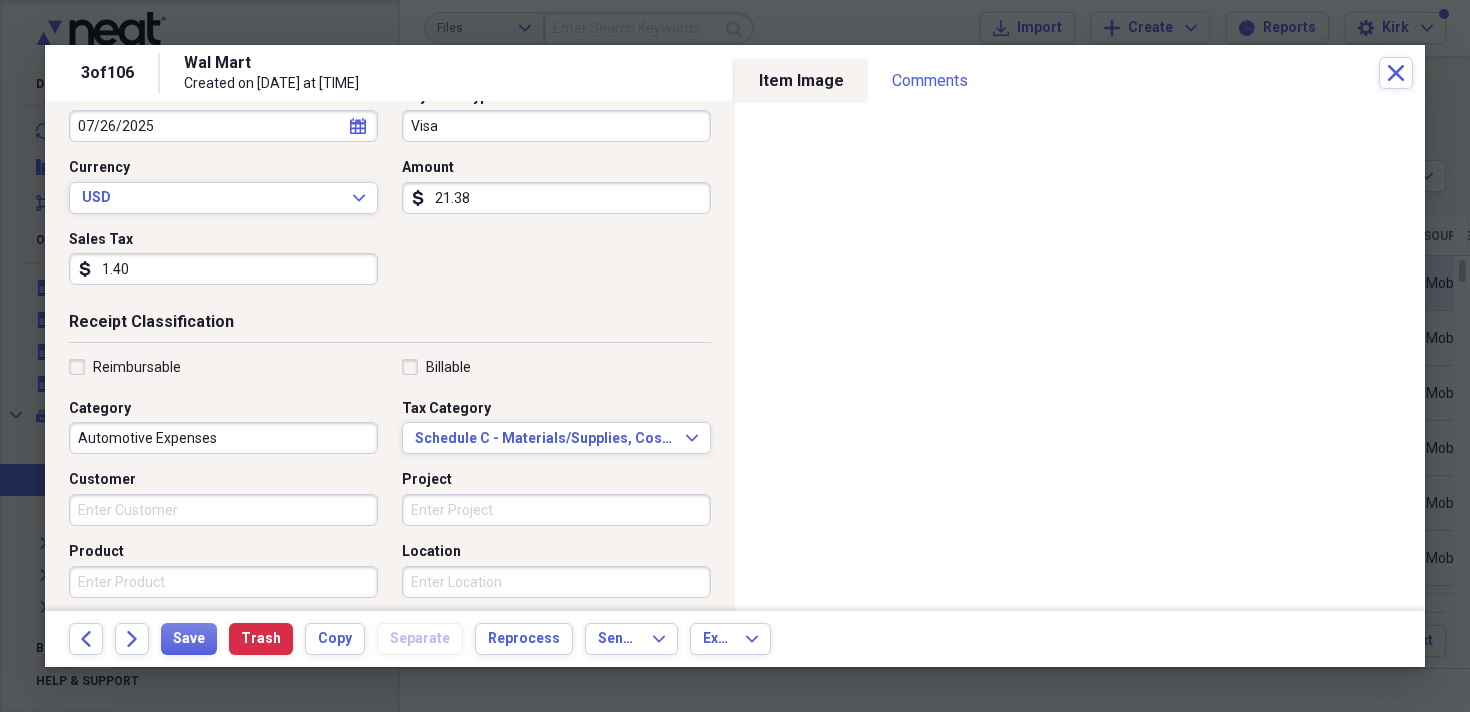 click on "Automotive Expenses" at bounding box center (223, 438) 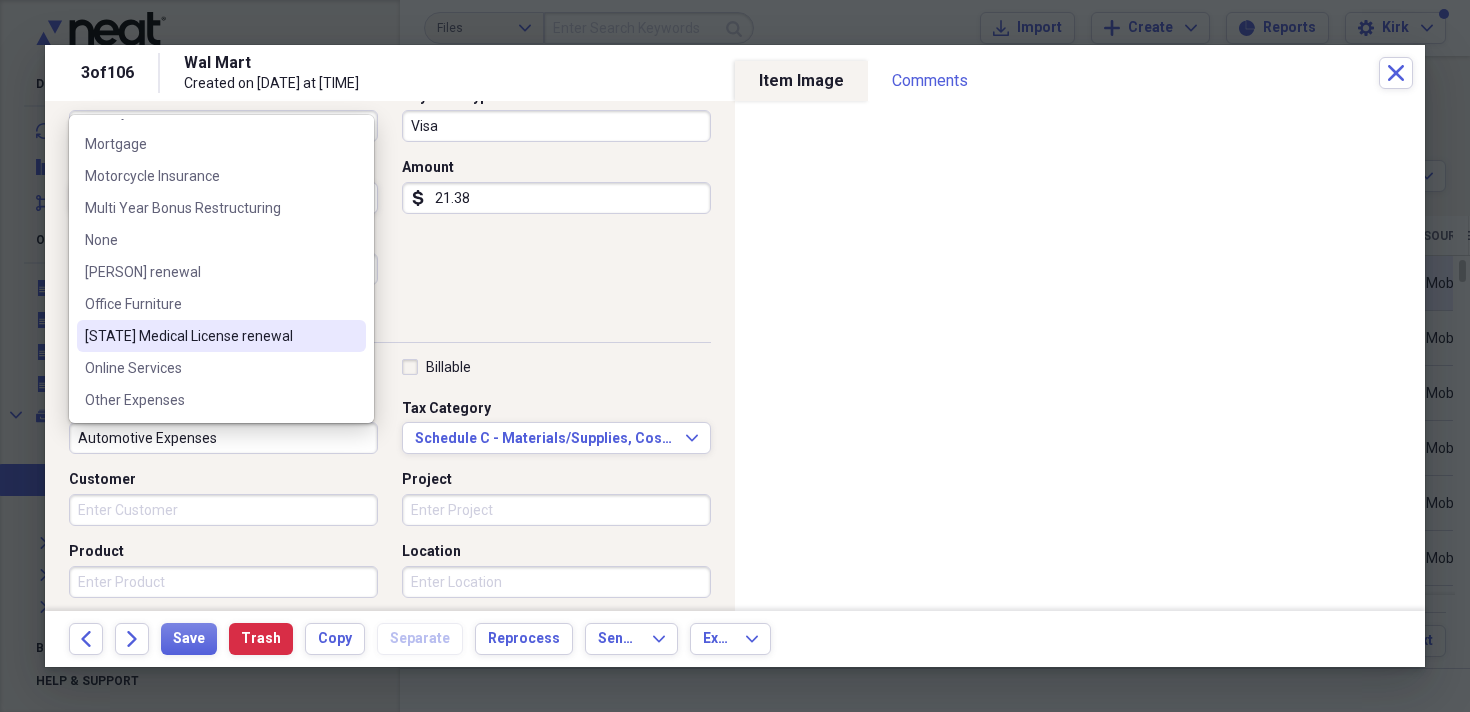 scroll, scrollTop: 1720, scrollLeft: 0, axis: vertical 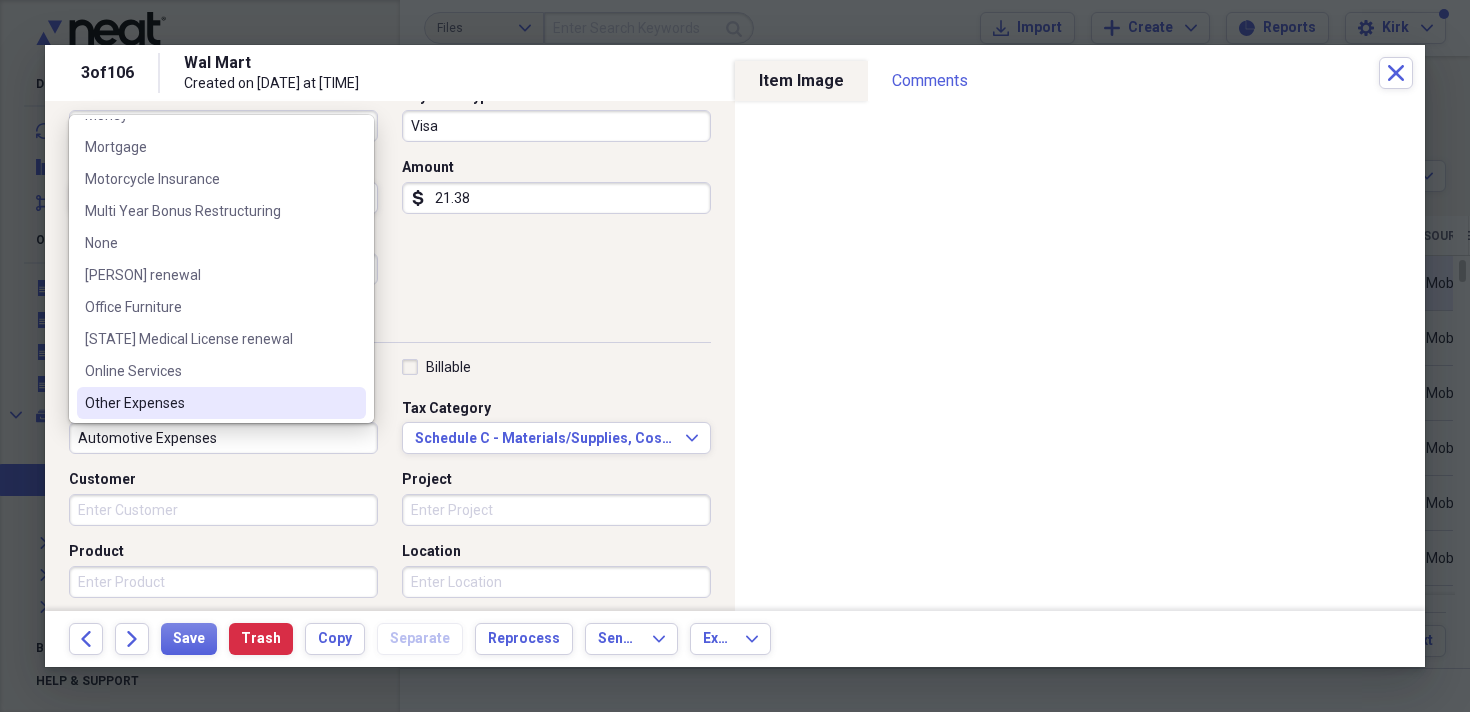 click on "Other Expenses" at bounding box center (209, 403) 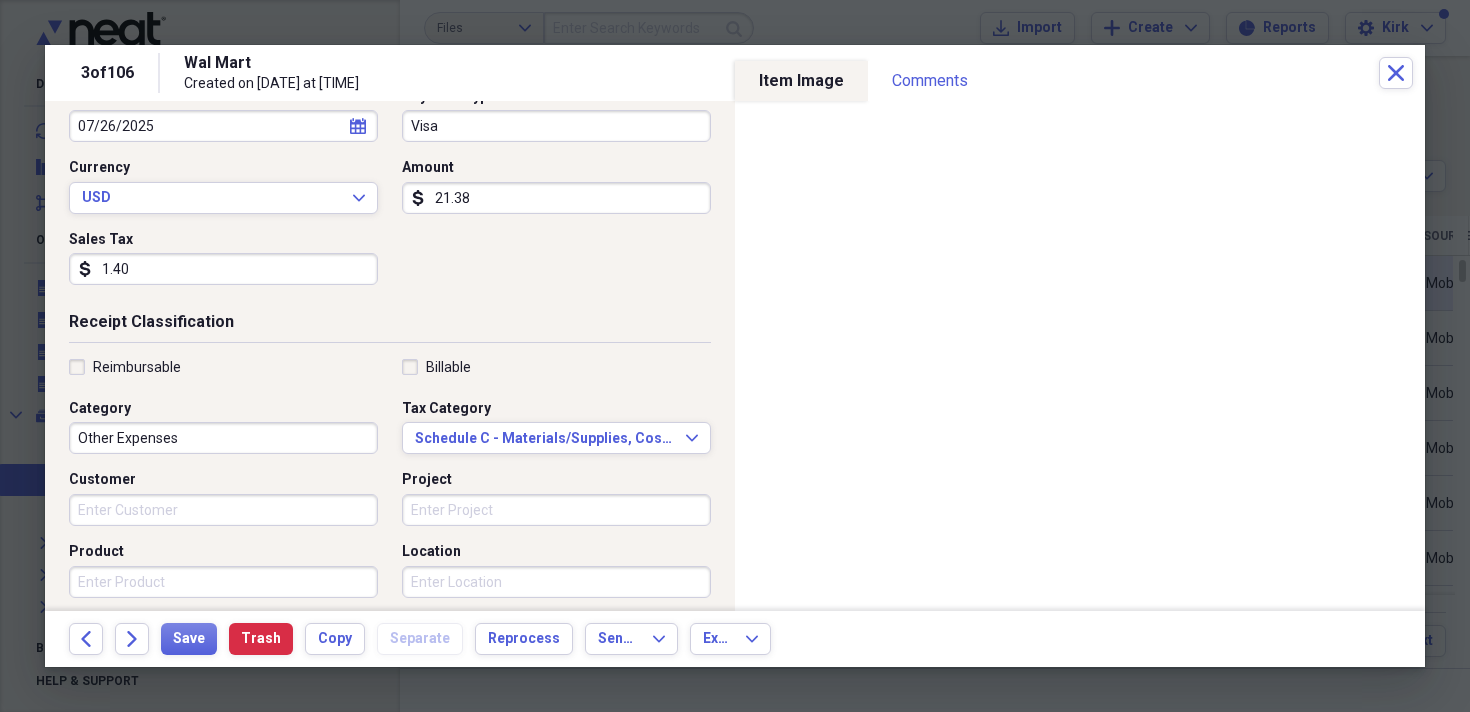 type on "Other Expenses" 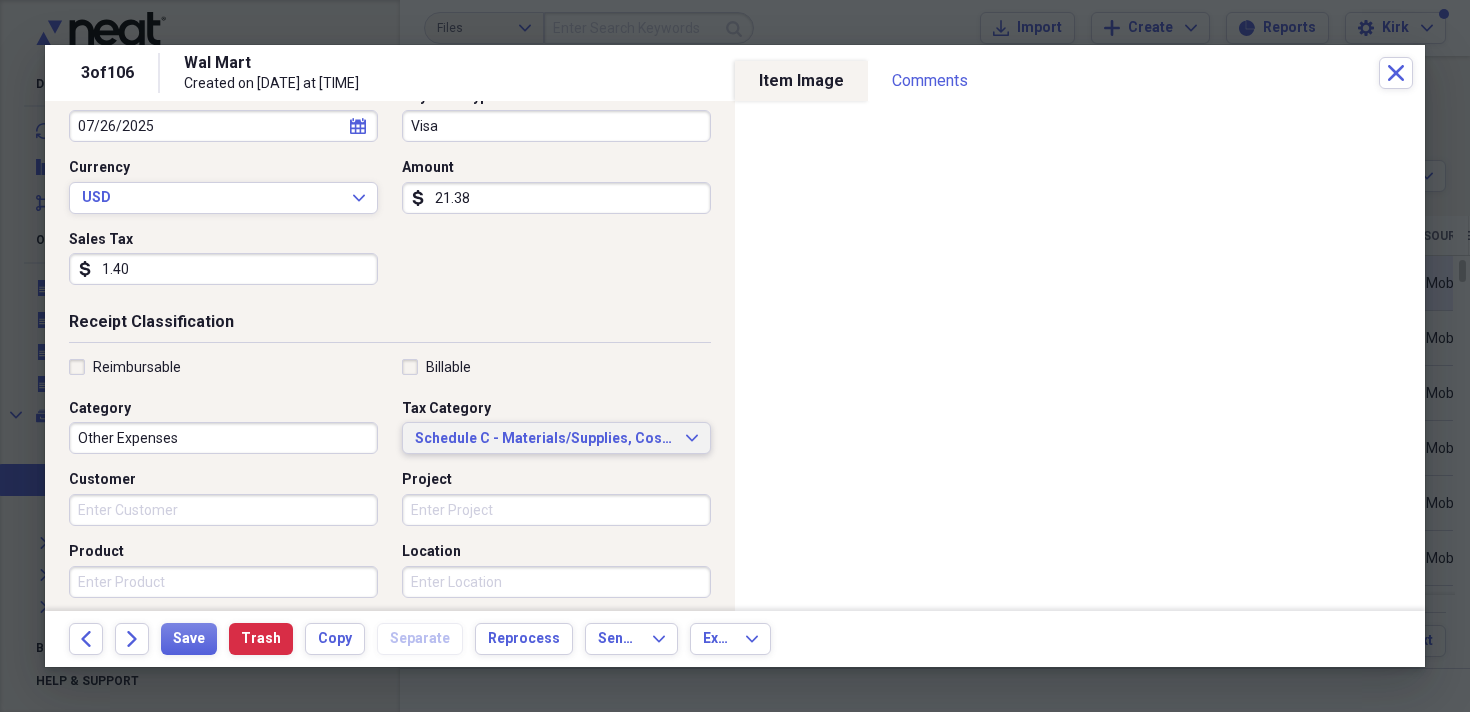 click on "Schedule C - Materials/Supplies, Cost of Goods" at bounding box center (544, 439) 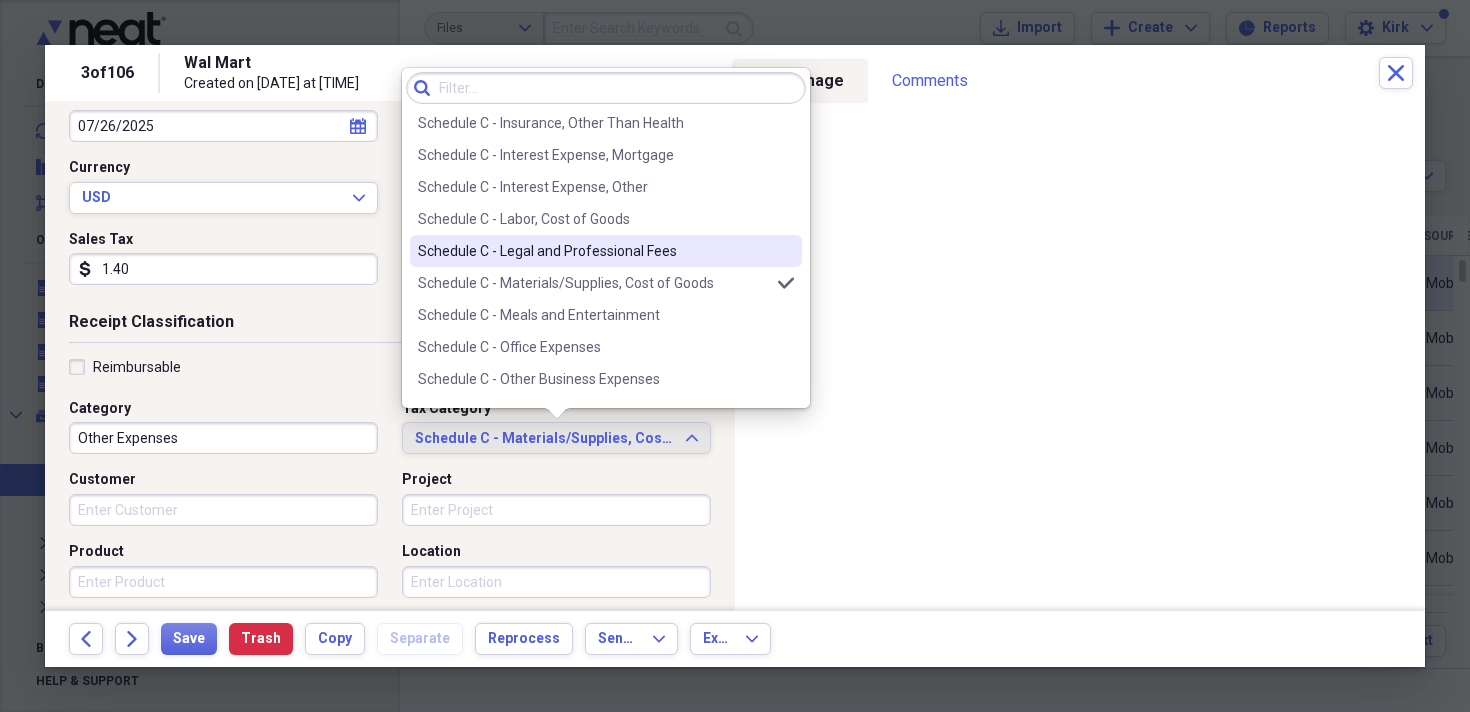 scroll, scrollTop: 3816, scrollLeft: 0, axis: vertical 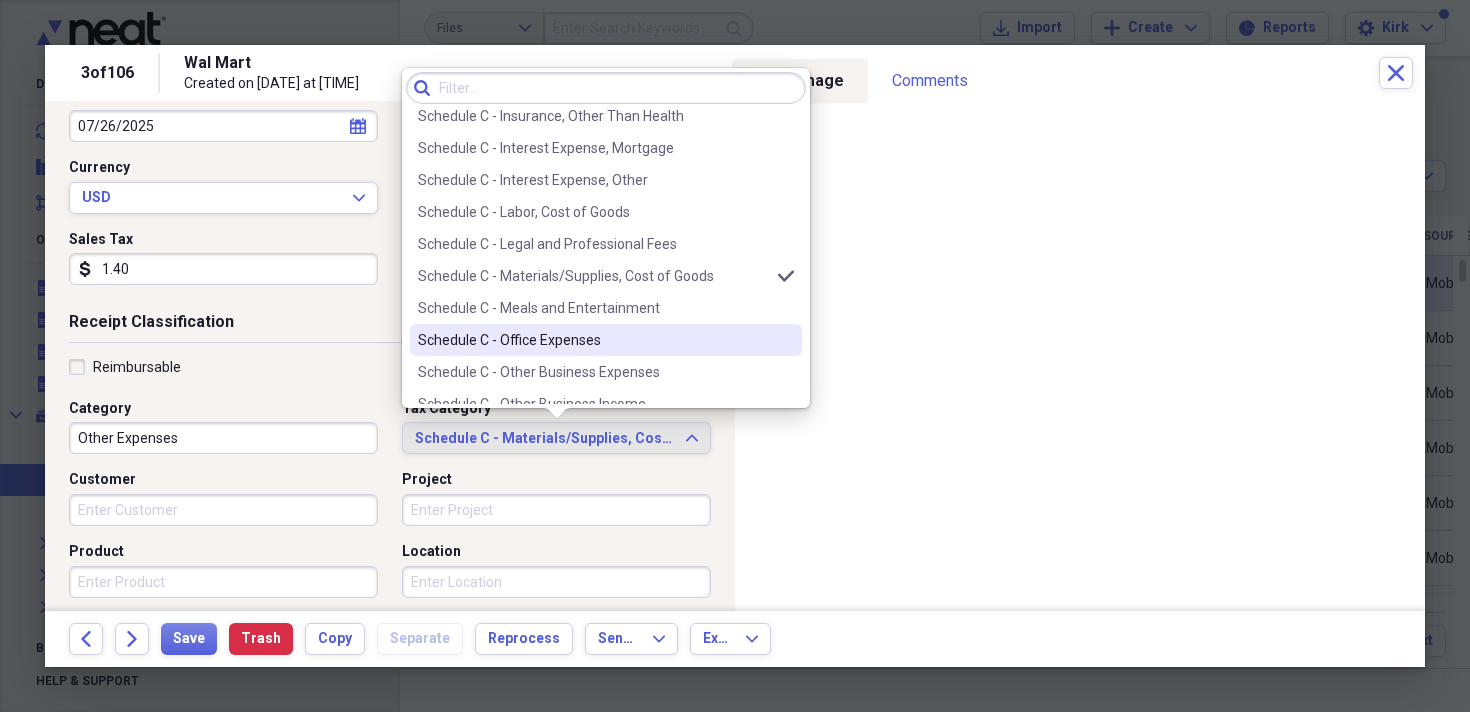 click on "Schedule C - Office Expenses" at bounding box center [594, 340] 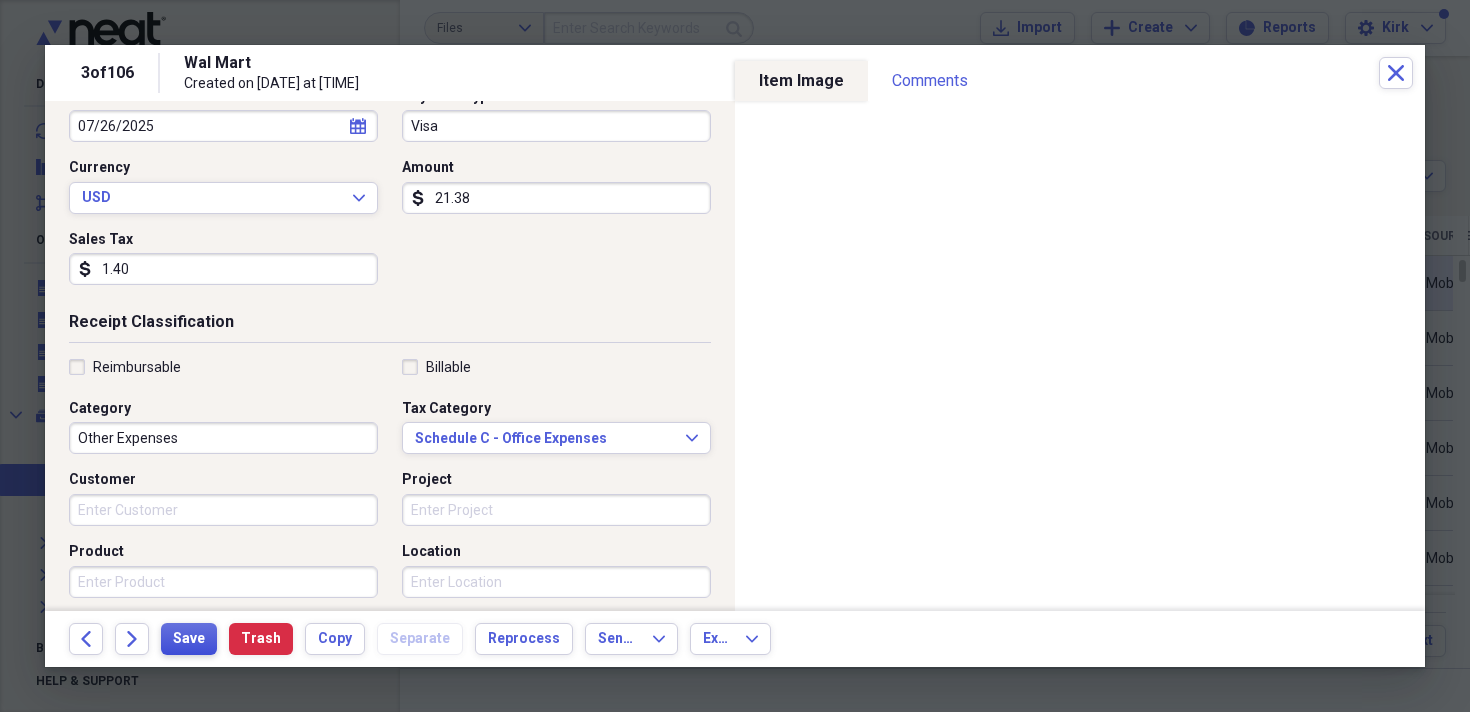 click on "Save" at bounding box center [189, 639] 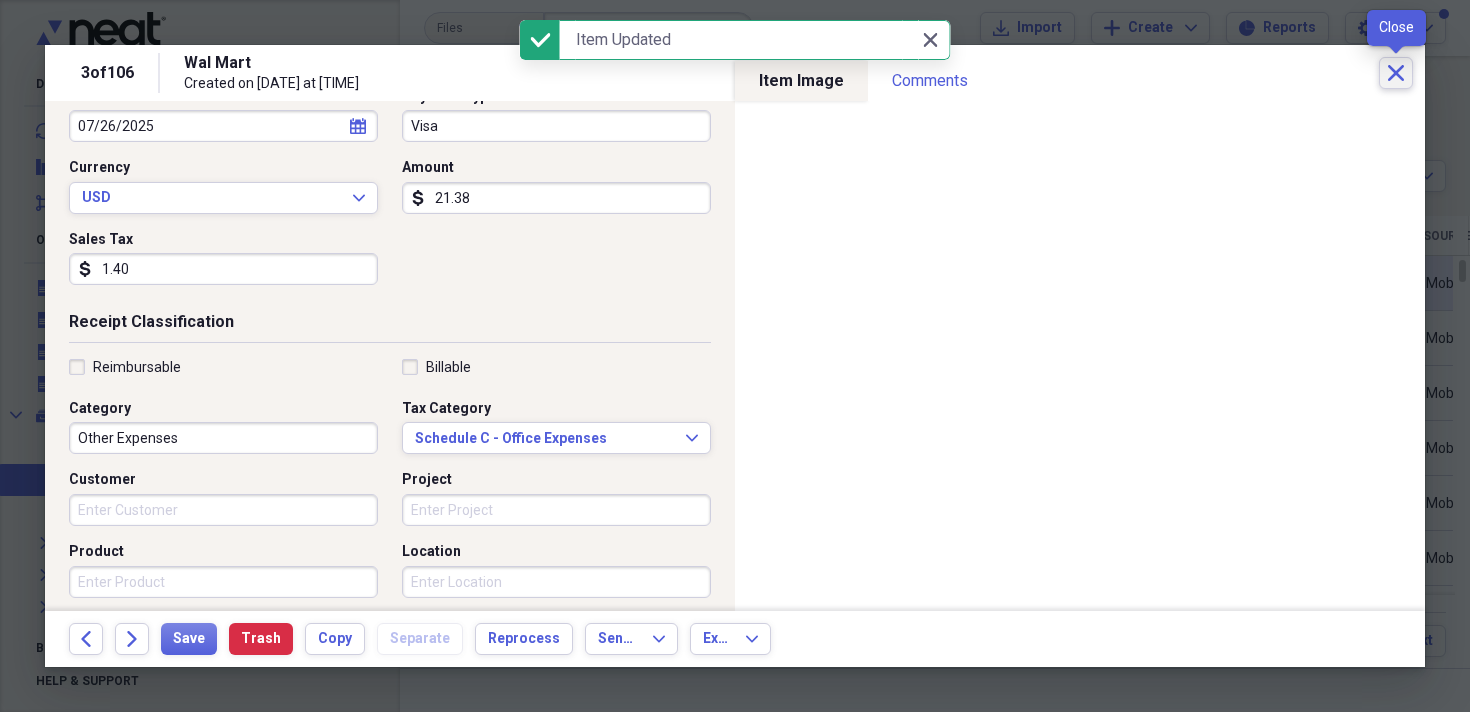 click on "Close" 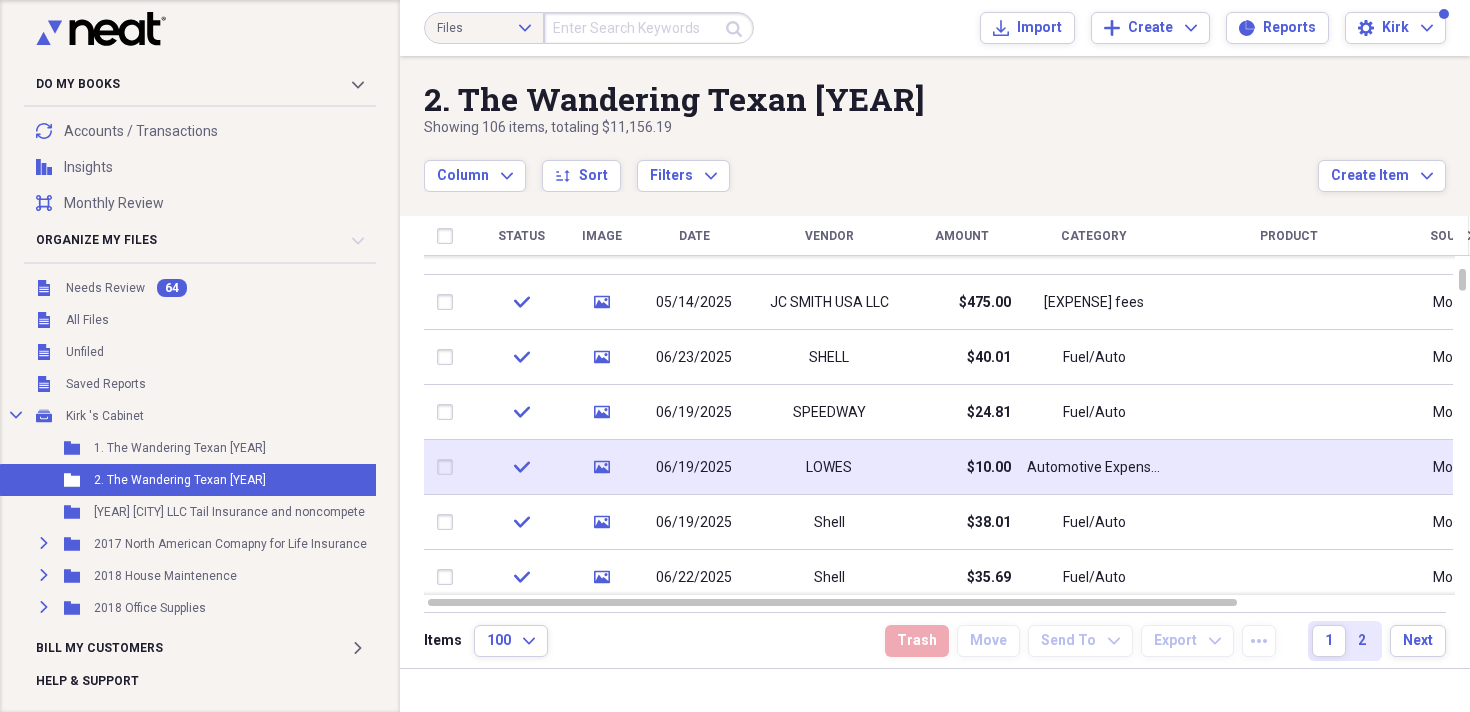 click on "06/19/2025" at bounding box center (694, 468) 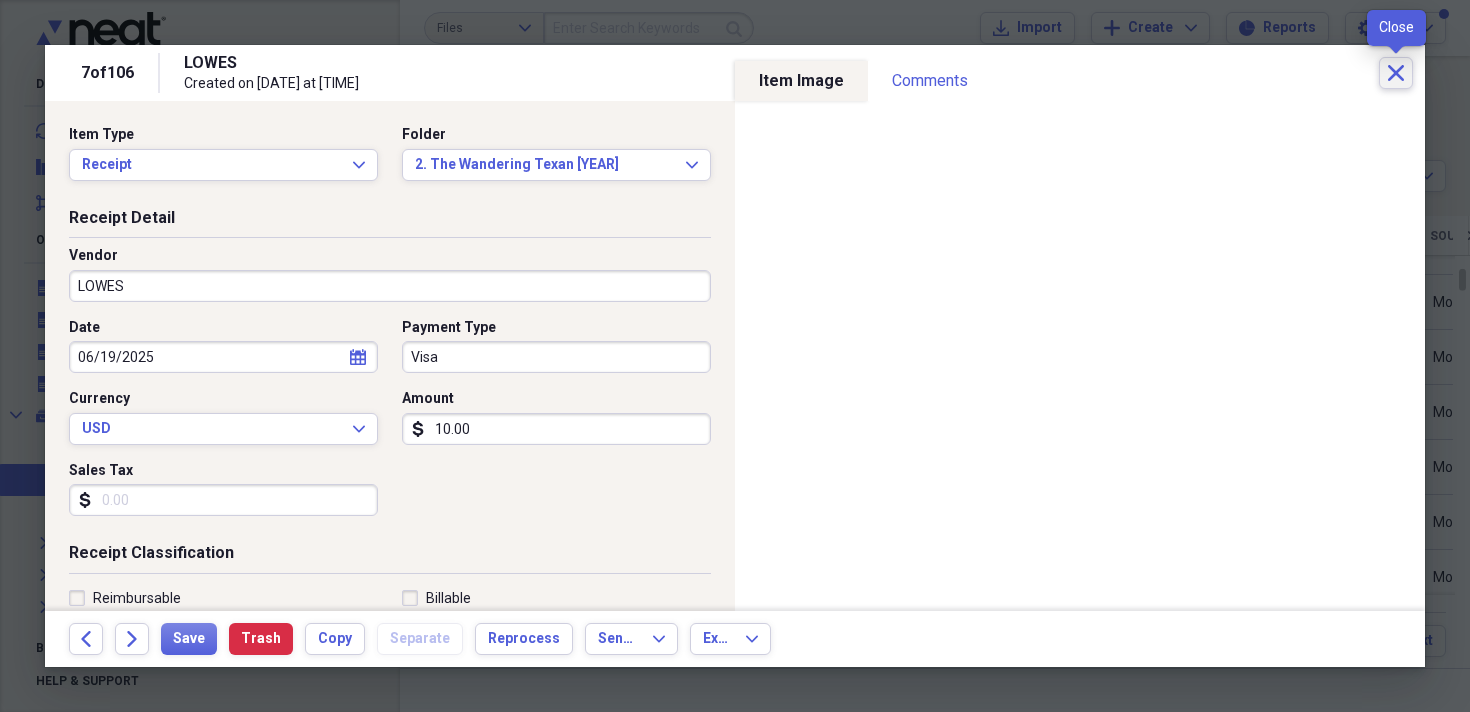 click 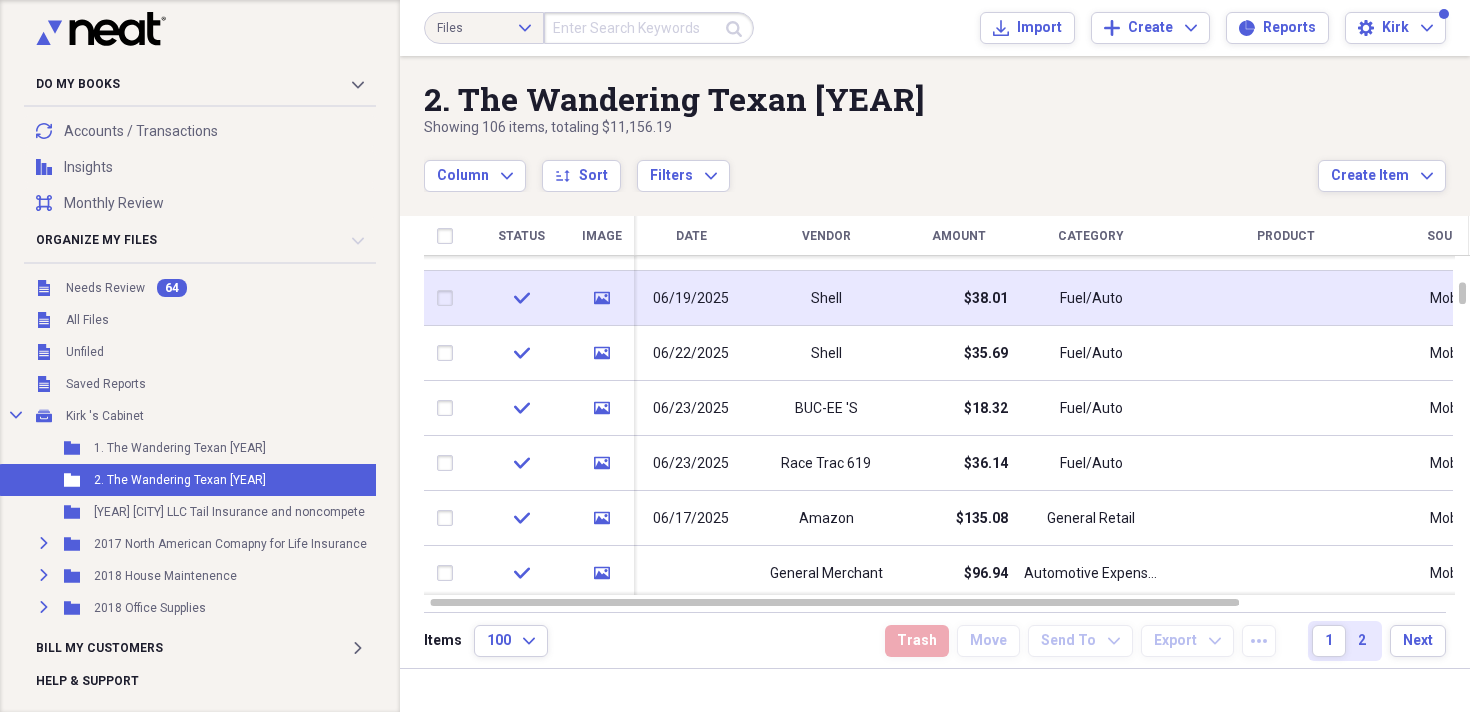 click on "check" at bounding box center [521, 518] 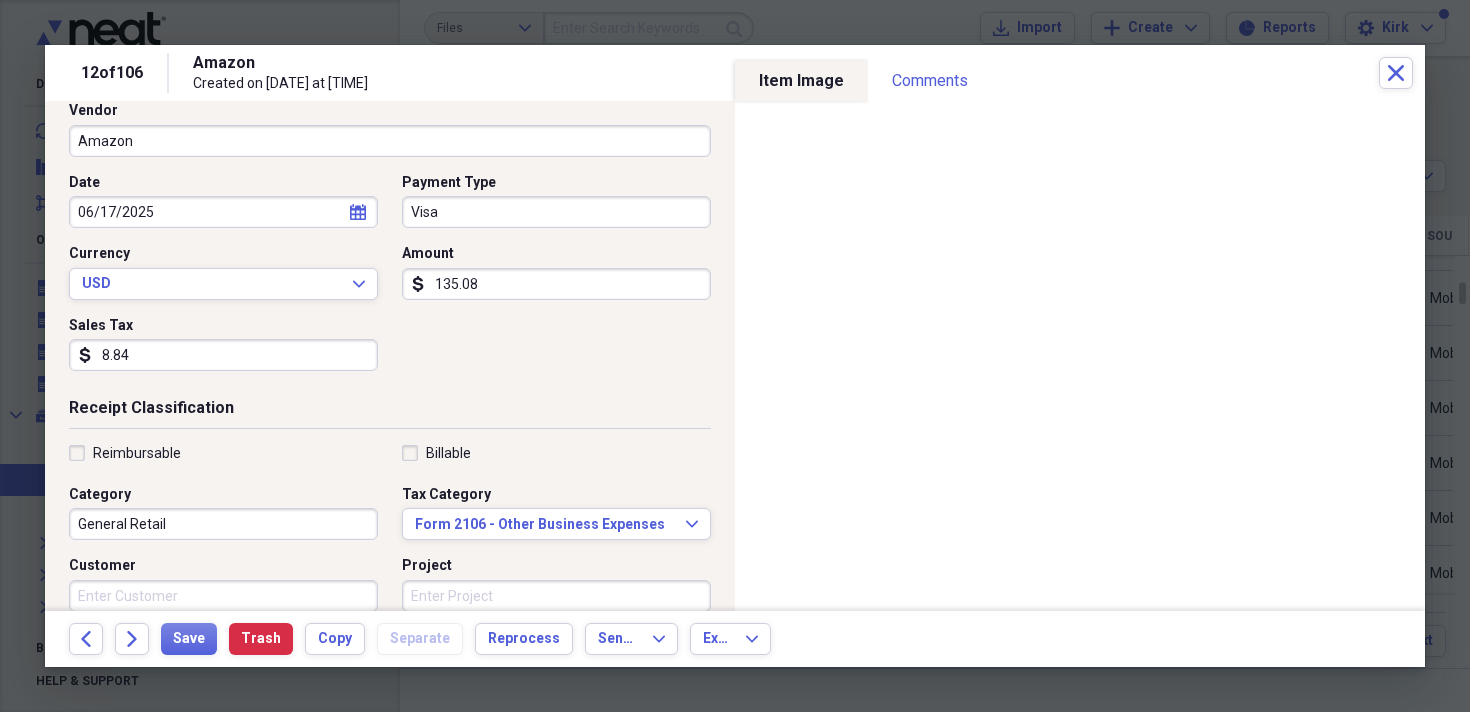scroll, scrollTop: 159, scrollLeft: 0, axis: vertical 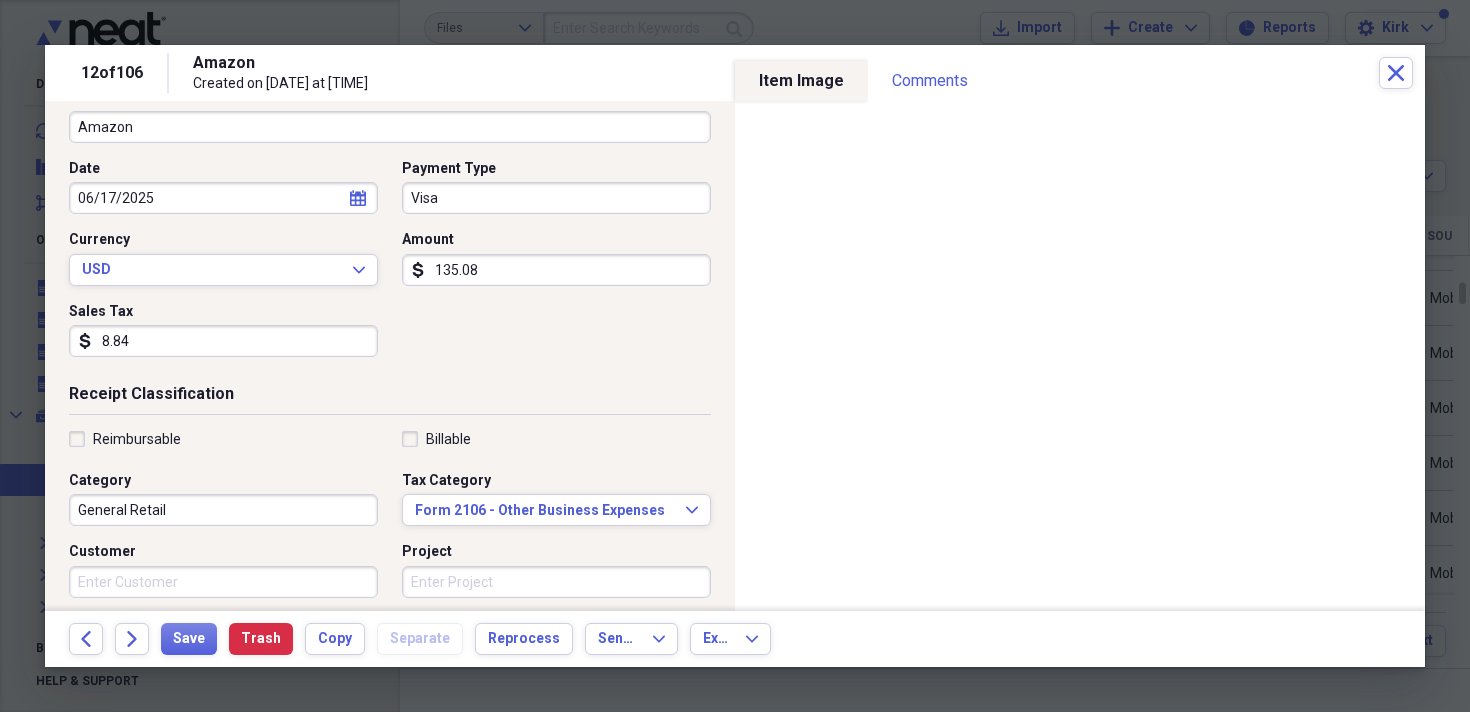 click on "General Retail" at bounding box center [223, 510] 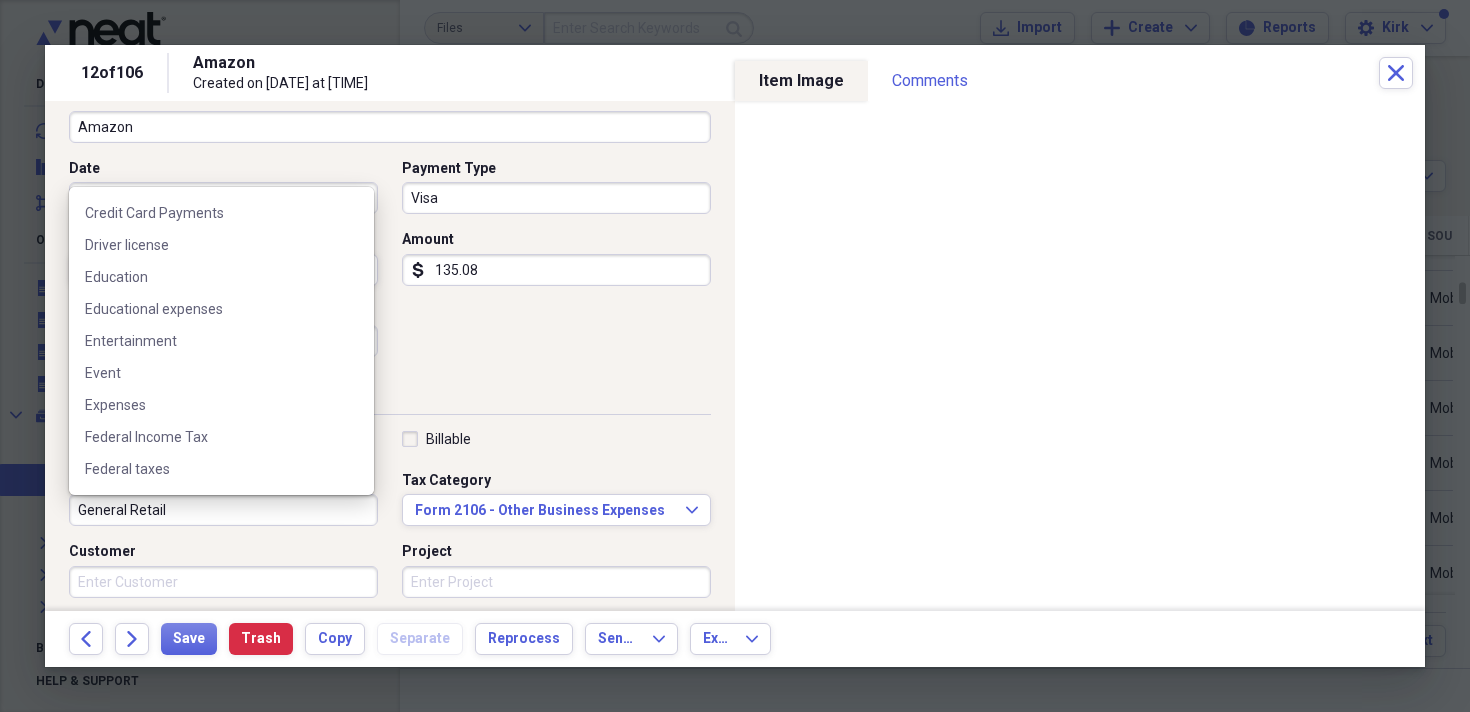 scroll, scrollTop: 640, scrollLeft: 0, axis: vertical 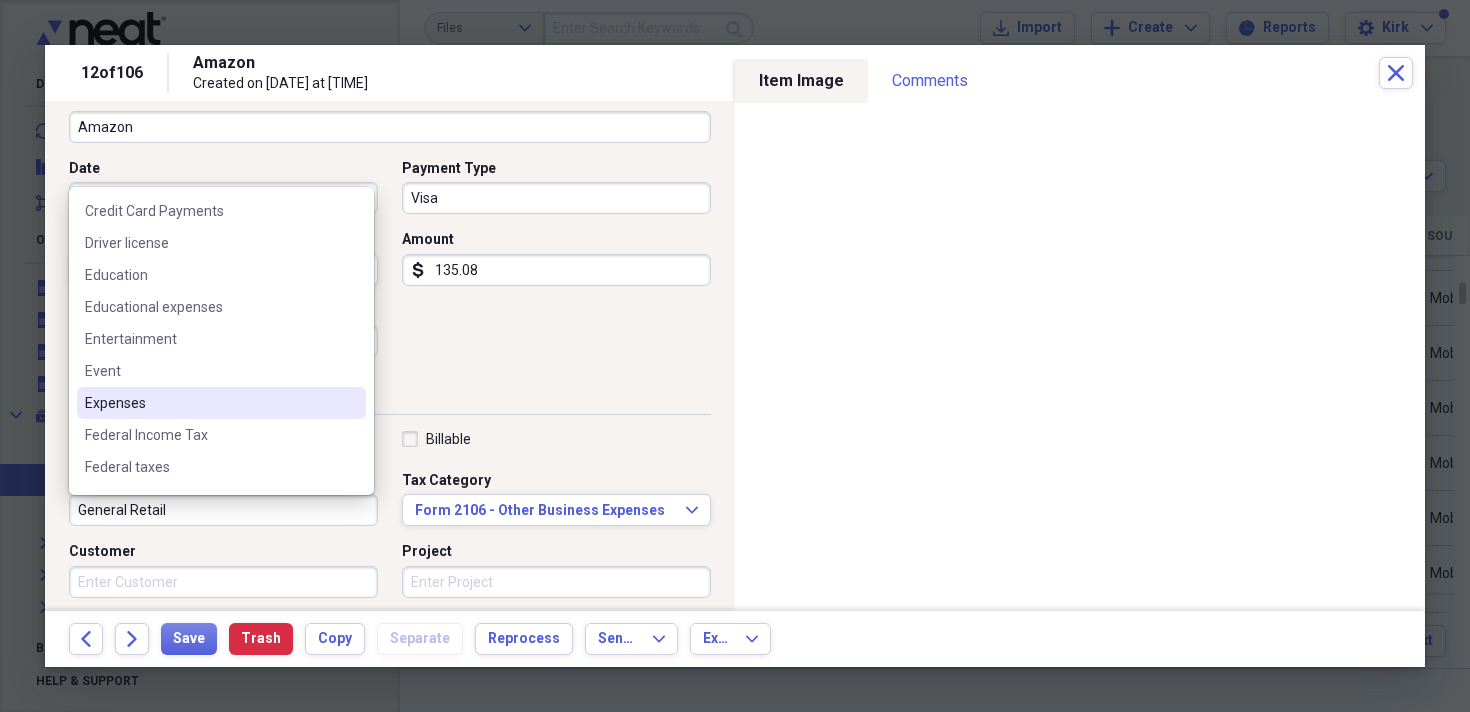 click on "Expenses" at bounding box center (209, 403) 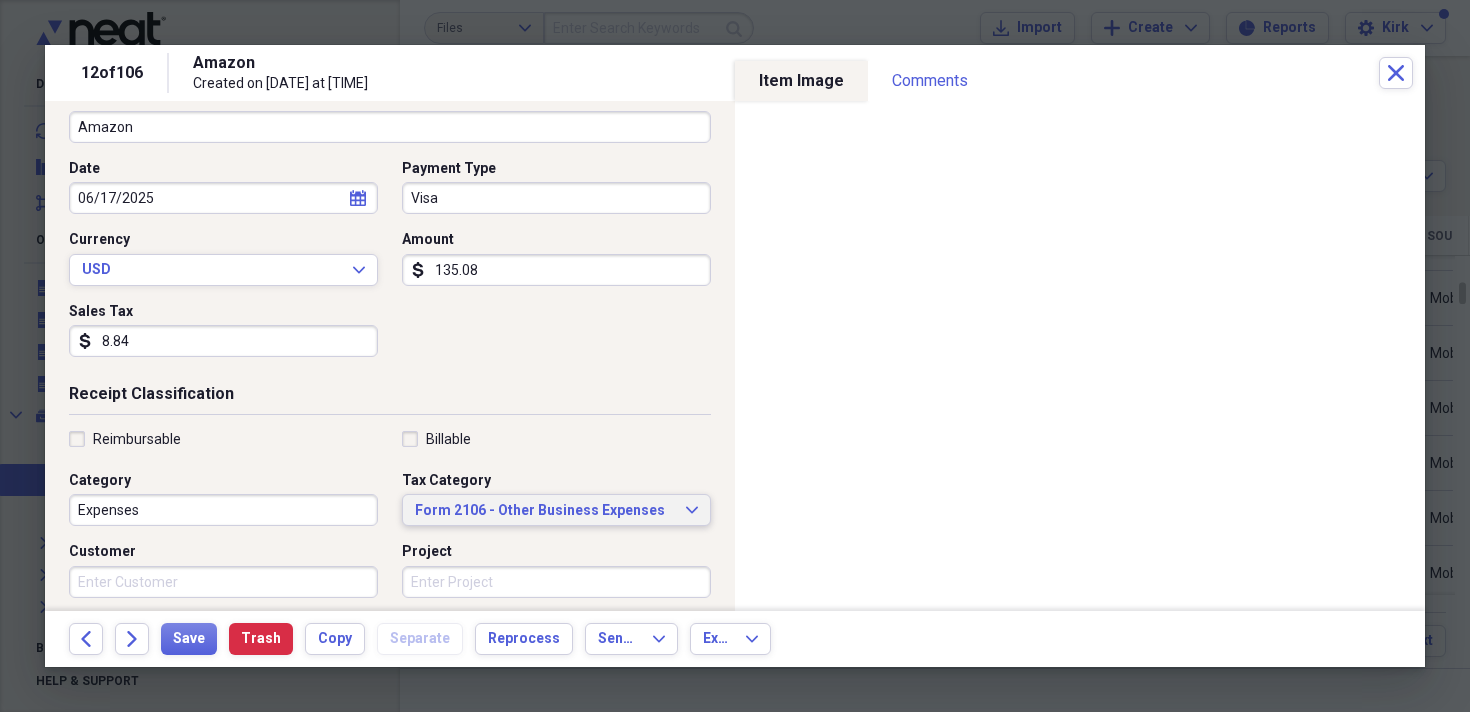 click on "Form 2106 - Other Business Expenses" at bounding box center (544, 511) 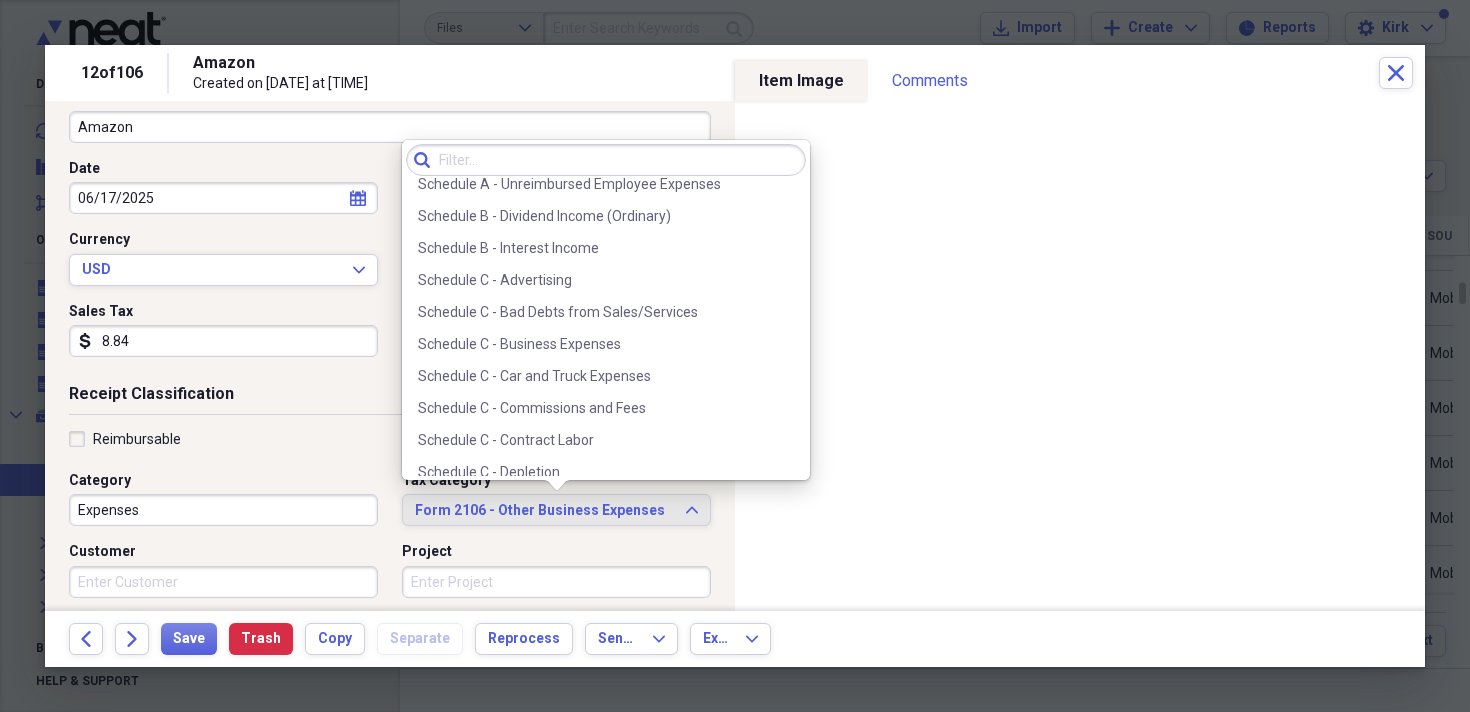 scroll, scrollTop: 3437, scrollLeft: 0, axis: vertical 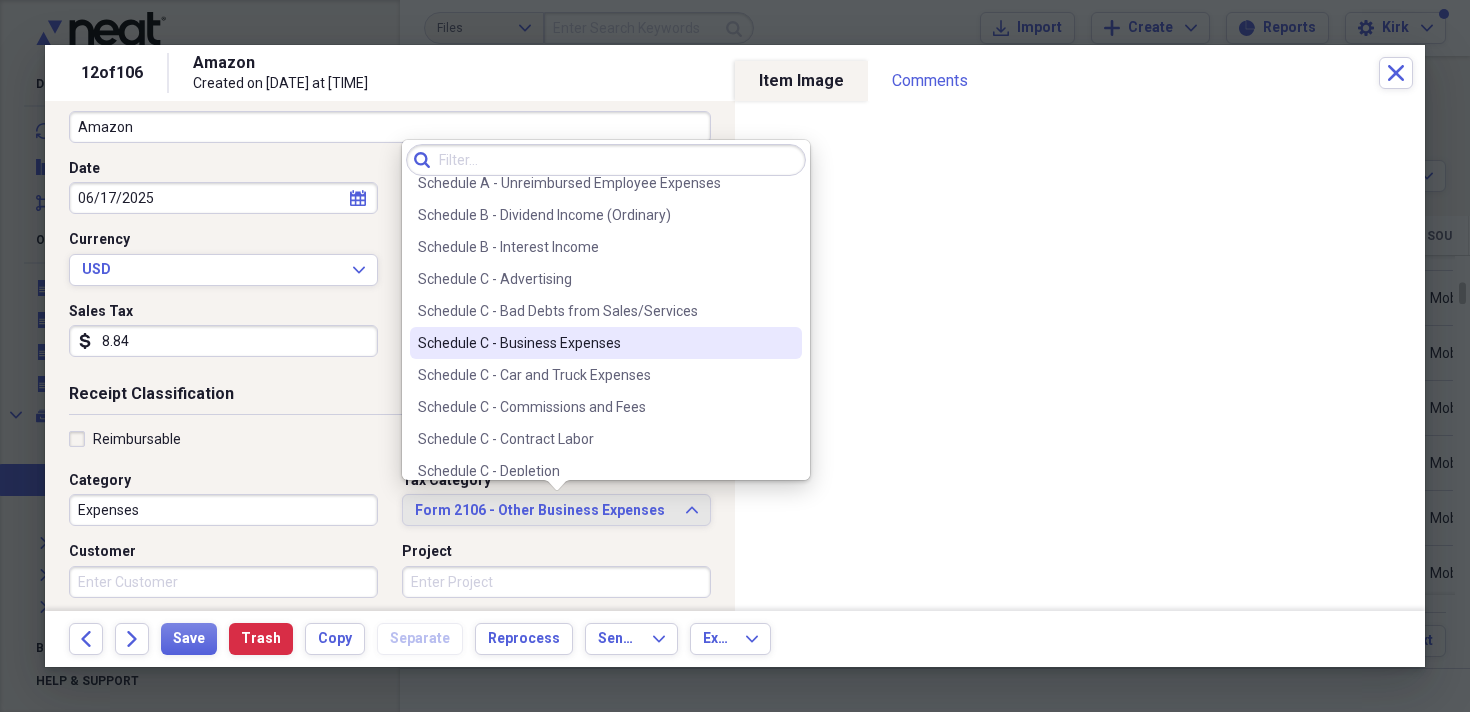 click on "Schedule C - Business Expenses" at bounding box center [594, 343] 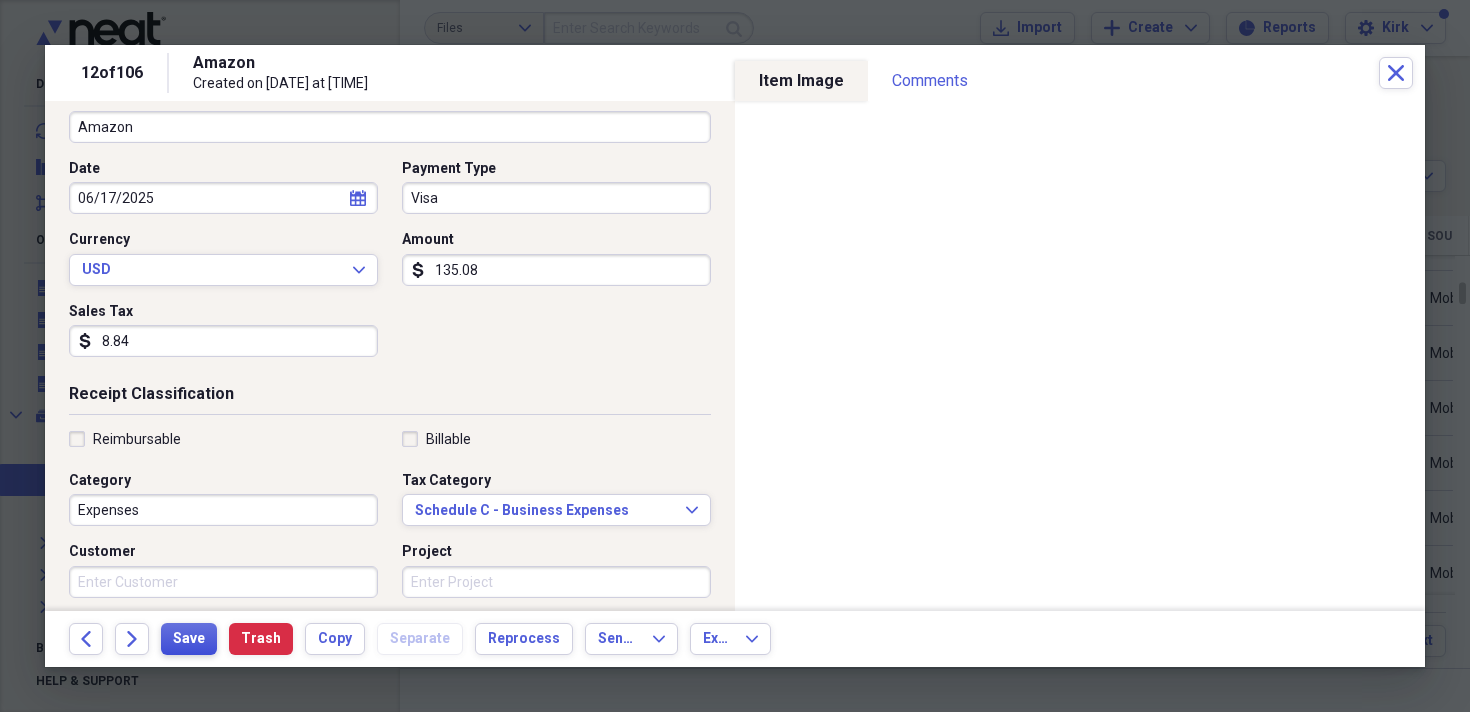 click on "Save" at bounding box center (189, 639) 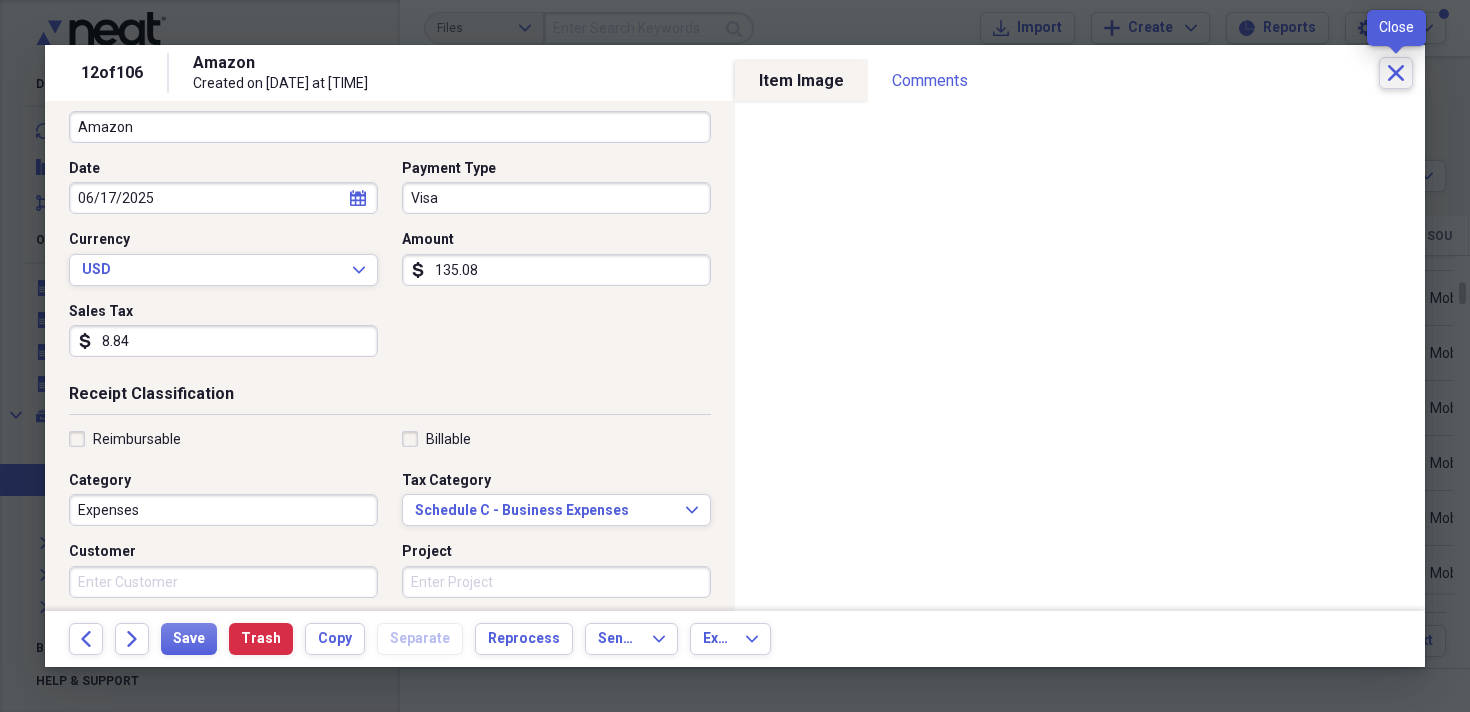 click on "Close" 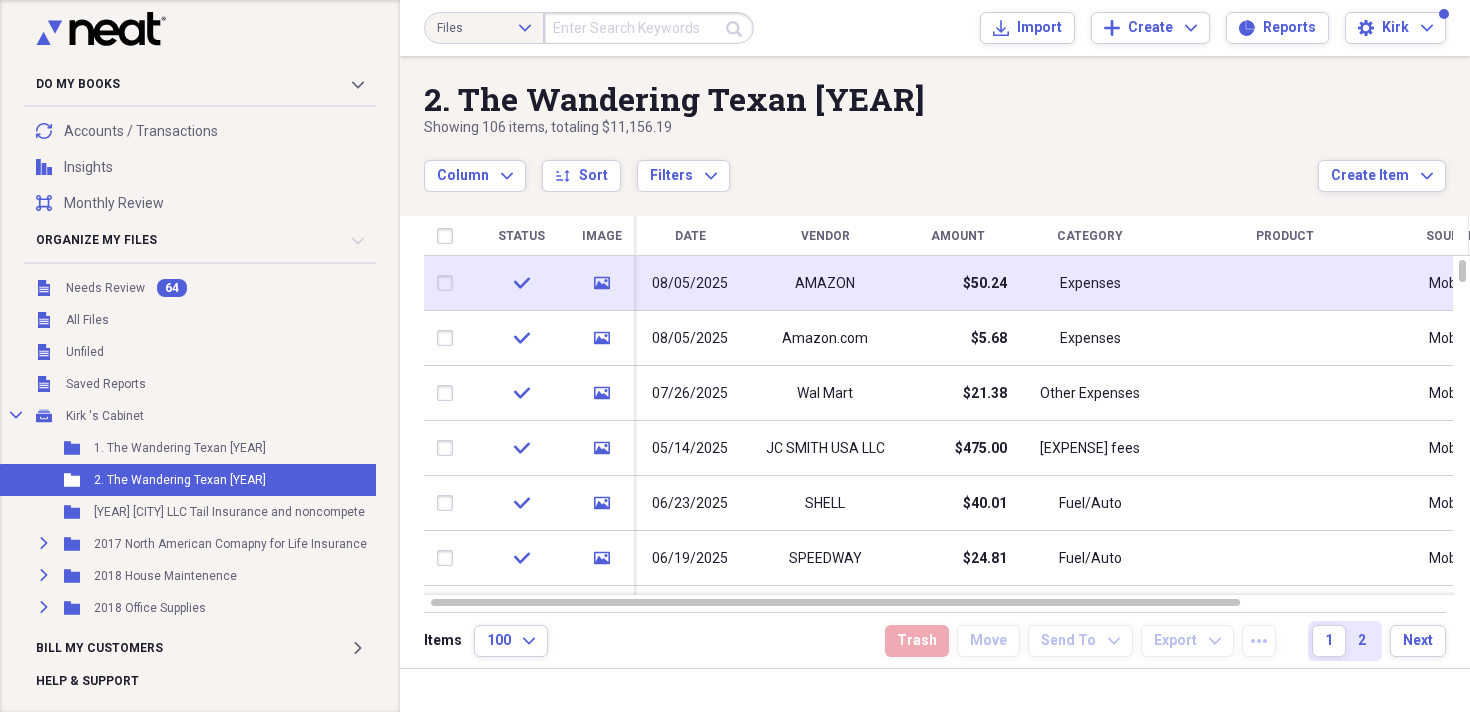 click on "08/05/2025" at bounding box center [690, 283] 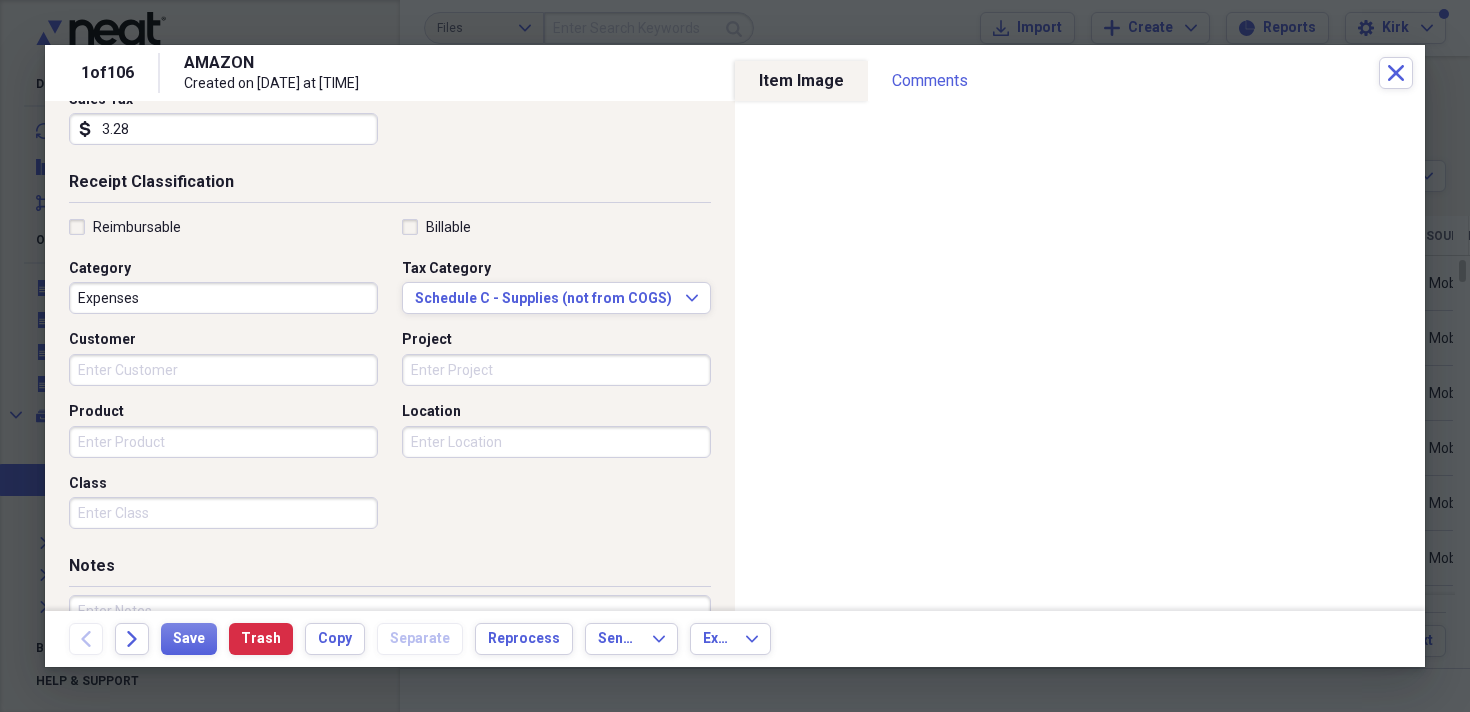 scroll, scrollTop: 356, scrollLeft: 0, axis: vertical 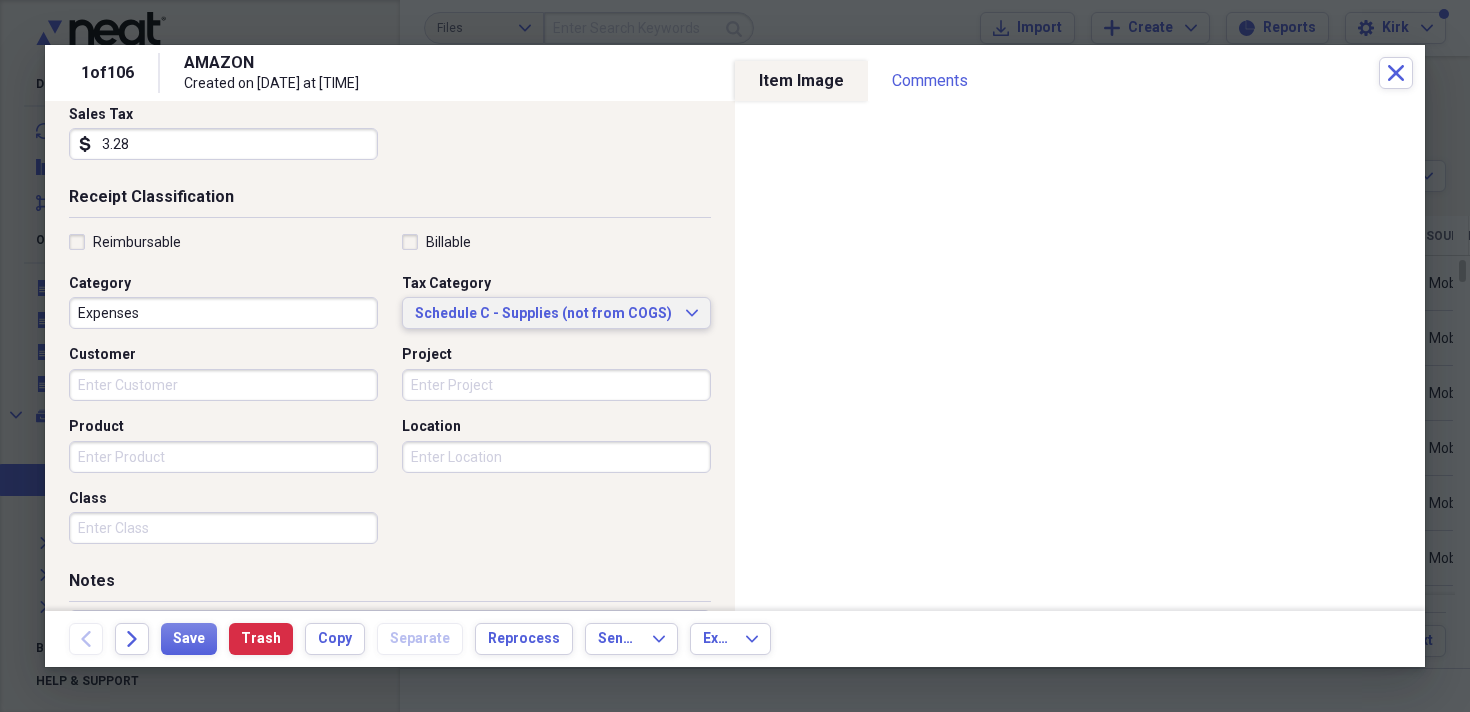 click on "Schedule C - Supplies (not from COGS)" at bounding box center [544, 314] 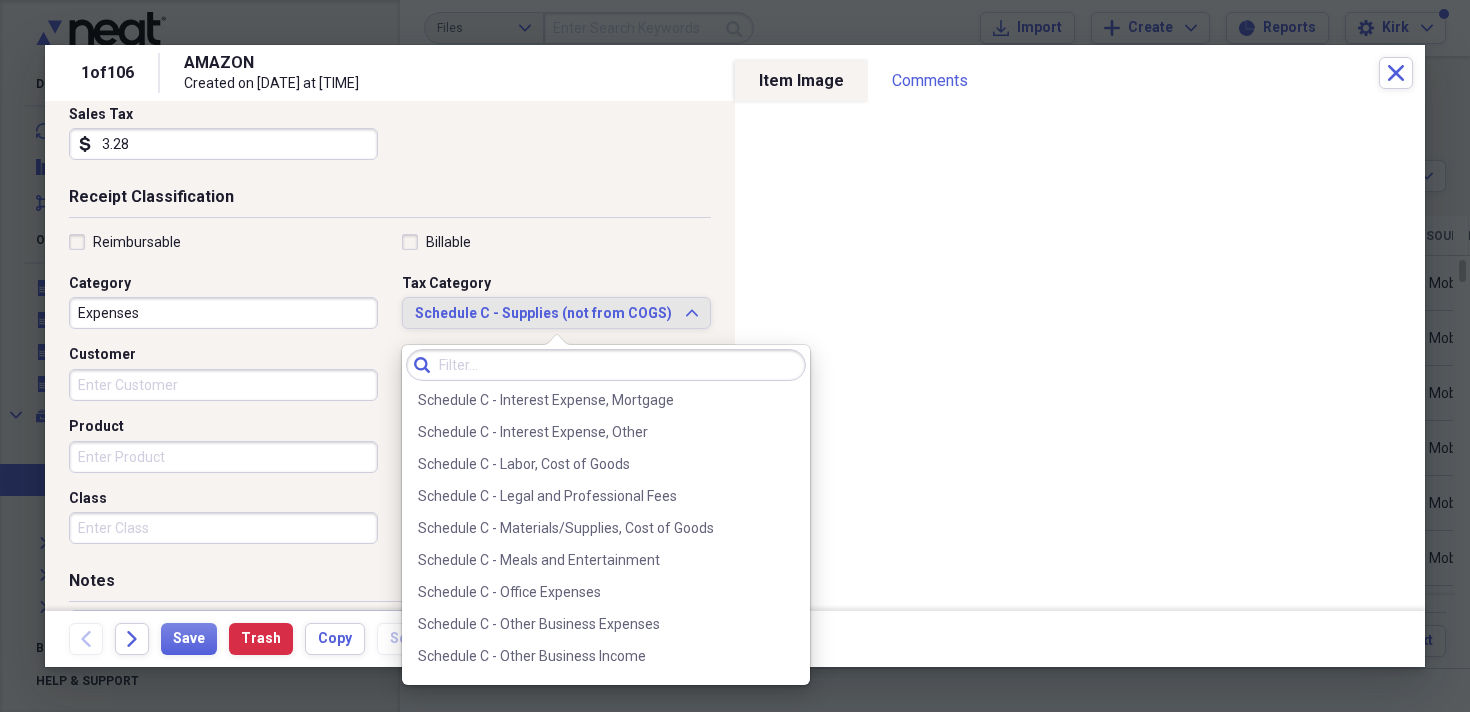scroll, scrollTop: 3847, scrollLeft: 0, axis: vertical 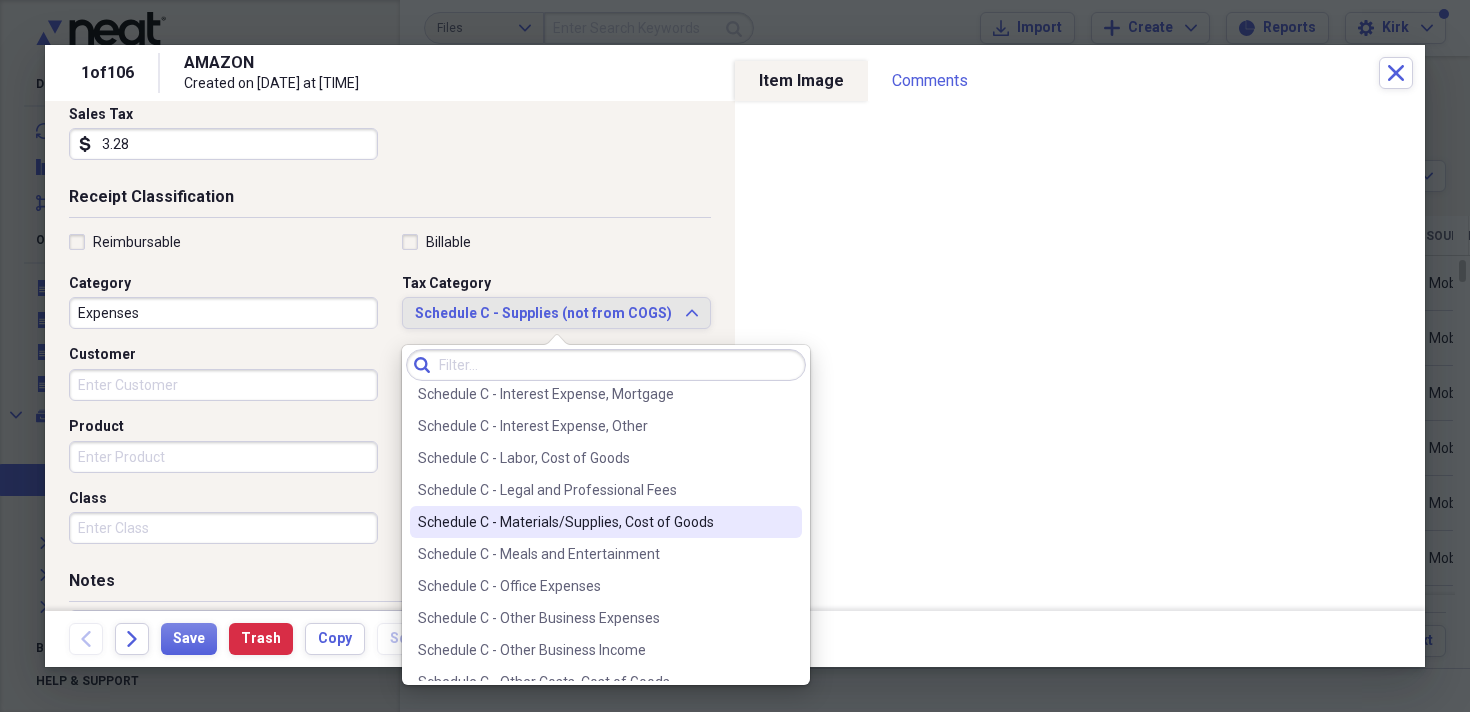 click on "Schedule C - Materials/Supplies, Cost of Goods" at bounding box center [594, 522] 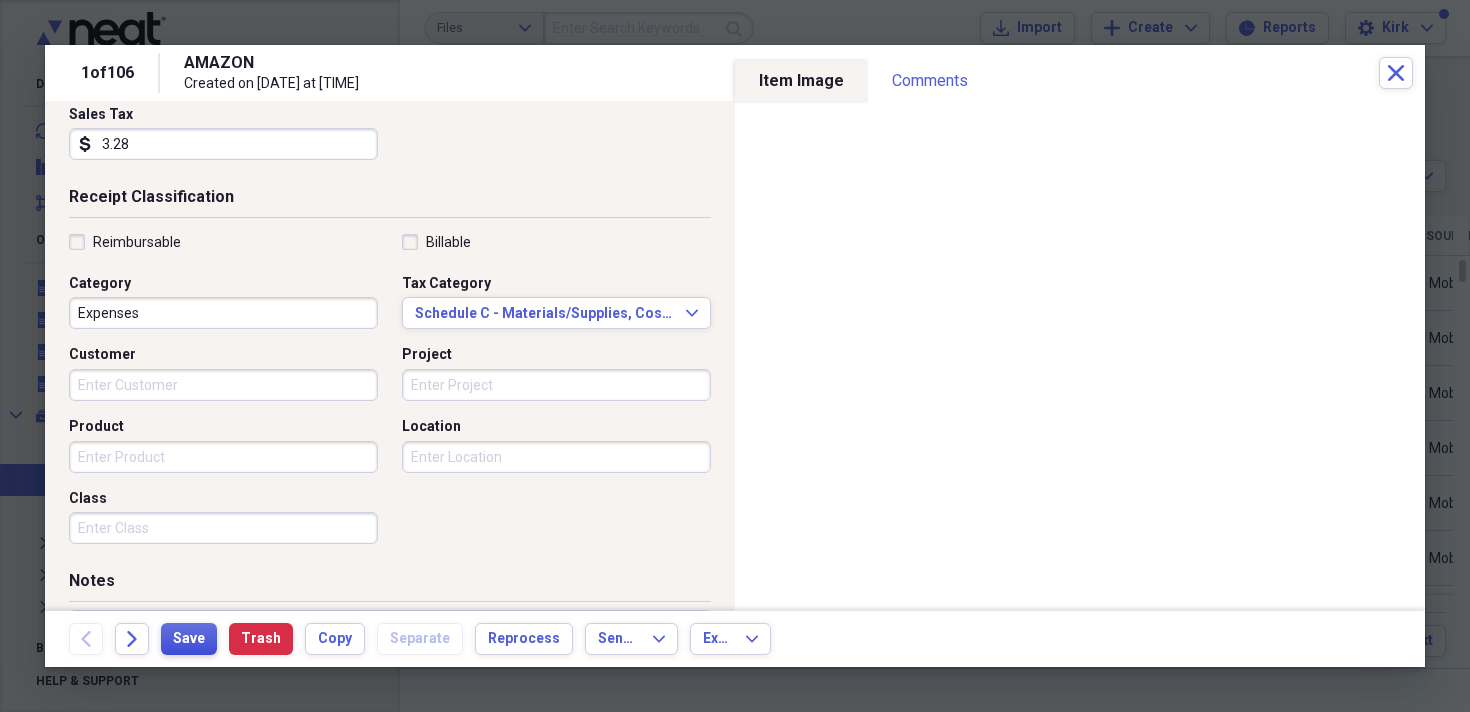 click on "Save" at bounding box center [189, 639] 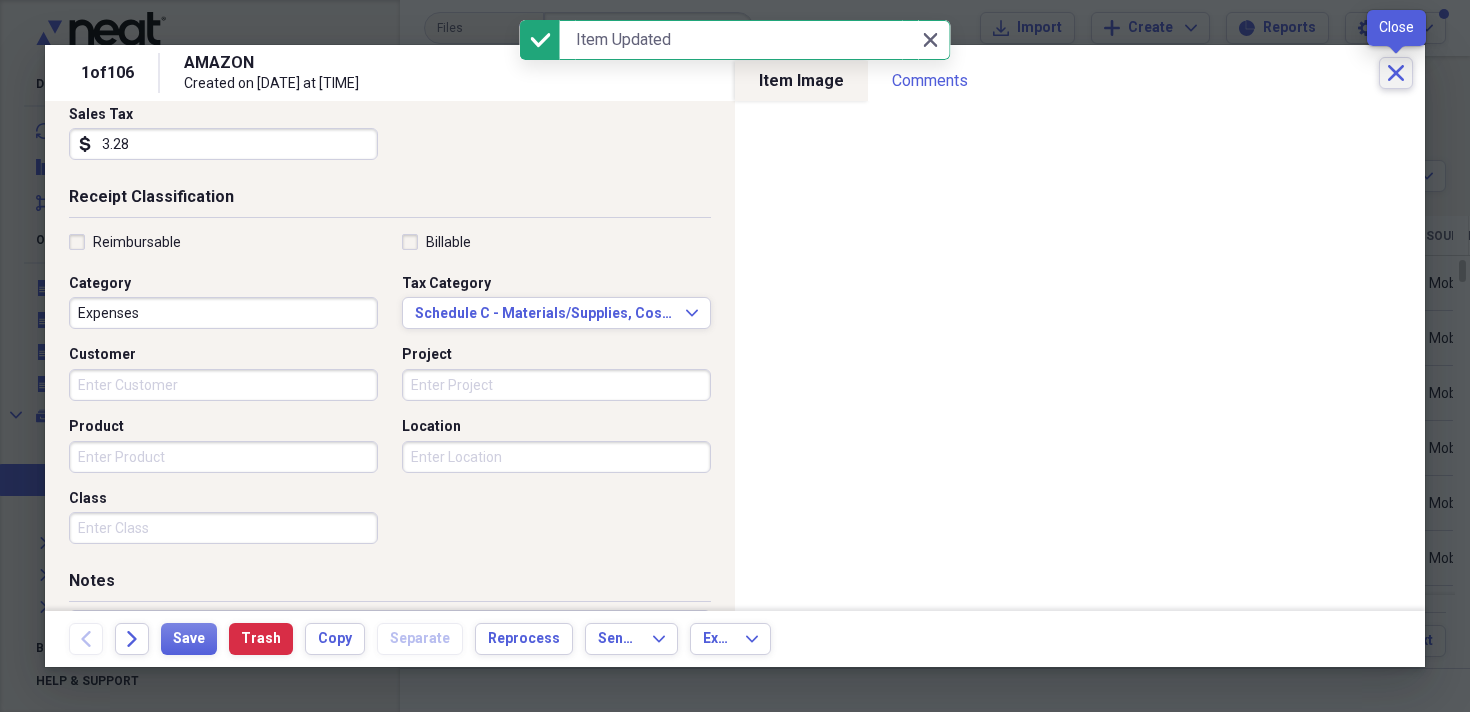 click 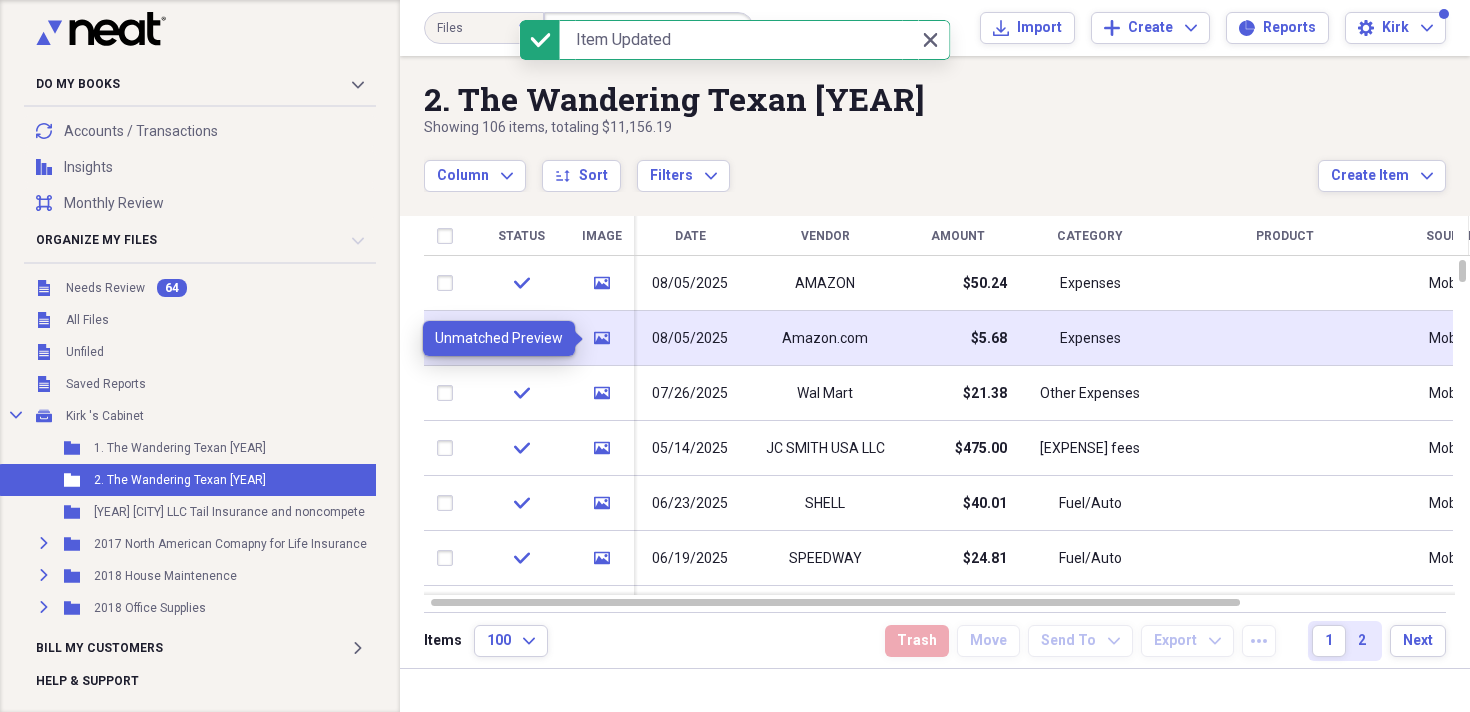 click on "media" 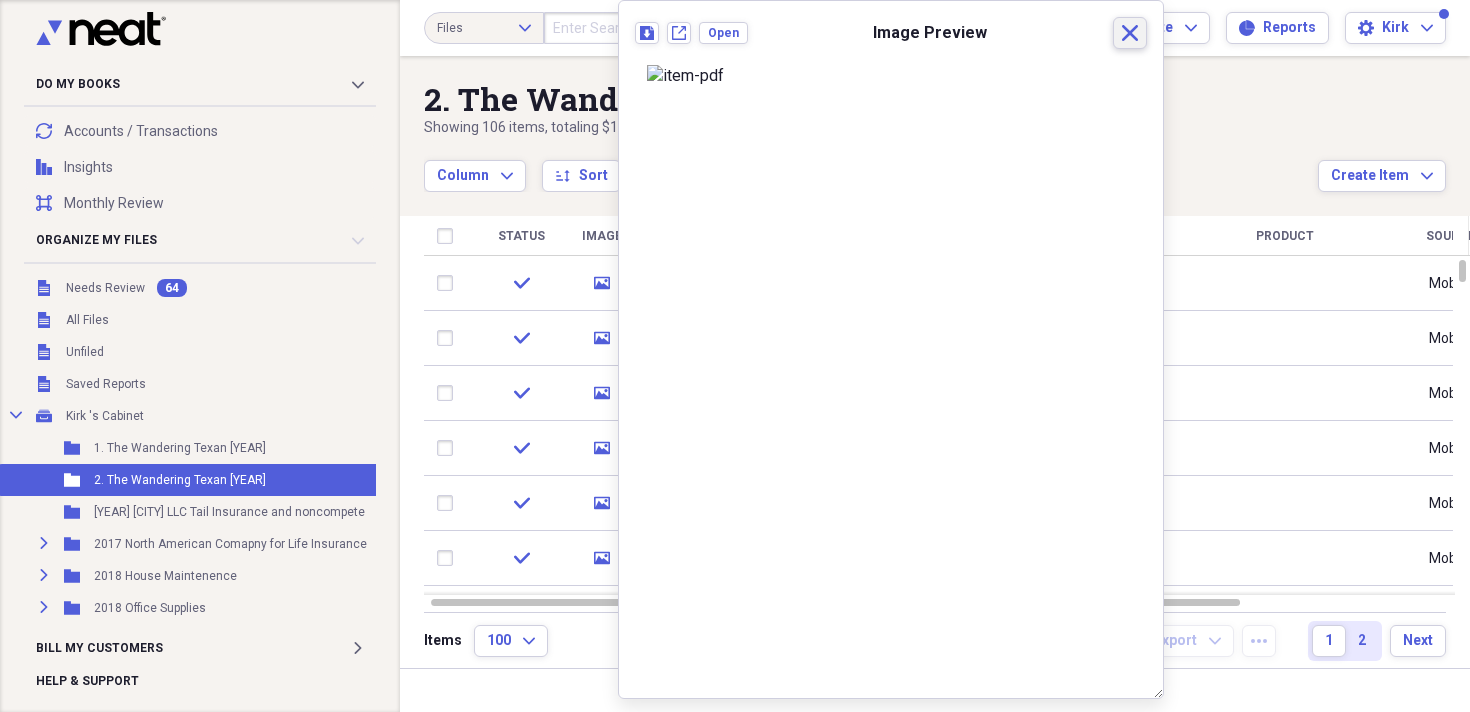 click on "Close" 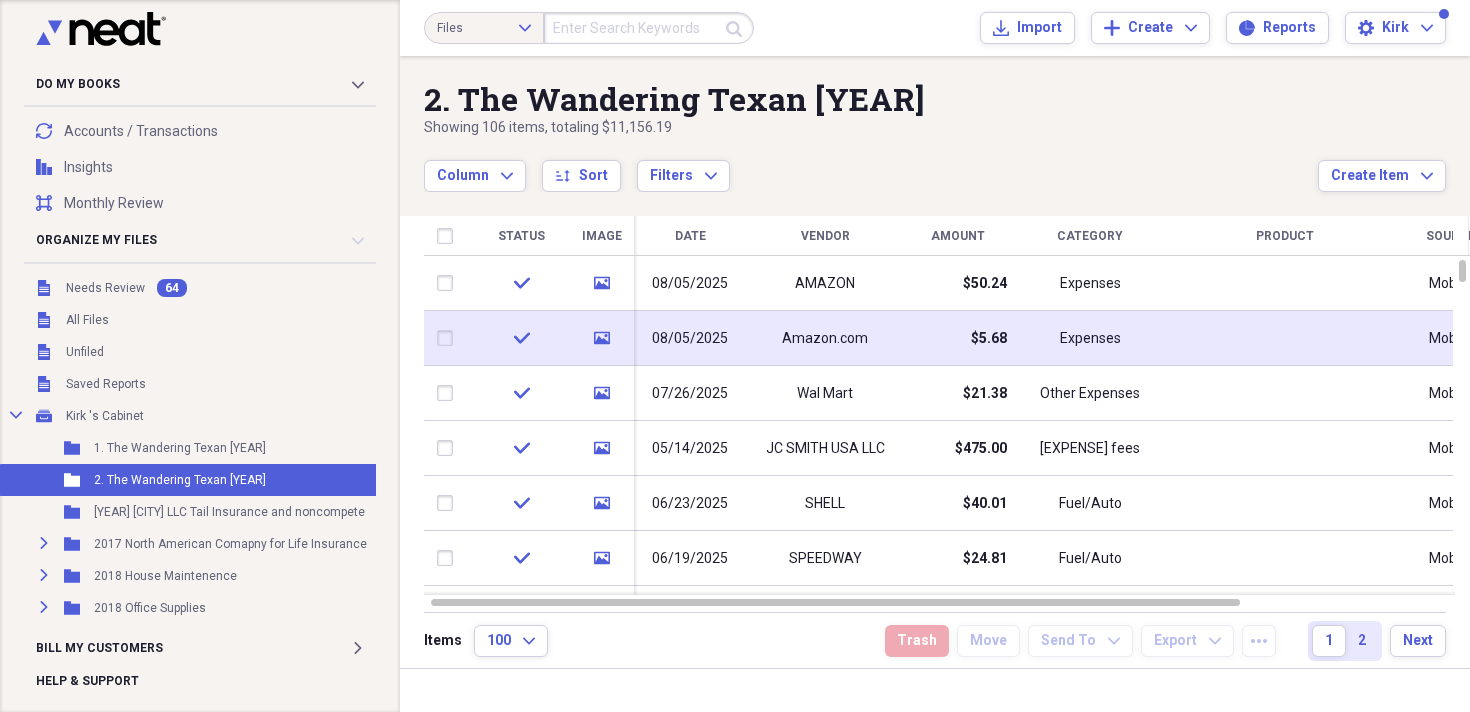 click on "Amazon.com" at bounding box center (825, 339) 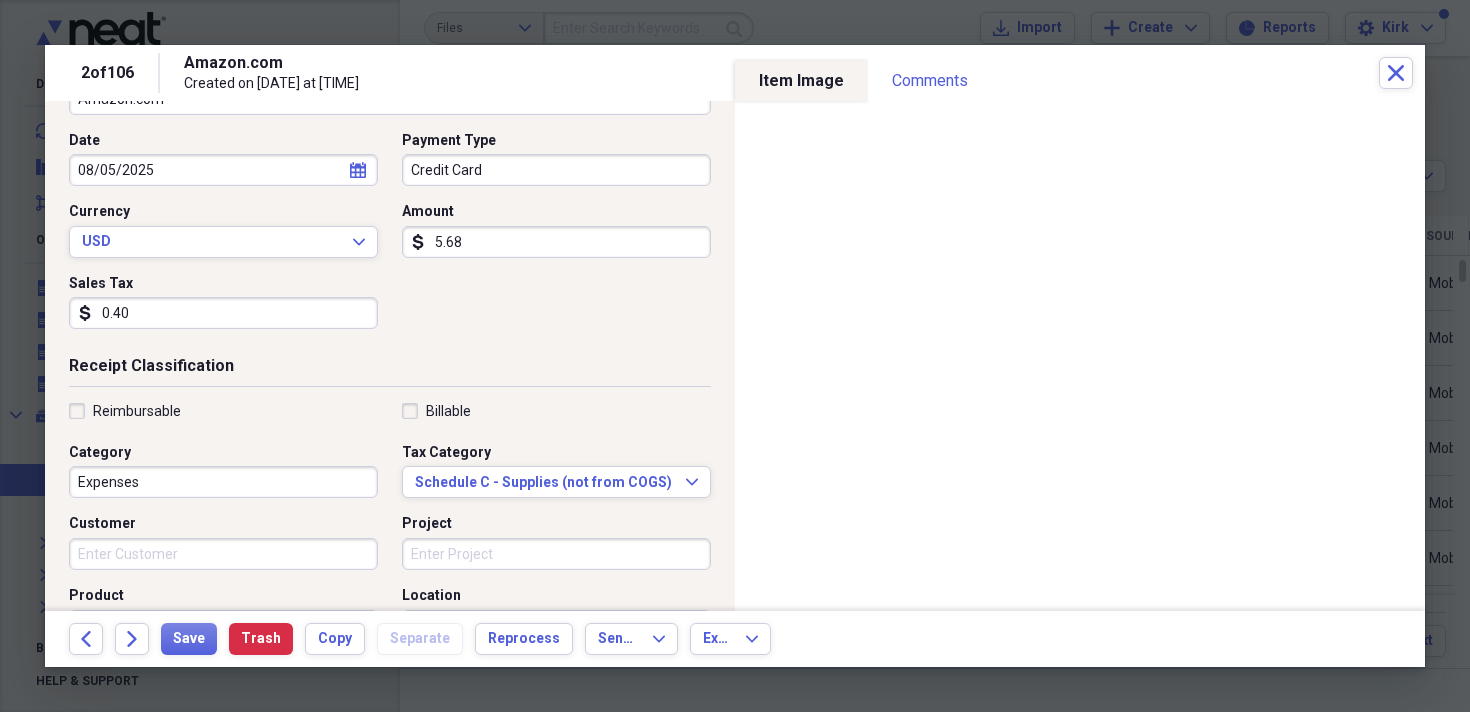 scroll, scrollTop: 271, scrollLeft: 0, axis: vertical 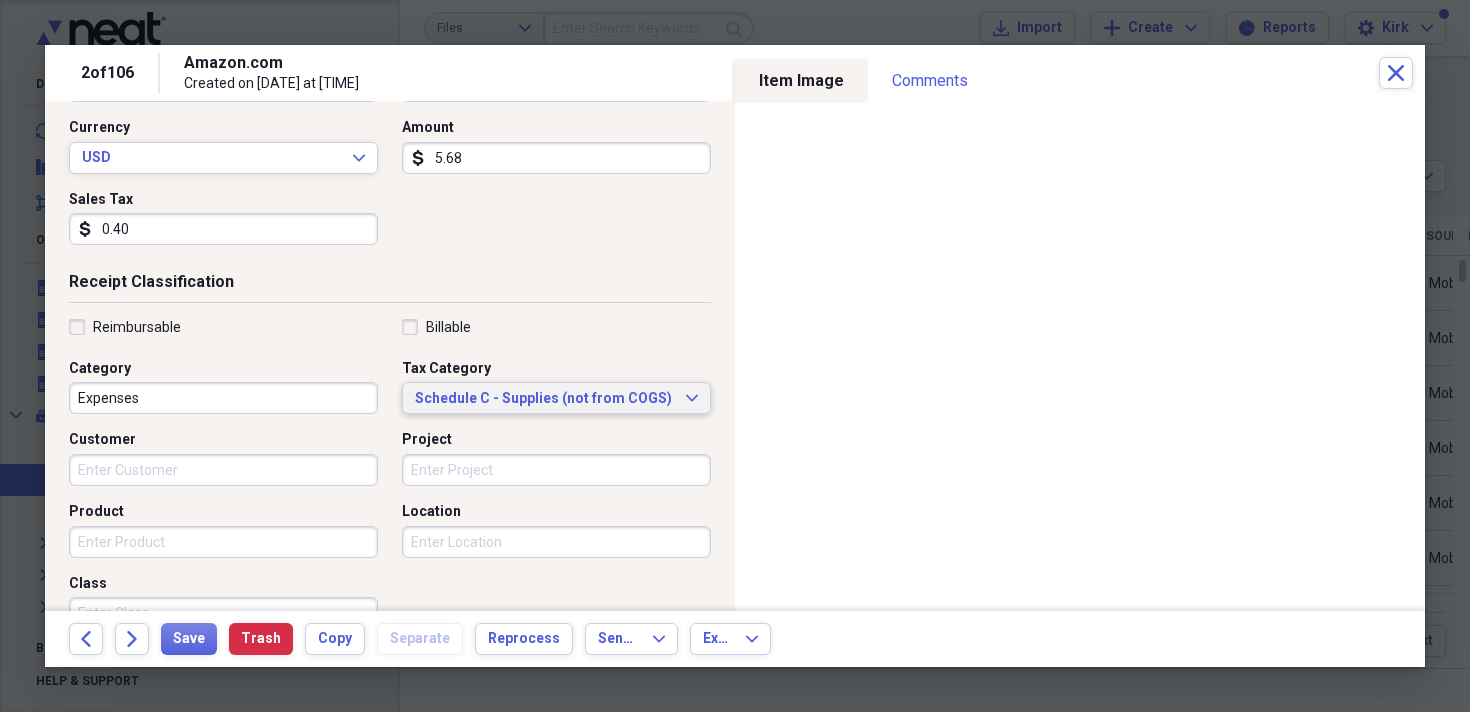 click on "Schedule C - Supplies (not from COGS)" at bounding box center (544, 399) 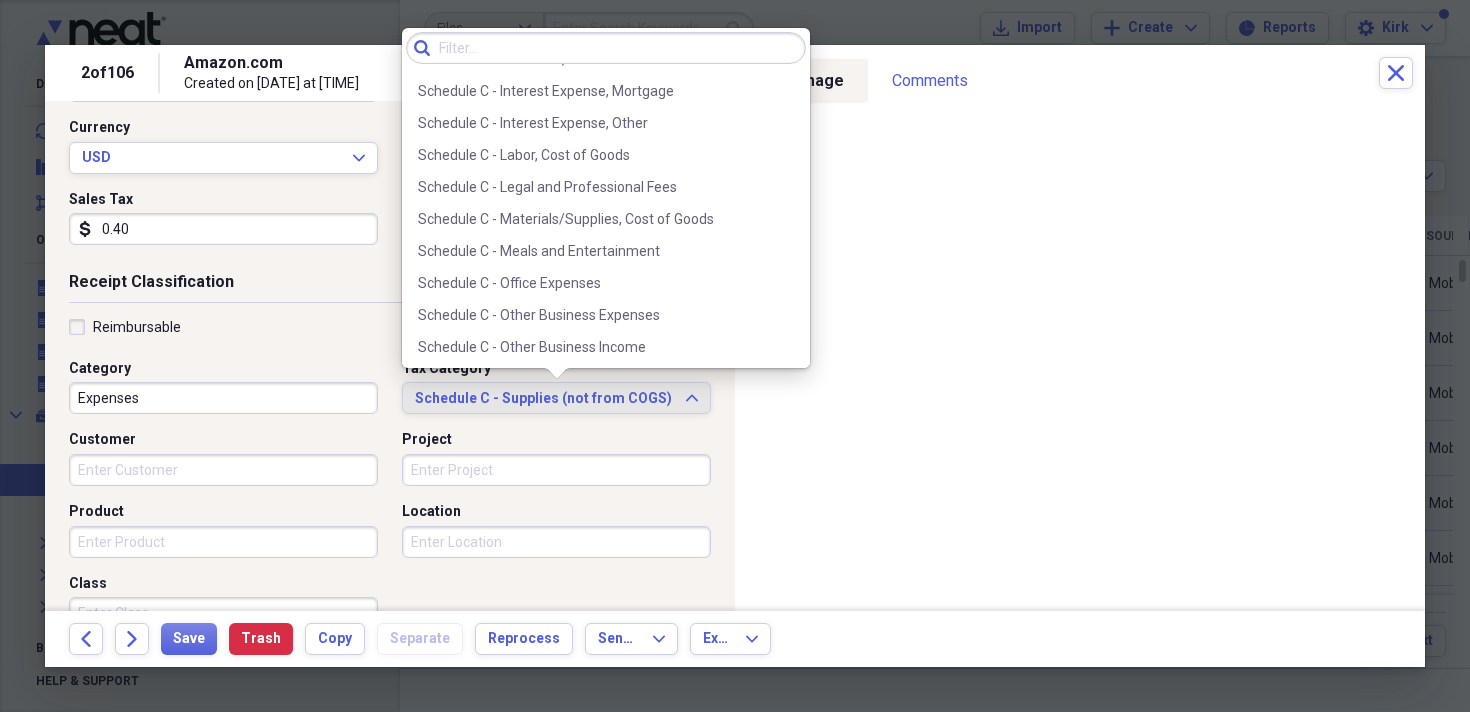 scroll, scrollTop: 3813, scrollLeft: 0, axis: vertical 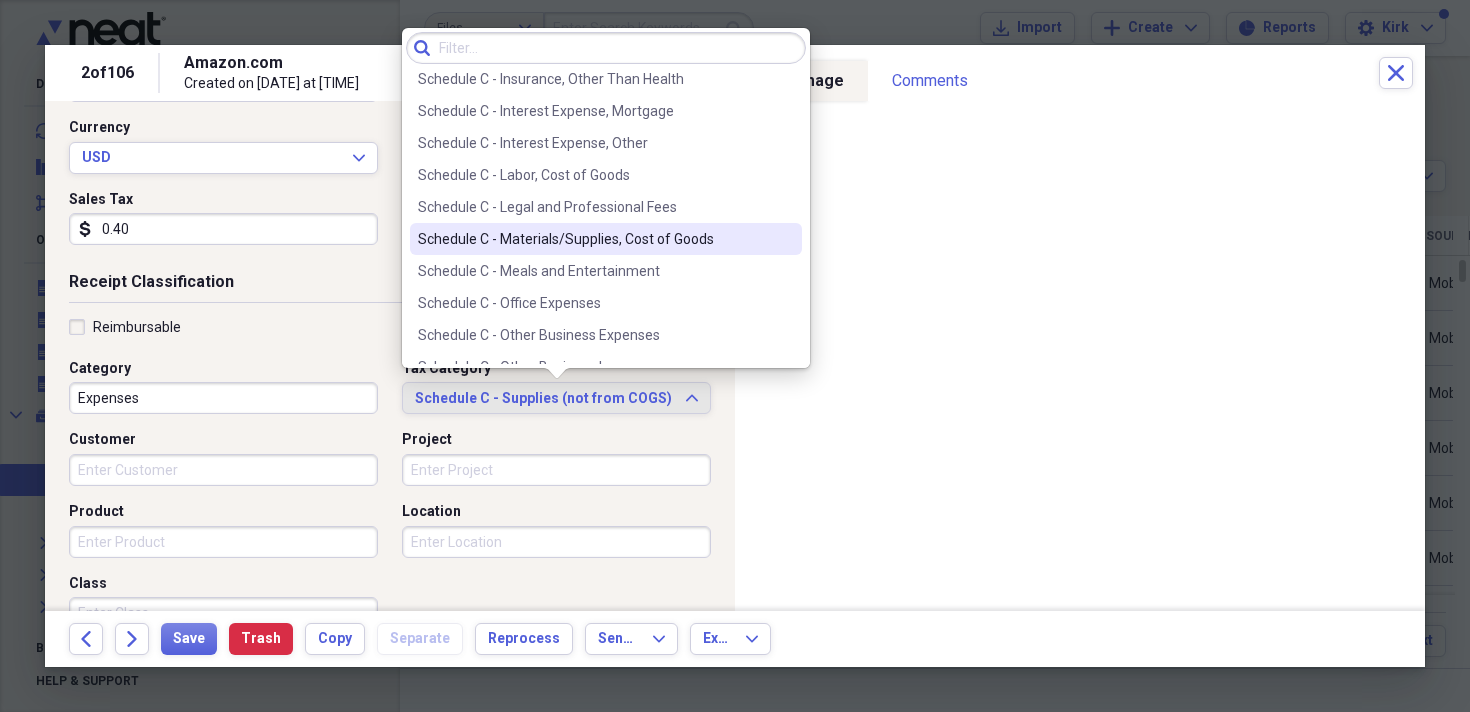 click on "Schedule C - Materials/Supplies, Cost of Goods" at bounding box center [606, 239] 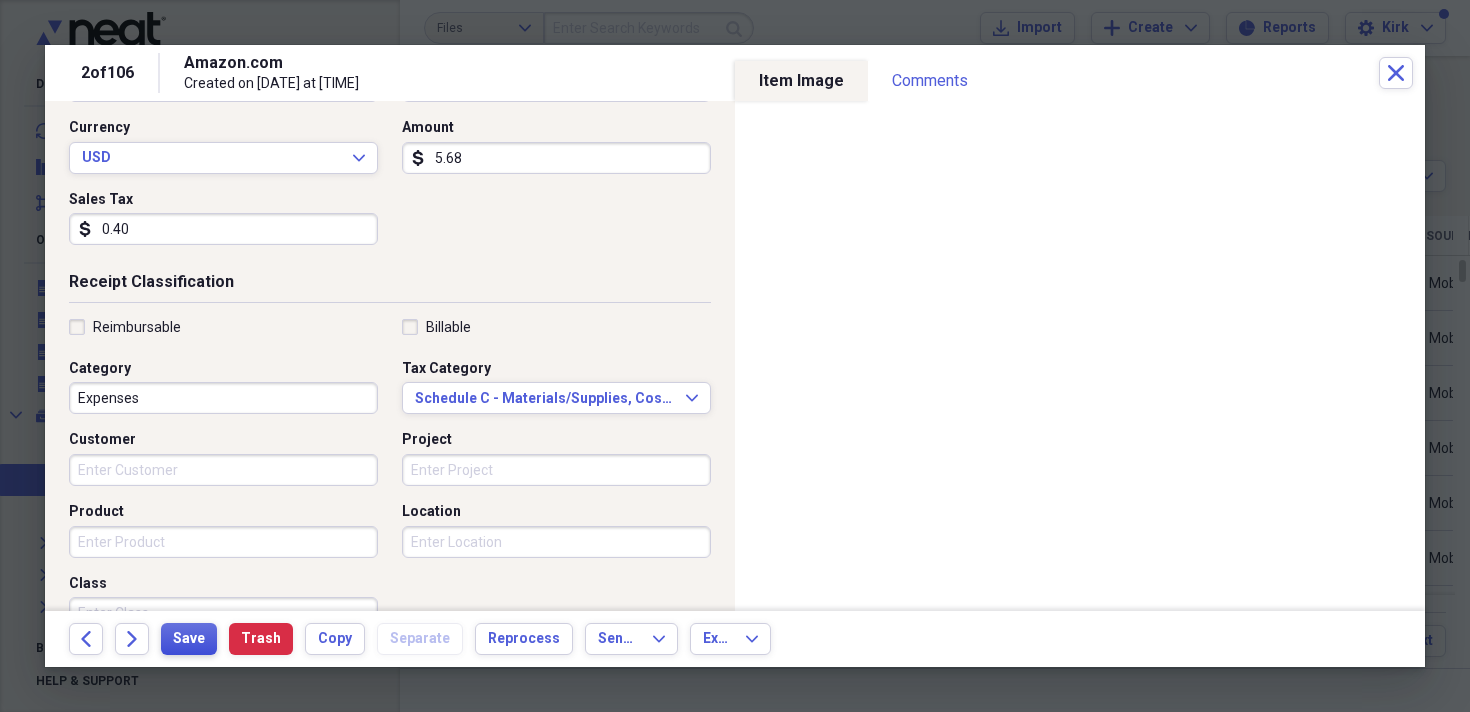click on "Save" at bounding box center [189, 639] 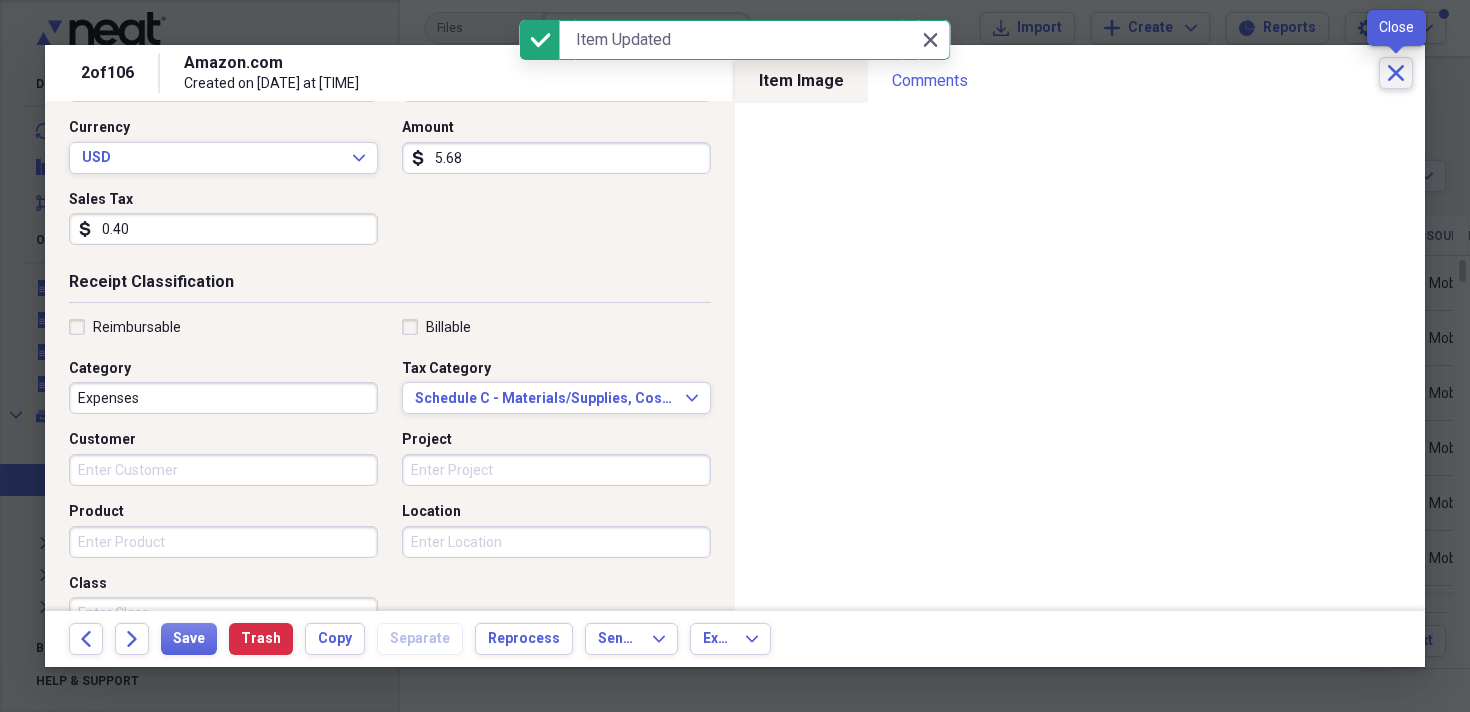 click on "Close" 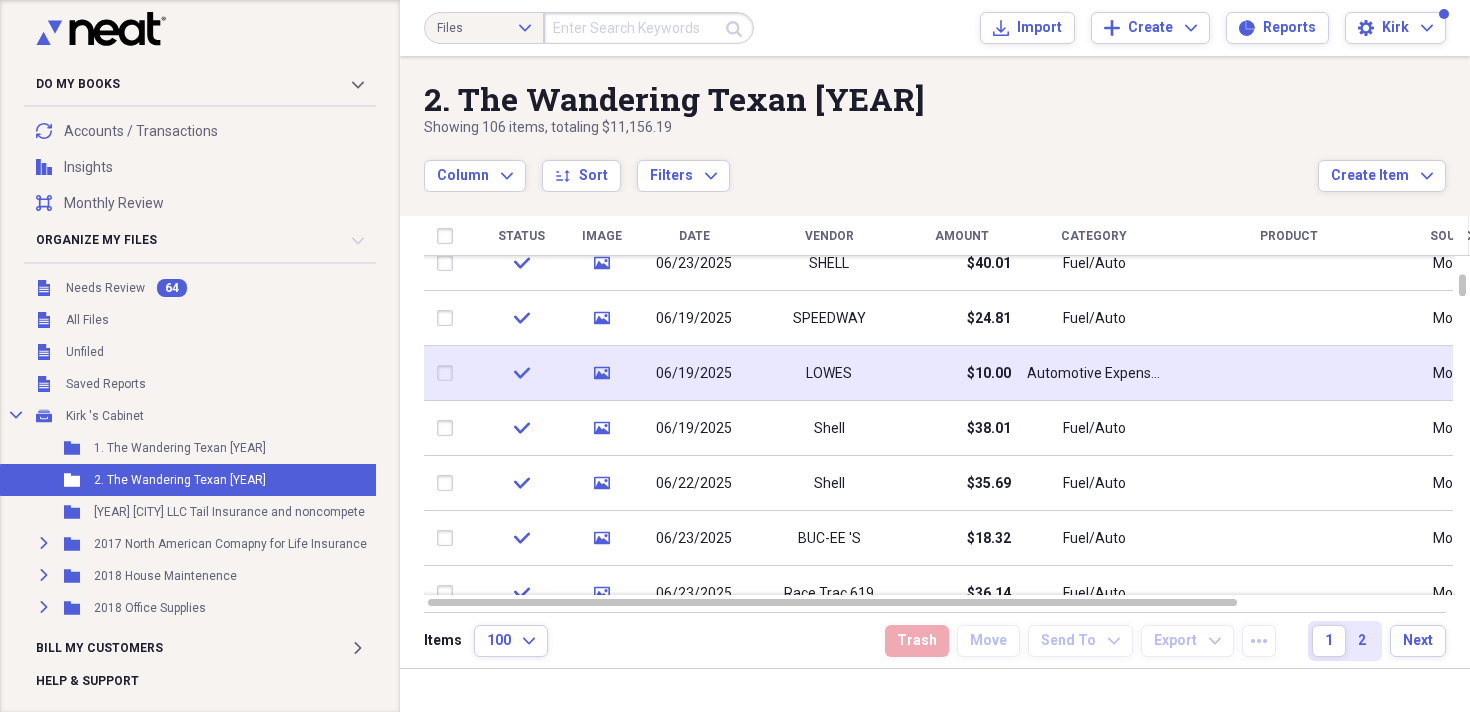 click on "06/19/2025" at bounding box center [694, 374] 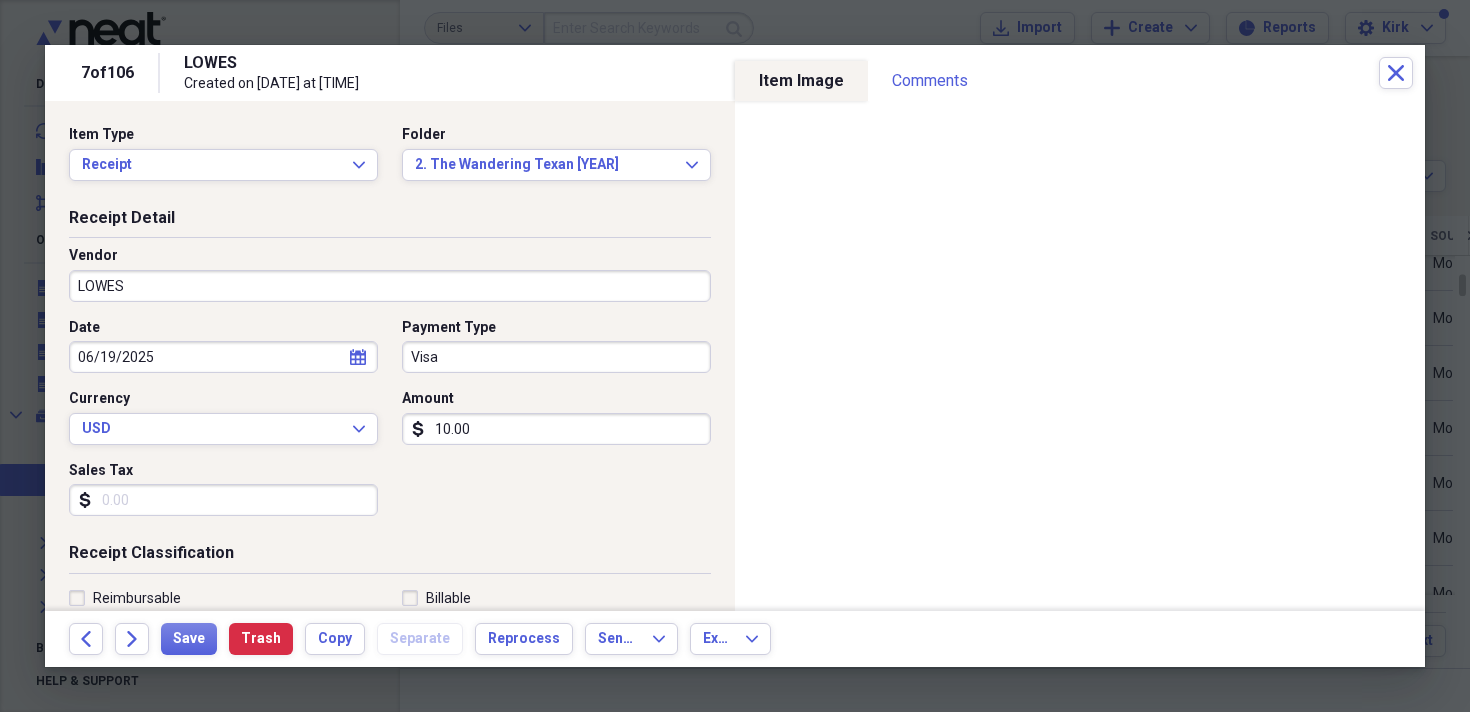 click on "LOWES" at bounding box center (390, 286) 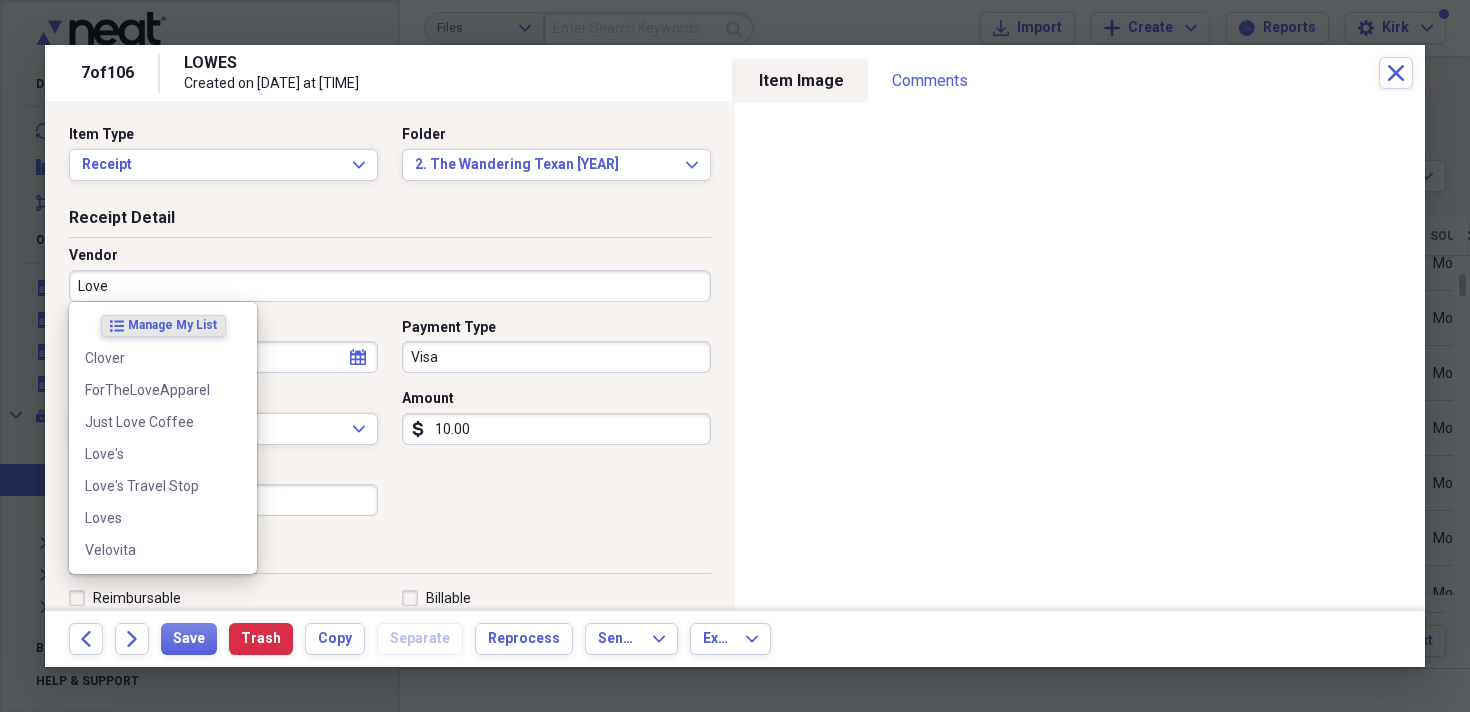 type on "Loves" 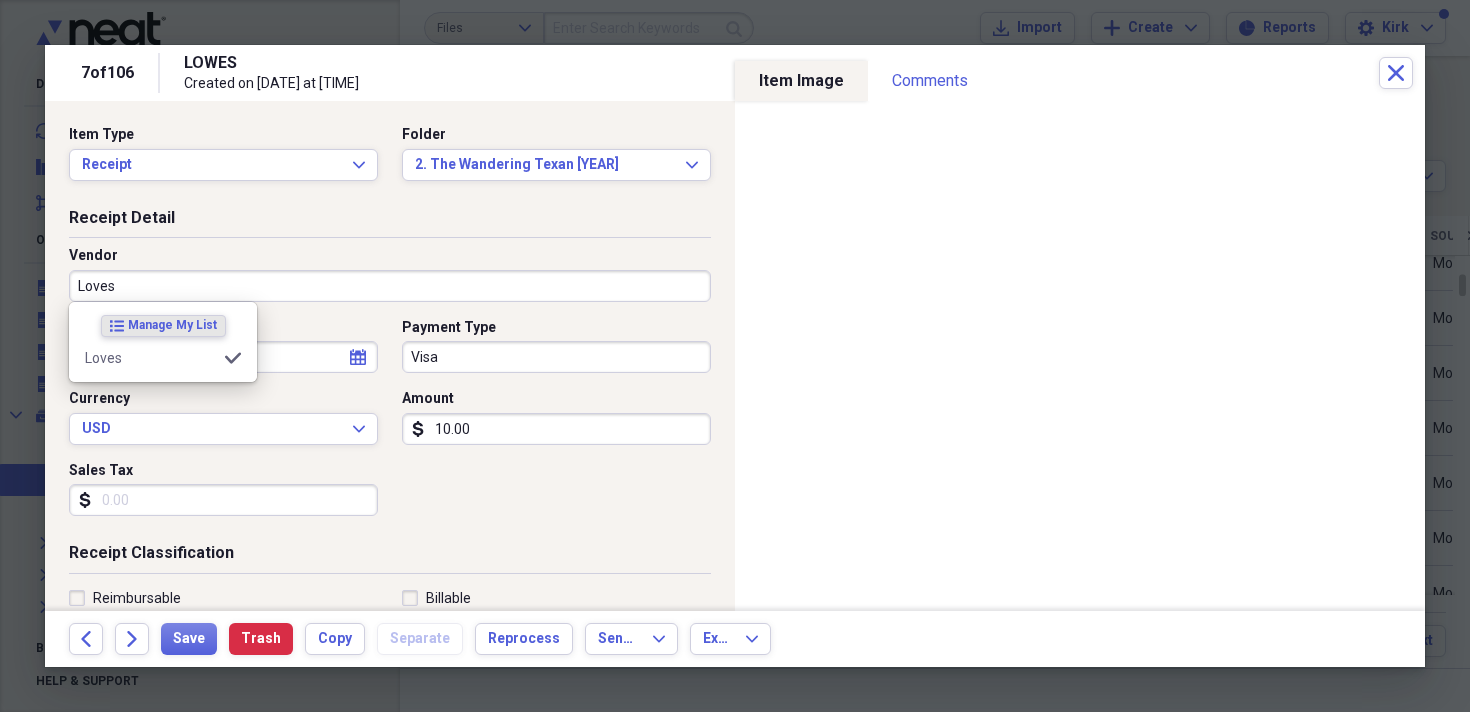 type on "Fuel/Auto" 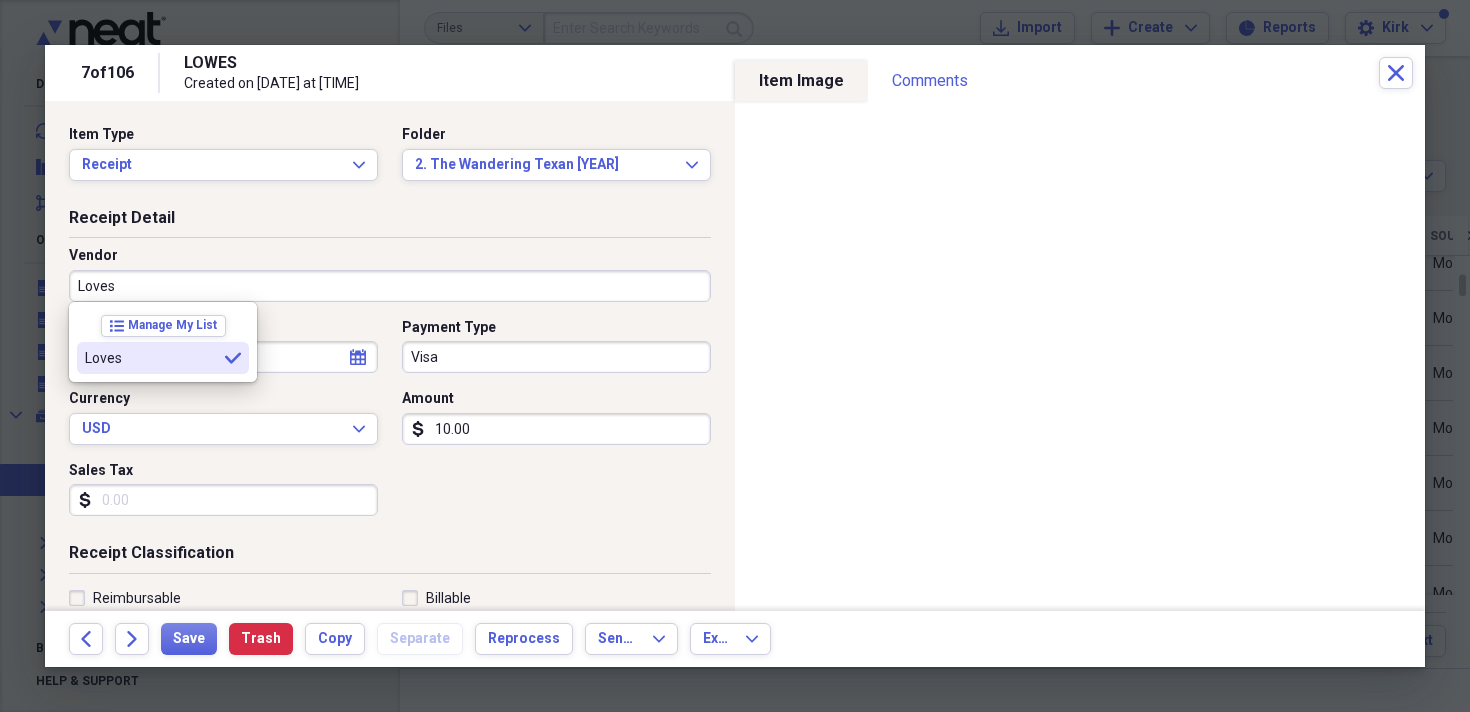 type on "Loves" 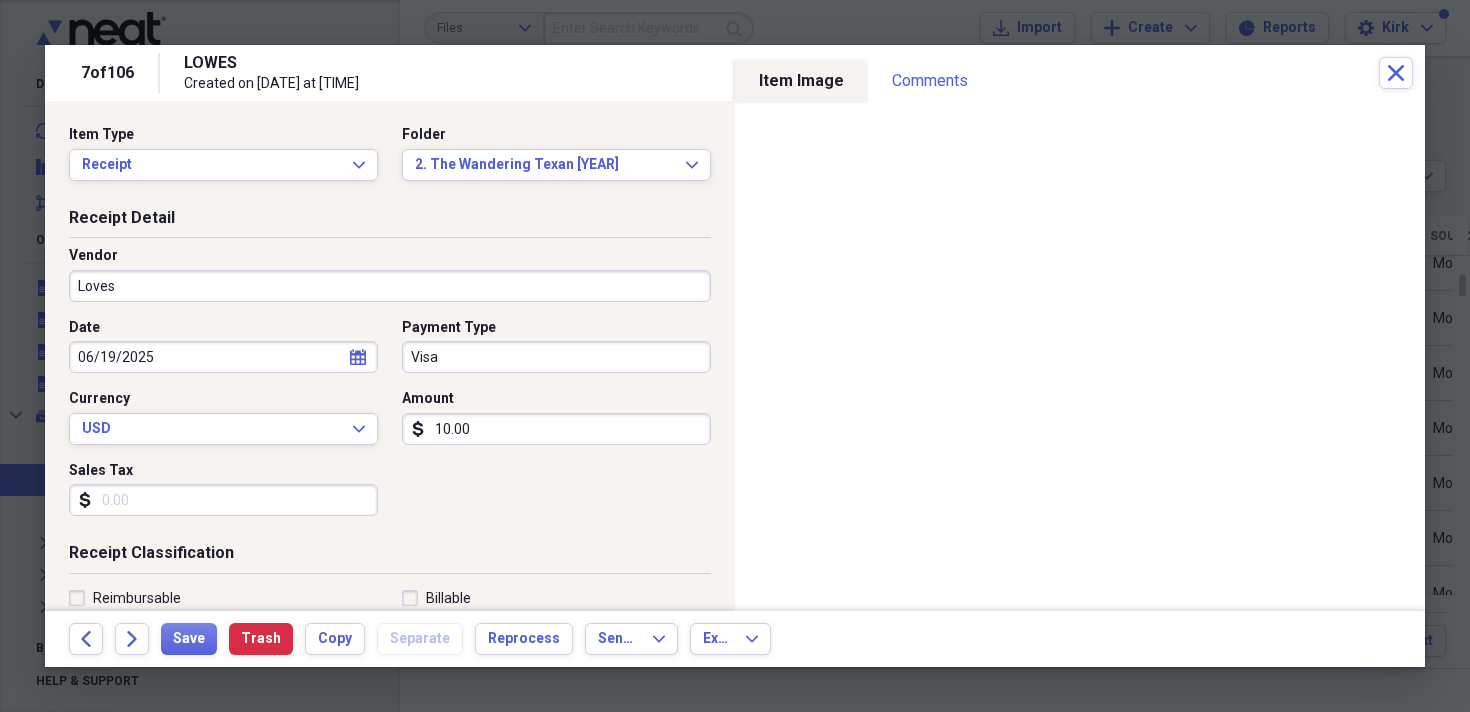 click on "Vendor Loves" at bounding box center (390, 282) 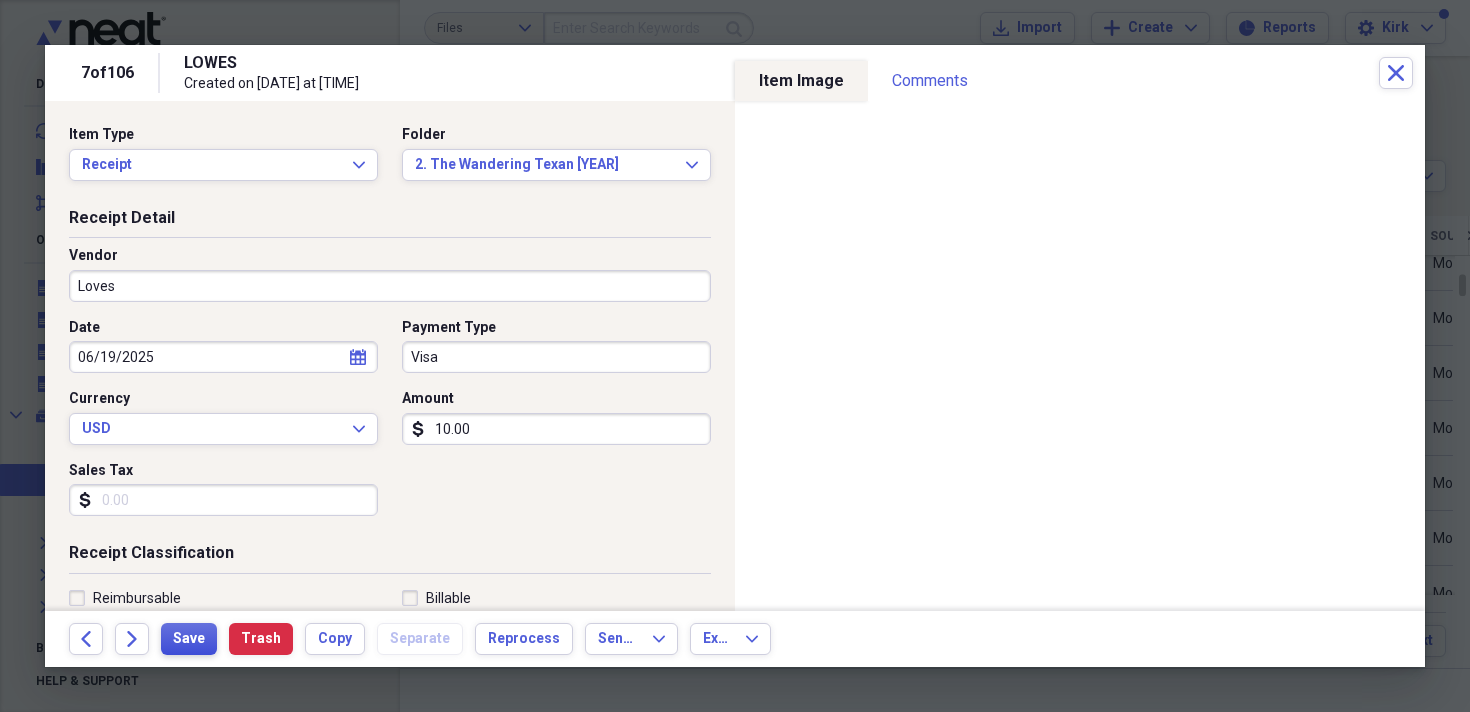 click on "Save" at bounding box center (189, 639) 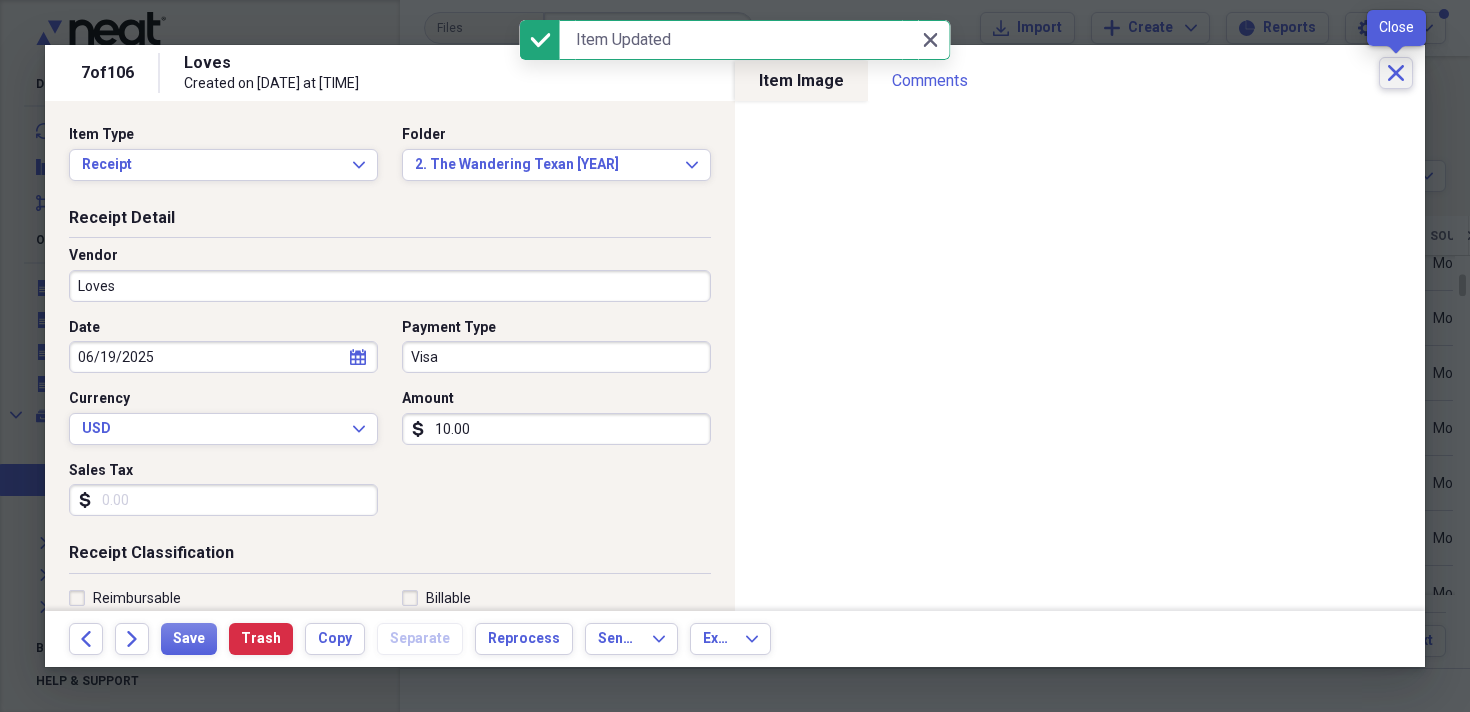 click 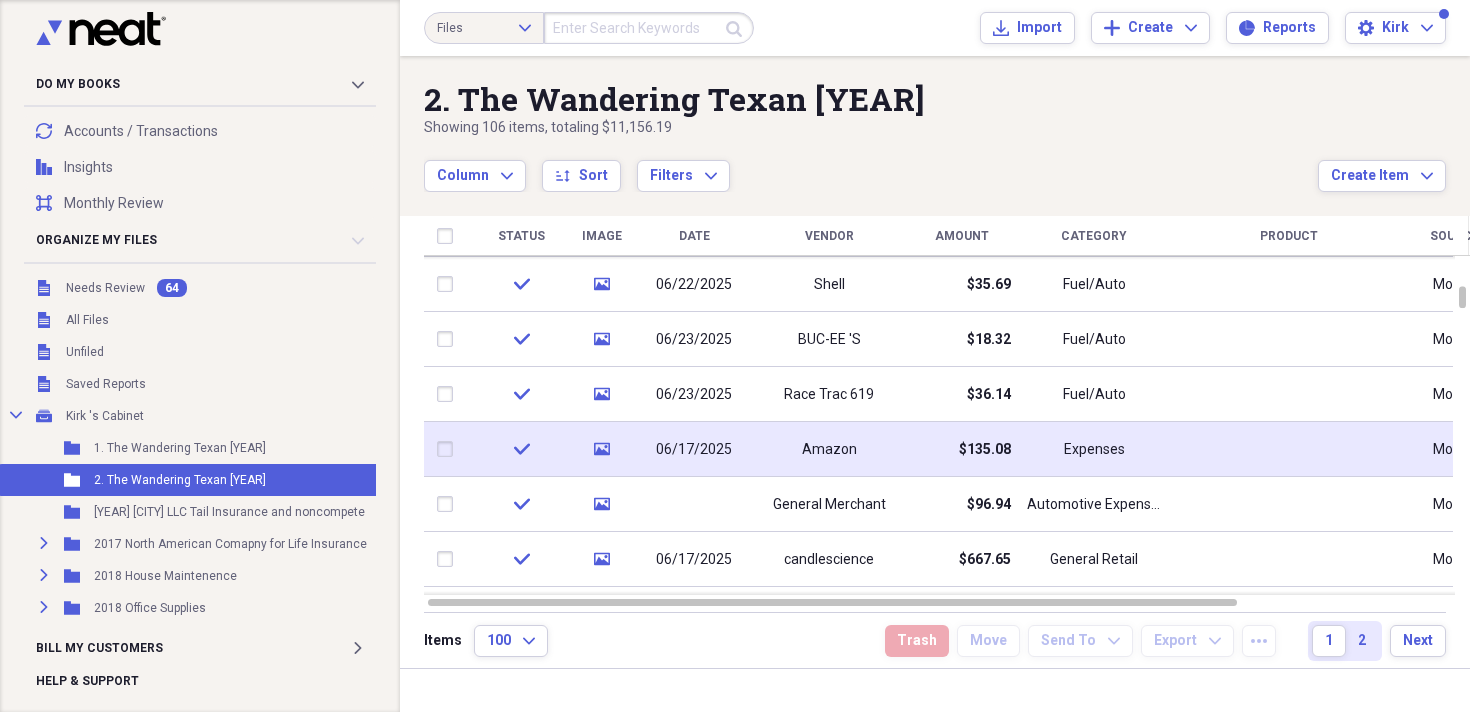 click on "06/17/2025" at bounding box center [694, 449] 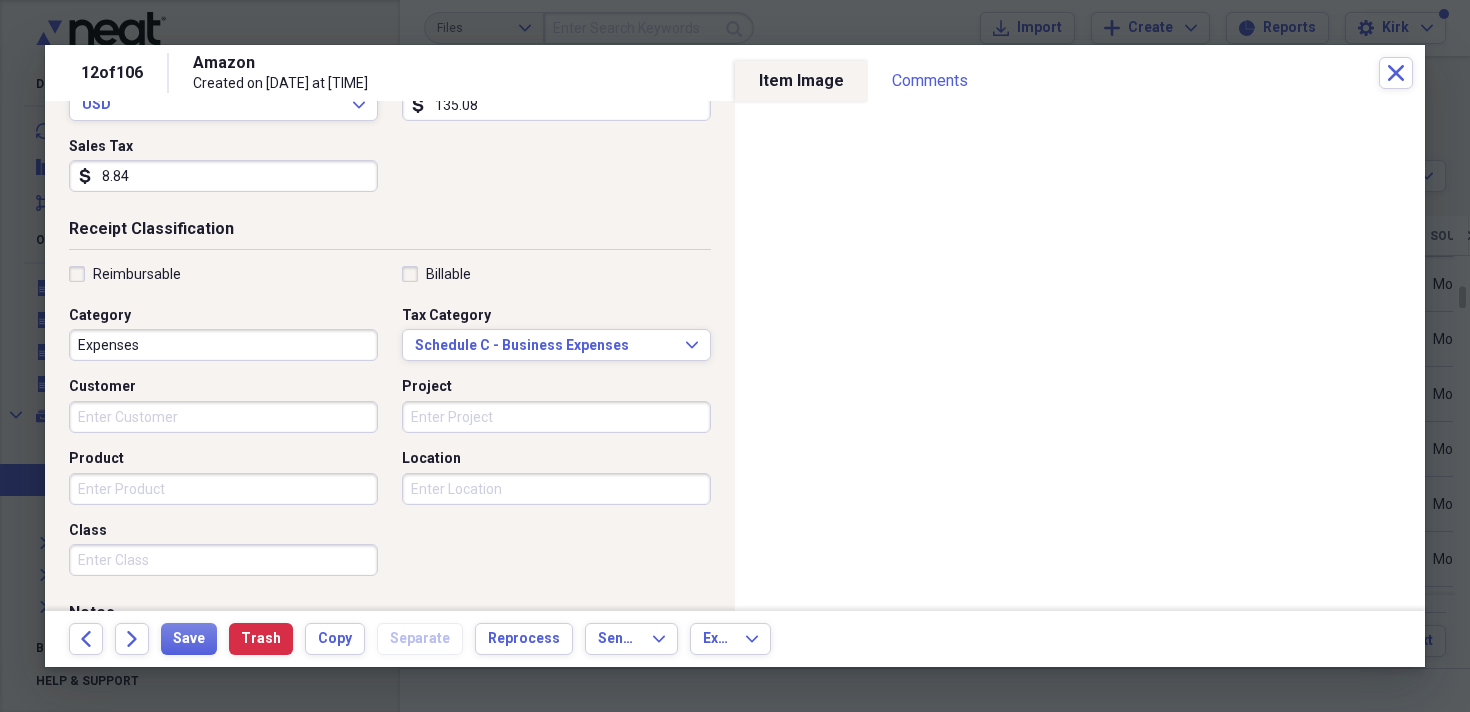 scroll, scrollTop: 329, scrollLeft: 0, axis: vertical 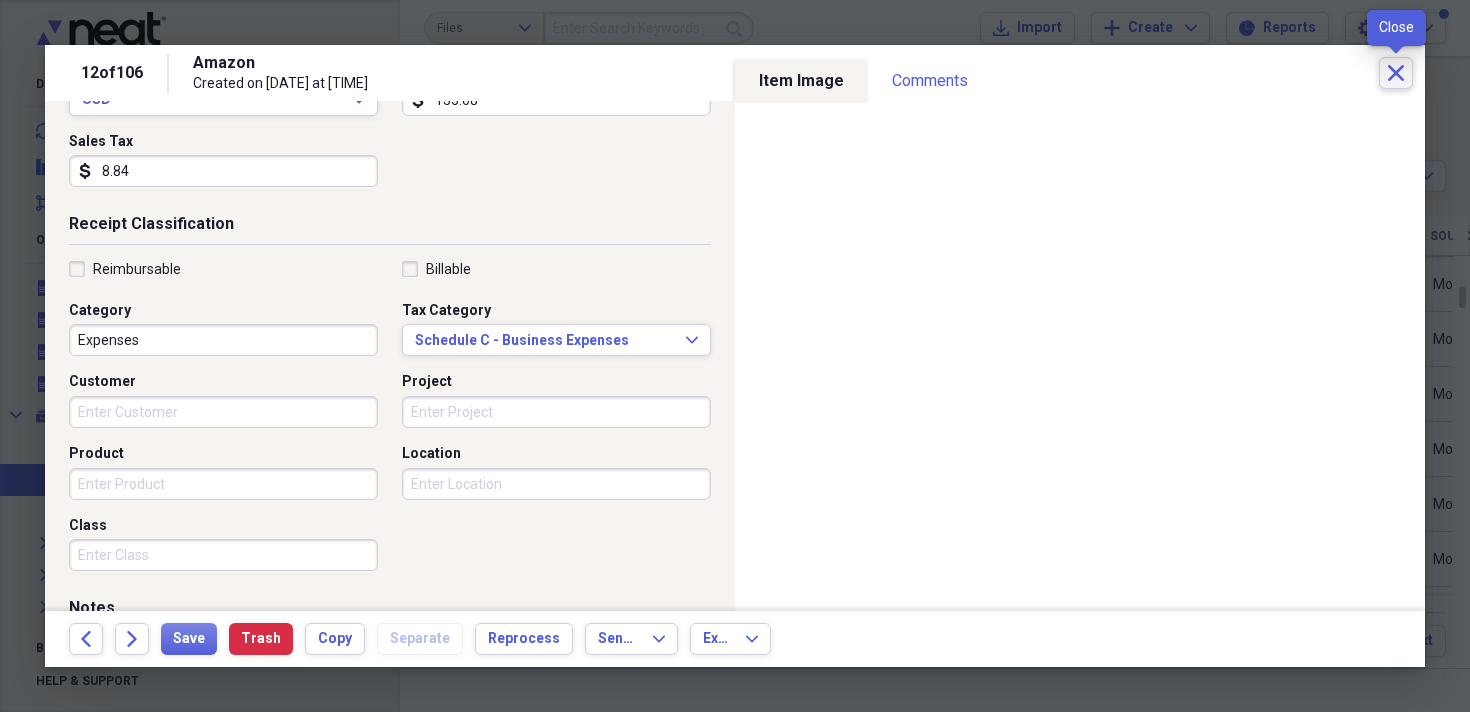 click 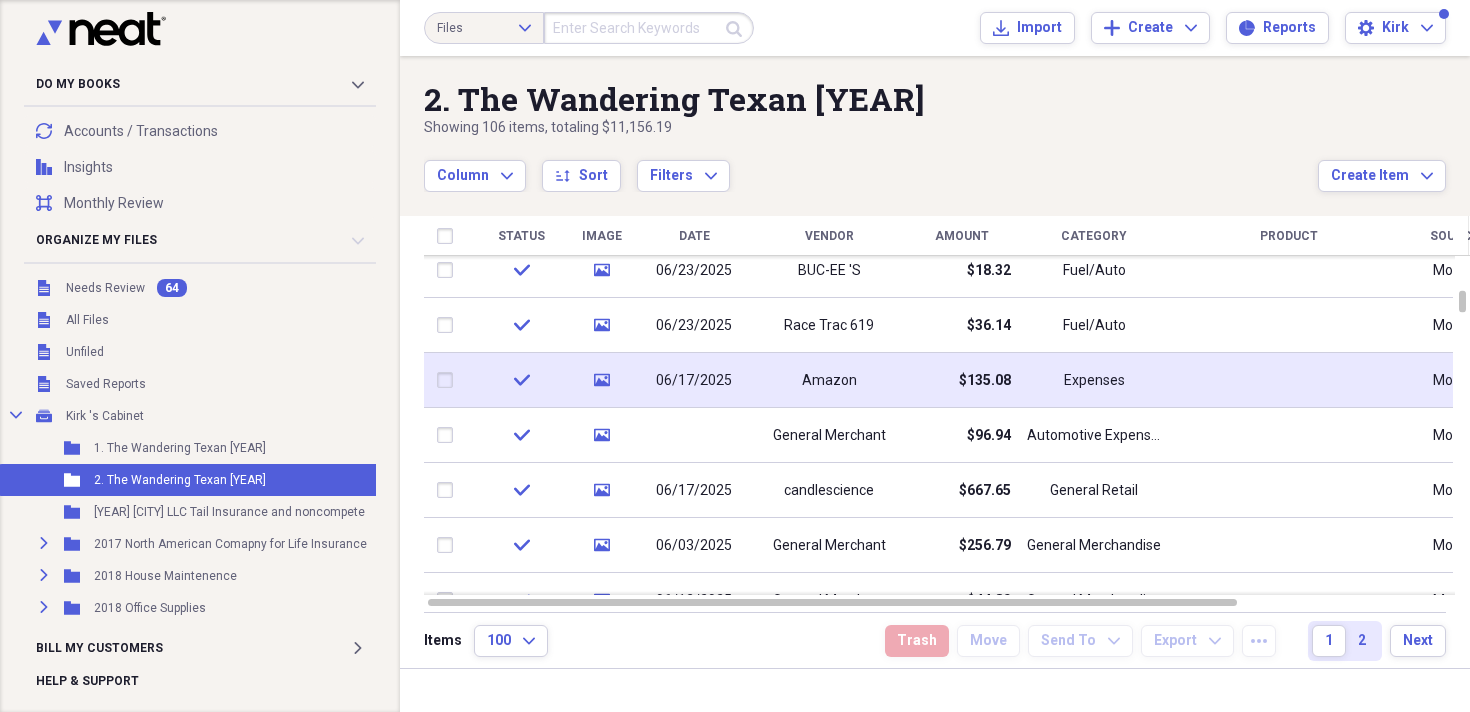 click on "media" at bounding box center [601, 435] 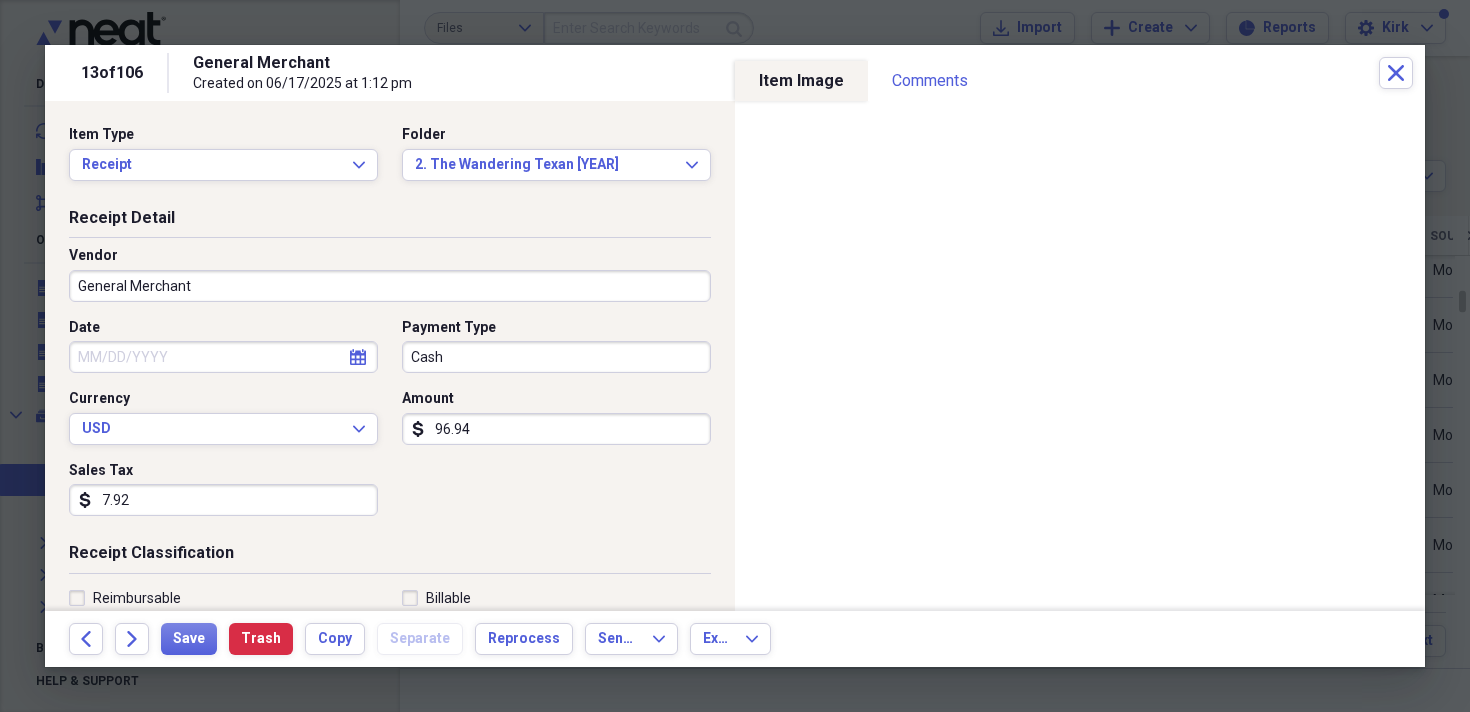 click on "Cash" at bounding box center [556, 357] 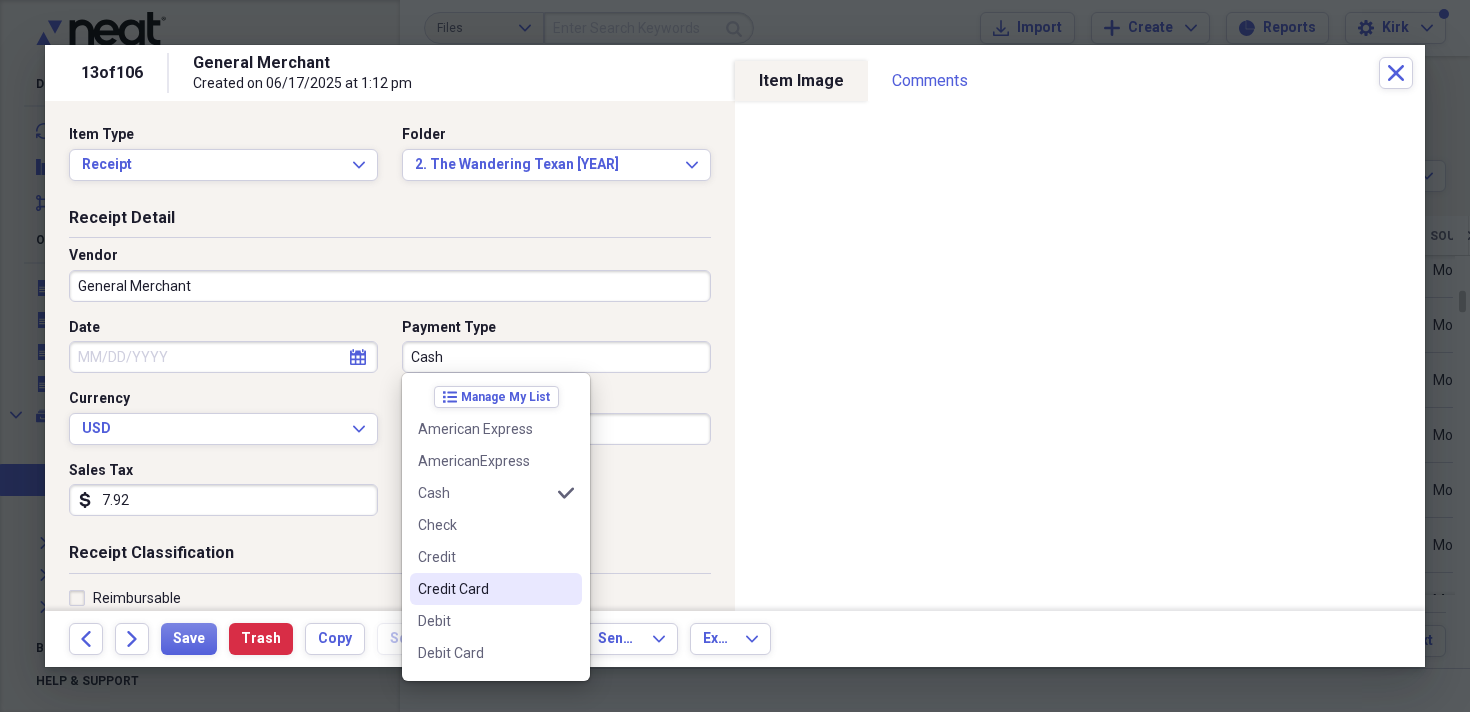 click on "Credit Card" at bounding box center [484, 589] 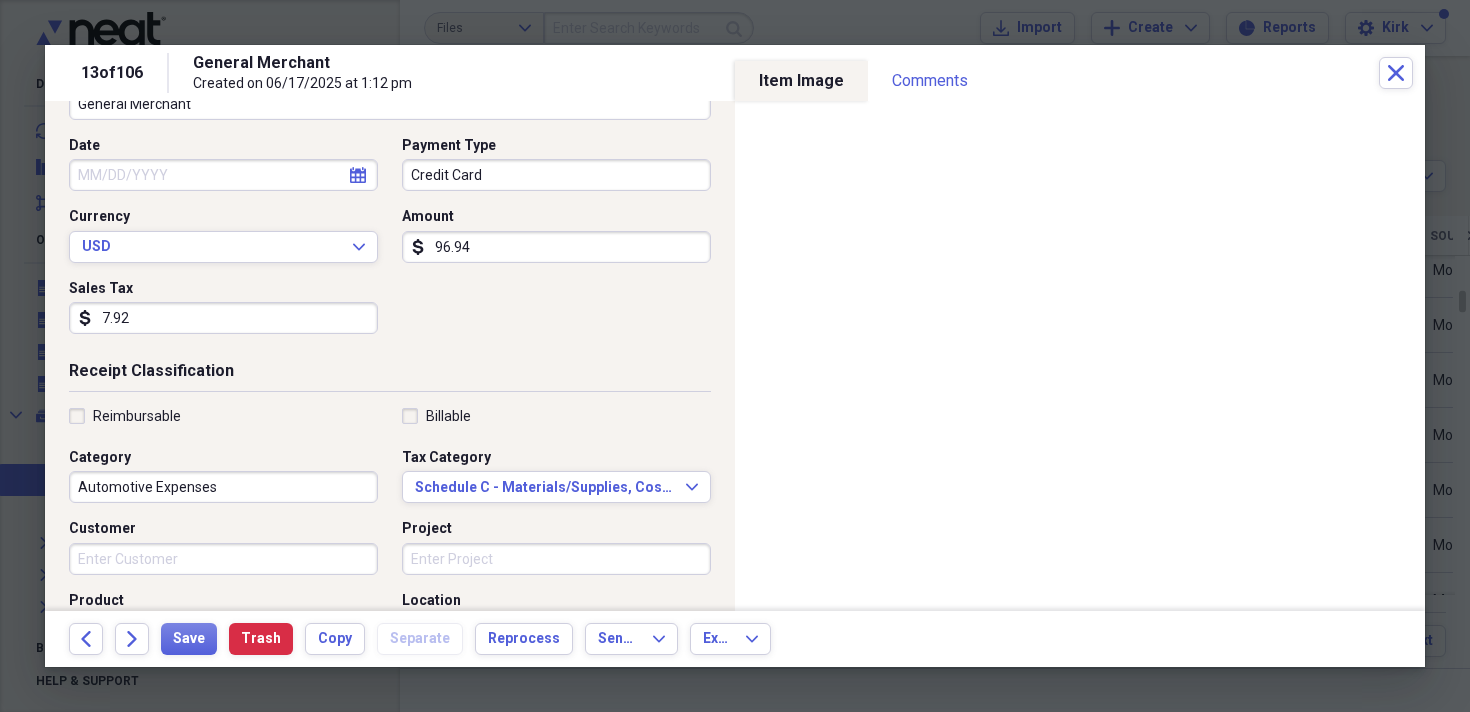 scroll, scrollTop: 323, scrollLeft: 0, axis: vertical 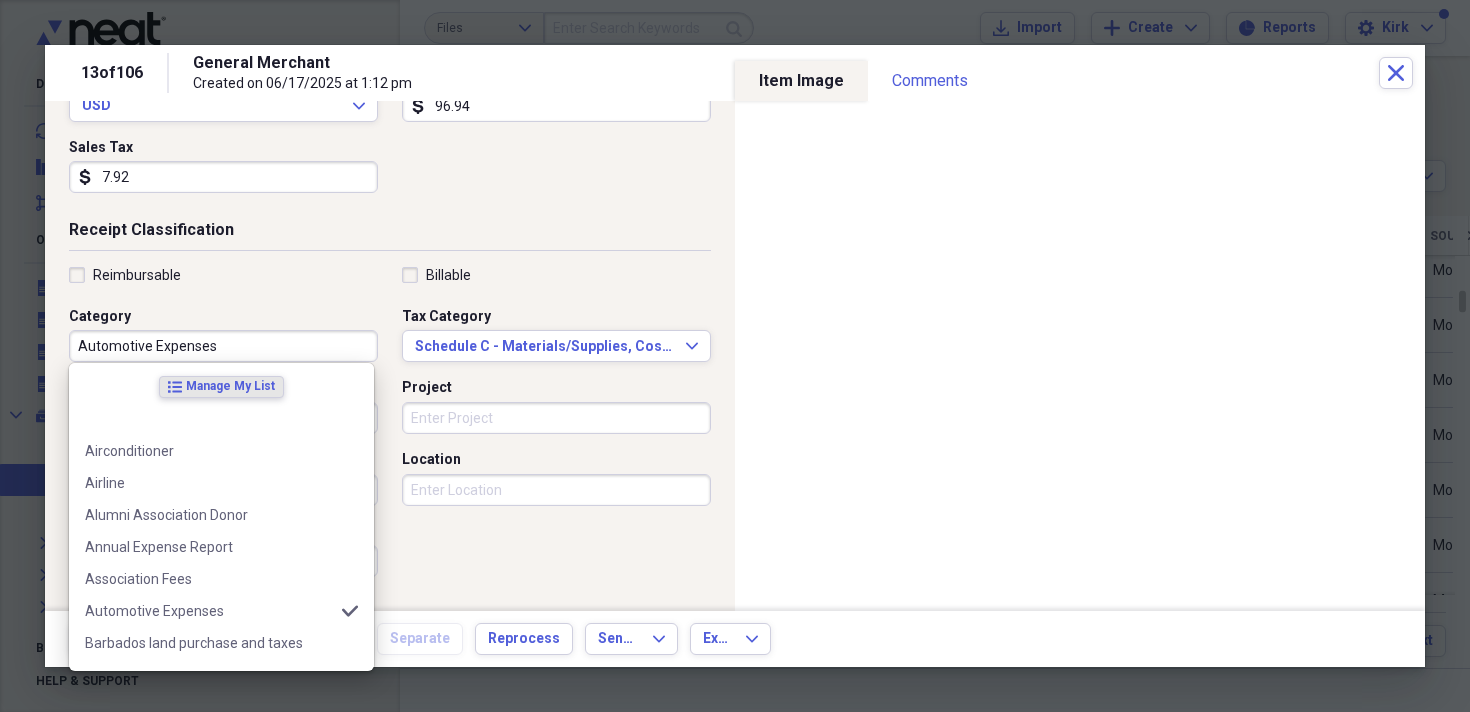 click on "Automotive Expenses" at bounding box center [223, 346] 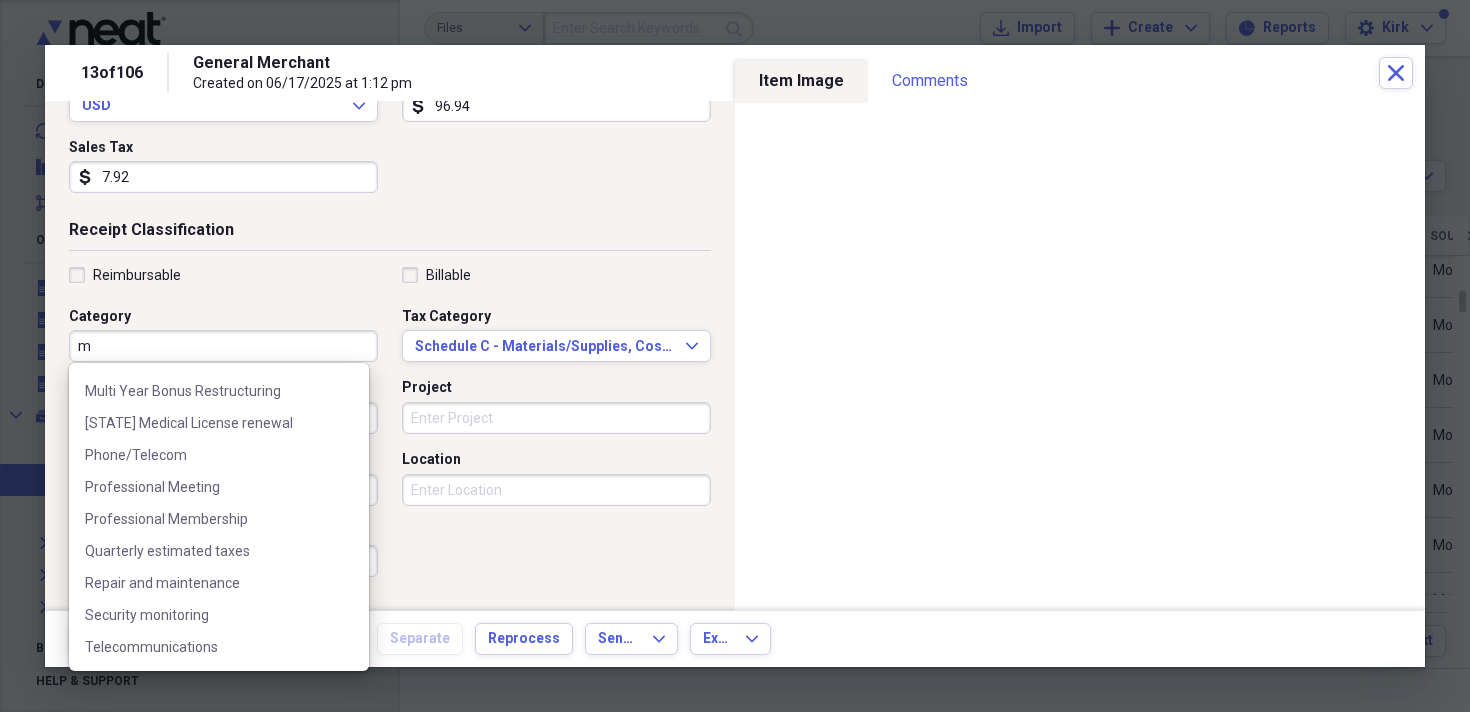 scroll, scrollTop: 0, scrollLeft: 0, axis: both 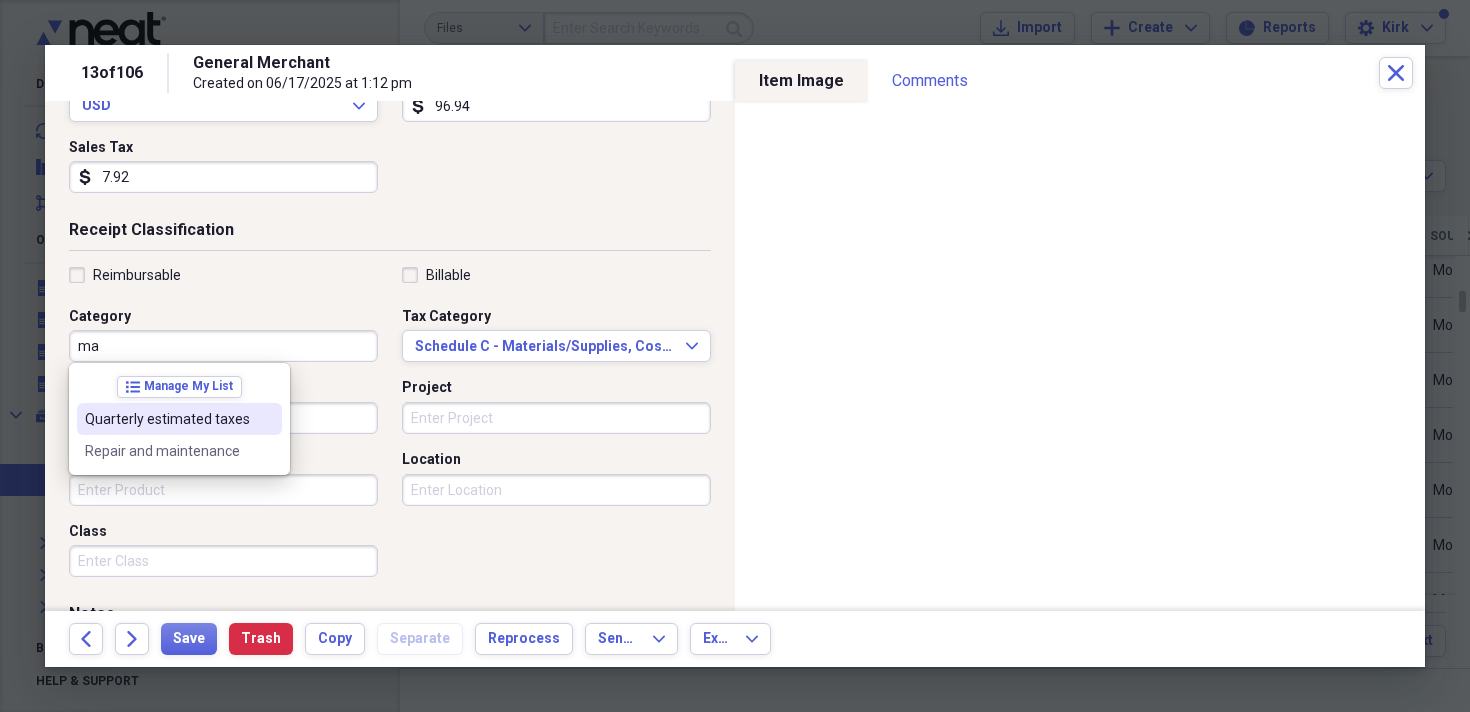 type on "m" 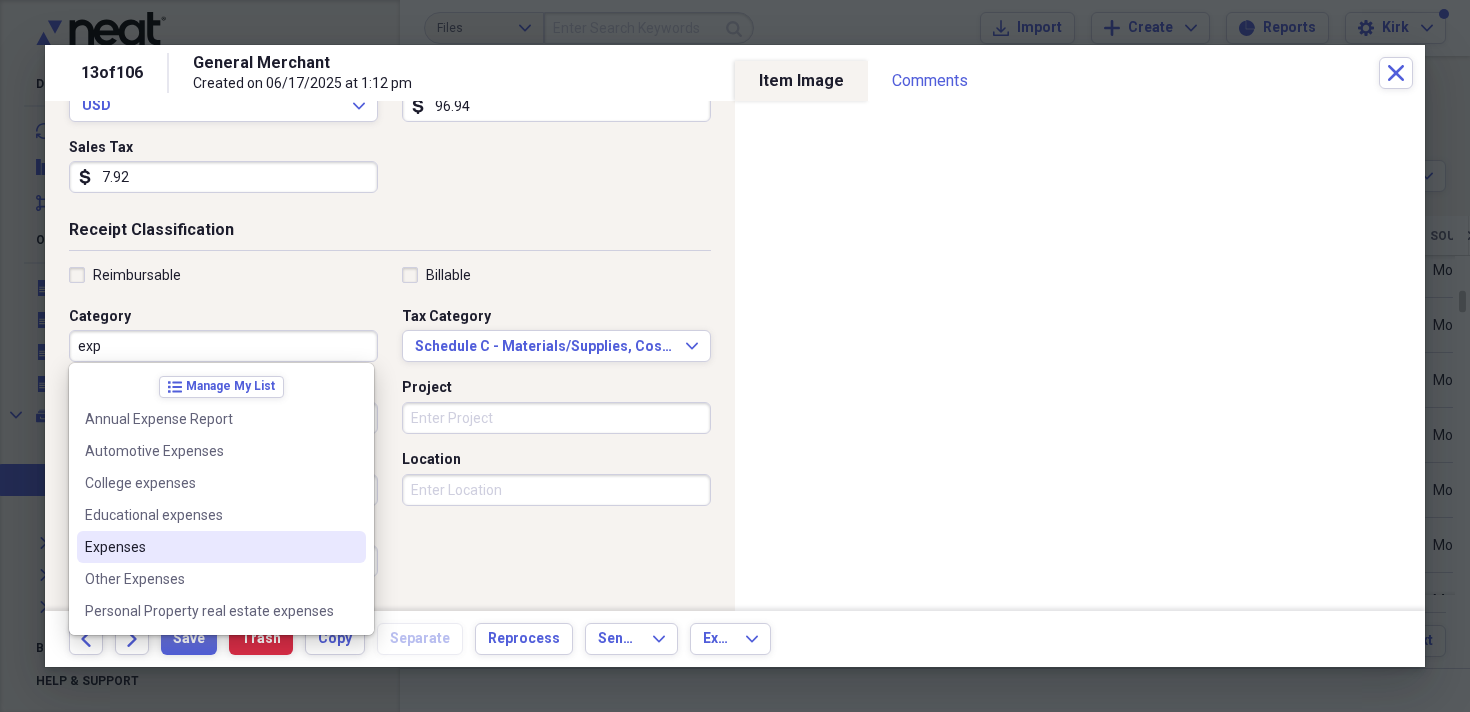 click on "Expenses" at bounding box center (209, 547) 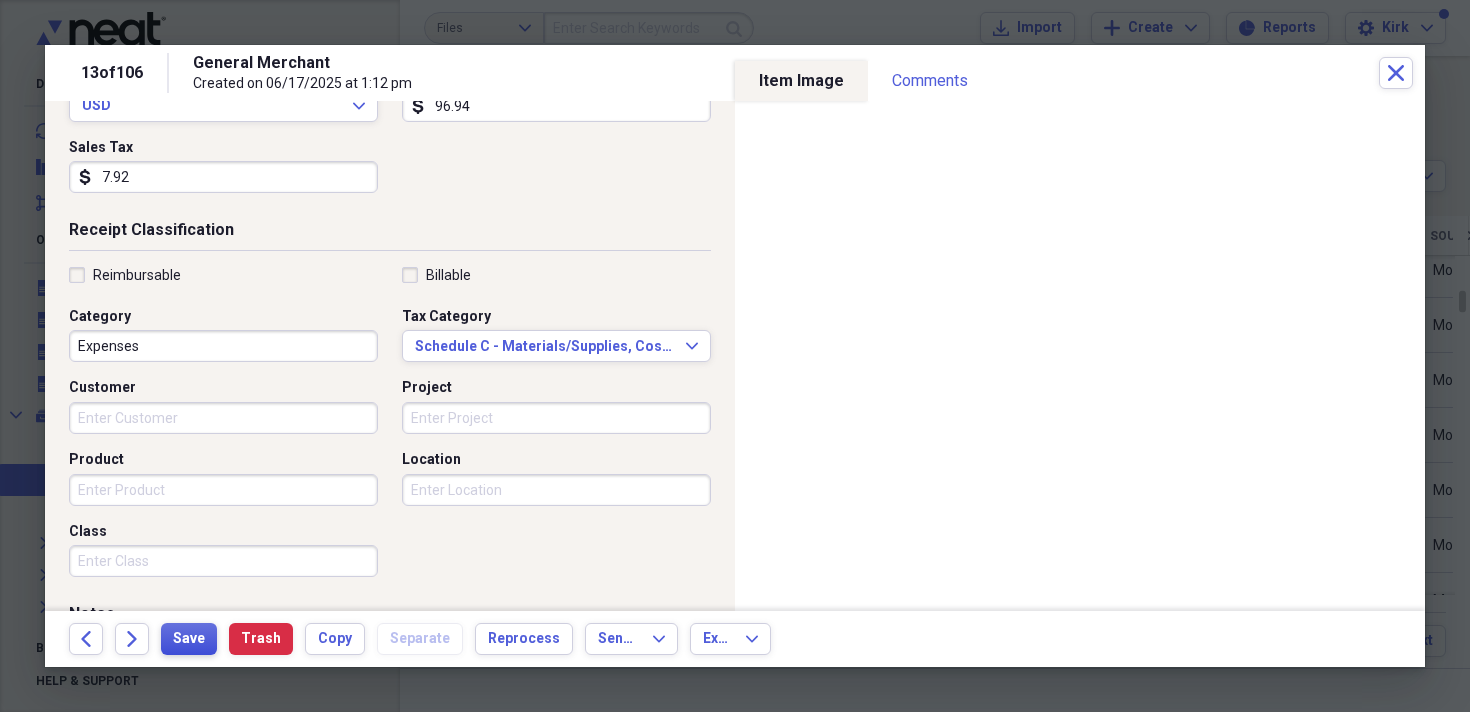 click on "Save" at bounding box center [189, 639] 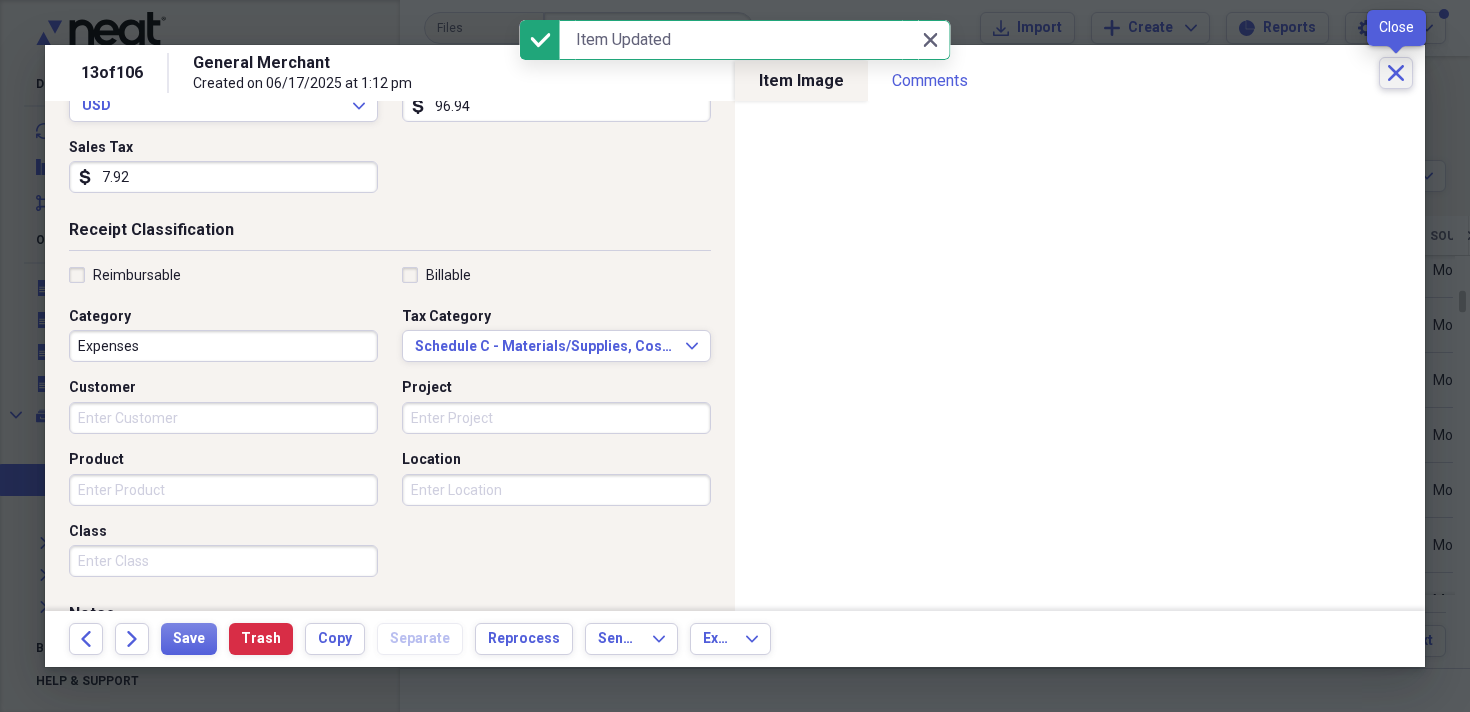 click 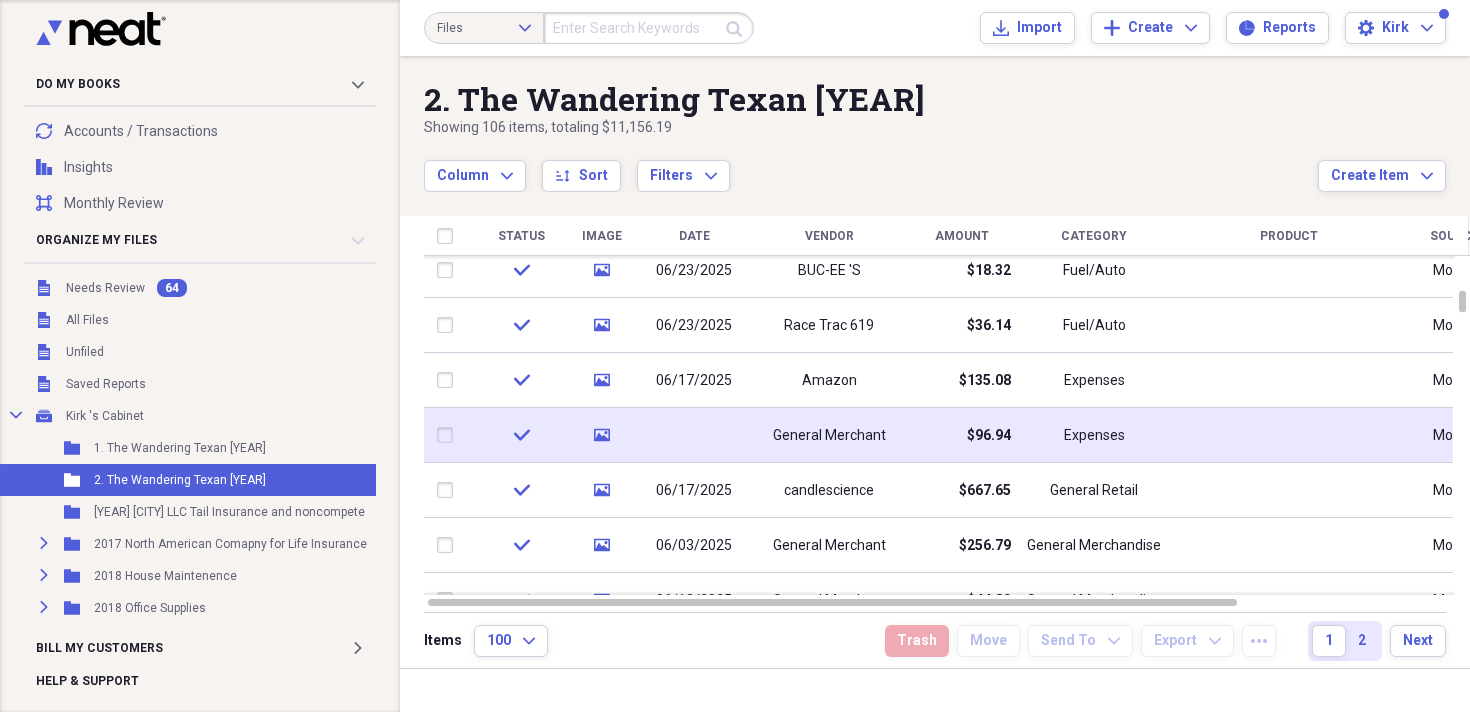 click at bounding box center [694, 435] 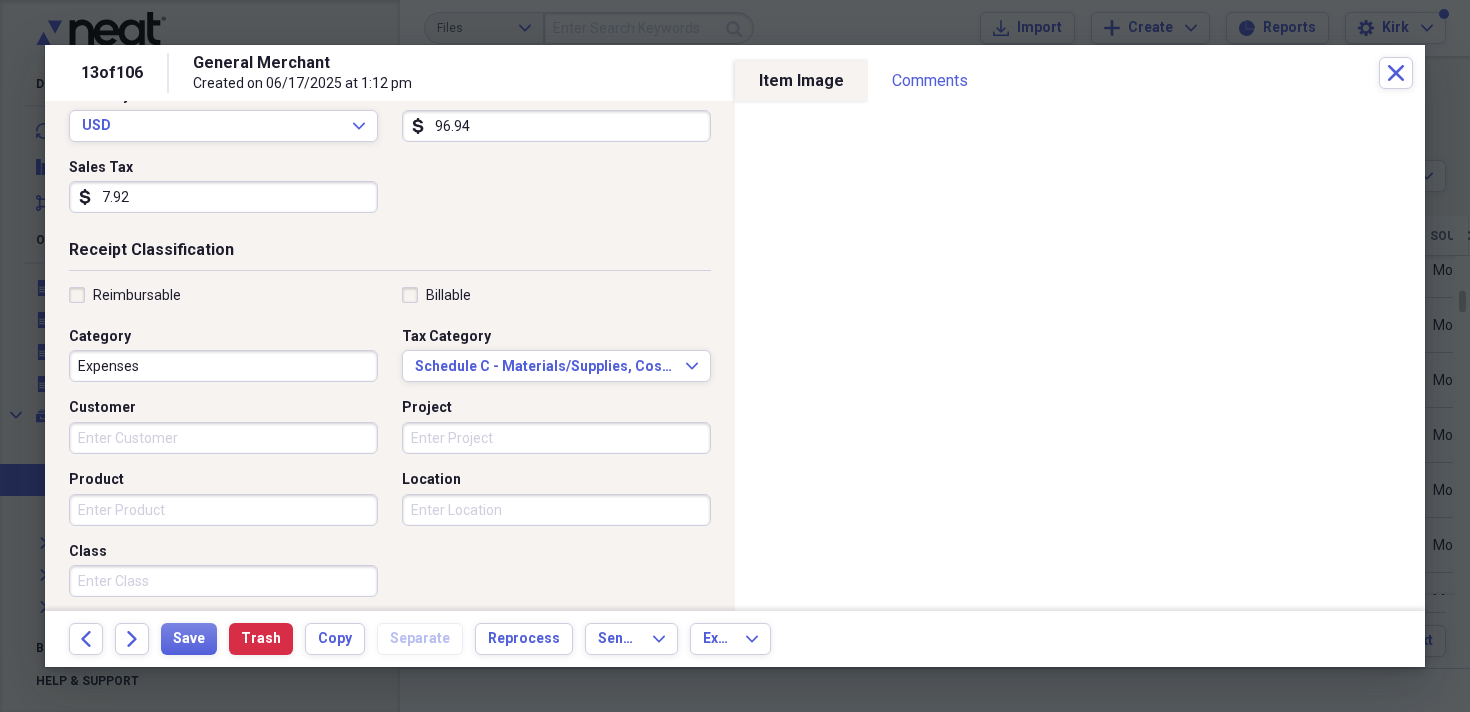 scroll, scrollTop: 342, scrollLeft: 0, axis: vertical 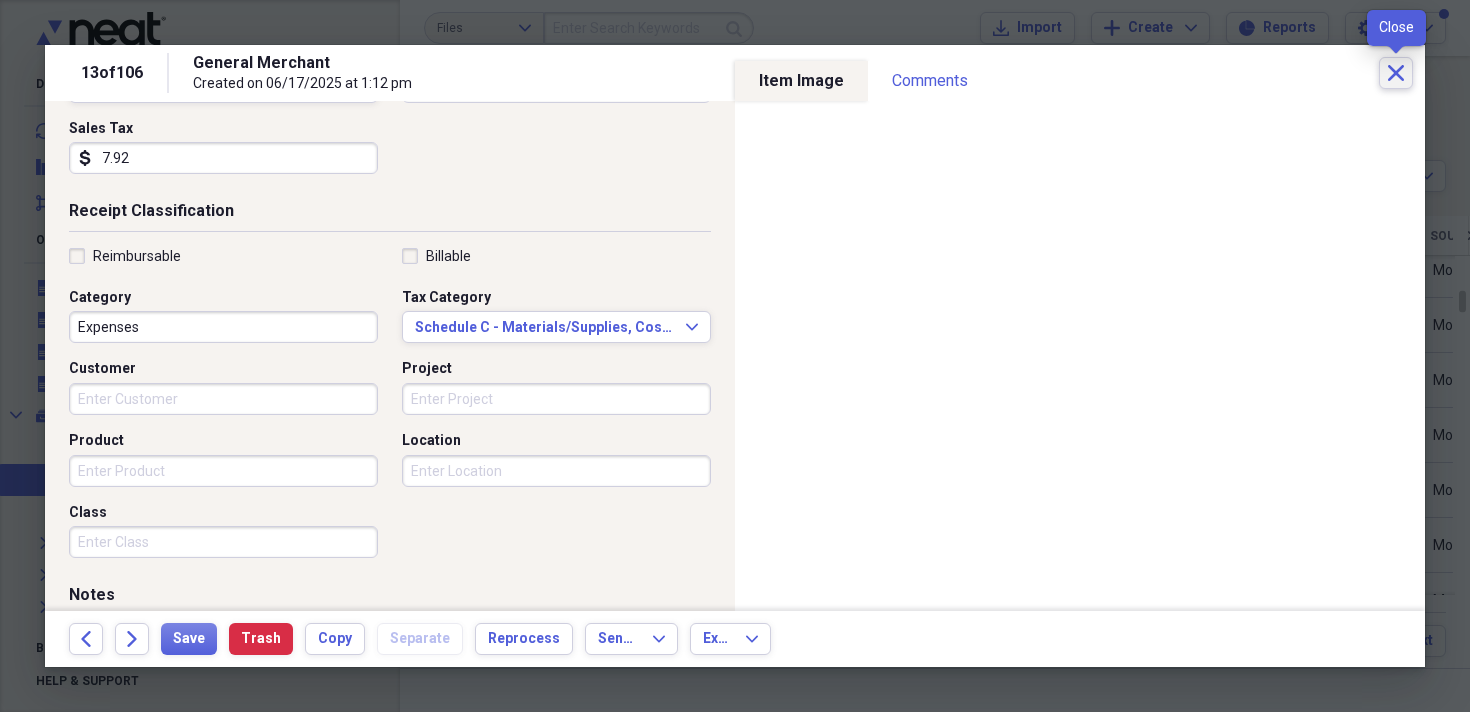 click on "Close" at bounding box center [1396, 73] 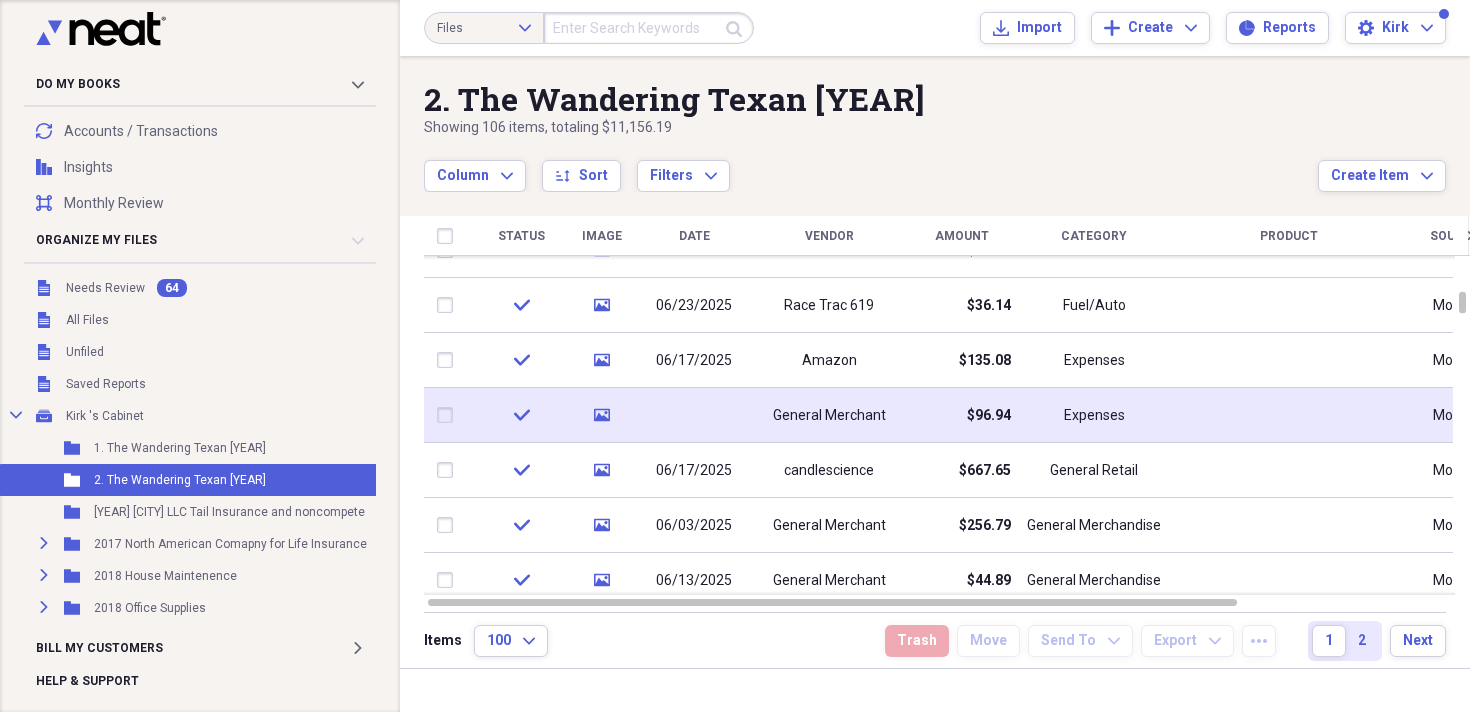 click at bounding box center (694, 415) 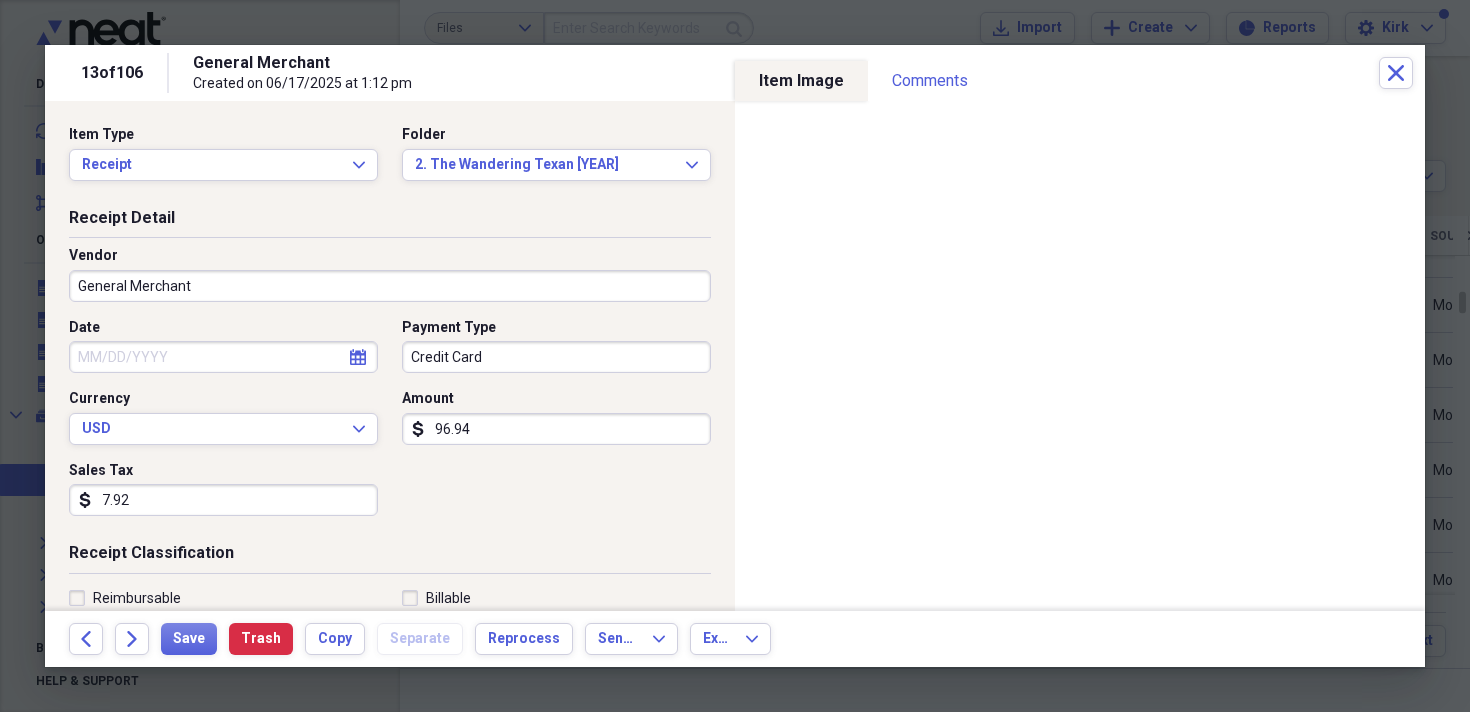 click on "General Merchant" at bounding box center [390, 286] 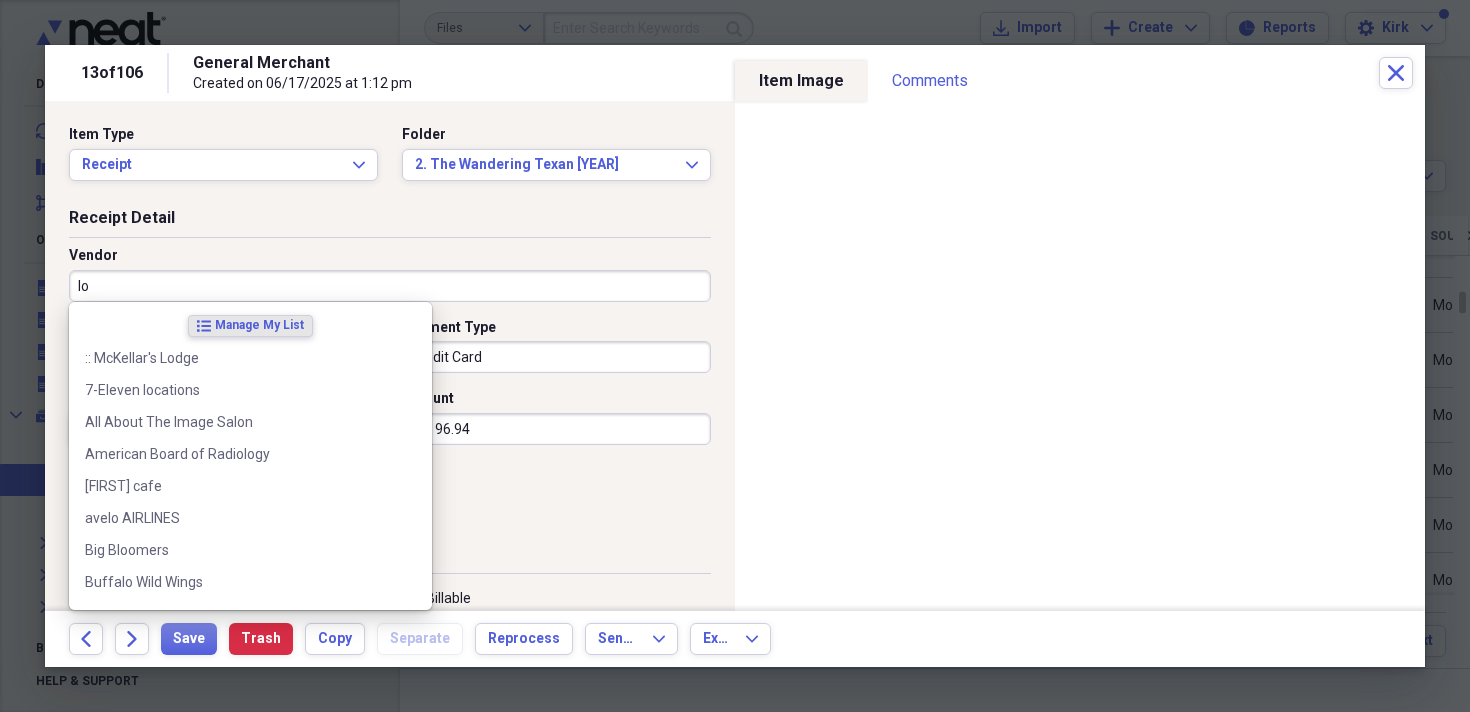 type on "l" 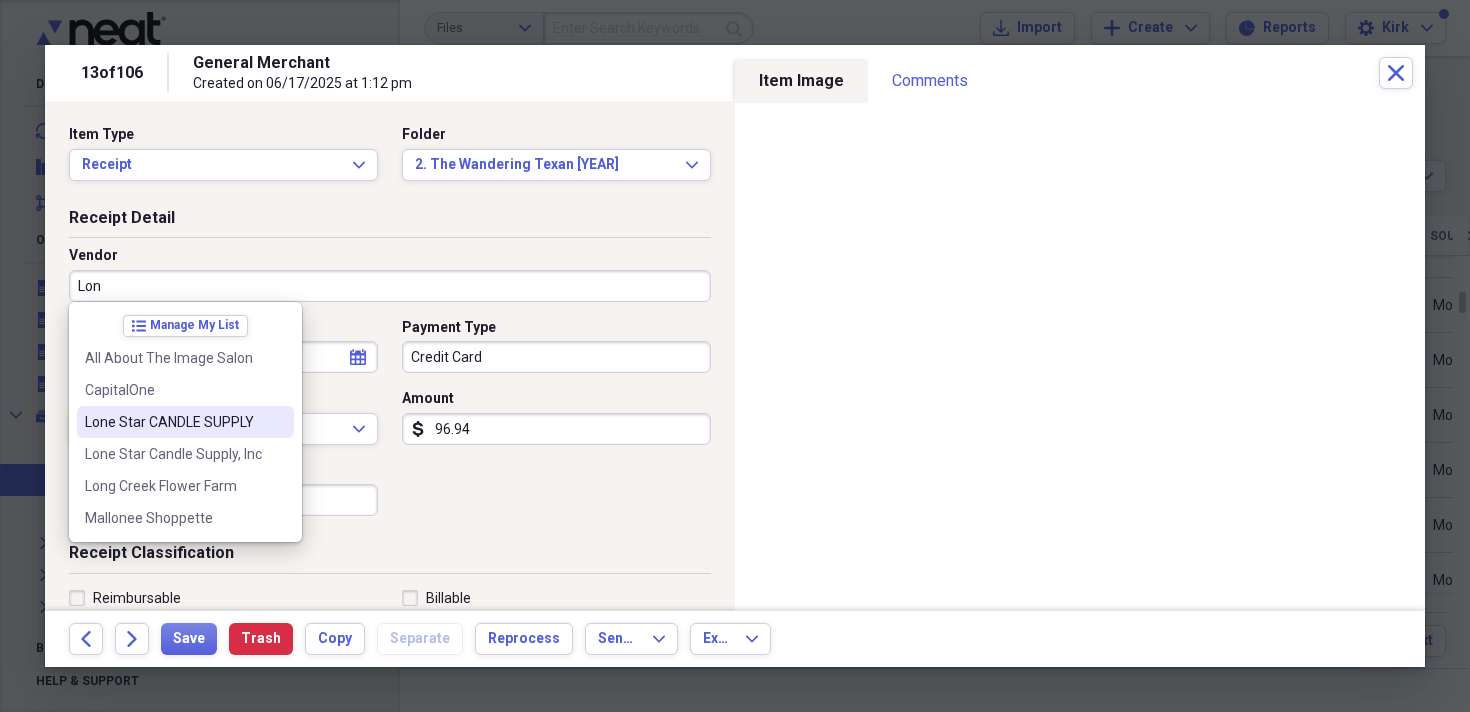 click on "Lone Star CANDLE SUPPLY" at bounding box center (185, 422) 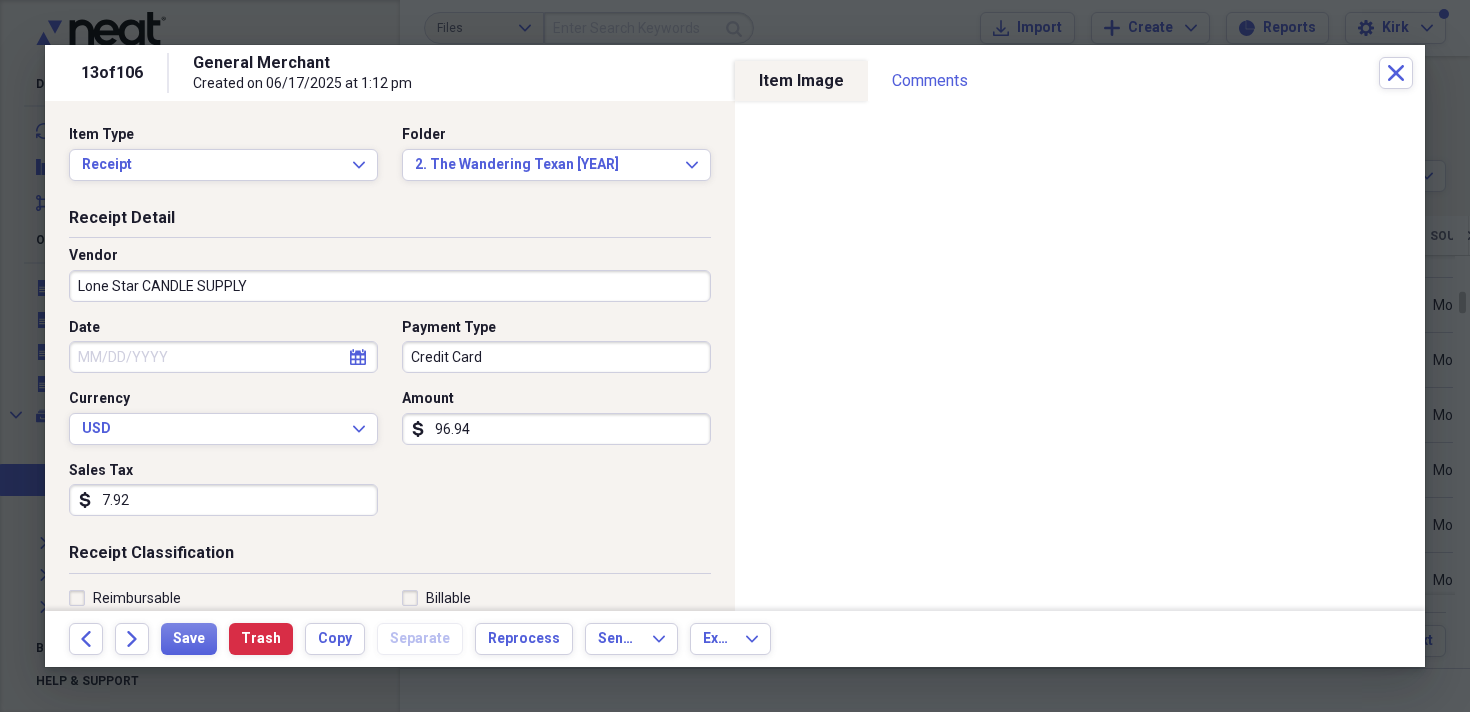 type on "General Retail" 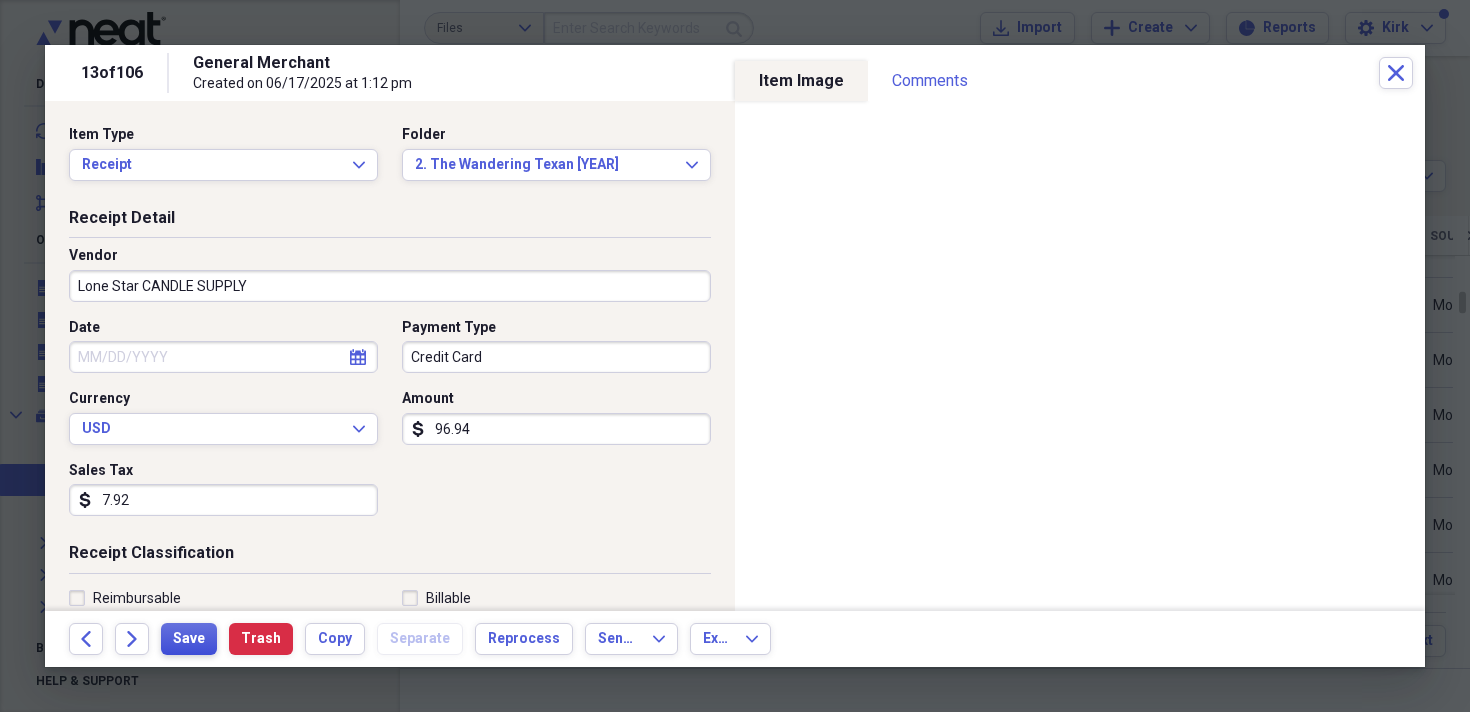 click on "Save" at bounding box center (189, 639) 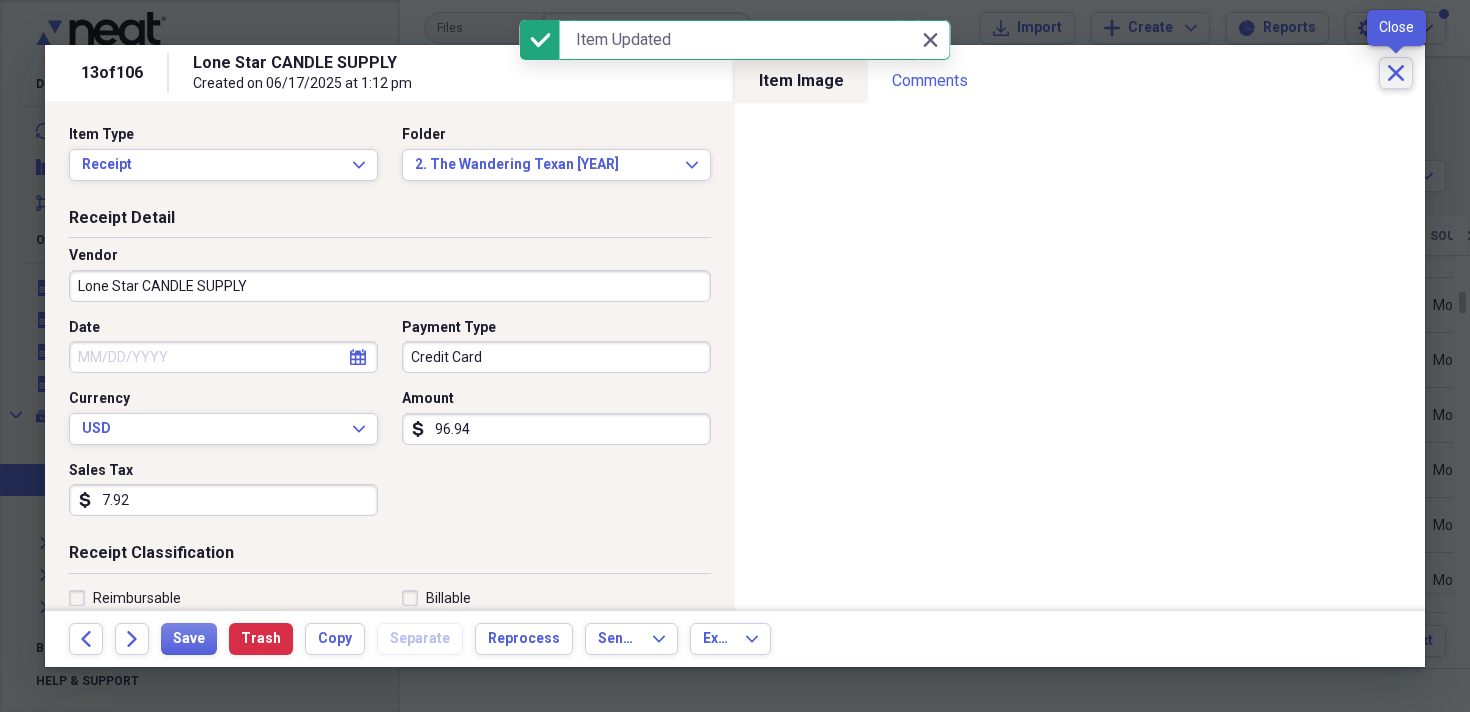 click 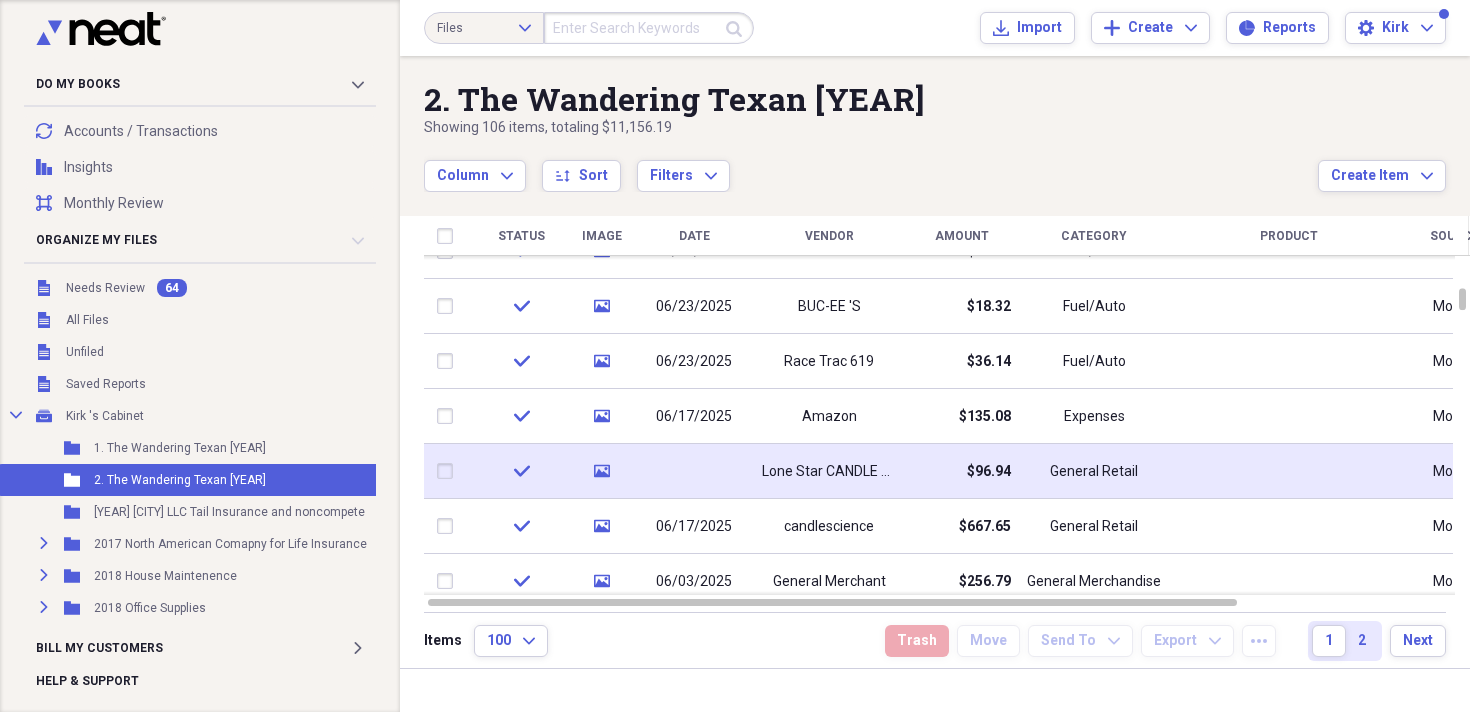 click at bounding box center [694, 471] 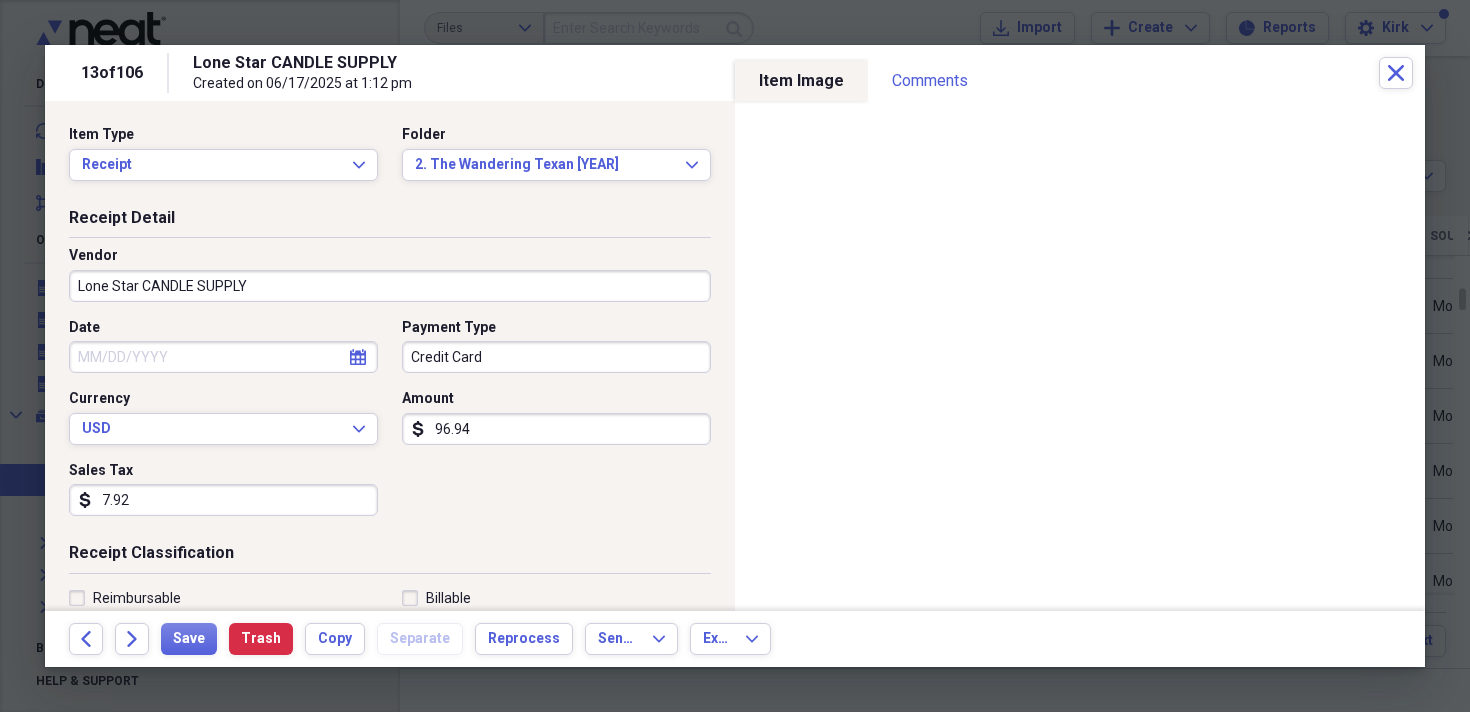 click 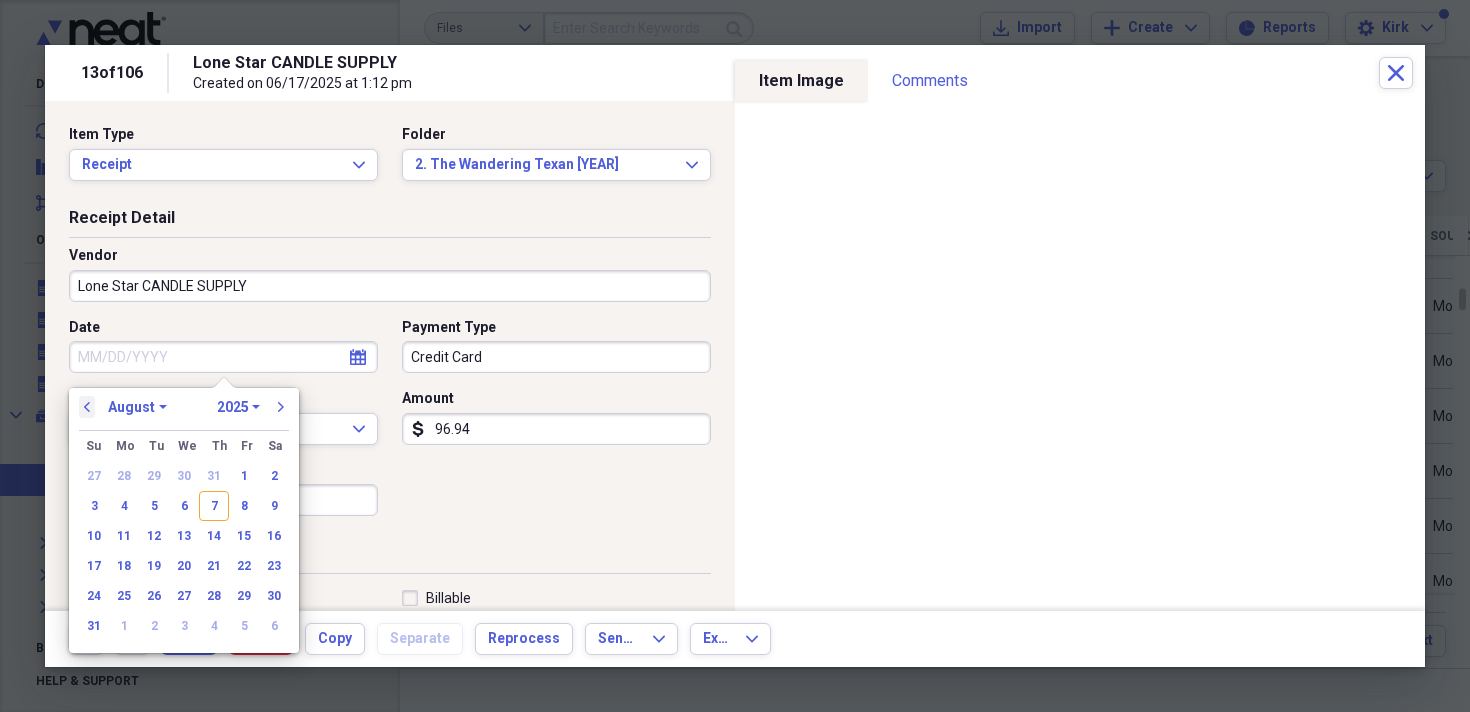click on "previous" at bounding box center (87, 407) 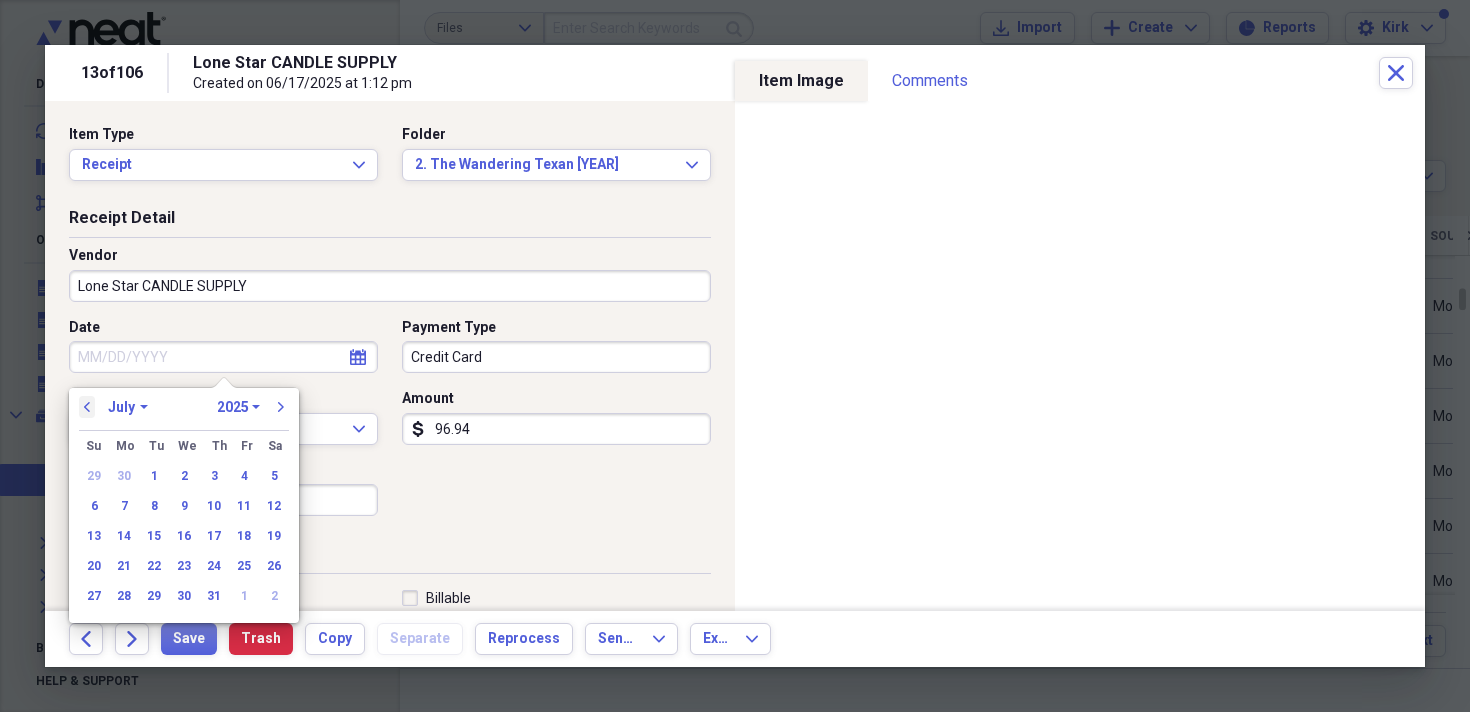 click on "previous" at bounding box center [87, 407] 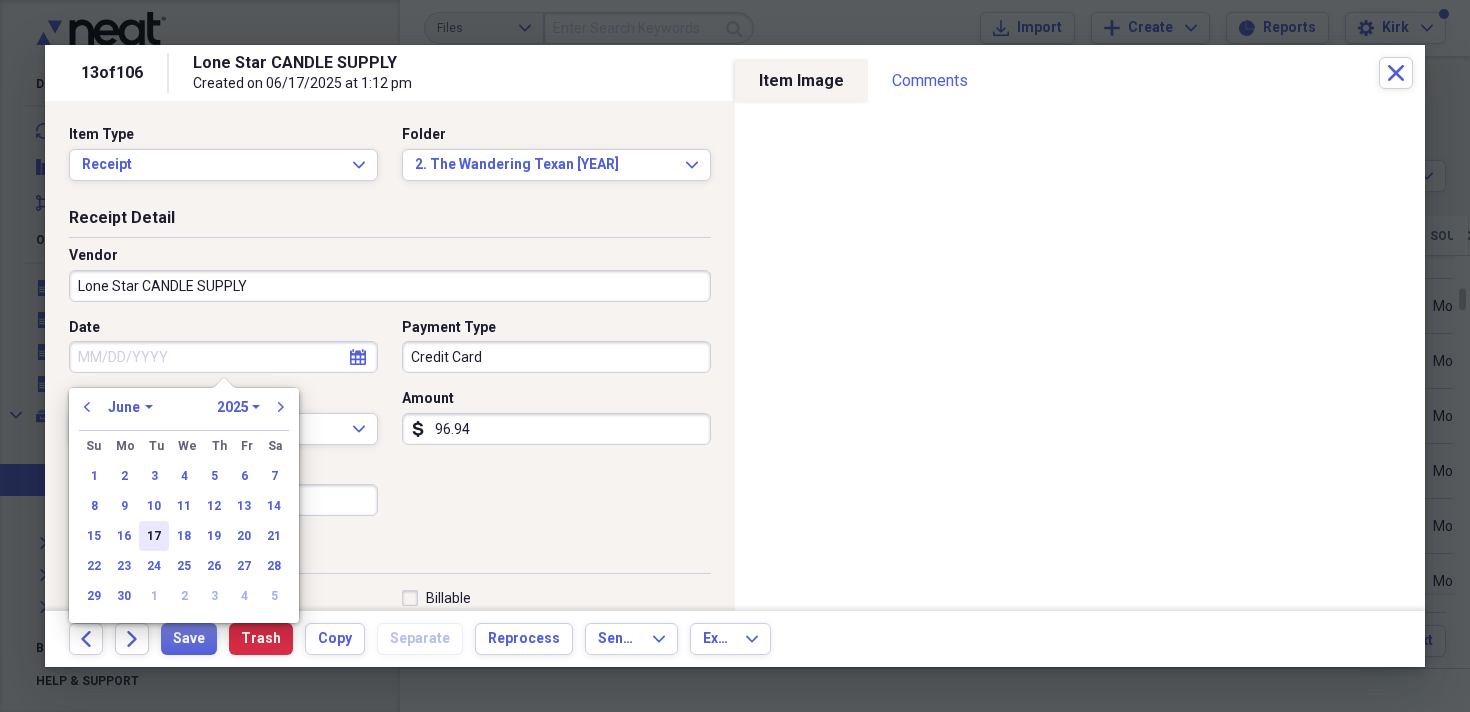 click on "17" at bounding box center (154, 536) 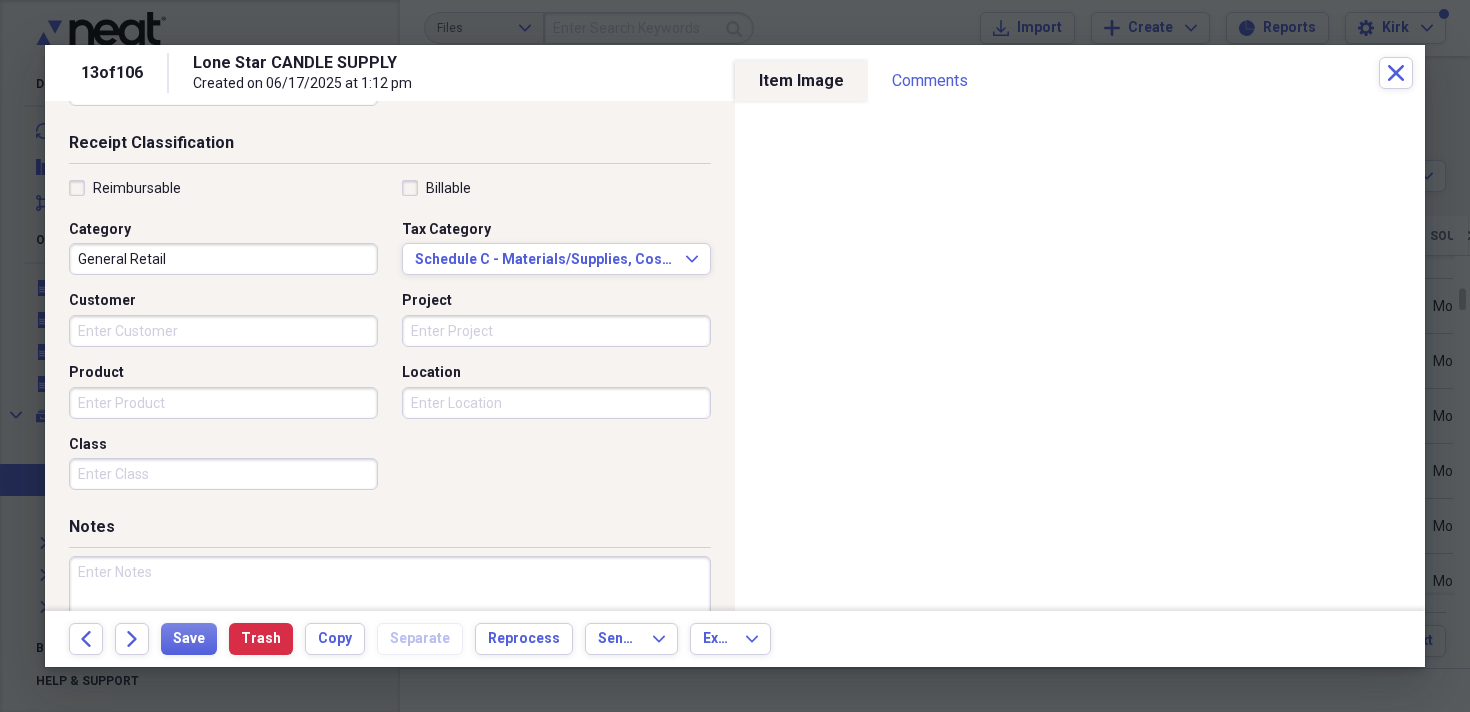 scroll, scrollTop: 435, scrollLeft: 0, axis: vertical 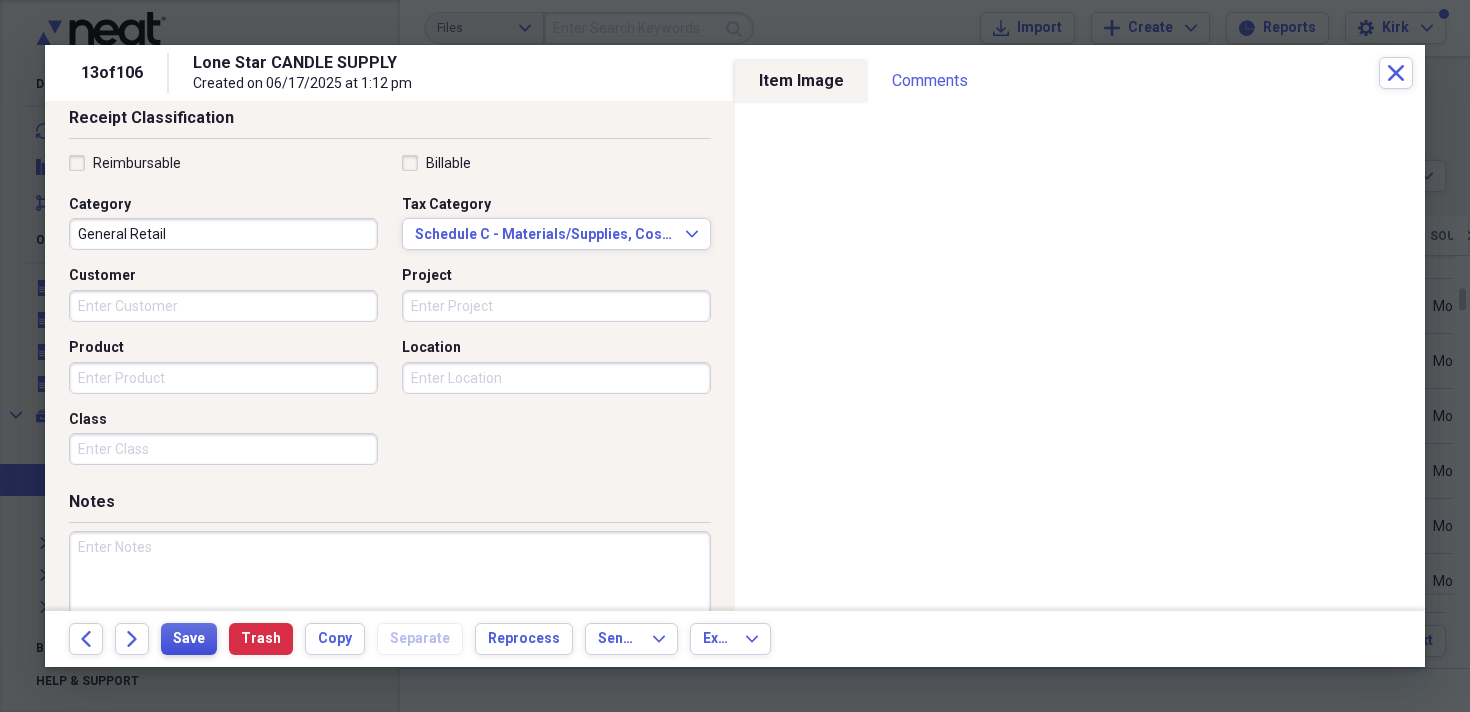 click on "Save" at bounding box center (189, 639) 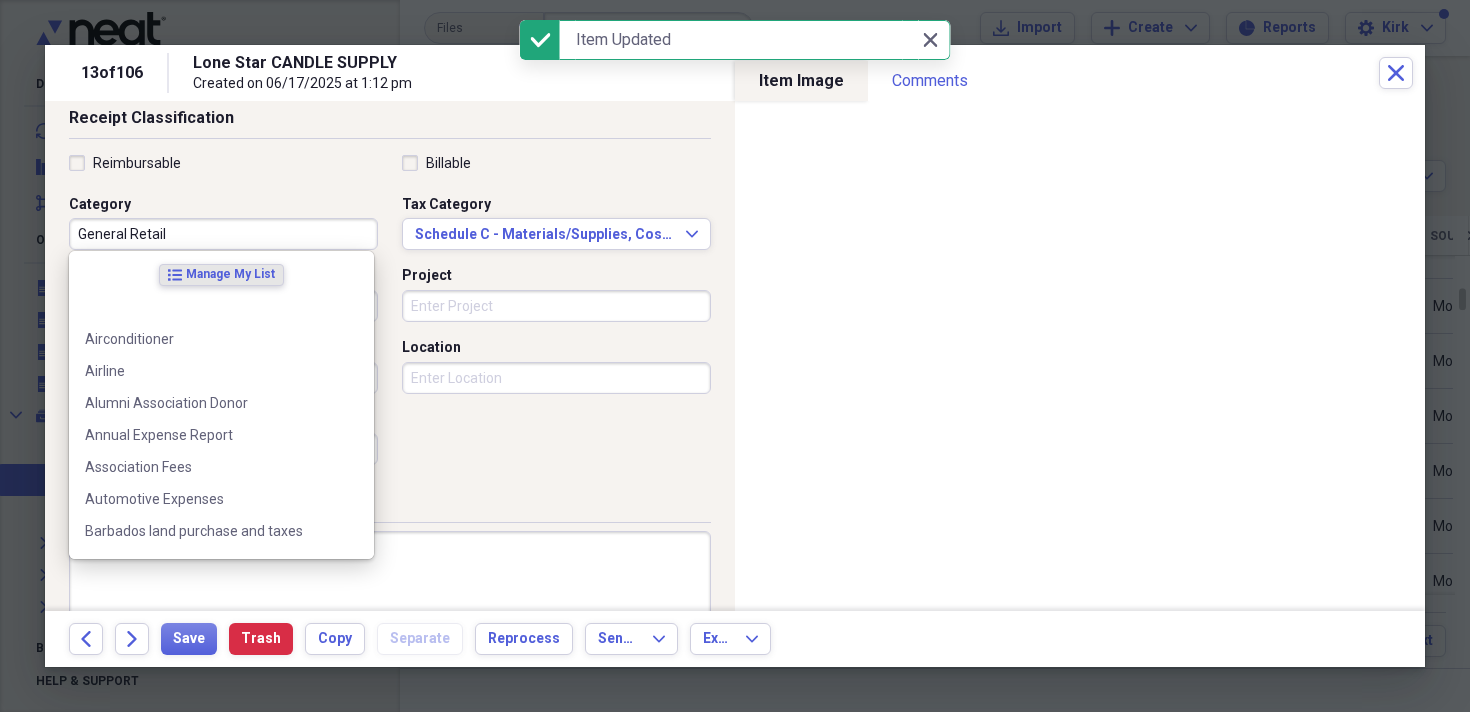 click on "General Retail" at bounding box center (223, 234) 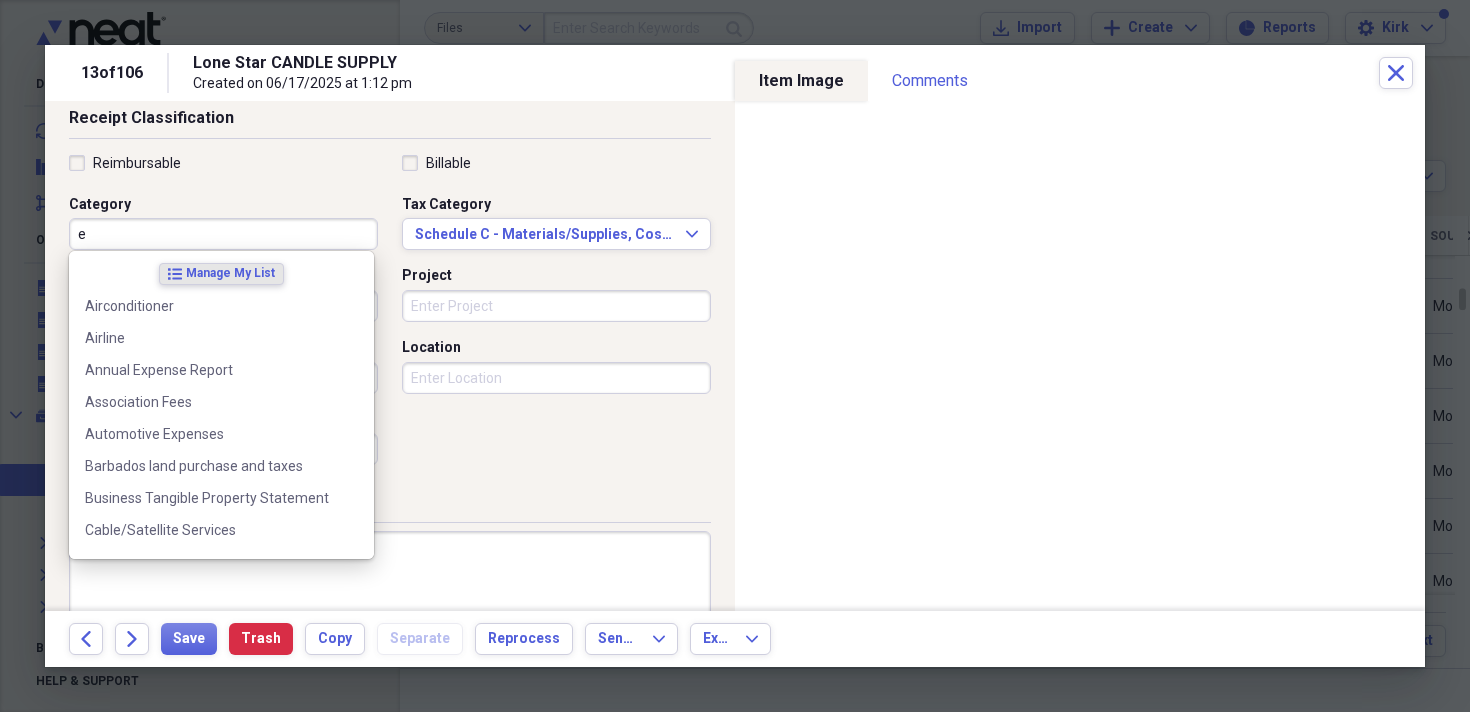 scroll, scrollTop: 0, scrollLeft: 0, axis: both 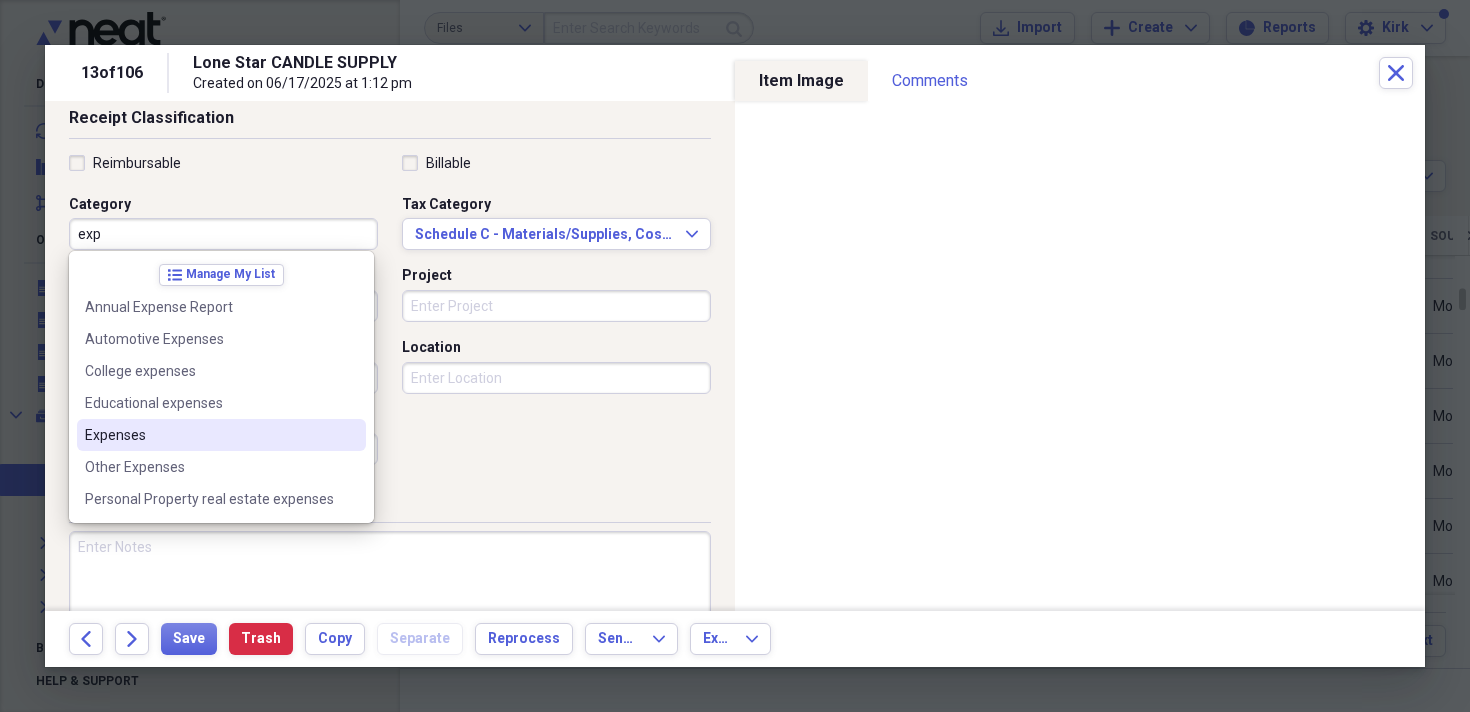drag, startPoint x: 218, startPoint y: 452, endPoint x: 221, endPoint y: 435, distance: 17.262676 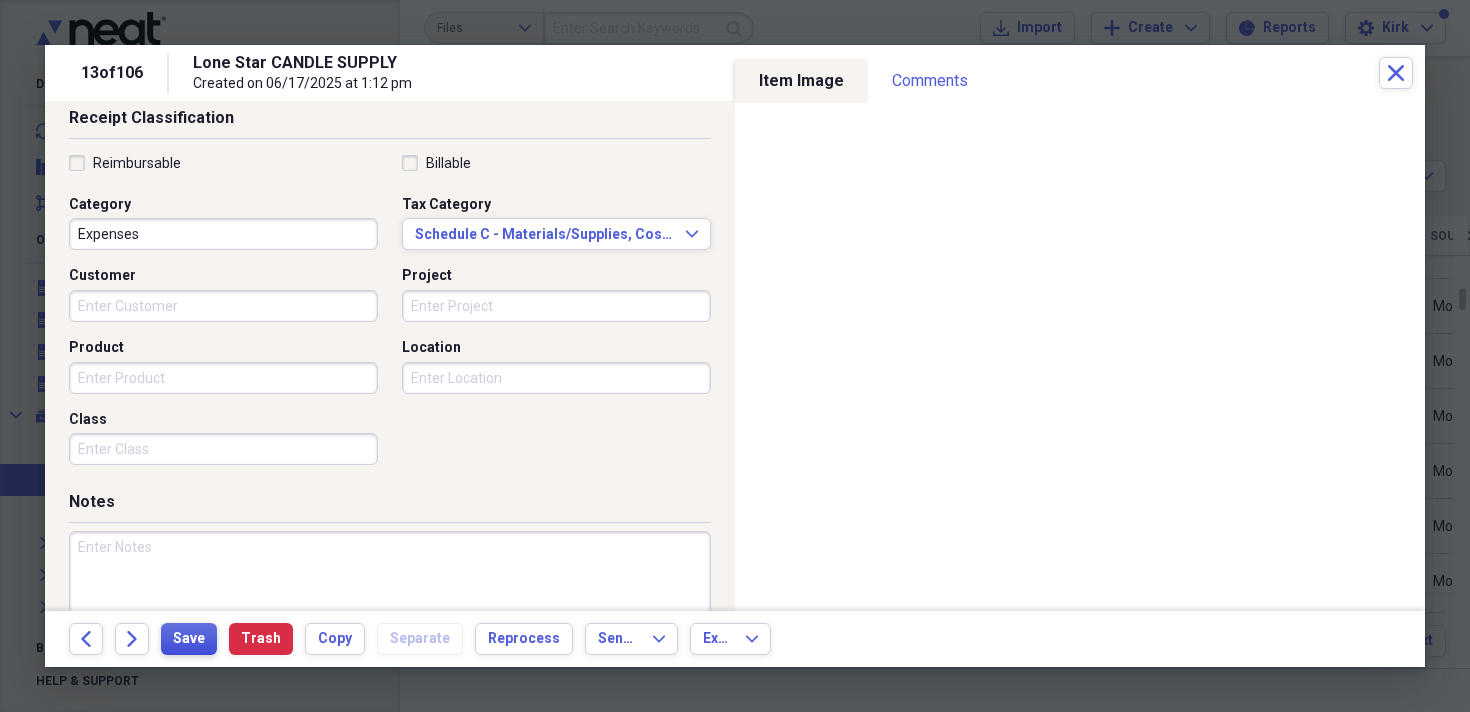 click on "Save" at bounding box center (189, 639) 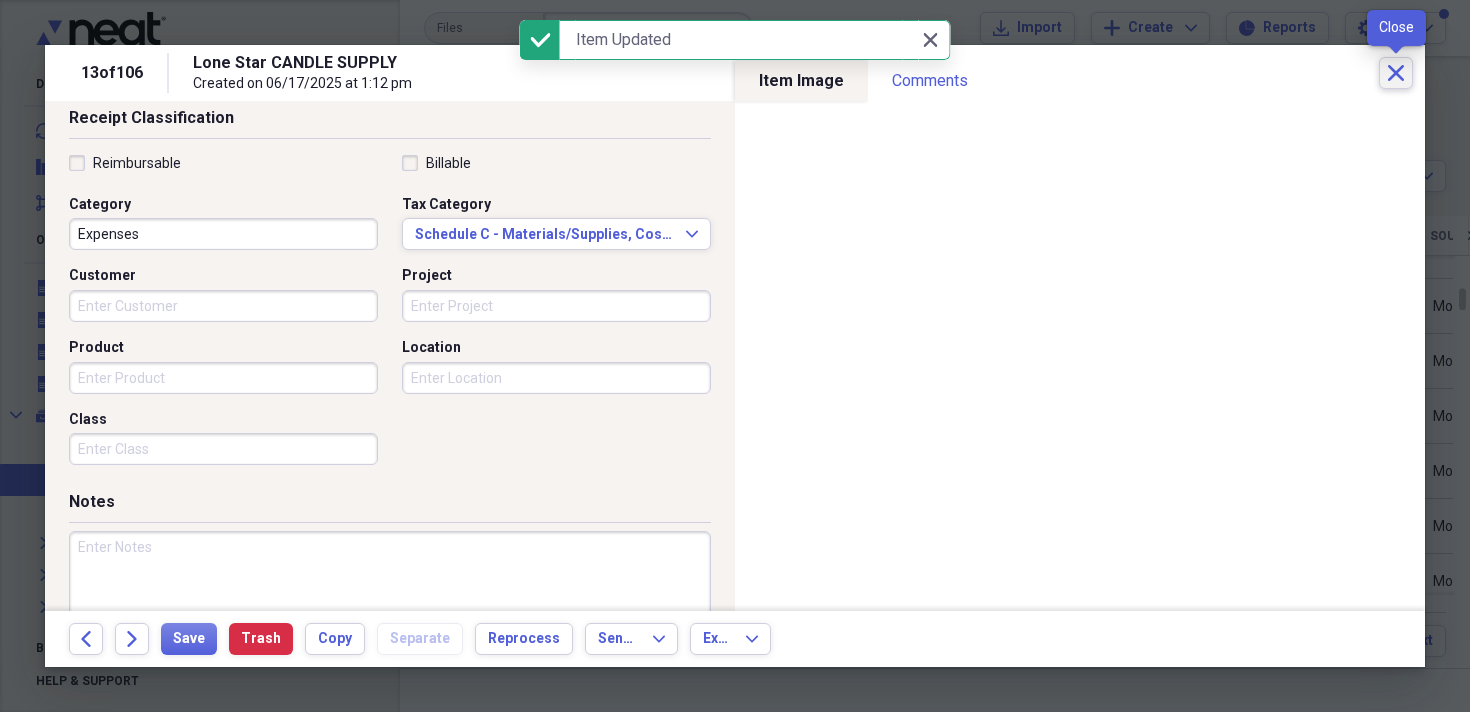 click 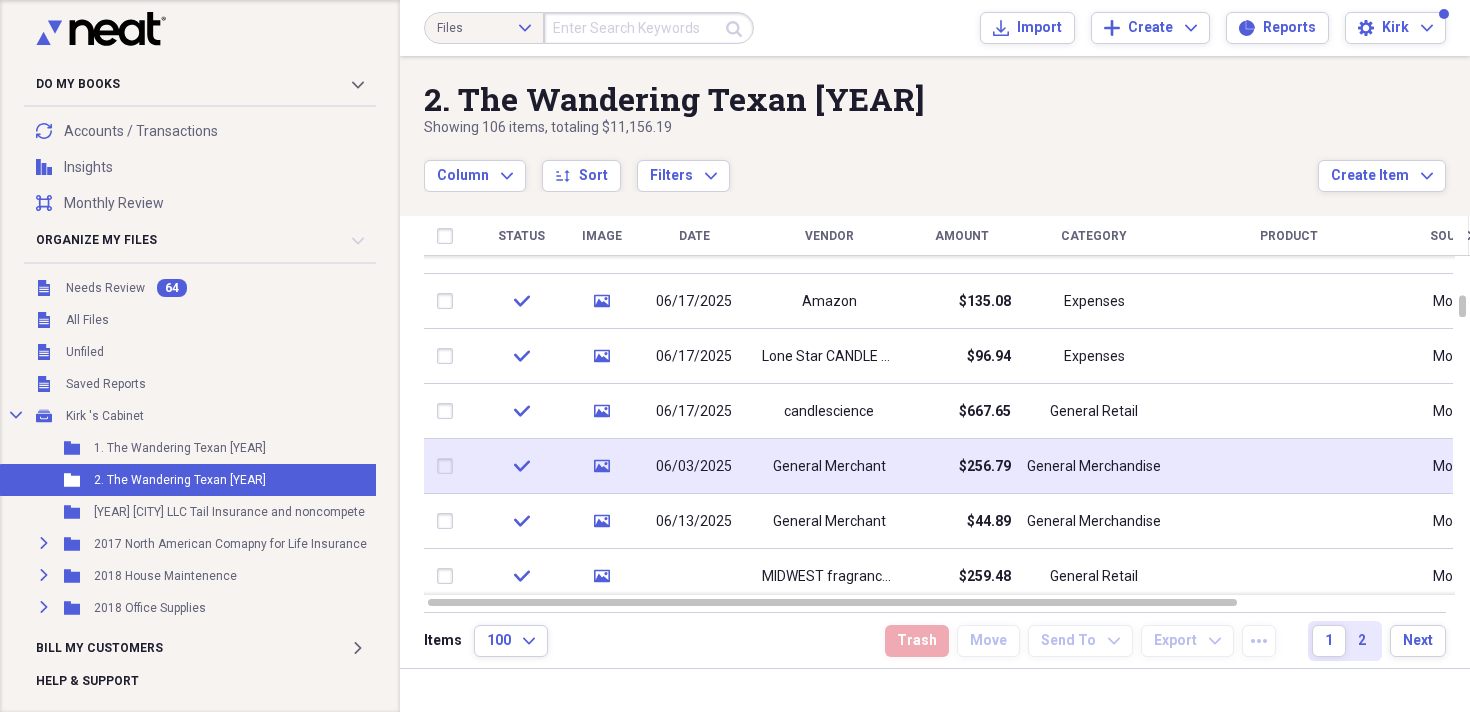 click on "General Merchant" at bounding box center [829, 467] 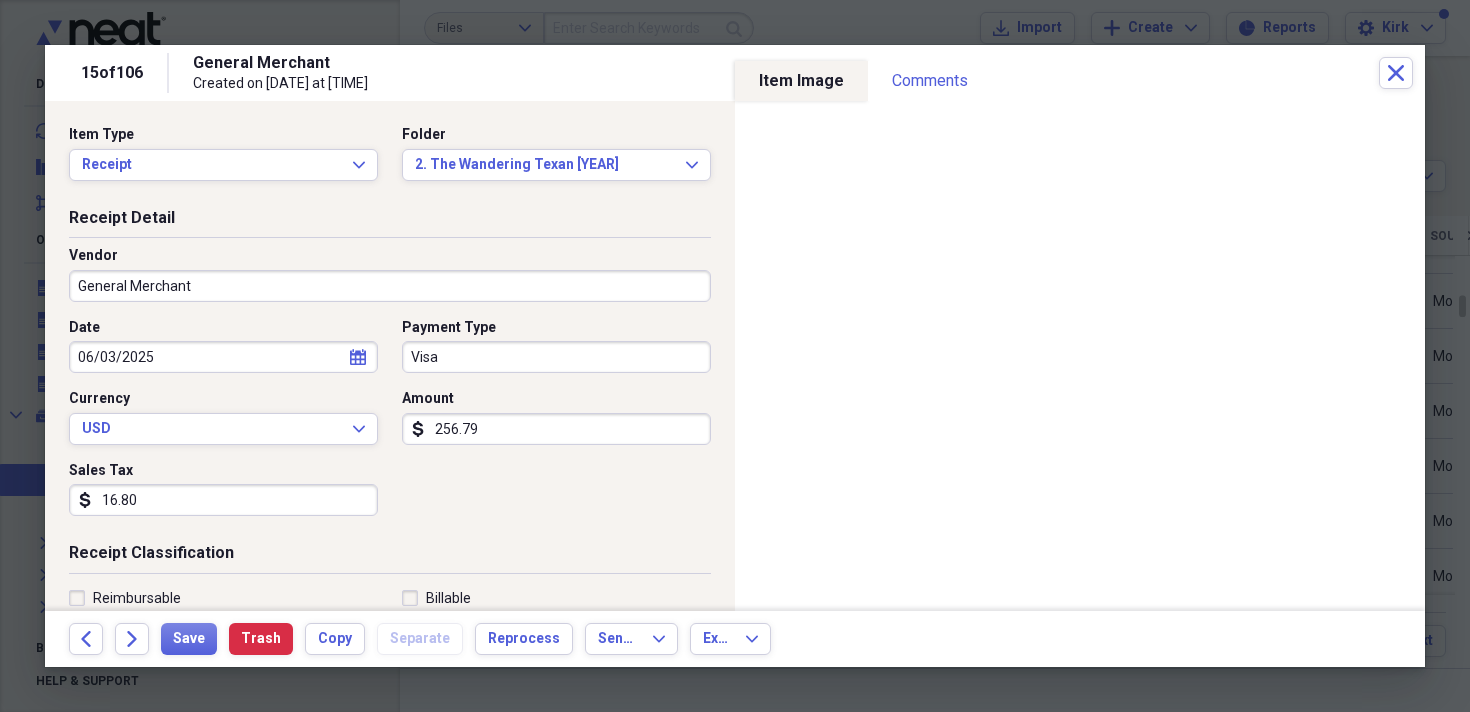 click on "General Merchant" at bounding box center [390, 286] 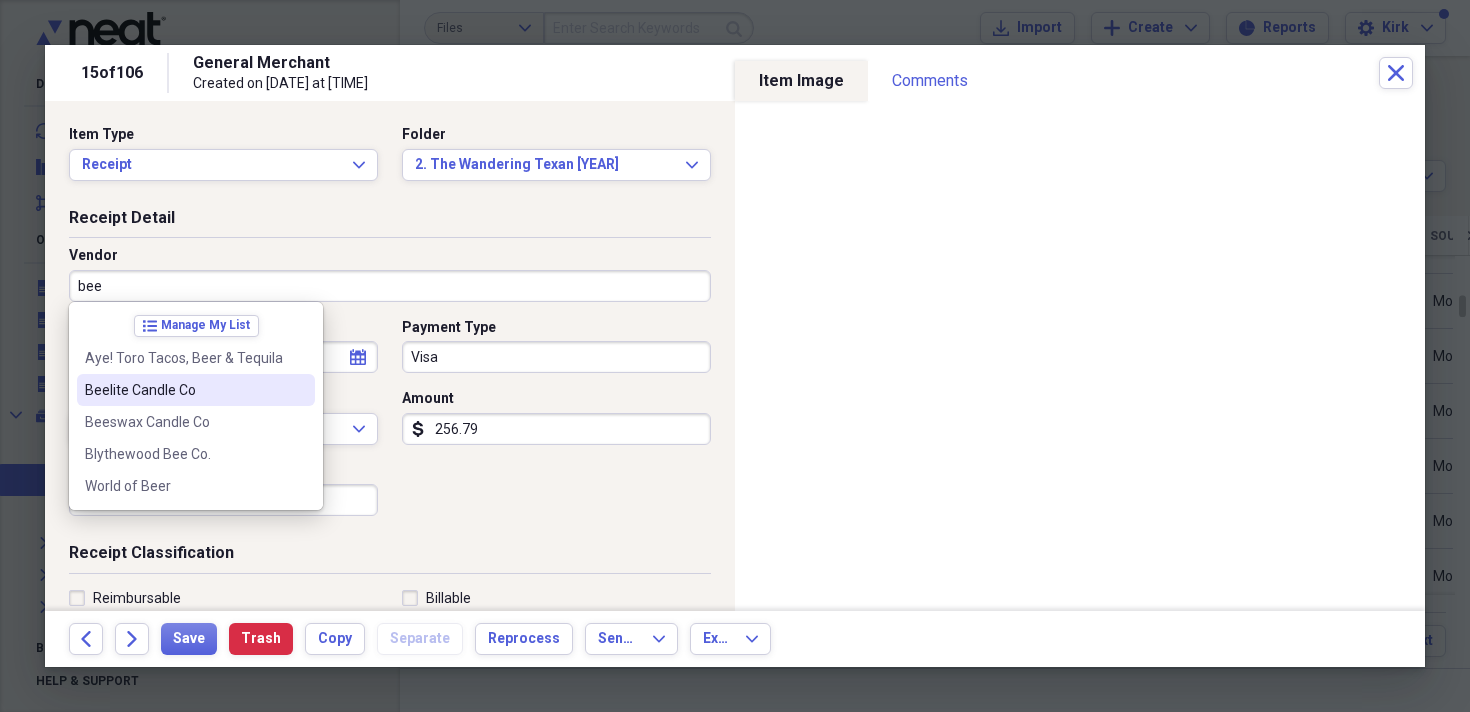 click on "Beelite Candle Co" at bounding box center [196, 390] 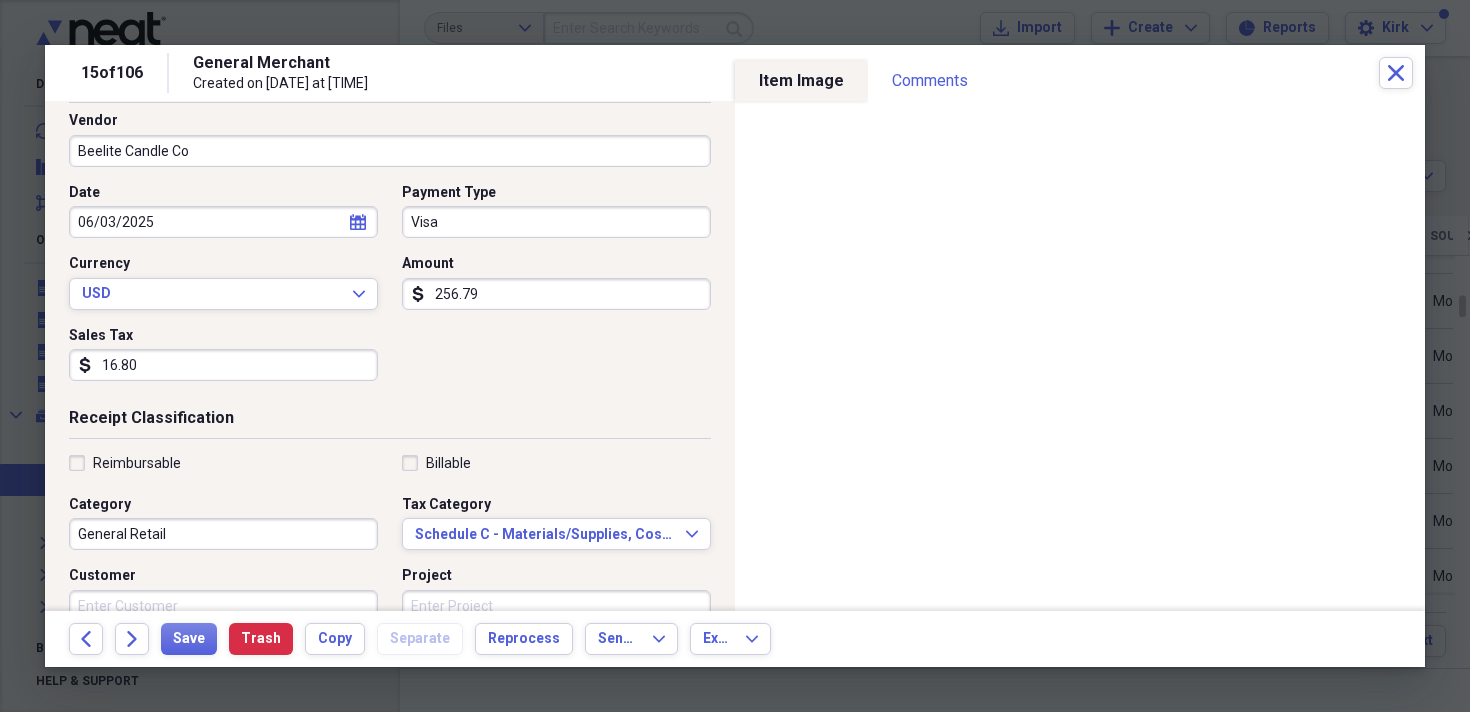 scroll, scrollTop: 142, scrollLeft: 0, axis: vertical 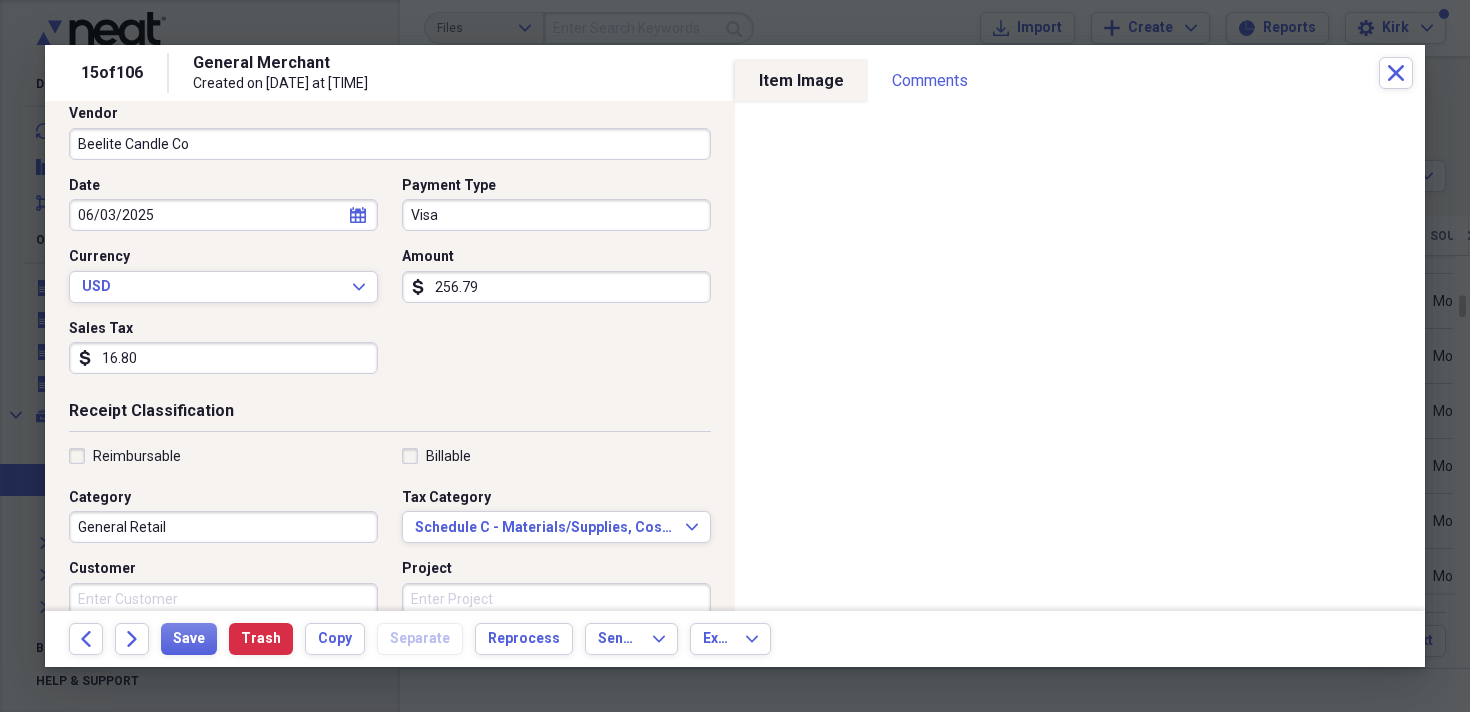 click on "General Retail" at bounding box center (223, 527) 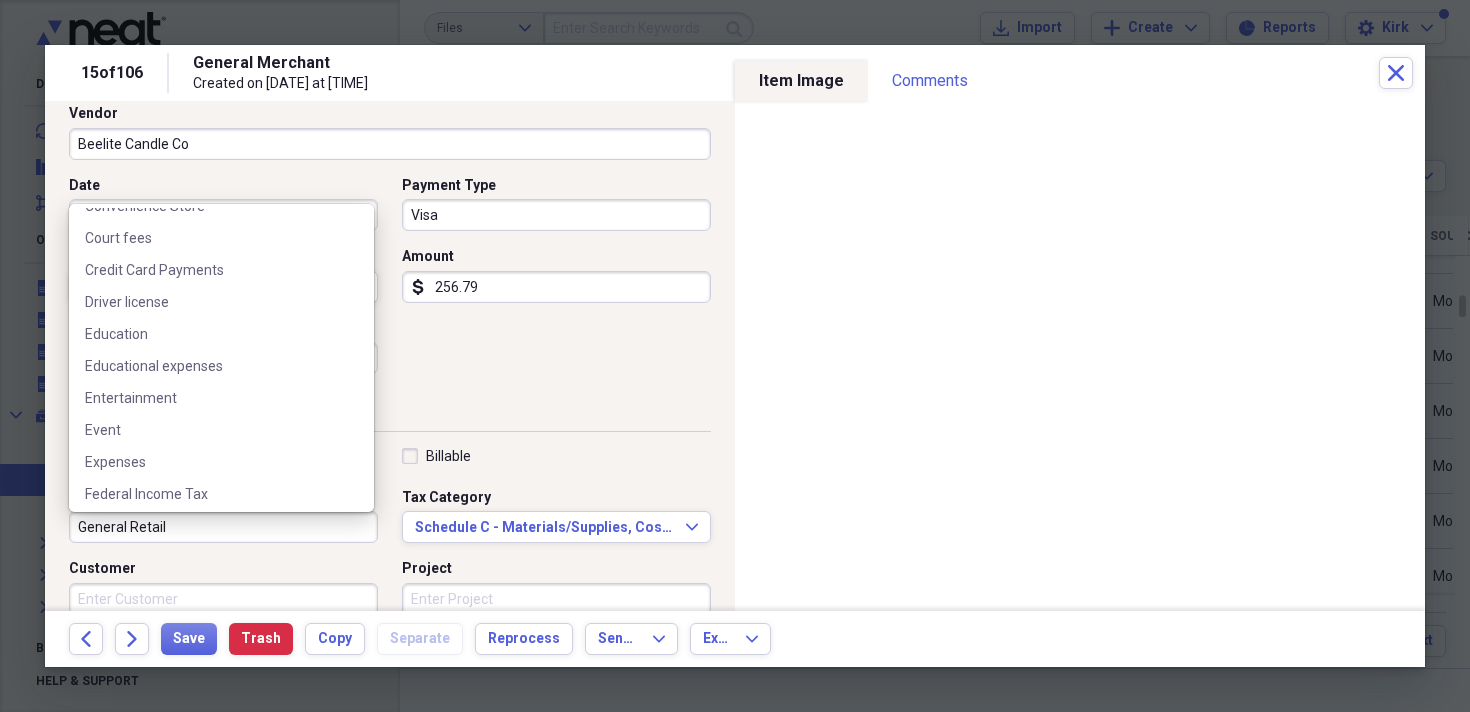 scroll, scrollTop: 611, scrollLeft: 0, axis: vertical 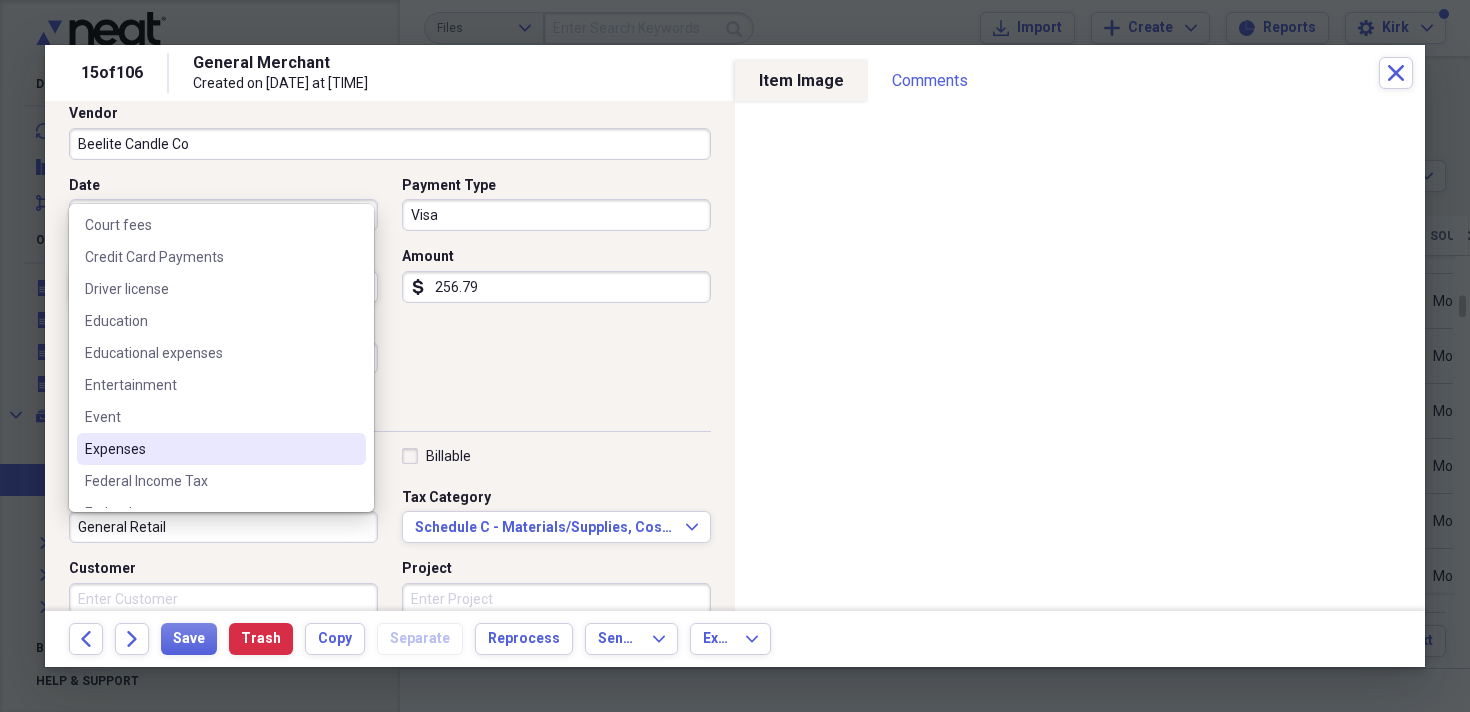 click on "Expenses" at bounding box center [209, 449] 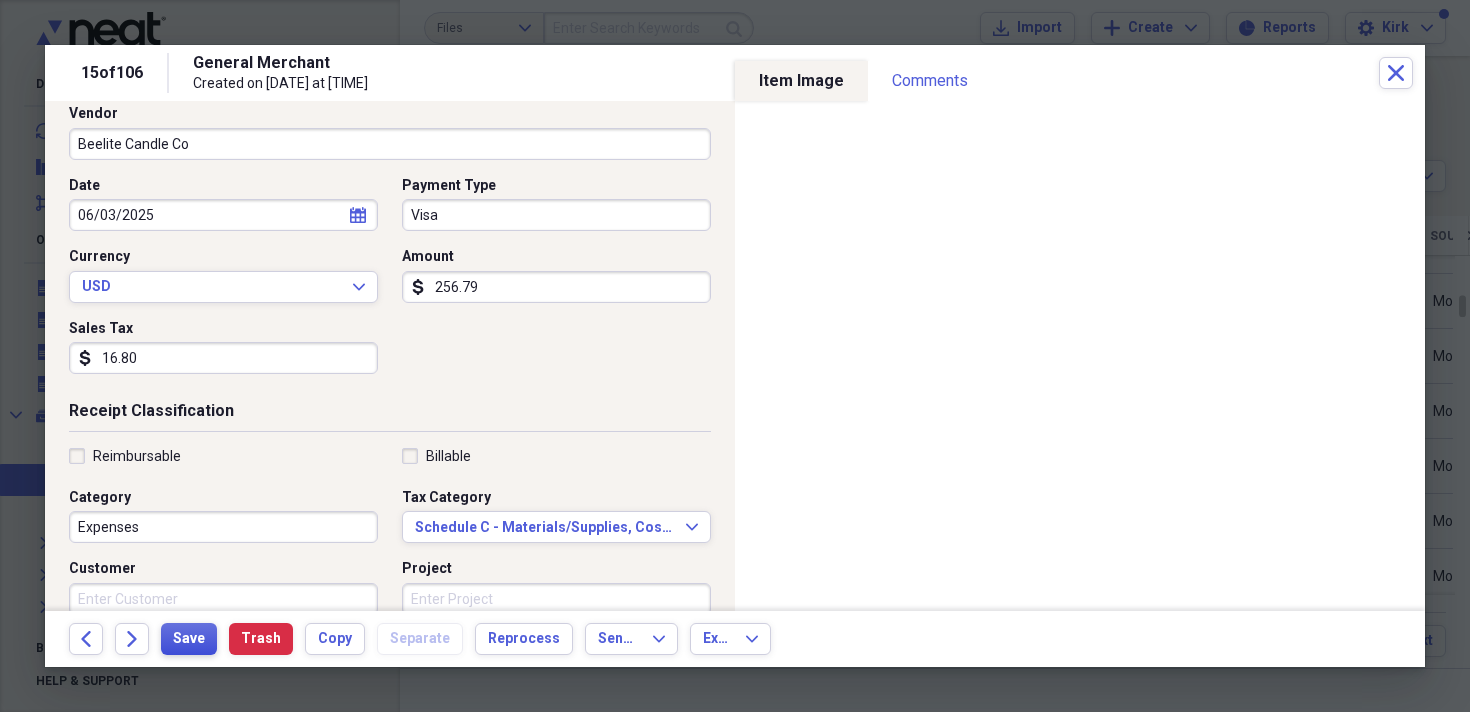 click on "Save" at bounding box center (189, 639) 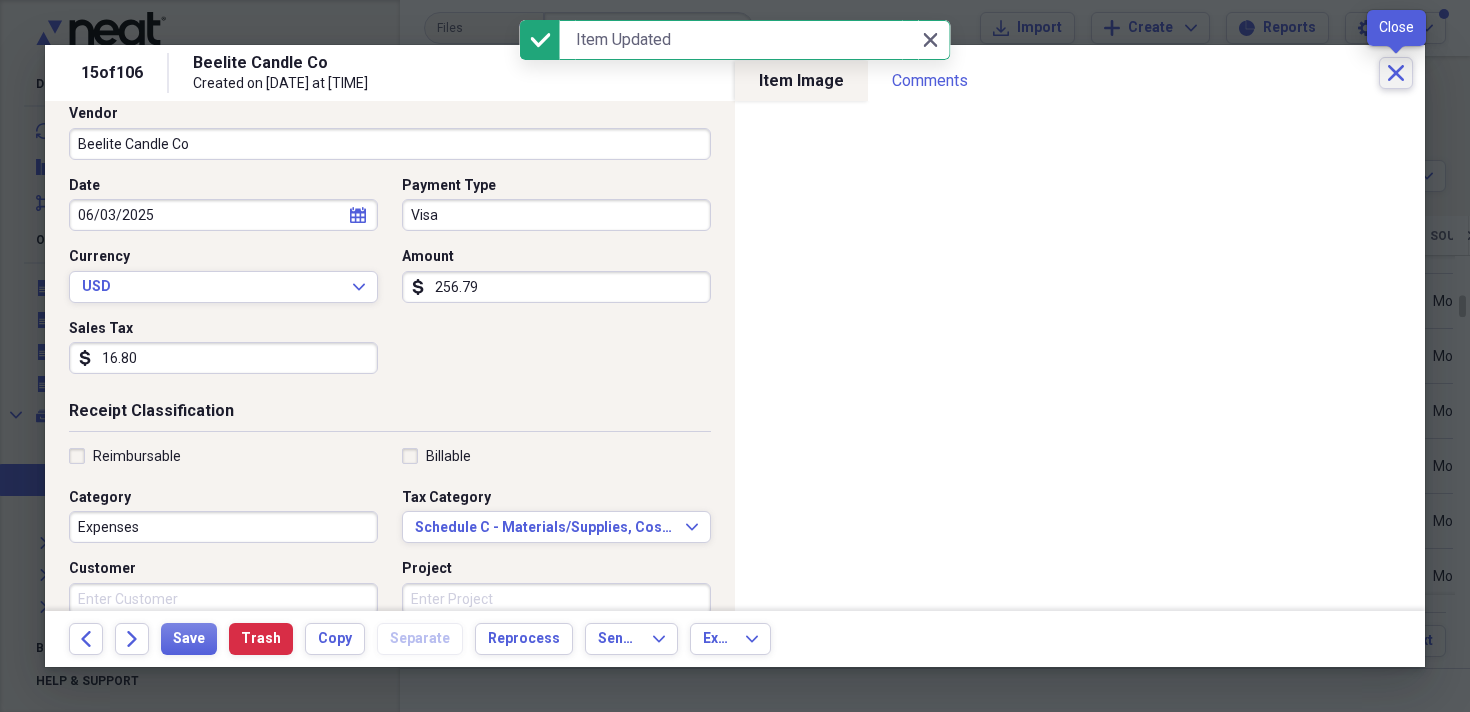 click on "Close" 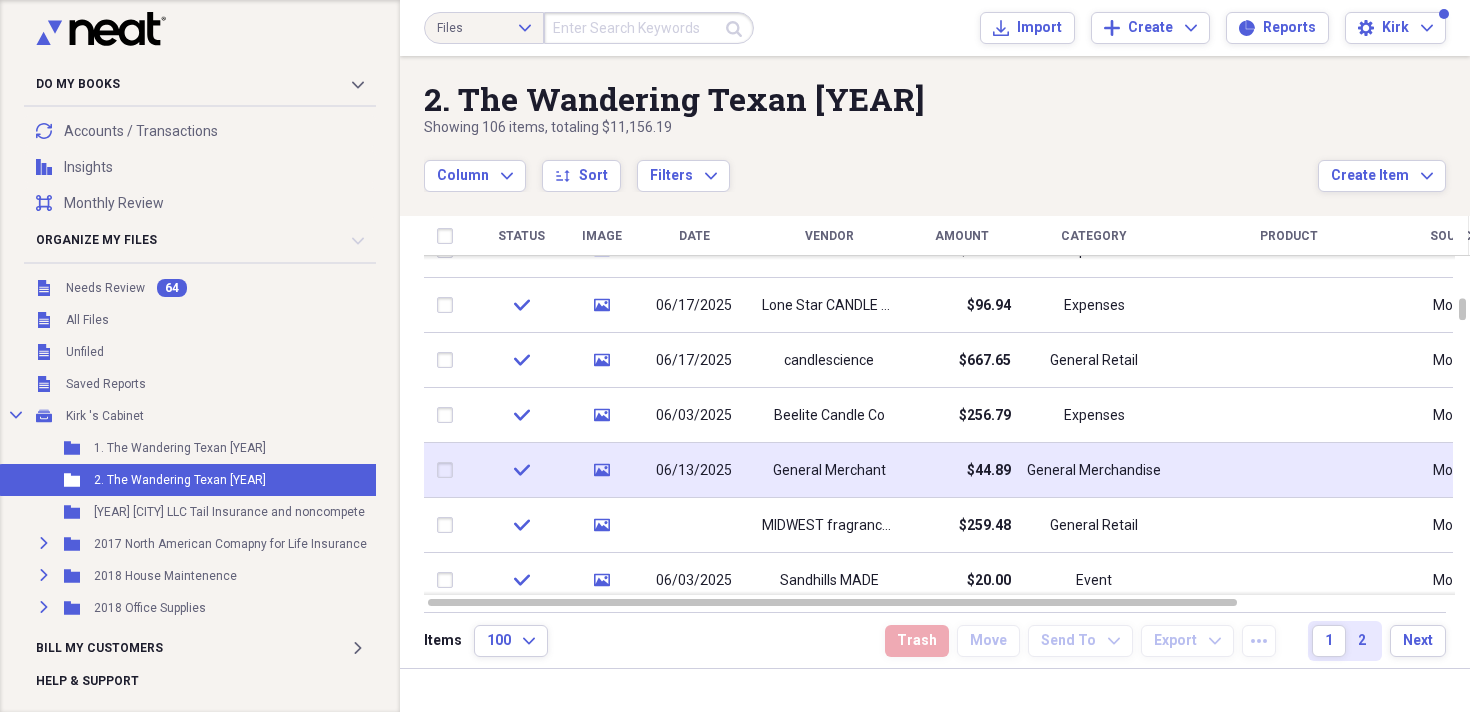 click on "General Merchant" at bounding box center [829, 470] 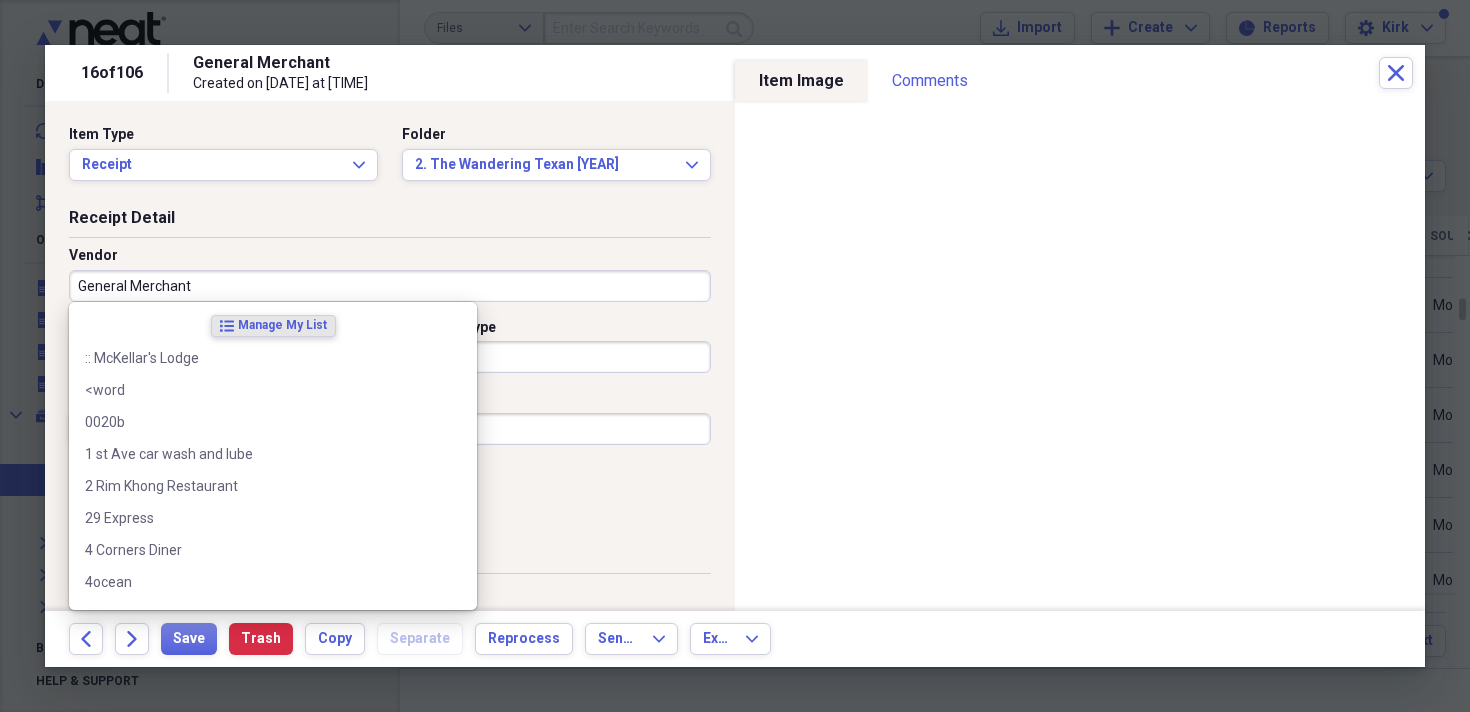 click on "General Merchant" at bounding box center [390, 286] 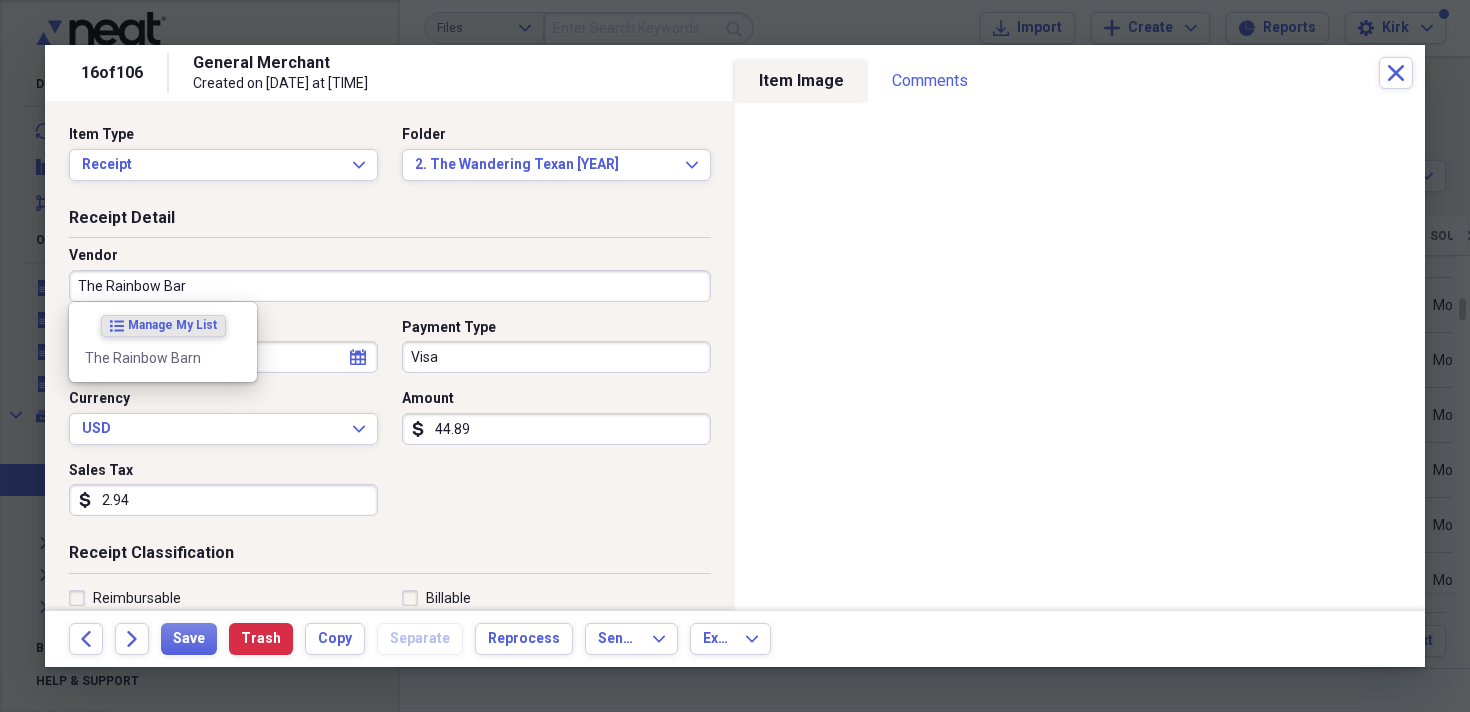 type on "The Rainbow Barn" 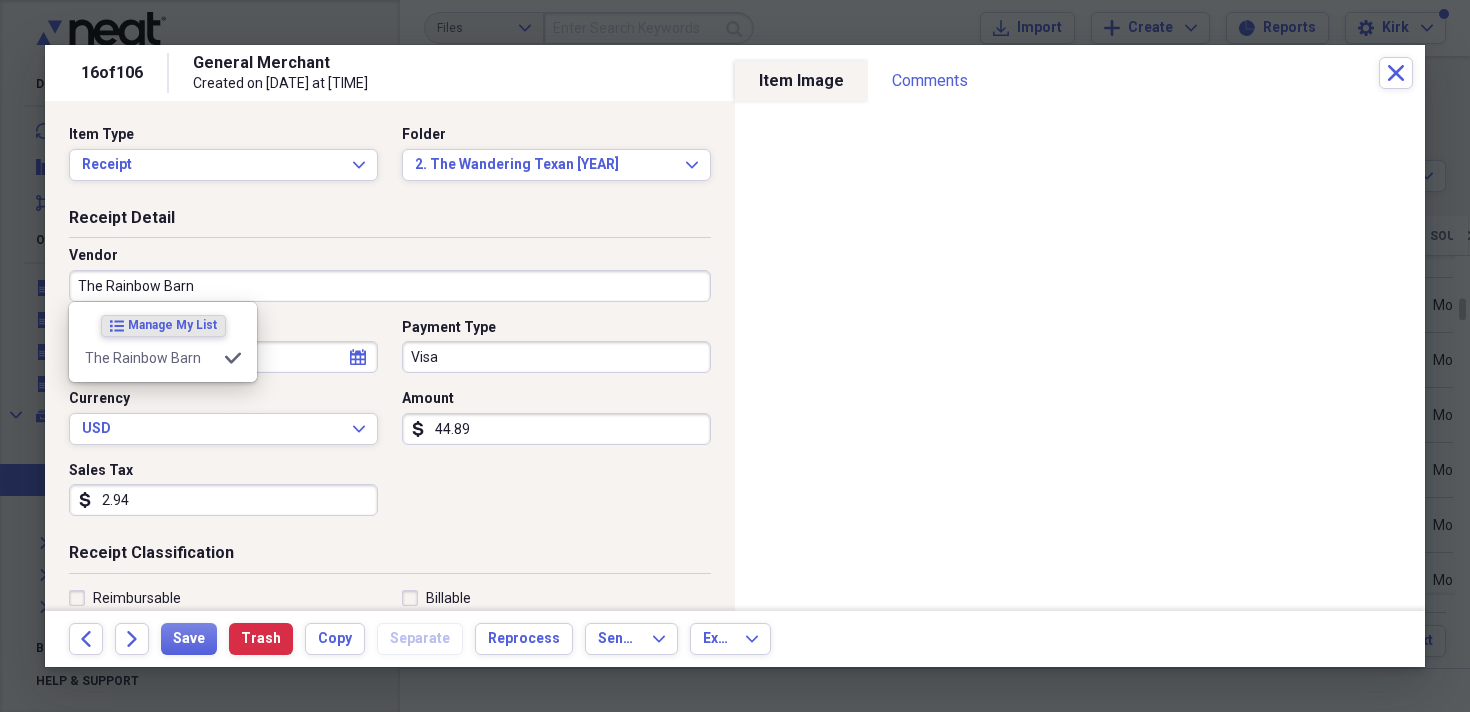 type on "General Retail" 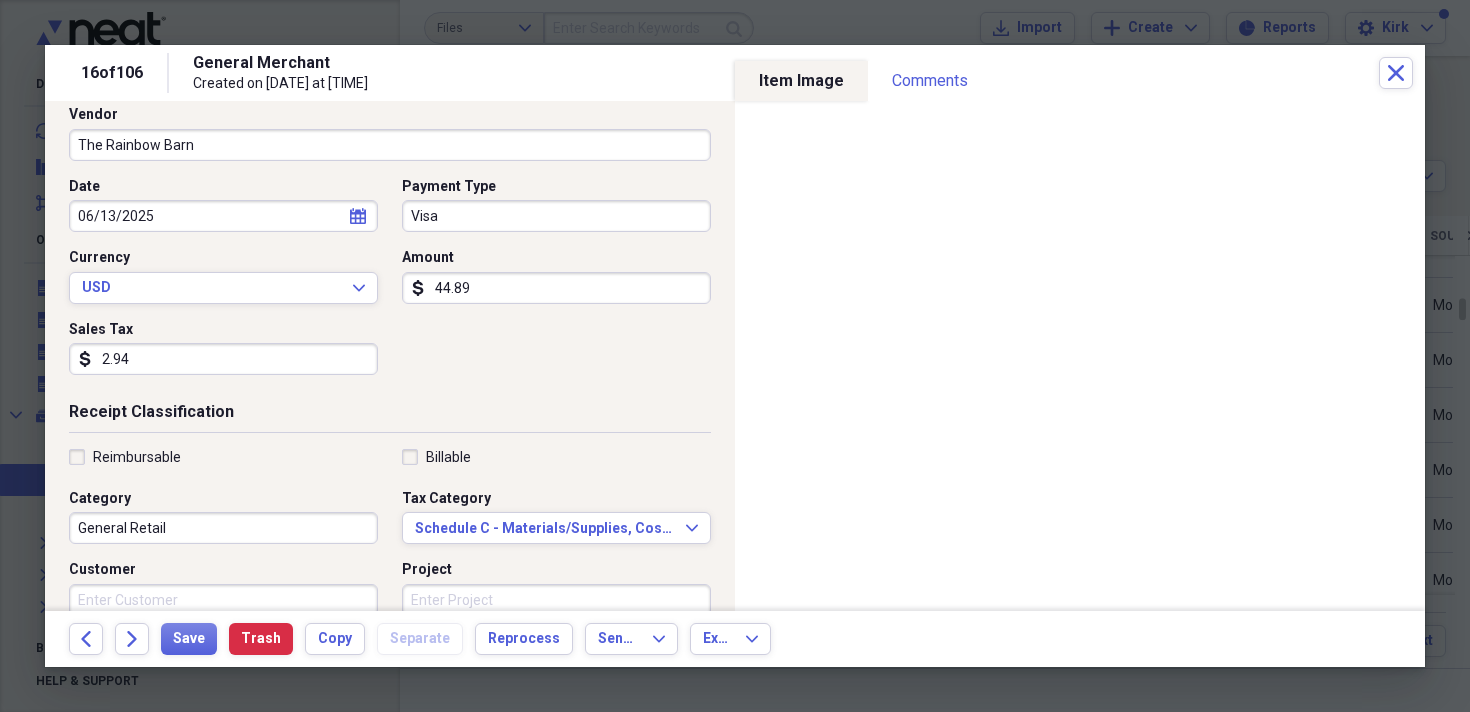 scroll, scrollTop: 165, scrollLeft: 0, axis: vertical 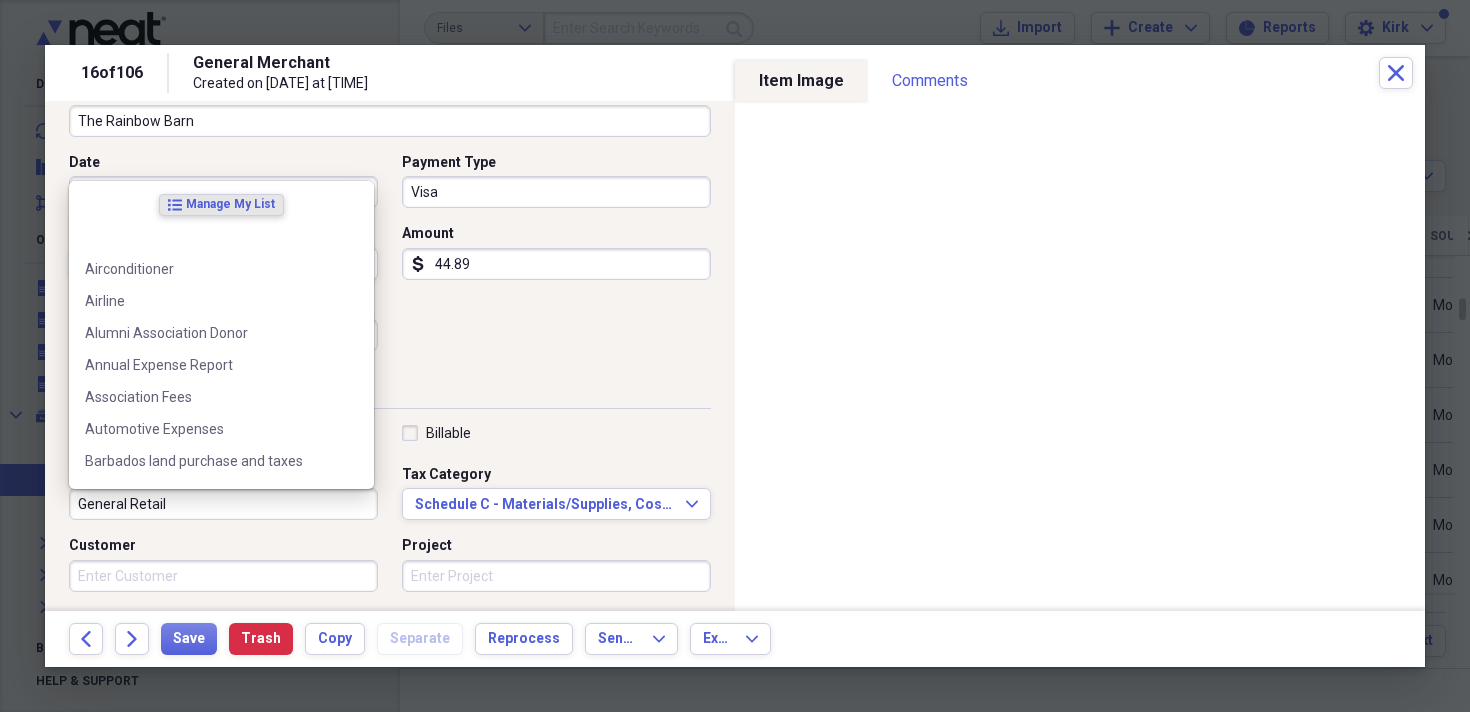 click on "General Retail" at bounding box center (223, 504) 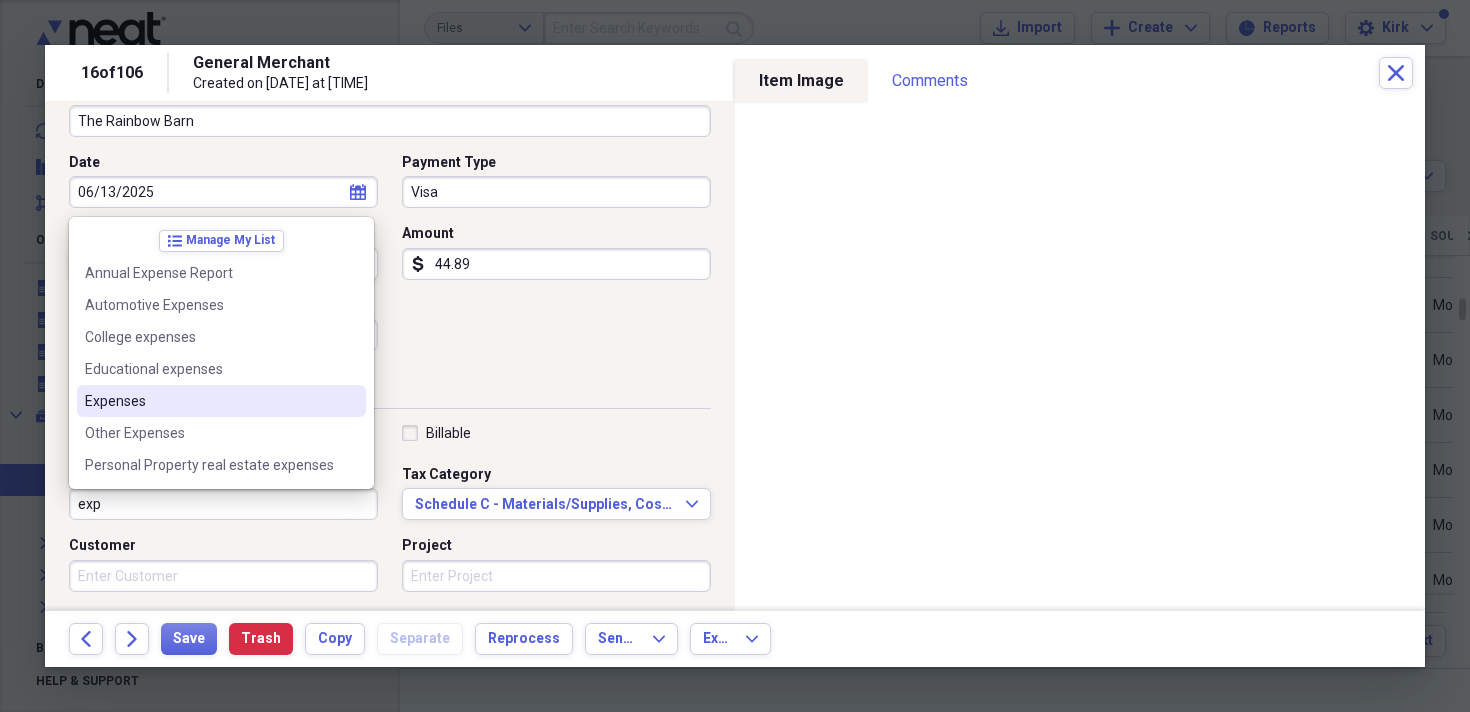 click on "Expenses" at bounding box center (221, 401) 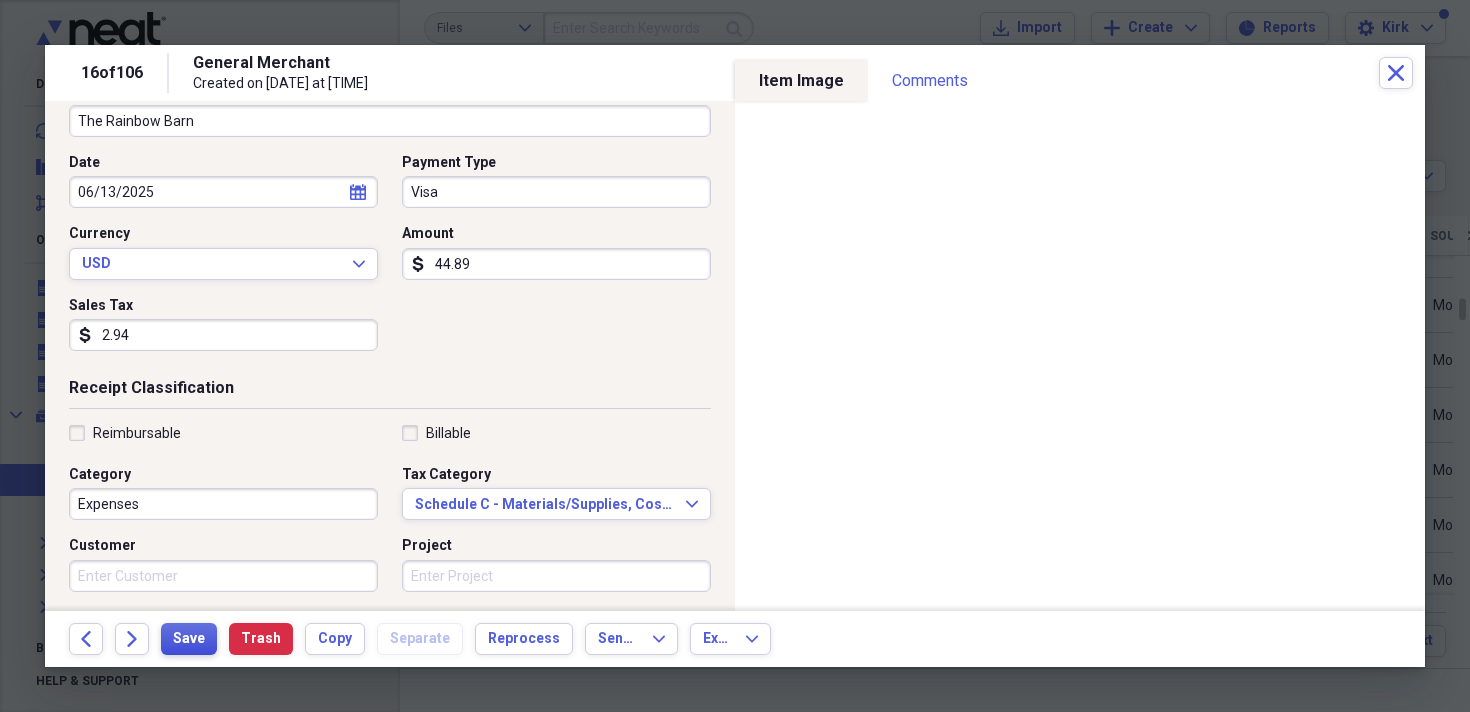 click on "Save" at bounding box center (189, 639) 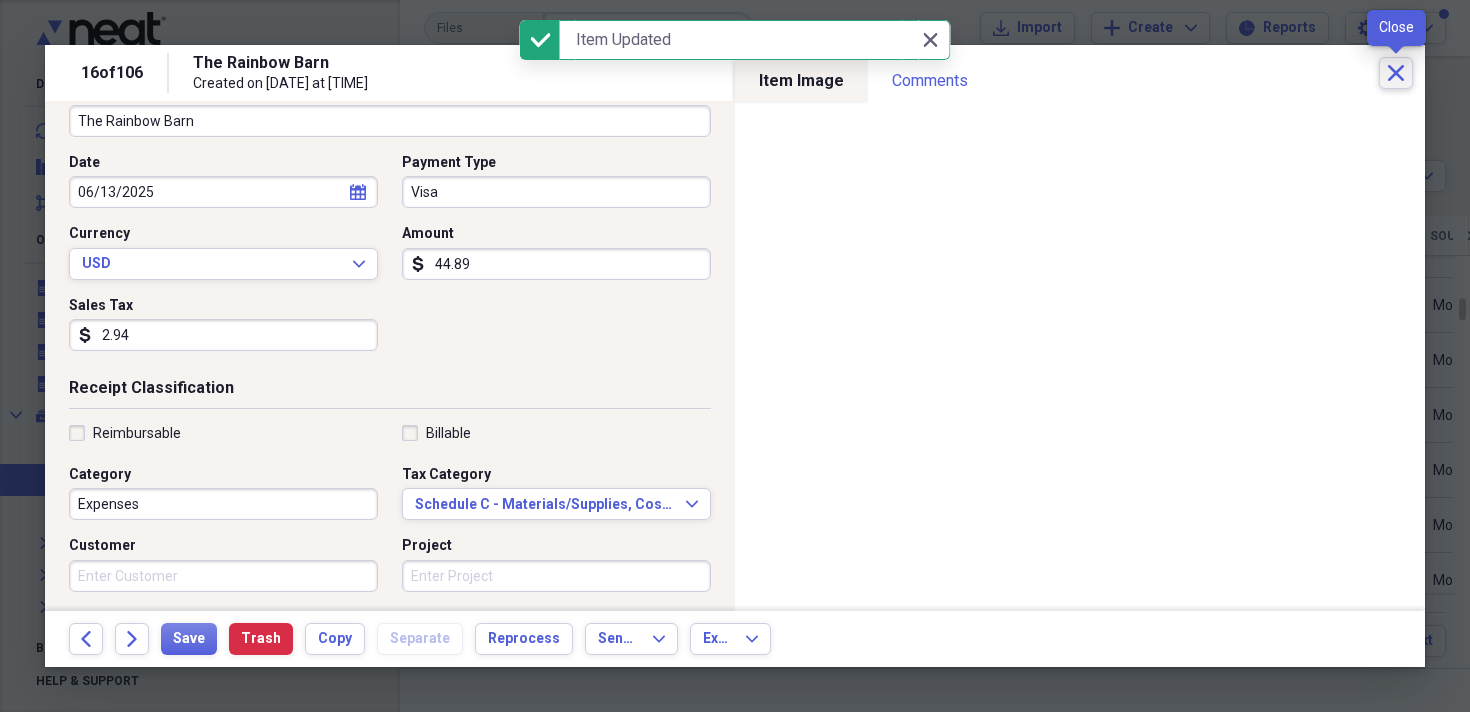 click on "Close" 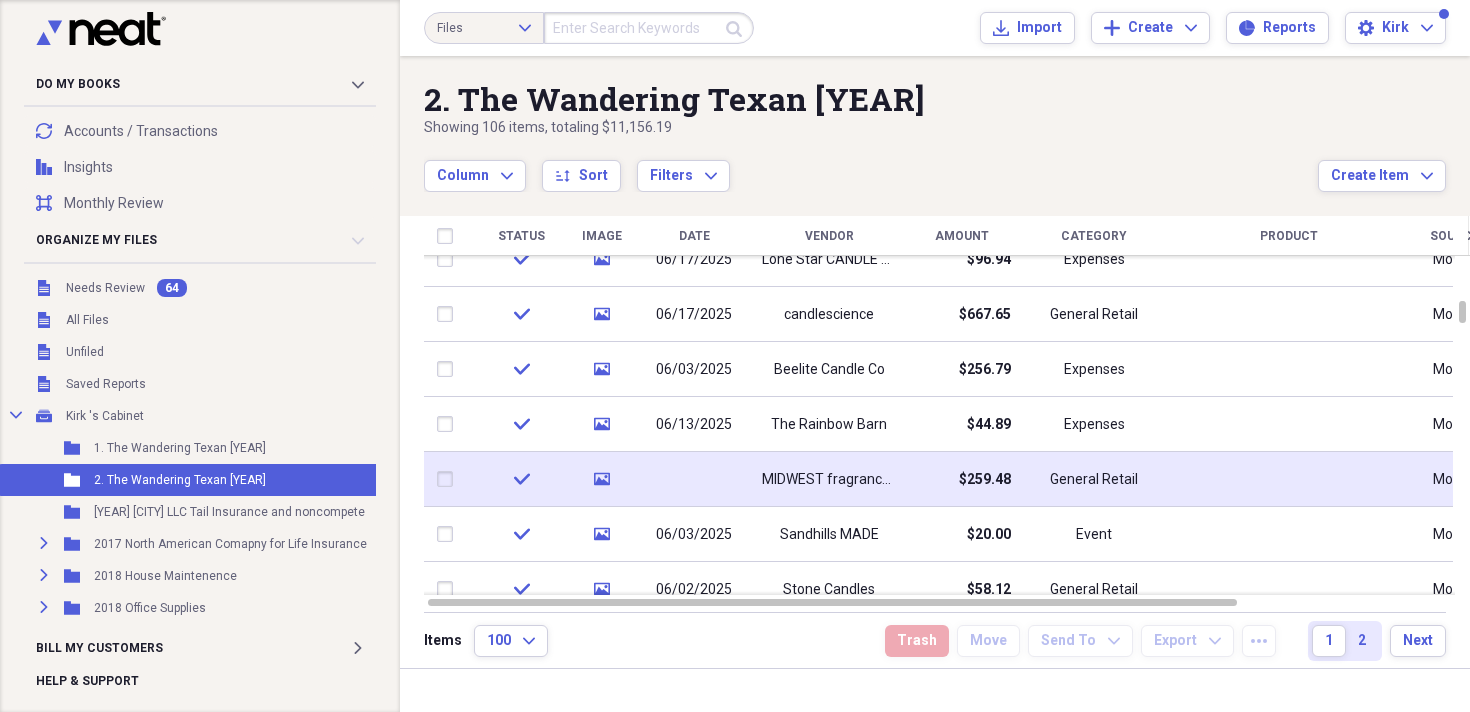 click at bounding box center [694, 479] 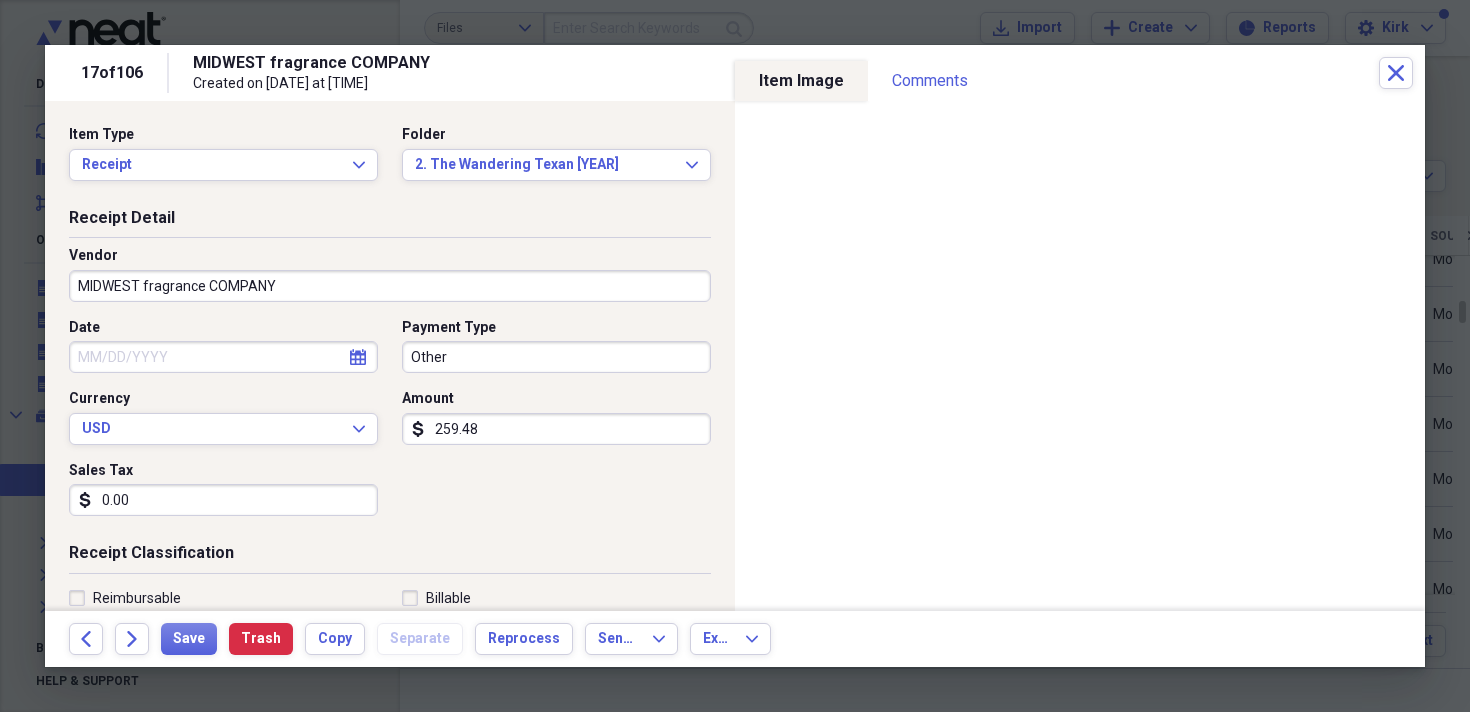 click on "Other" at bounding box center [556, 357] 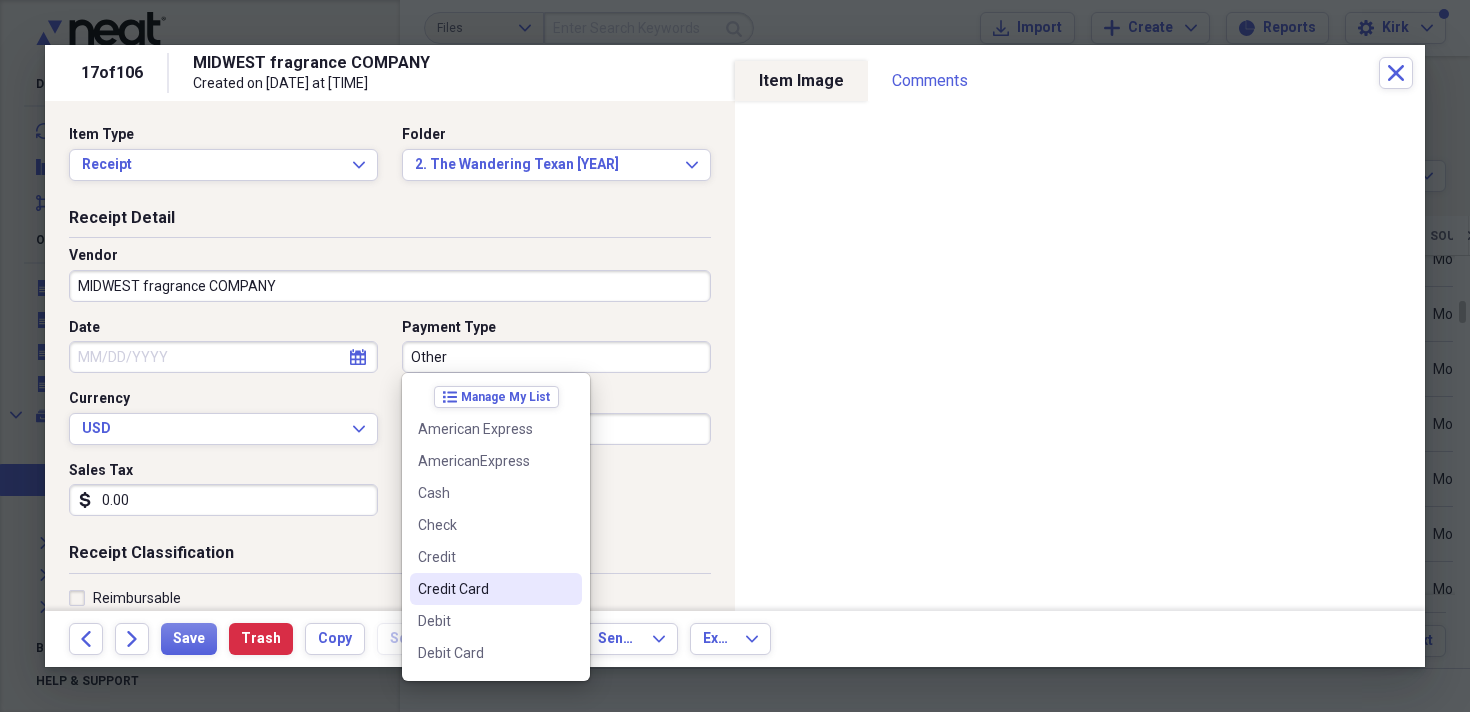 click on "Credit Card" at bounding box center (484, 589) 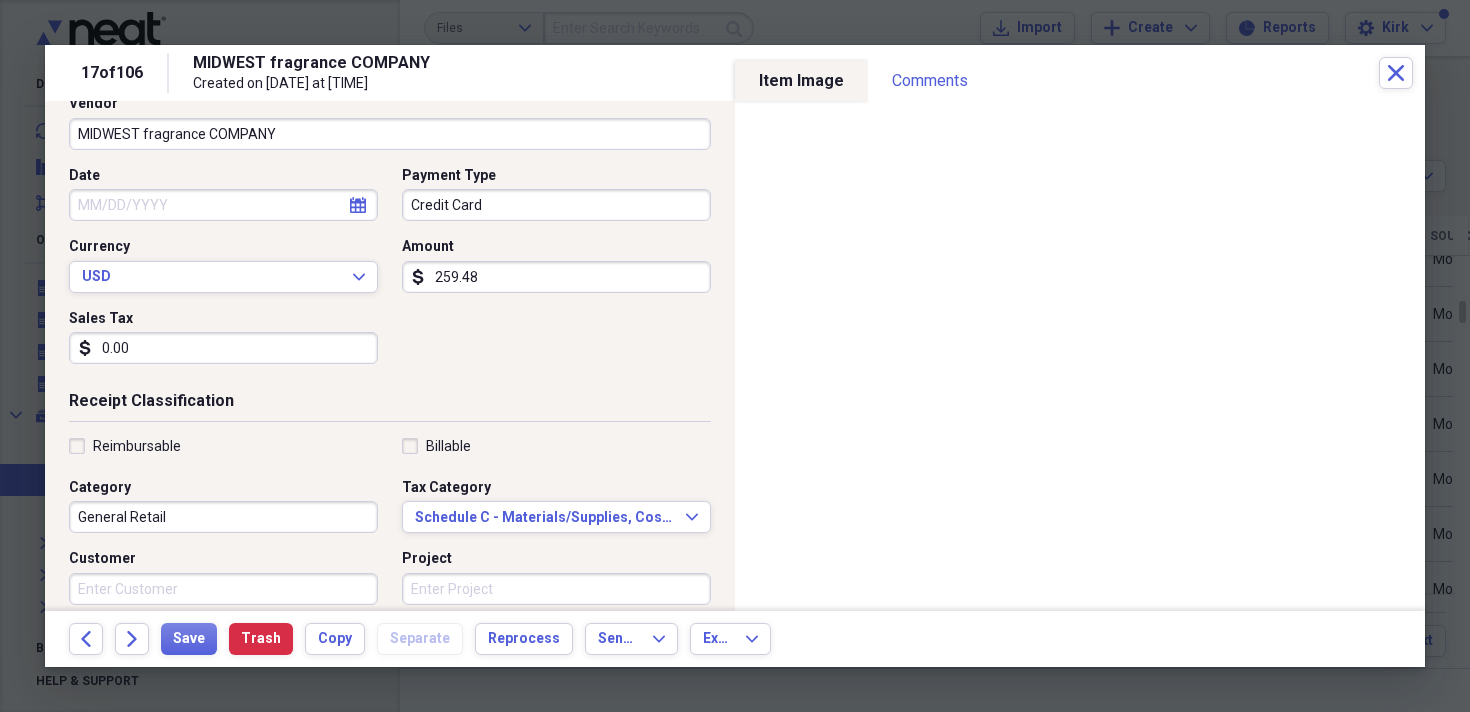 scroll, scrollTop: 157, scrollLeft: 0, axis: vertical 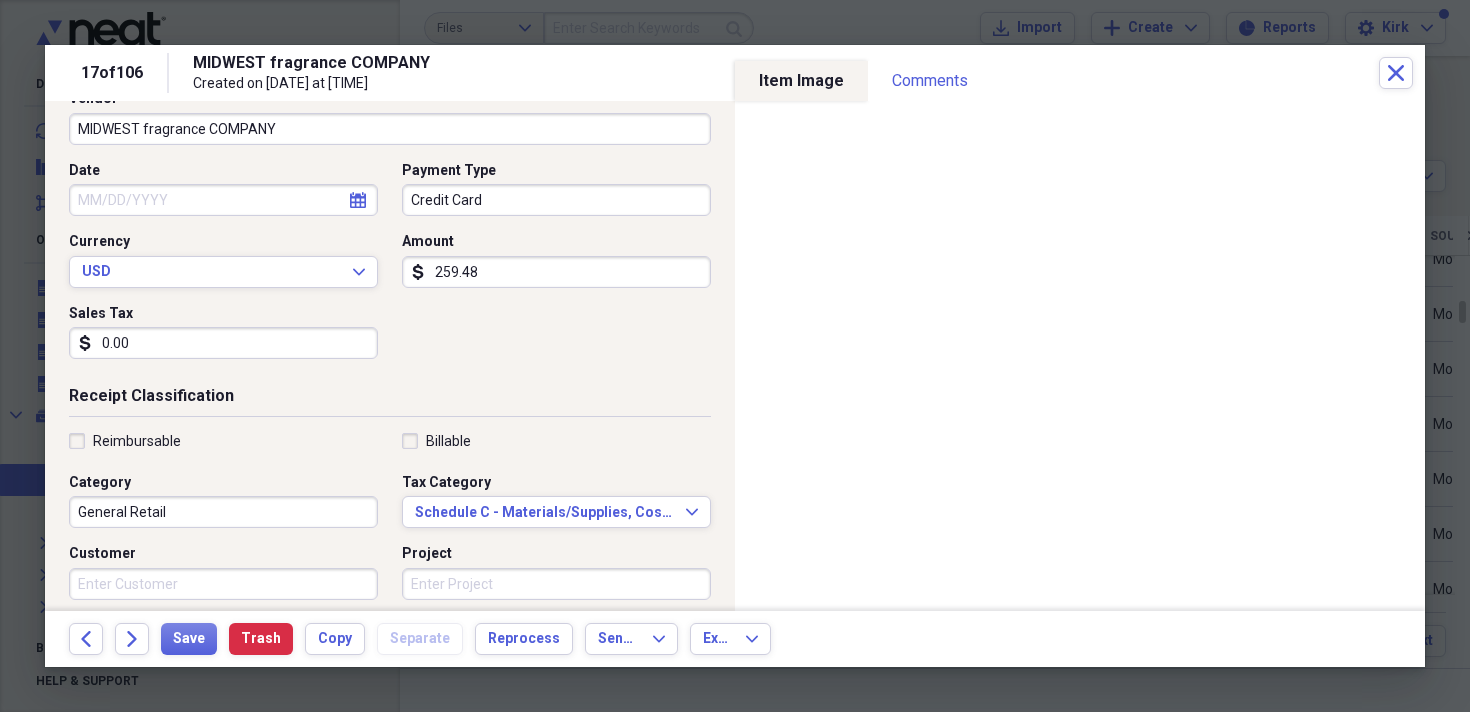 click on "General Retail" at bounding box center [223, 512] 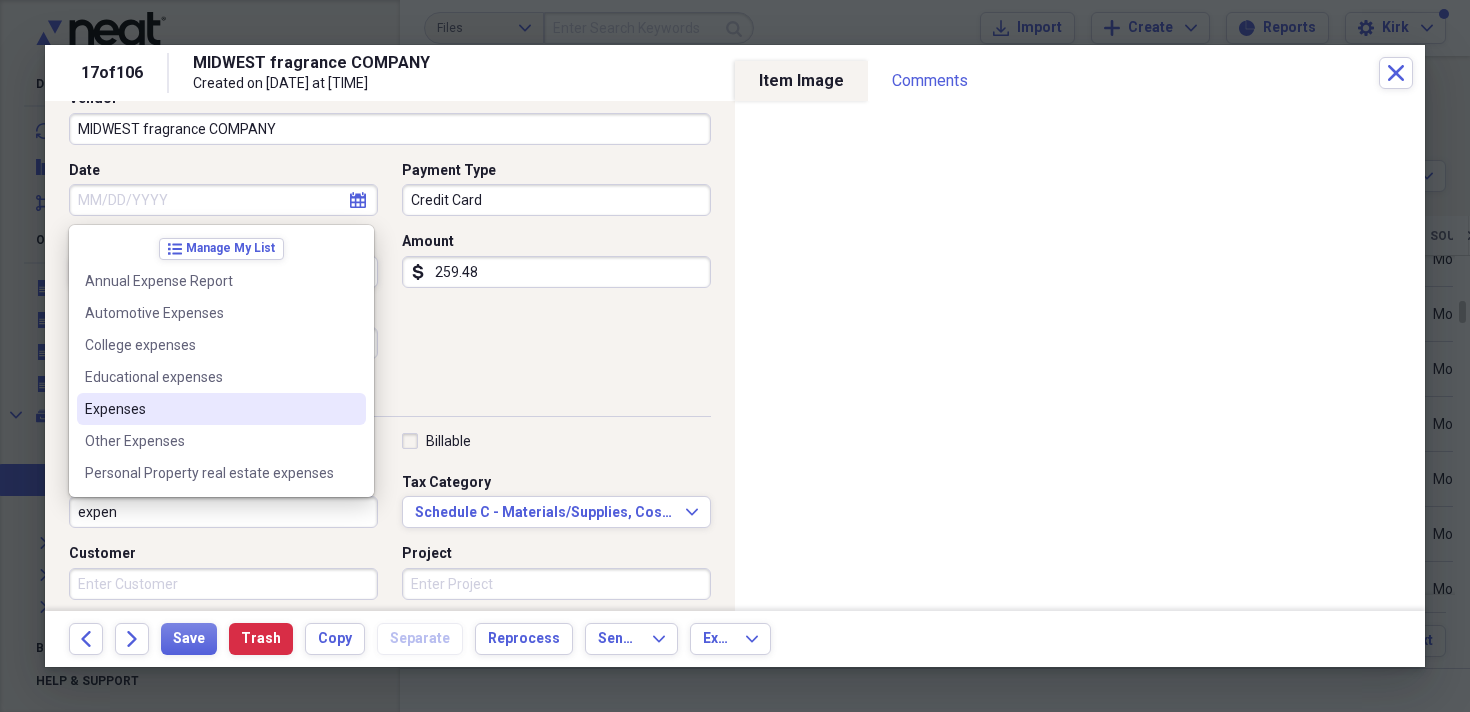 click on "Expenses" at bounding box center (209, 409) 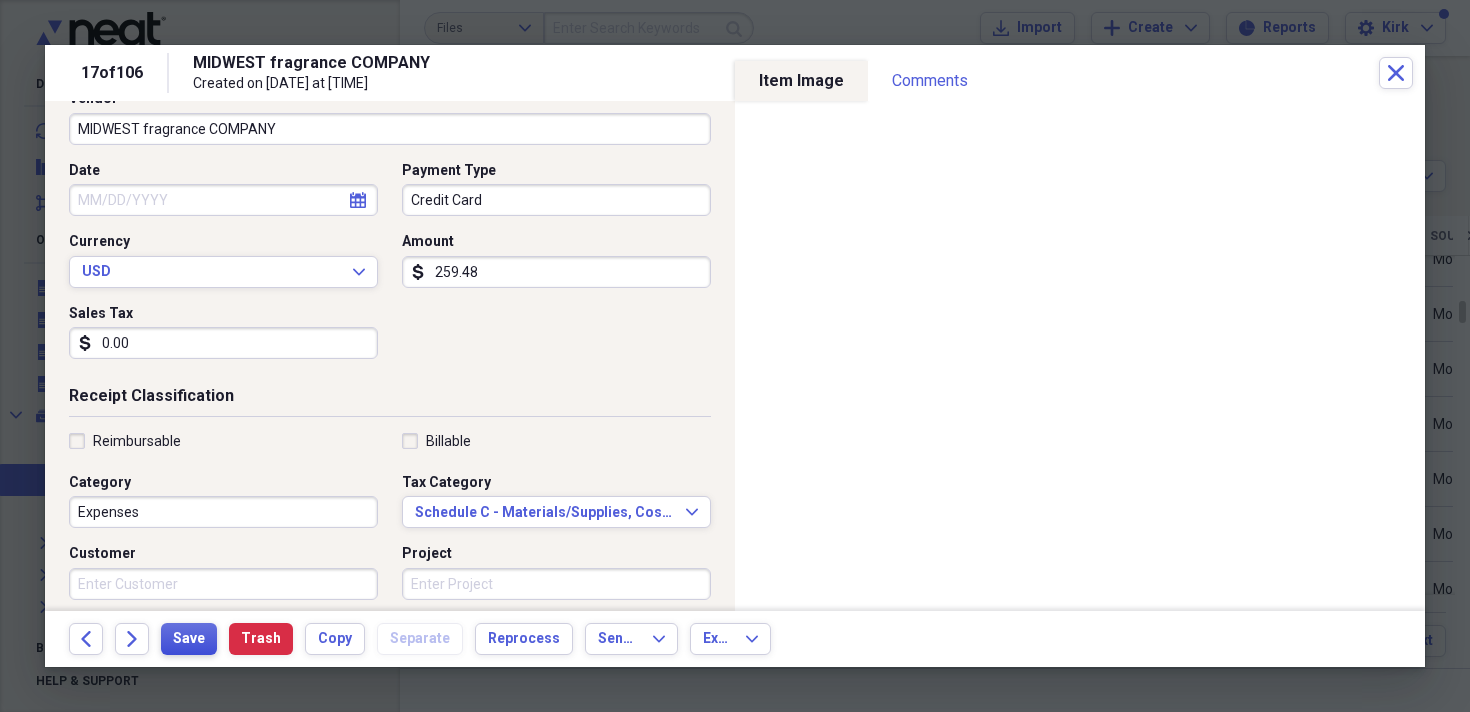 click on "Save" at bounding box center [189, 639] 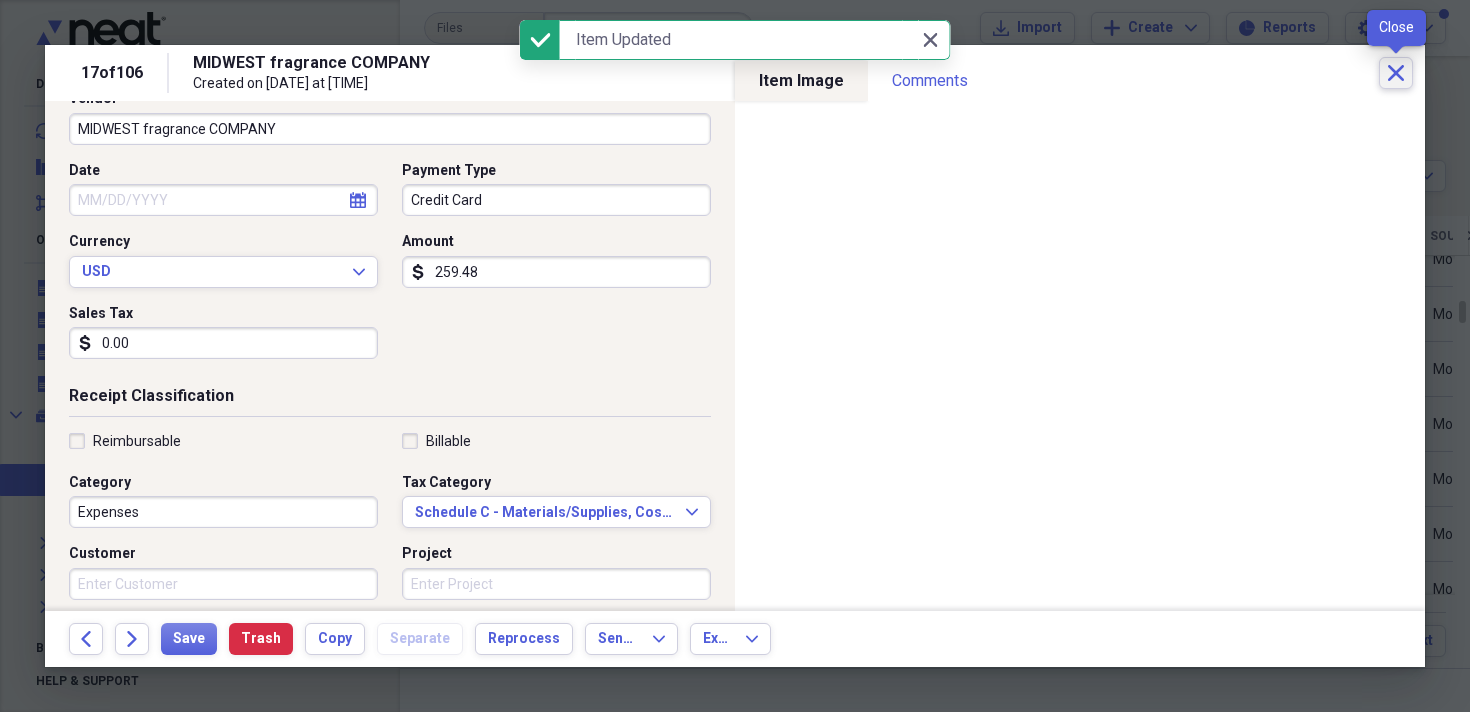 click 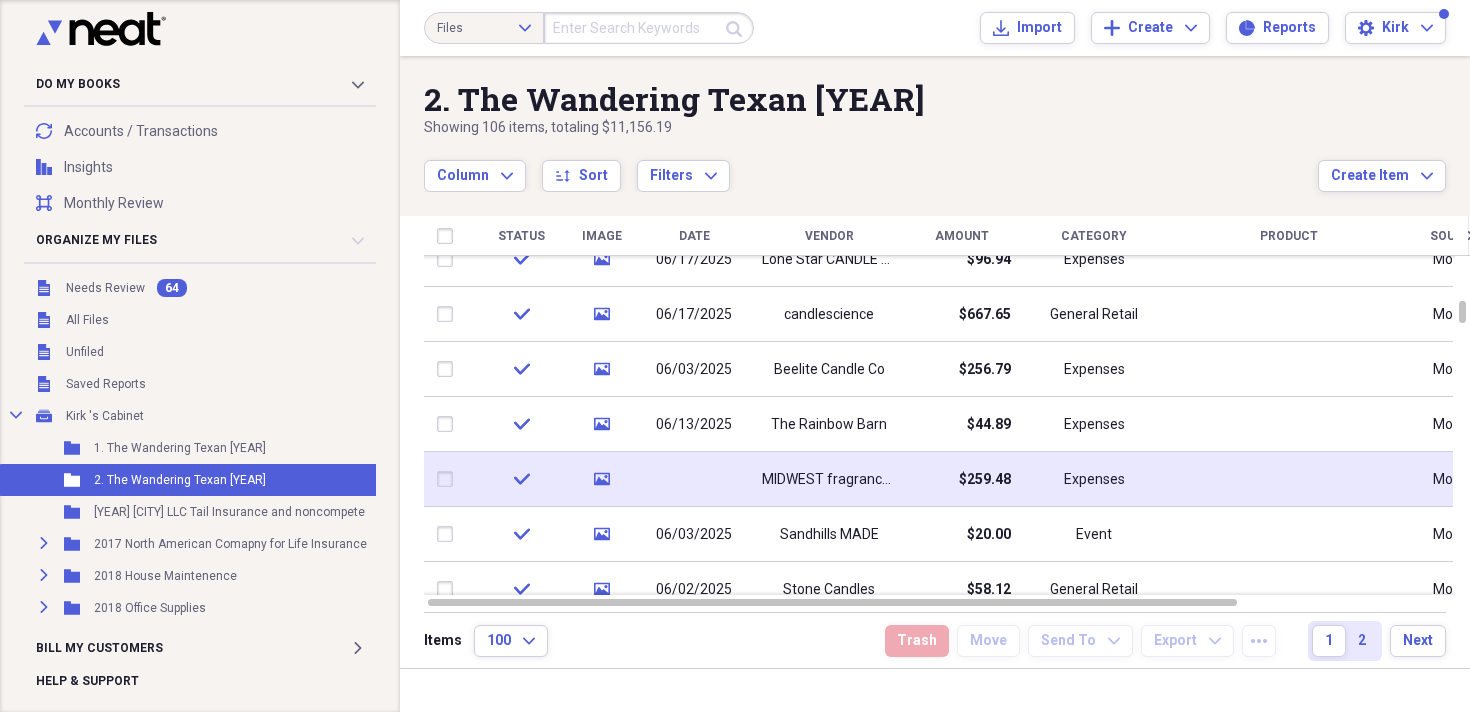 click at bounding box center (694, 479) 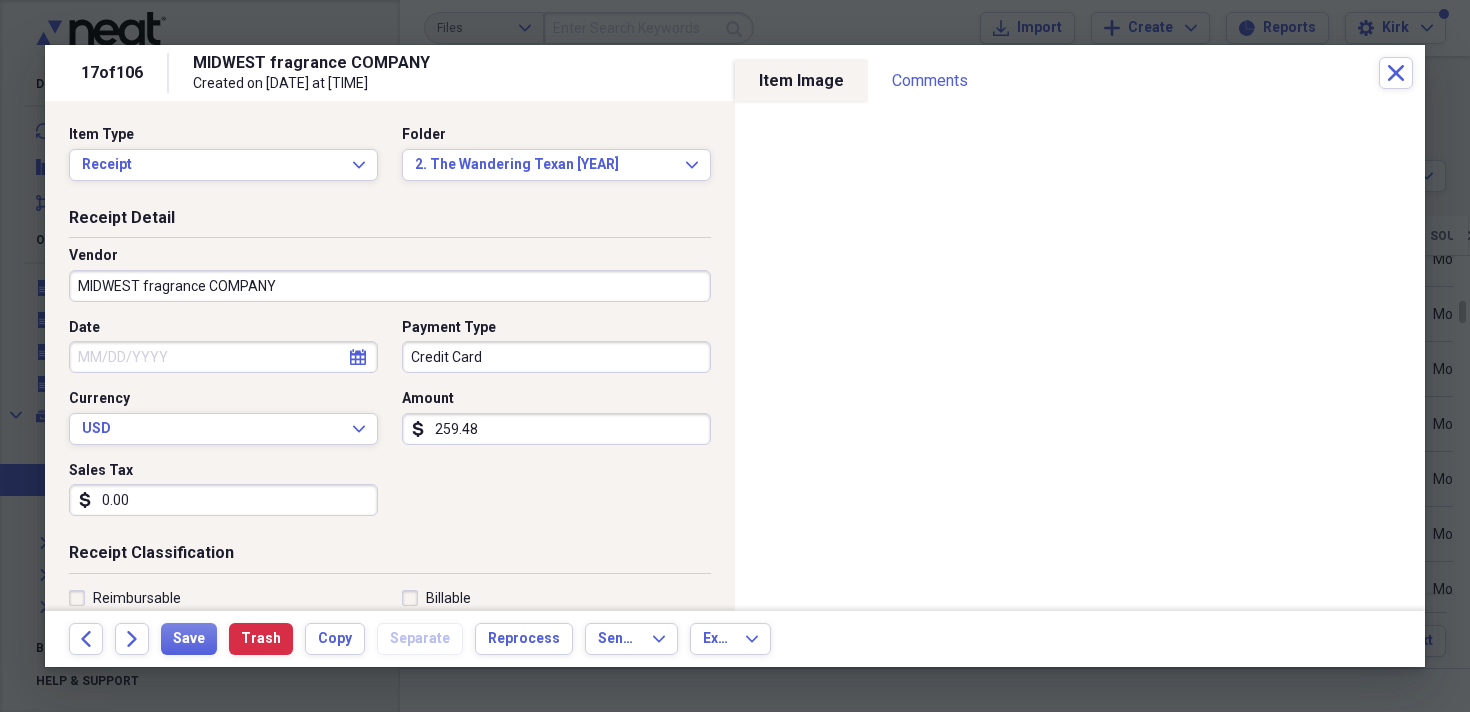 select on "7" 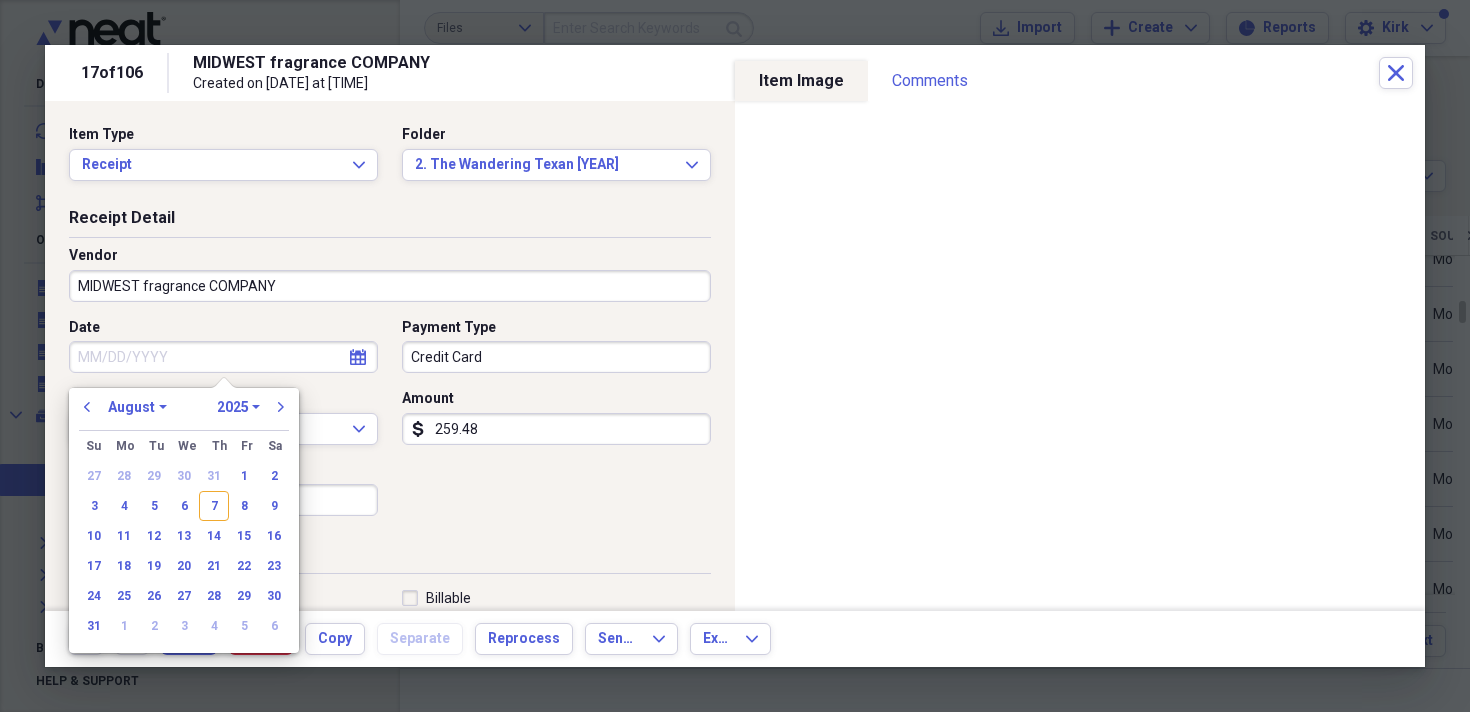click on "Date" at bounding box center (223, 357) 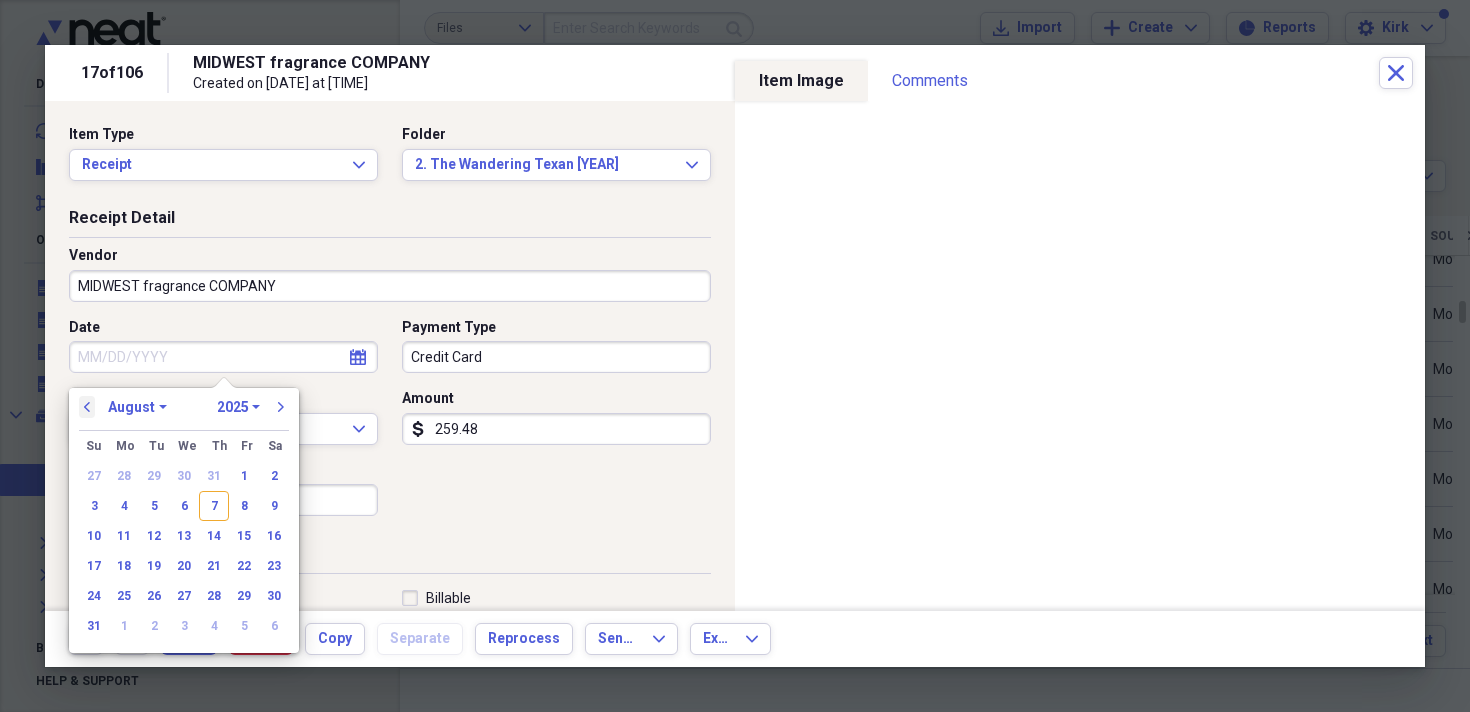 click on "previous" at bounding box center [87, 407] 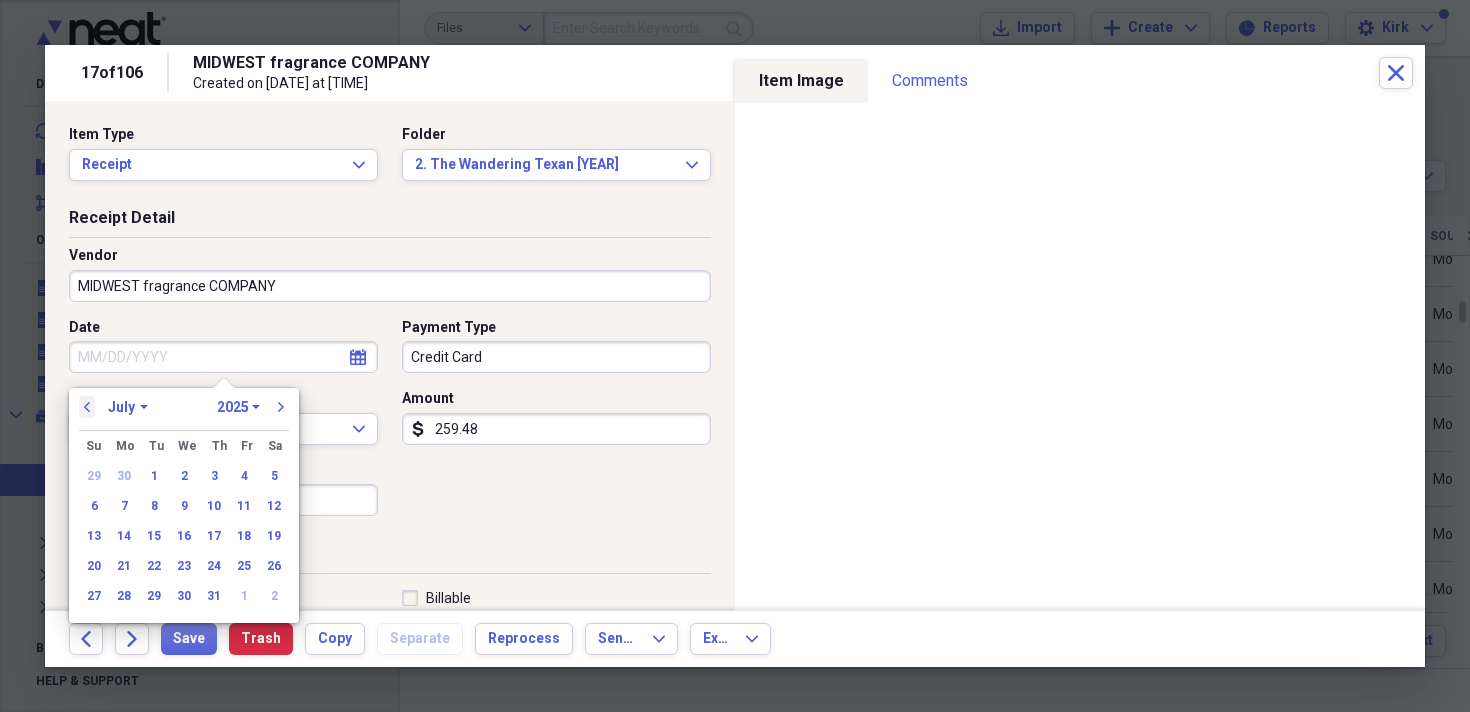 click on "previous" at bounding box center (87, 407) 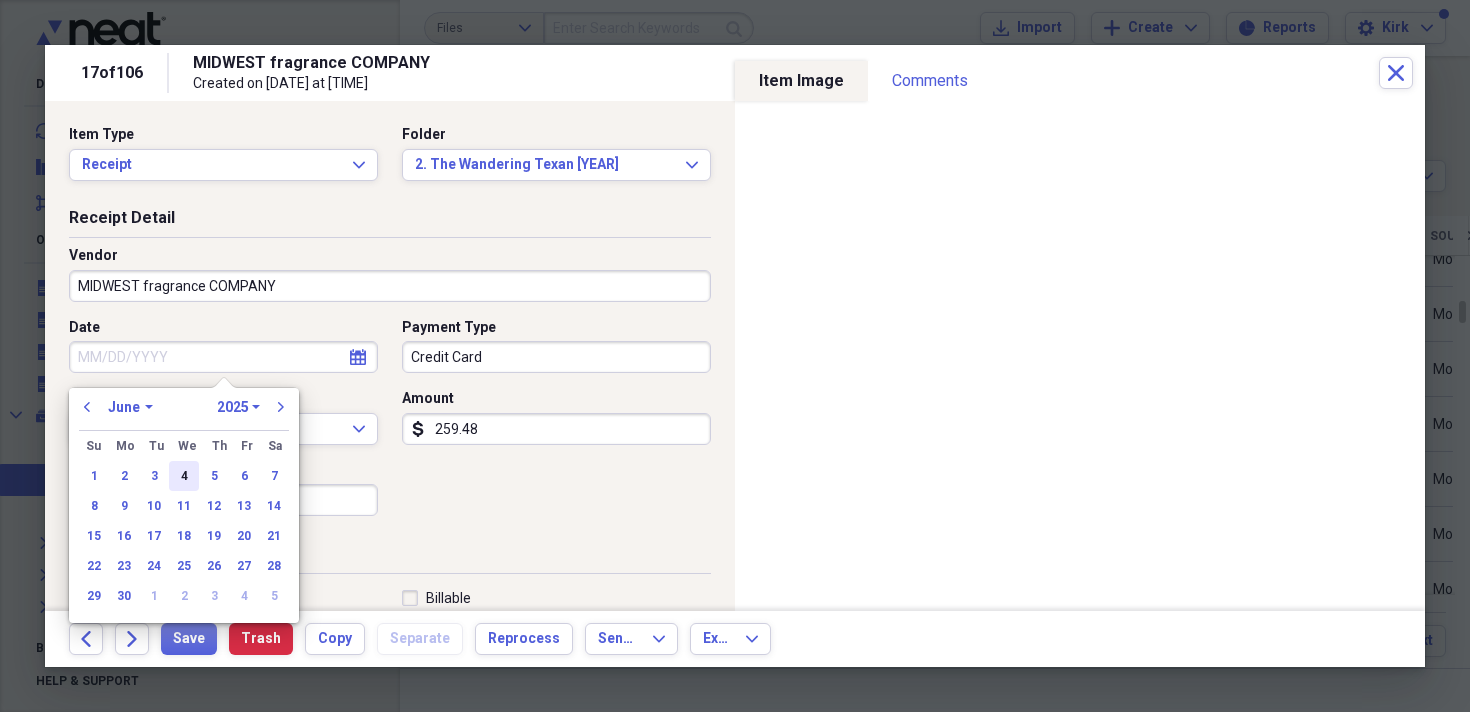 click on "4" at bounding box center (184, 476) 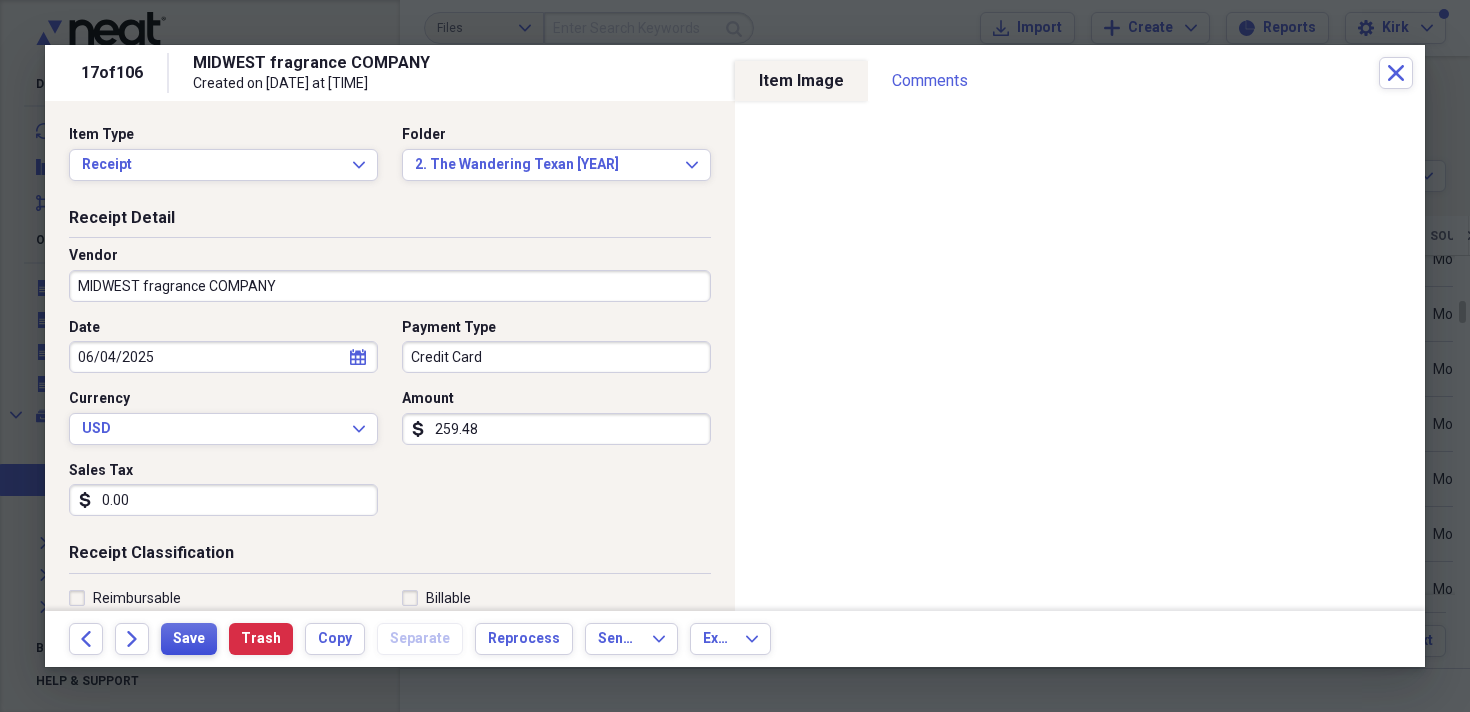 click on "Save" at bounding box center [189, 639] 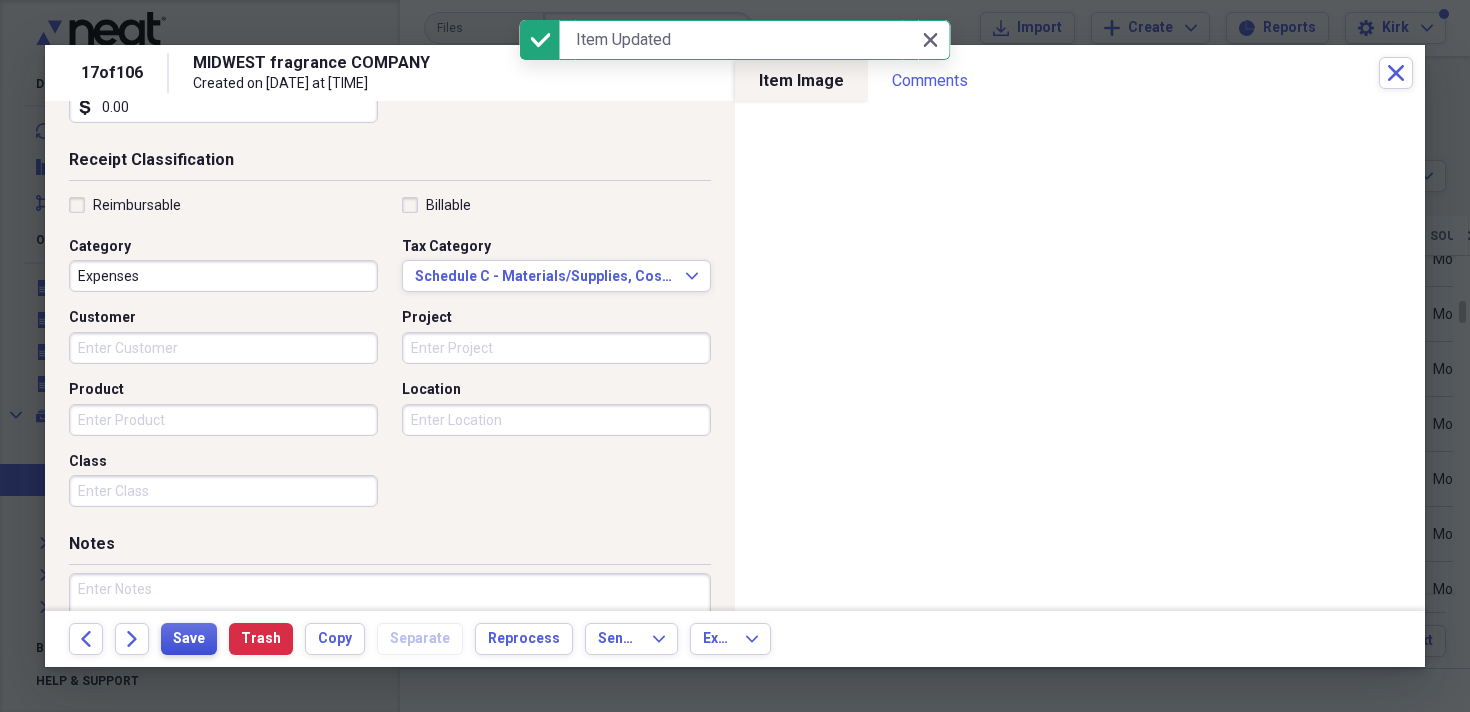scroll, scrollTop: 422, scrollLeft: 0, axis: vertical 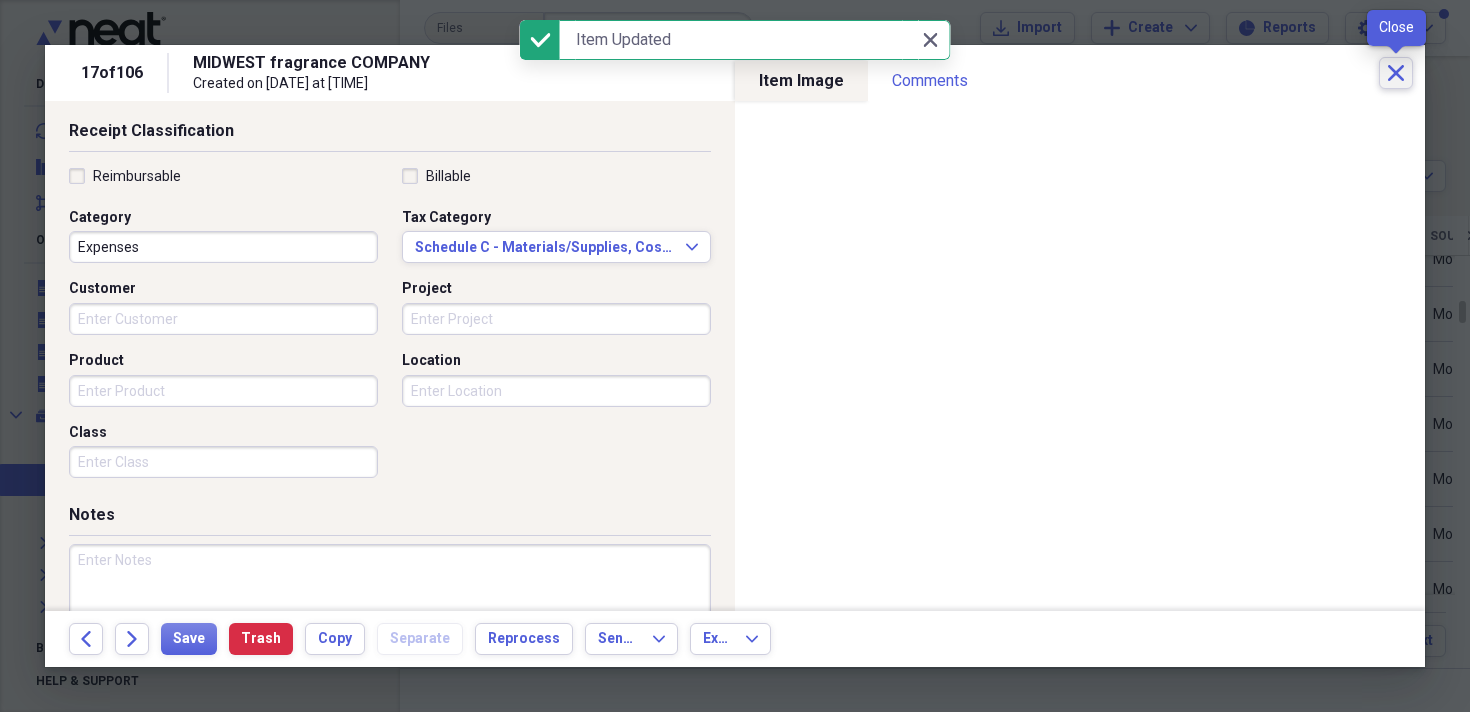 click 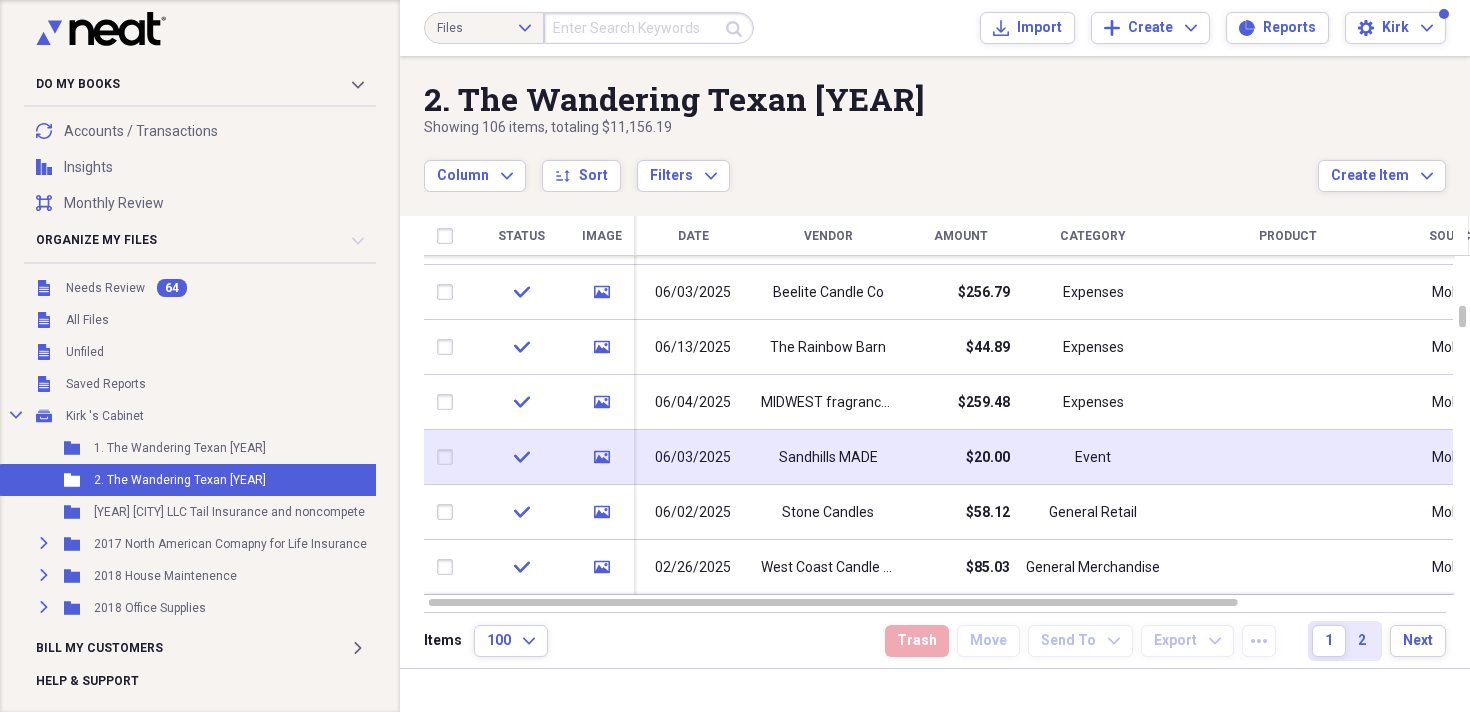 click on "06/03/2025" at bounding box center [693, 458] 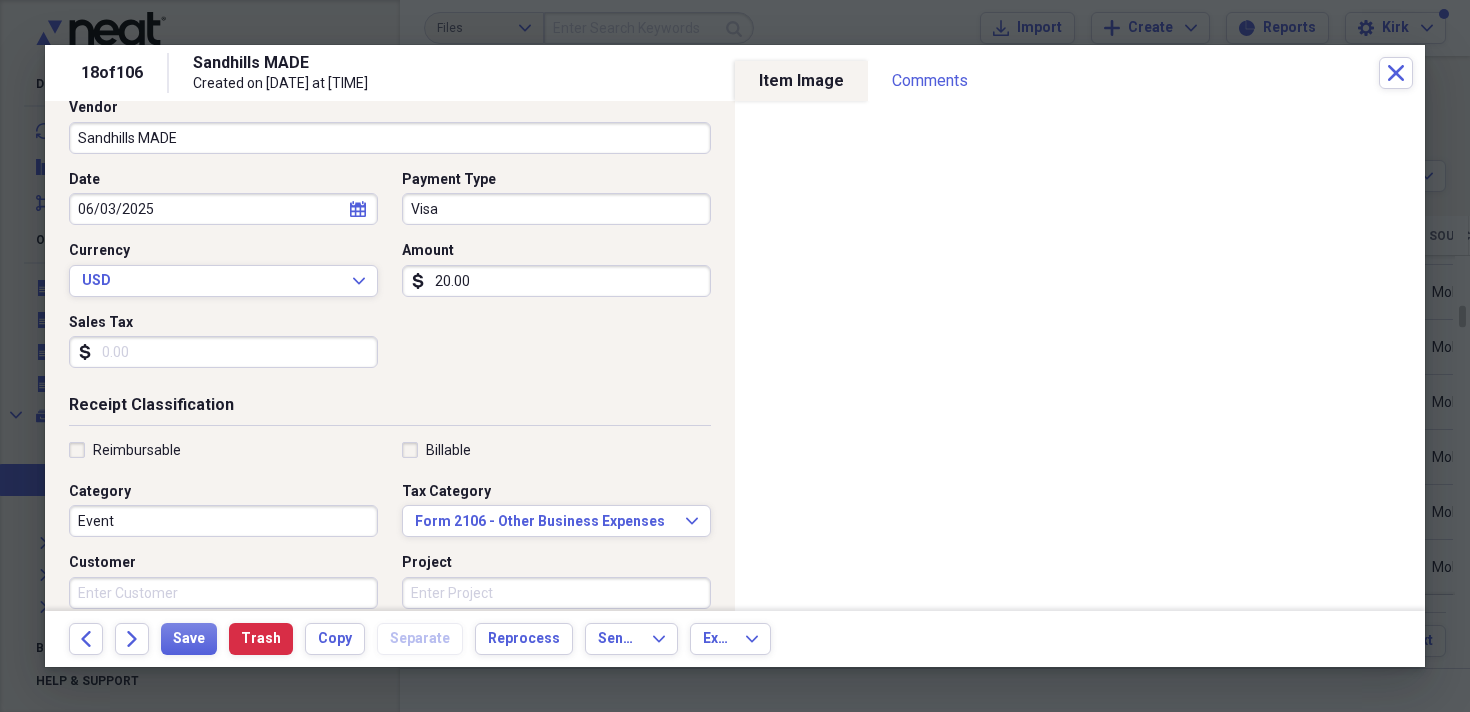 scroll, scrollTop: 148, scrollLeft: 0, axis: vertical 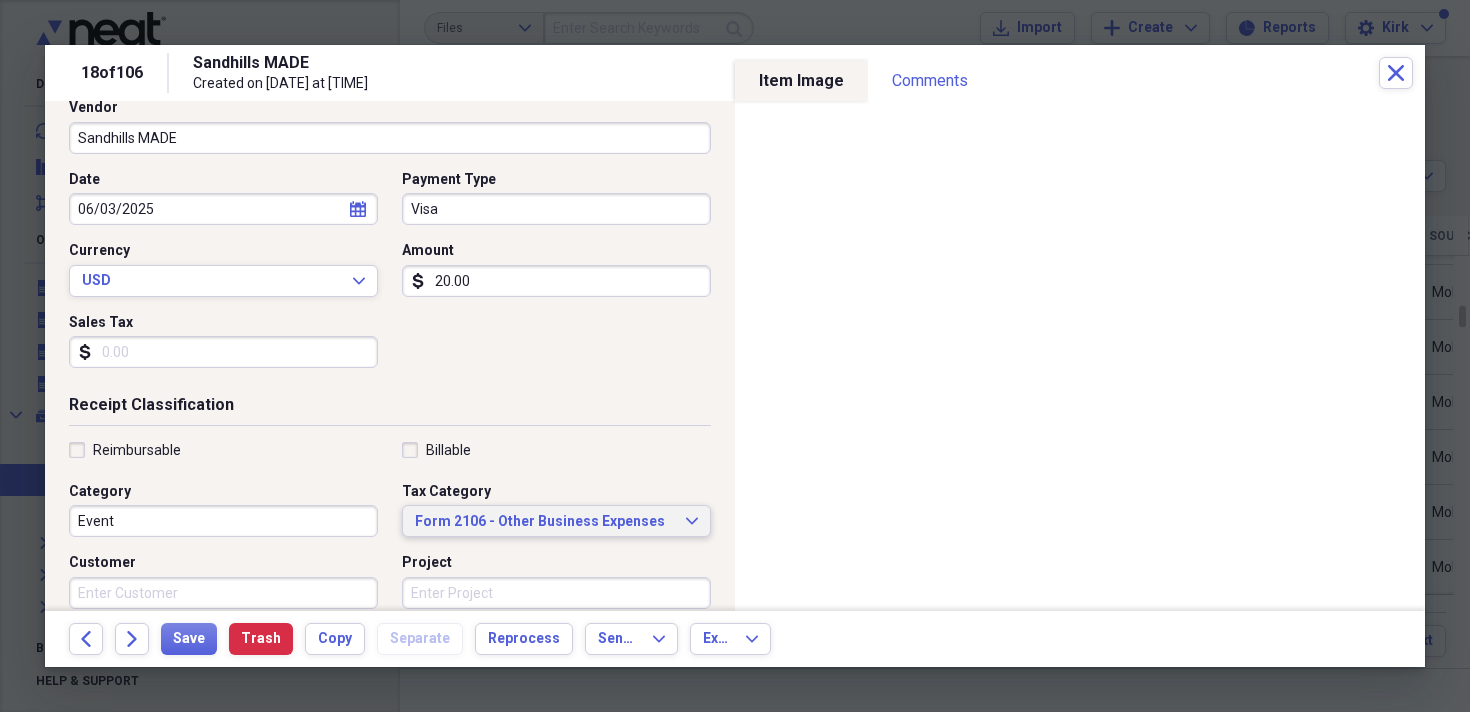 click on "Form 2106 - Other Business Expenses" at bounding box center [544, 522] 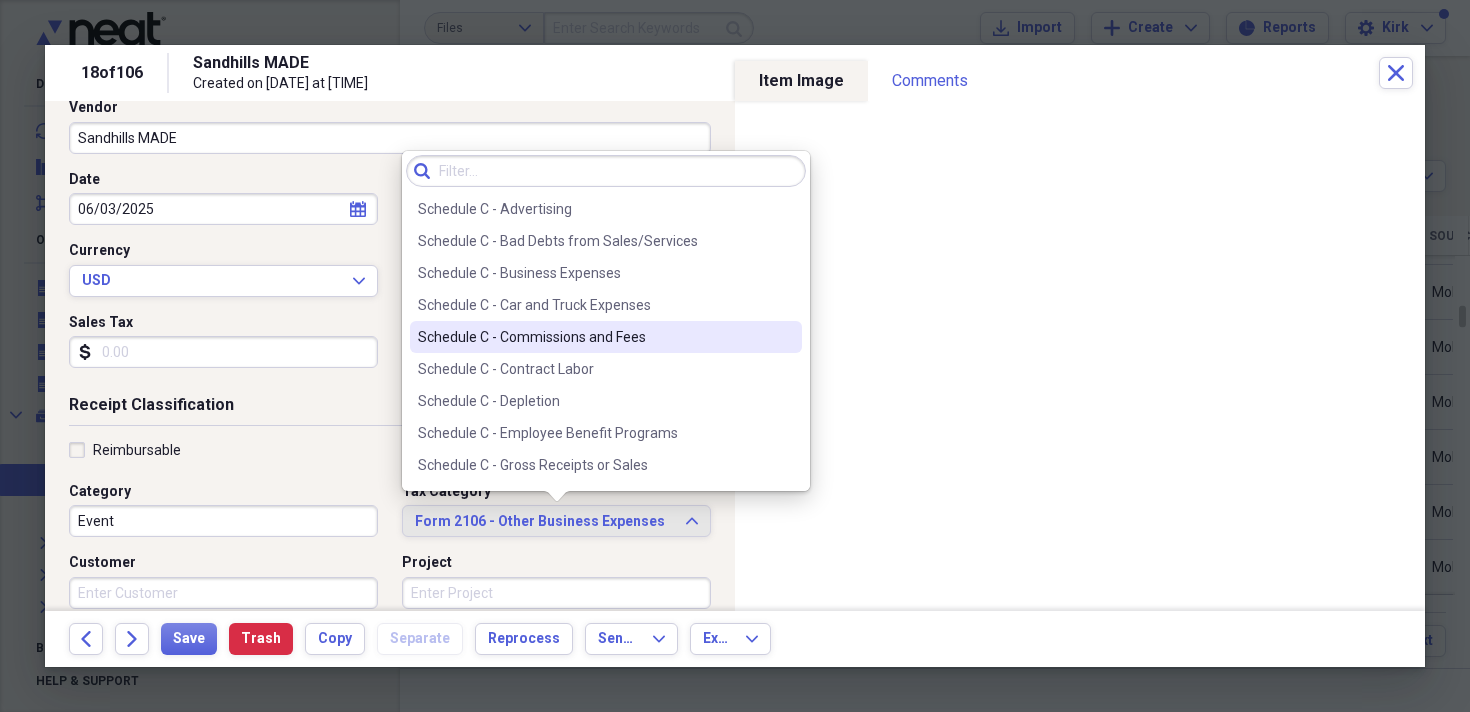 scroll, scrollTop: 3517, scrollLeft: 0, axis: vertical 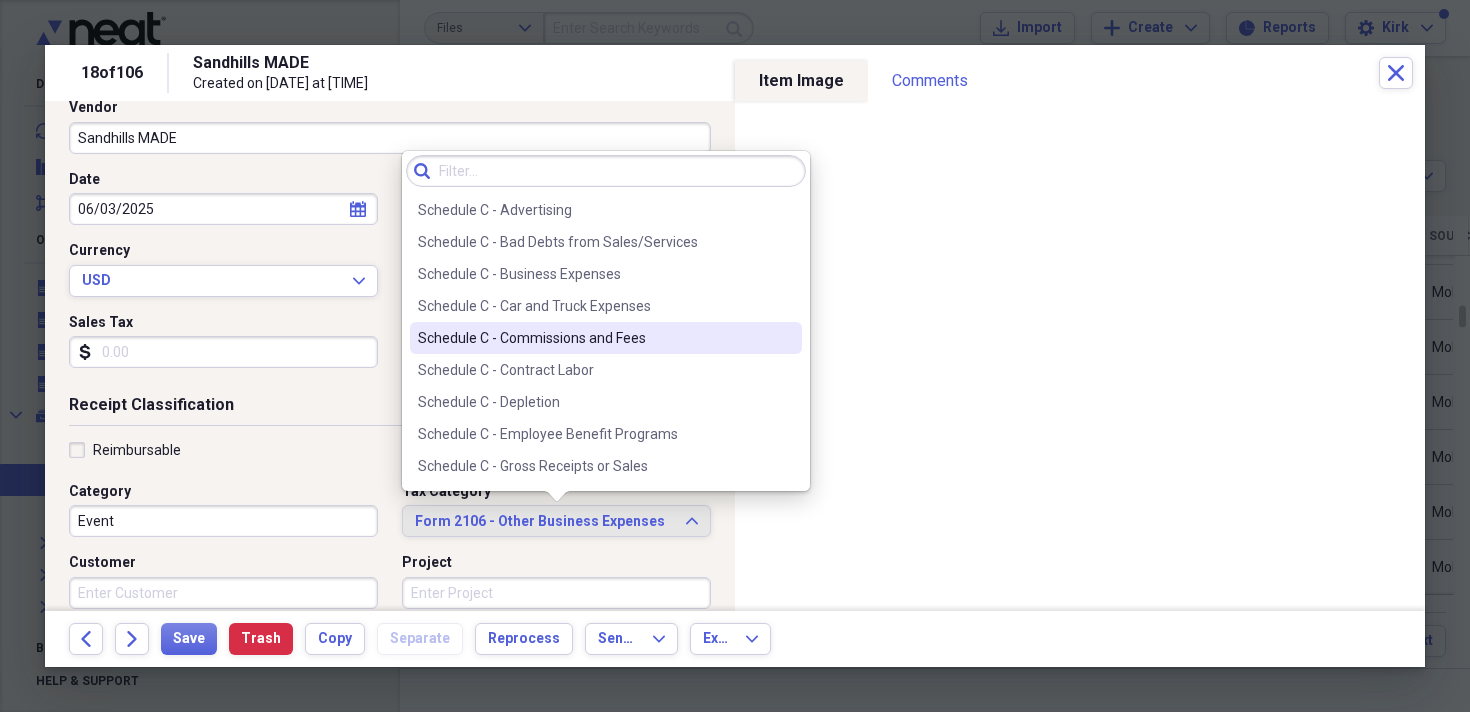 click on "Schedule C - Commissions and Fees" at bounding box center [594, 338] 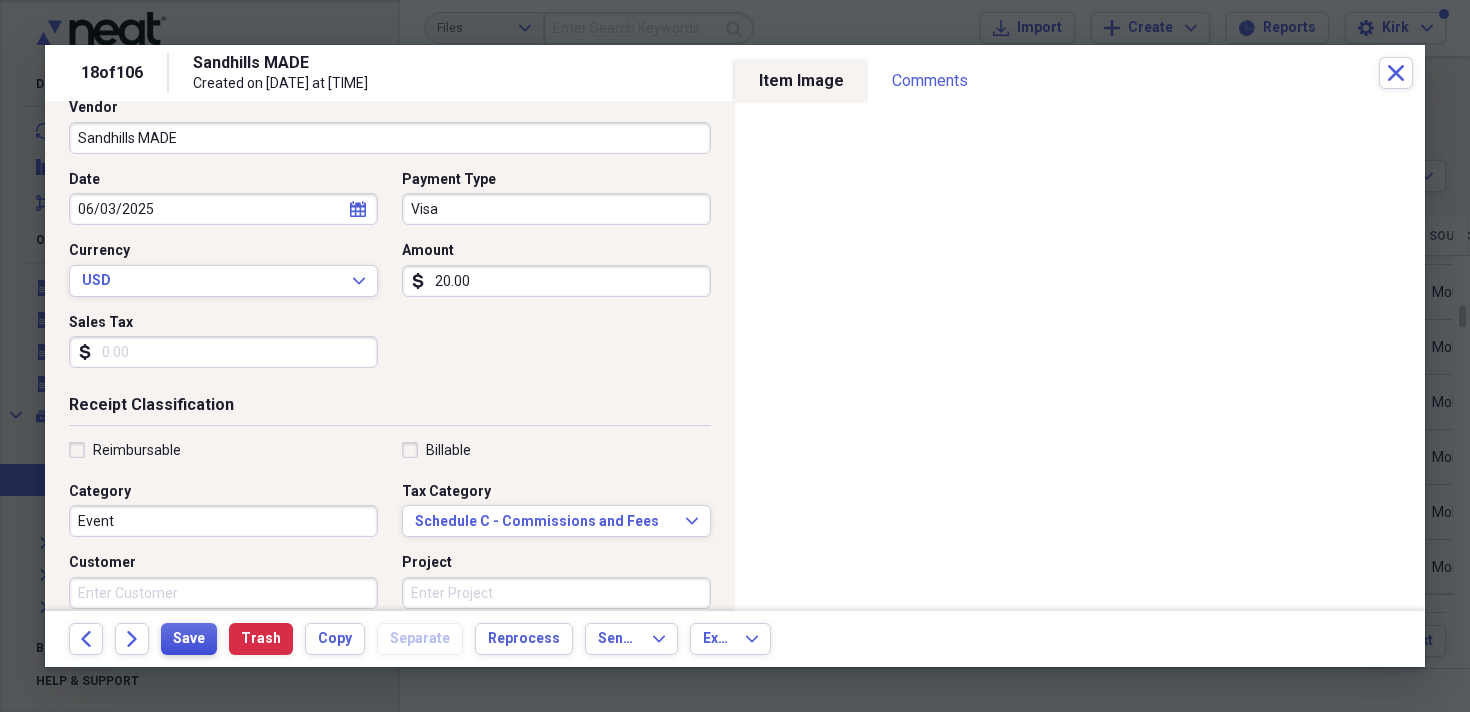 click on "Save" at bounding box center [189, 639] 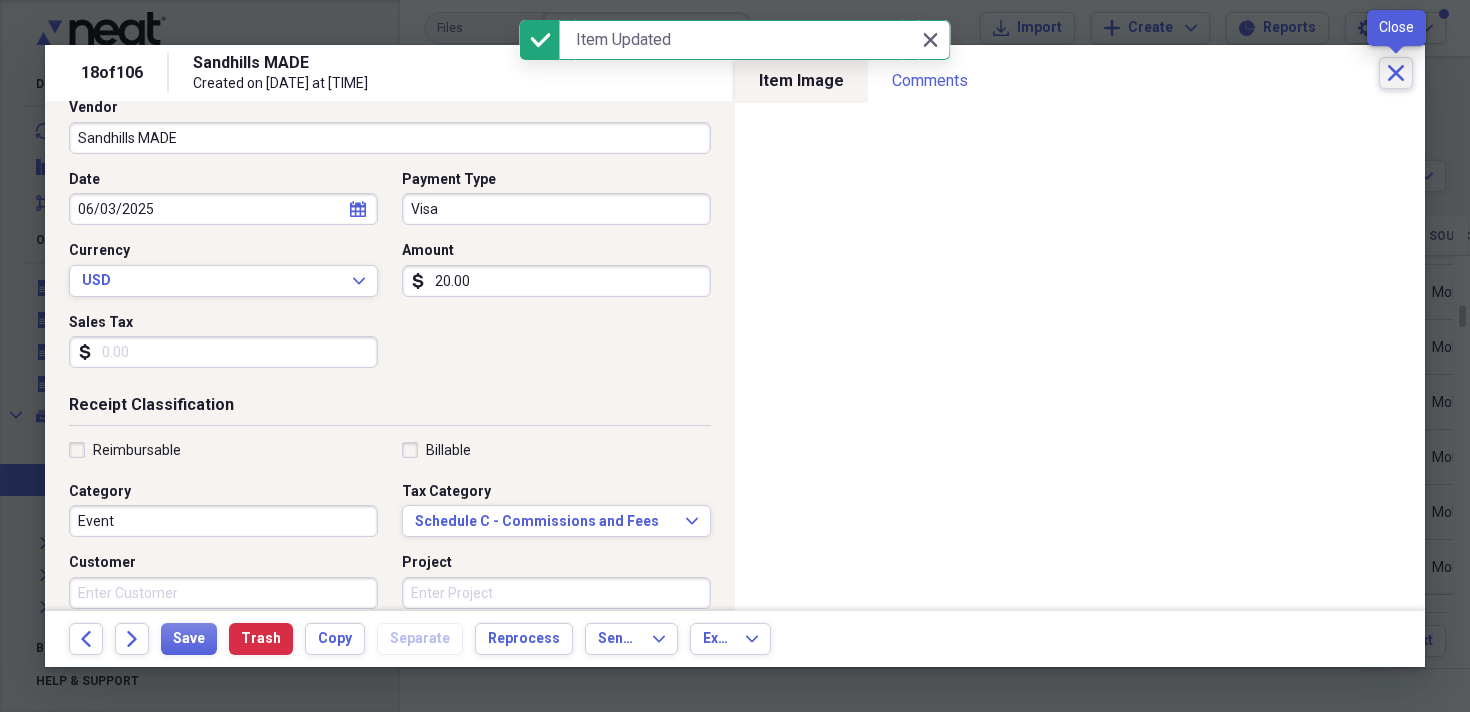 click on "Close" 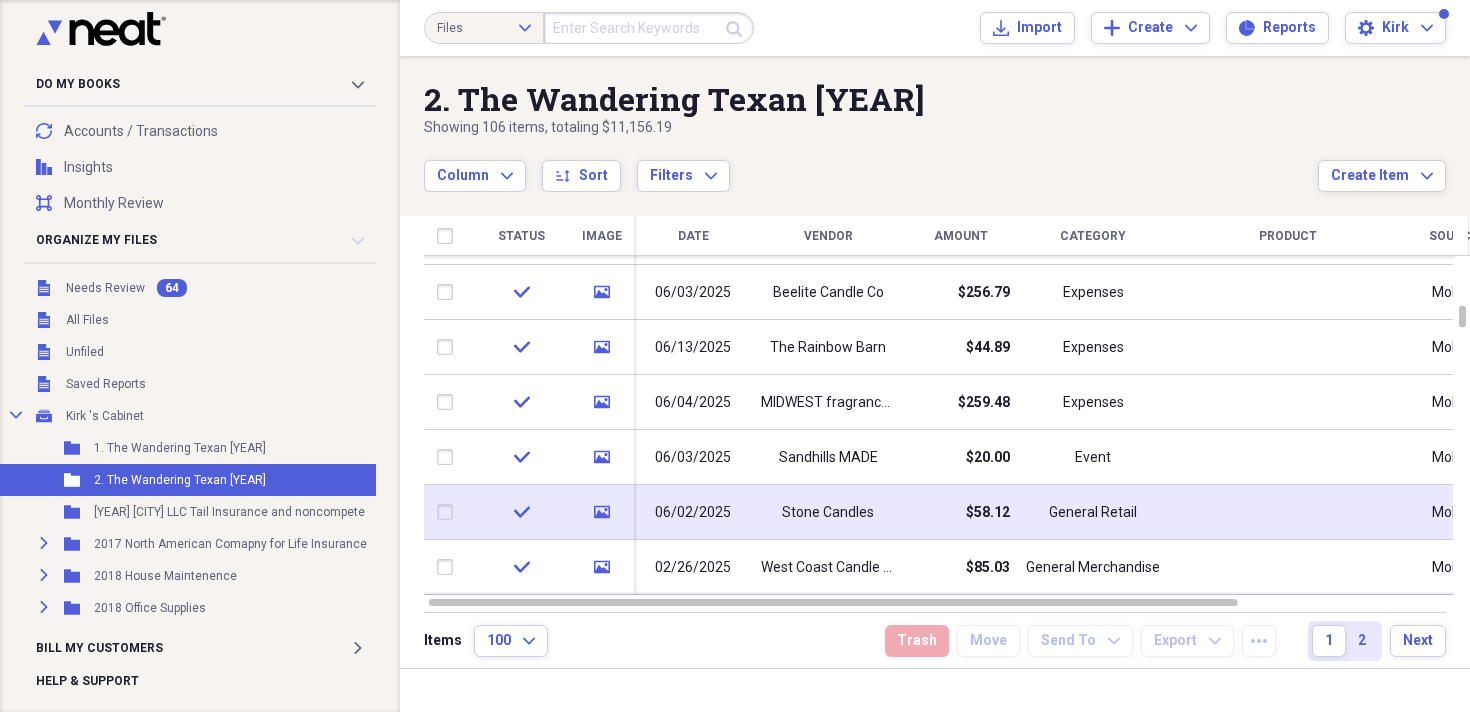 click on "06/02/2025" at bounding box center [693, 513] 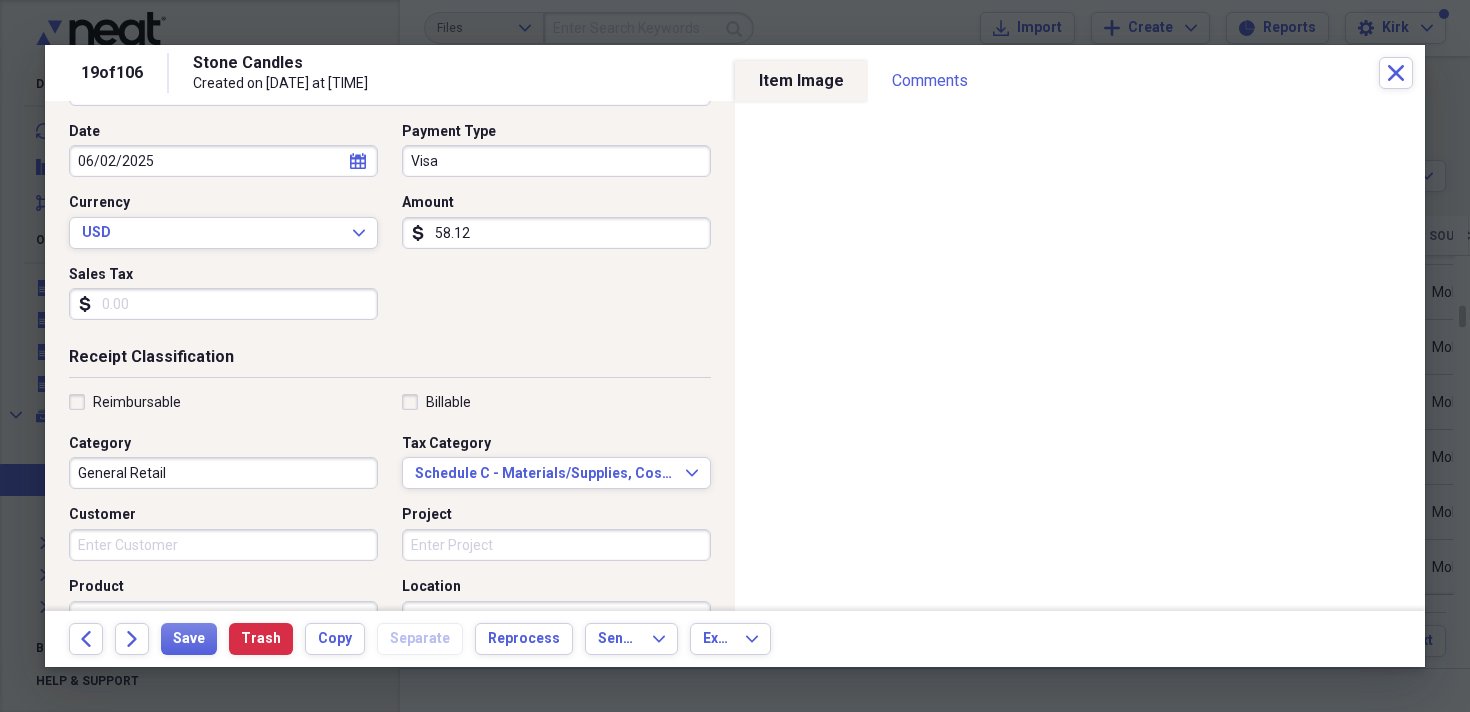 scroll, scrollTop: 199, scrollLeft: 0, axis: vertical 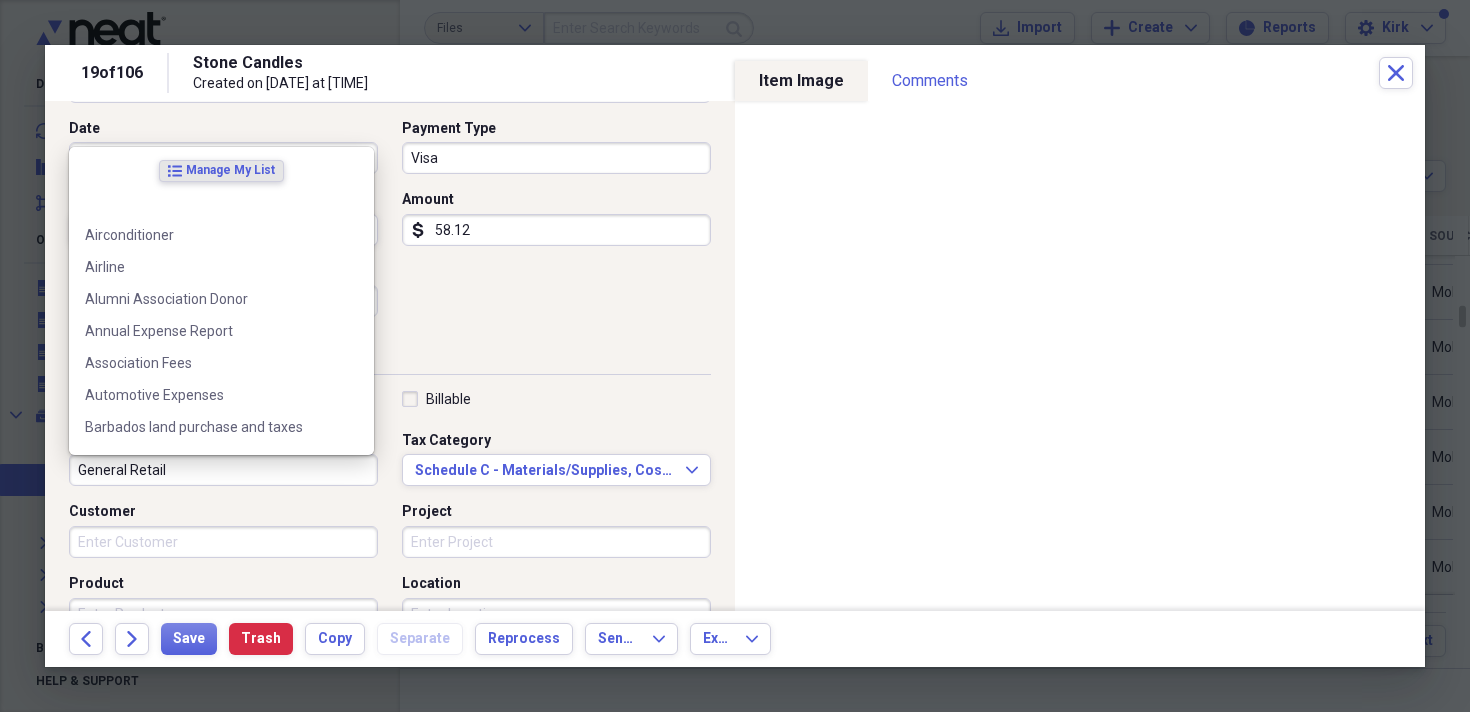 click on "General Retail" at bounding box center [223, 470] 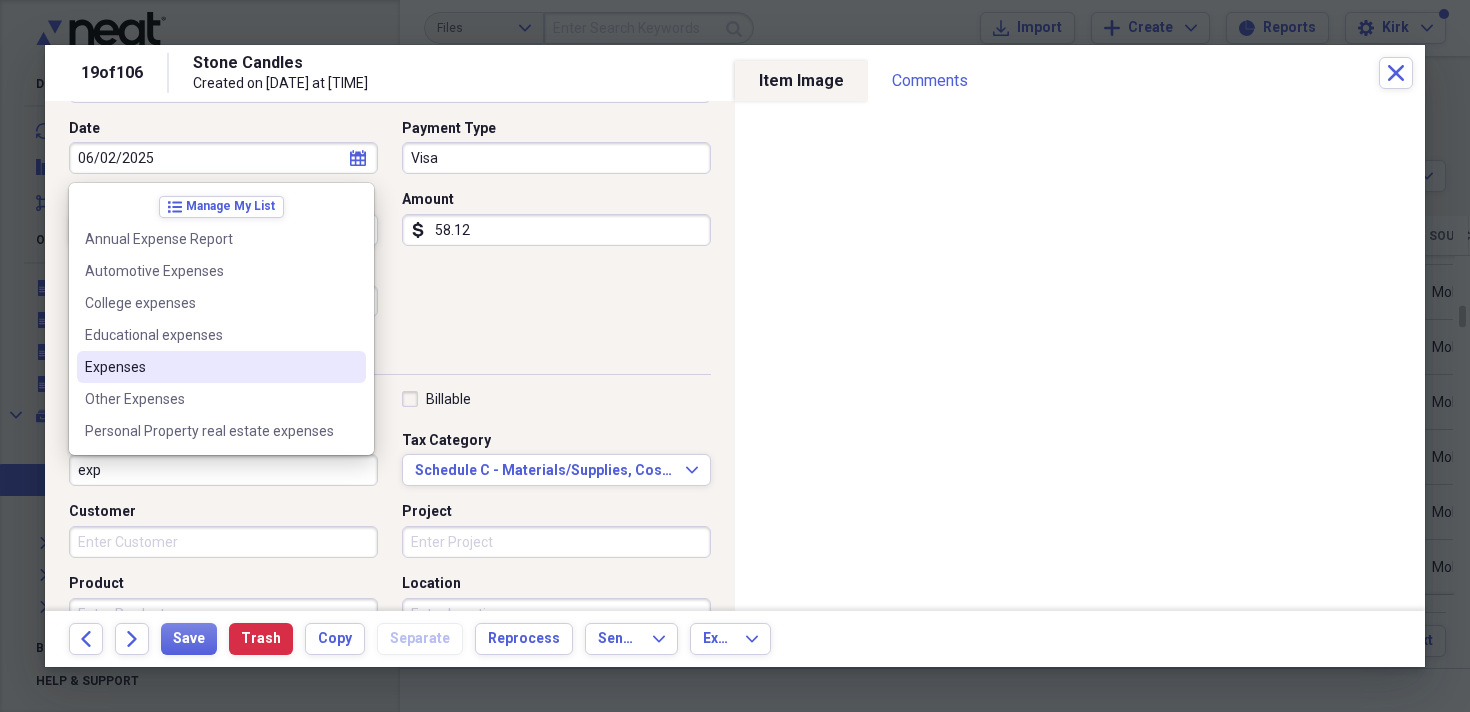 click on "Expenses" at bounding box center (209, 367) 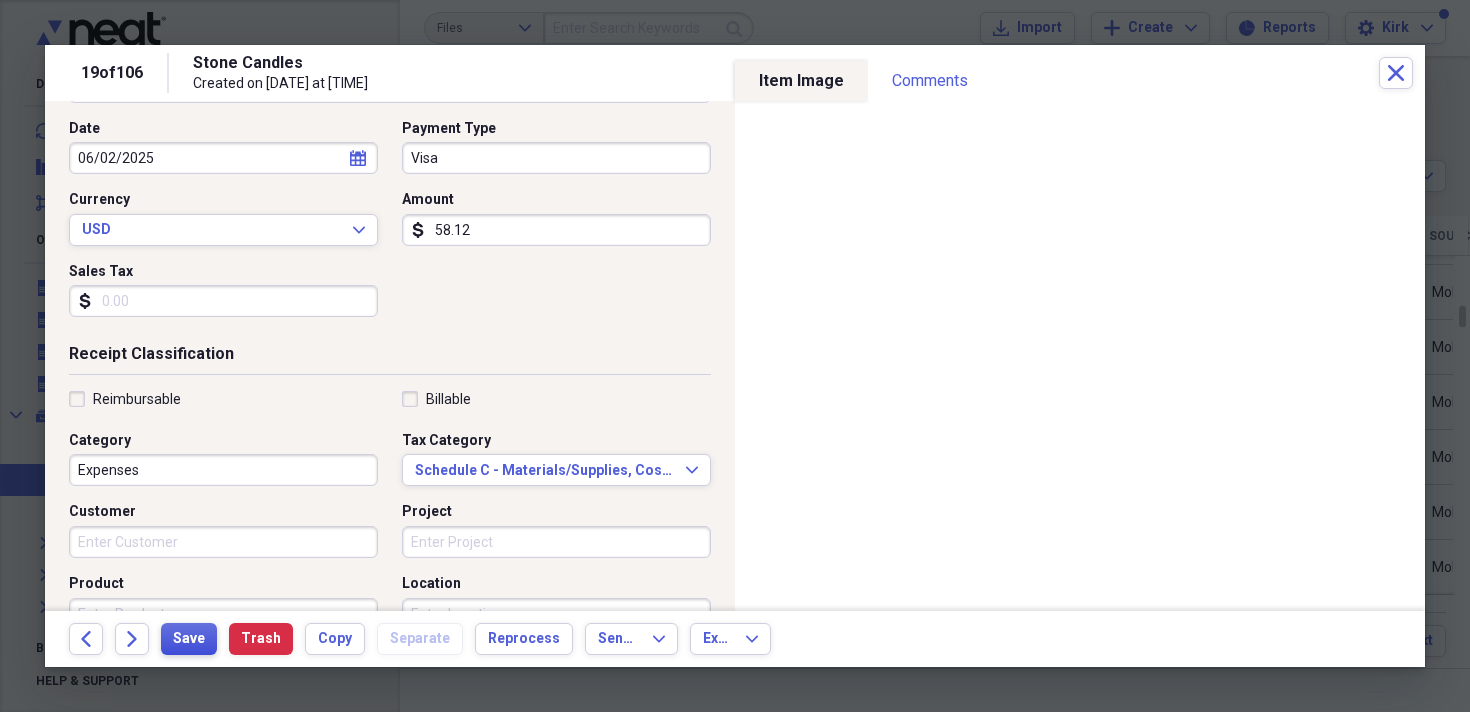 click on "Save" at bounding box center [189, 639] 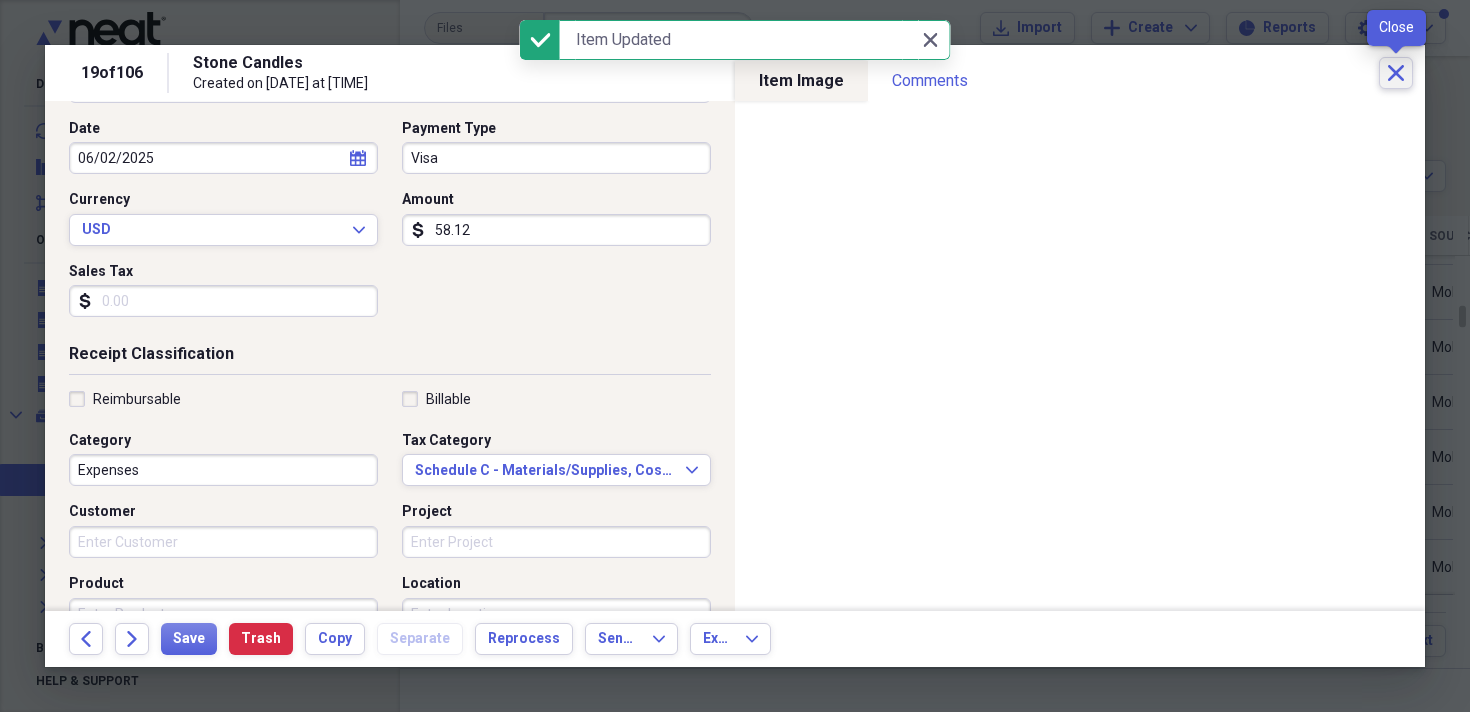 click on "Close" 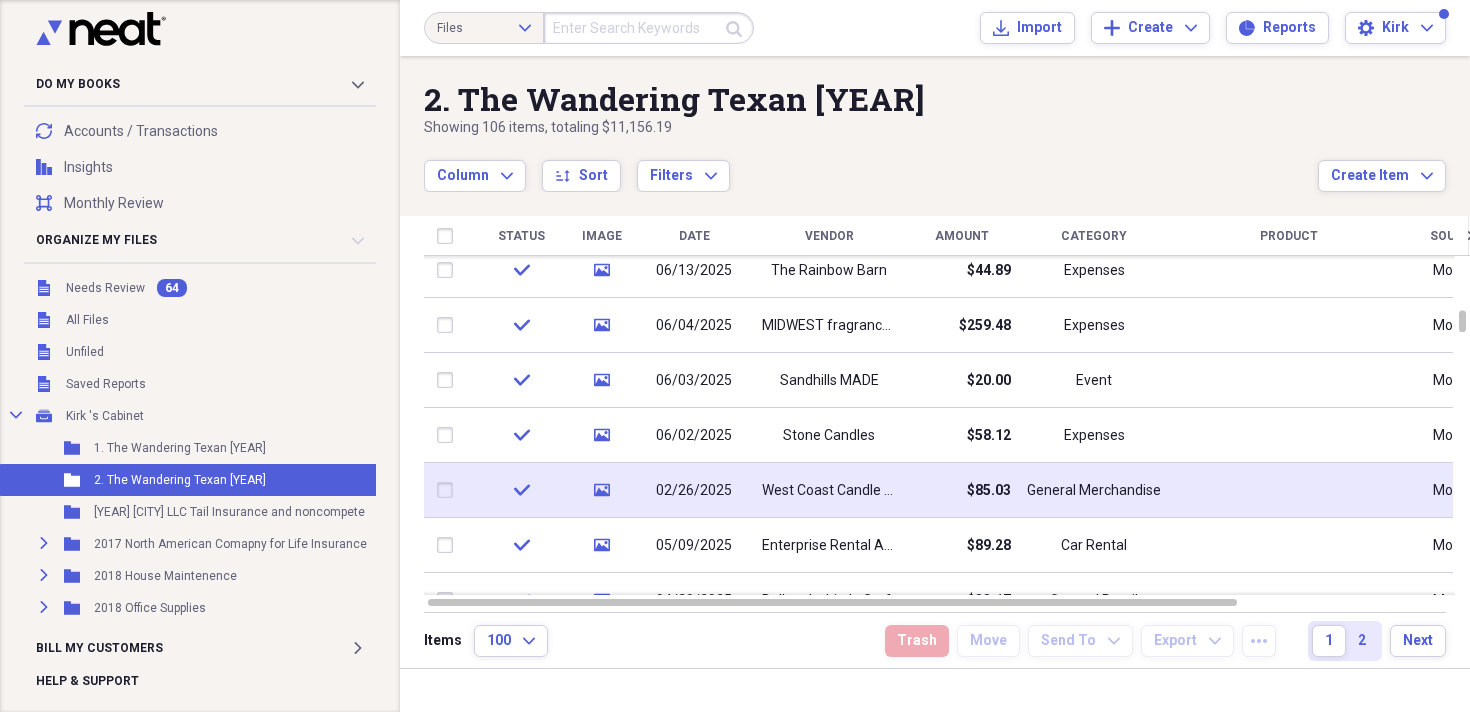 click on "02/26/2025" at bounding box center [694, 491] 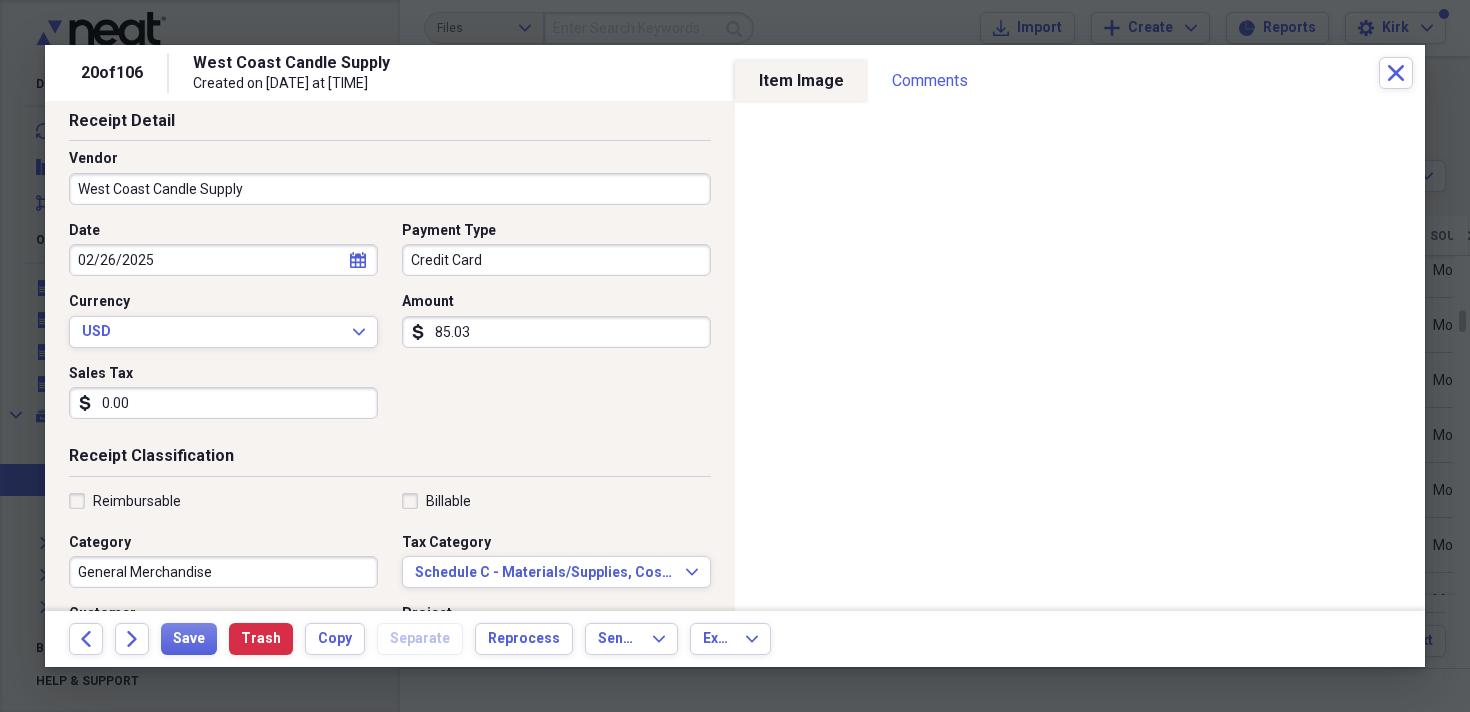 scroll, scrollTop: 102, scrollLeft: 0, axis: vertical 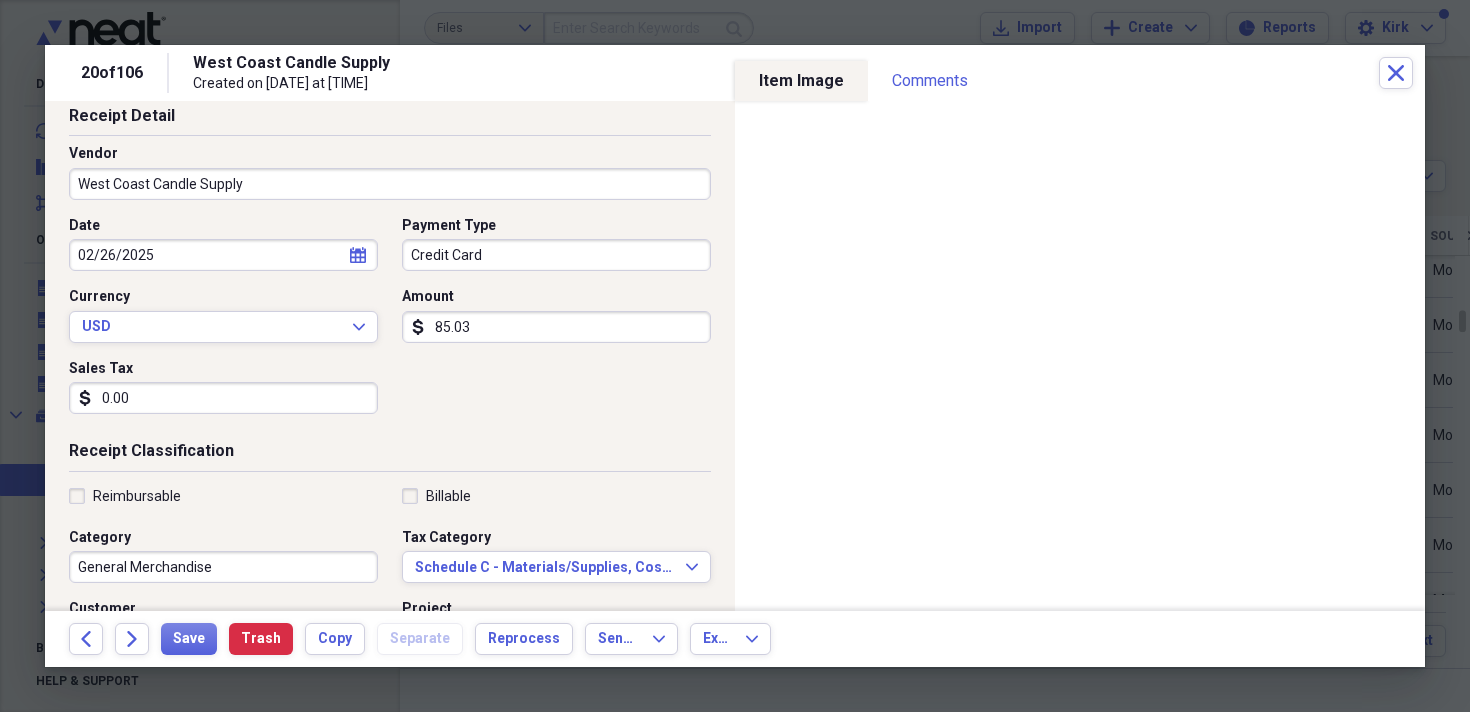 click on "General Merchandise" at bounding box center [223, 567] 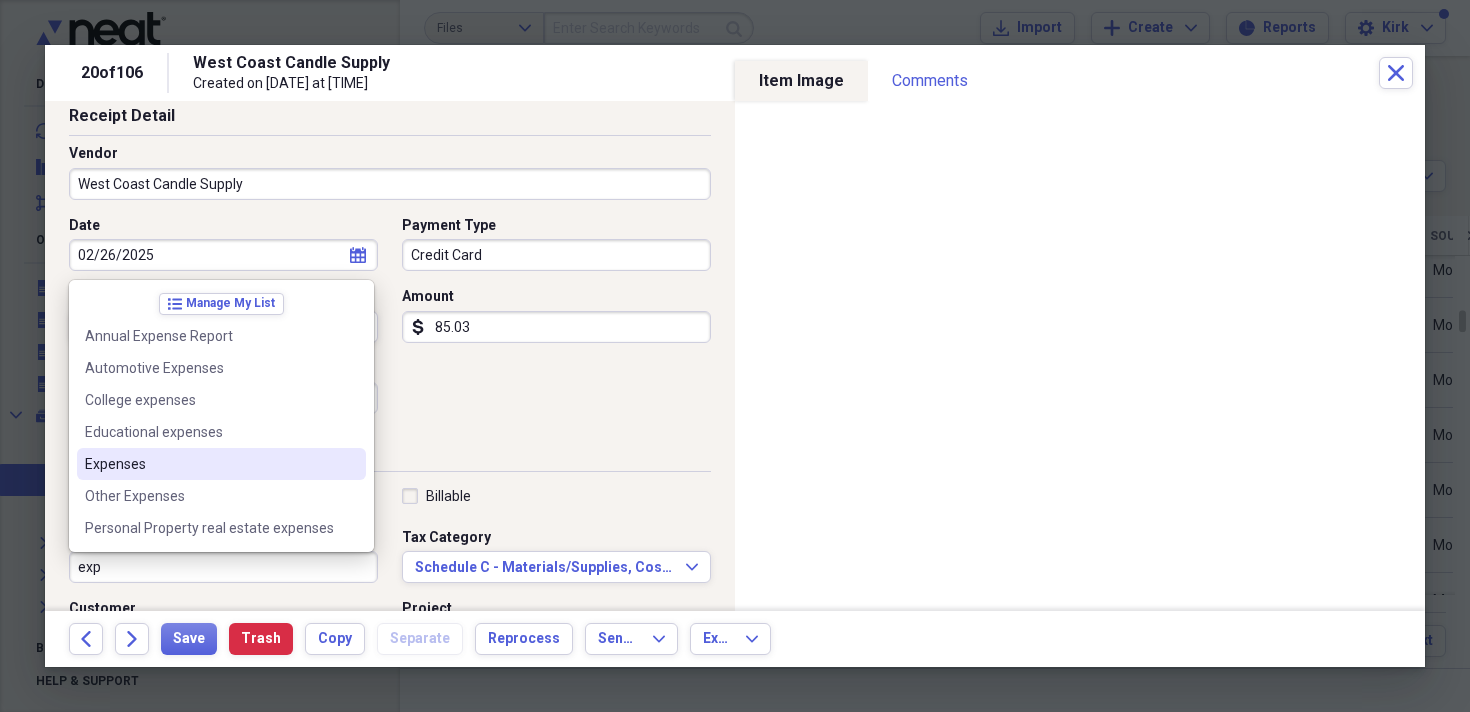 click on "Expenses" at bounding box center [209, 464] 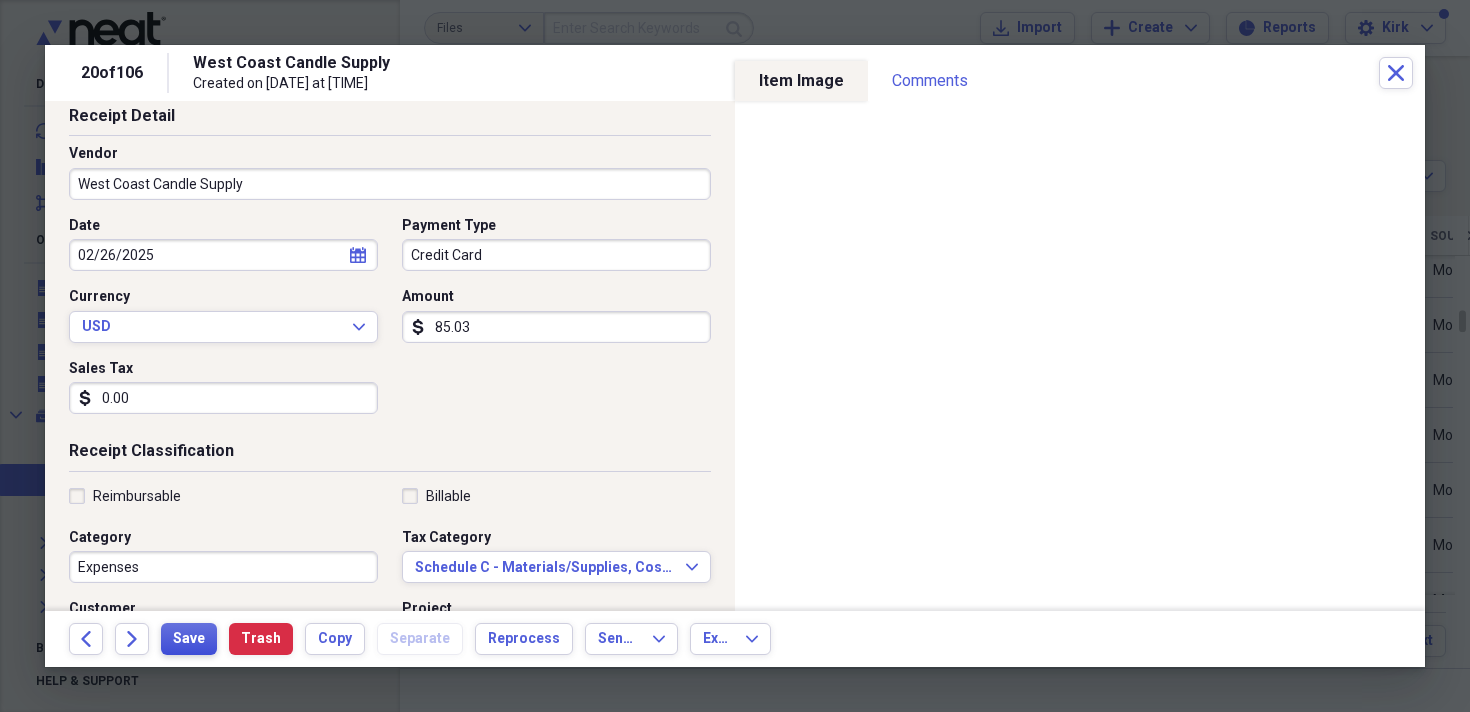 click on "Save" at bounding box center (189, 639) 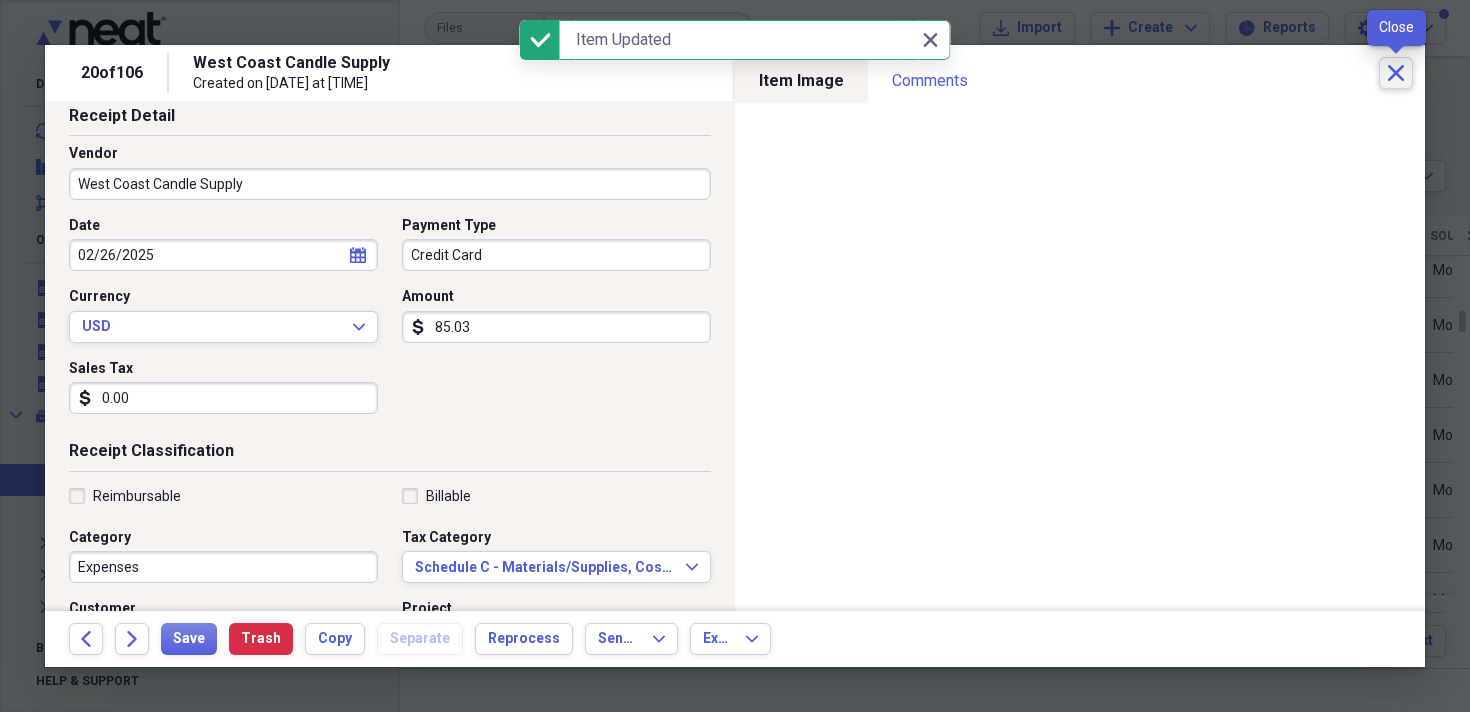 click 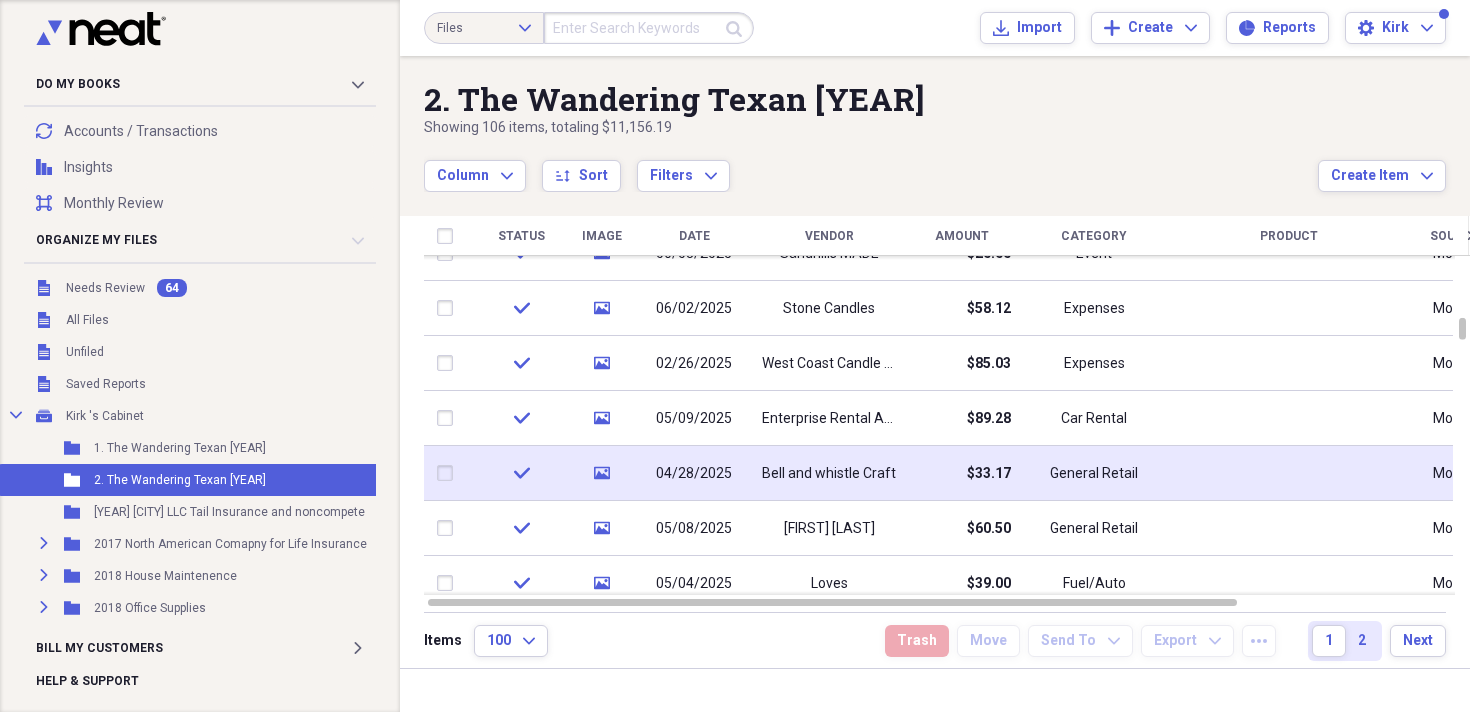 click on "Bell and whistle Craft" at bounding box center [829, 474] 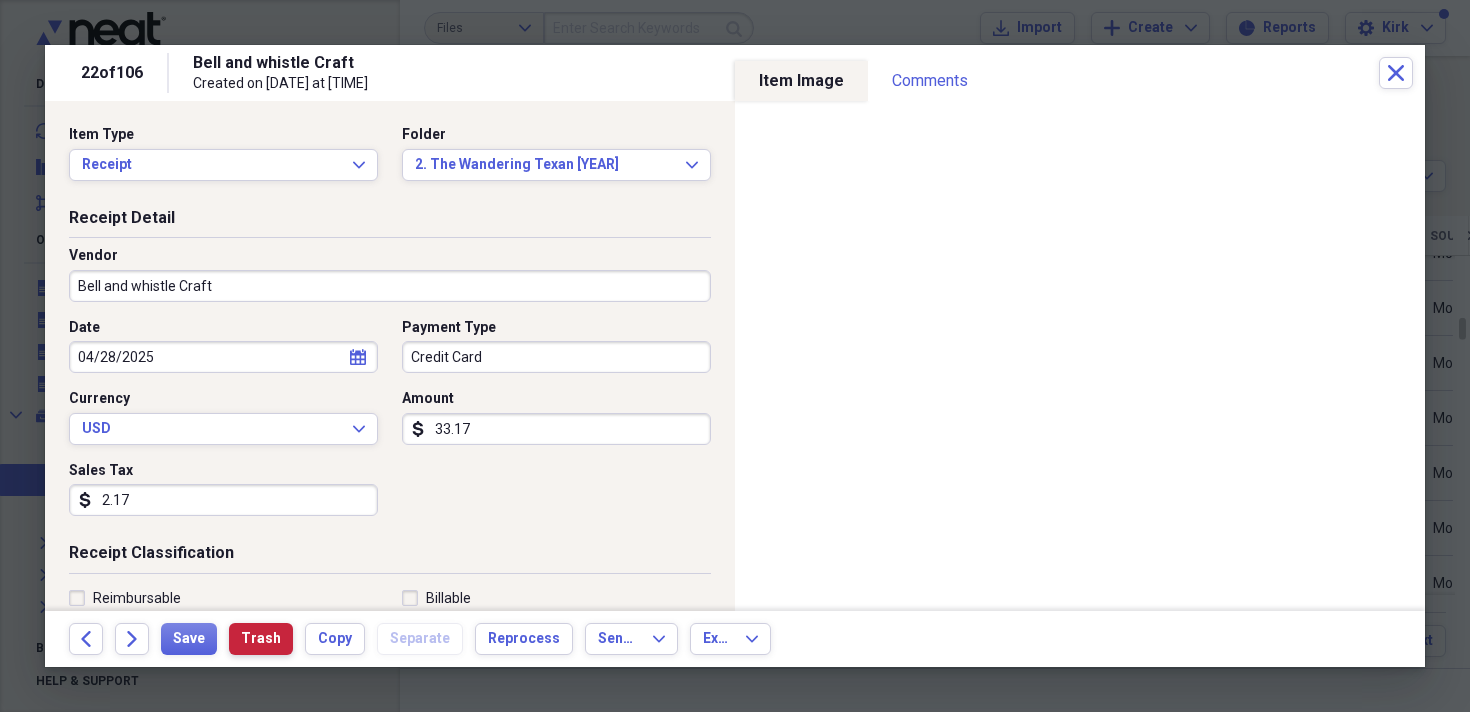 click on "Trash" at bounding box center [261, 639] 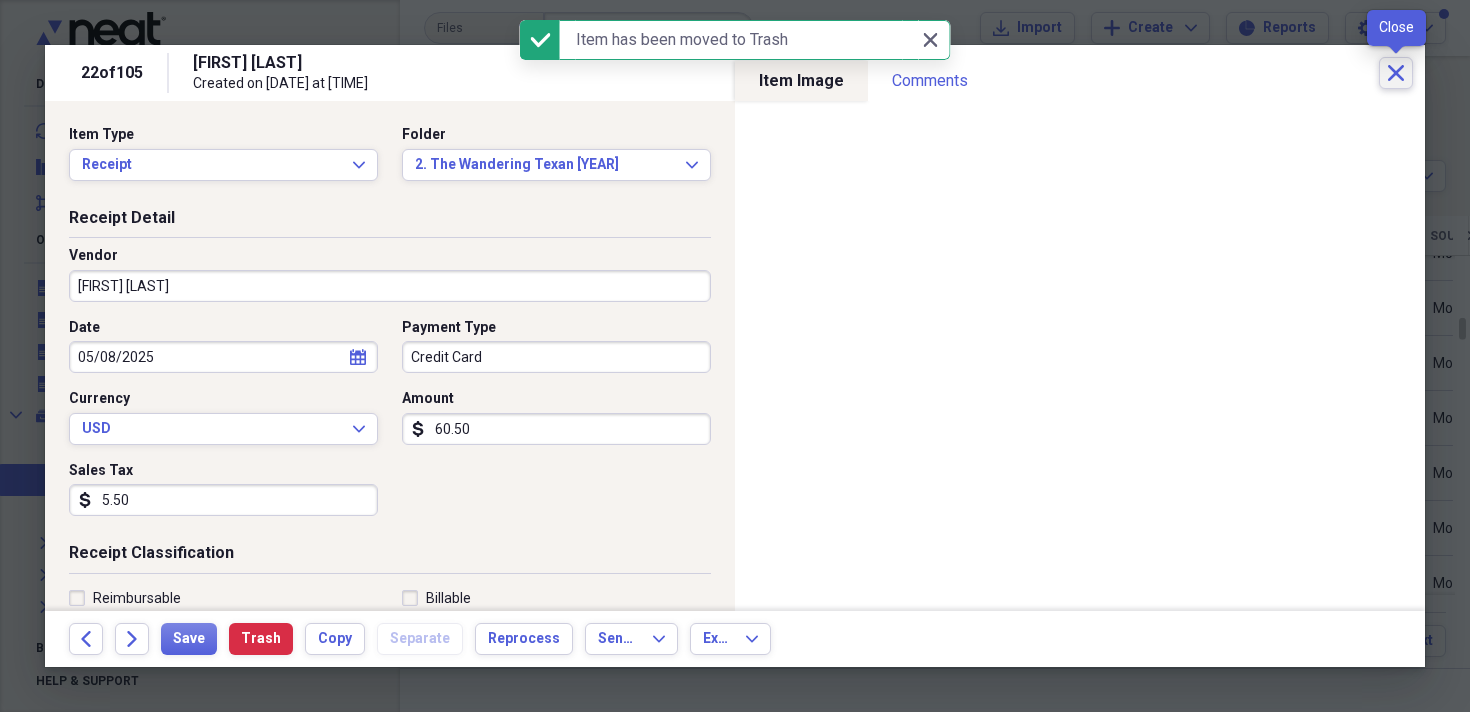 click 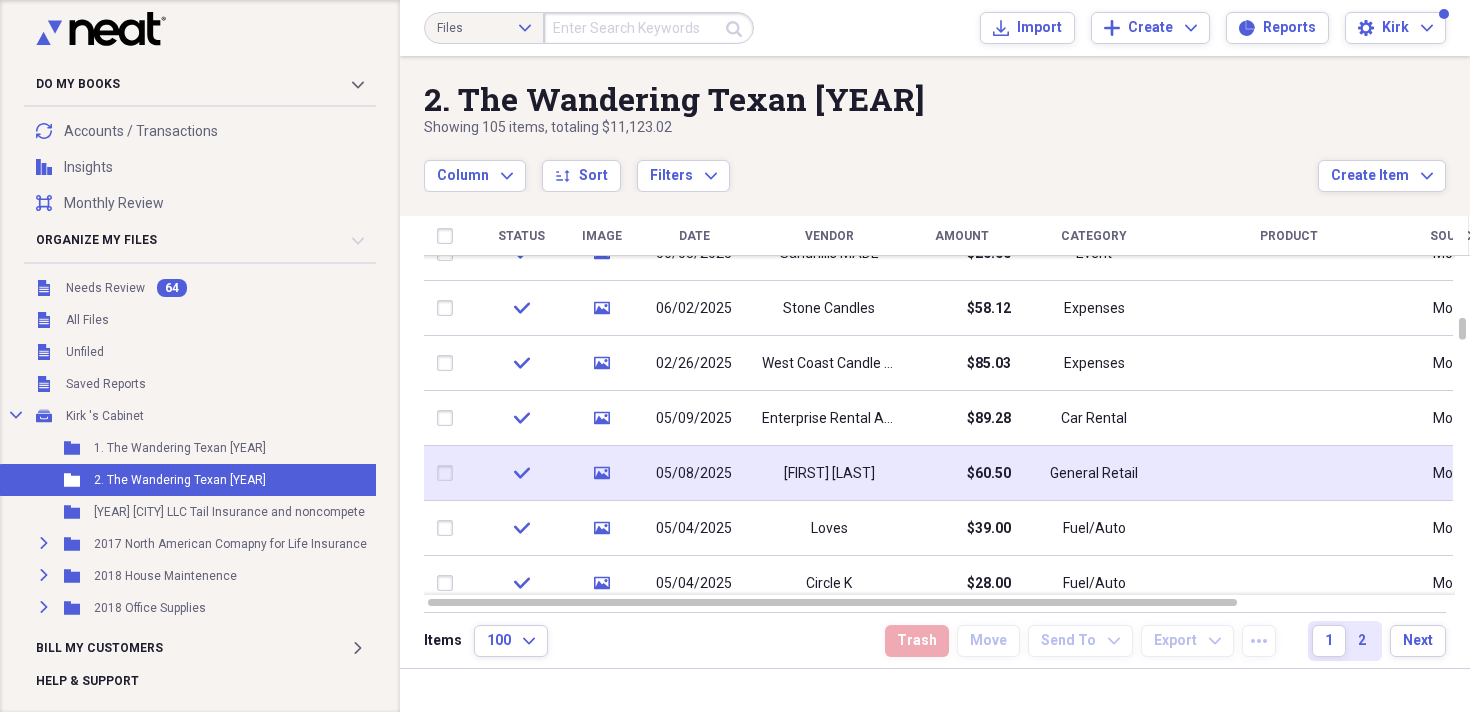 click on "[FIRST] [LAST]" at bounding box center [829, 473] 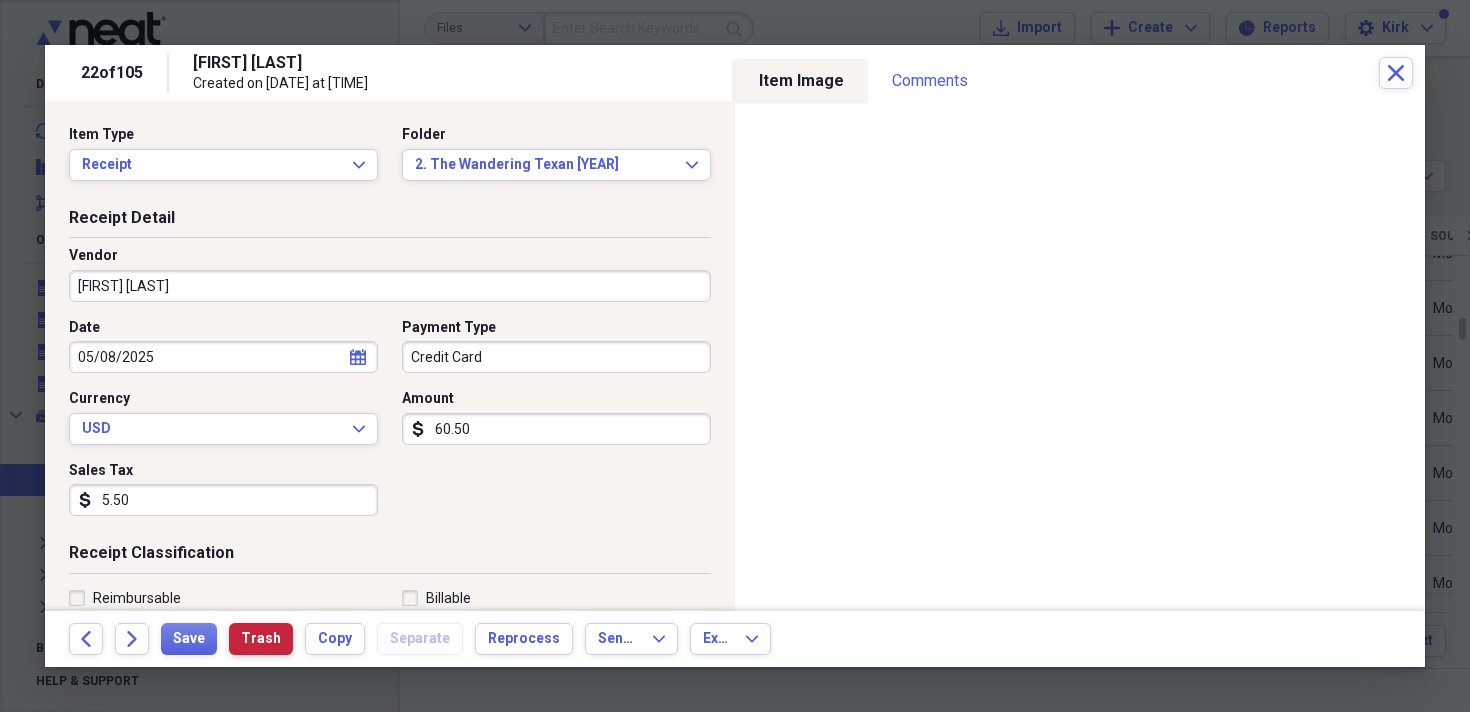 click on "Trash" at bounding box center [261, 639] 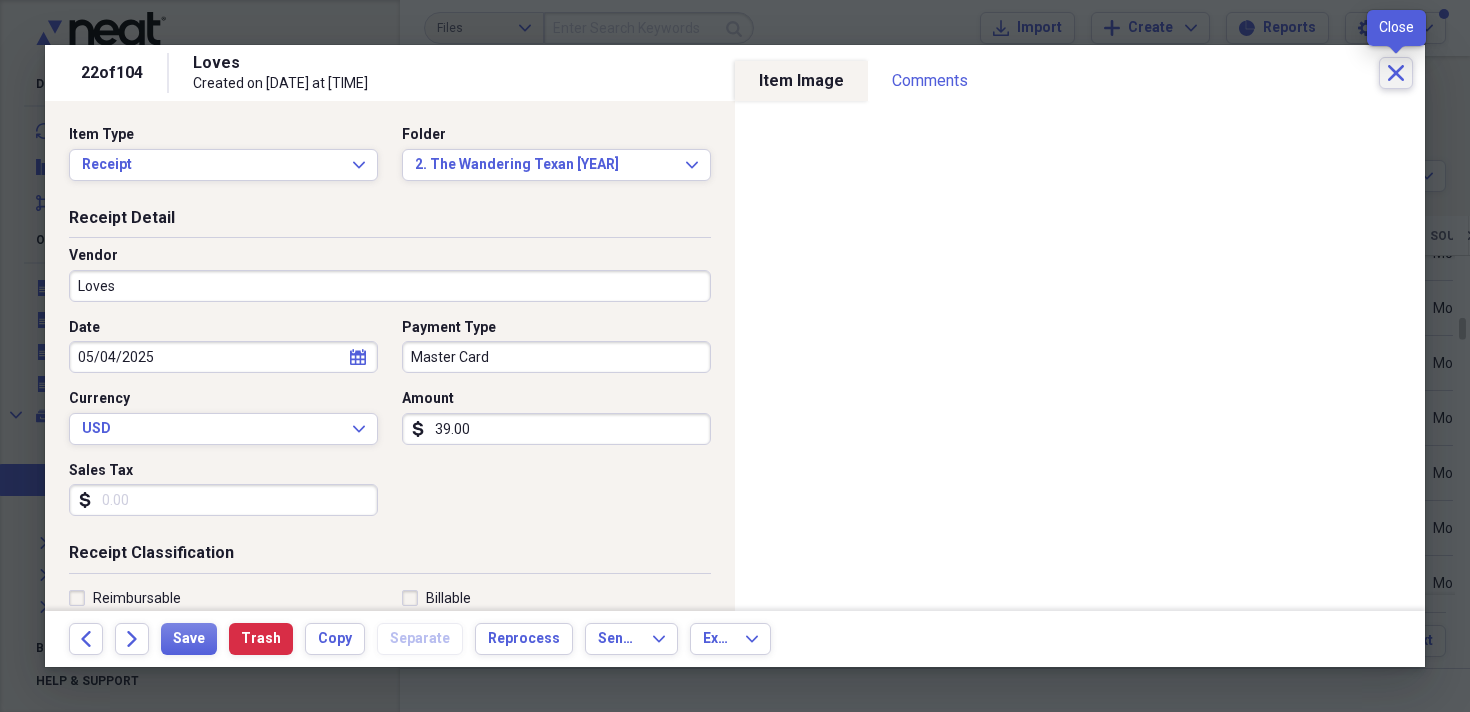 click on "Close" 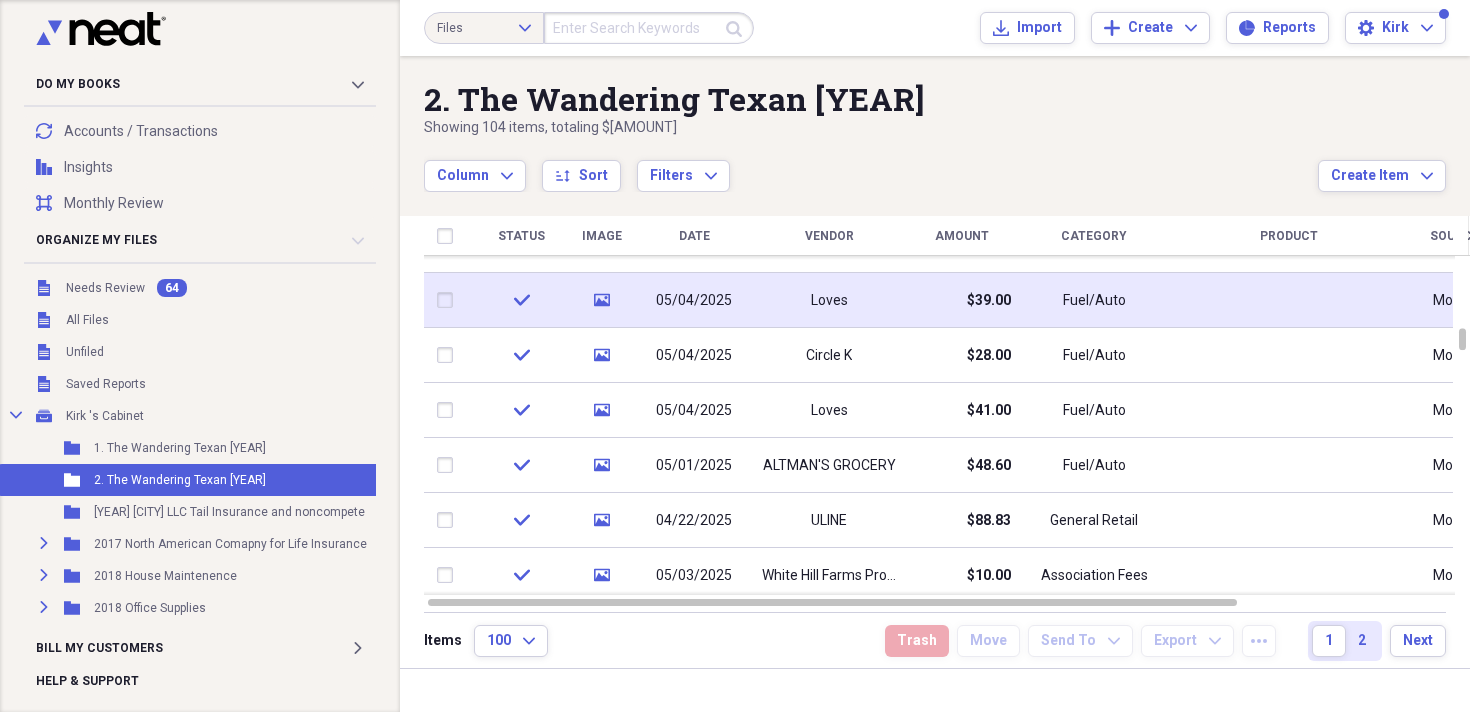 click on "[PERSON]'S GROCERY" at bounding box center (829, 466) 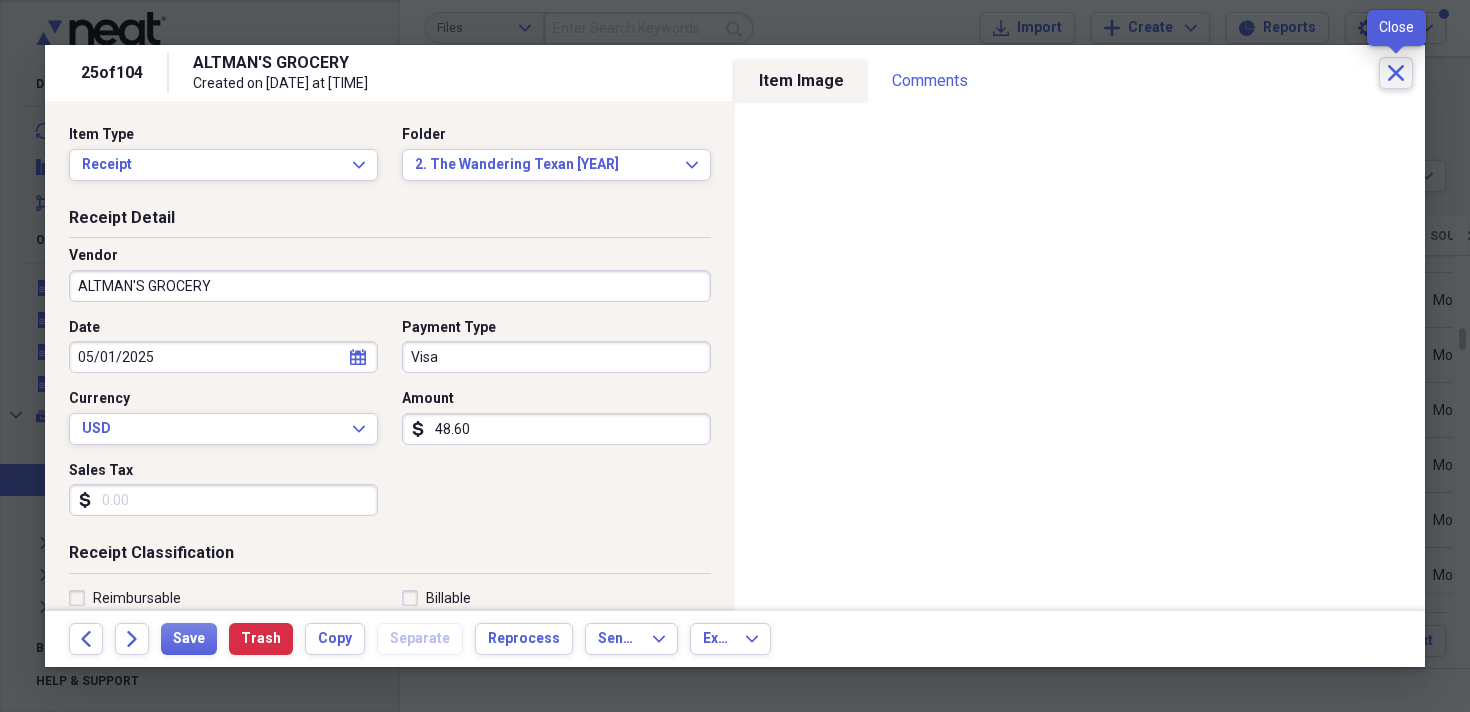 click 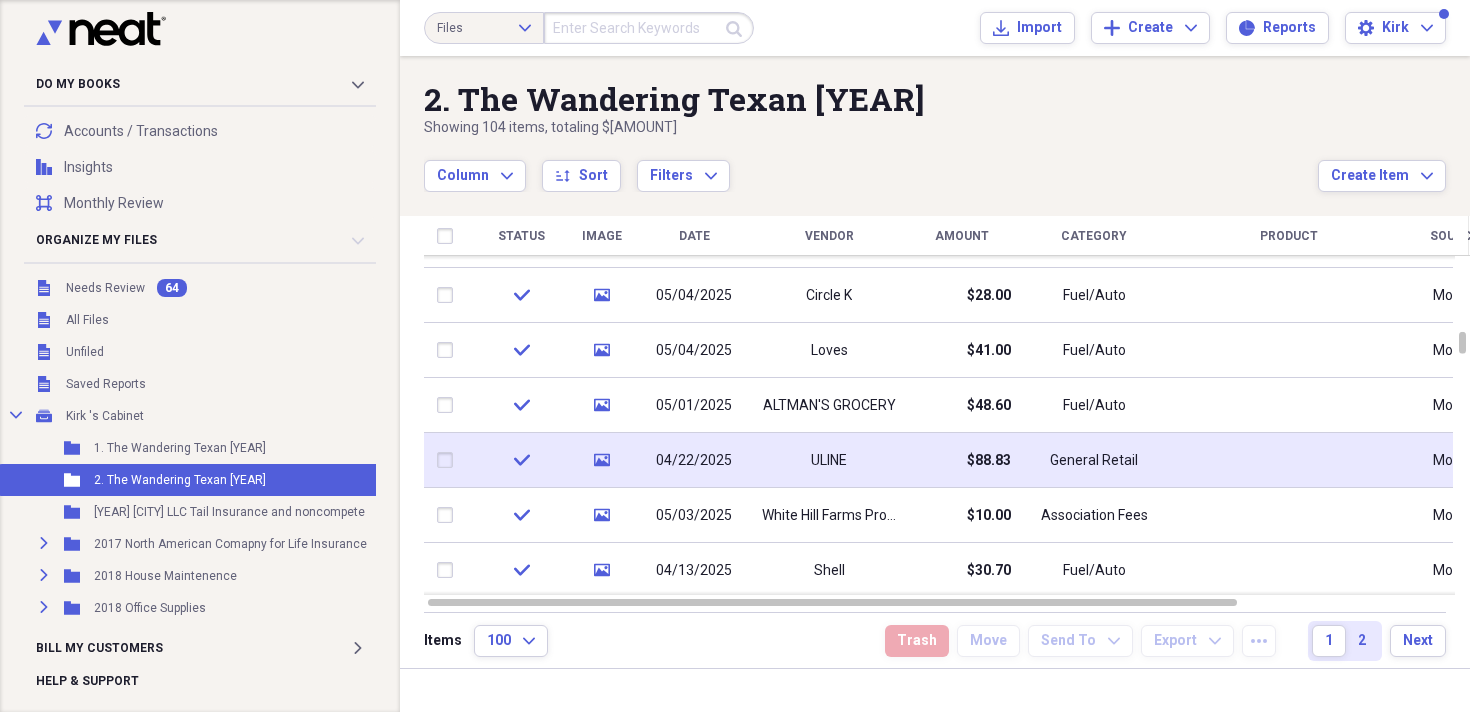 click on "ULINE" at bounding box center [829, 460] 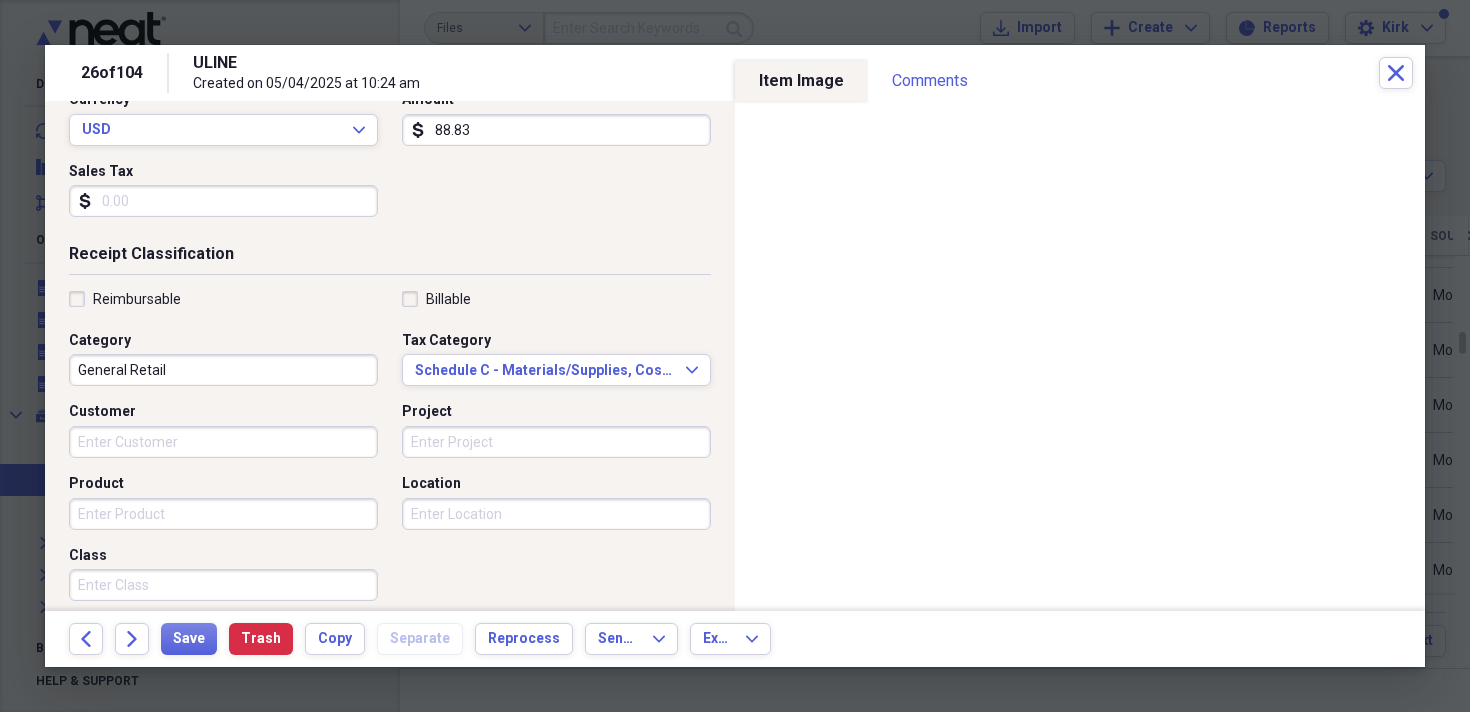 scroll, scrollTop: 315, scrollLeft: 0, axis: vertical 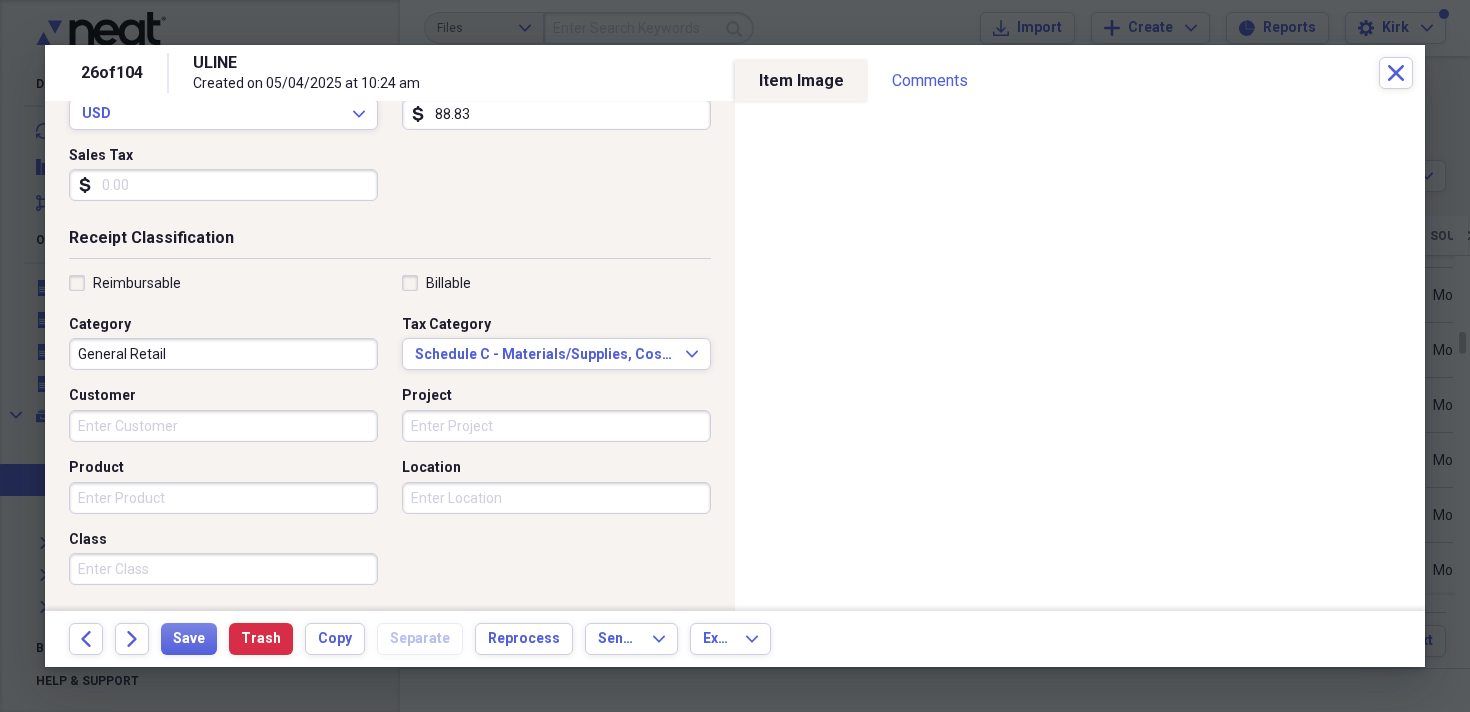 click on "General Retail" at bounding box center (223, 354) 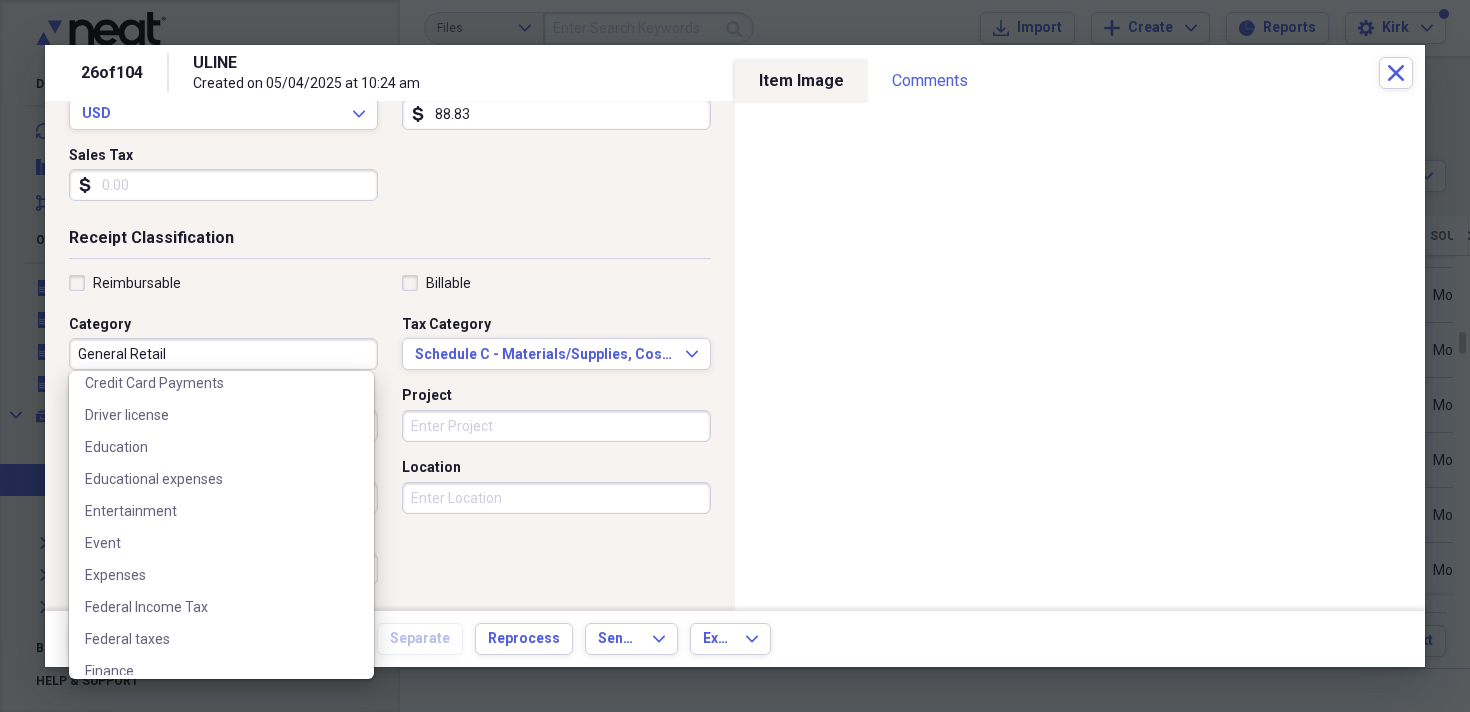 scroll, scrollTop: 662, scrollLeft: 0, axis: vertical 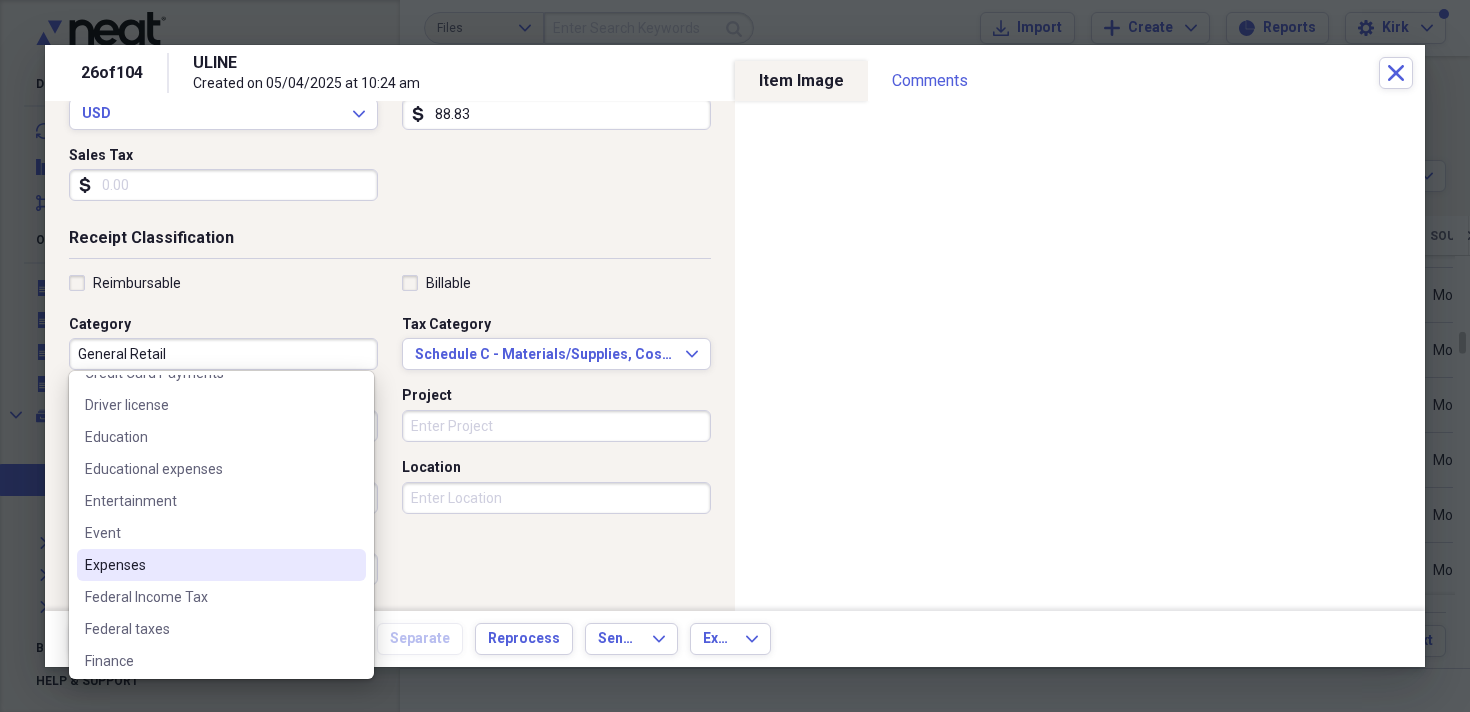 click on "Expenses" at bounding box center (209, 565) 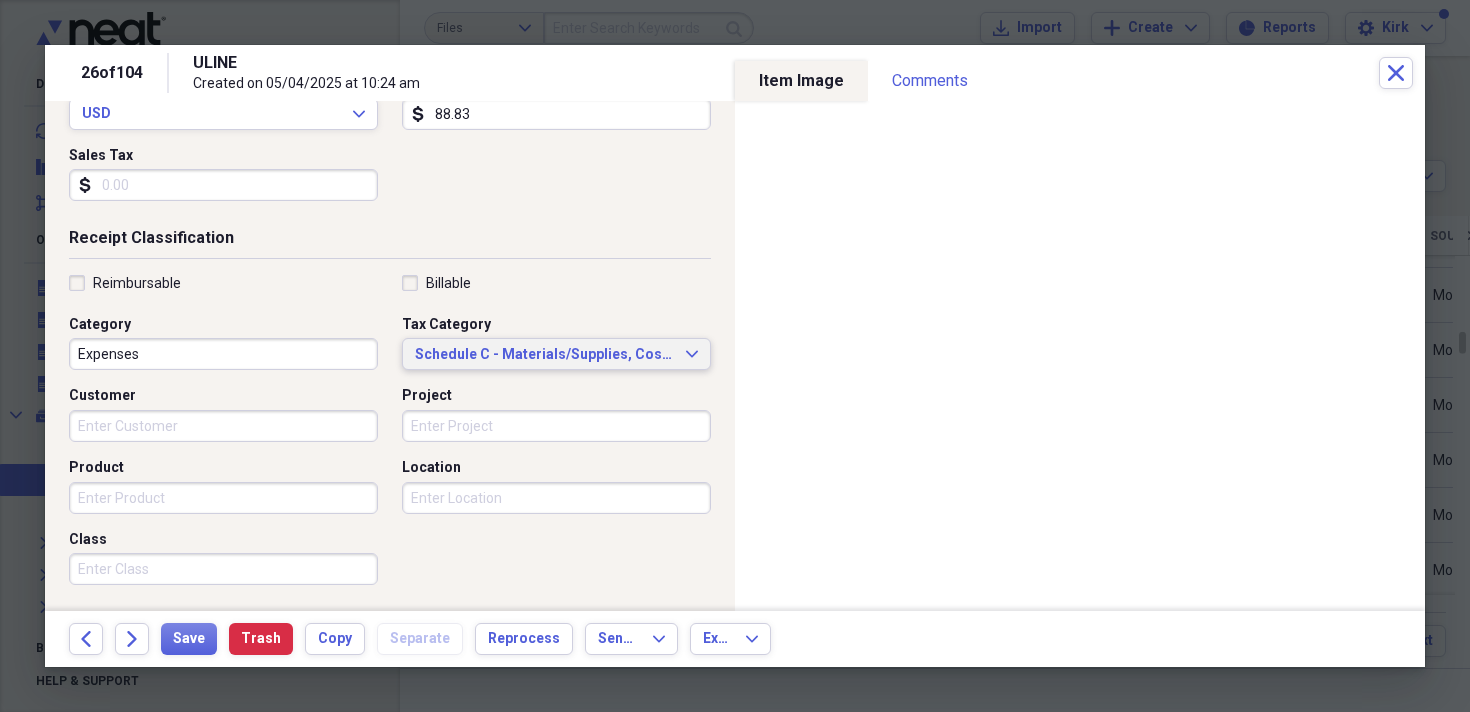 click on "Schedule C - Materials/Supplies, Cost of Goods" at bounding box center (544, 355) 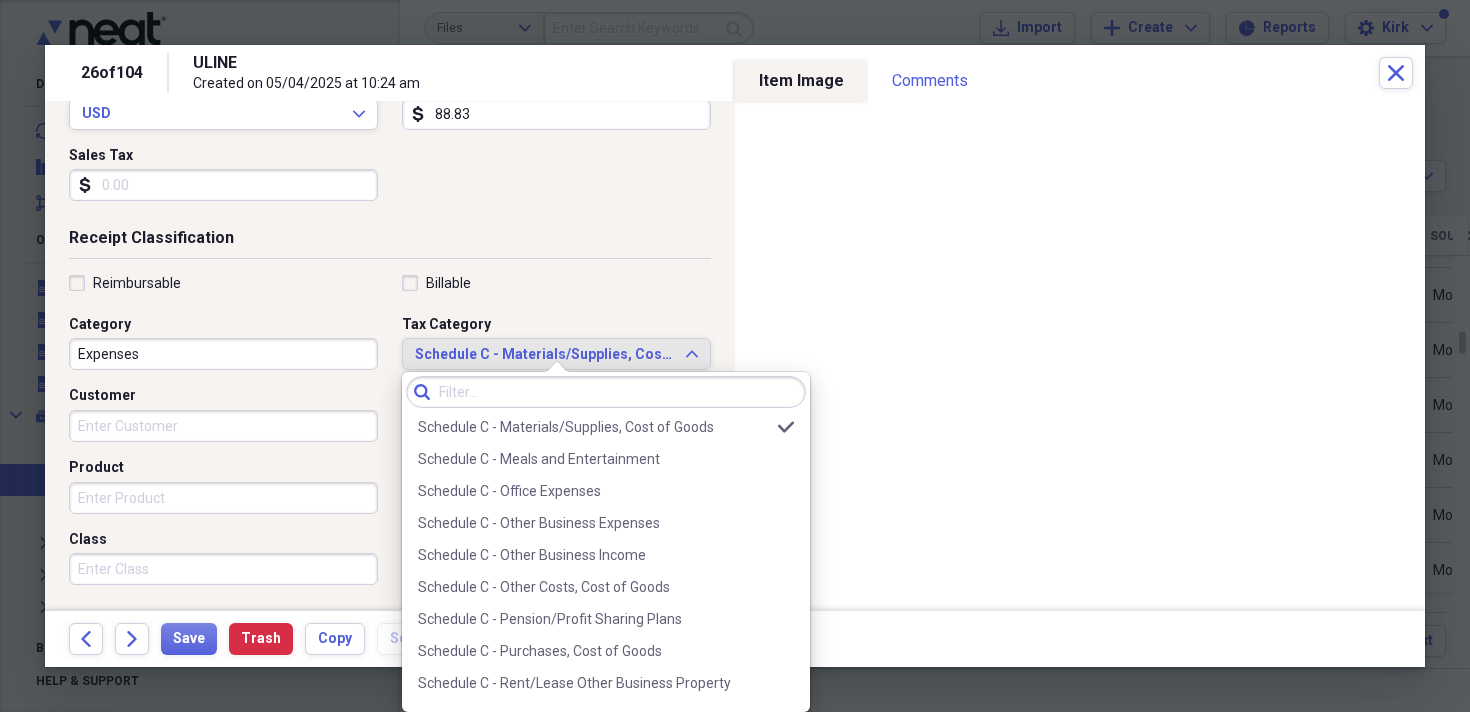 scroll, scrollTop: 3968, scrollLeft: 0, axis: vertical 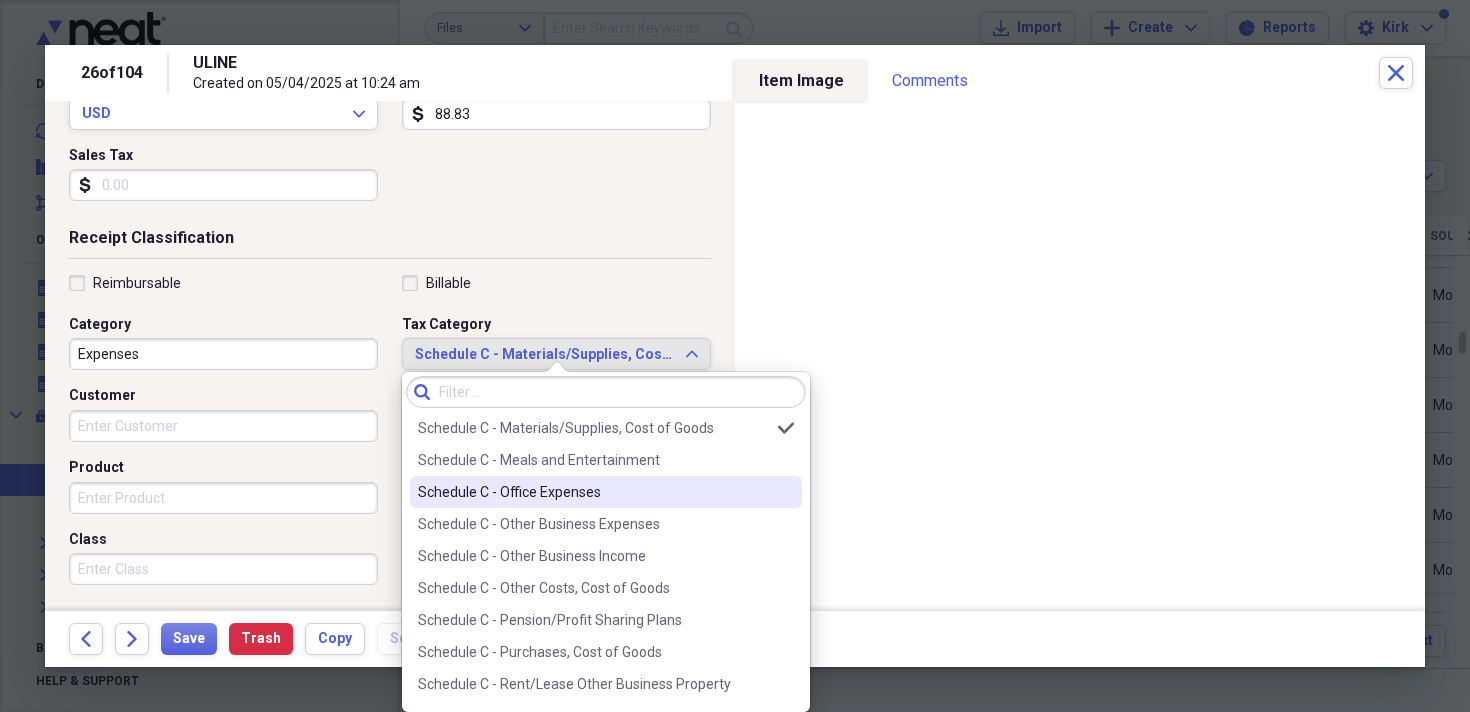 click on "Schedule C - Office Expenses" at bounding box center (594, 492) 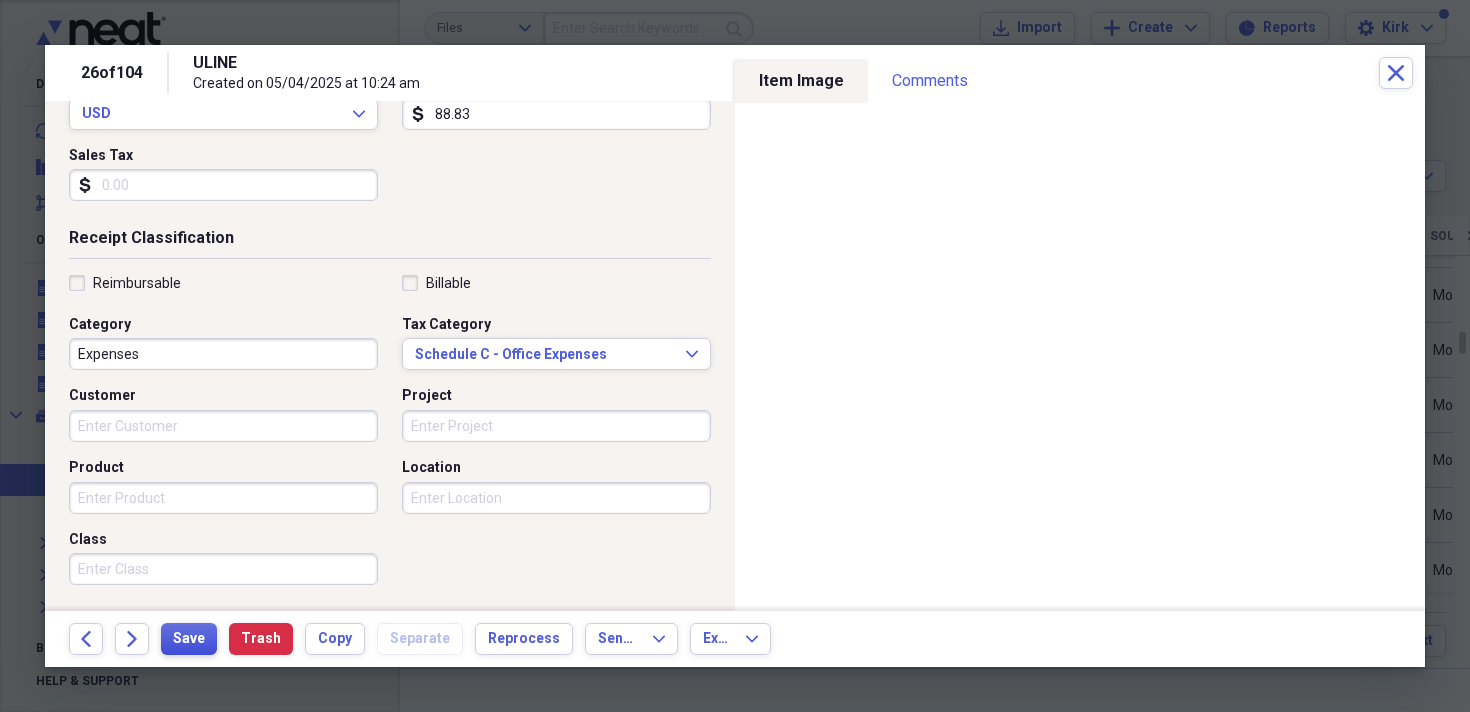 click on "Save" at bounding box center (189, 639) 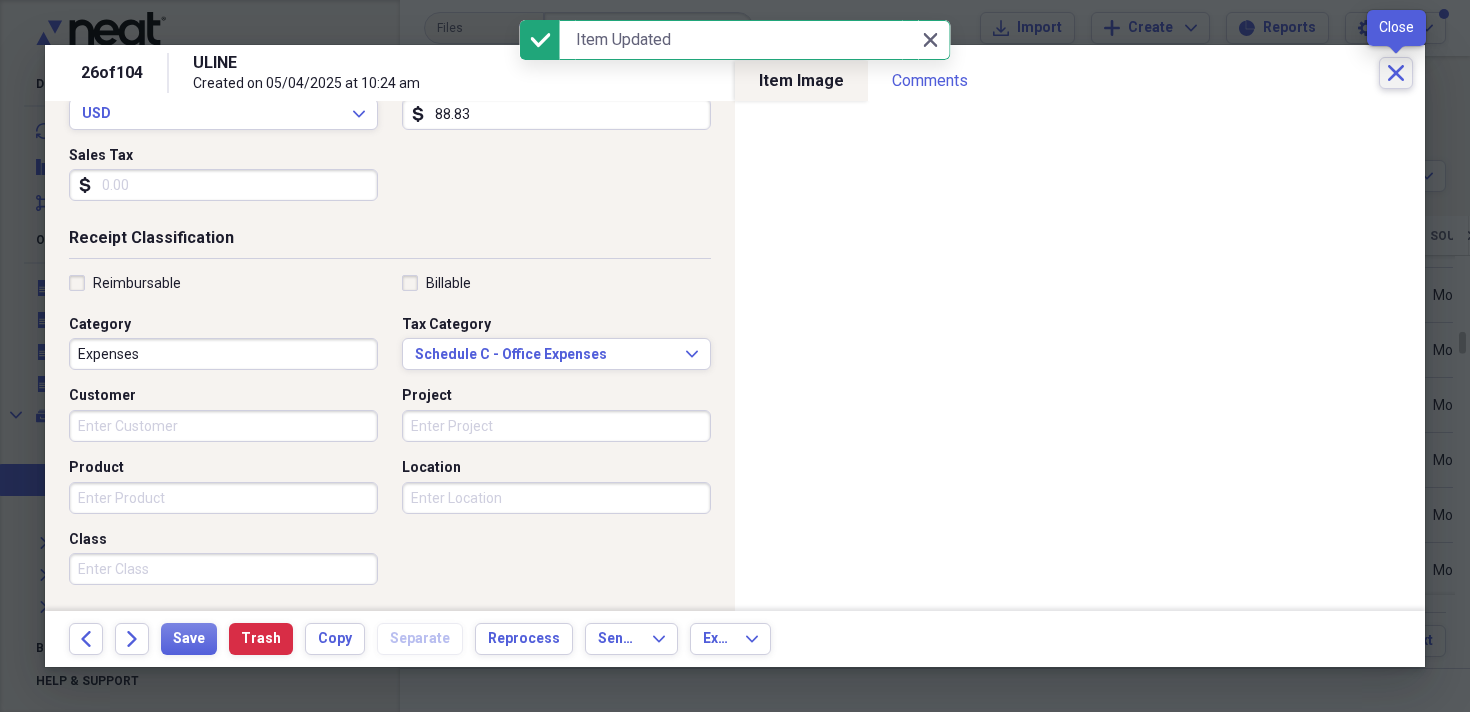 click 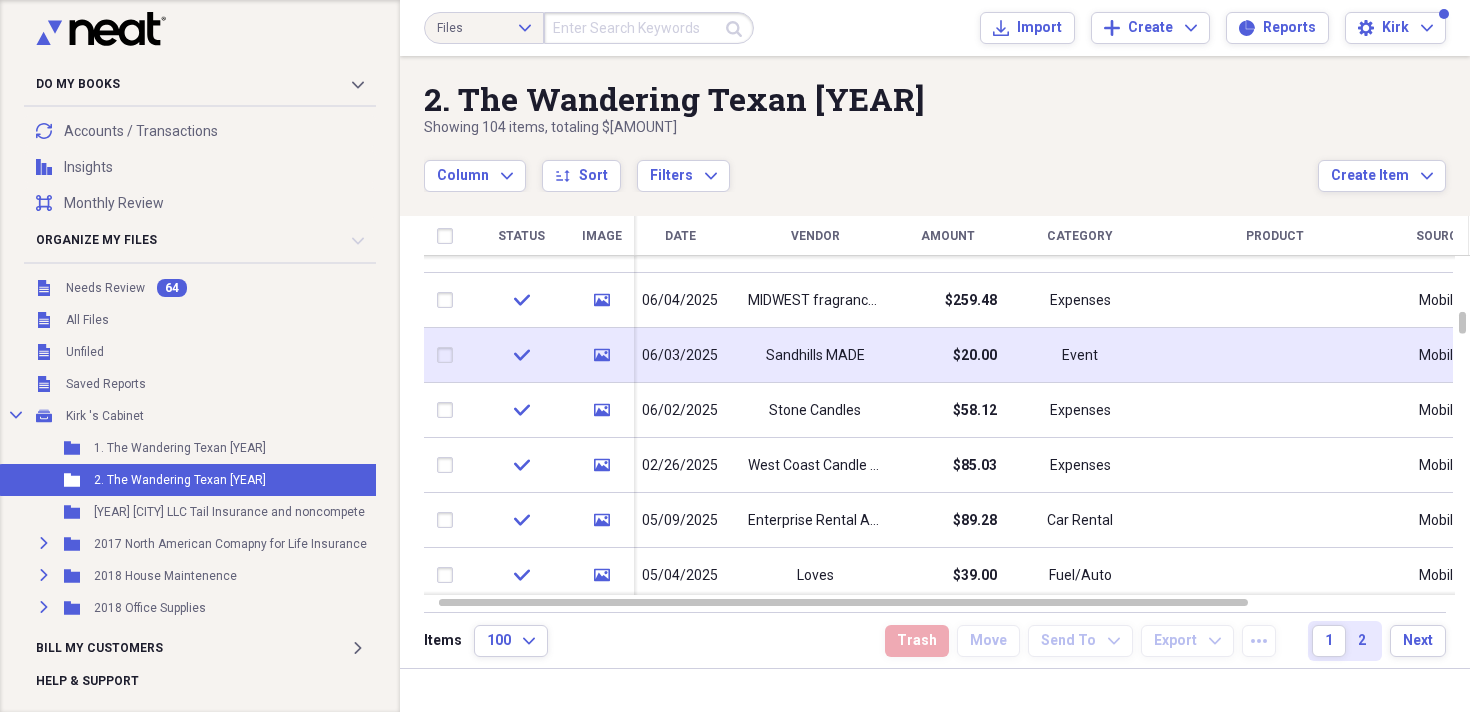 click on "[LOCATION] MADE" at bounding box center (815, 356) 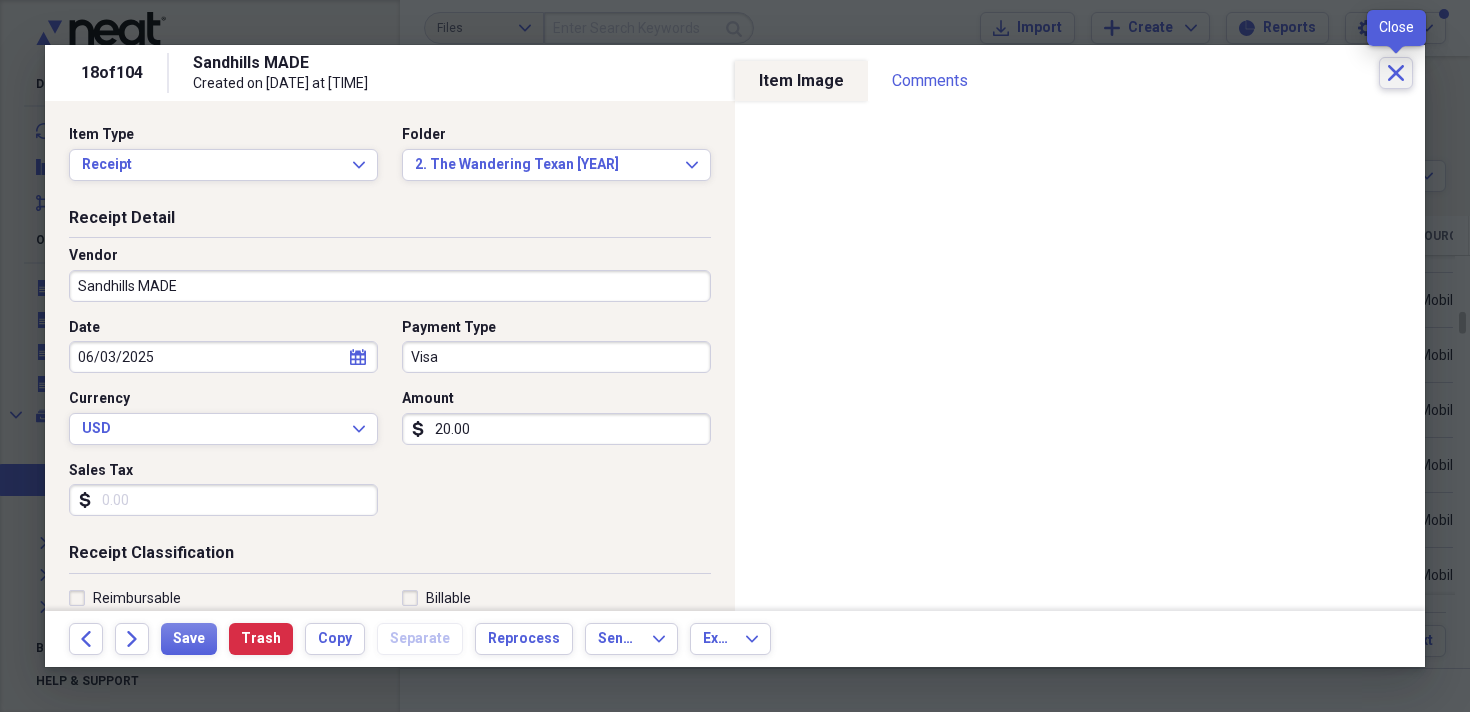 click on "Close" 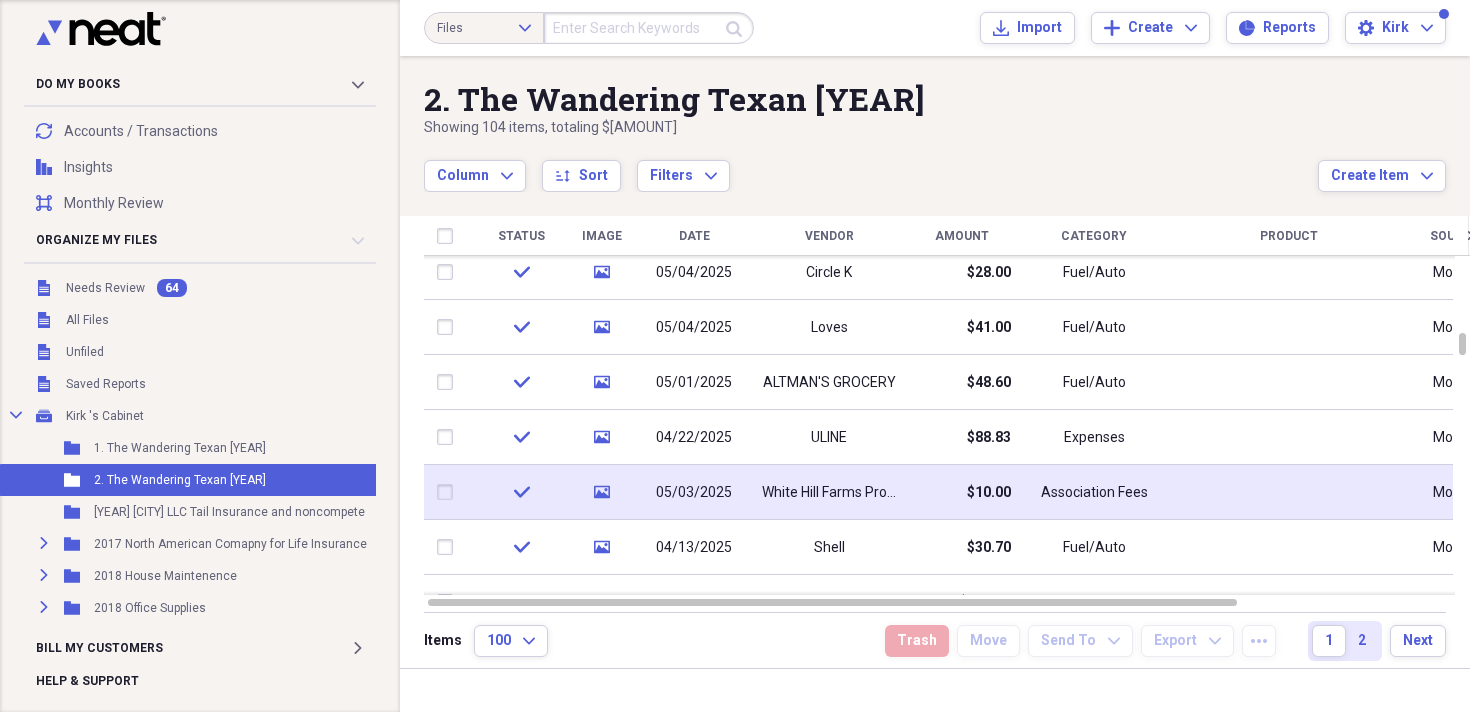click on "05/03/2025" at bounding box center [694, 493] 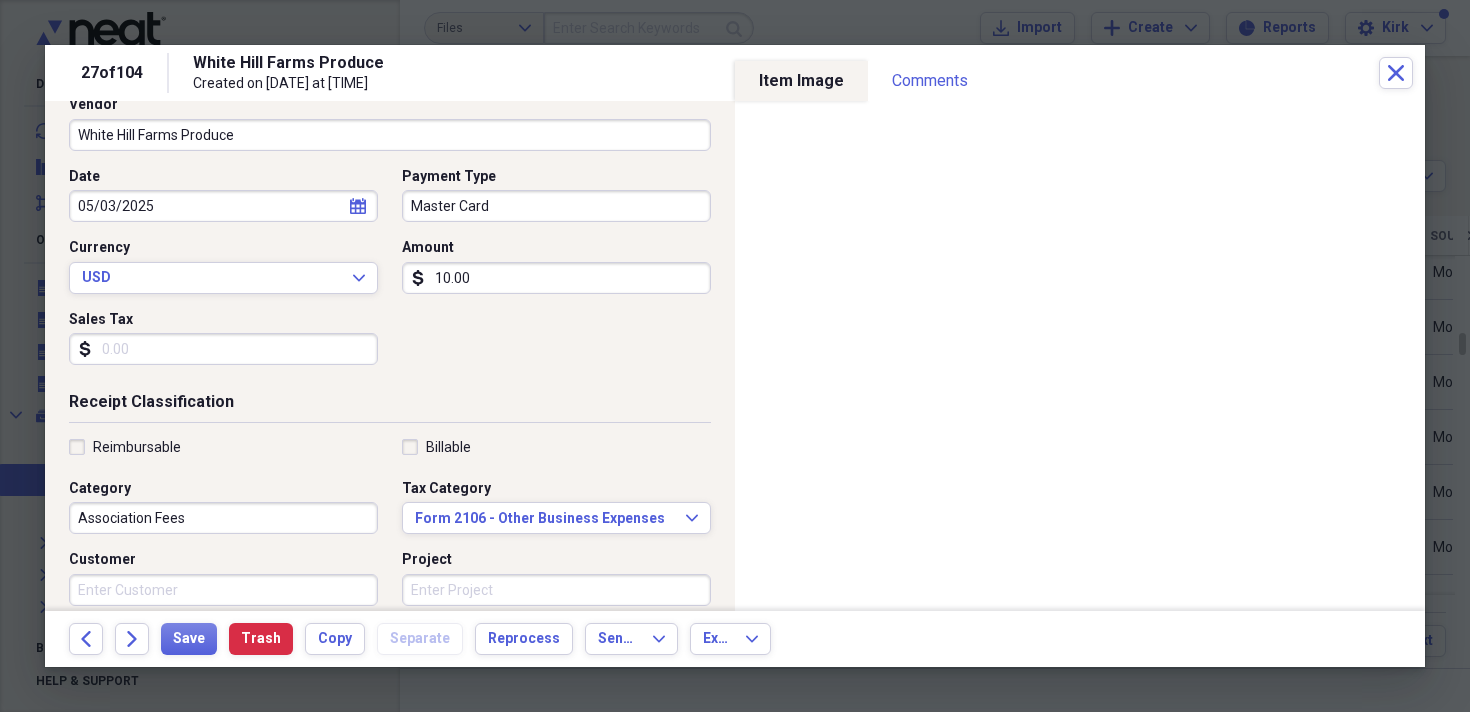 scroll, scrollTop: 159, scrollLeft: 0, axis: vertical 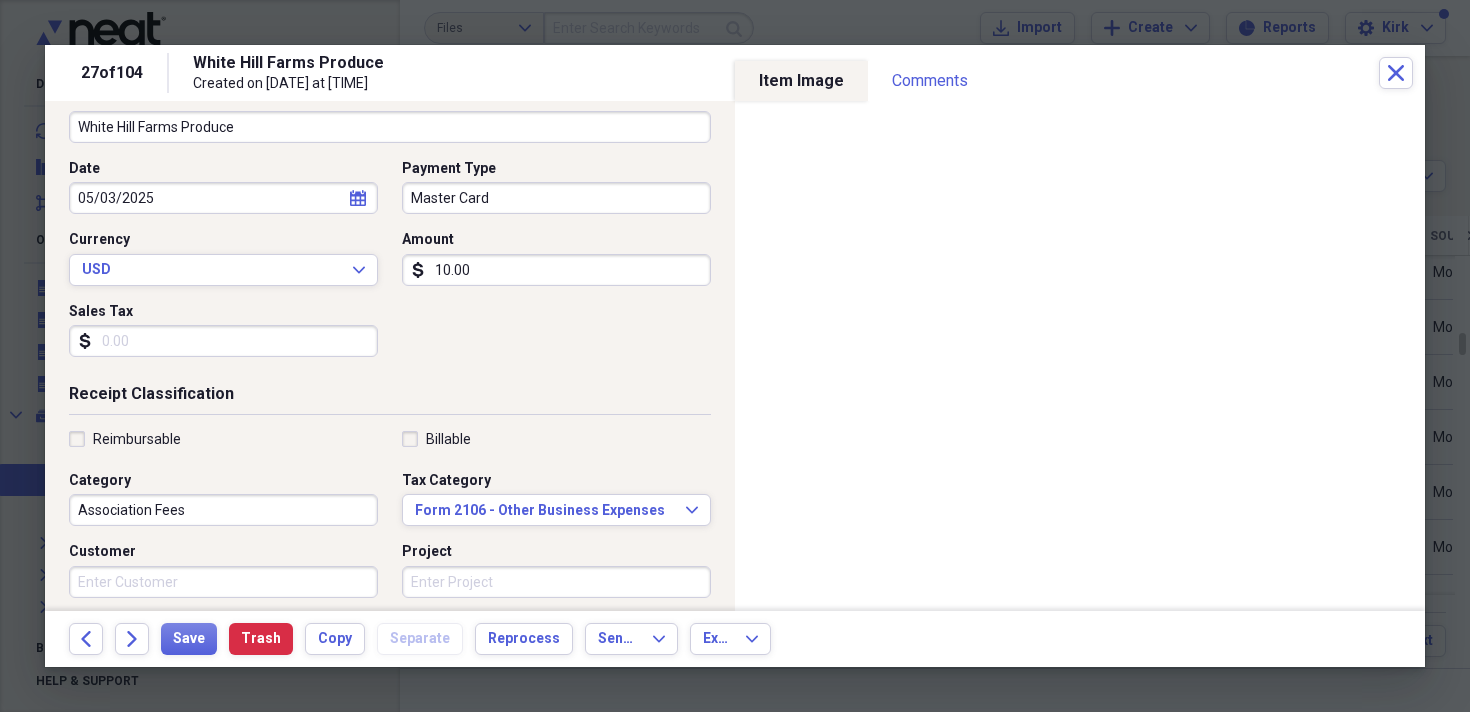 click on "Association Fees" at bounding box center [223, 510] 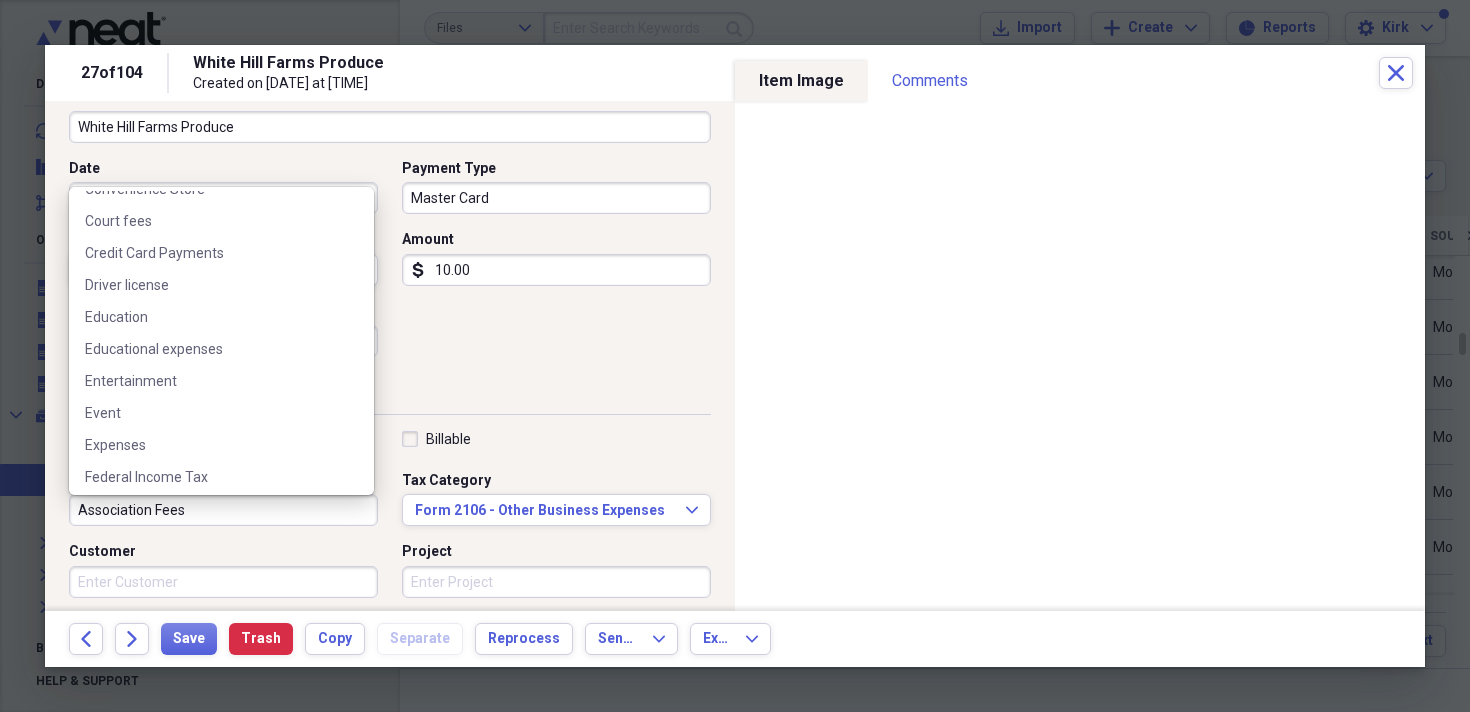 scroll, scrollTop: 613, scrollLeft: 0, axis: vertical 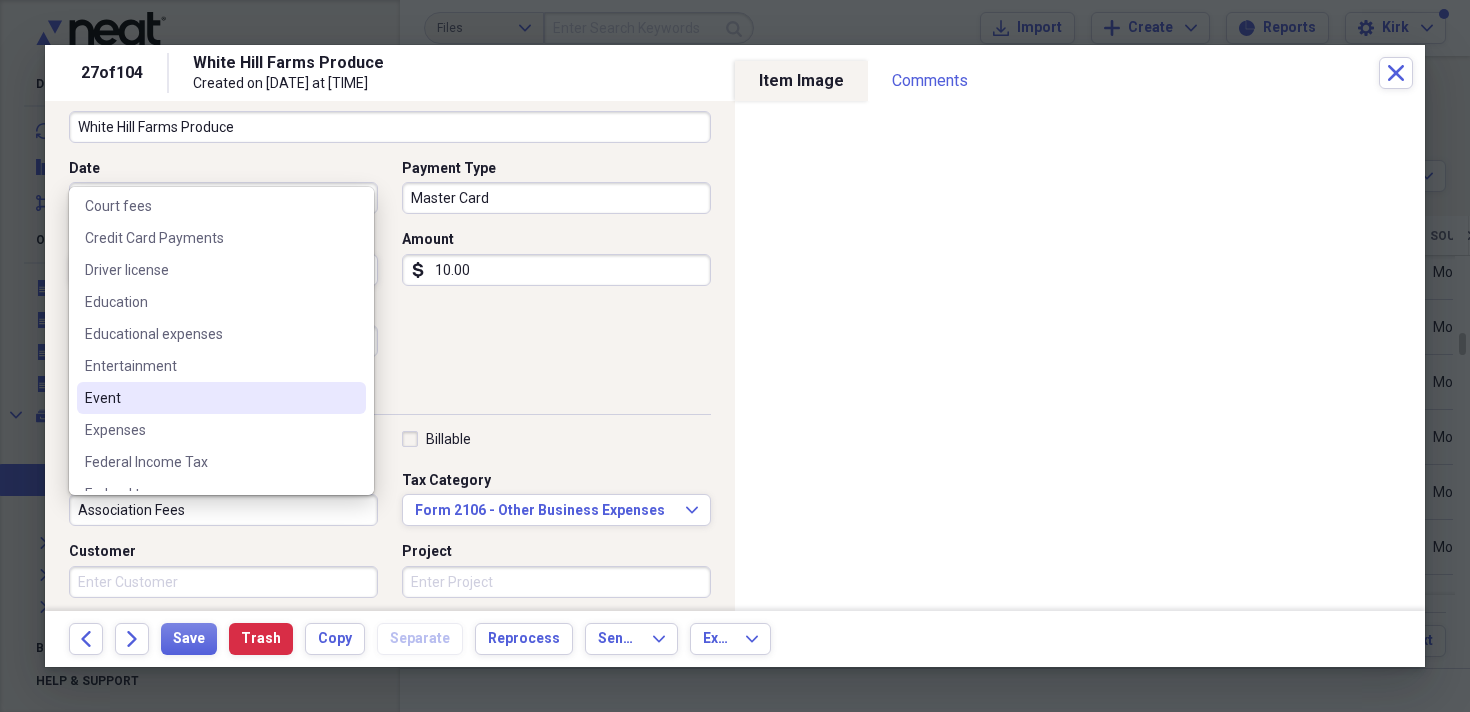 click on "Event" at bounding box center (209, 398) 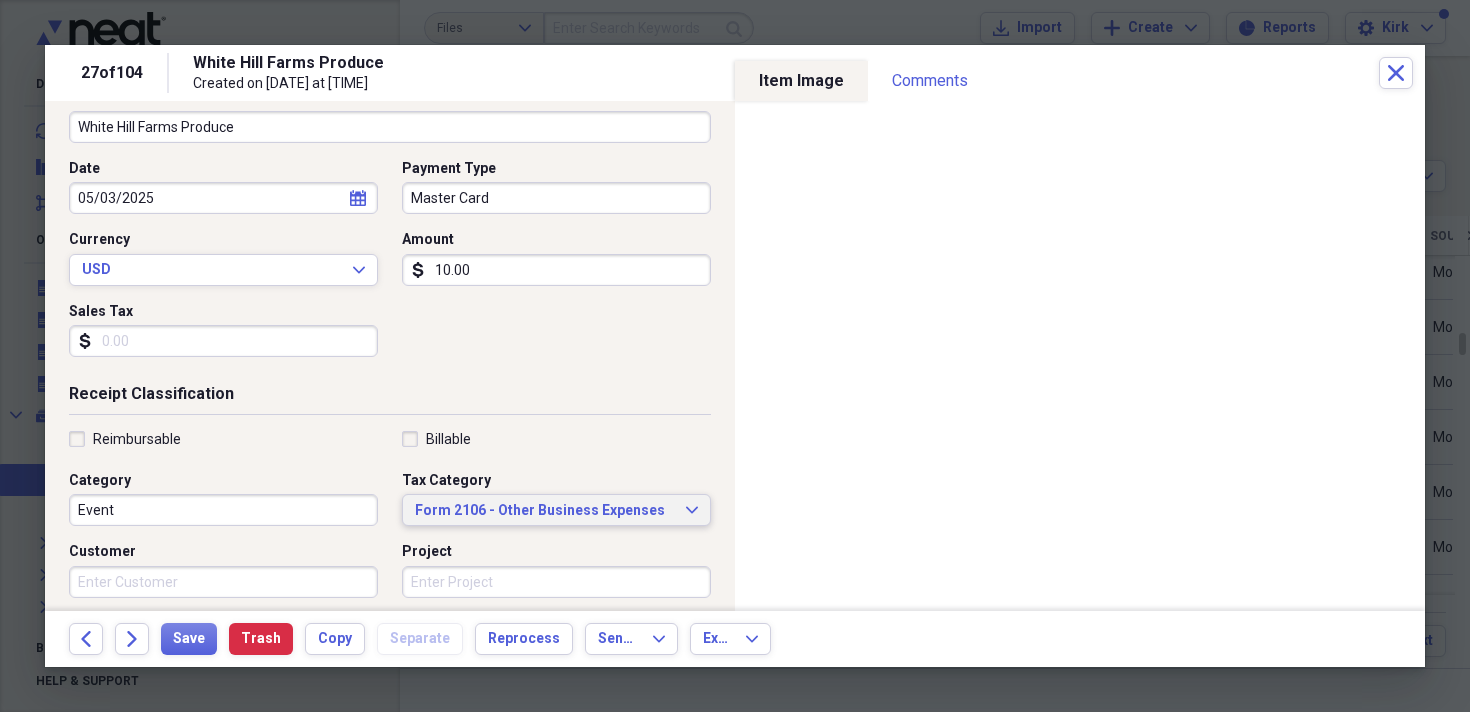 click on "Form 2106 - Other Business Expenses" at bounding box center (544, 511) 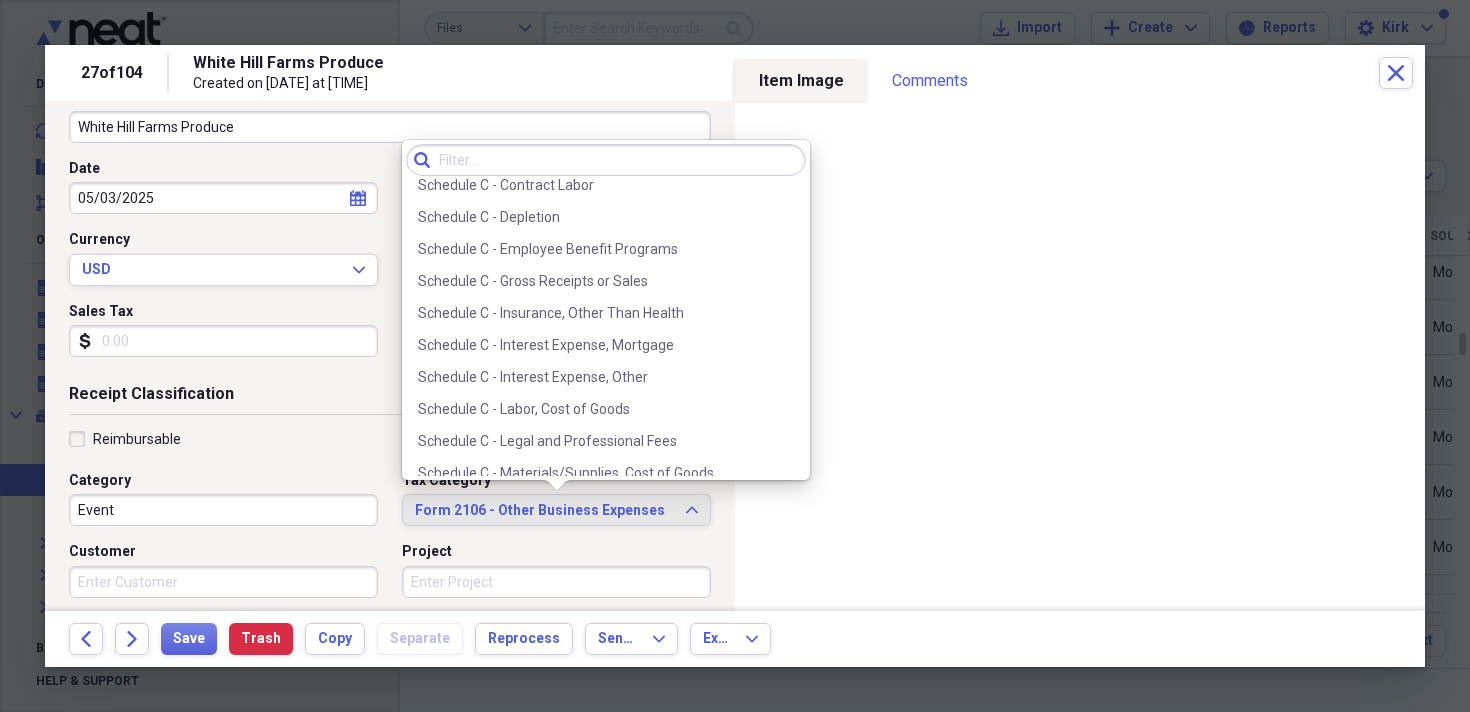 scroll, scrollTop: 3709, scrollLeft: 0, axis: vertical 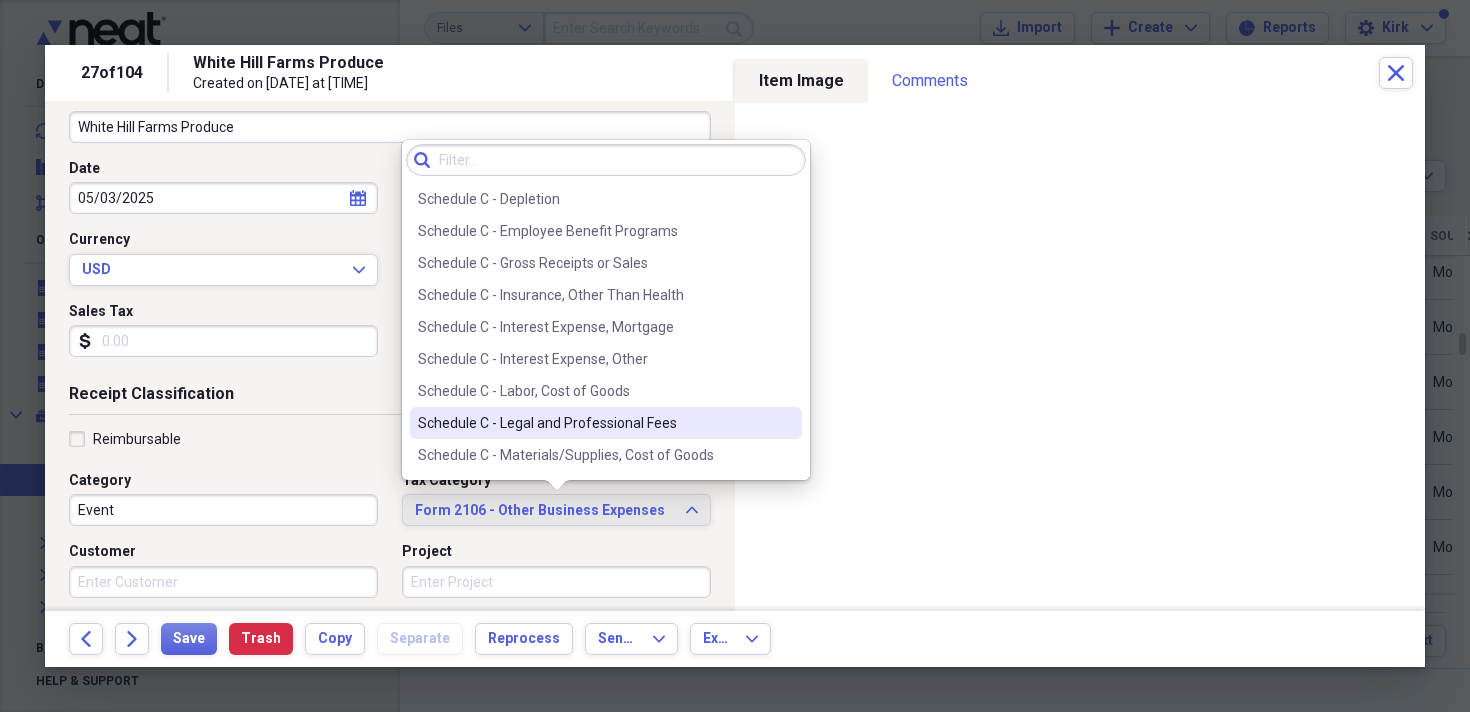 drag, startPoint x: 550, startPoint y: 426, endPoint x: 563, endPoint y: 401, distance: 28.178005 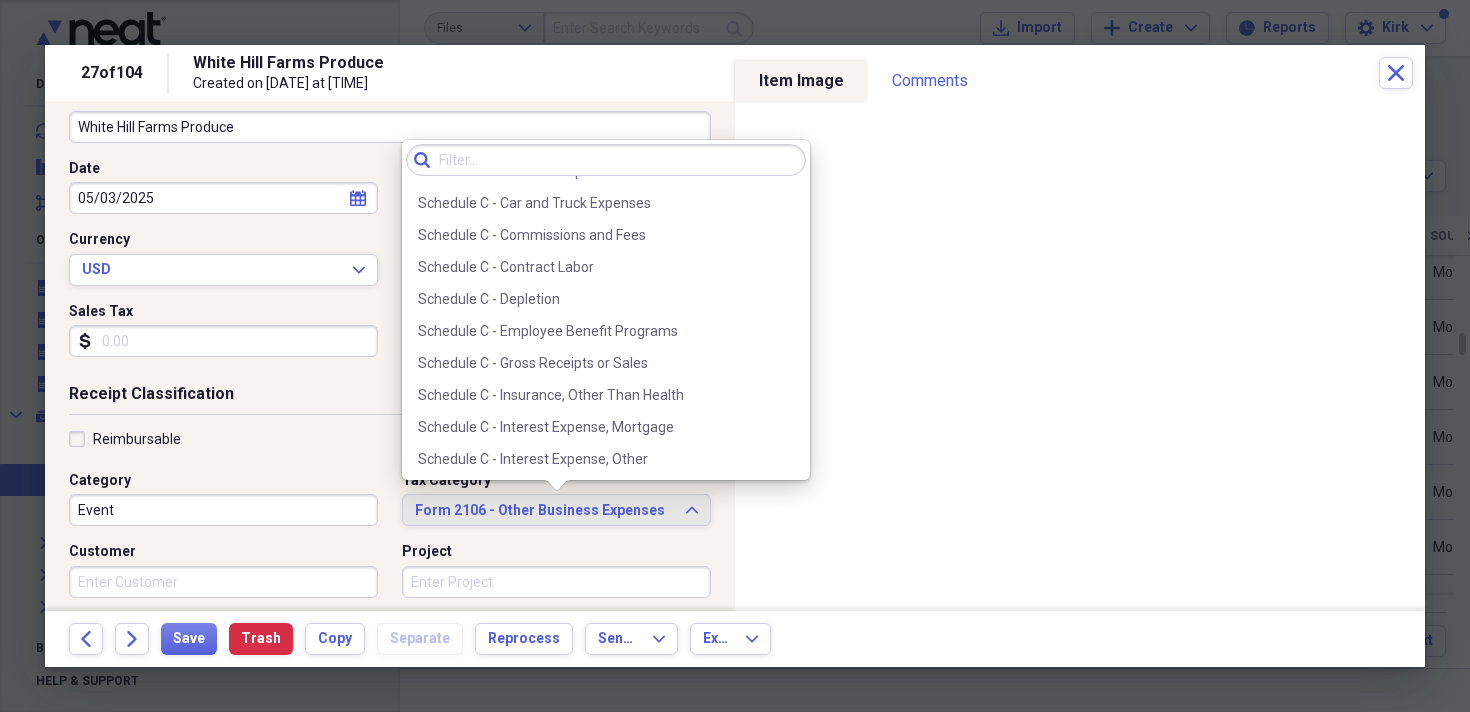 scroll, scrollTop: 3596, scrollLeft: 0, axis: vertical 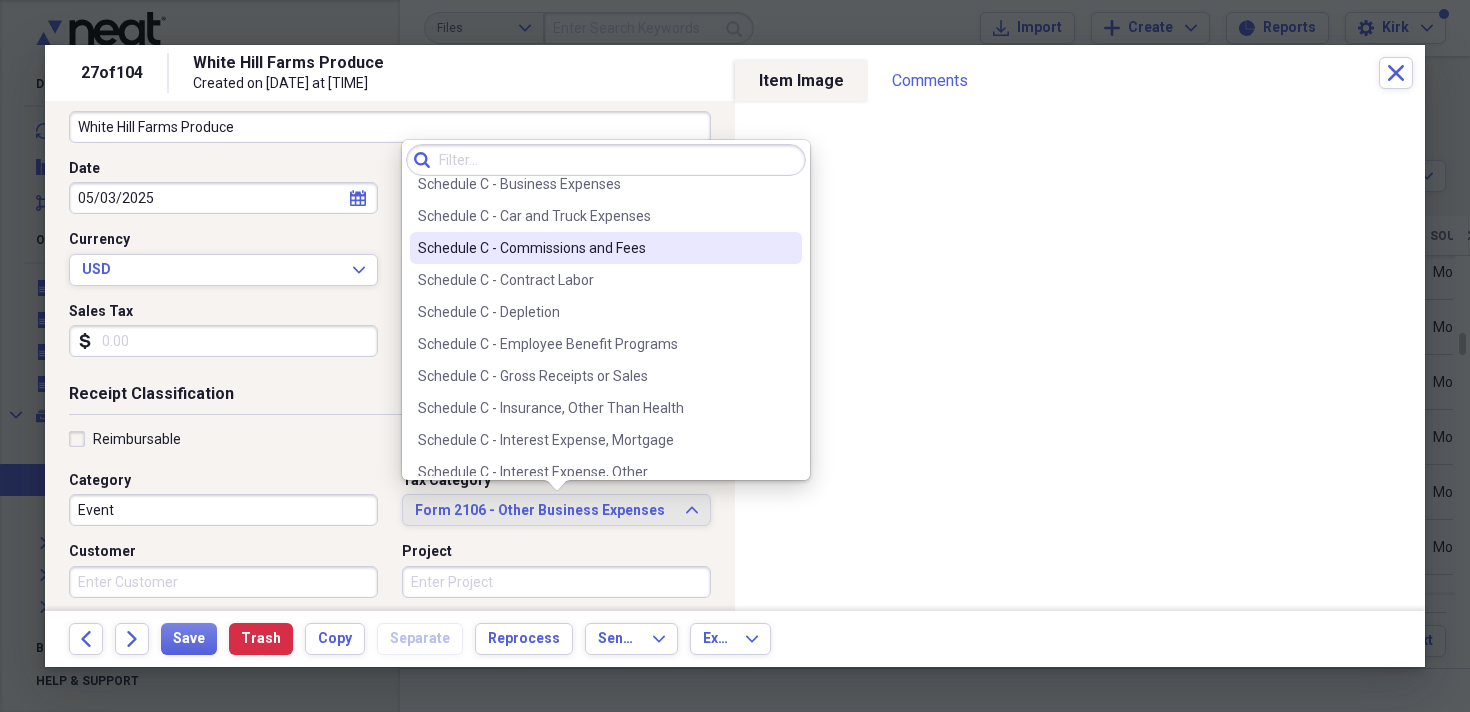 click on "Schedule C - Commissions and Fees" at bounding box center (594, 248) 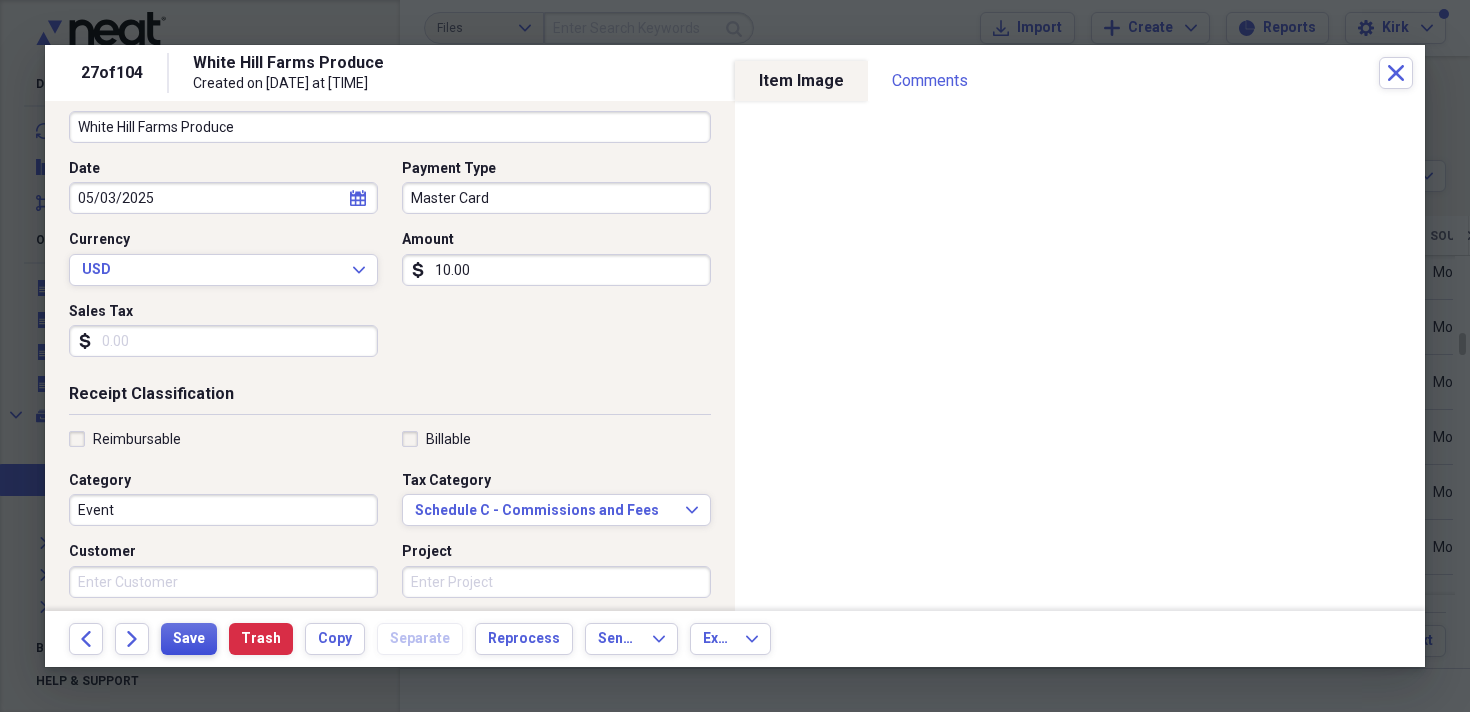 click on "Save" at bounding box center [189, 639] 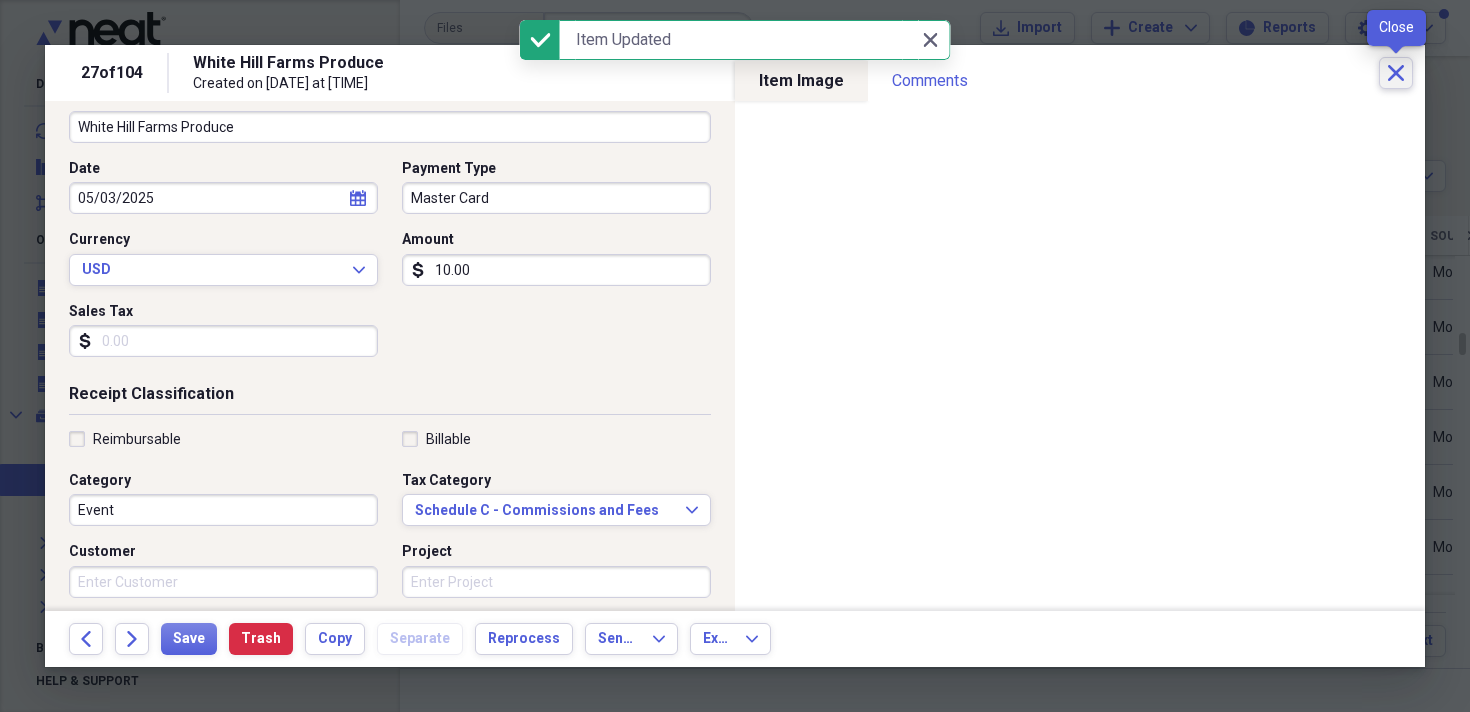 click on "Close" 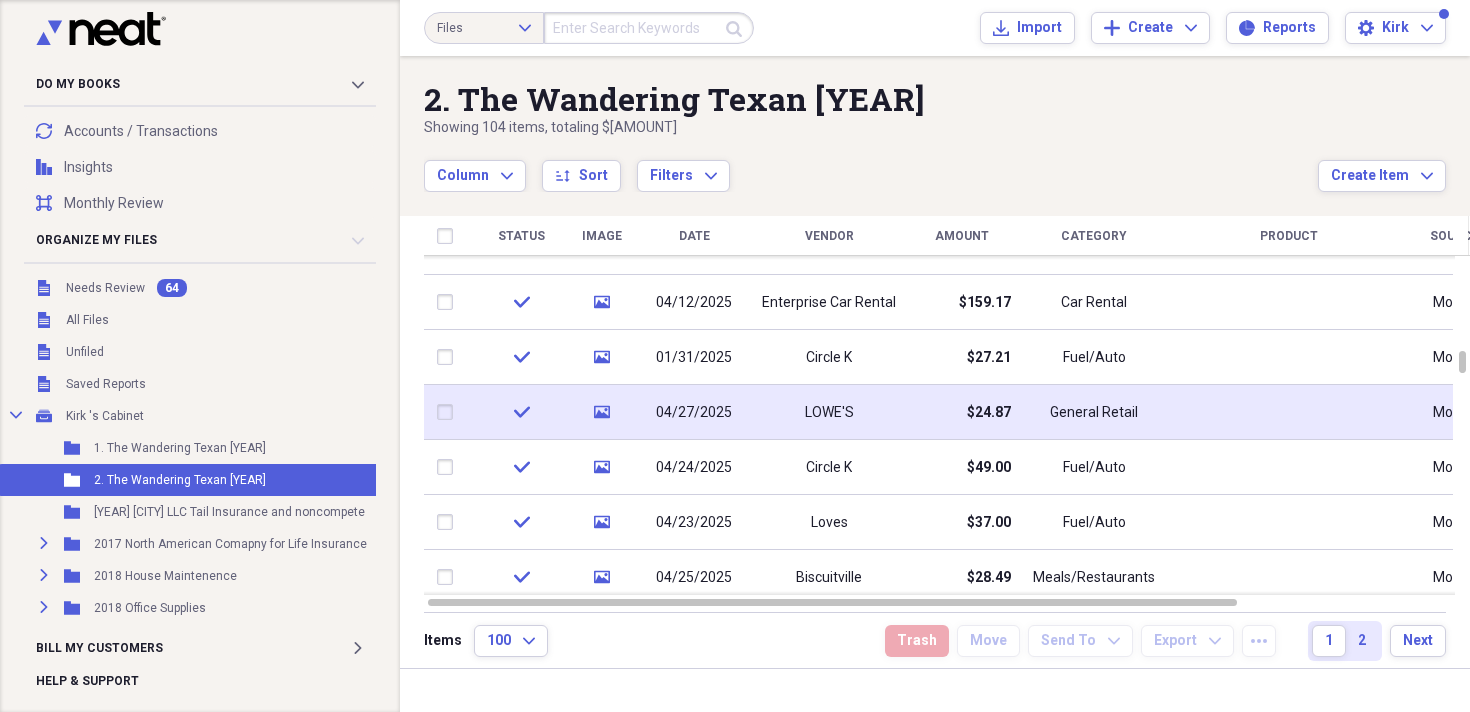 click on "LOWE'S" at bounding box center [829, 413] 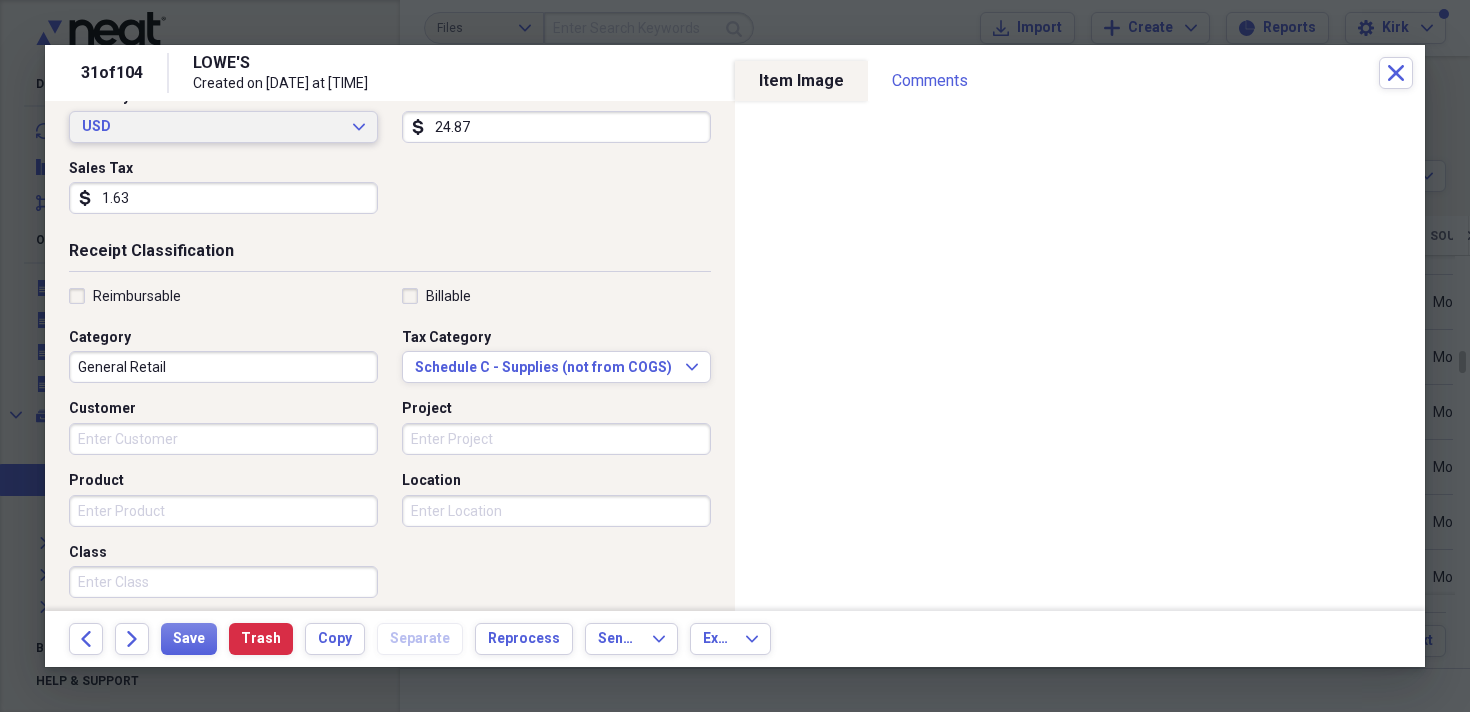 scroll, scrollTop: 304, scrollLeft: 0, axis: vertical 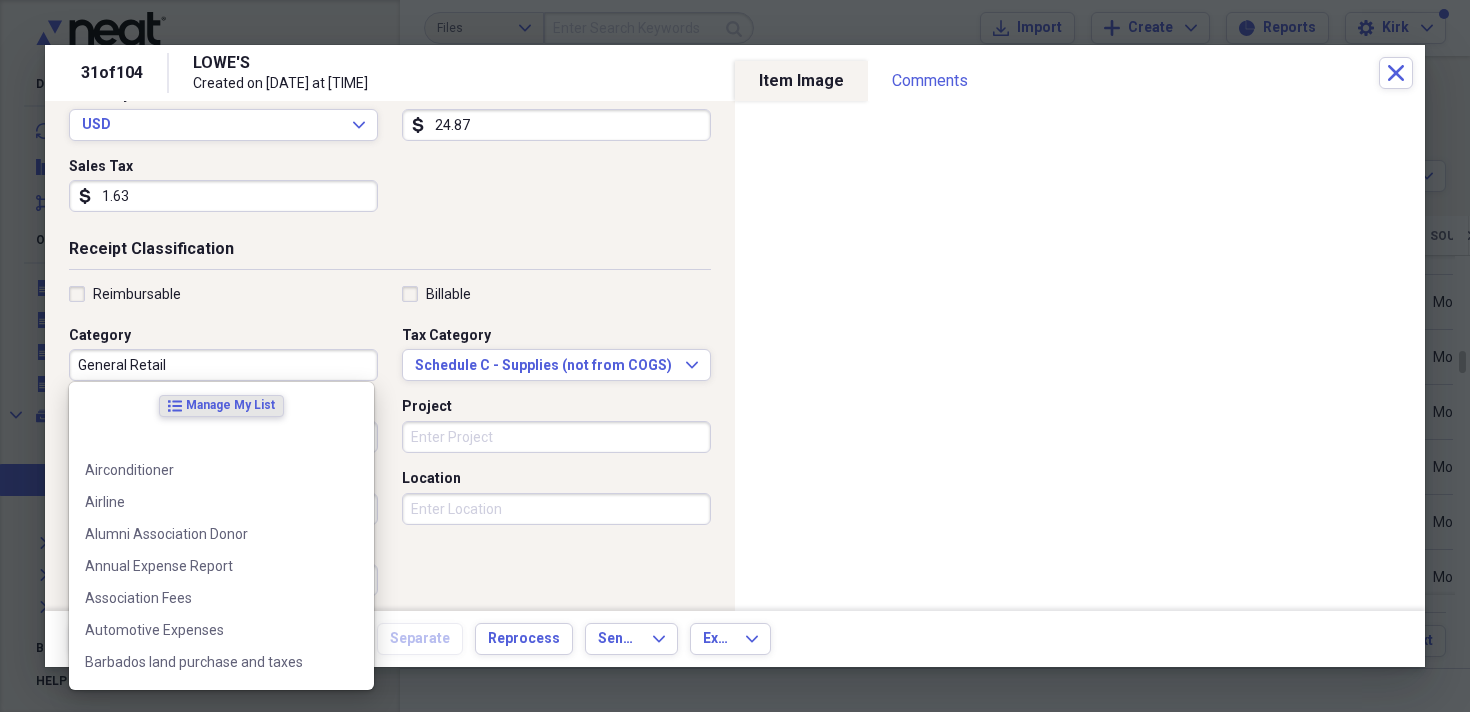 click on "General Retail" at bounding box center [223, 365] 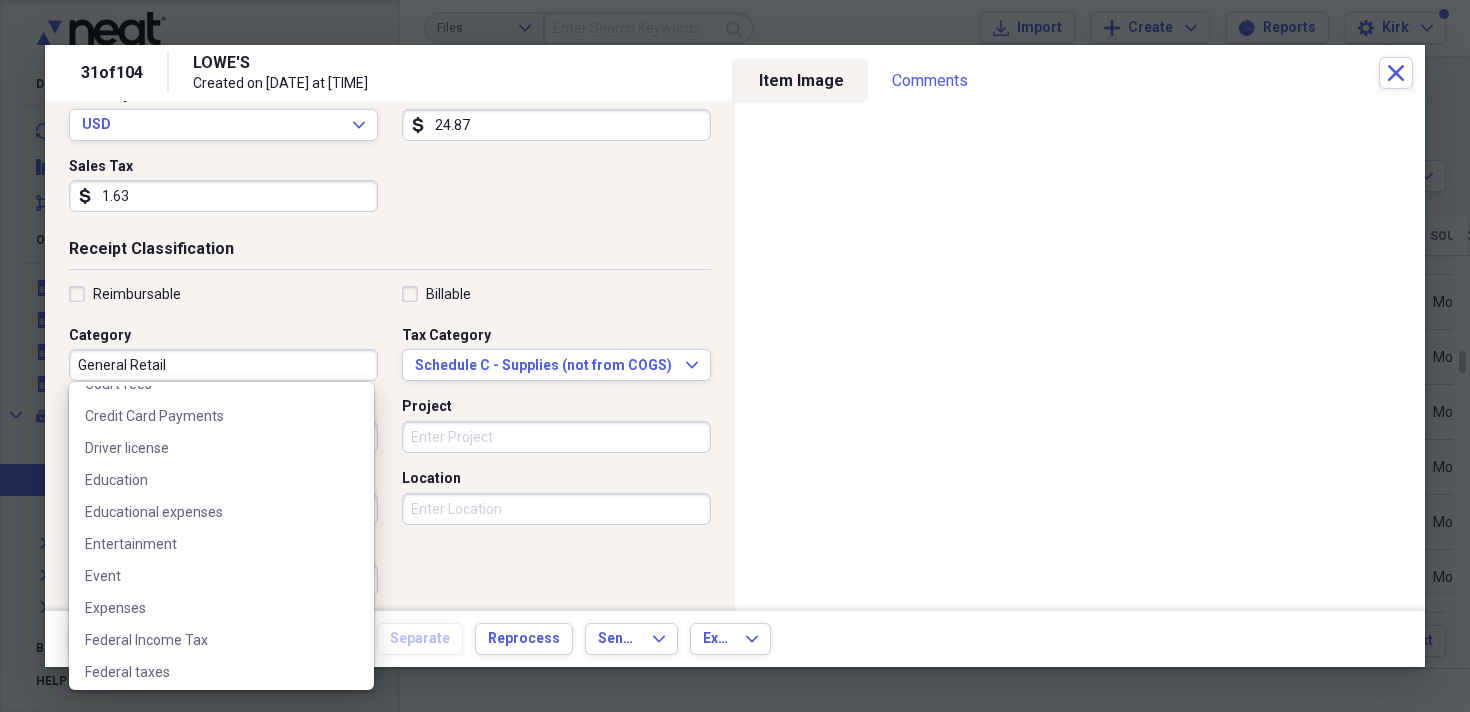 scroll, scrollTop: 634, scrollLeft: 0, axis: vertical 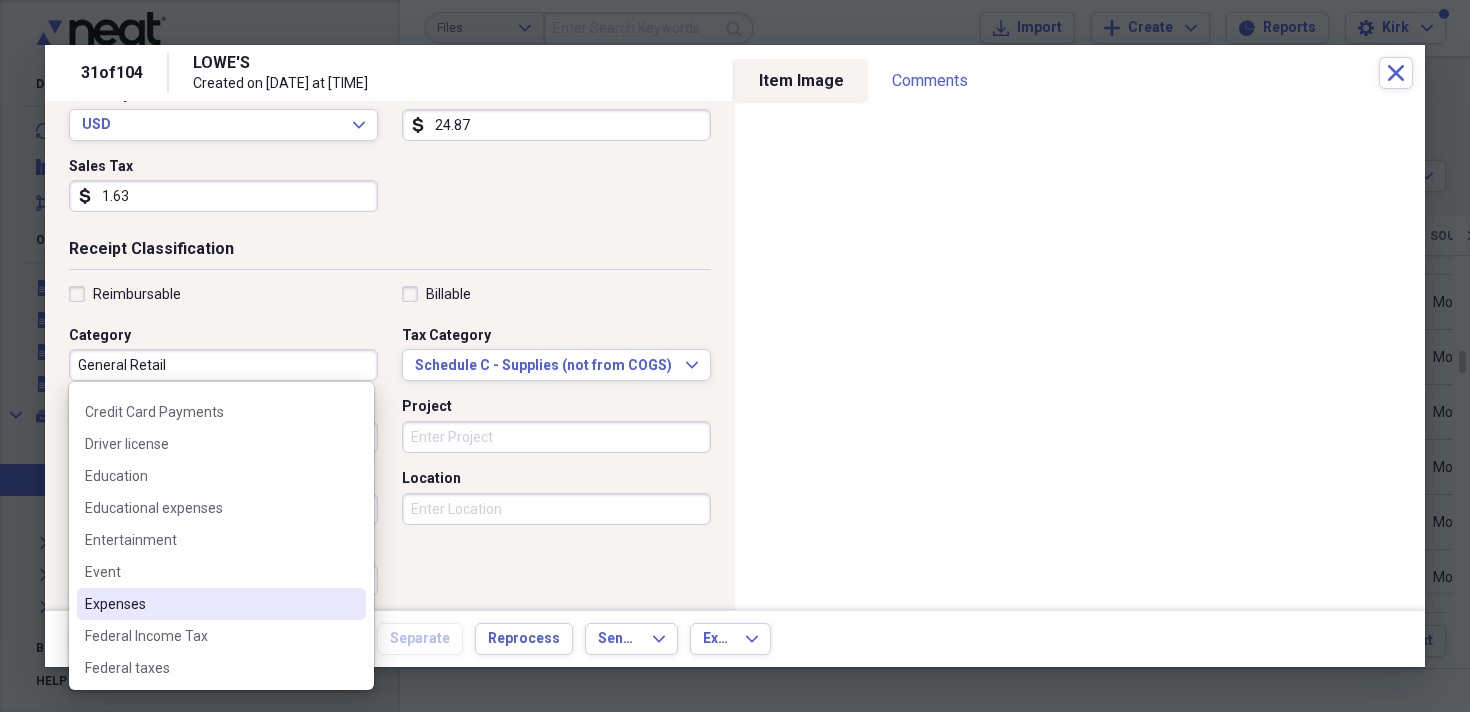 click on "Expenses" at bounding box center [209, 604] 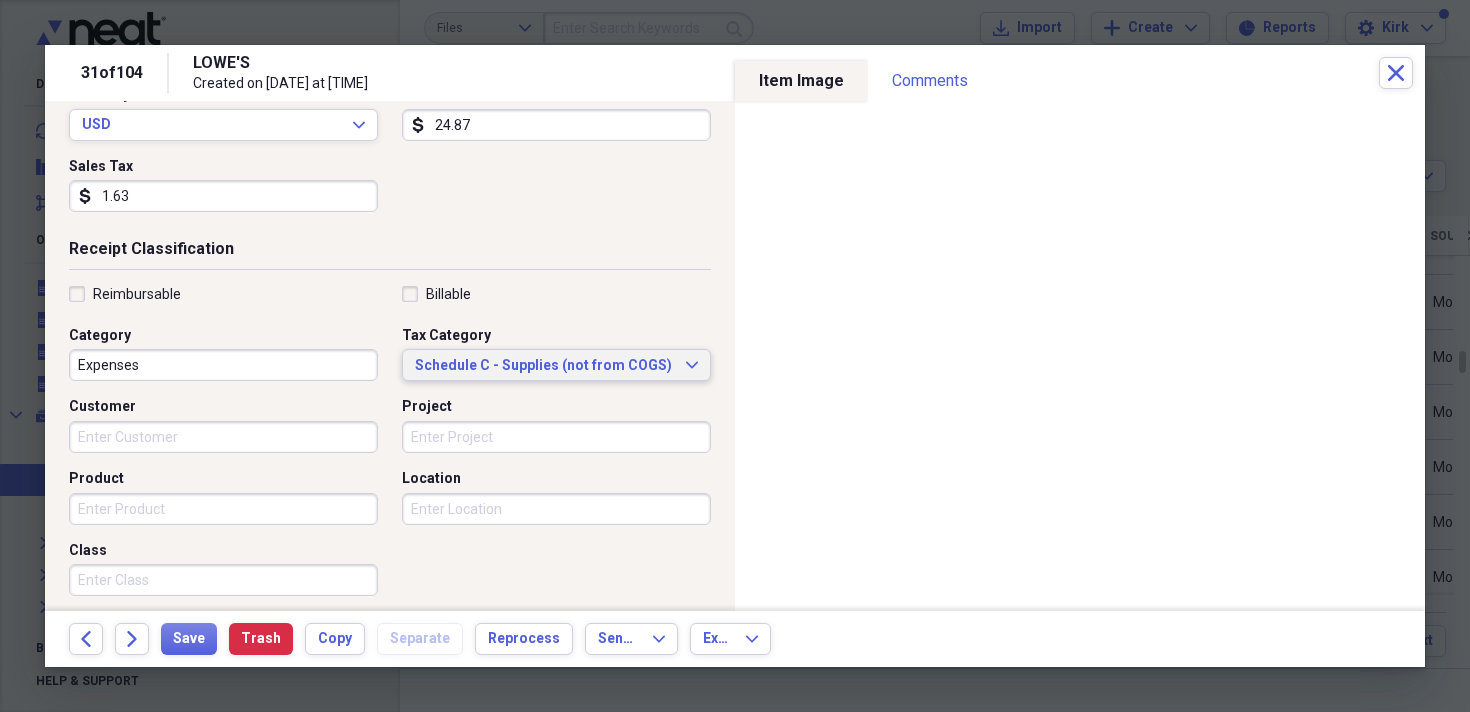 click on "Schedule C - Supplies (not from COGS)" at bounding box center (544, 366) 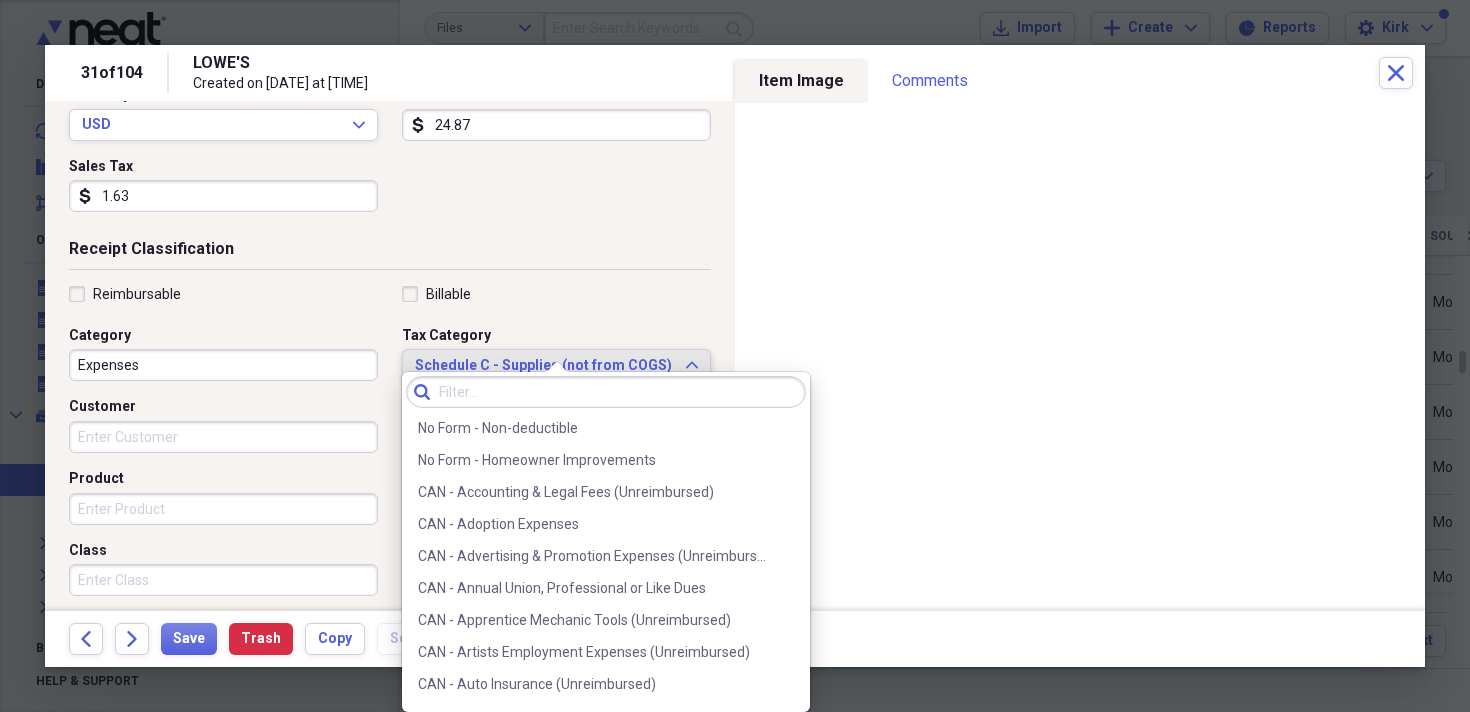 scroll, scrollTop: 4124, scrollLeft: 0, axis: vertical 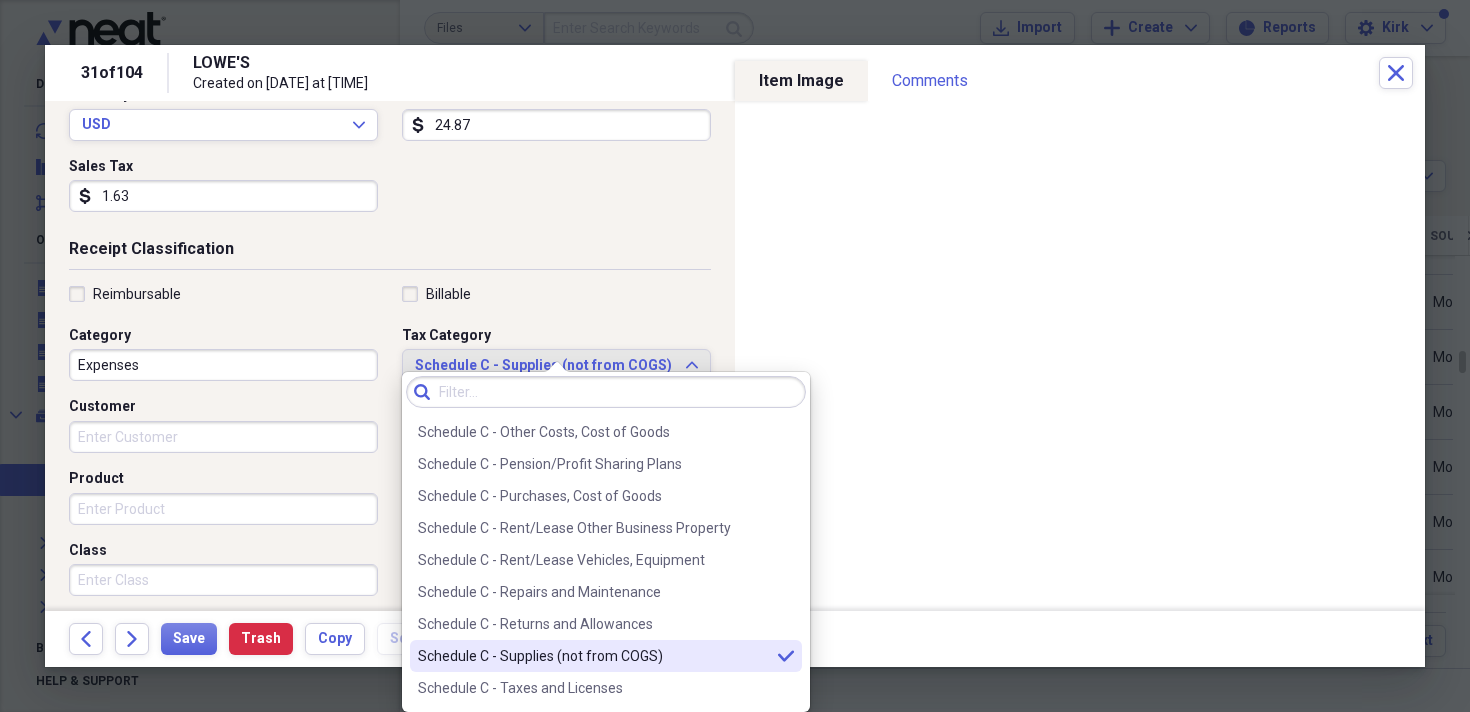 click on "search Clear No Form - Non-deductible No Form - Homeowner Improvements CAN - Accounting & Legal Fees (Unreimbursed) CAN - Adoption Expenses CAN - Advertising & Promotion Expenses (Unreimbursed) CAN - Annual Union, Professional or Like Dues CAN - Apprentice Mechanic Tools (Unreimbursed) CAN - Artists Employment Expenses (Unreimbursed) CAN - Auto Insurance (Unreimbursed) CAN - Auto Loan Interest (Unreimbursed) CAN - Carrying Charges (Investments) CAN - Child Care Expenses CAN - Children's Fitness Expenses CAN - Clergy Residence Expenses CAN - Disability Supports Expenses CAN - Donations & Gifts (Monetary) CAN - Education Expenses CAN - Electricity, Heat & Water (Home Workspace) CAN - Federal Political Contributions CAN - Food, Bev. & Entertainment Expenses (Unreimbursed) CAN - Foreign Tax Payments CAN - Fuel (Unreimbursed) CAN - Insurance (Home Workspace) CAN - Interest Expenses (Investments) CAN - Interest Paid on Student Loans CAN - License & Registration (Unreimbursed) CAN - Lodging (Unreimbursed) selected" at bounding box center [606, 542] 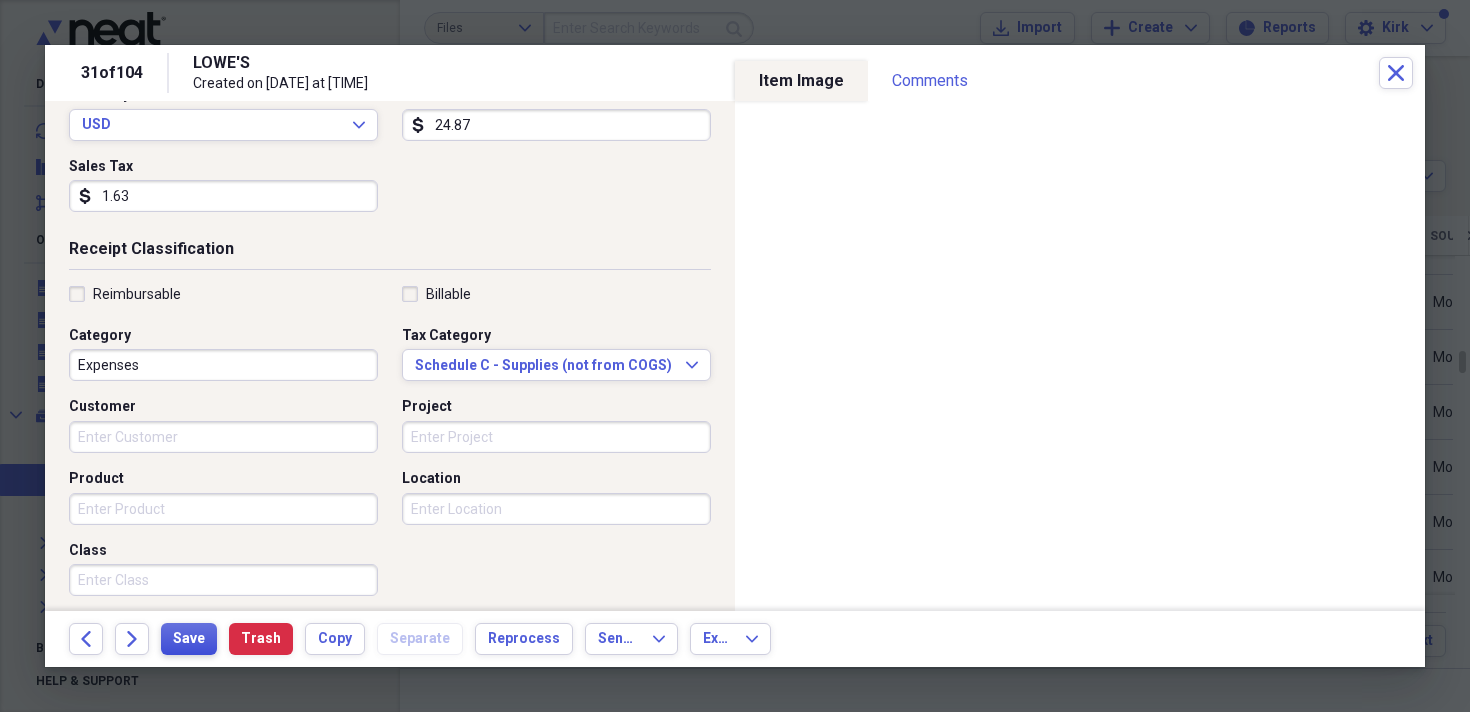 click on "Save" at bounding box center (189, 639) 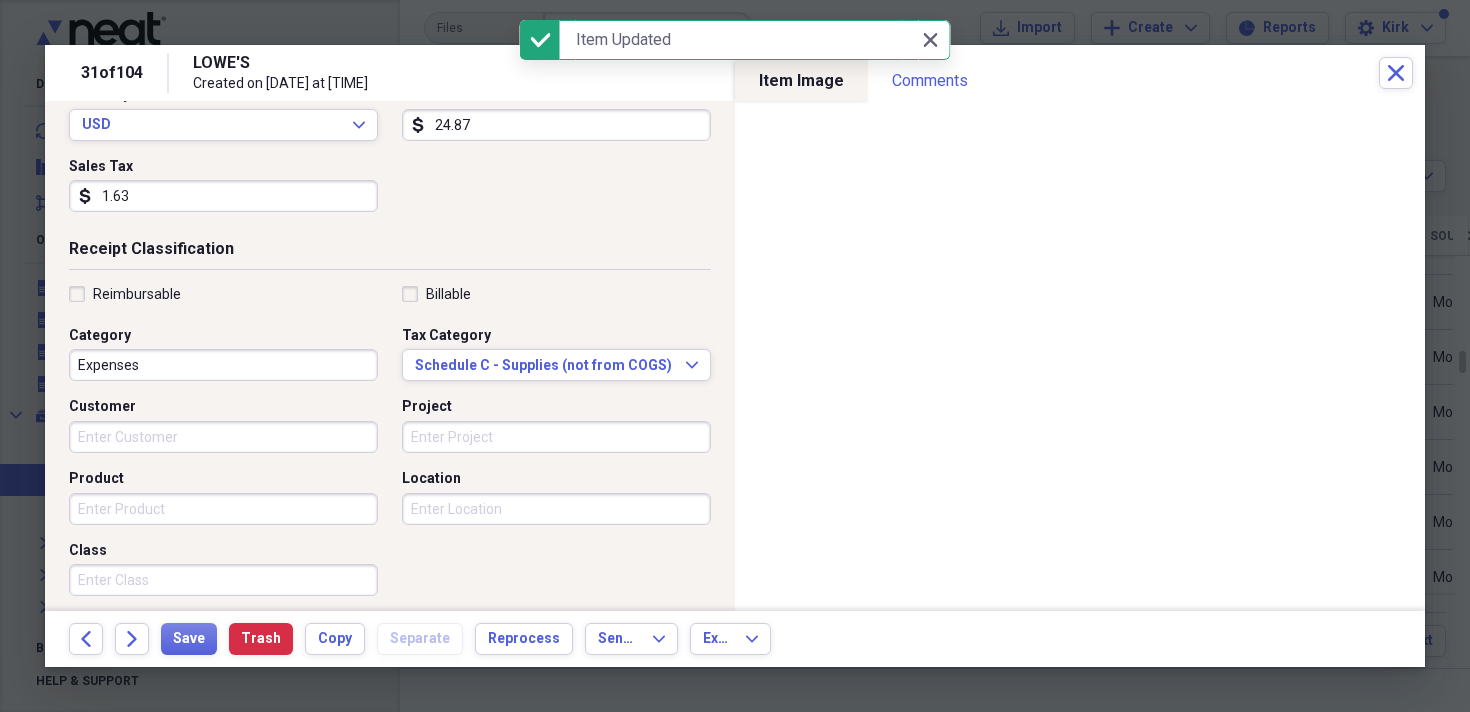 click on "Reimbursable Billable Category Expenses Tax Category Schedule C - Supplies (not from COGS) Expand Customer Project Product Location Class" at bounding box center (390, 445) 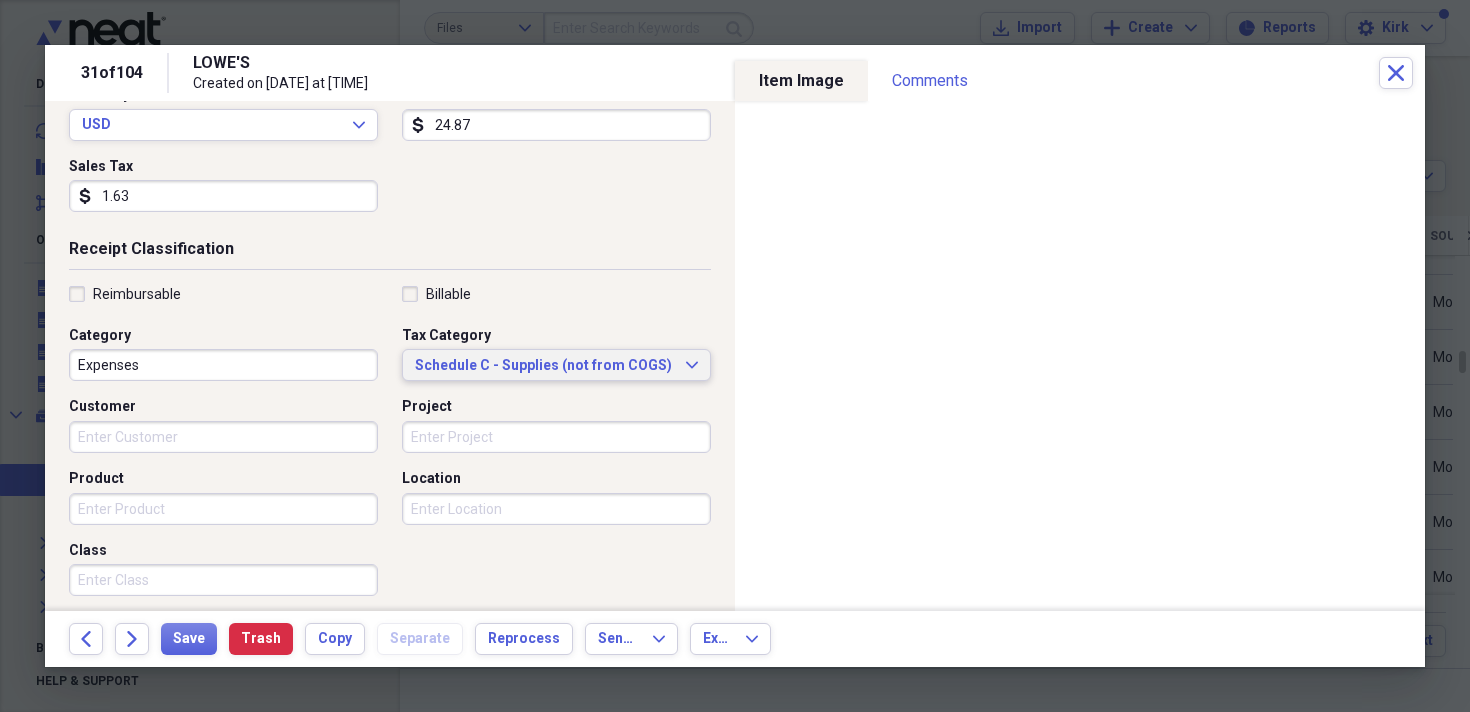 click on "Expand" 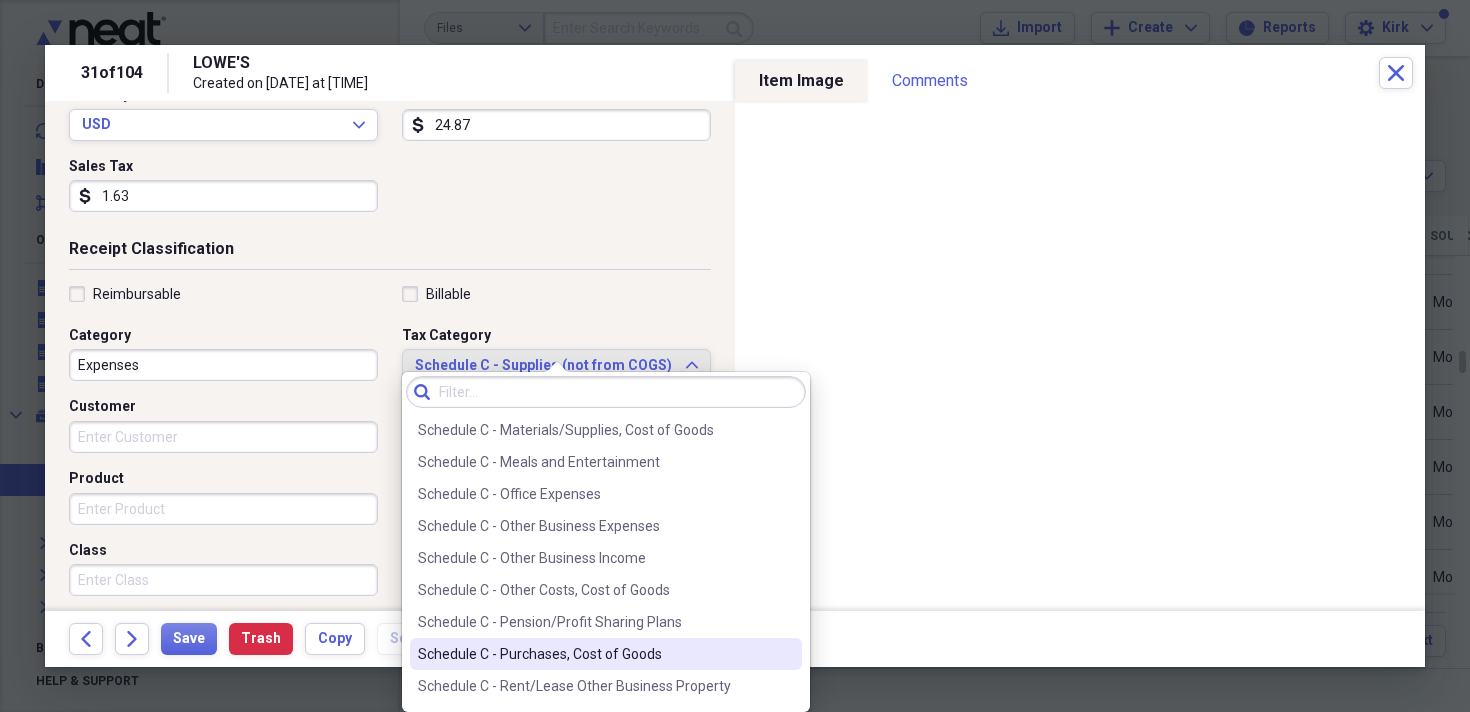 scroll, scrollTop: 3998, scrollLeft: 0, axis: vertical 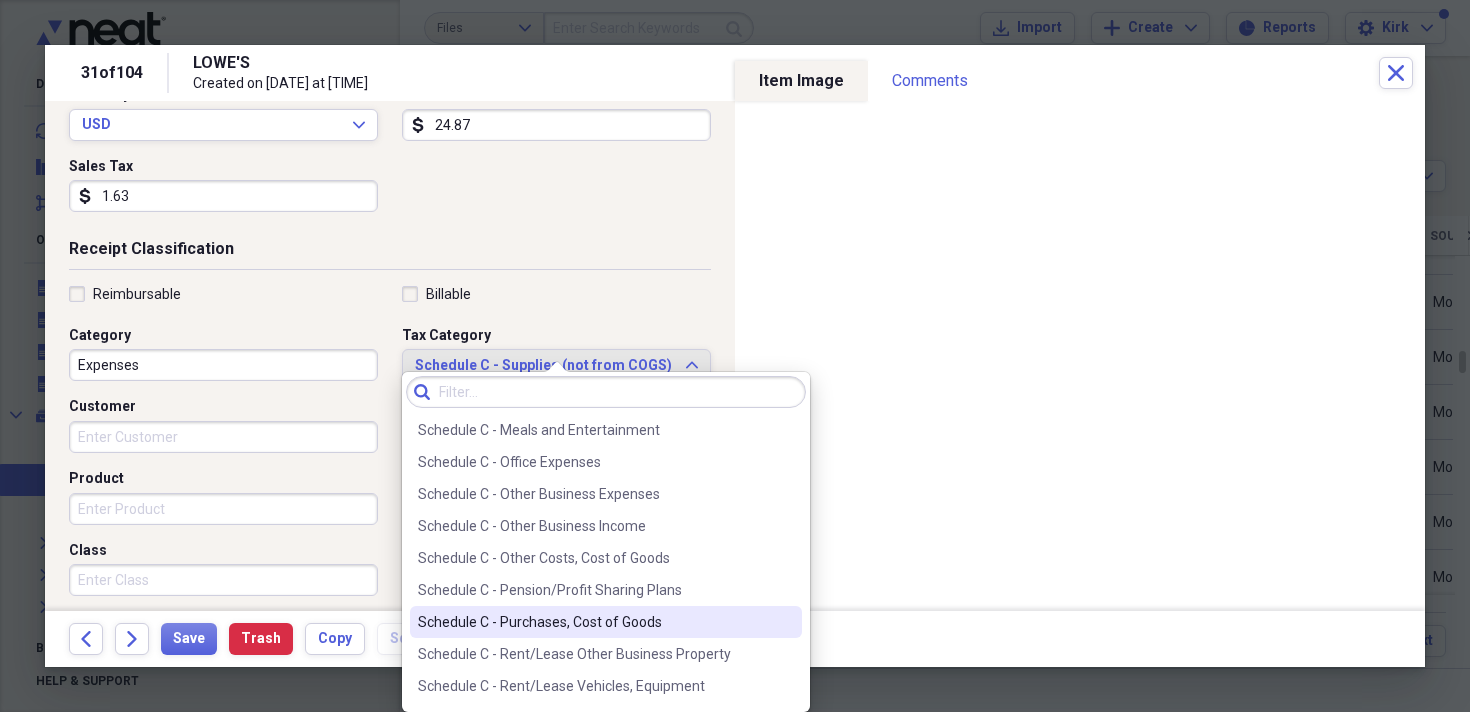 click on "Schedule C - Purchases, Cost of Goods" at bounding box center [594, 622] 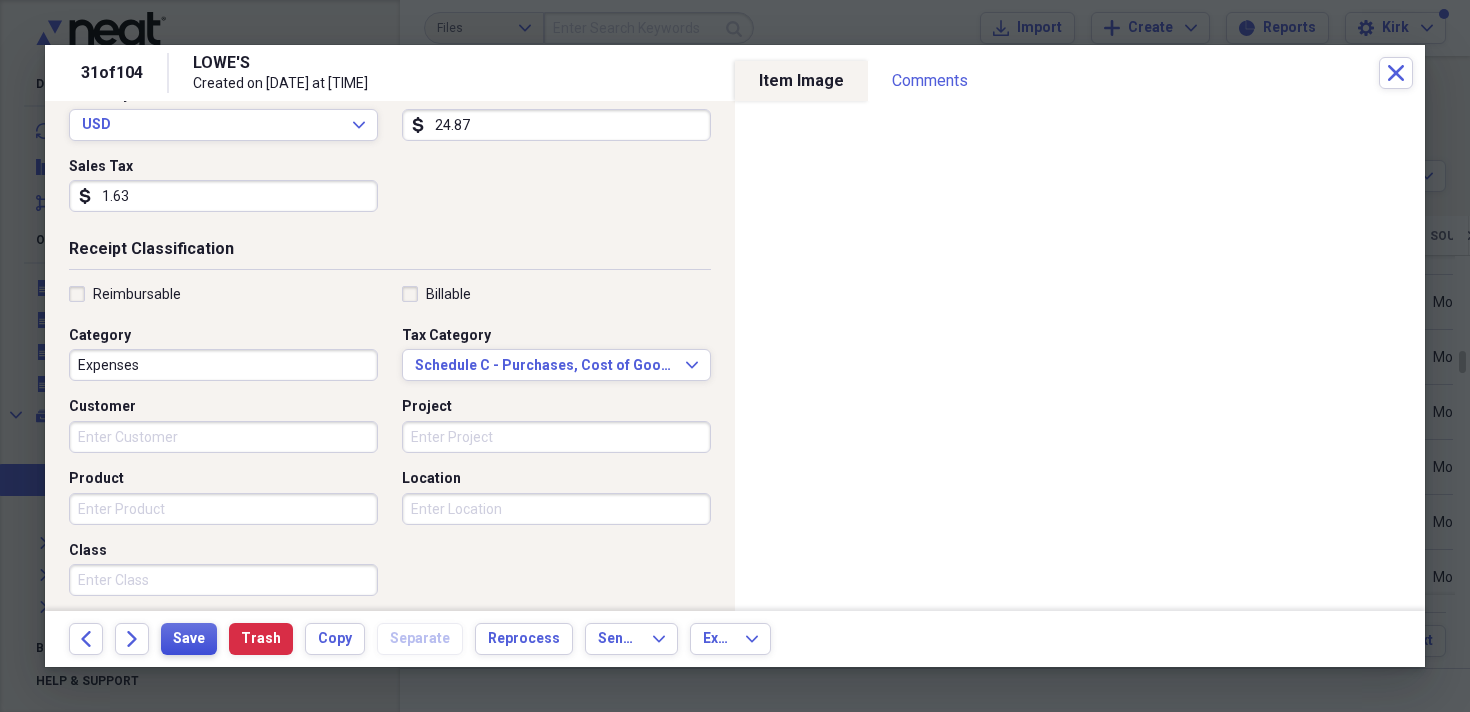 click on "Save" at bounding box center [189, 639] 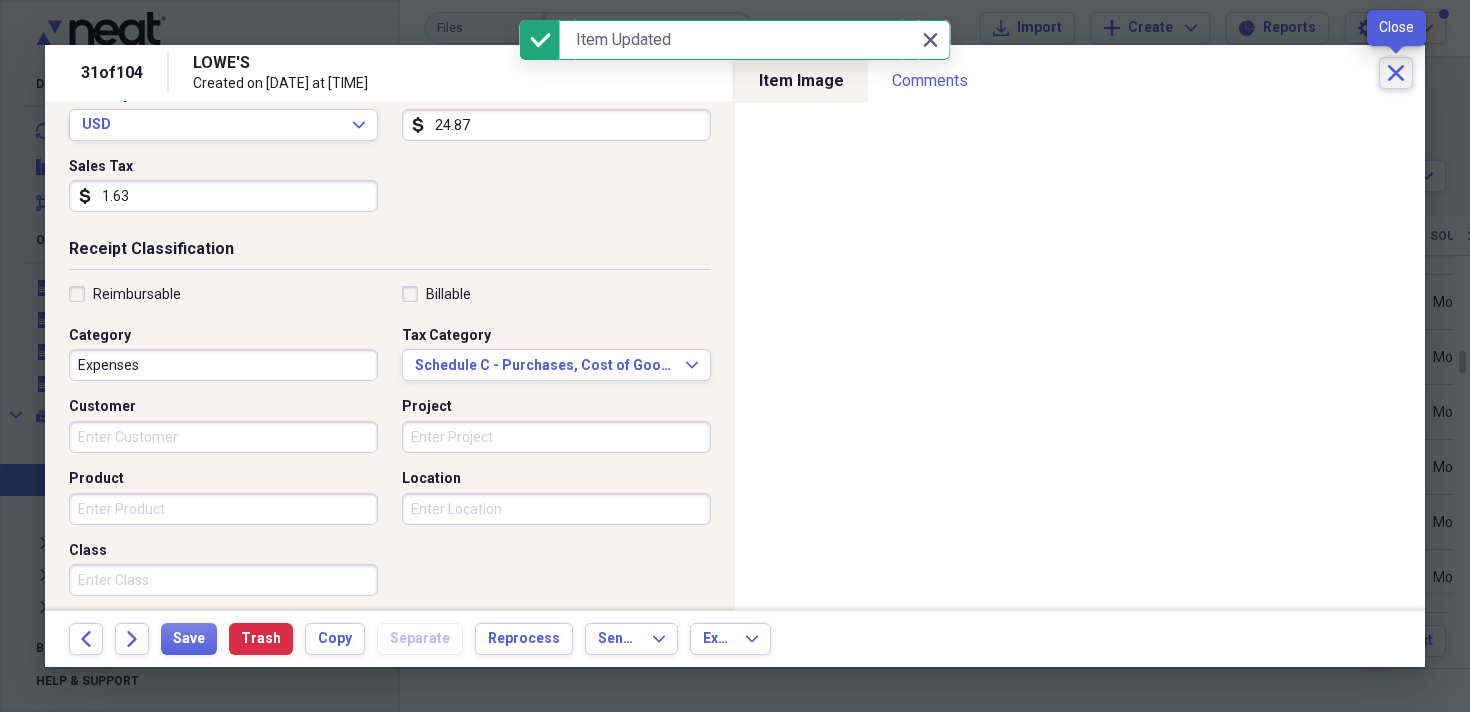 click 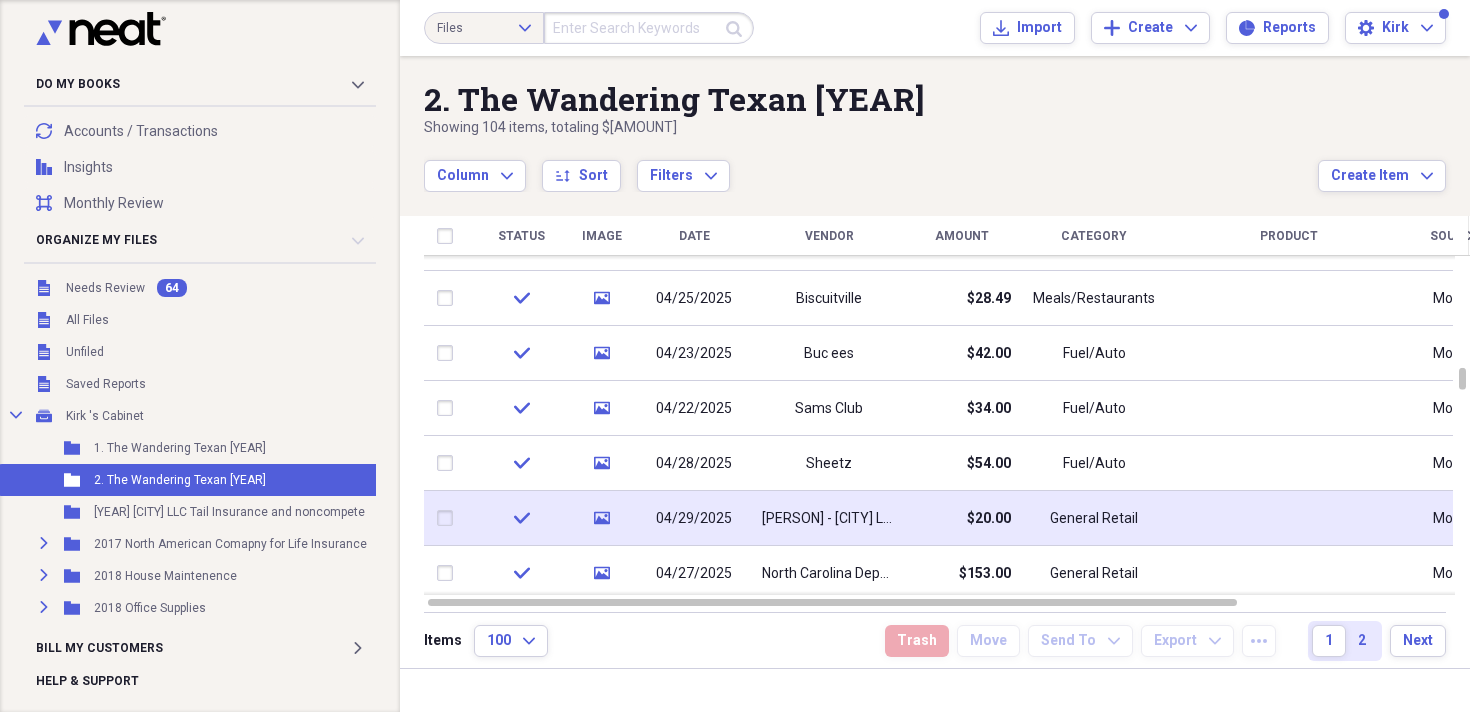 click on "04/29/2025" at bounding box center [694, 519] 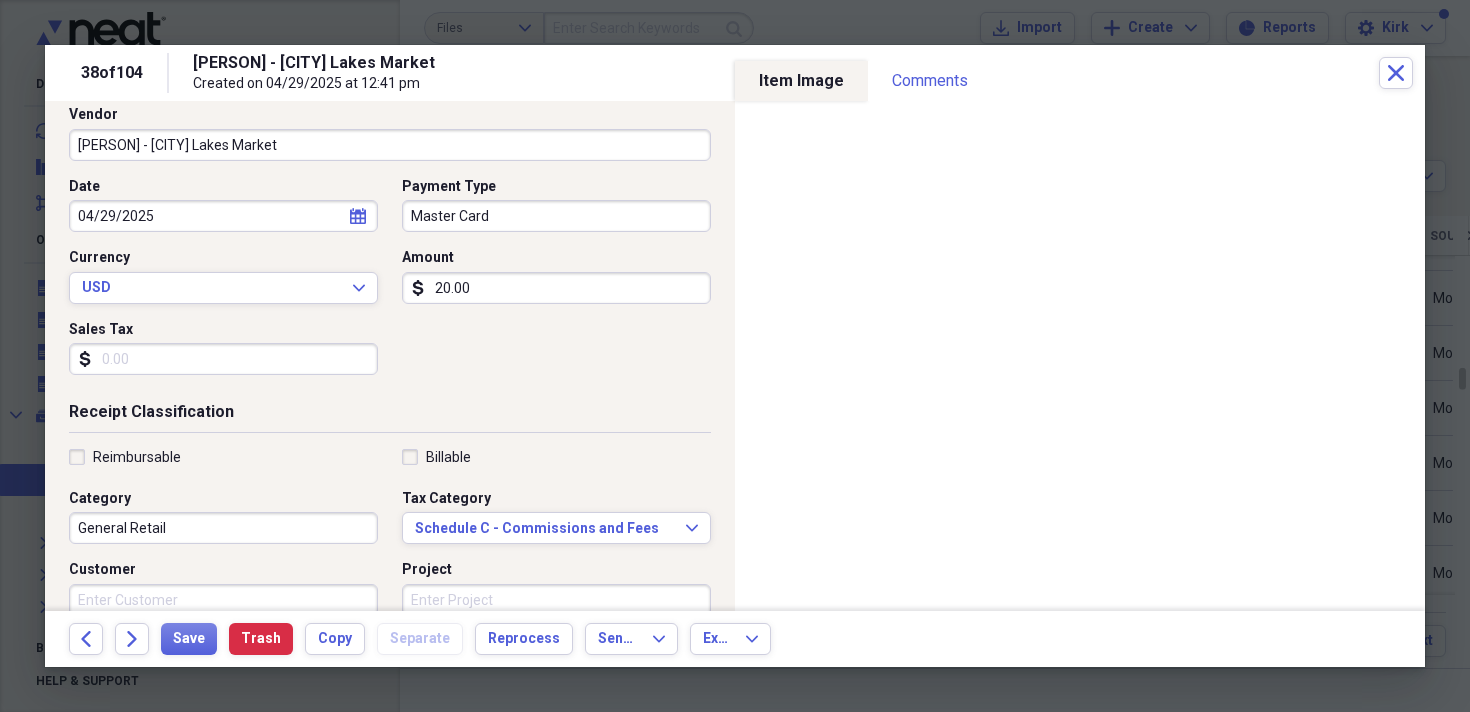 scroll, scrollTop: 146, scrollLeft: 0, axis: vertical 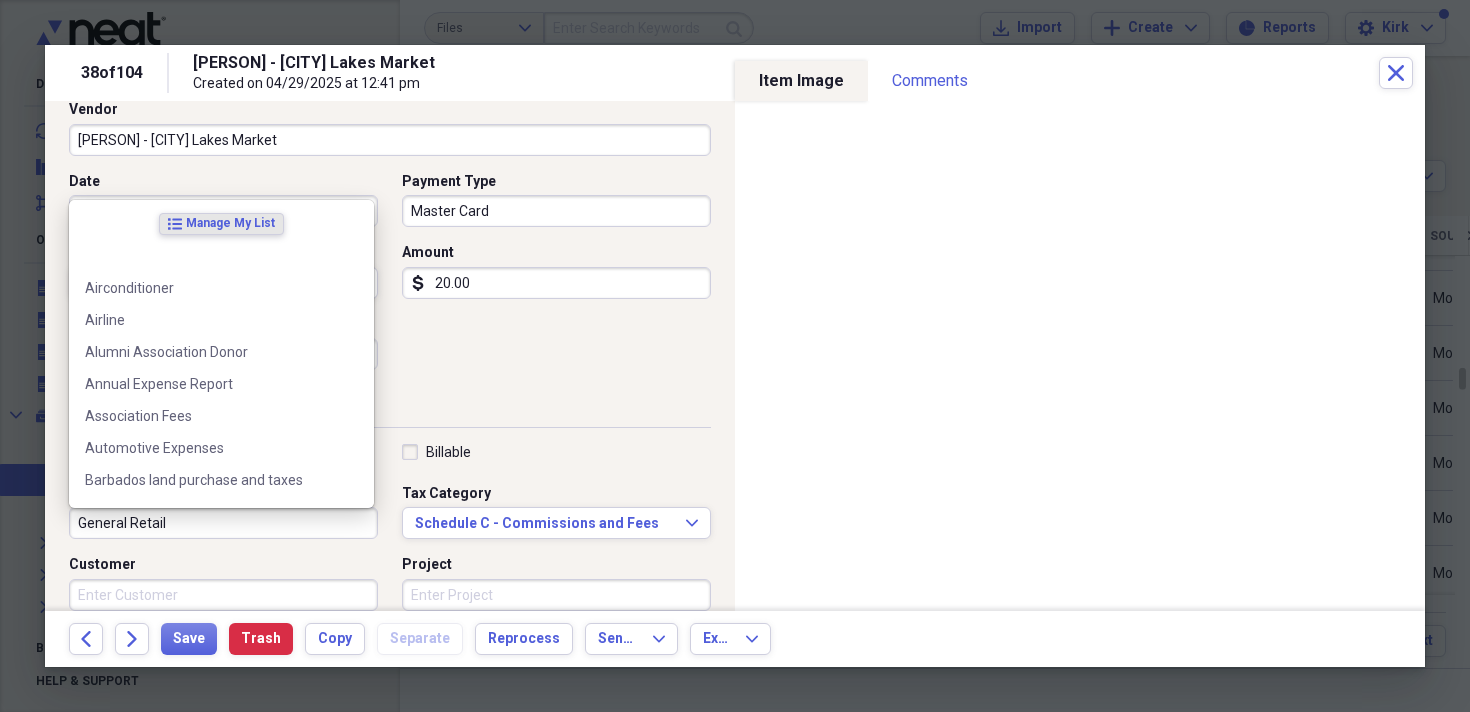 click on "General Retail" at bounding box center [223, 523] 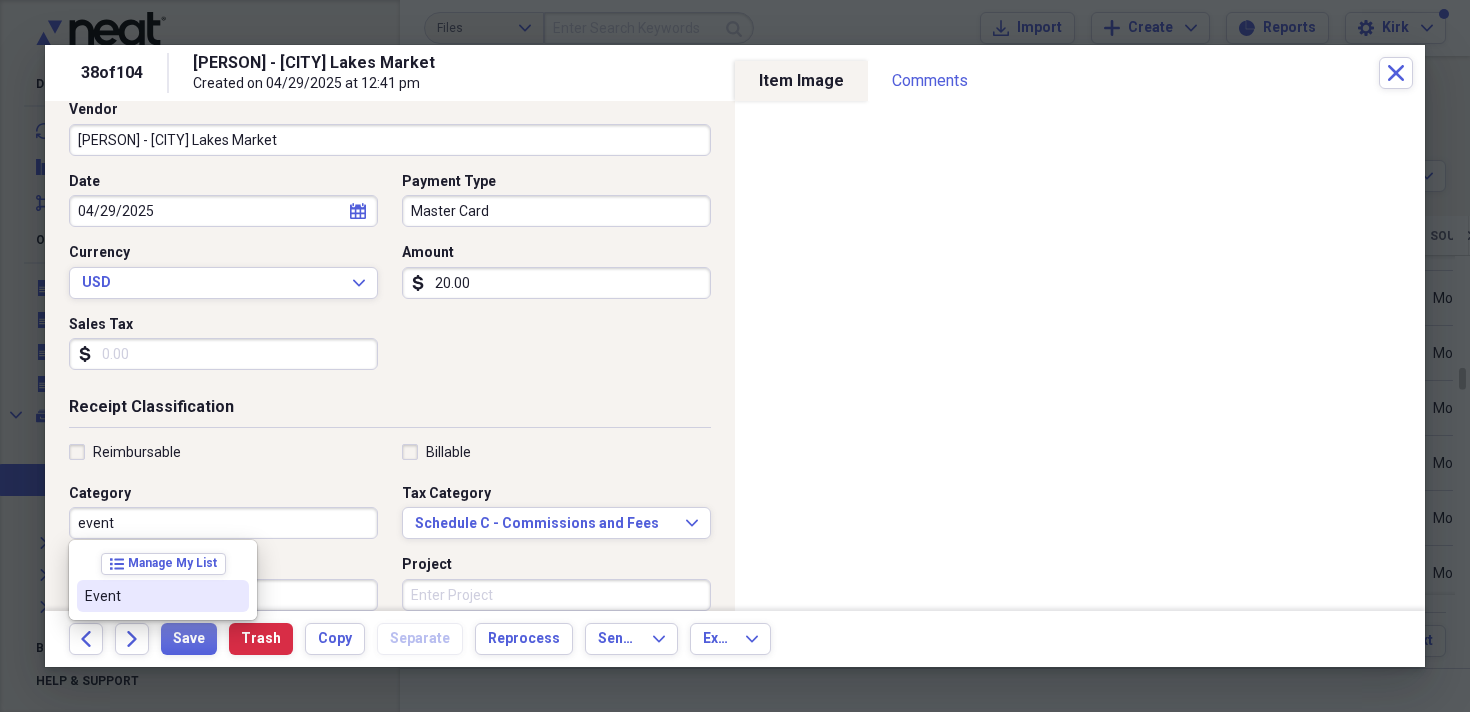 click on "Event" at bounding box center [151, 596] 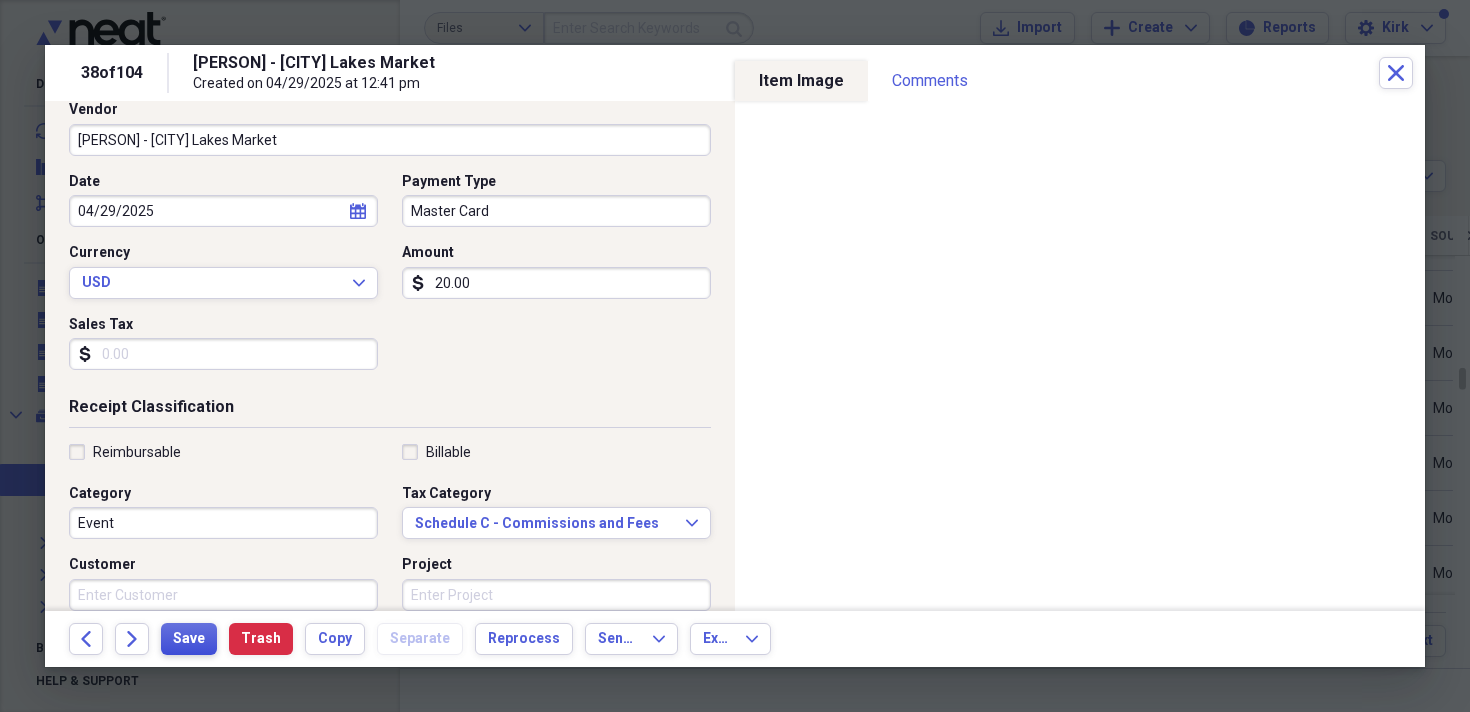 click on "Save" at bounding box center (189, 639) 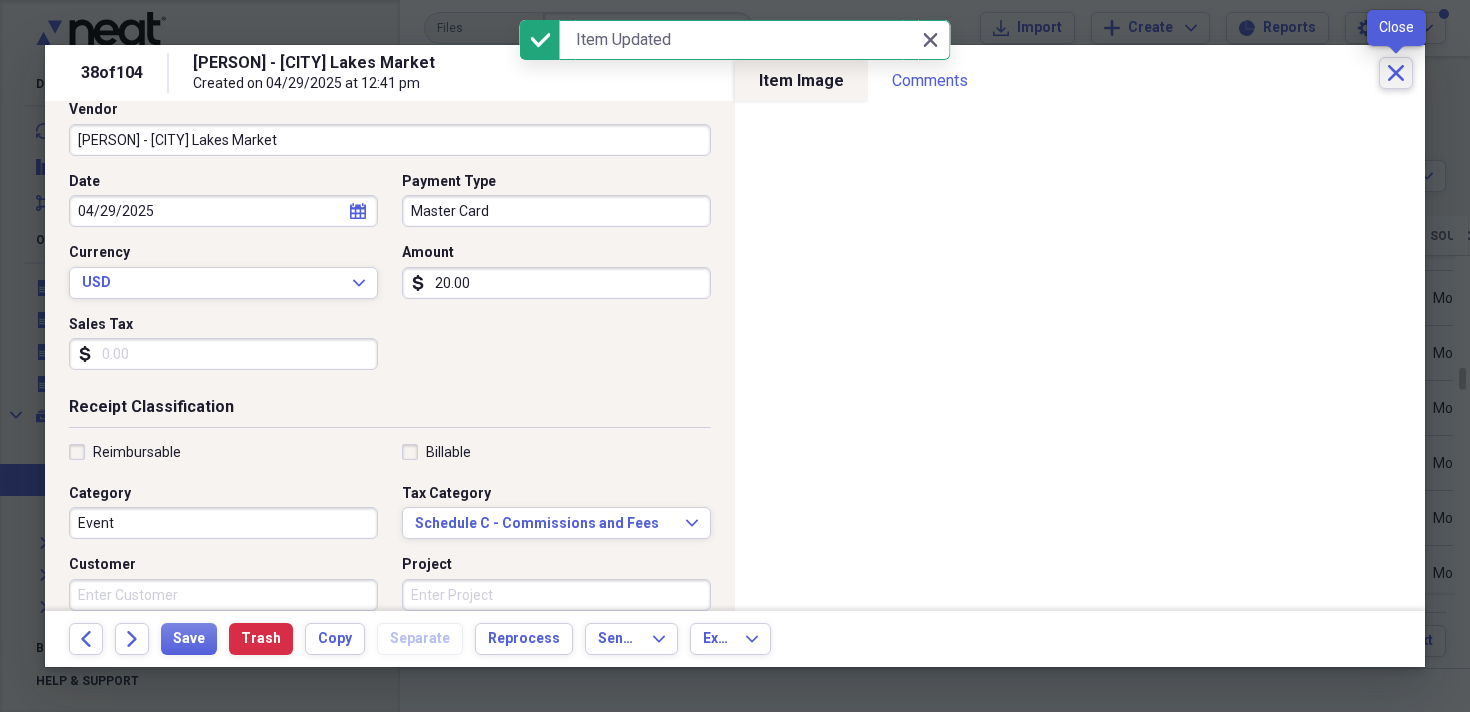click on "Close" at bounding box center [1396, 73] 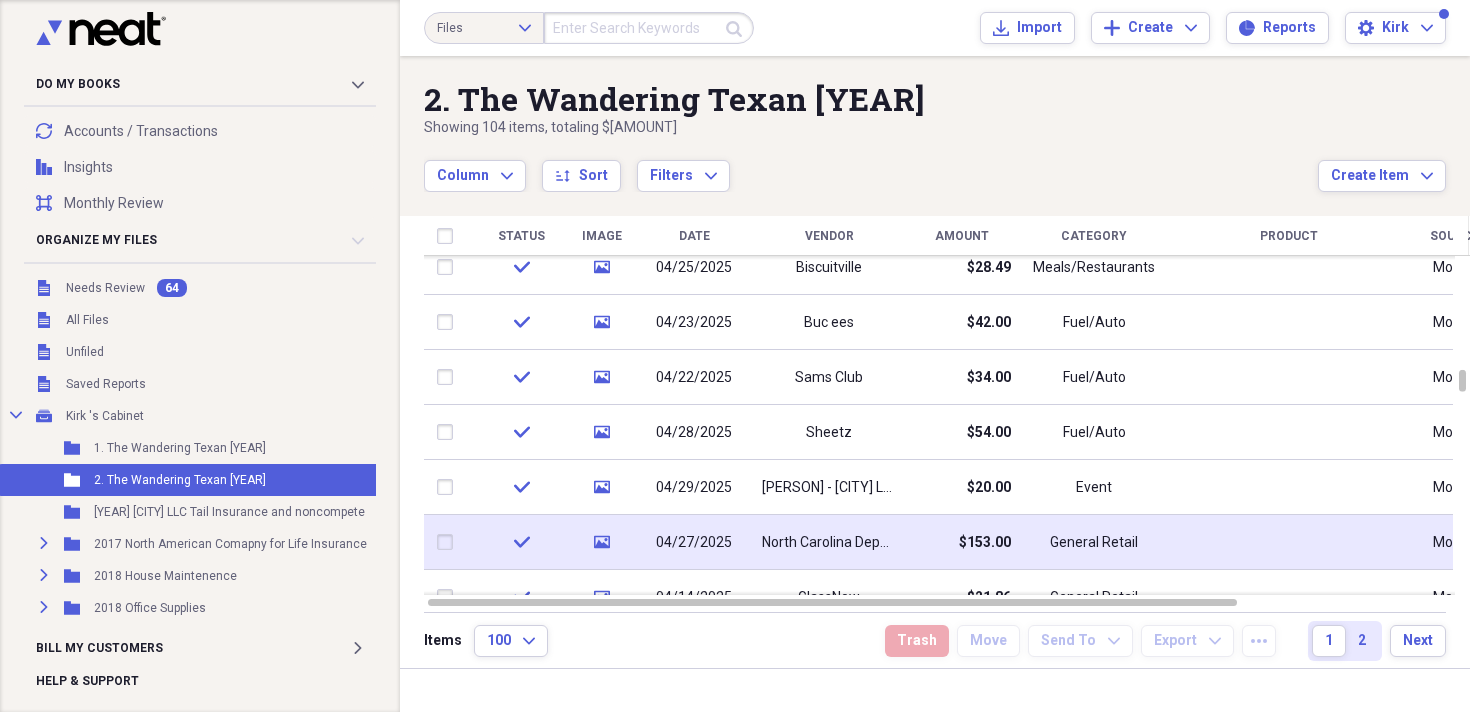 click on "North Carolina Department of The Secretary of State" at bounding box center [829, 543] 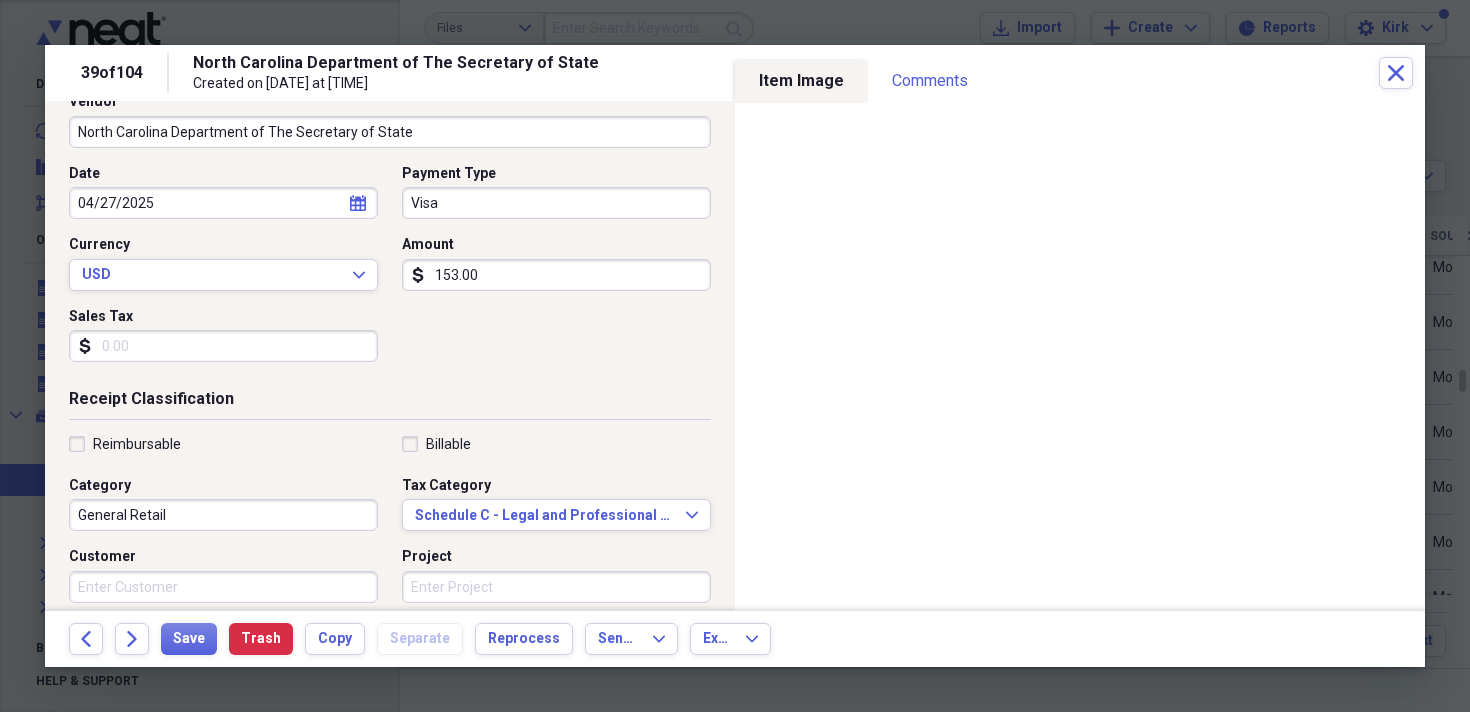 scroll, scrollTop: 178, scrollLeft: 0, axis: vertical 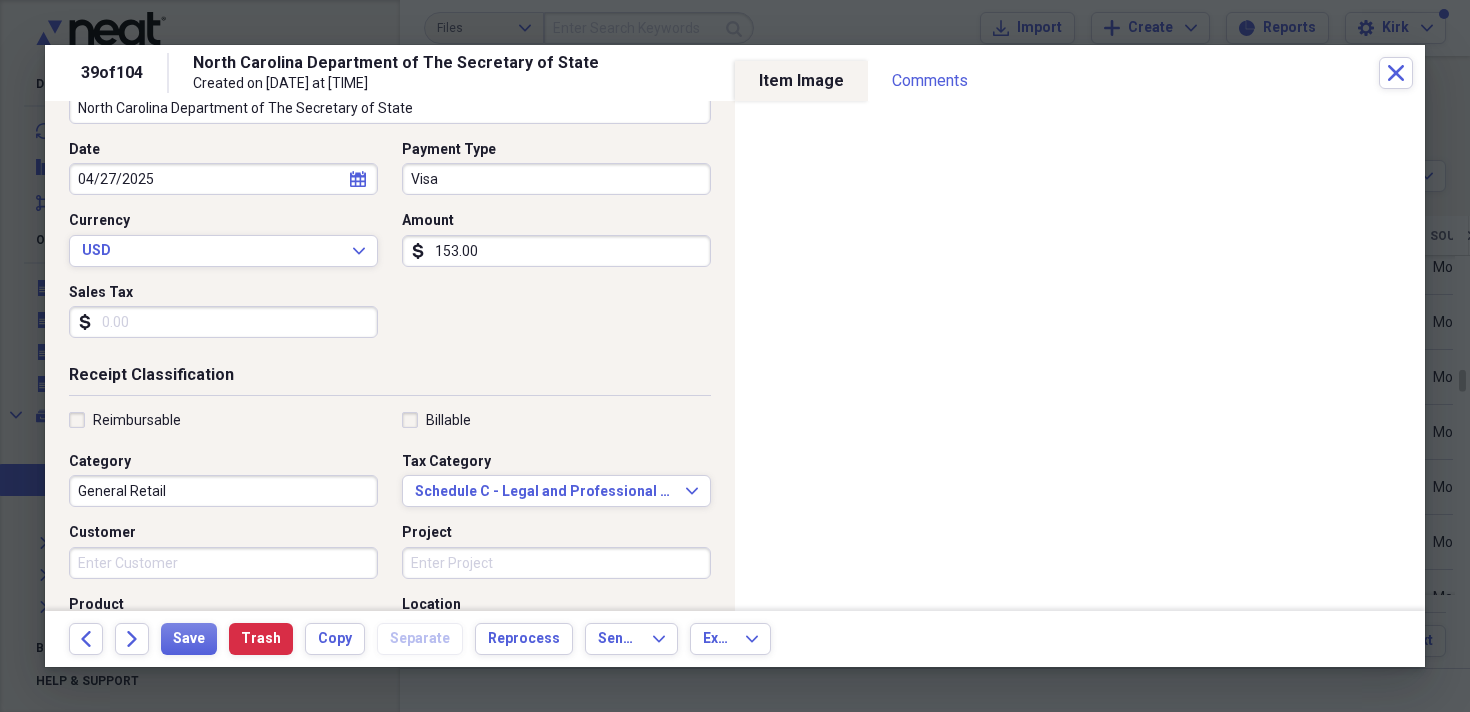 click on "General Retail" at bounding box center [223, 491] 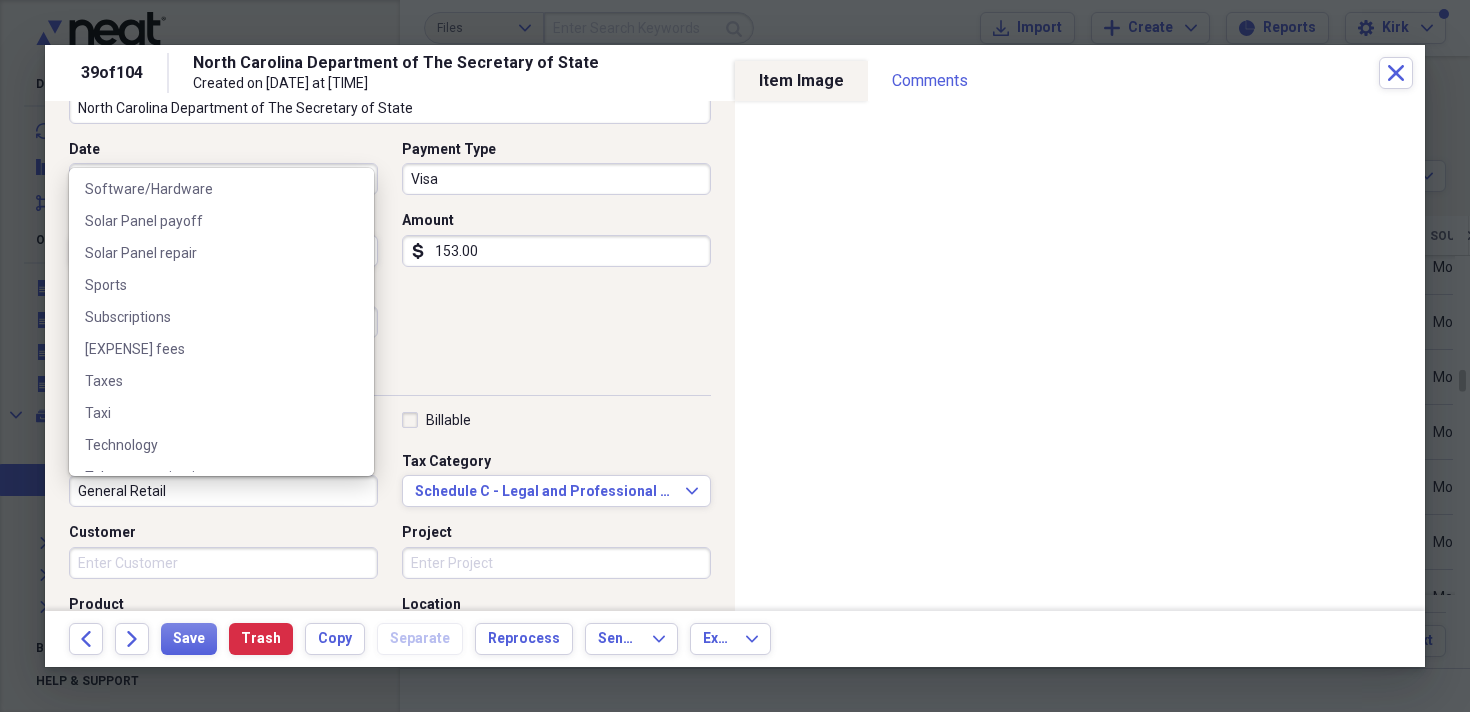 scroll, scrollTop: 2605, scrollLeft: 0, axis: vertical 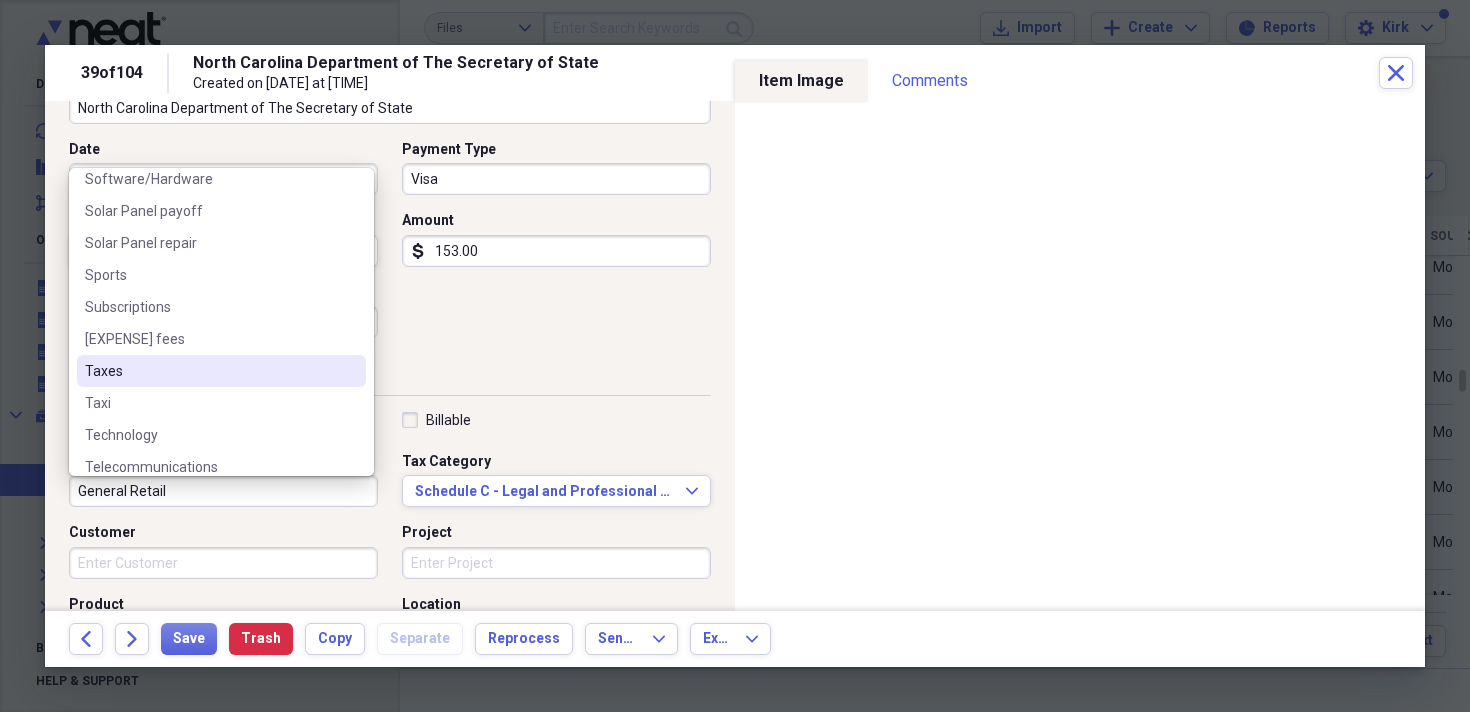 click on "Taxes" at bounding box center [209, 371] 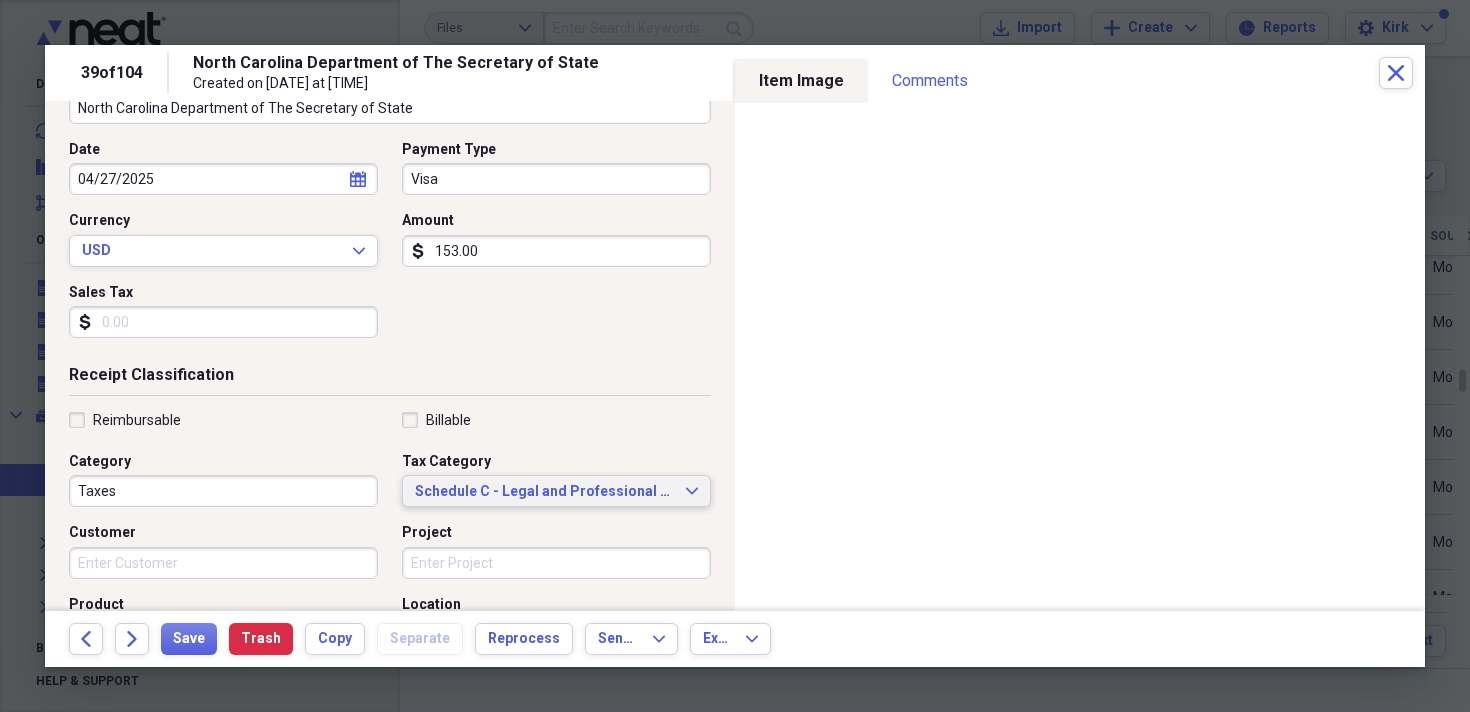 click on "Schedule C - Legal and Professional Fees" at bounding box center (544, 492) 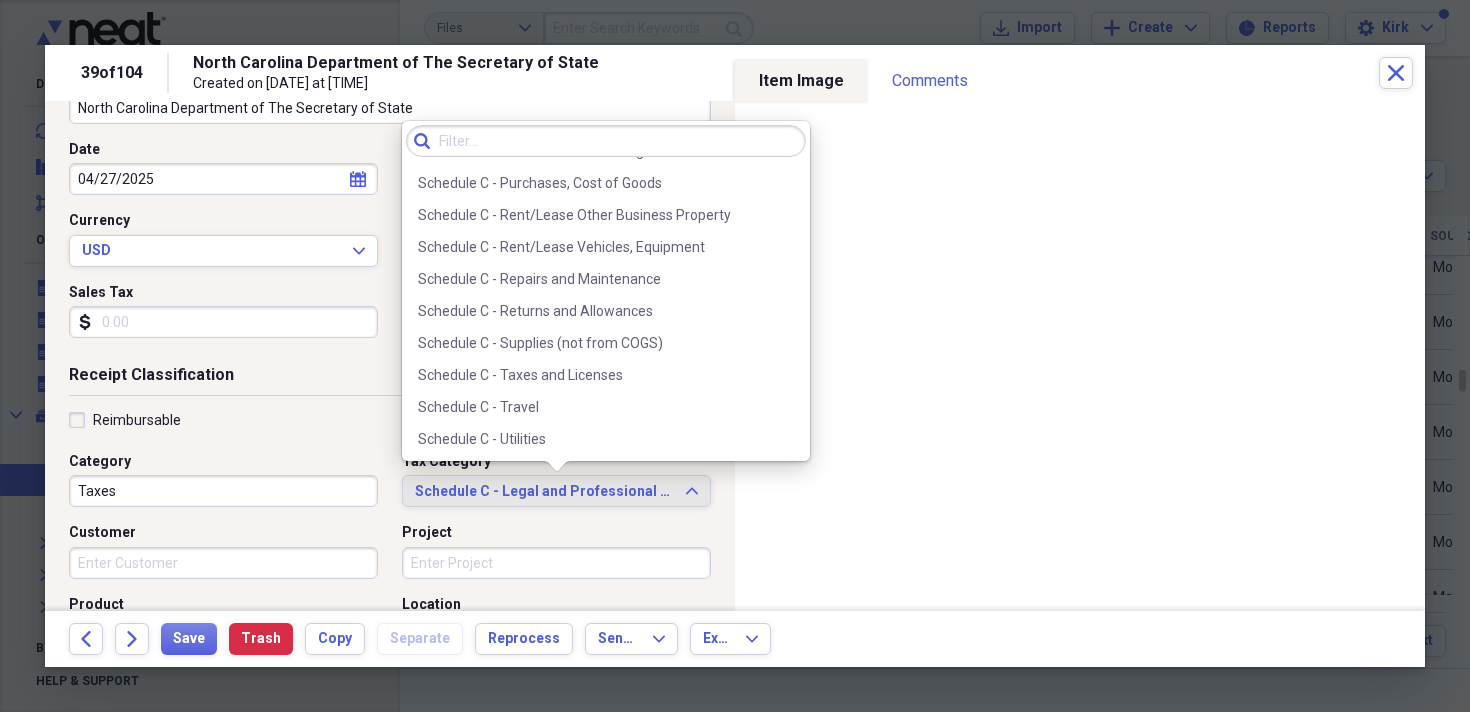 scroll, scrollTop: 4188, scrollLeft: 0, axis: vertical 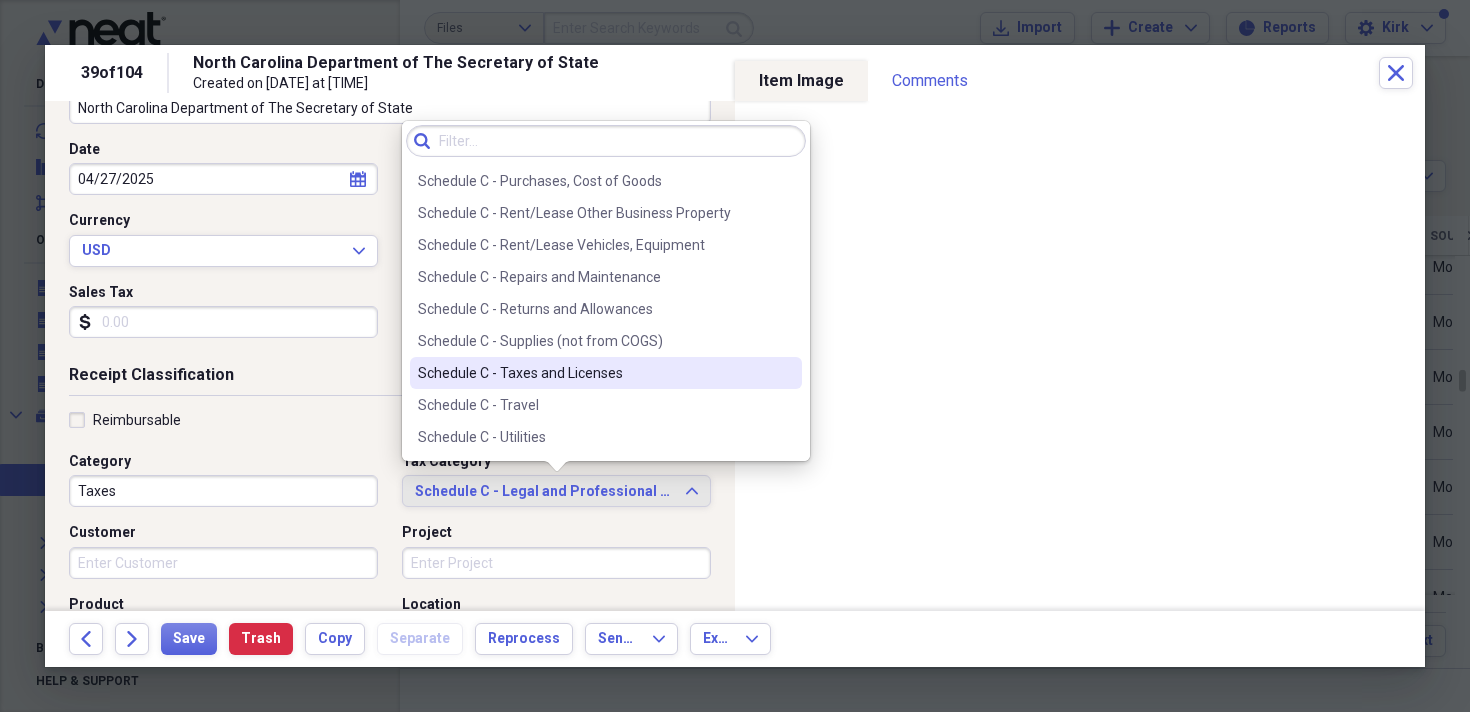 click on "Schedule C - Taxes and Licenses" at bounding box center [594, 373] 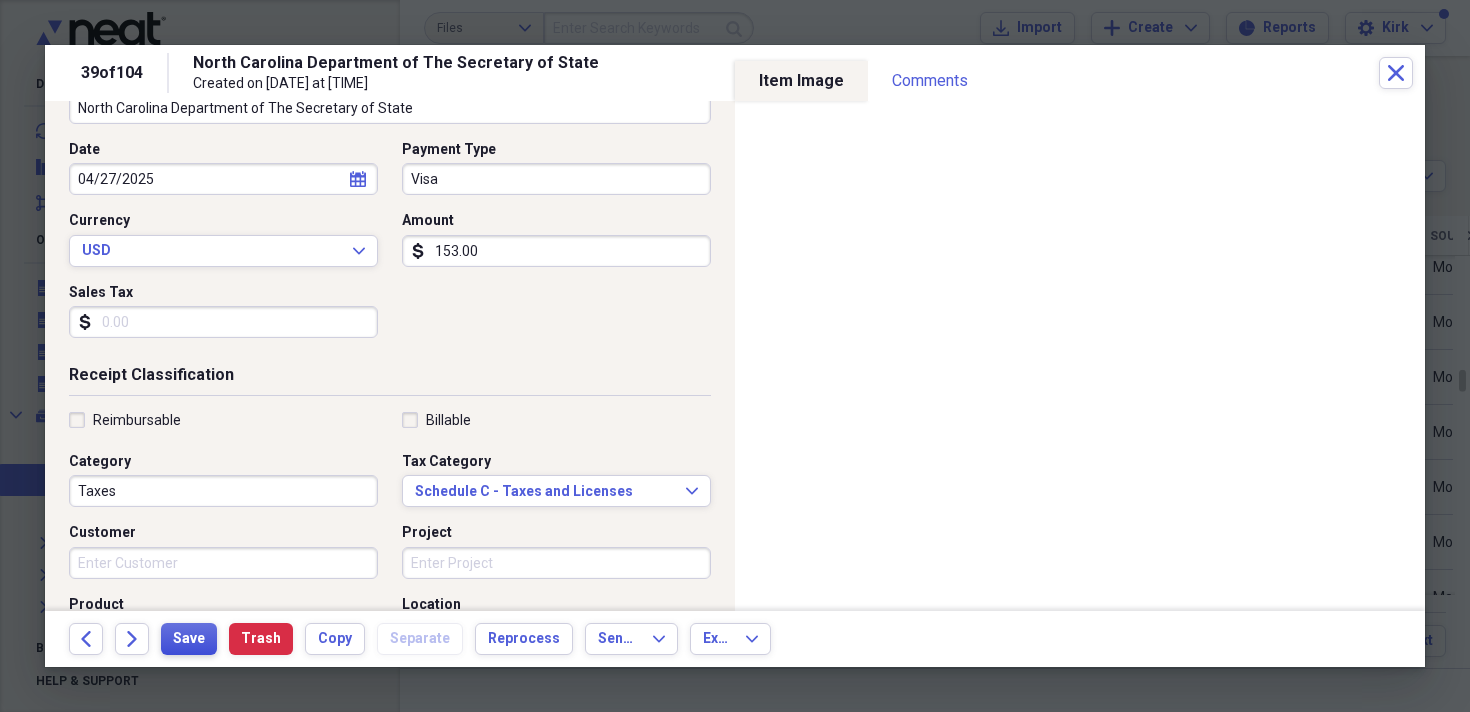 click on "Save" at bounding box center [189, 639] 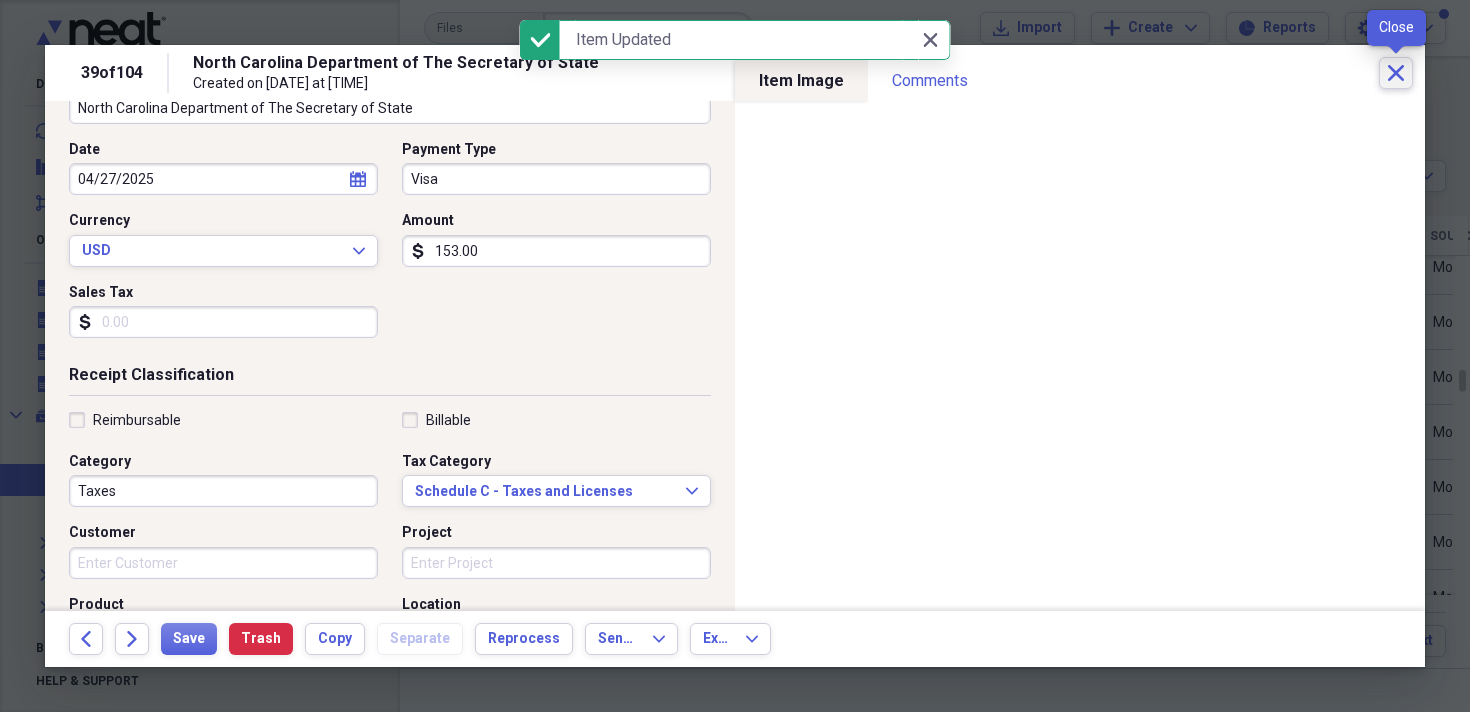 click on "Close" 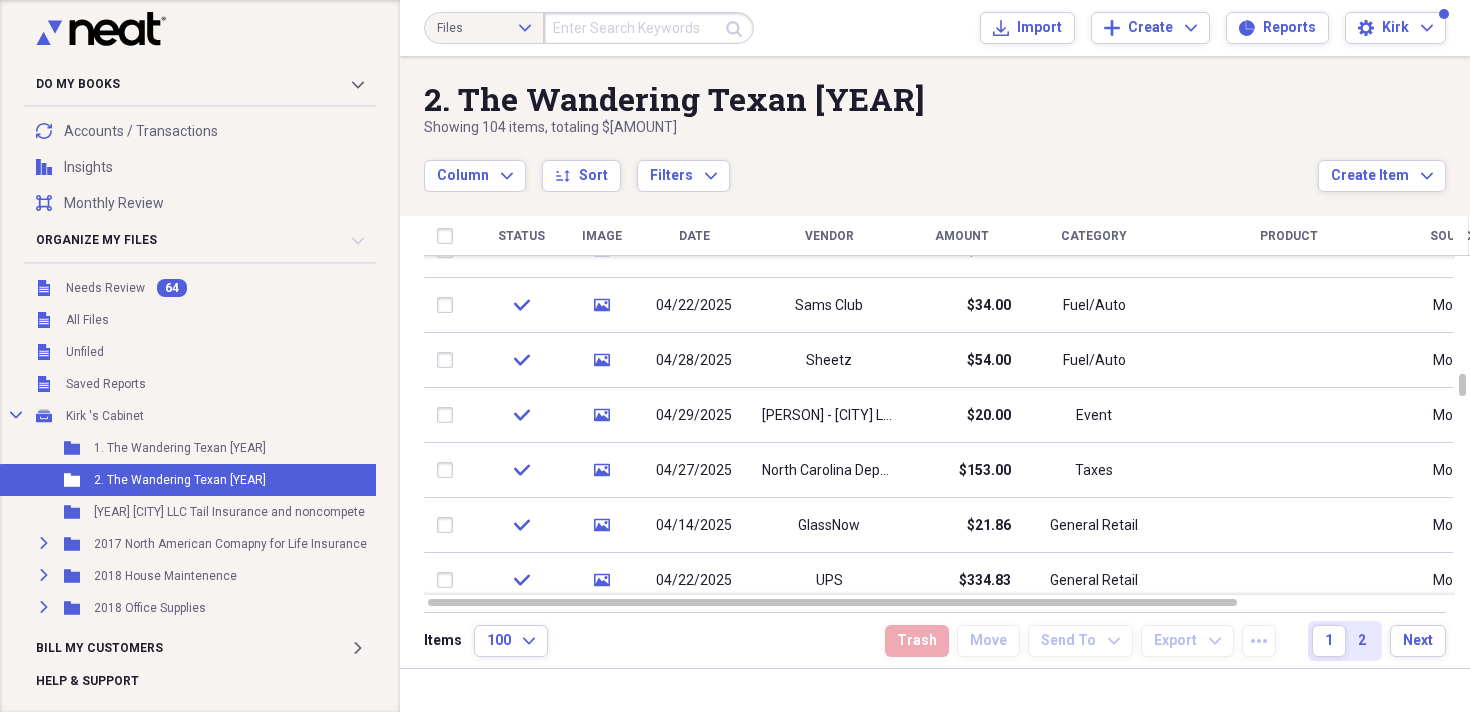click on "04/14/2025" at bounding box center (694, 526) 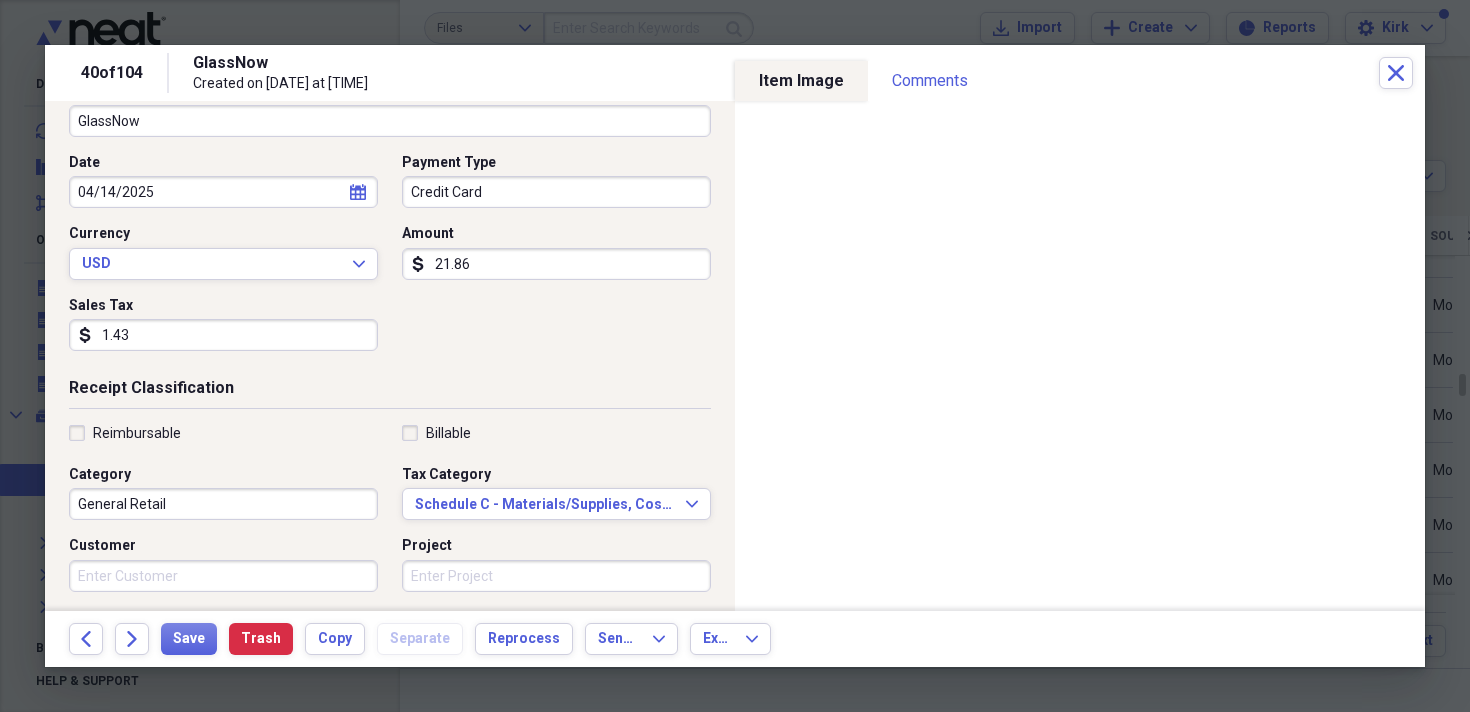 scroll, scrollTop: 170, scrollLeft: 0, axis: vertical 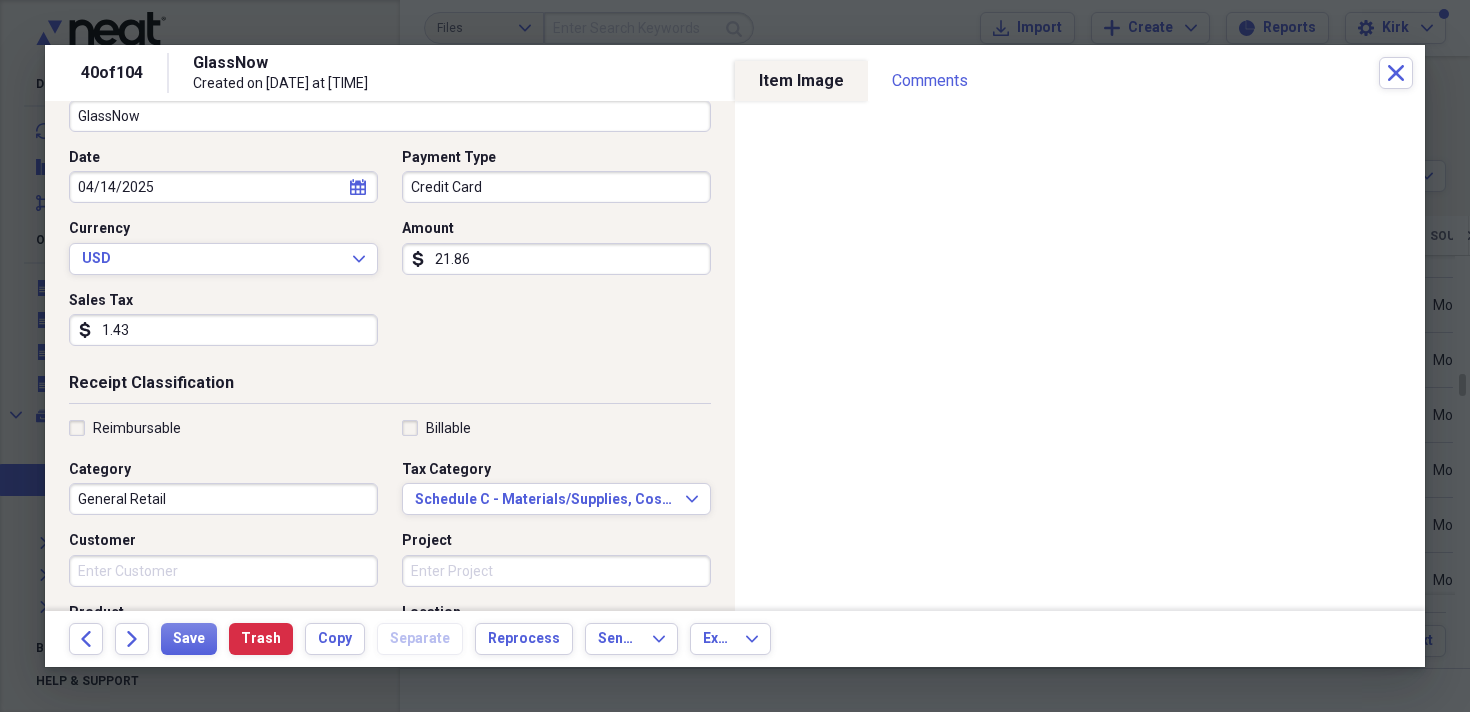 click on "General Retail" at bounding box center (223, 499) 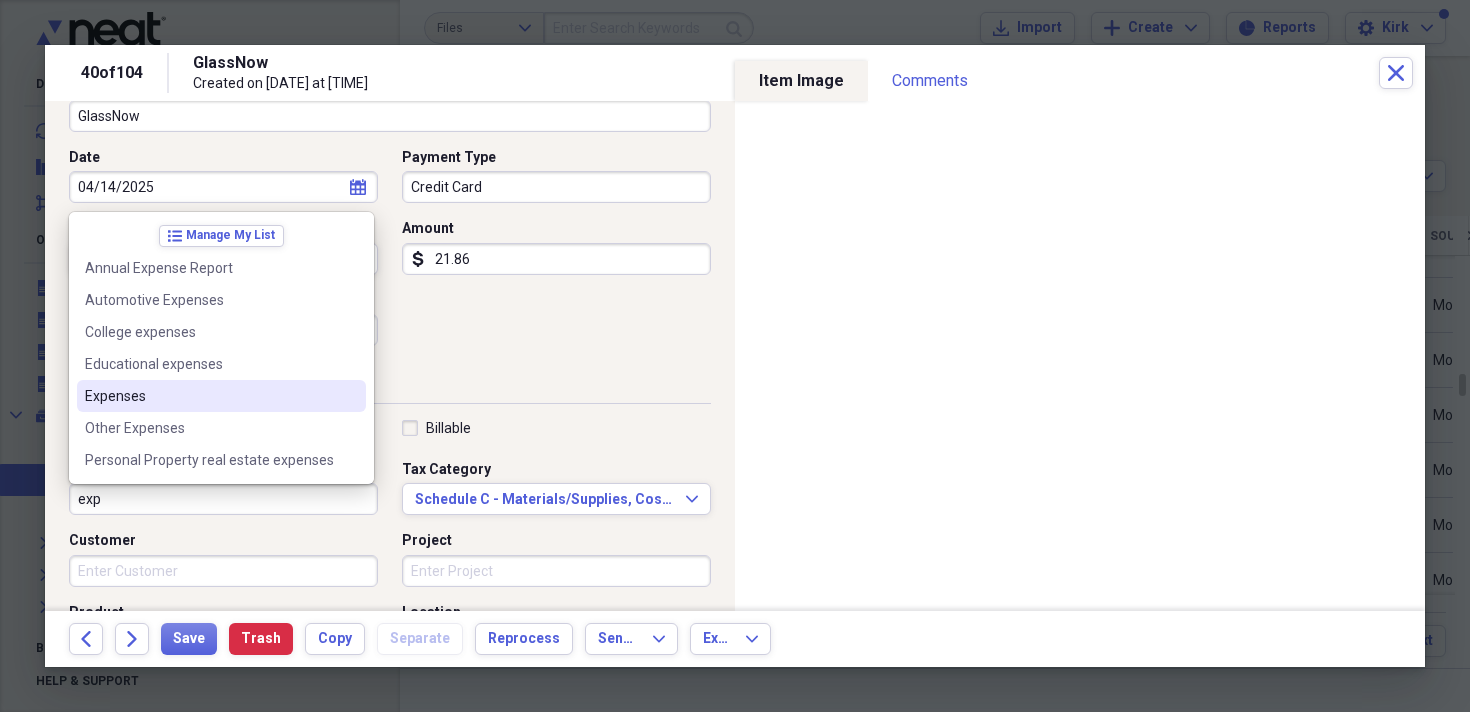 drag, startPoint x: 228, startPoint y: 411, endPoint x: 228, endPoint y: 396, distance: 15 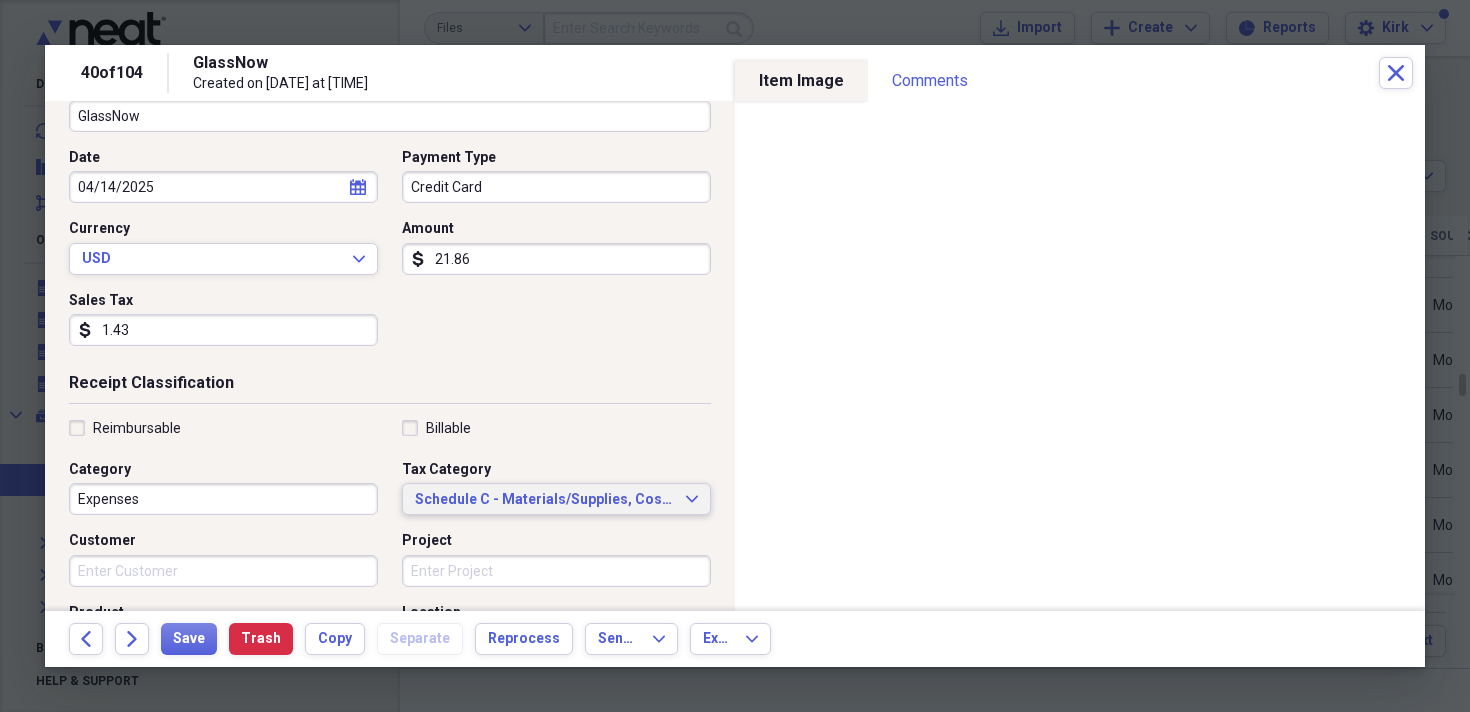 click on "Schedule C - Materials/Supplies, Cost of Goods" at bounding box center [544, 500] 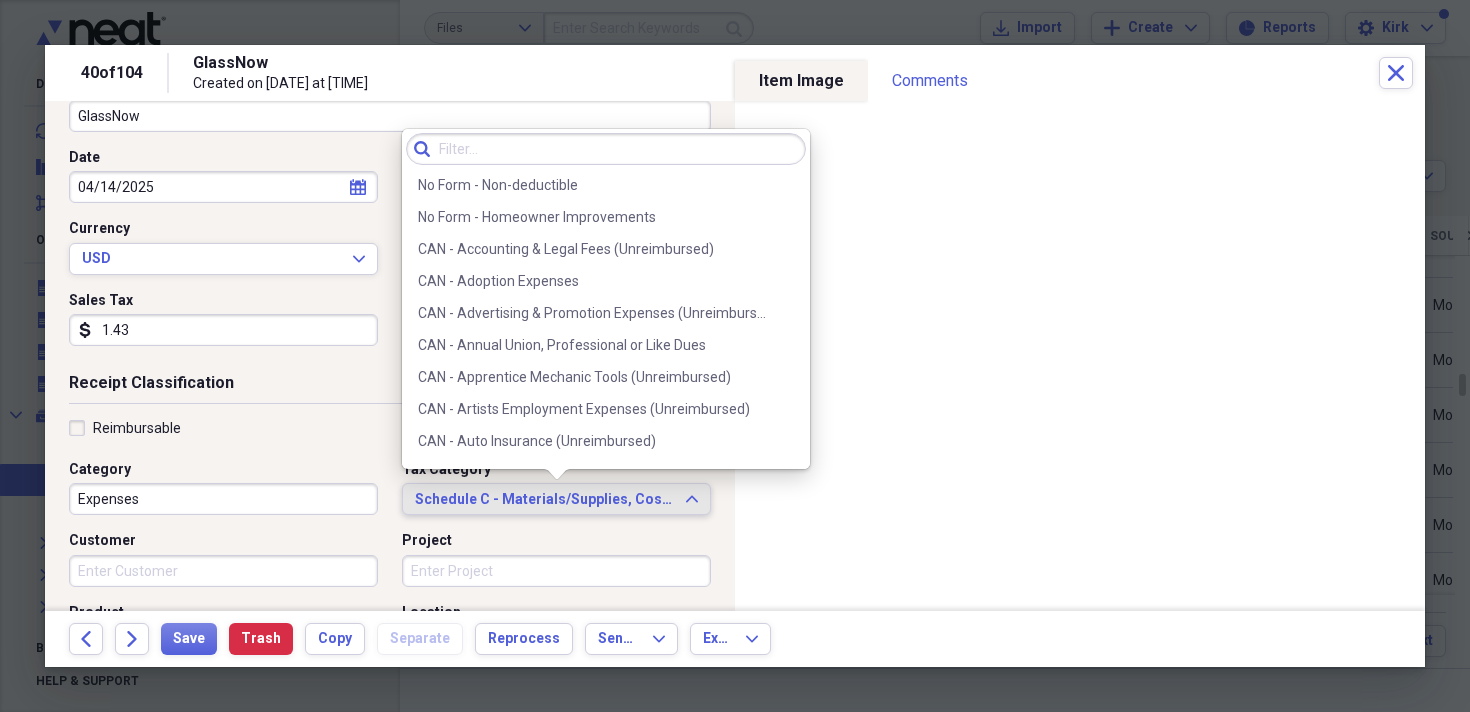scroll, scrollTop: 3740, scrollLeft: 0, axis: vertical 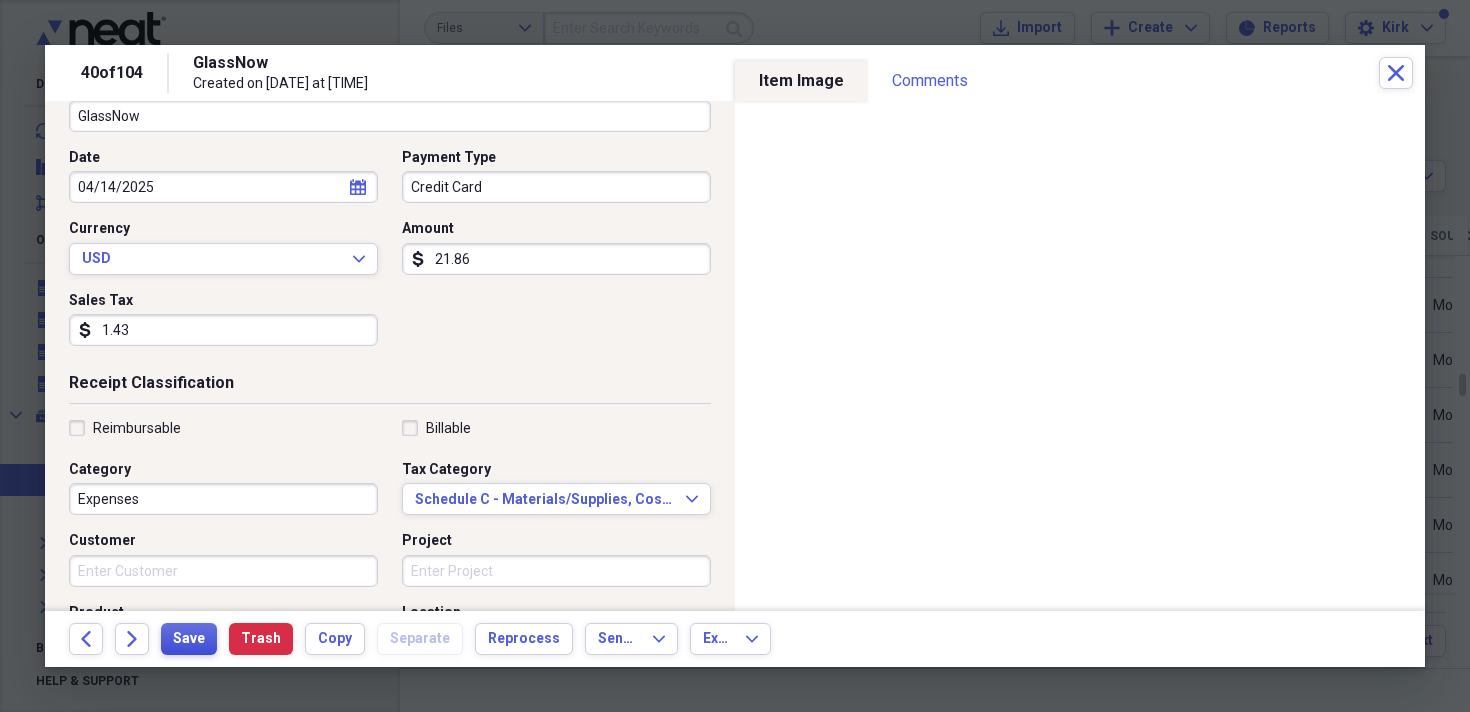 click on "Save" at bounding box center (189, 639) 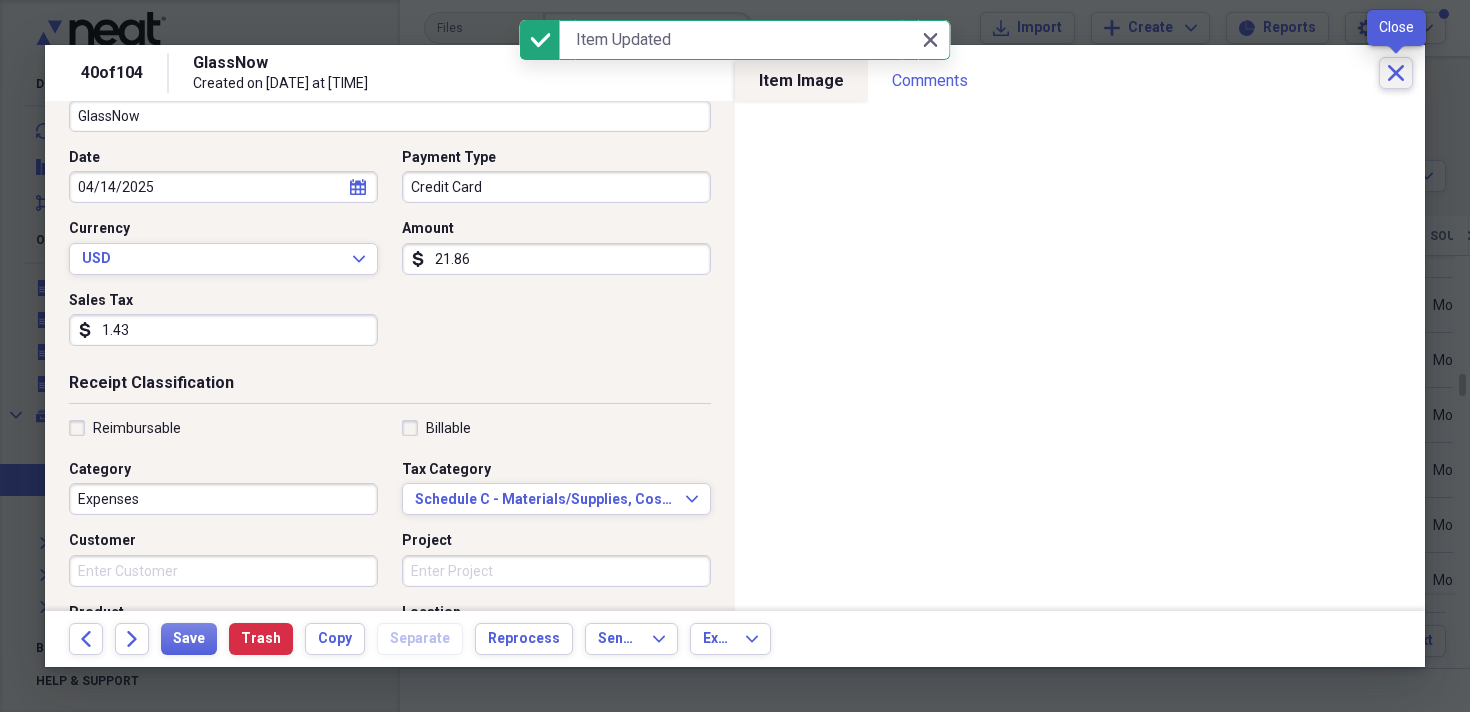 click 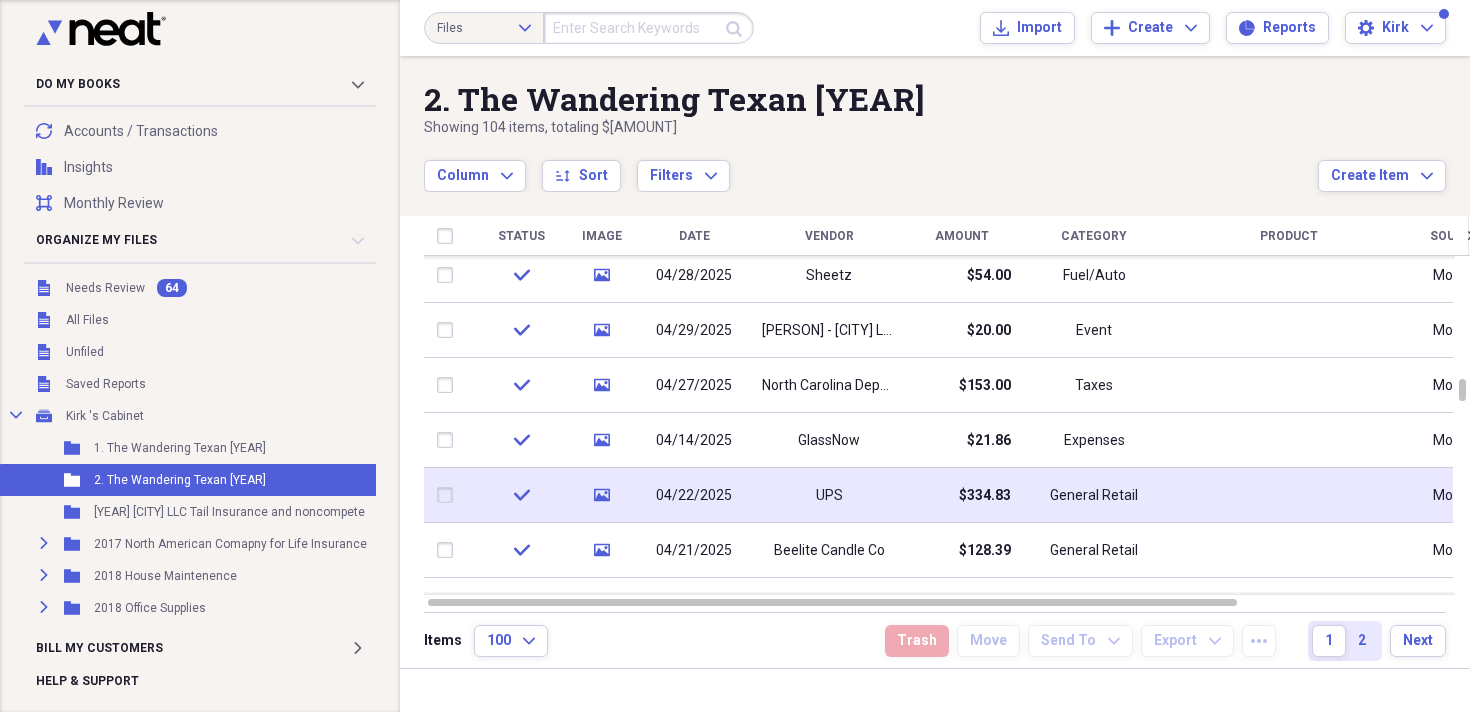click on "UPS" at bounding box center [829, 496] 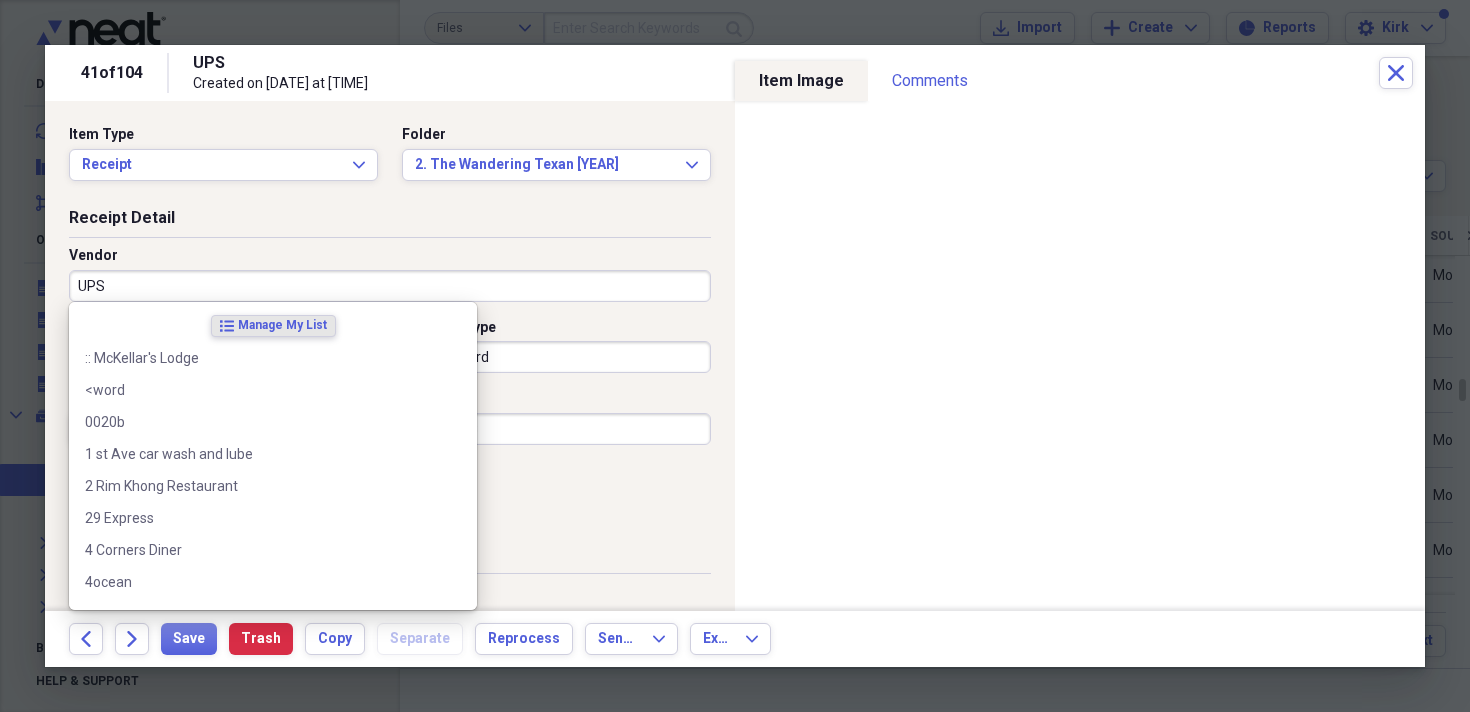 click on "UPS" at bounding box center (390, 286) 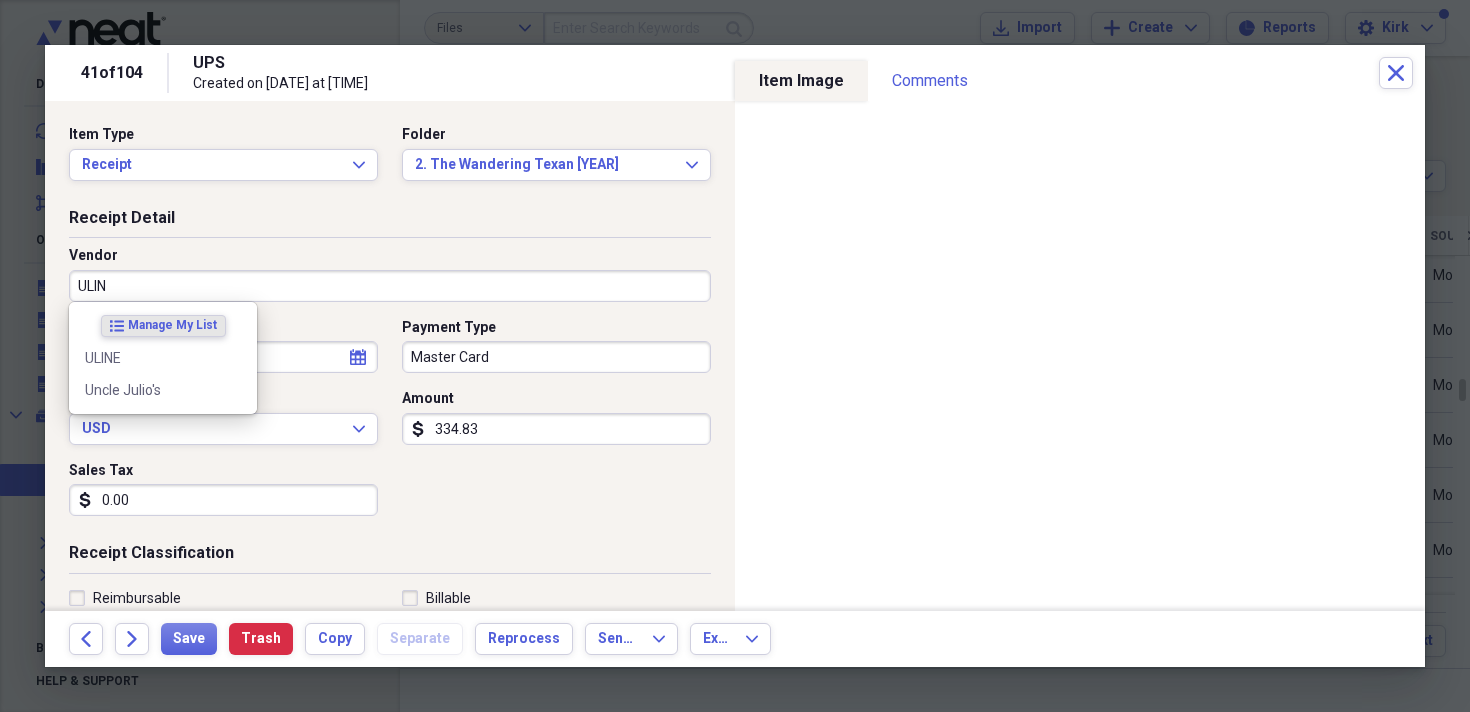 type on "ULINE" 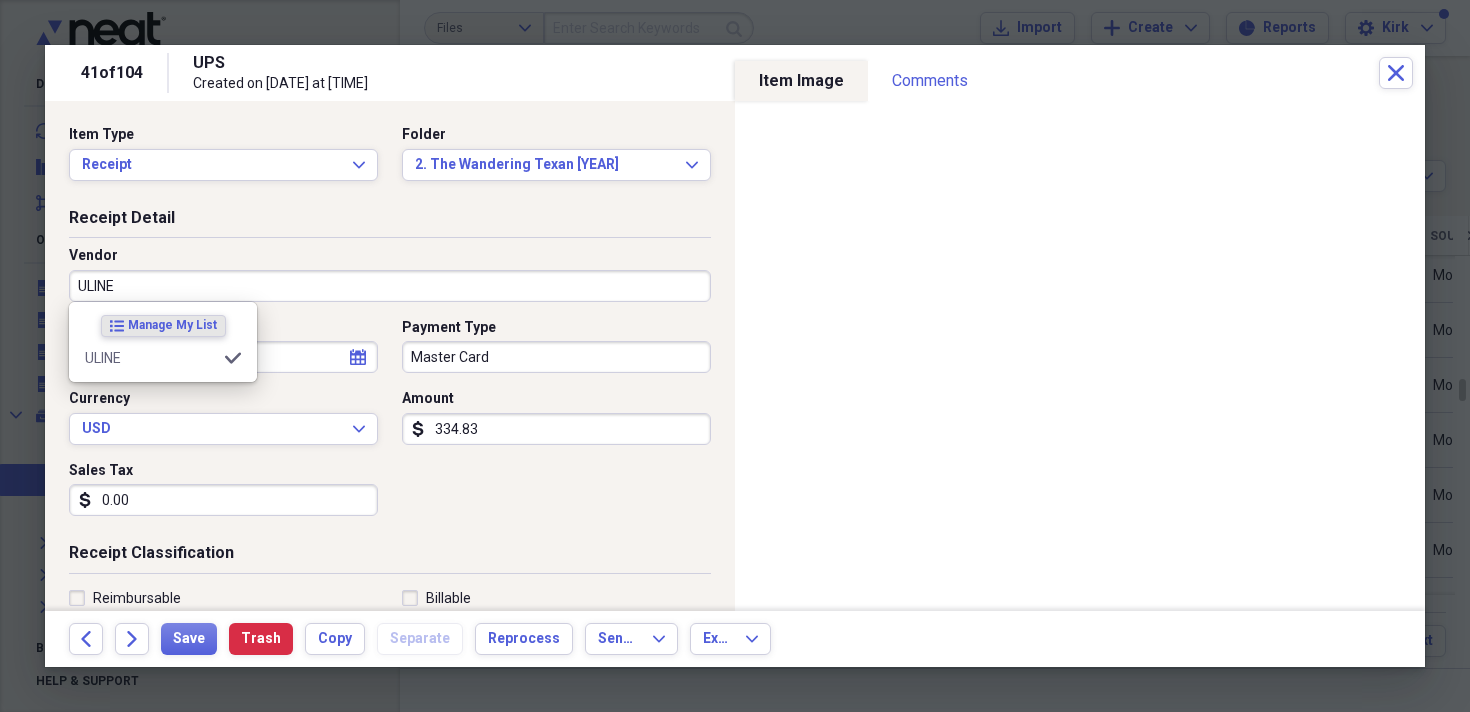 type on "Expenses" 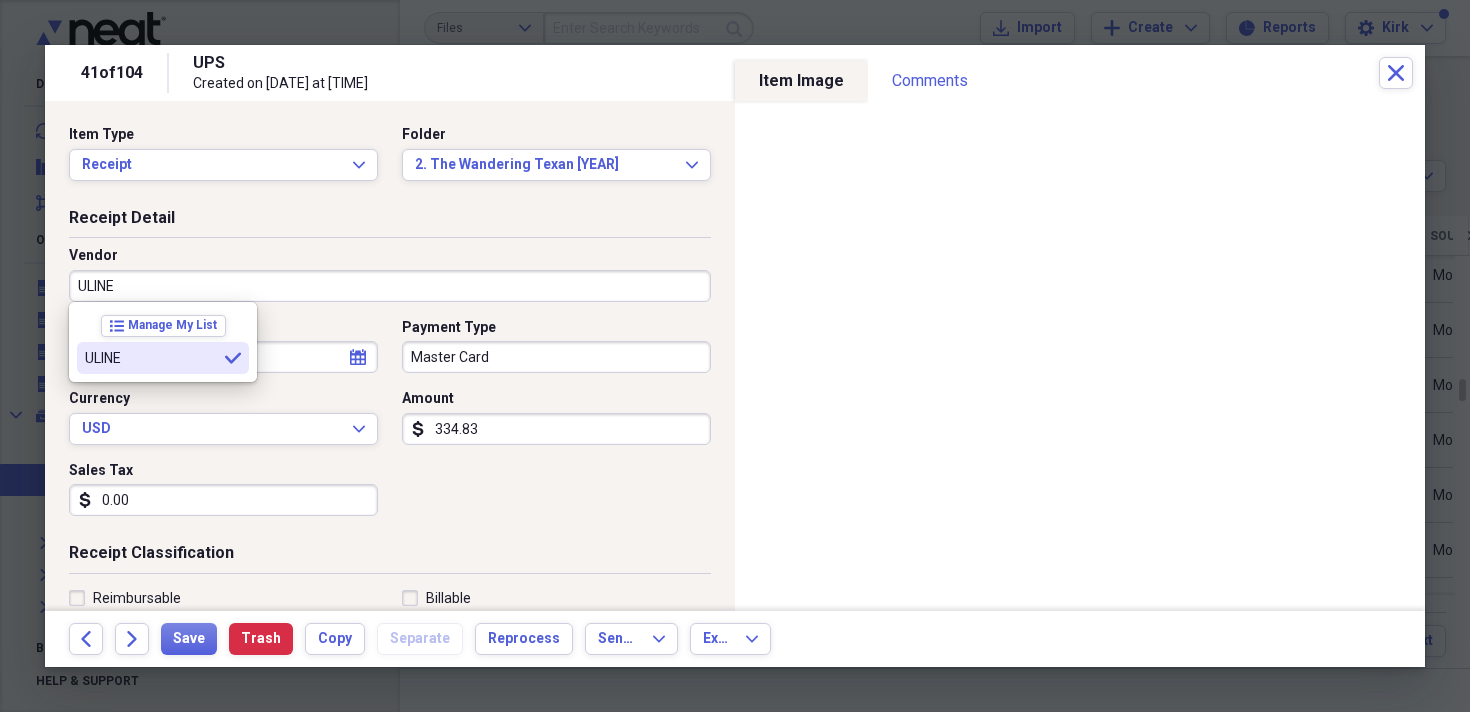 type on "ULINE" 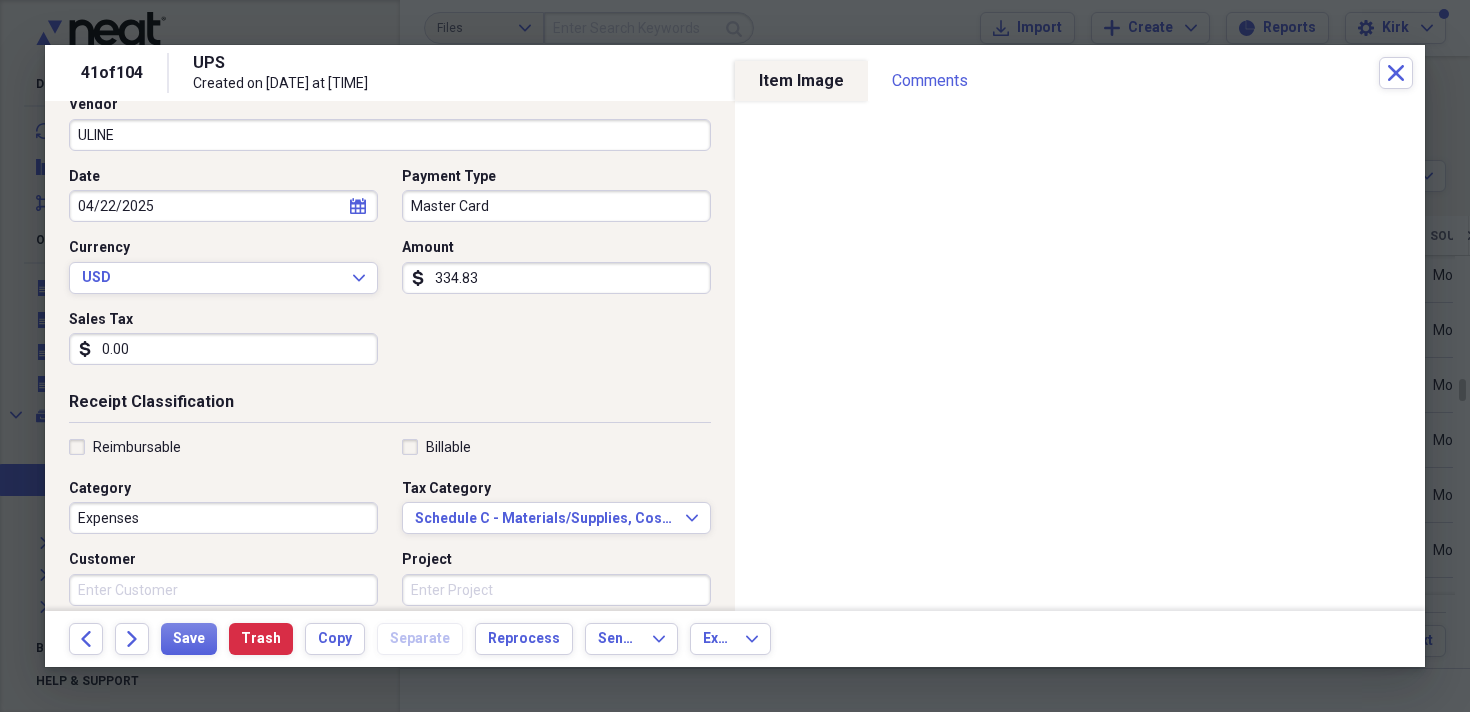 scroll, scrollTop: 165, scrollLeft: 0, axis: vertical 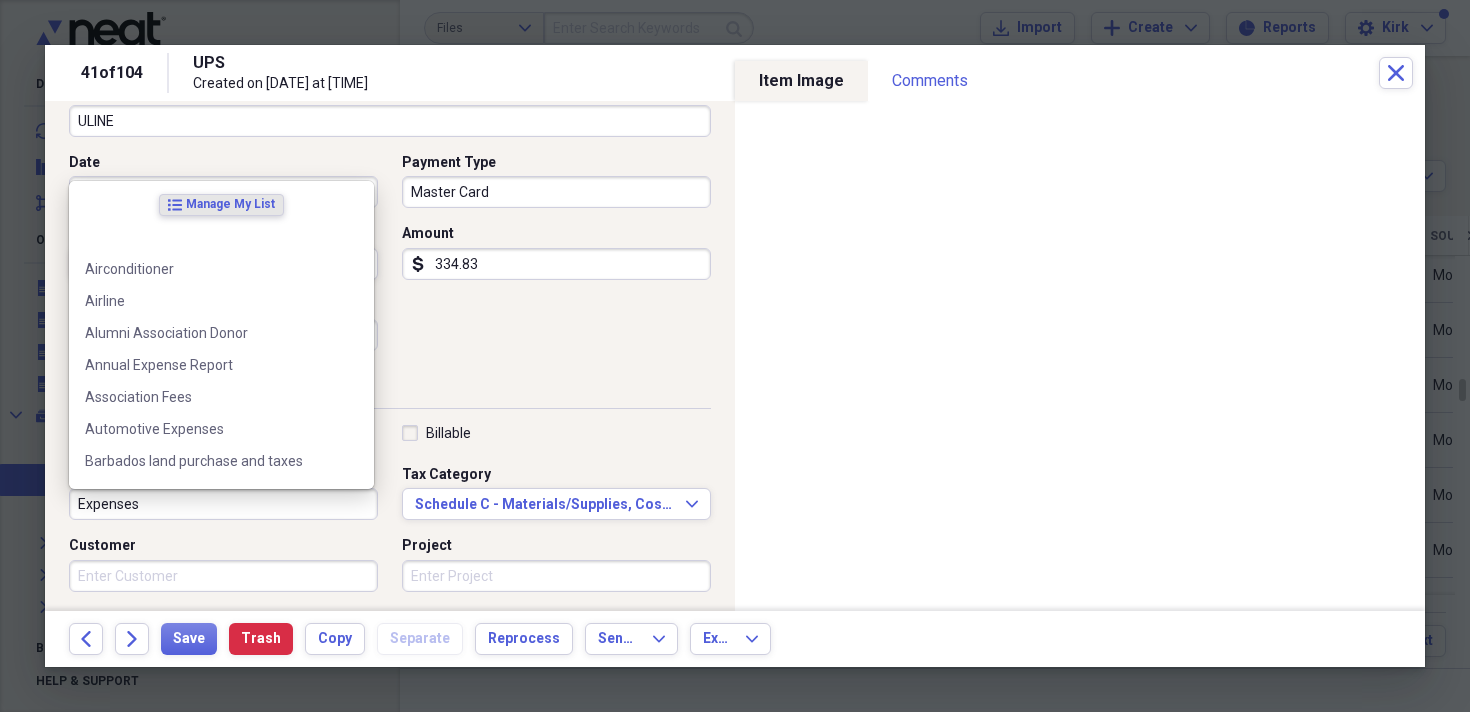 click on "Expenses" at bounding box center (223, 504) 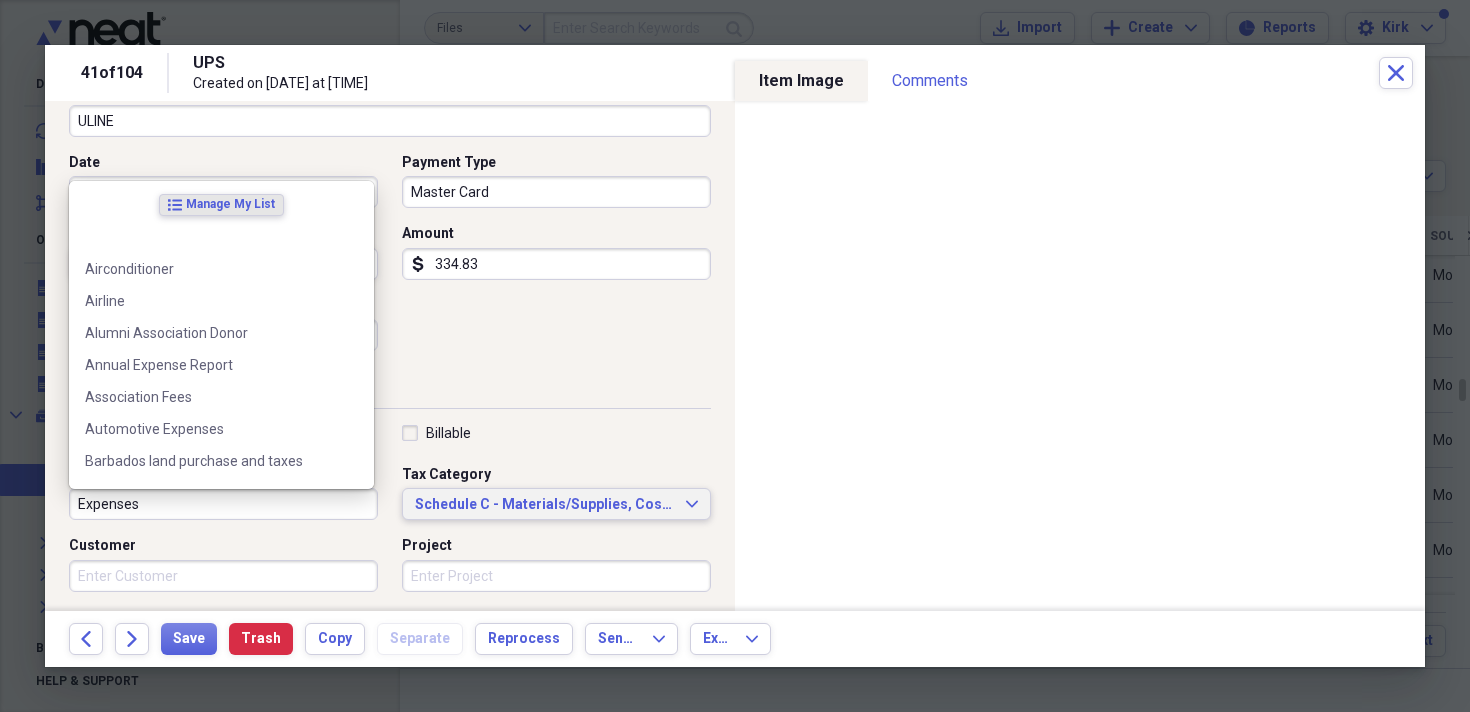 click on "Schedule C - Materials/Supplies, Cost of Goods" at bounding box center [544, 505] 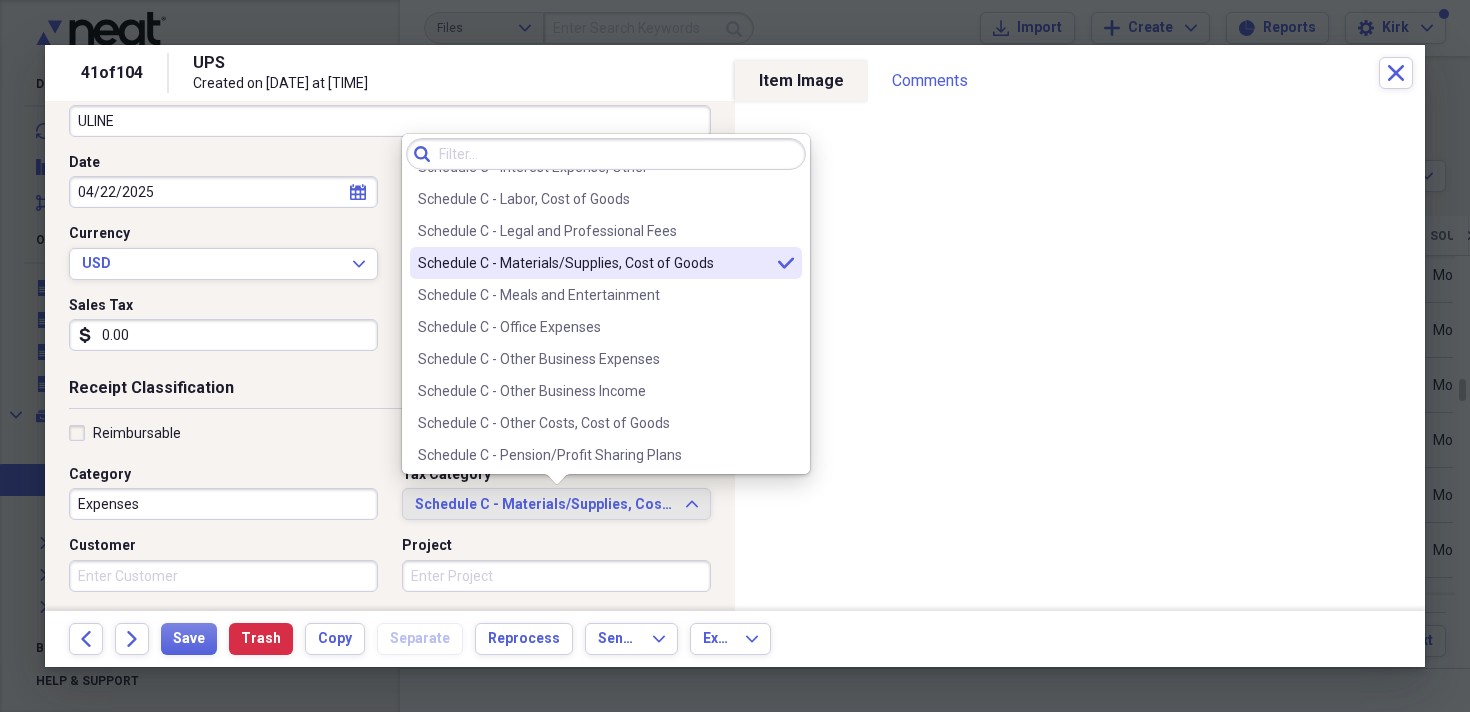 scroll, scrollTop: 3904, scrollLeft: 0, axis: vertical 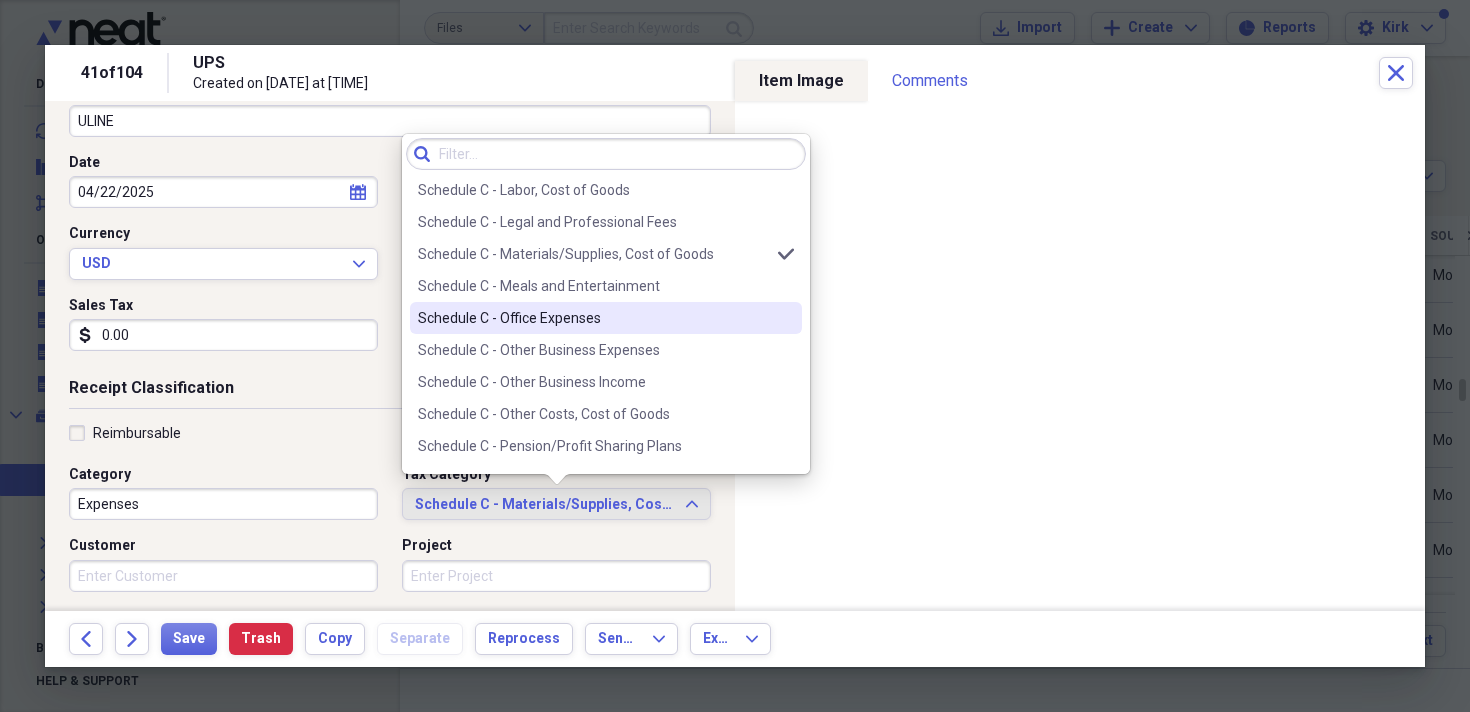 click on "Schedule C - Office Expenses" at bounding box center [594, 318] 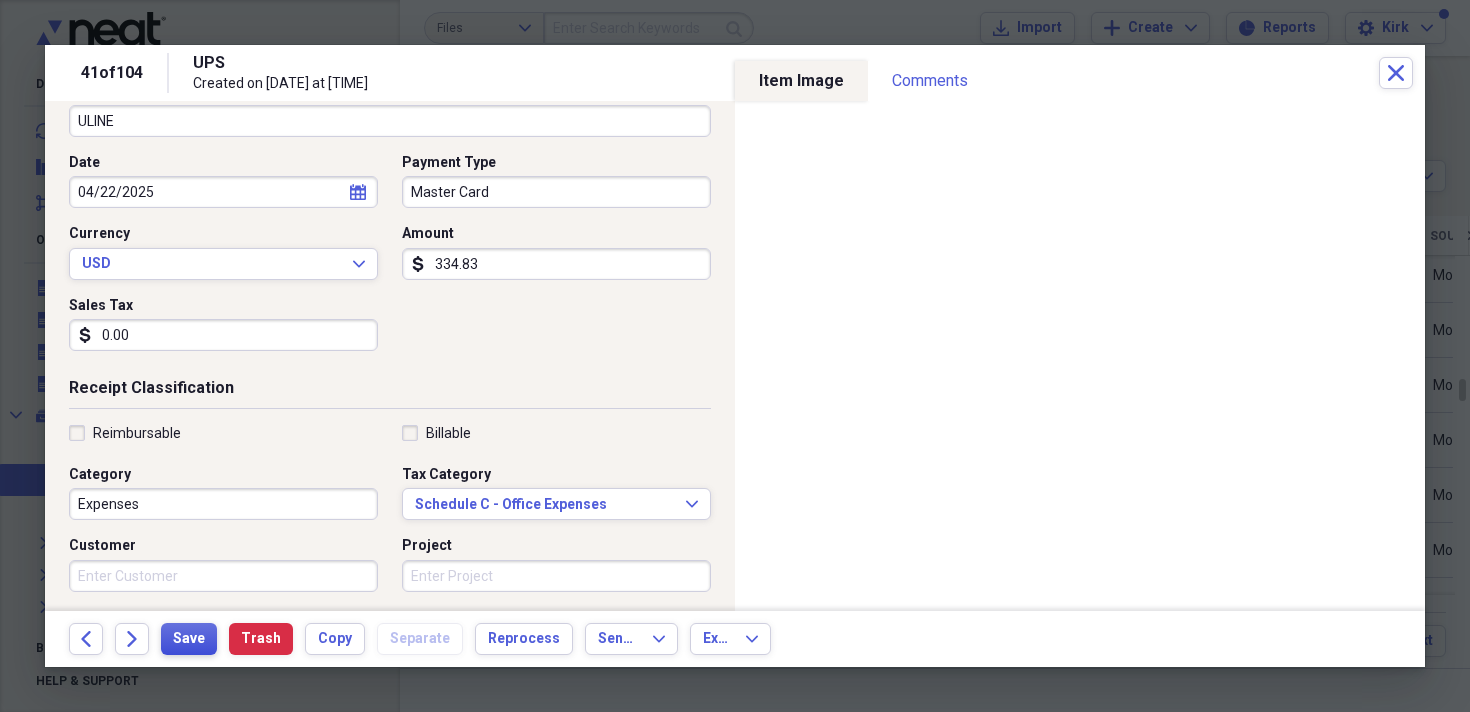 click on "Save" at bounding box center (189, 639) 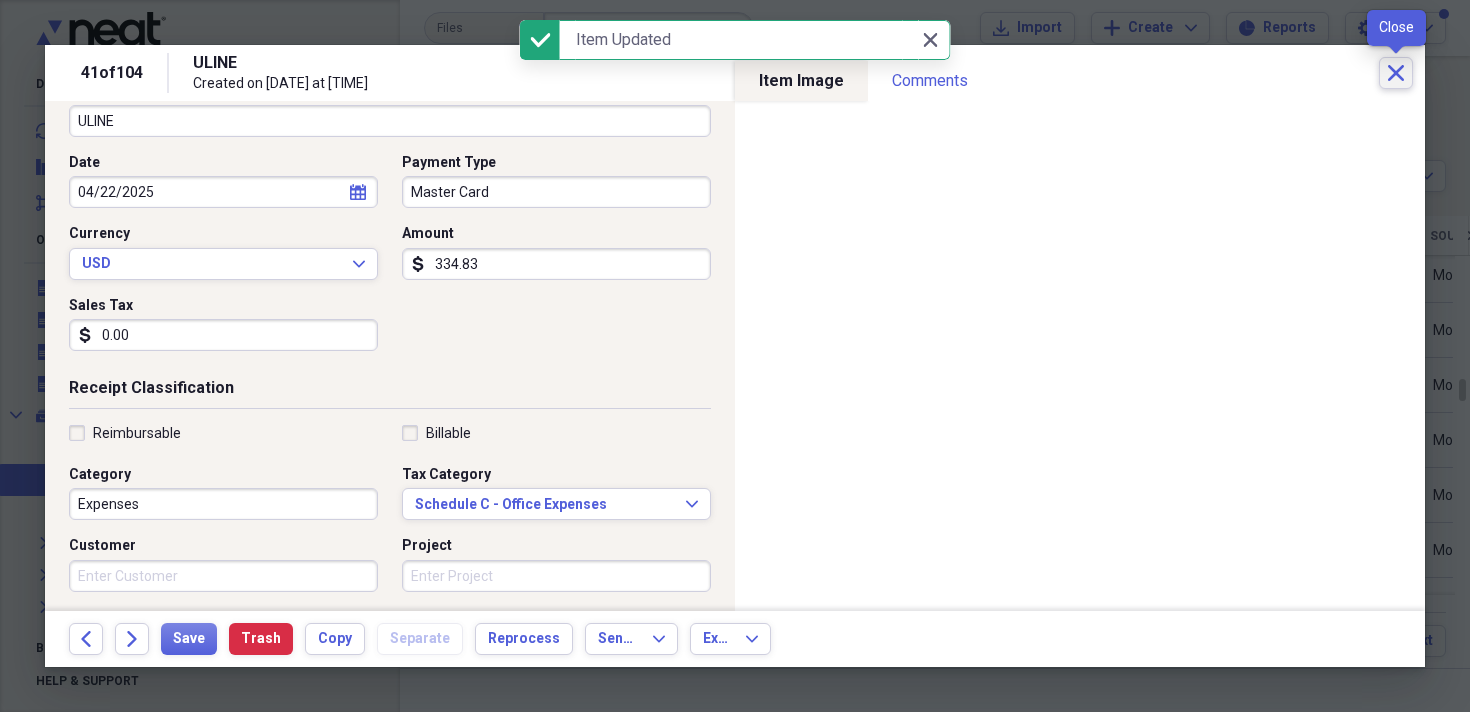 click on "Close" 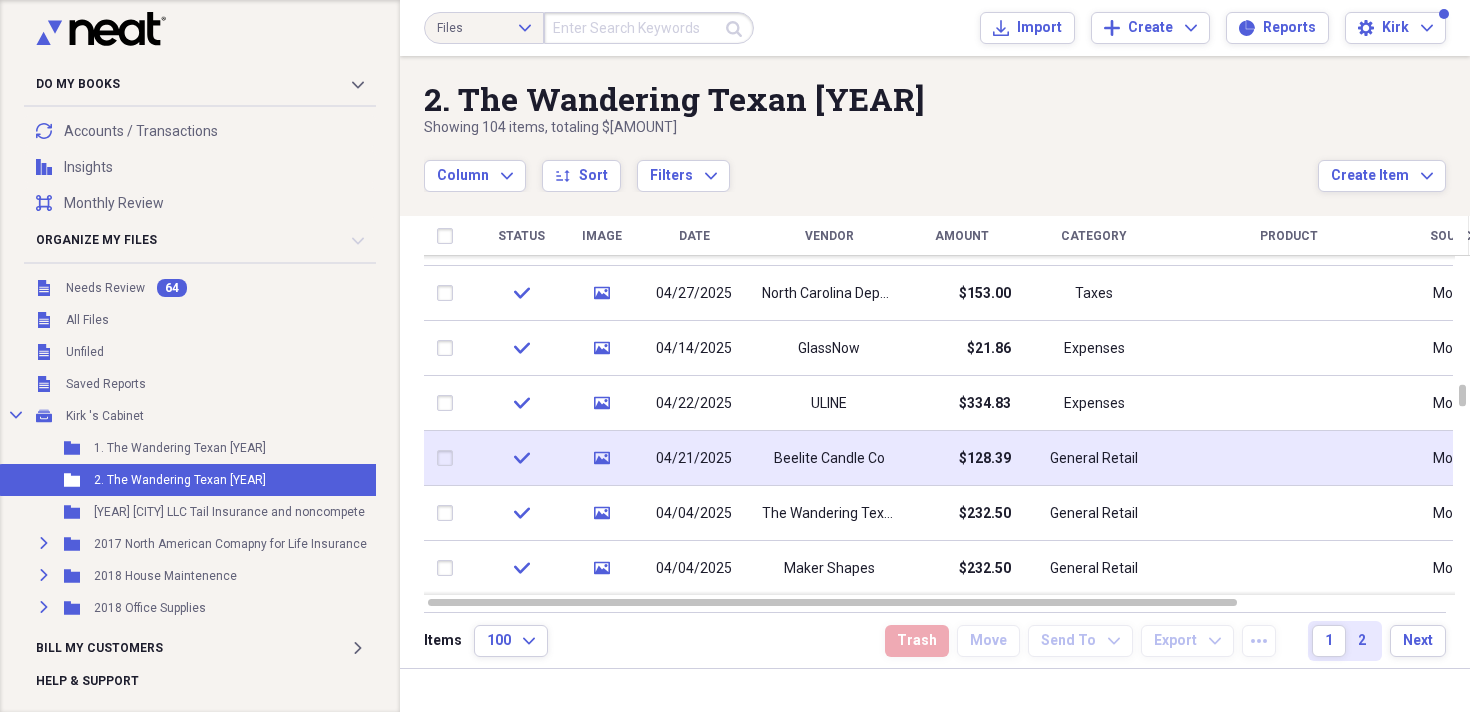 click on "04/21/2025" at bounding box center (694, 459) 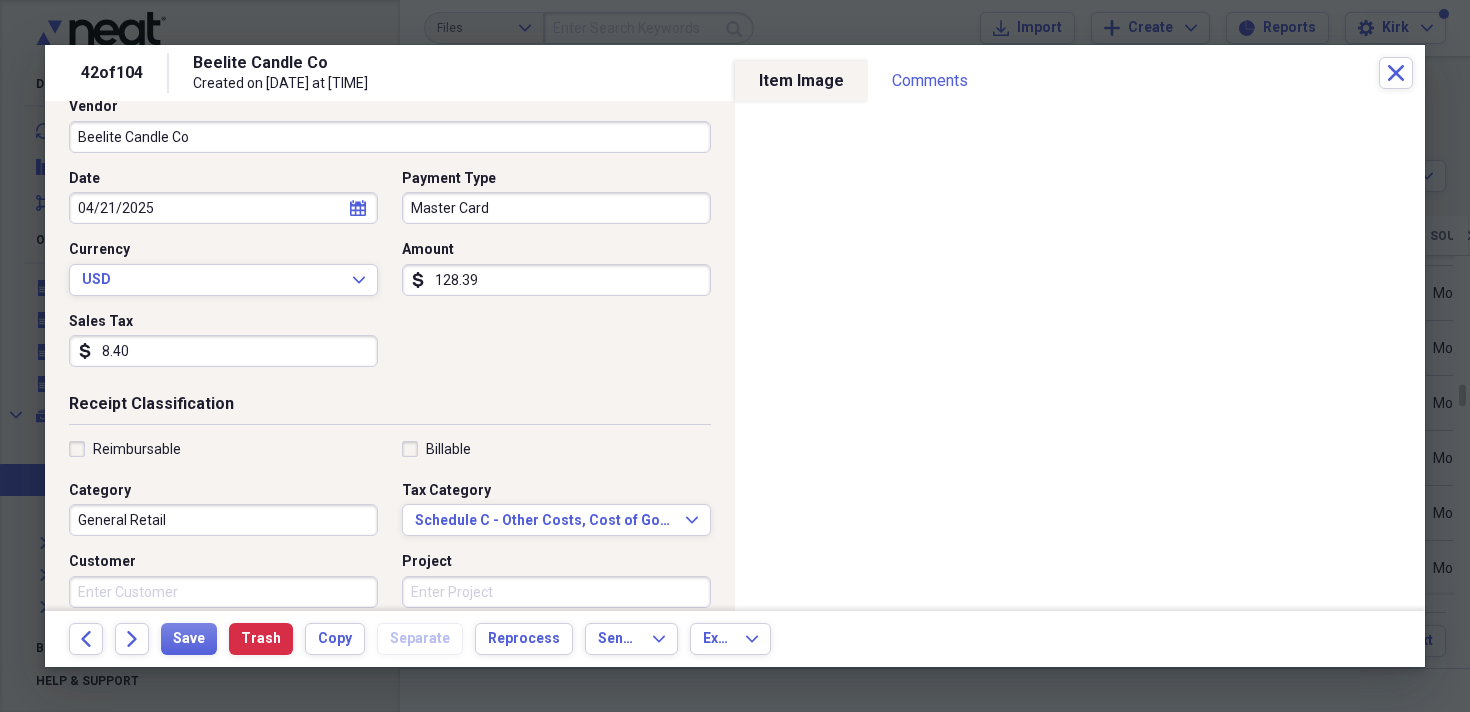 scroll, scrollTop: 150, scrollLeft: 0, axis: vertical 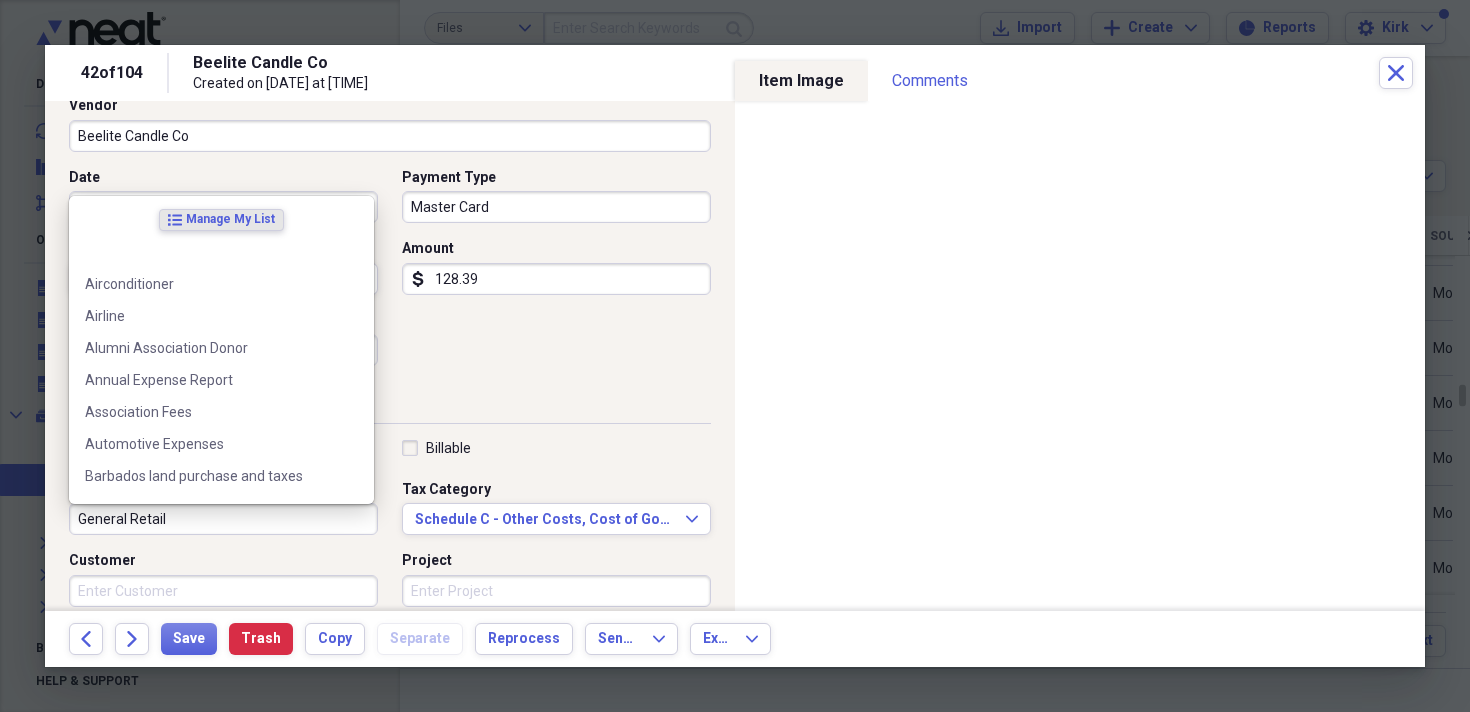 click on "General Retail" at bounding box center (223, 519) 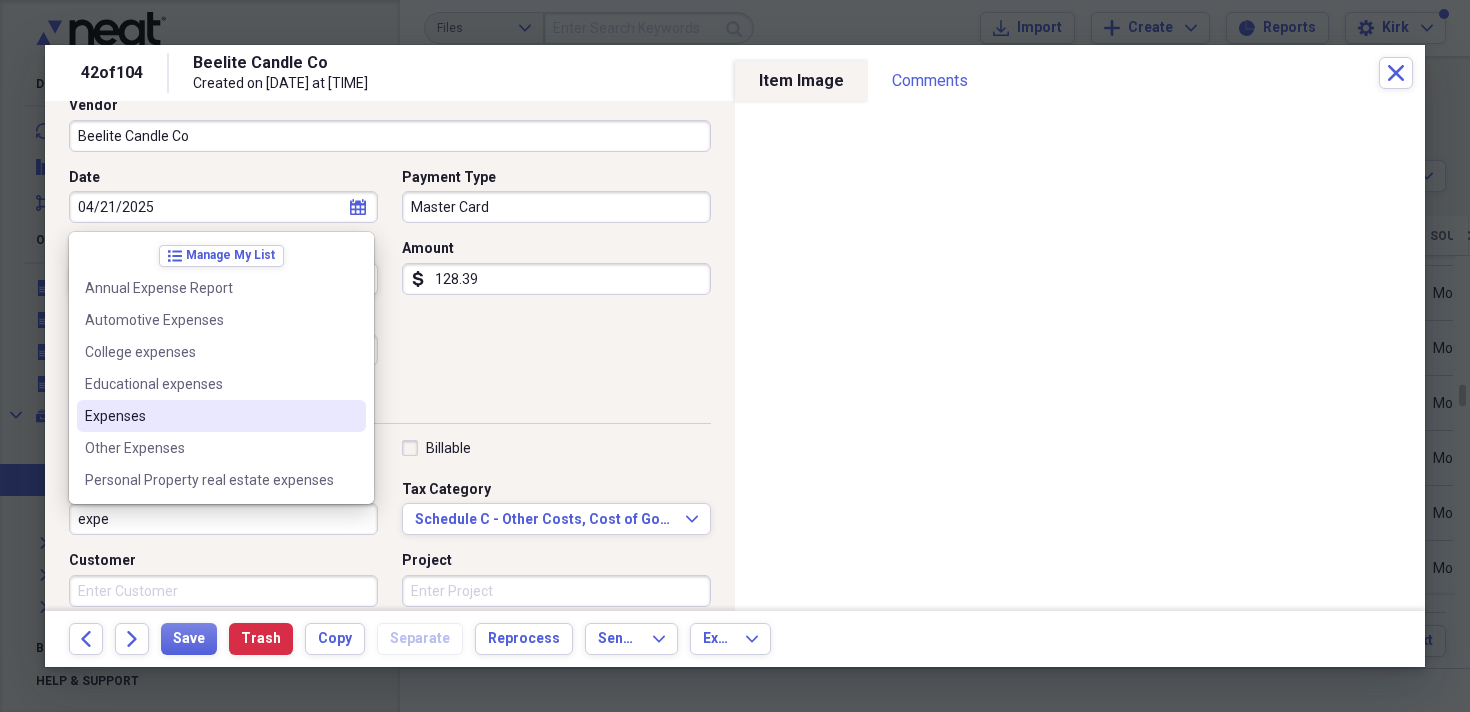 click on "Expenses" at bounding box center [209, 416] 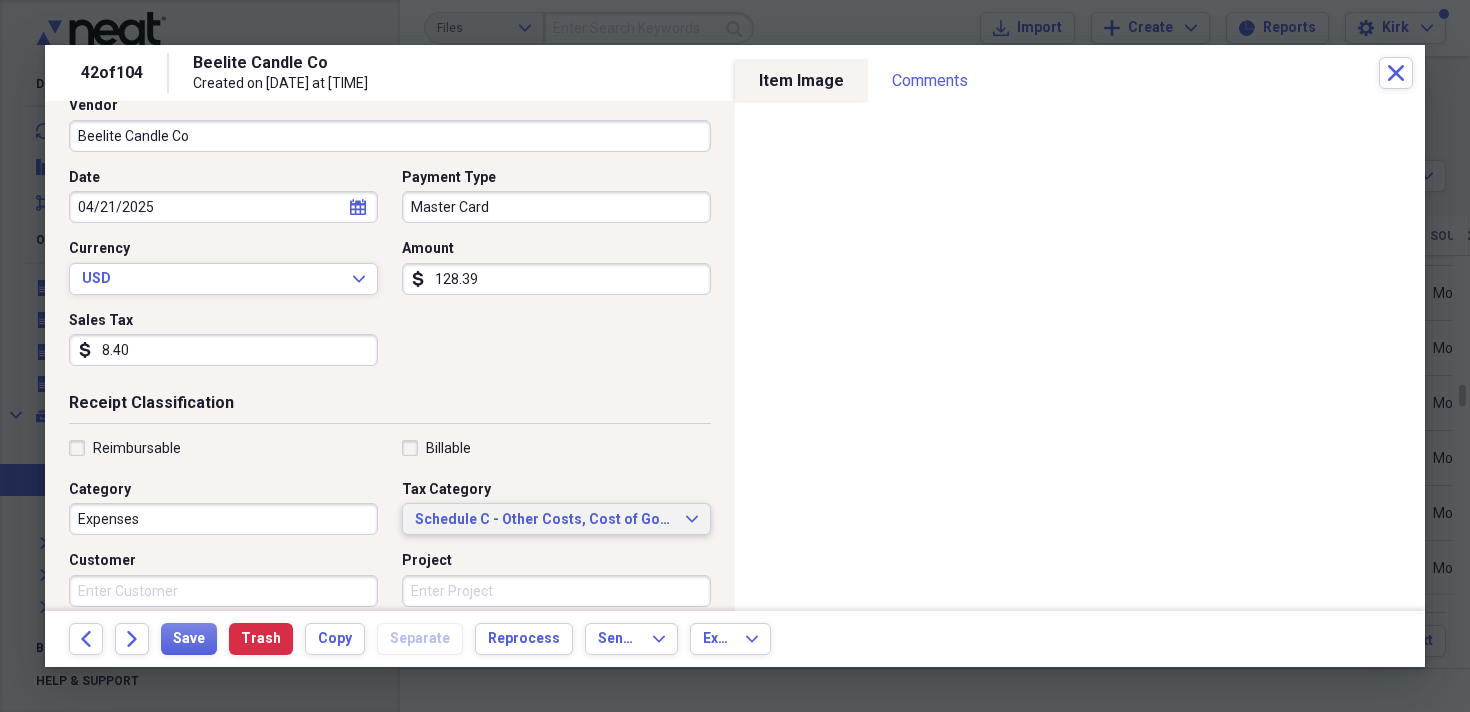 click on "Schedule C - Other Costs, Cost of Goods" at bounding box center [544, 520] 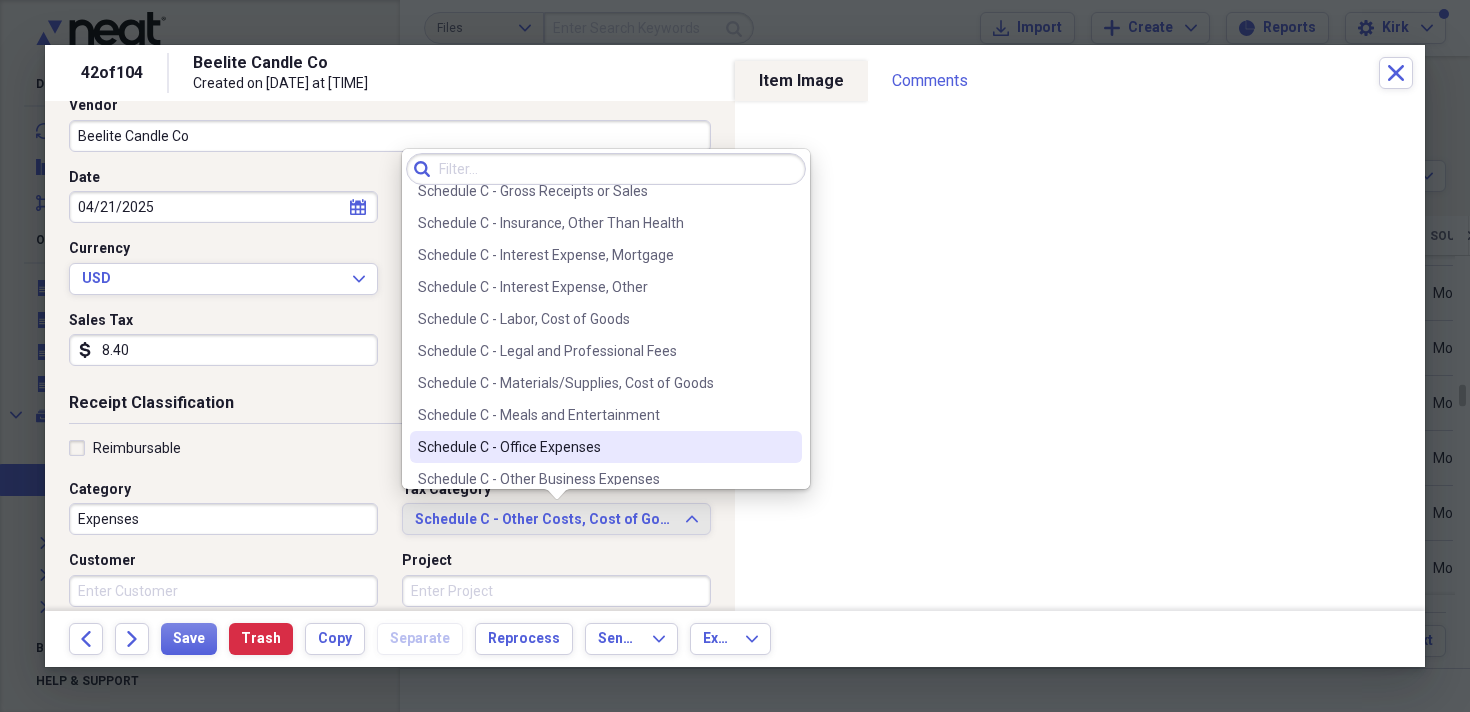 scroll, scrollTop: 3801, scrollLeft: 0, axis: vertical 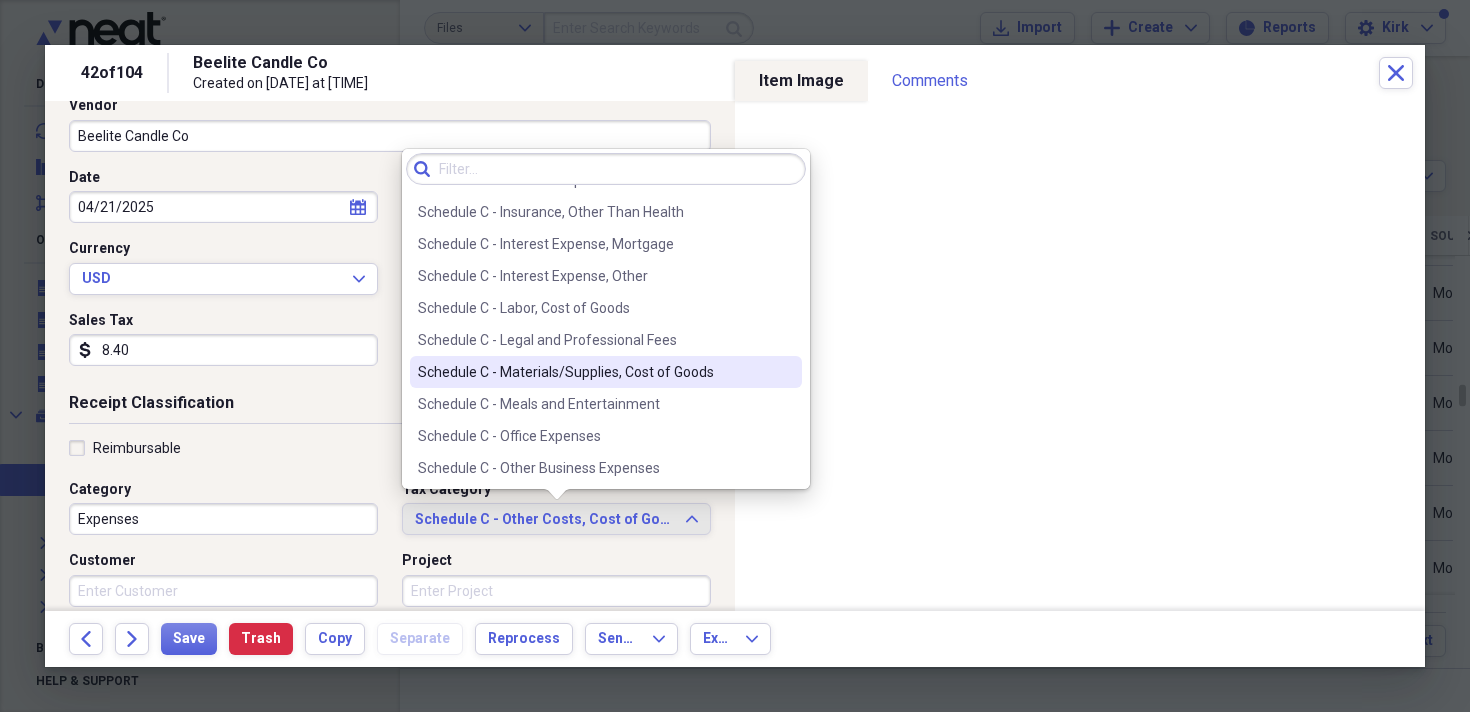 click on "Schedule C - Materials/Supplies, Cost of Goods" at bounding box center (594, 372) 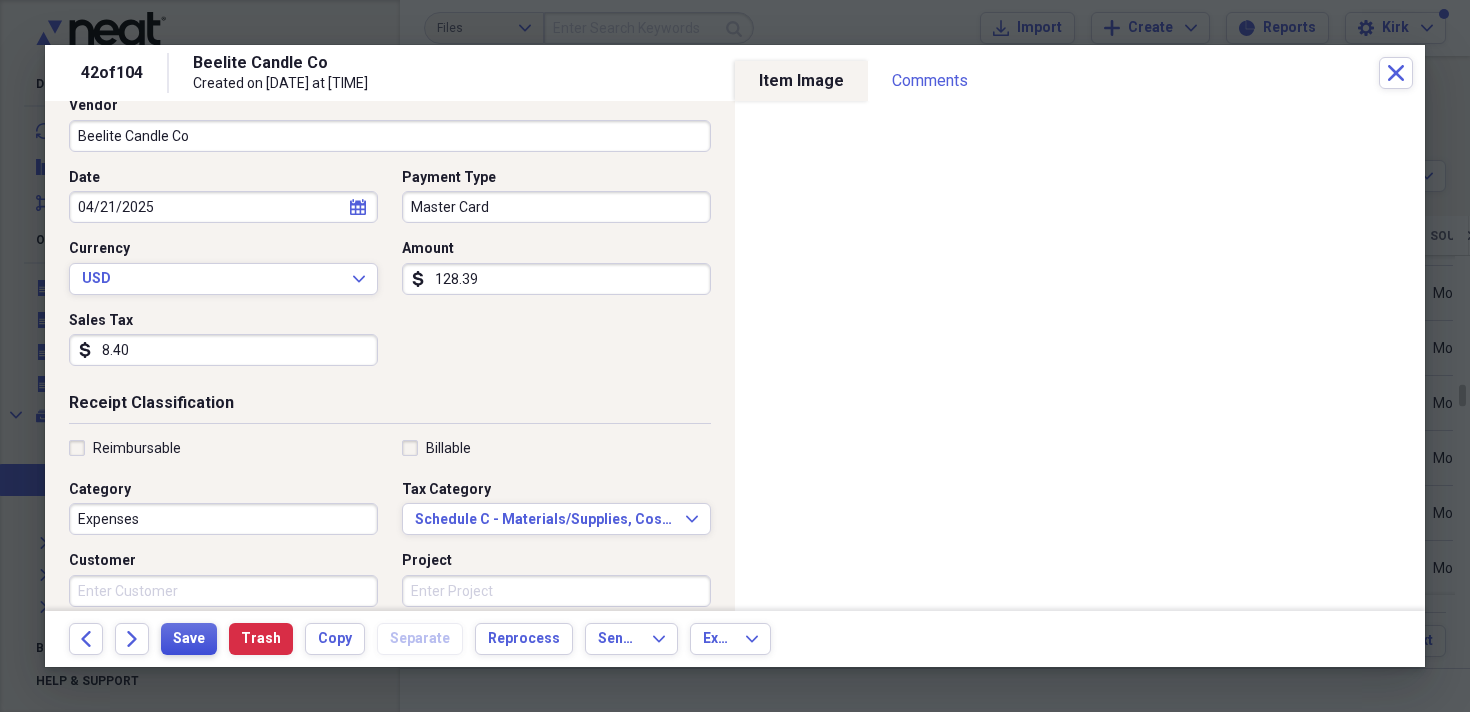 click on "Save" at bounding box center (189, 639) 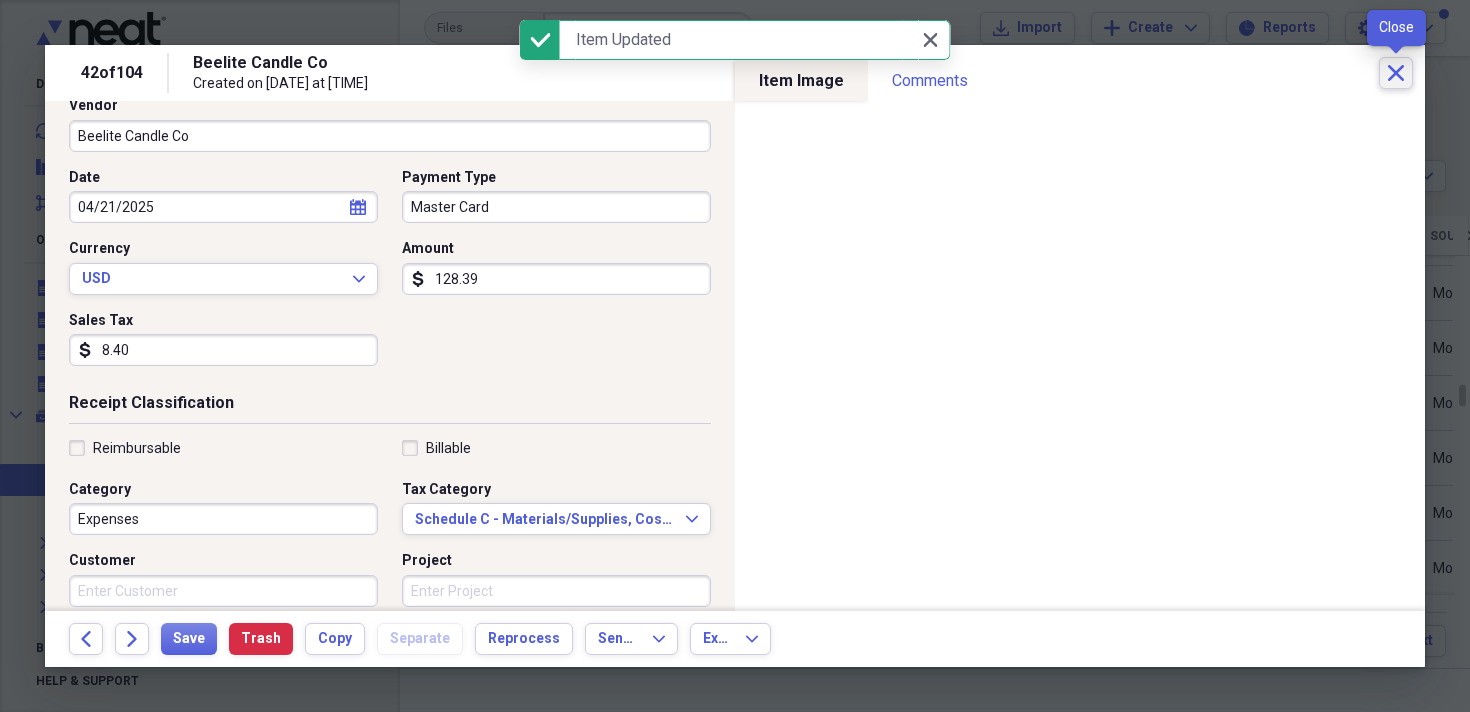 click on "Close" 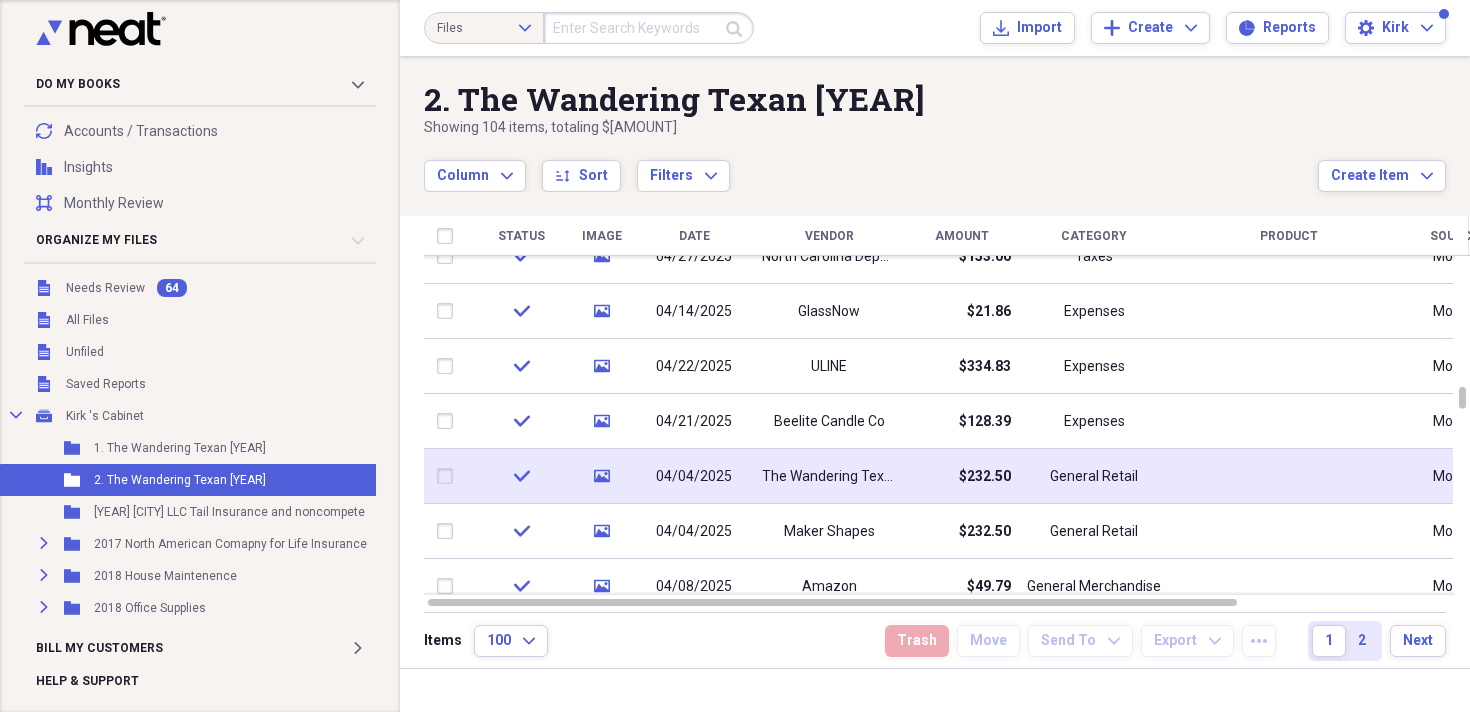 click on "The Wandering Texan LLC" at bounding box center [829, 477] 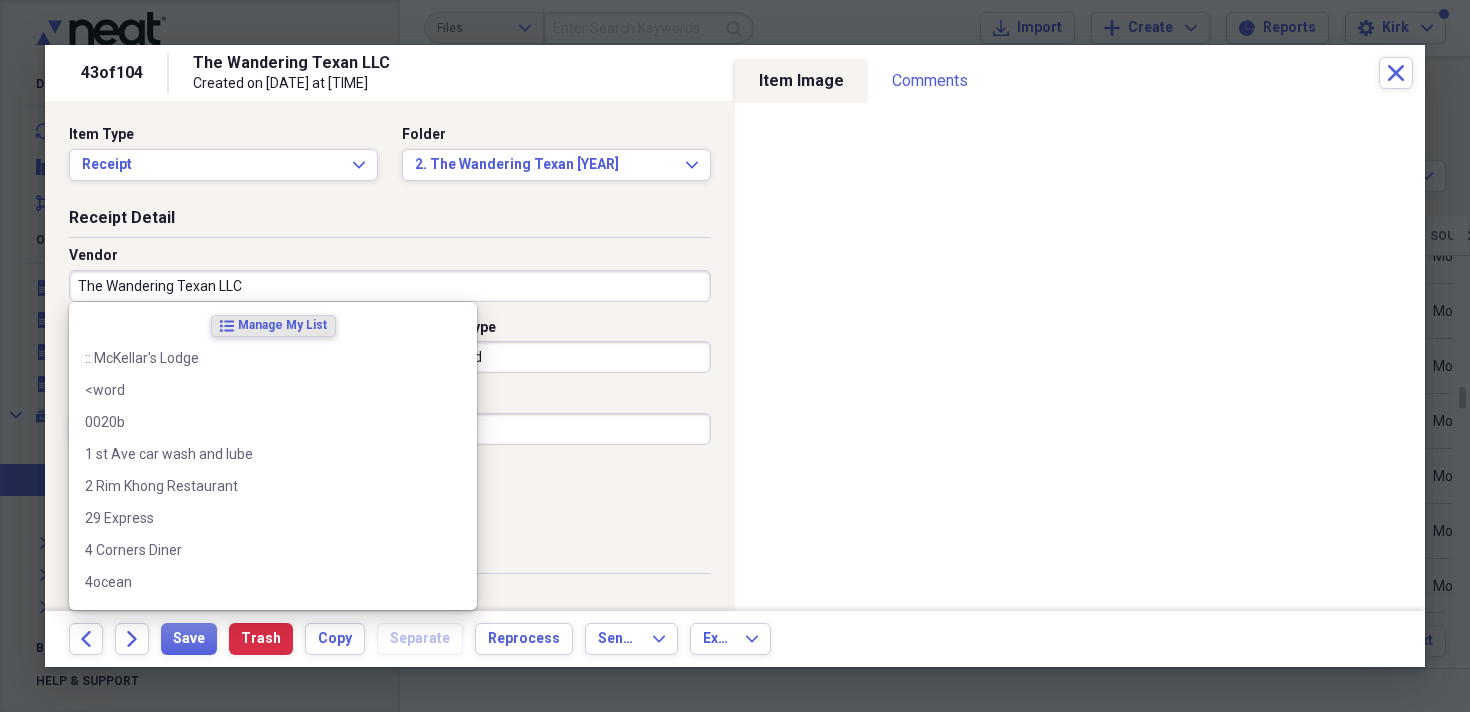 click on "The Wandering Texan LLC" at bounding box center [390, 286] 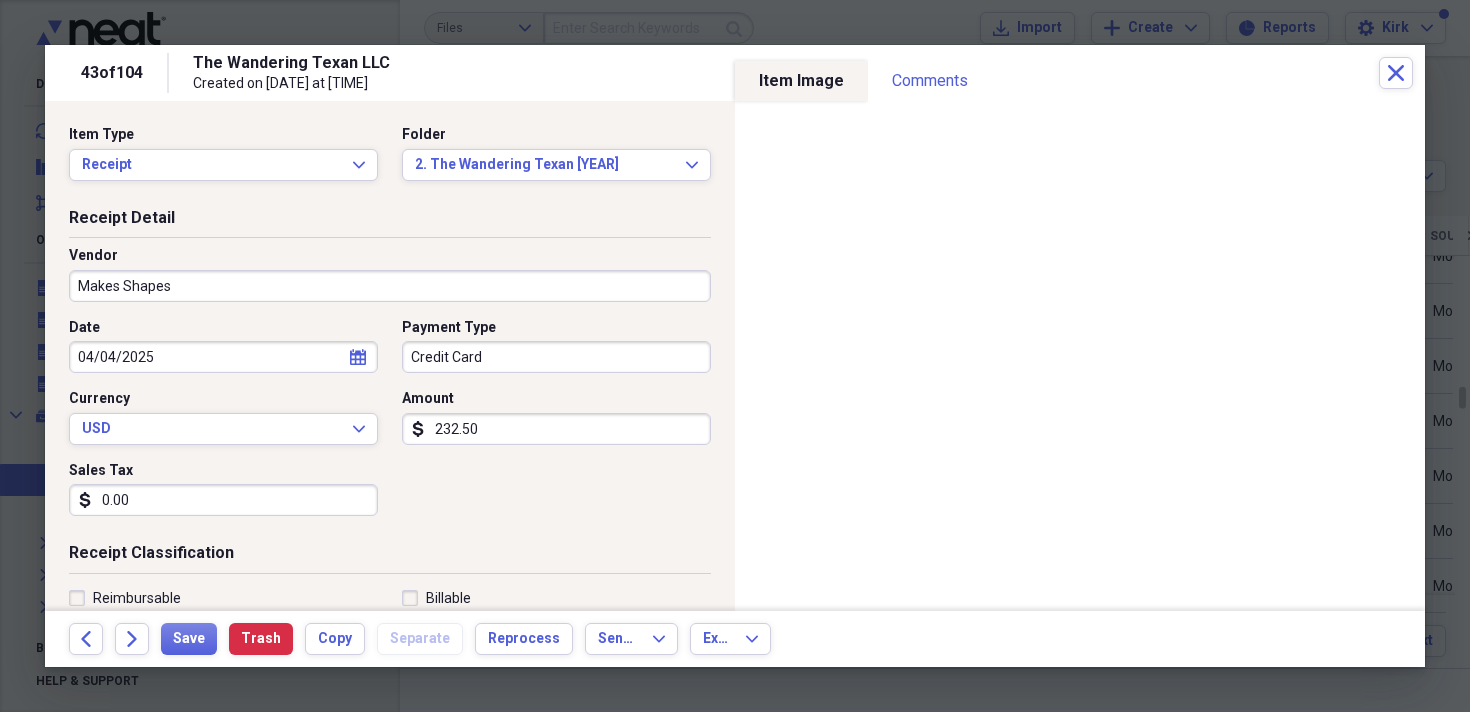 type on "[PERSON] Shapes" 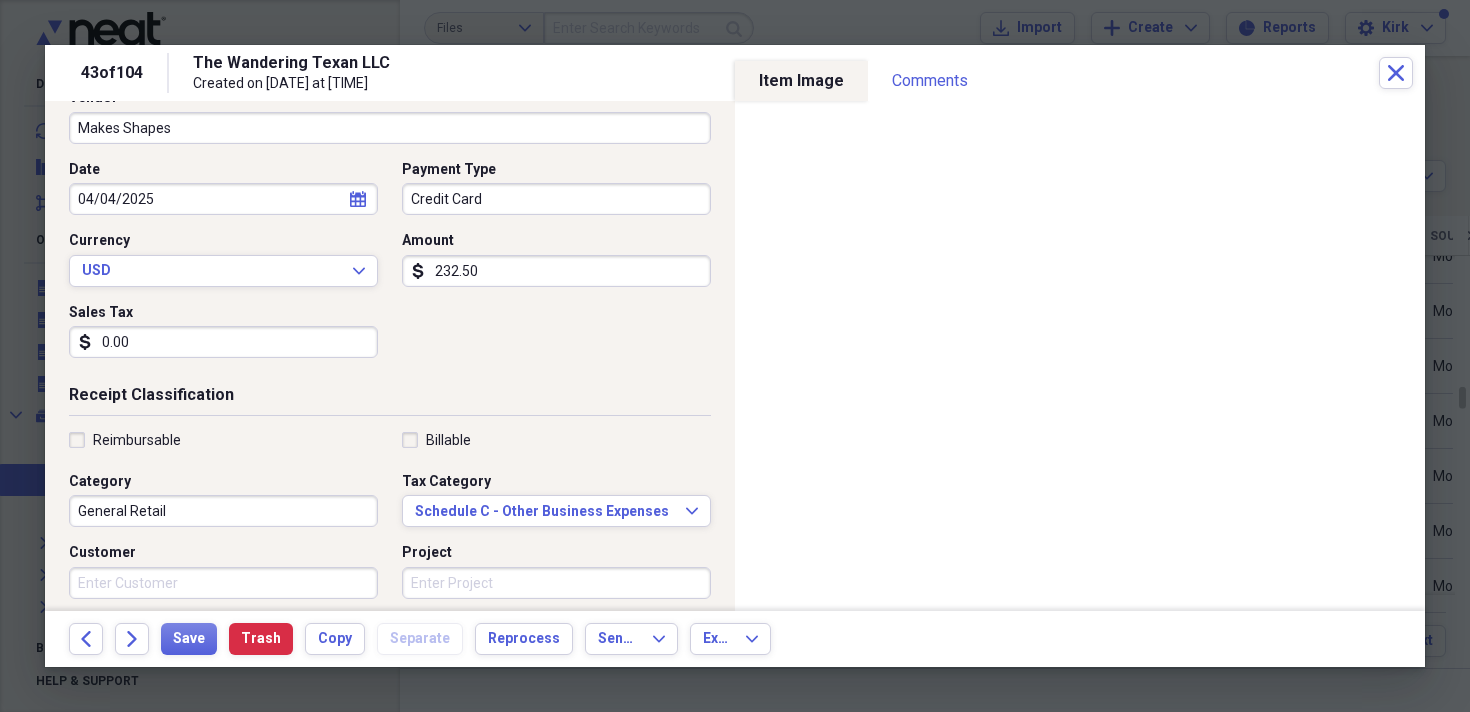 scroll, scrollTop: 165, scrollLeft: 0, axis: vertical 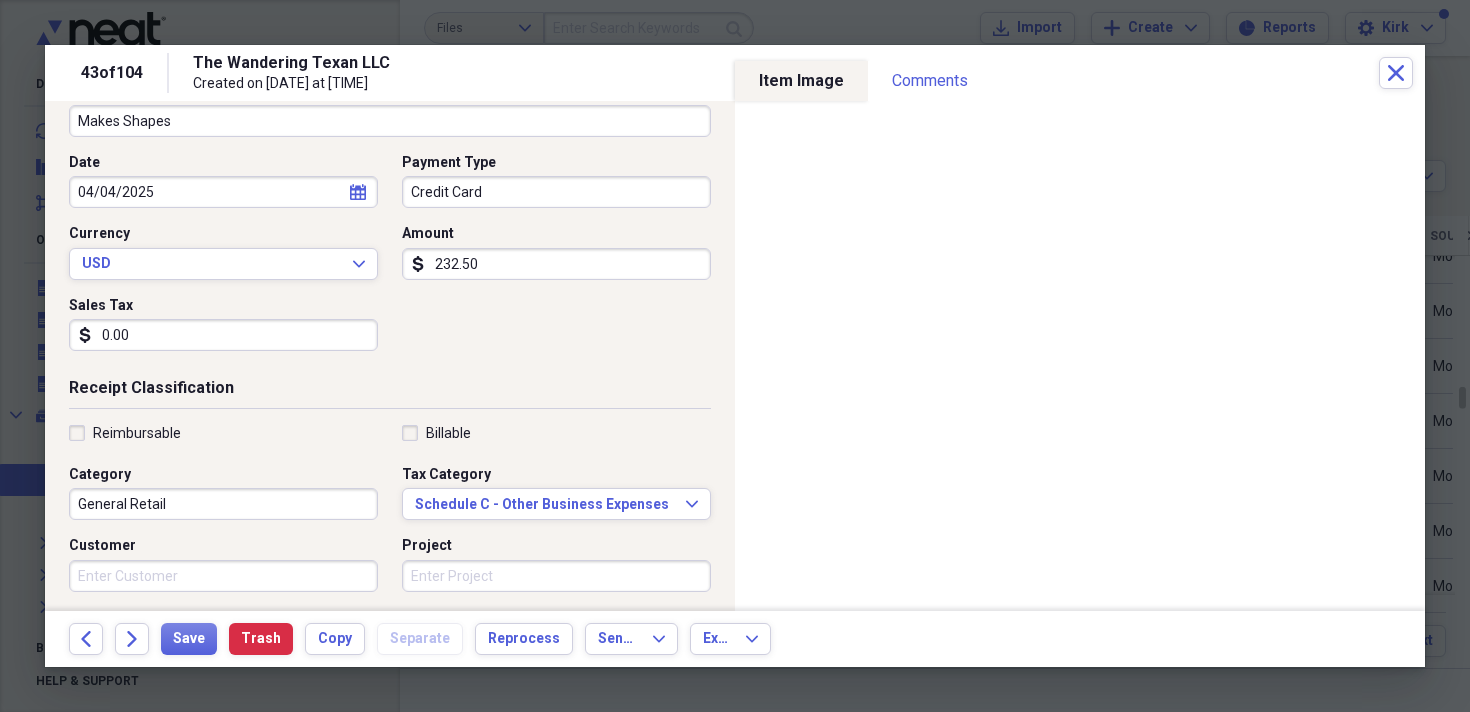 click on "General Retail" at bounding box center [223, 504] 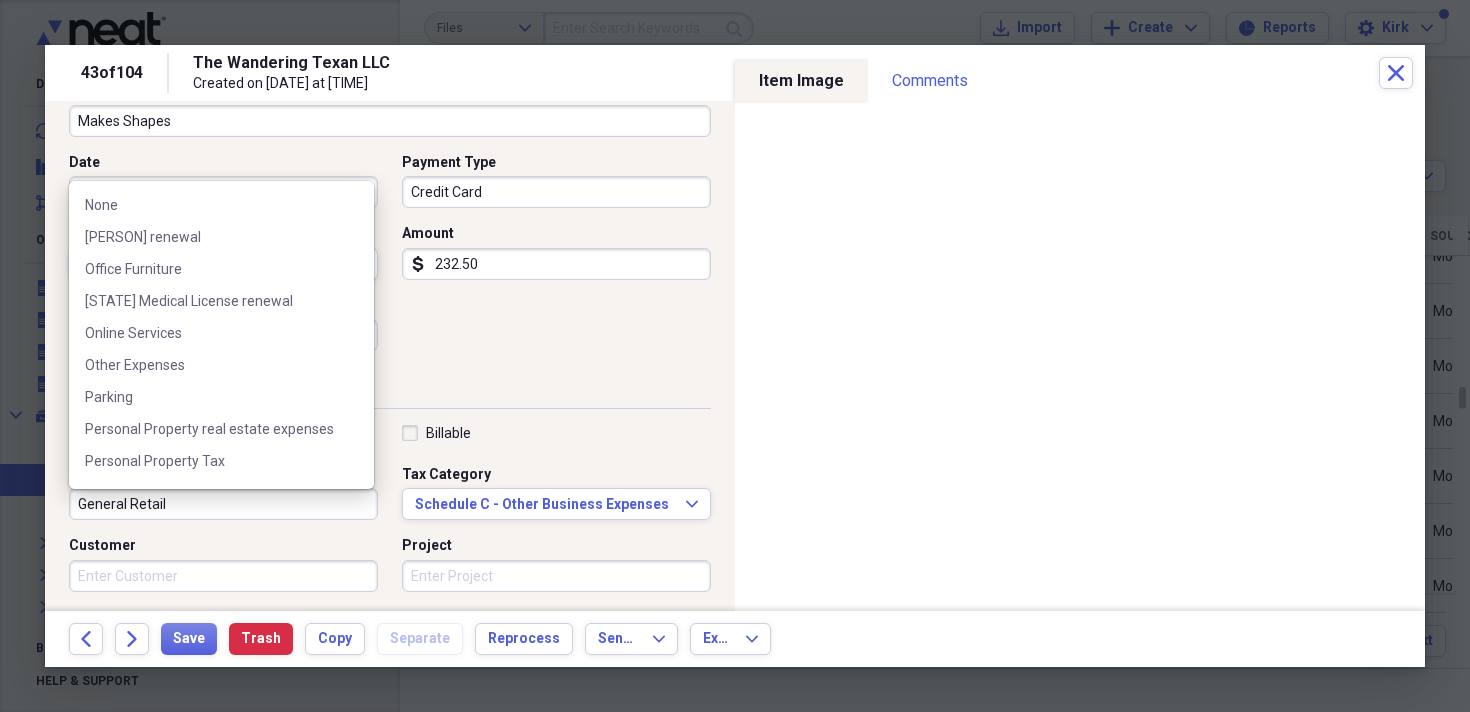 scroll, scrollTop: 1810, scrollLeft: 0, axis: vertical 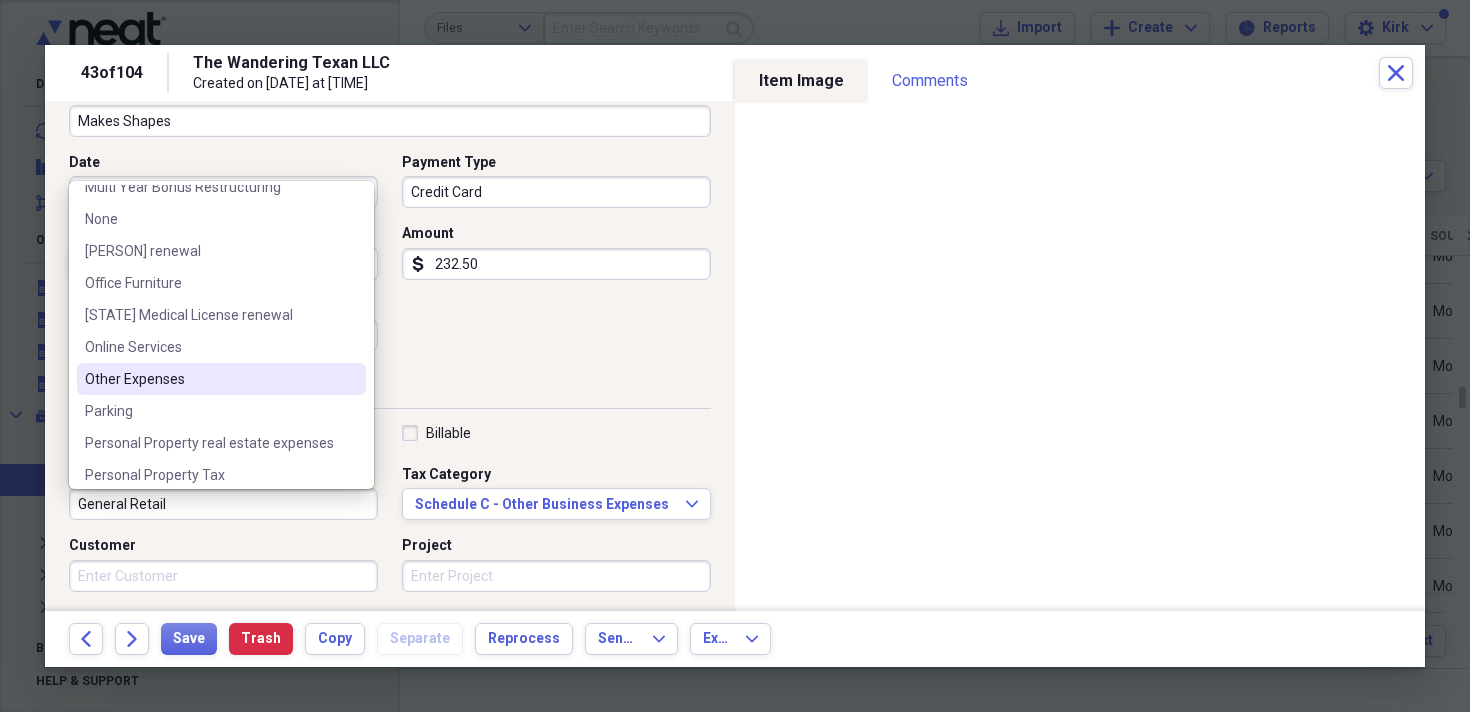 click on "Other Expenses" at bounding box center (209, 379) 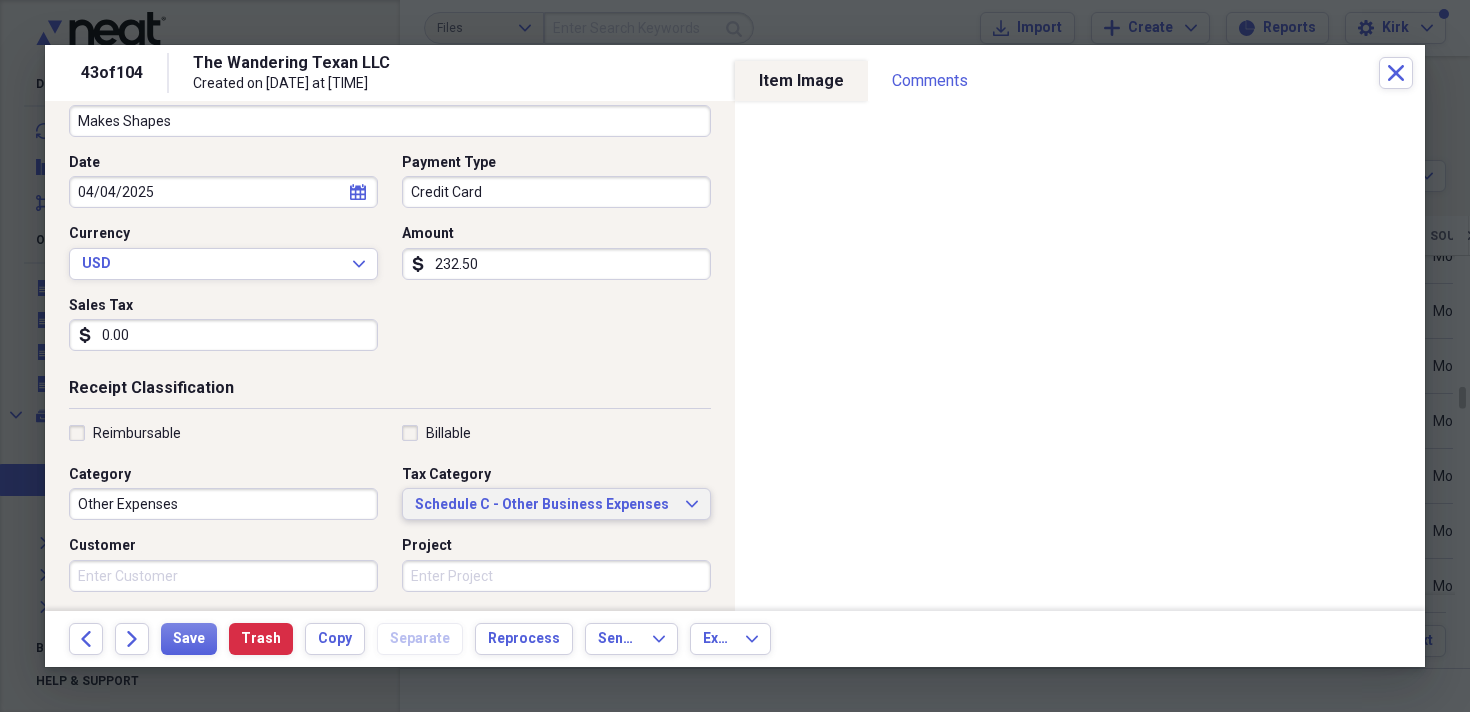 click on "Schedule C - Other Business Expenses" at bounding box center (544, 505) 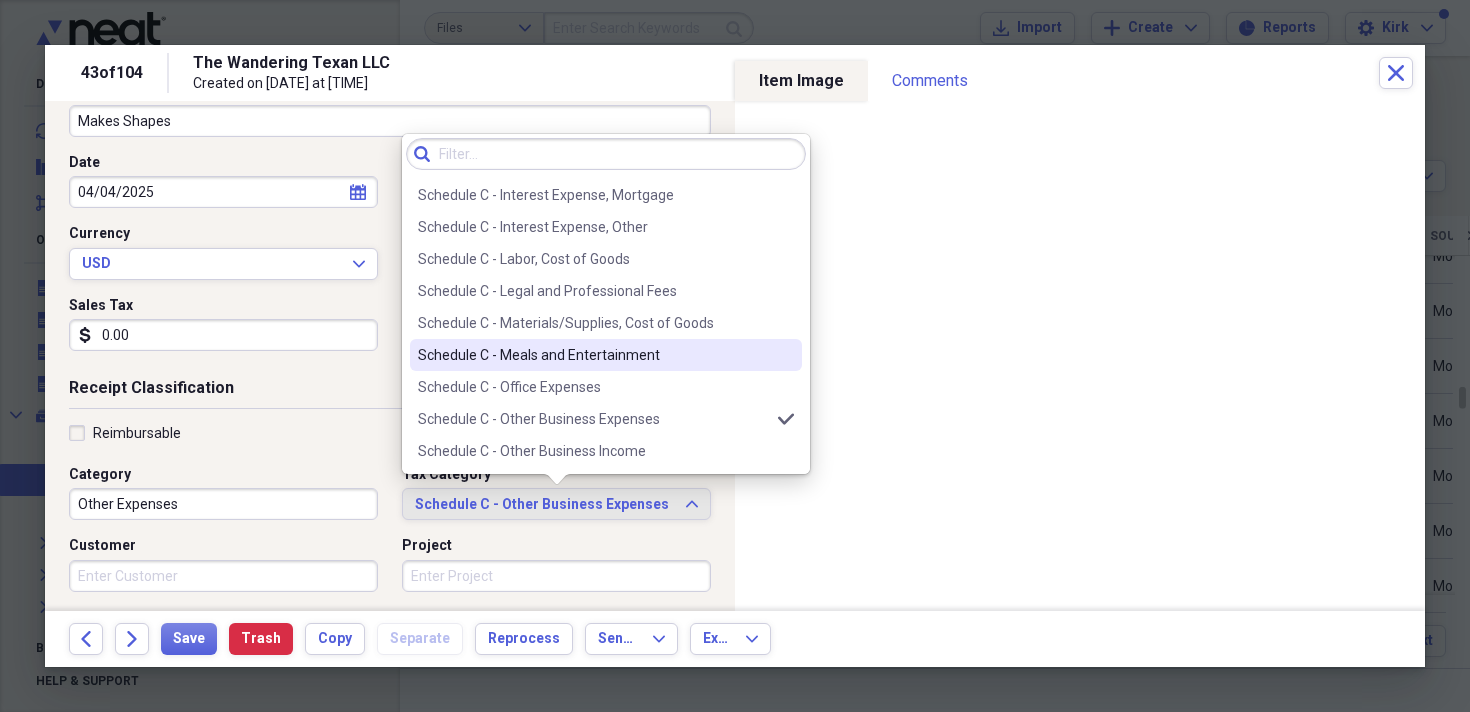 scroll, scrollTop: 3827, scrollLeft: 0, axis: vertical 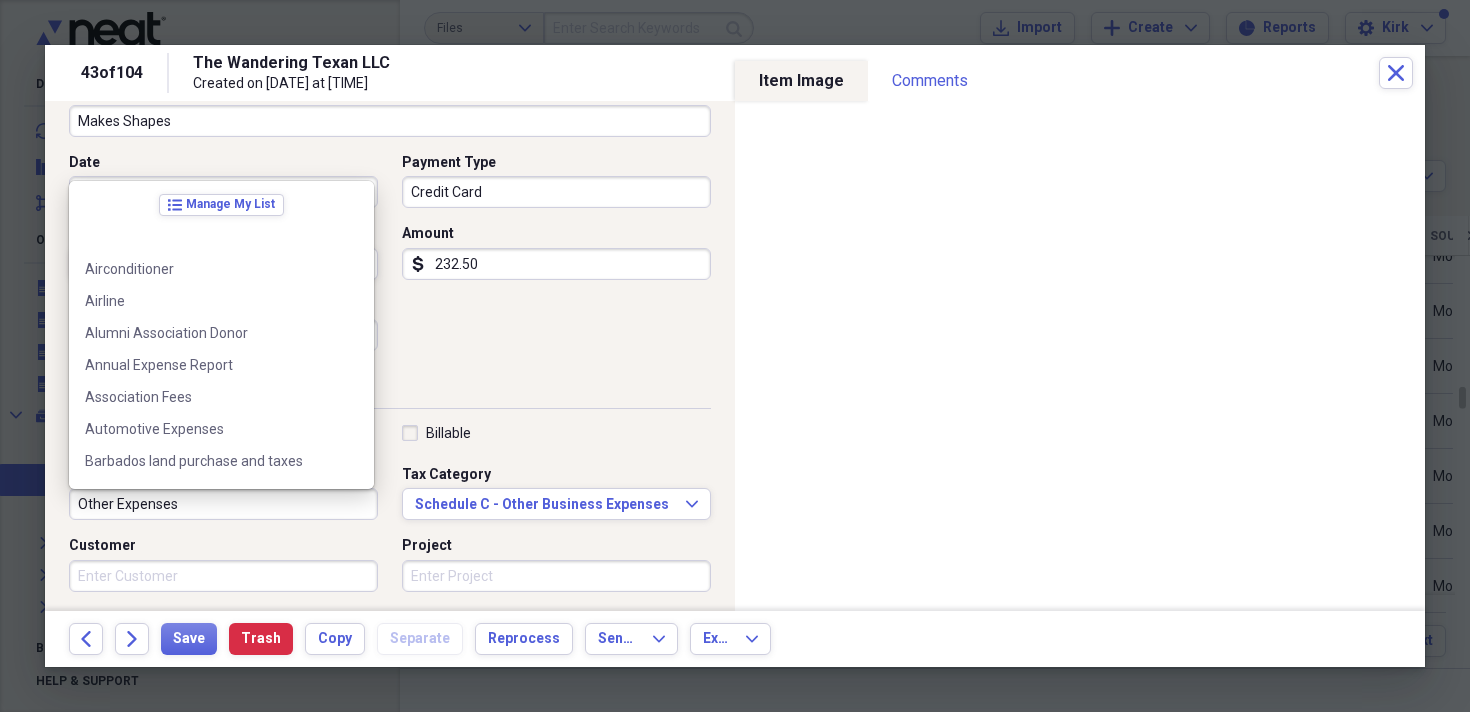 click on "Other Expenses" at bounding box center [223, 504] 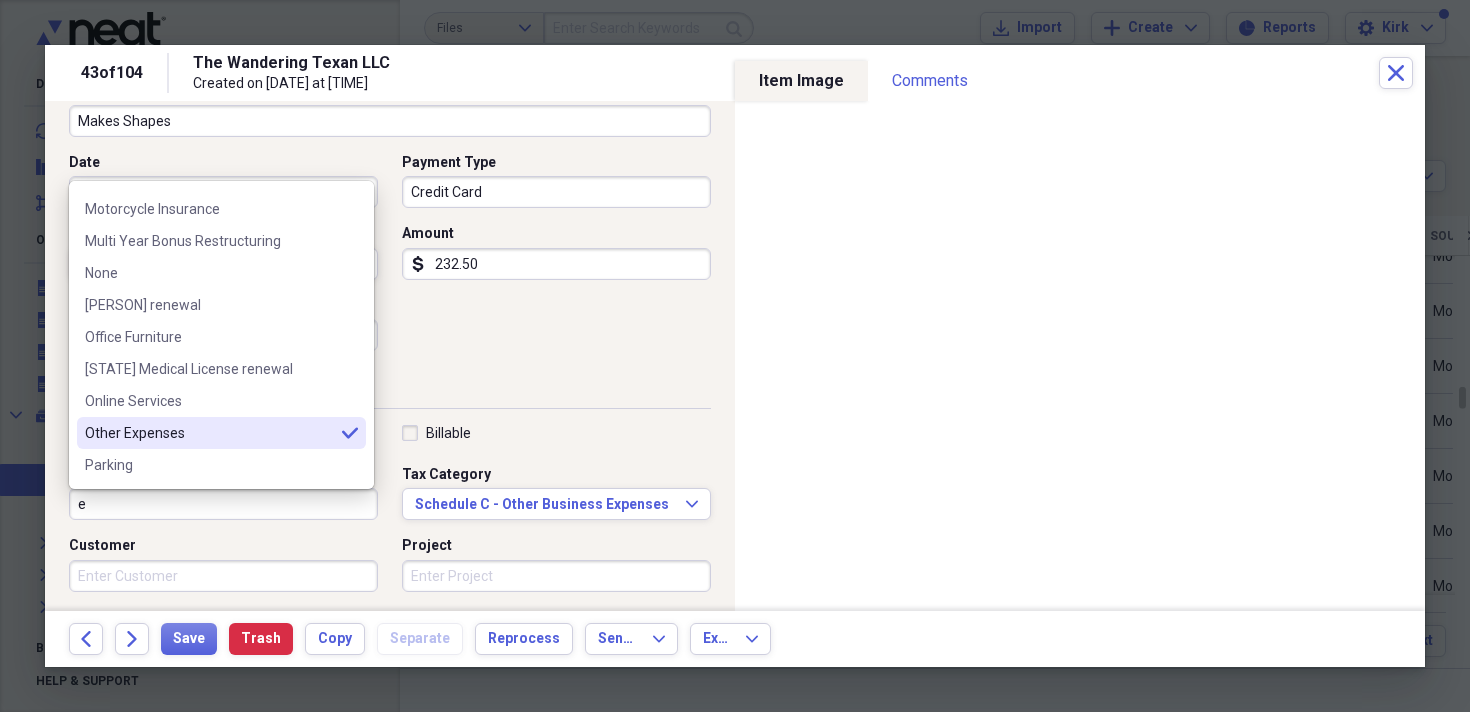 scroll, scrollTop: 0, scrollLeft: 0, axis: both 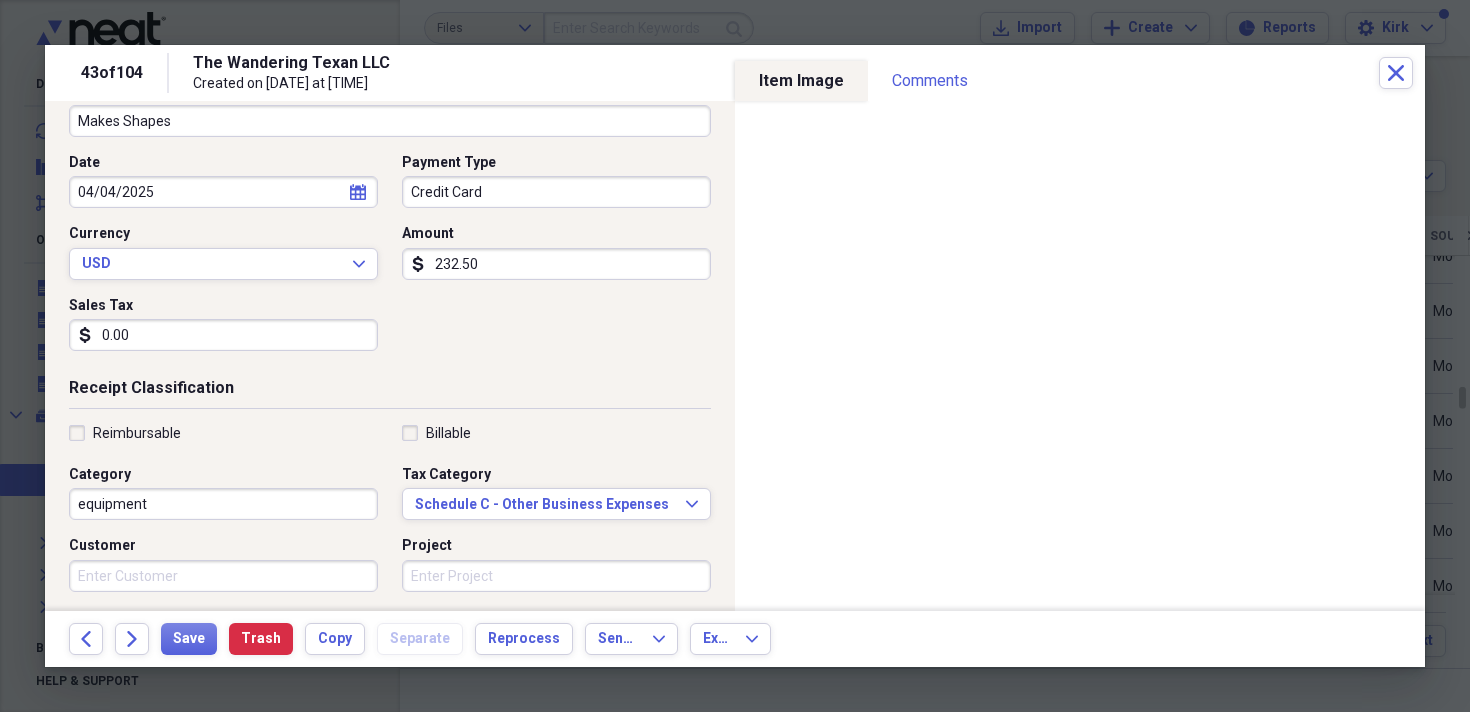 type on "equipment" 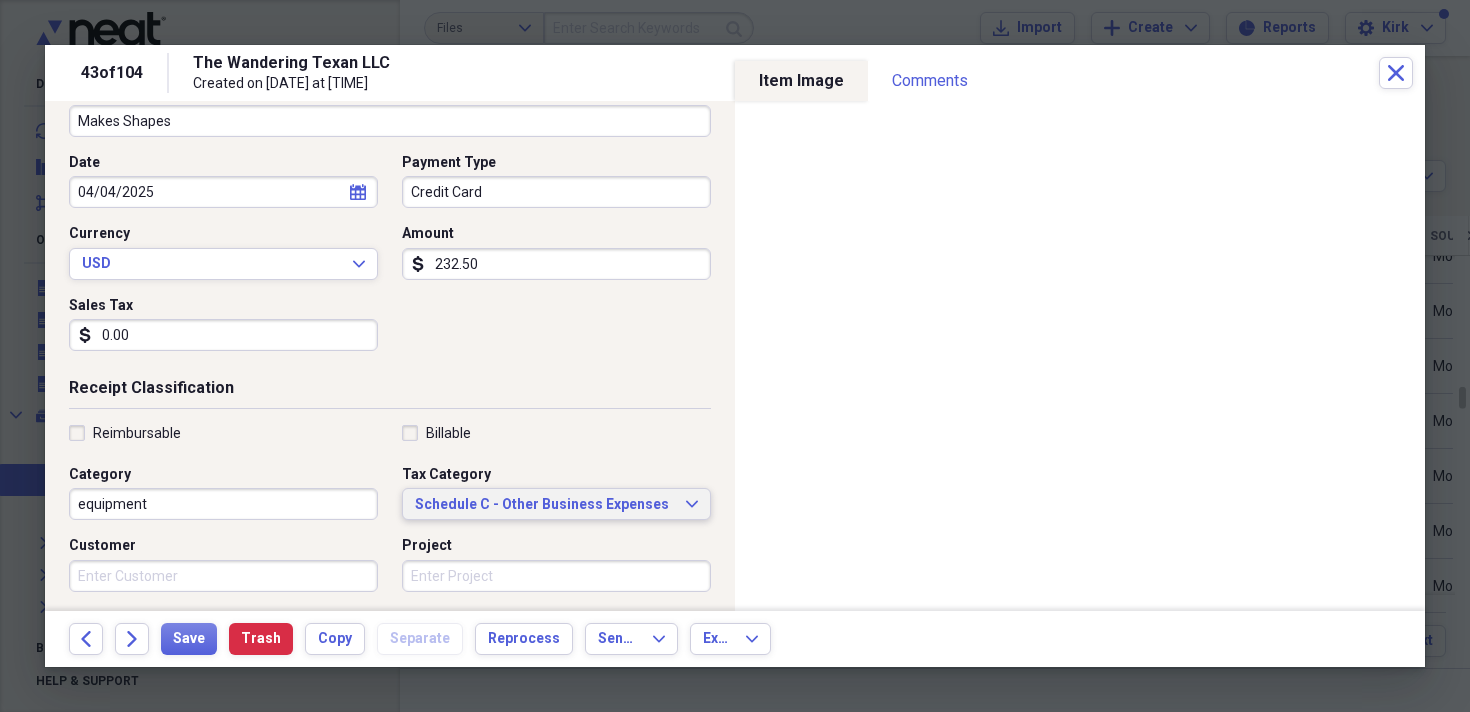 type 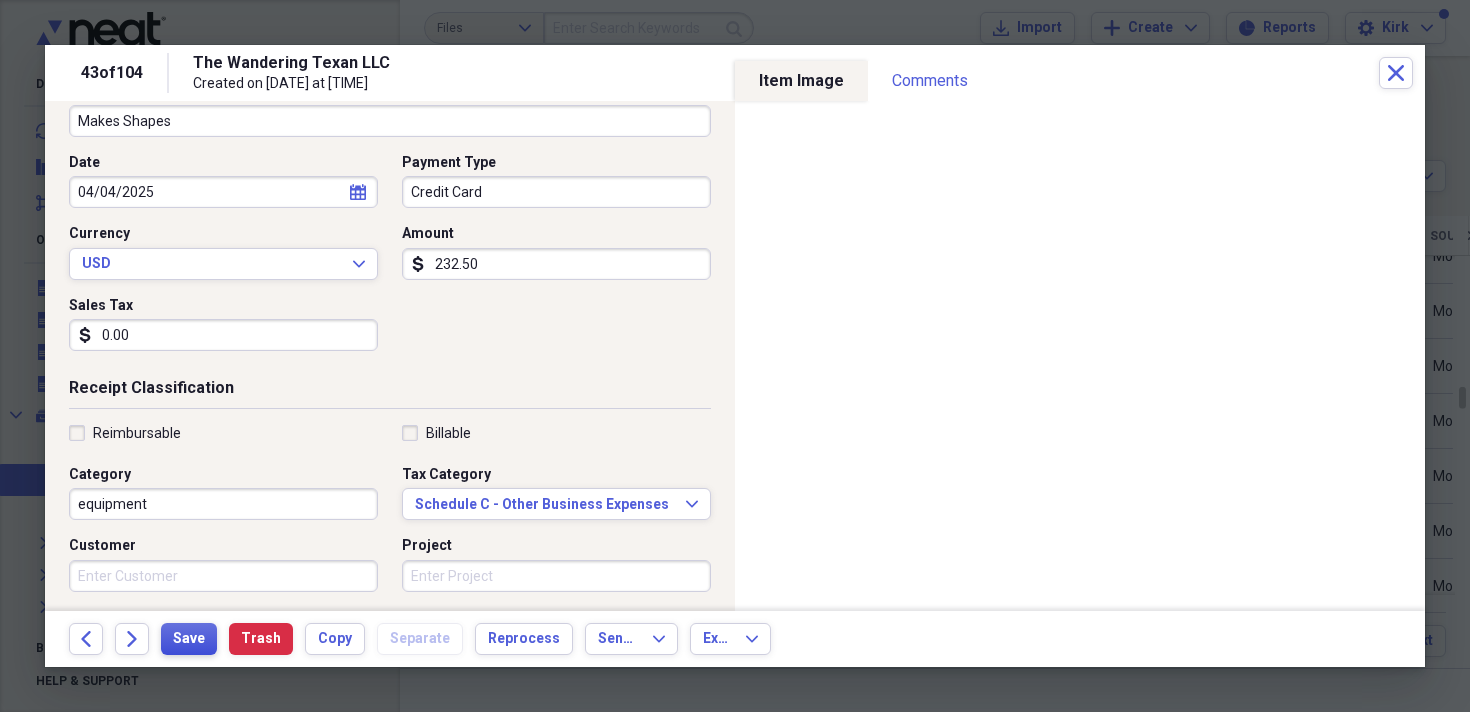 click on "Save" at bounding box center [189, 639] 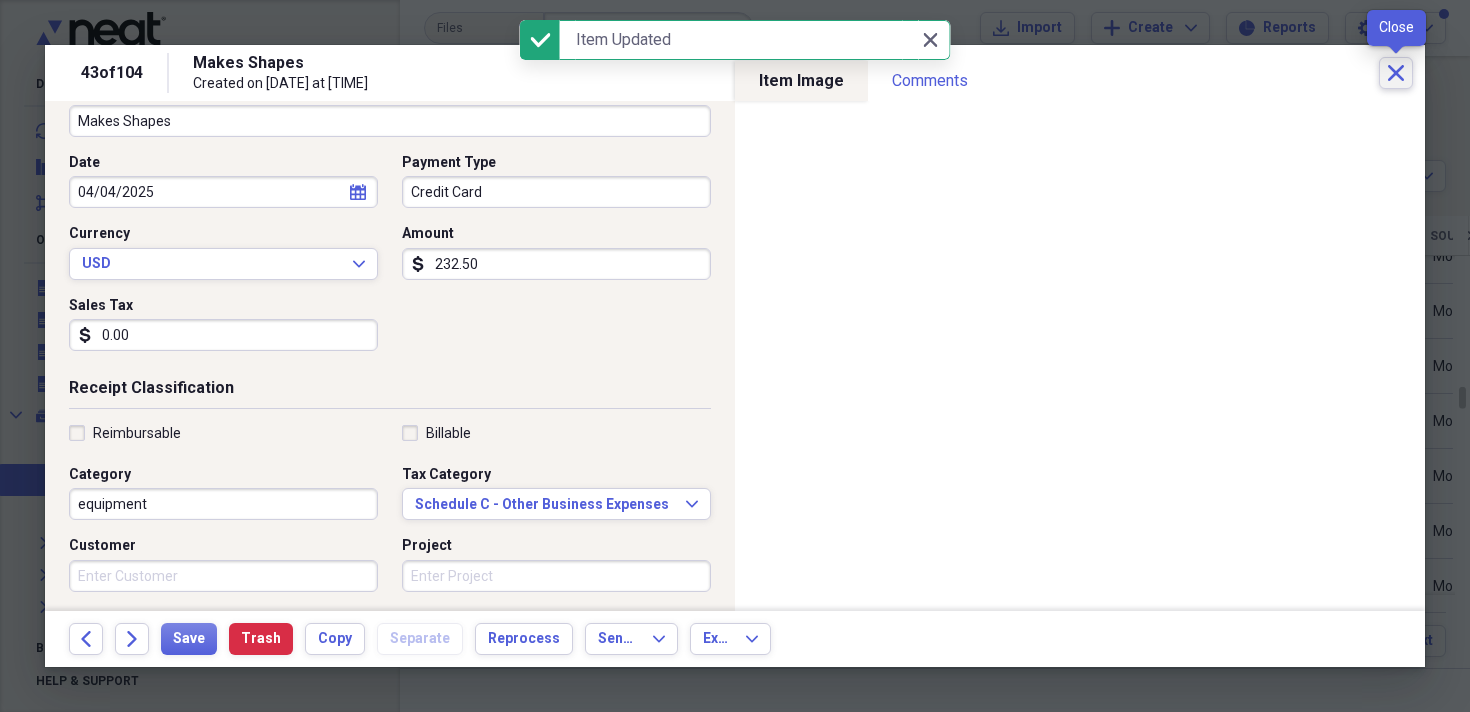 click on "Close" at bounding box center [1396, 73] 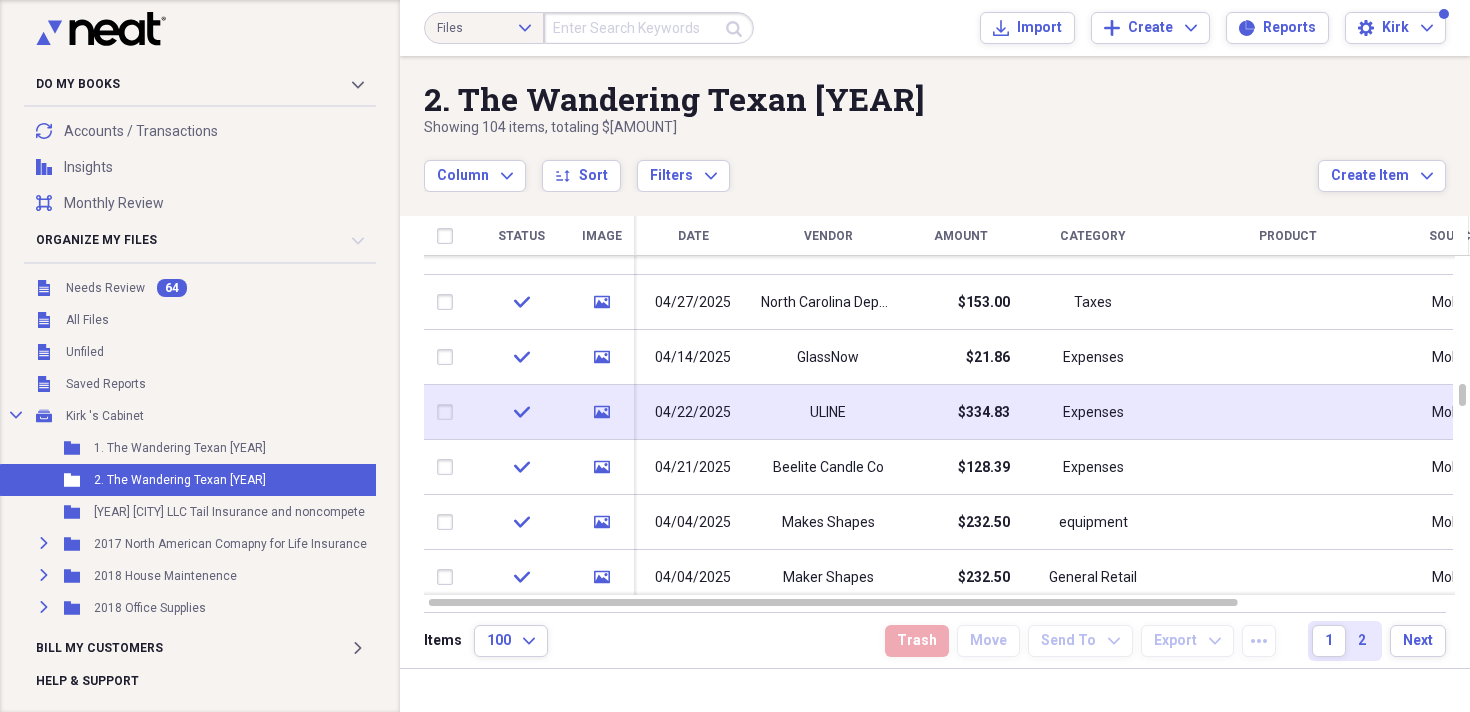 click on "ULINE" at bounding box center [828, 412] 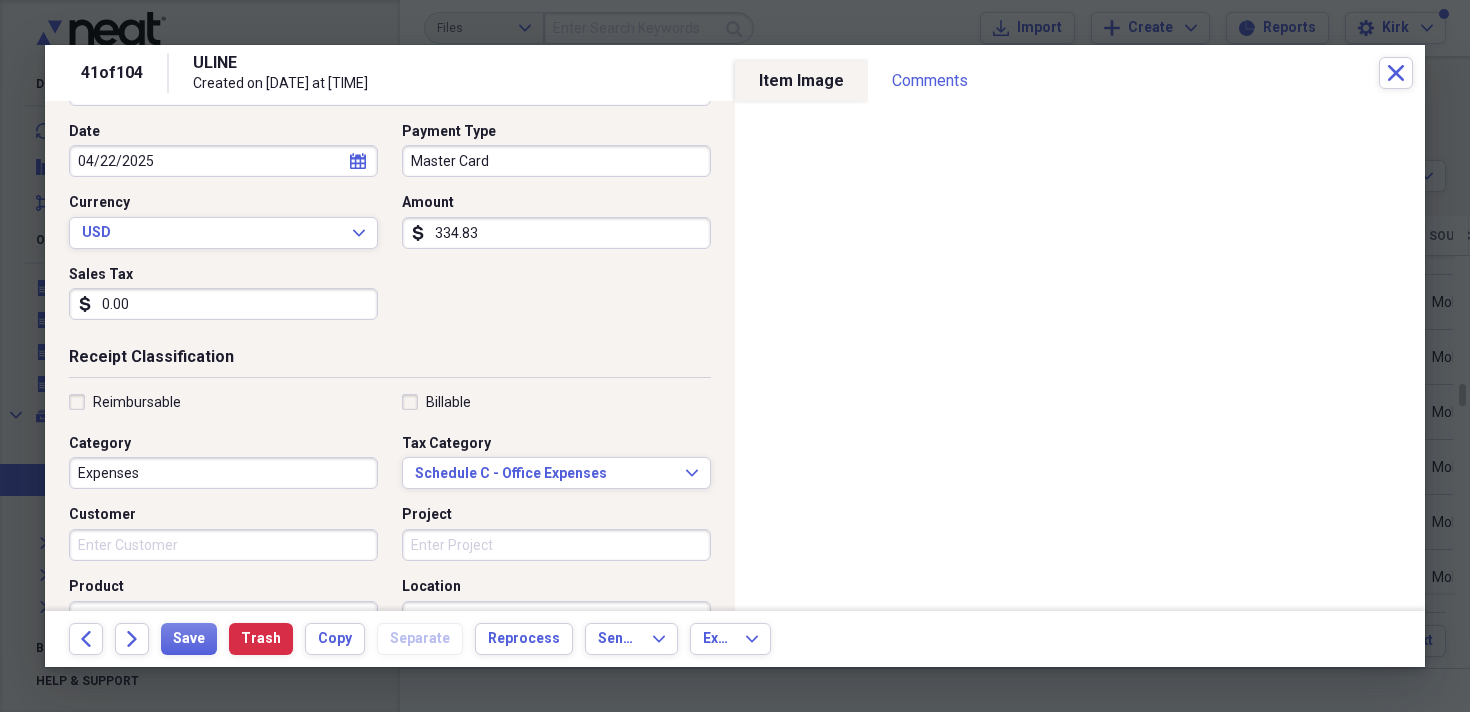 scroll, scrollTop: 198, scrollLeft: 0, axis: vertical 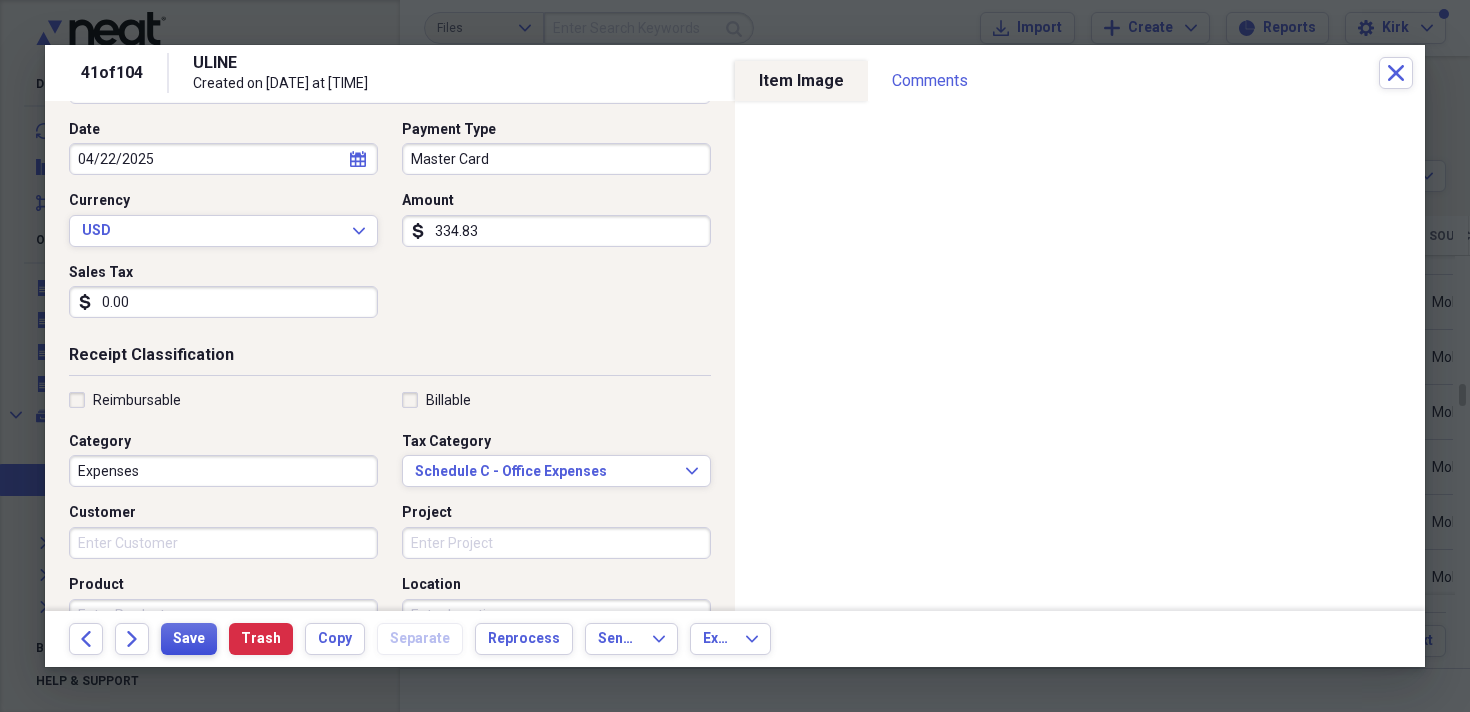 click on "Save" at bounding box center [189, 639] 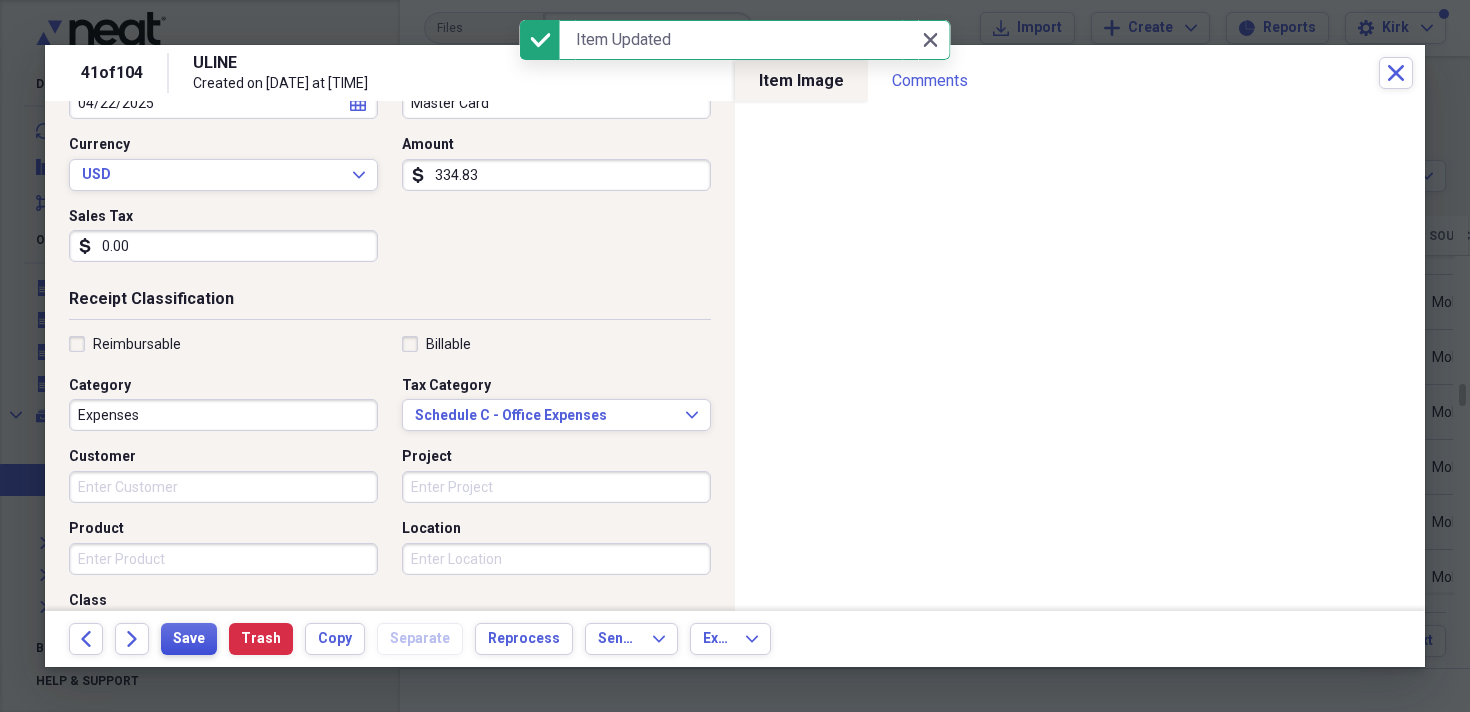 scroll, scrollTop: 265, scrollLeft: 0, axis: vertical 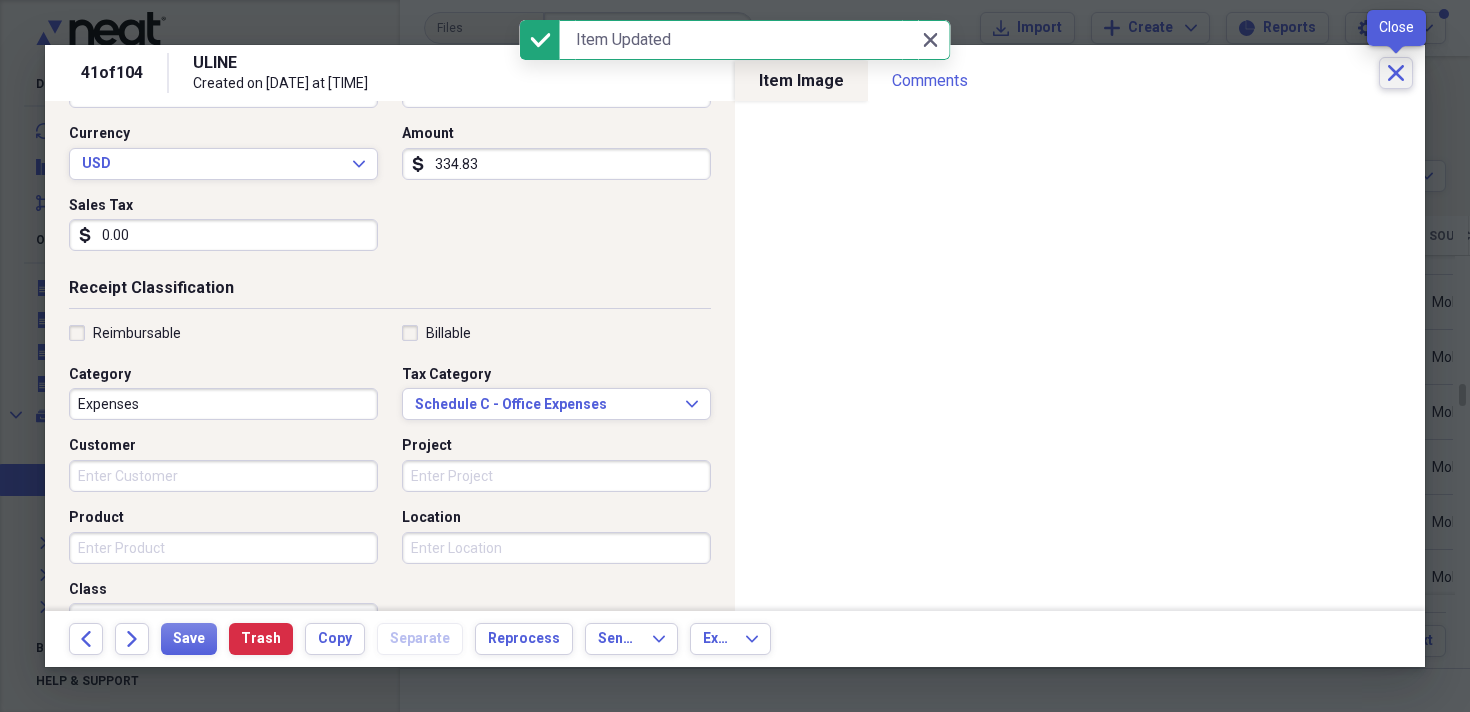 click on "Close" 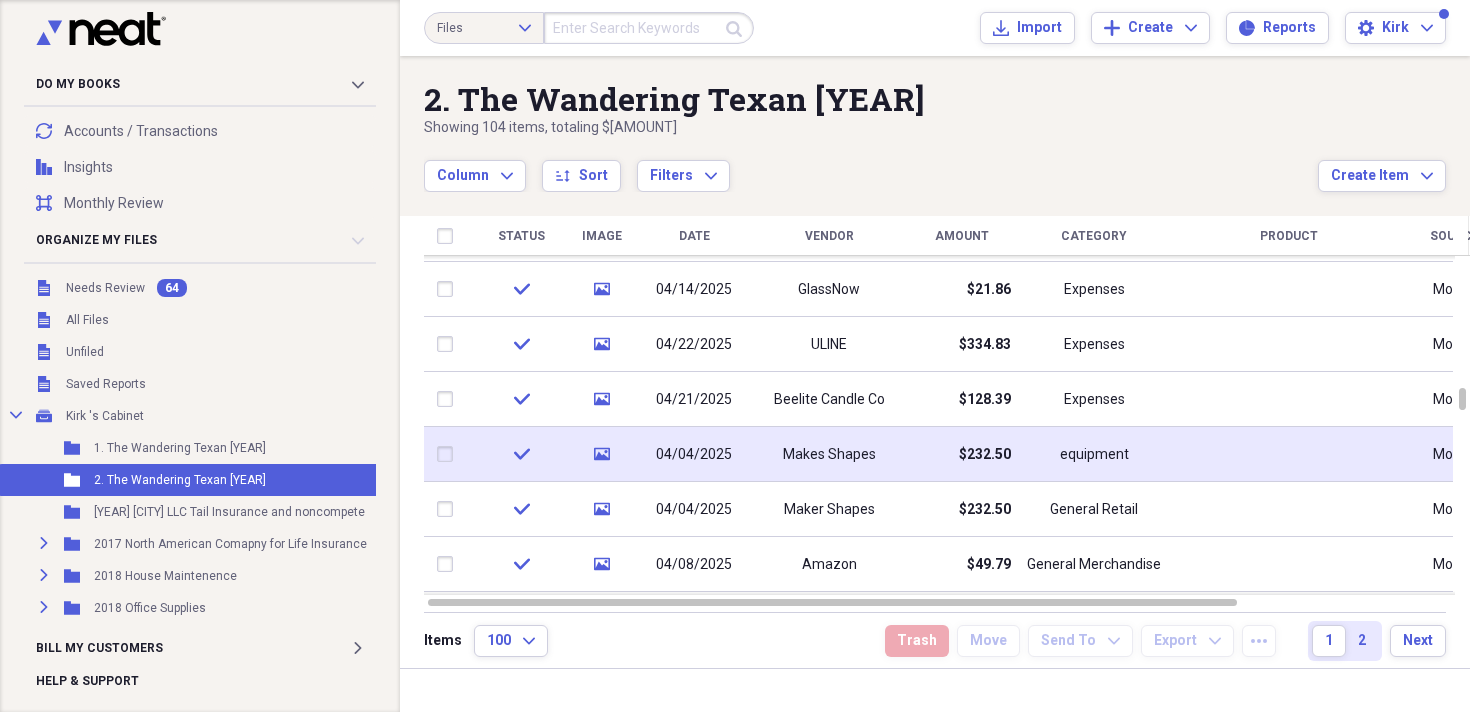 click on "04/04/2025" at bounding box center (694, 510) 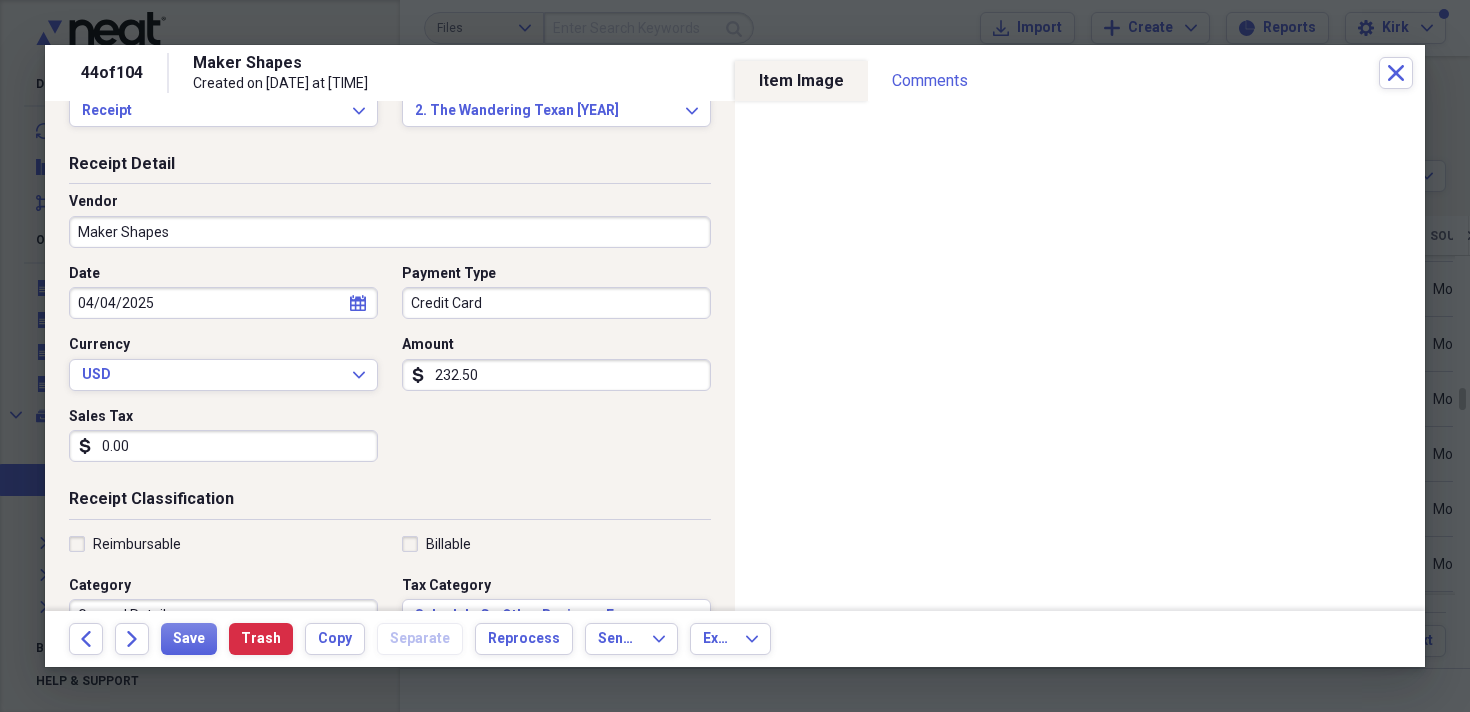 scroll, scrollTop: 120, scrollLeft: 0, axis: vertical 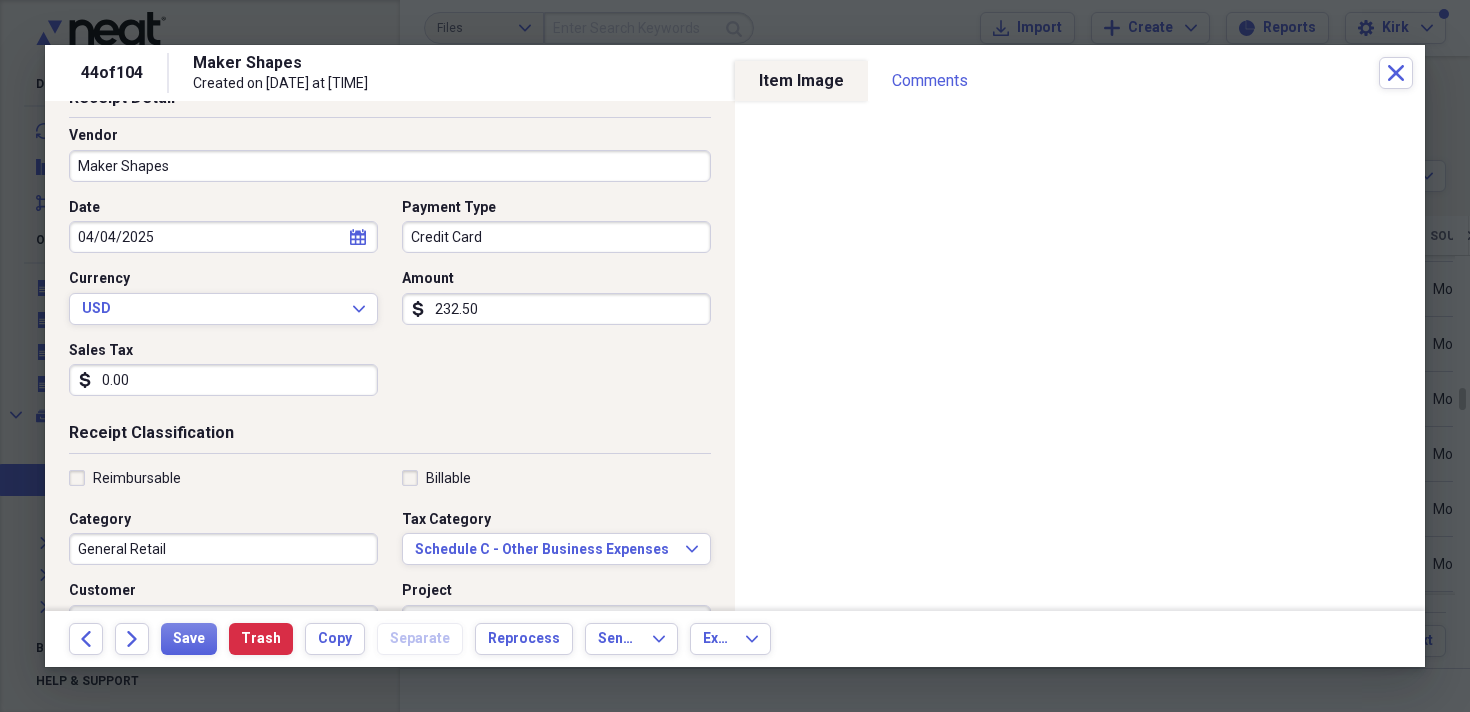 click on "General Retail" at bounding box center (223, 549) 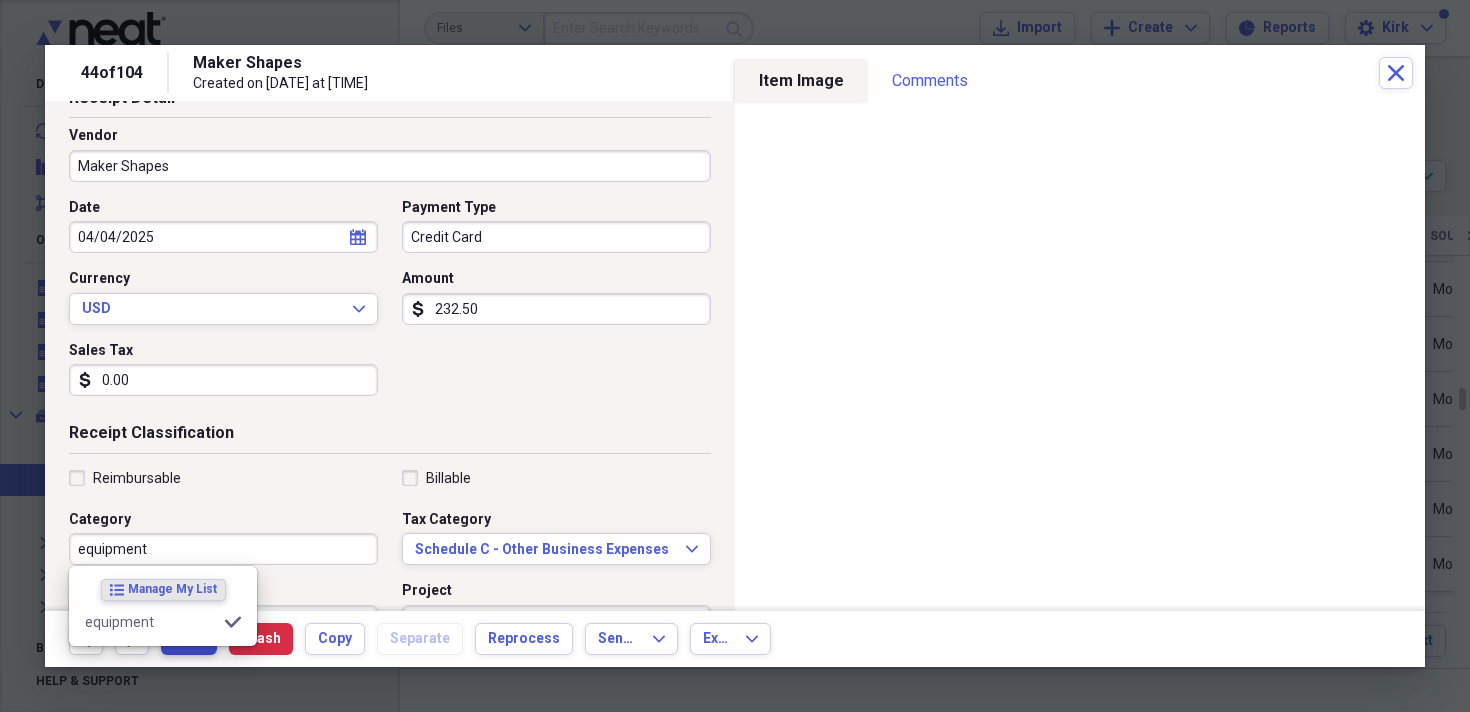 type on "equipment" 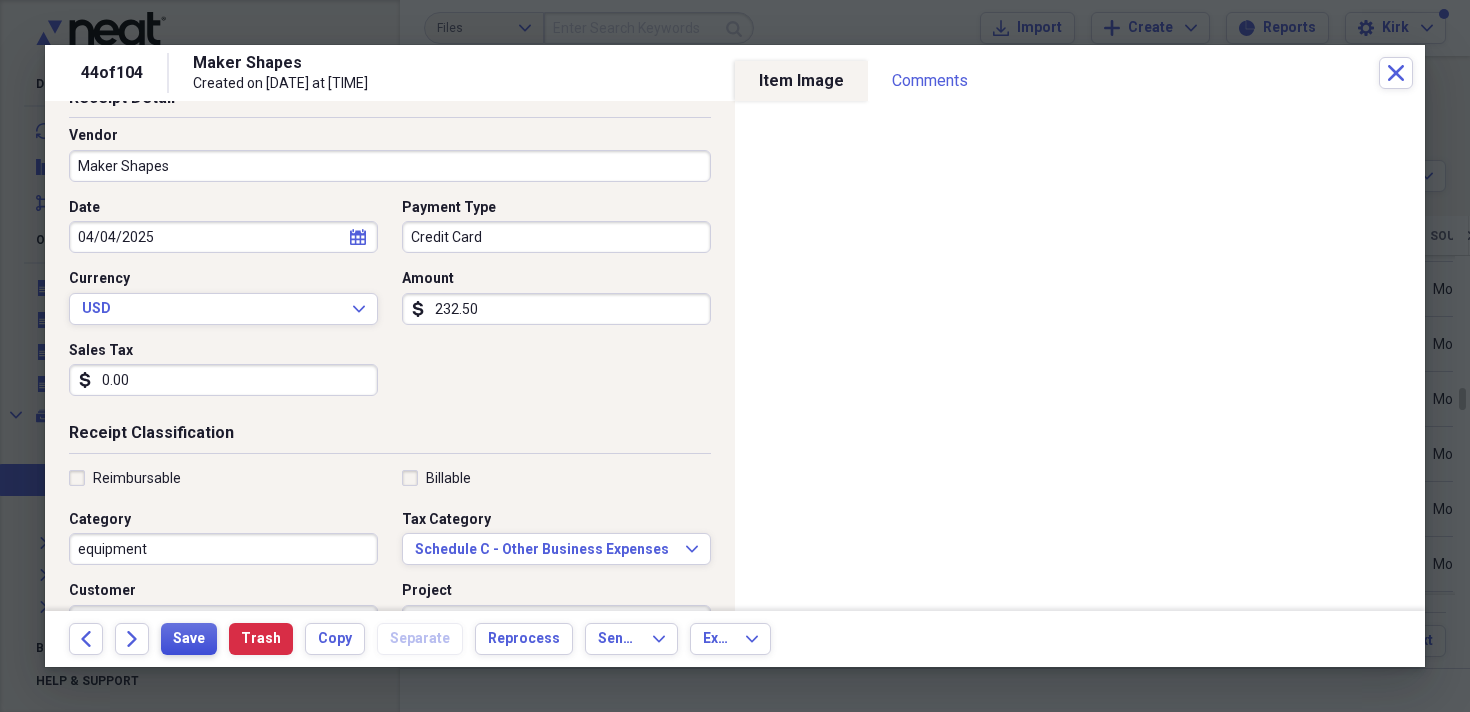 click on "Save" at bounding box center [189, 639] 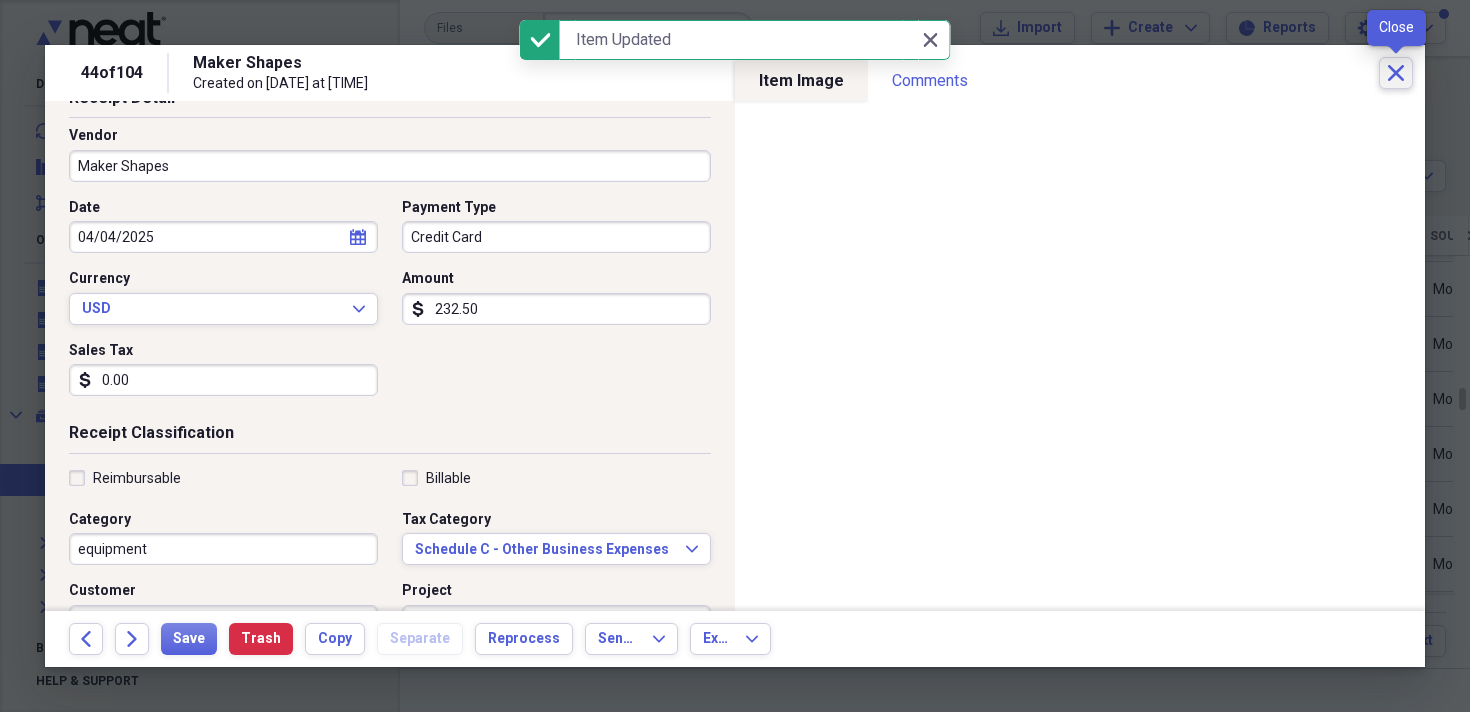click on "Close" 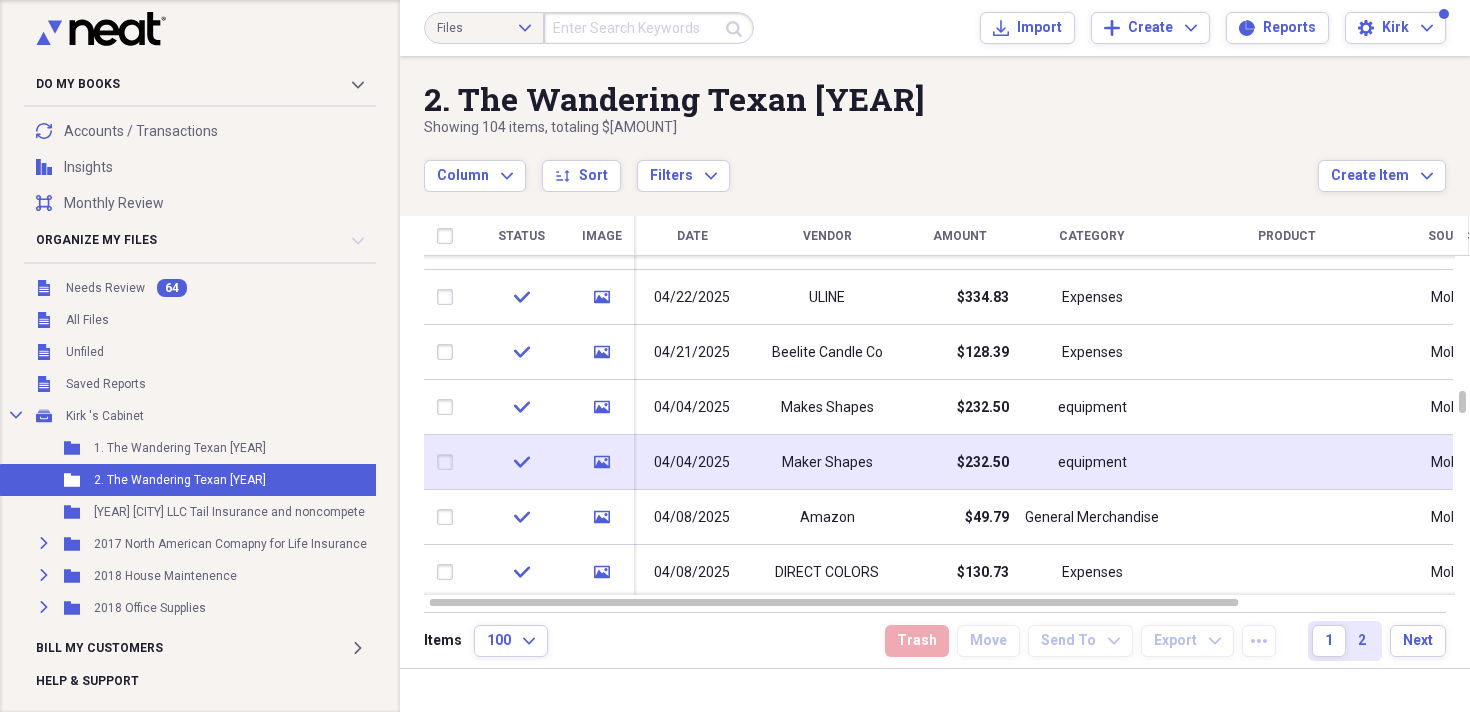 click on "04/08/2025" at bounding box center (692, 517) 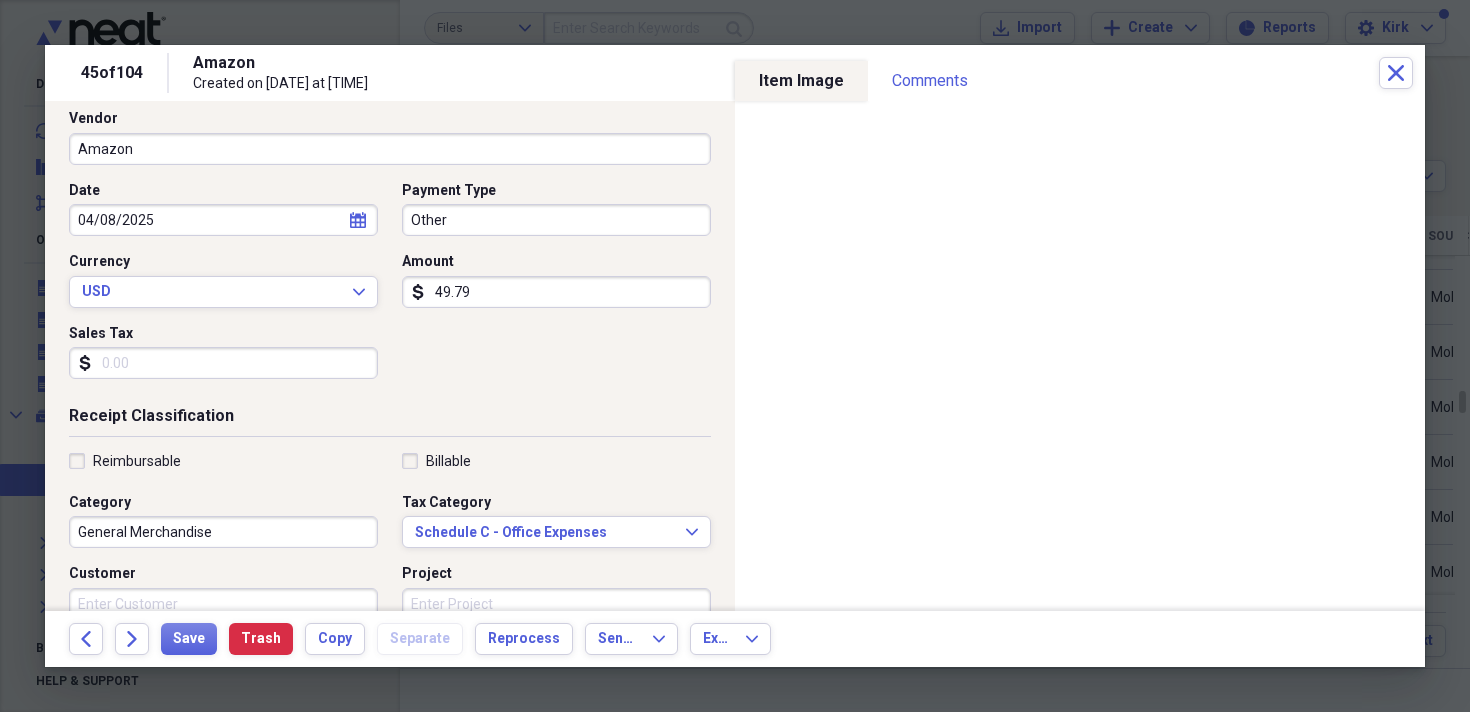 scroll, scrollTop: 152, scrollLeft: 0, axis: vertical 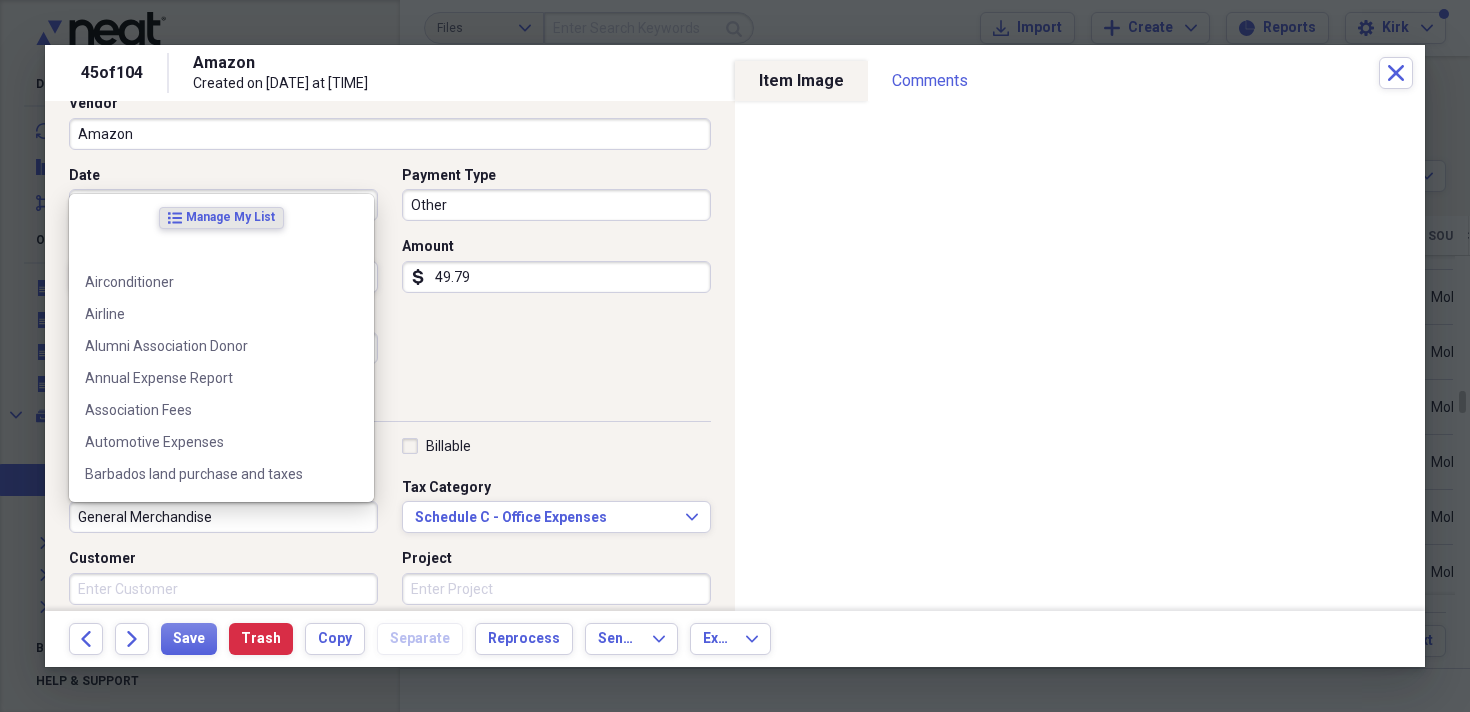 click on "General Merchandise" at bounding box center (223, 517) 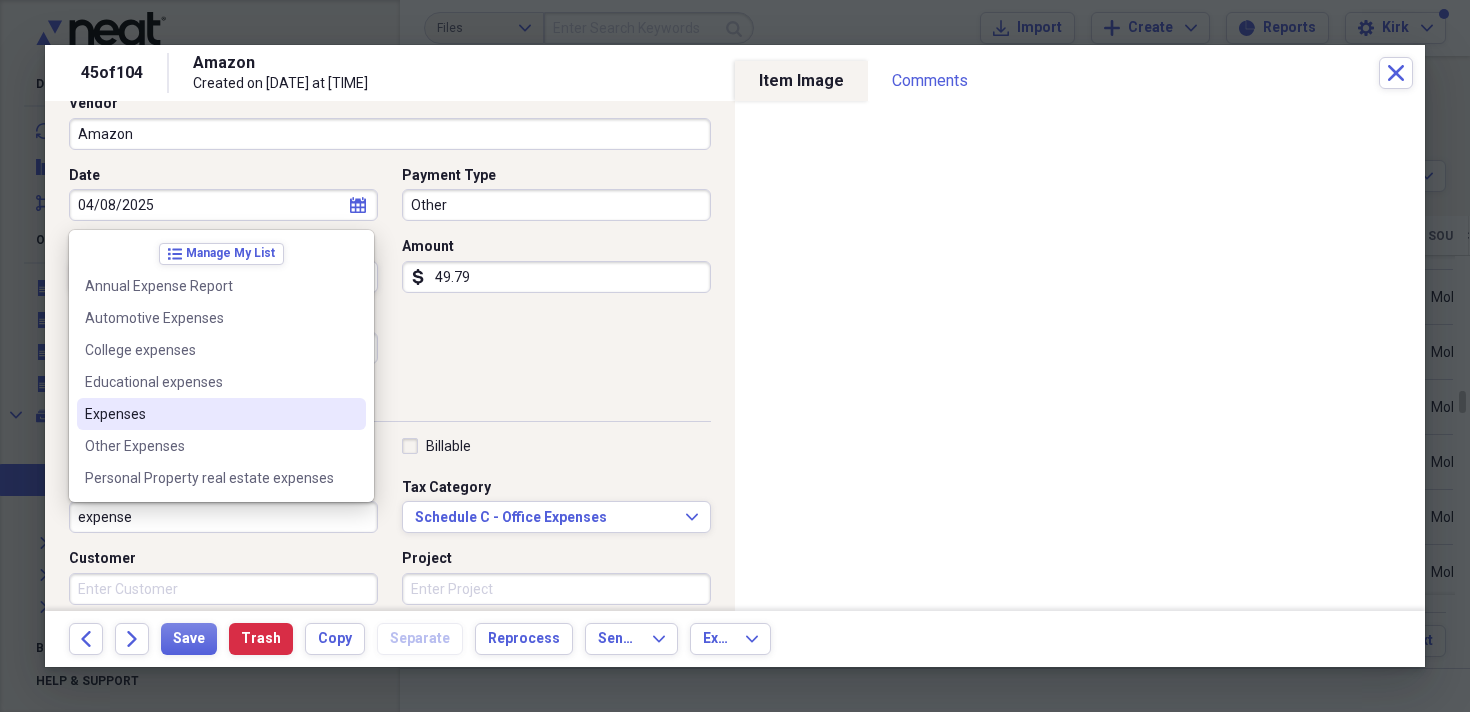 click on "Expenses" at bounding box center [209, 414] 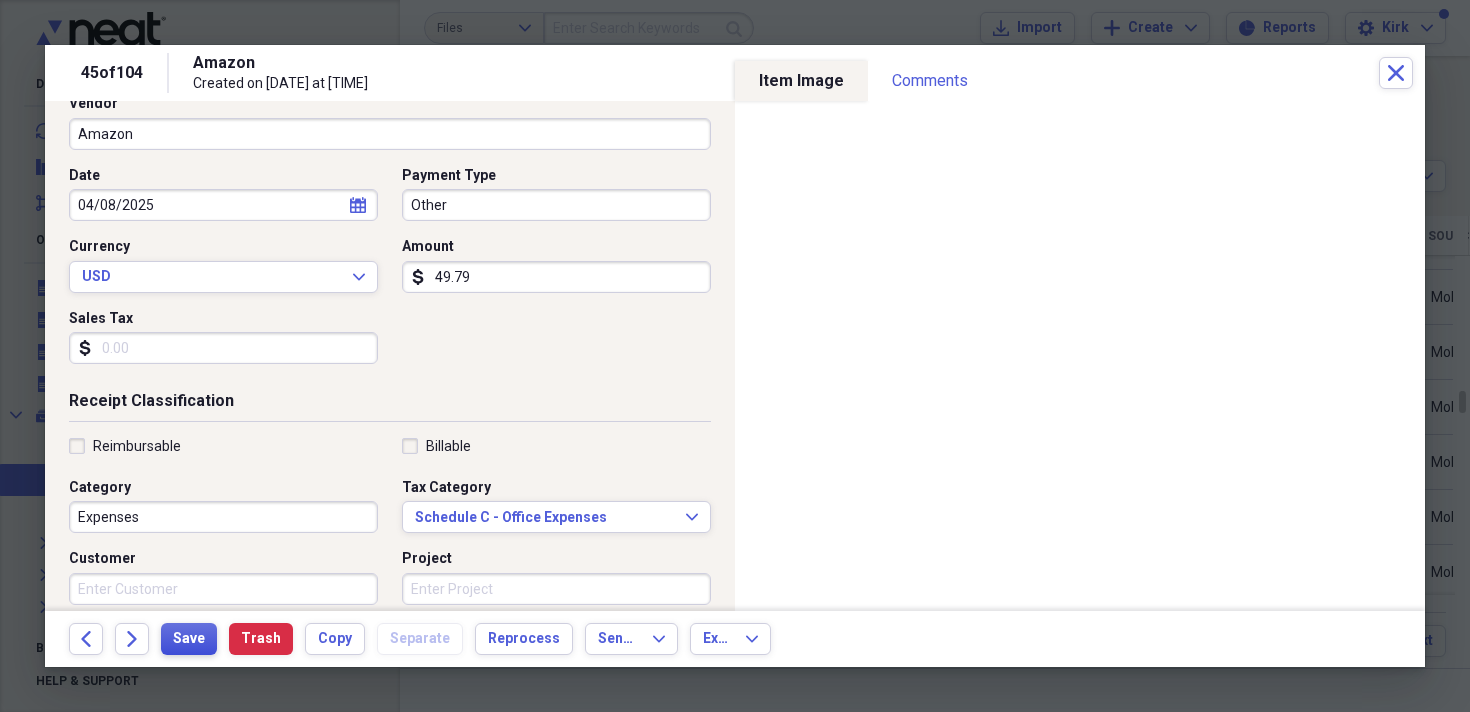 click on "Save" at bounding box center [189, 639] 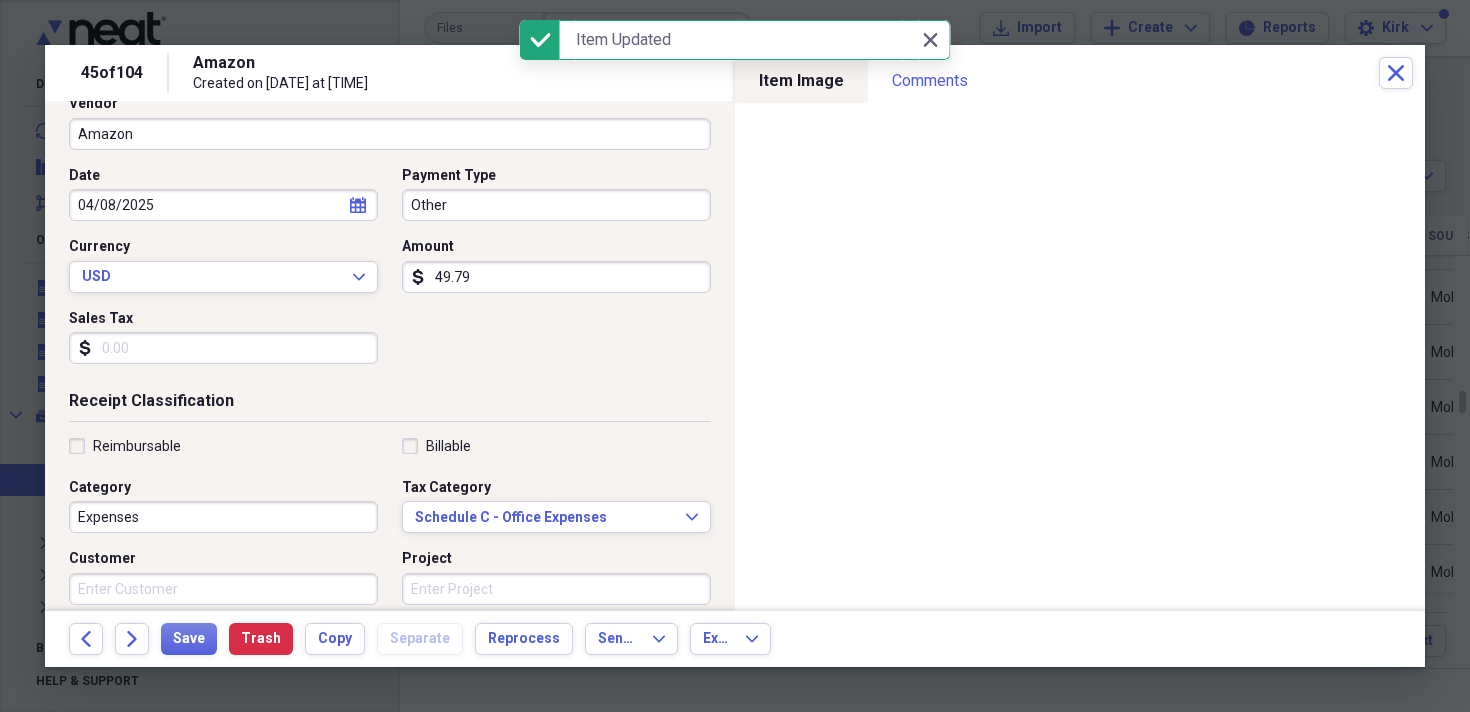 click on "Expenses" at bounding box center [223, 517] 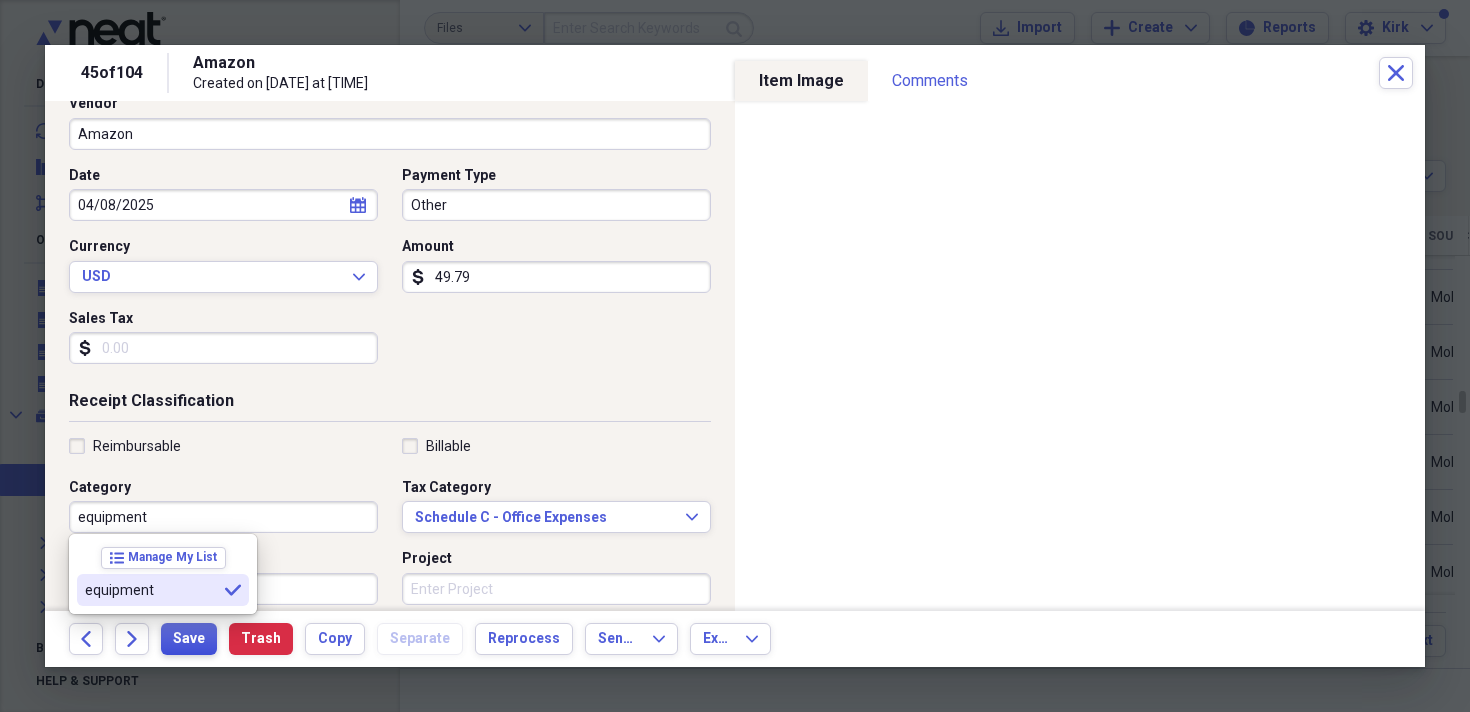 type on "equipment" 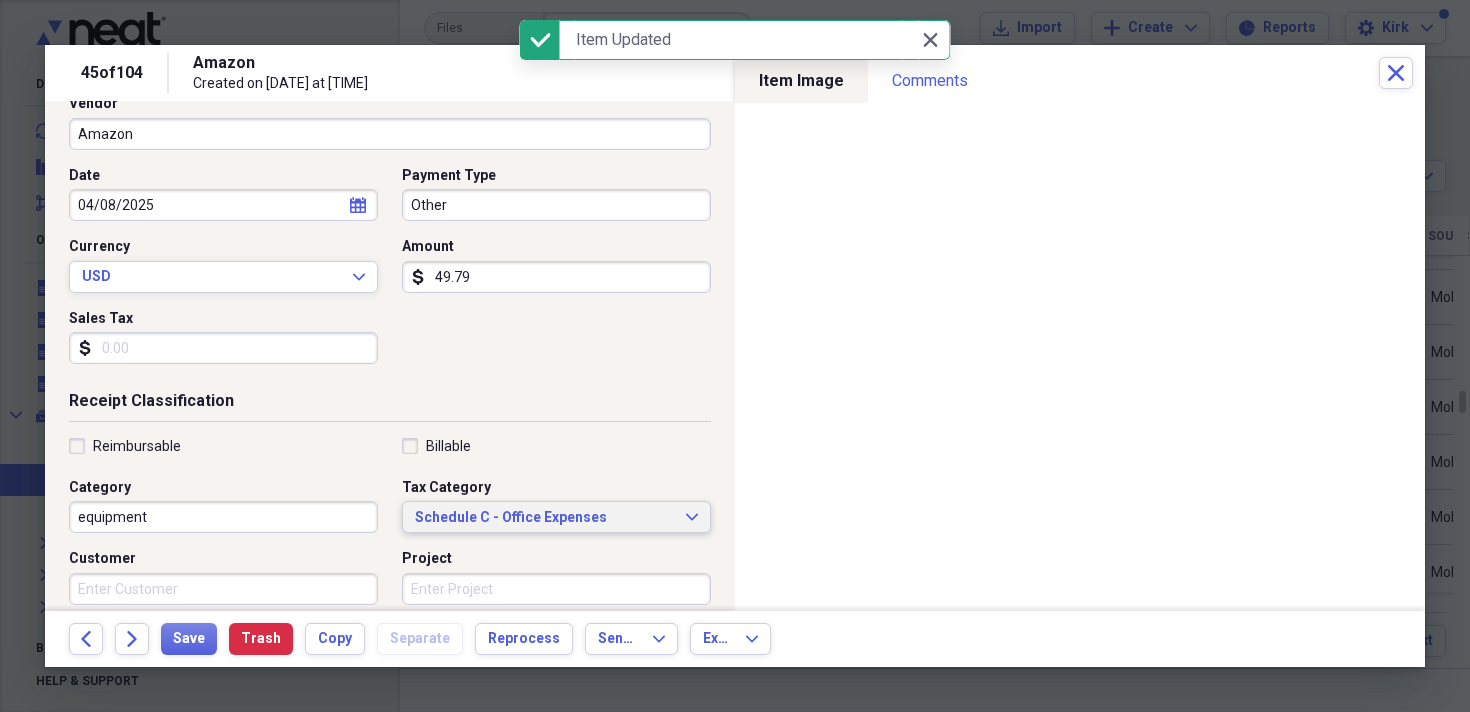 click on "Schedule C - Office Expenses" at bounding box center [544, 518] 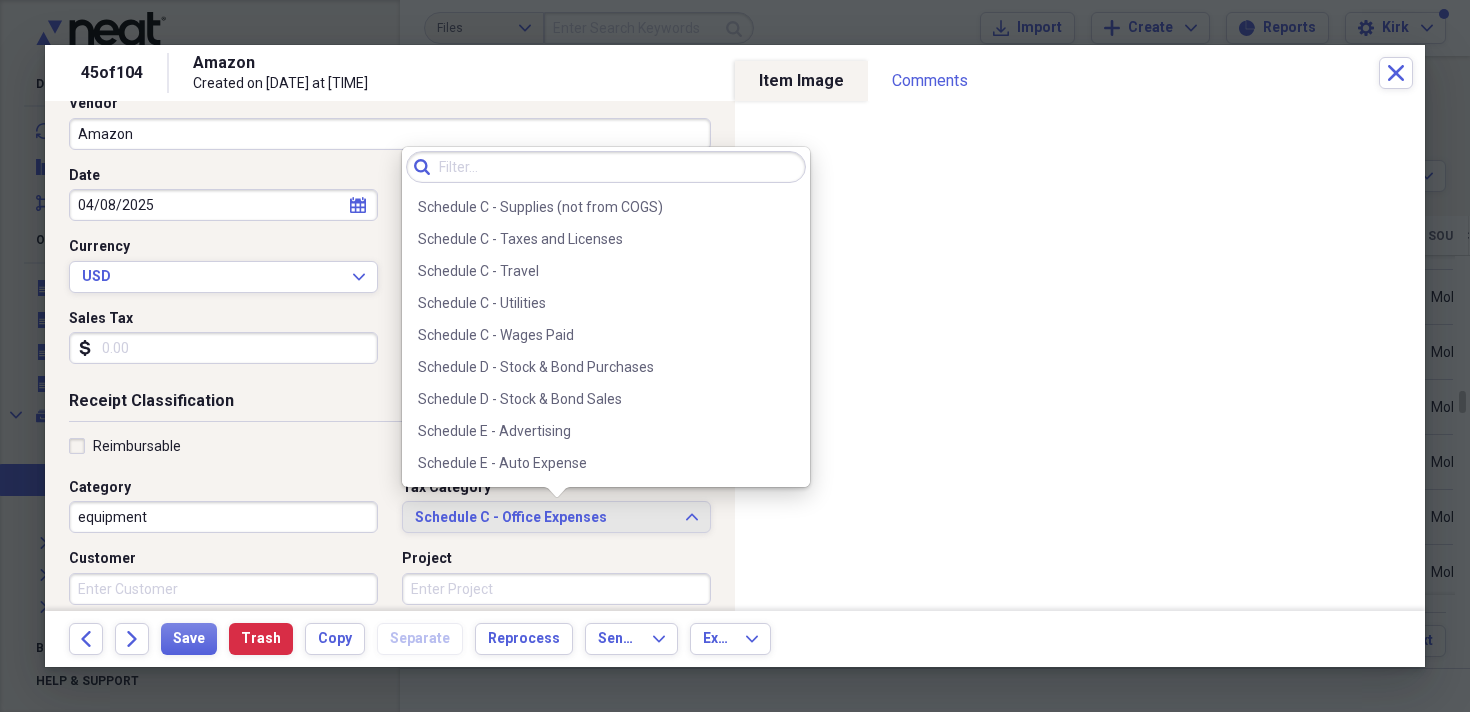scroll, scrollTop: 4376, scrollLeft: 0, axis: vertical 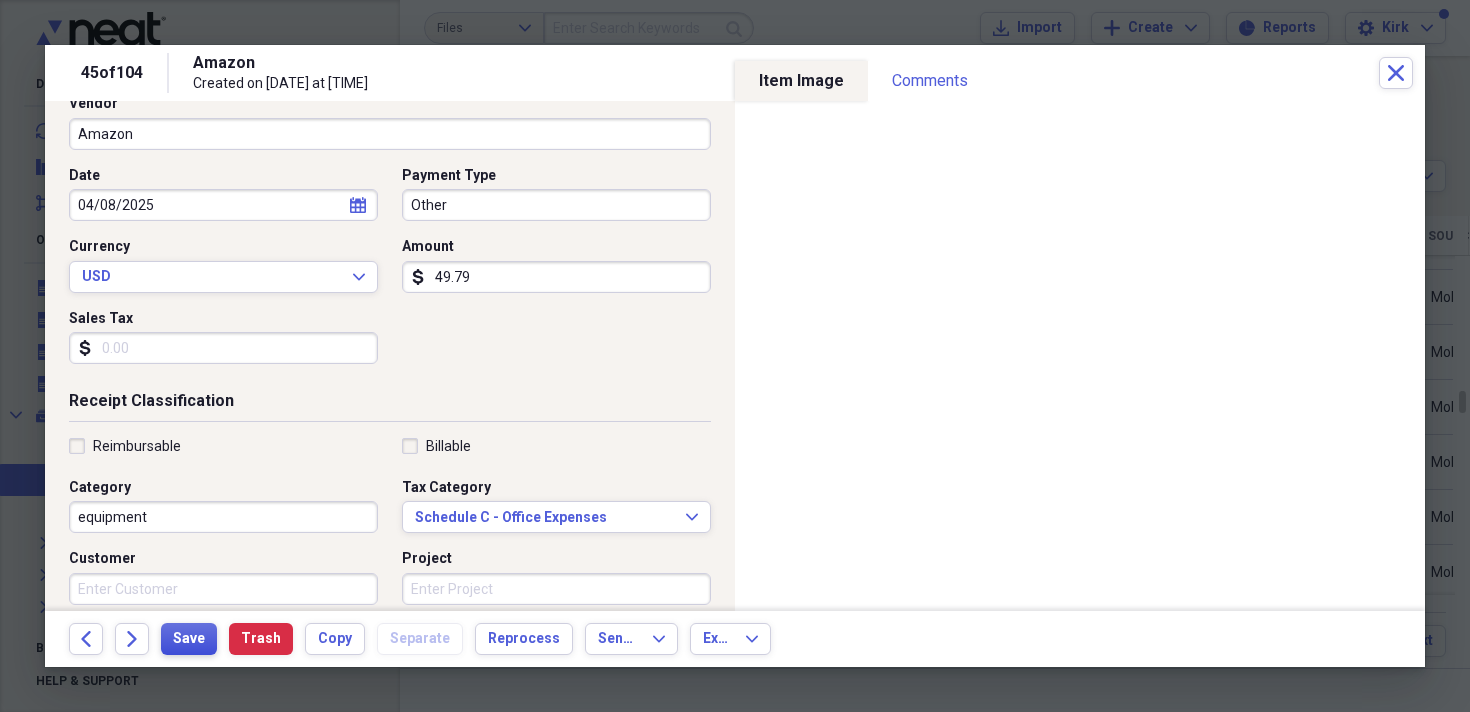 click on "Save" at bounding box center (189, 639) 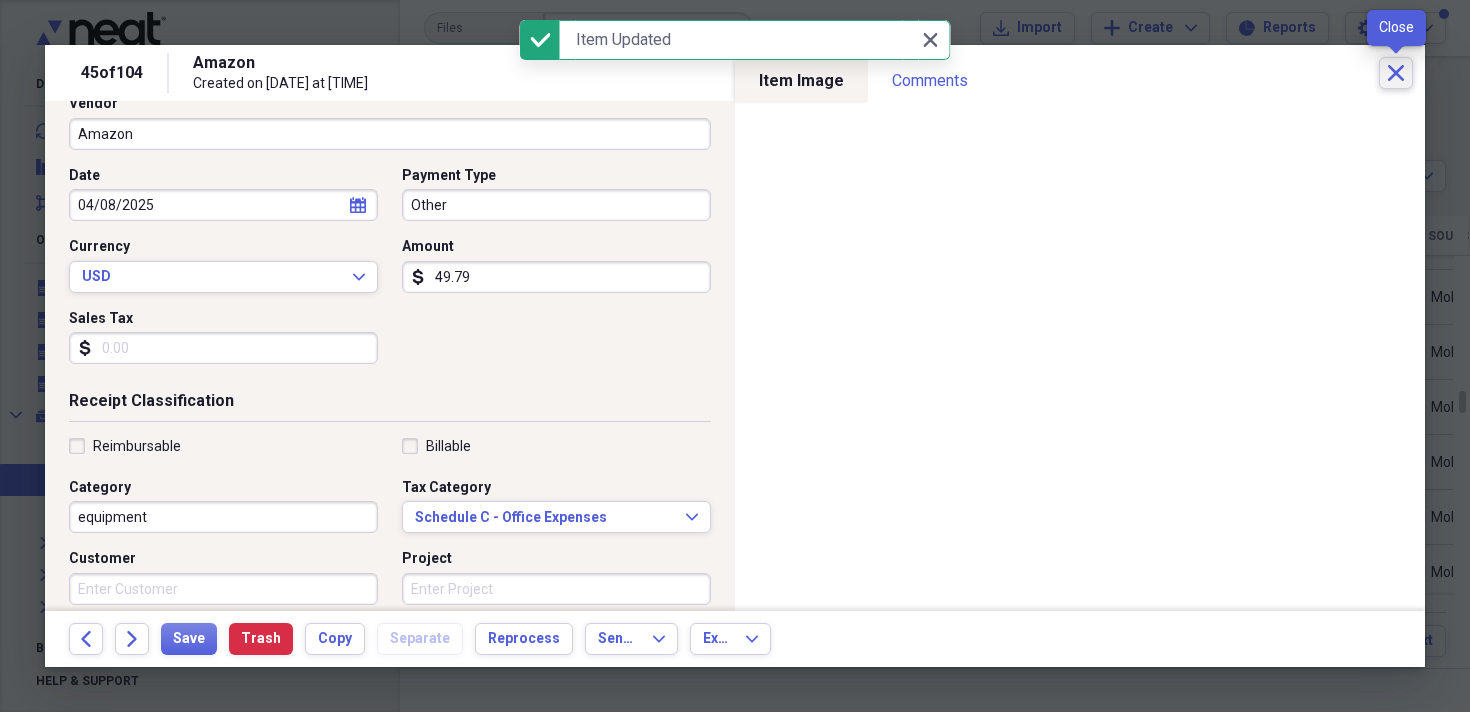 click on "Close" 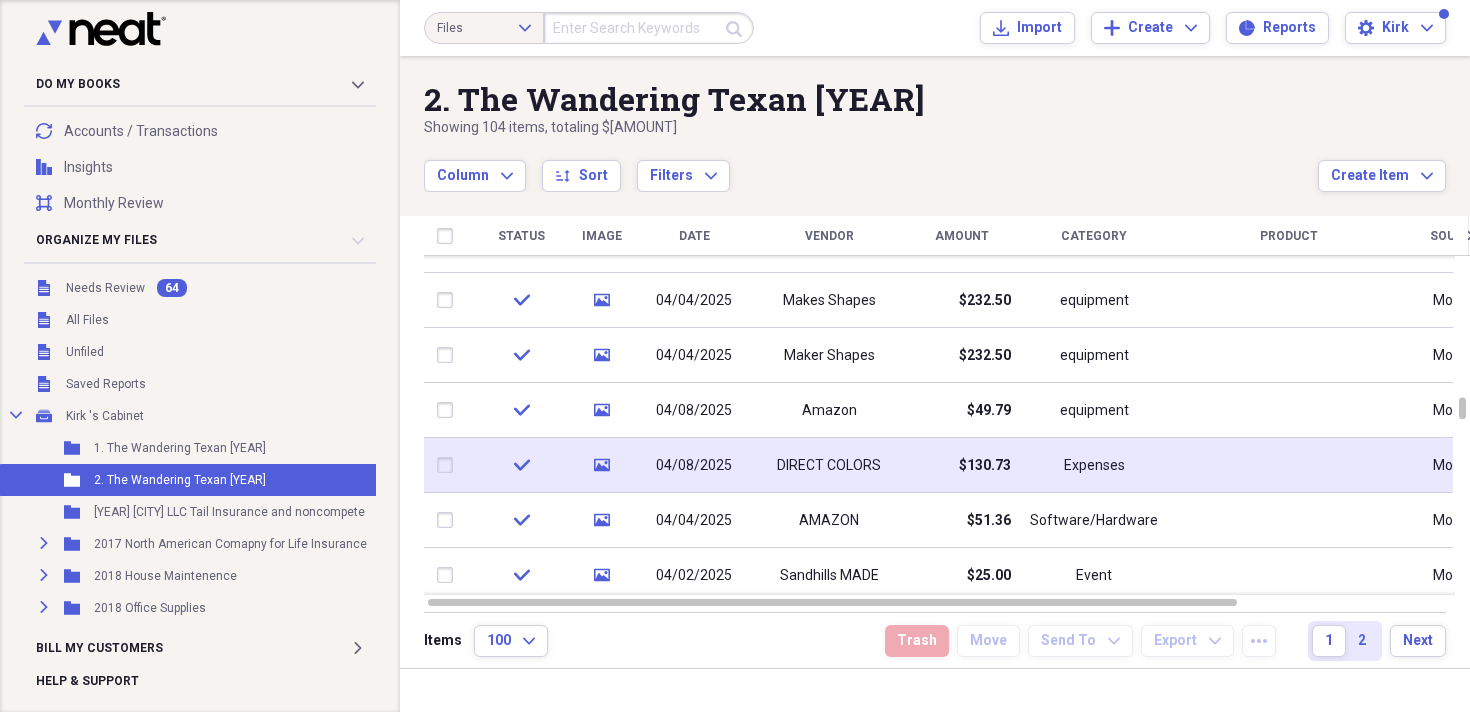 click on "04/04/2025" at bounding box center (694, 521) 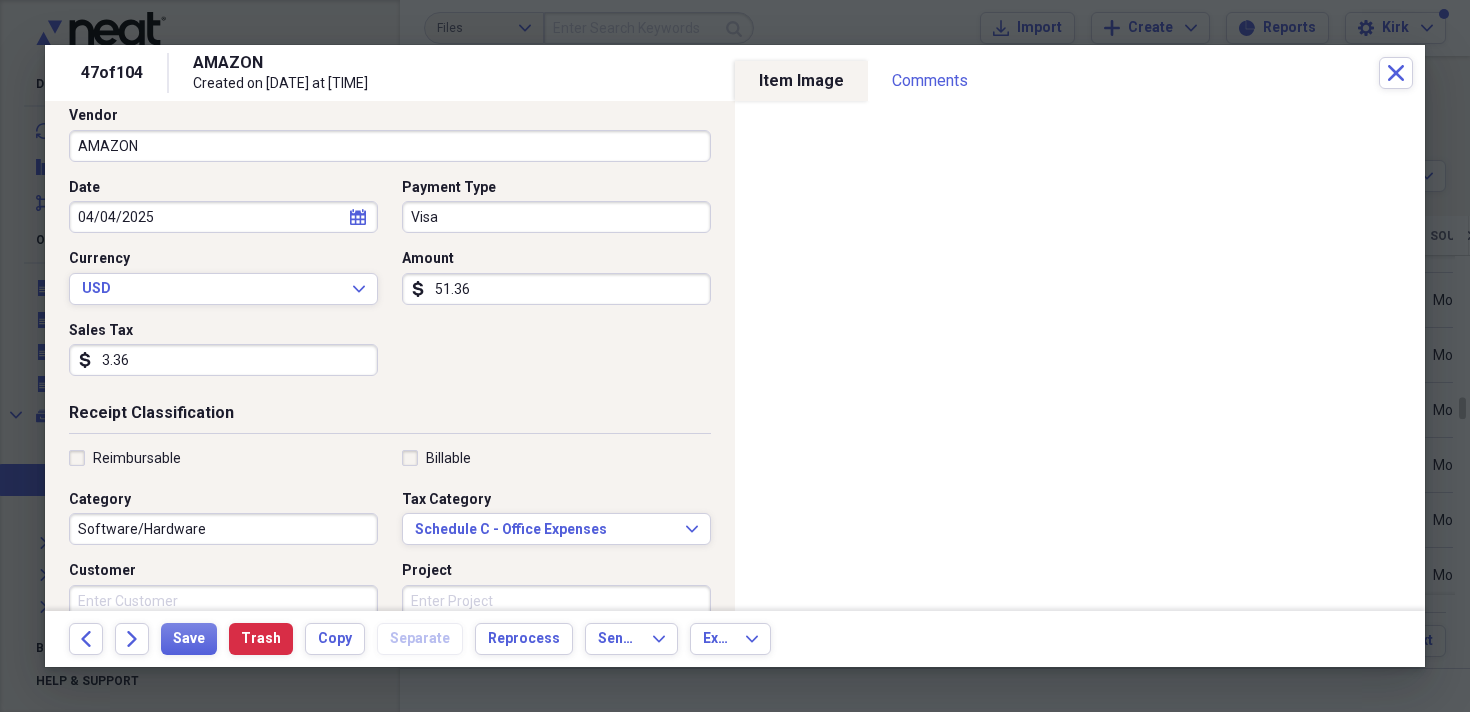 scroll, scrollTop: 146, scrollLeft: 0, axis: vertical 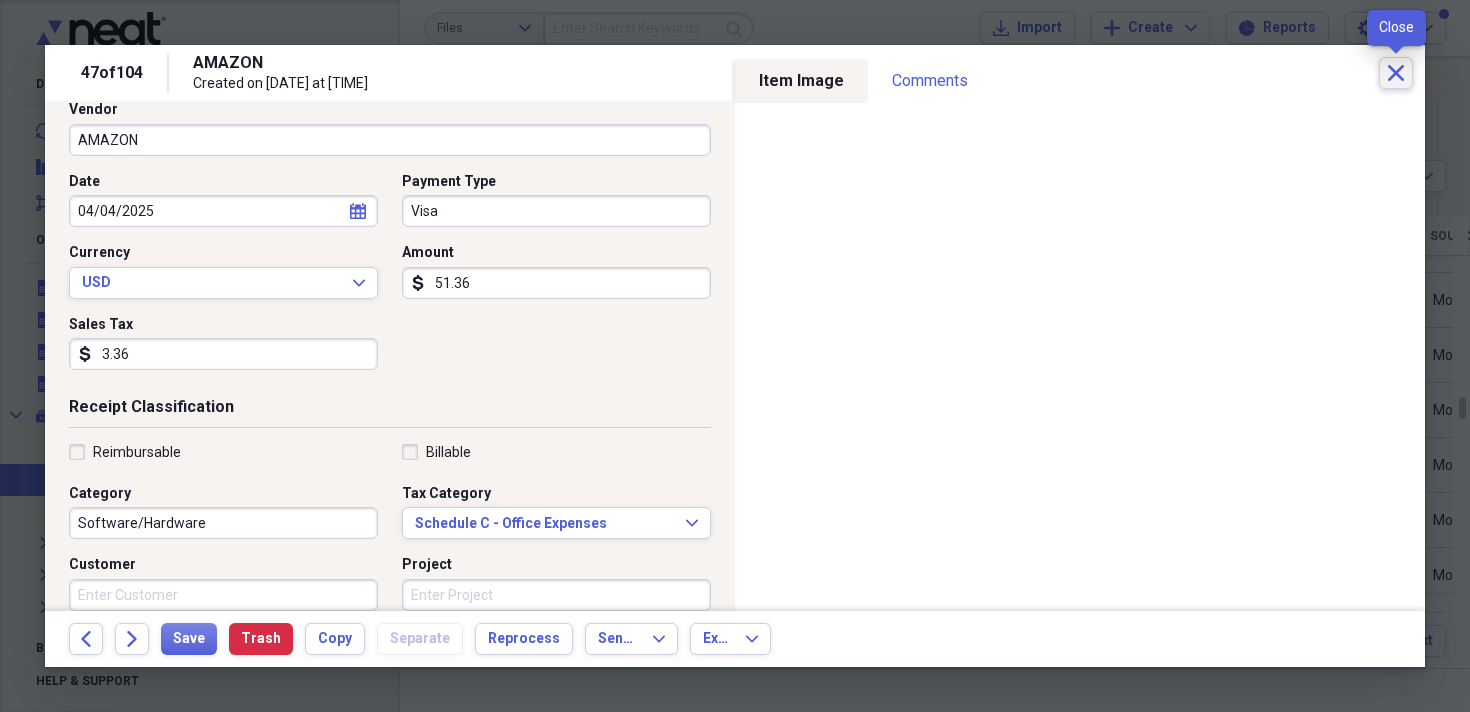 click 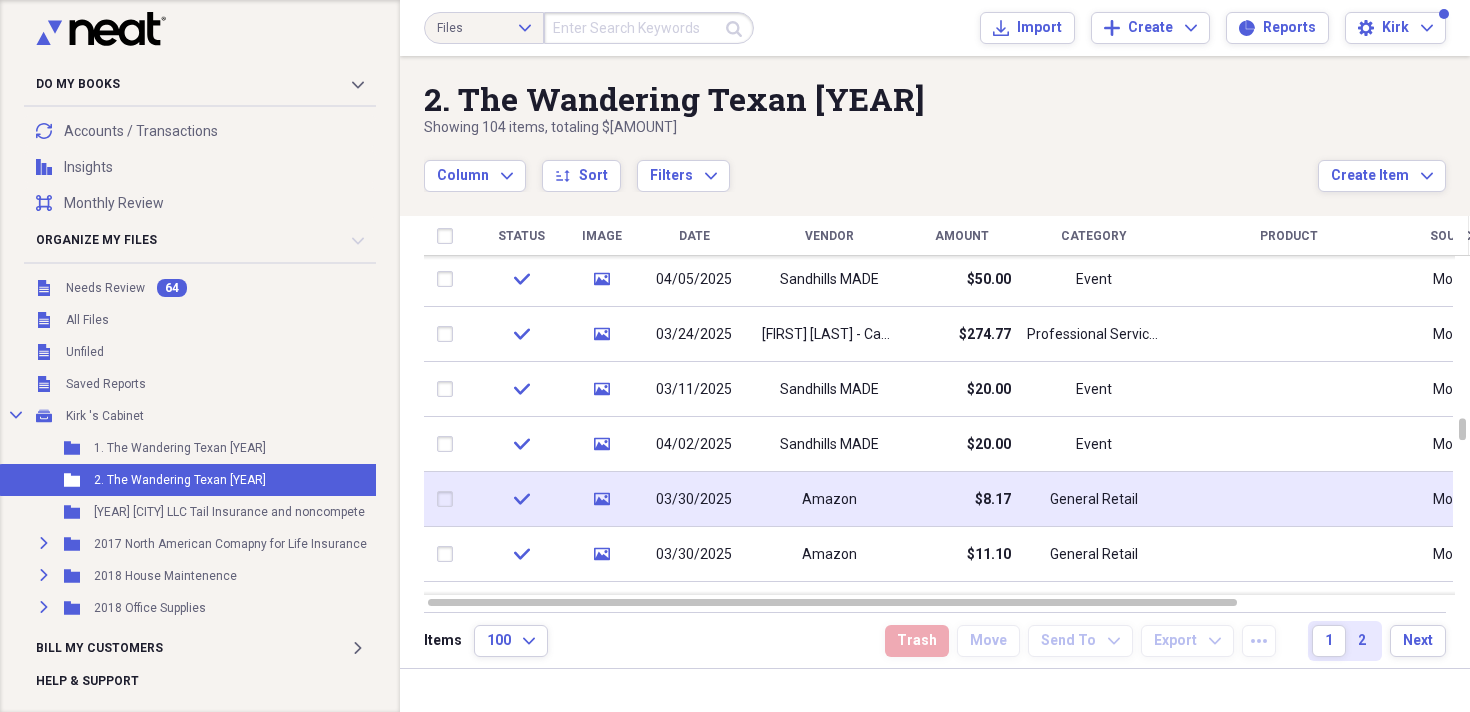 click on "Amazon" at bounding box center (829, 499) 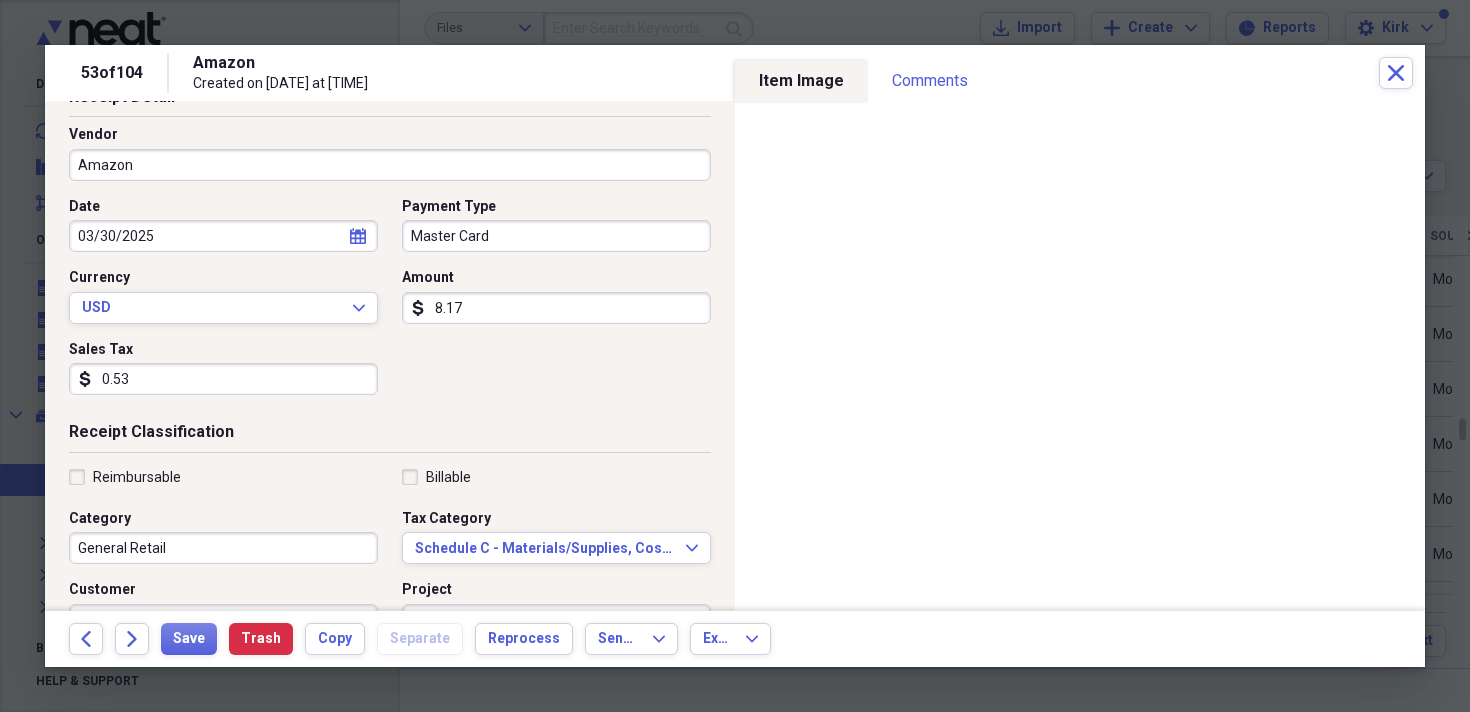 scroll, scrollTop: 135, scrollLeft: 0, axis: vertical 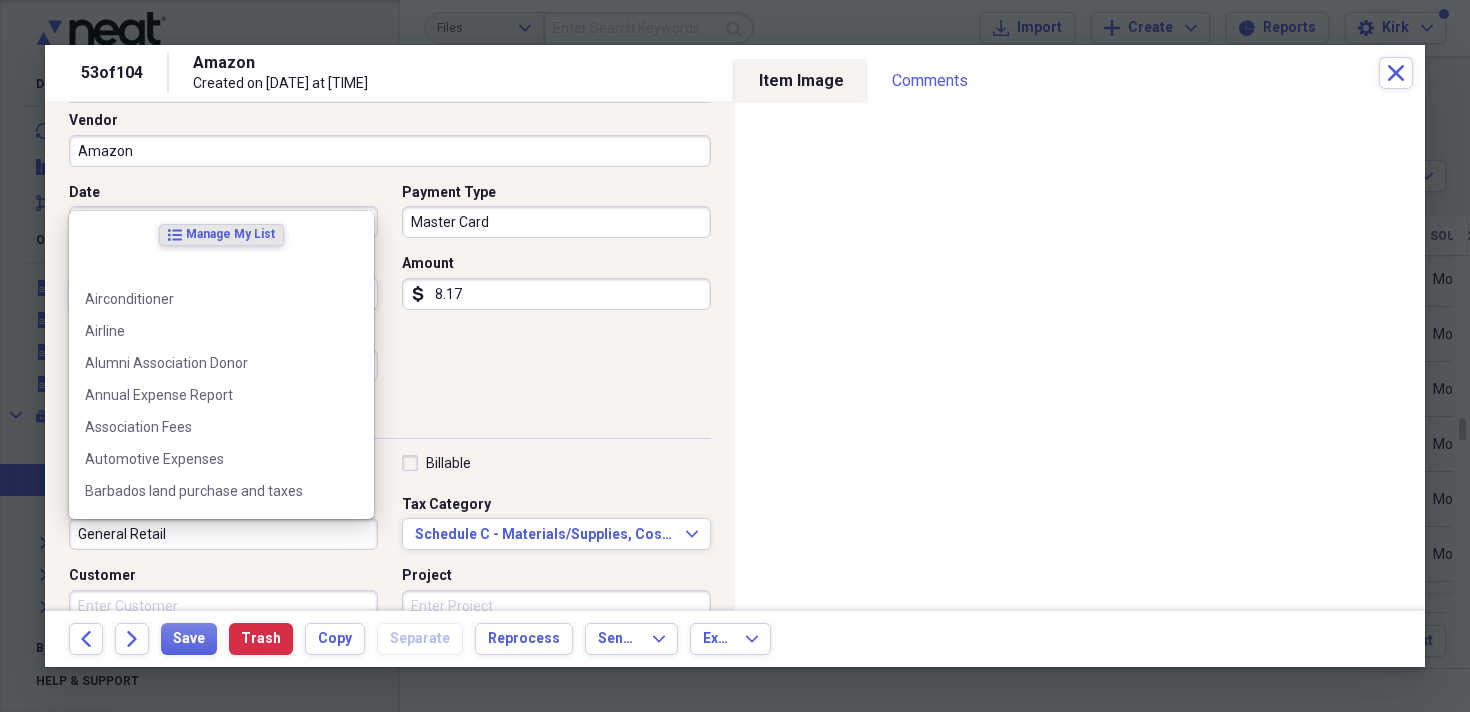 click on "General Retail" at bounding box center [223, 534] 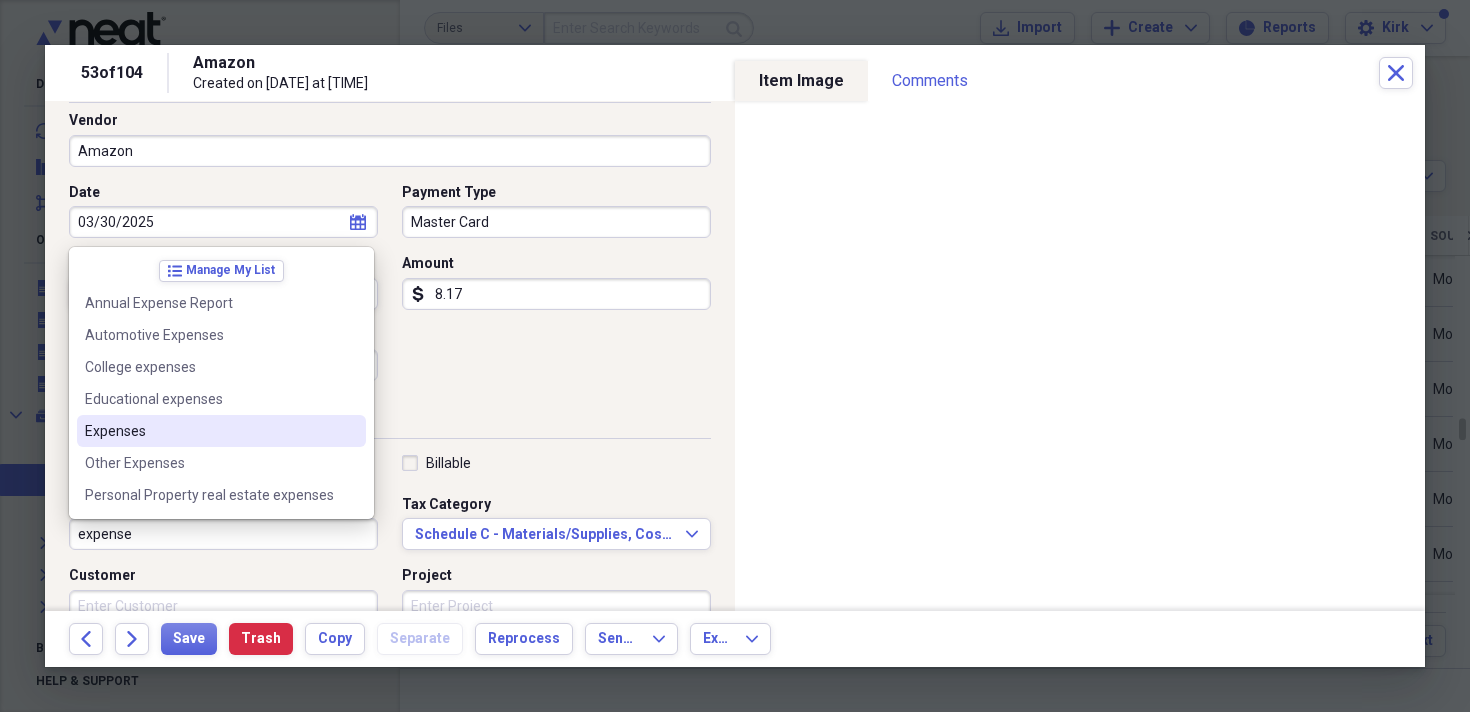 click on "Expenses" at bounding box center (209, 431) 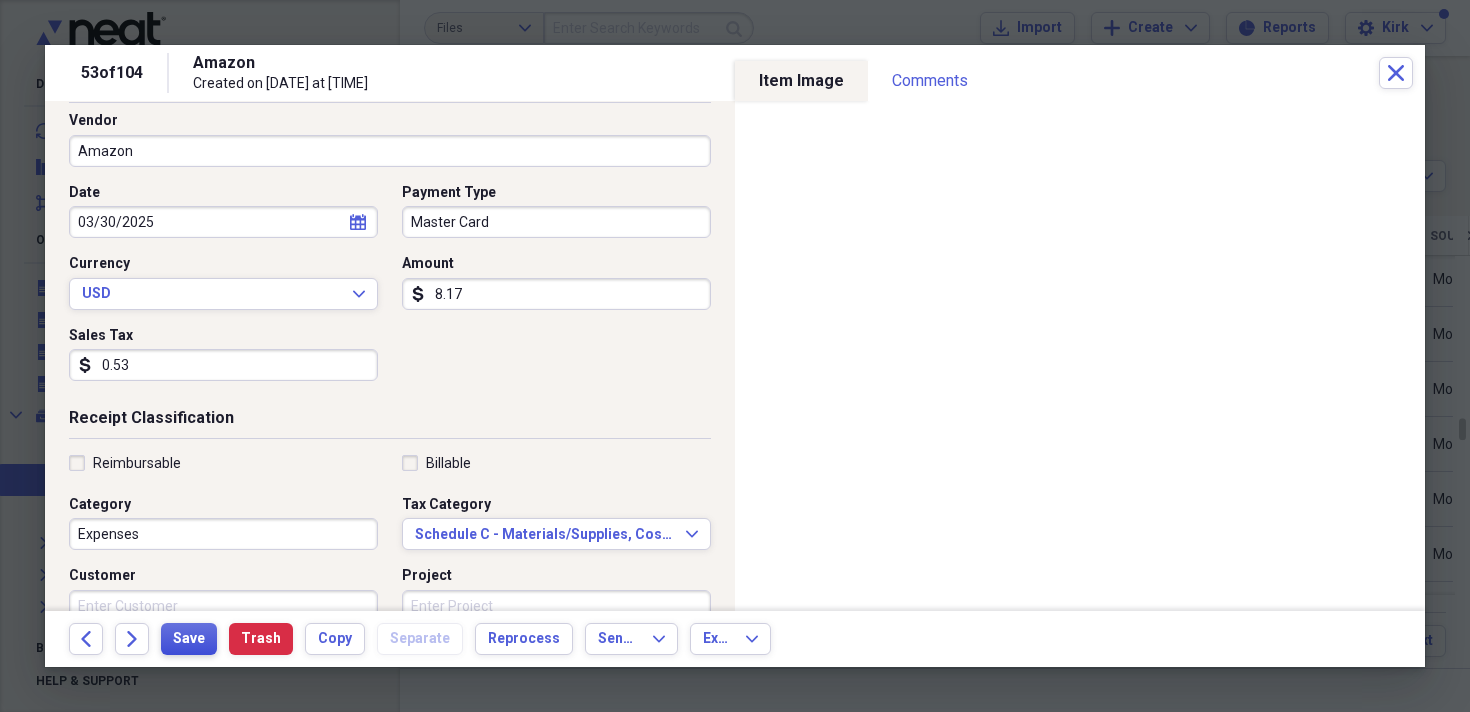 click on "Save" at bounding box center (189, 639) 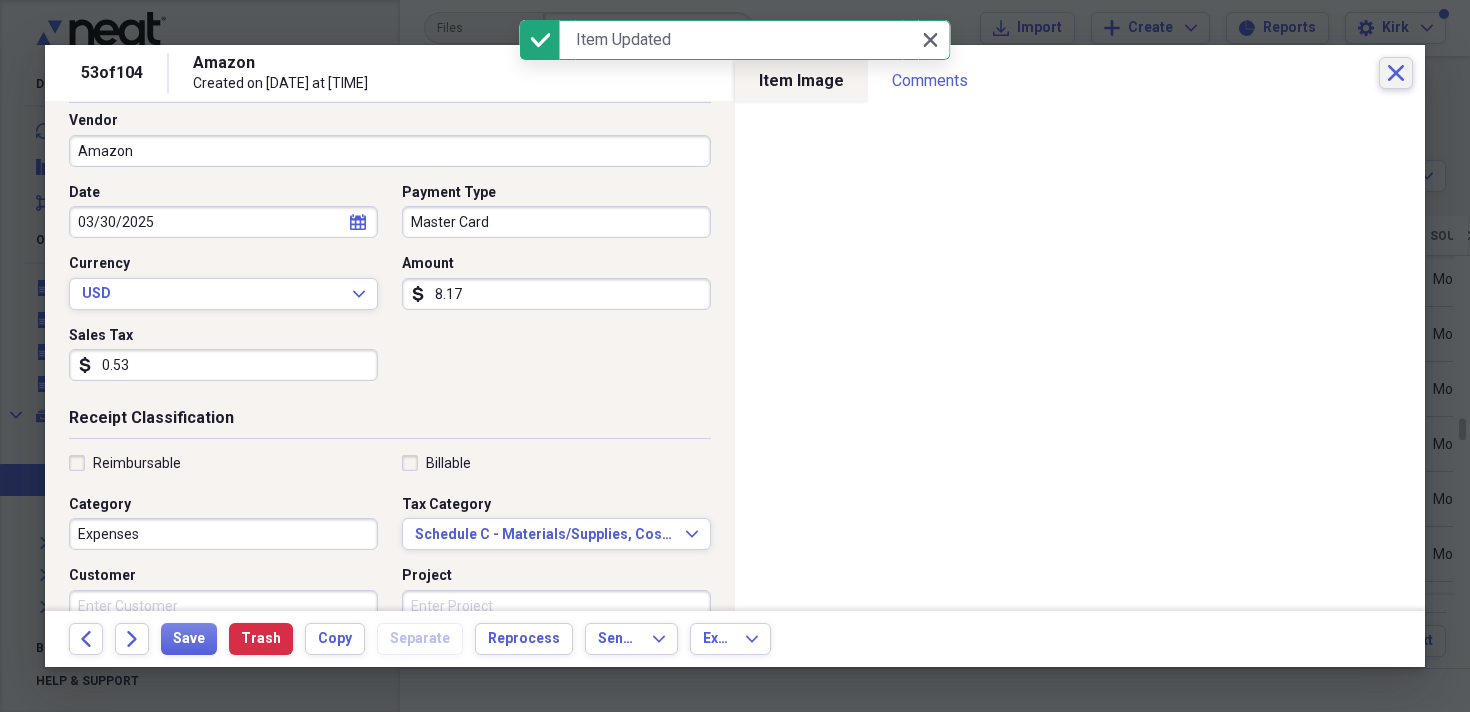 click on "Close" 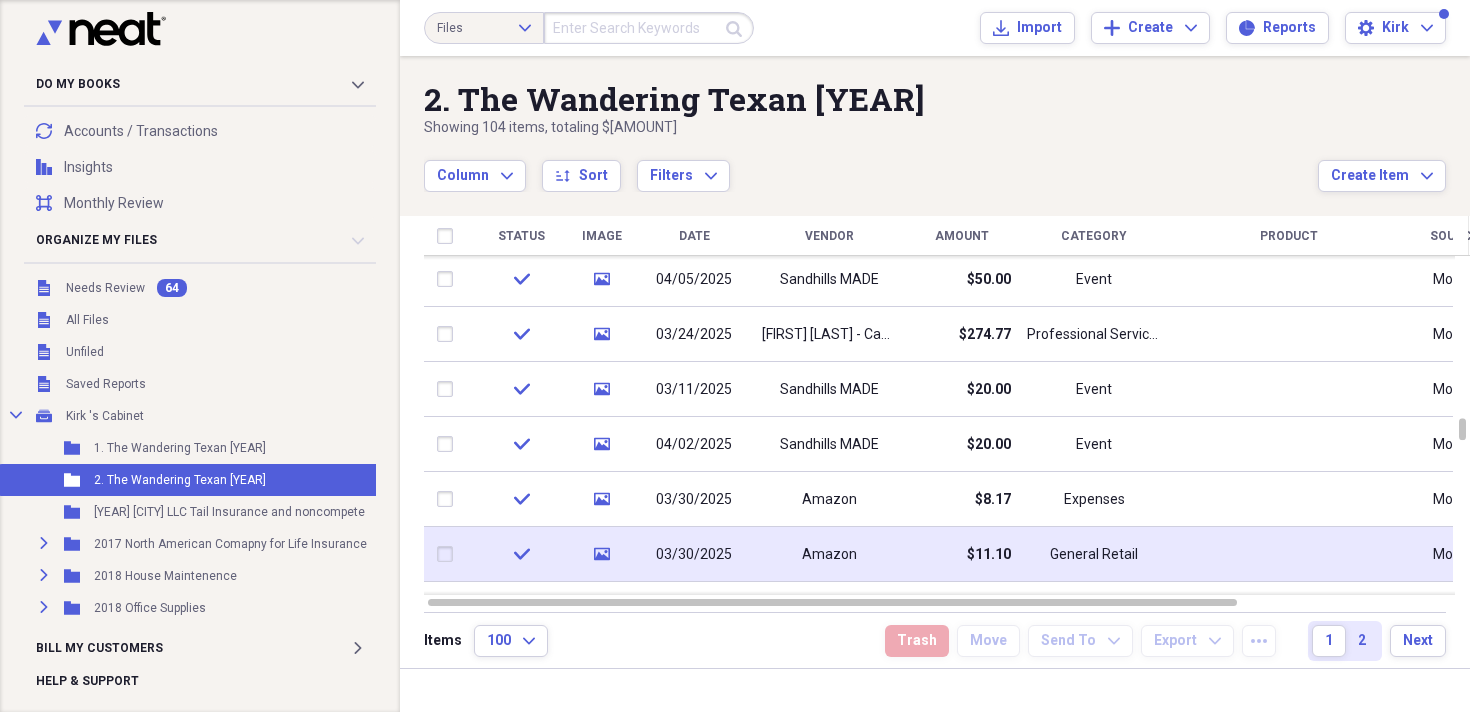 click on "03/30/2025" at bounding box center [694, 555] 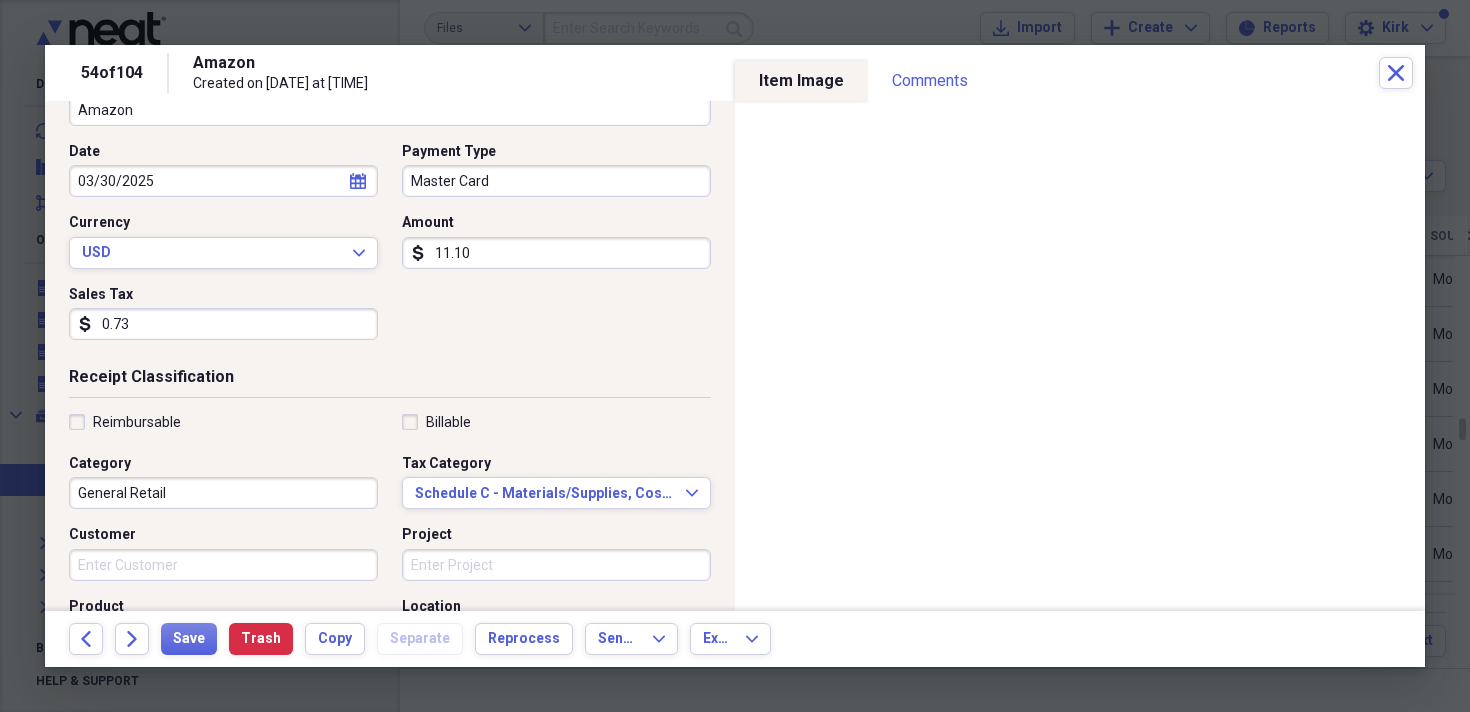 scroll, scrollTop: 183, scrollLeft: 0, axis: vertical 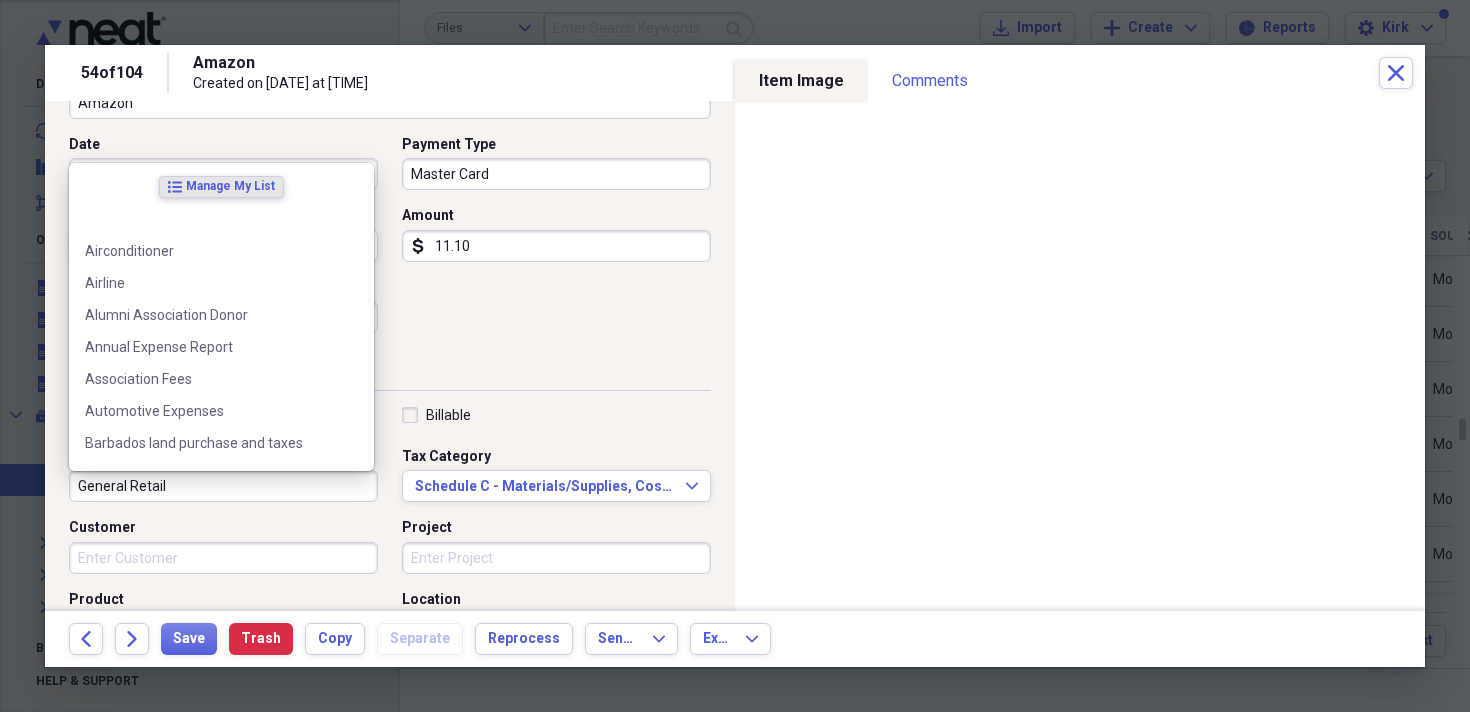 drag, startPoint x: 198, startPoint y: 494, endPoint x: 59, endPoint y: 479, distance: 139.807 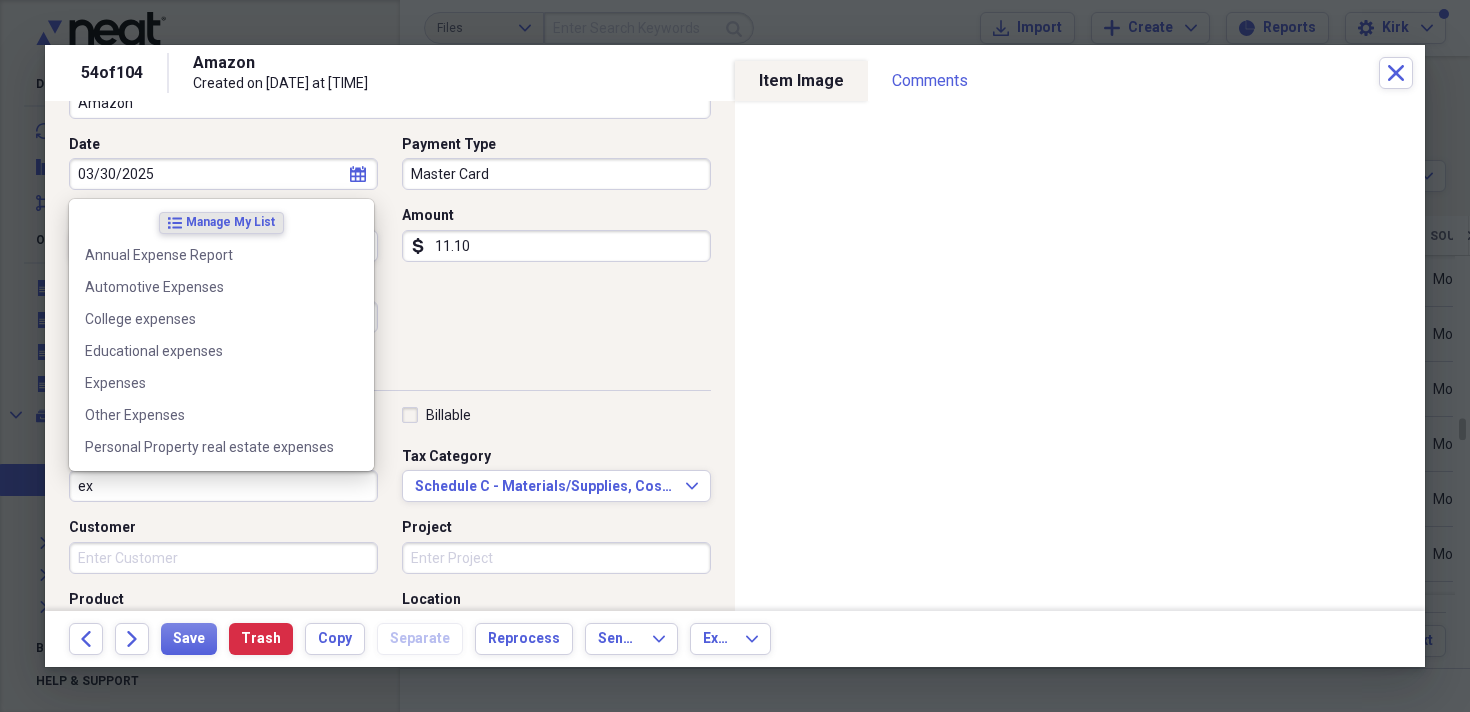 type on "e" 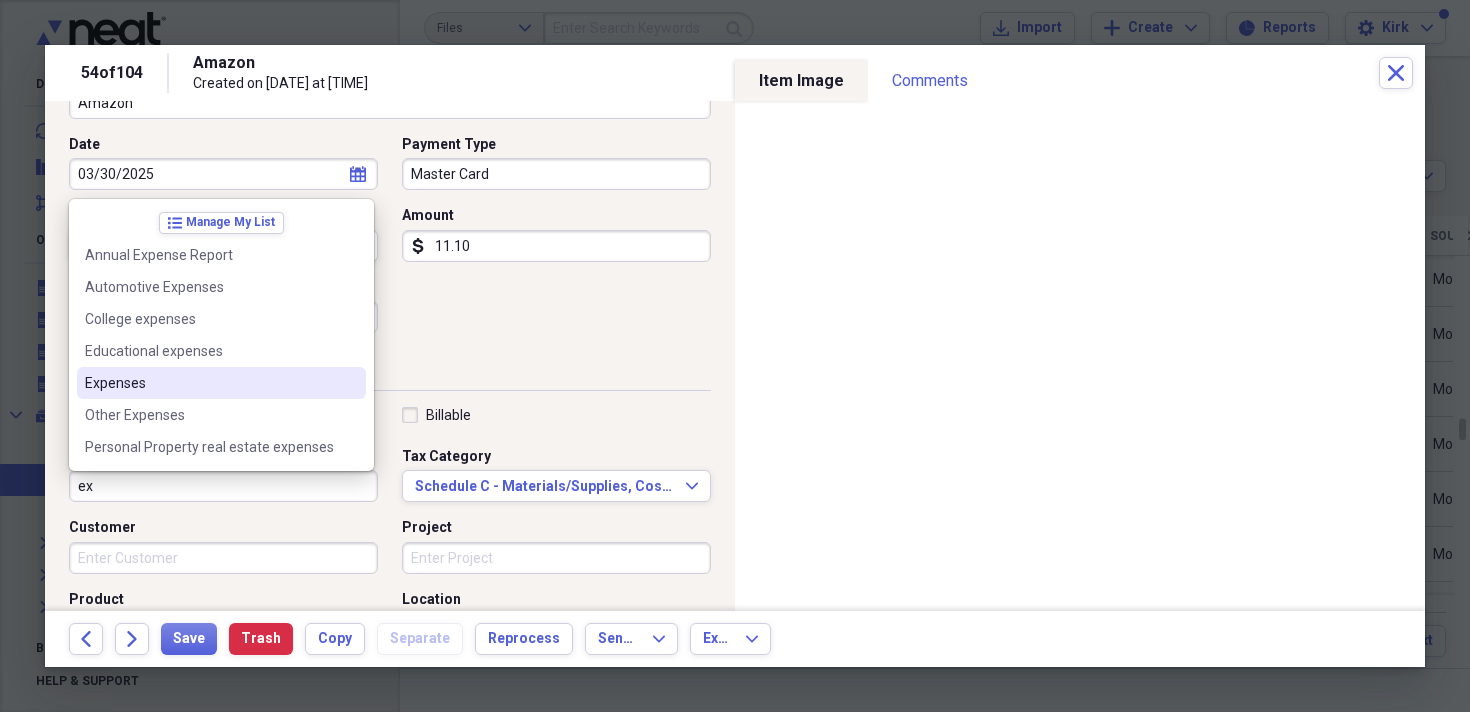 click on "Expenses" at bounding box center (209, 383) 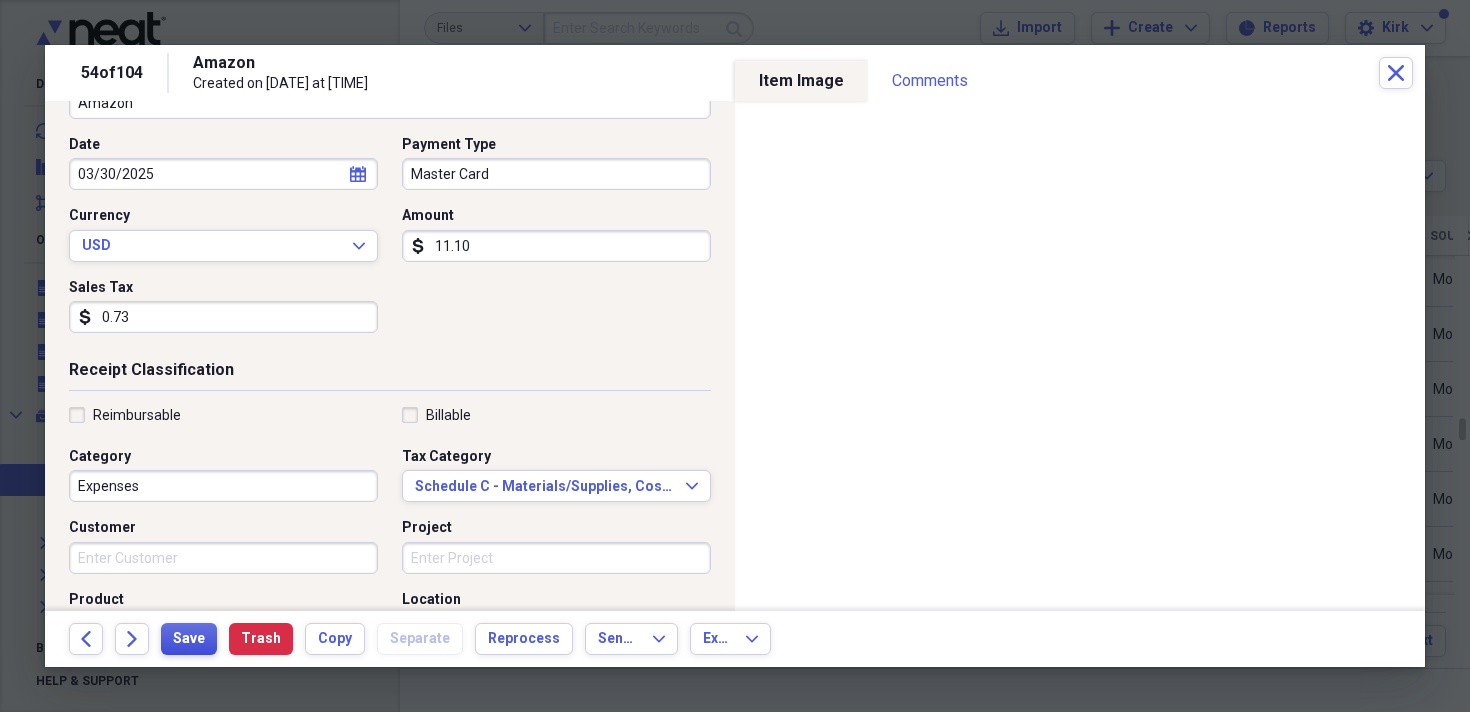 click on "Save" at bounding box center (189, 639) 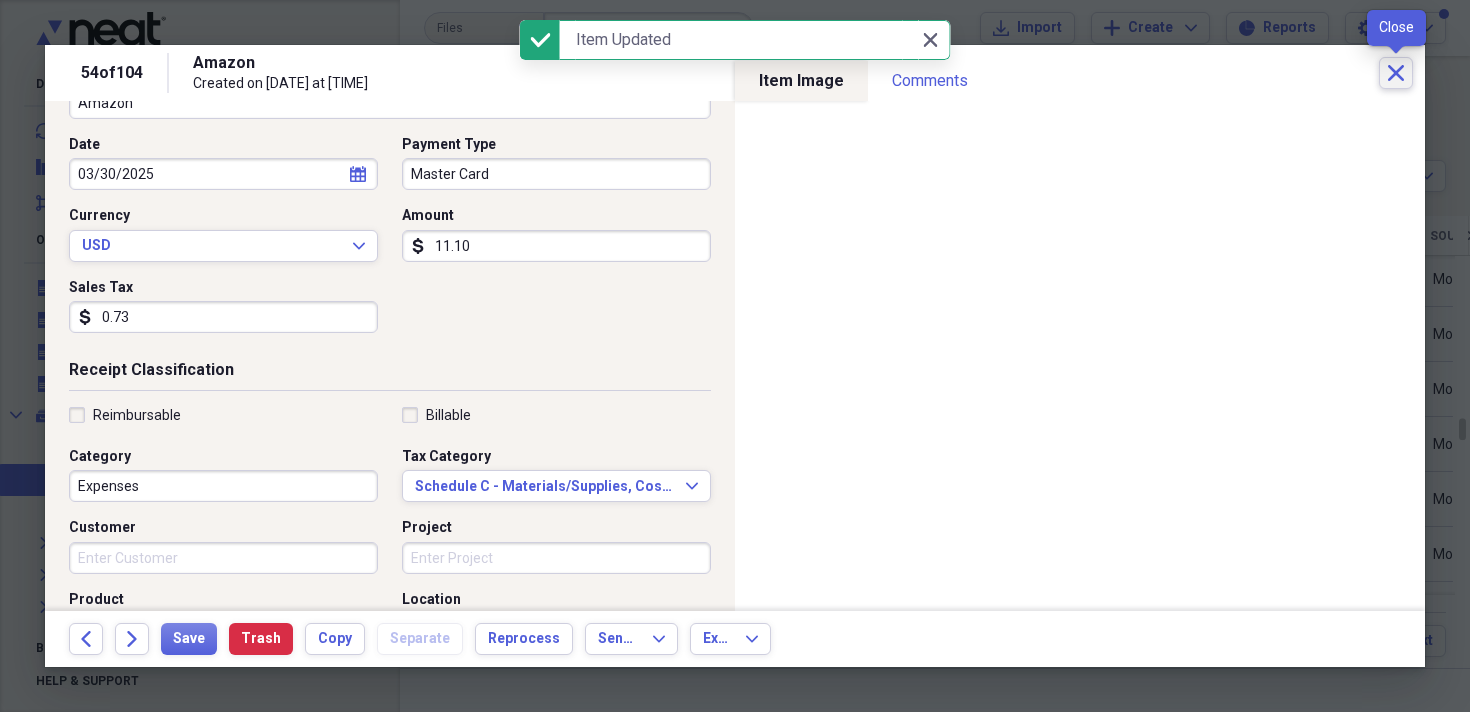 click 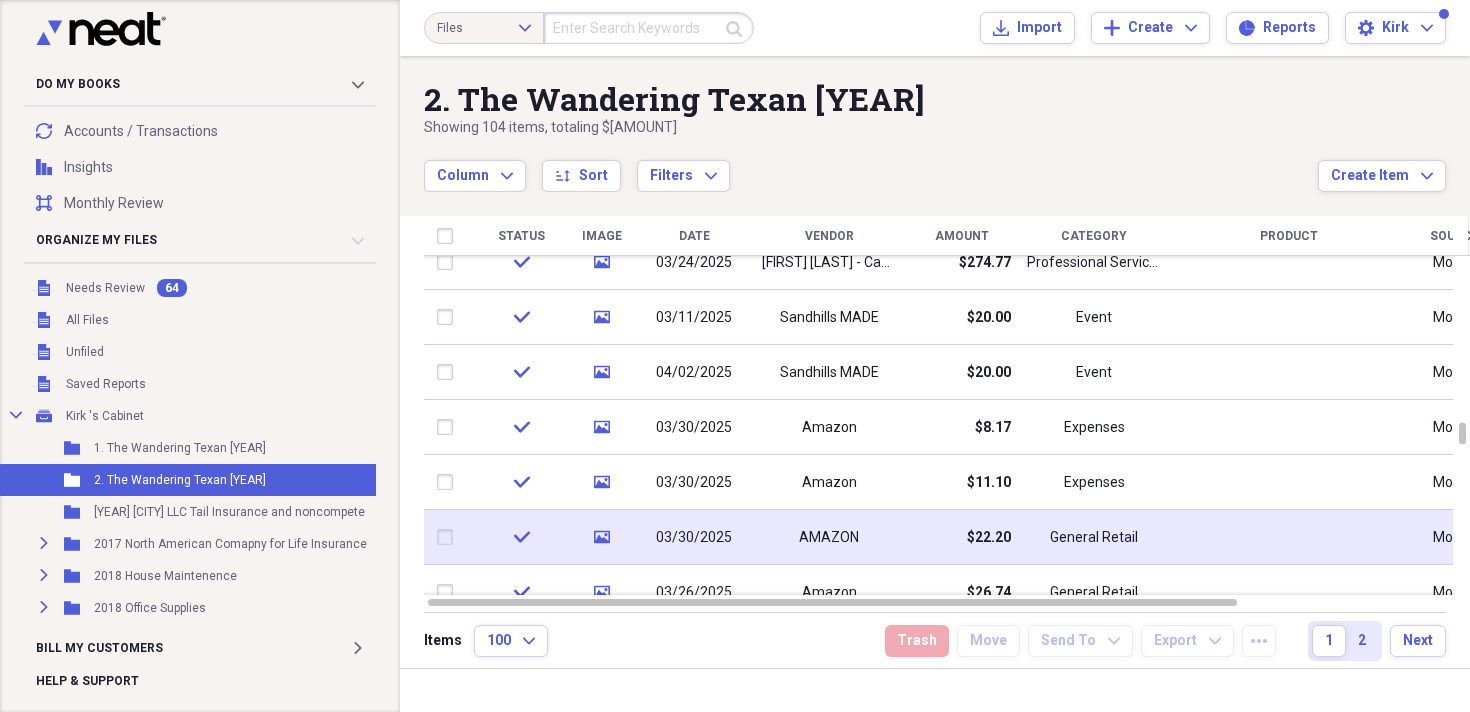 click on "AMAZON" at bounding box center (829, 538) 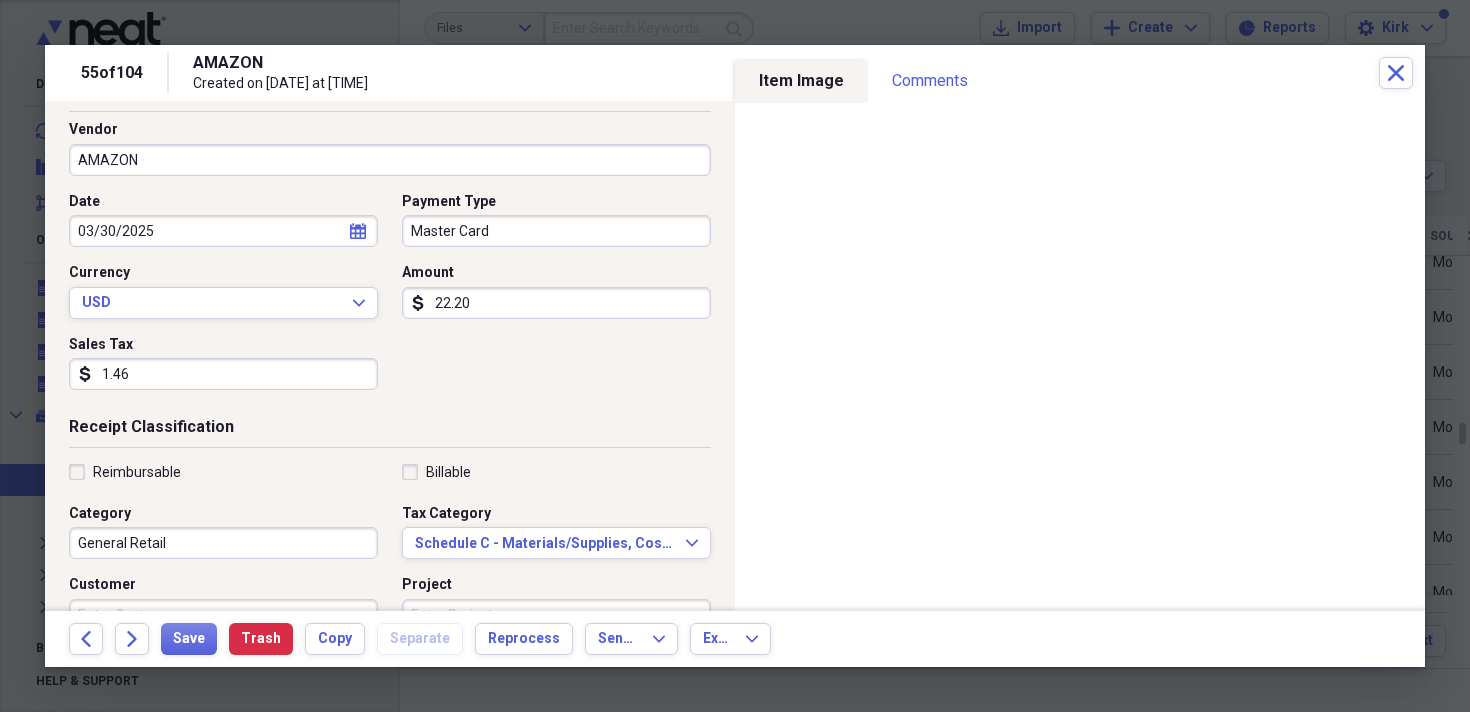 scroll, scrollTop: 133, scrollLeft: 0, axis: vertical 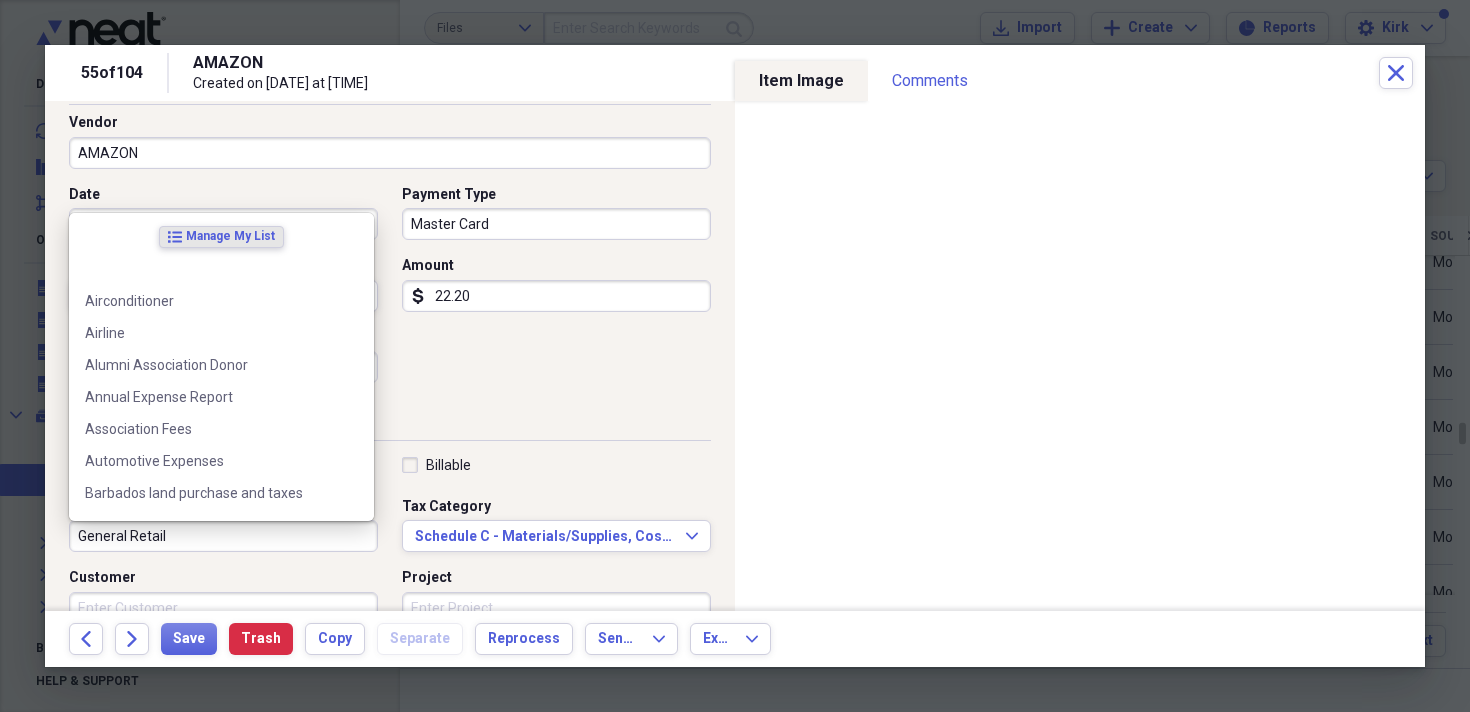 drag, startPoint x: 188, startPoint y: 533, endPoint x: 51, endPoint y: 532, distance: 137.00365 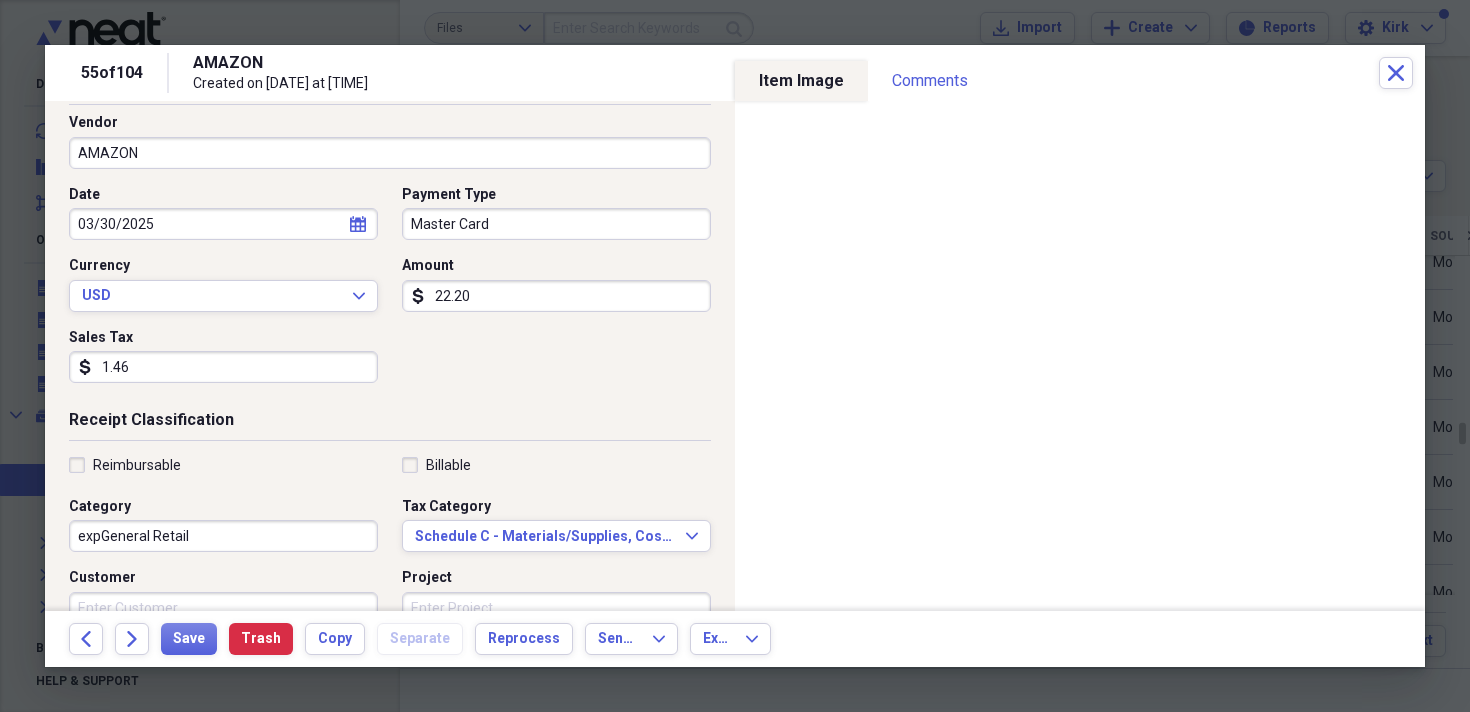 type on "expeGeneral Retail" 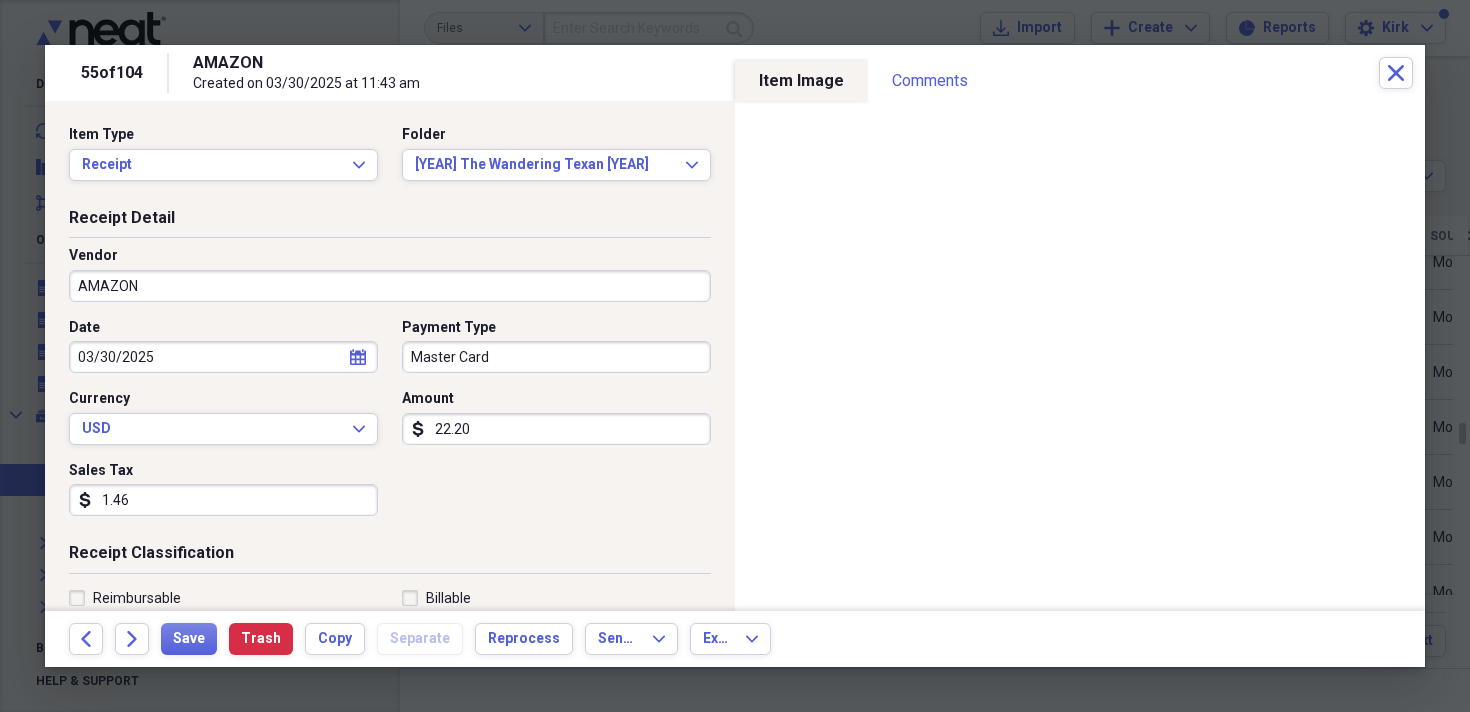scroll, scrollTop: 0, scrollLeft: 0, axis: both 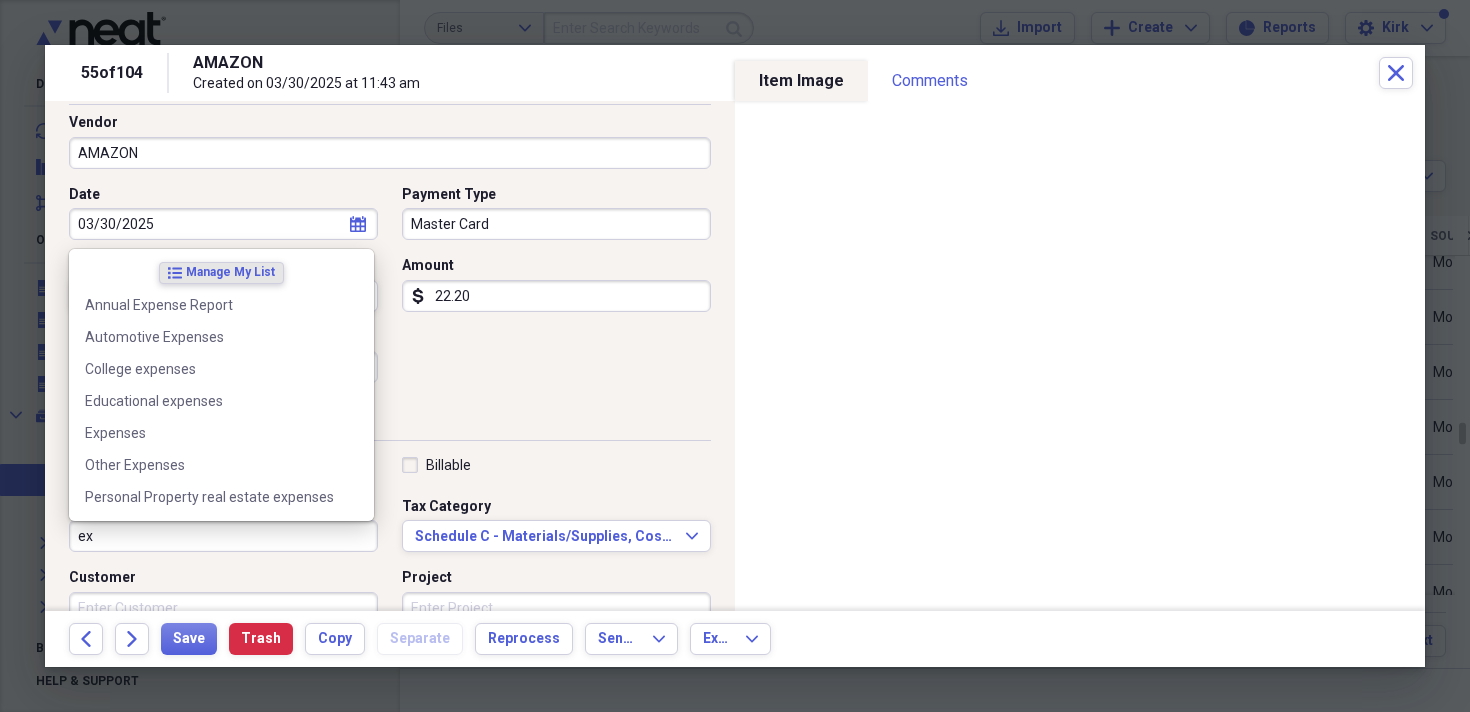 type on "e" 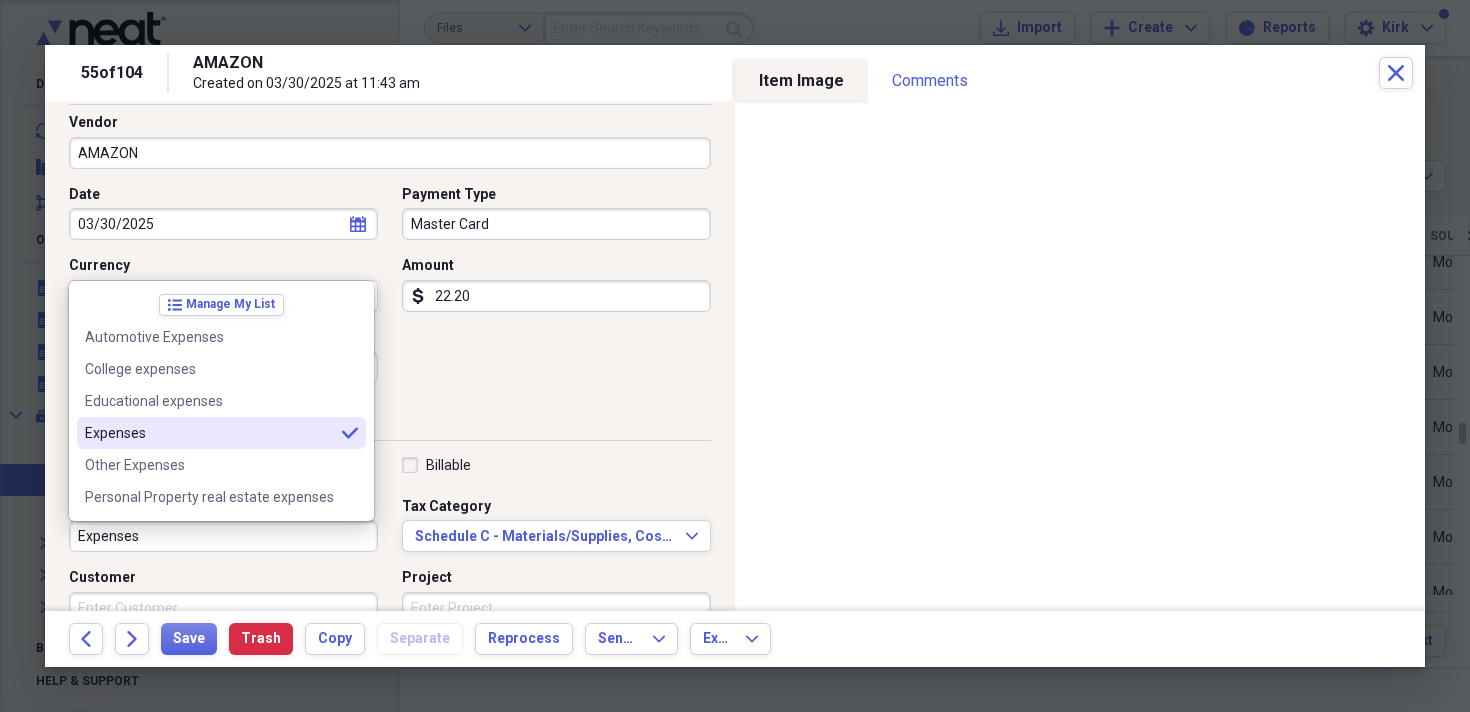 type on "Expenses" 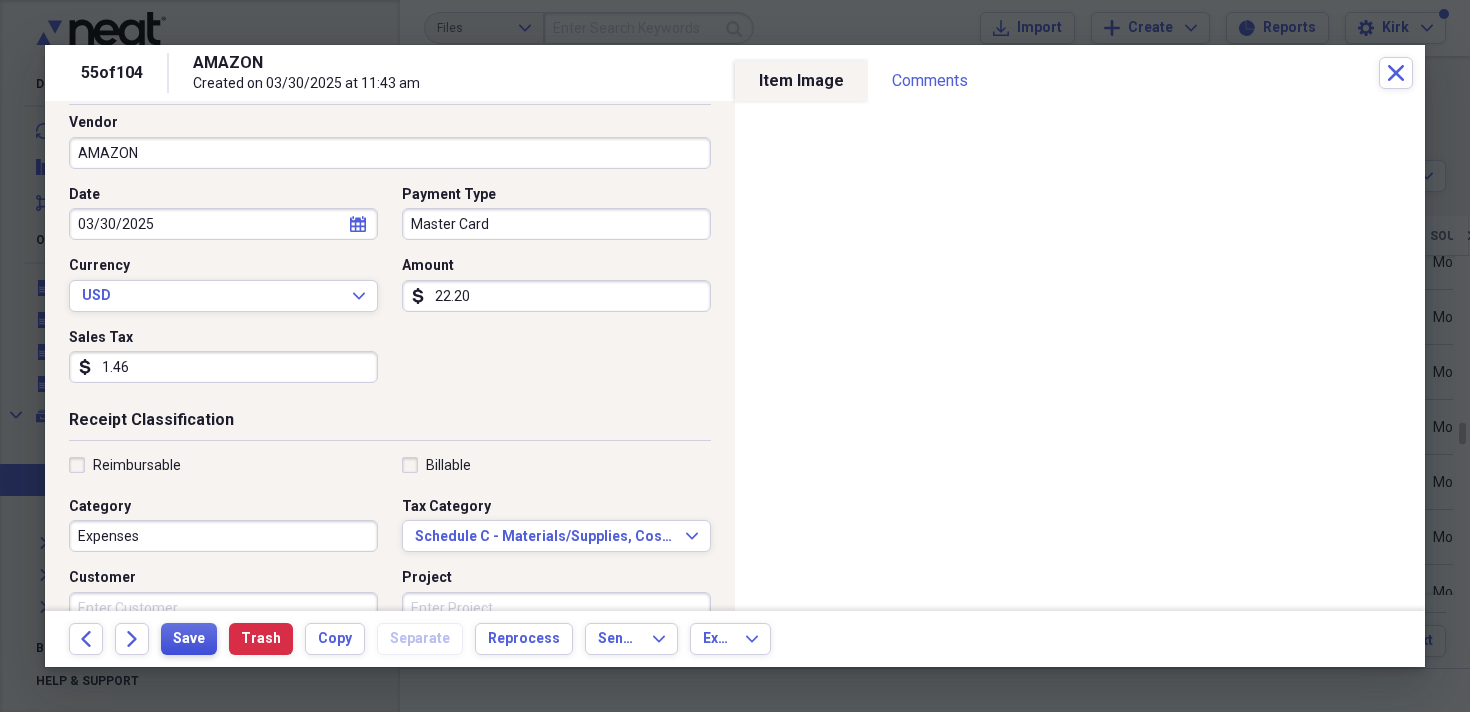click on "Save" at bounding box center [189, 639] 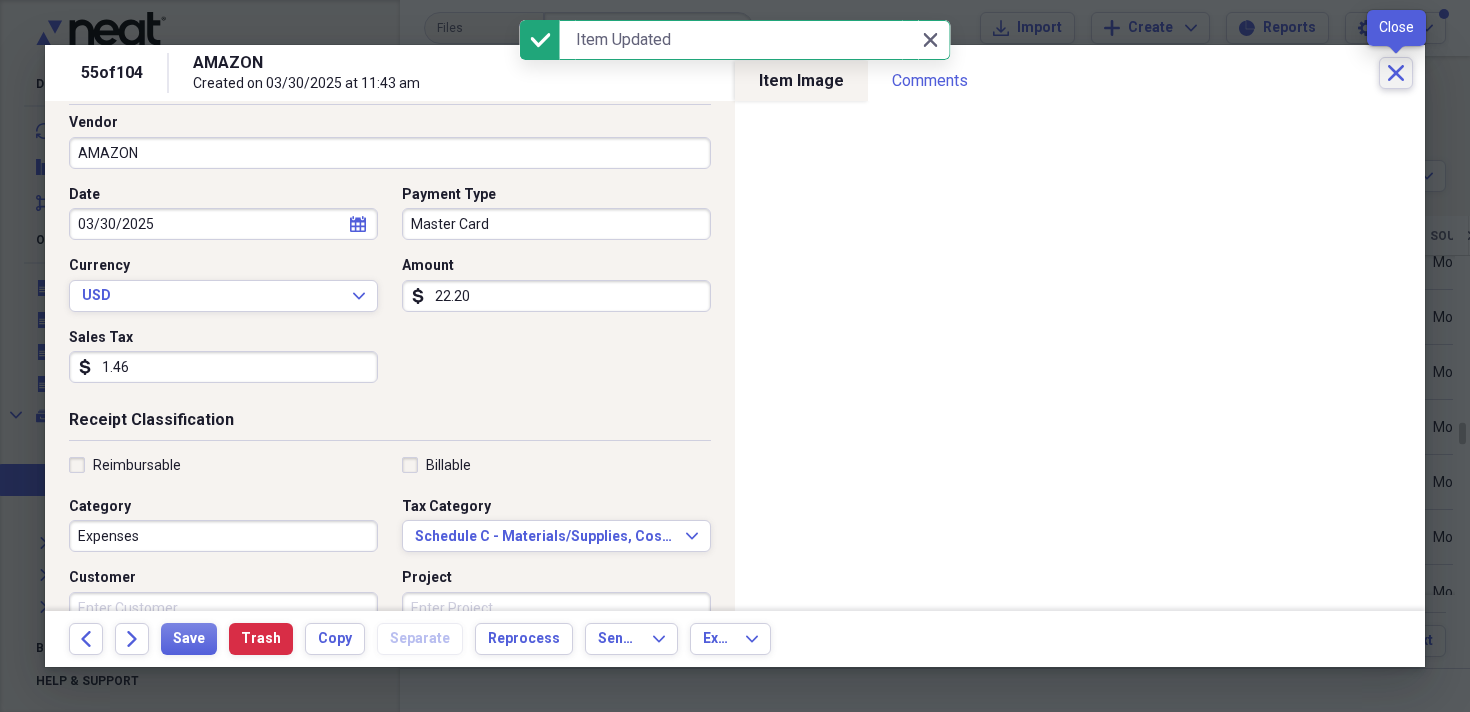 click on "Close" 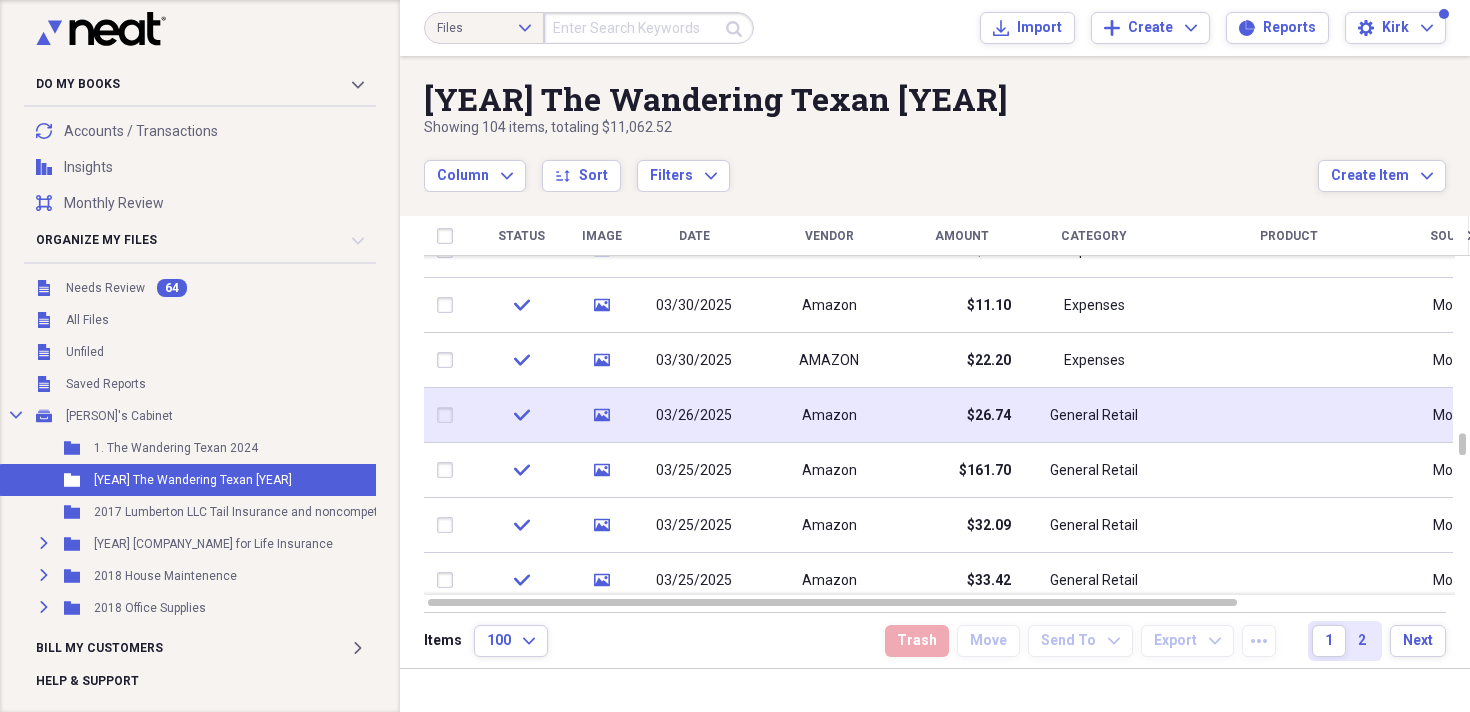click on "Amazon" at bounding box center (829, 416) 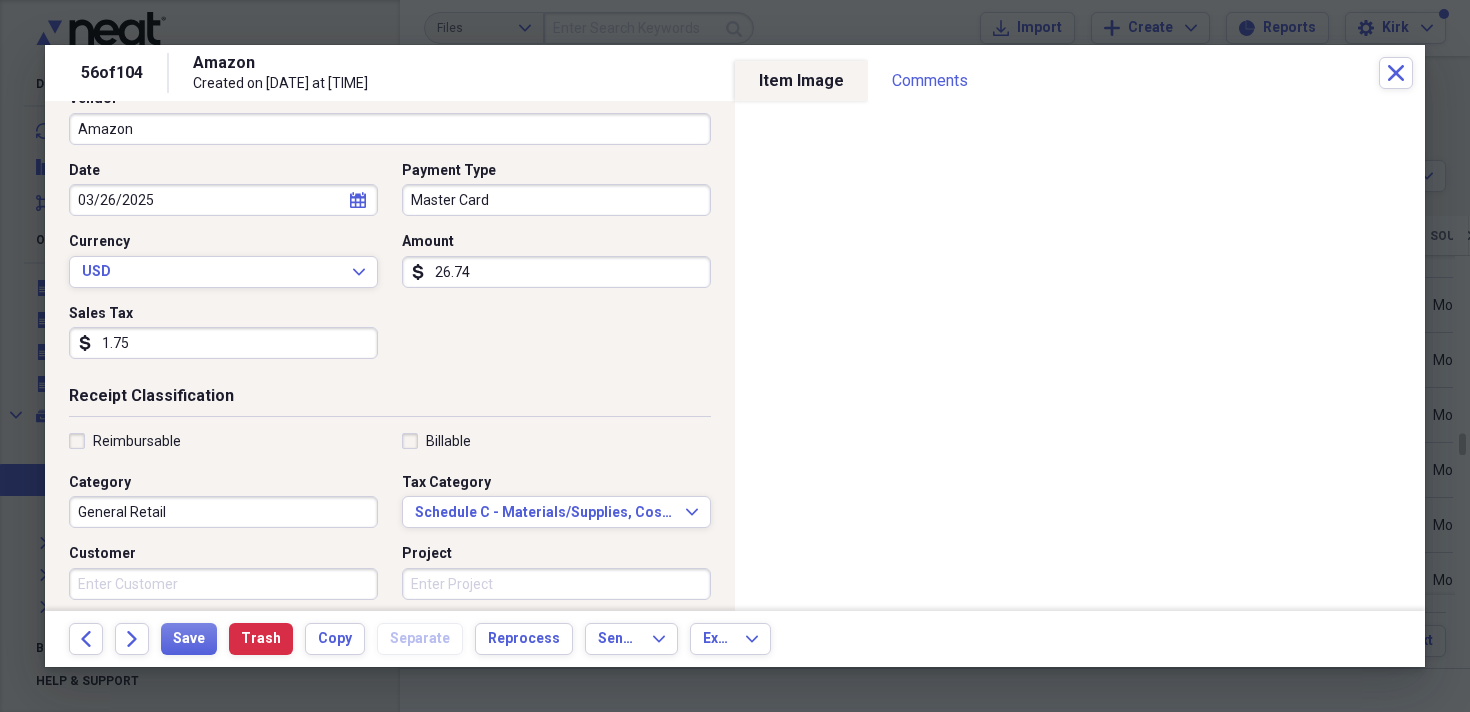 scroll, scrollTop: 161, scrollLeft: 0, axis: vertical 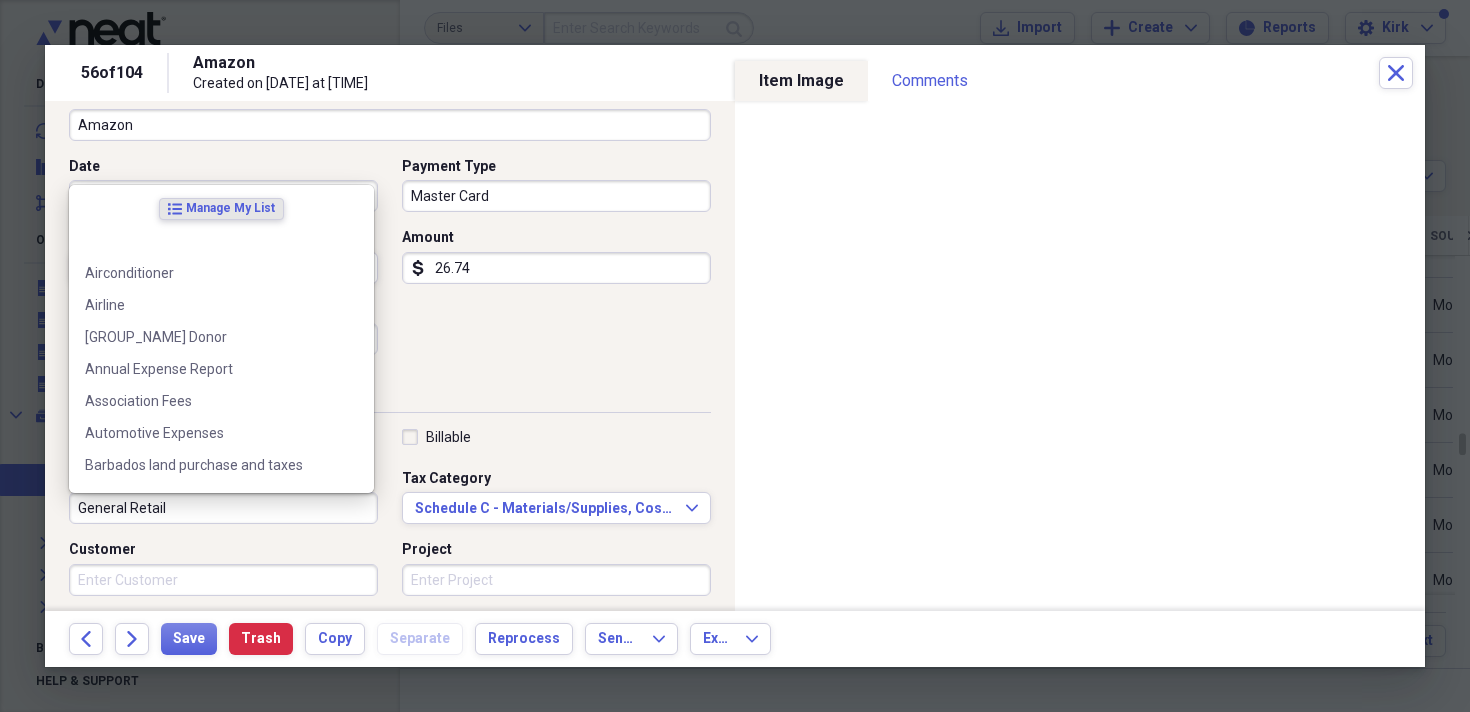 drag, startPoint x: 189, startPoint y: 509, endPoint x: 188, endPoint y: 527, distance: 18.027756 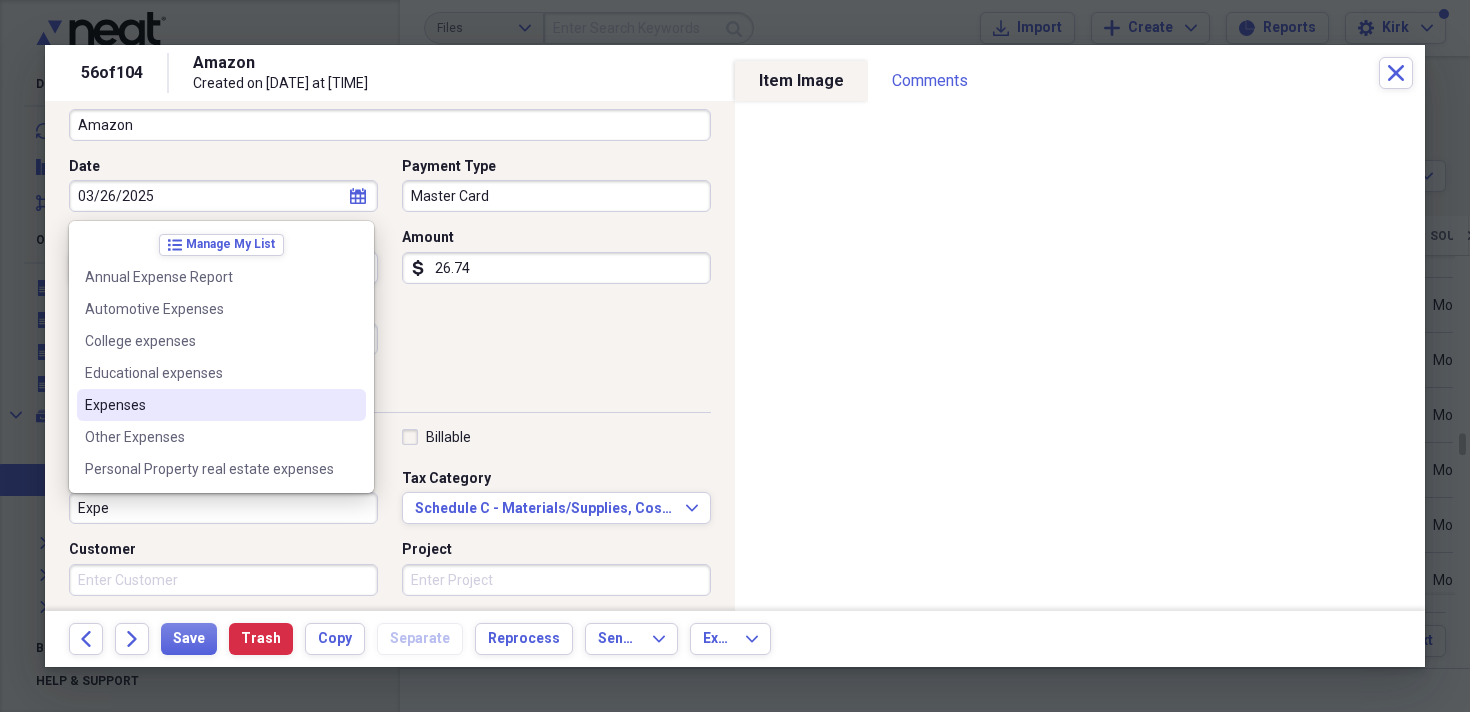 click on "Expenses" at bounding box center (221, 405) 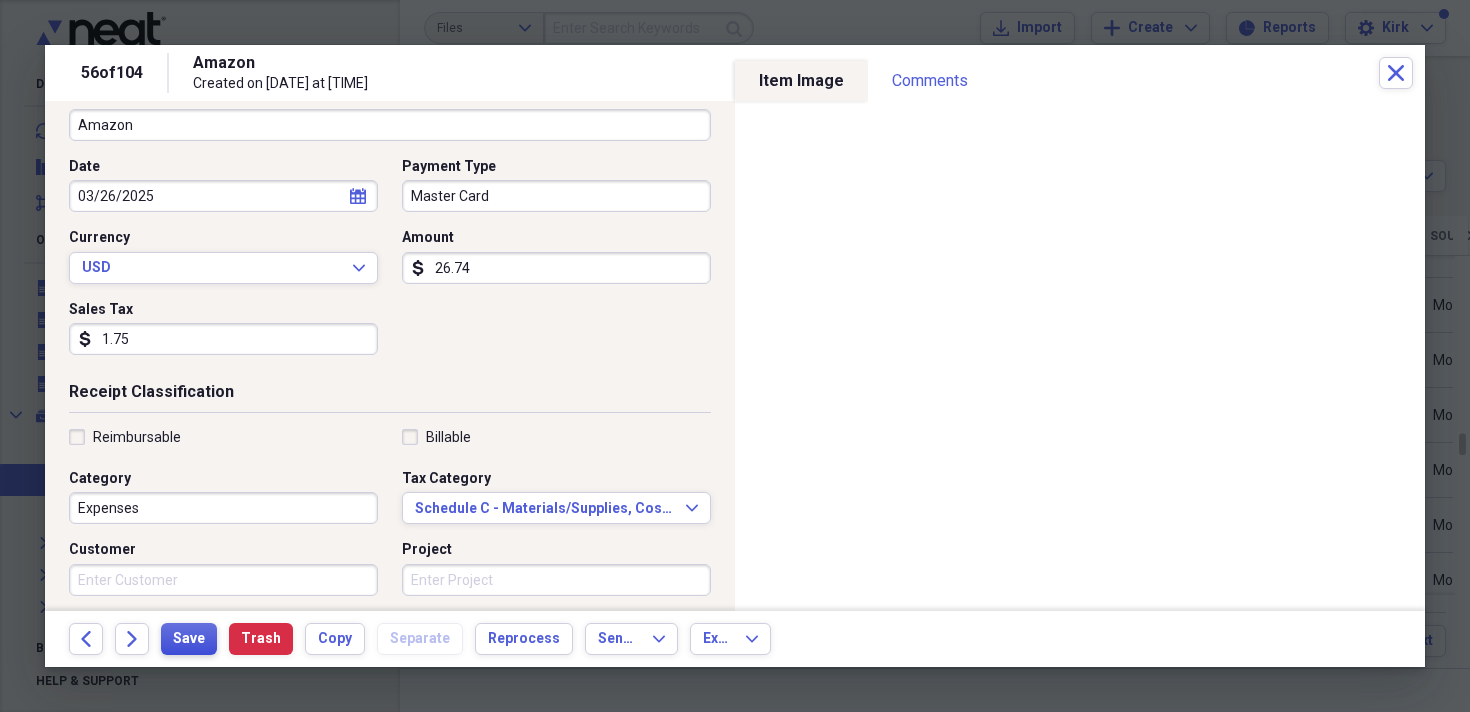 click on "Save" at bounding box center (189, 639) 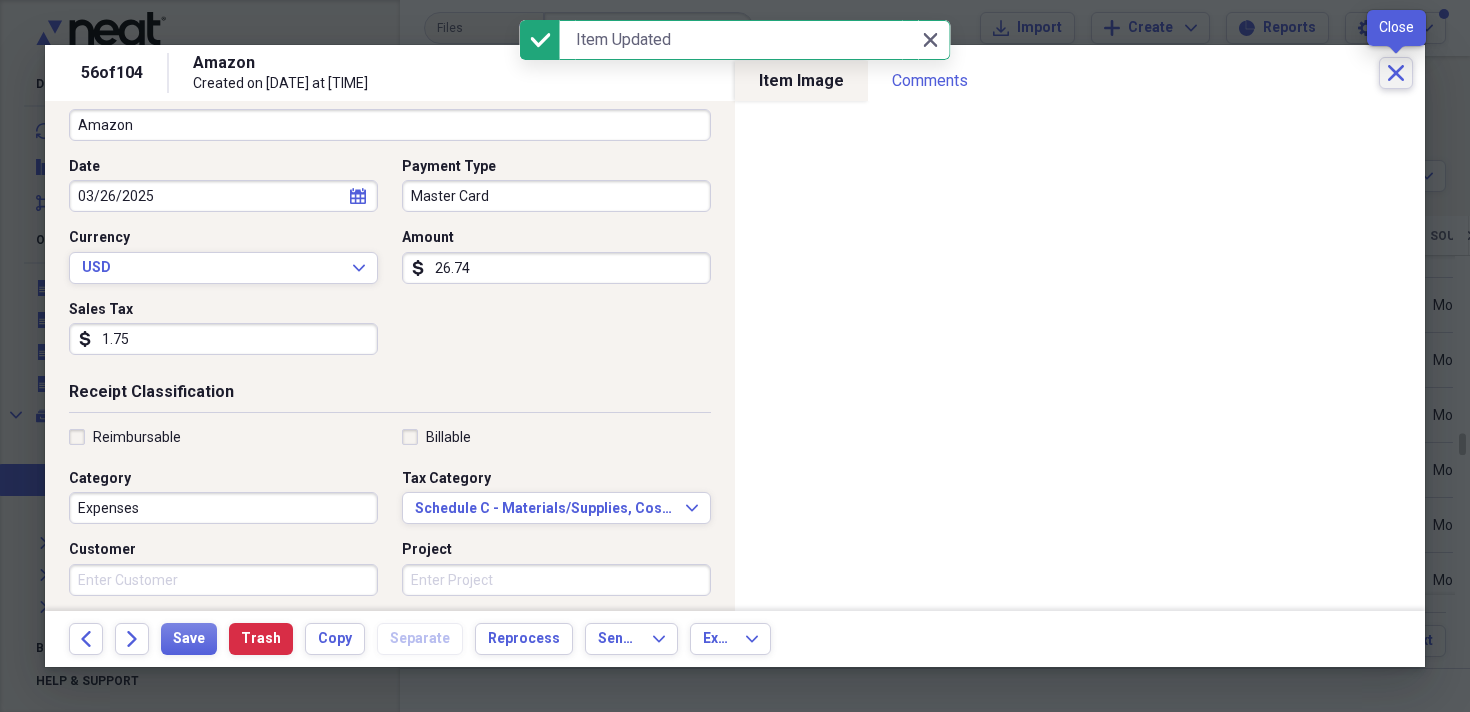 click on "Close" 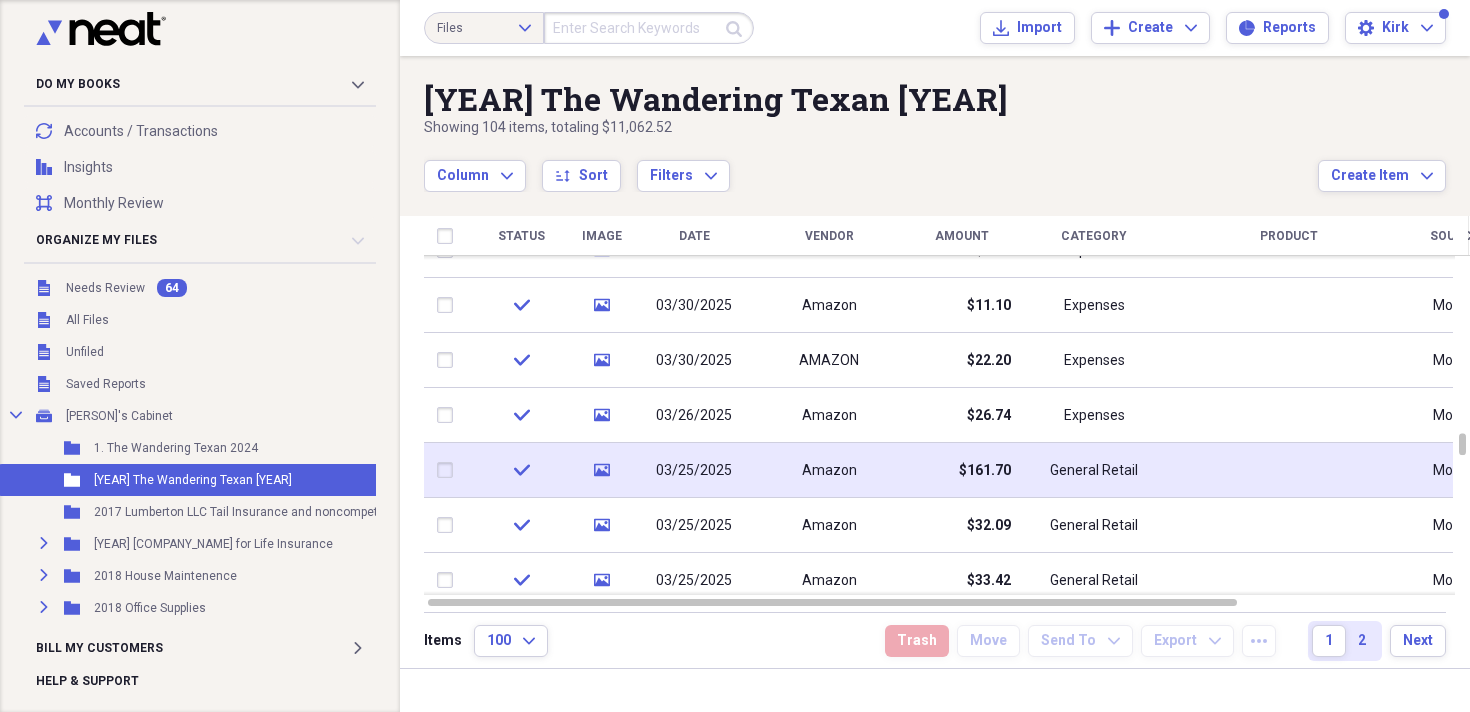 click on "03/25/2025" at bounding box center (694, 471) 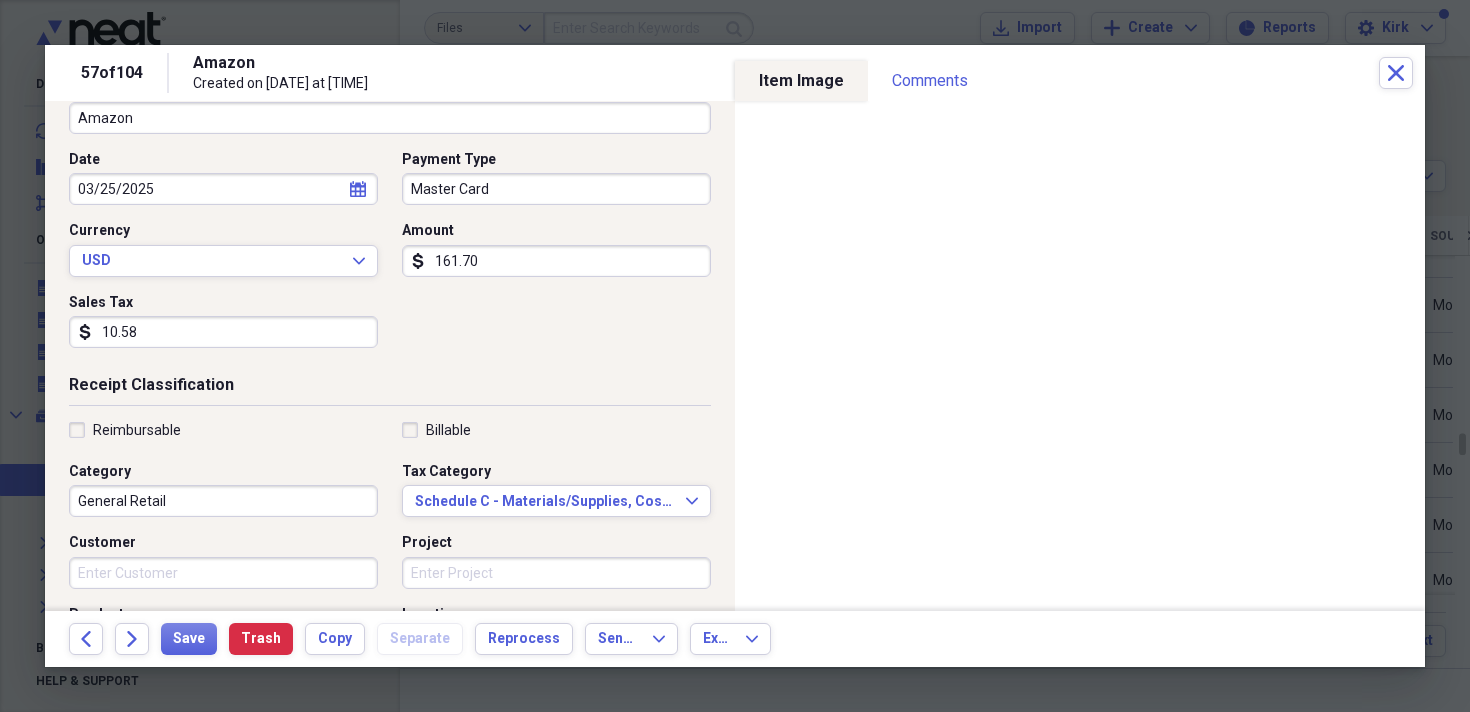 scroll, scrollTop: 210, scrollLeft: 0, axis: vertical 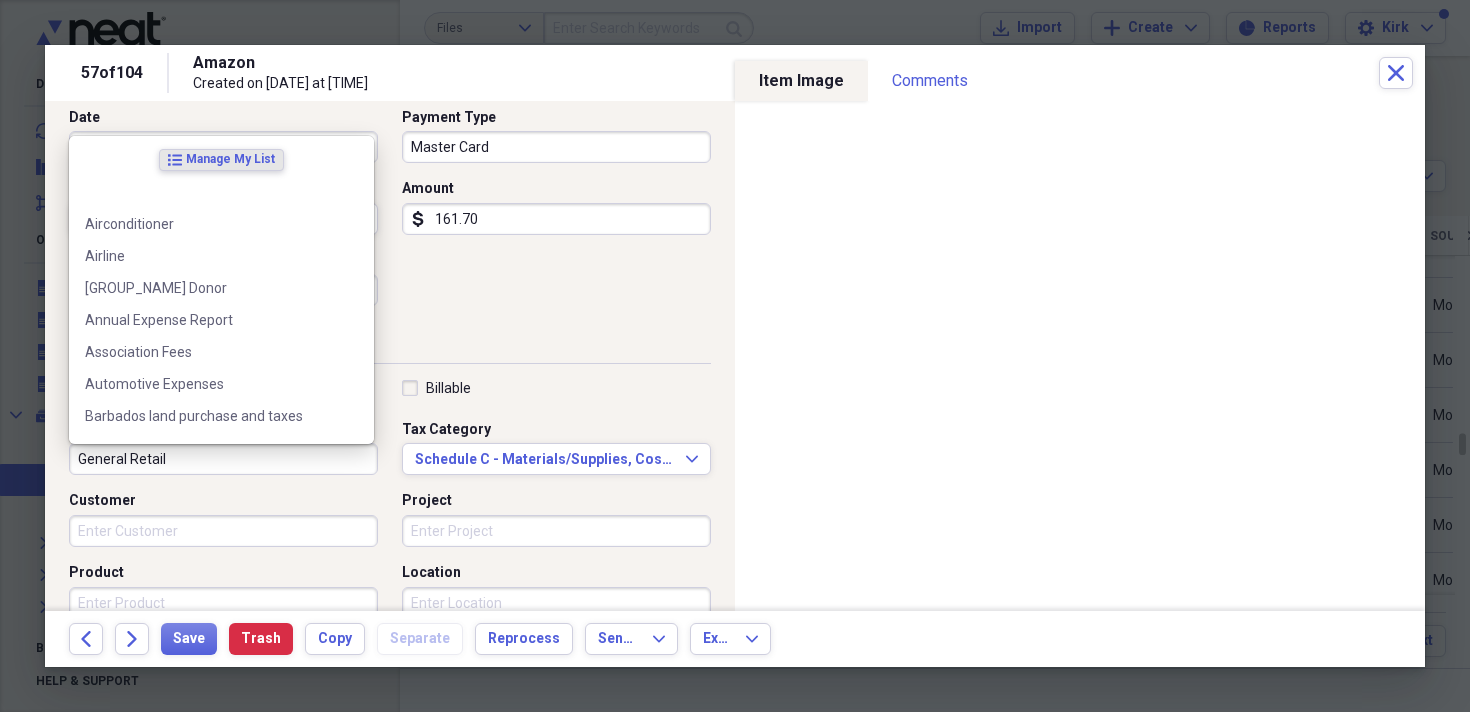 drag, startPoint x: 194, startPoint y: 466, endPoint x: 223, endPoint y: 476, distance: 30.675724 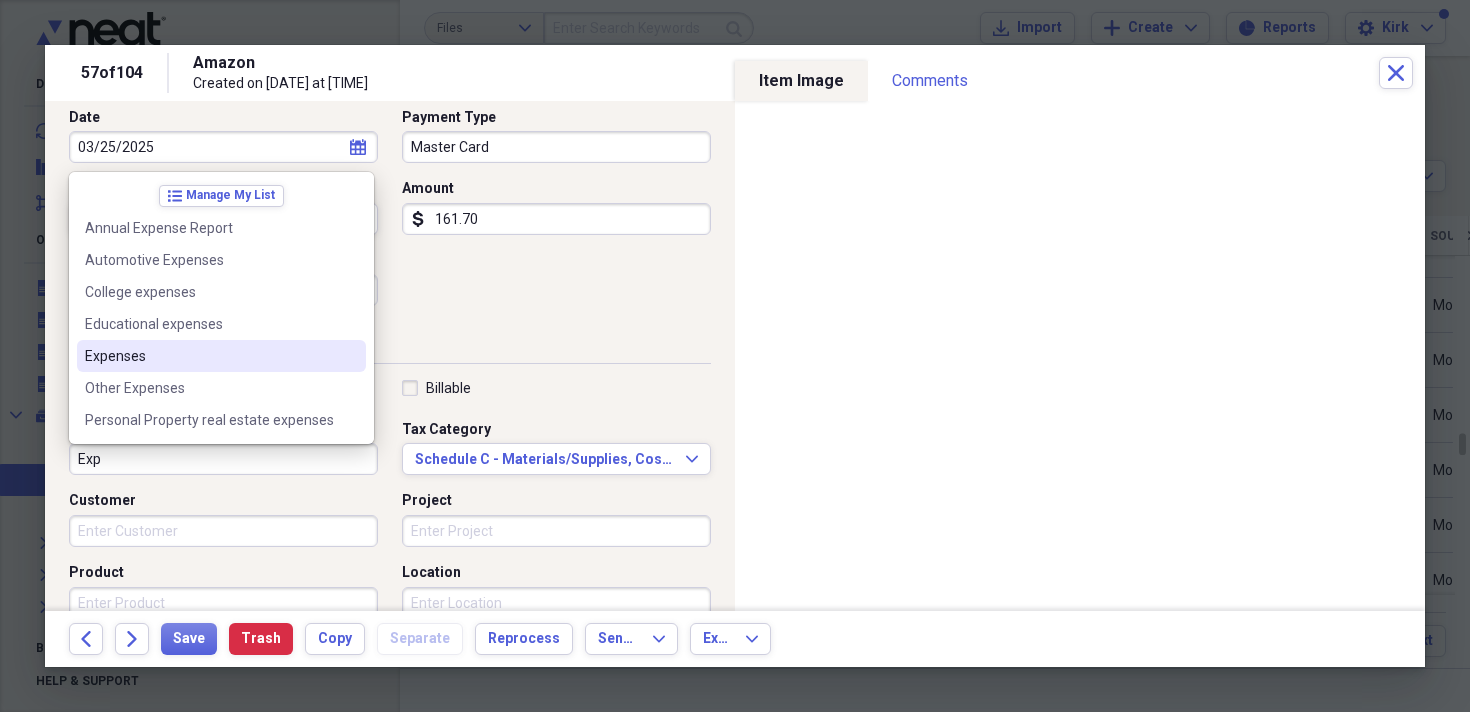 click on "Expenses" at bounding box center [221, 356] 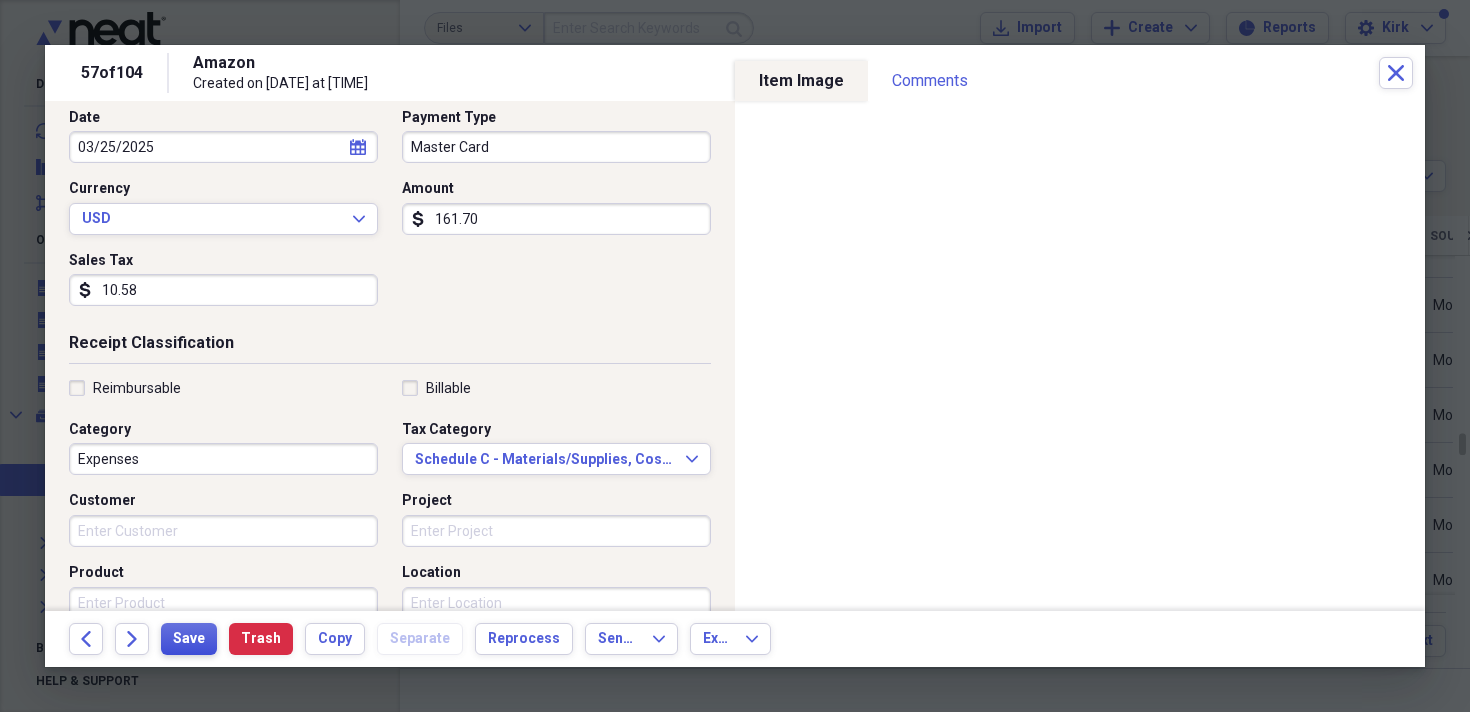 click on "Save" at bounding box center (189, 639) 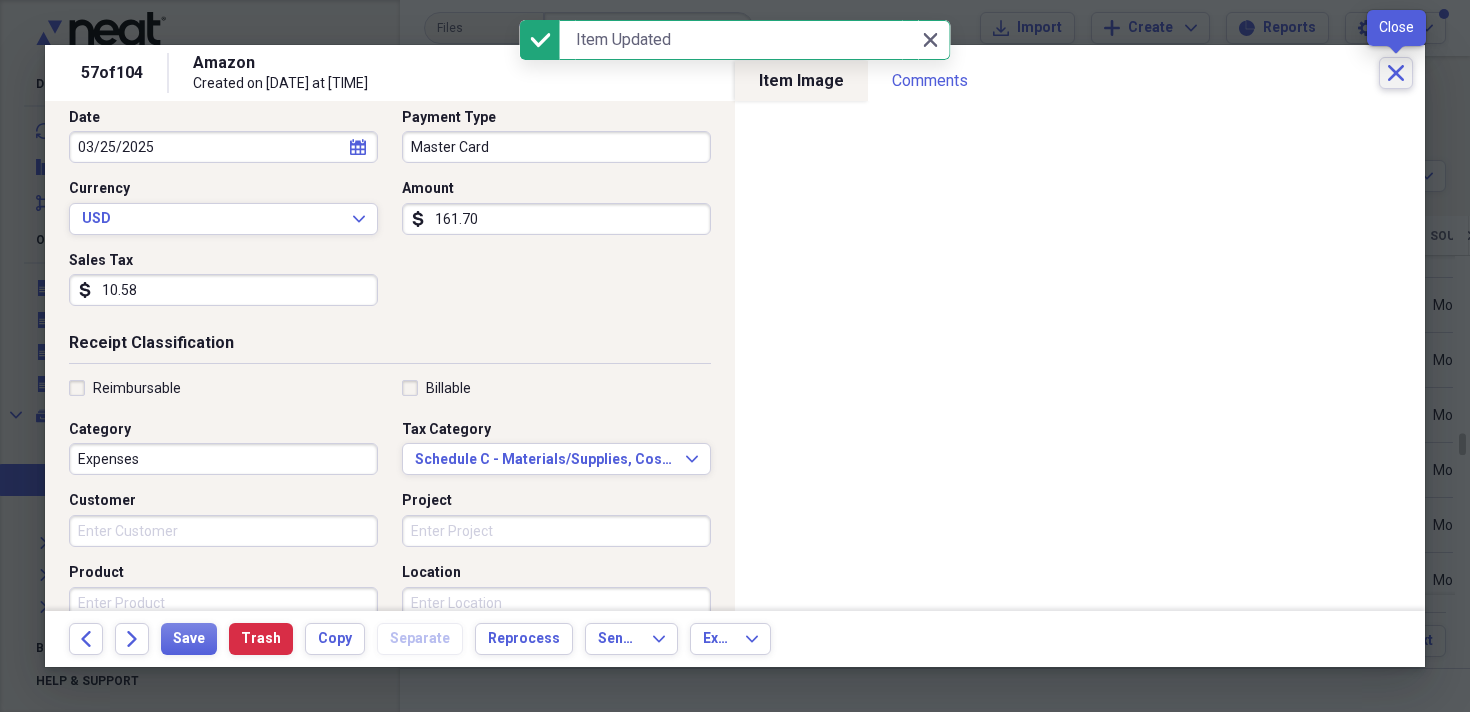 click on "Close" at bounding box center (1396, 73) 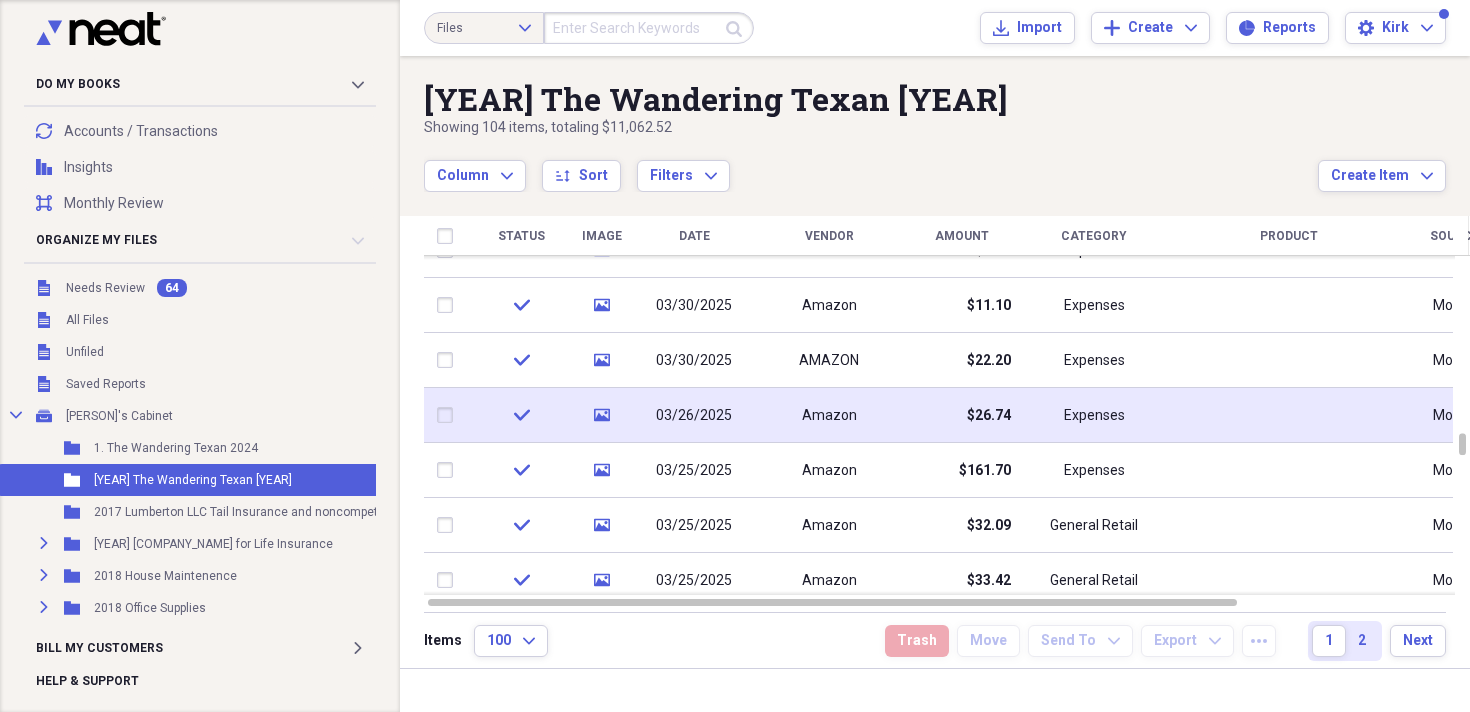 click on "Amazon" at bounding box center (829, 415) 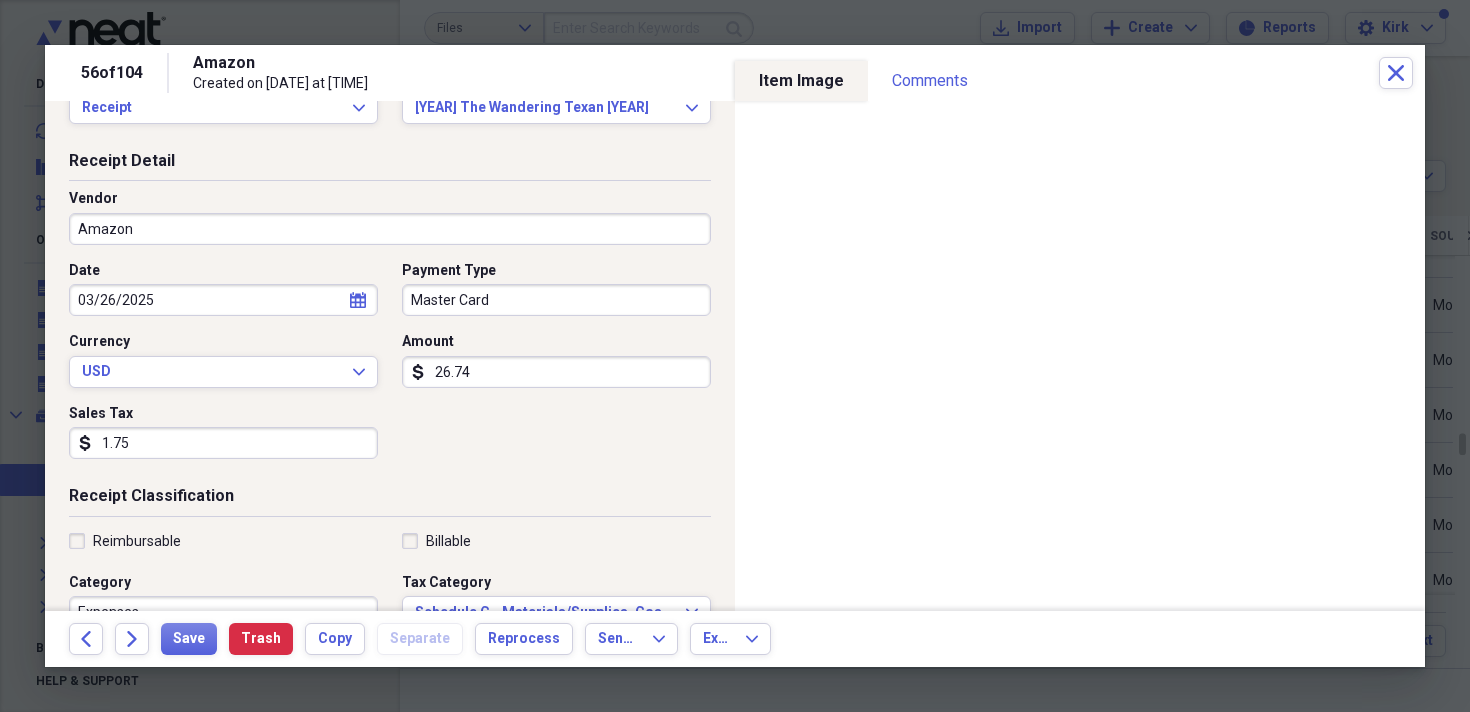 scroll, scrollTop: 0, scrollLeft: 0, axis: both 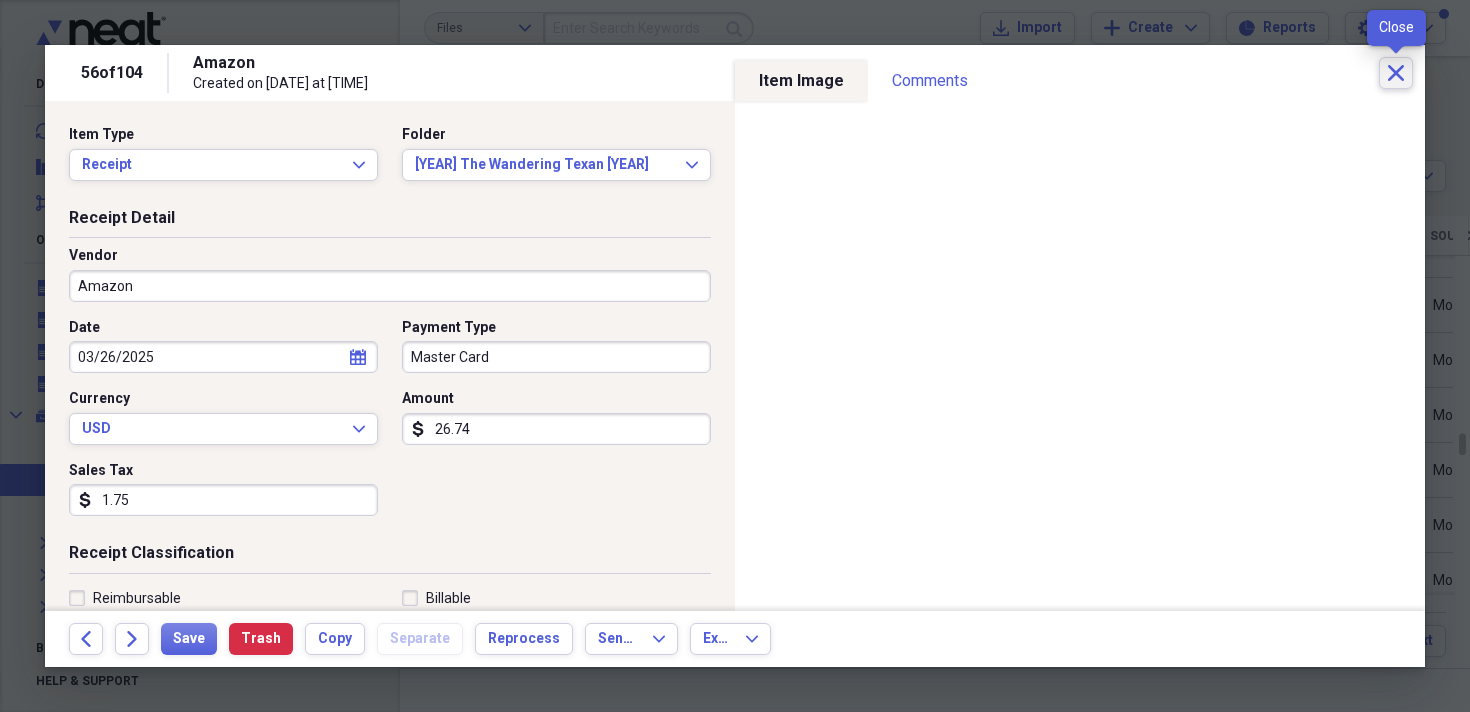 click on "Close" 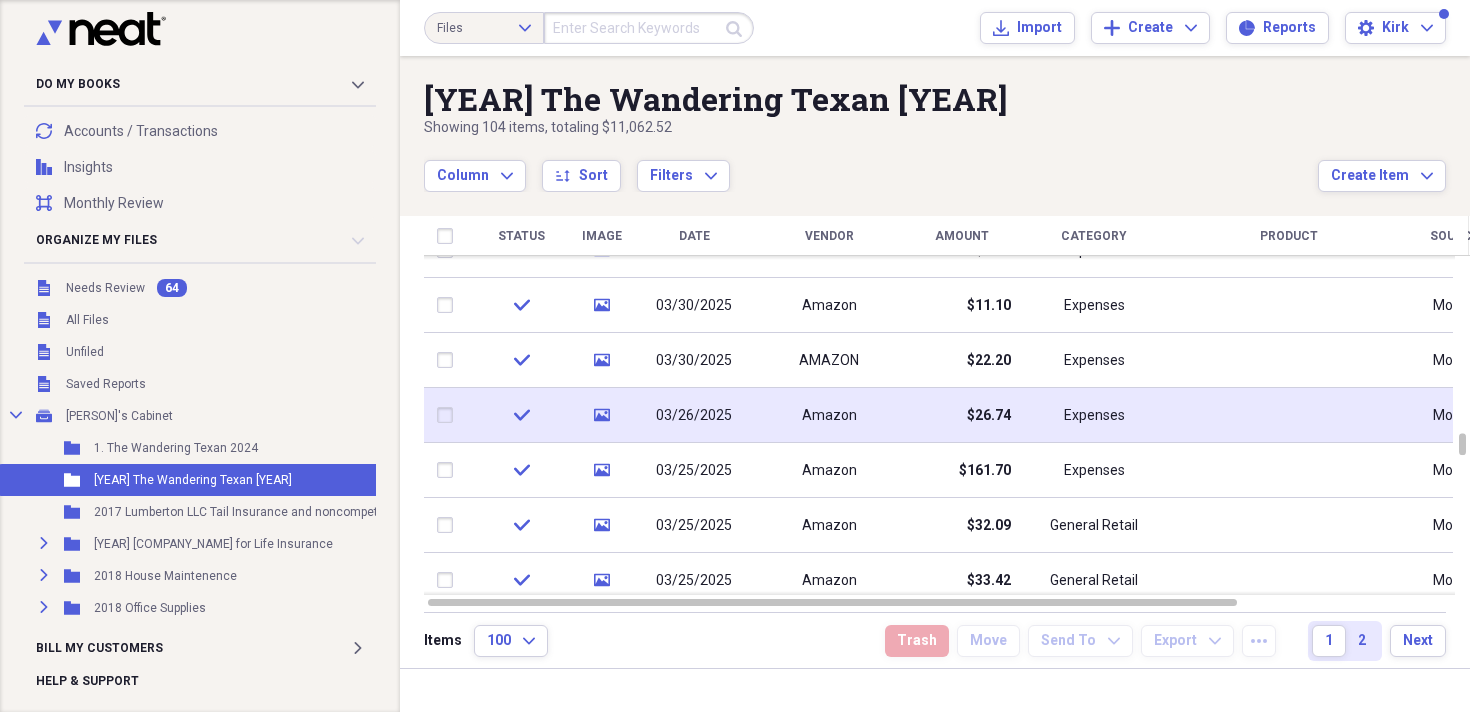 click on "Amazon" at bounding box center [829, 416] 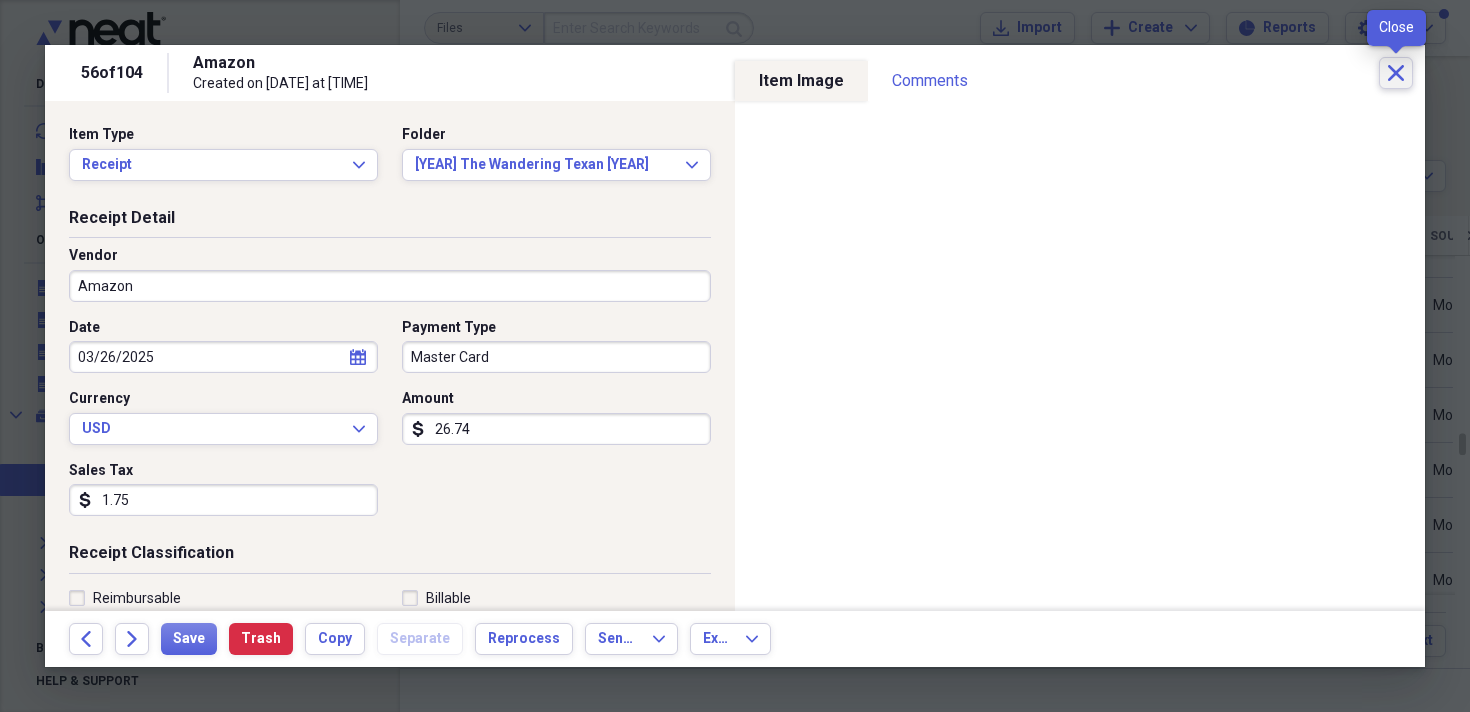 click on "Close" at bounding box center (1396, 73) 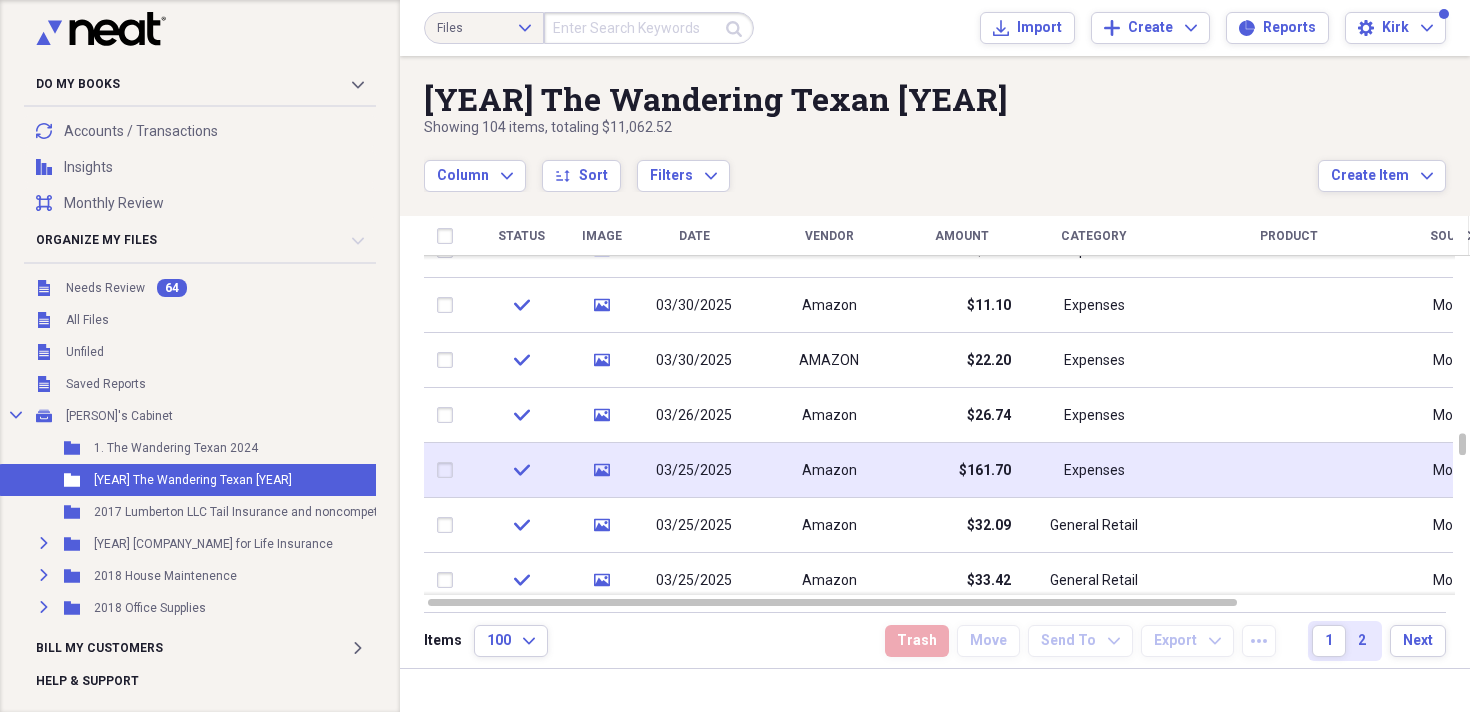 click on "03/25/2025" at bounding box center [694, 471] 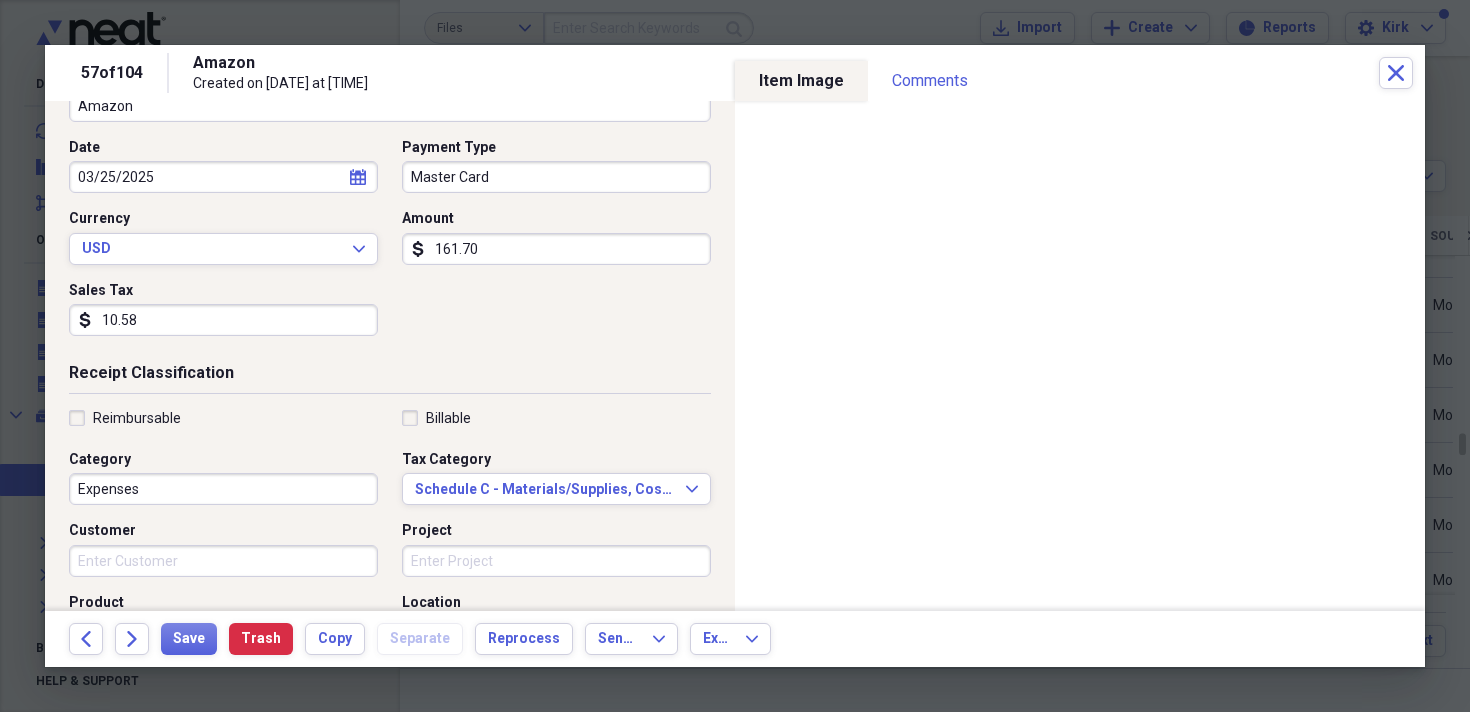 scroll, scrollTop: 185, scrollLeft: 0, axis: vertical 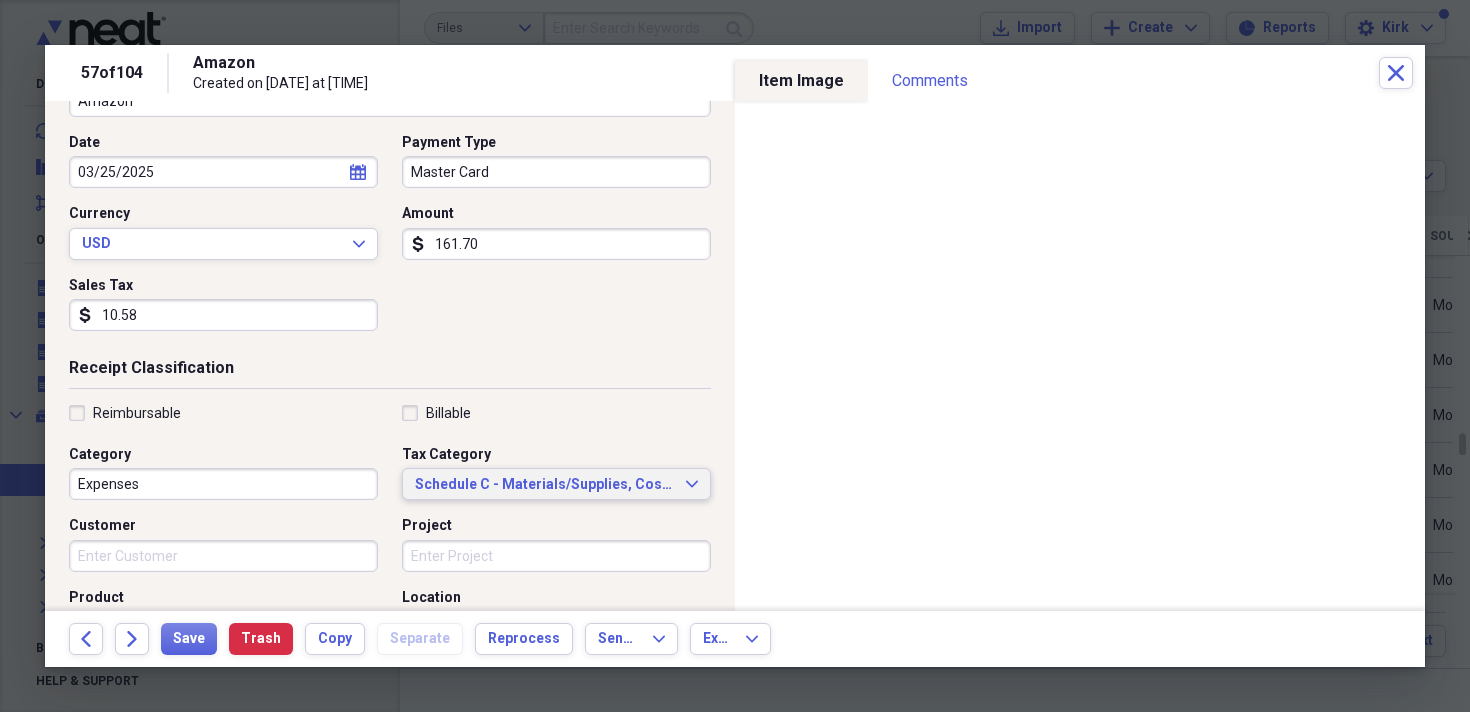 click on "Schedule C - Materials/Supplies, Cost of Goods" at bounding box center (544, 485) 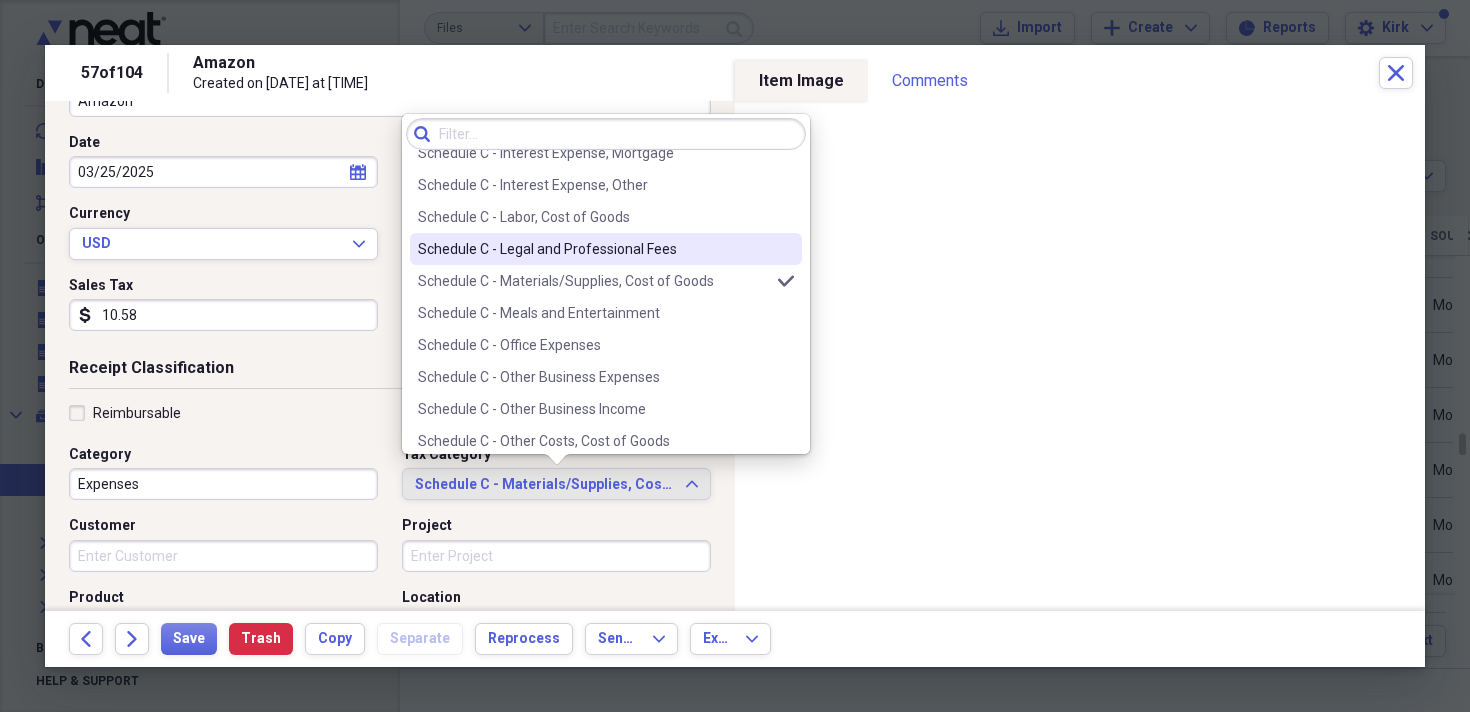 scroll, scrollTop: 3863, scrollLeft: 0, axis: vertical 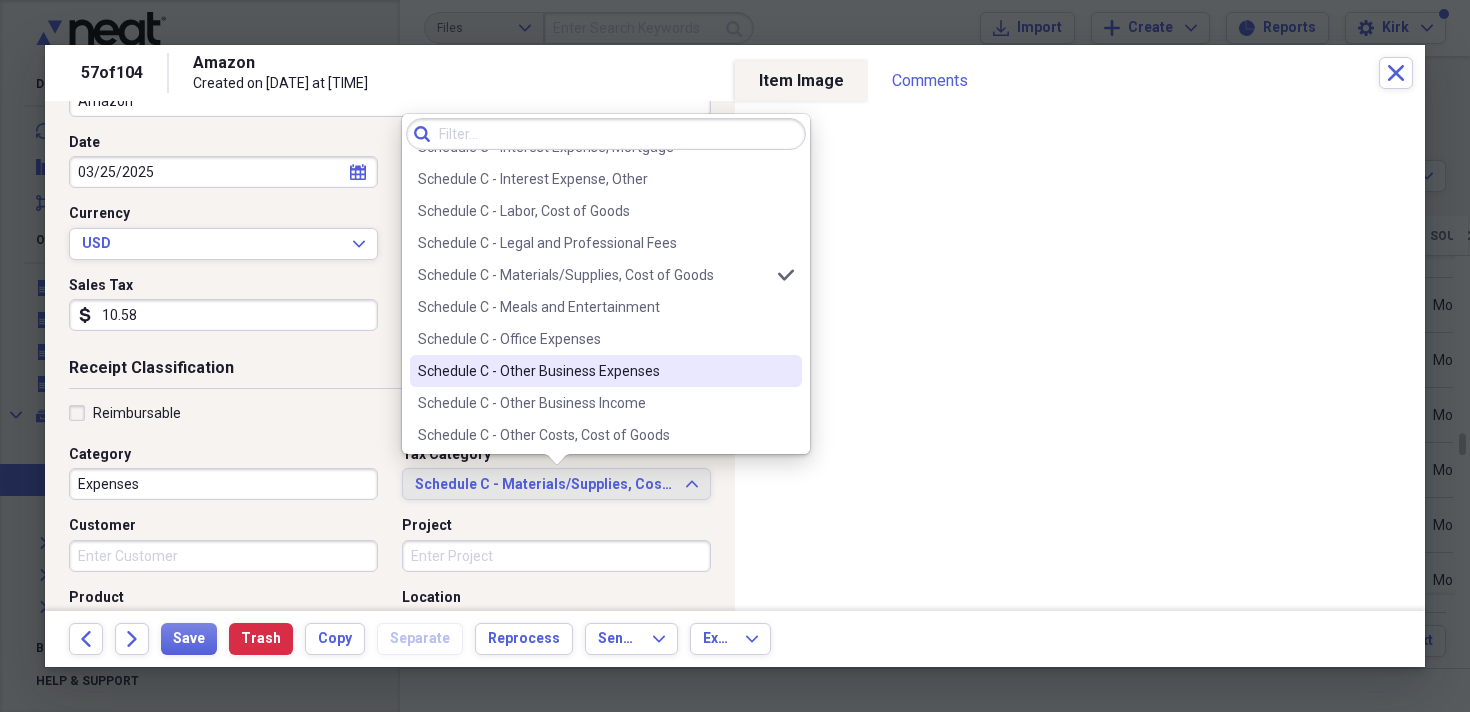 click on "Schedule C - Other Business Expenses" at bounding box center [594, 371] 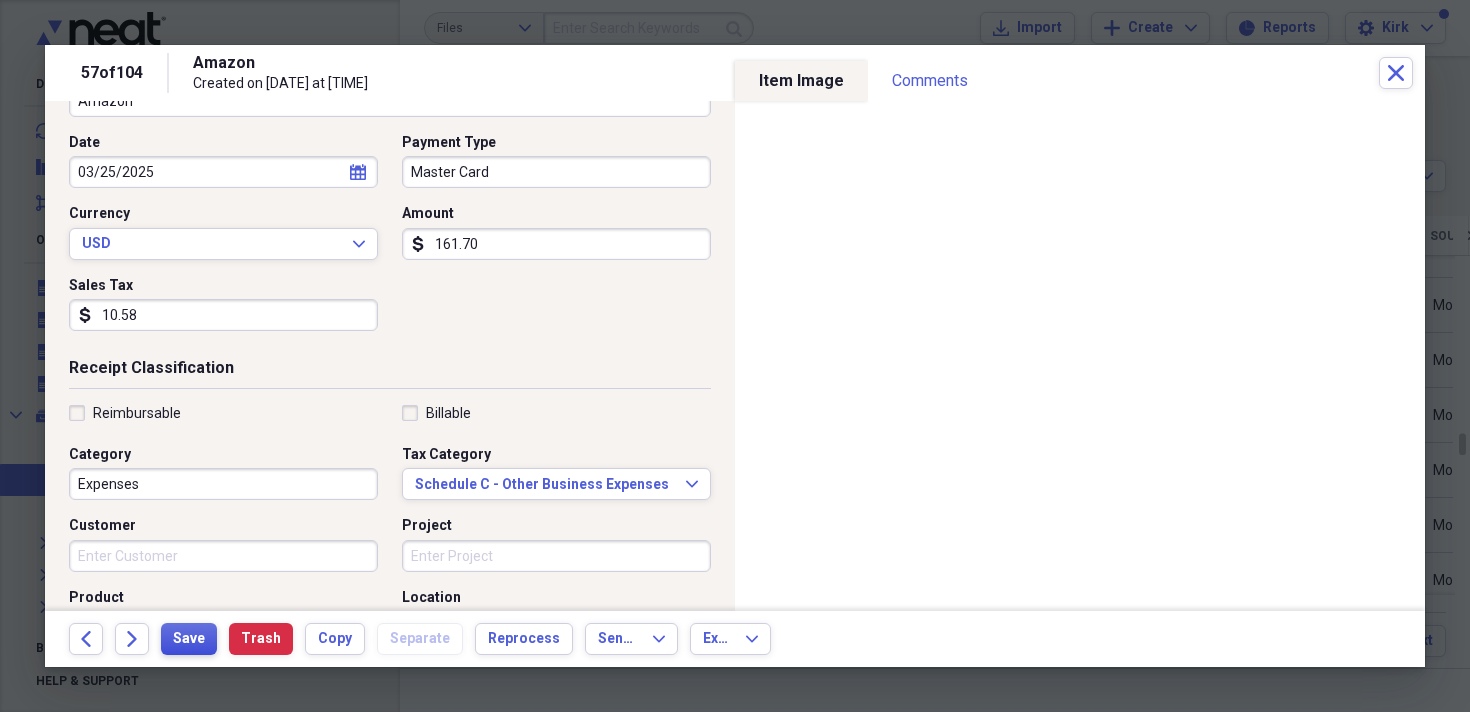 click on "Save" at bounding box center [189, 639] 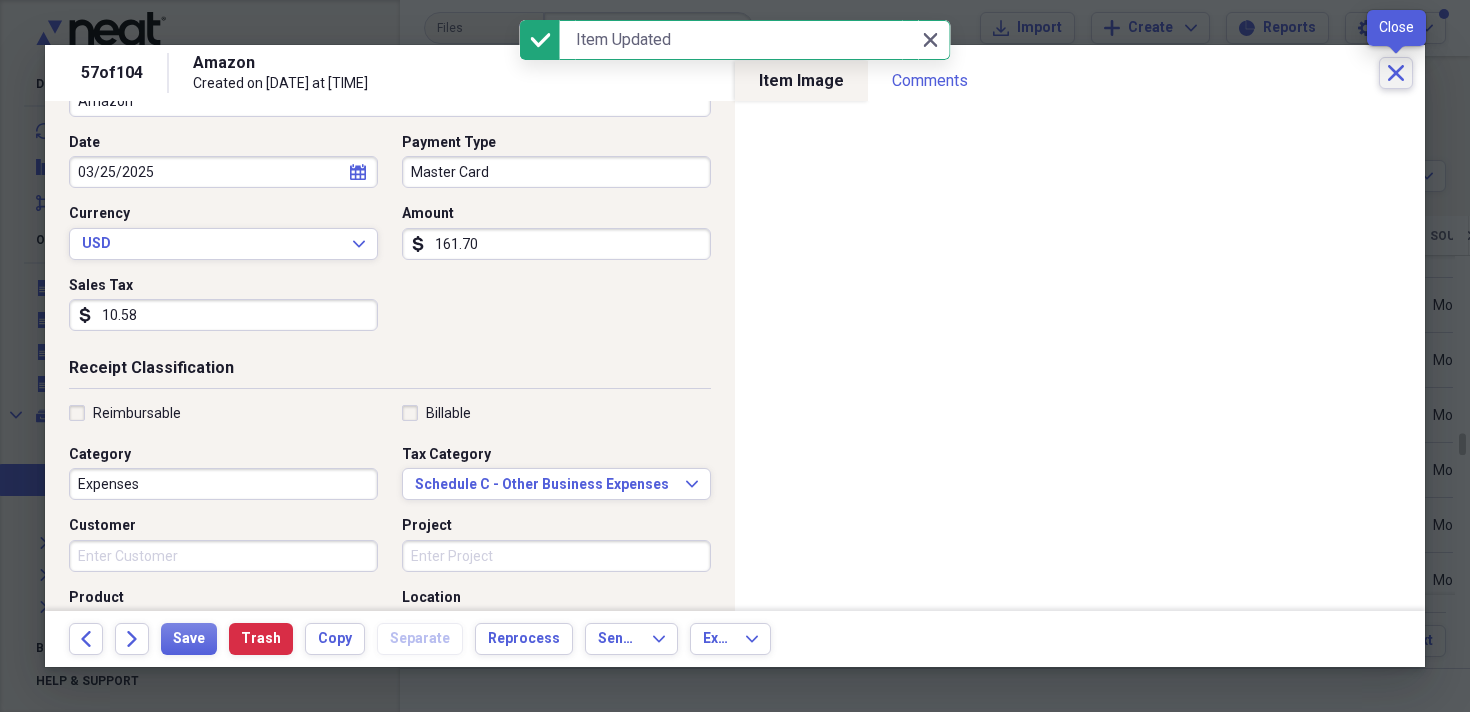 click 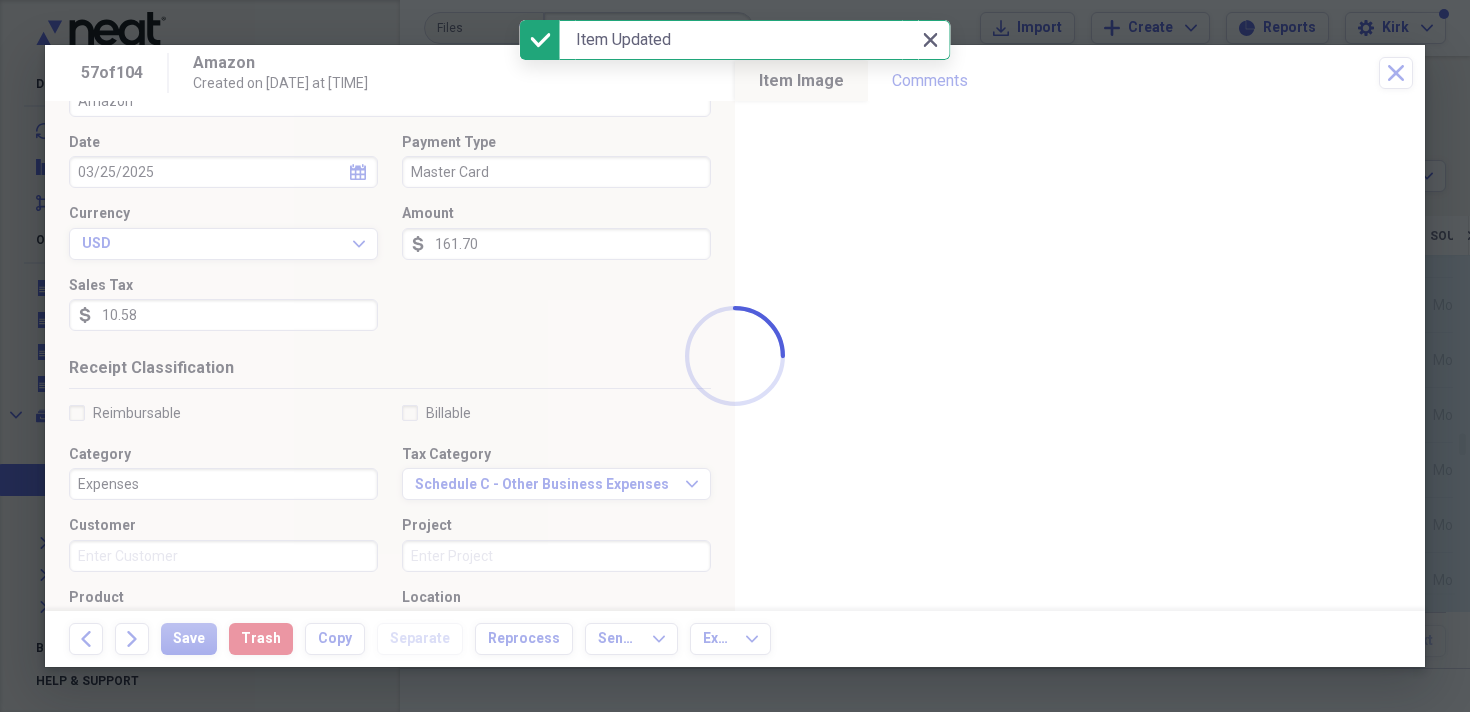 click at bounding box center (735, 356) 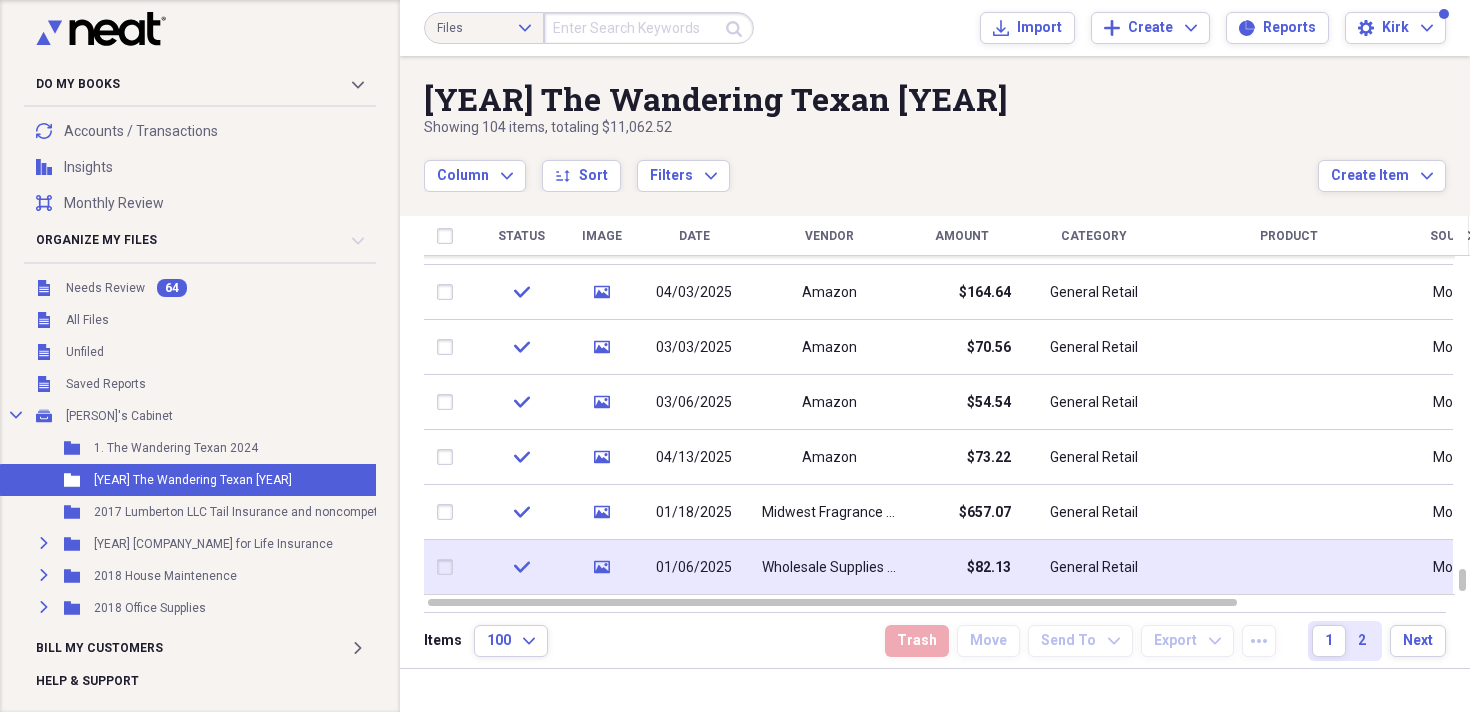 click on "01/06/2025" at bounding box center [694, 568] 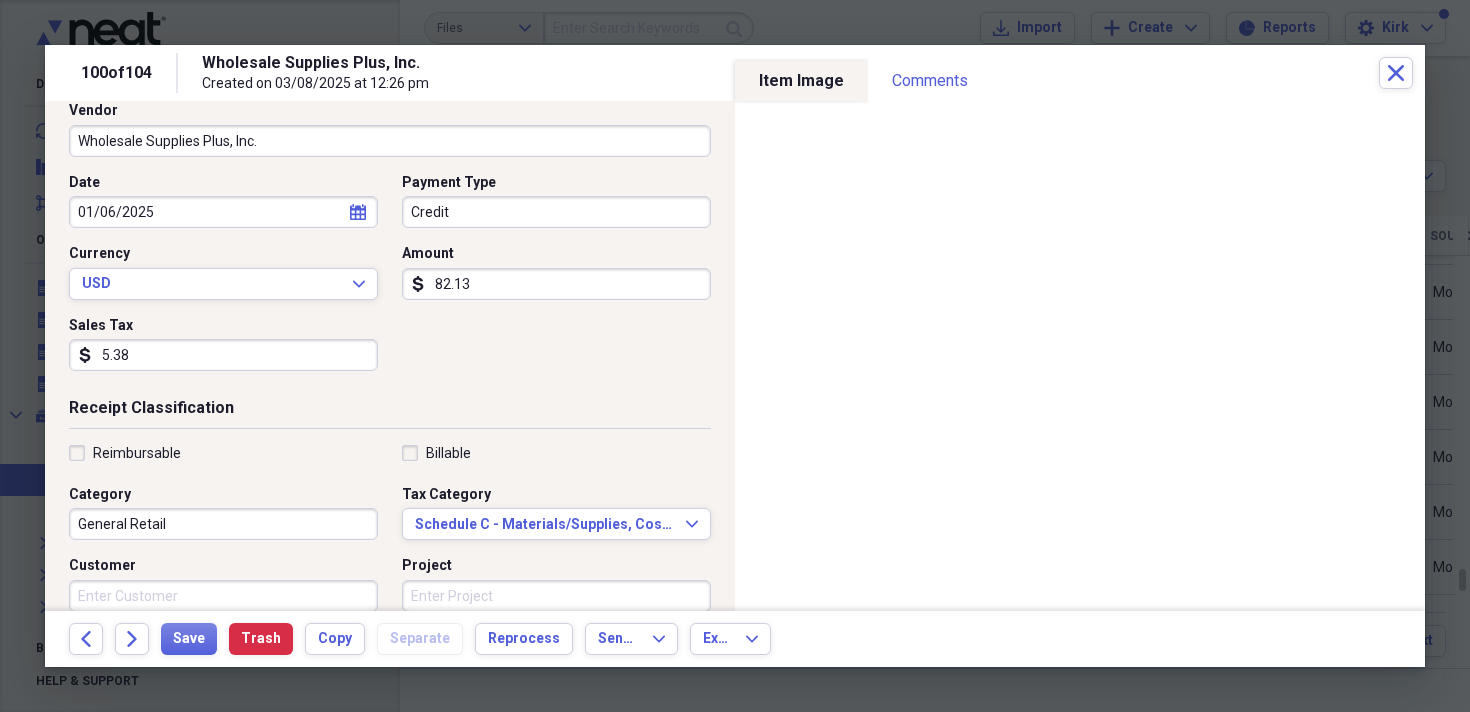 scroll, scrollTop: 147, scrollLeft: 0, axis: vertical 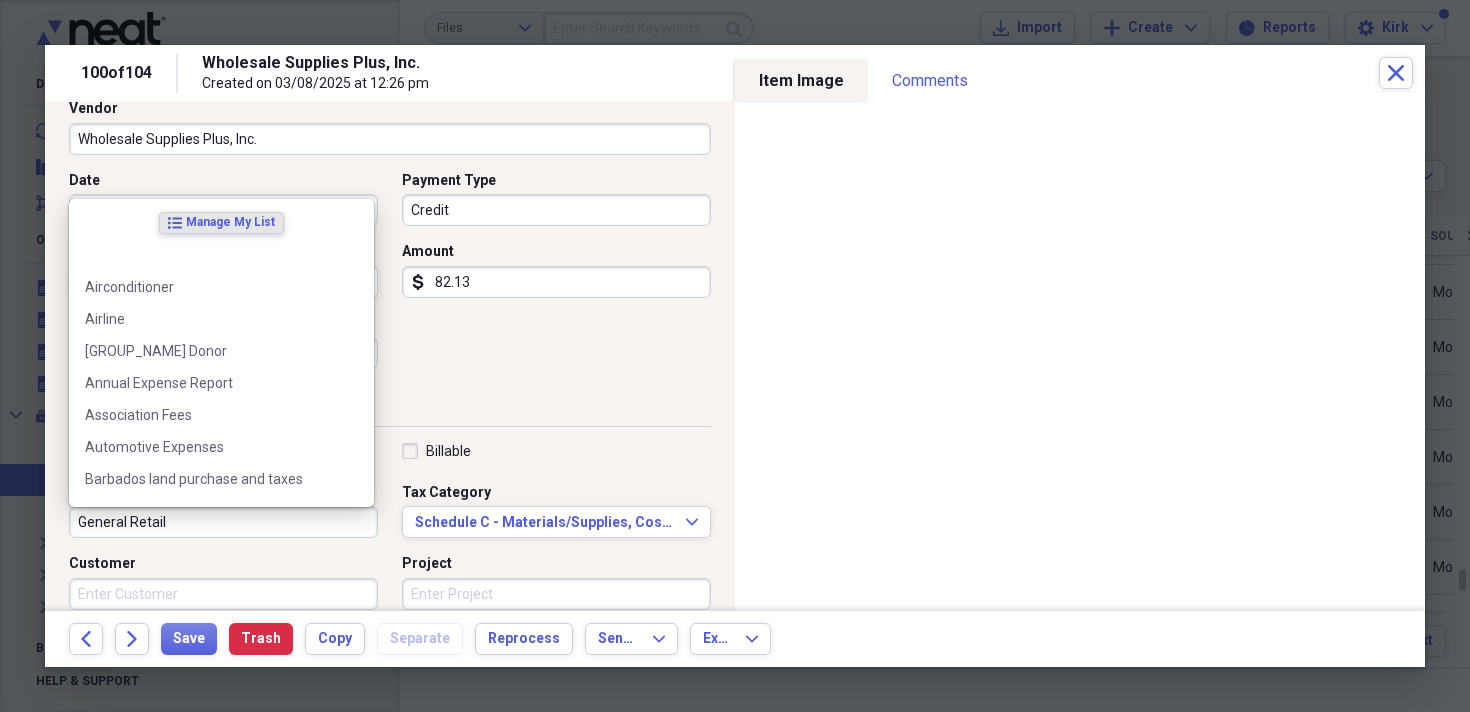 drag, startPoint x: 193, startPoint y: 526, endPoint x: 218, endPoint y: 551, distance: 35.35534 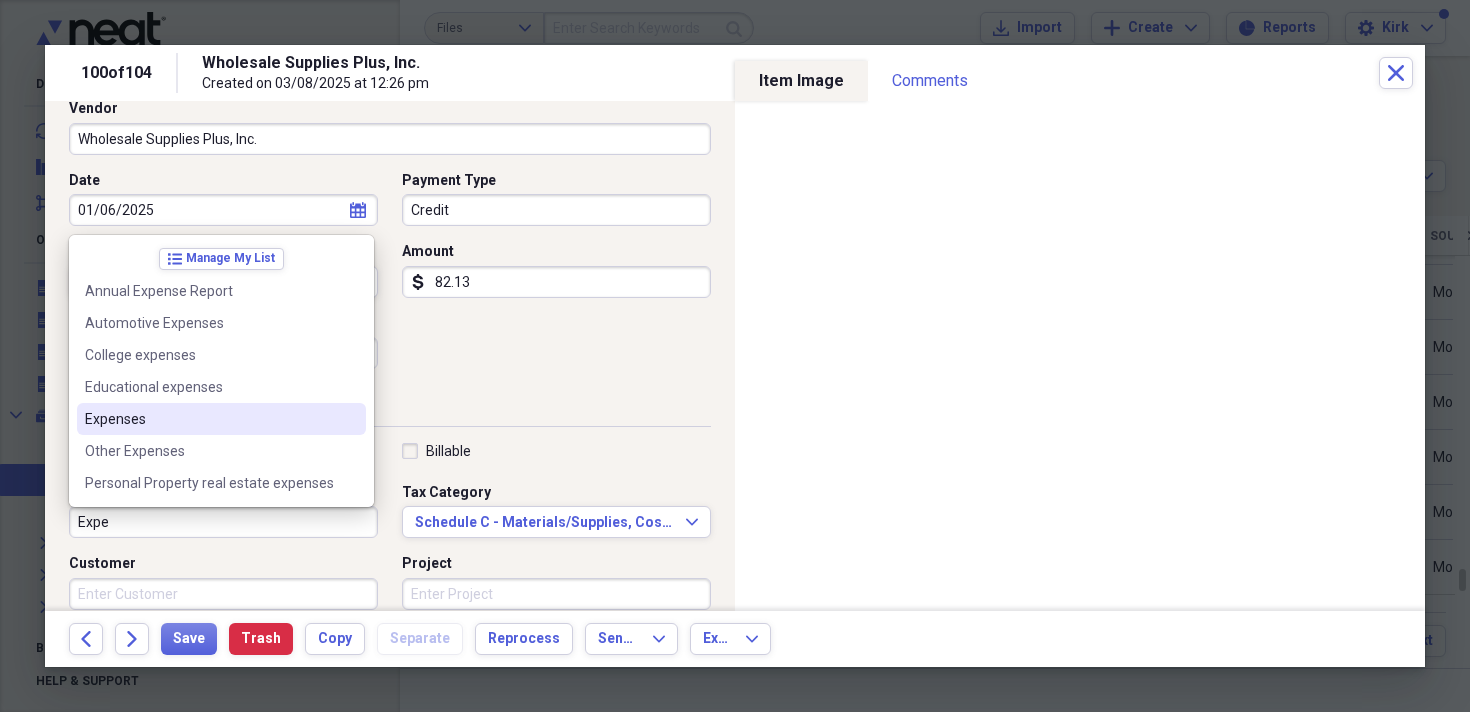 click on "Expenses" at bounding box center [209, 419] 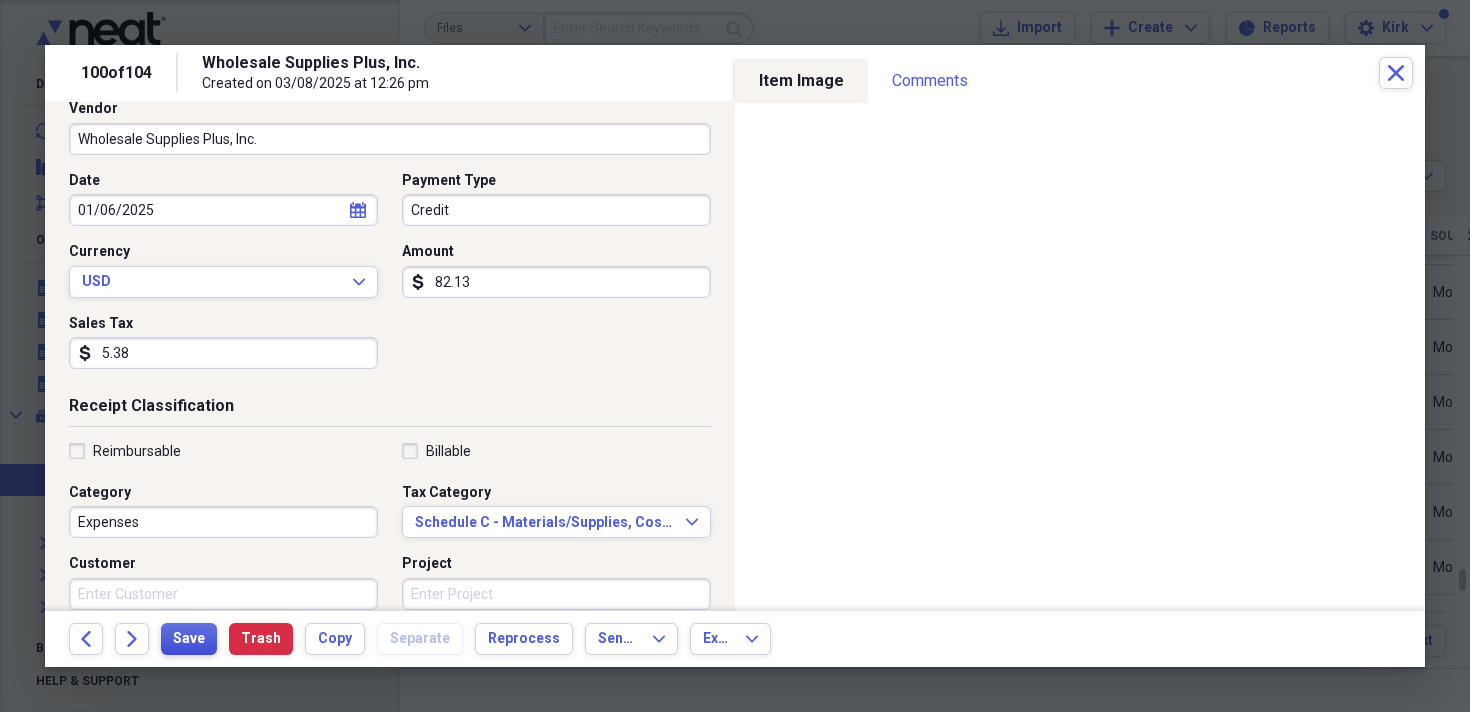 click on "Save" at bounding box center (189, 639) 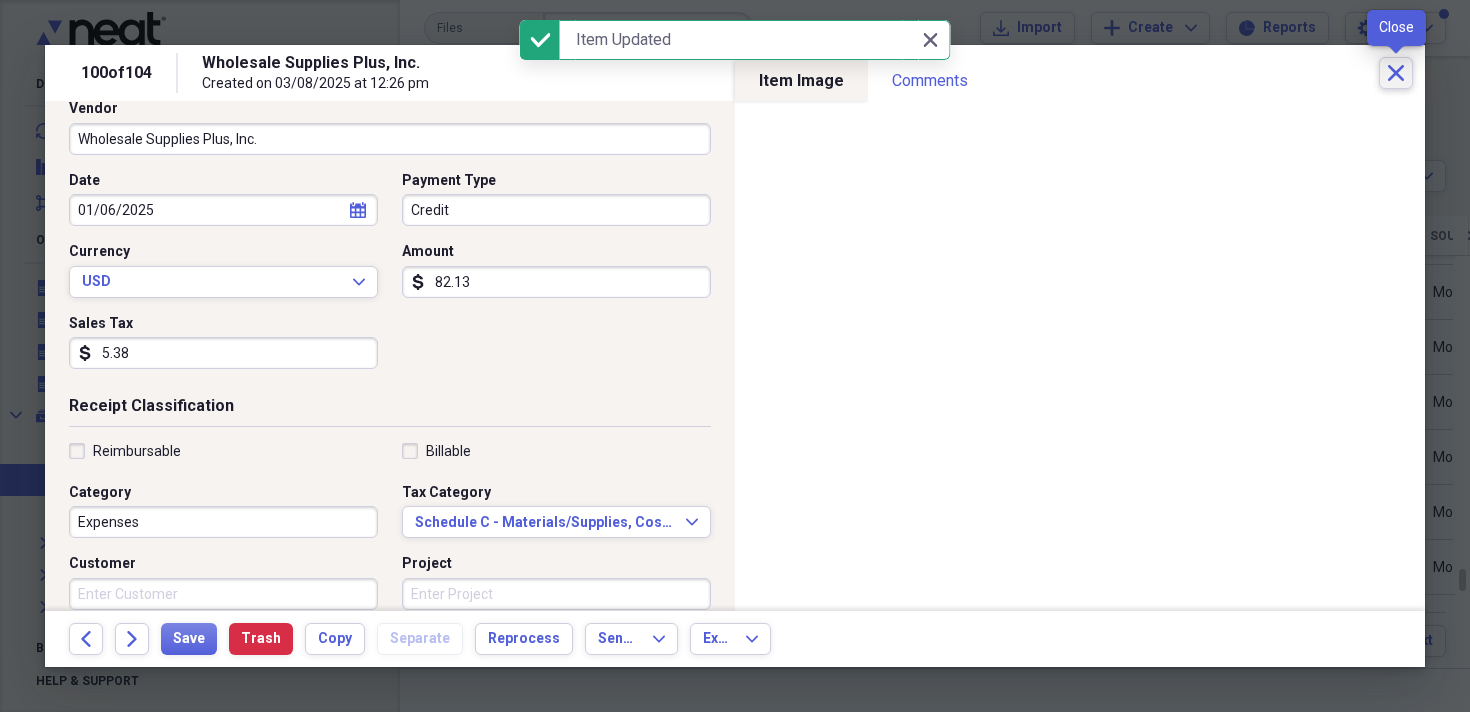 click on "Close" 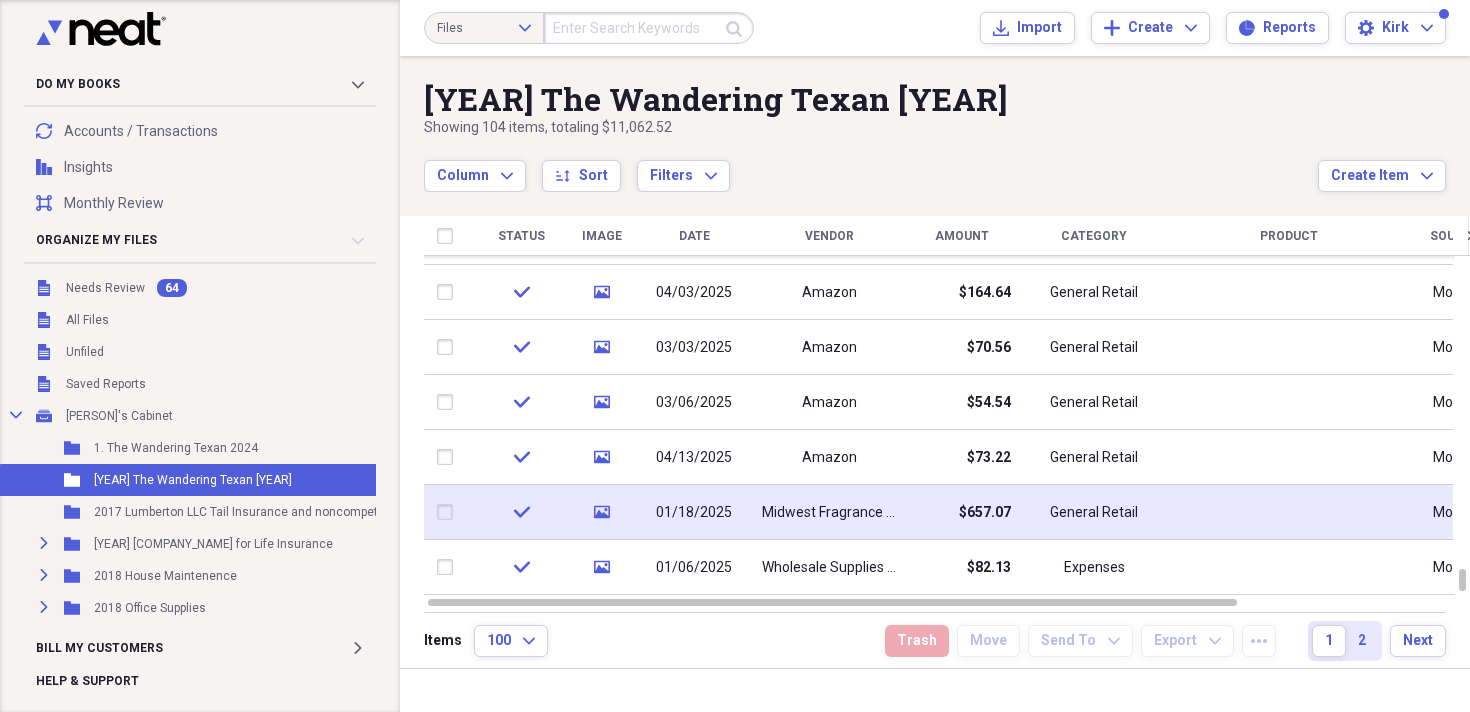click on "Midwest Fragrance Company" at bounding box center [829, 512] 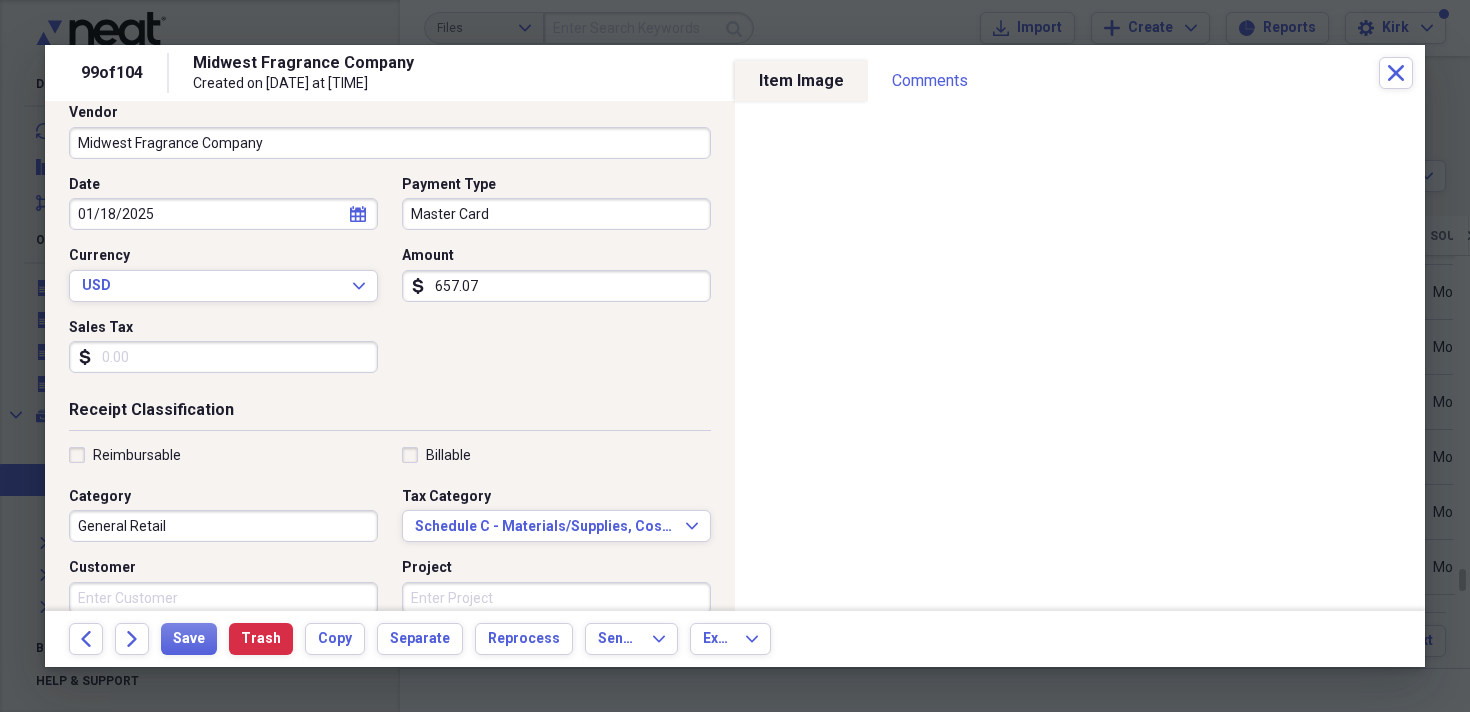 scroll, scrollTop: 144, scrollLeft: 0, axis: vertical 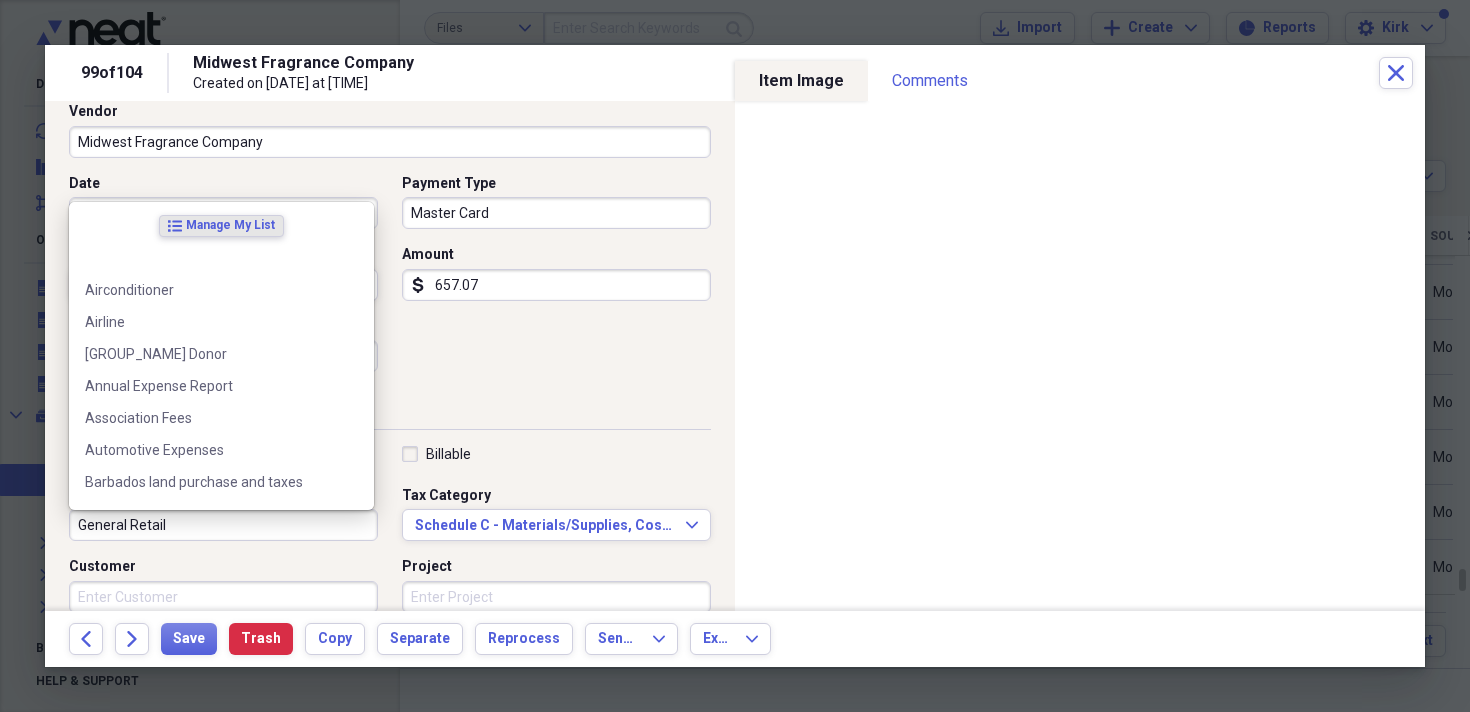 drag, startPoint x: 180, startPoint y: 525, endPoint x: 197, endPoint y: 543, distance: 24.758837 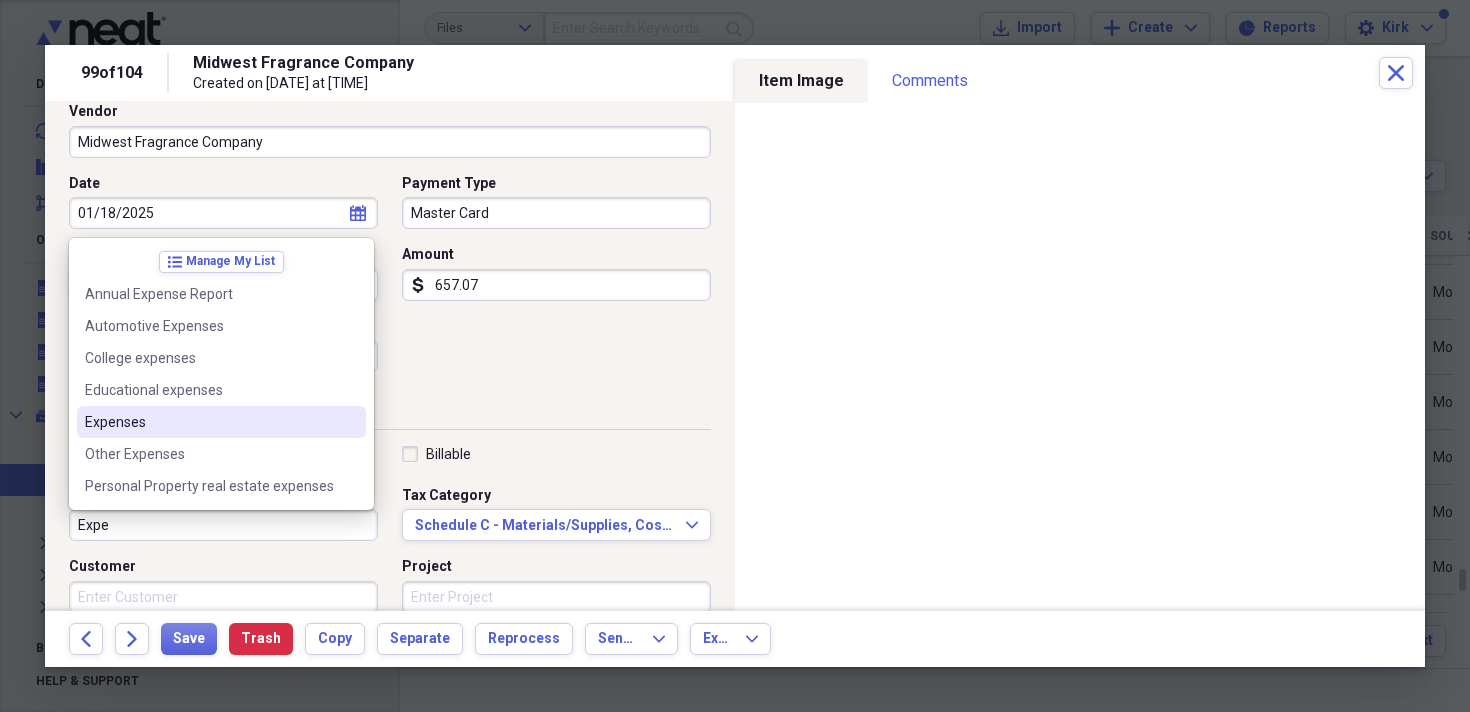 click on "Expenses" at bounding box center (209, 422) 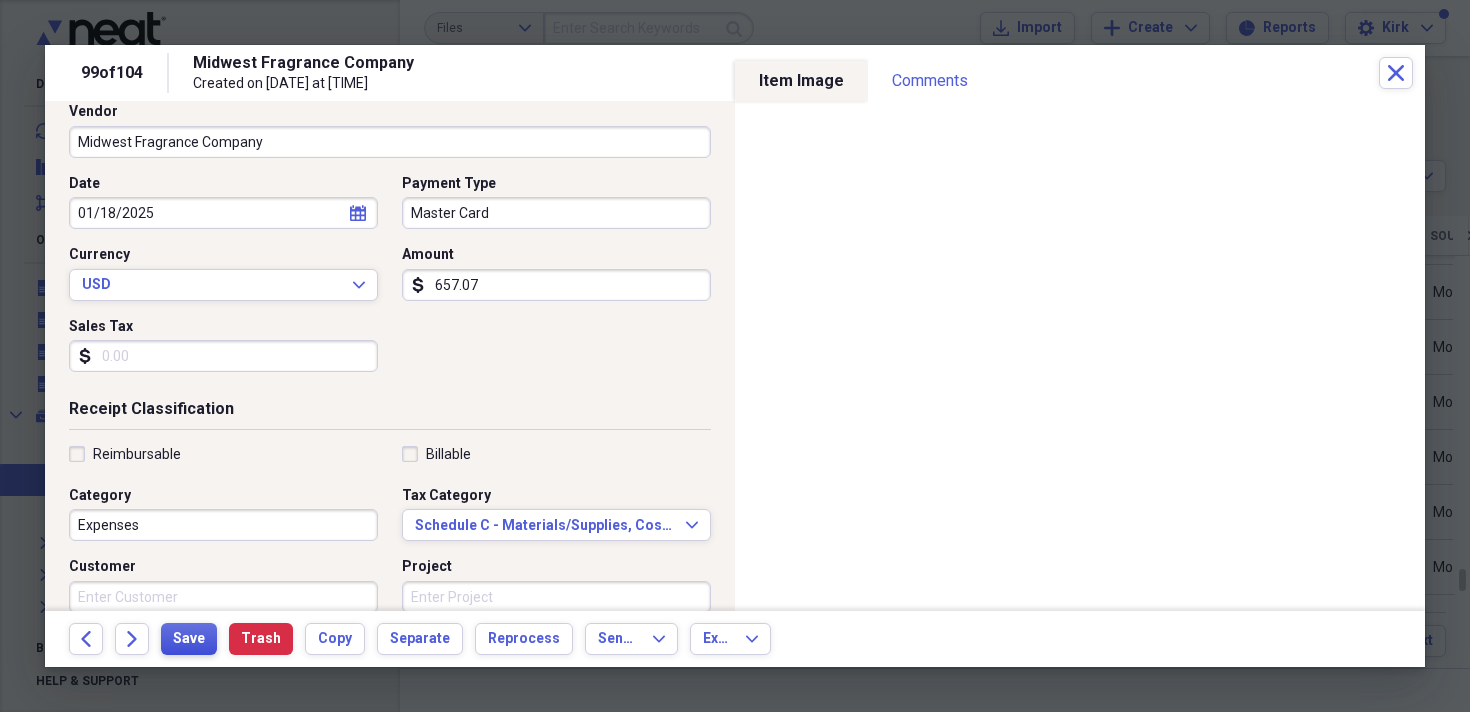 click on "Save" at bounding box center [189, 639] 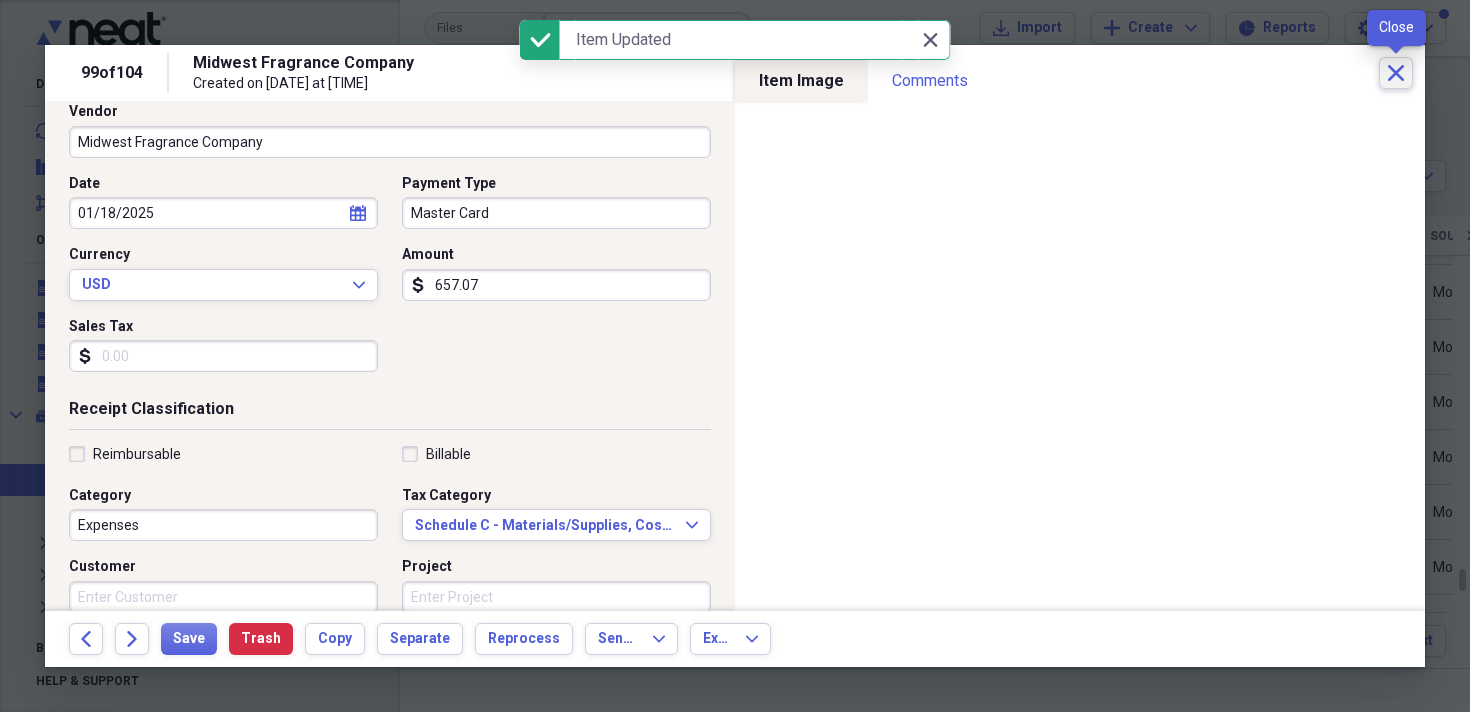 click 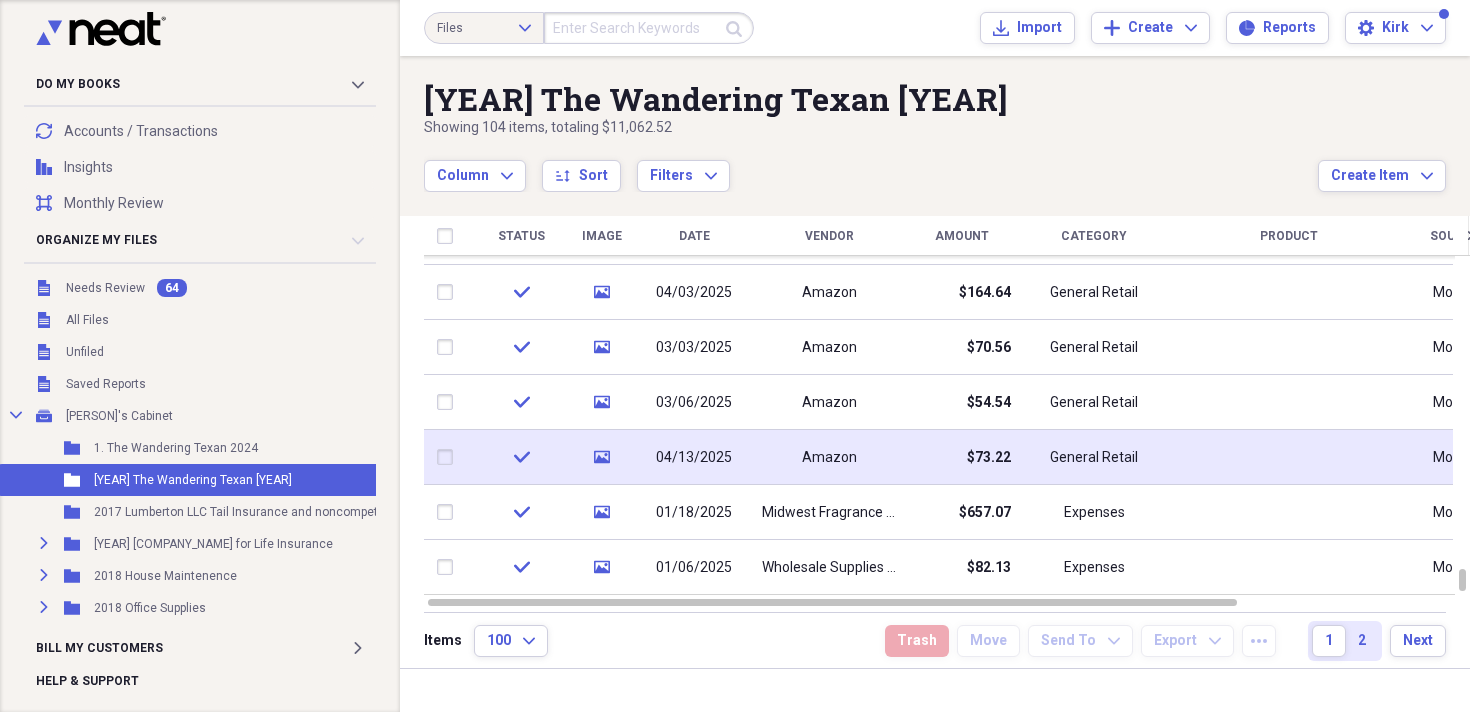 click on "04/13/2025" at bounding box center (694, 457) 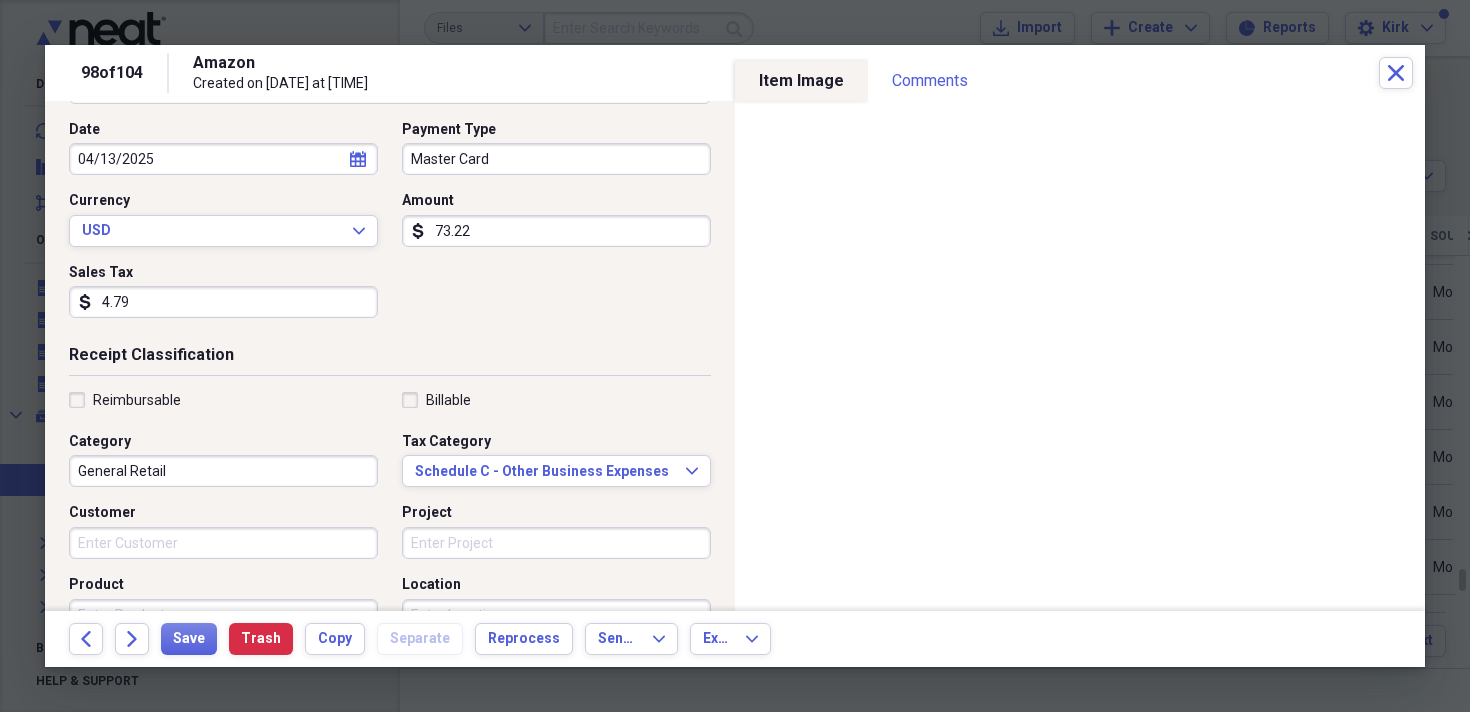 scroll, scrollTop: 193, scrollLeft: 0, axis: vertical 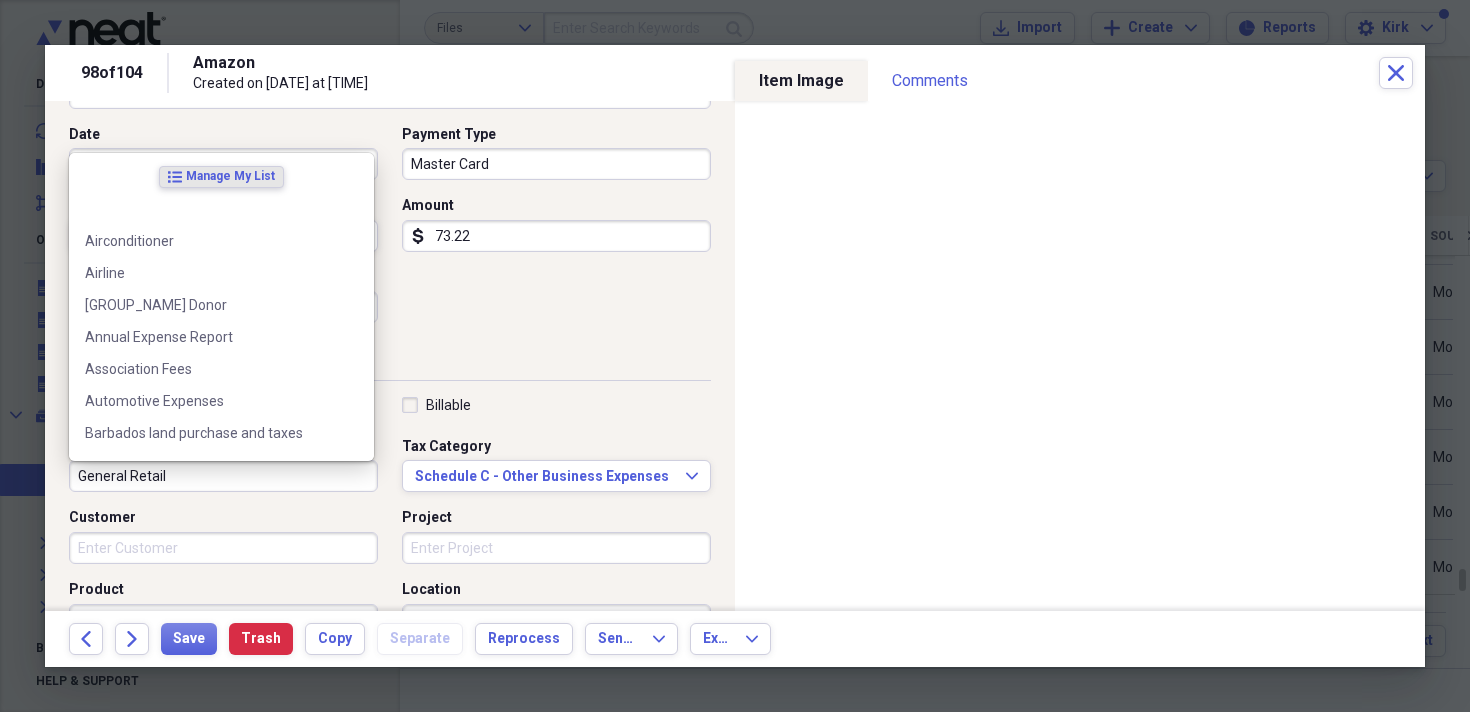 click on "General Retail" at bounding box center (223, 476) 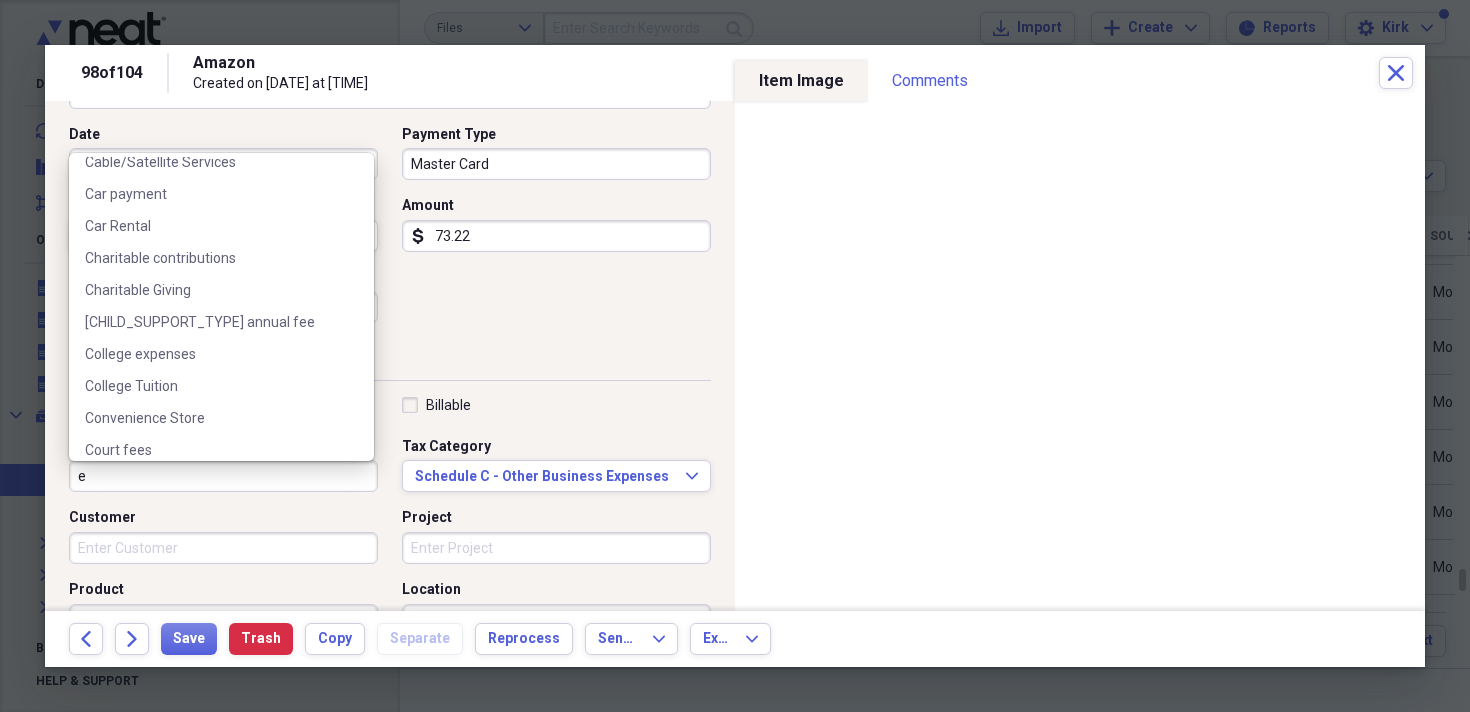 scroll, scrollTop: 0, scrollLeft: 0, axis: both 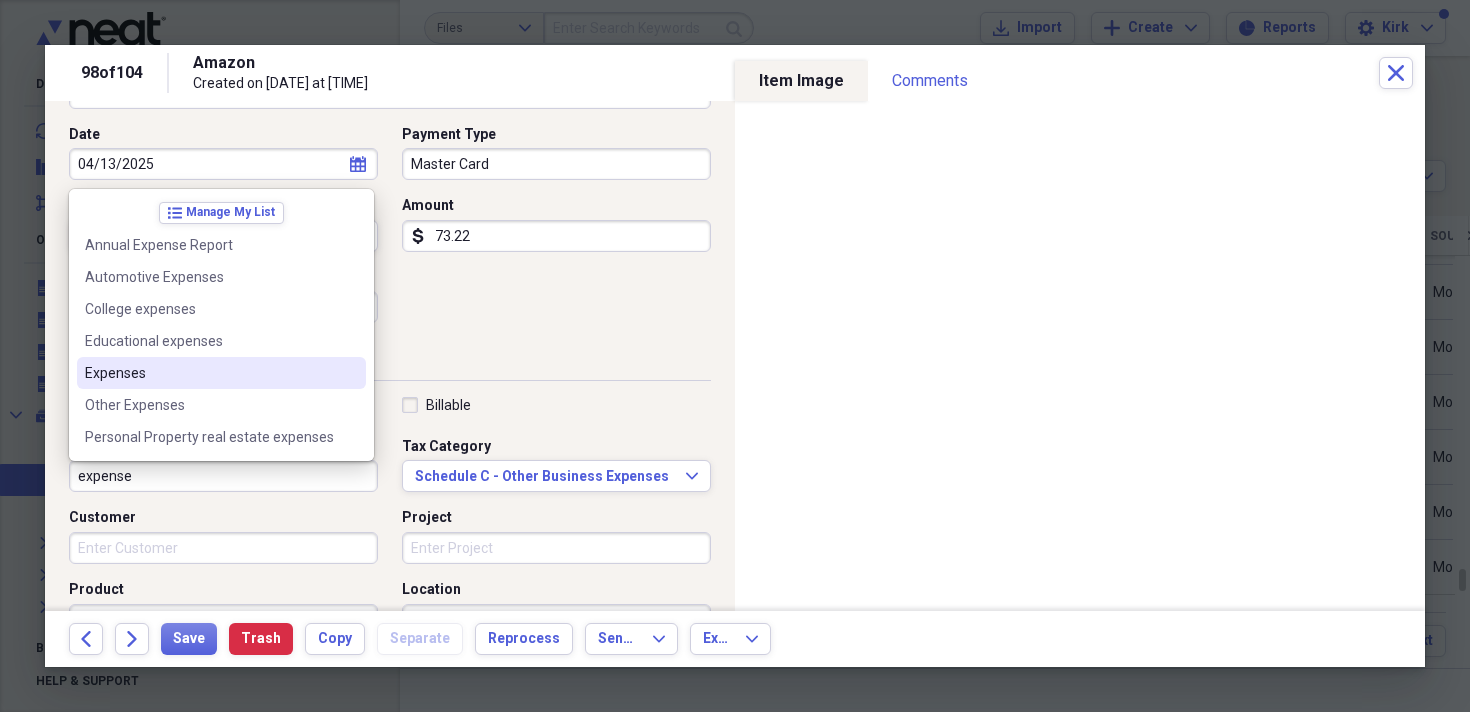 click on "Expenses" at bounding box center [209, 373] 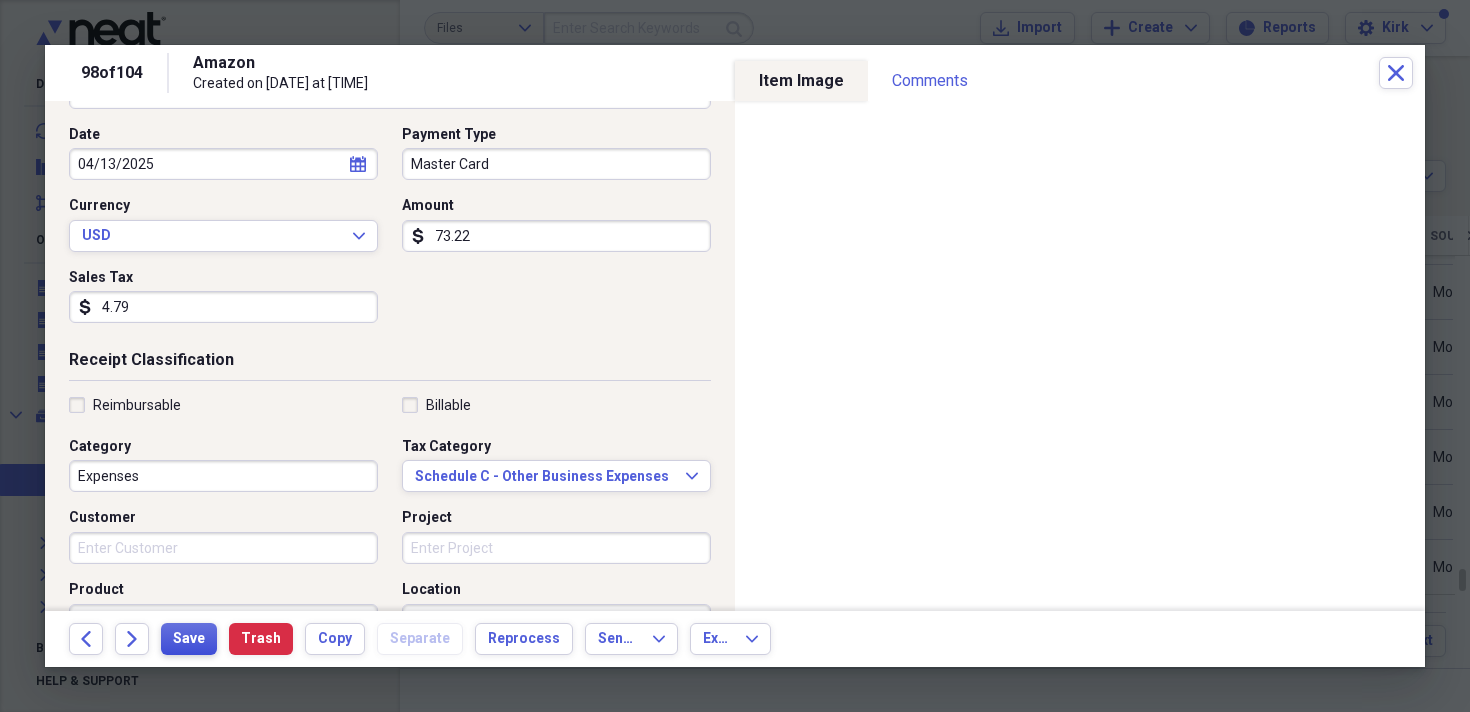 click on "Save" at bounding box center (189, 639) 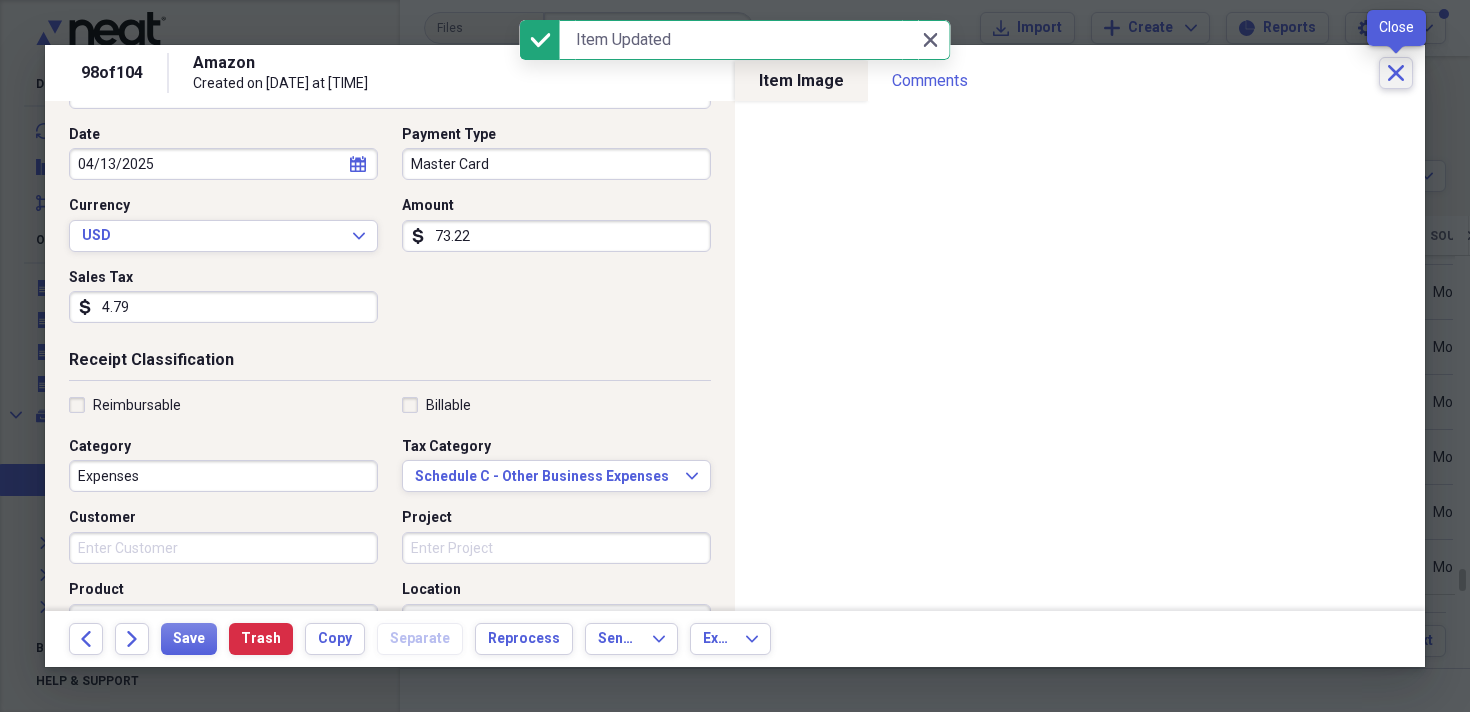click on "Close" 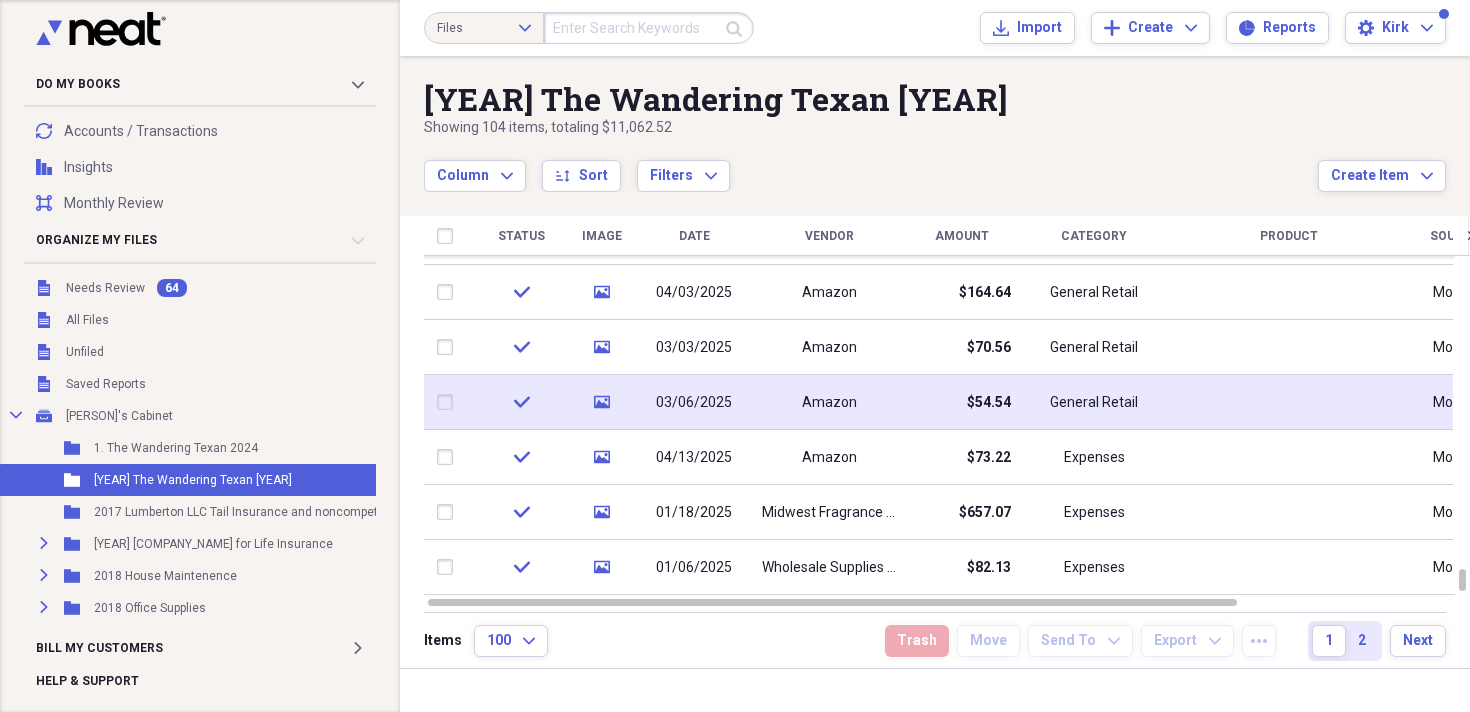 click on "03/06/2025" at bounding box center (694, 402) 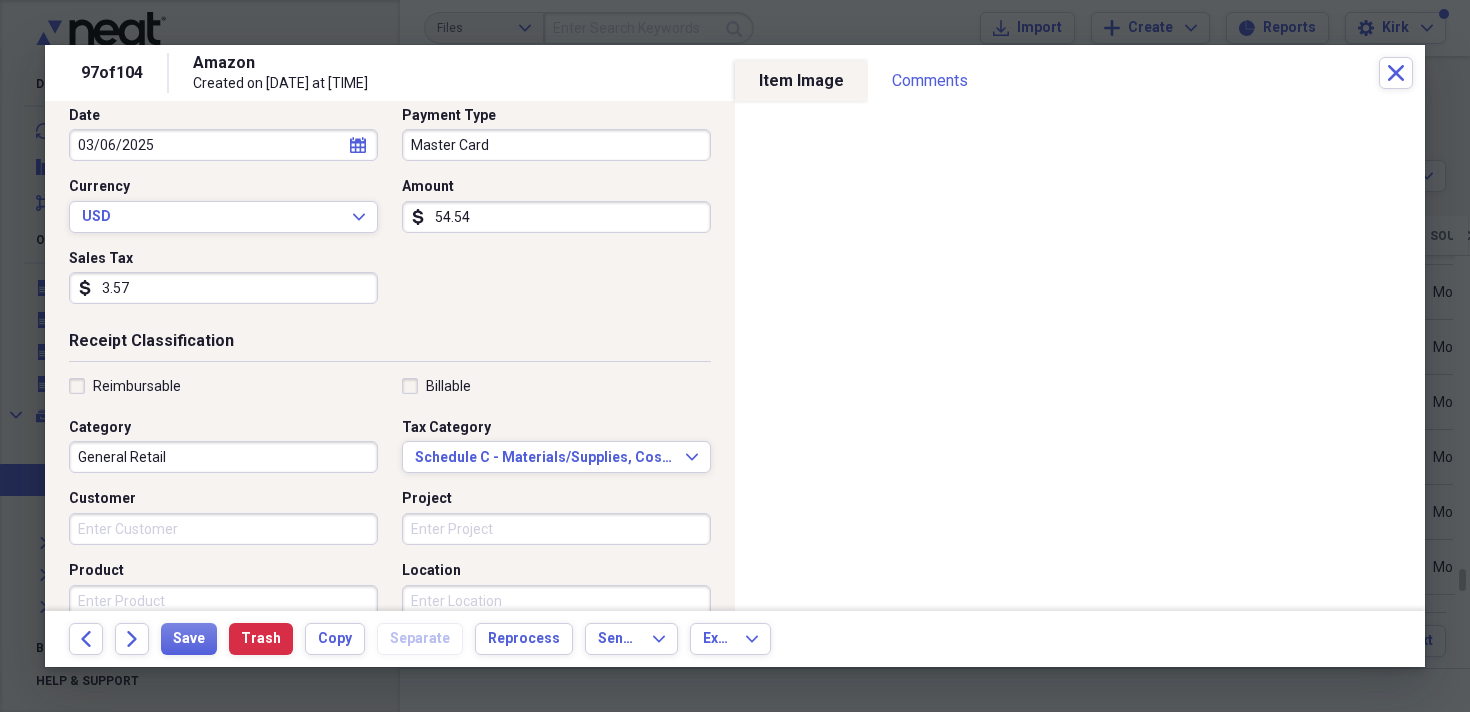 scroll, scrollTop: 218, scrollLeft: 0, axis: vertical 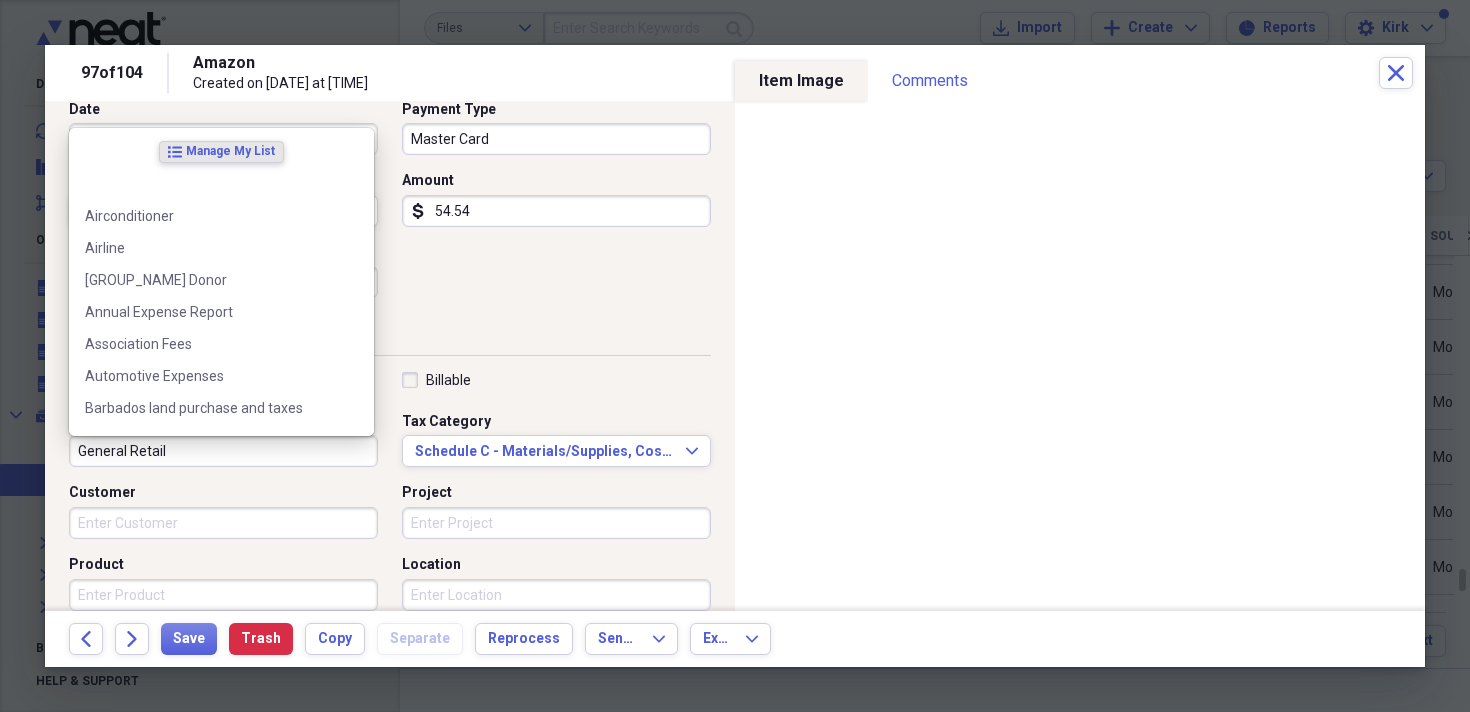 drag, startPoint x: 198, startPoint y: 445, endPoint x: 67, endPoint y: 444, distance: 131.00381 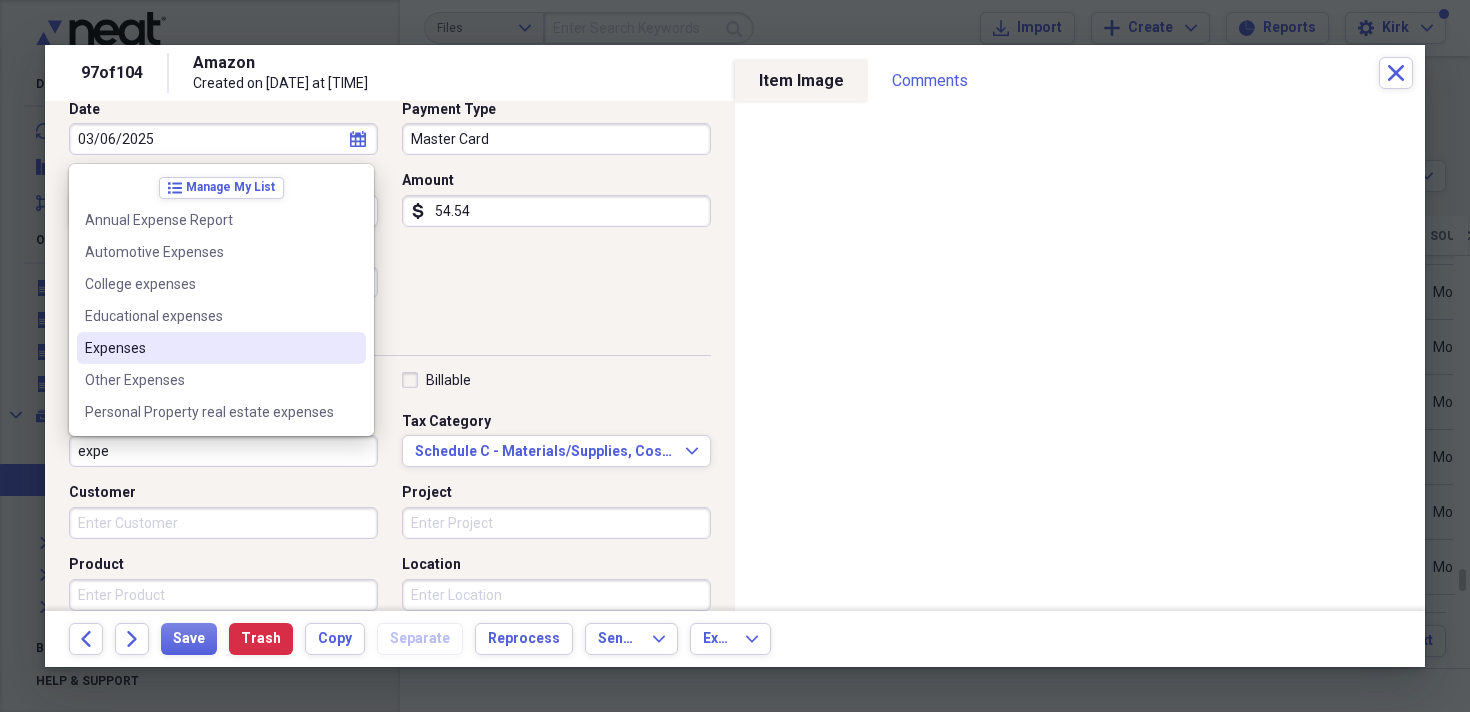 click on "Expenses" at bounding box center [209, 348] 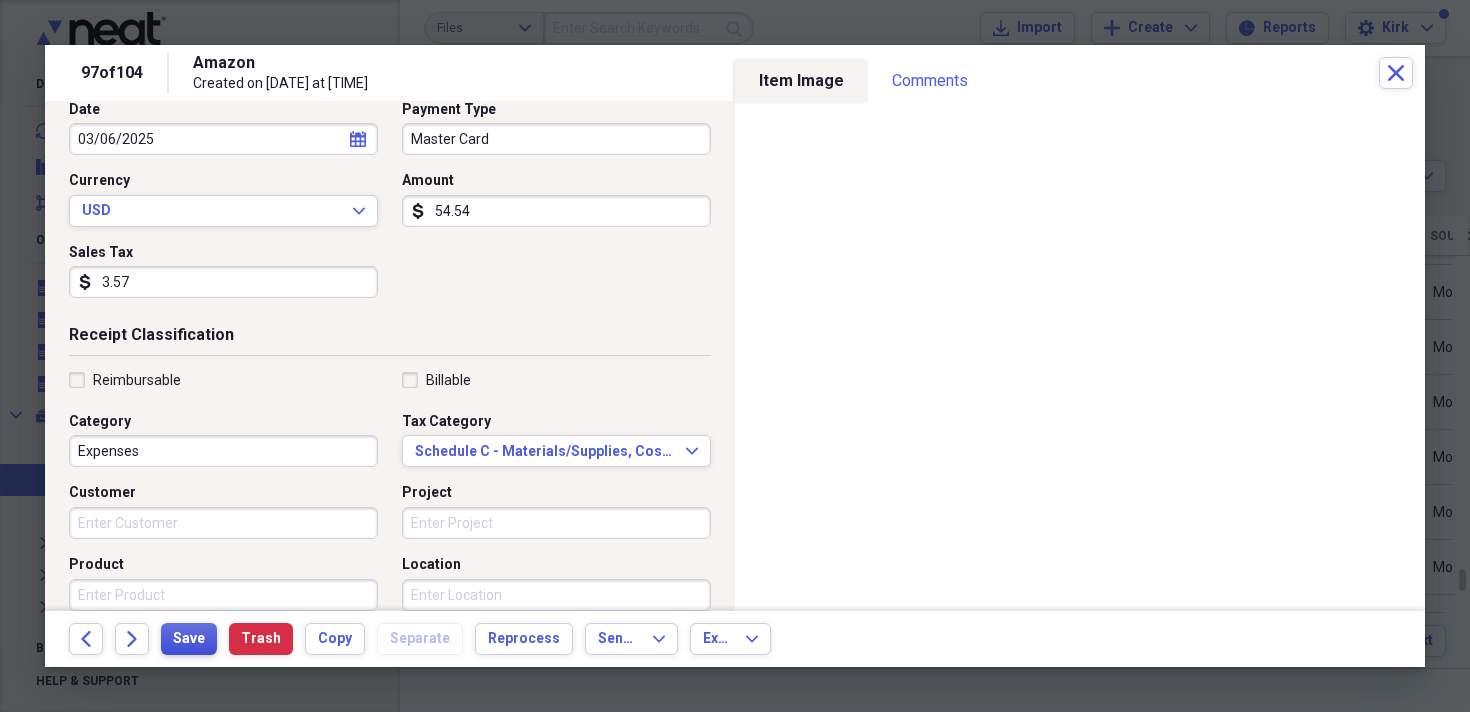 click on "Save" at bounding box center [189, 639] 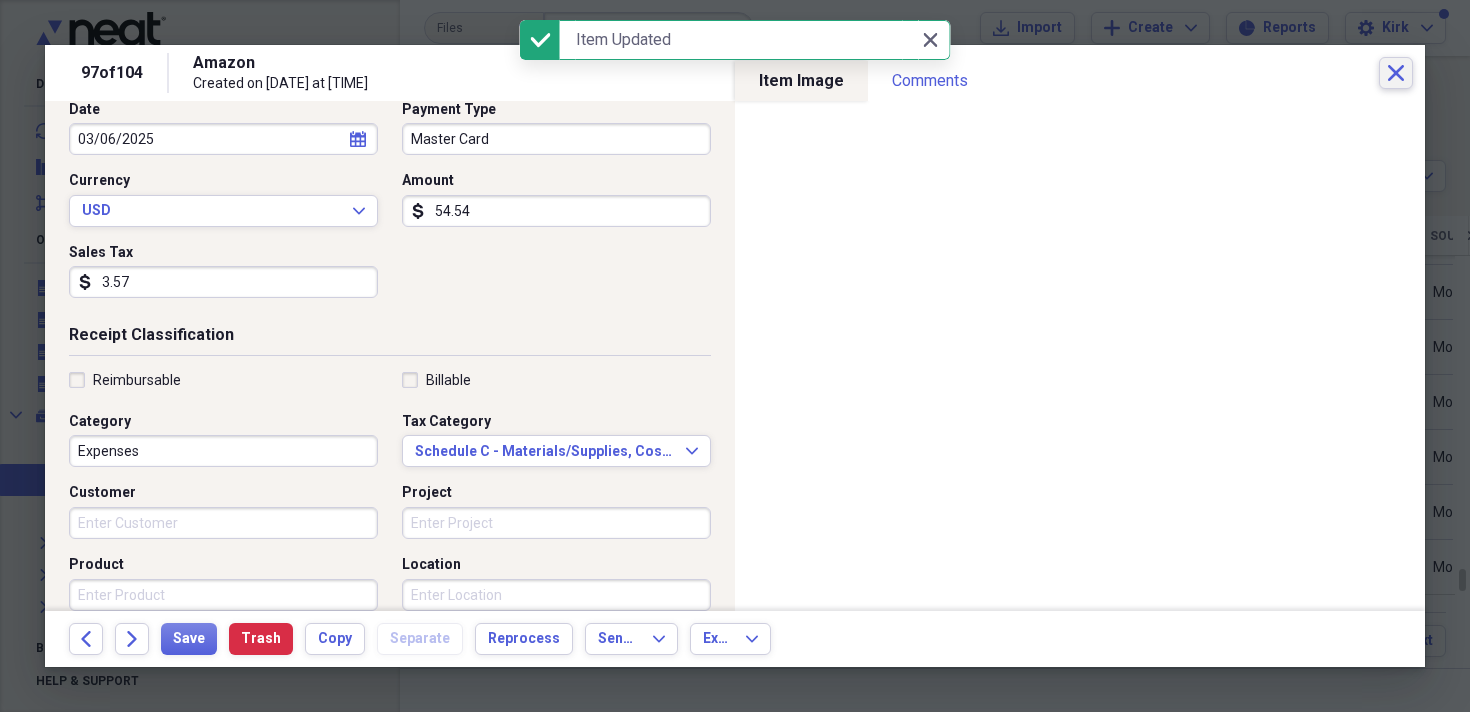 click on "Close" at bounding box center (1396, 73) 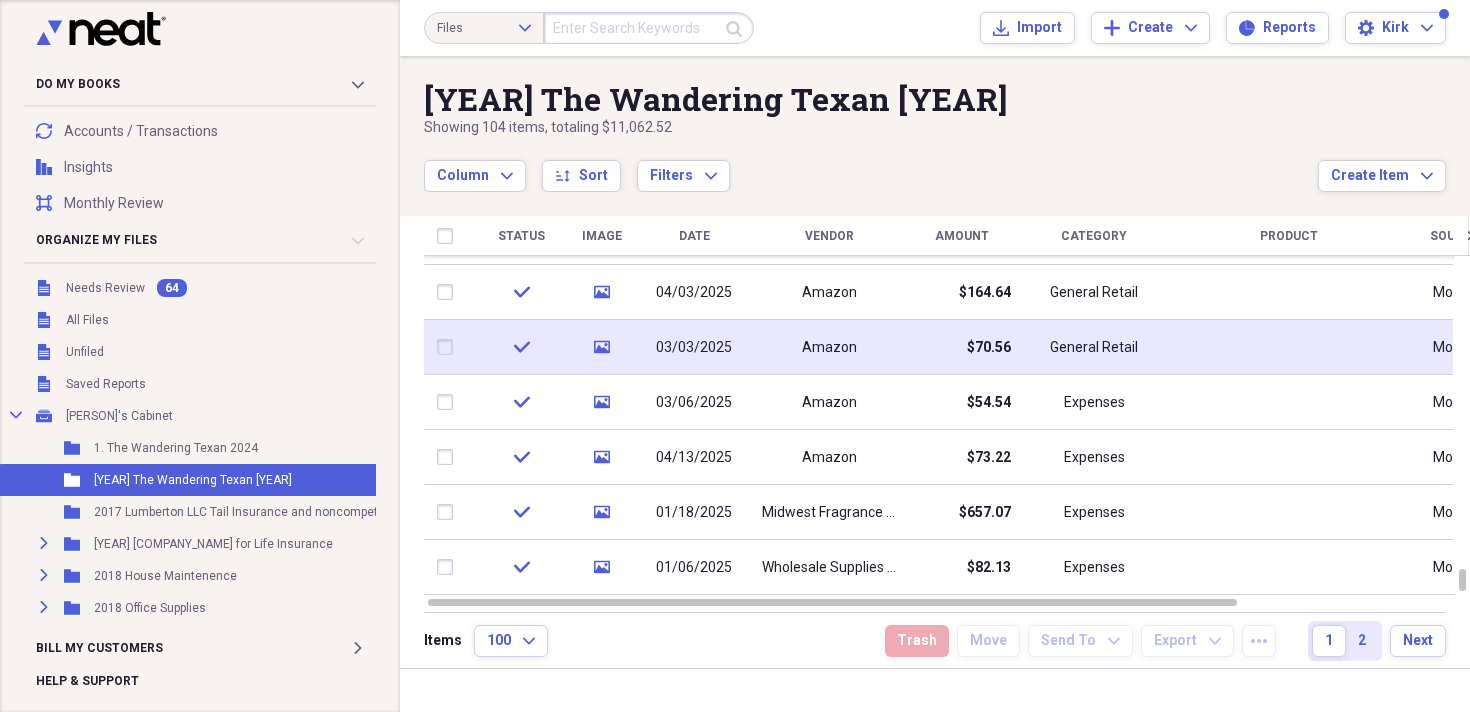 click on "03/03/2025" at bounding box center [694, 348] 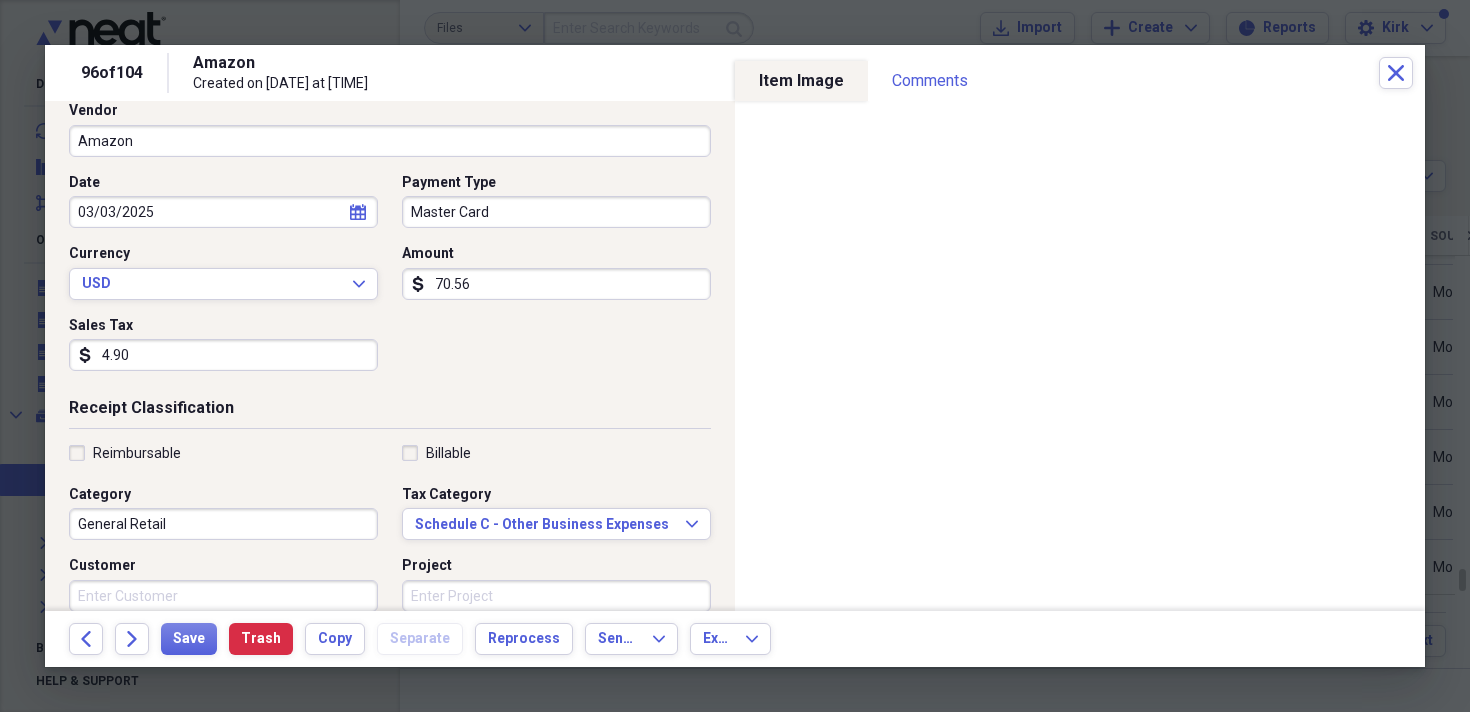 scroll, scrollTop: 148, scrollLeft: 0, axis: vertical 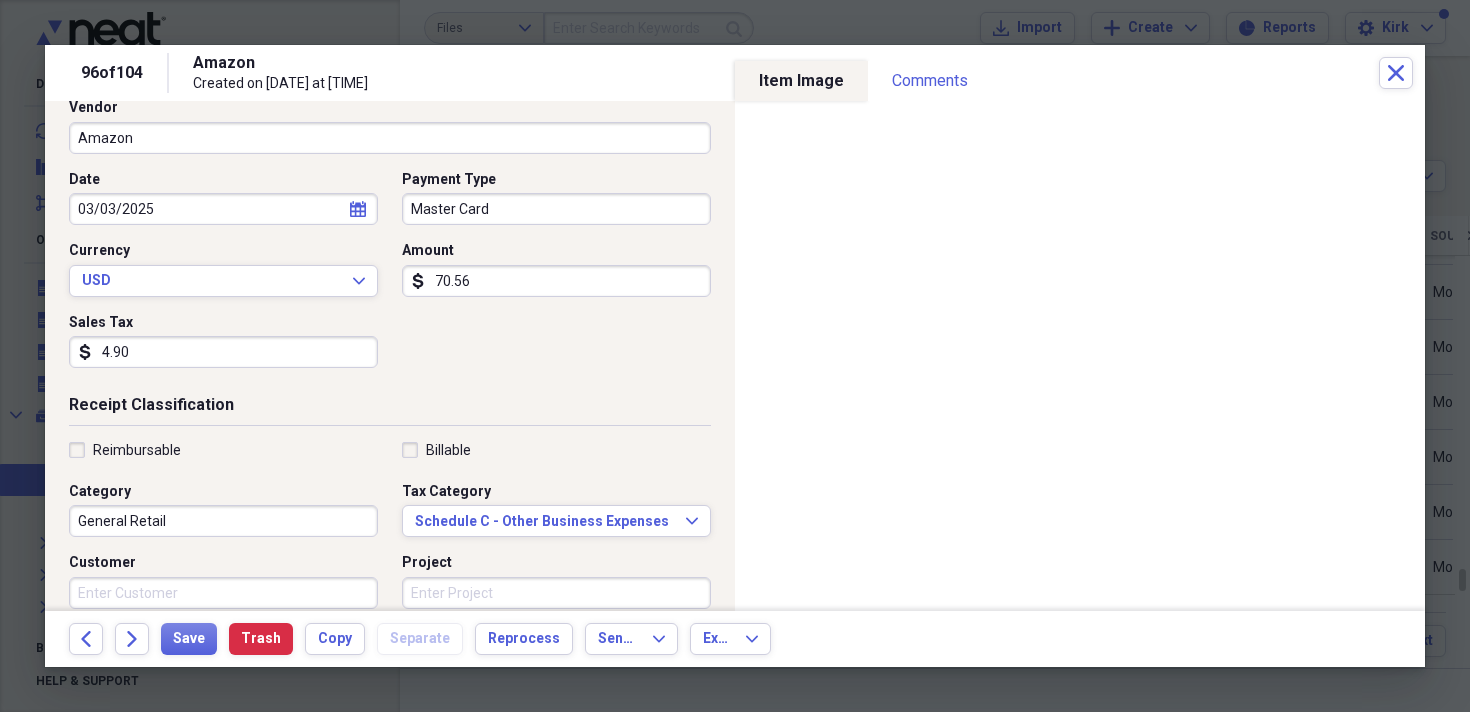 click on "General Retail" at bounding box center [223, 521] 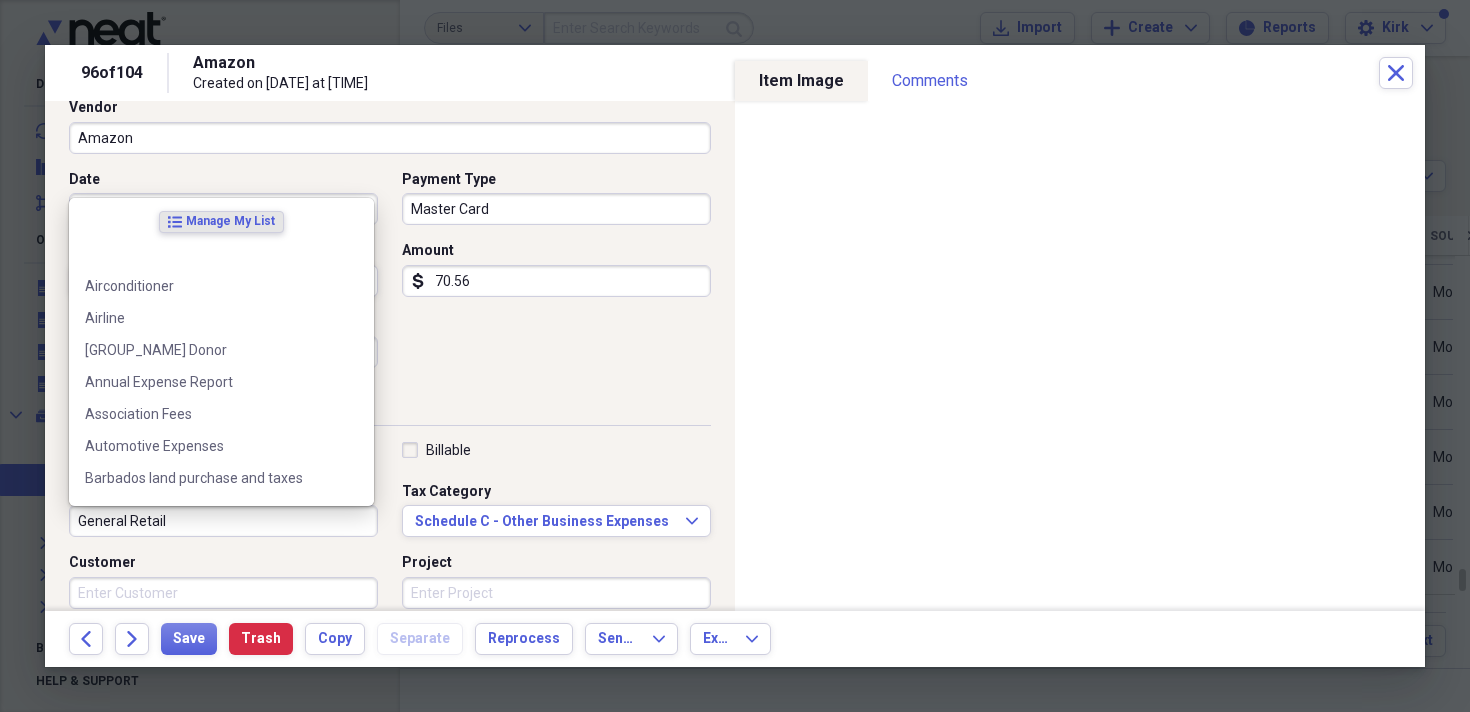 click on "General Retail" at bounding box center [223, 521] 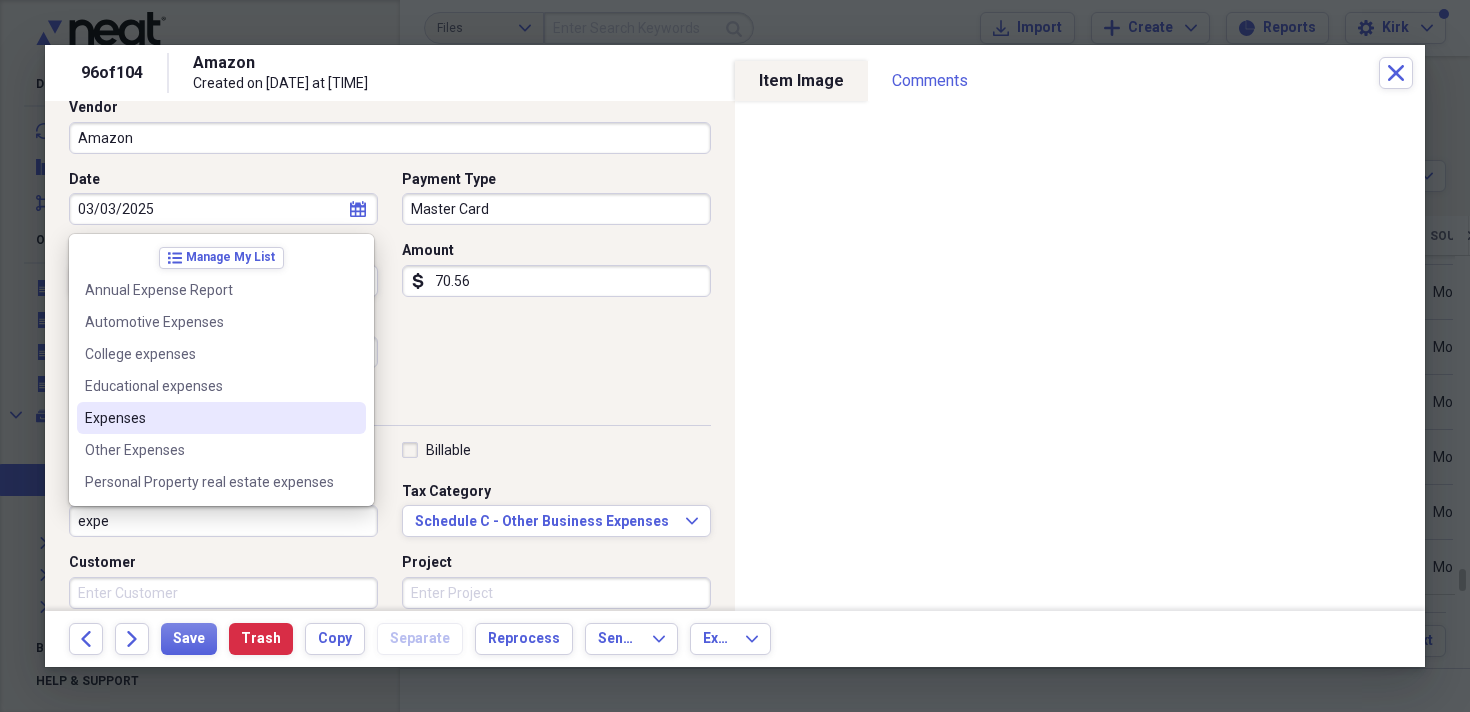 click on "Expenses" at bounding box center [209, 418] 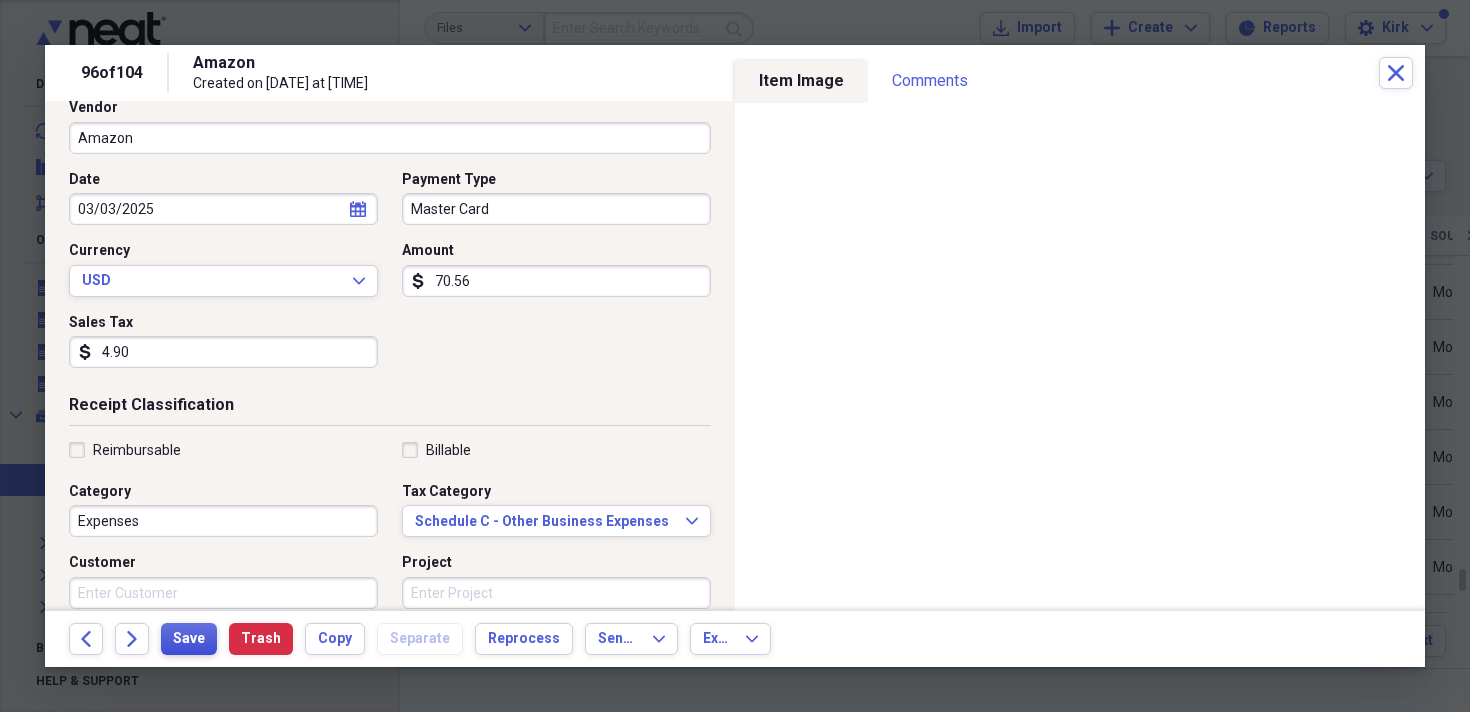 click on "Save" at bounding box center (189, 639) 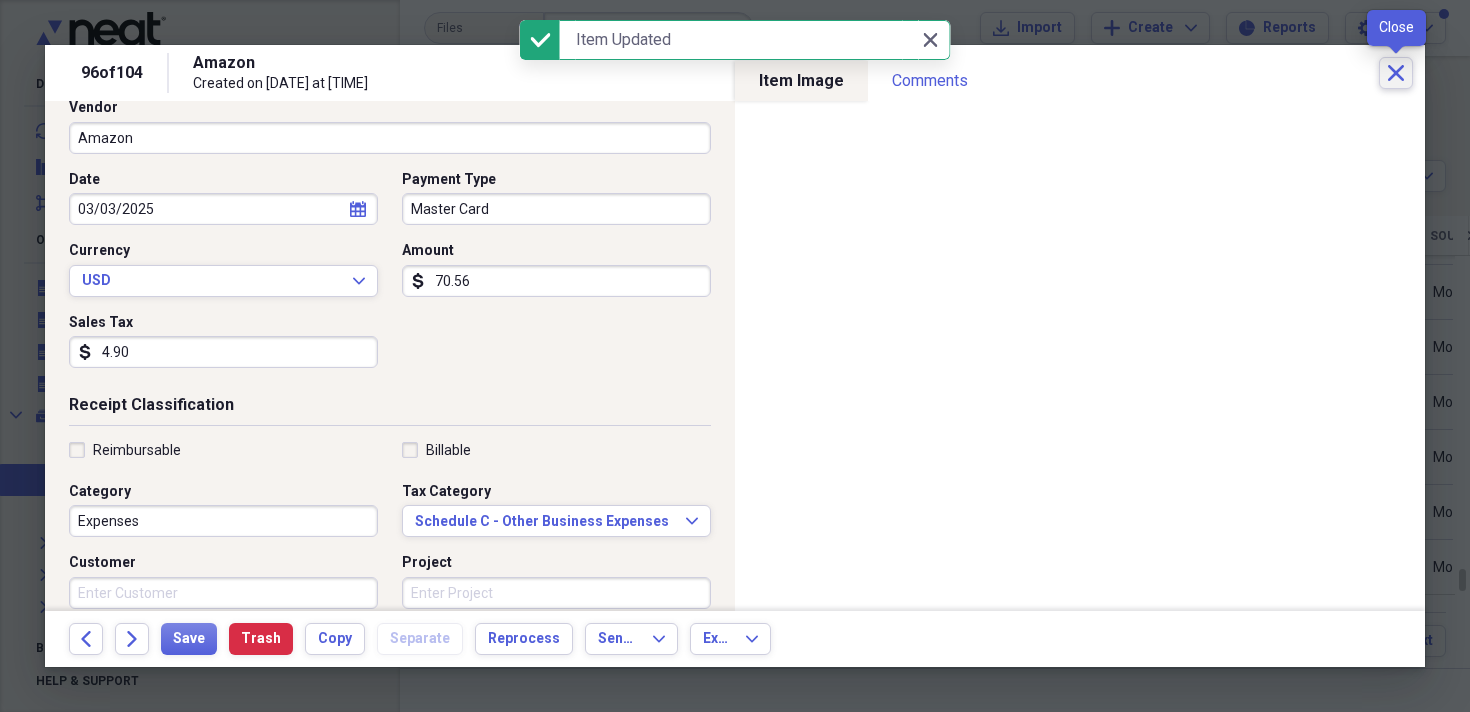 click on "Close" at bounding box center (1396, 73) 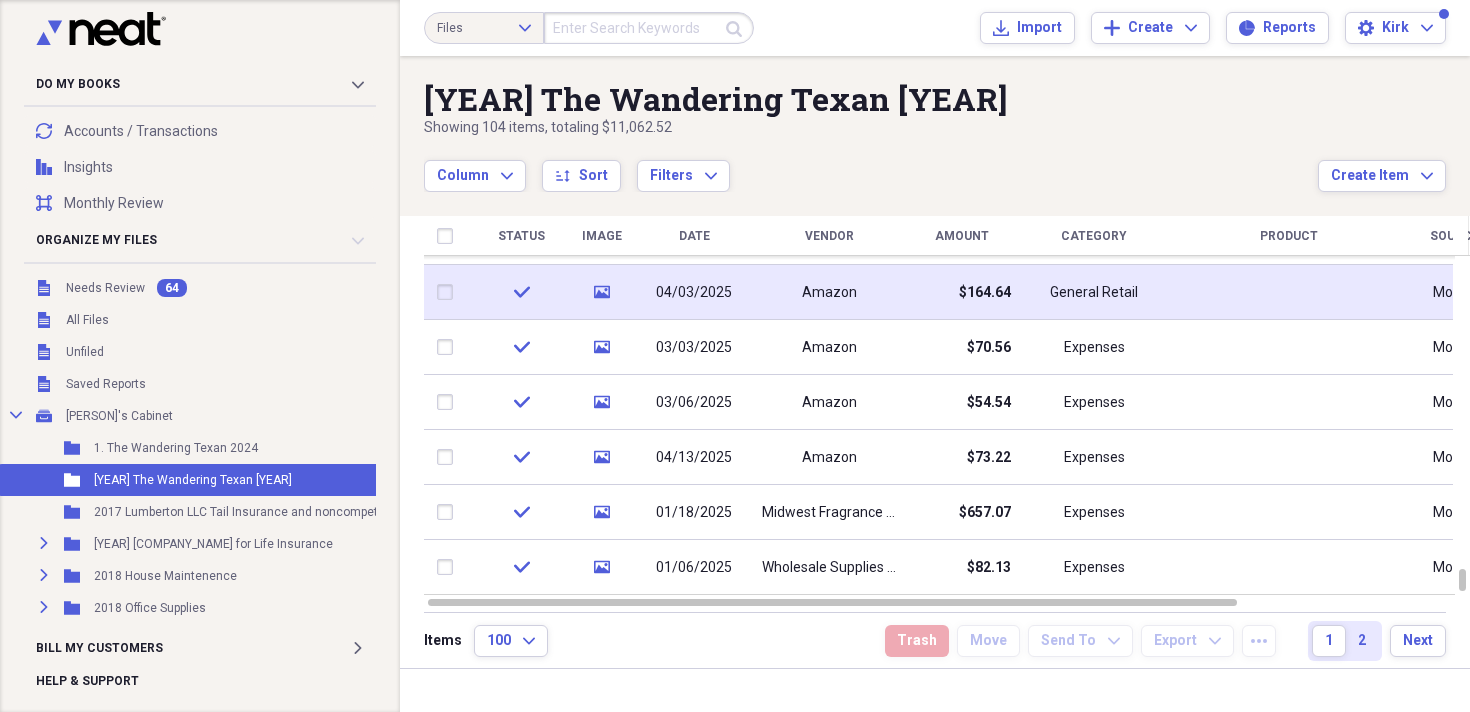 click on "04/03/2025" at bounding box center (694, 293) 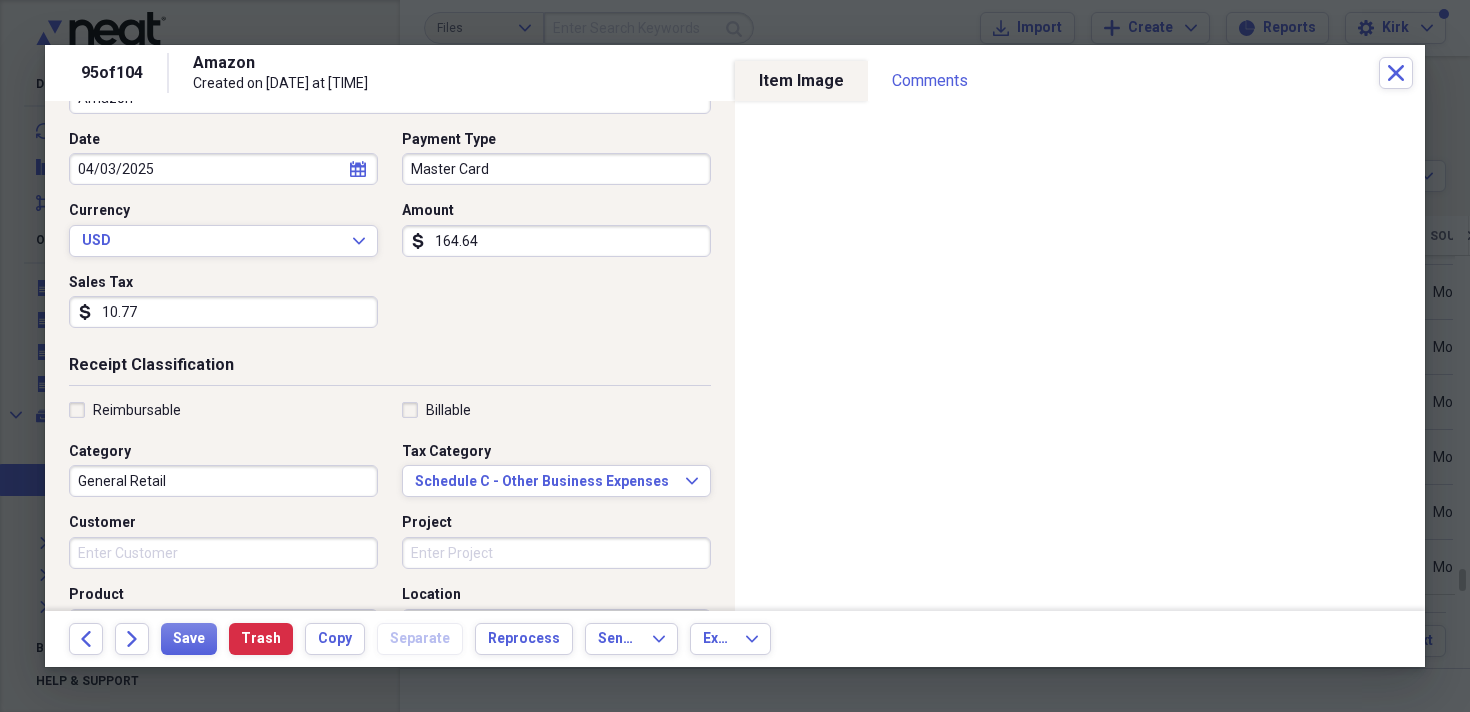 scroll, scrollTop: 197, scrollLeft: 0, axis: vertical 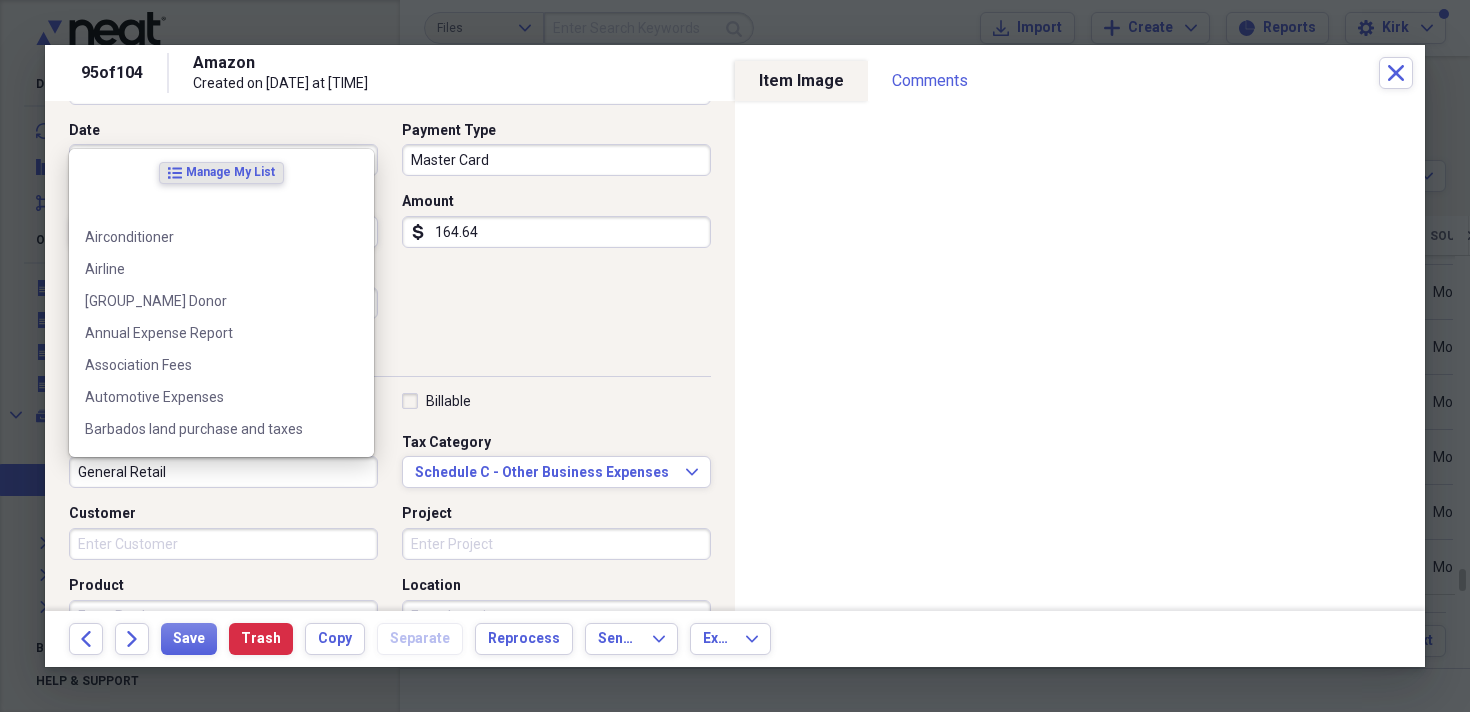 click on "General Retail" at bounding box center (223, 472) 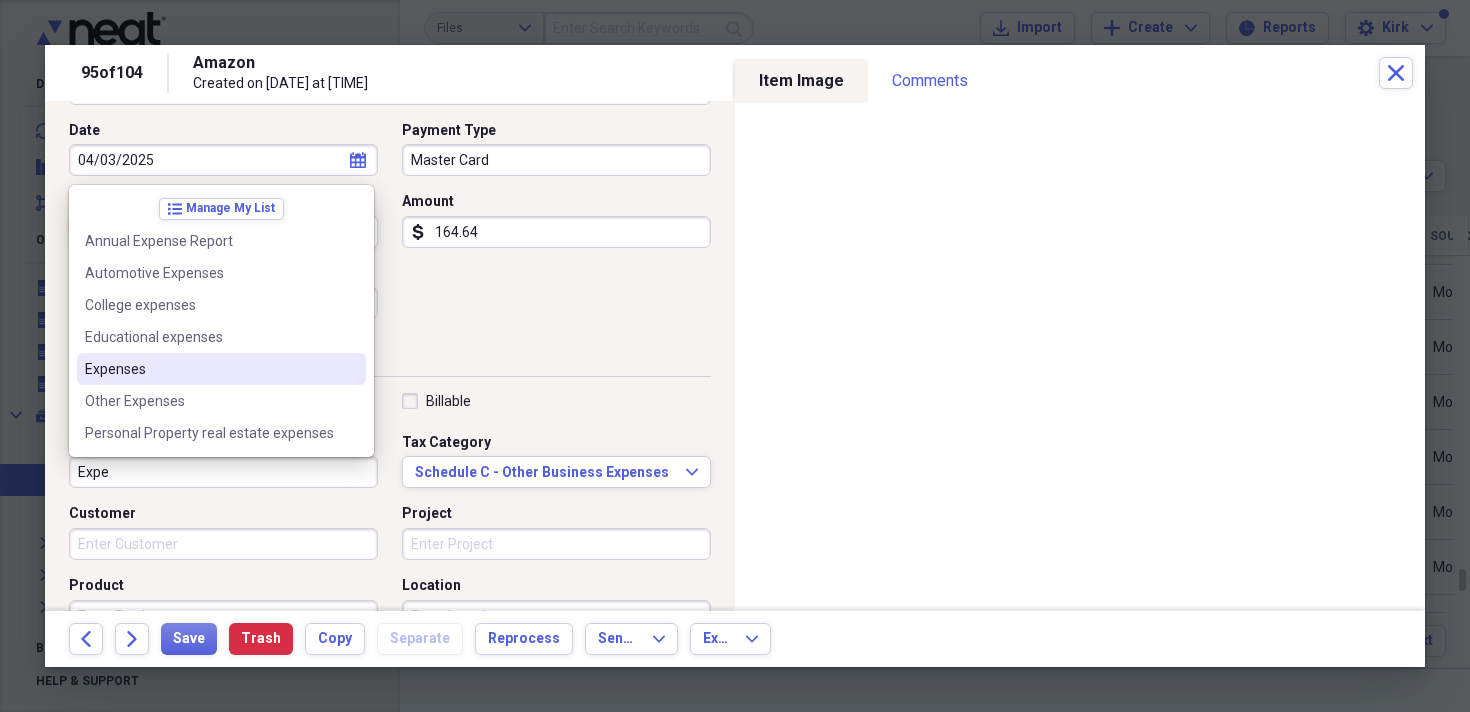 drag, startPoint x: 261, startPoint y: 386, endPoint x: 263, endPoint y: 368, distance: 18.110771 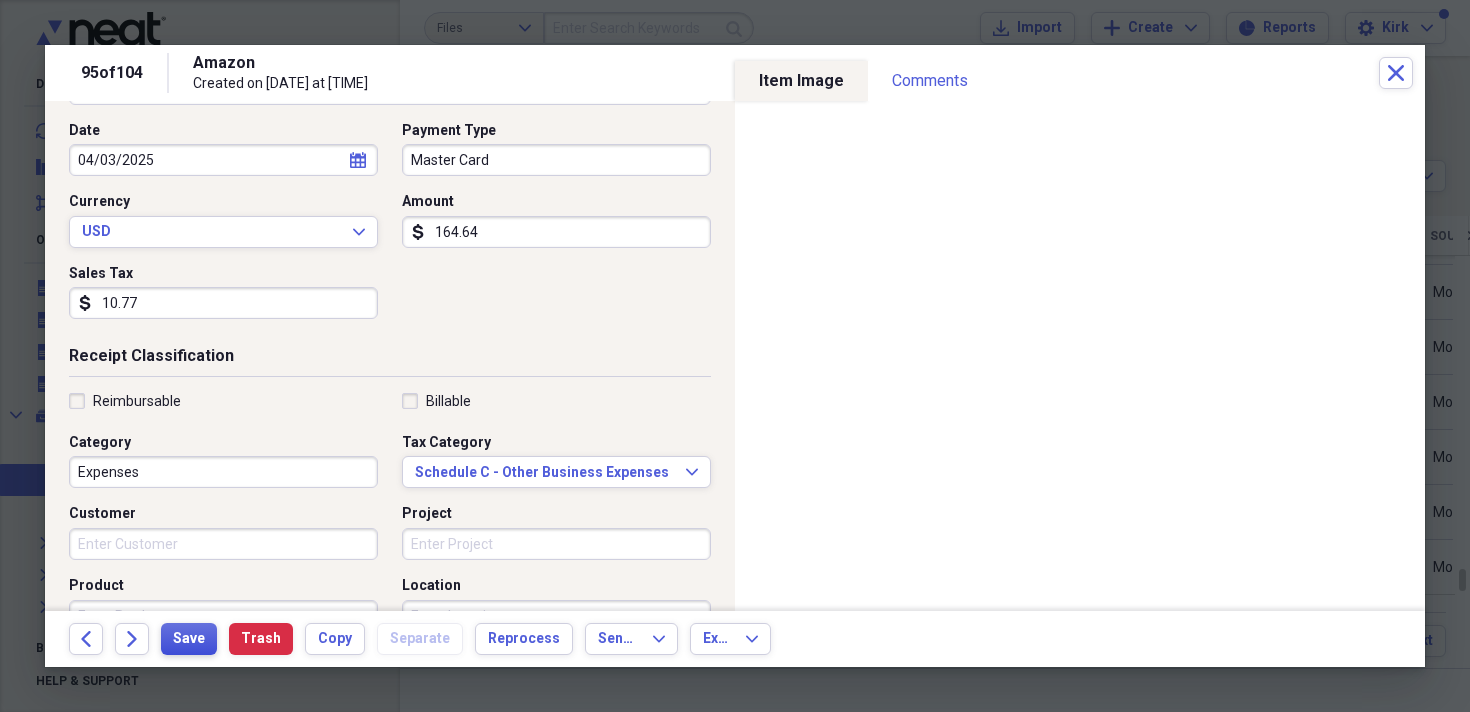 click on "Save" at bounding box center (189, 639) 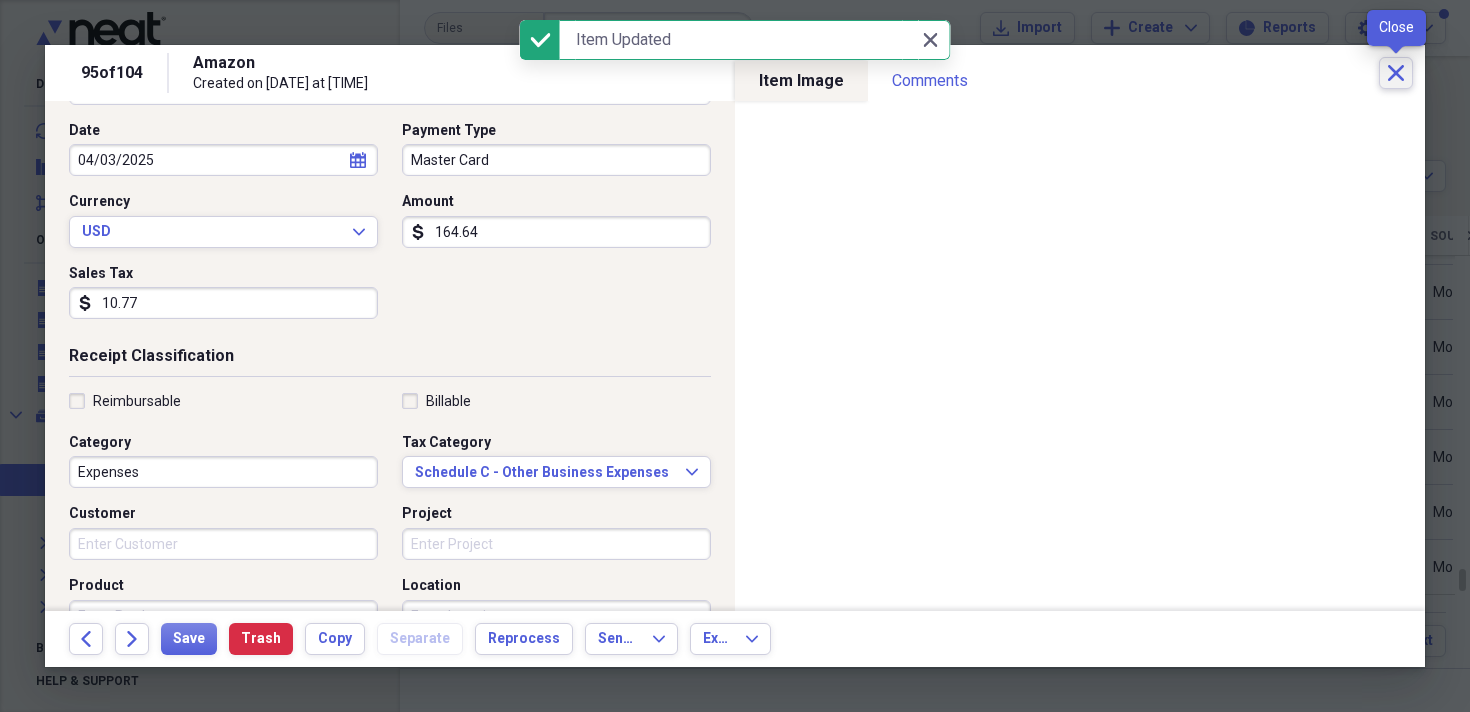 click 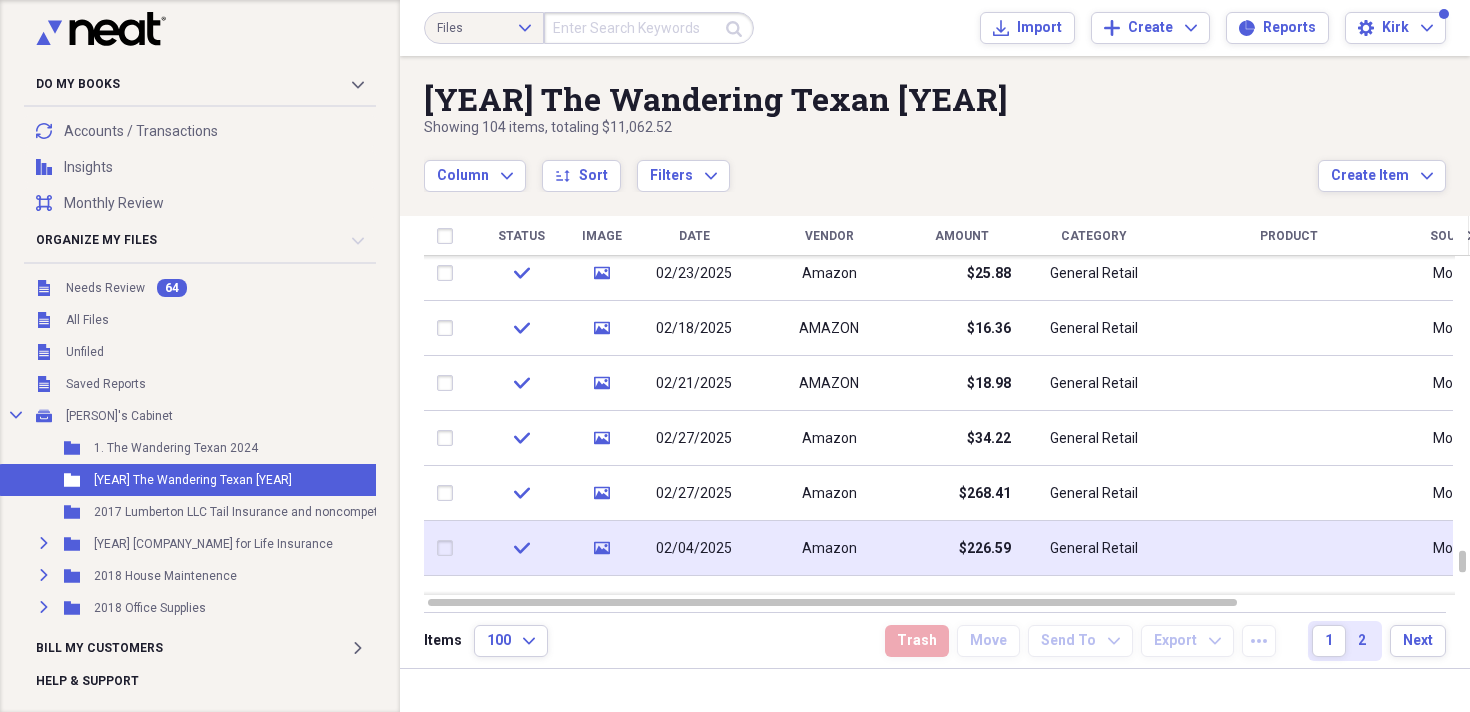 click on "02/04/2025" at bounding box center [694, 549] 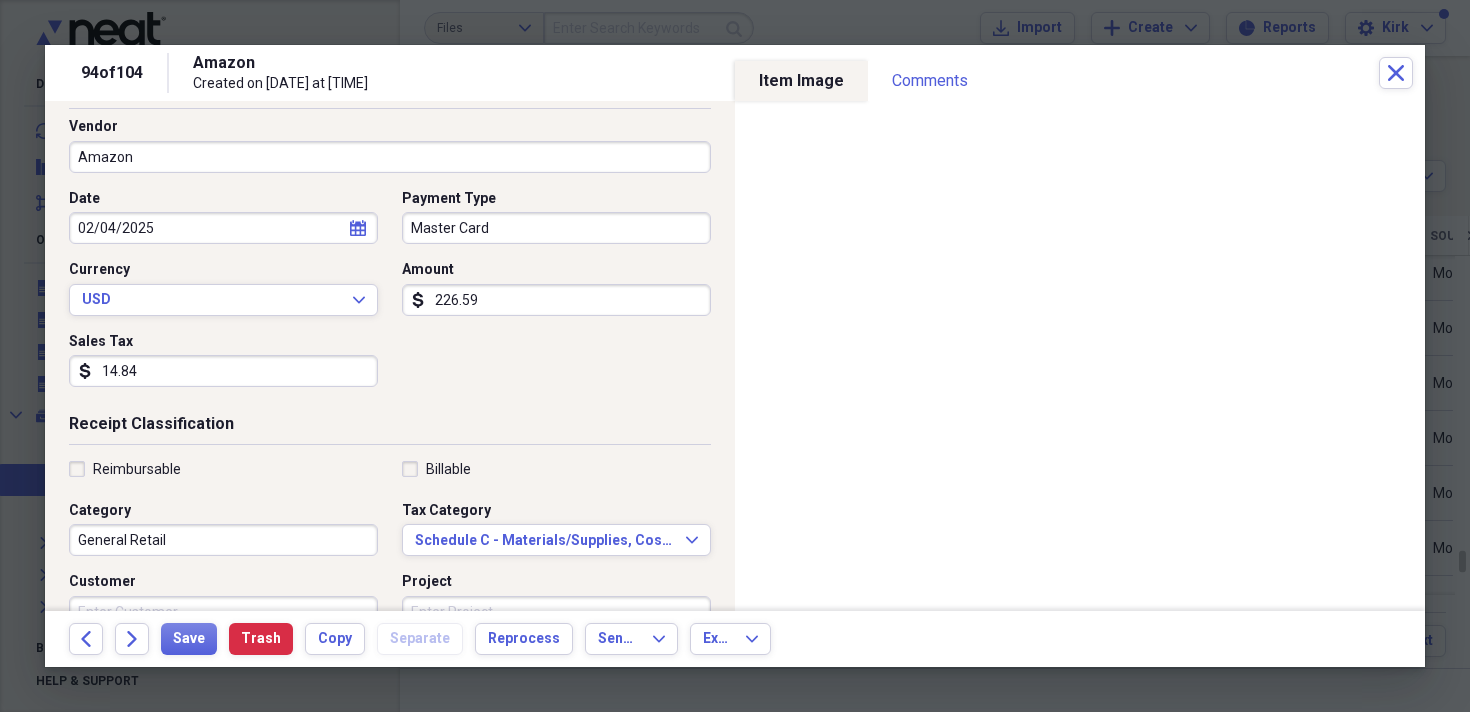 scroll, scrollTop: 143, scrollLeft: 0, axis: vertical 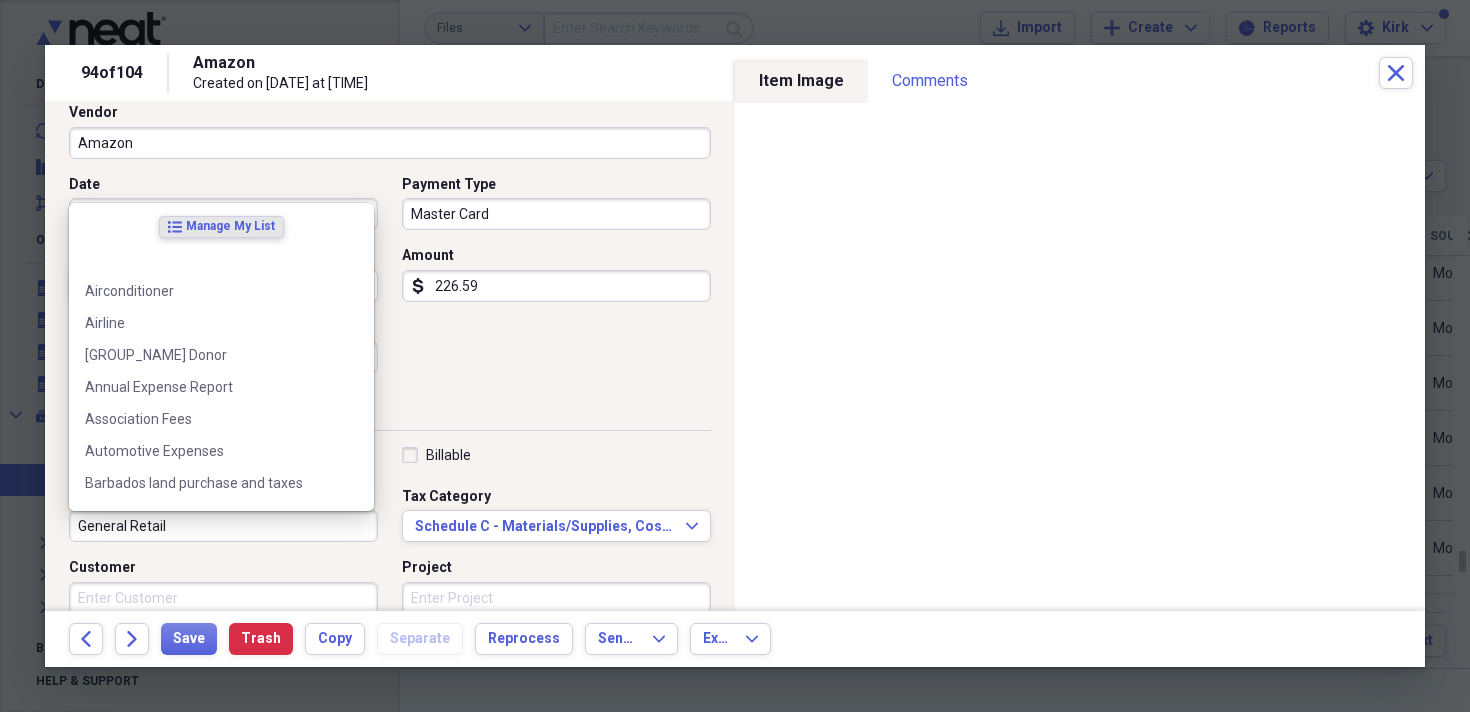 drag, startPoint x: 199, startPoint y: 532, endPoint x: 224, endPoint y: 532, distance: 25 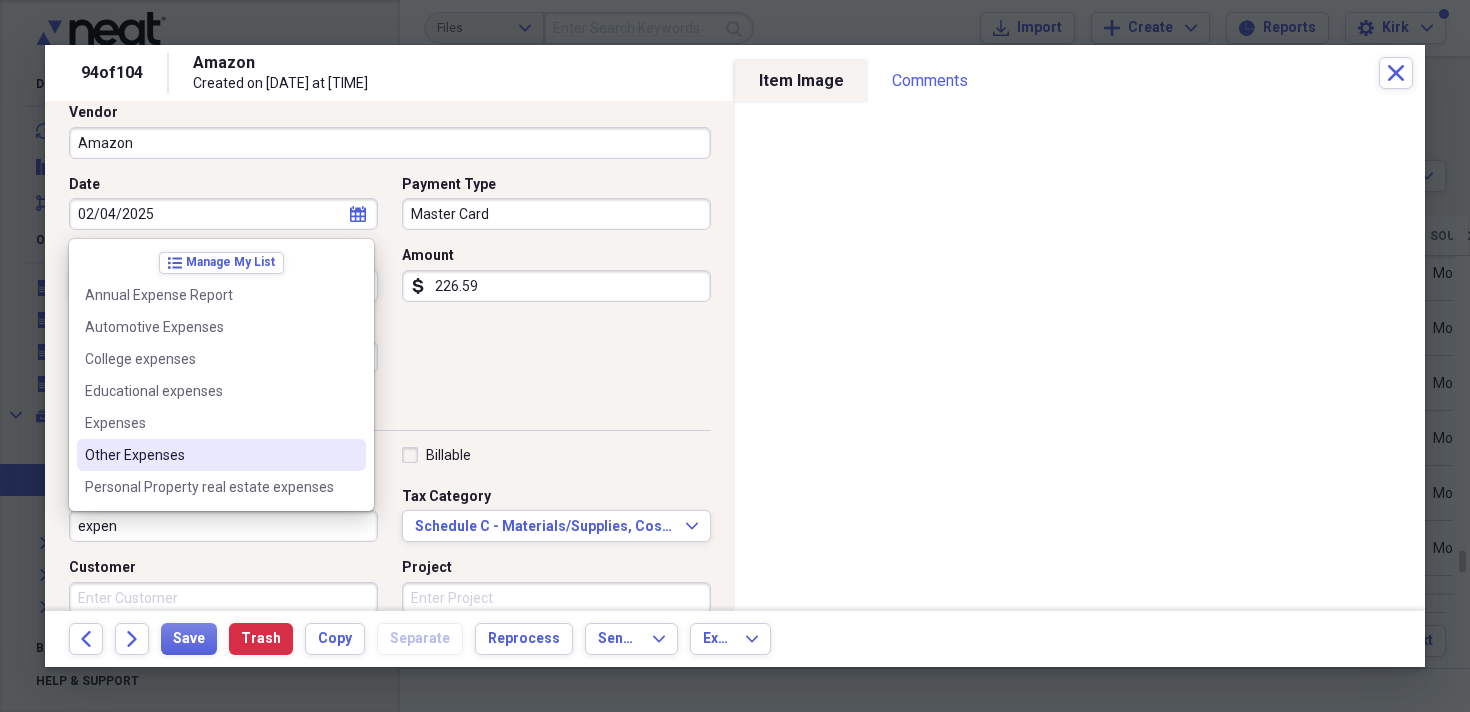click on "Other Expenses" at bounding box center (221, 455) 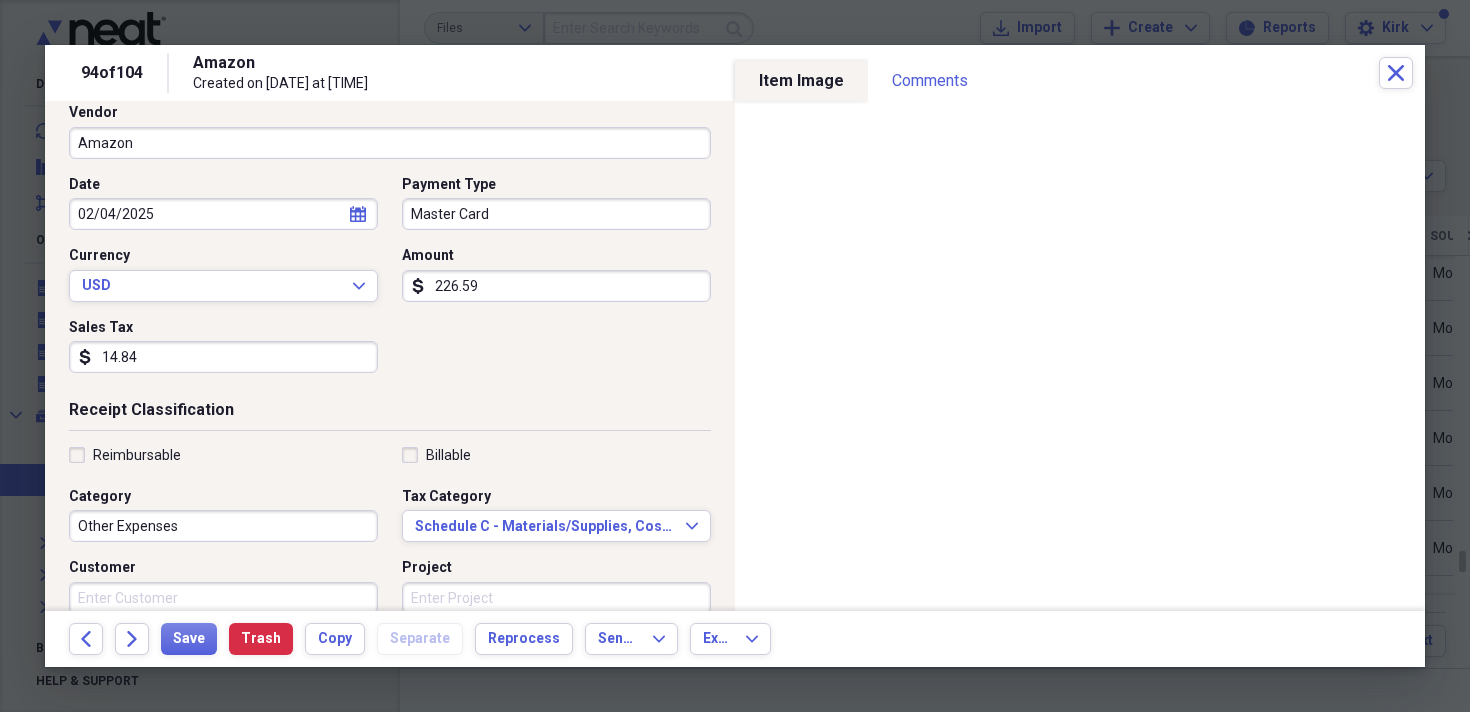 click on "Other Expenses" at bounding box center [223, 526] 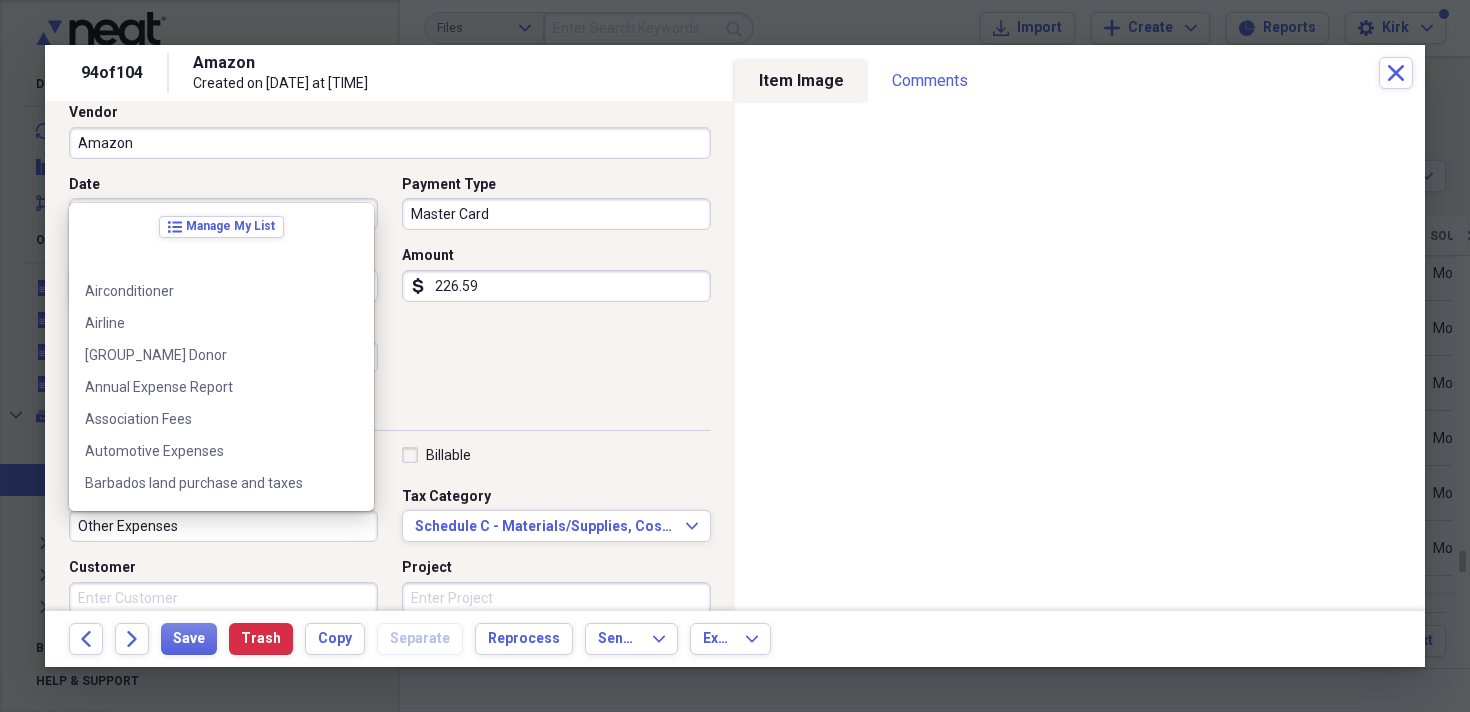 scroll, scrollTop: 1788, scrollLeft: 0, axis: vertical 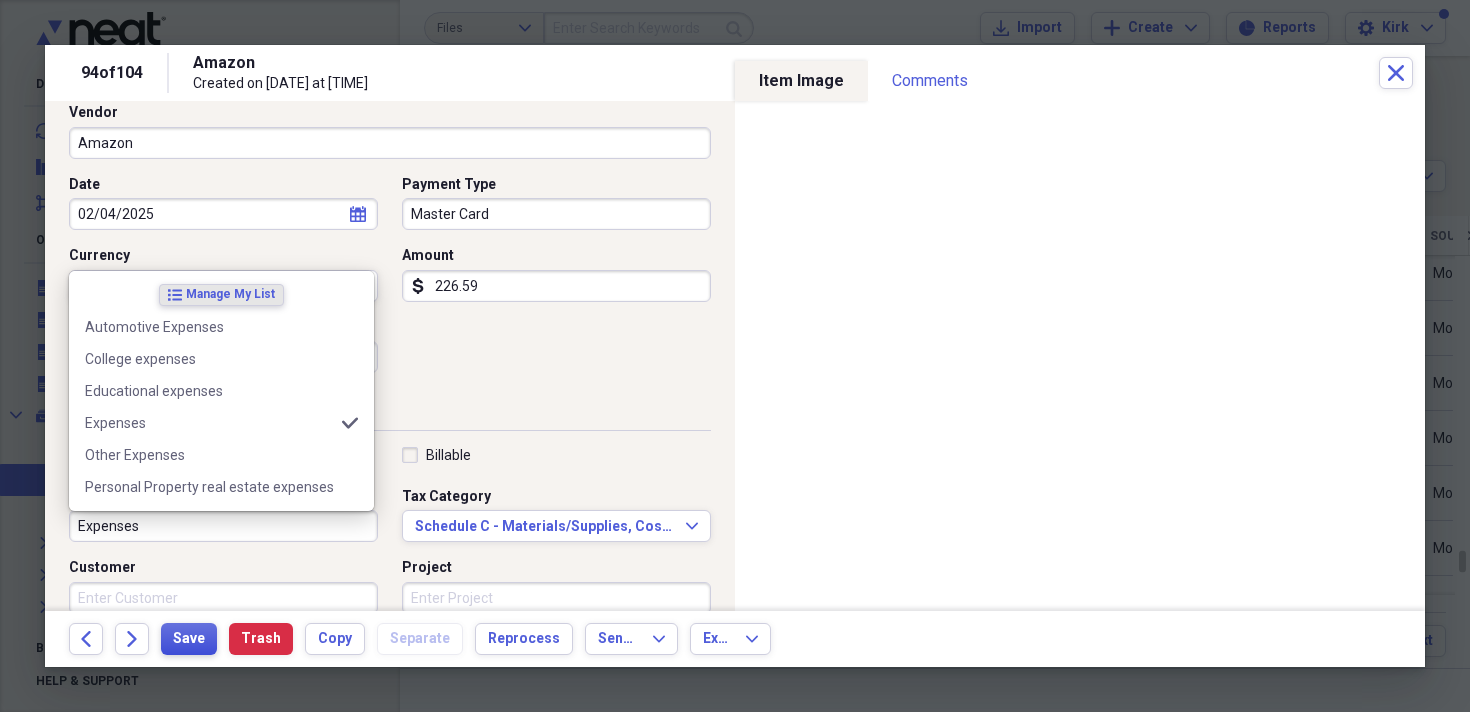 type on "Expenses" 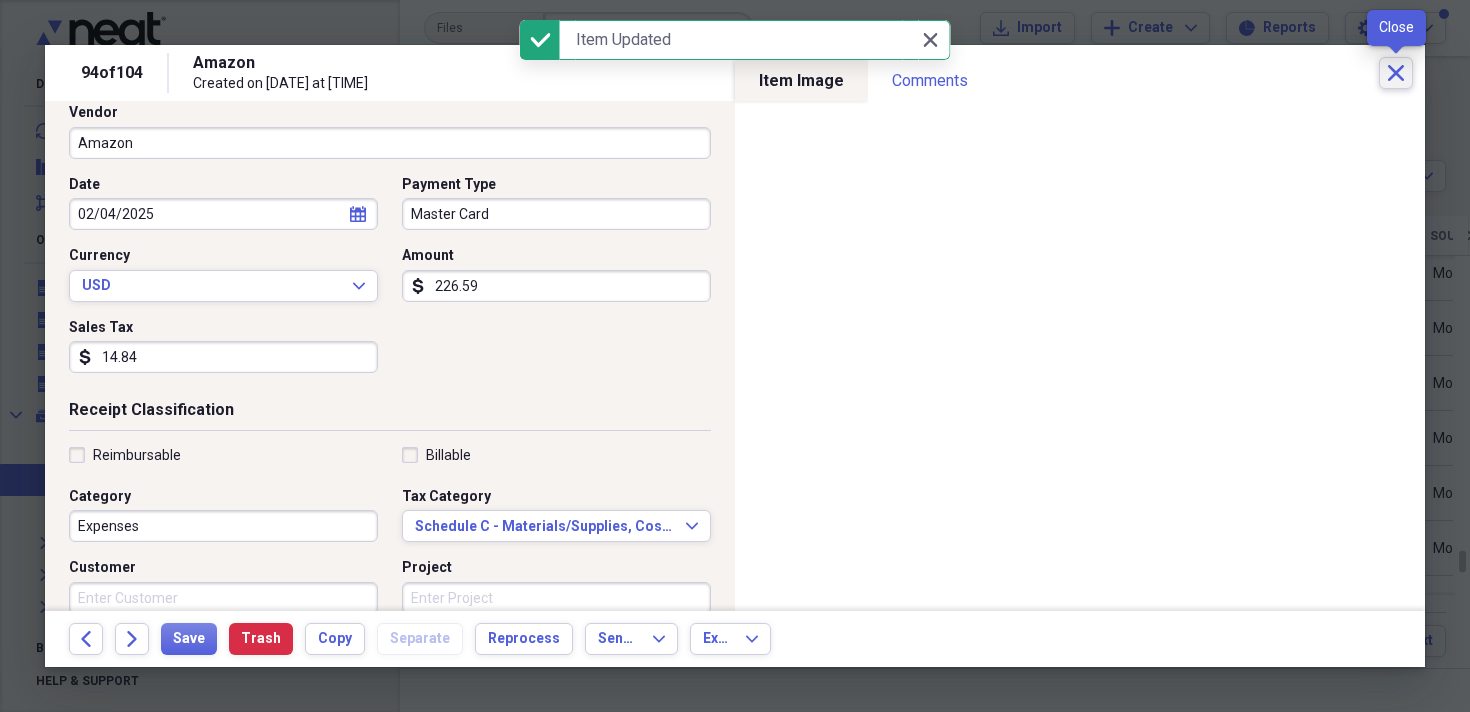 click on "Close" at bounding box center (1396, 73) 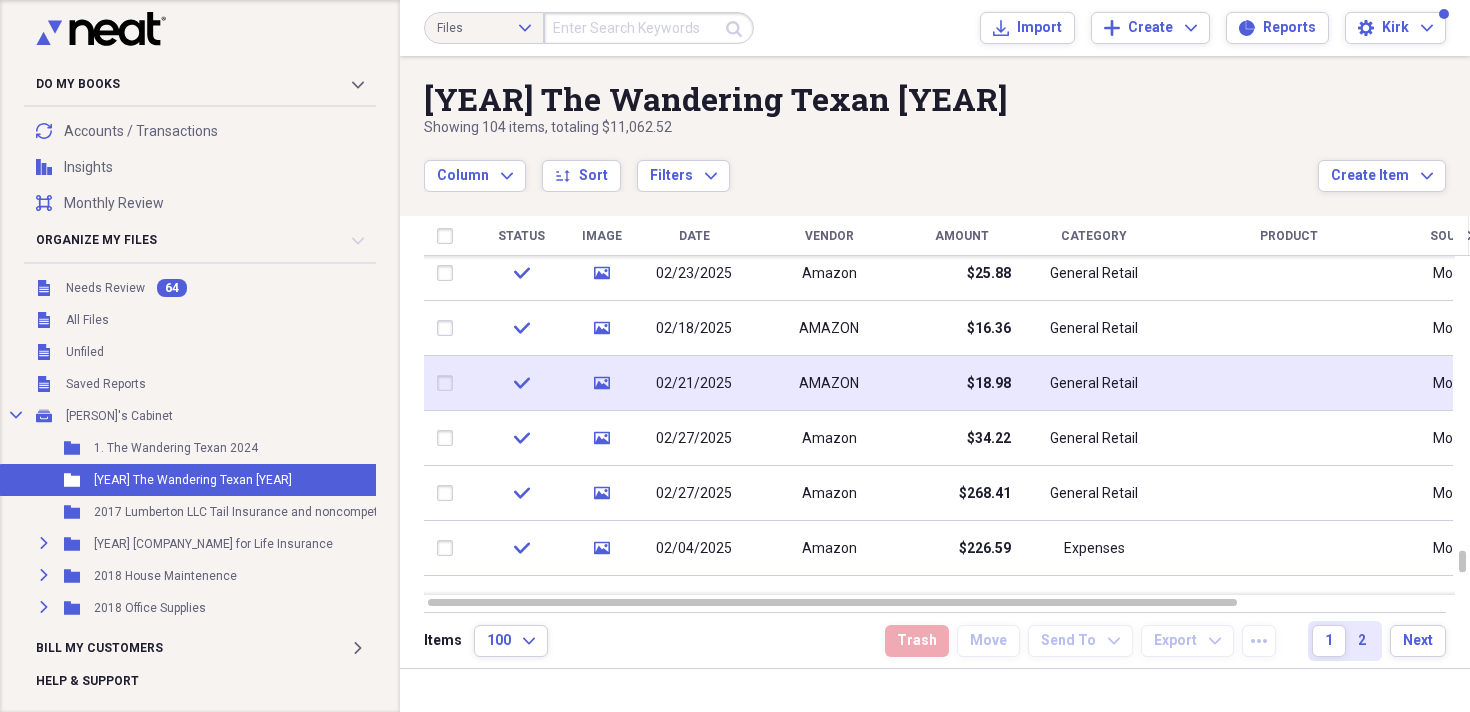 click on "02/21/2025" at bounding box center (694, 384) 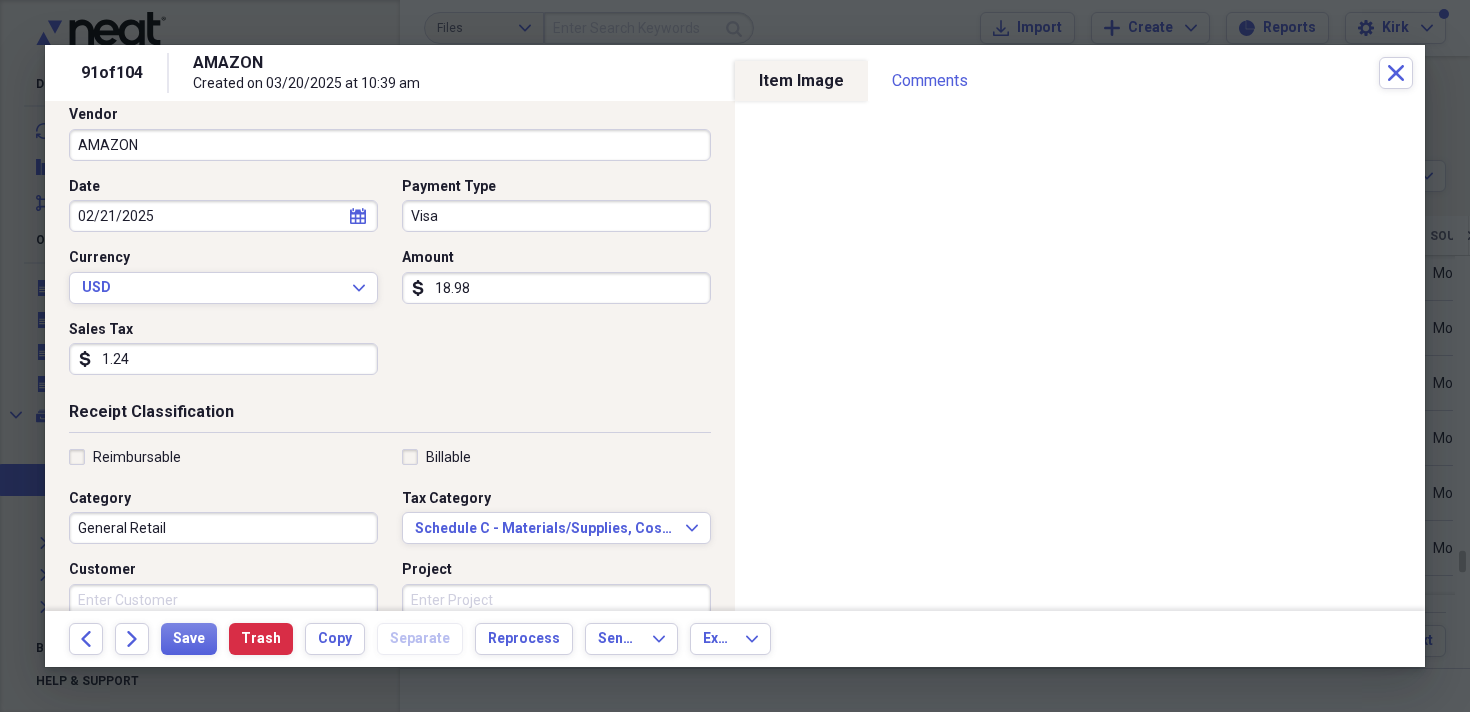 scroll, scrollTop: 142, scrollLeft: 0, axis: vertical 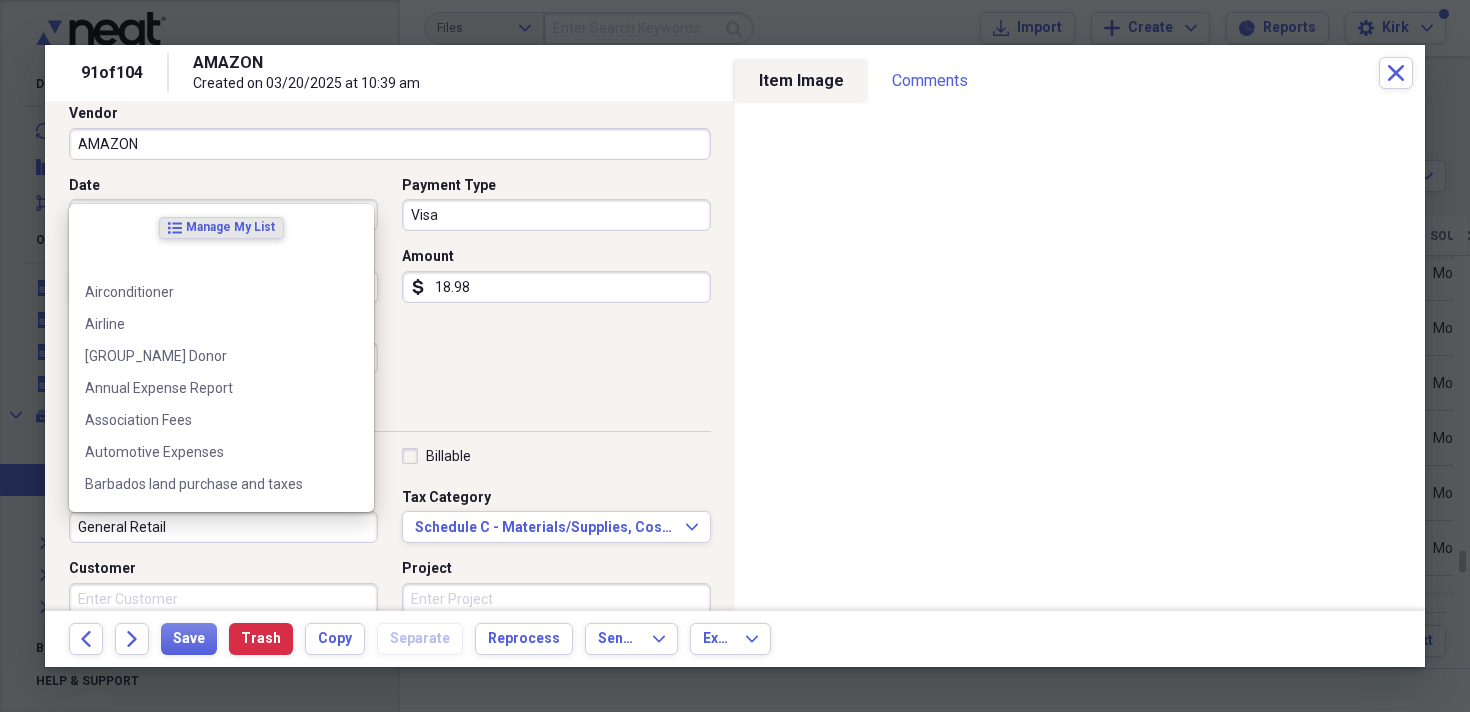 drag, startPoint x: 199, startPoint y: 527, endPoint x: 181, endPoint y: 527, distance: 18 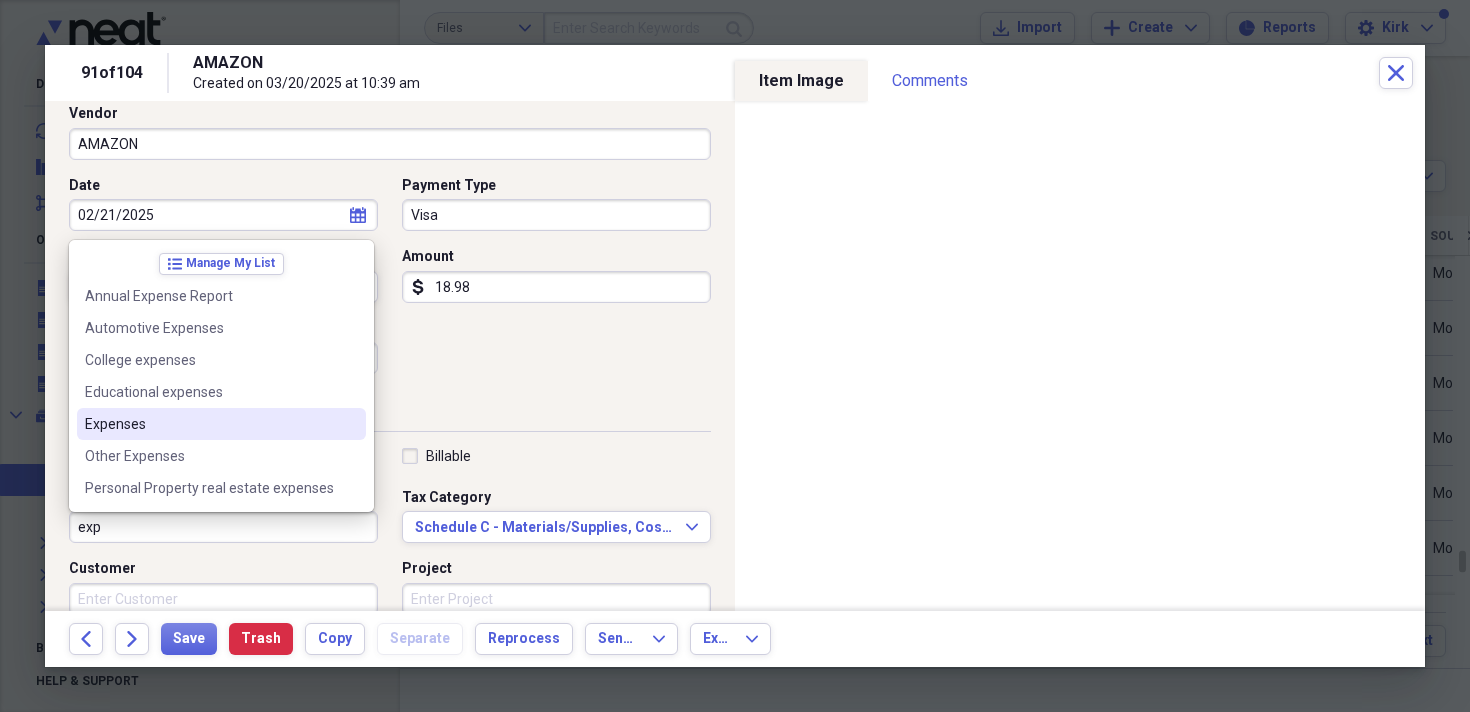 click on "Expenses" at bounding box center [209, 424] 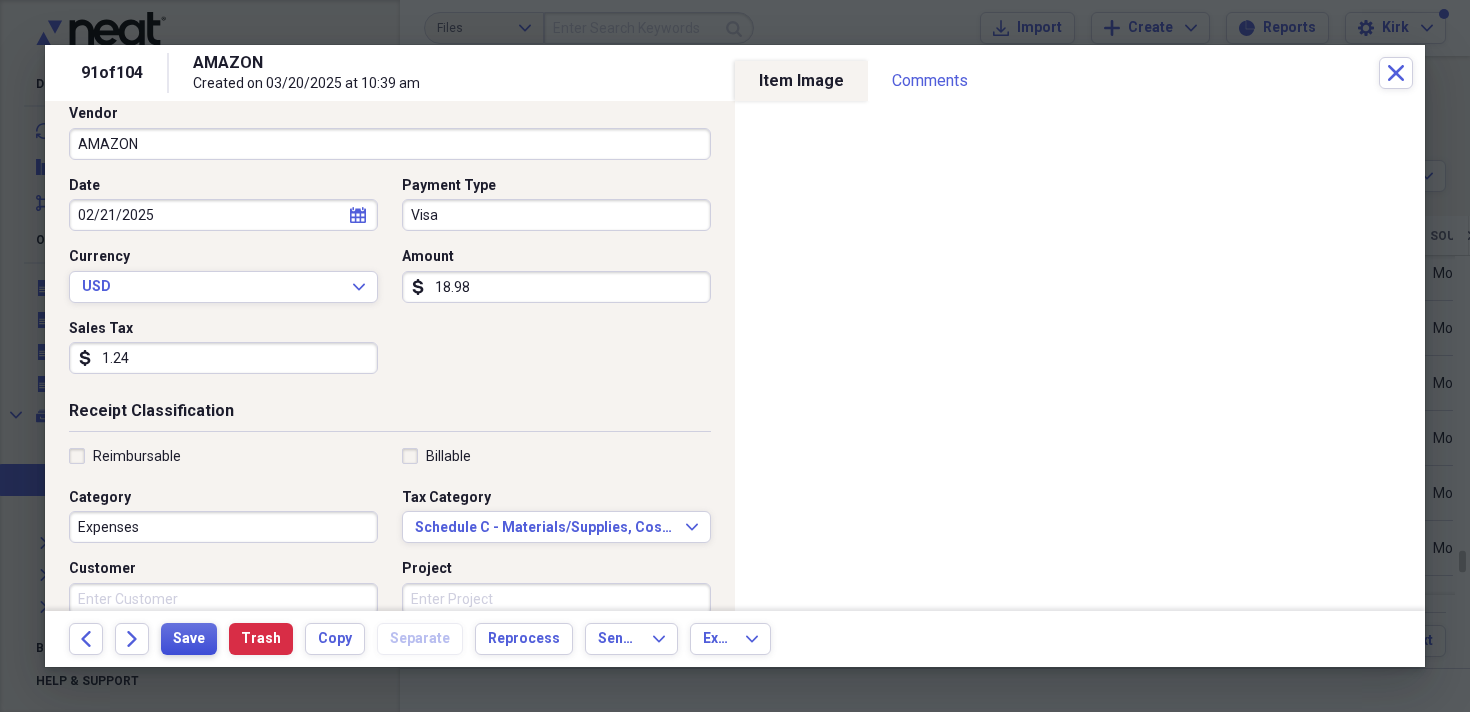 click on "Save" at bounding box center (189, 639) 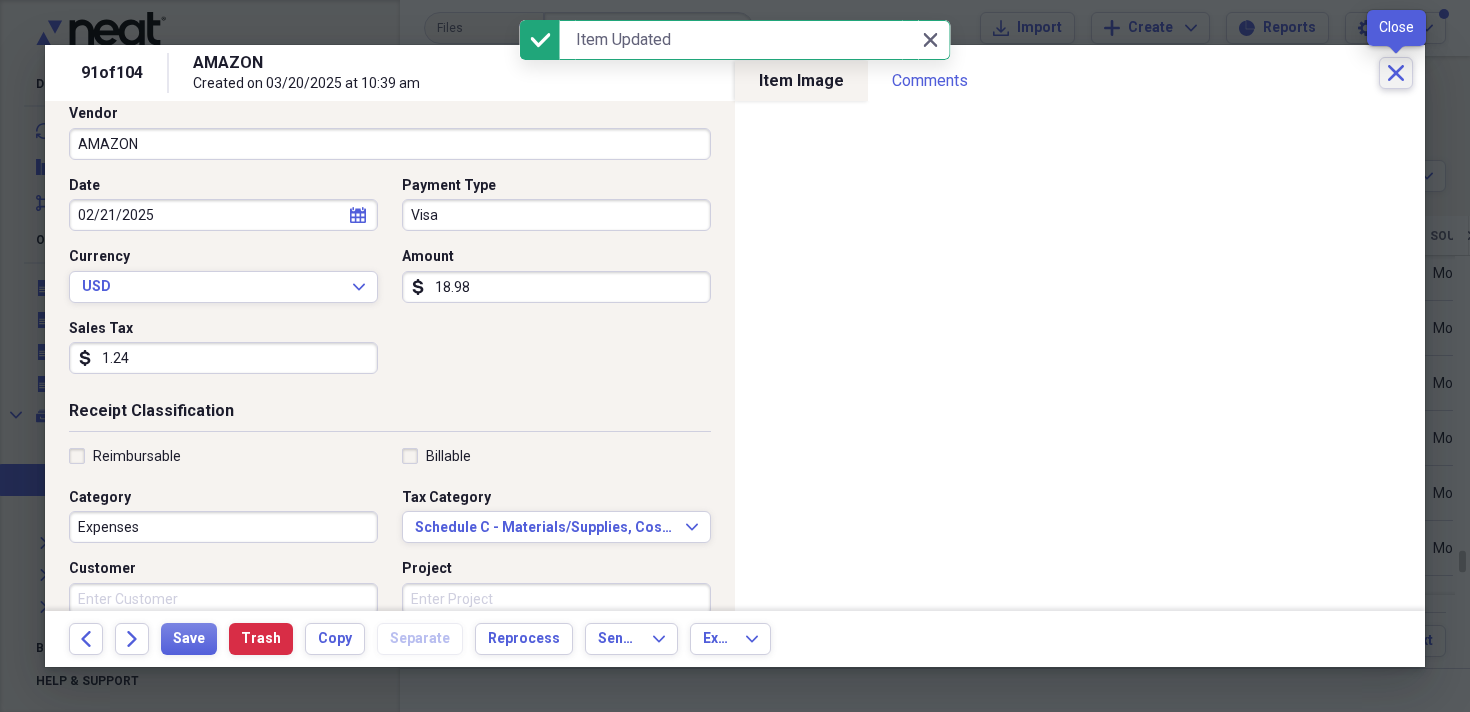 click 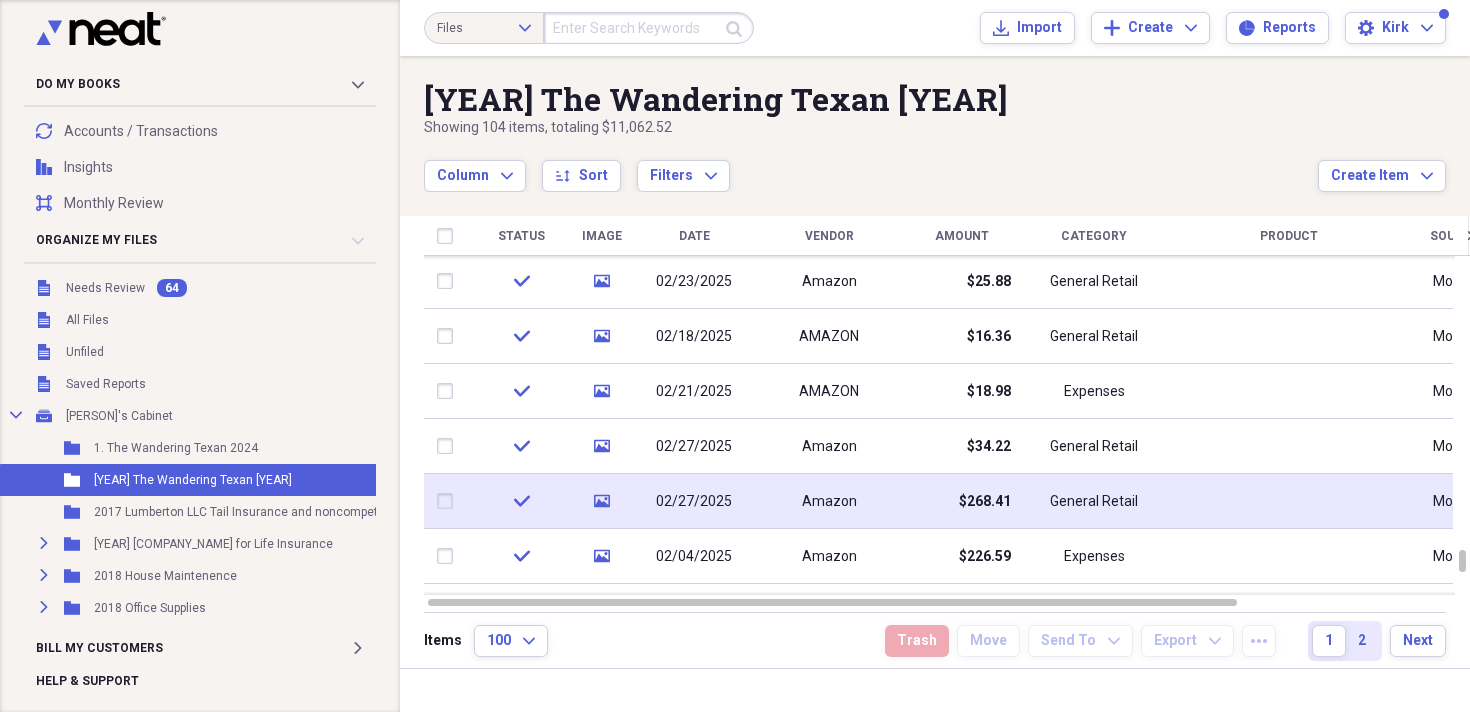 click on "02/27/2025" at bounding box center (694, 502) 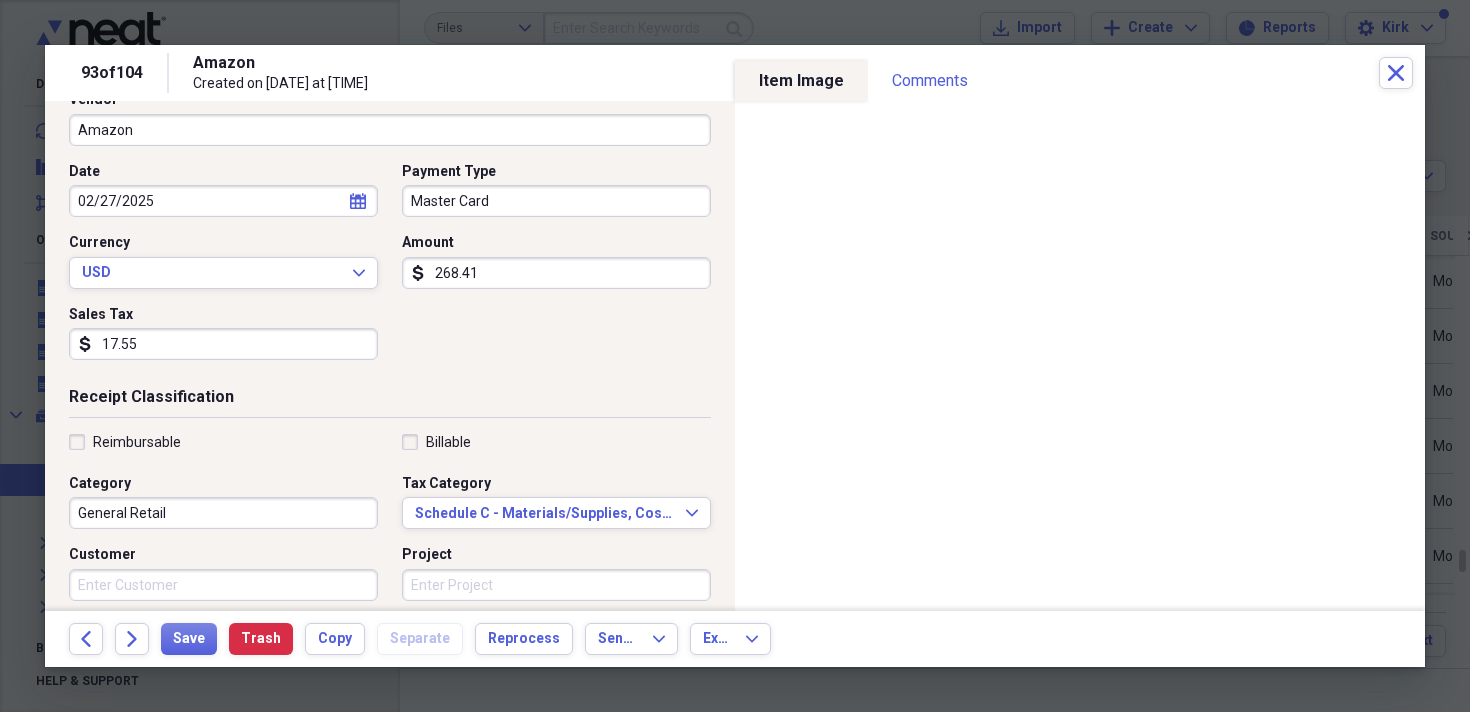 scroll, scrollTop: 158, scrollLeft: 0, axis: vertical 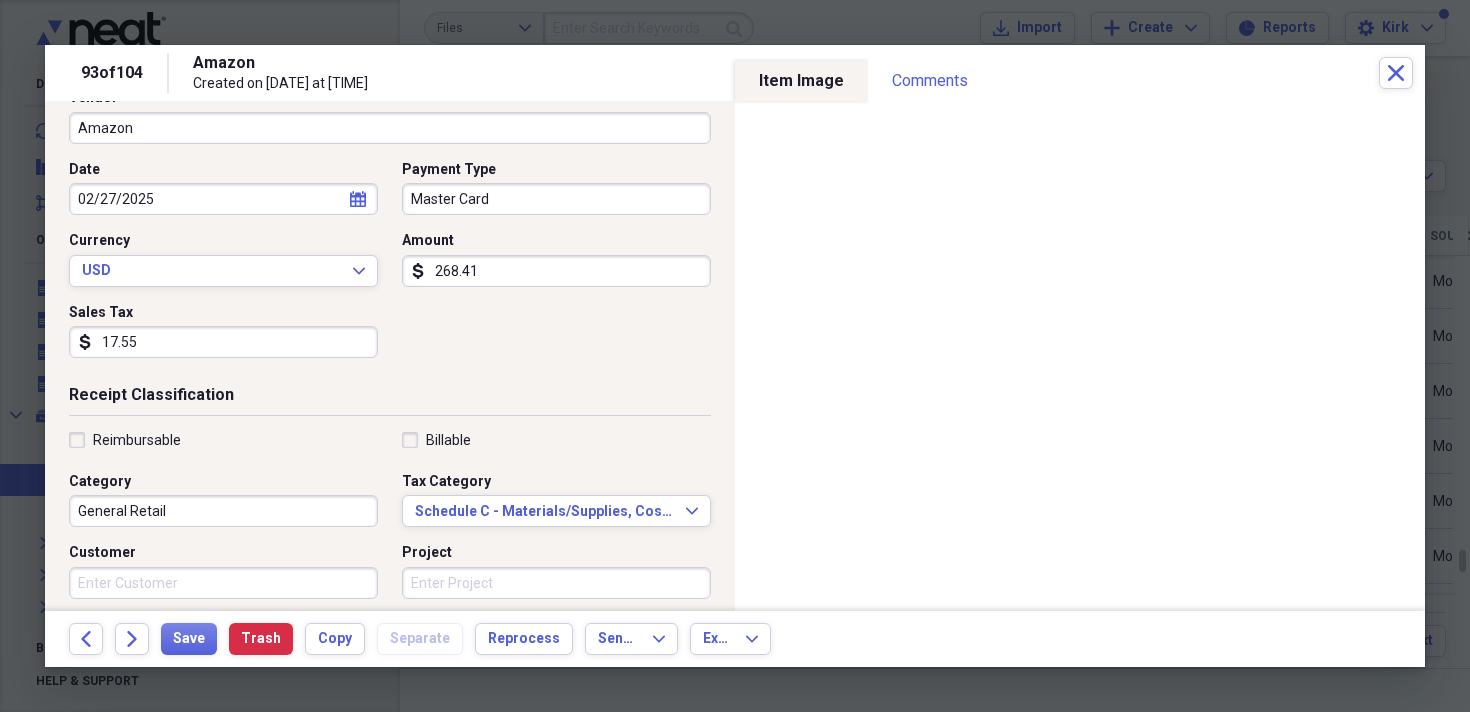 click on "General Retail" at bounding box center [223, 511] 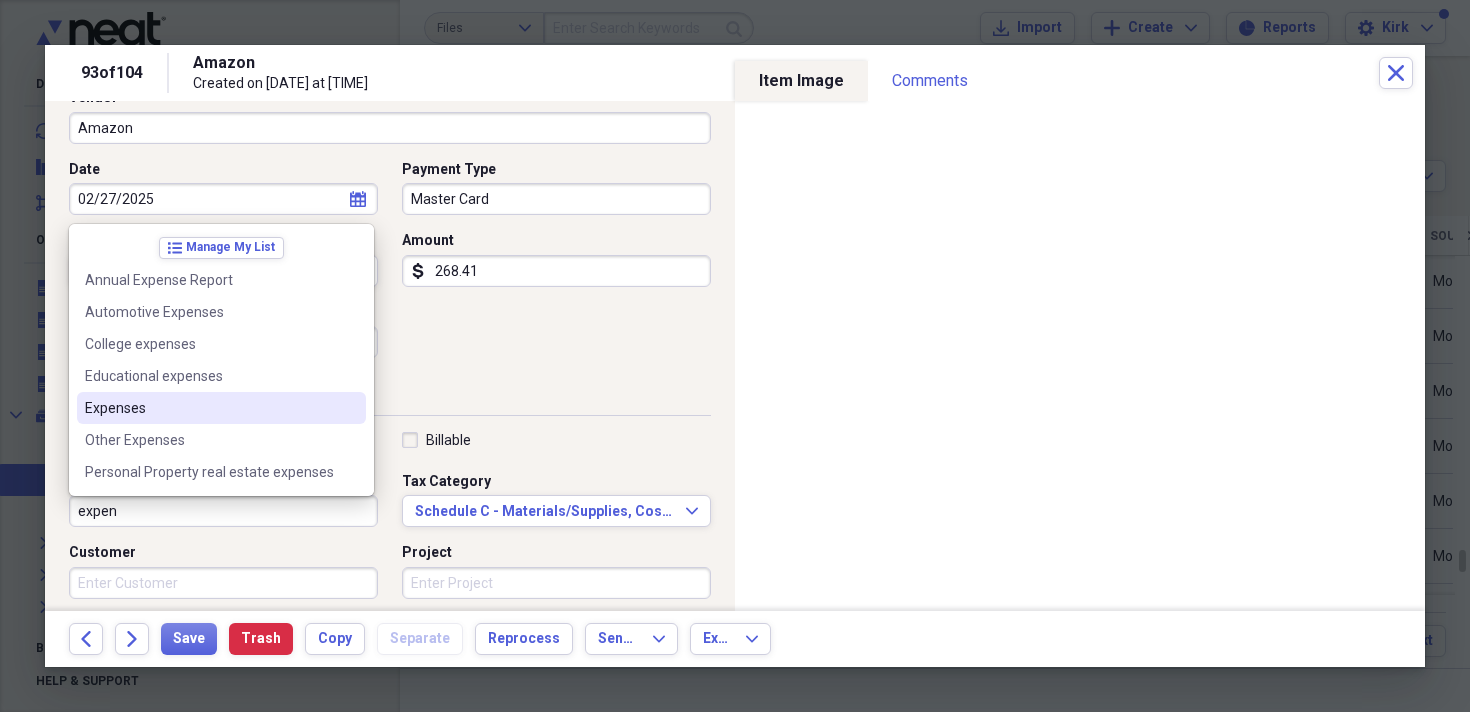 click on "Expenses" at bounding box center [209, 408] 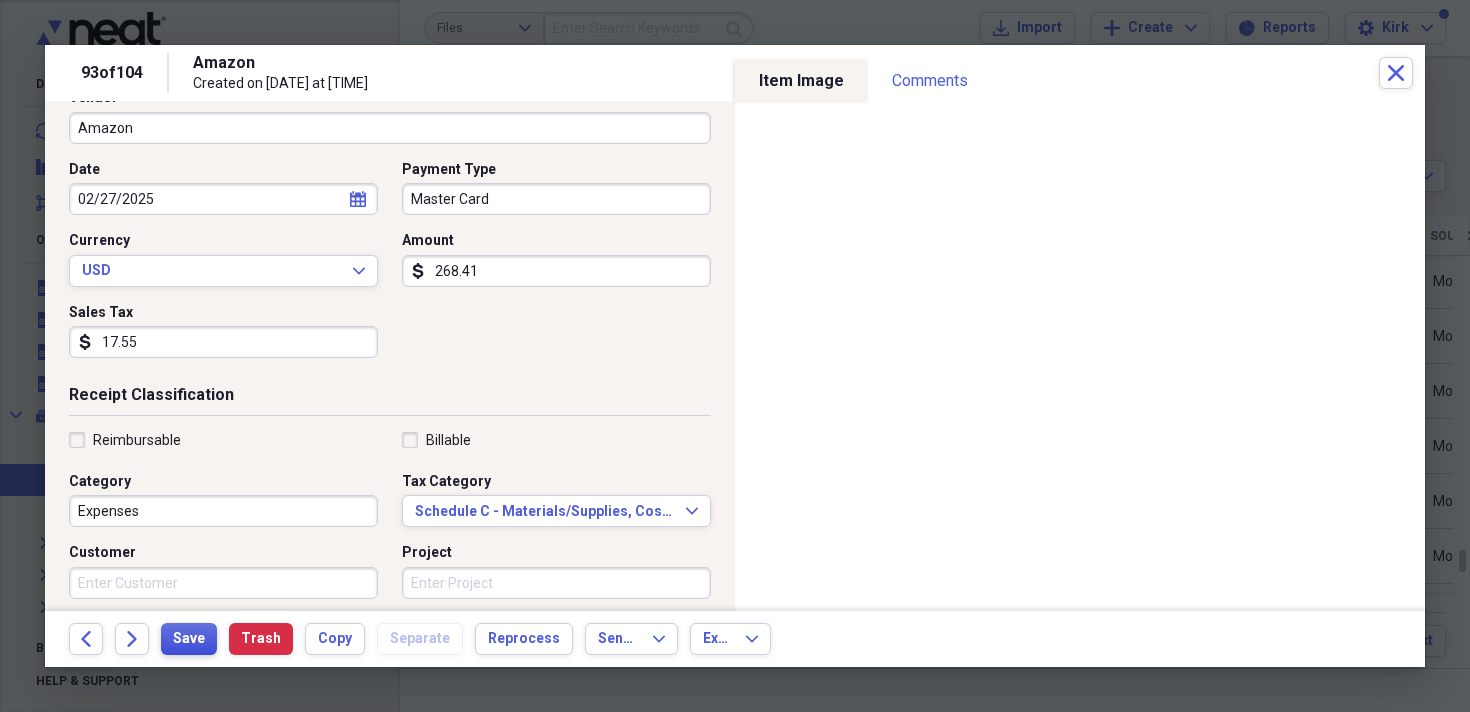 click on "Save" at bounding box center (189, 639) 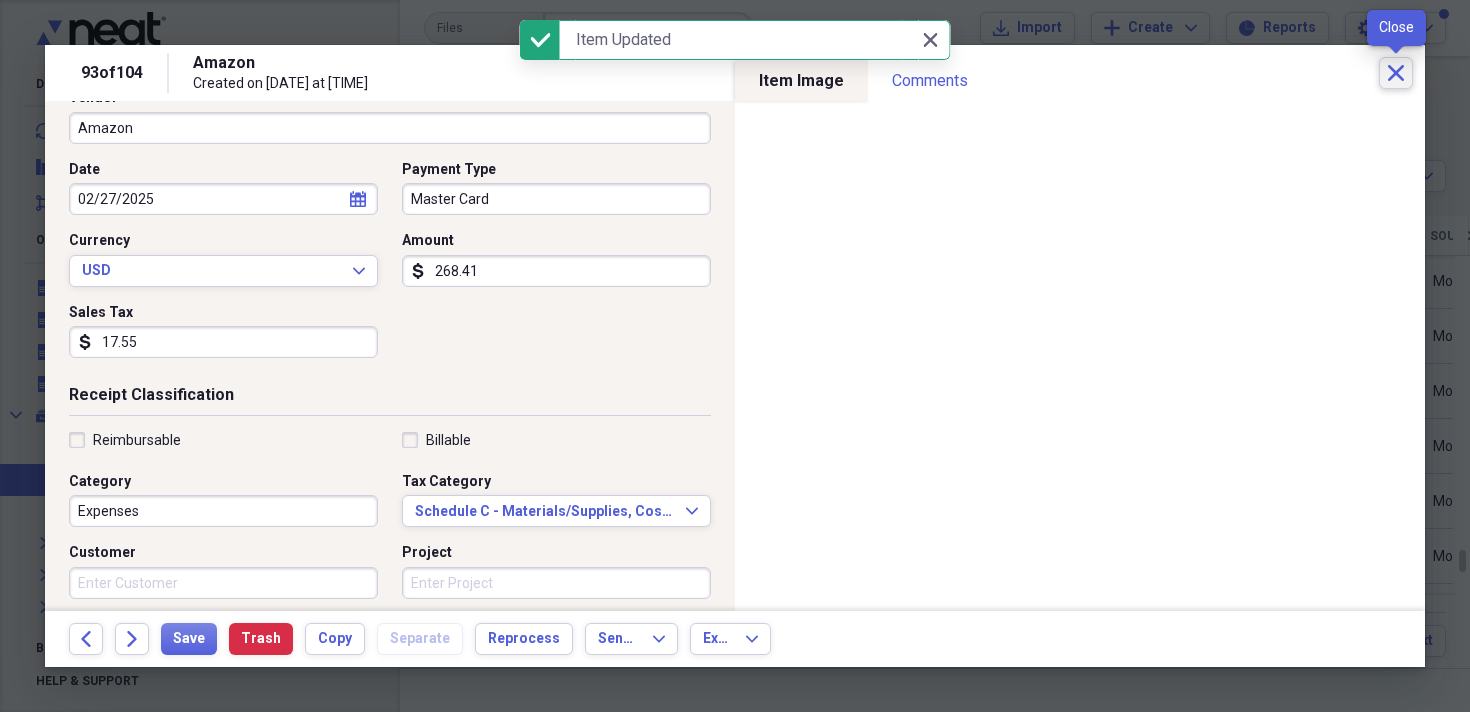 click on "Close" 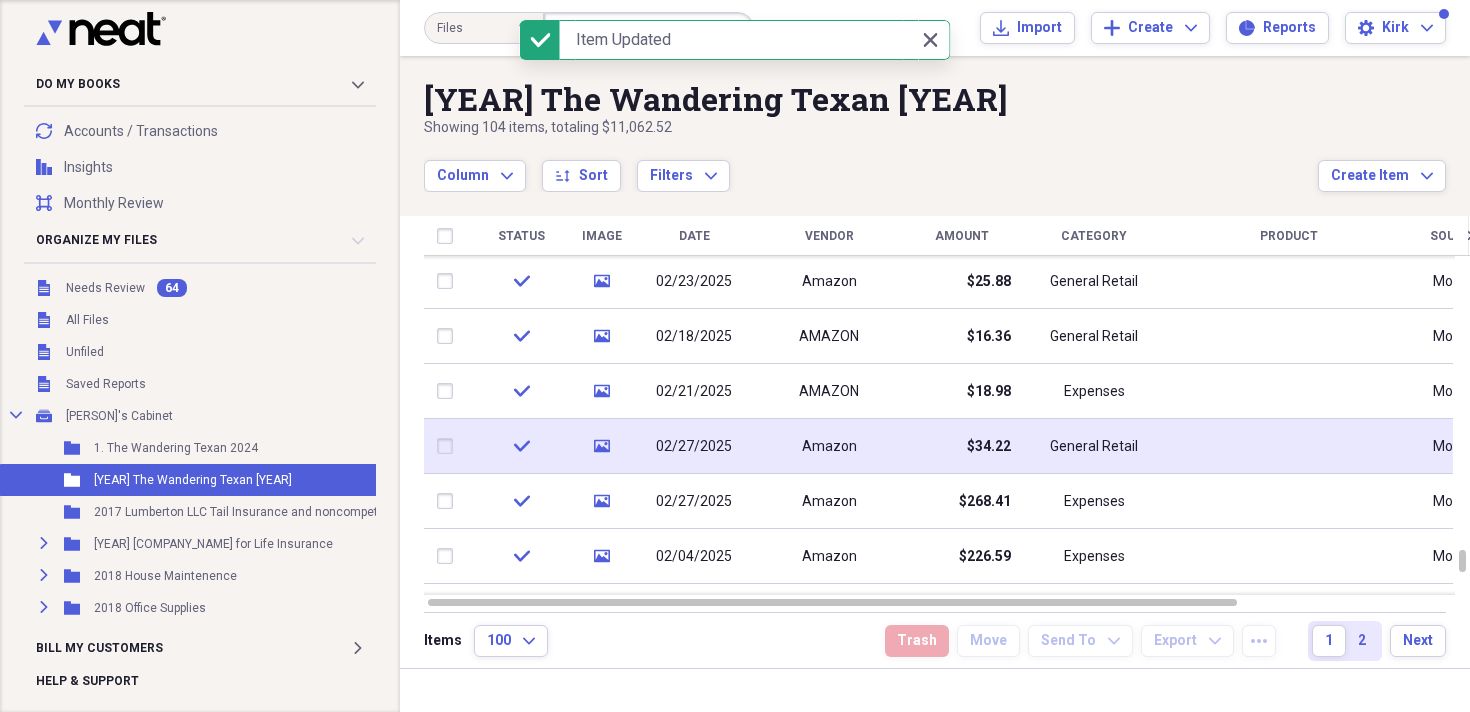 click on "02/27/2025" at bounding box center (694, 447) 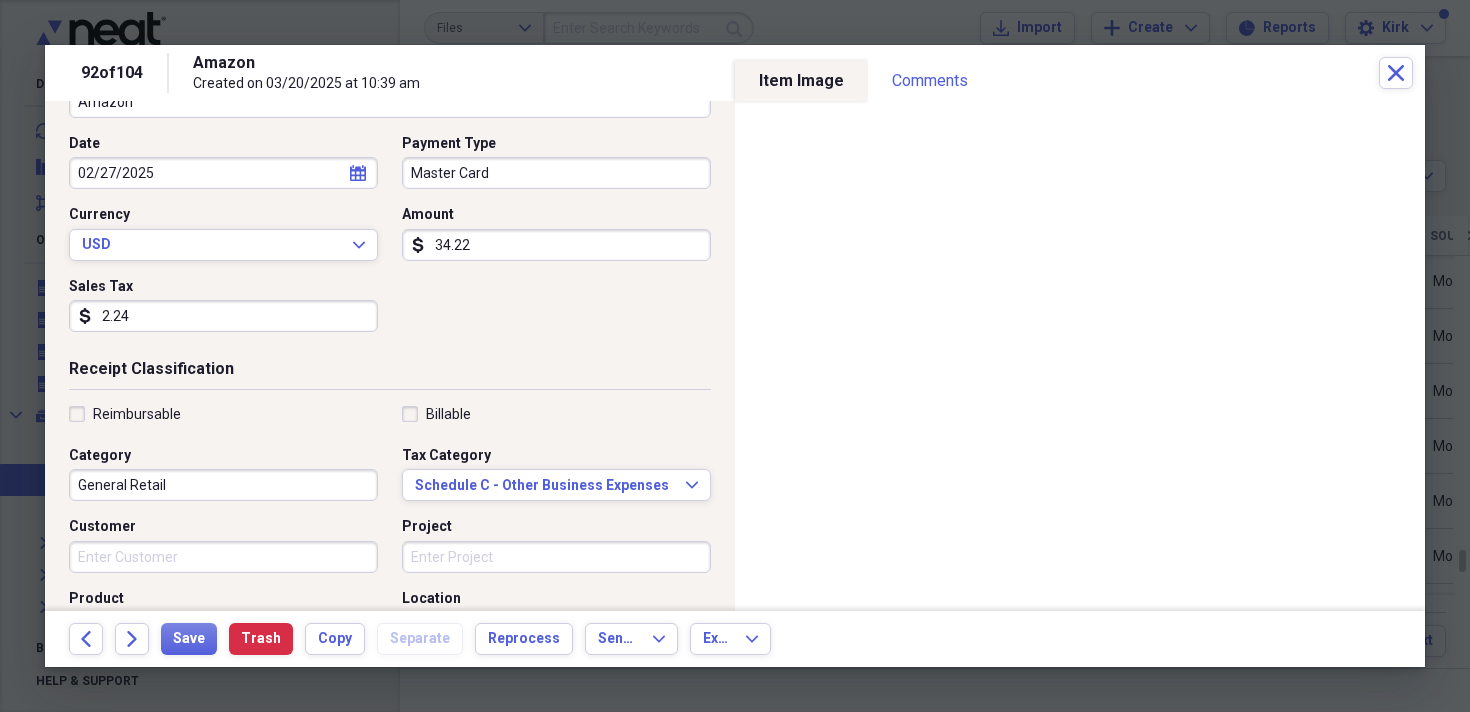 scroll, scrollTop: 186, scrollLeft: 0, axis: vertical 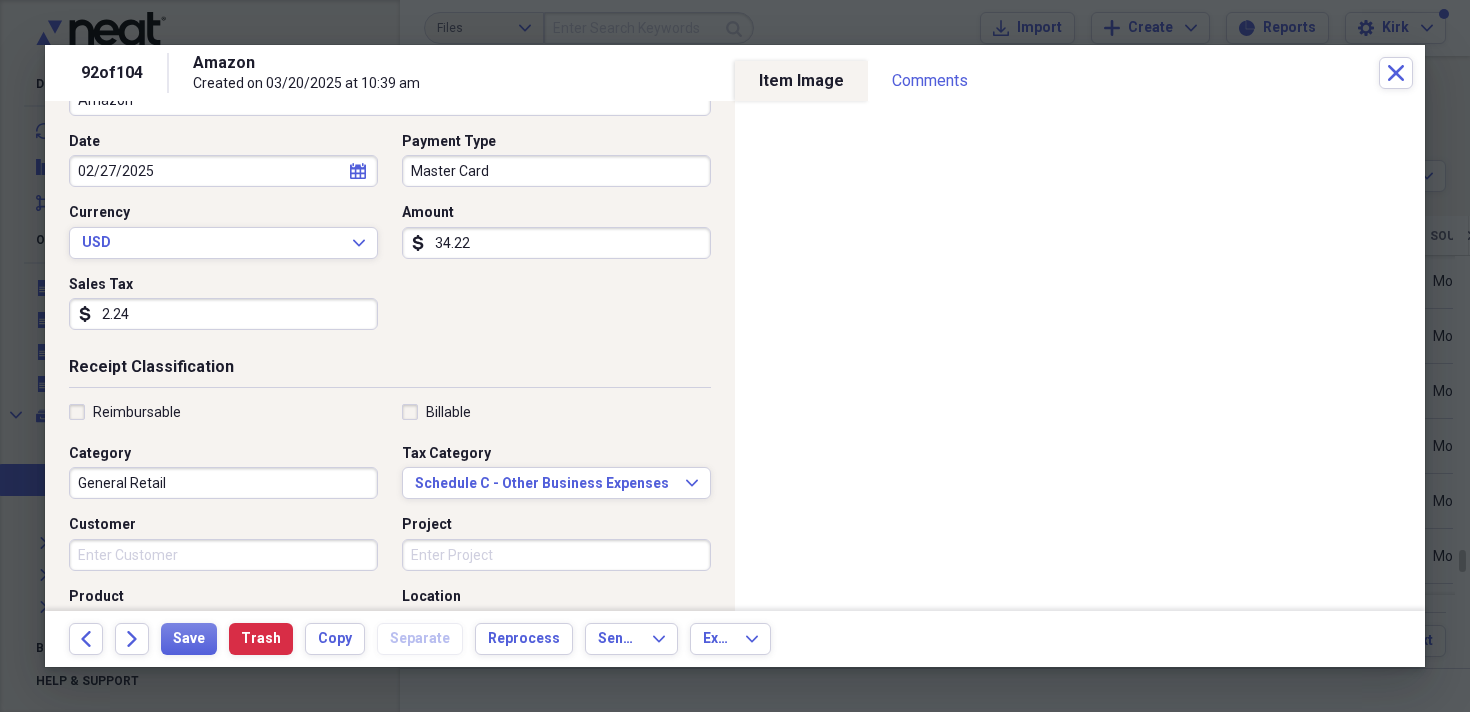 click on "General Retail" at bounding box center [223, 483] 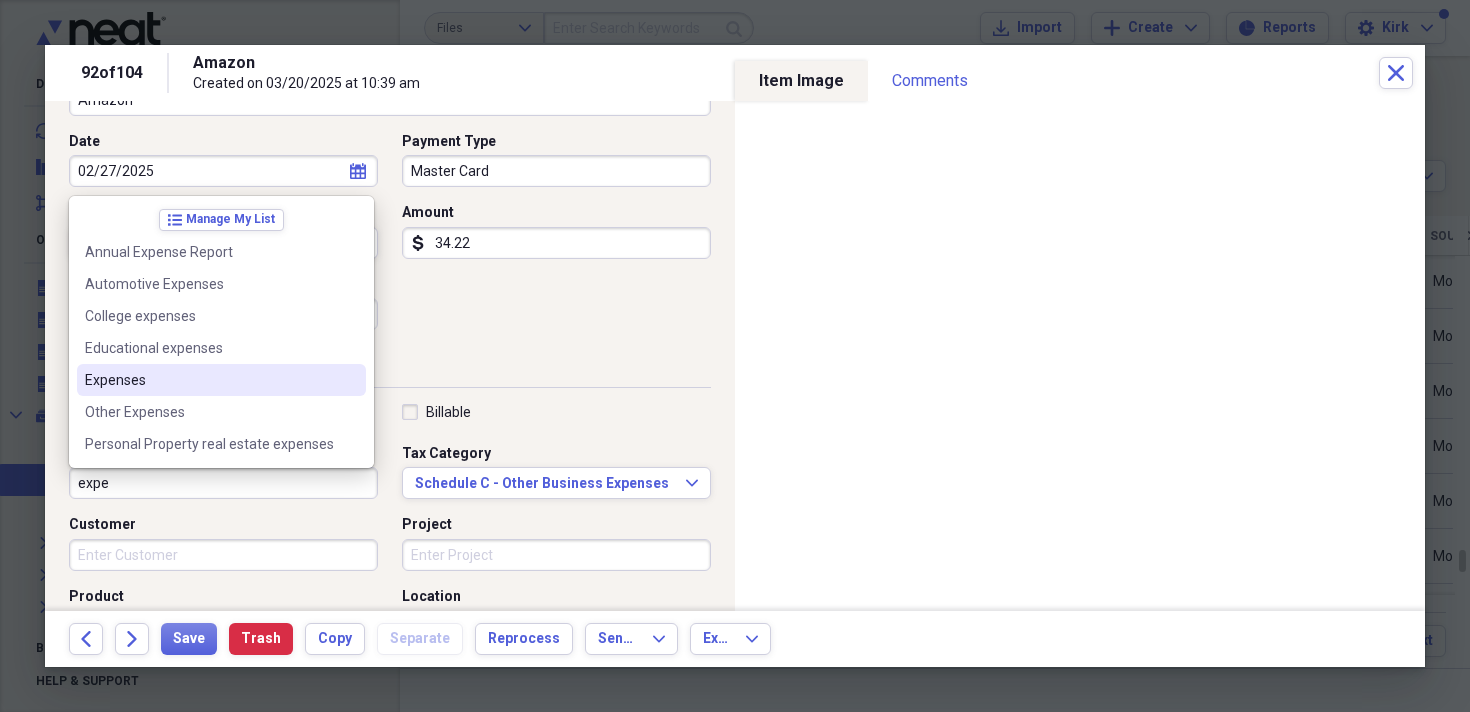 click on "Expenses" at bounding box center (209, 380) 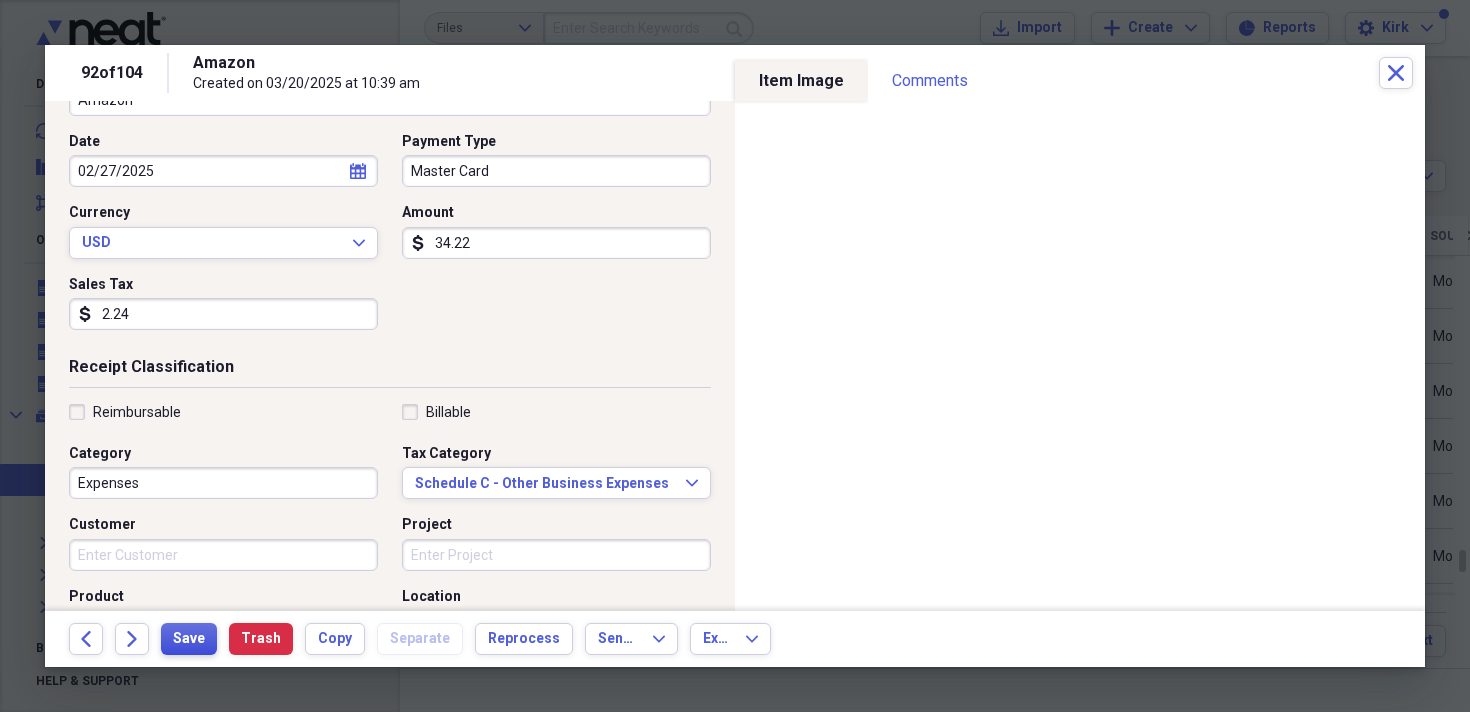 click on "Save" at bounding box center (189, 639) 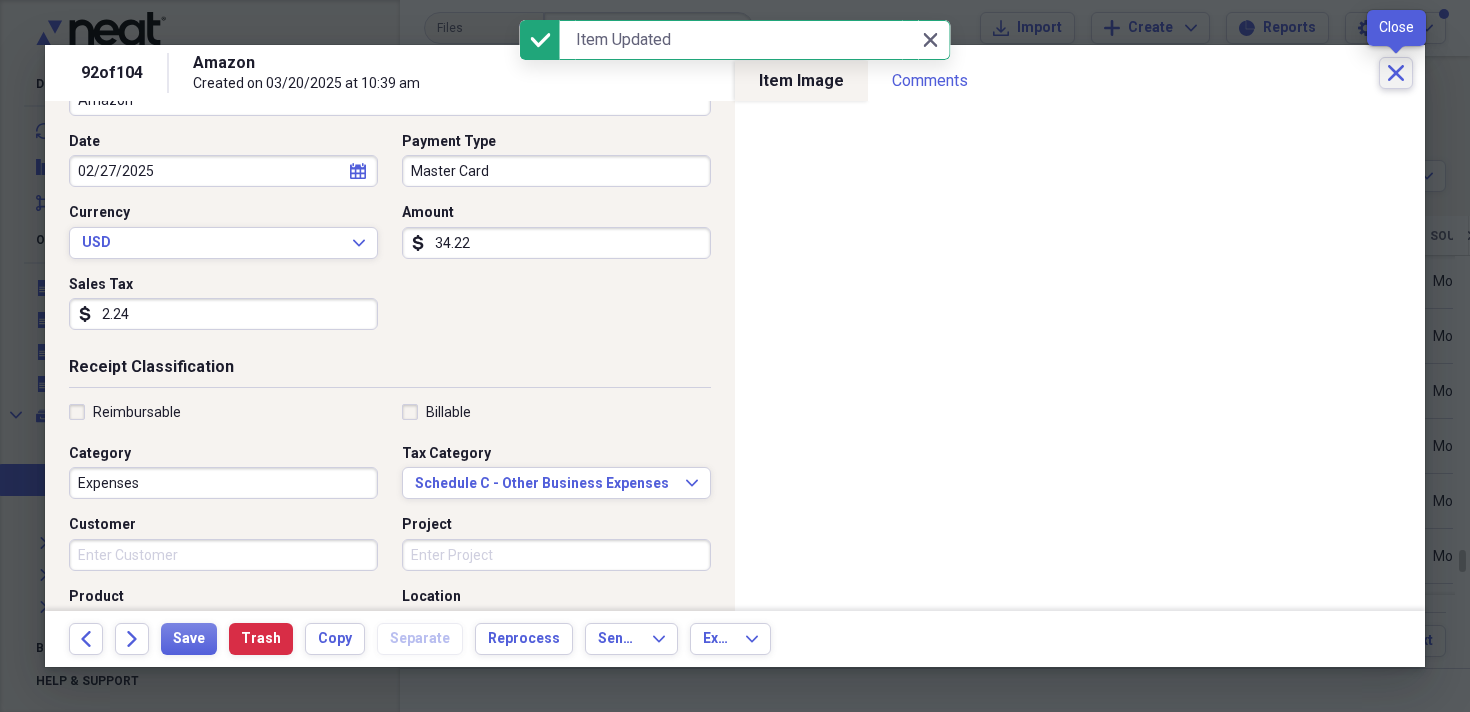 click on "Close" 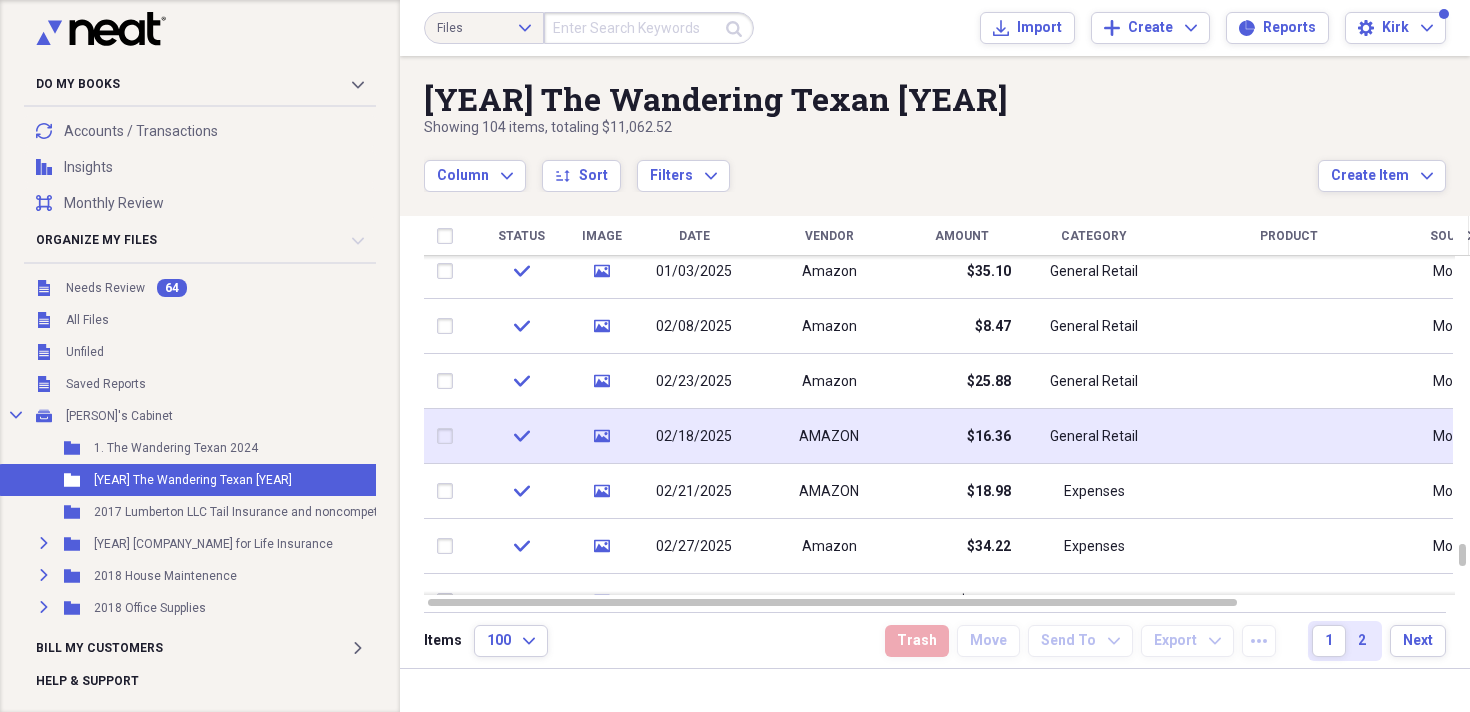 click on "02/18/2025" at bounding box center (694, 437) 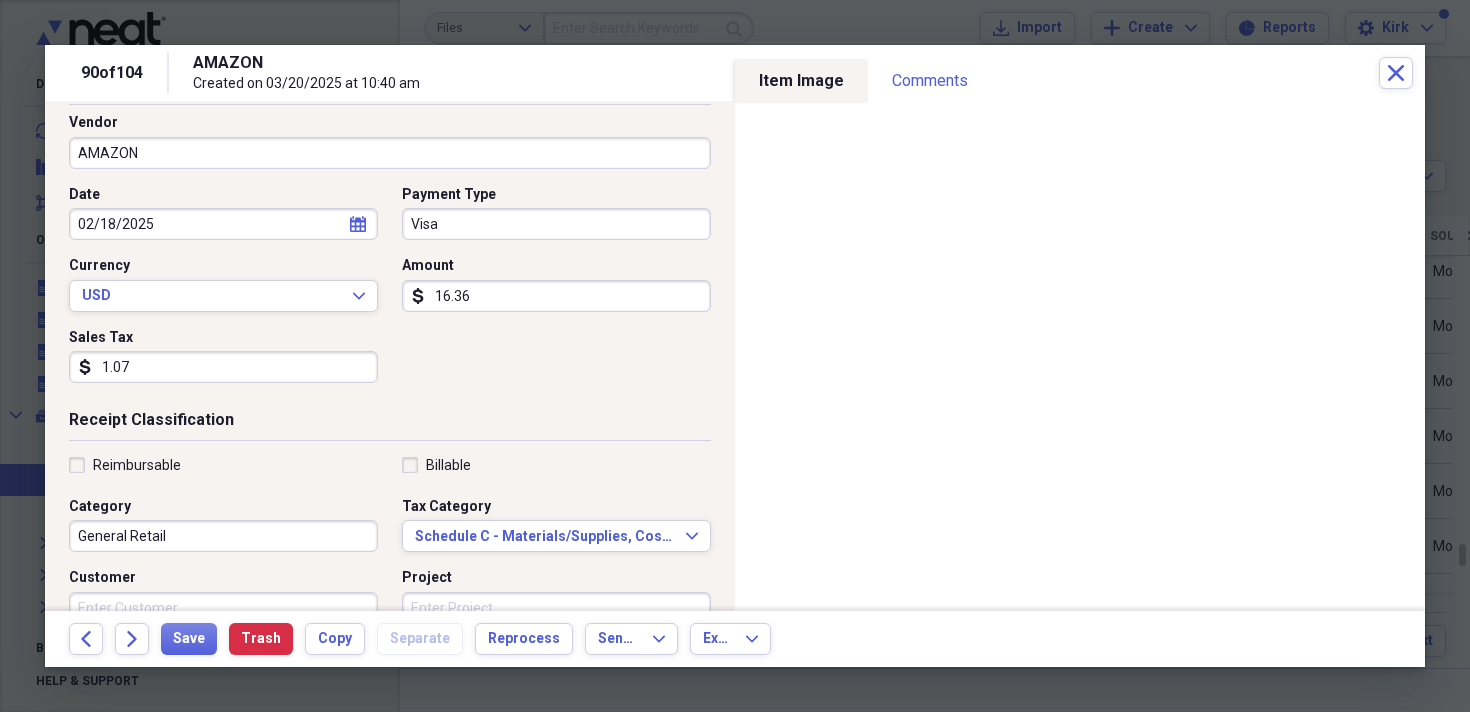 scroll, scrollTop: 135, scrollLeft: 0, axis: vertical 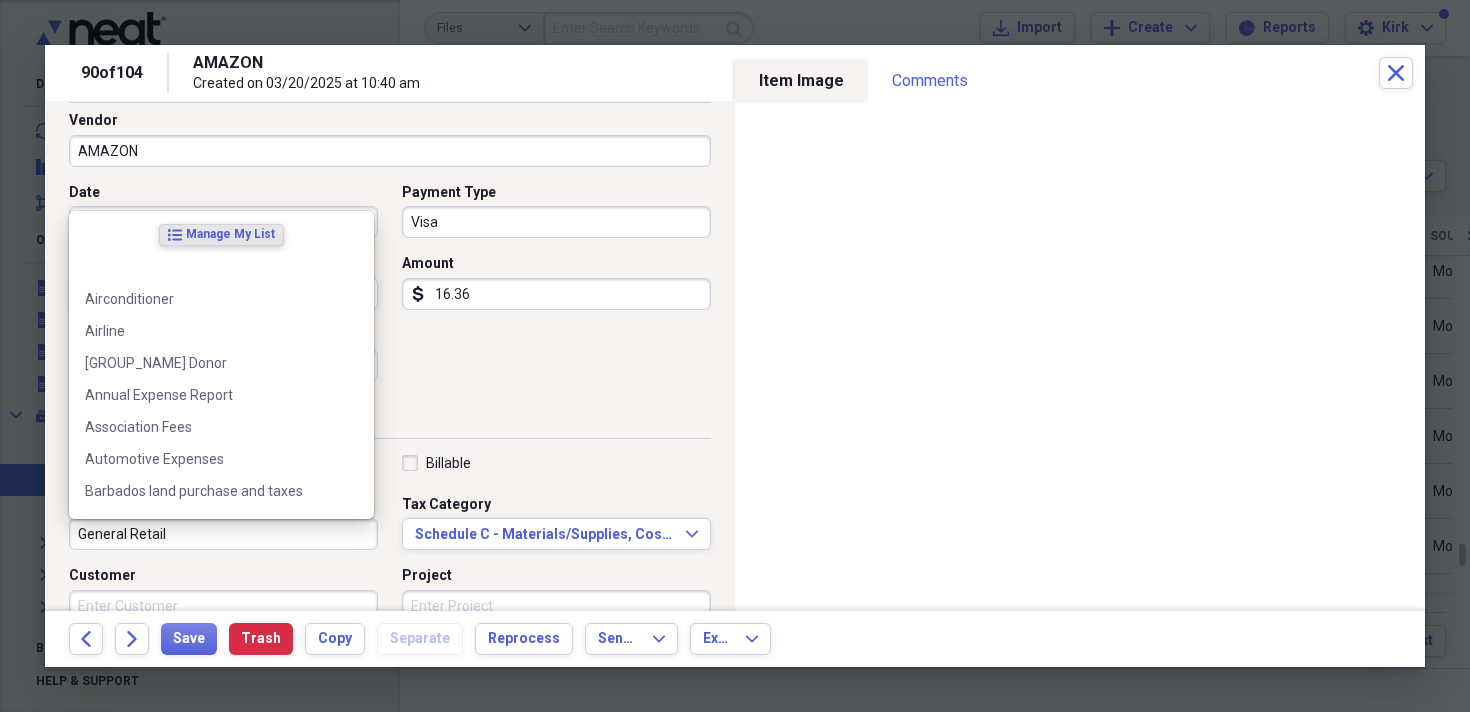 click on "General Retail" at bounding box center (223, 534) 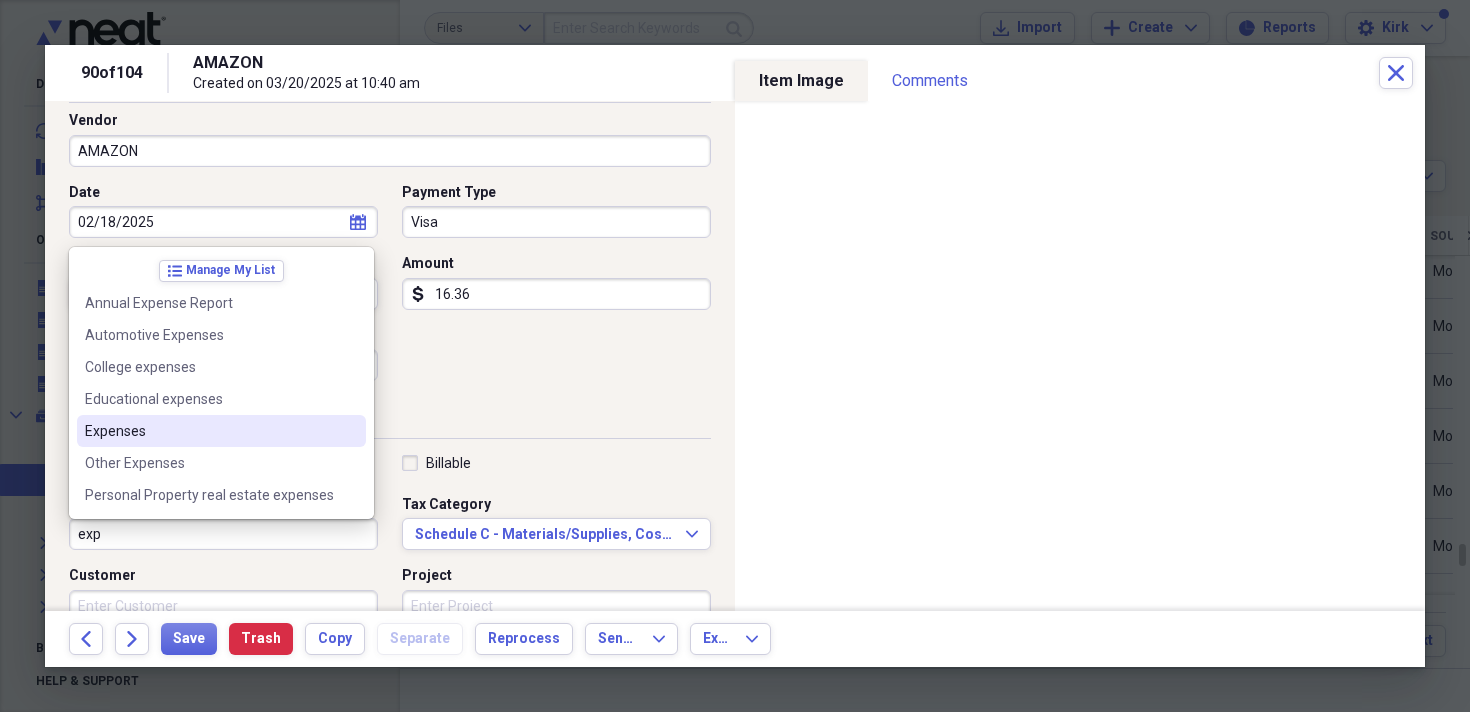 click on "Expenses" at bounding box center (209, 431) 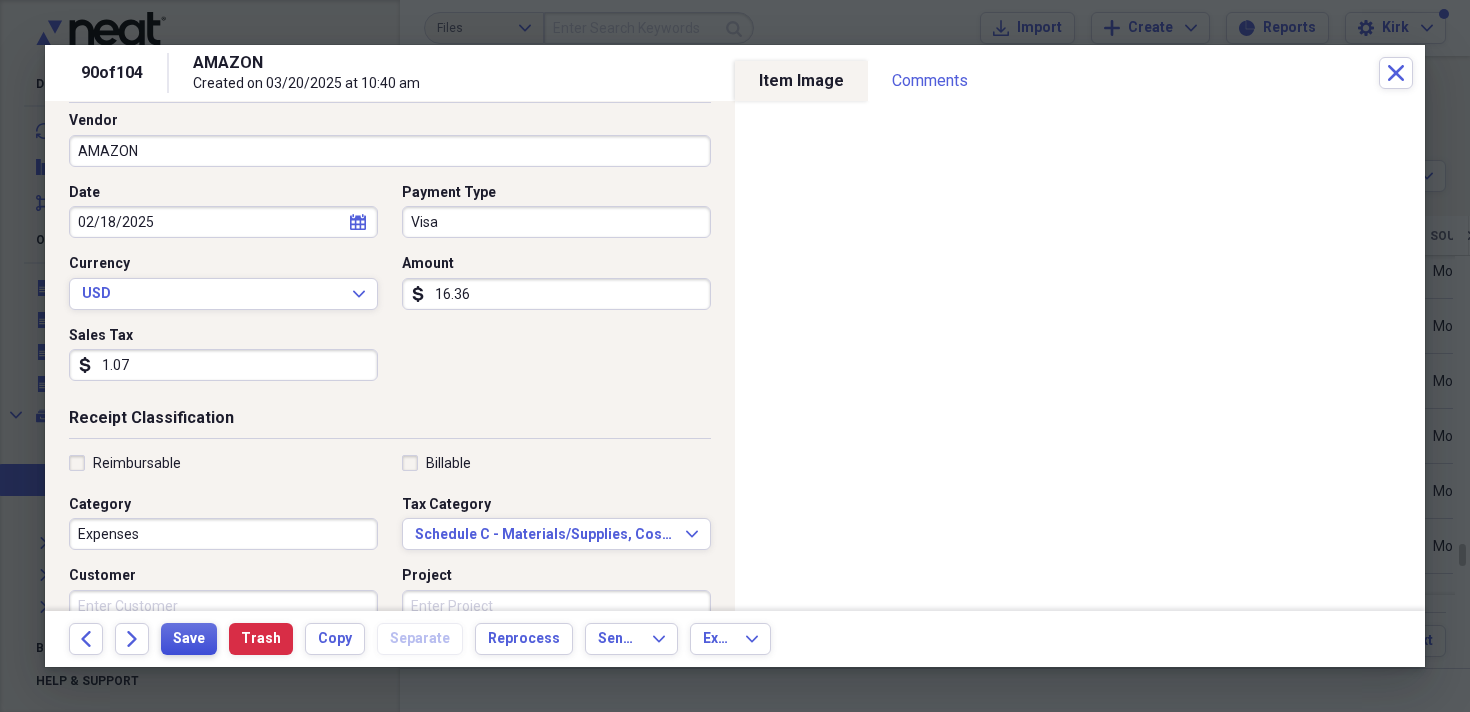click on "Save" at bounding box center [189, 639] 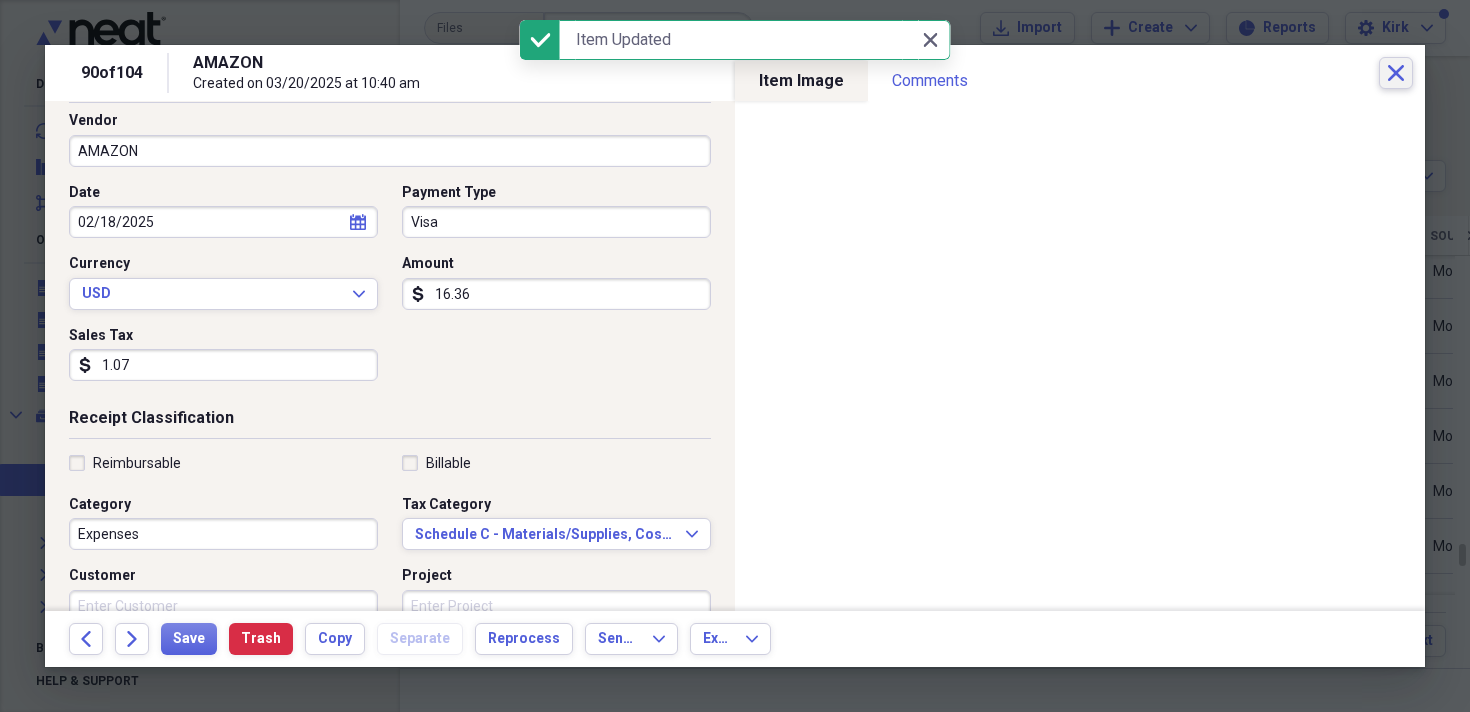 click 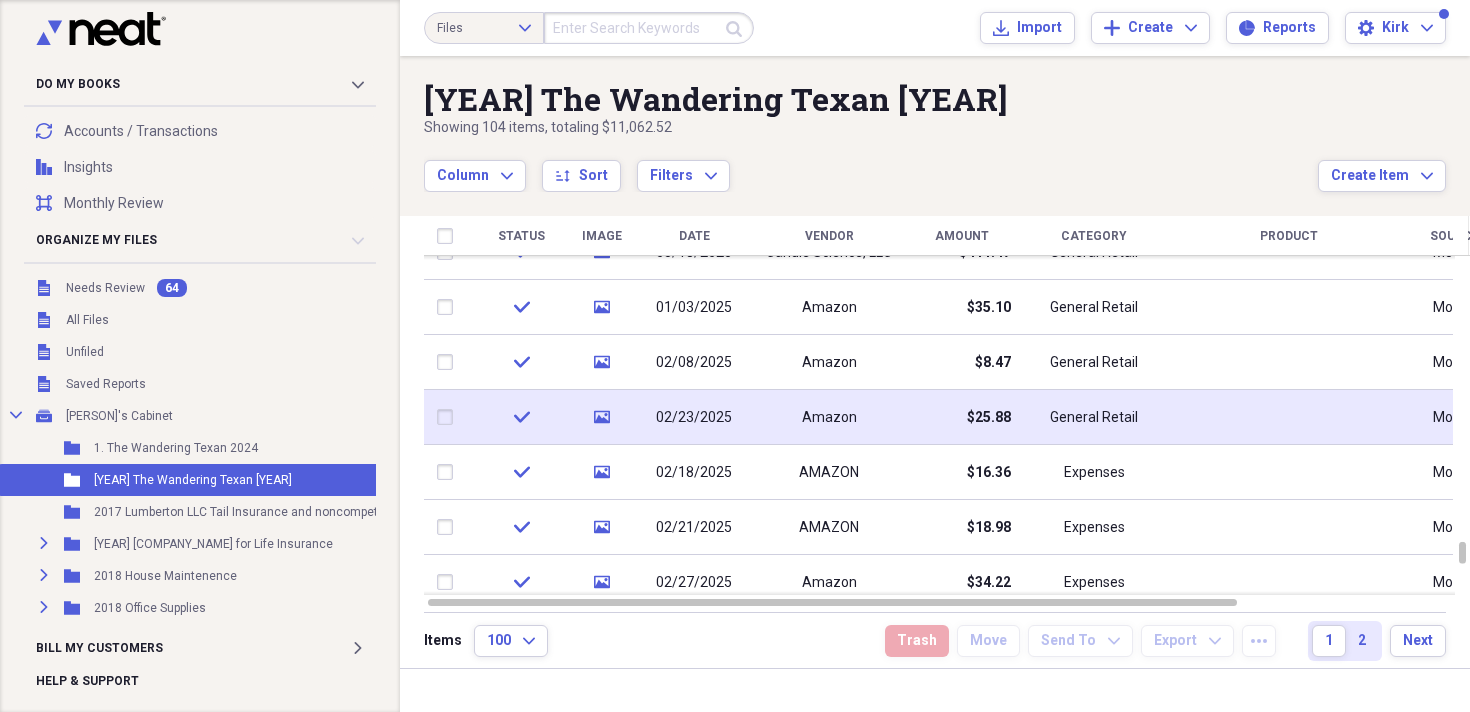 click on "02/23/2025" at bounding box center [694, 418] 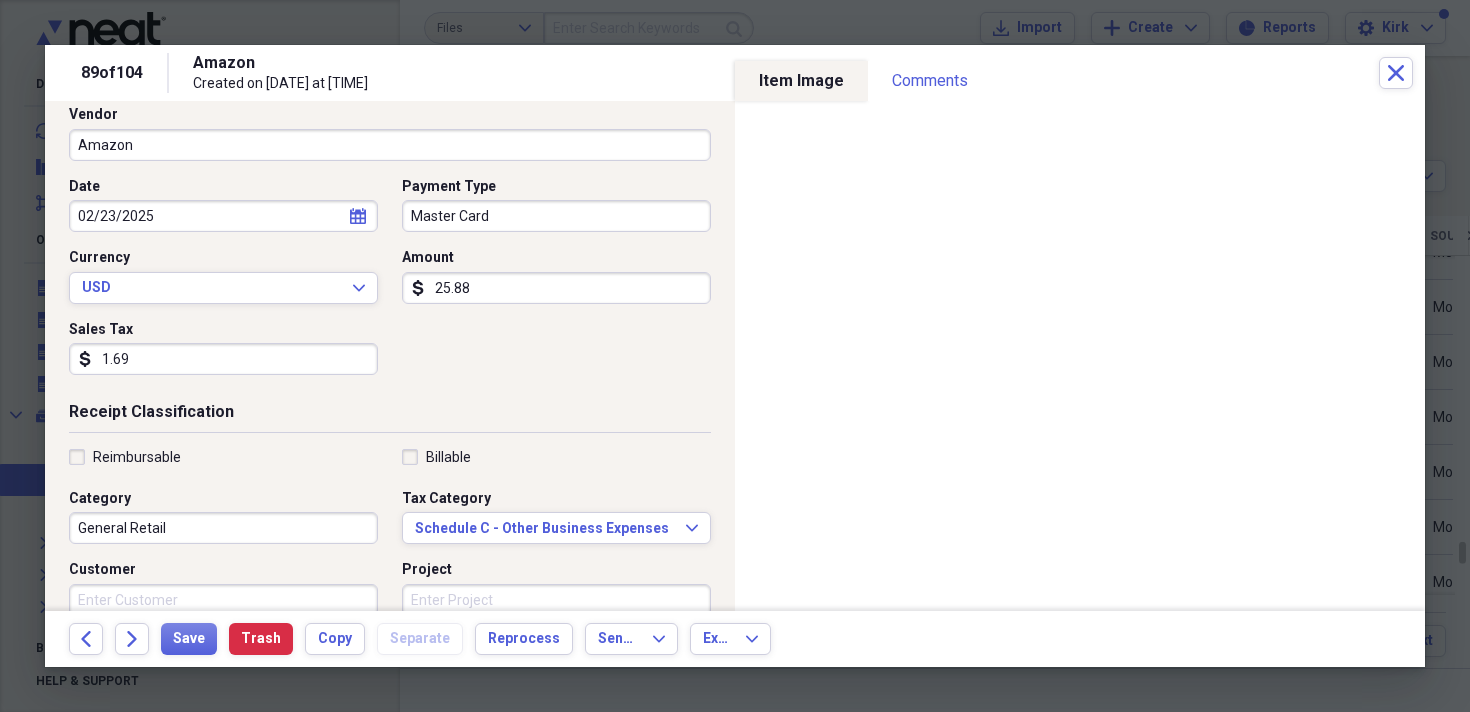 scroll, scrollTop: 154, scrollLeft: 0, axis: vertical 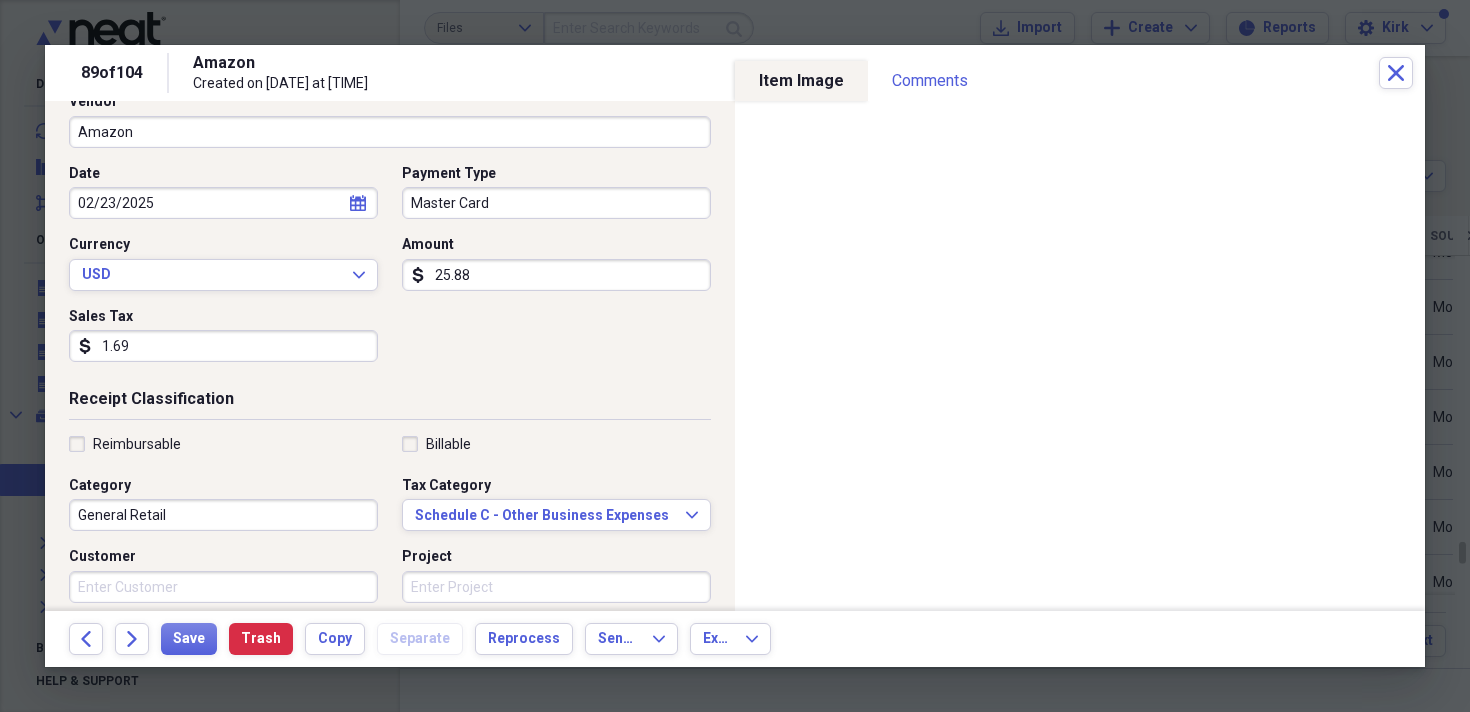 click on "General Retail" at bounding box center (223, 515) 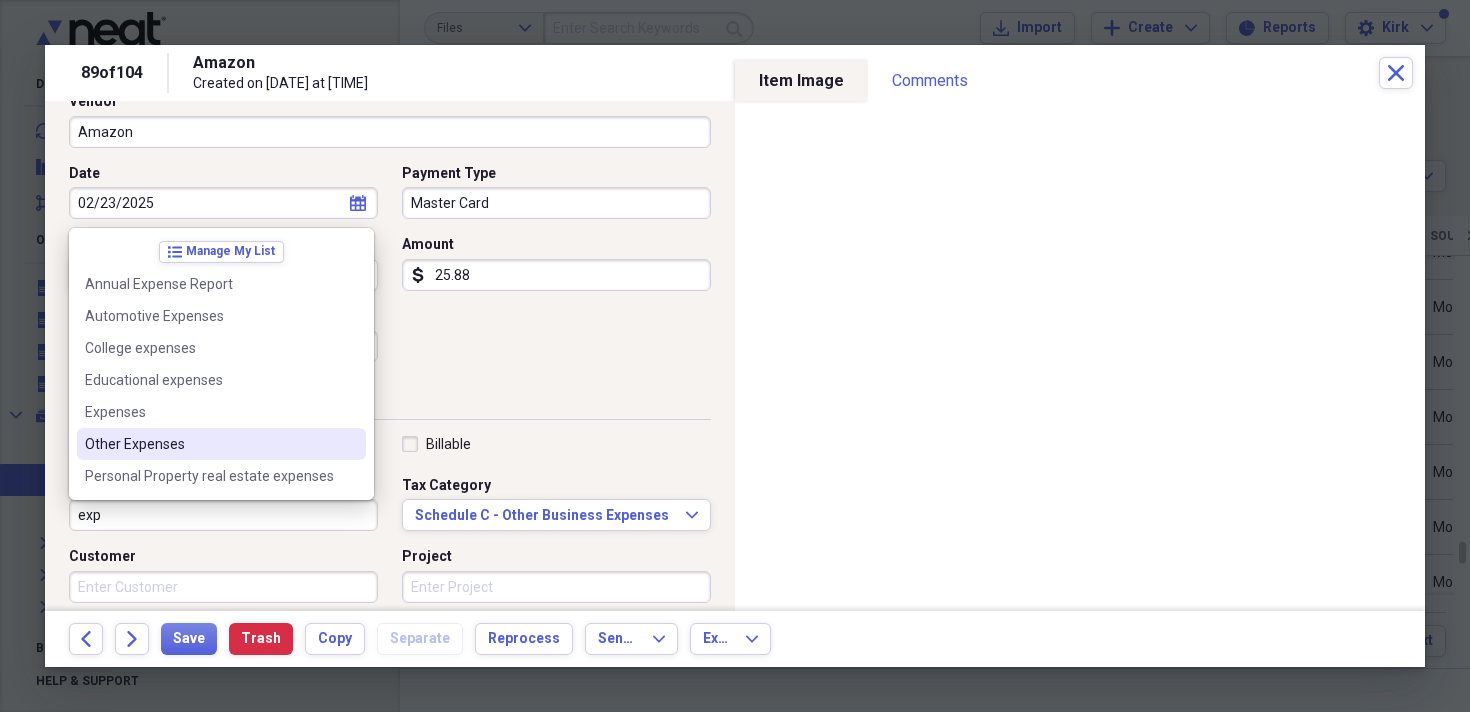 click on "Other Expenses" at bounding box center (209, 444) 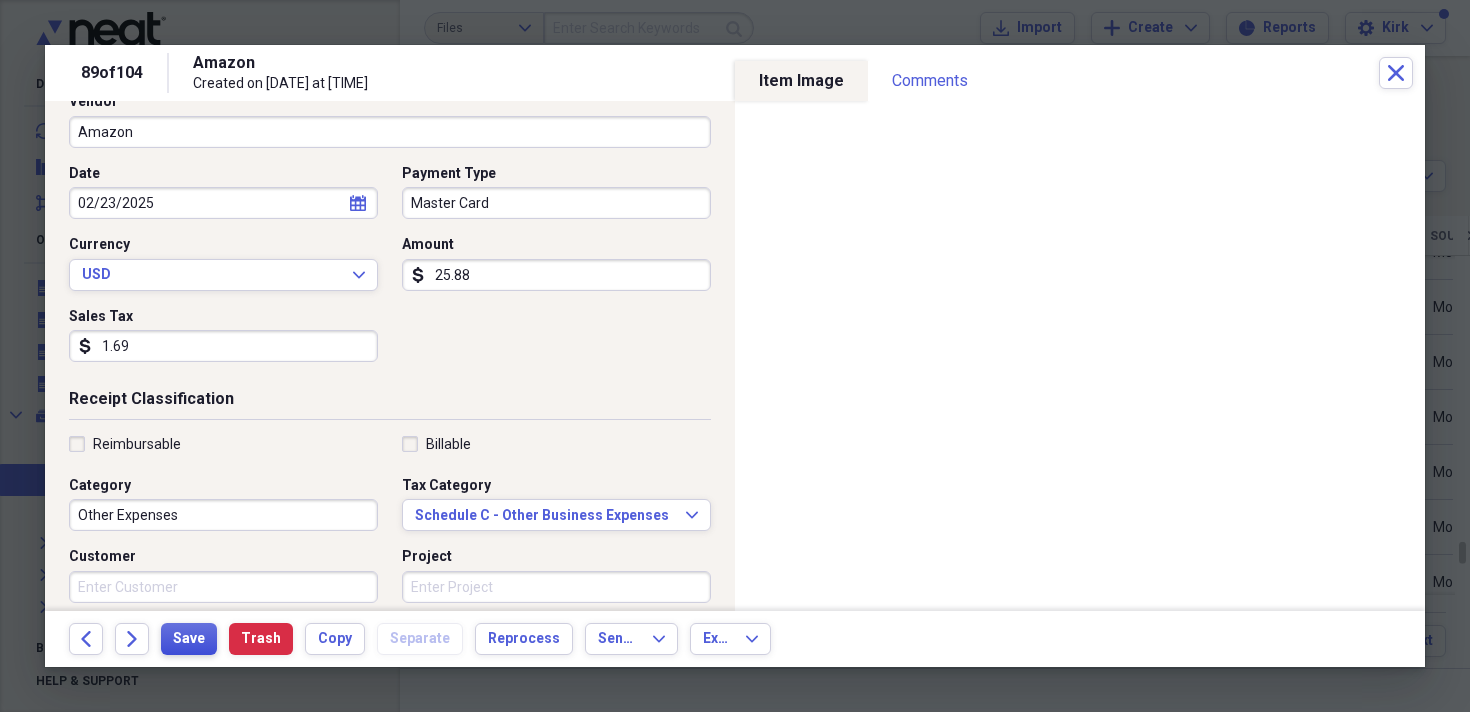 click on "Save" at bounding box center [189, 639] 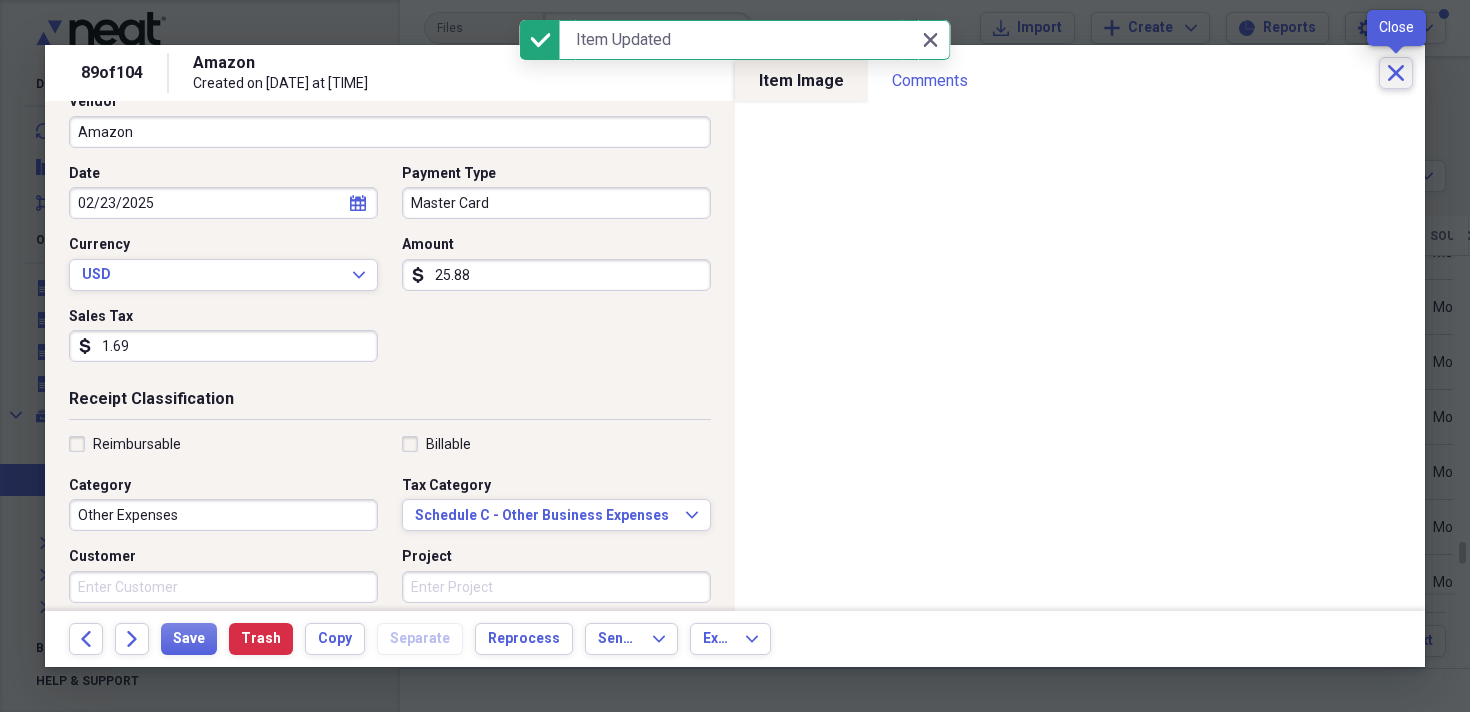 click on "Close" 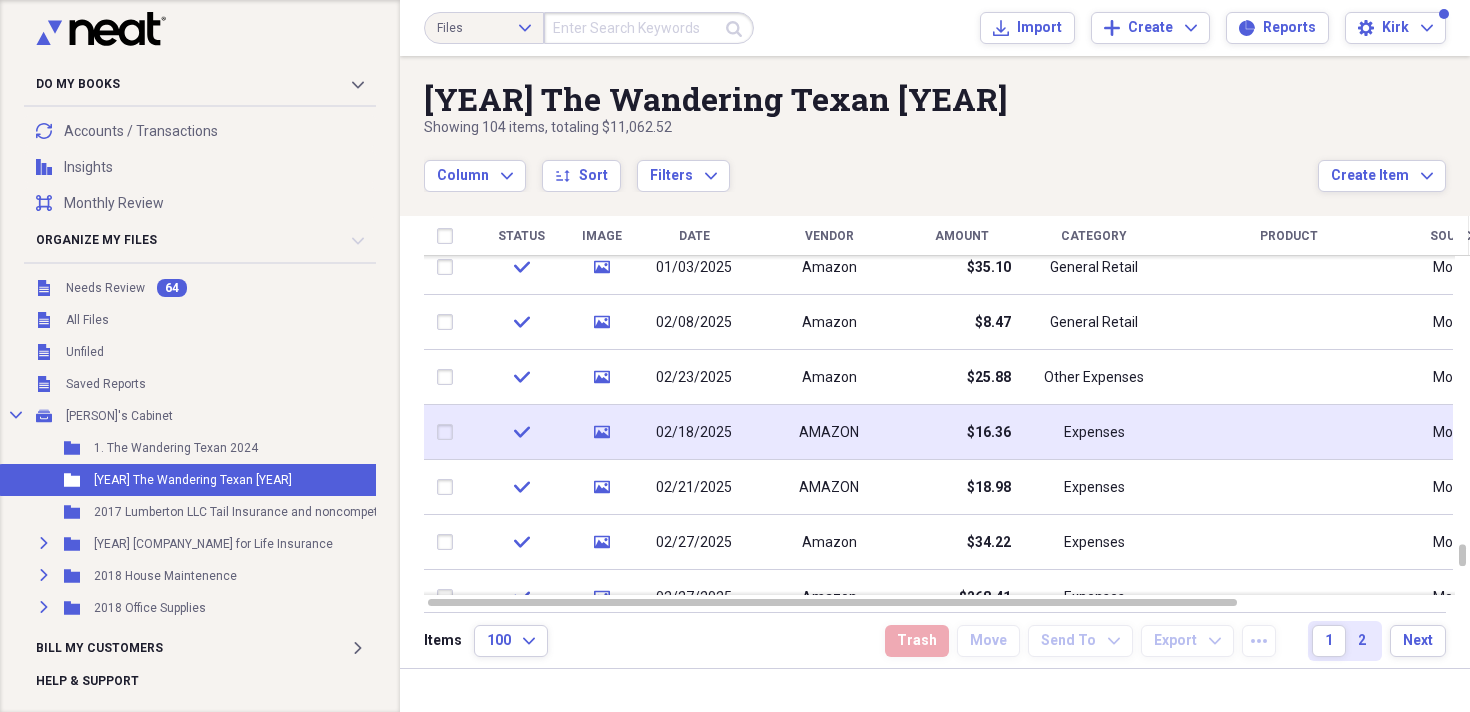 click on "media" 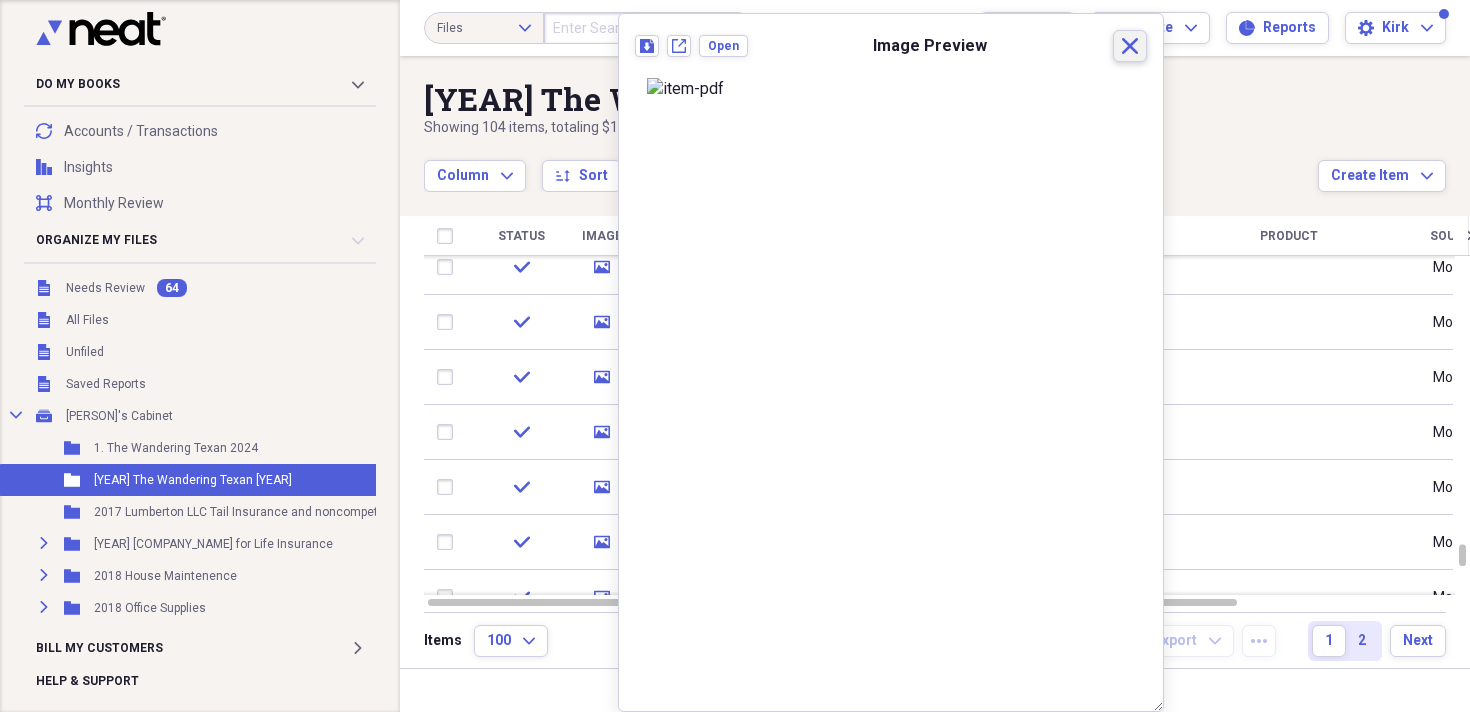 click 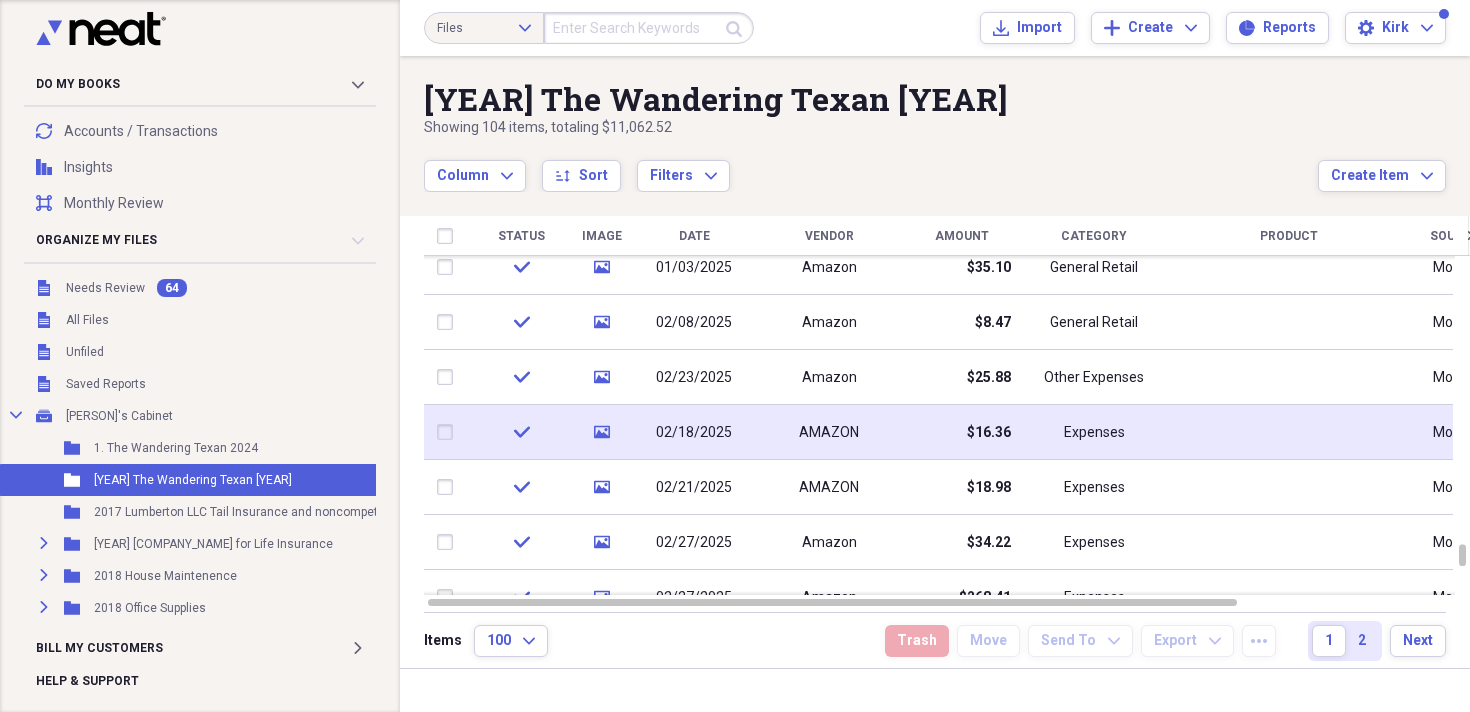click on "media" at bounding box center [601, 432] 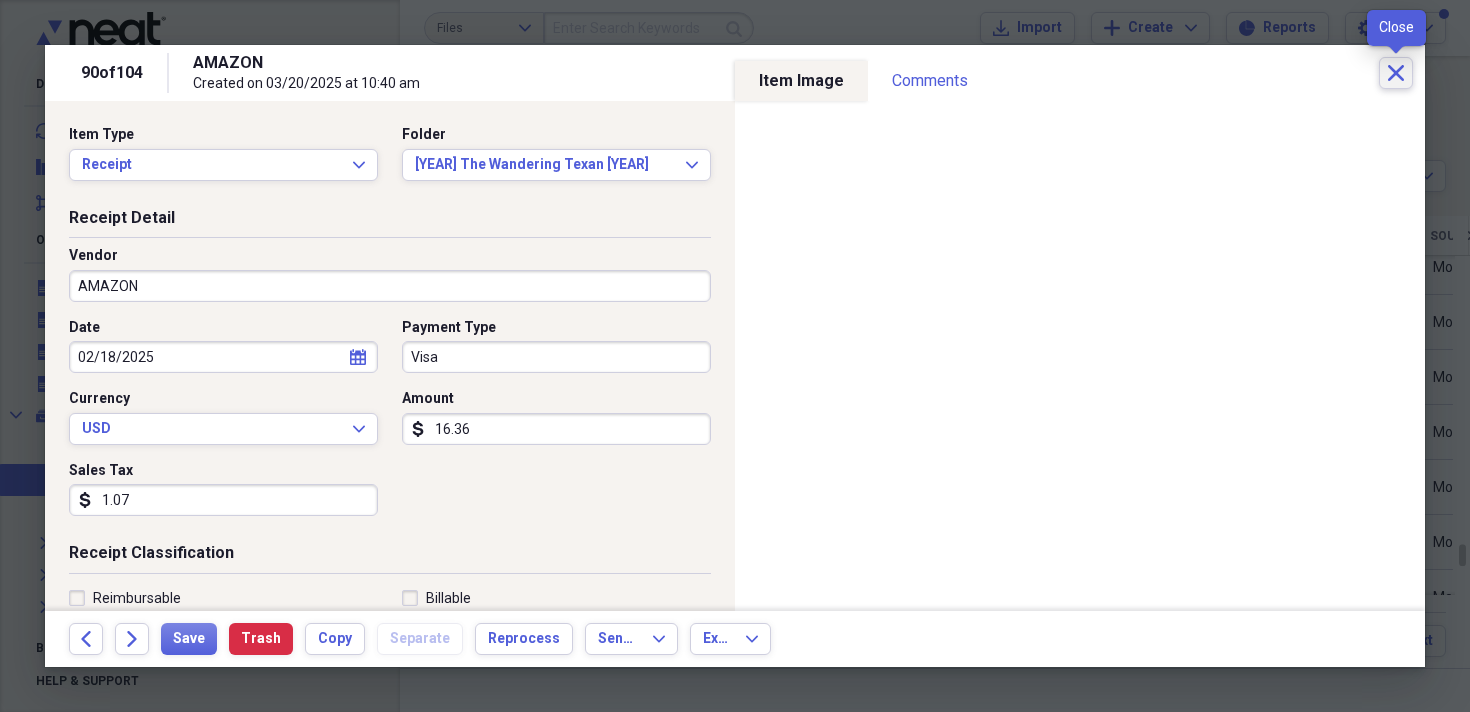 click on "Close" at bounding box center (1396, 73) 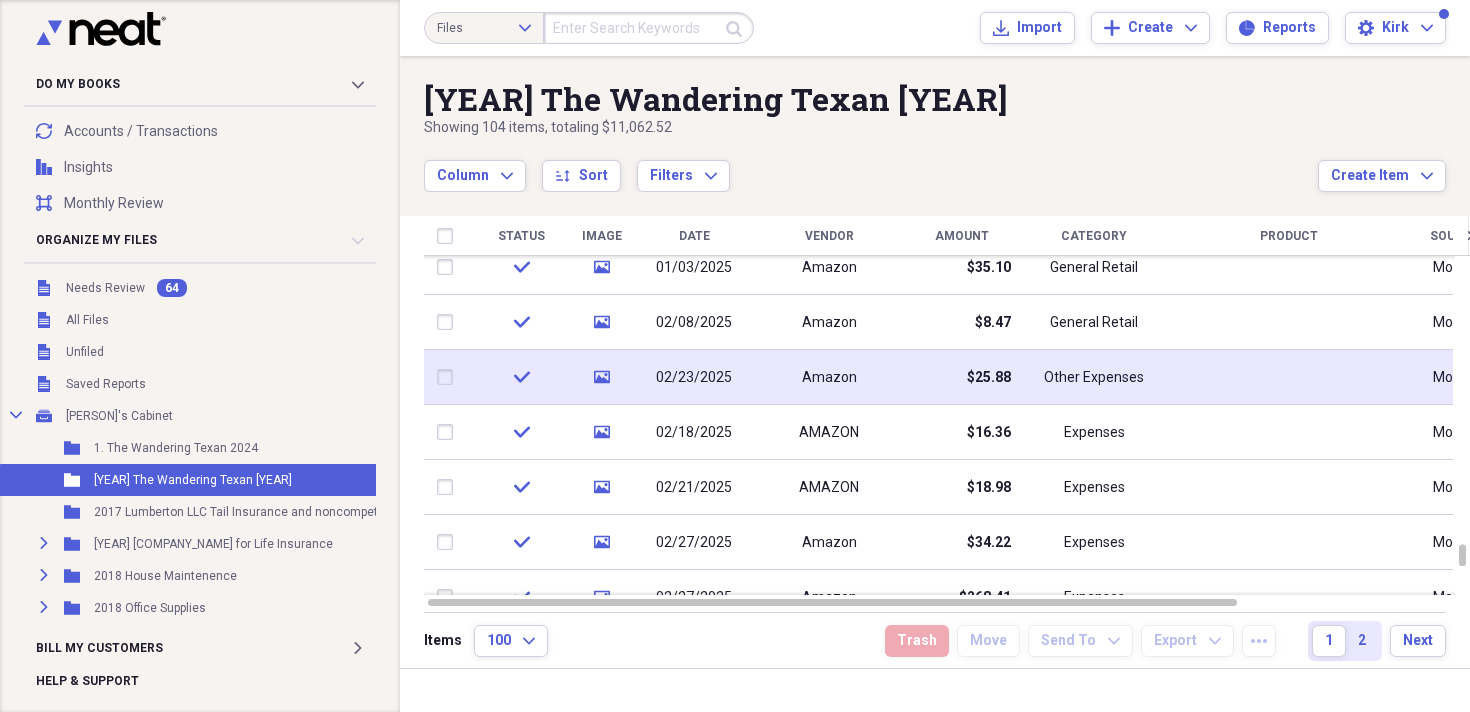 click on "media" 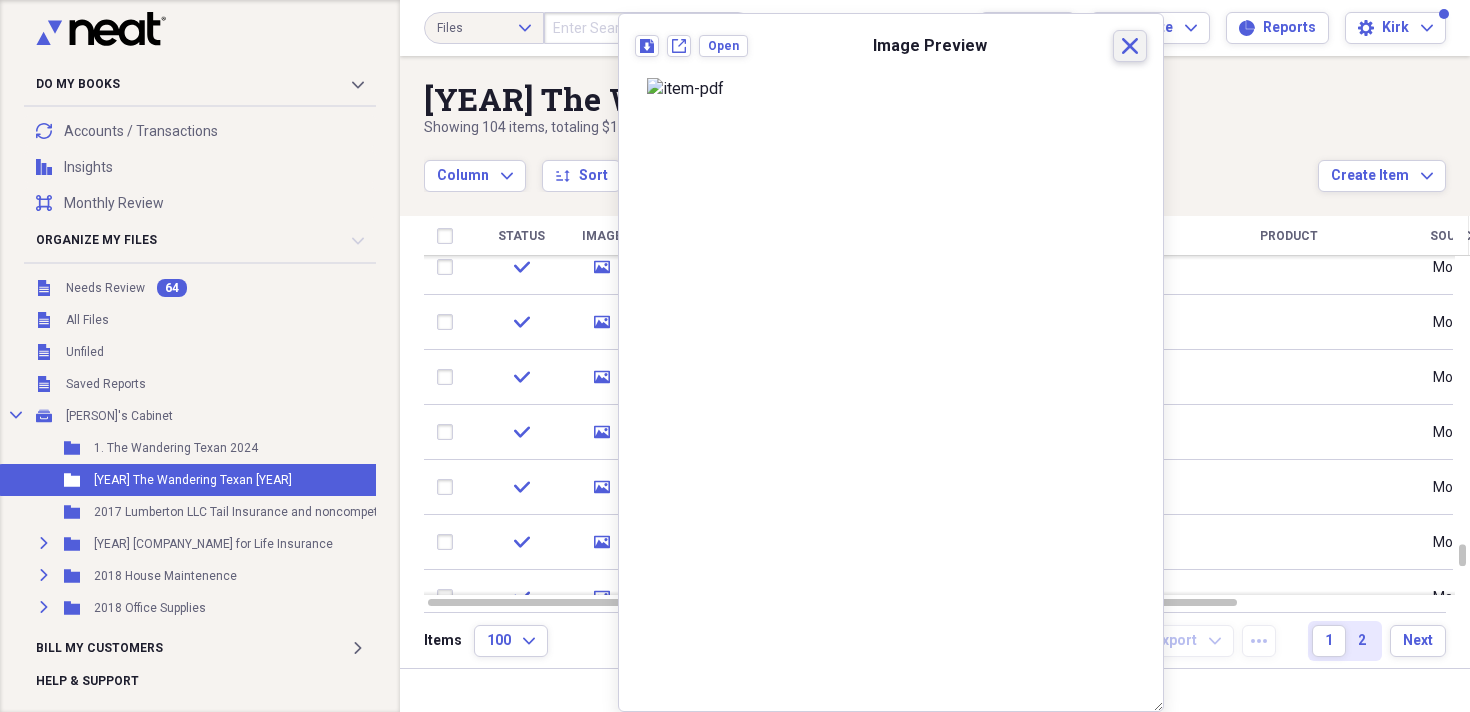 click 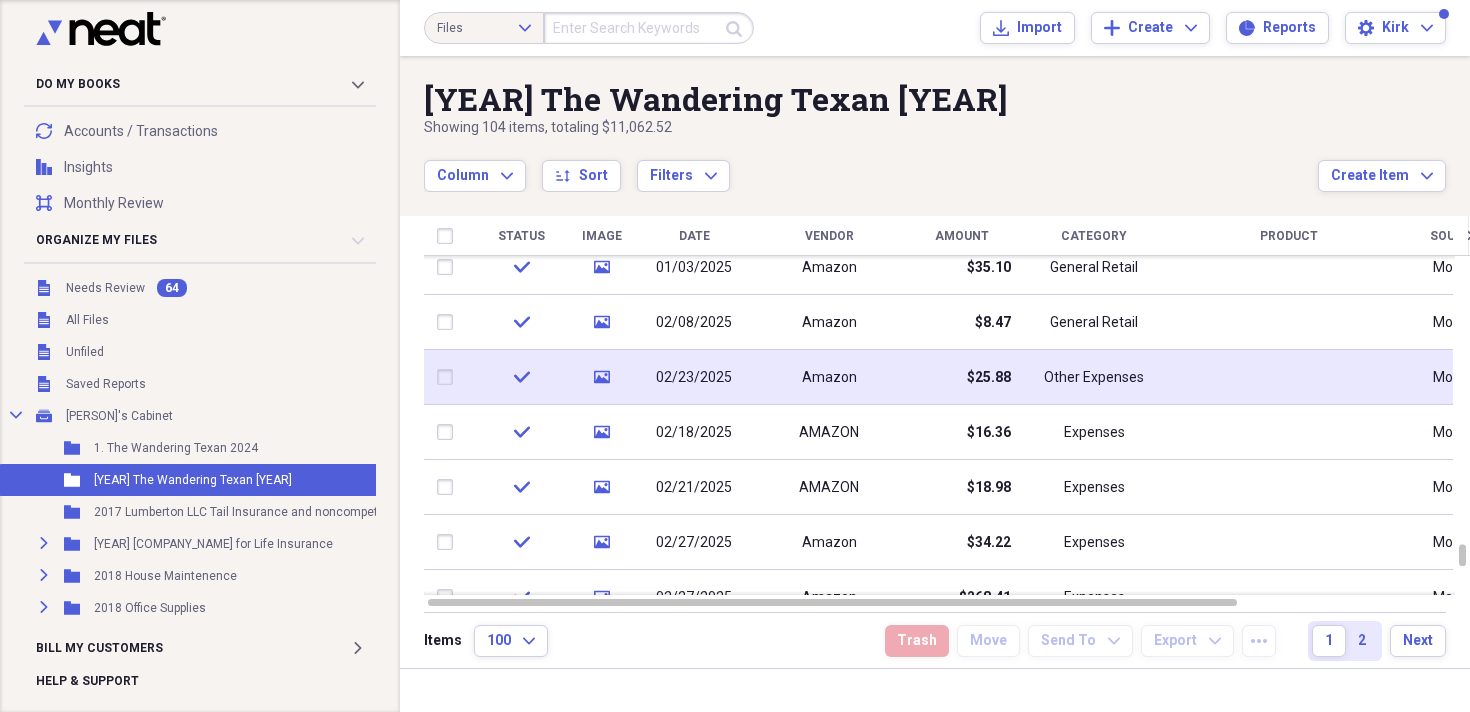 click on "02/23/2025" at bounding box center (694, 378) 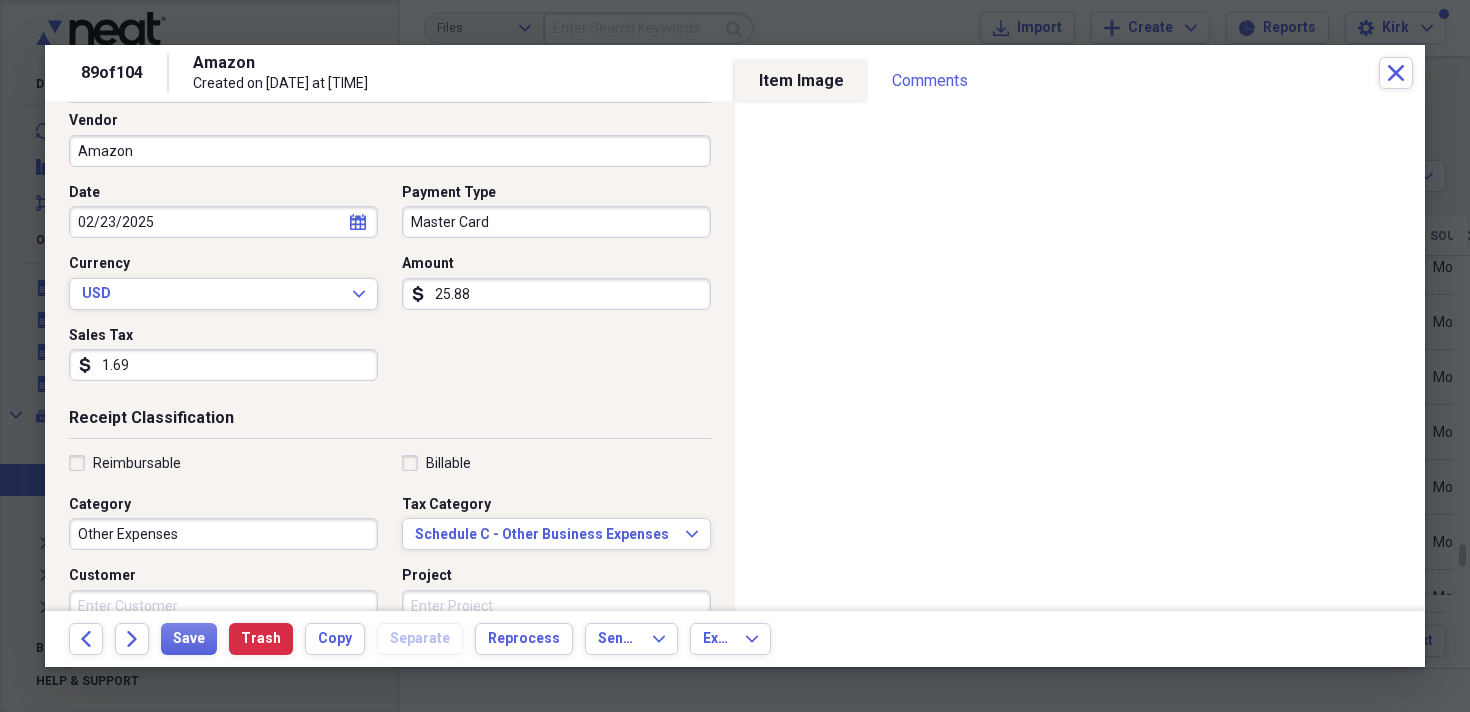 scroll, scrollTop: 147, scrollLeft: 0, axis: vertical 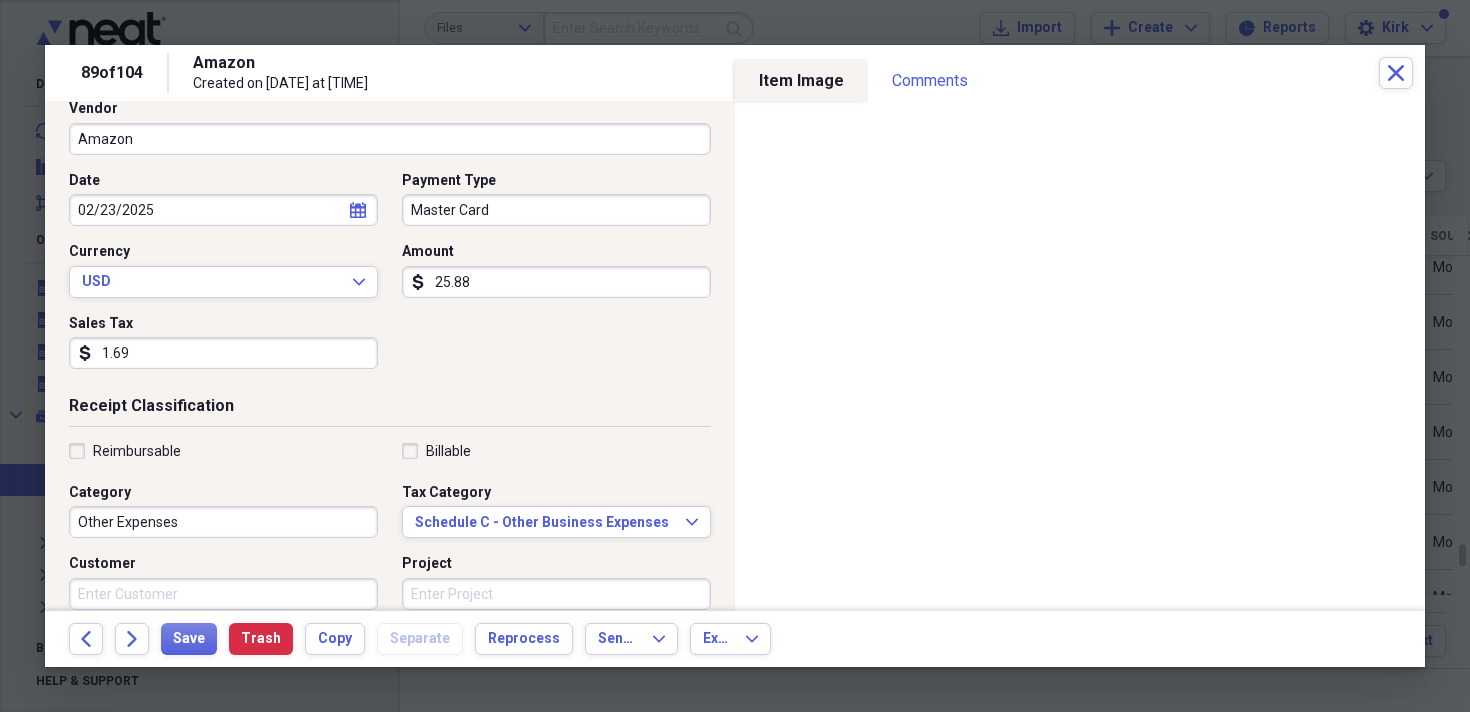 click on "Other Expenses" at bounding box center [223, 522] 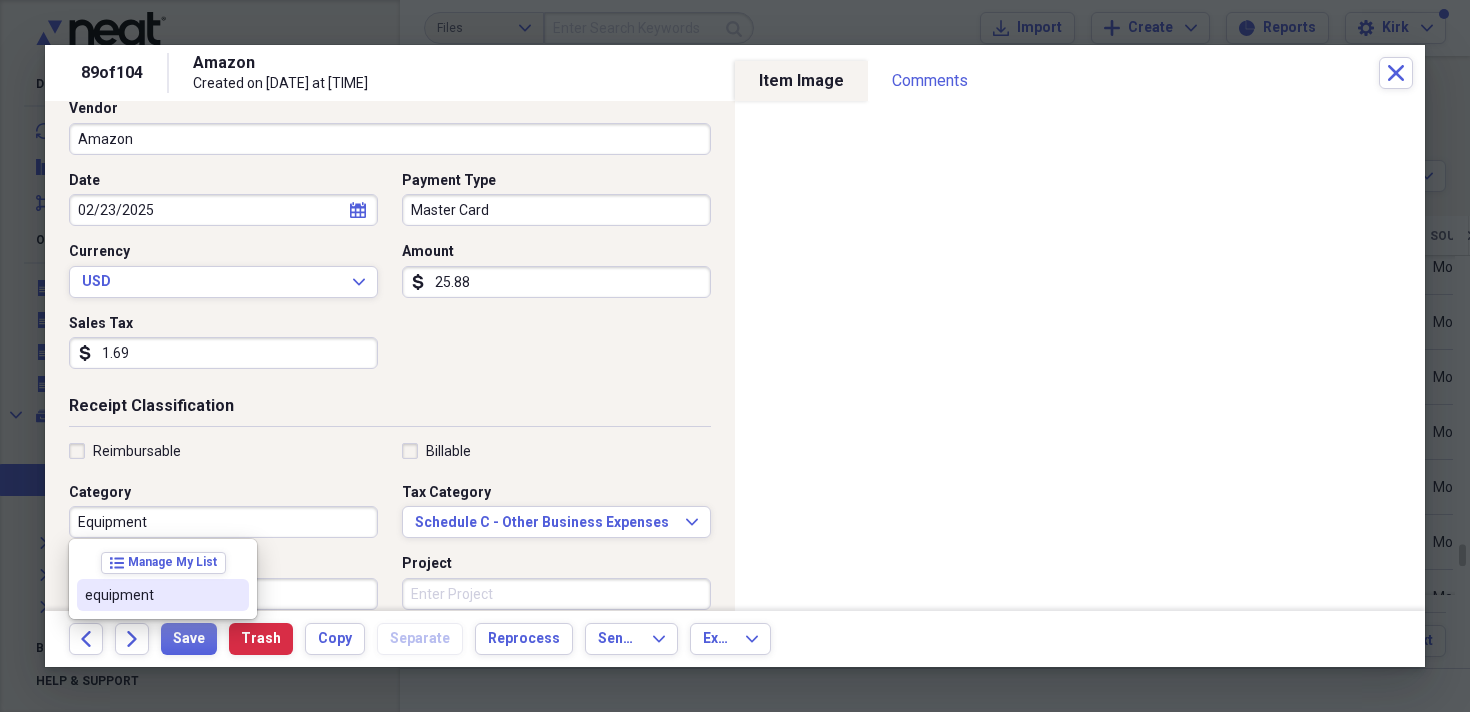 click on "equipment" at bounding box center (151, 595) 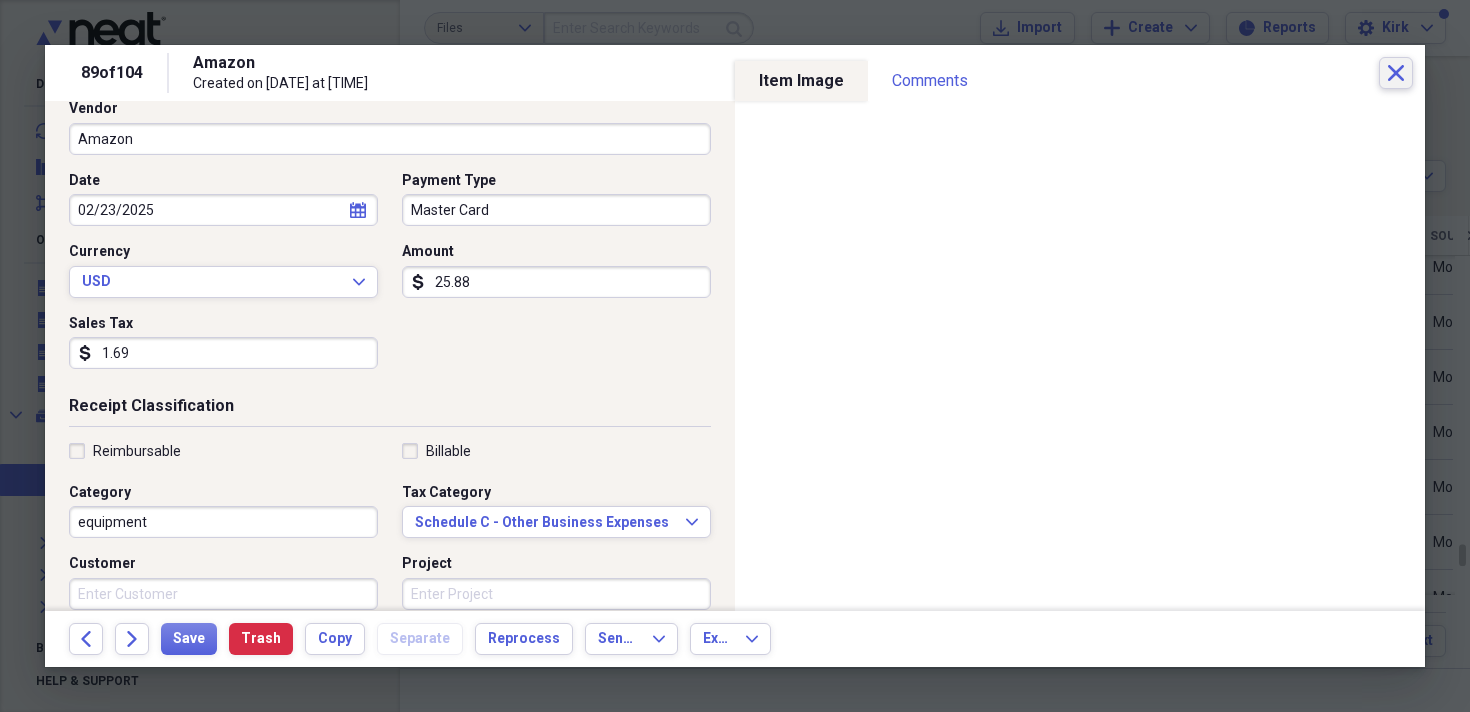 click on "Close" 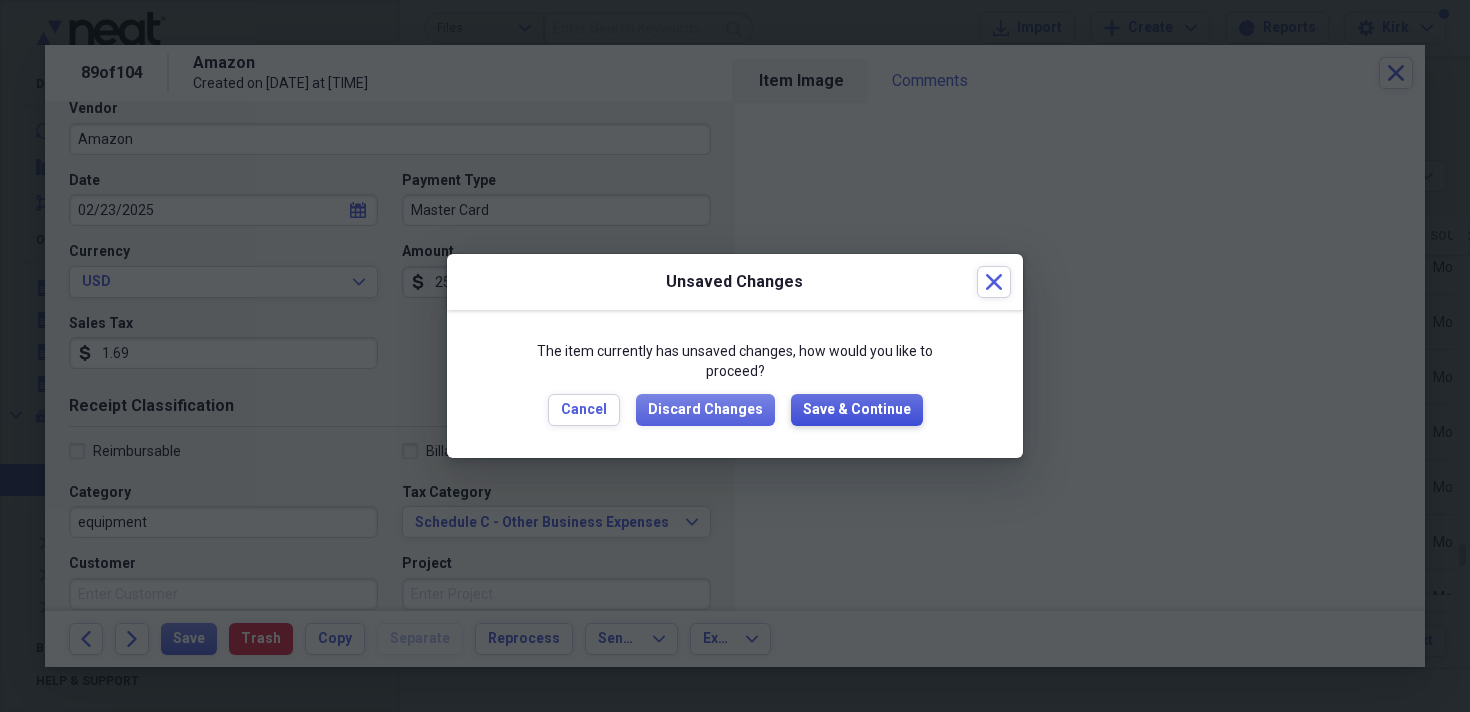 click on "Save & Continue" at bounding box center [857, 410] 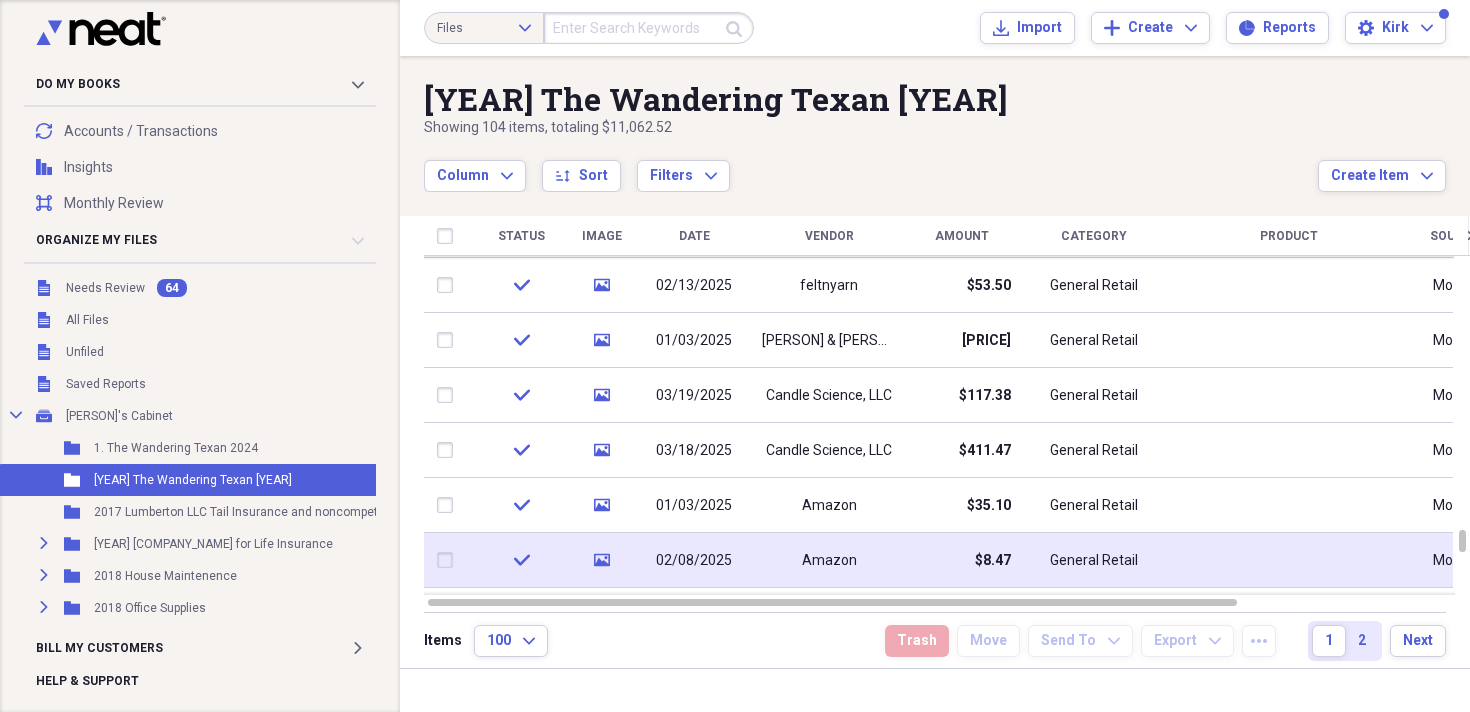 click on "02/08/2025" at bounding box center (694, 561) 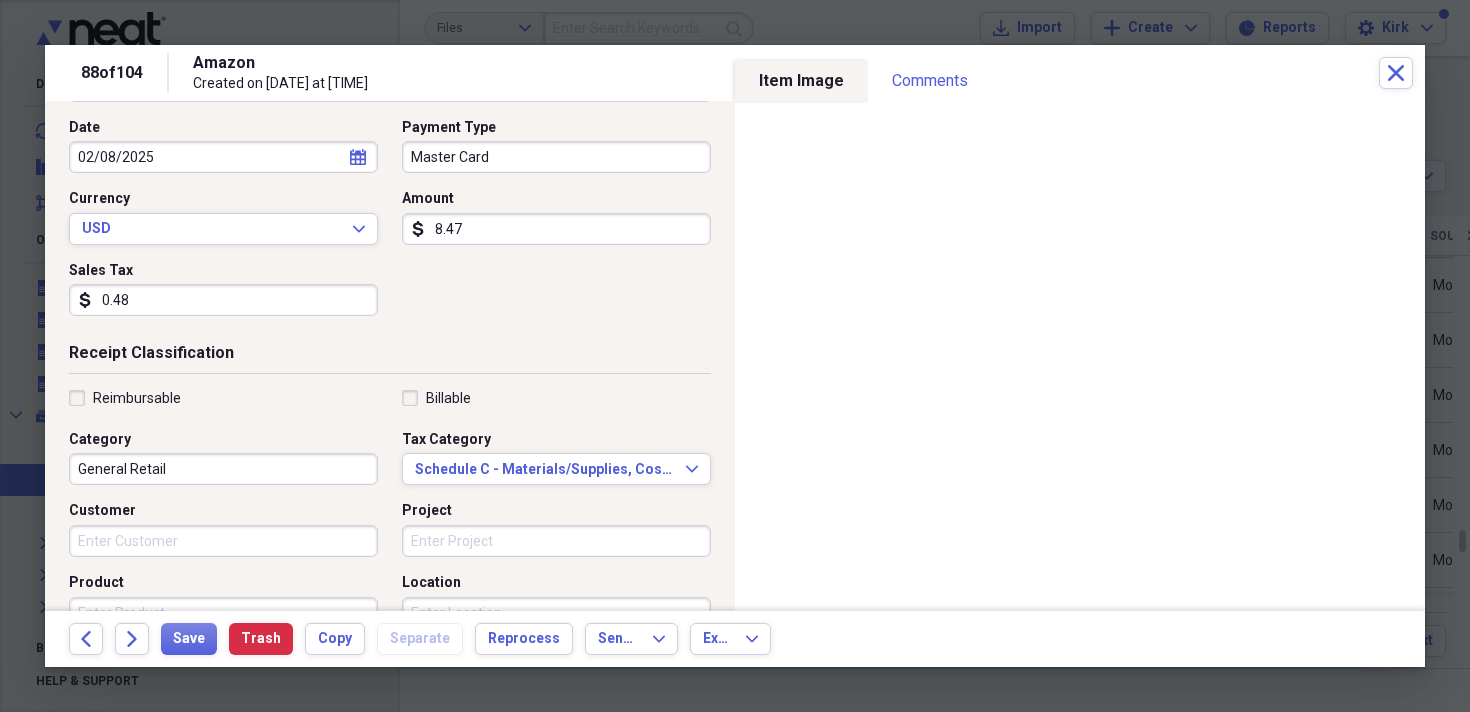 scroll, scrollTop: 203, scrollLeft: 0, axis: vertical 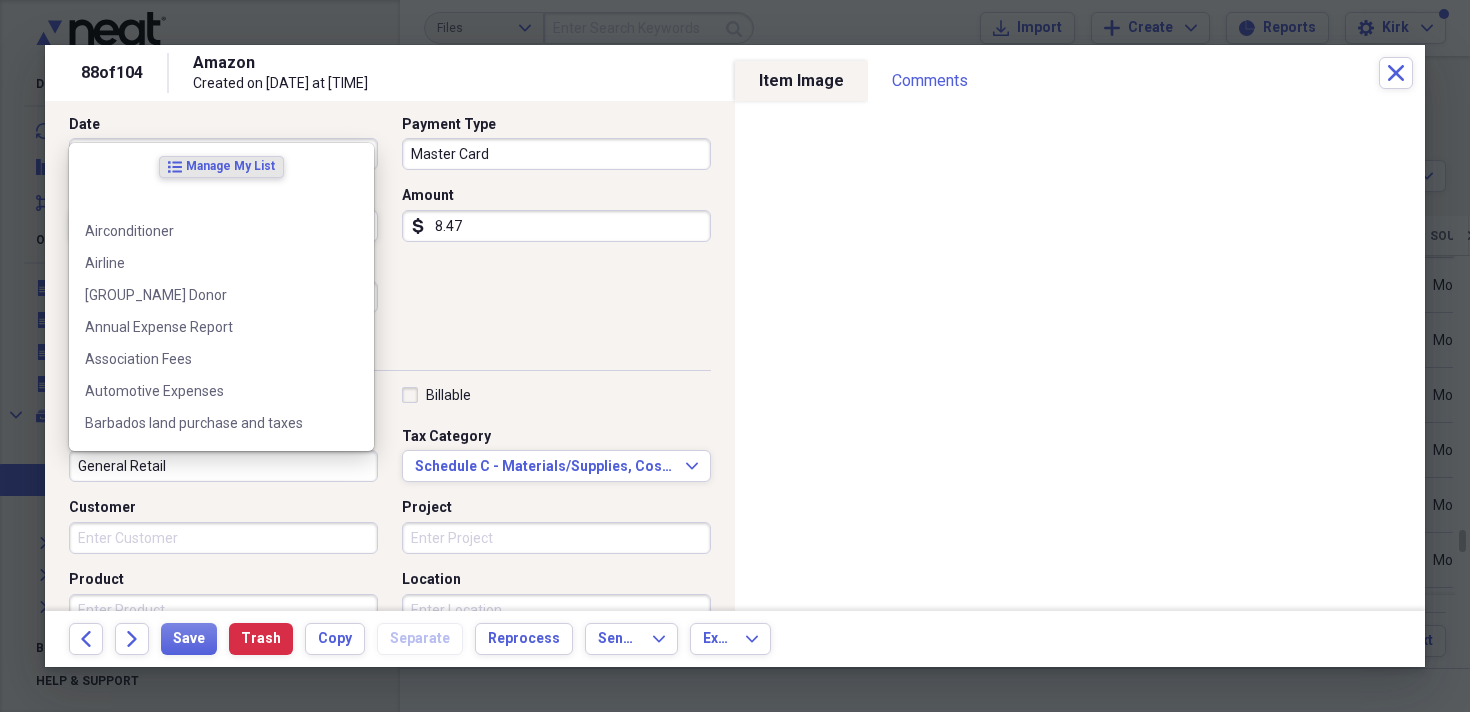 drag, startPoint x: 255, startPoint y: 466, endPoint x: 135, endPoint y: 461, distance: 120.10412 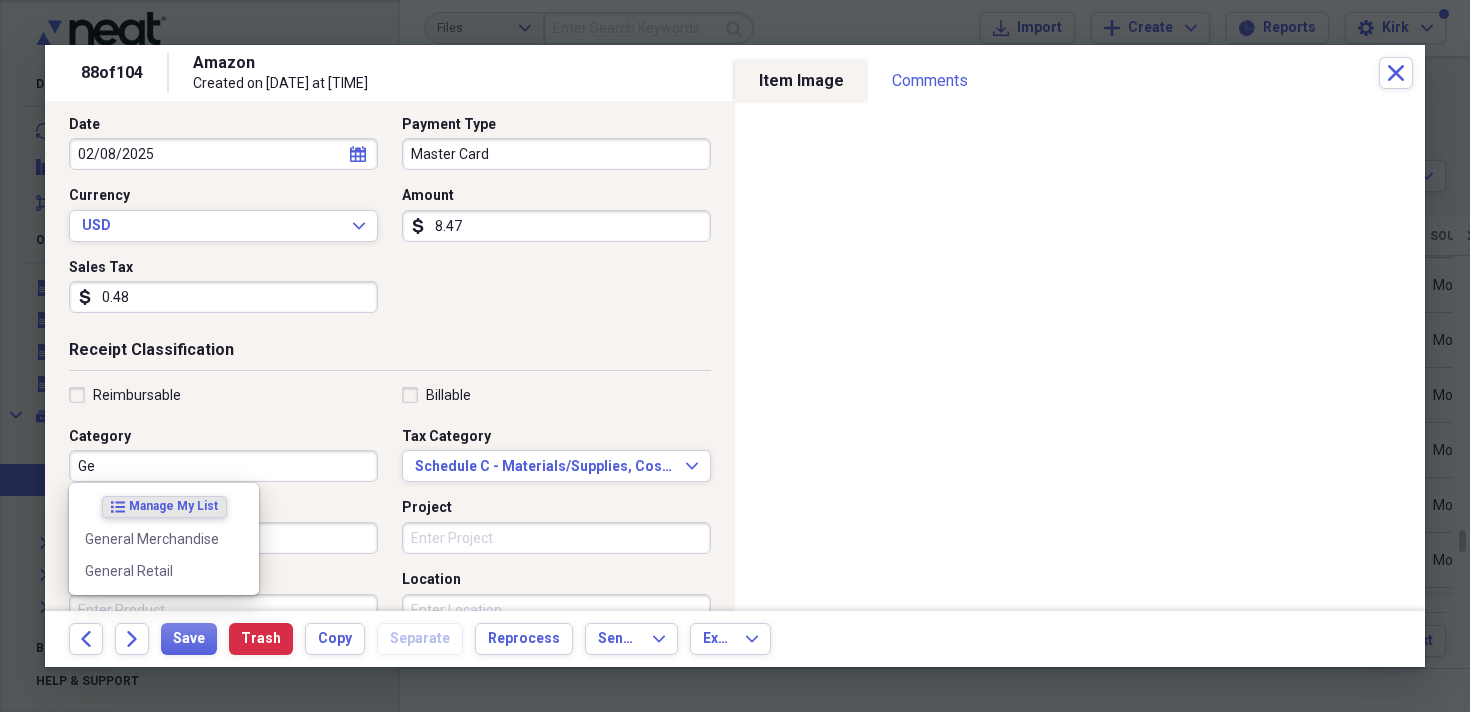 type on "G" 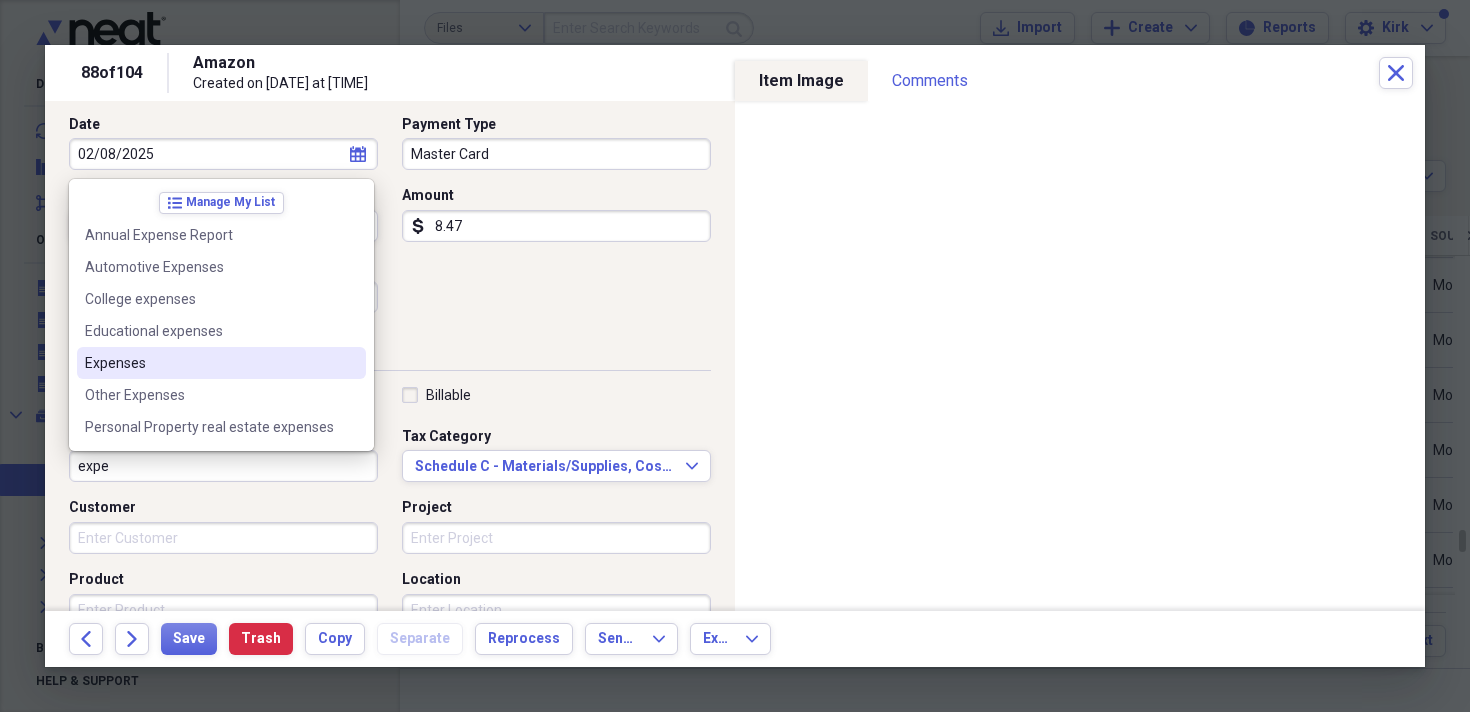 click on "Expenses" at bounding box center (221, 363) 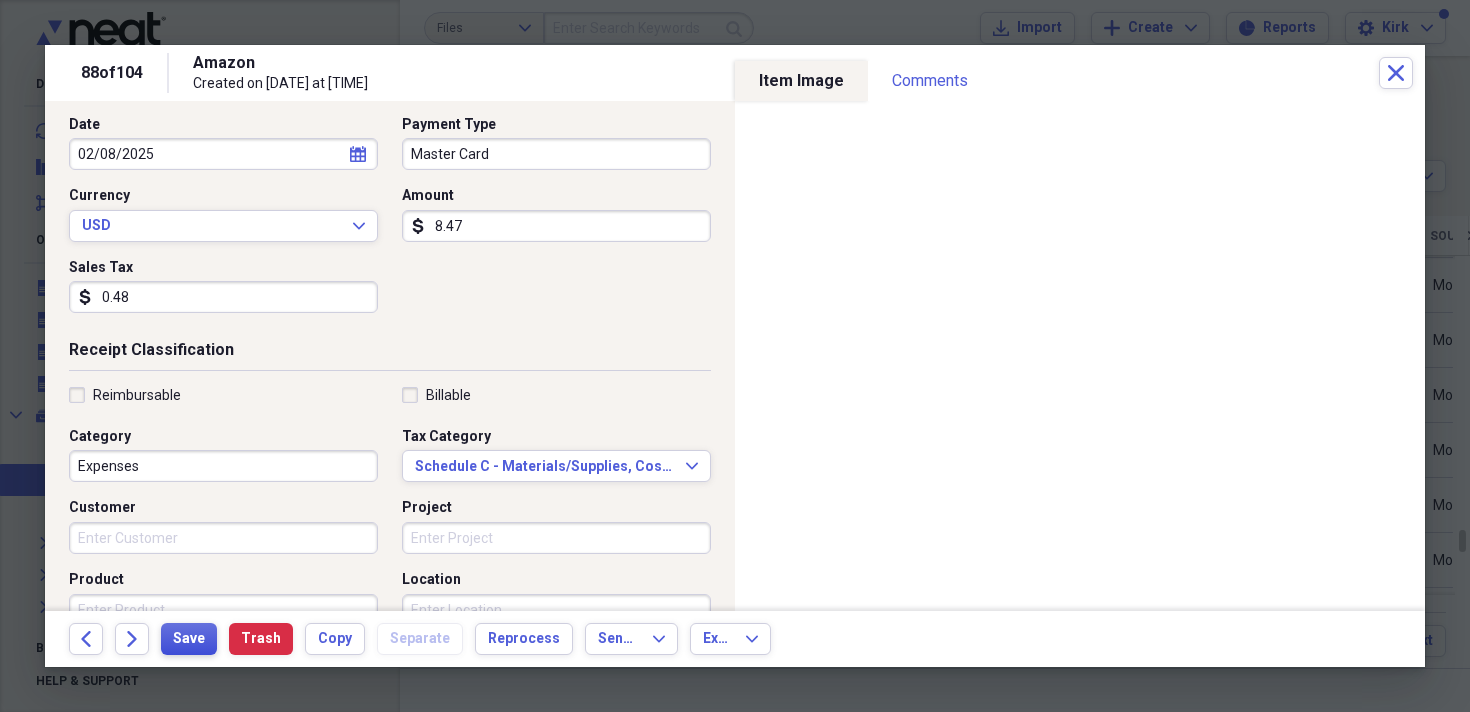 click on "Save" at bounding box center (189, 639) 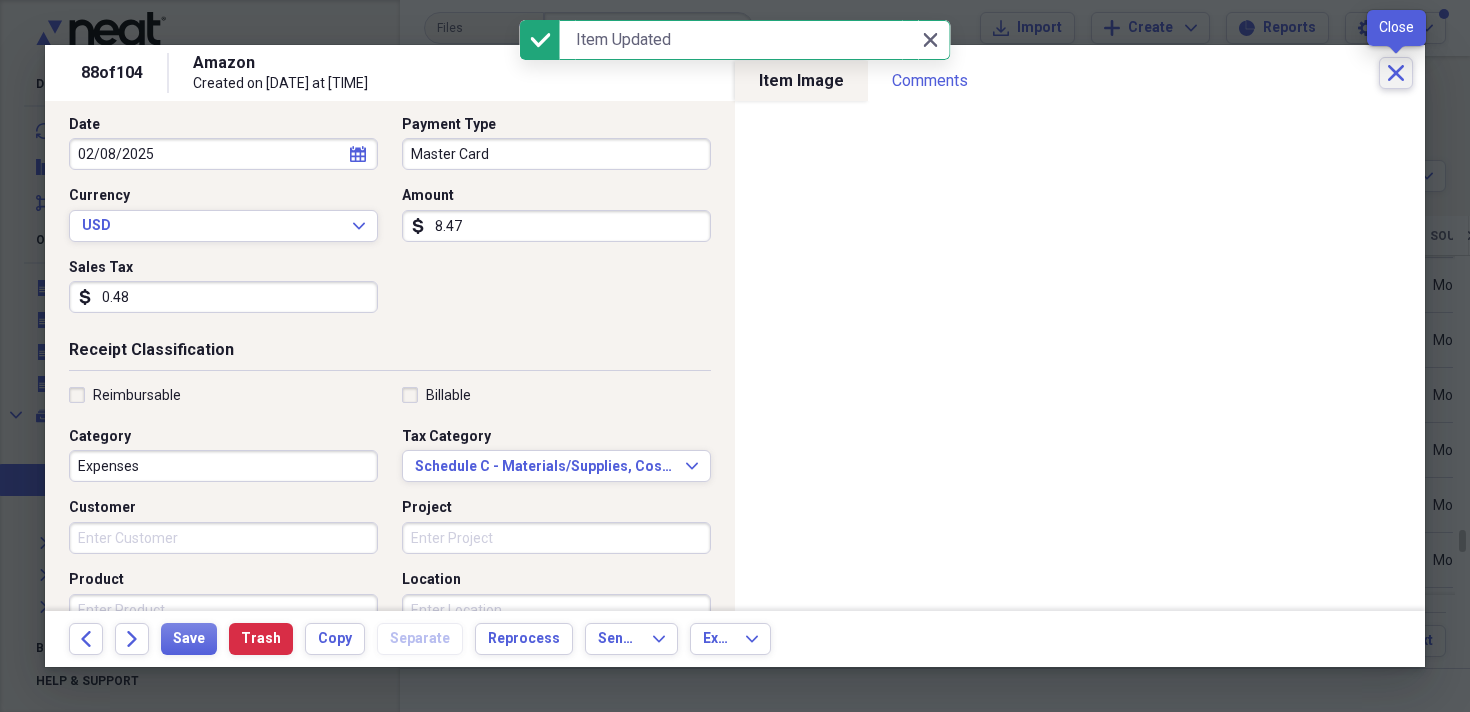 click on "Close" at bounding box center [1396, 73] 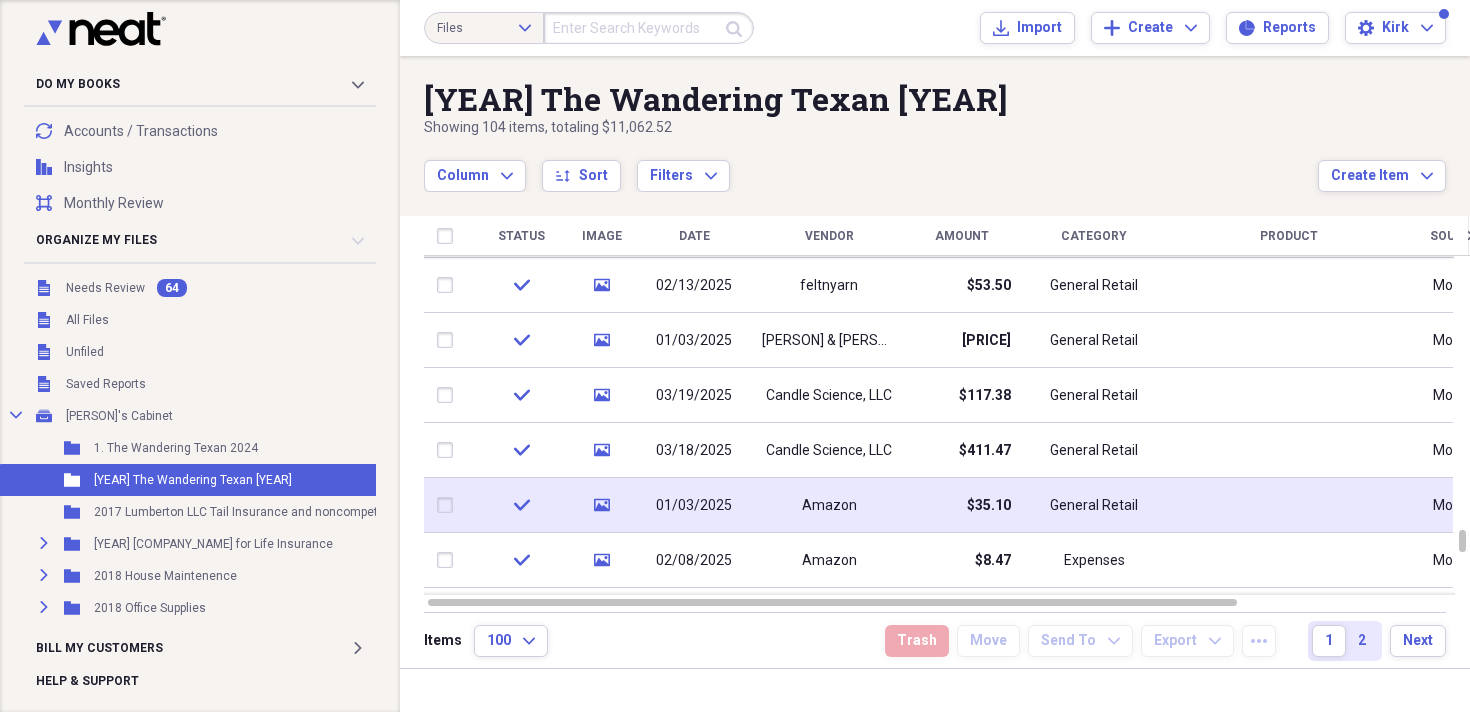 click on "01/03/2025" at bounding box center [694, 506] 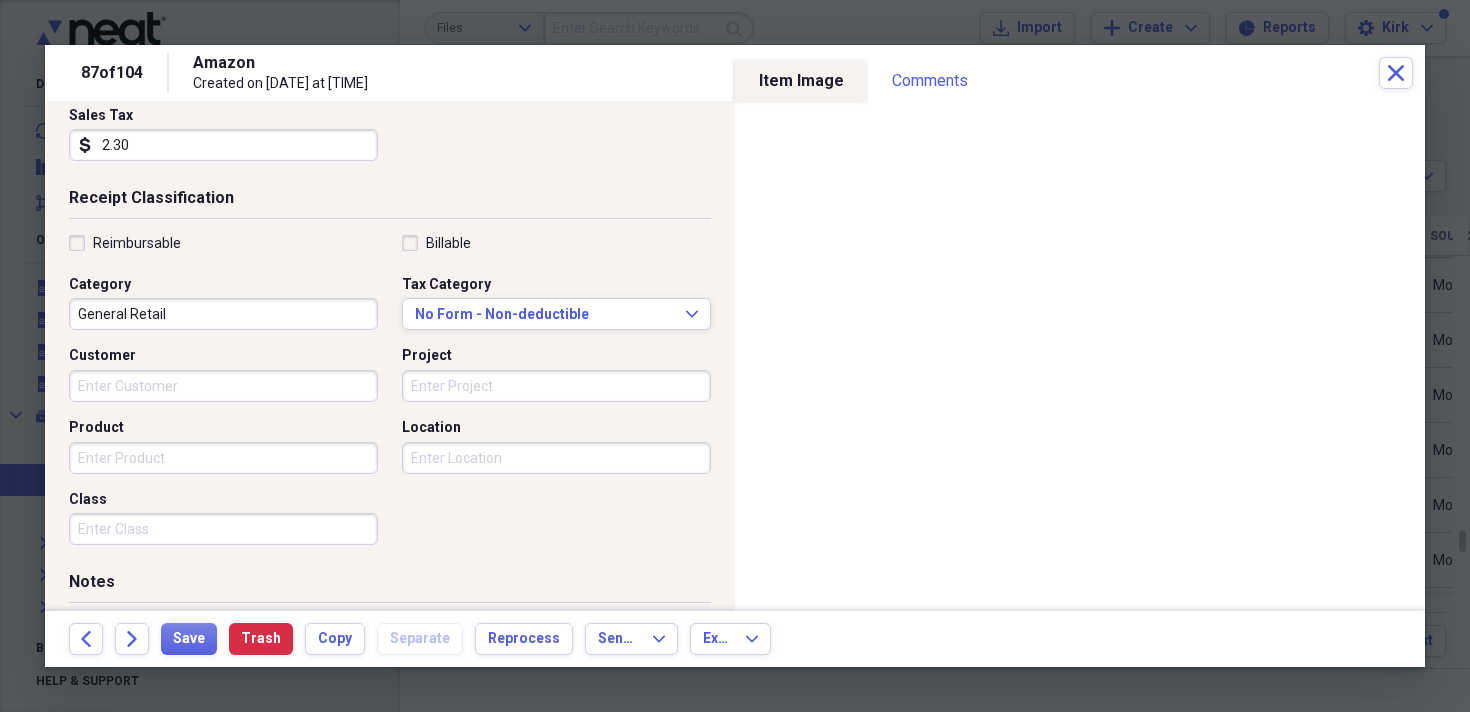scroll, scrollTop: 368, scrollLeft: 0, axis: vertical 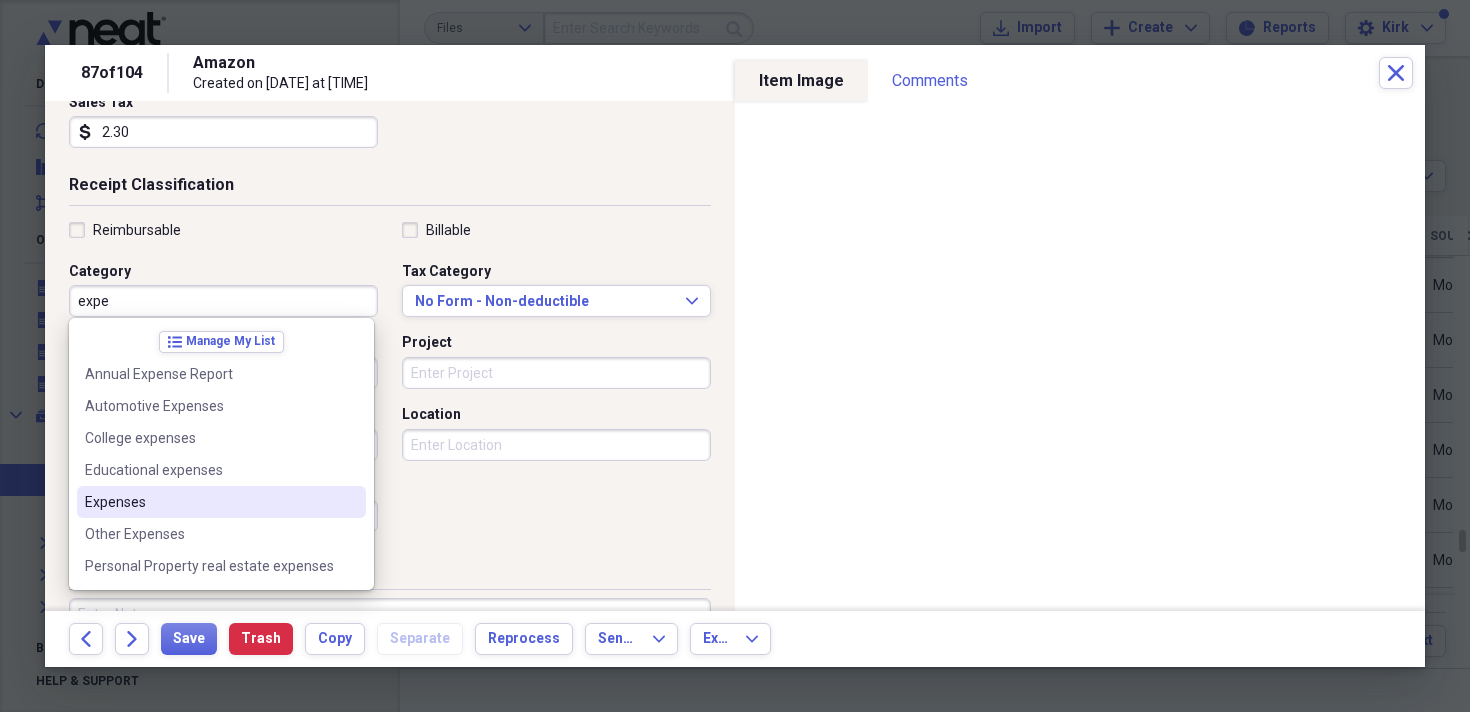 click on "Expenses" at bounding box center (209, 502) 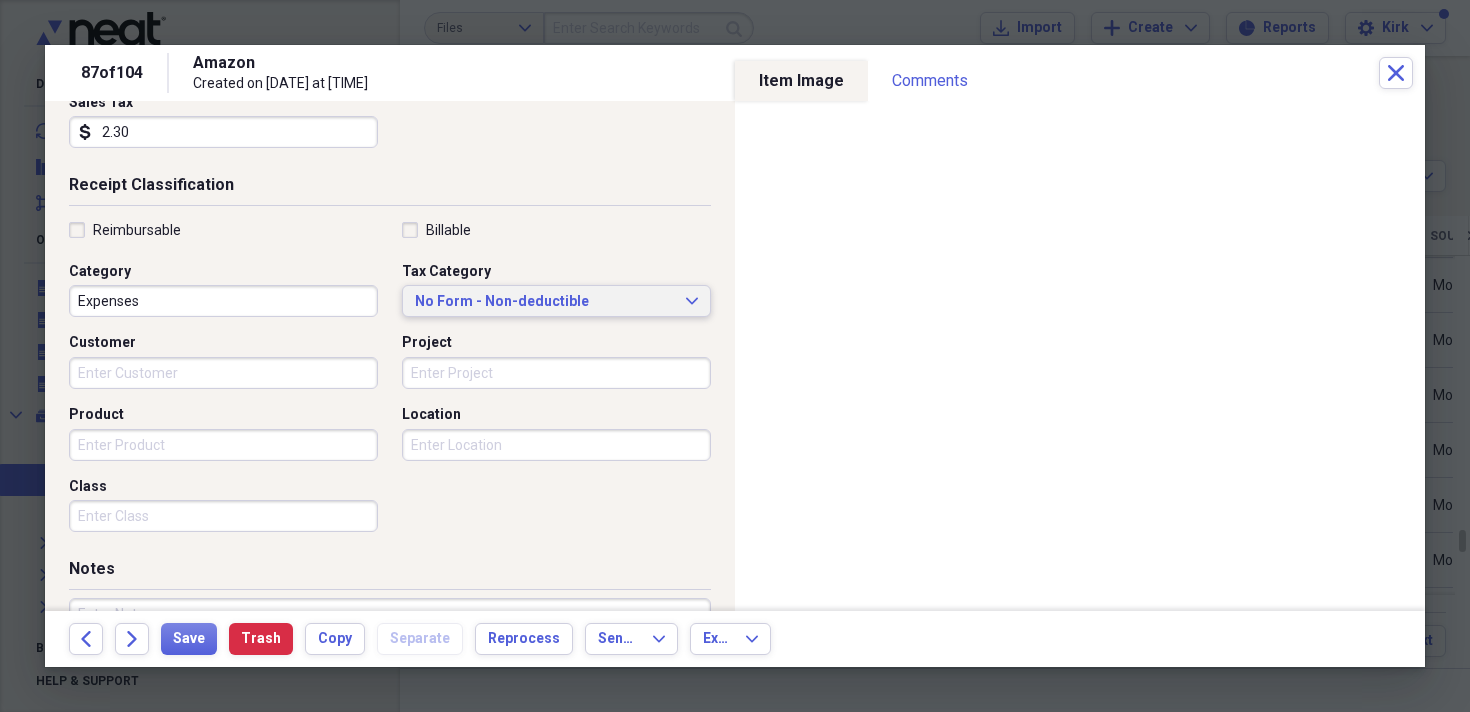 click on "No Form - Non-deductible" at bounding box center (544, 302) 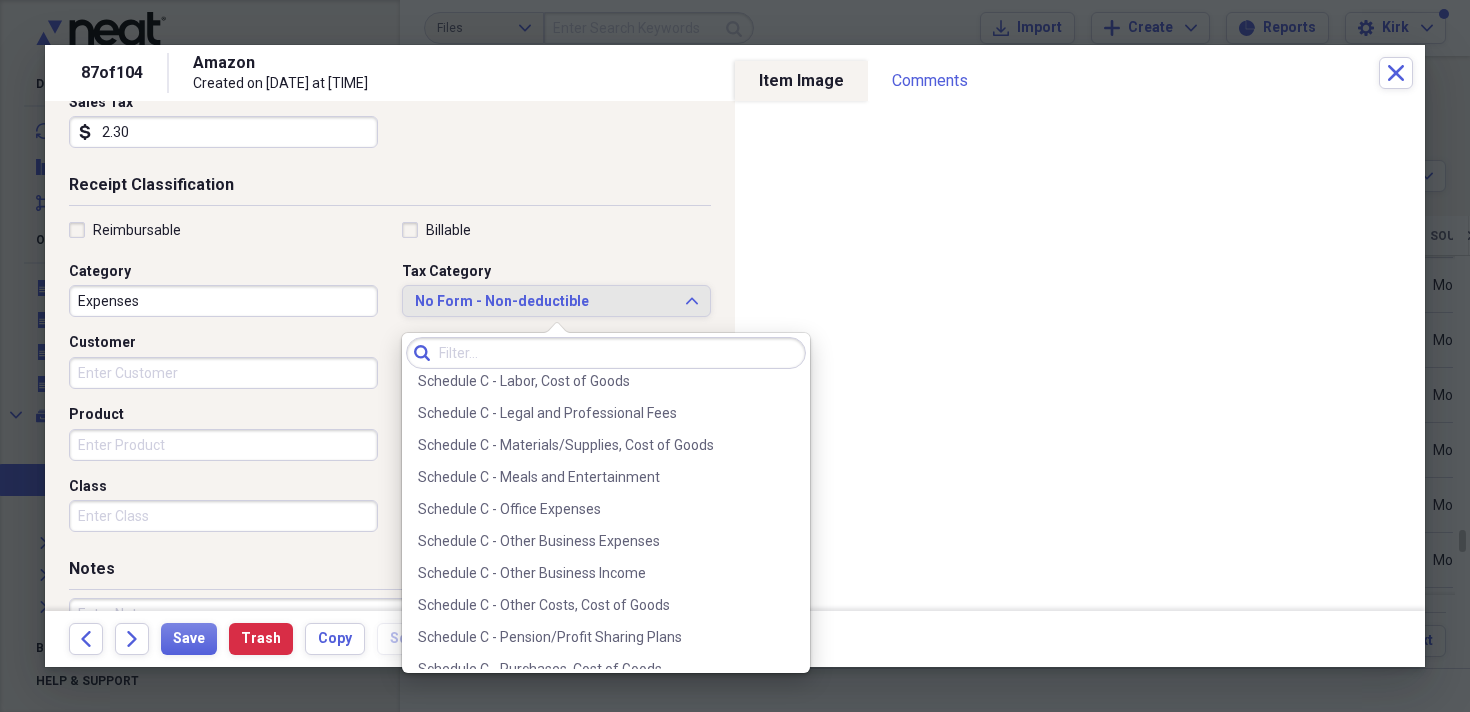scroll, scrollTop: 3910, scrollLeft: 0, axis: vertical 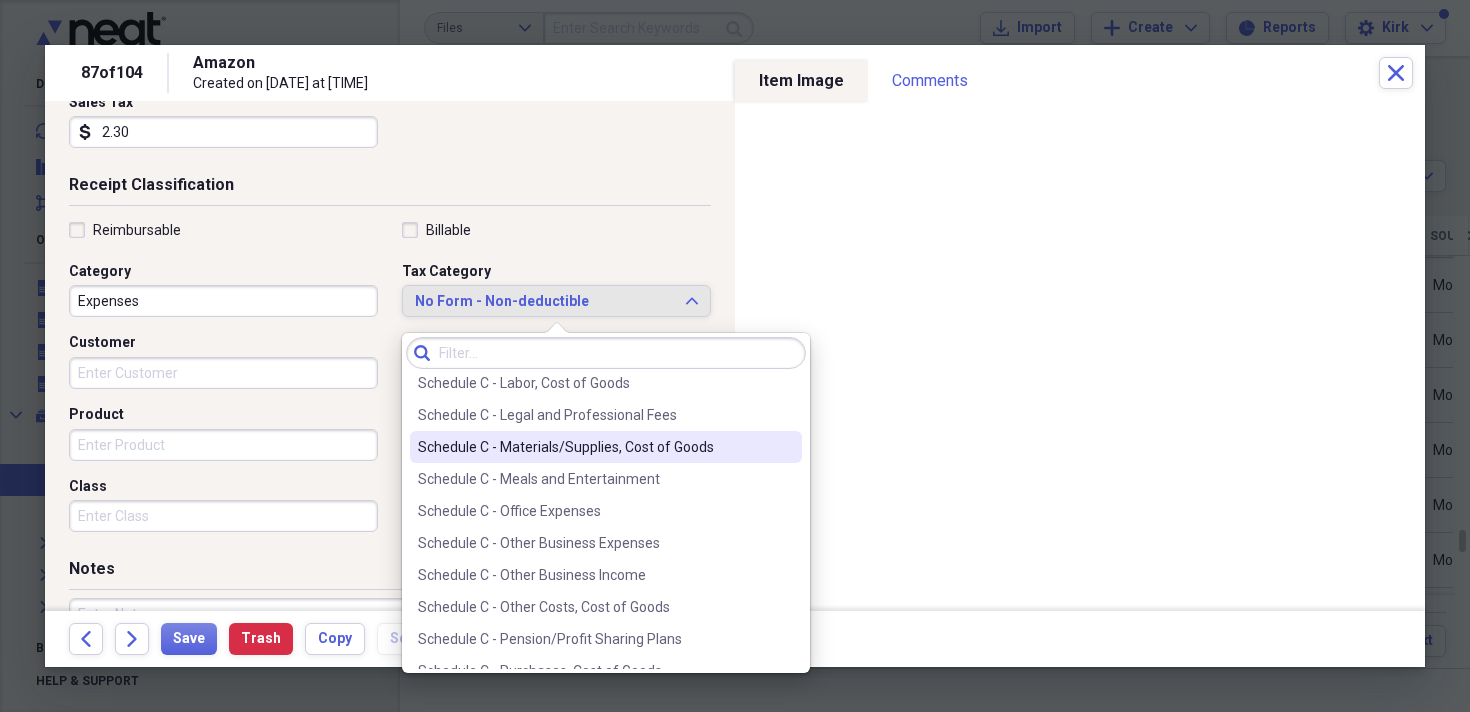 click on "Schedule C - Materials/Supplies, Cost of Goods" at bounding box center [594, 447] 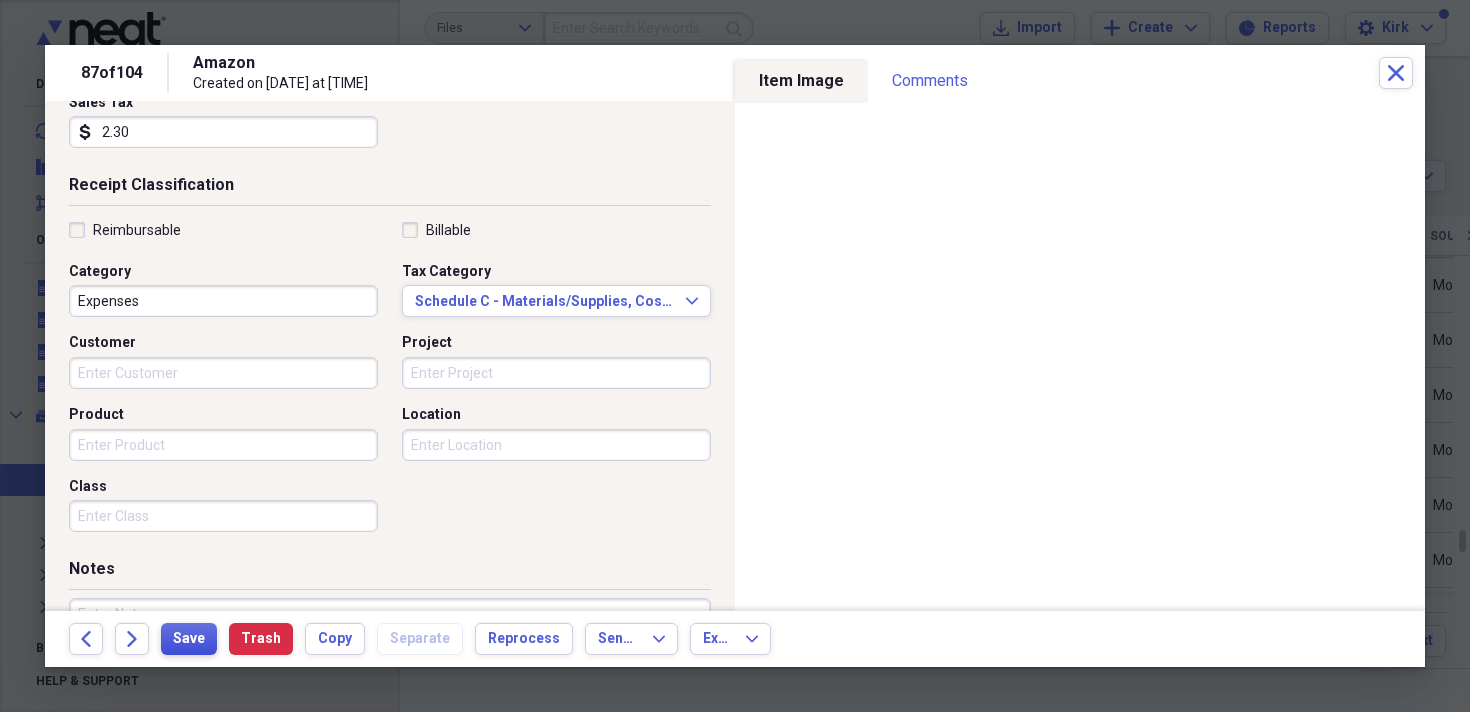 click on "Save" at bounding box center (189, 639) 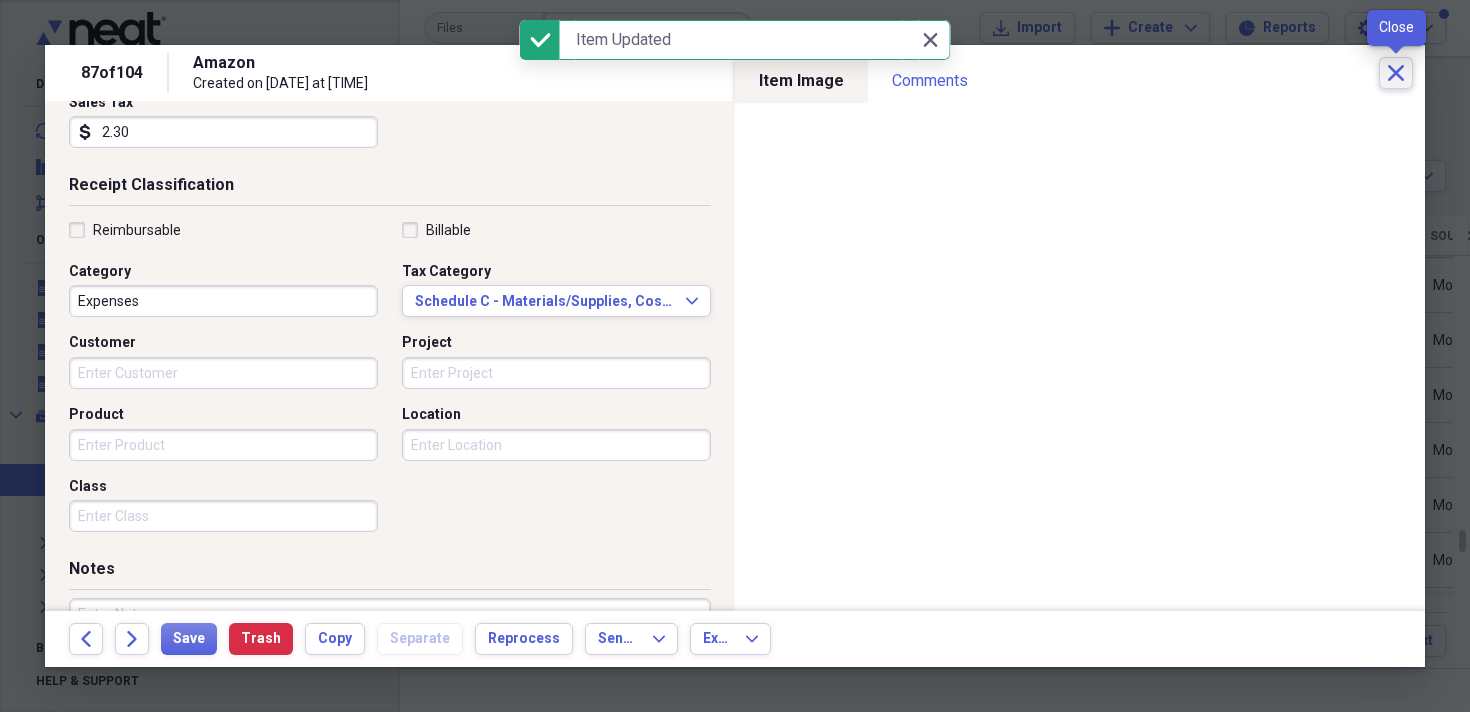 click 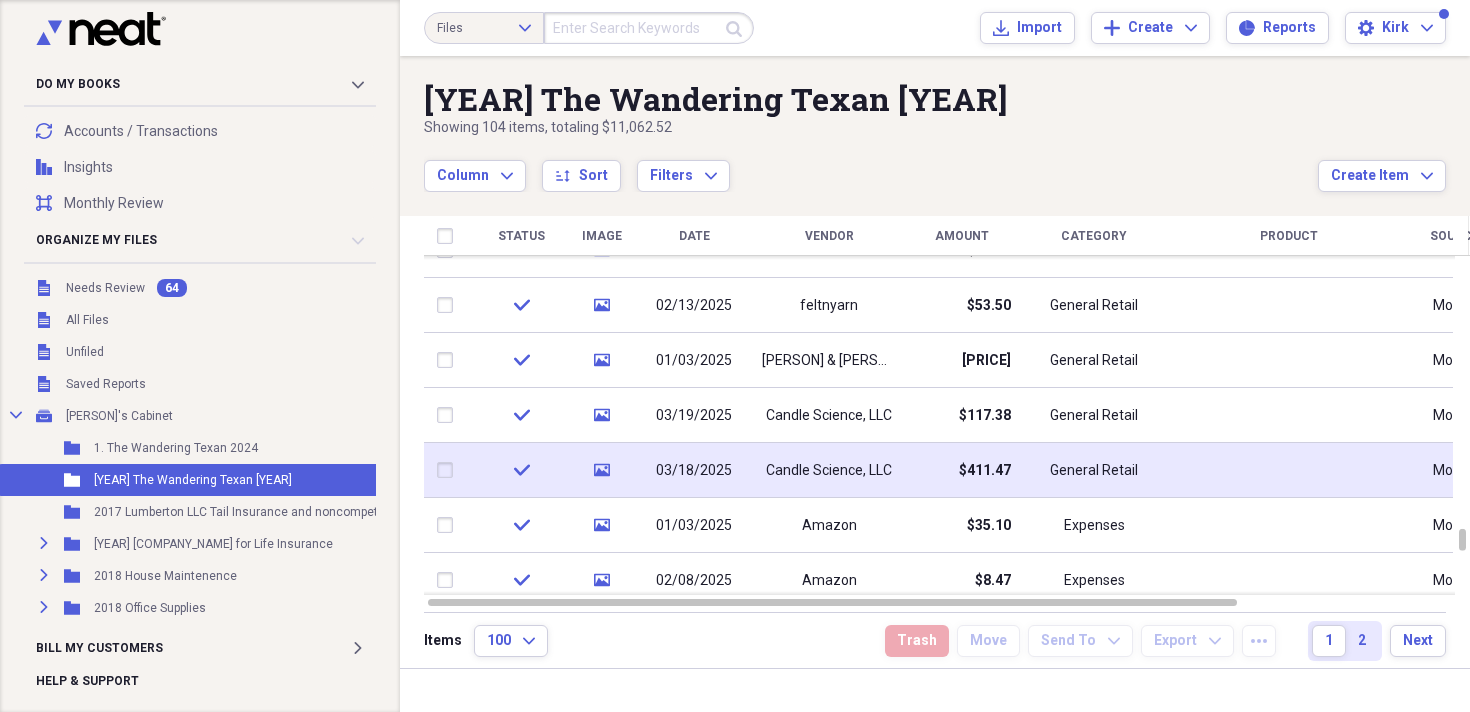 click on "03/18/2025" at bounding box center (694, 471) 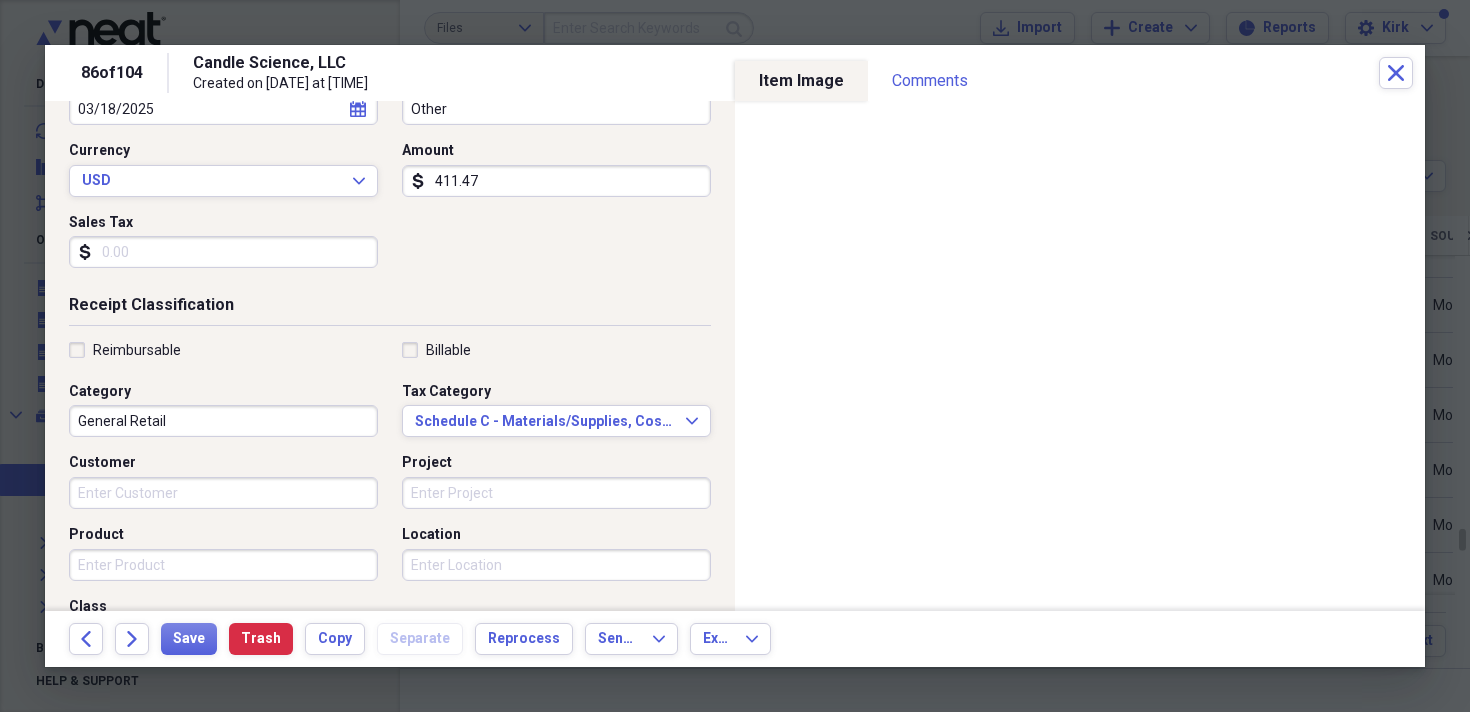 scroll, scrollTop: 252, scrollLeft: 0, axis: vertical 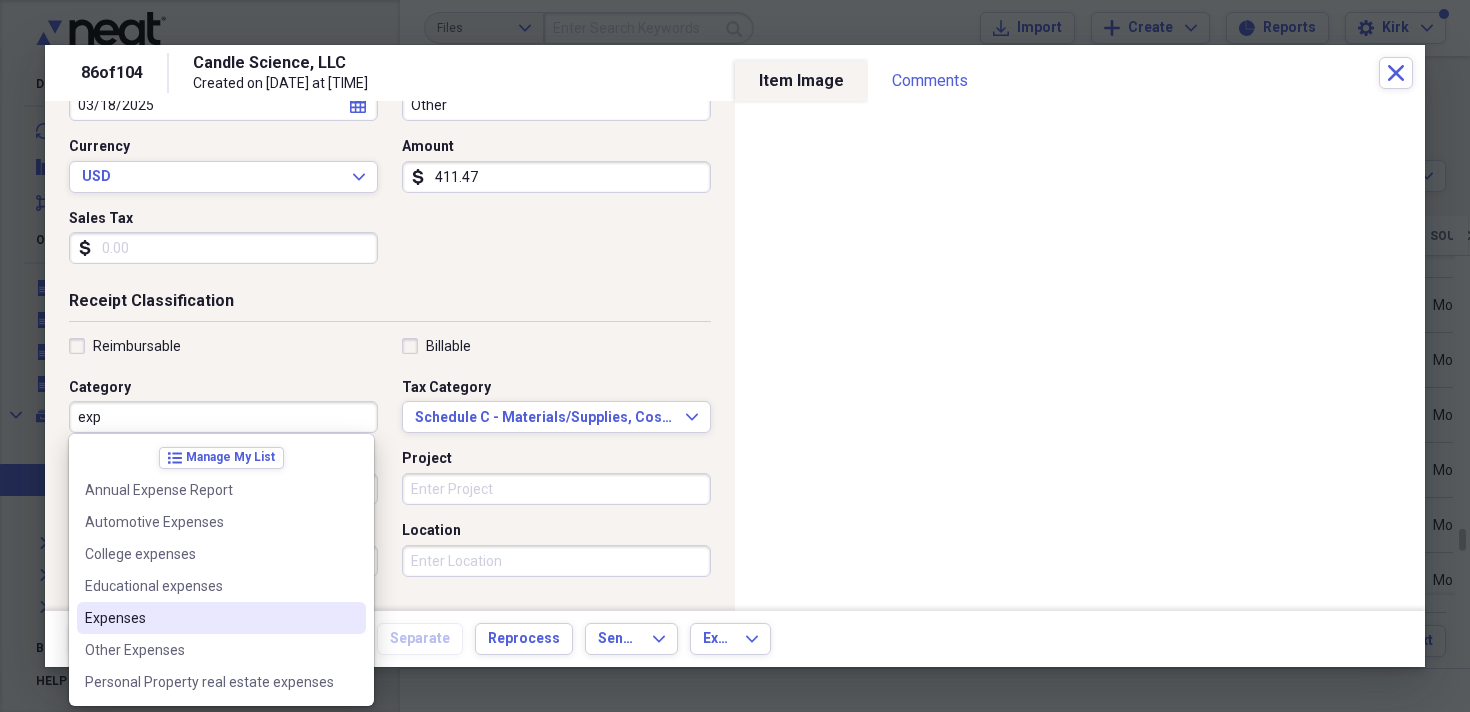 click on "Expenses" at bounding box center [209, 618] 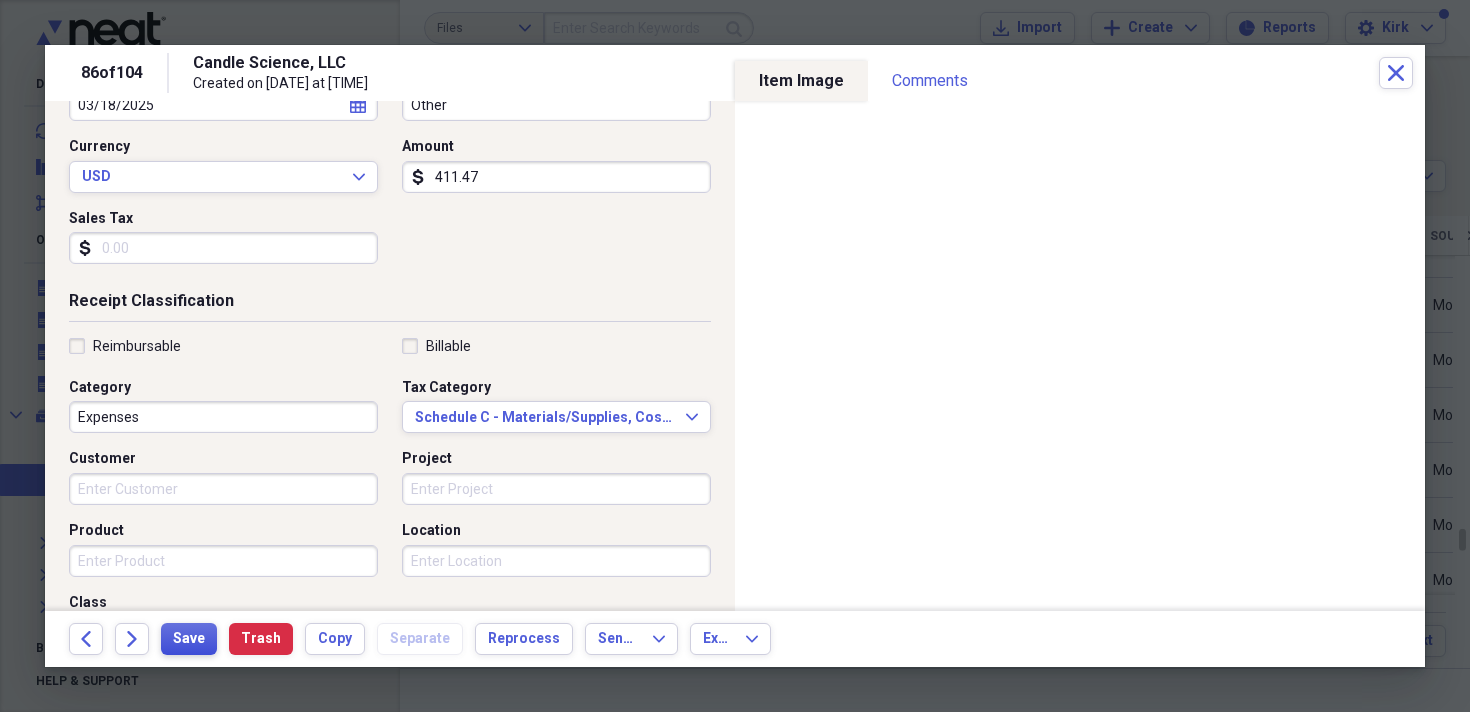 click on "Save" at bounding box center [189, 639] 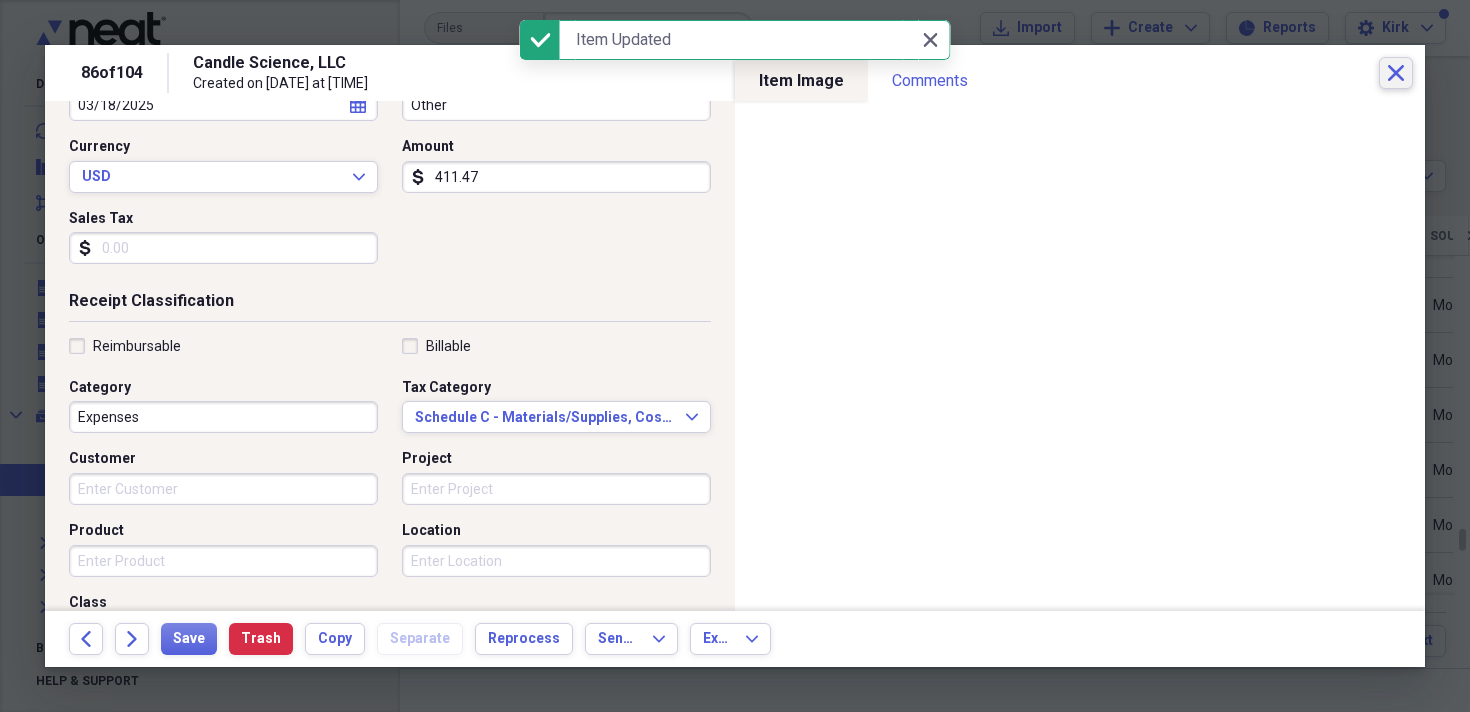 click on "Close" 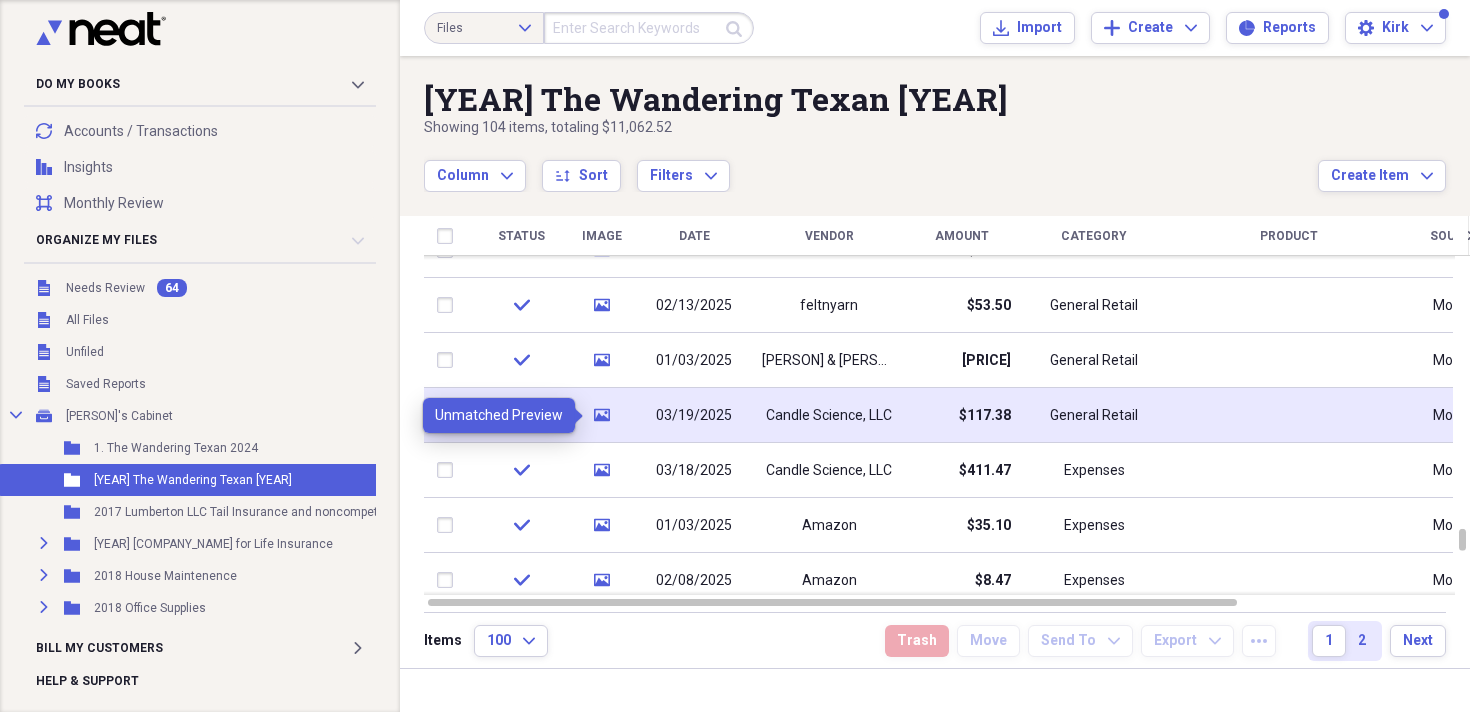 click on "media" 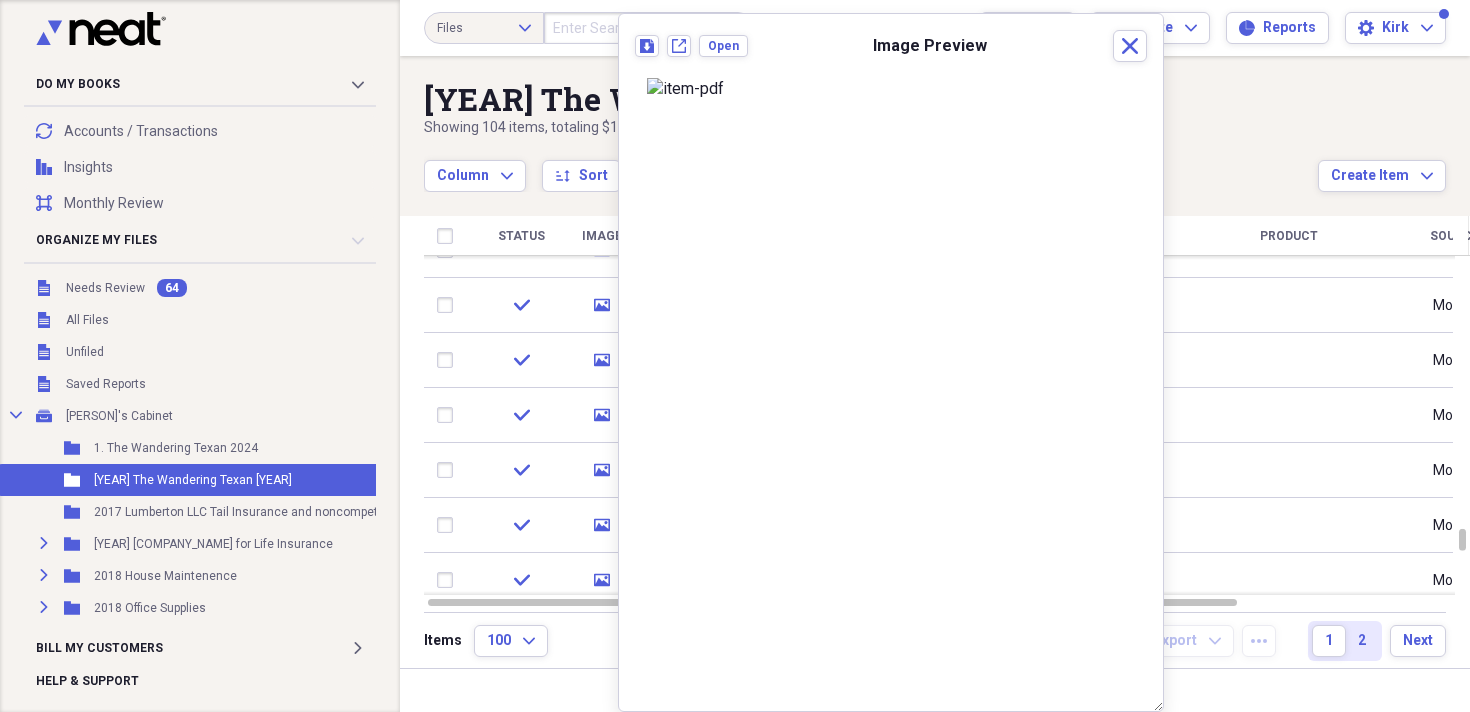 click at bounding box center [891, 89] 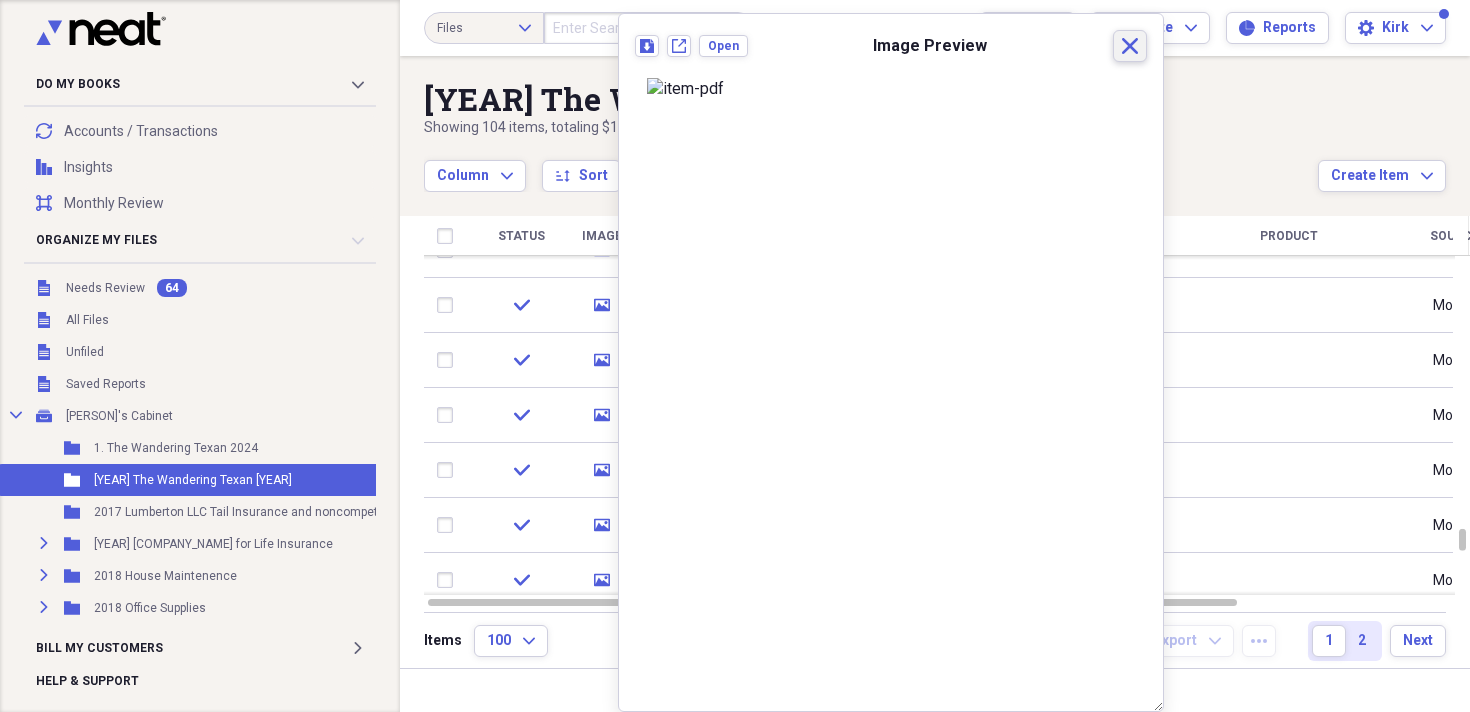 click on "Close" at bounding box center (1130, 46) 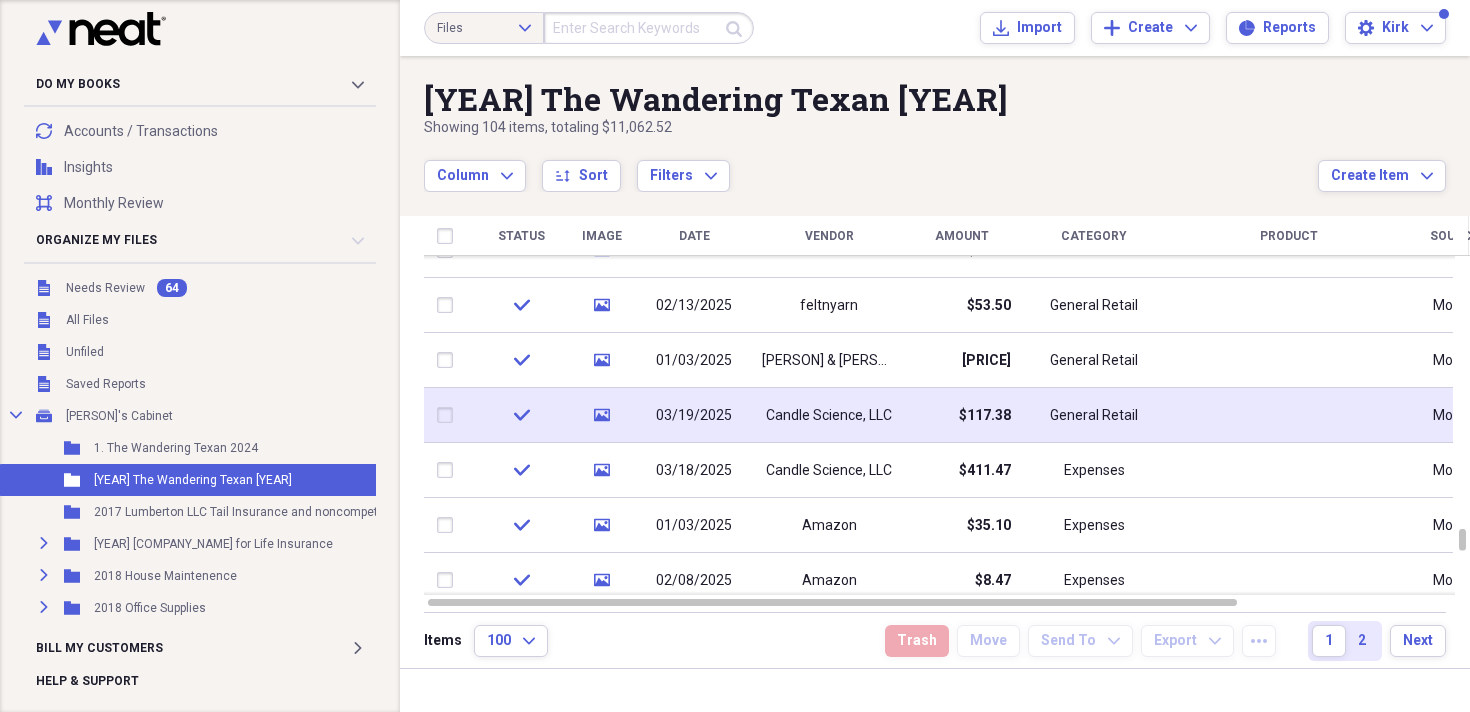 click on "03/19/2025" at bounding box center (694, 416) 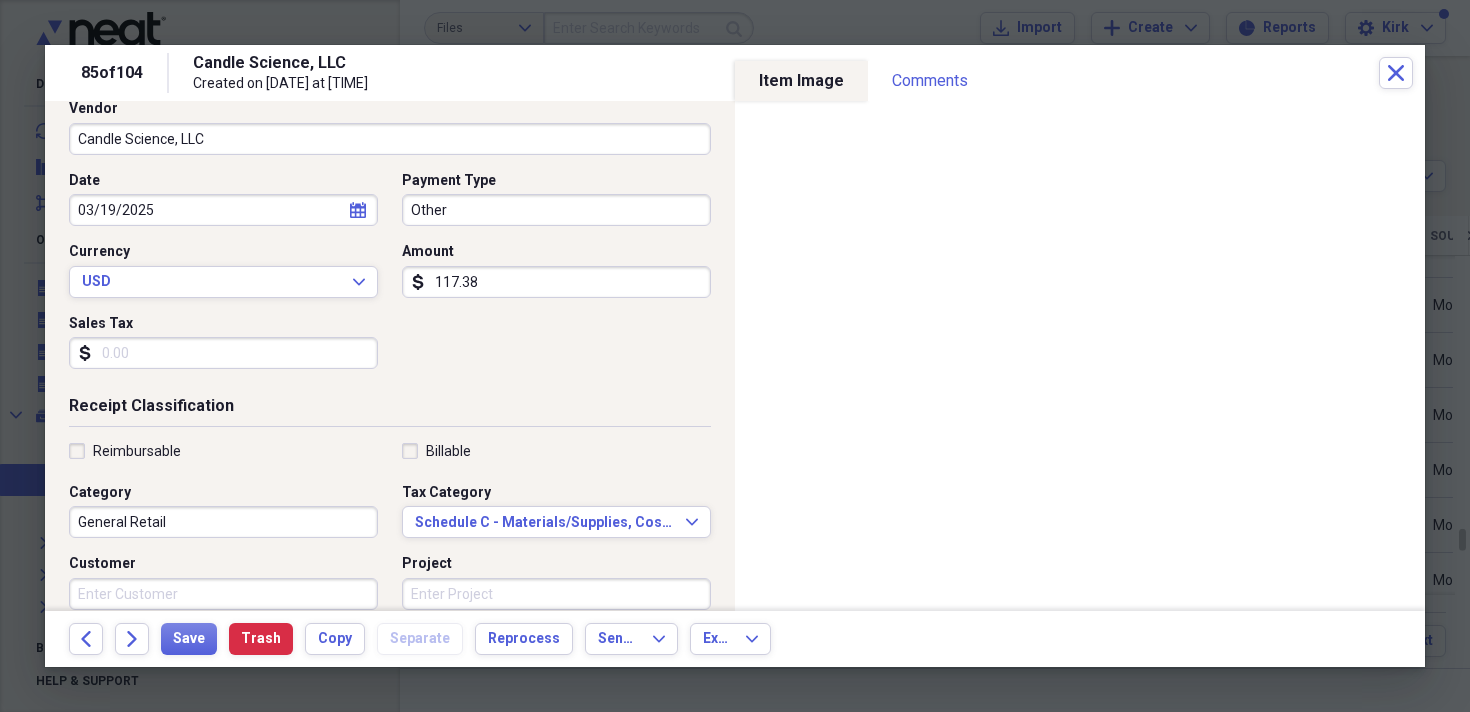 scroll, scrollTop: 152, scrollLeft: 0, axis: vertical 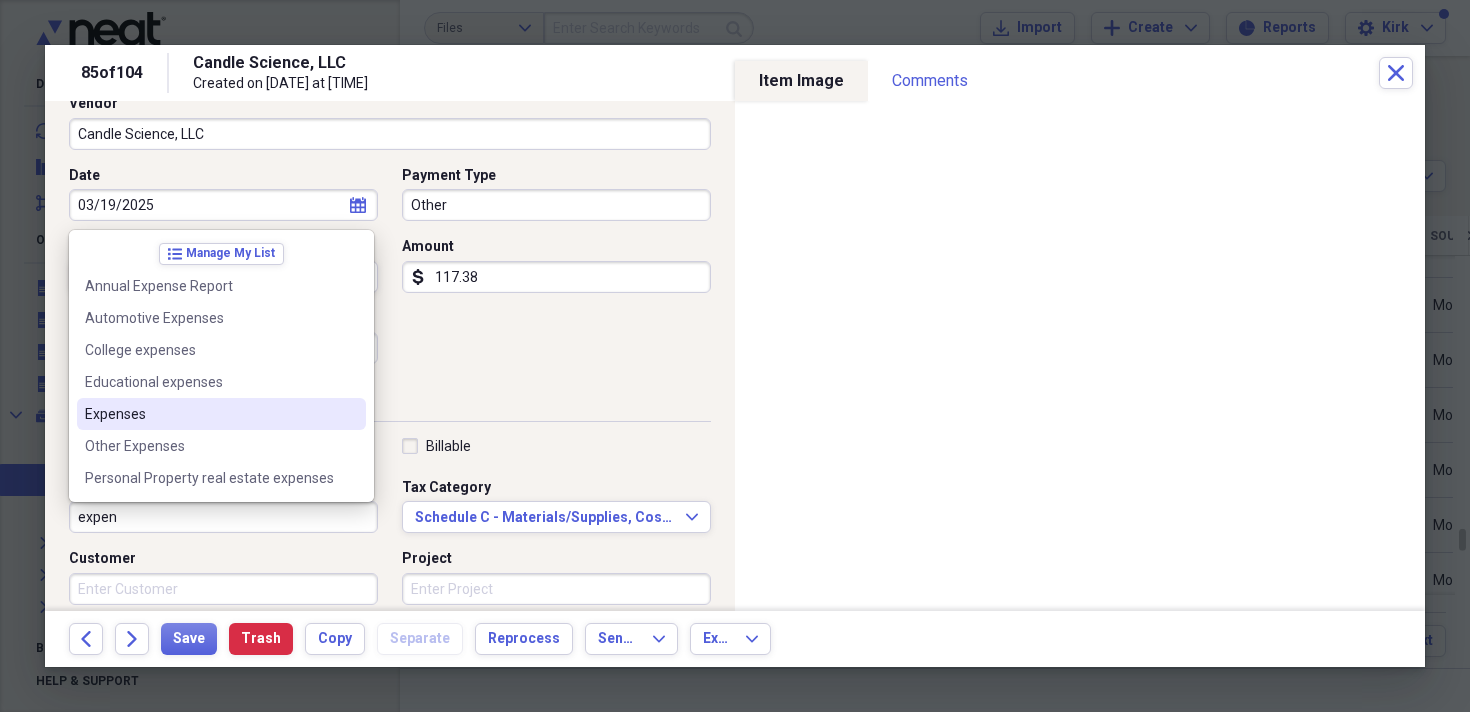 click on "Expenses" at bounding box center [209, 414] 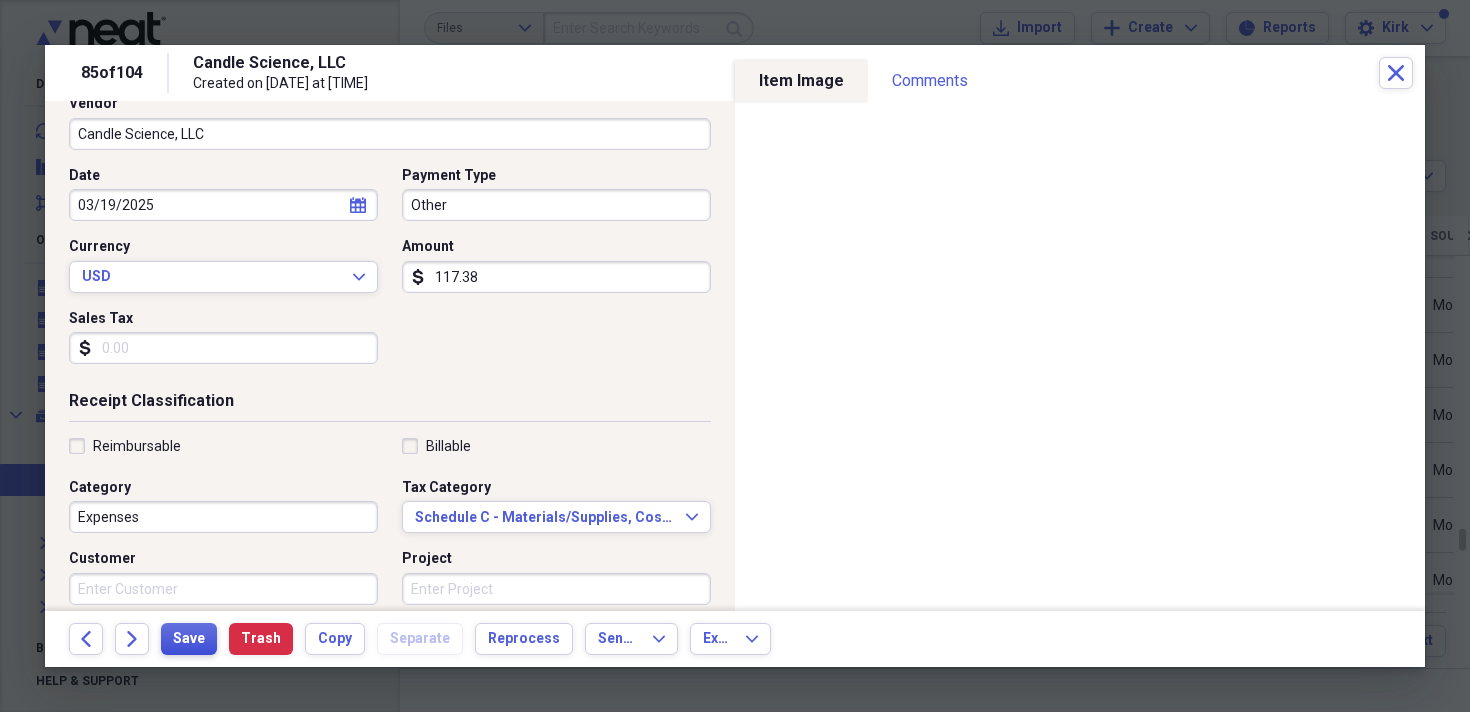 click on "Save" at bounding box center (189, 639) 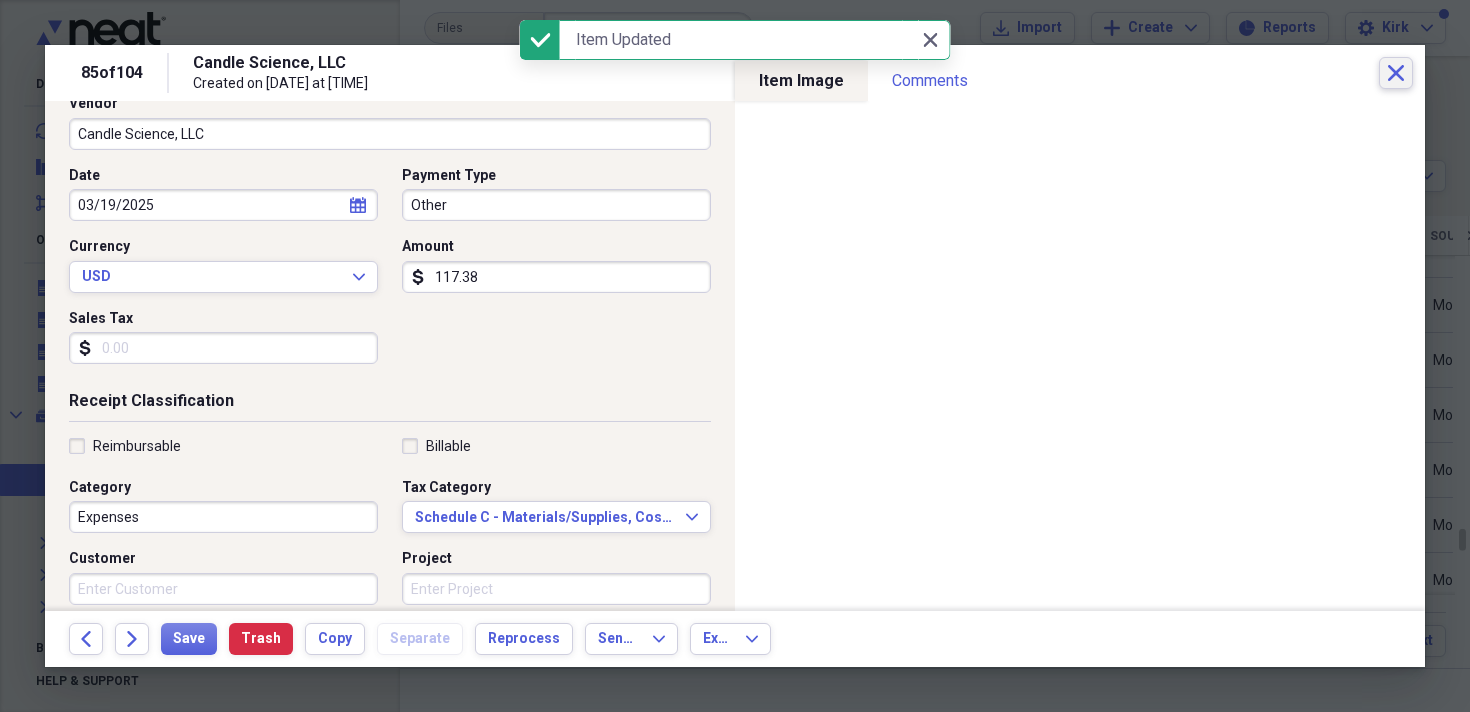 click on "Close" 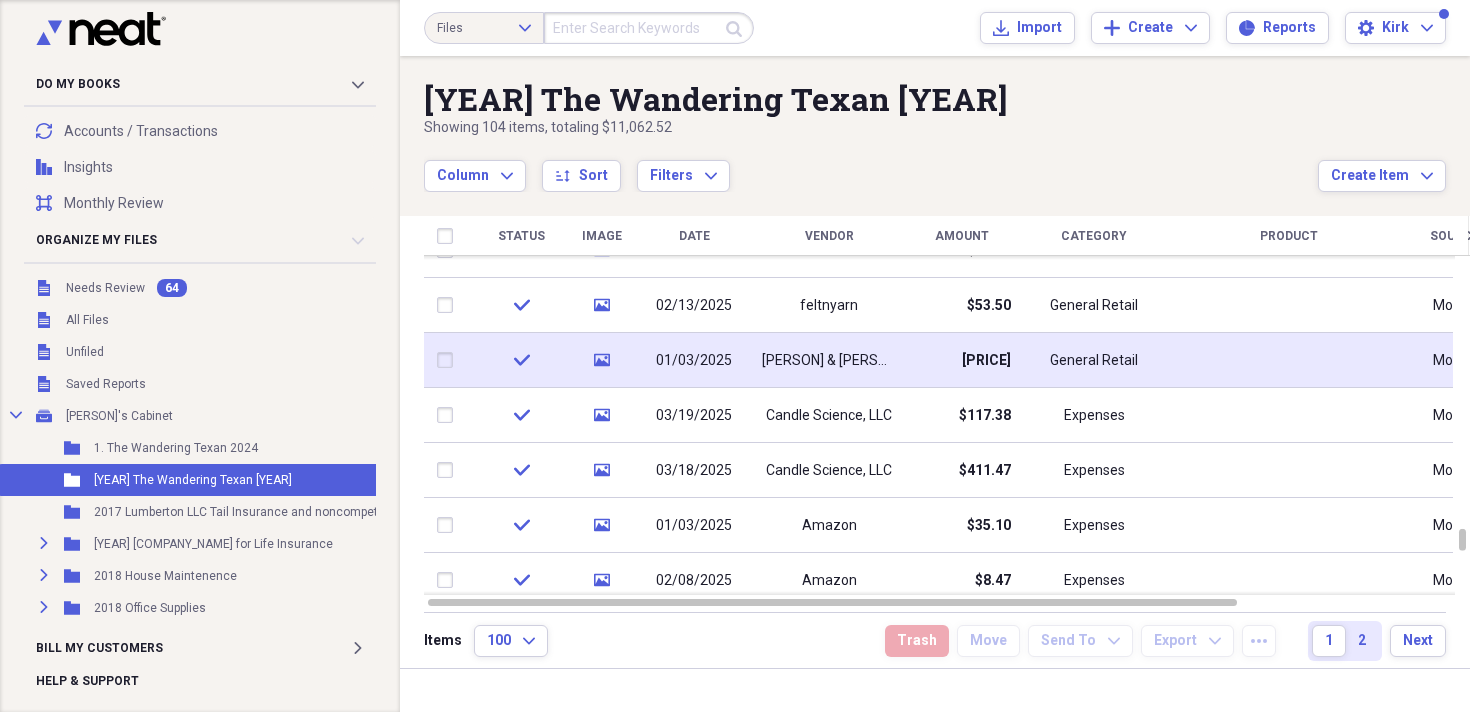 click on "[PERSON] & [PERSON] Candle" at bounding box center (829, 360) 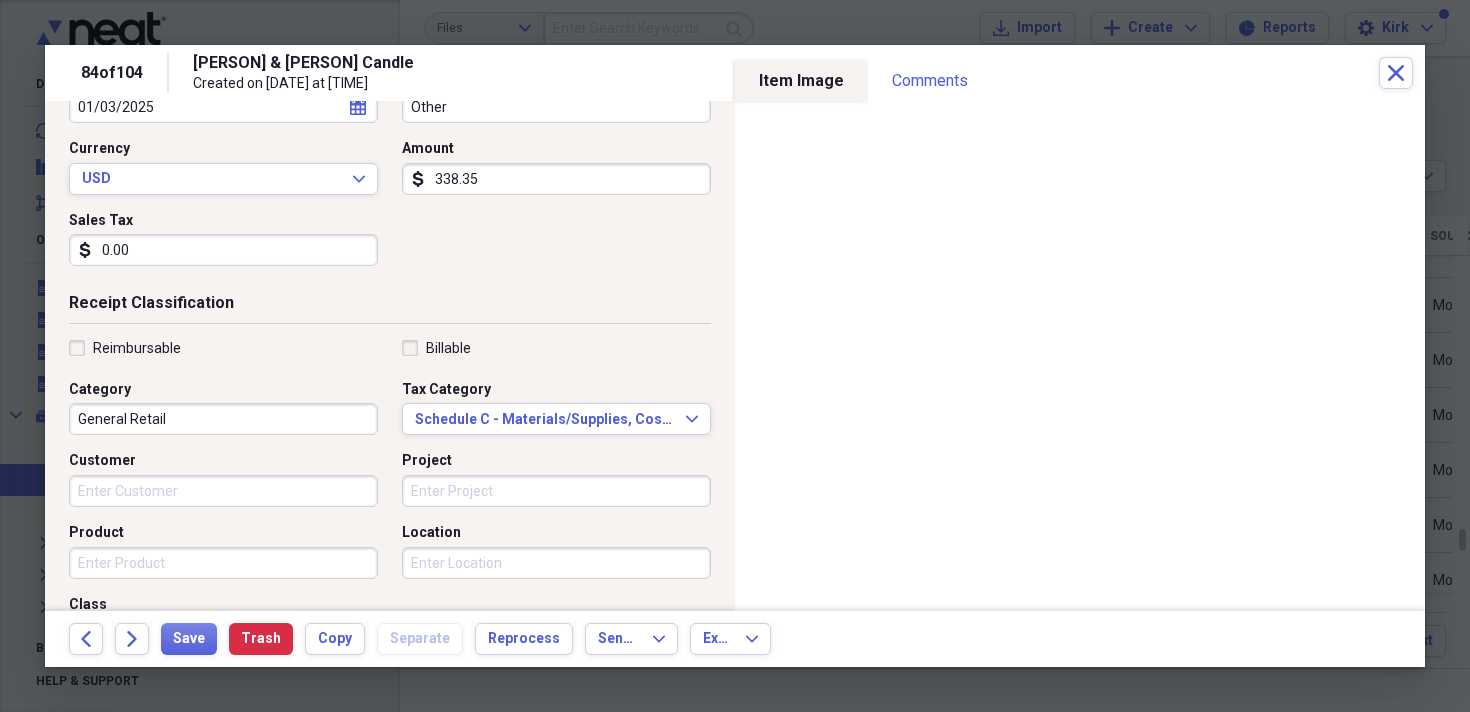 scroll, scrollTop: 321, scrollLeft: 0, axis: vertical 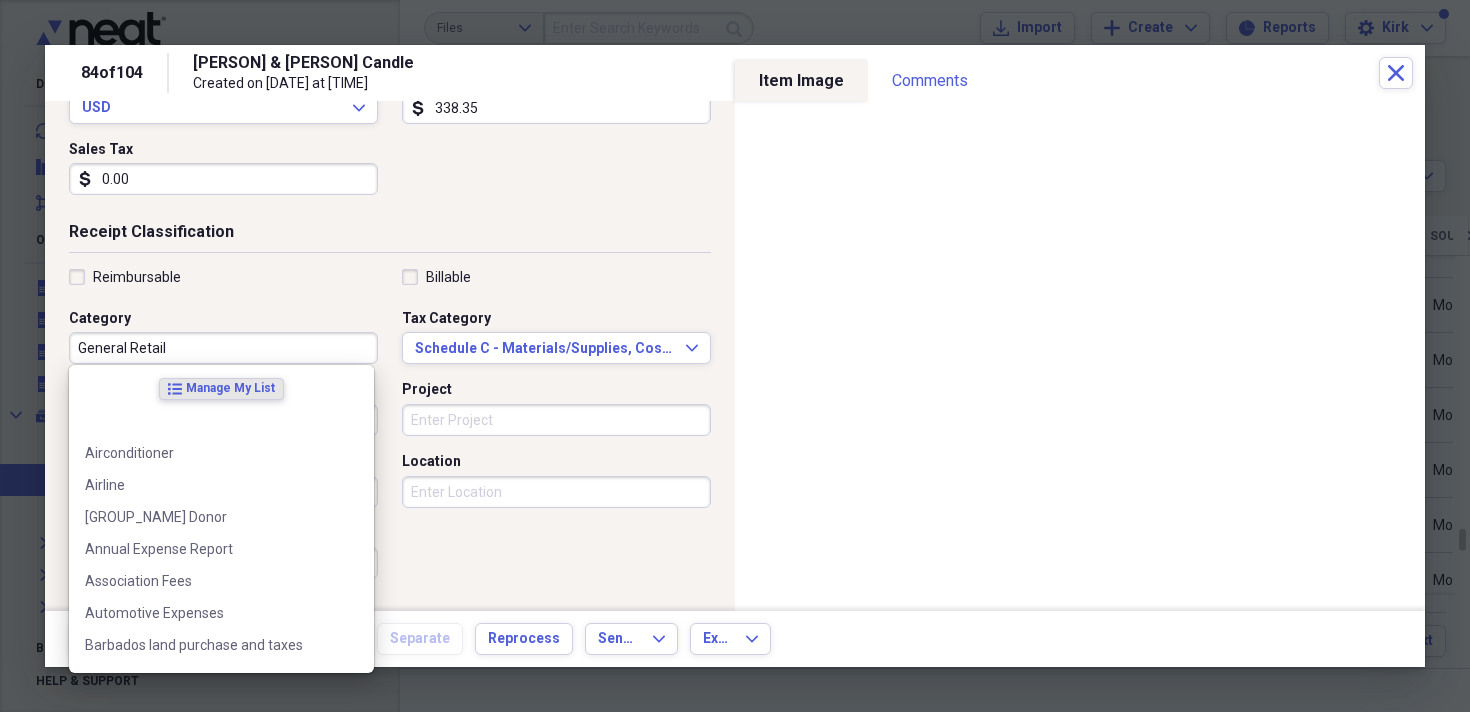 click on "General Retail" at bounding box center [223, 348] 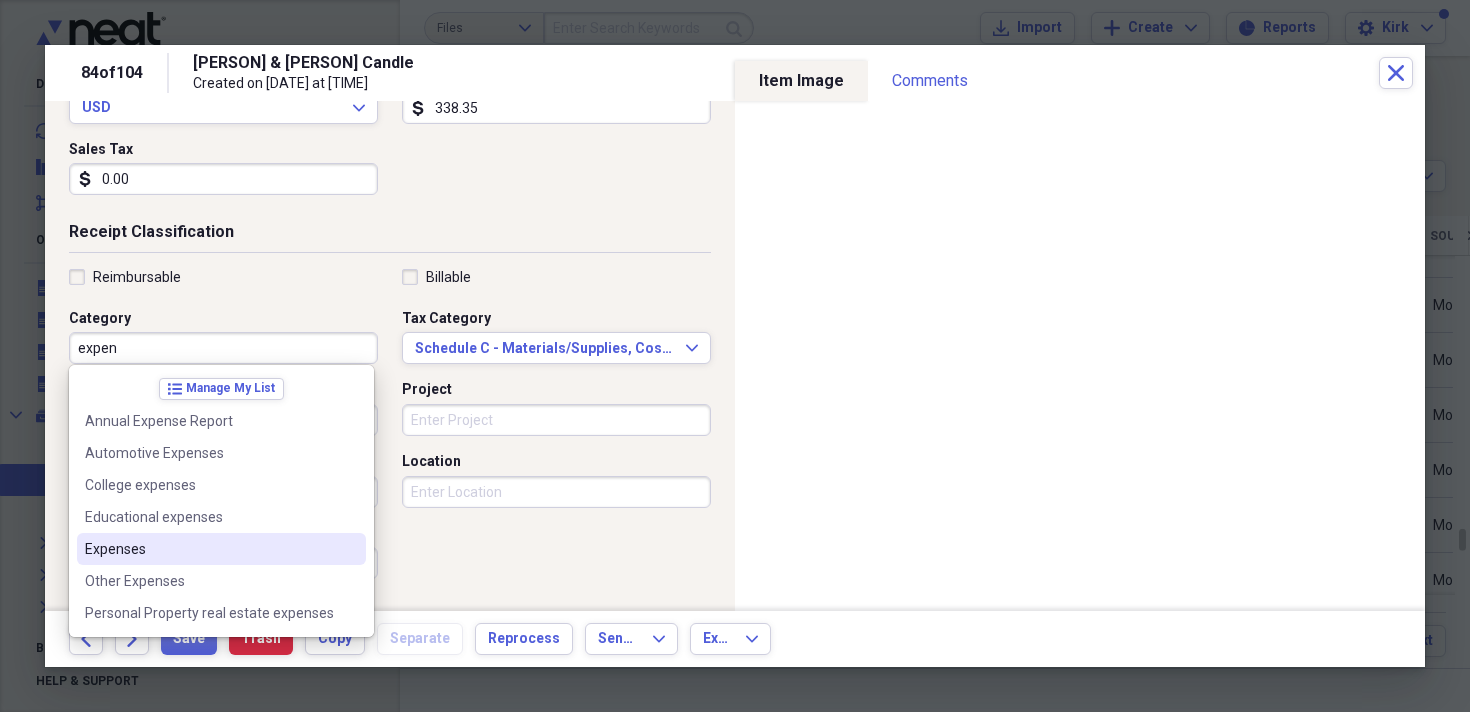 click on "Expenses" at bounding box center (209, 549) 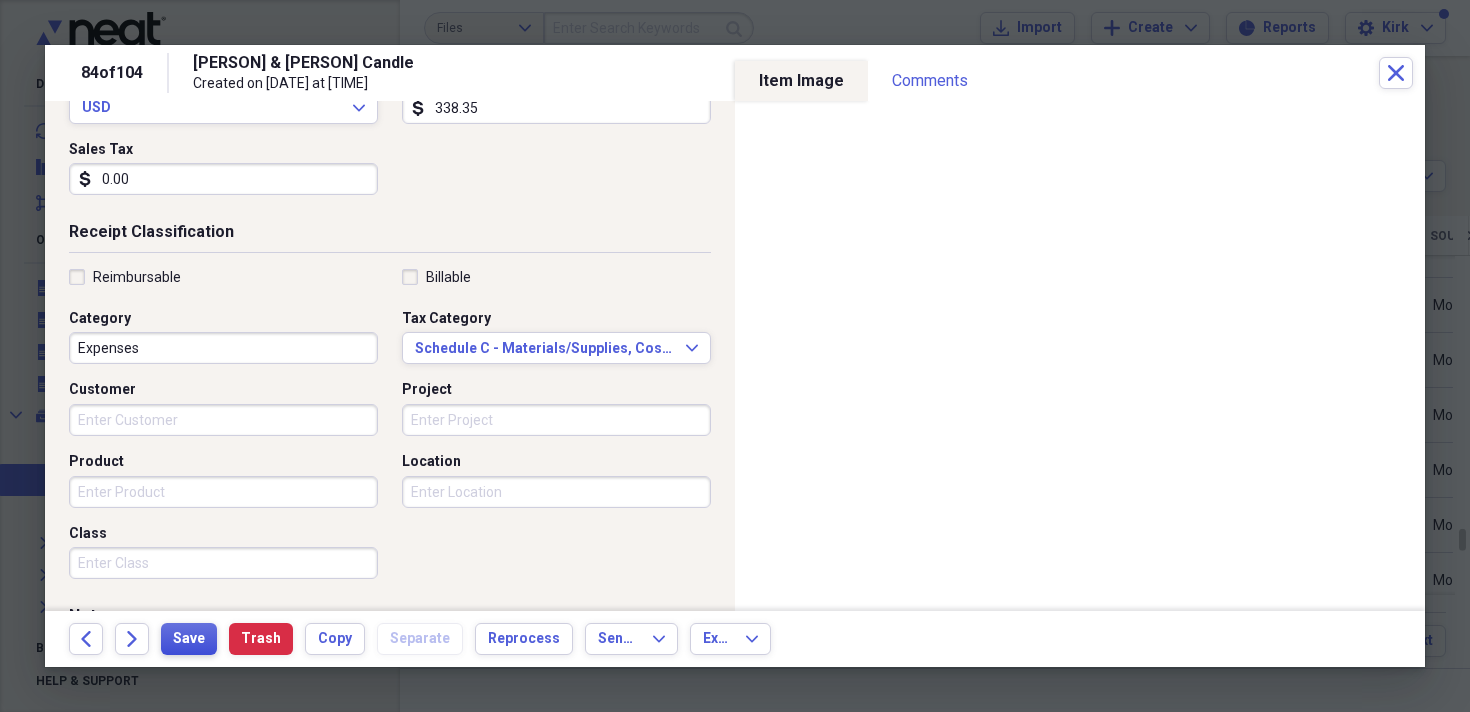 click on "Save" at bounding box center [189, 639] 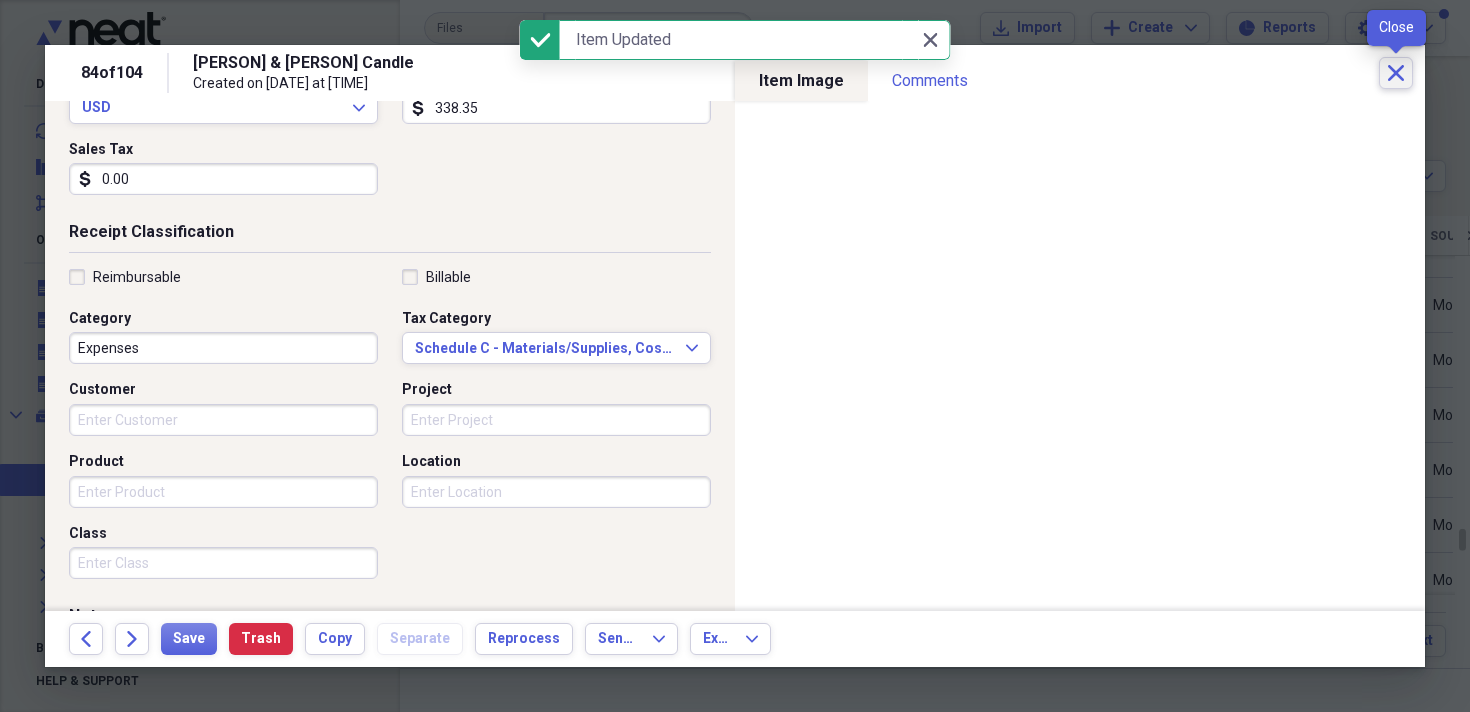 click on "Close" at bounding box center (1396, 73) 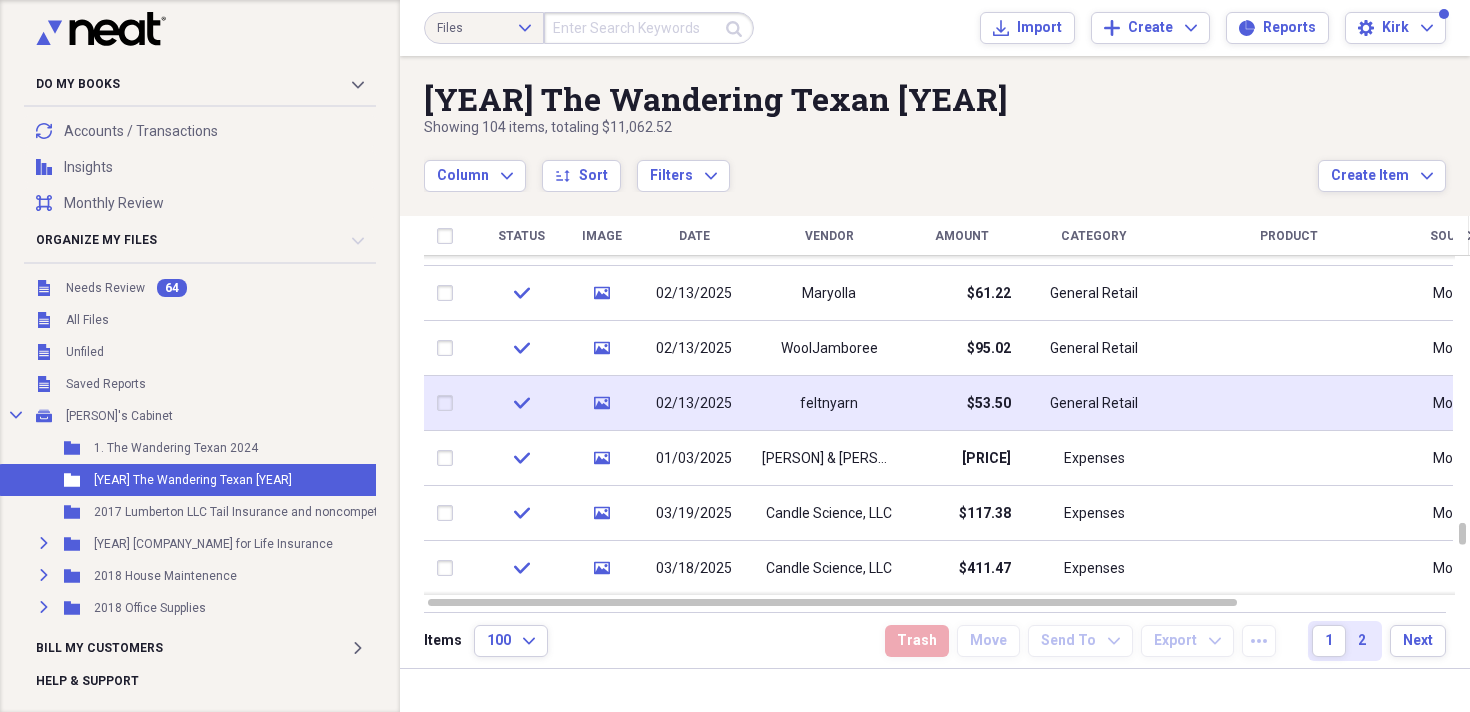 click on "02/13/2025" at bounding box center (694, 404) 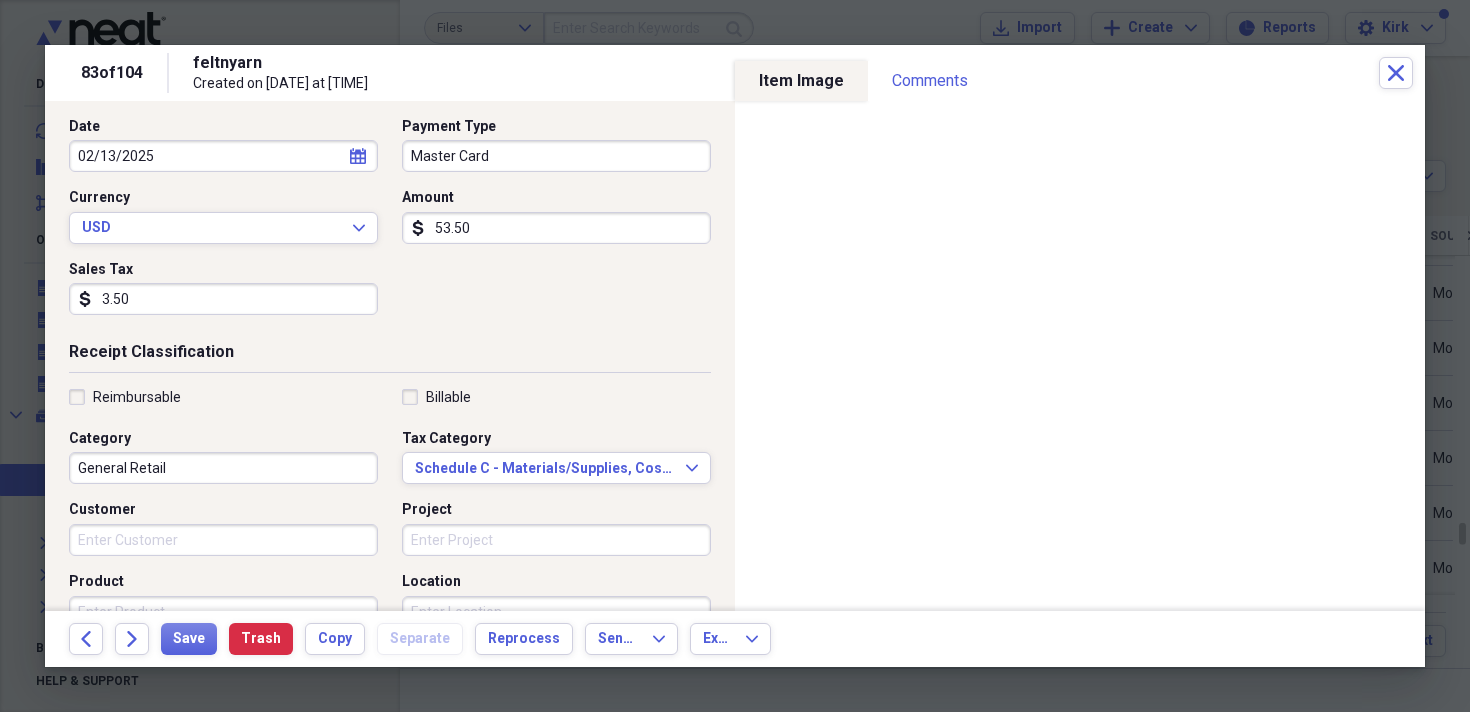 scroll, scrollTop: 209, scrollLeft: 0, axis: vertical 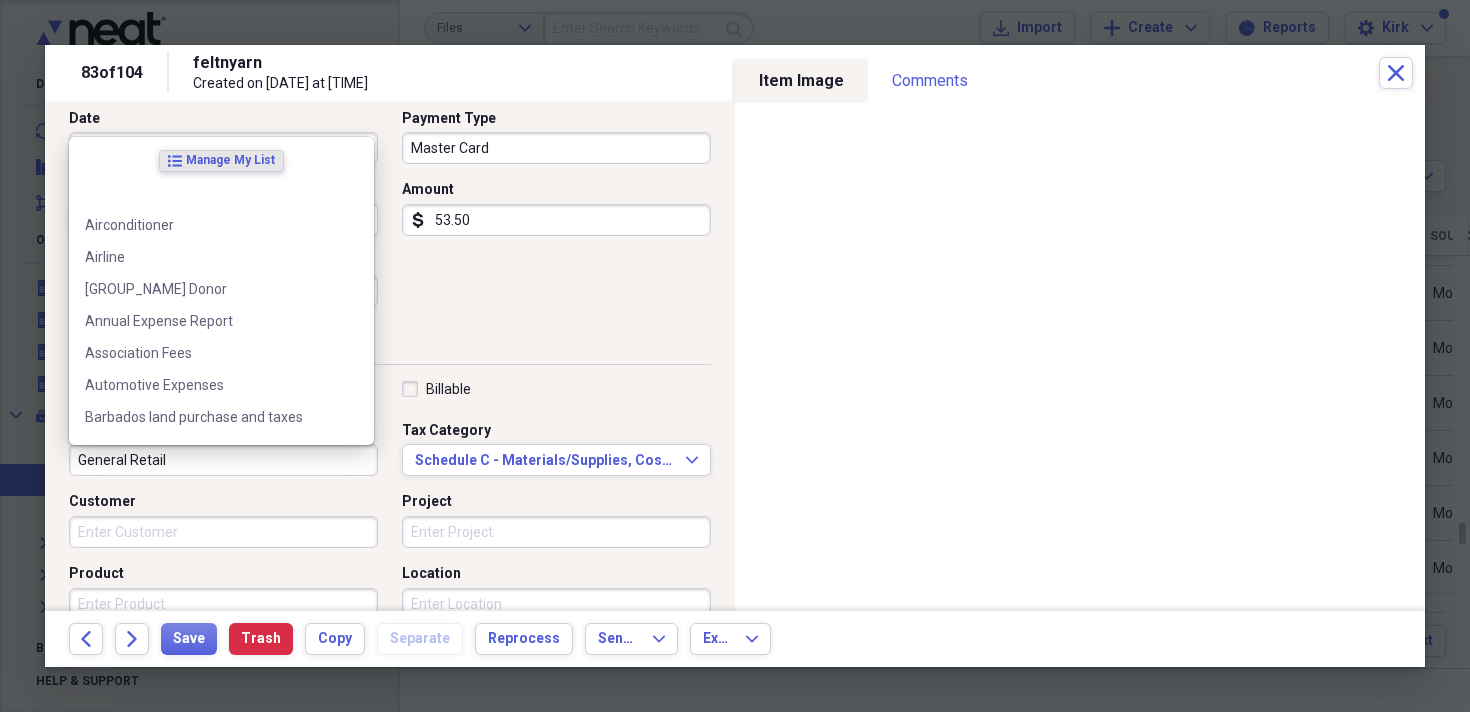click on "General Retail" at bounding box center (223, 460) 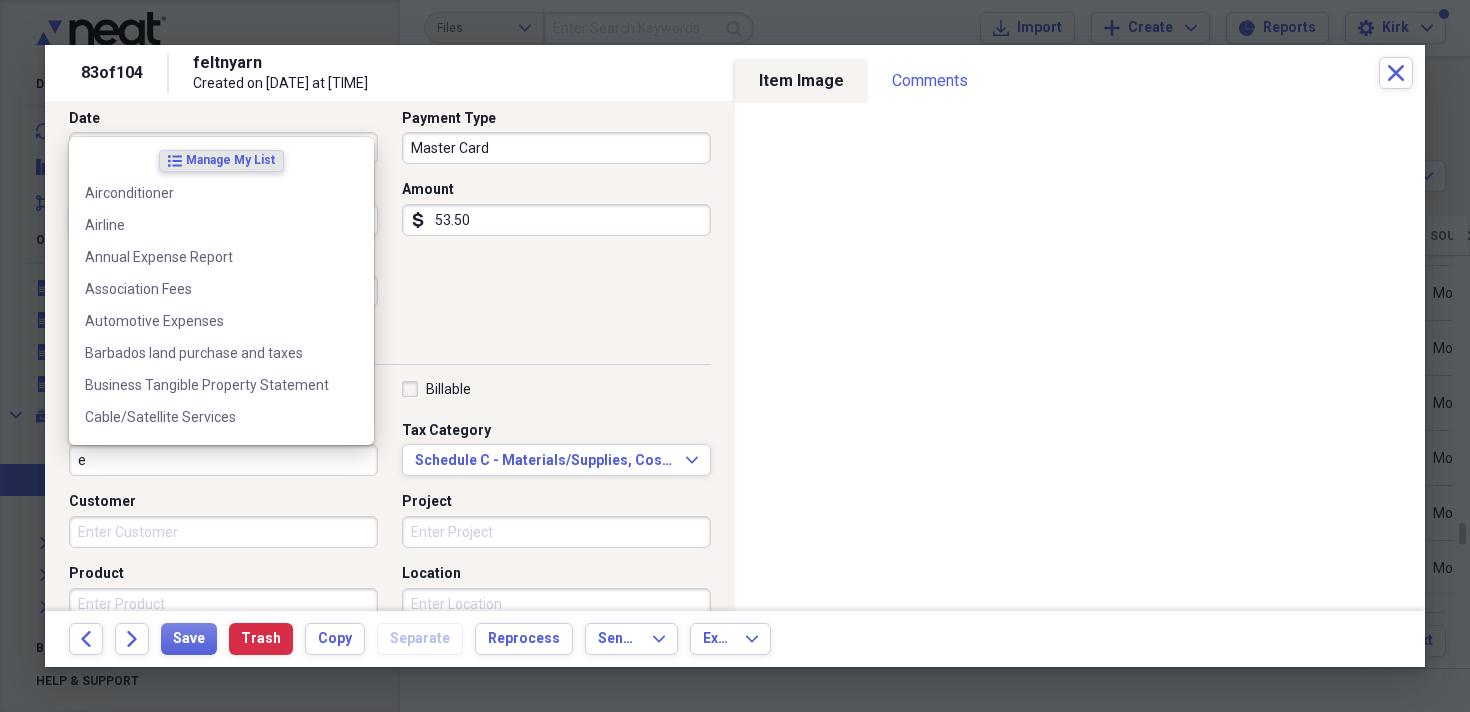 scroll, scrollTop: 209, scrollLeft: 0, axis: vertical 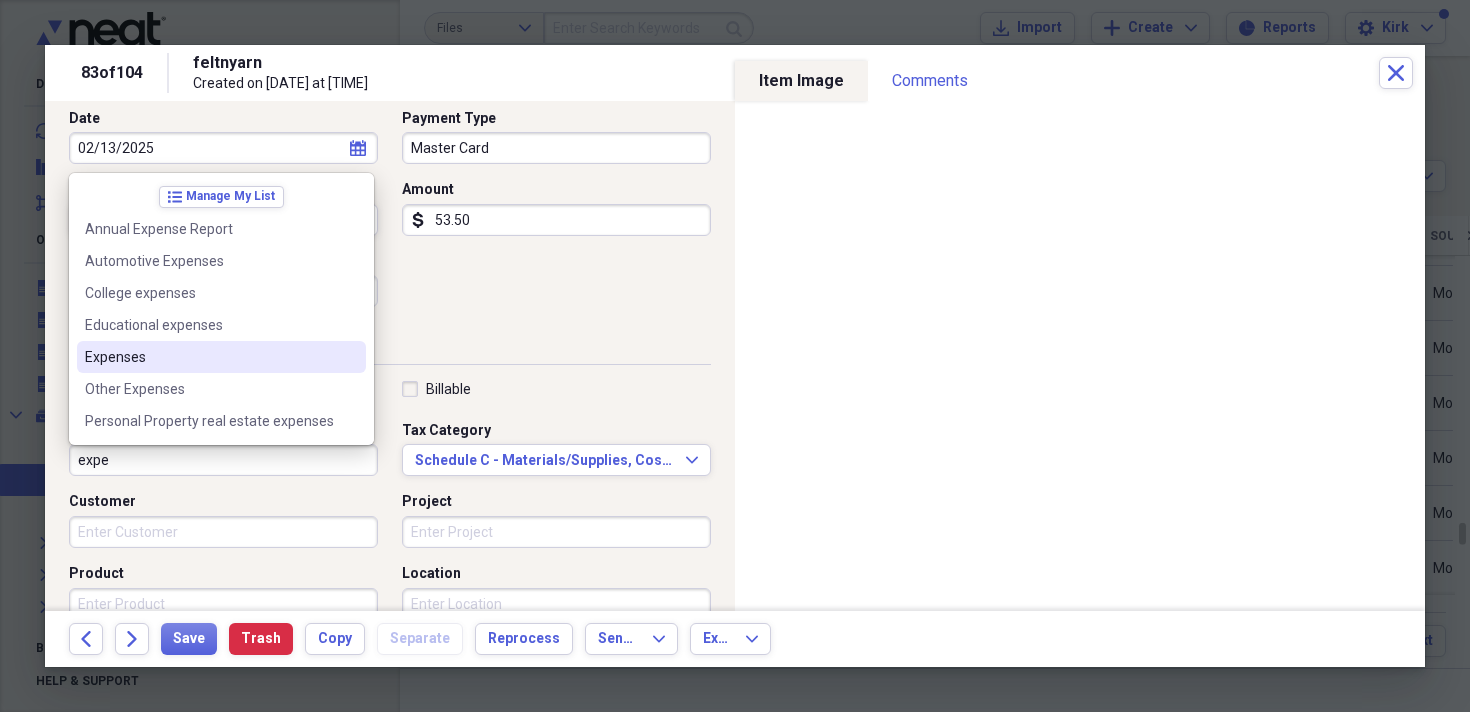 click on "Expenses" at bounding box center (209, 357) 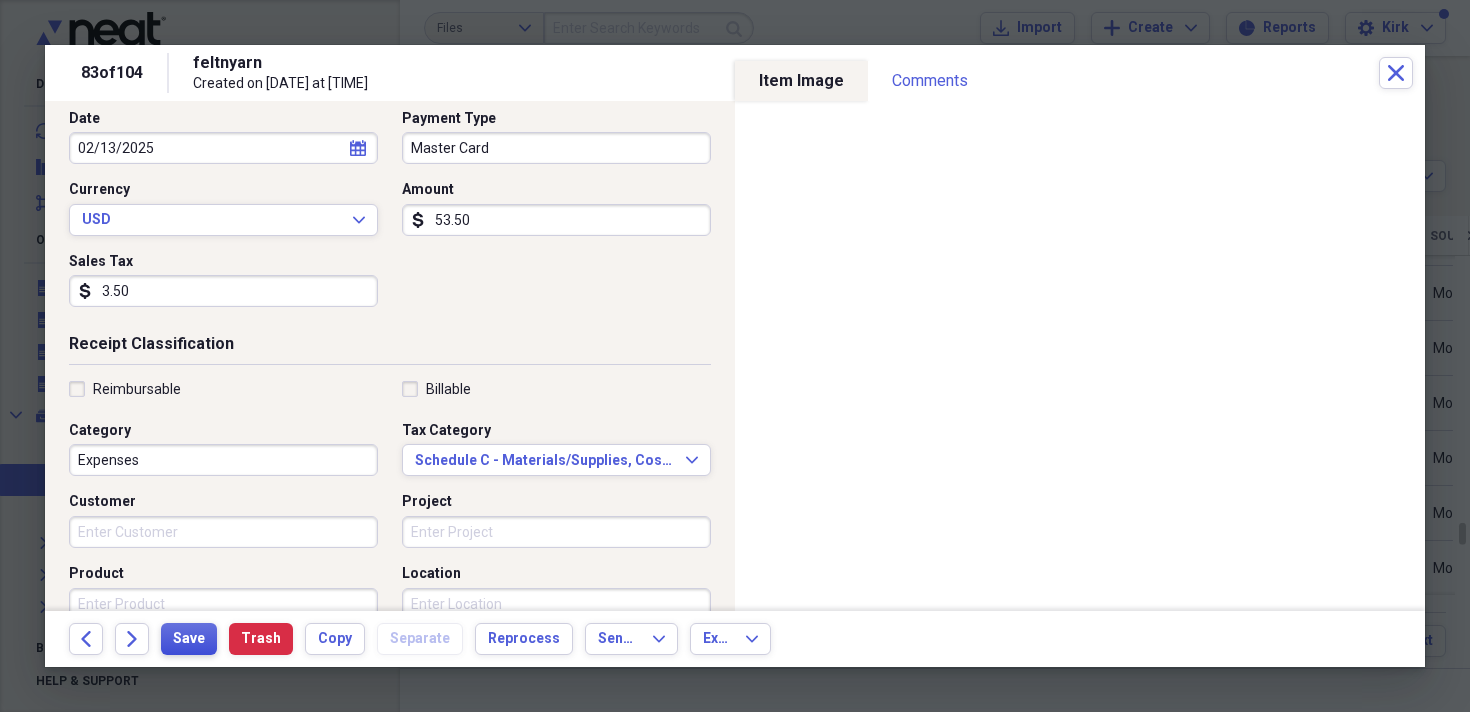 click on "Save" at bounding box center [189, 639] 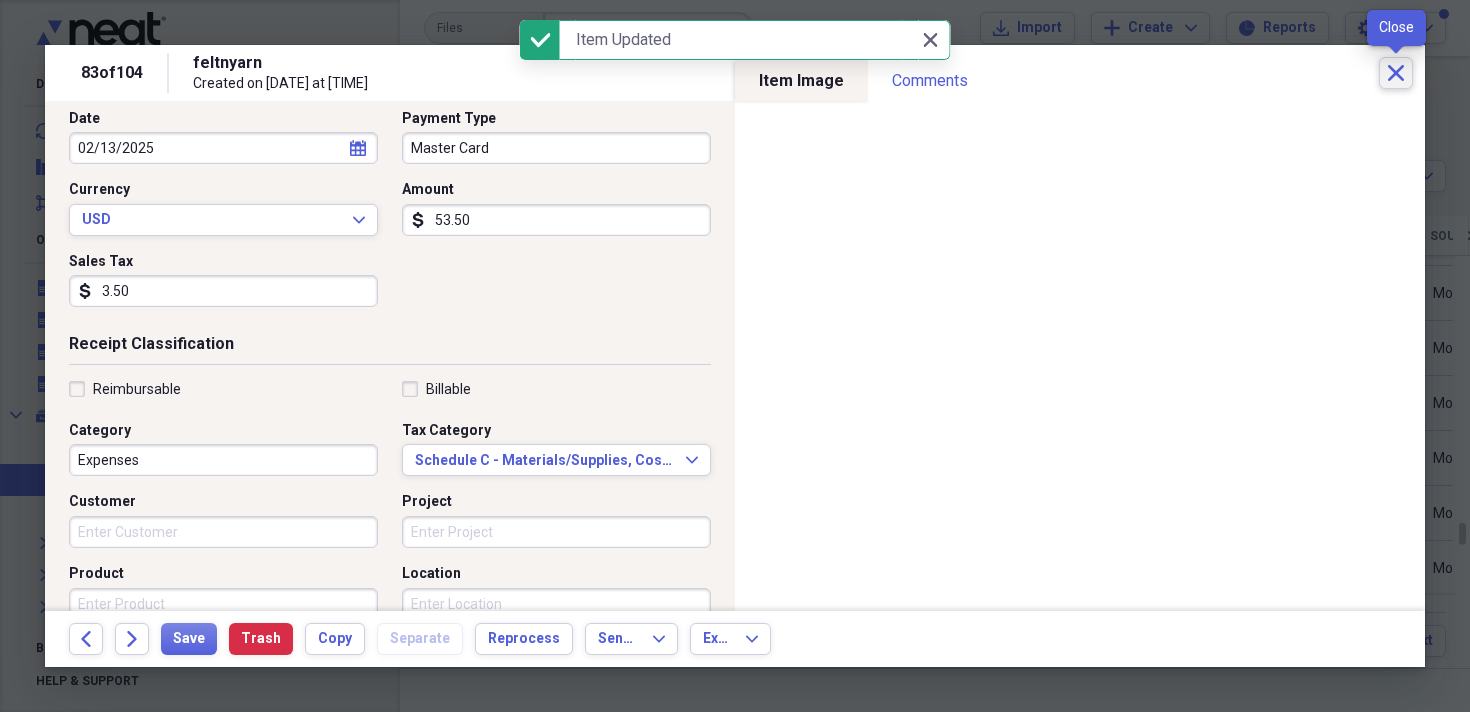 click on "Close" 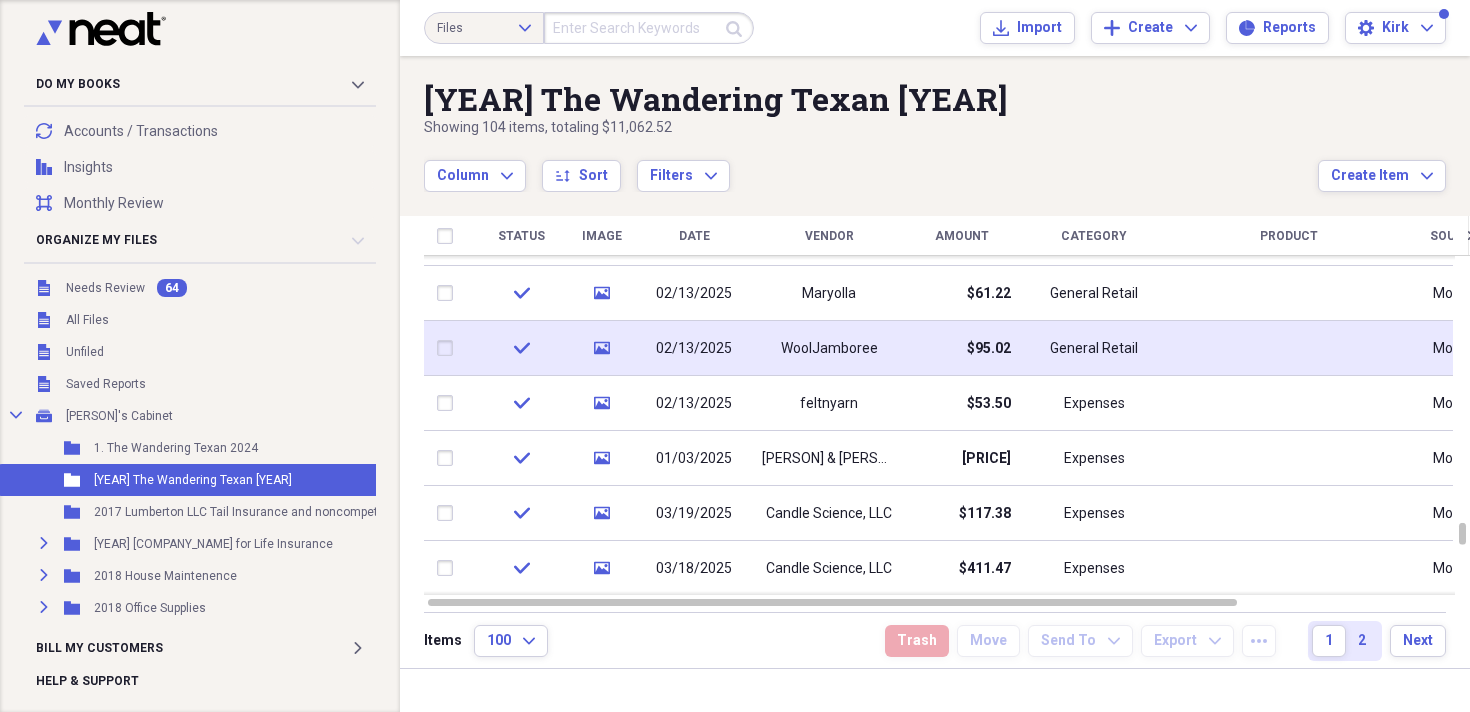 click on "02/13/2025" at bounding box center [694, 349] 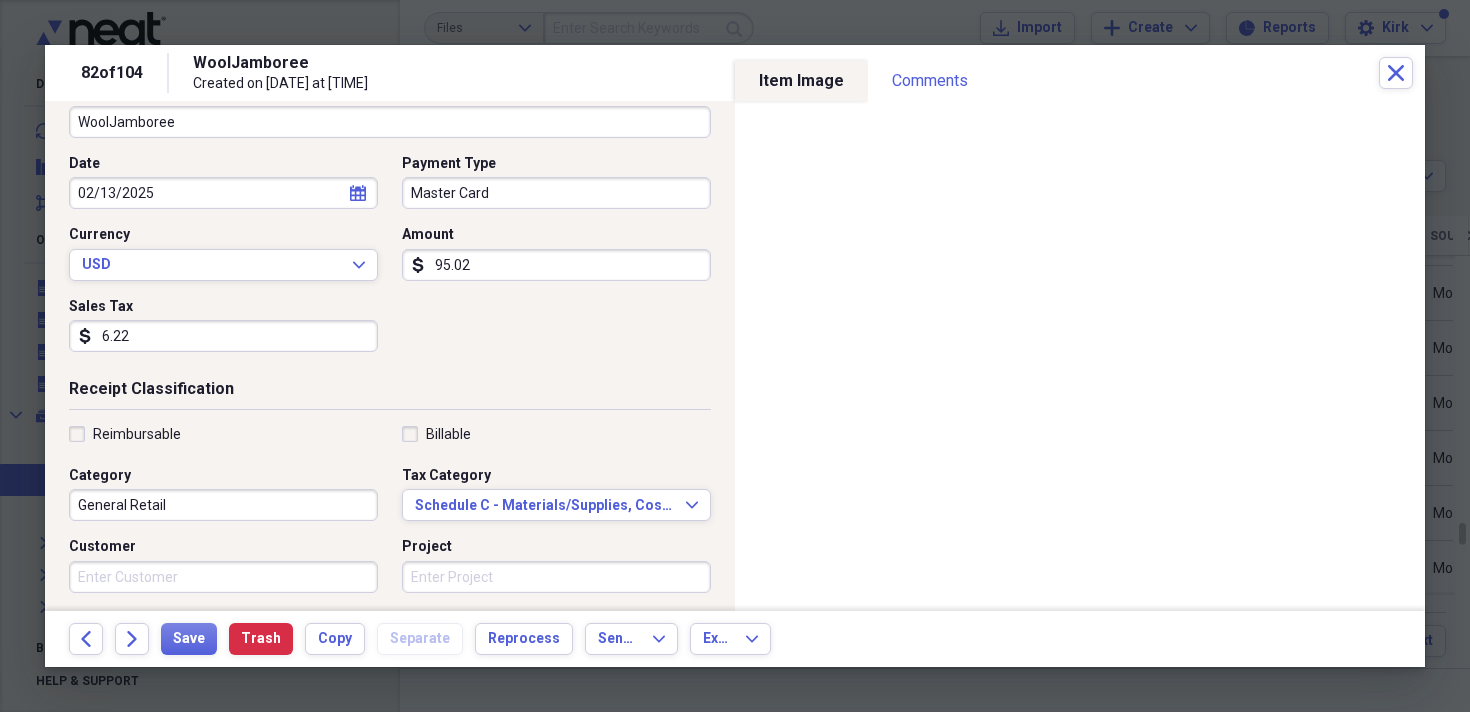 scroll, scrollTop: 169, scrollLeft: 0, axis: vertical 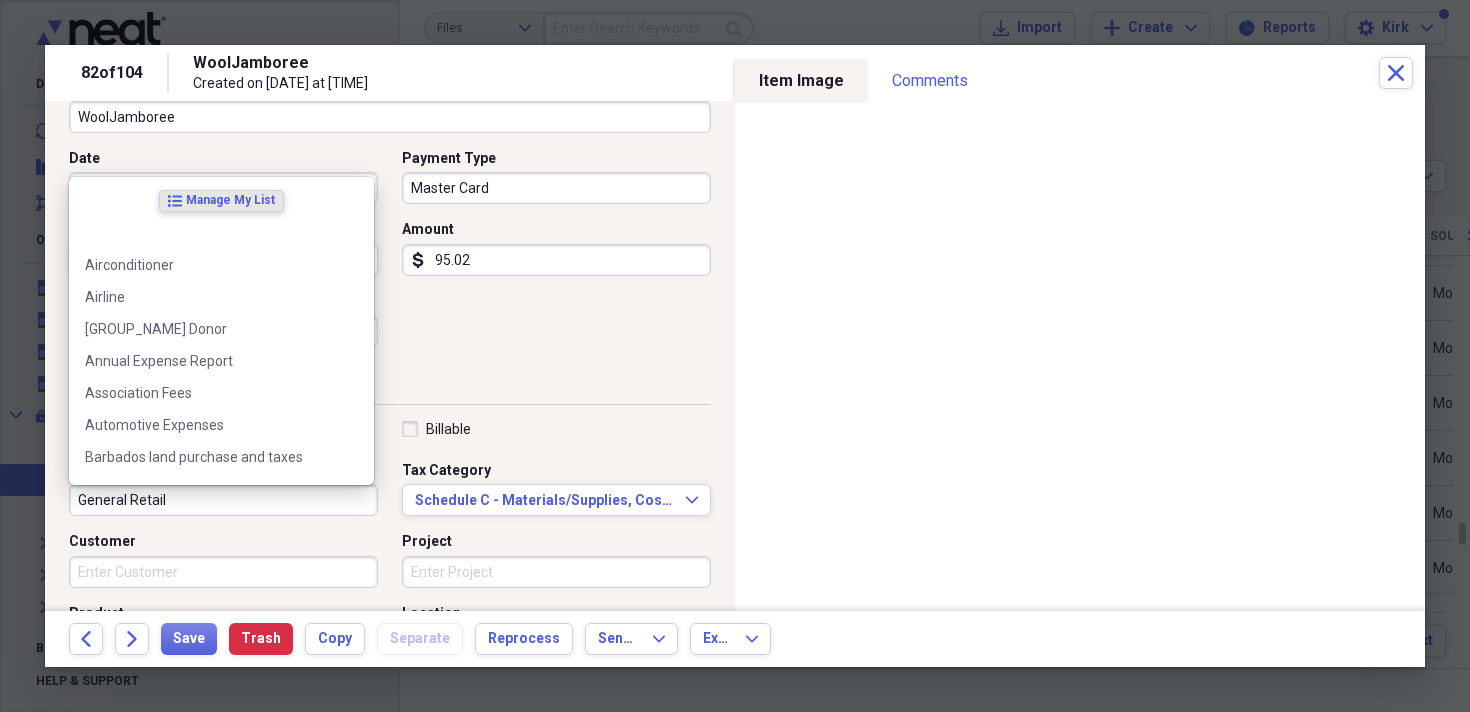 click on "General Retail" at bounding box center (223, 500) 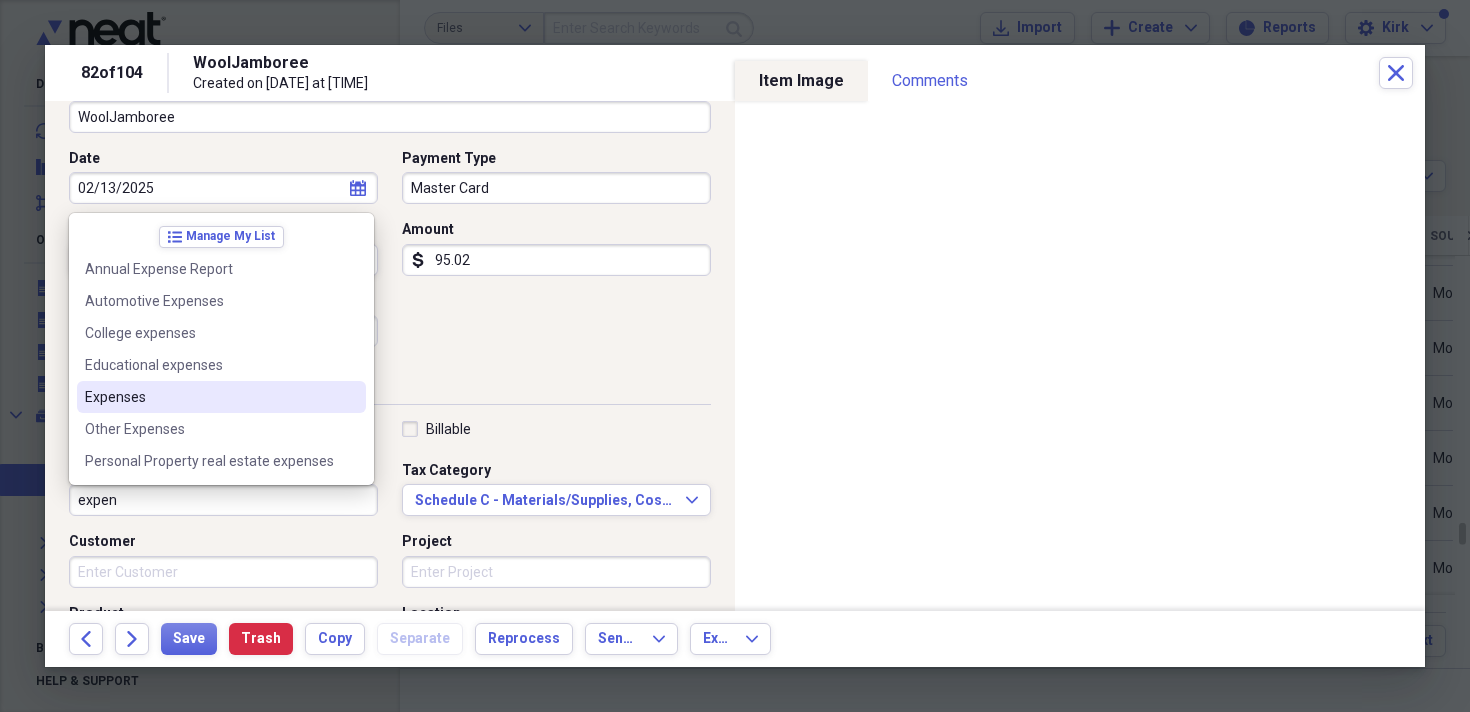 click on "Expenses" at bounding box center (209, 397) 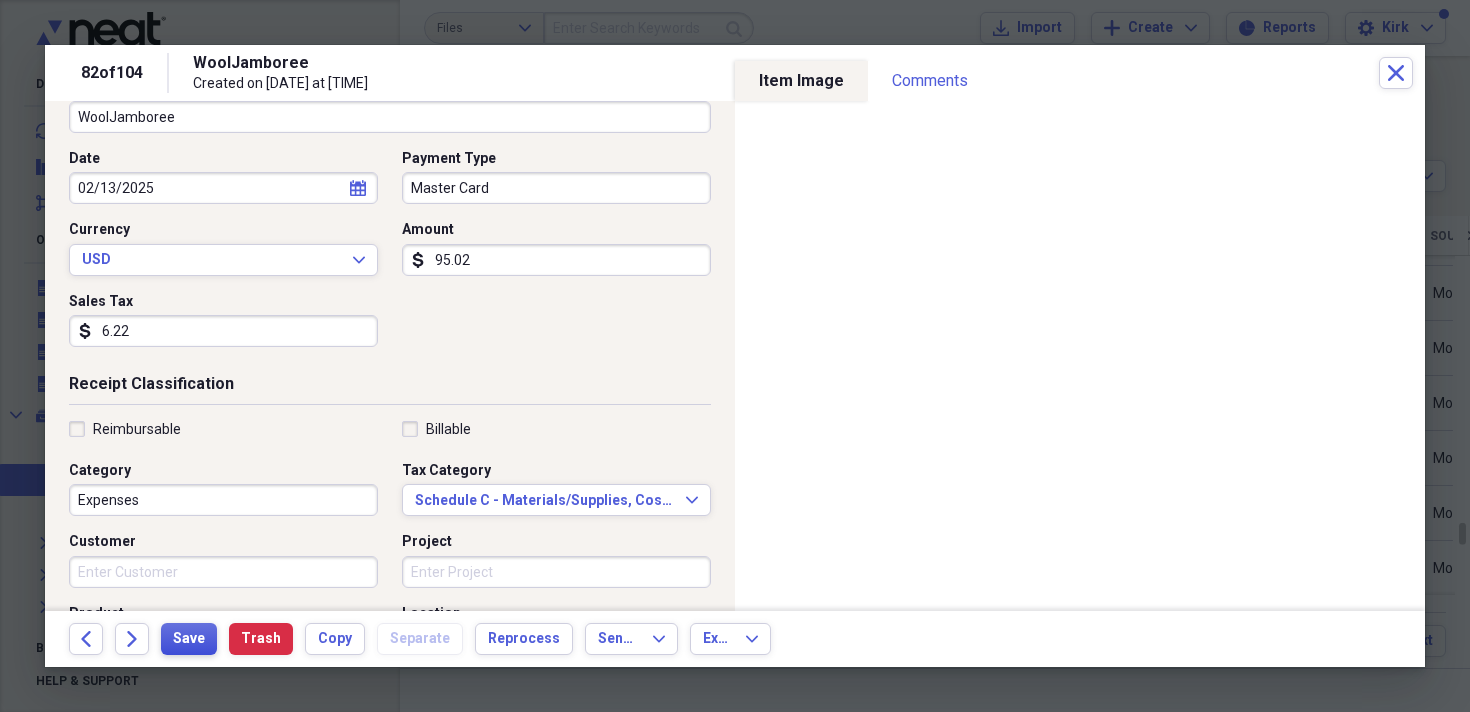 click on "Save" at bounding box center [189, 639] 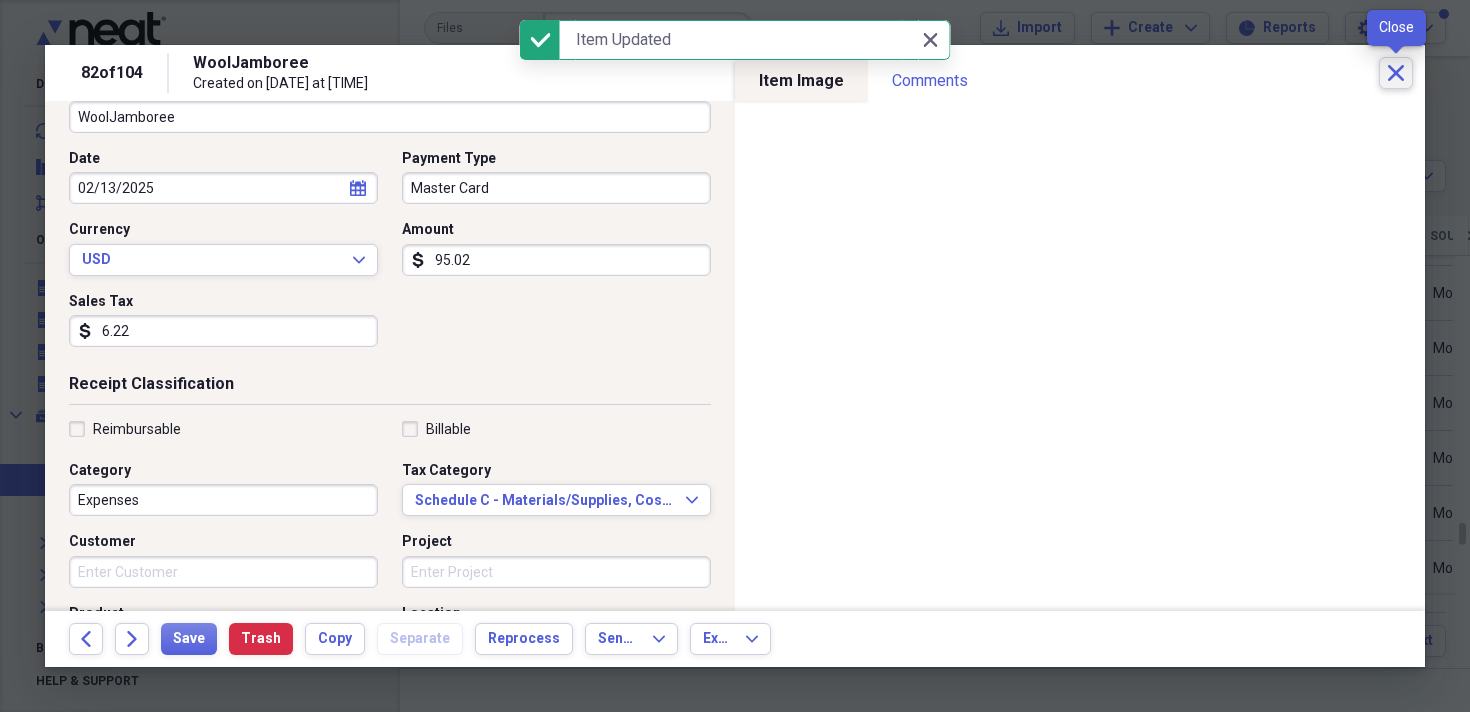 click 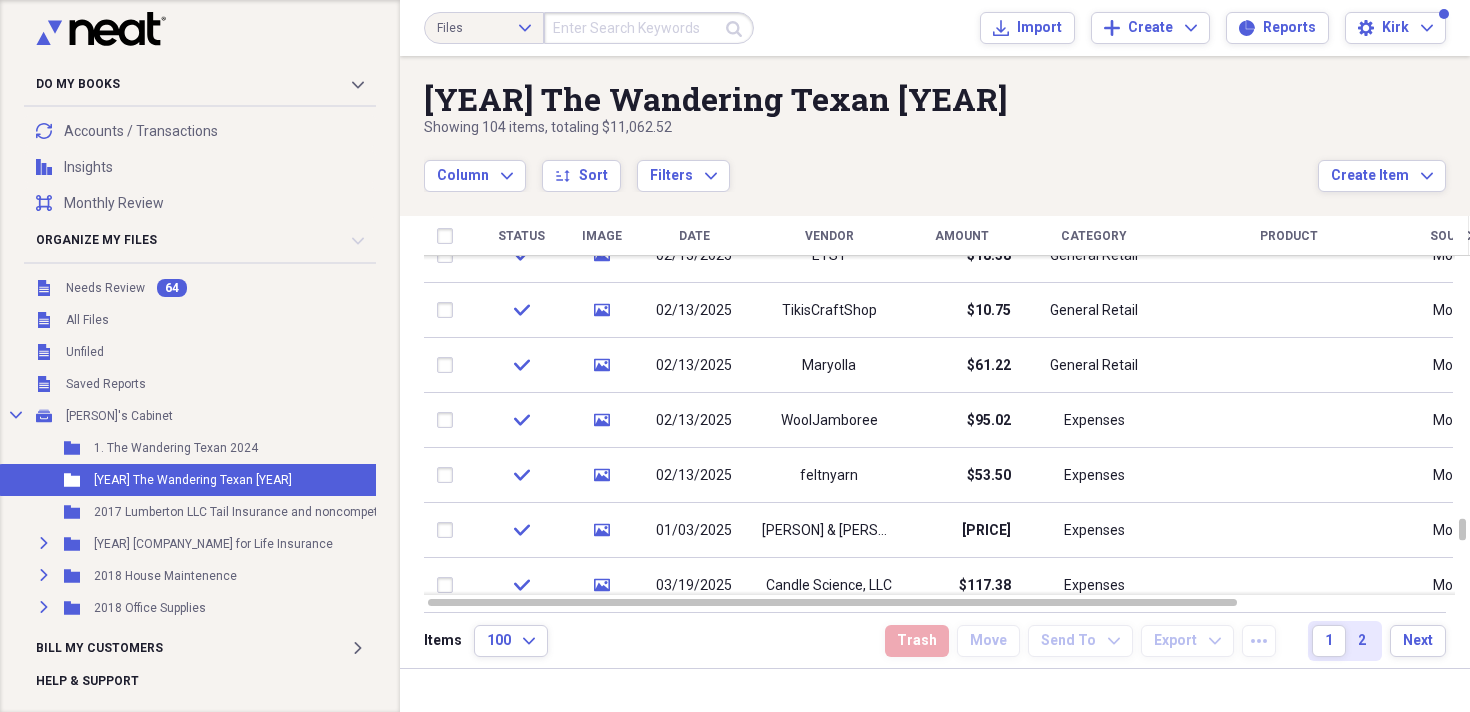 click on "02/13/2025" at bounding box center [694, 365] 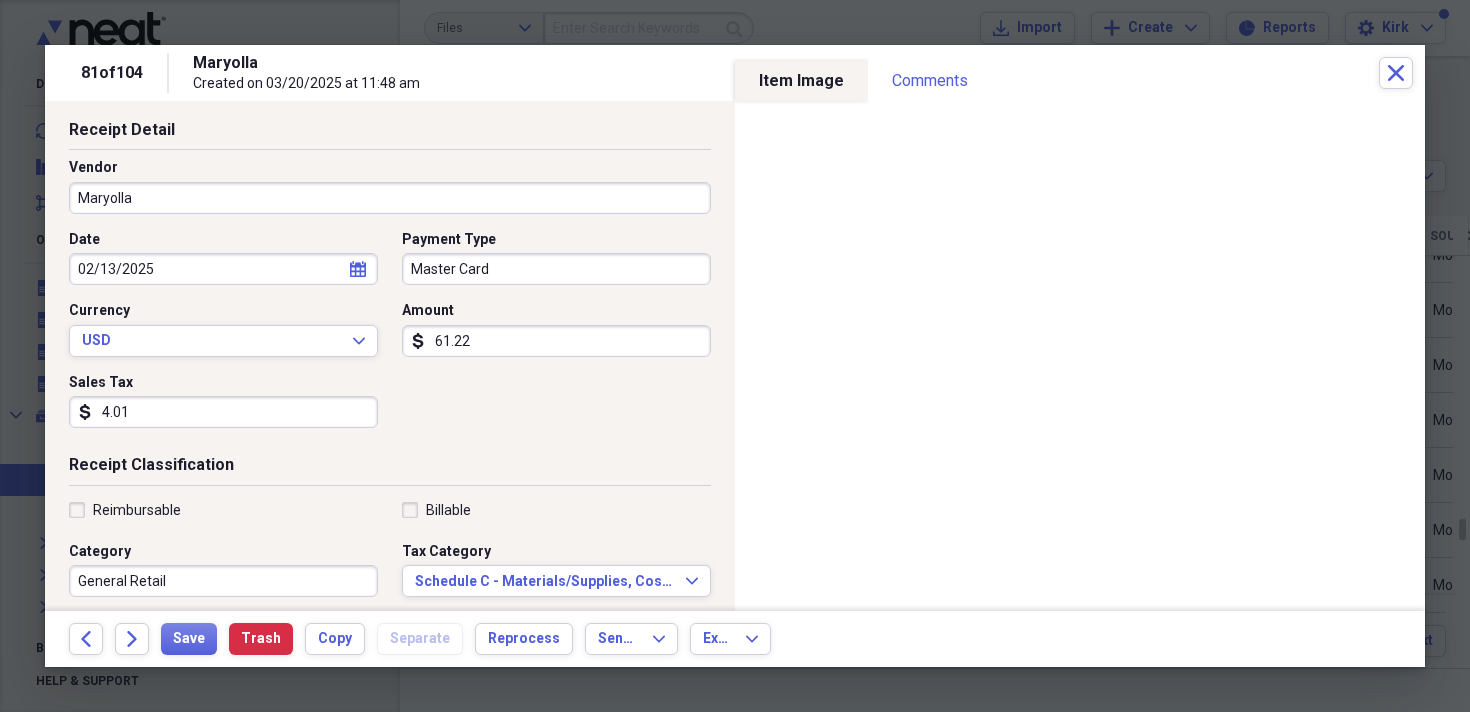scroll, scrollTop: 91, scrollLeft: 0, axis: vertical 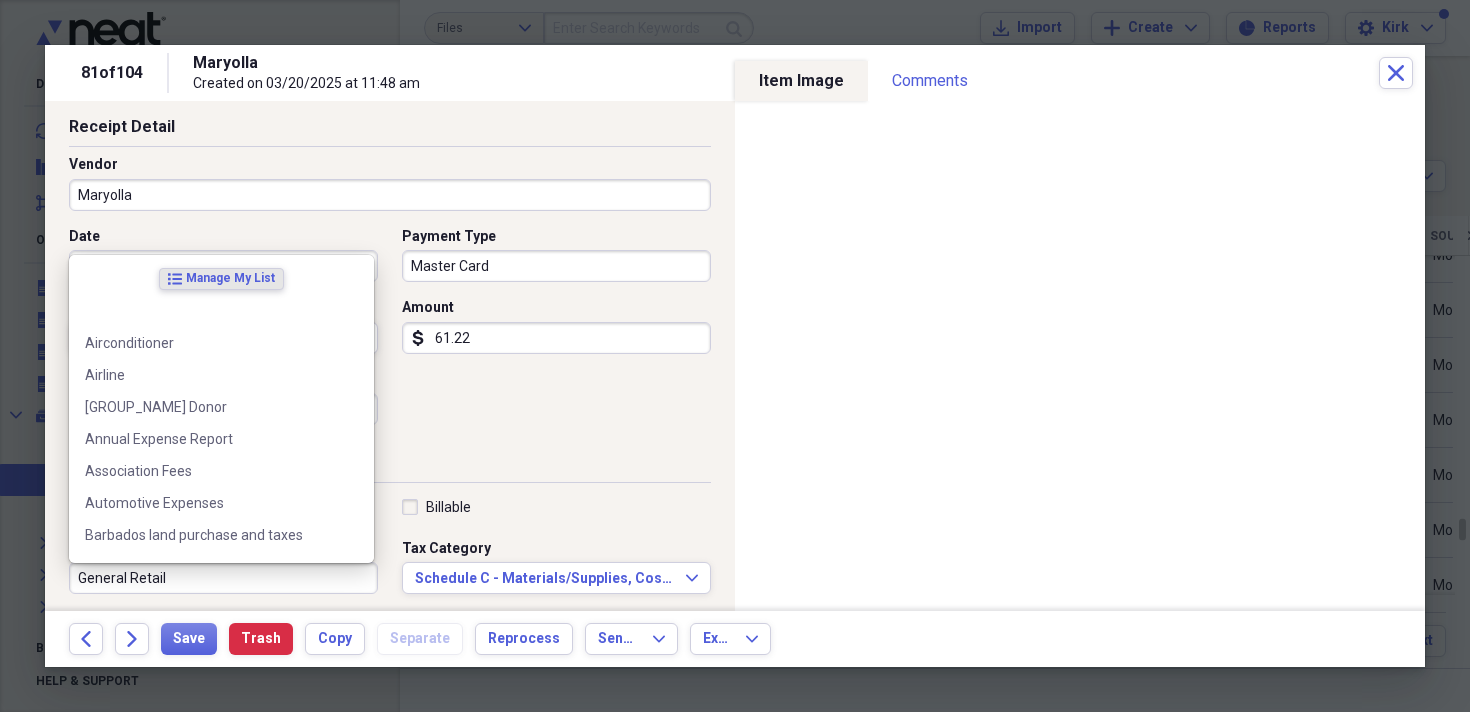 click on "General Retail" at bounding box center [223, 578] 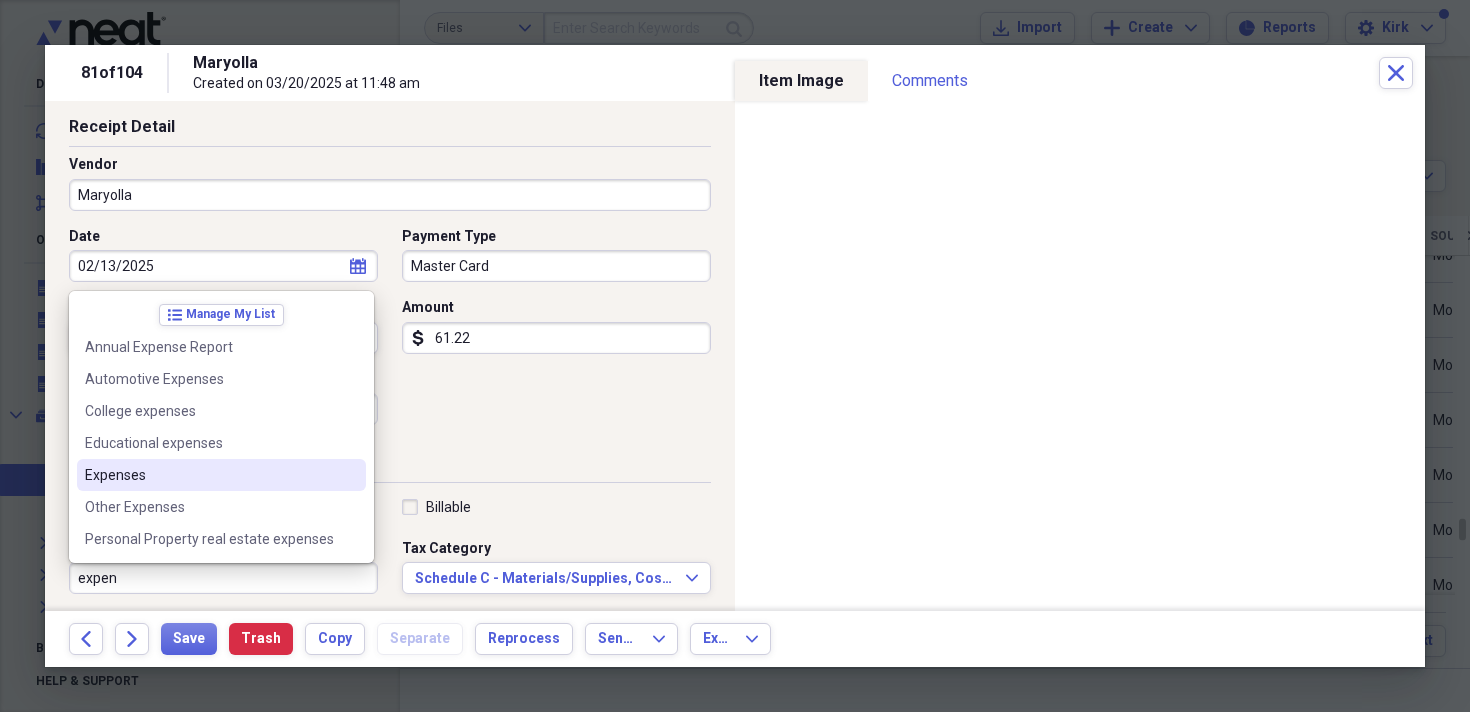 click on "Expenses" at bounding box center (221, 475) 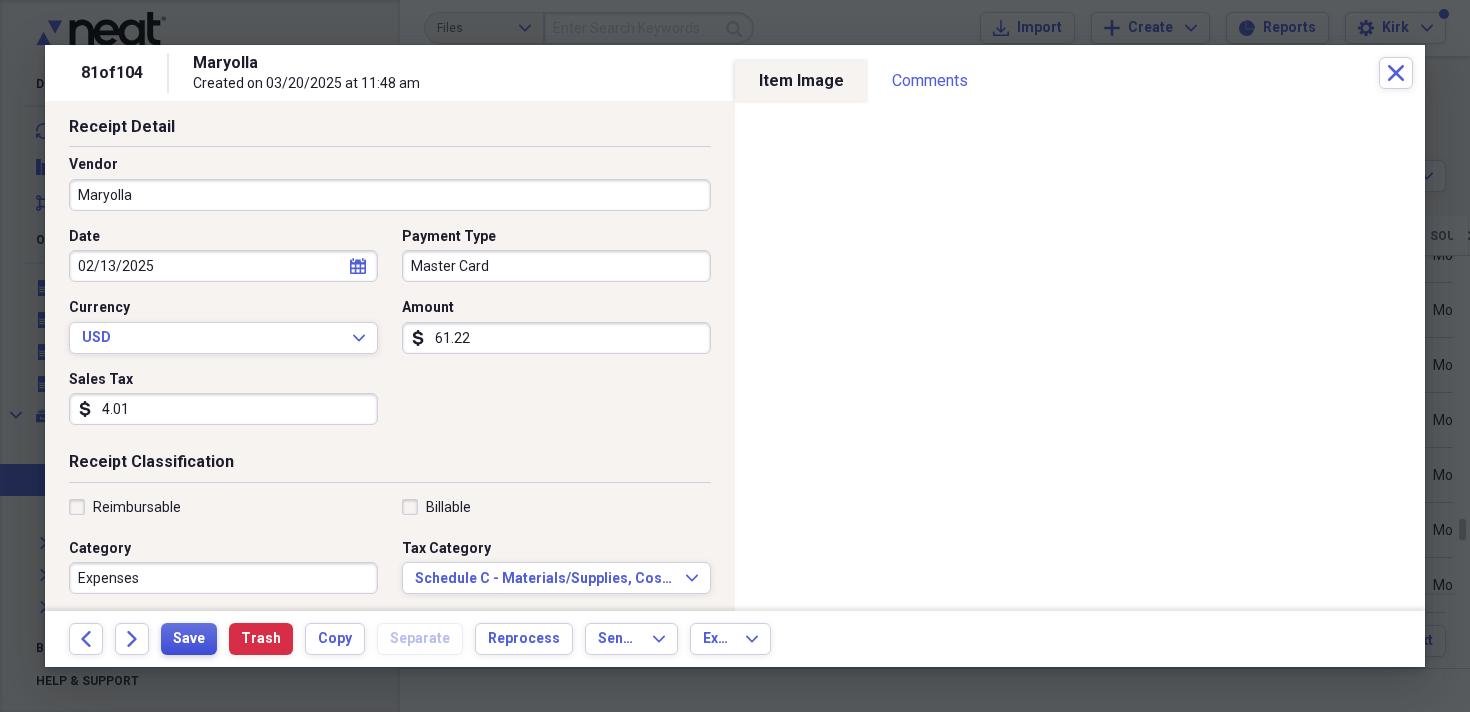 click on "Save" at bounding box center (189, 639) 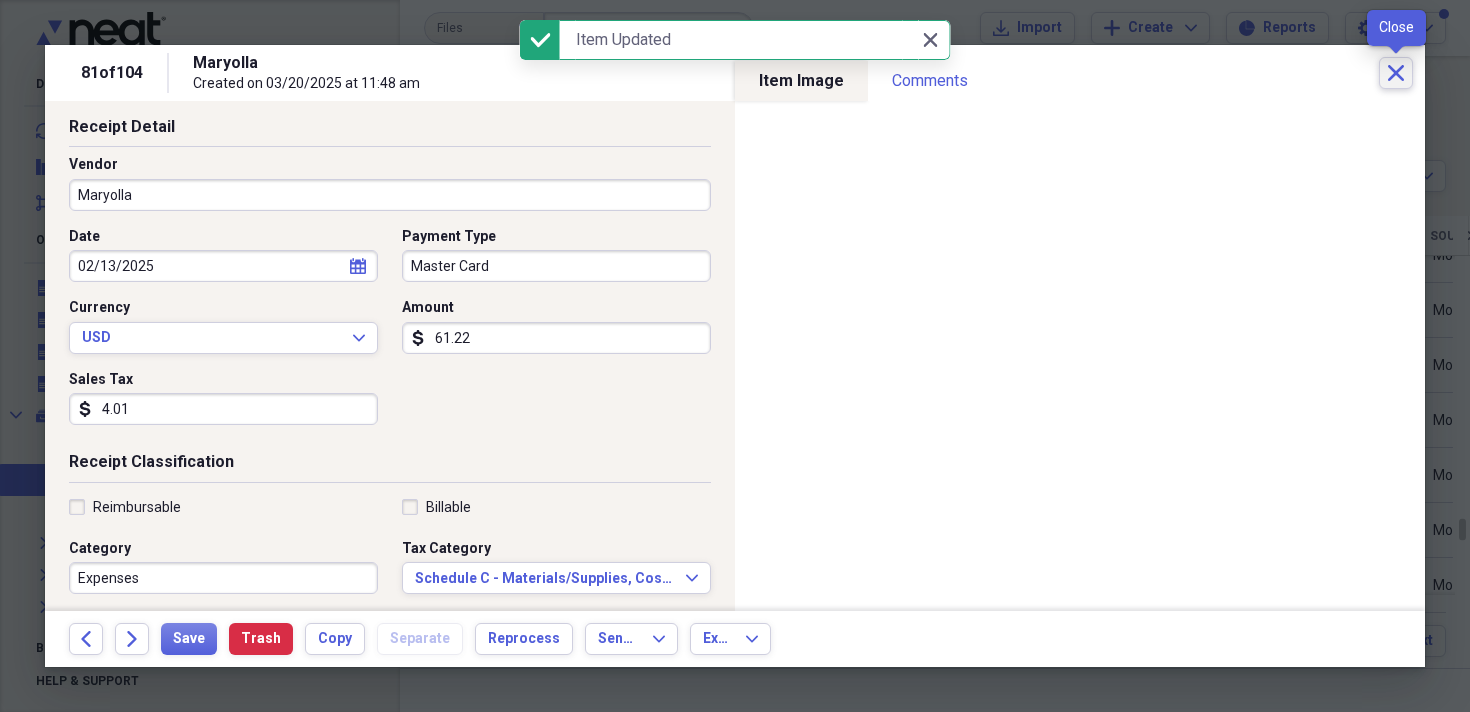 click 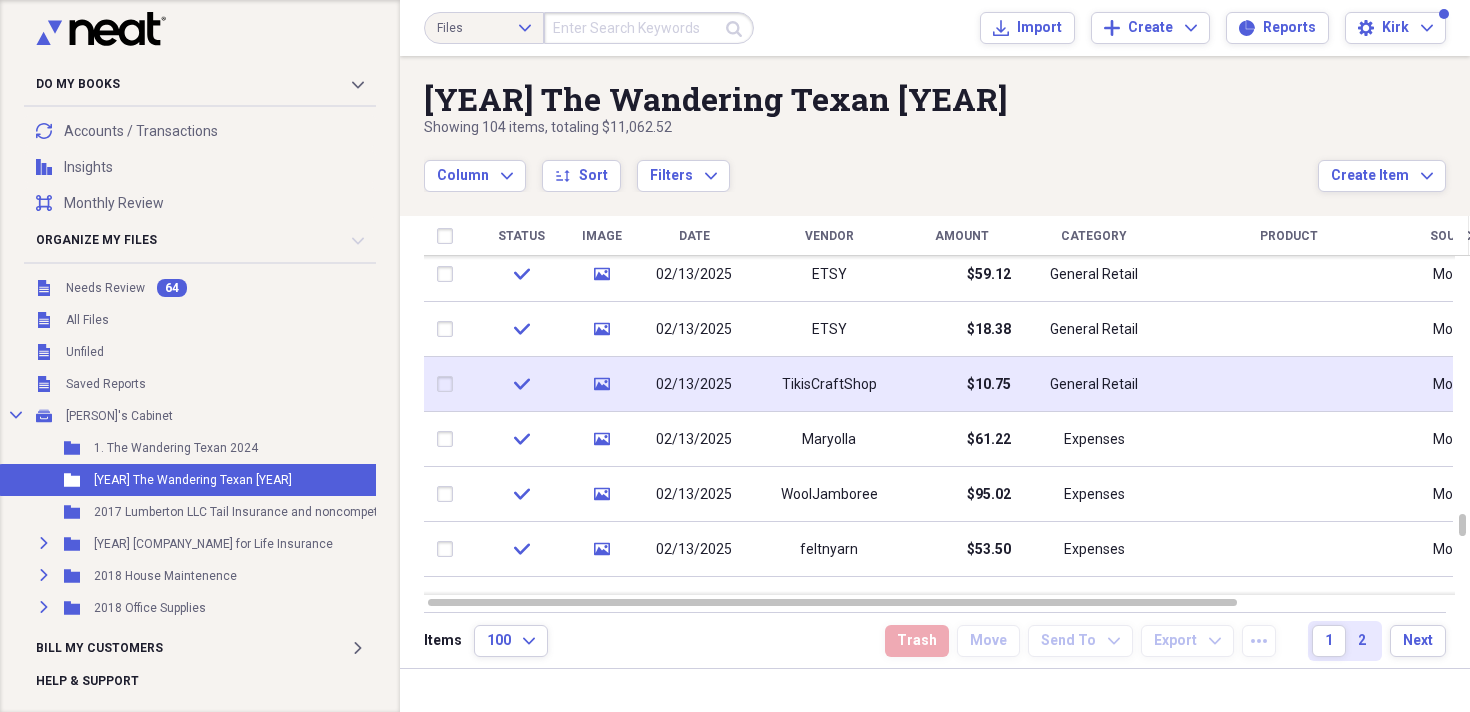 click on "02/13/2025" at bounding box center [694, 385] 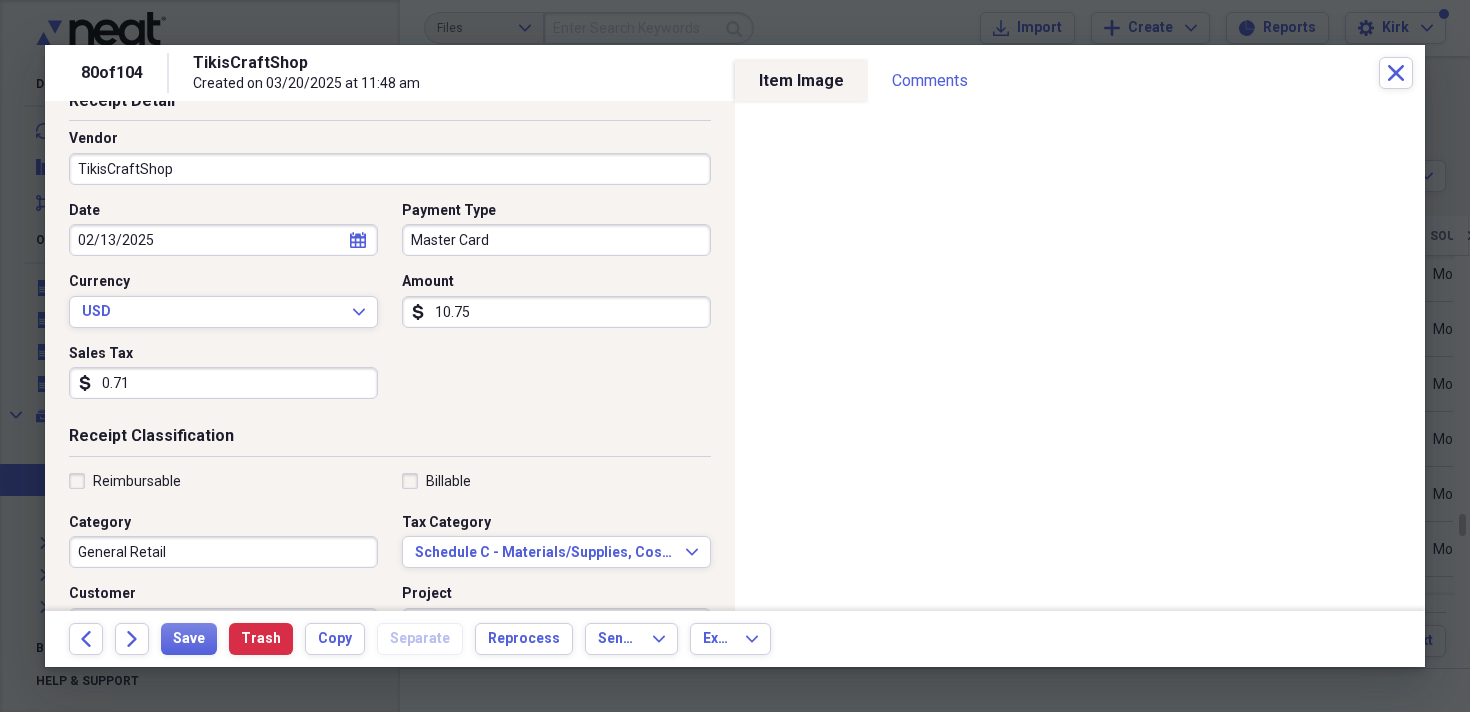 scroll, scrollTop: 120, scrollLeft: 0, axis: vertical 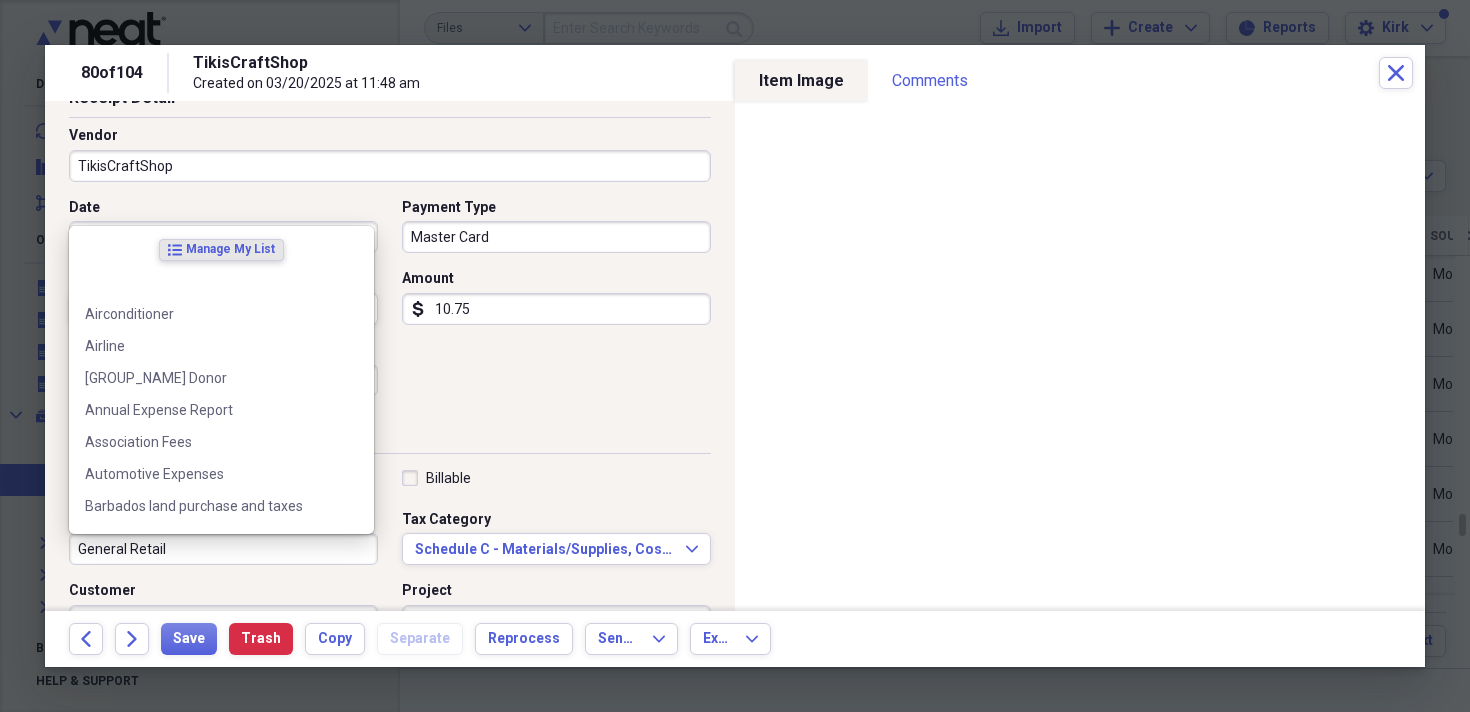 click on "General Retail" at bounding box center (223, 549) 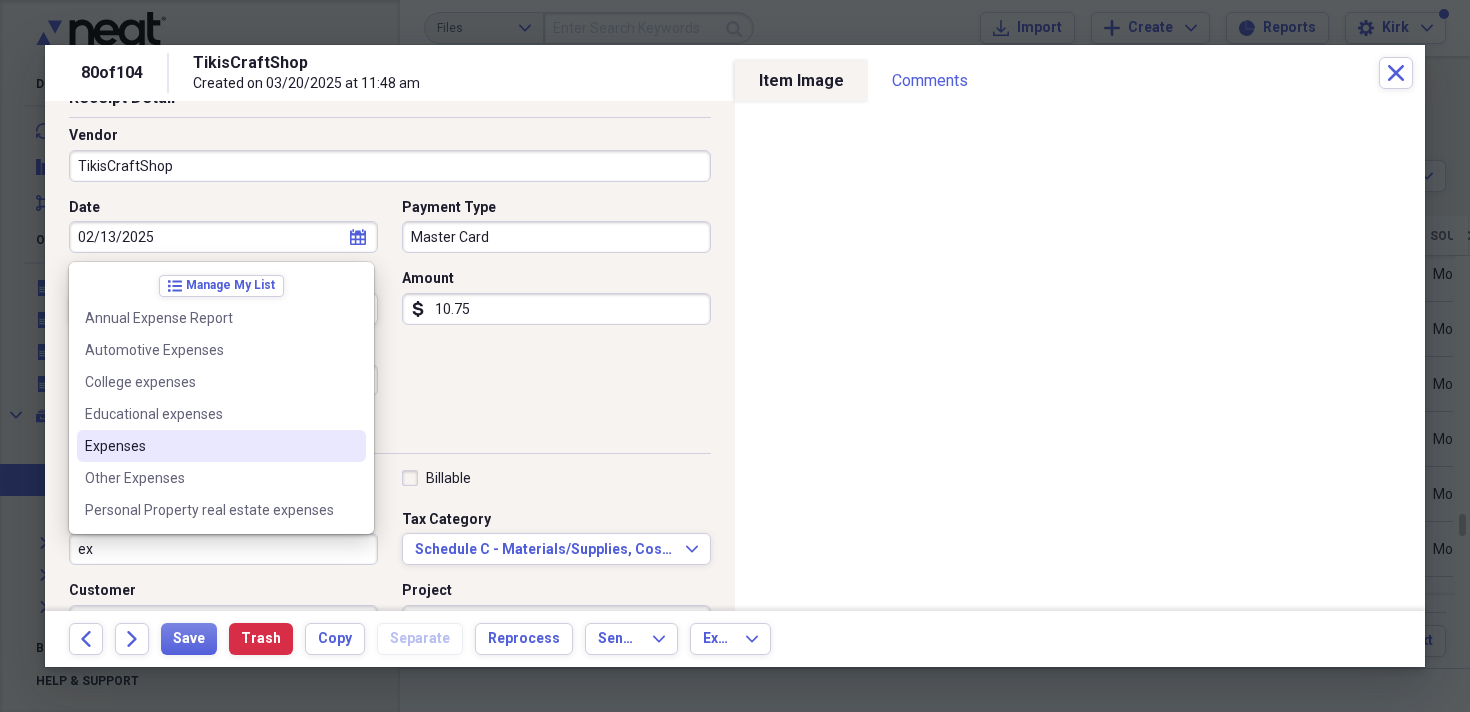 click on "Expenses" at bounding box center (209, 446) 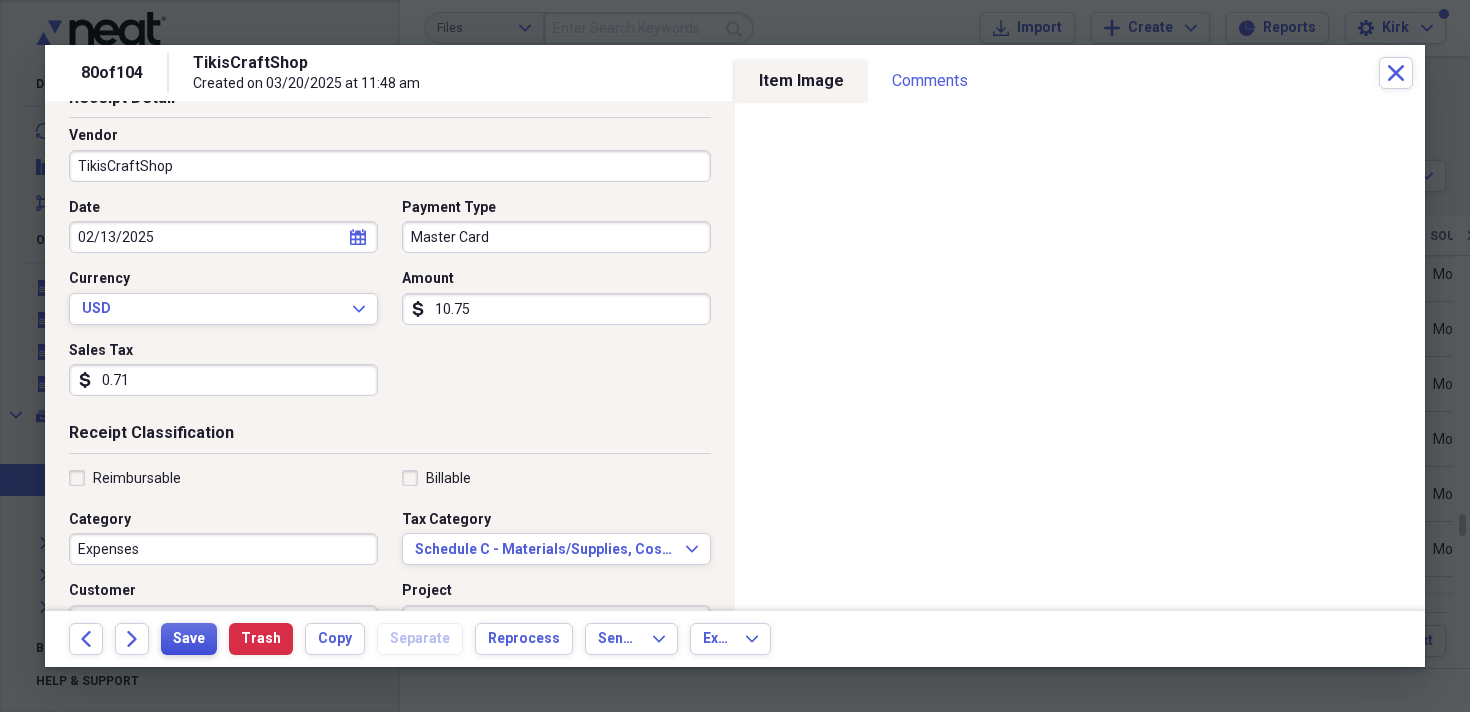 click on "Save" at bounding box center (189, 639) 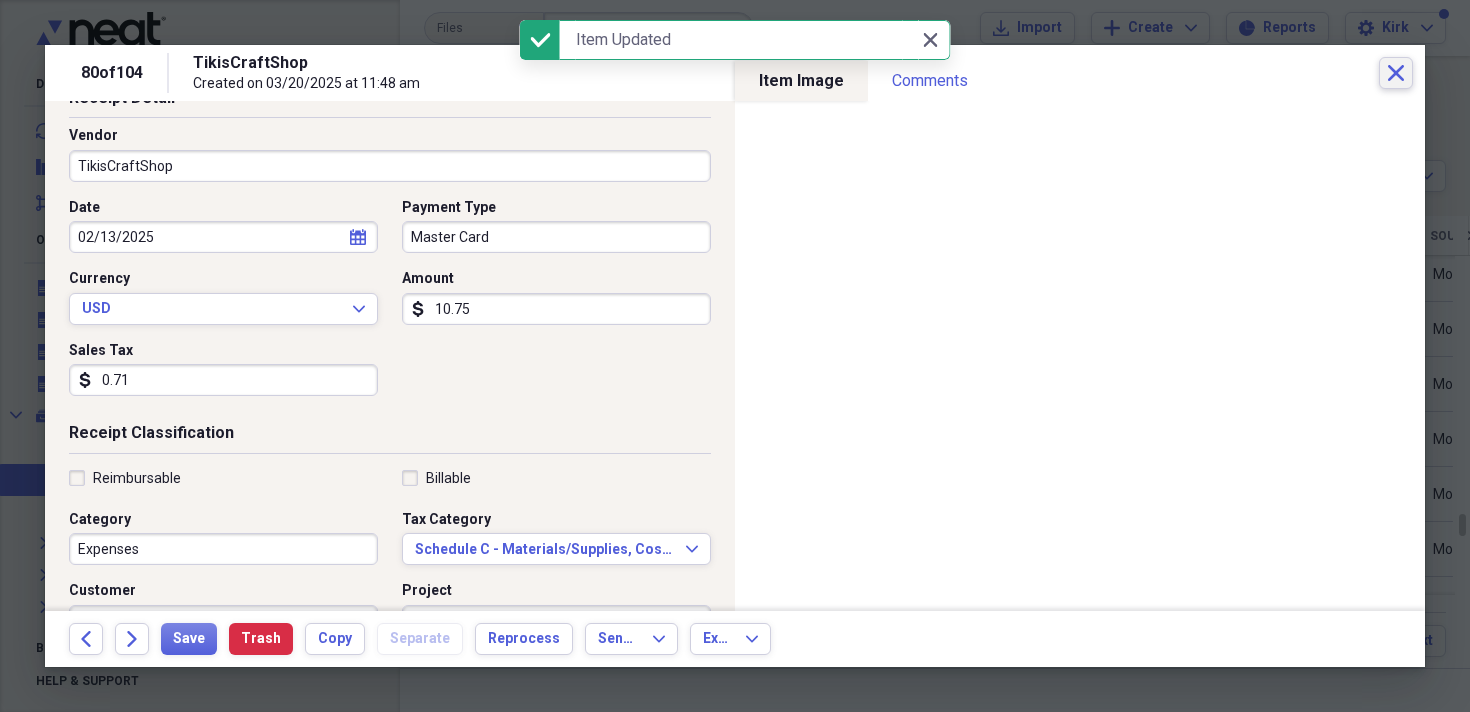 click 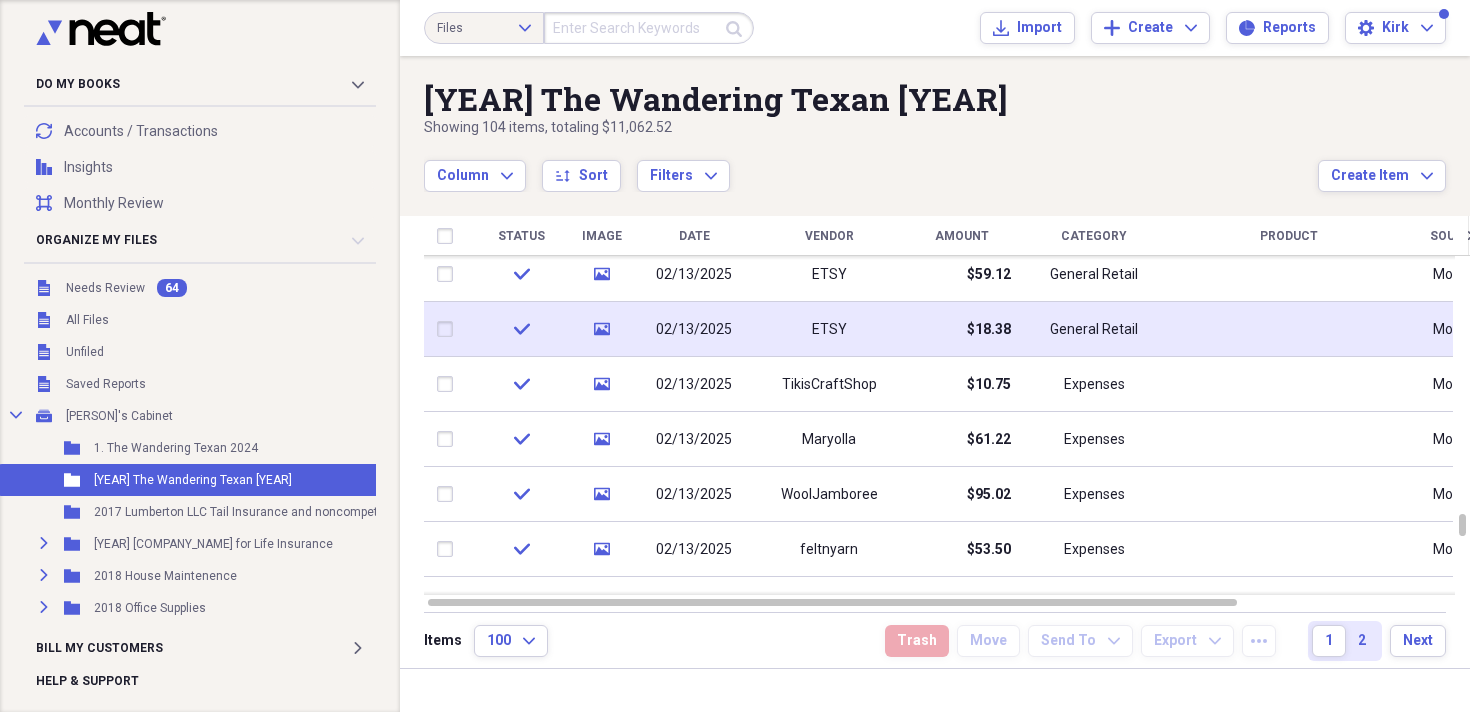 click on "02/13/2025" at bounding box center [694, 330] 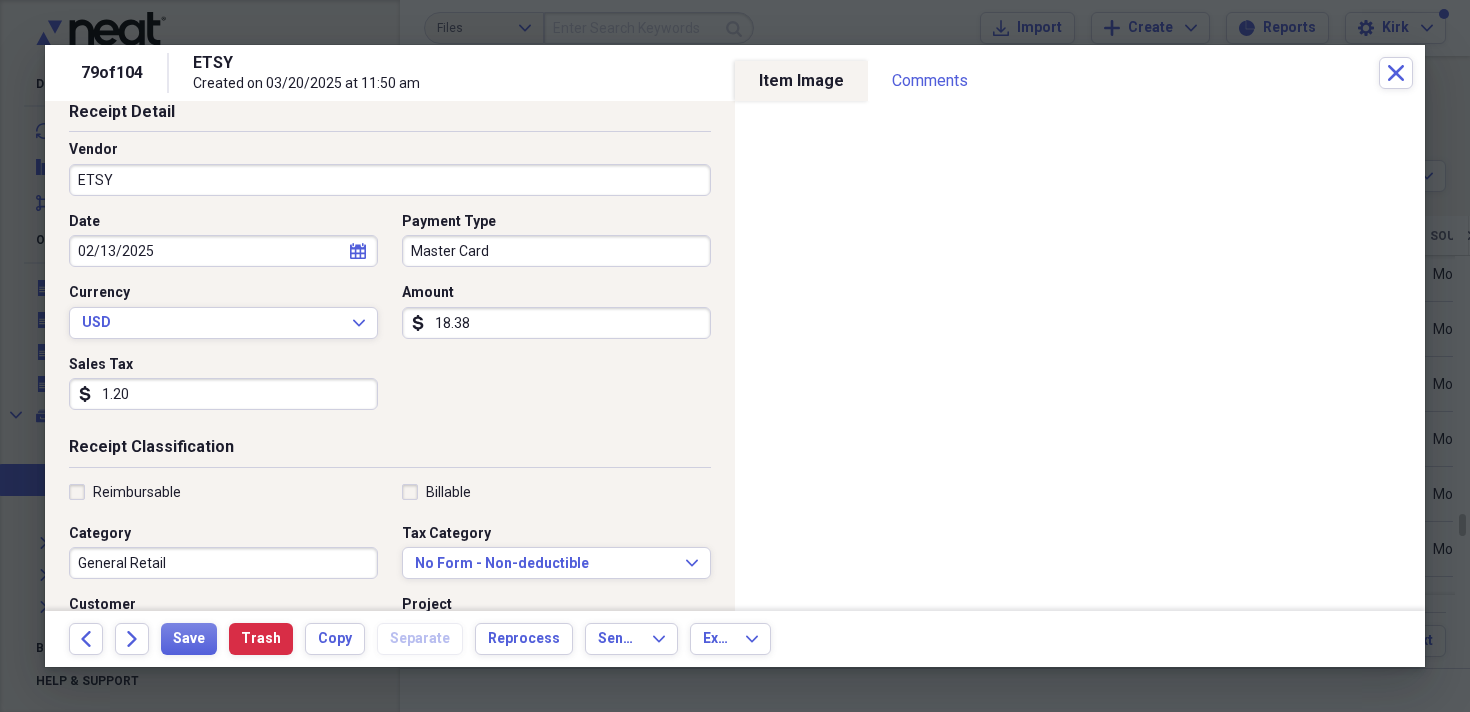 scroll, scrollTop: 136, scrollLeft: 0, axis: vertical 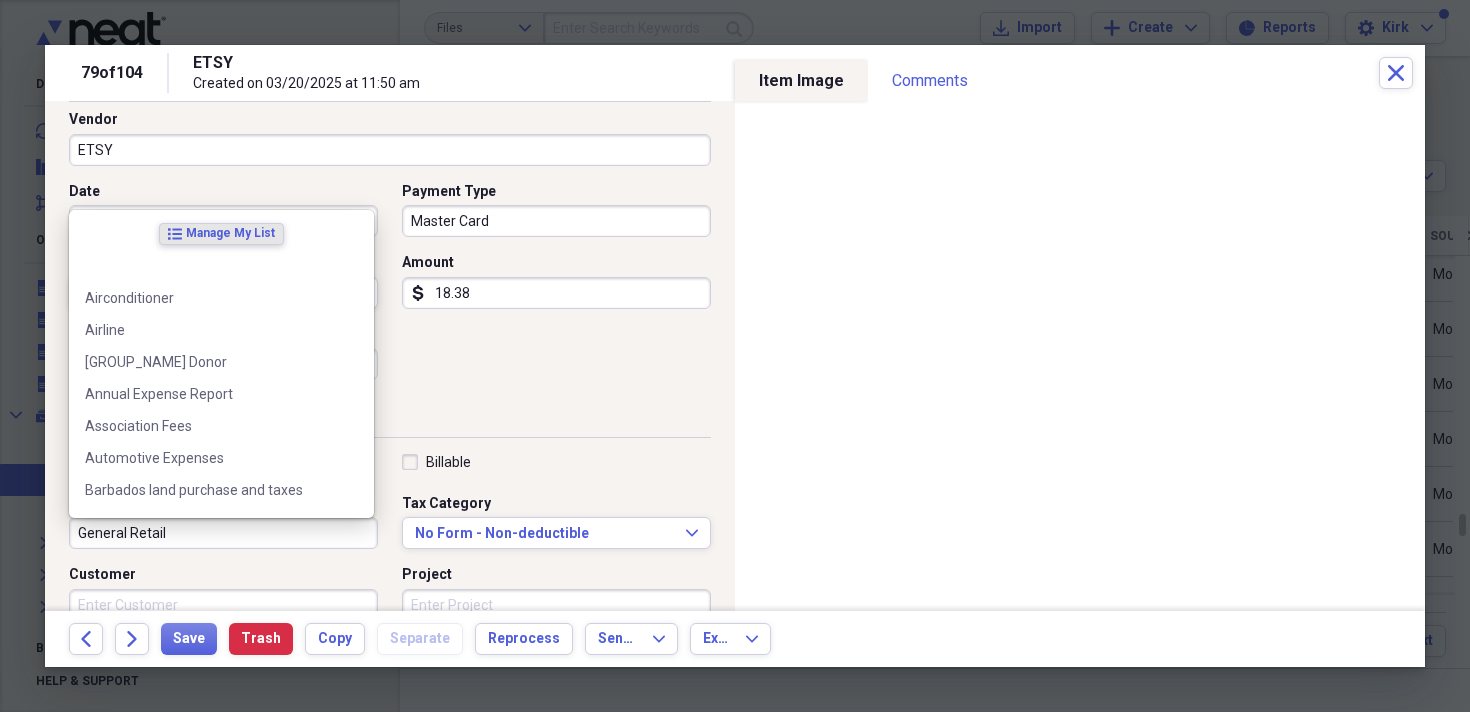 click on "General Retail" at bounding box center [223, 533] 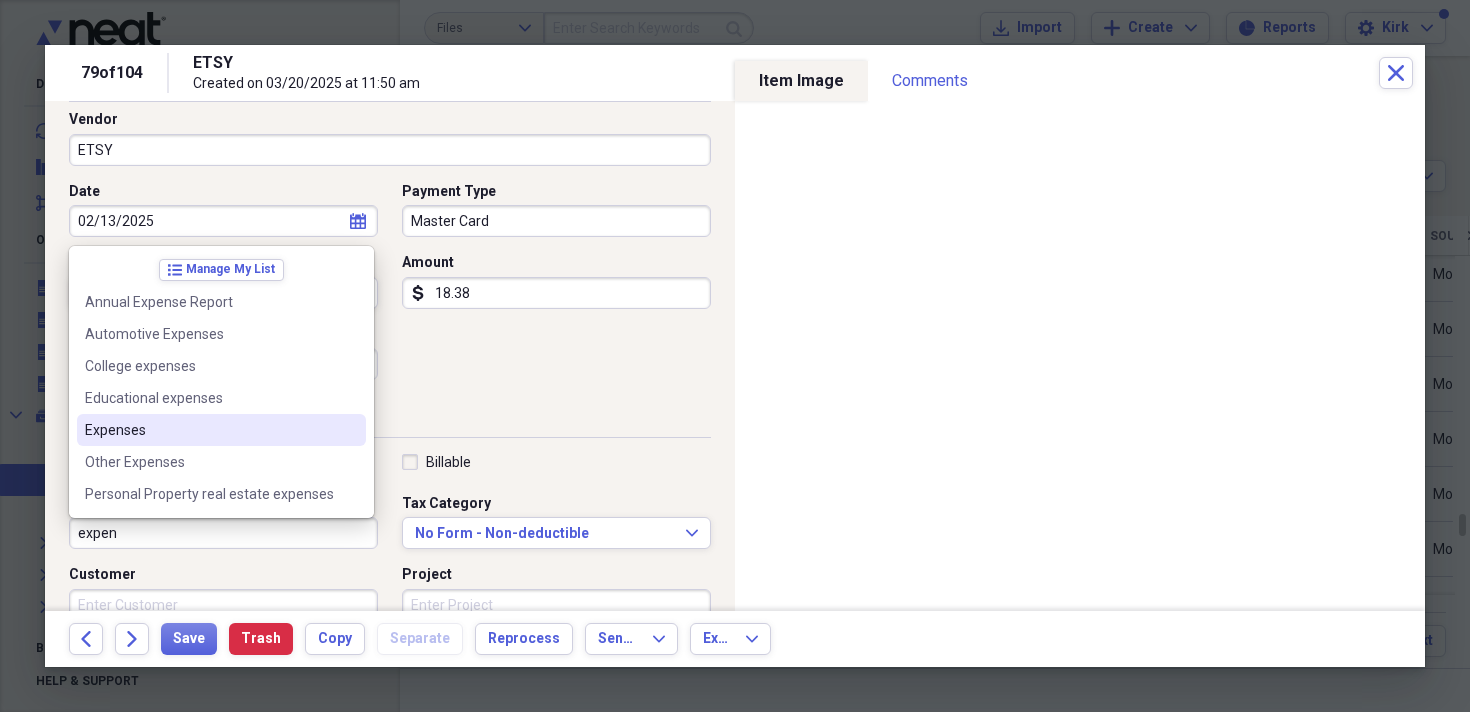 click on "Expenses" at bounding box center [209, 430] 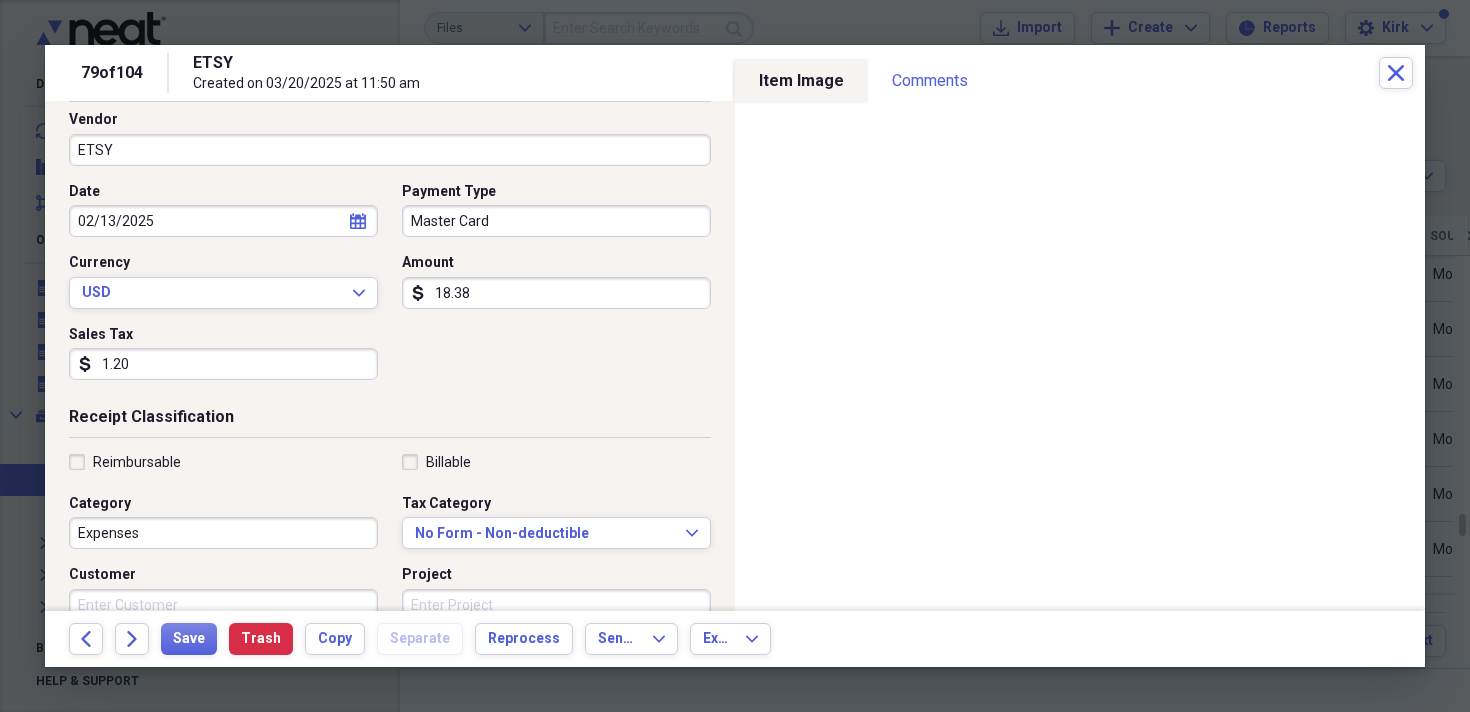 click on "Expenses" at bounding box center [223, 533] 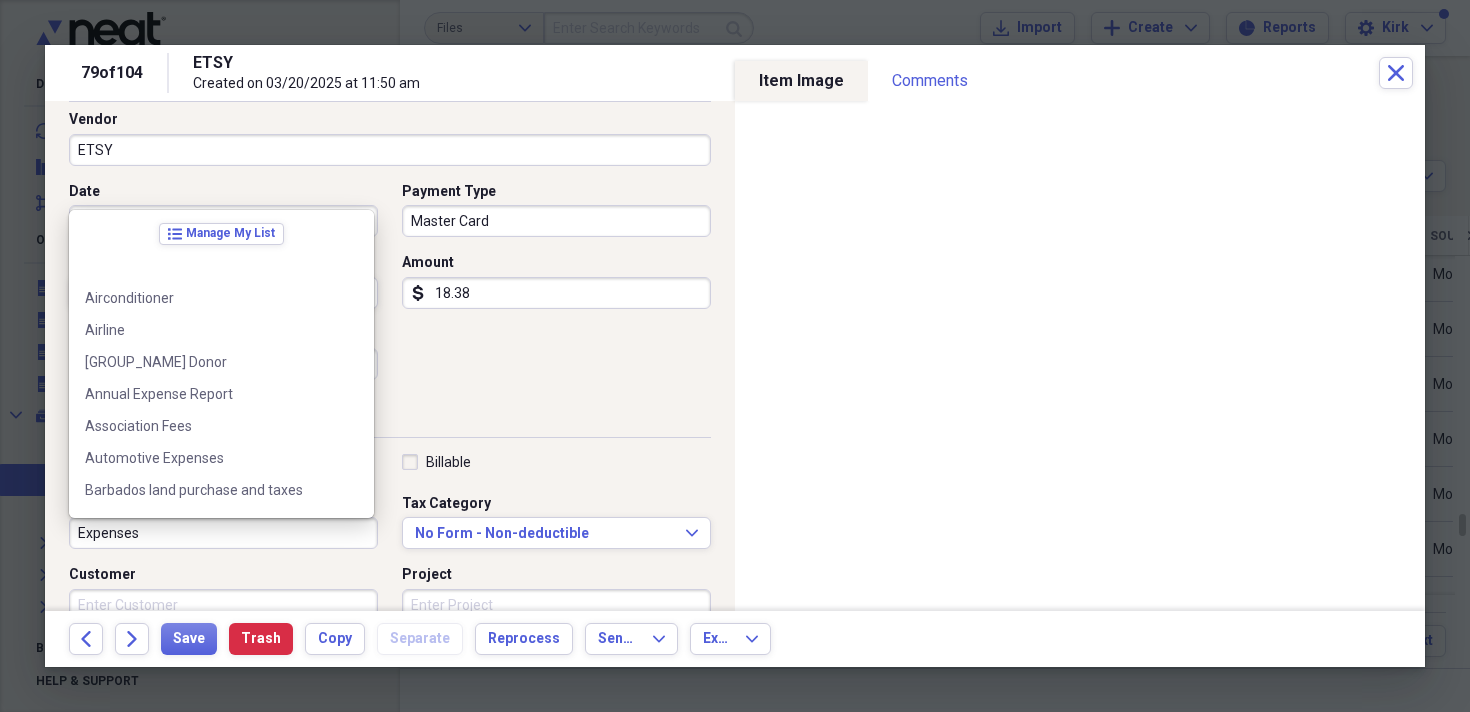 scroll, scrollTop: 636, scrollLeft: 0, axis: vertical 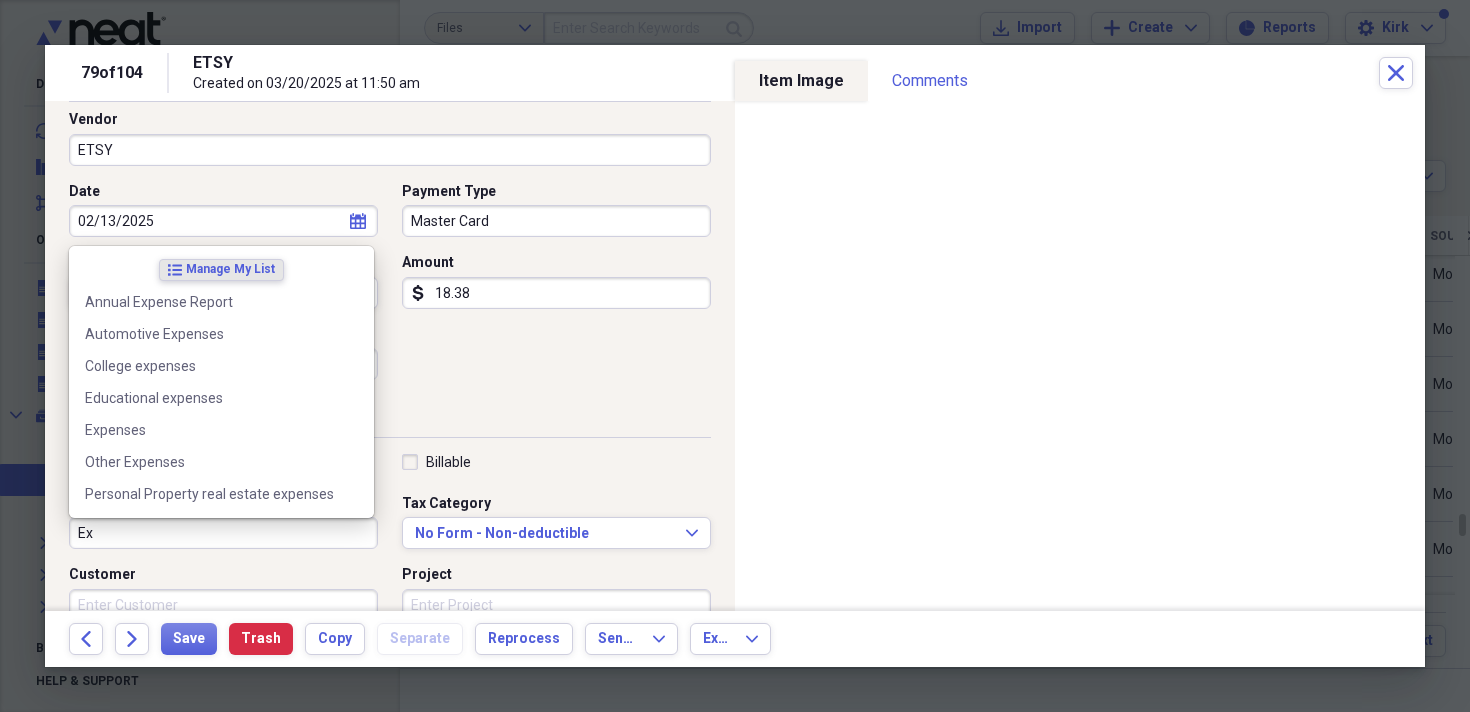 type on "E" 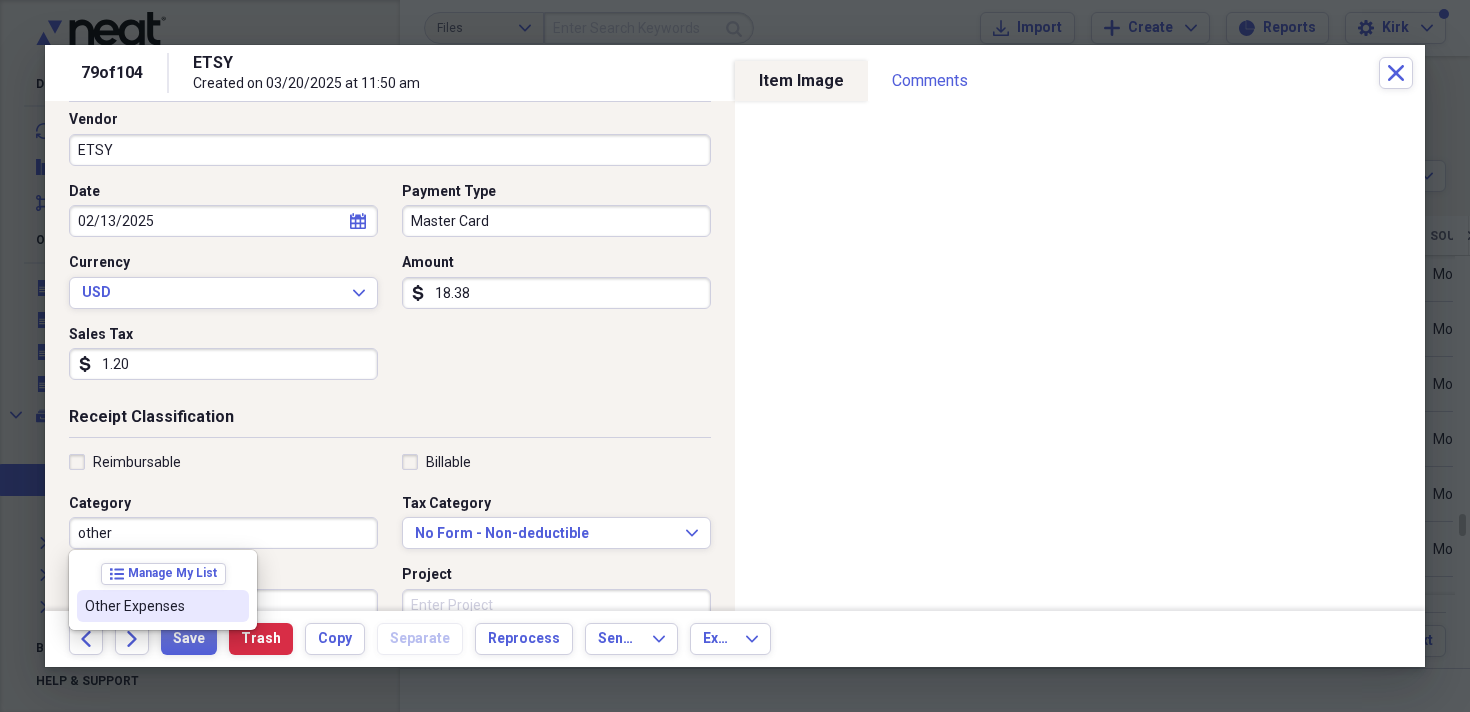 click on "Other Expenses" at bounding box center [151, 606] 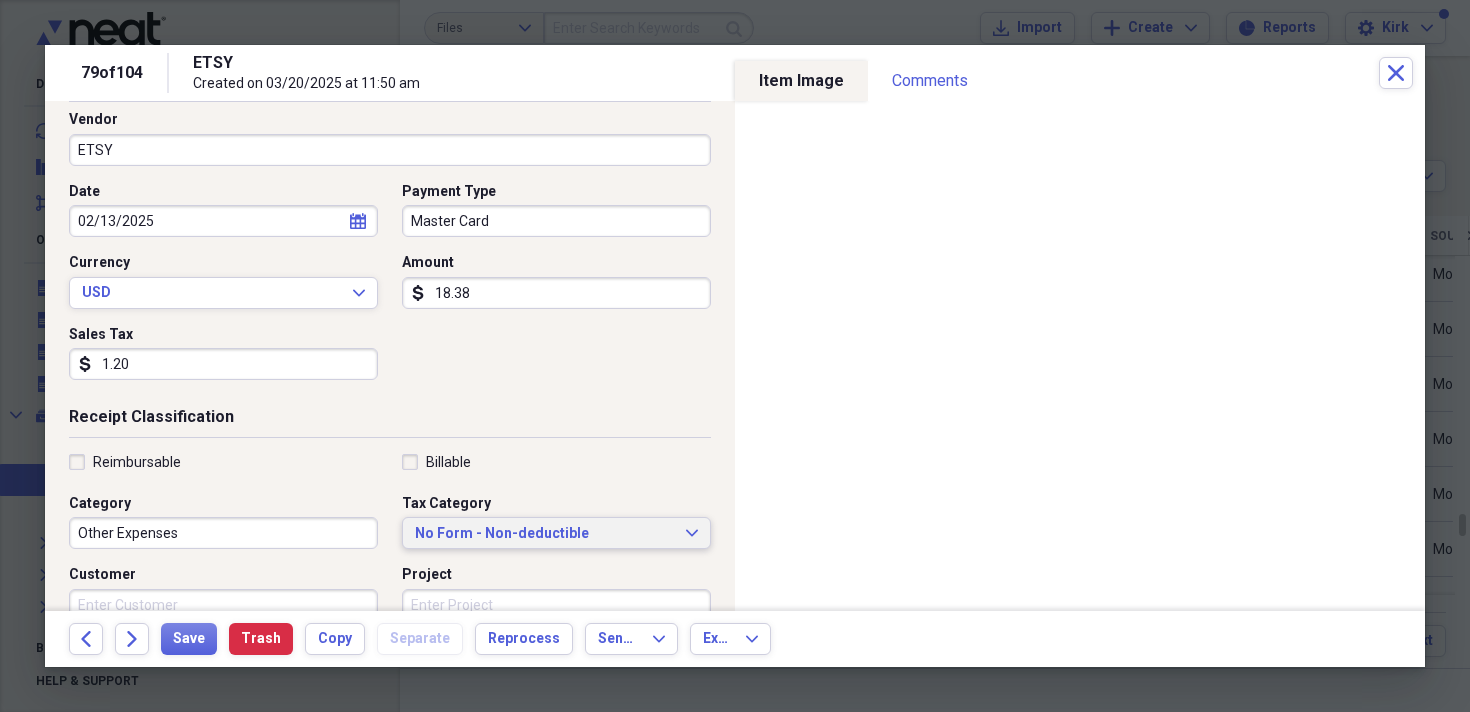click on "No Form - Non-deductible" at bounding box center [544, 534] 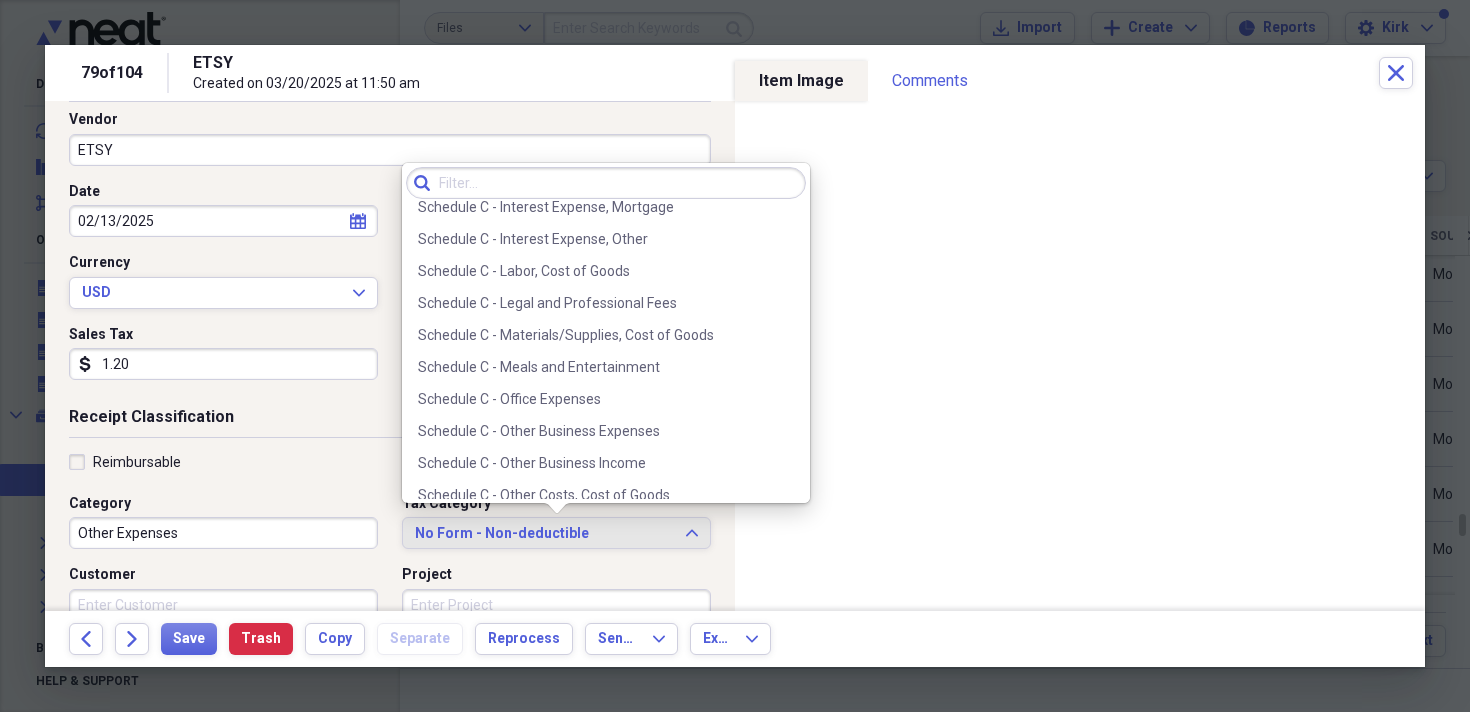 scroll, scrollTop: 3857, scrollLeft: 0, axis: vertical 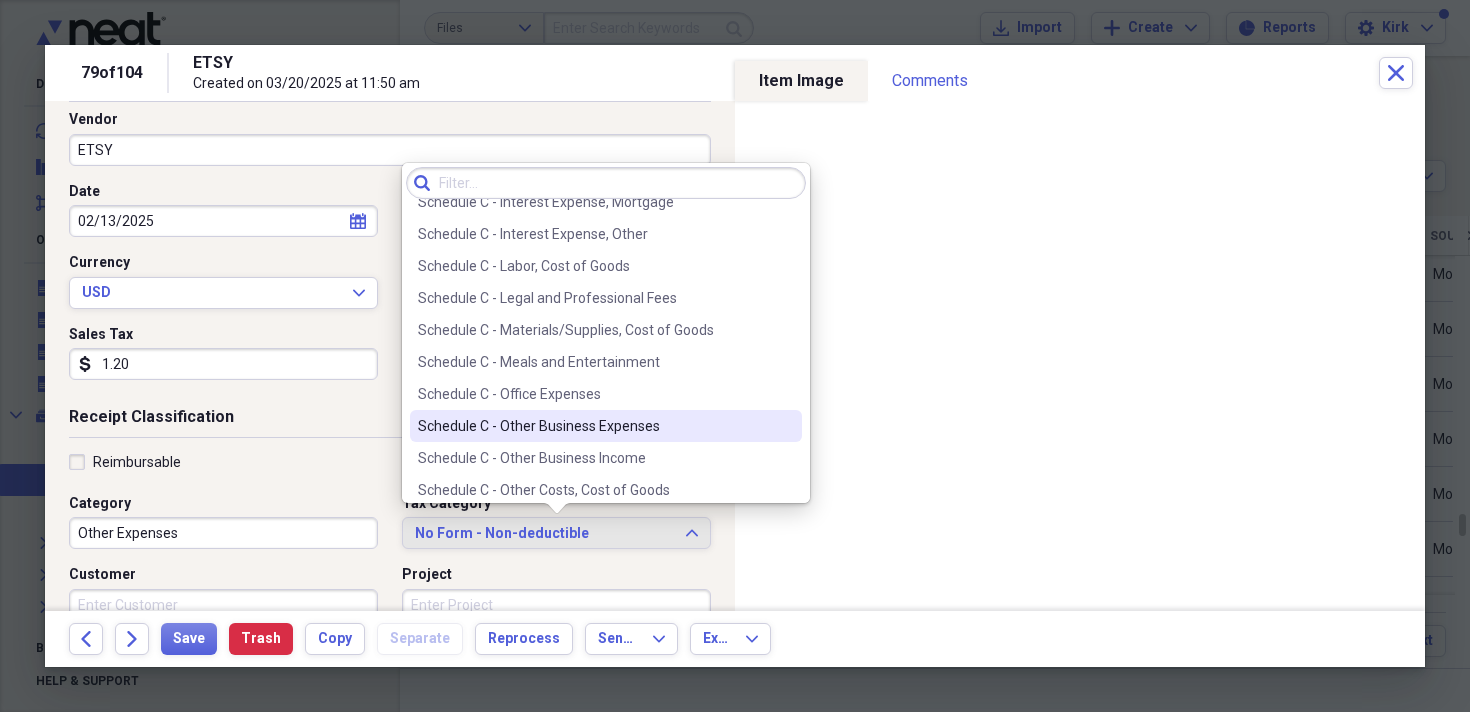 click on "Schedule C - Other Business Expenses" at bounding box center [606, 426] 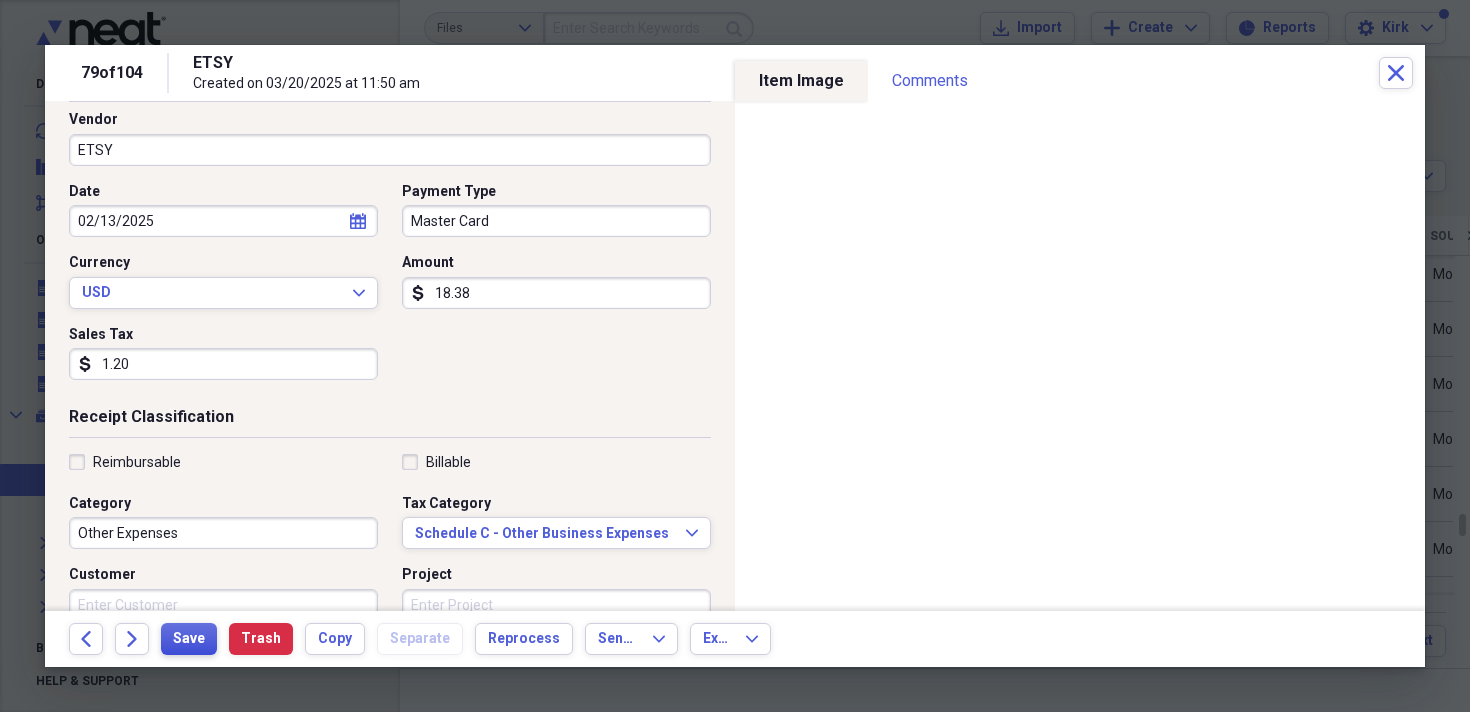 click on "Save" at bounding box center [189, 639] 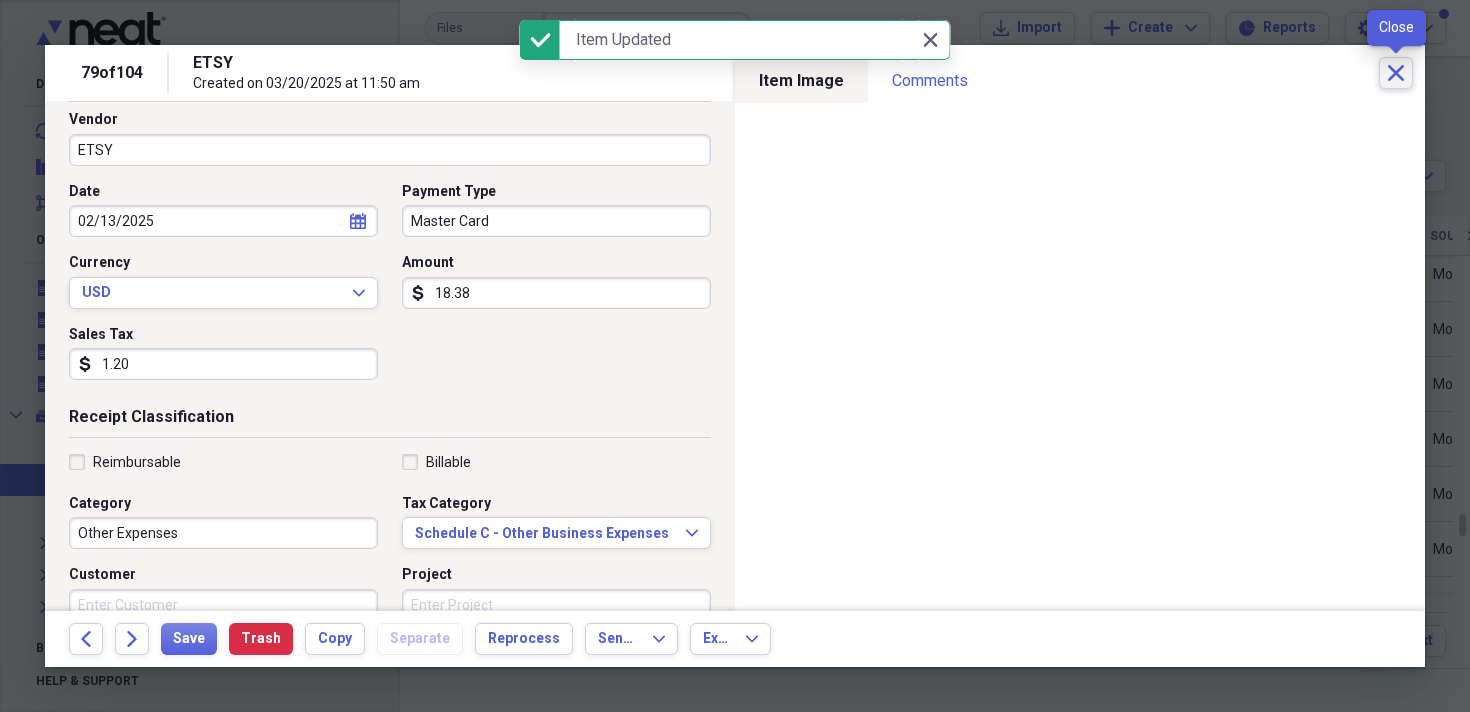 click on "Close" 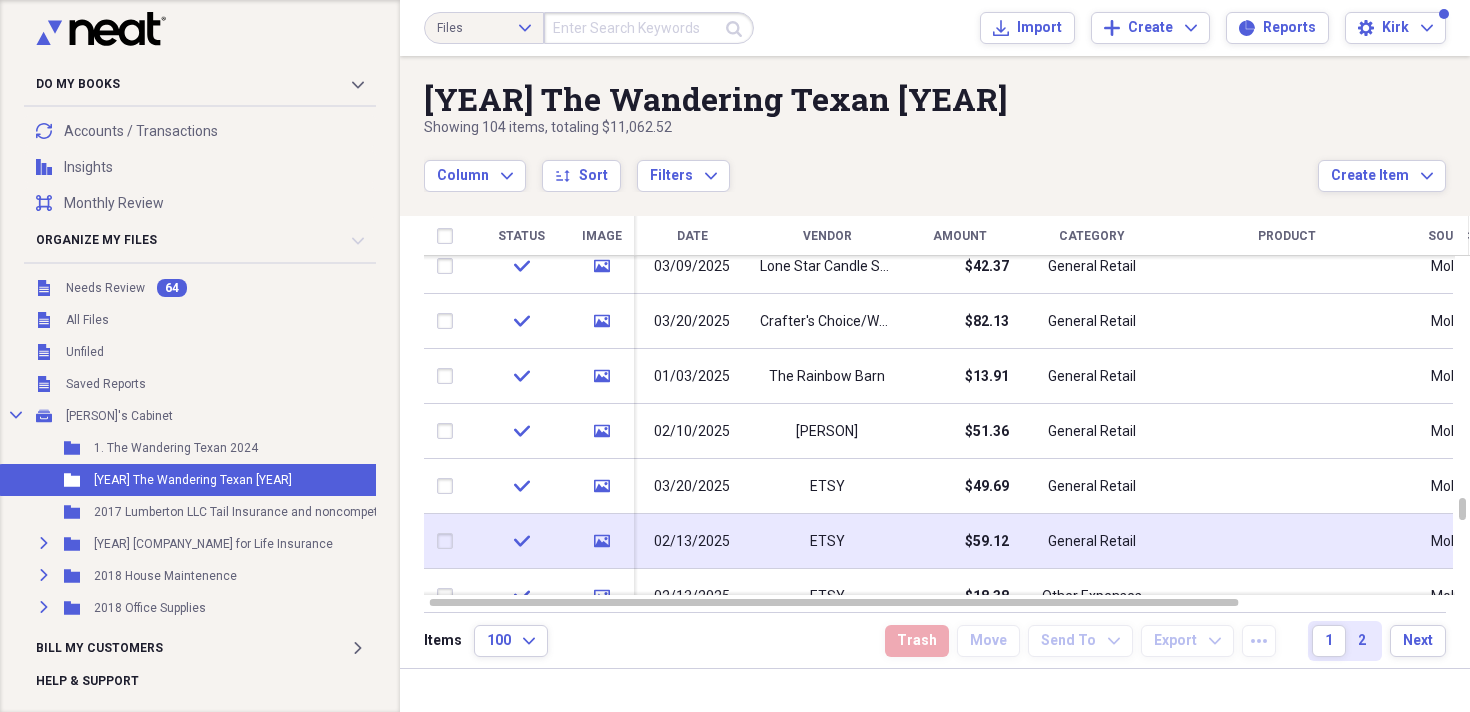 click on "02/13/2025" at bounding box center (692, 542) 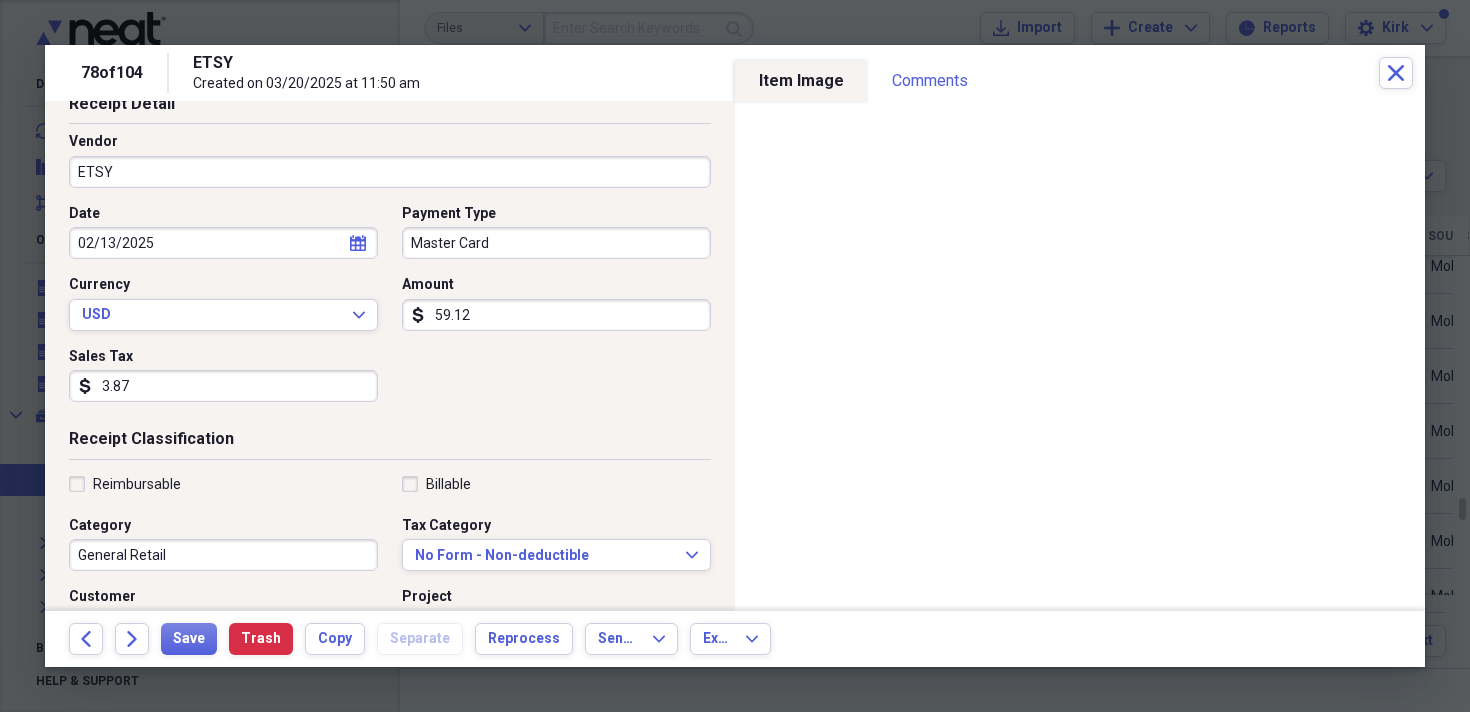 scroll, scrollTop: 172, scrollLeft: 0, axis: vertical 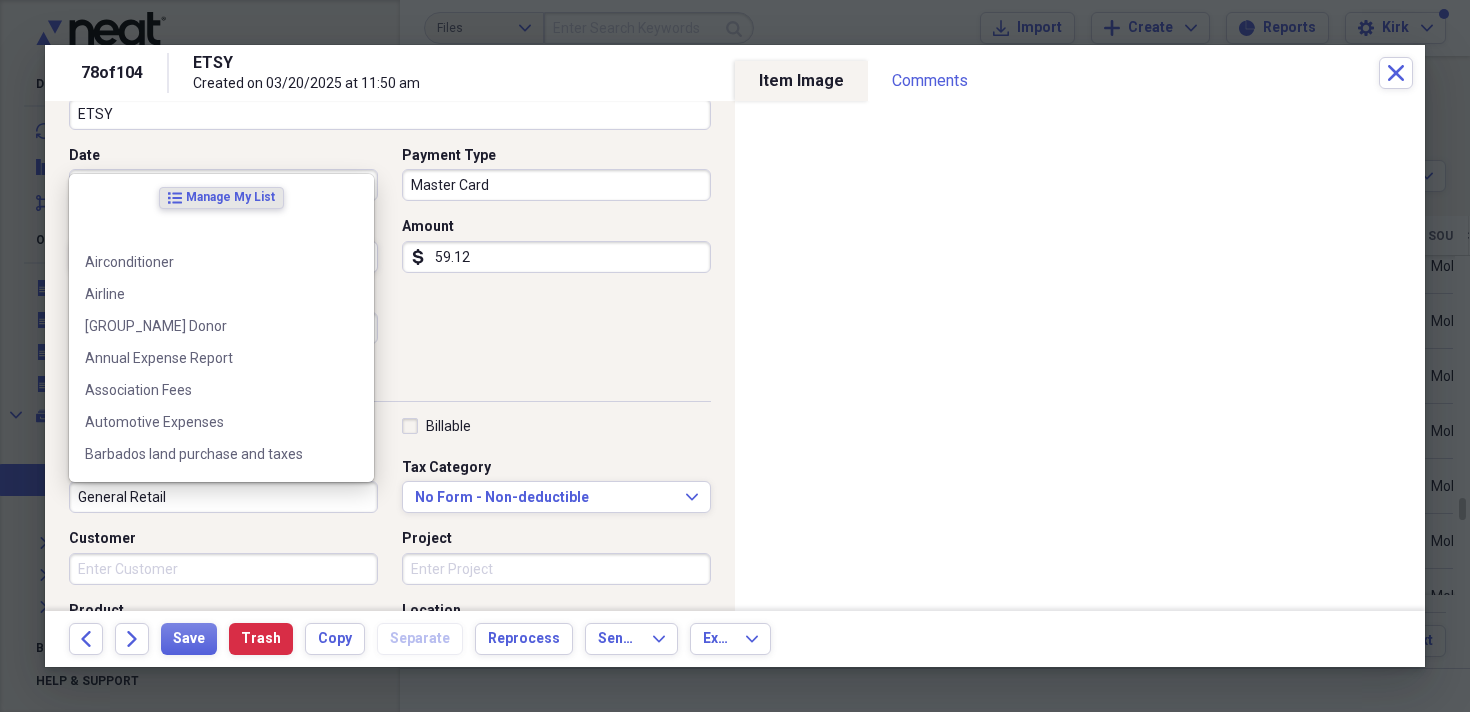 click on "General Retail" at bounding box center [223, 497] 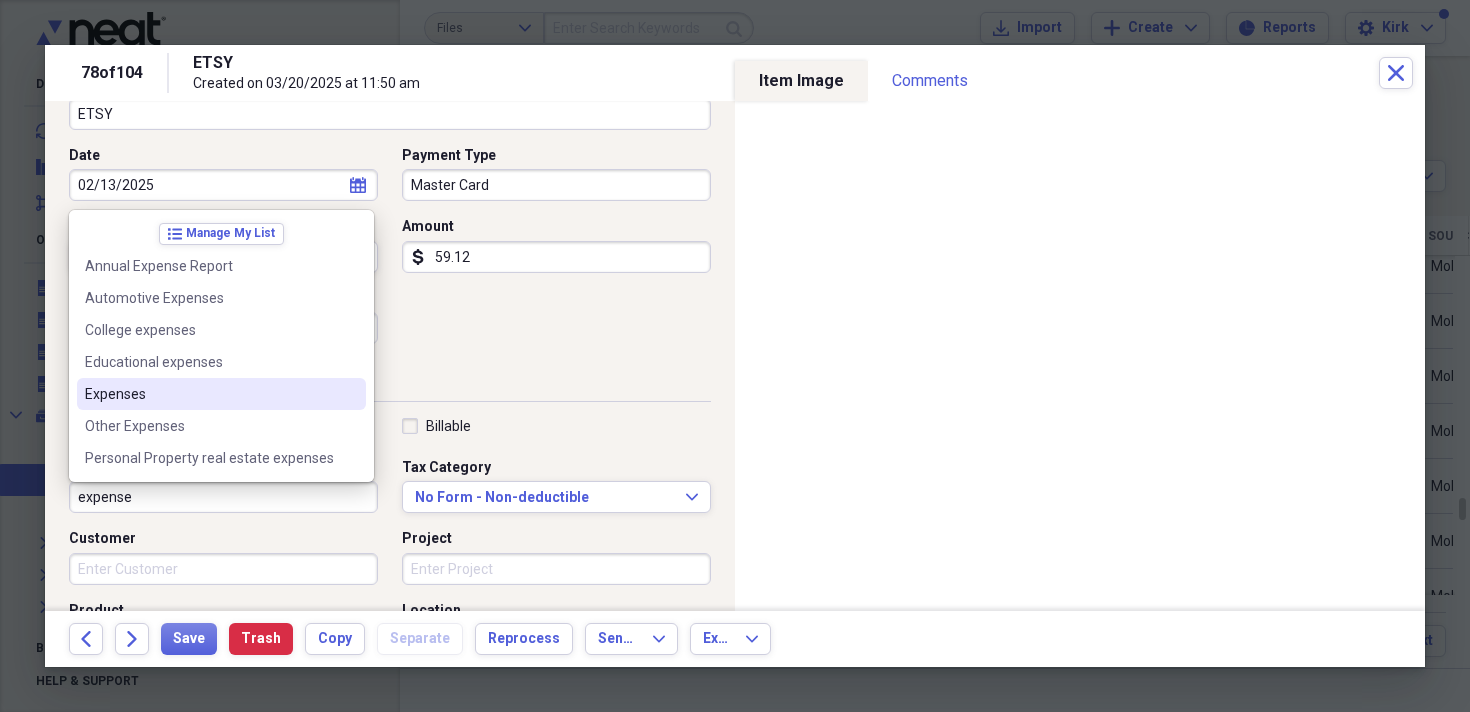 click on "Expenses" at bounding box center [221, 394] 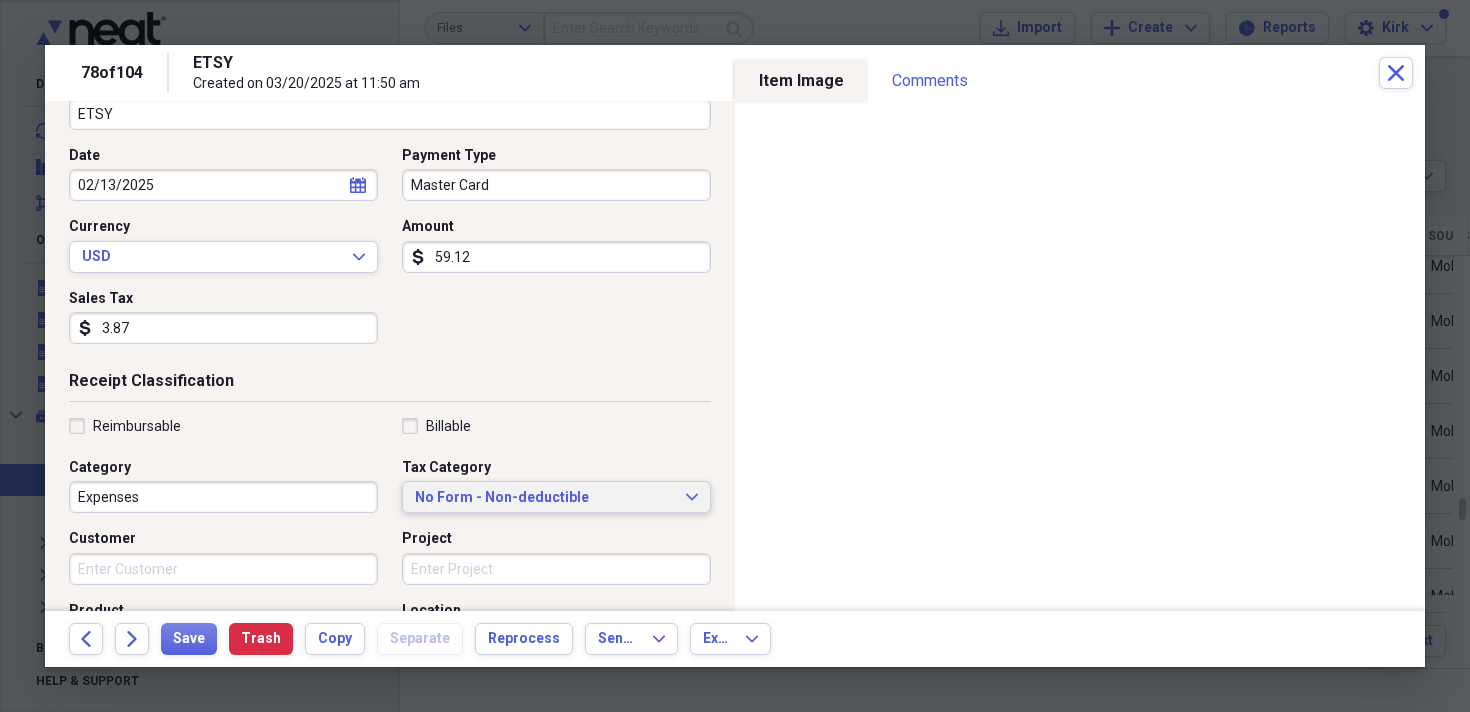 click on "No Form - Non-deductible" at bounding box center (544, 498) 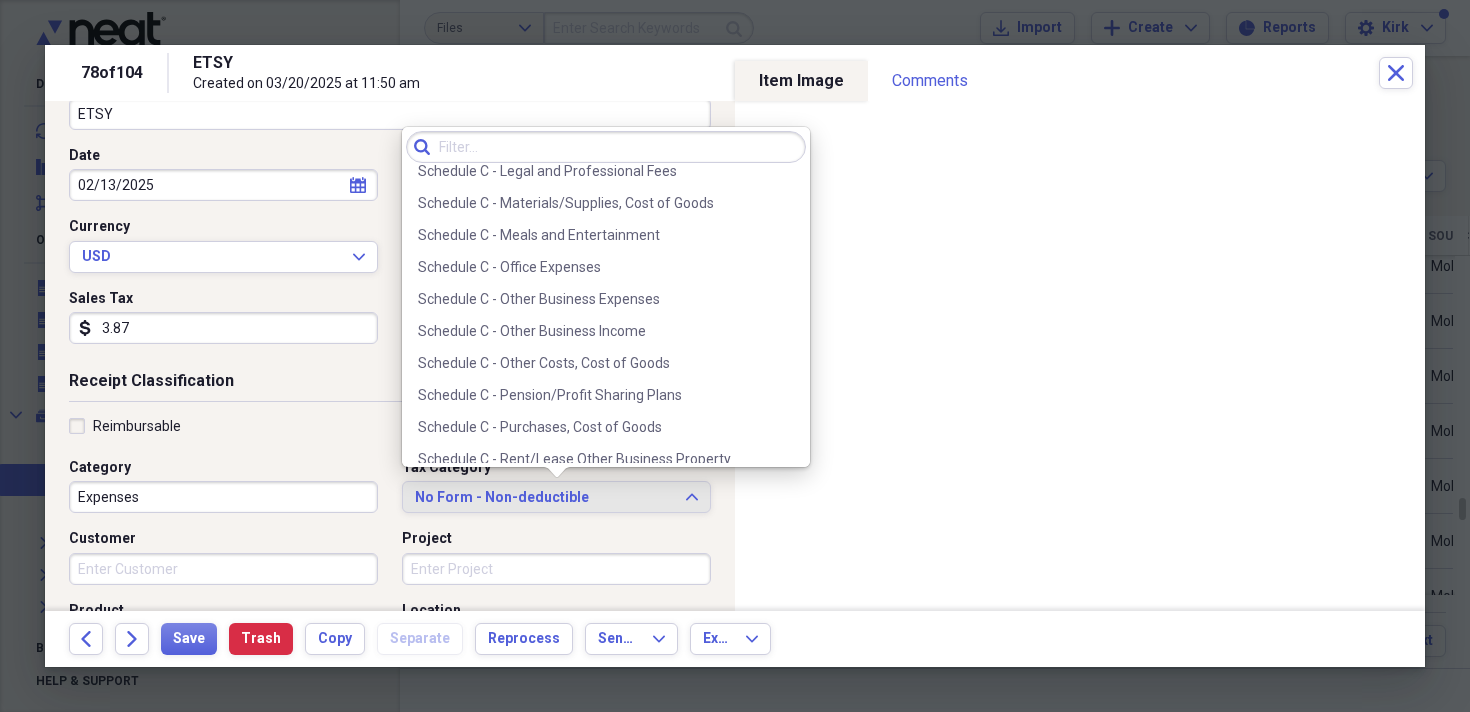 scroll, scrollTop: 3941, scrollLeft: 0, axis: vertical 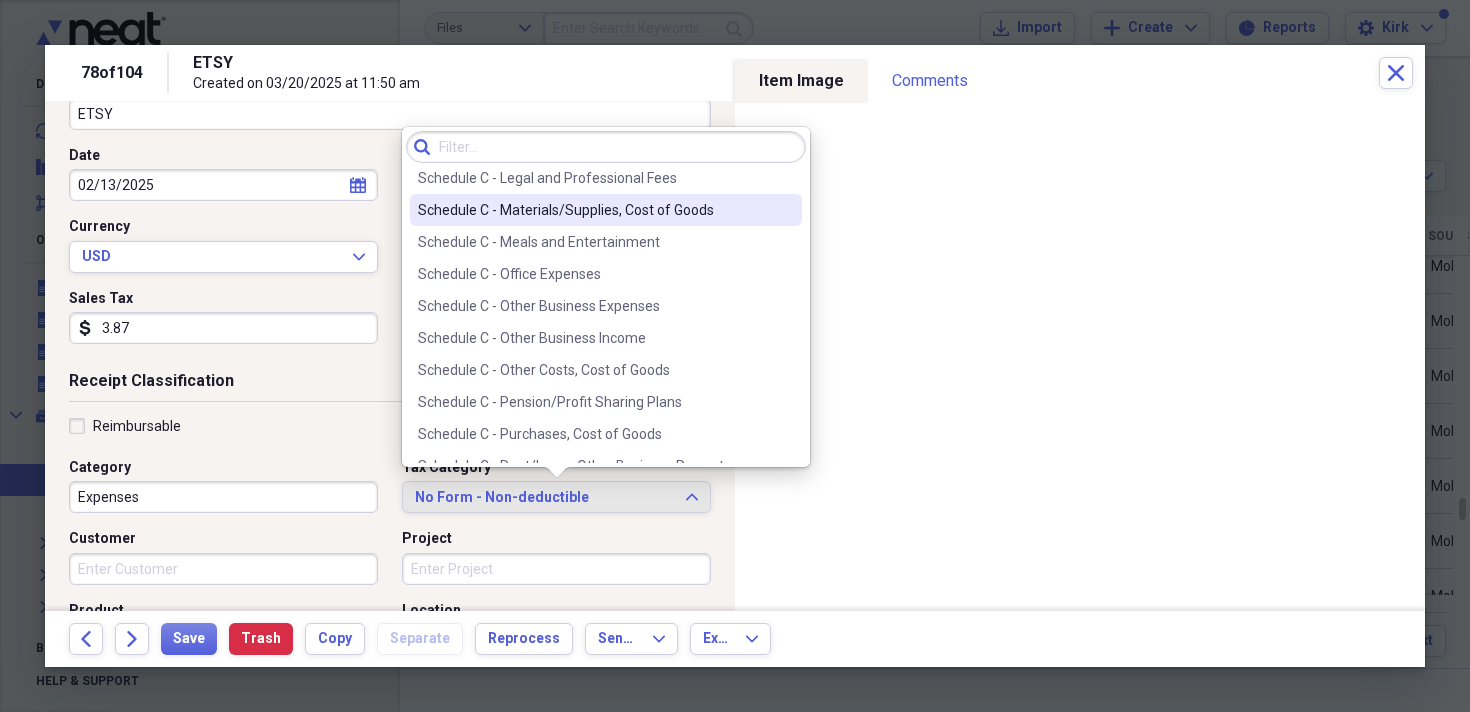 click on "Schedule C - Materials/Supplies, Cost of Goods" at bounding box center (606, 210) 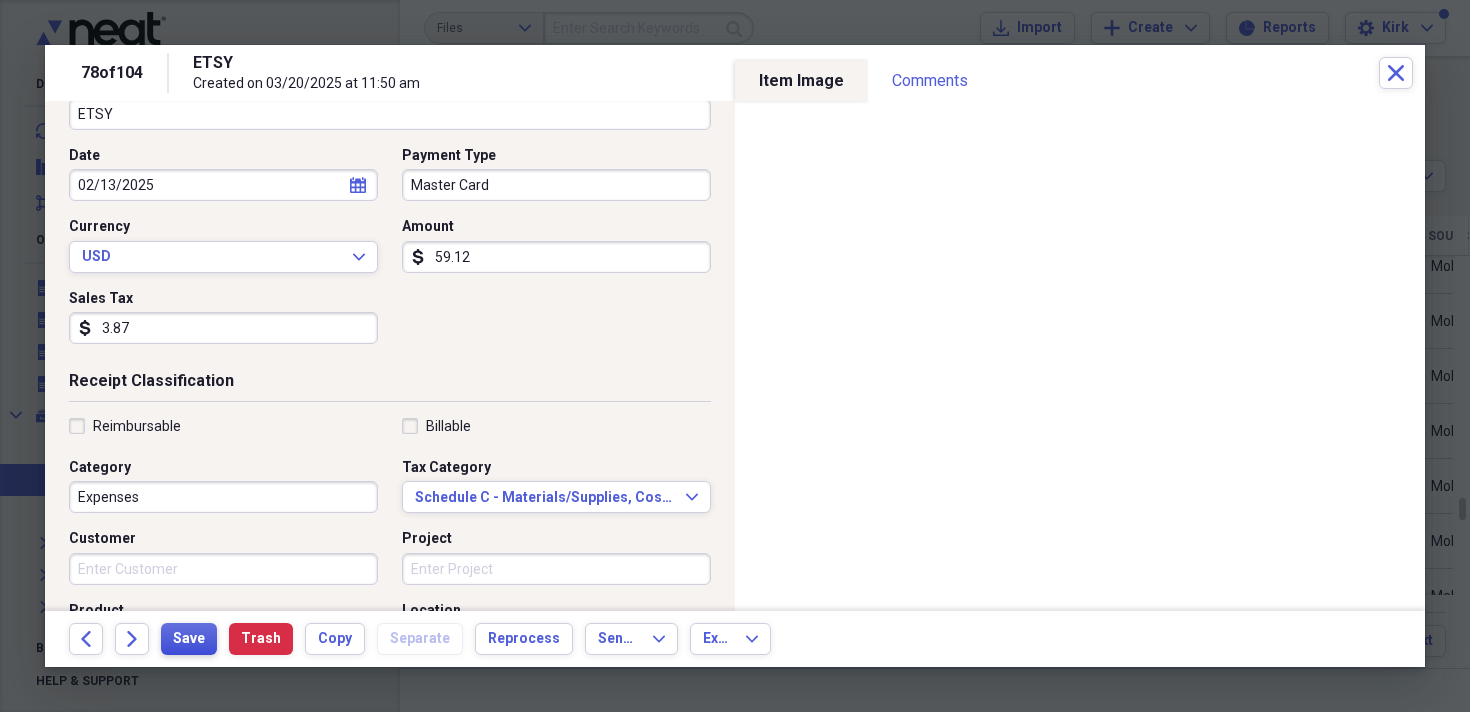 click on "Save" at bounding box center (189, 639) 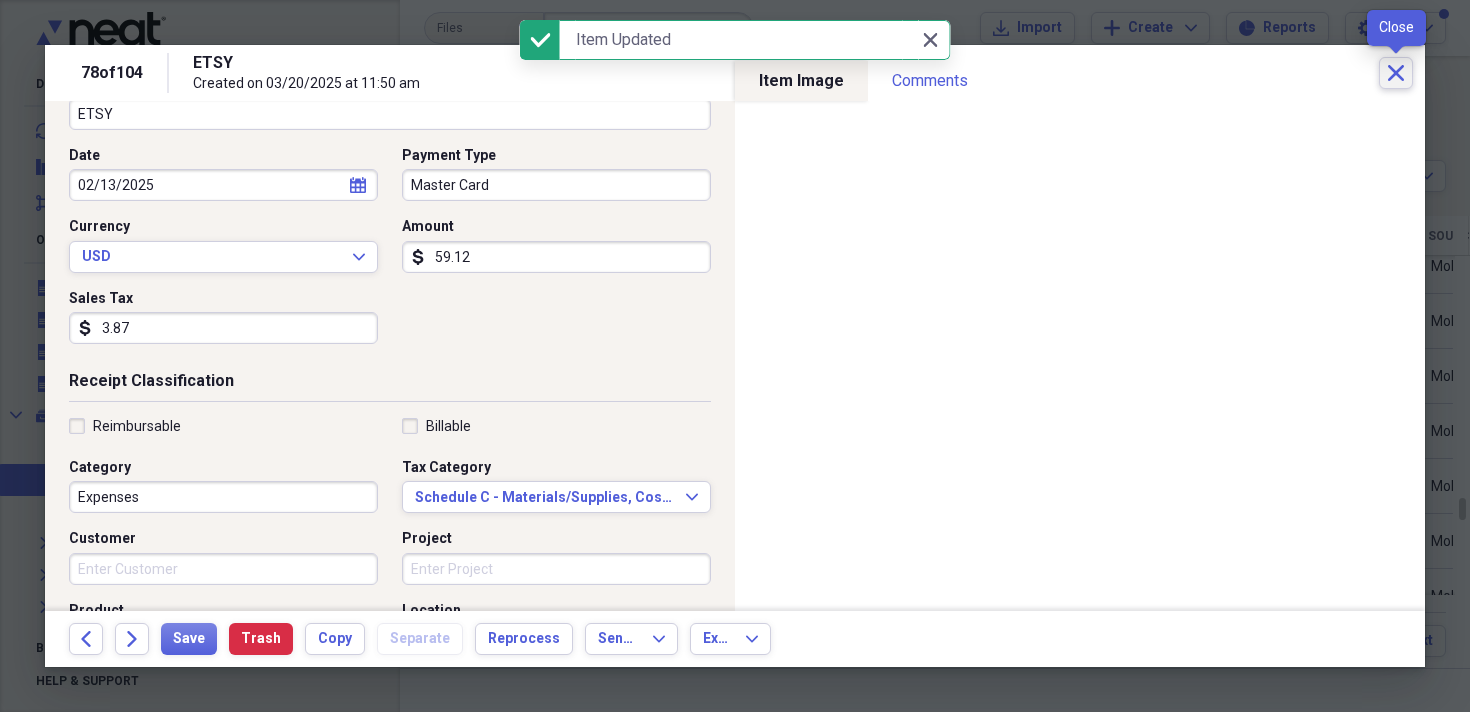 click 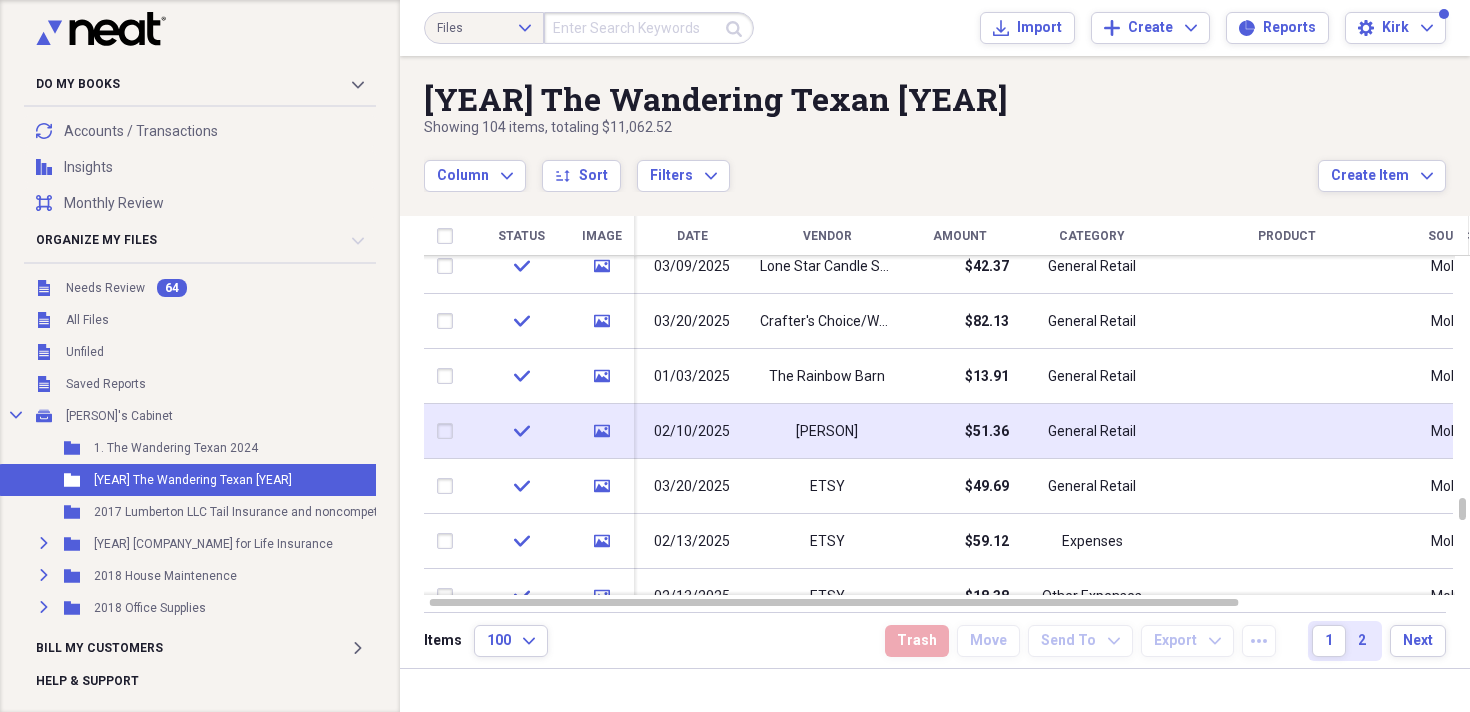 click on "02/10/2025" at bounding box center [692, 432] 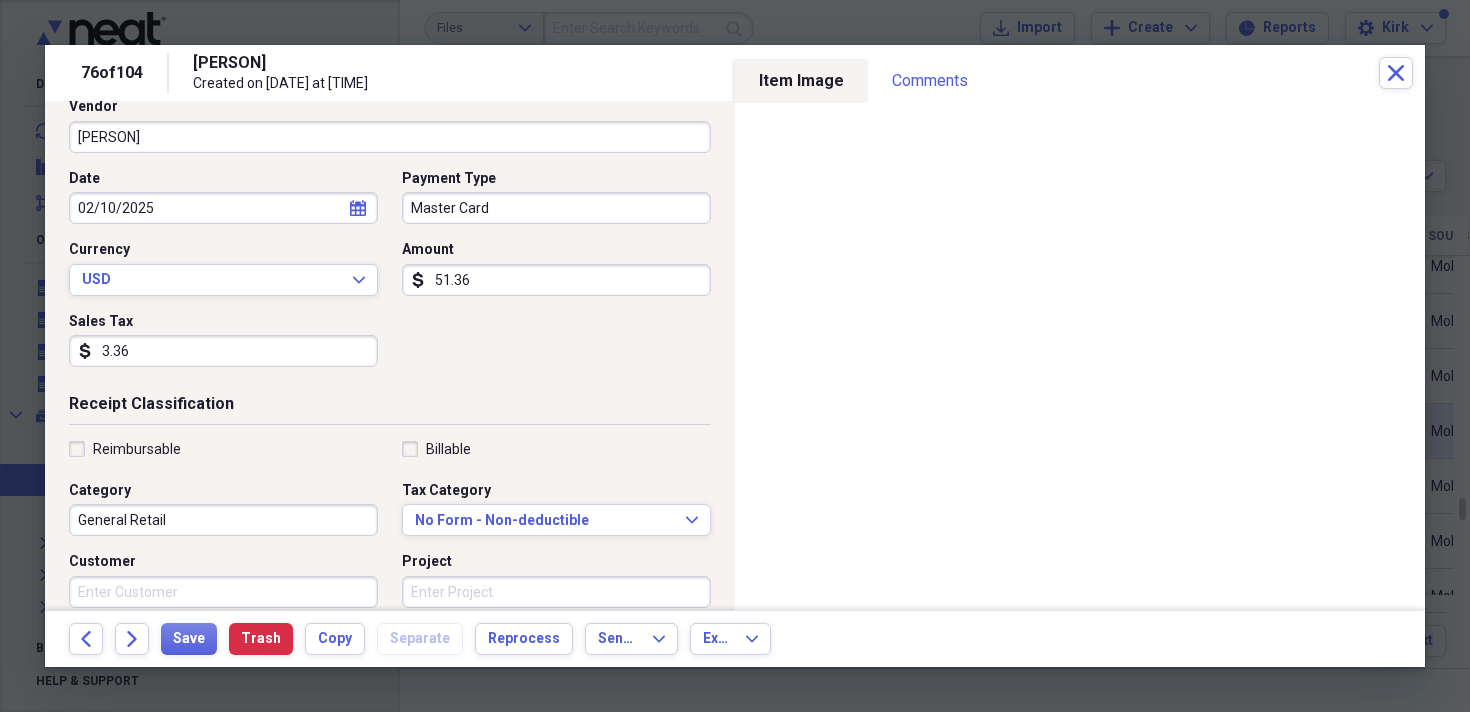 scroll, scrollTop: 163, scrollLeft: 0, axis: vertical 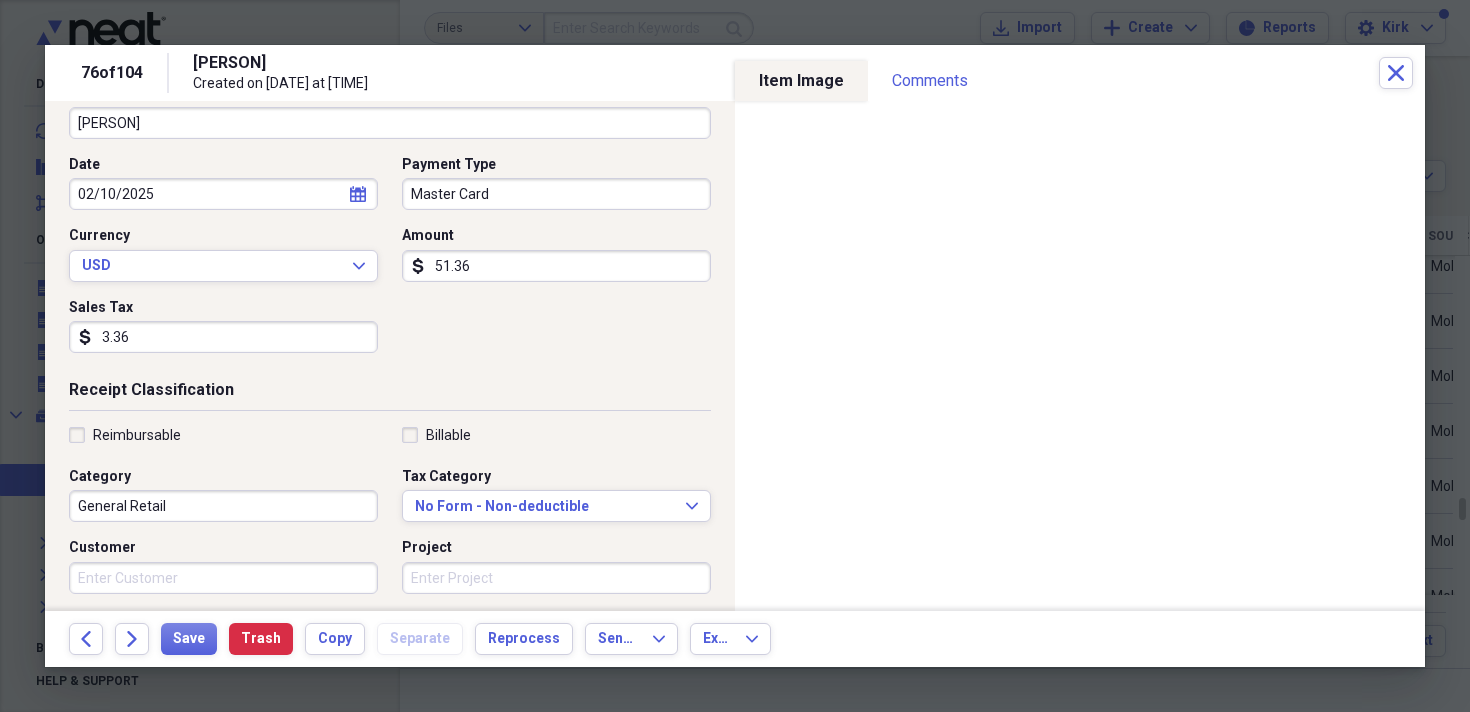 click on "General Retail" at bounding box center [223, 506] 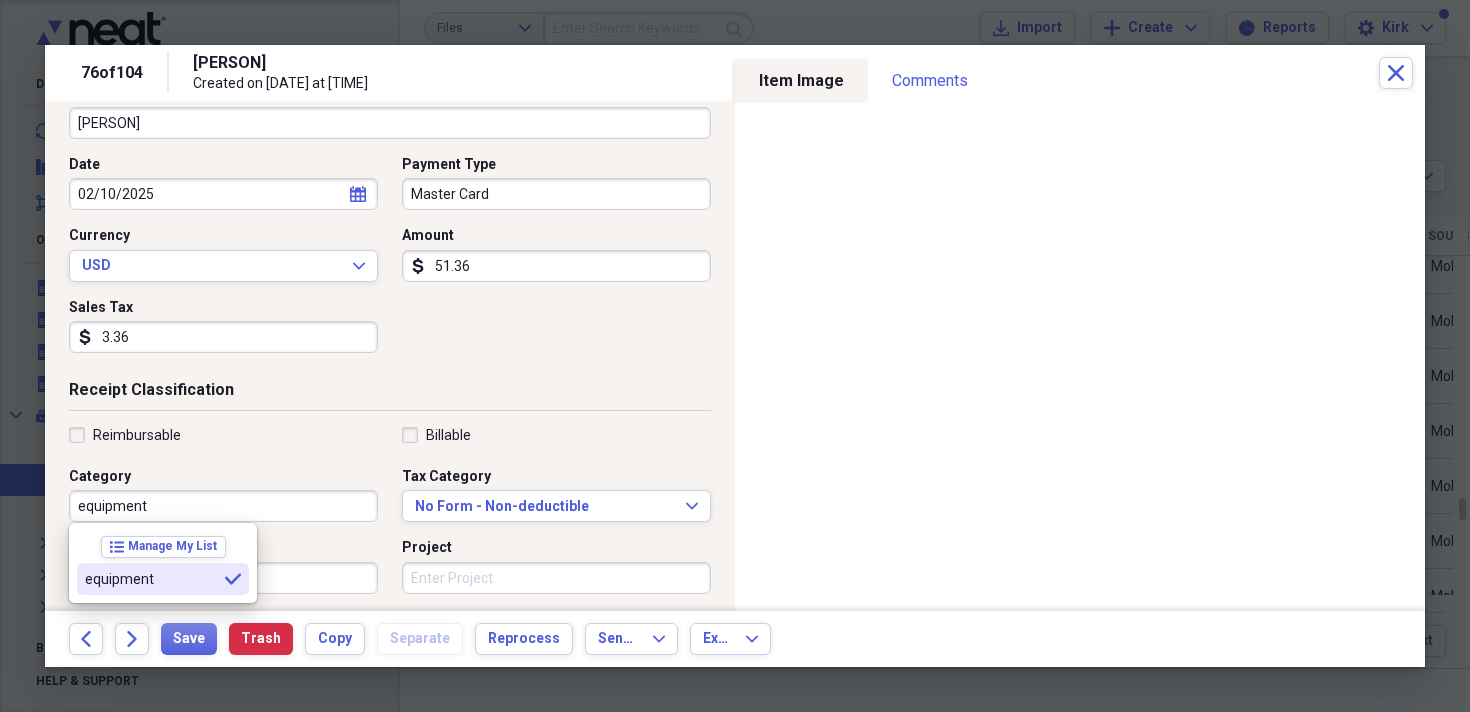 type on "equipment" 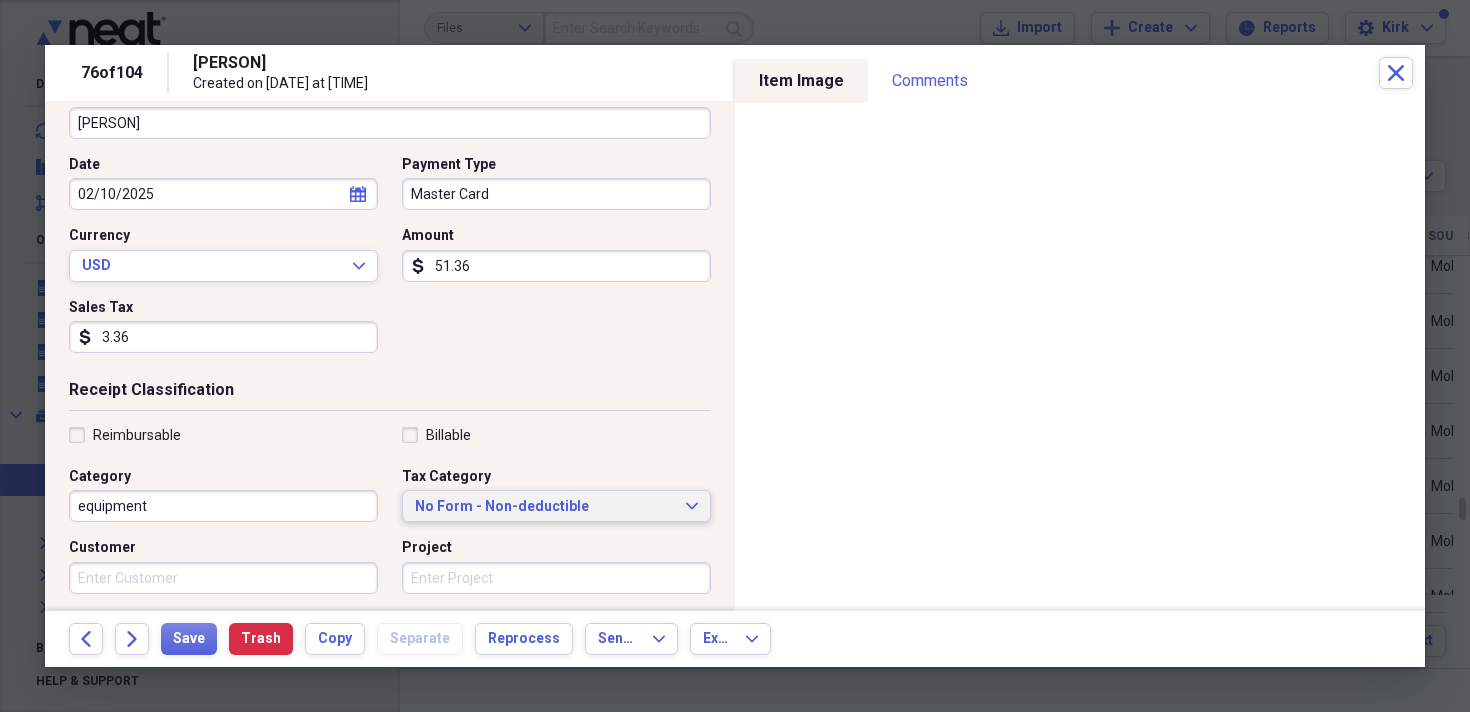 click on "No Form - Non-deductible" at bounding box center (544, 507) 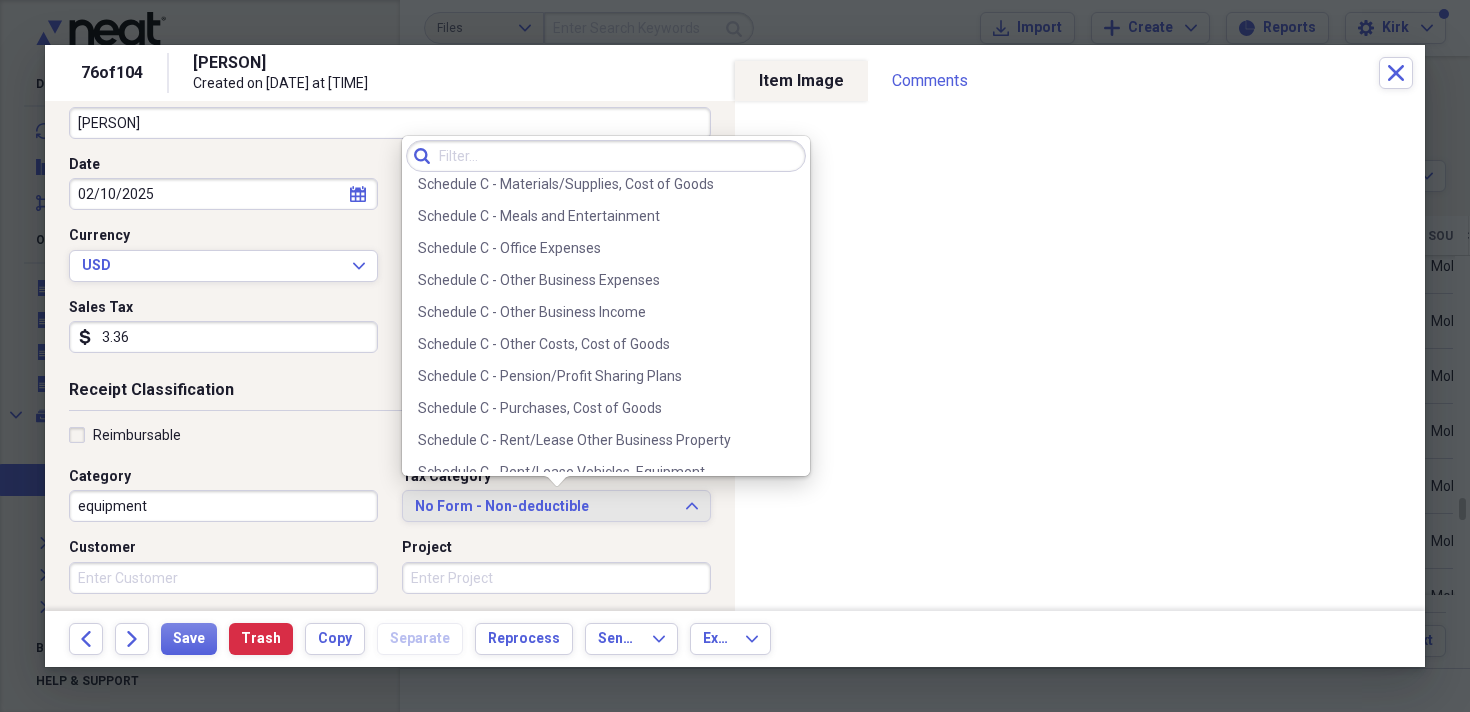scroll, scrollTop: 3980, scrollLeft: 0, axis: vertical 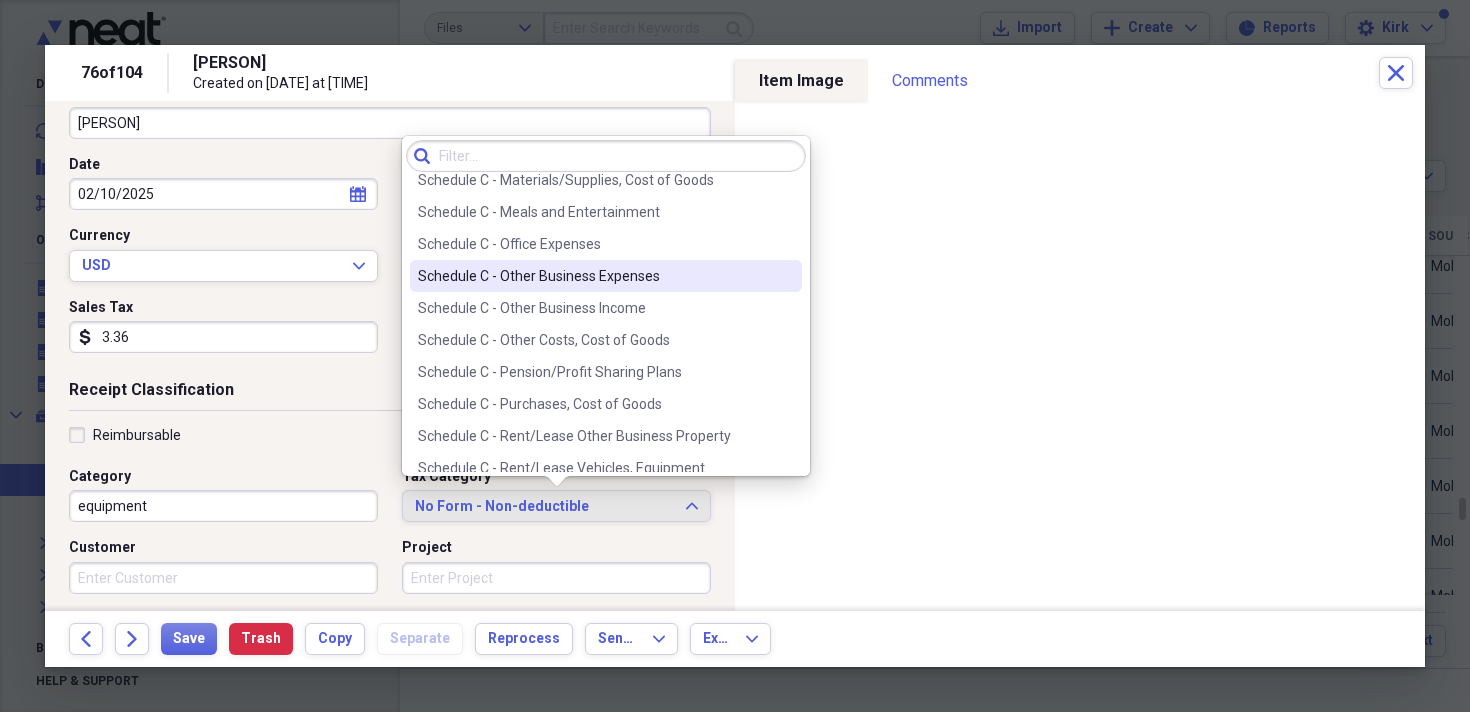 click on "Schedule C - Other Business Expenses" at bounding box center [594, 276] 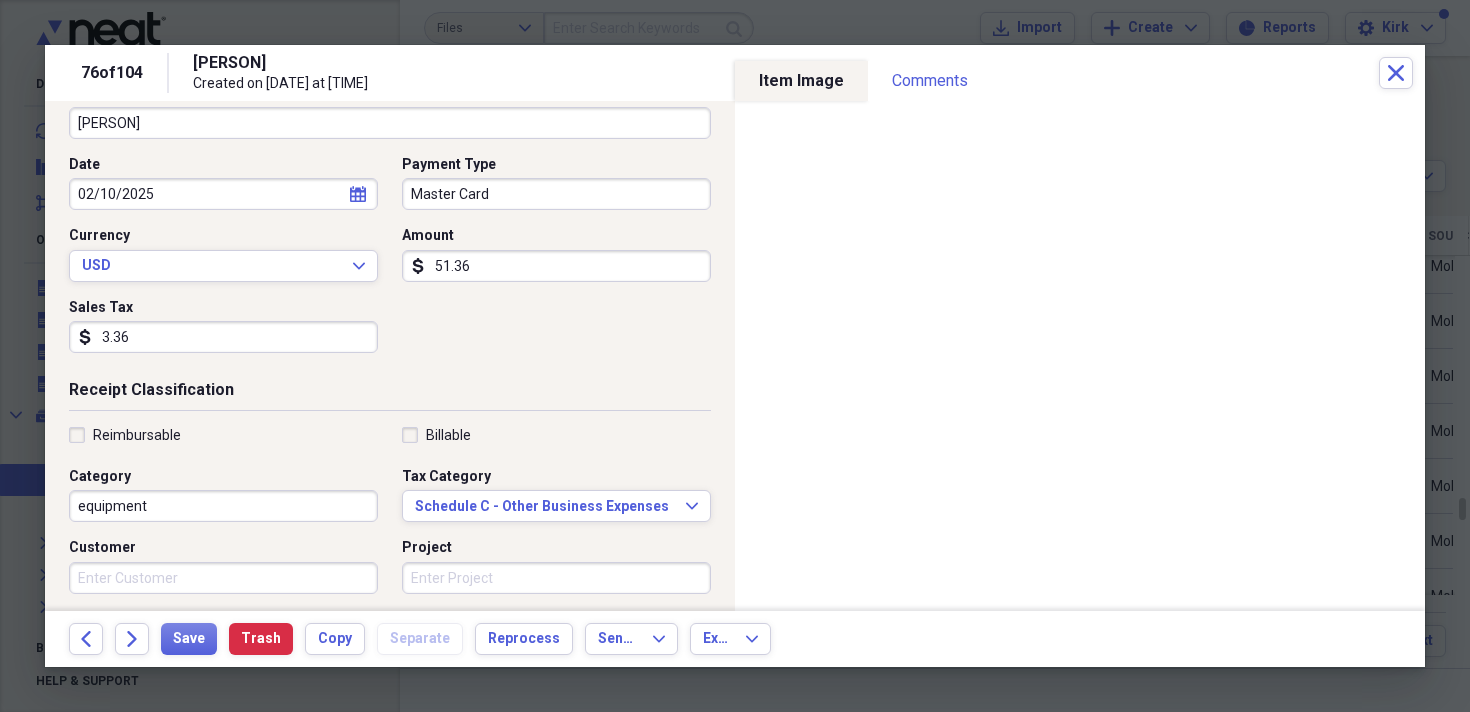 click on "Back Forward Save Trash Copy Separate Reprocess Send To Expand Export Expand" at bounding box center (735, 639) 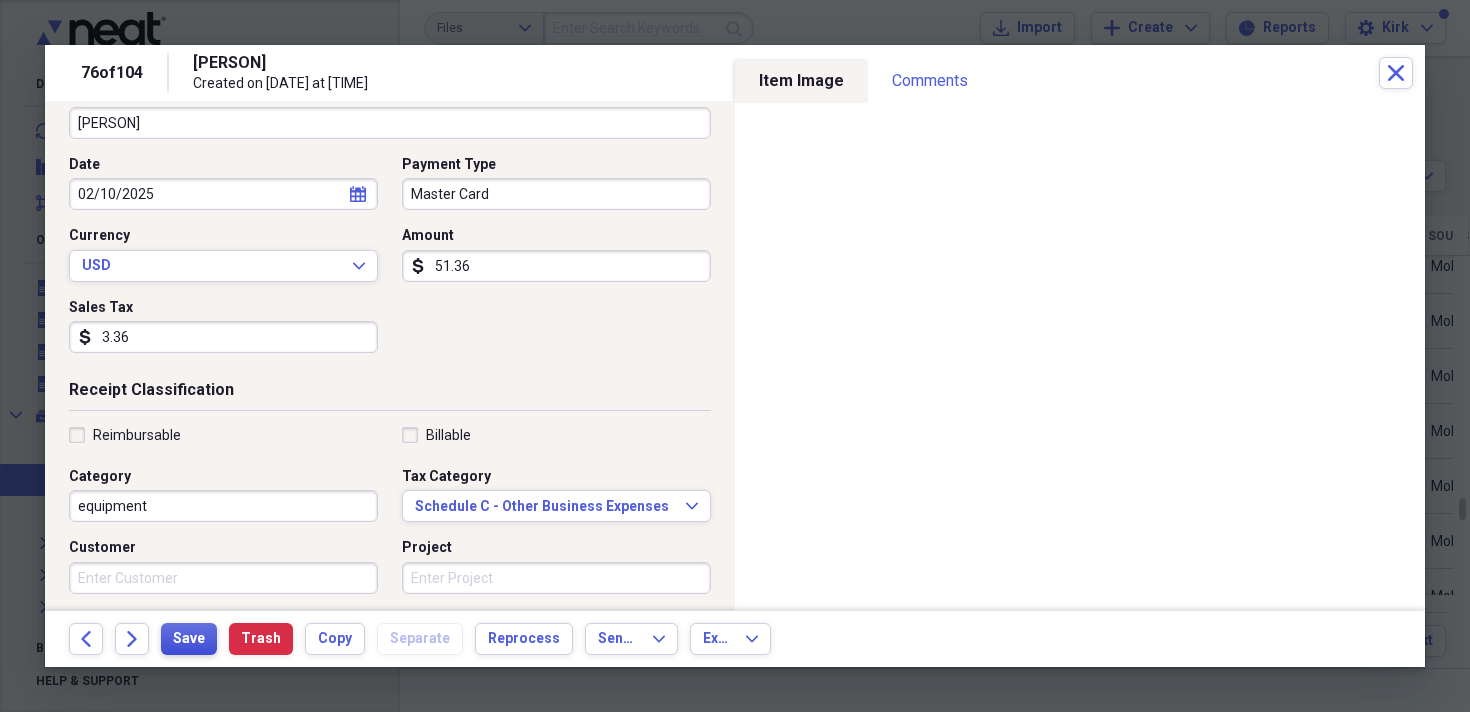 click on "Save" at bounding box center [189, 639] 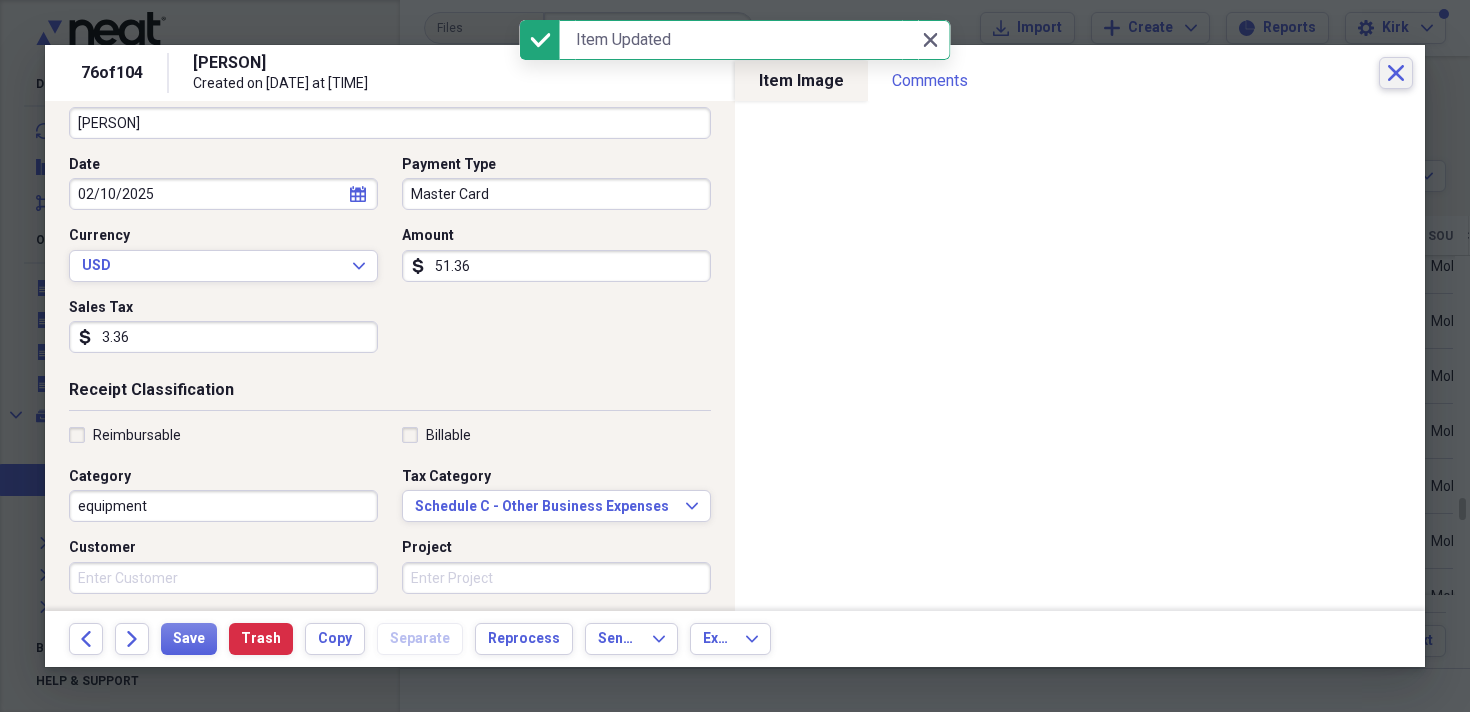 click on "Close" 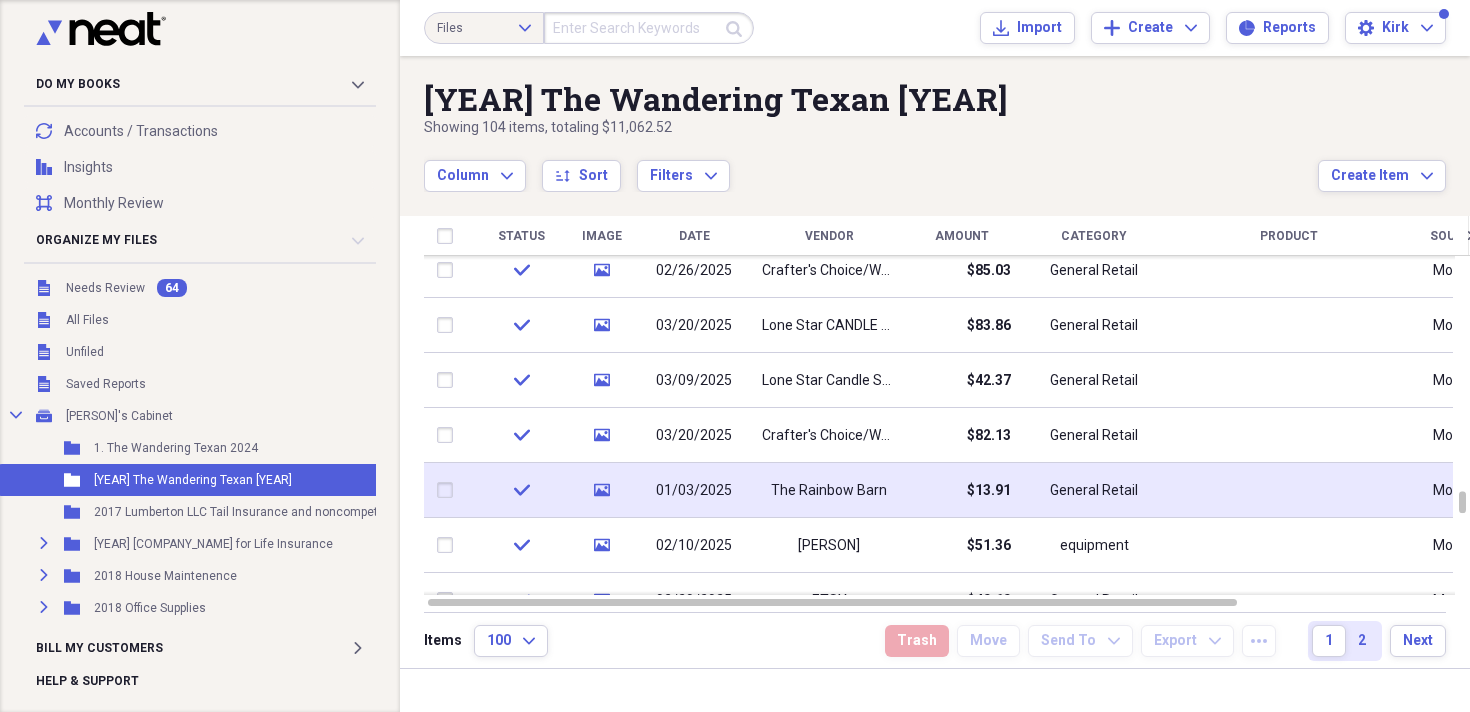 click on "The Rainbow Barn" at bounding box center [829, 491] 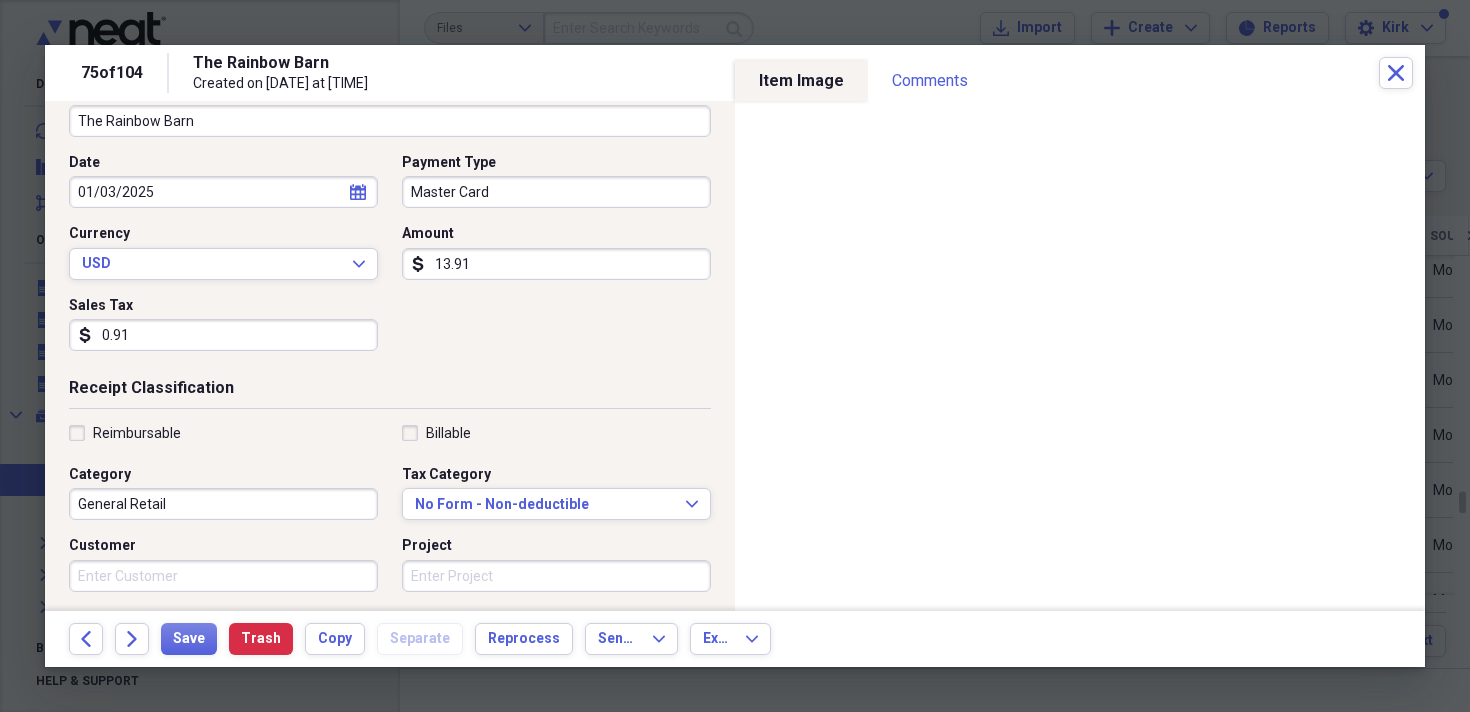 scroll, scrollTop: 180, scrollLeft: 0, axis: vertical 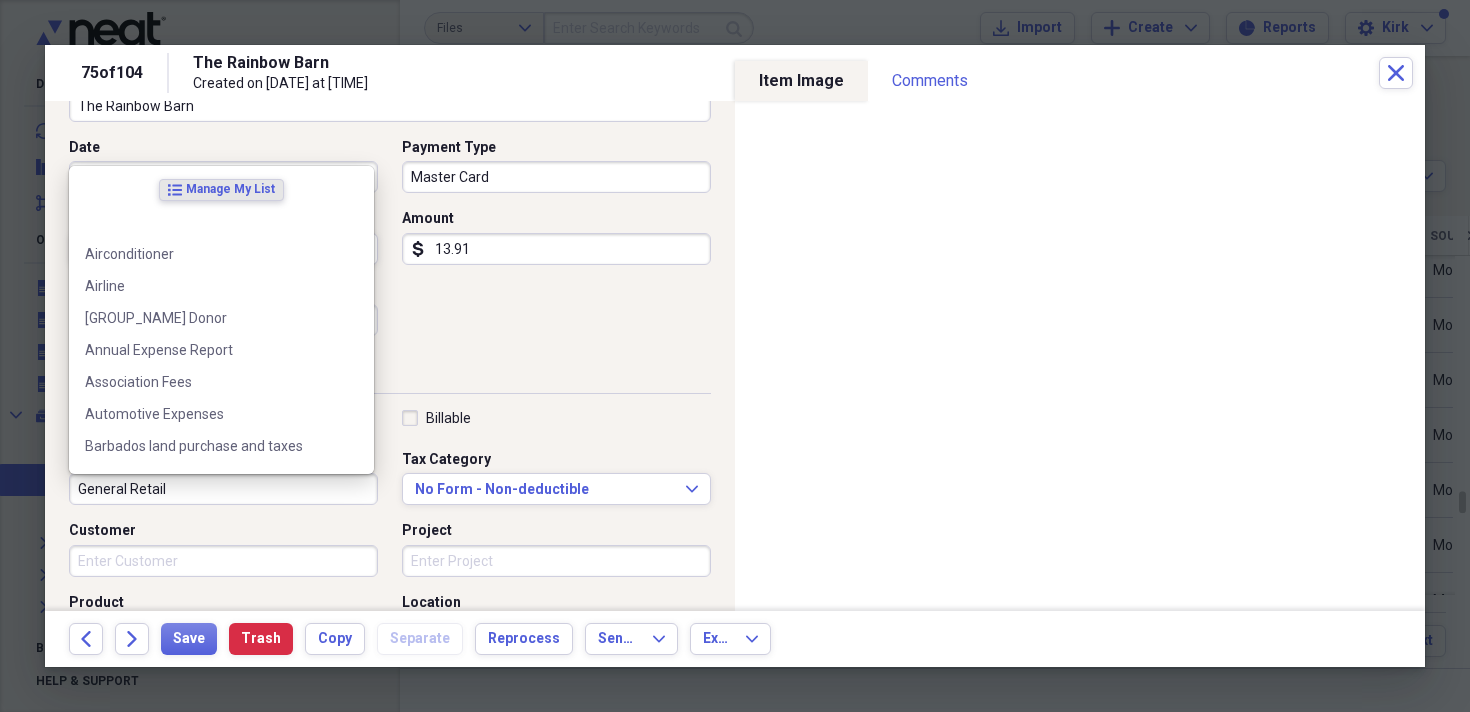 click on "General Retail" at bounding box center [223, 489] 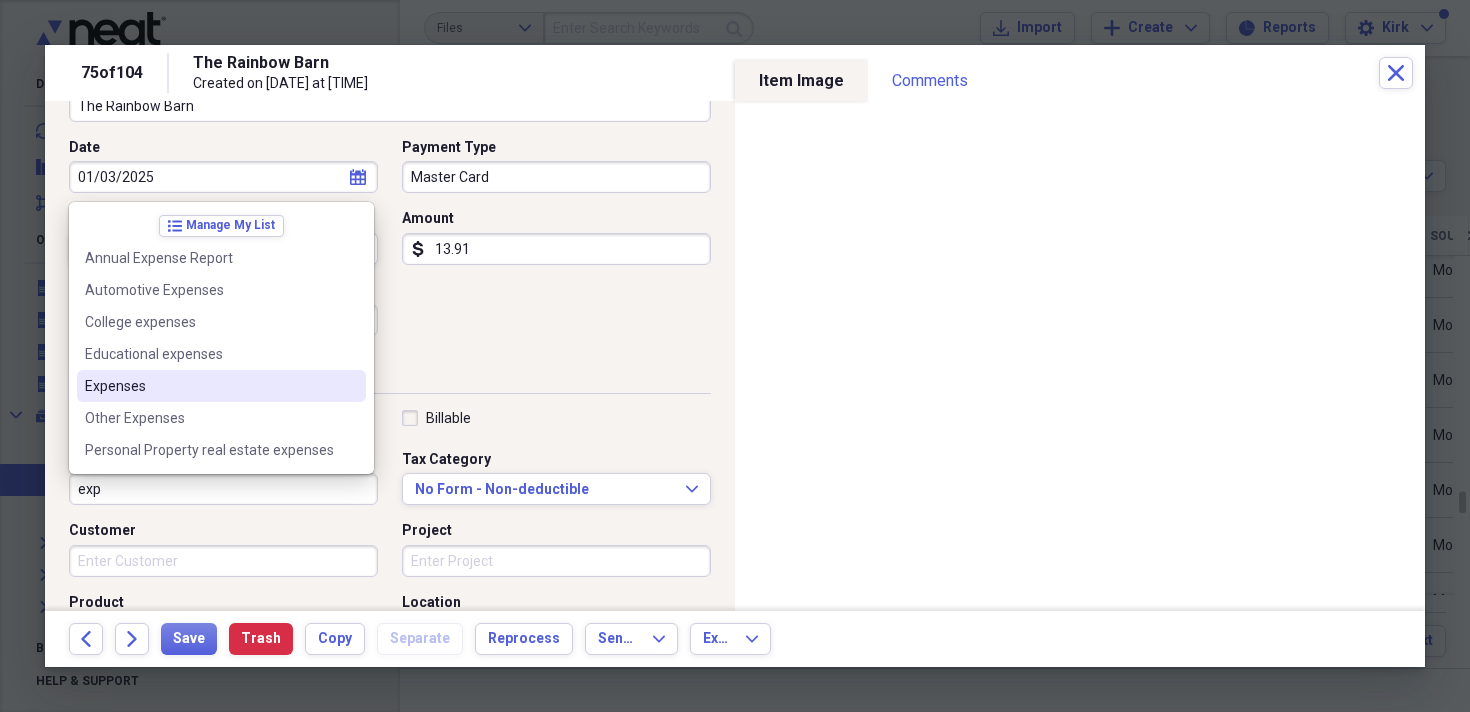 click on "Expenses" at bounding box center (209, 386) 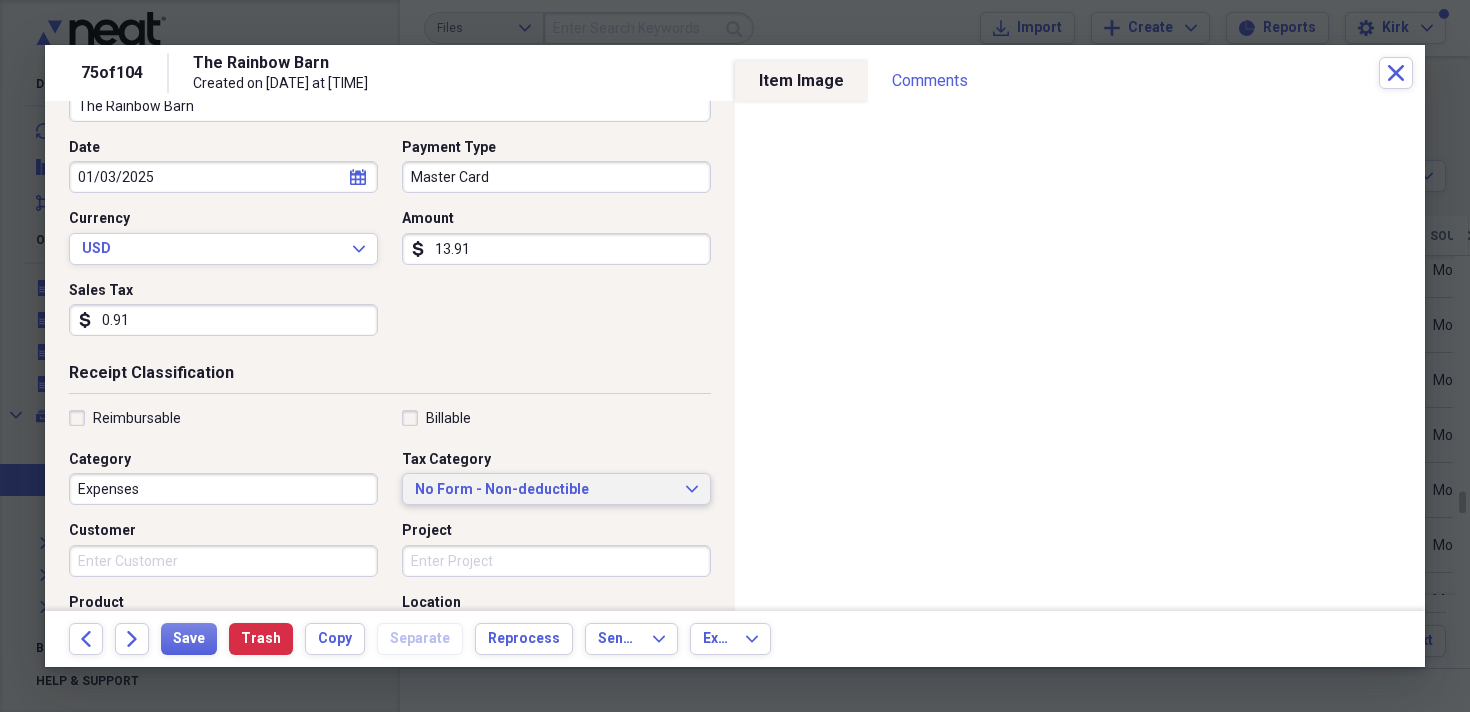 click on "No Form - Non-deductible" at bounding box center [544, 490] 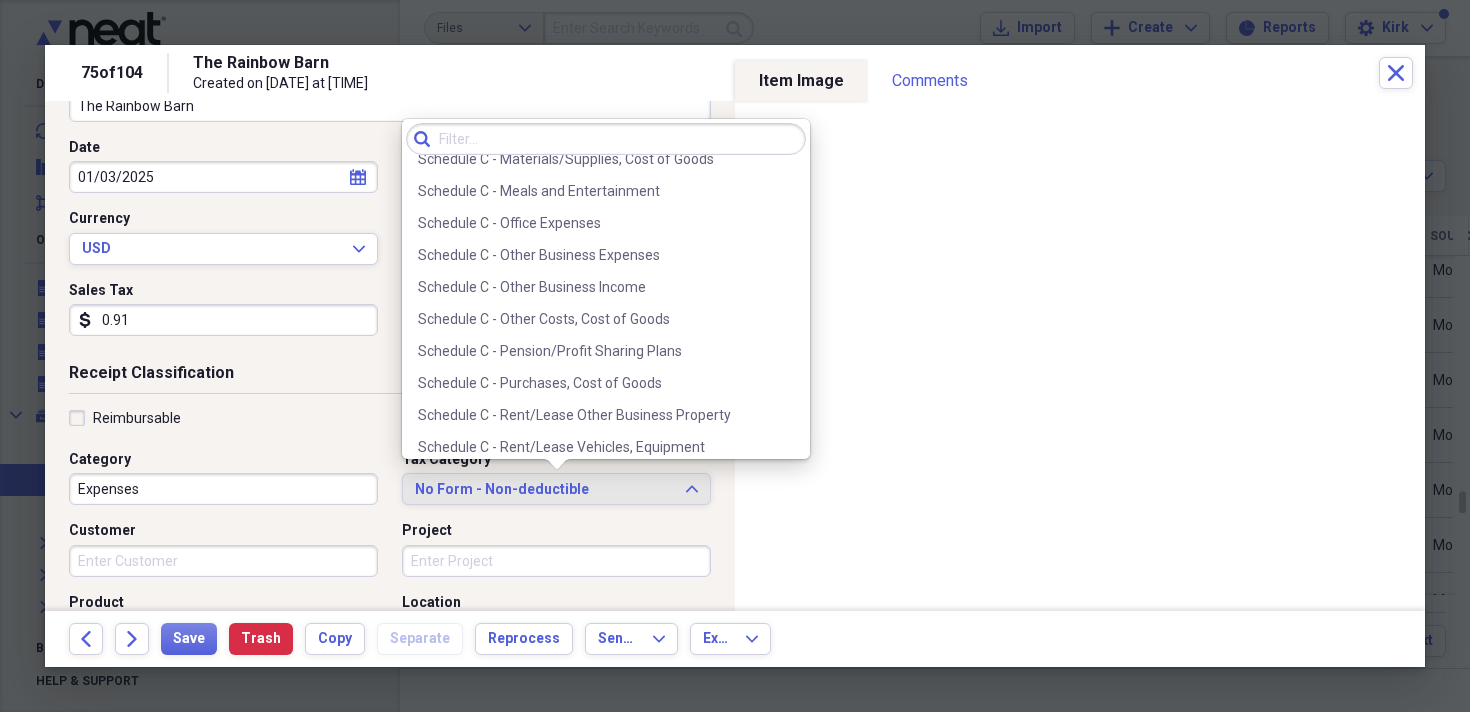 scroll, scrollTop: 3976, scrollLeft: 0, axis: vertical 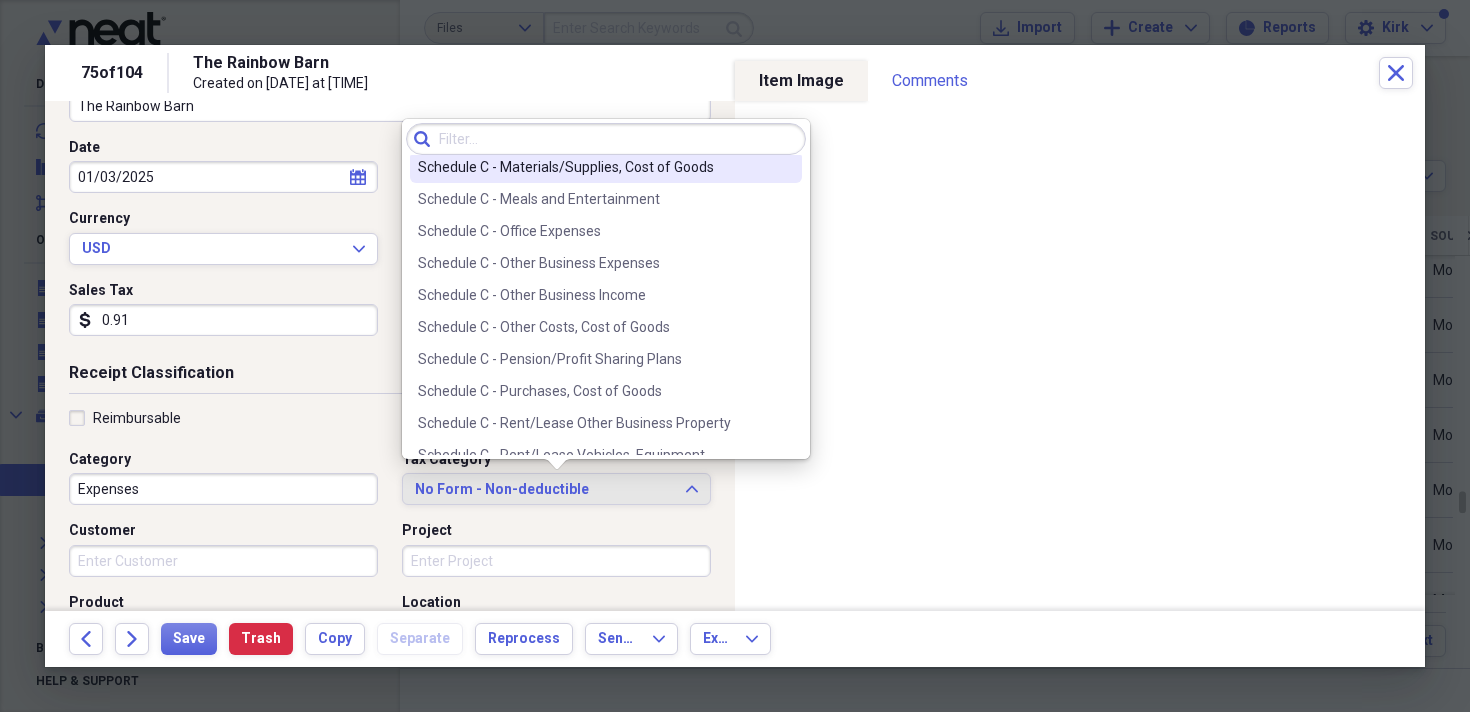 click on "Schedule C - Materials/Supplies, Cost of Goods" at bounding box center (594, 167) 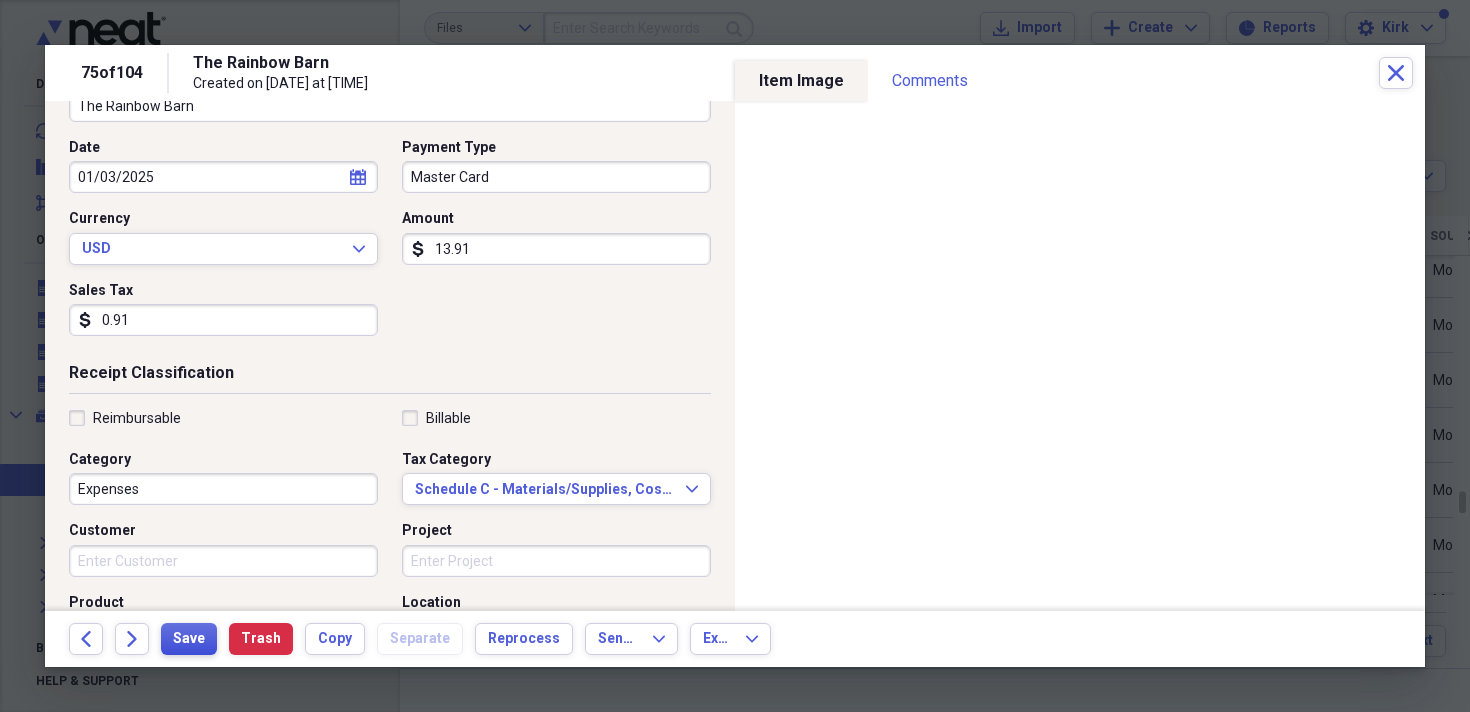 click on "Save" at bounding box center [189, 639] 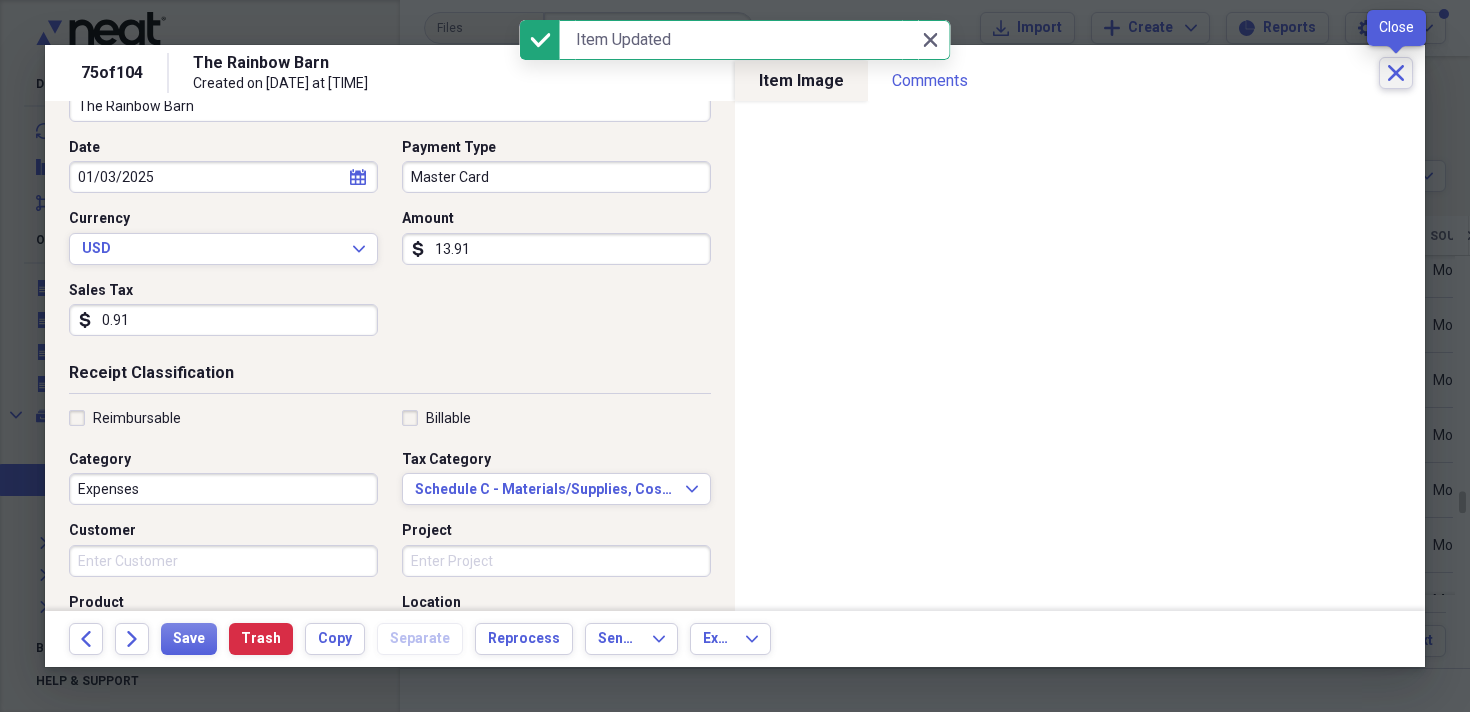 click on "Close" 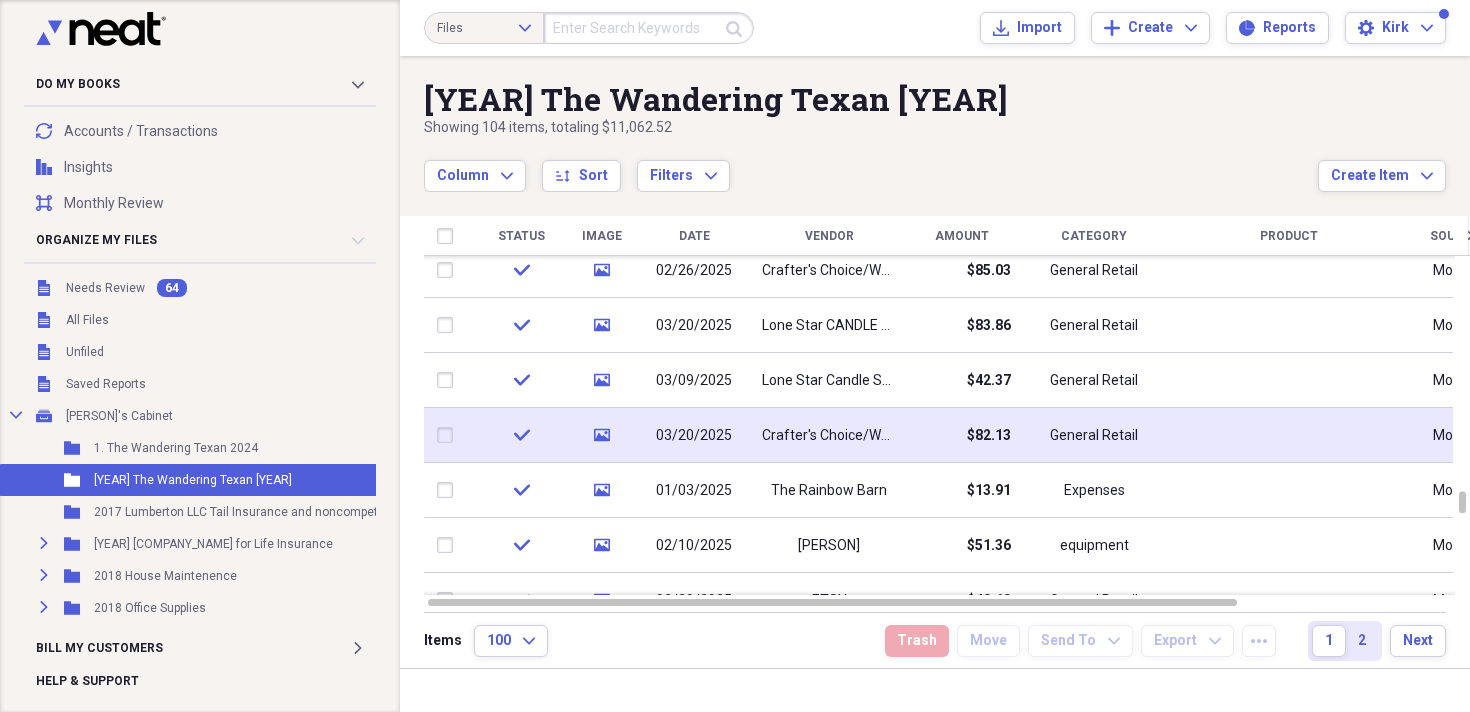 click on "03/20/2025" at bounding box center [694, 436] 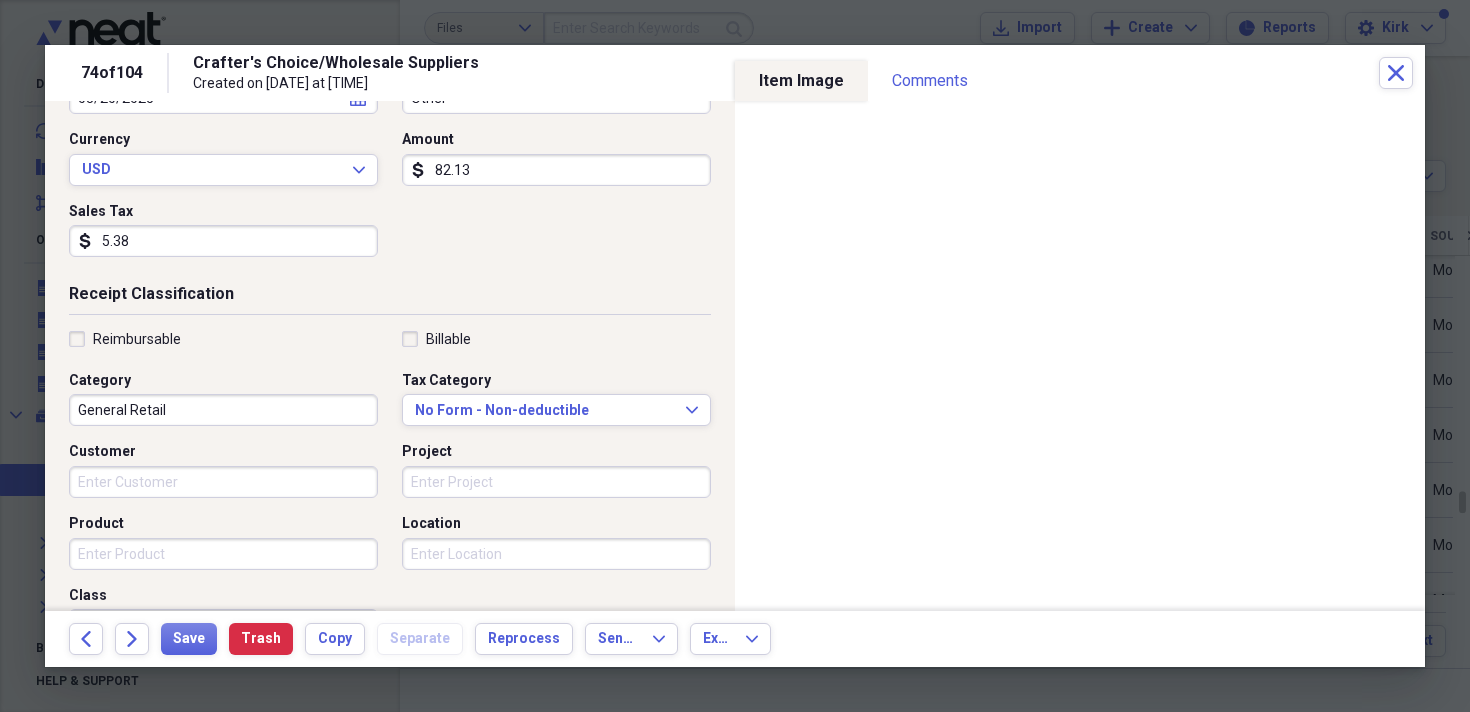 scroll, scrollTop: 275, scrollLeft: 0, axis: vertical 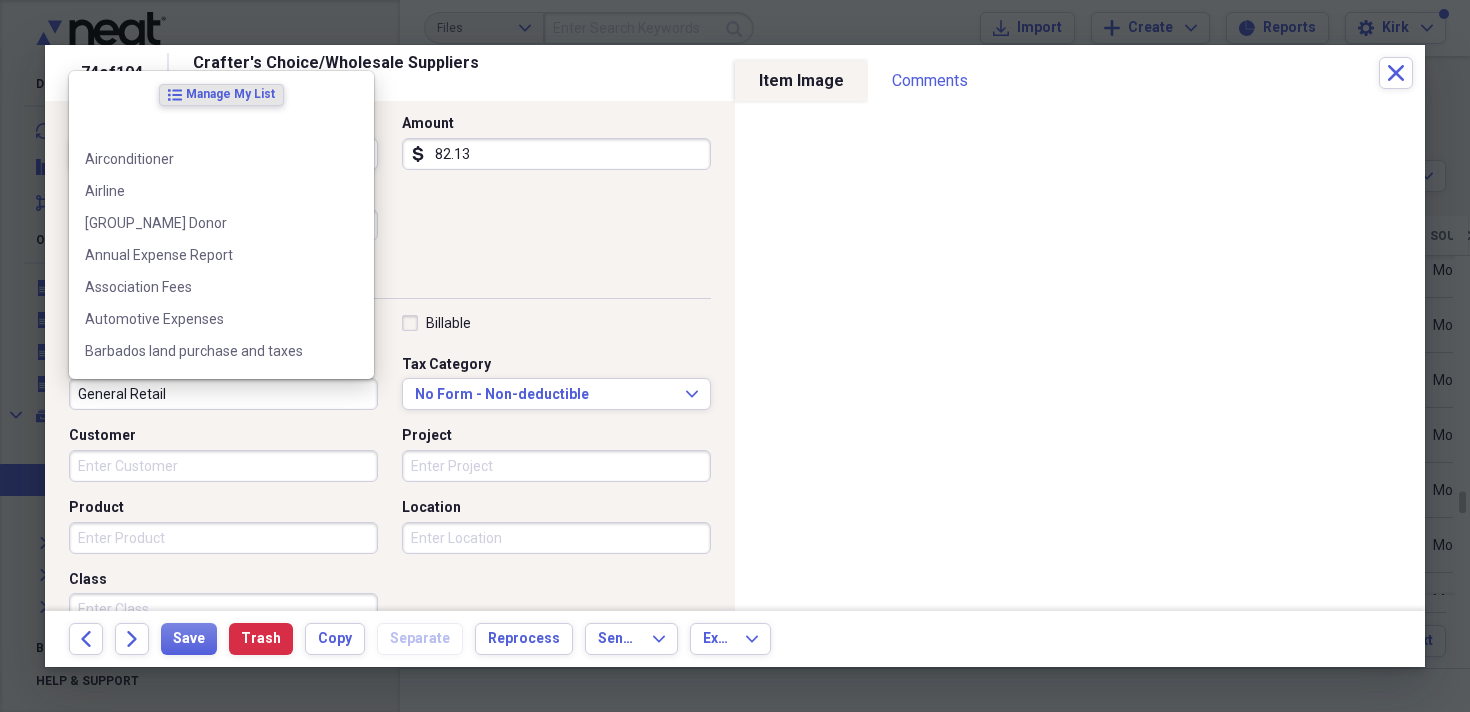 click on "General Retail" at bounding box center (223, 394) 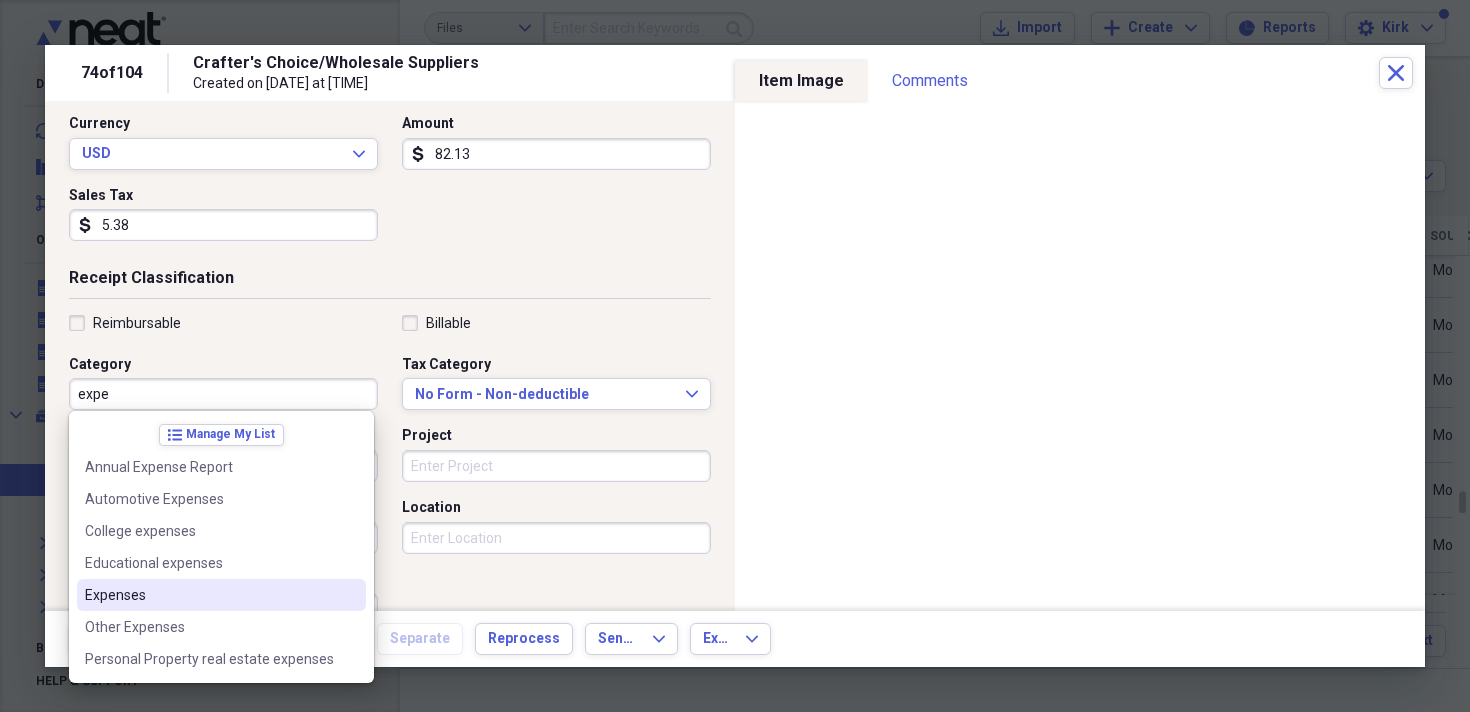 click on "Expenses" at bounding box center [209, 595] 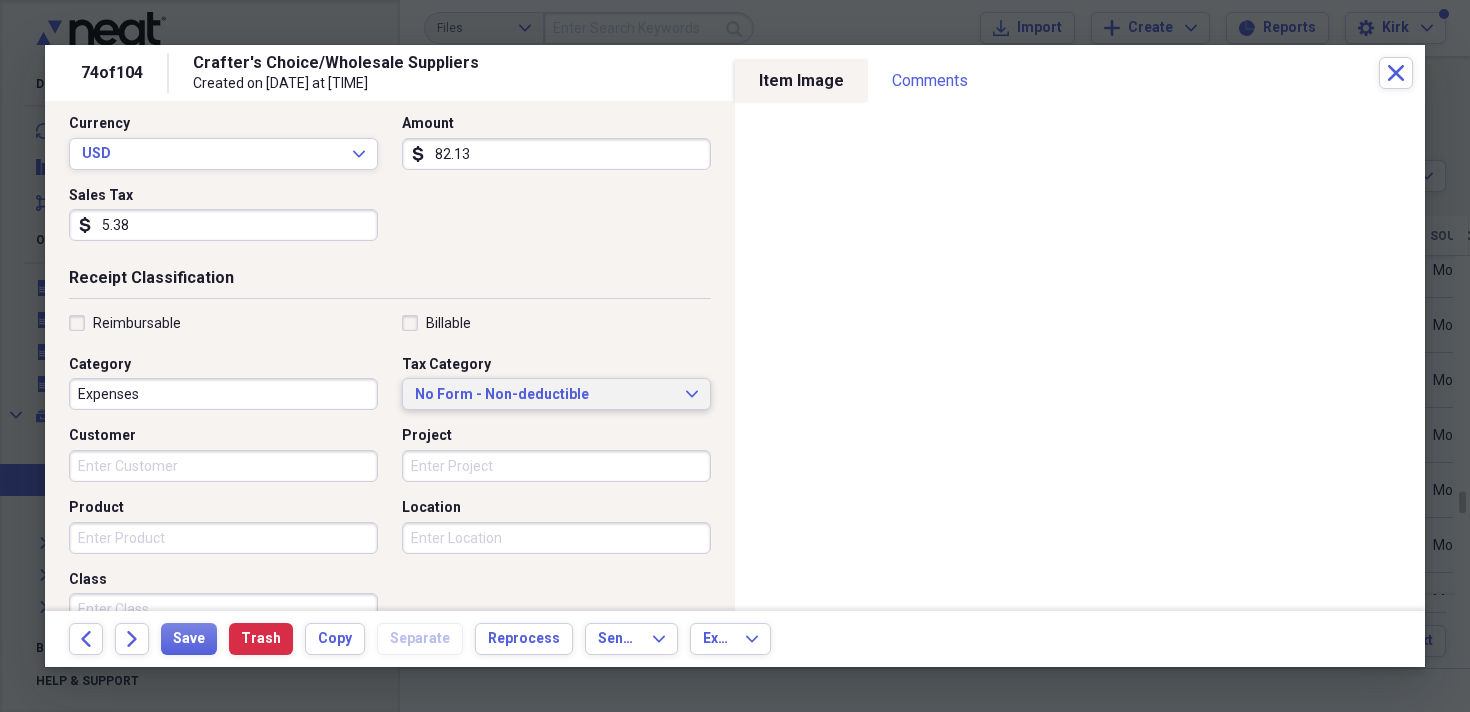 click on "No Form - Non-deductible" at bounding box center (544, 395) 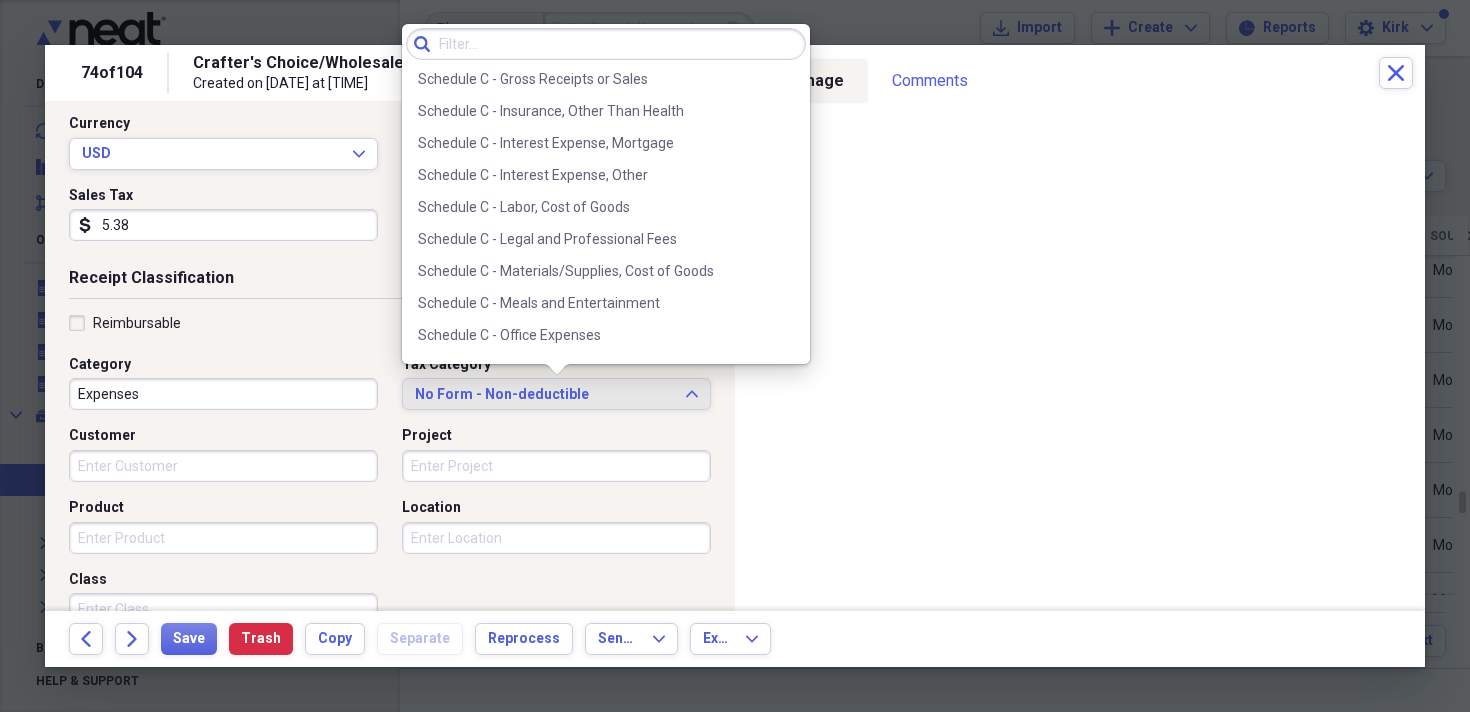 scroll, scrollTop: 3783, scrollLeft: 0, axis: vertical 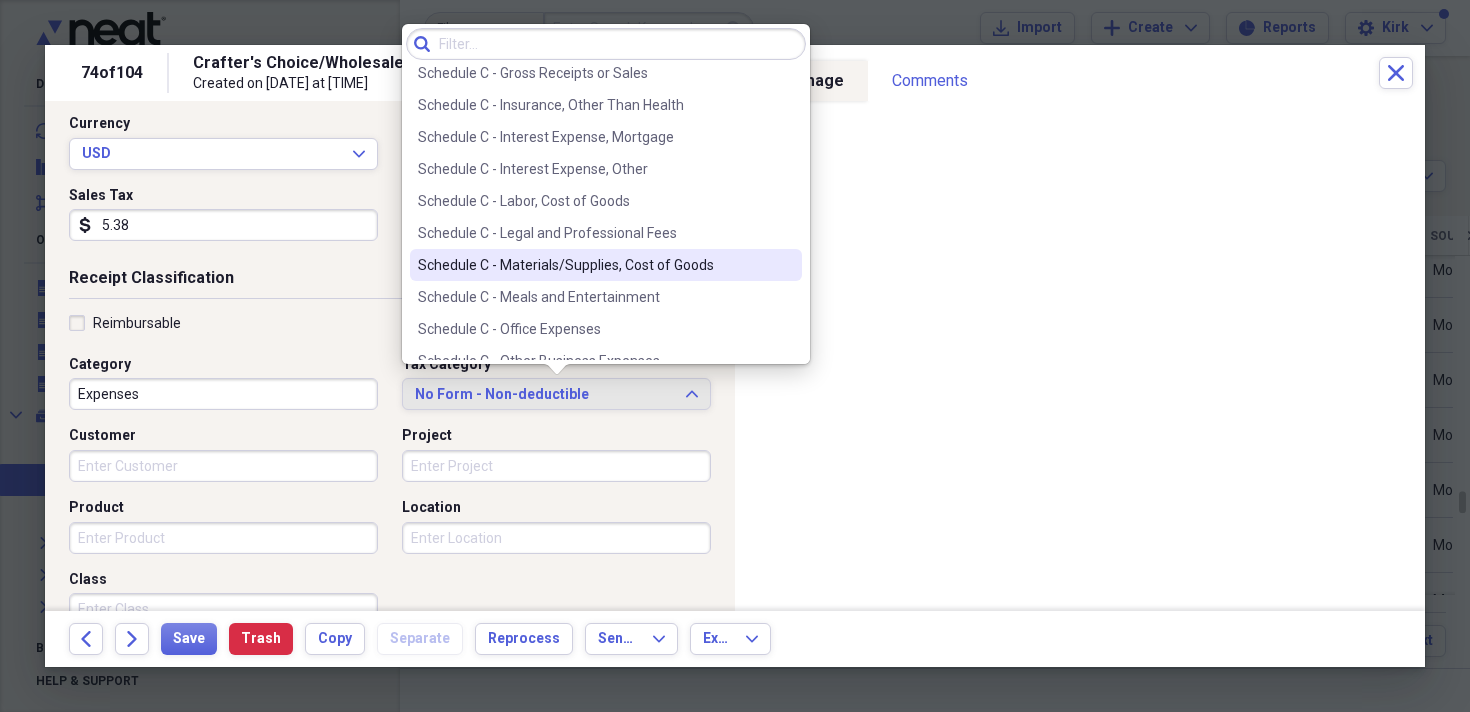 click on "Schedule C - Materials/Supplies, Cost of Goods" at bounding box center (606, 265) 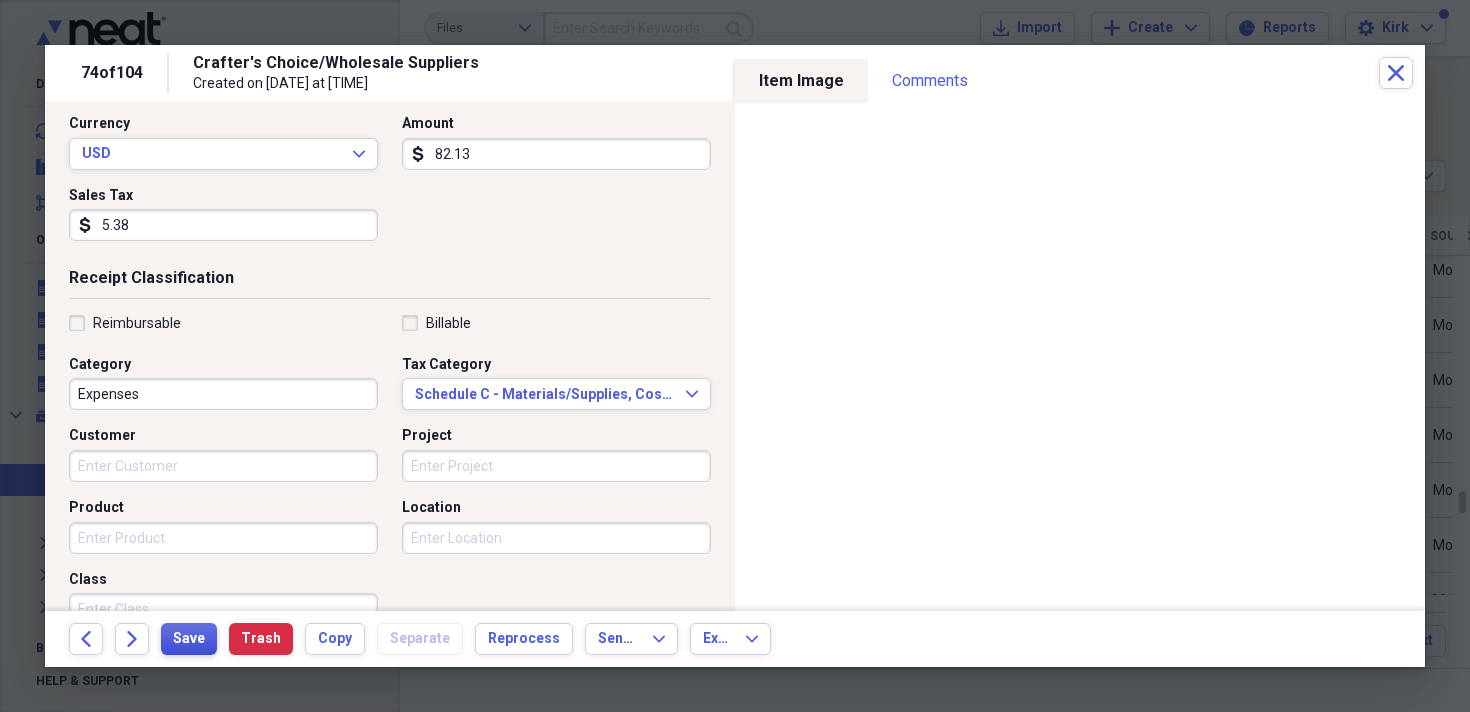 click on "Save" at bounding box center [189, 639] 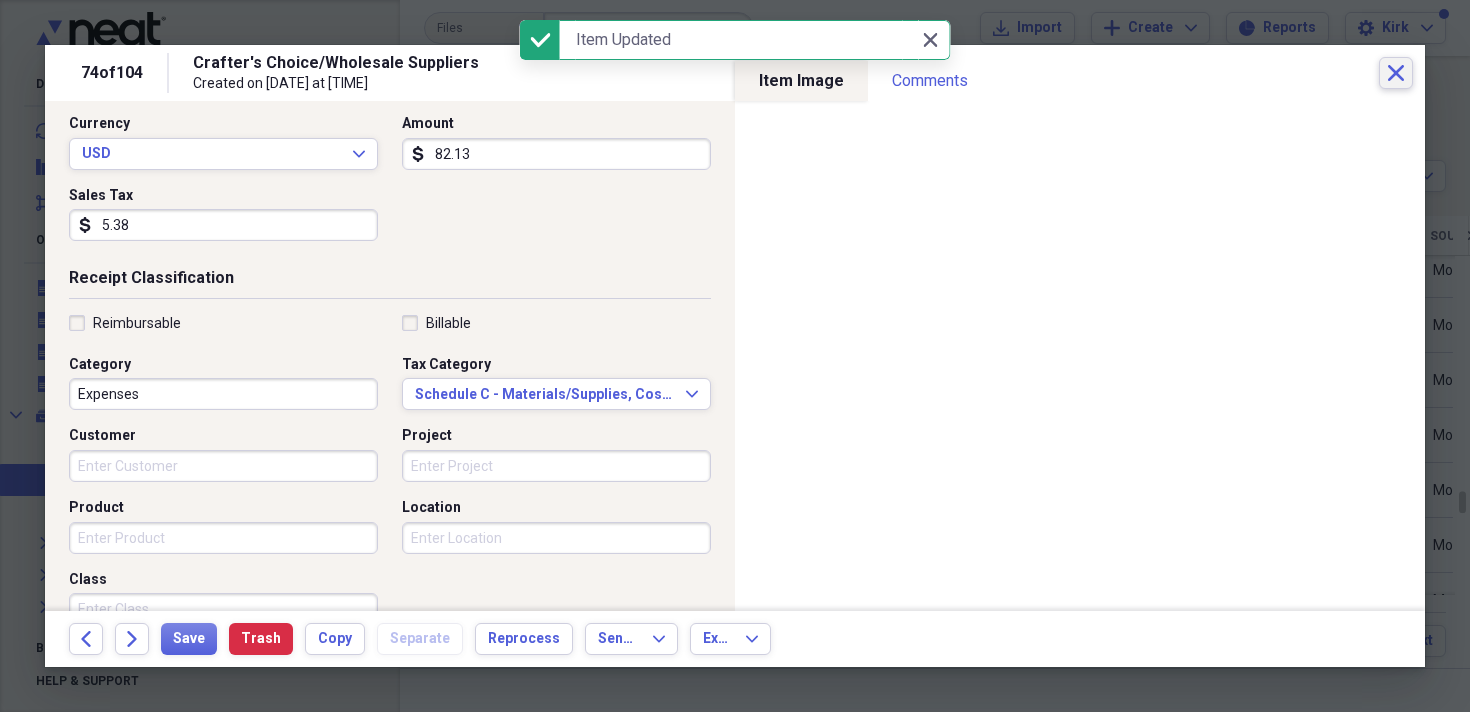 click 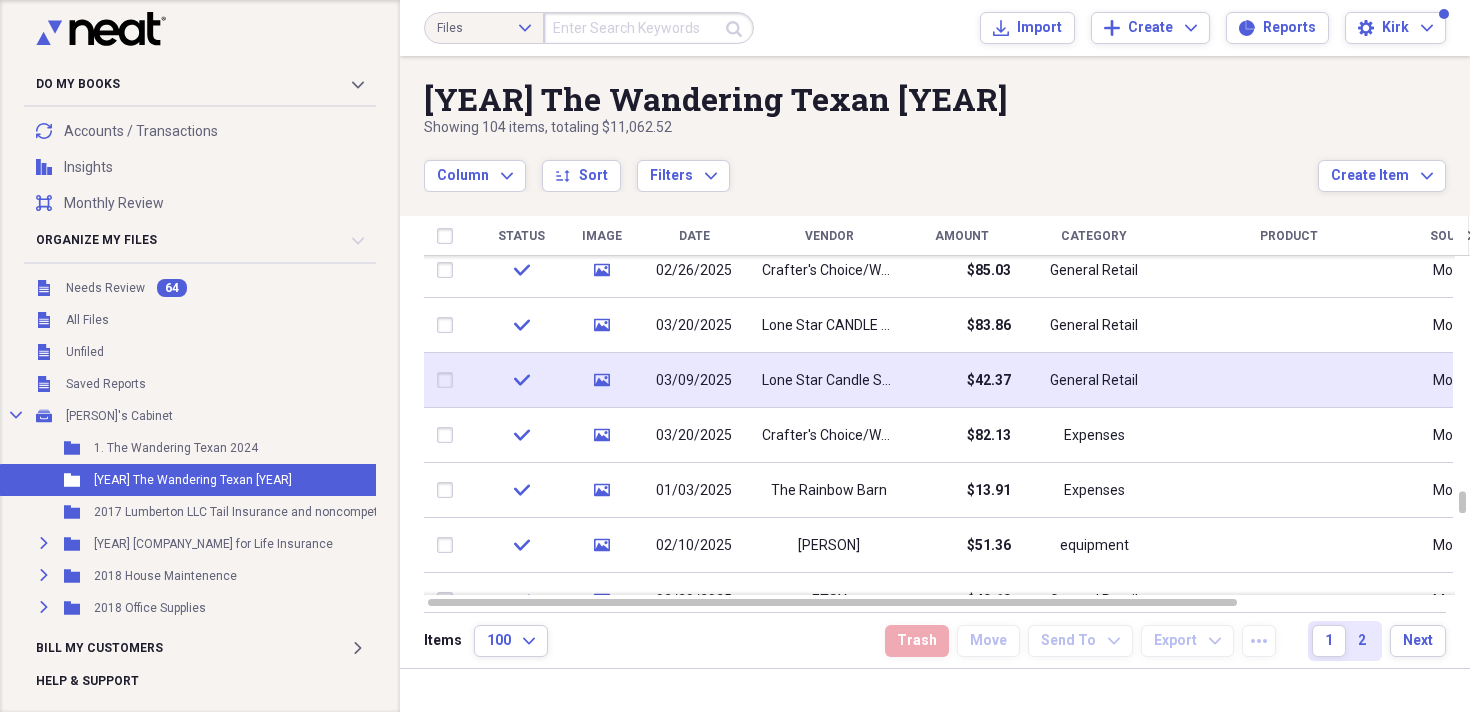click on "03/09/2025" at bounding box center [694, 380] 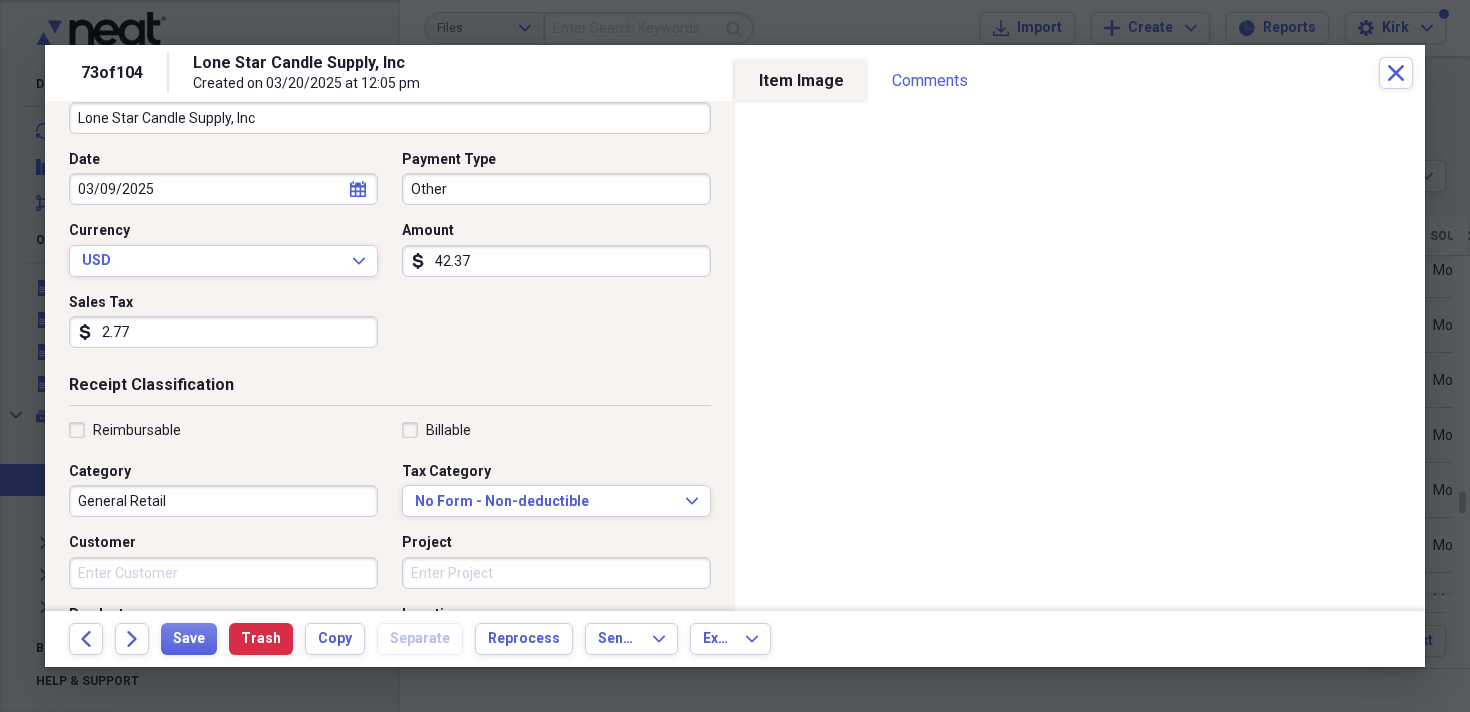 scroll, scrollTop: 173, scrollLeft: 0, axis: vertical 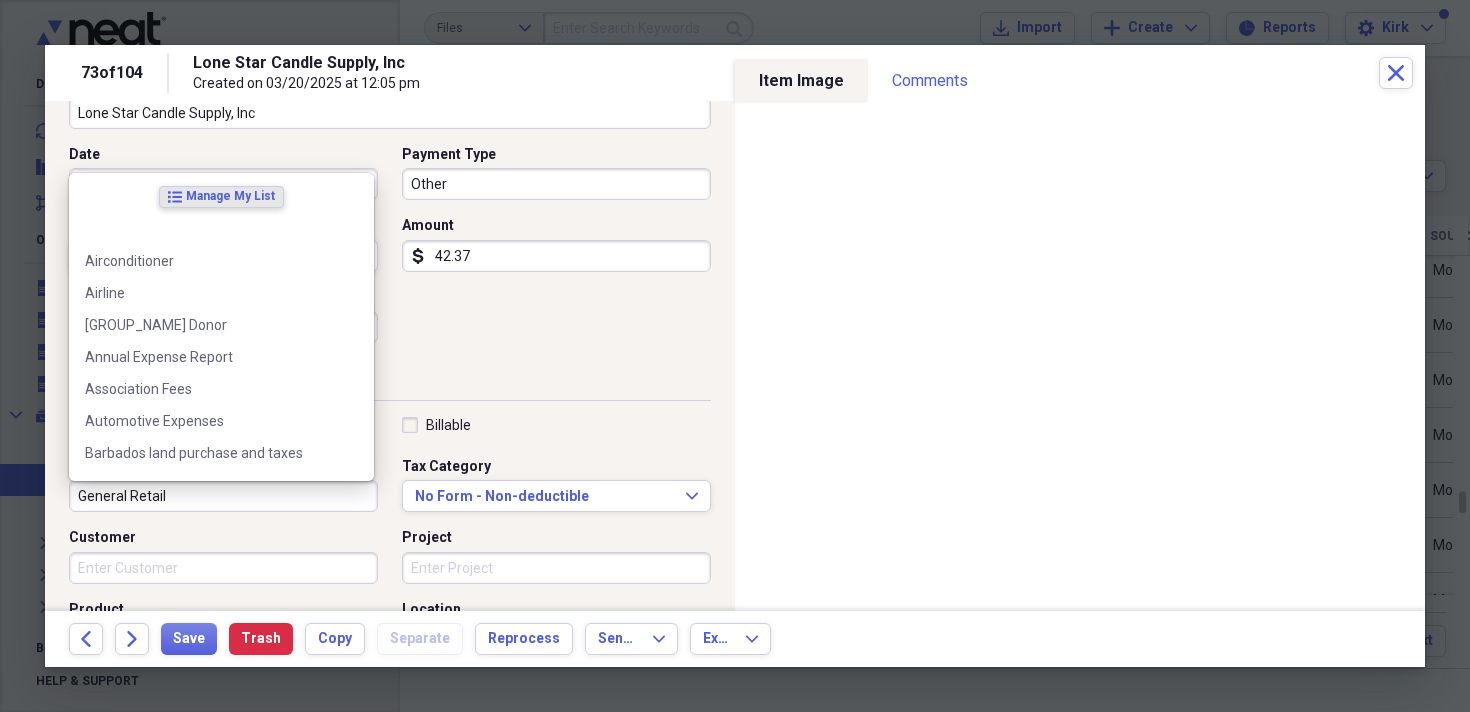 click on "General Retail" at bounding box center [223, 496] 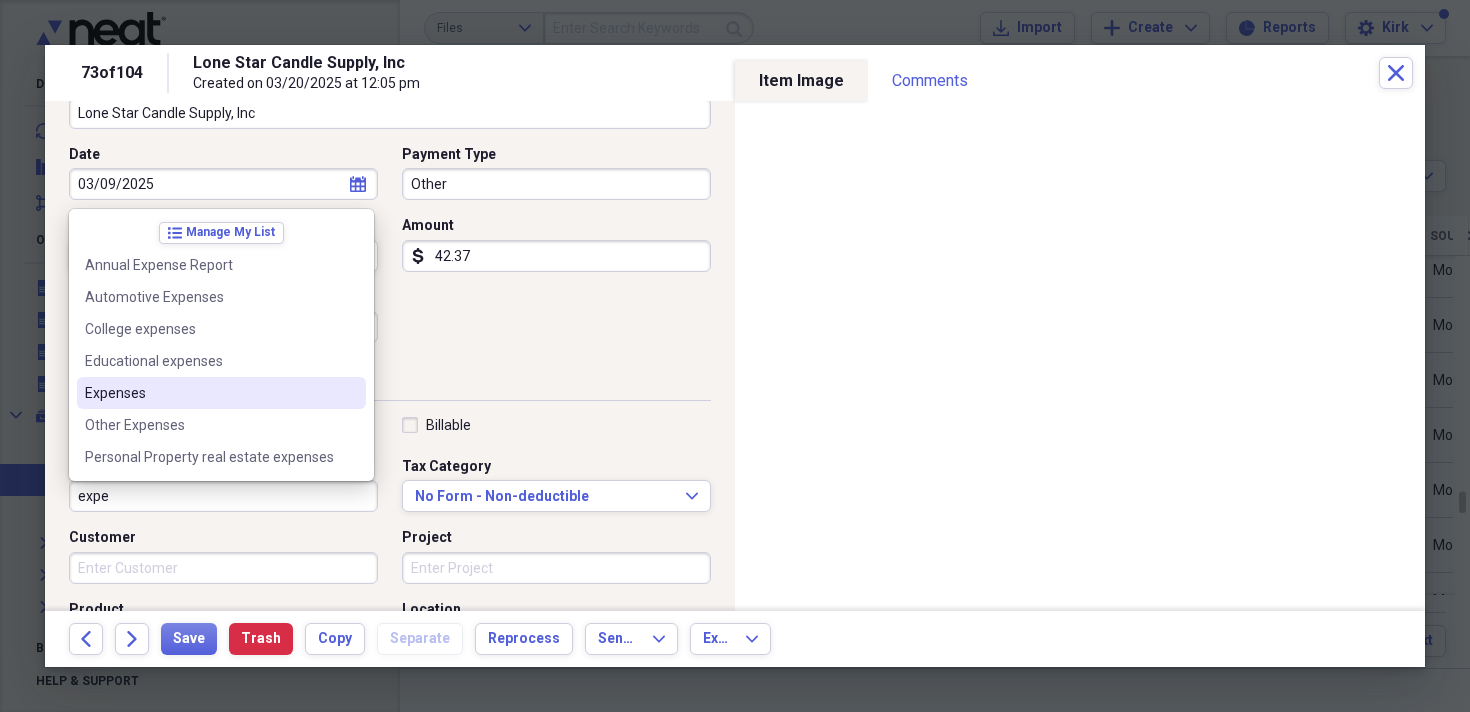 click on "Expenses" at bounding box center [209, 393] 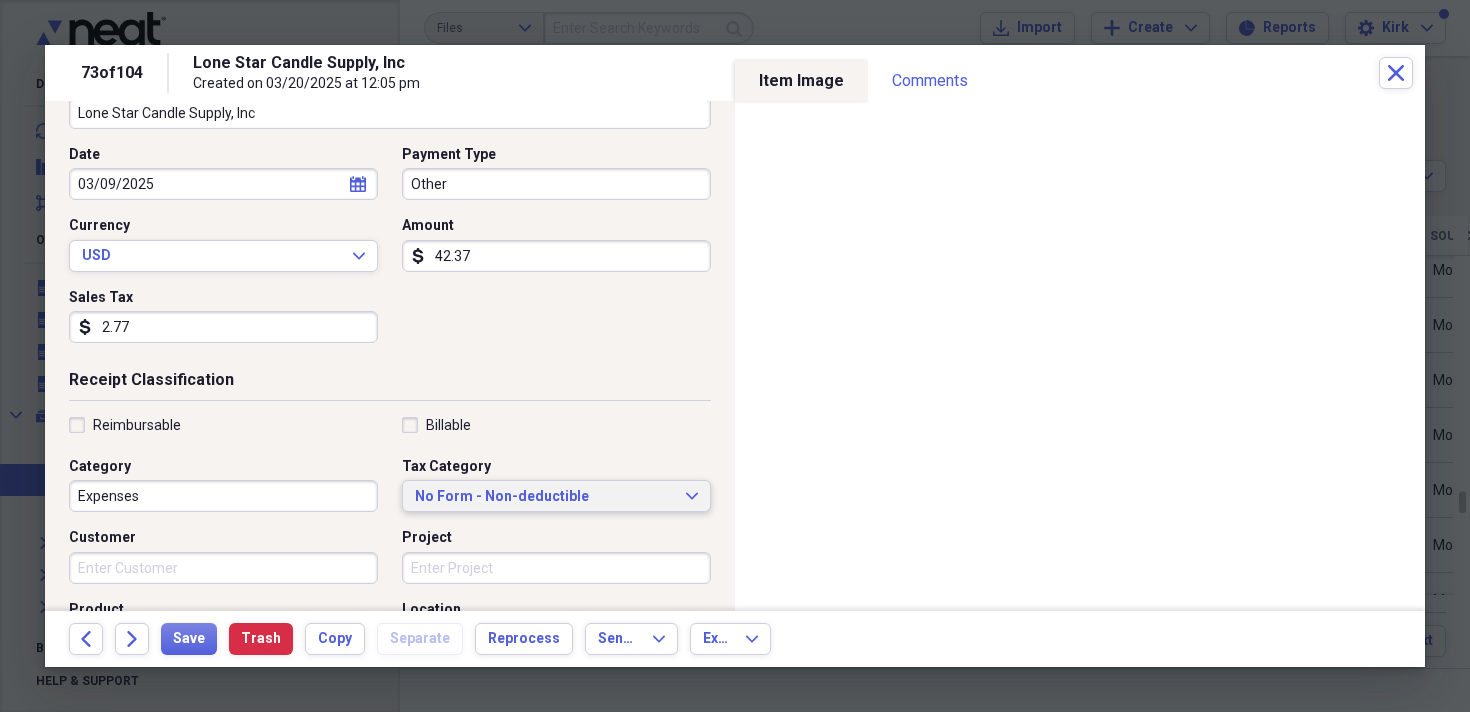 click on "No Form - Non-deductible" at bounding box center [544, 497] 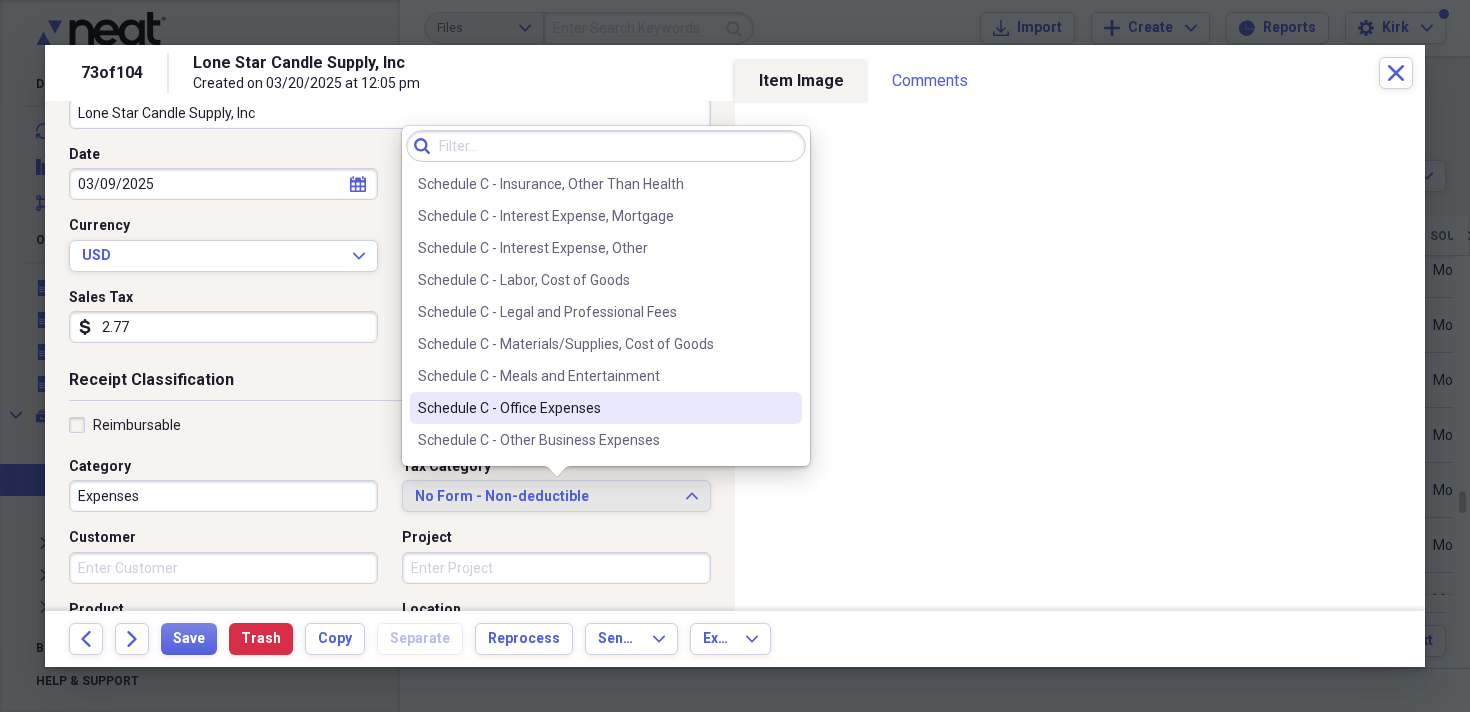 scroll, scrollTop: 3801, scrollLeft: 0, axis: vertical 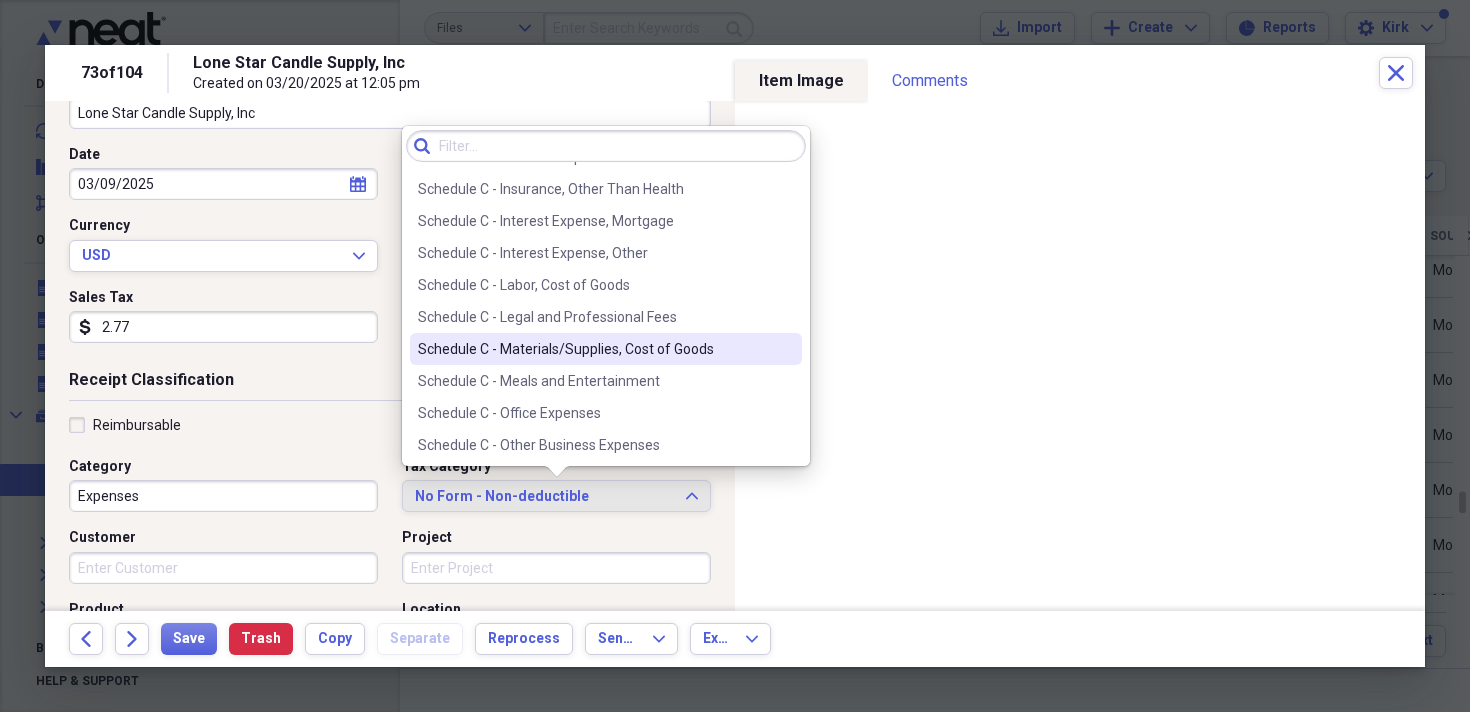 click on "Schedule C - Materials/Supplies, Cost of Goods" at bounding box center (594, 349) 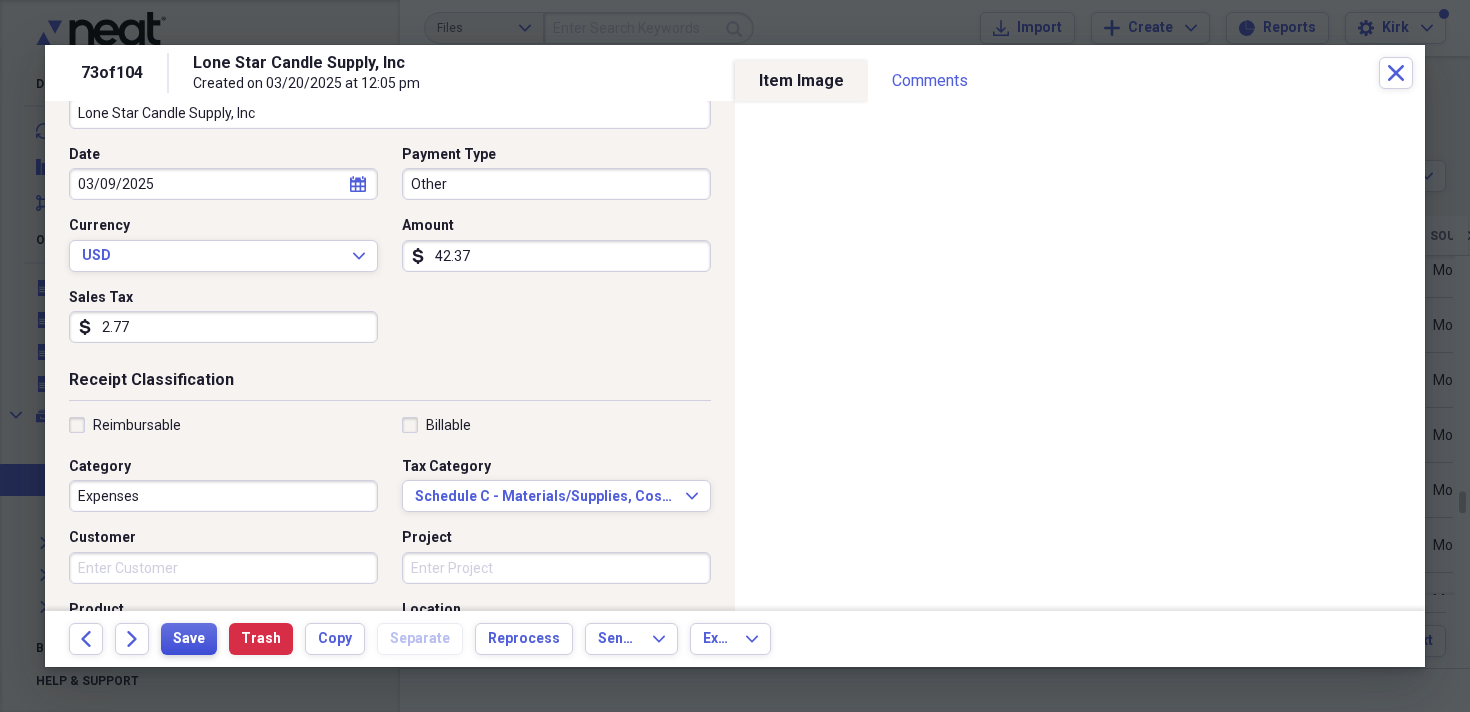 click on "Save" at bounding box center [189, 639] 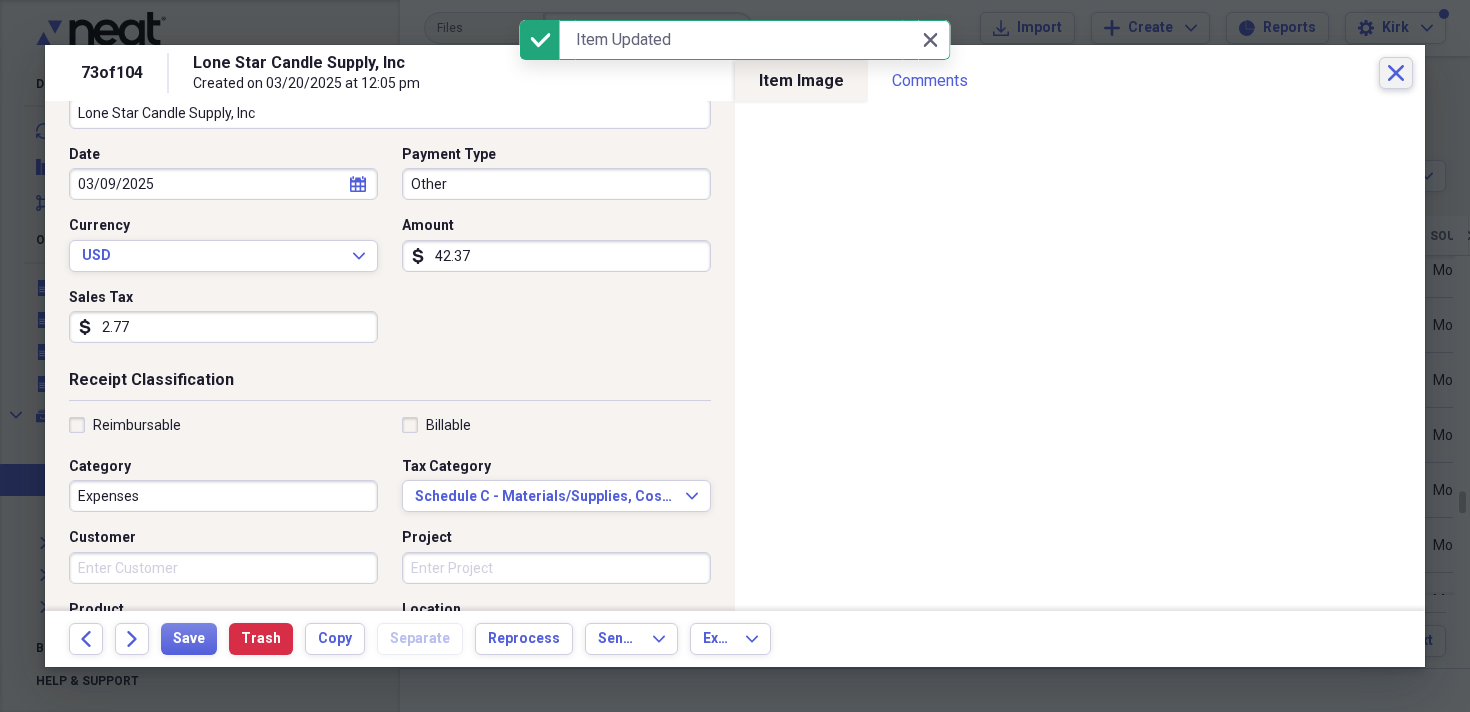 click 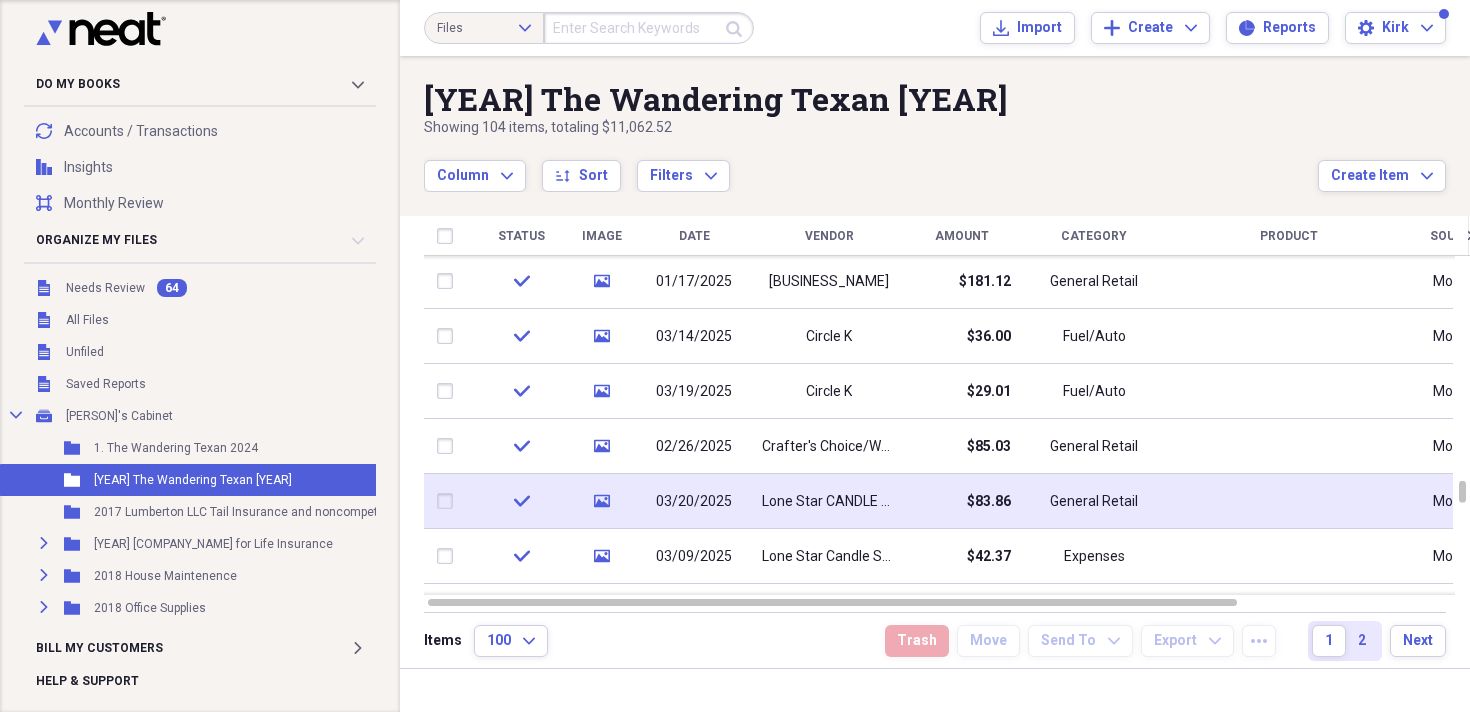 click on "Lone Star CANDLE SUPPLY" at bounding box center [829, 502] 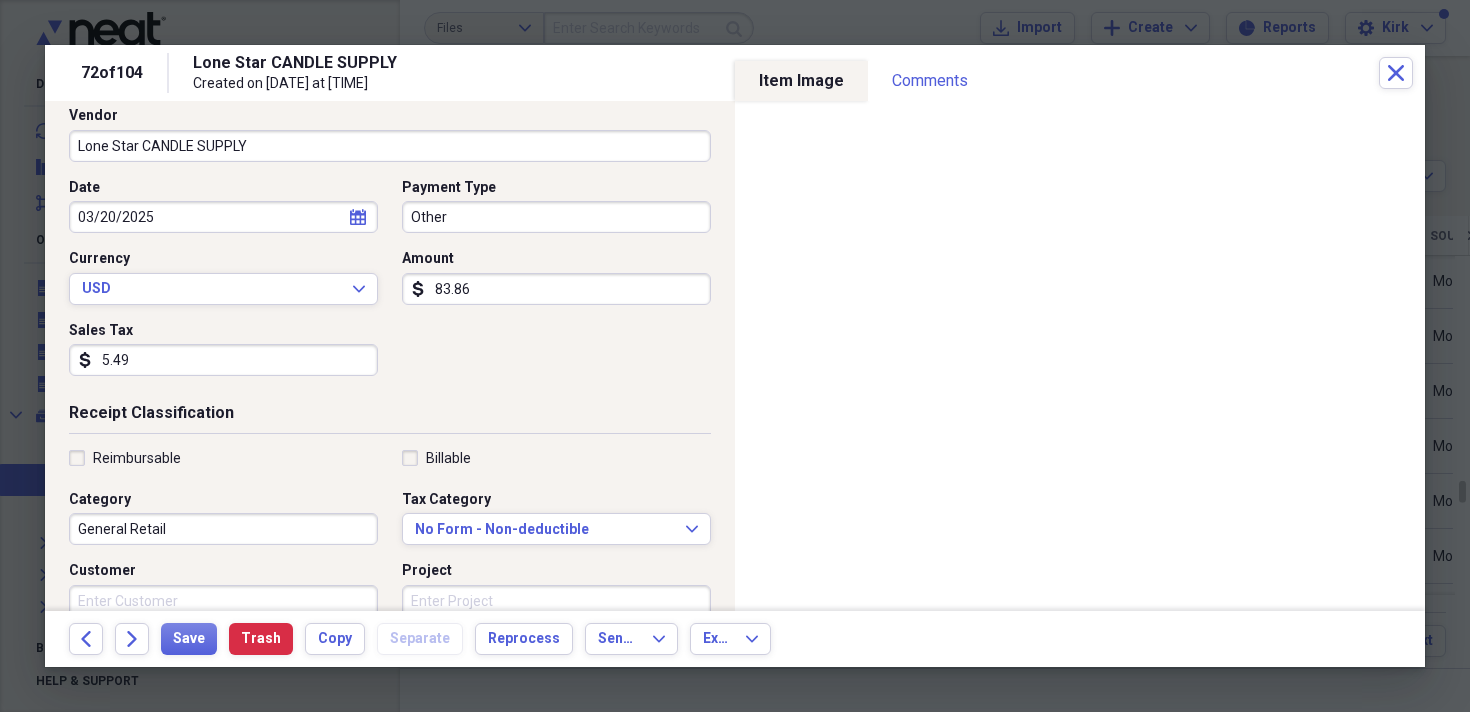 scroll, scrollTop: 143, scrollLeft: 0, axis: vertical 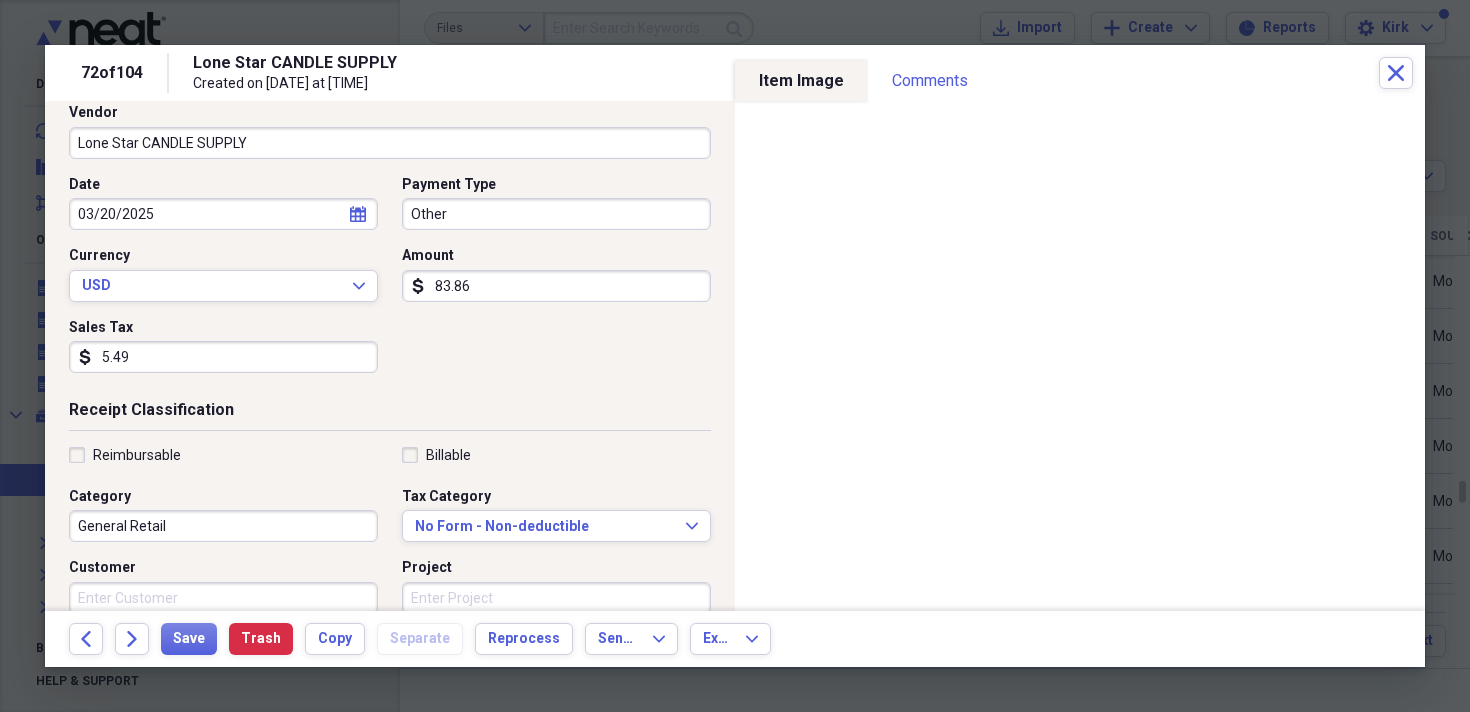 click on "General Retail" at bounding box center [223, 526] 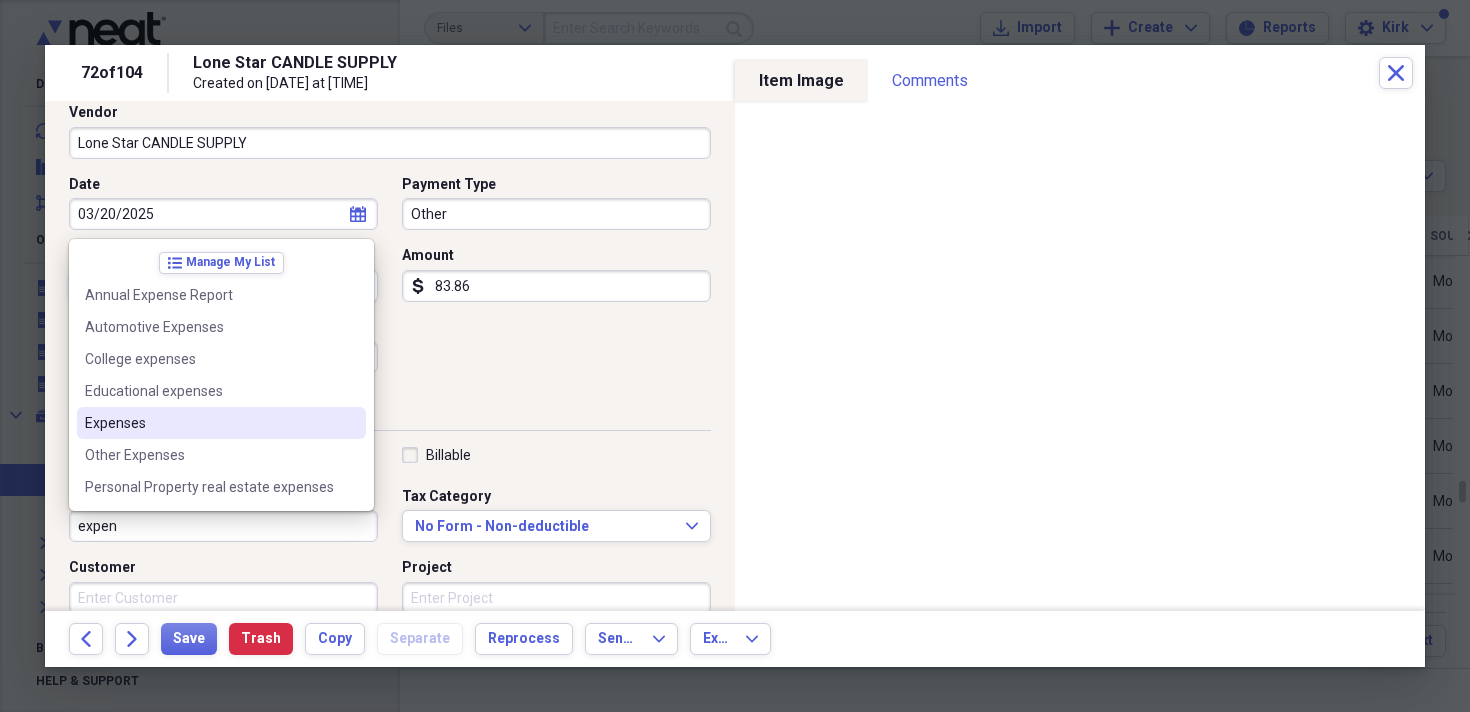 click on "Expenses" at bounding box center (209, 423) 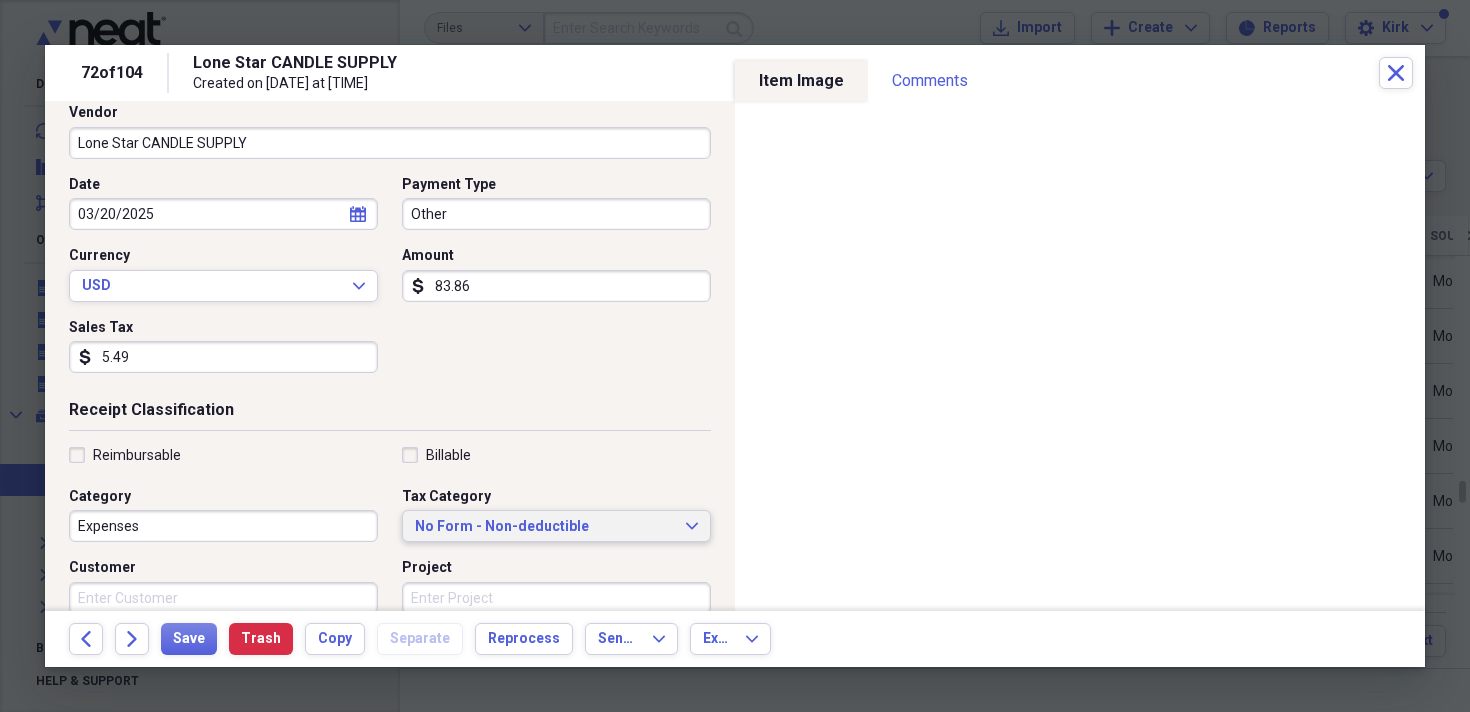 click on "No Form - Non-deductible" at bounding box center (544, 527) 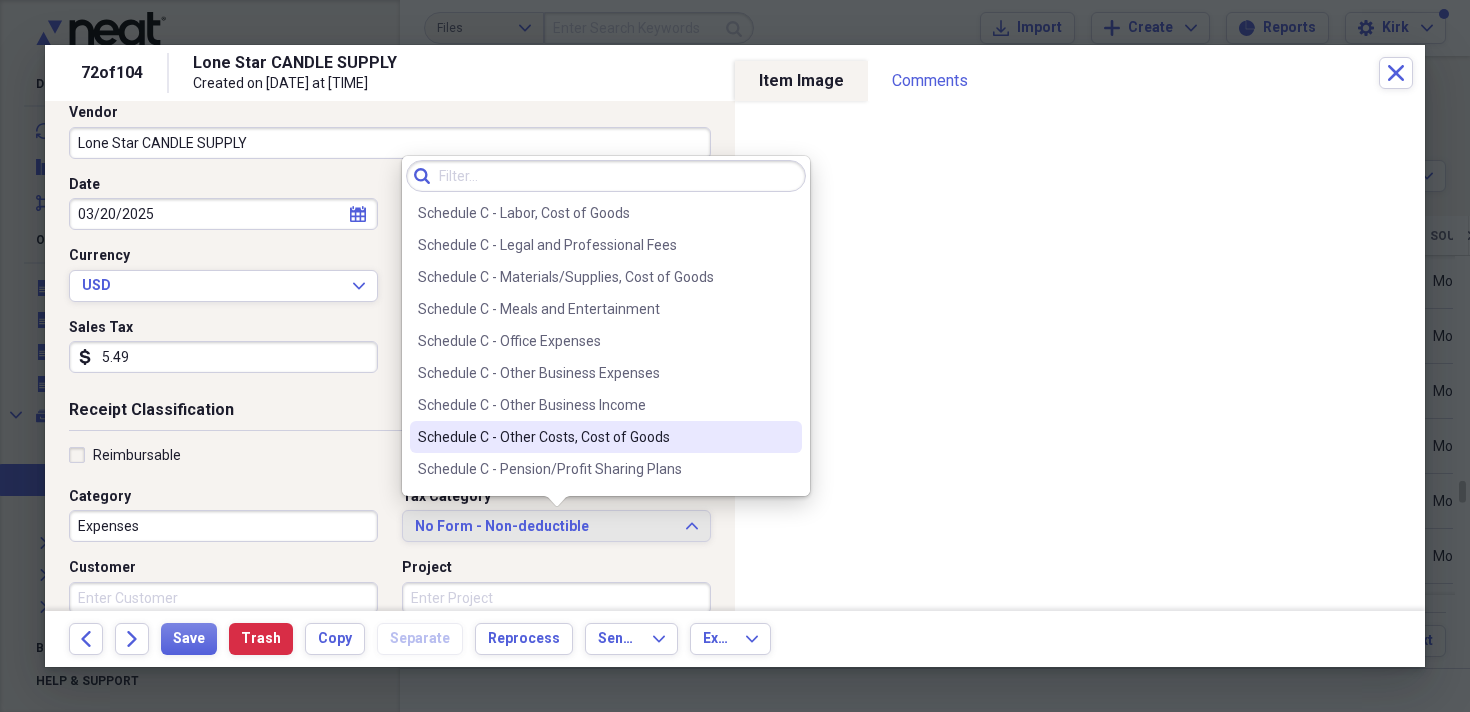 scroll, scrollTop: 3900, scrollLeft: 0, axis: vertical 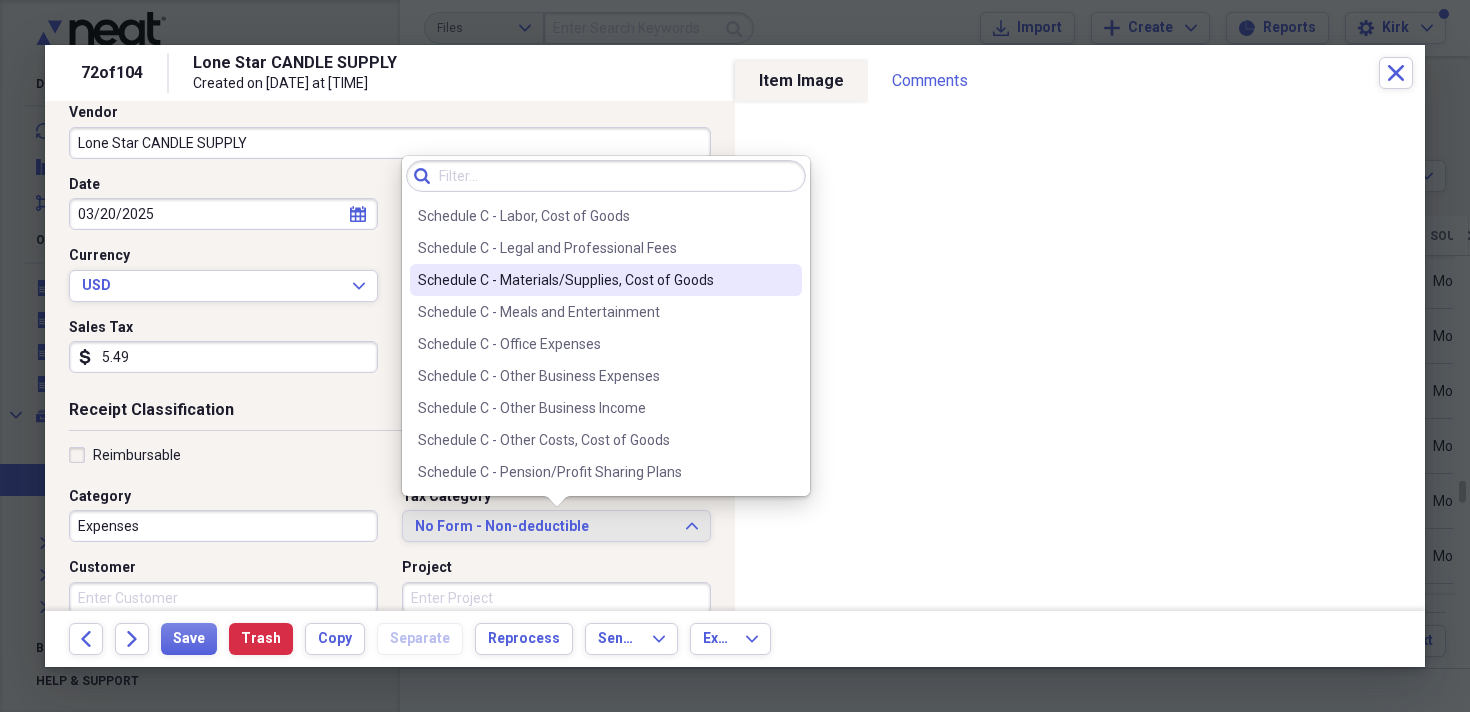 click on "Schedule C - Materials/Supplies, Cost of Goods" at bounding box center (594, 280) 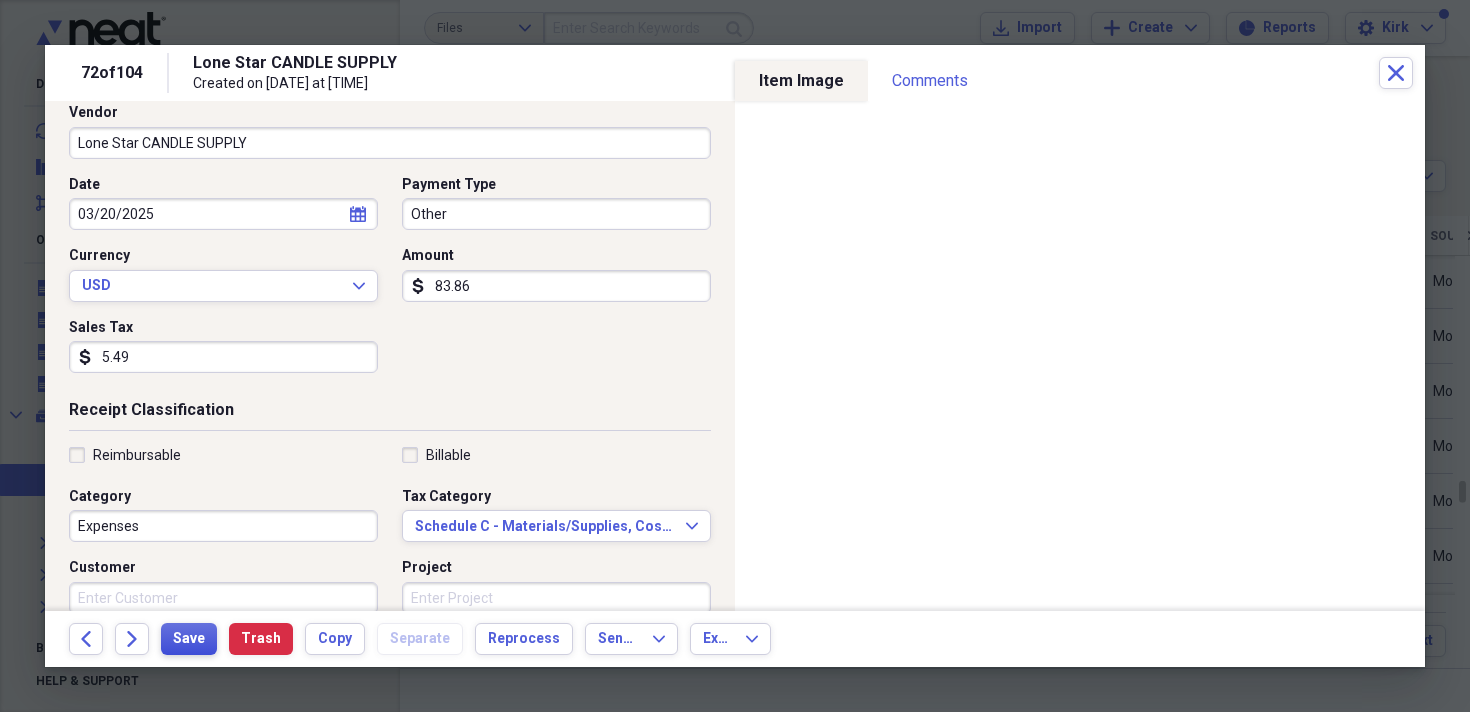 click on "Save" at bounding box center [189, 639] 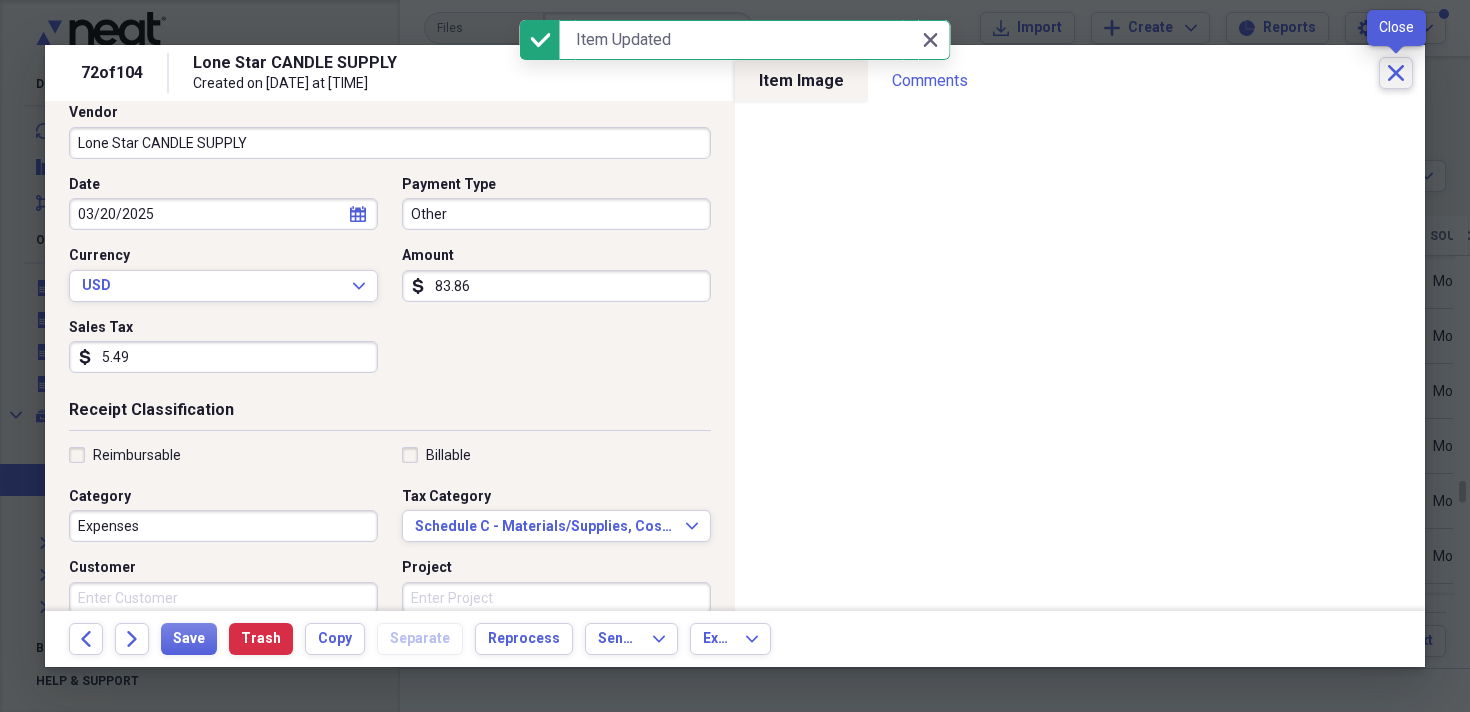 click 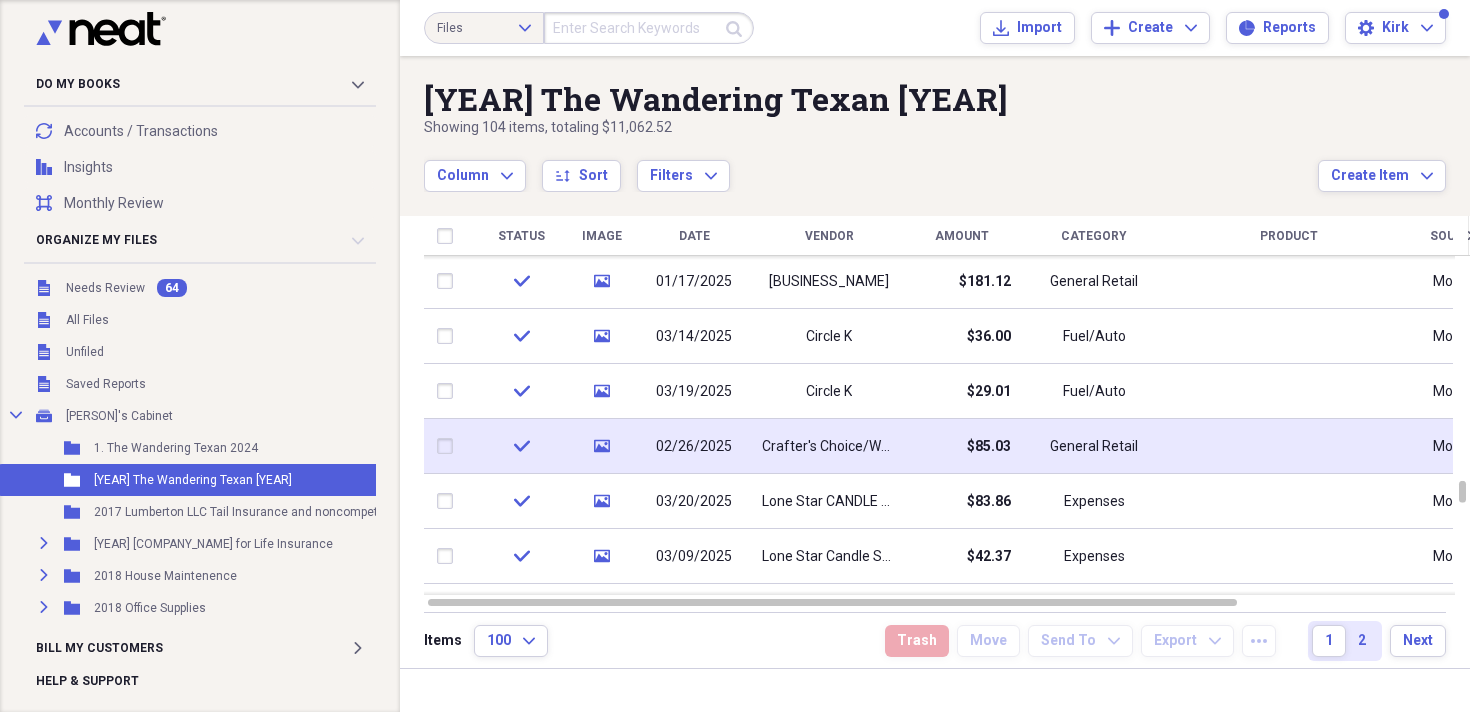 click on "02/26/2025" at bounding box center [694, 447] 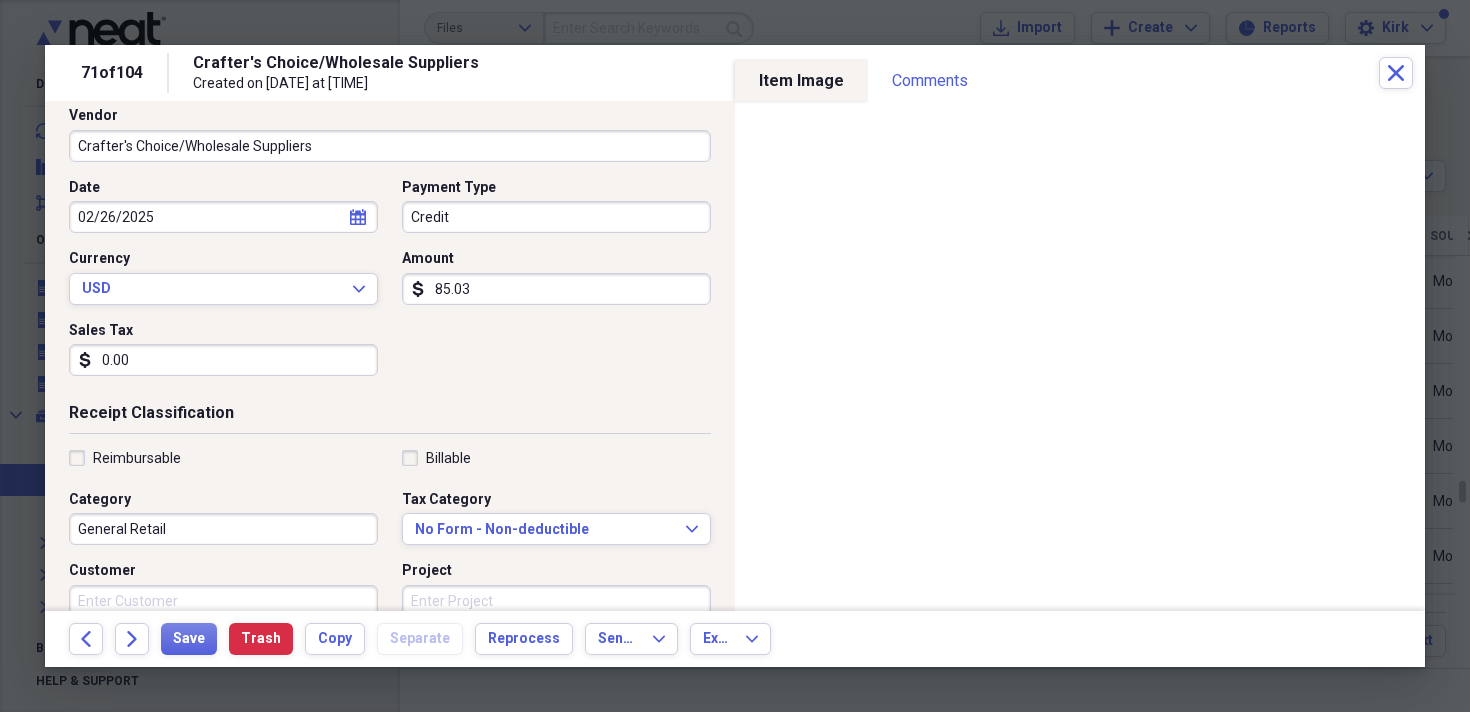 scroll, scrollTop: 153, scrollLeft: 0, axis: vertical 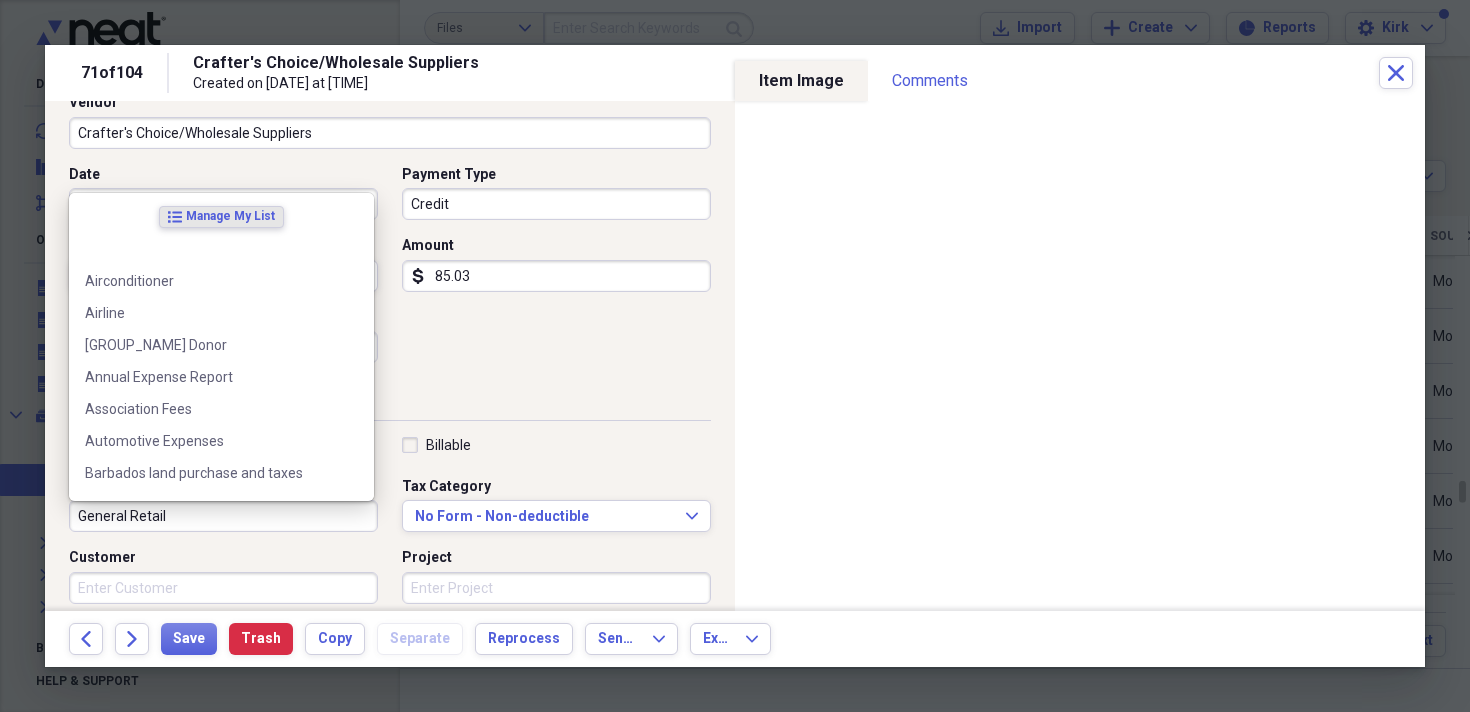 click on "General Retail" at bounding box center [223, 516] 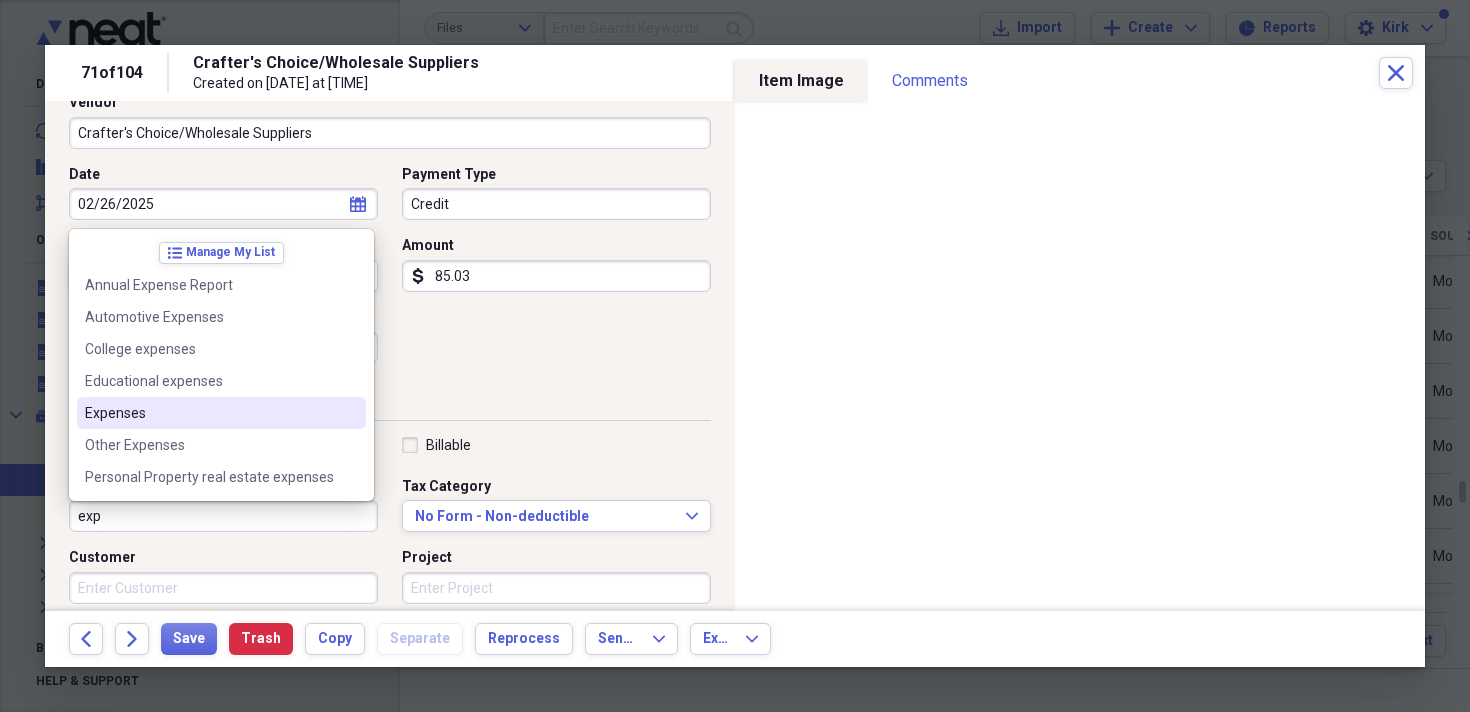 click on "Expenses" at bounding box center [209, 413] 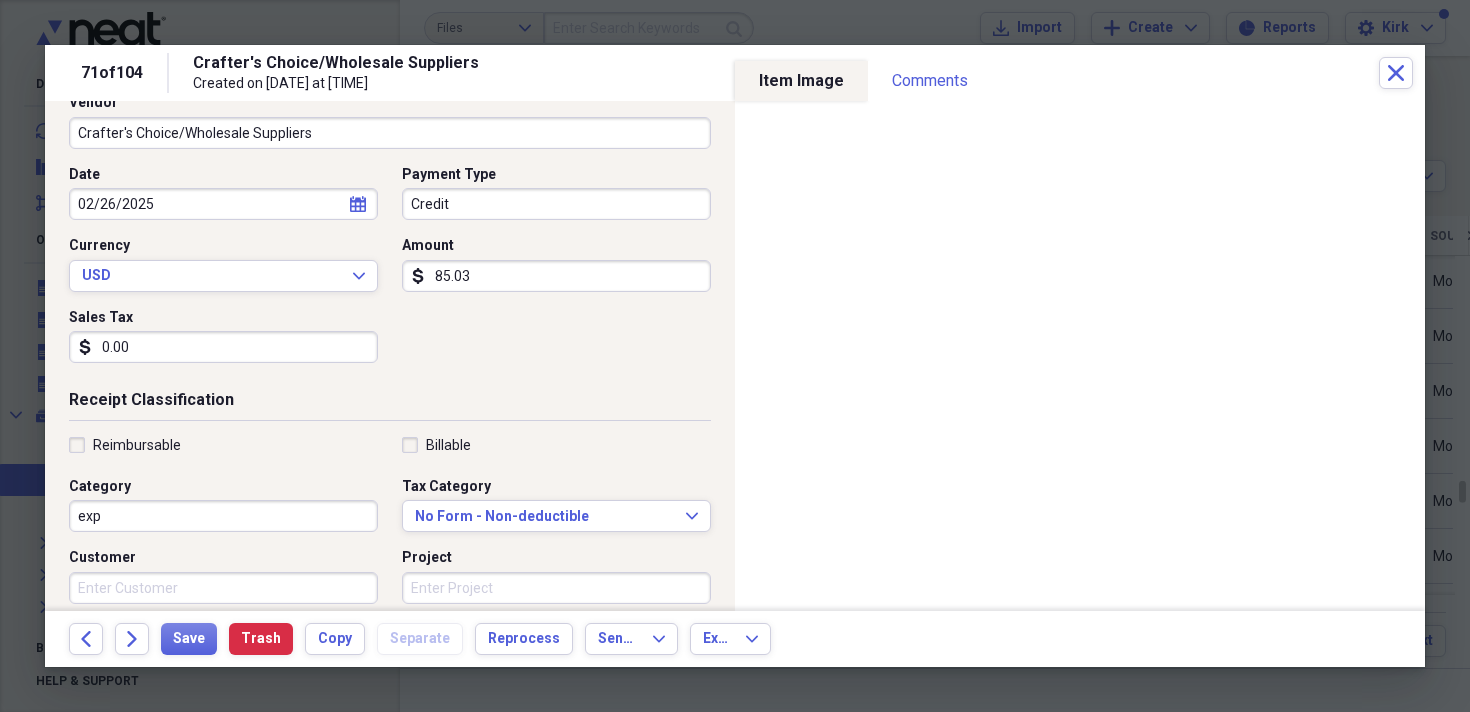 type on "Expenses" 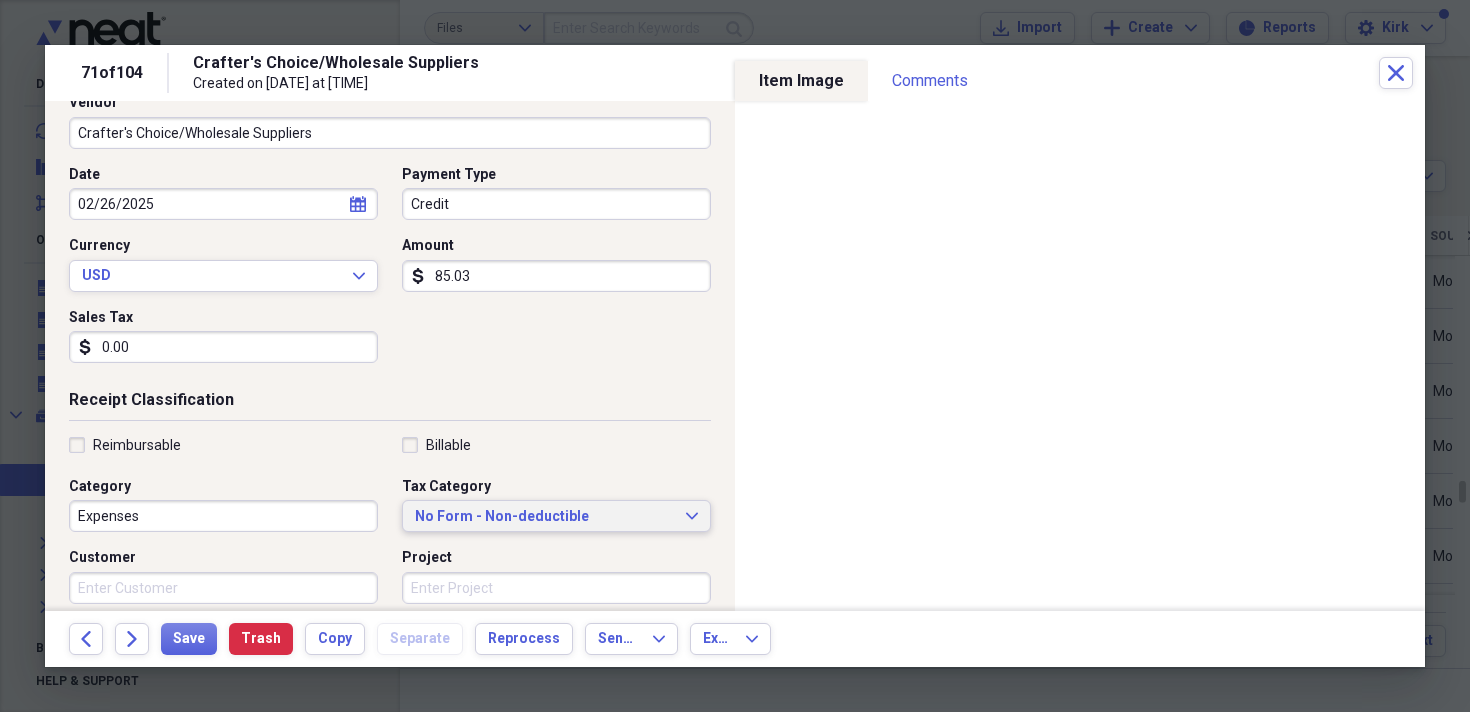 click on "No Form - Non-deductible" at bounding box center [544, 517] 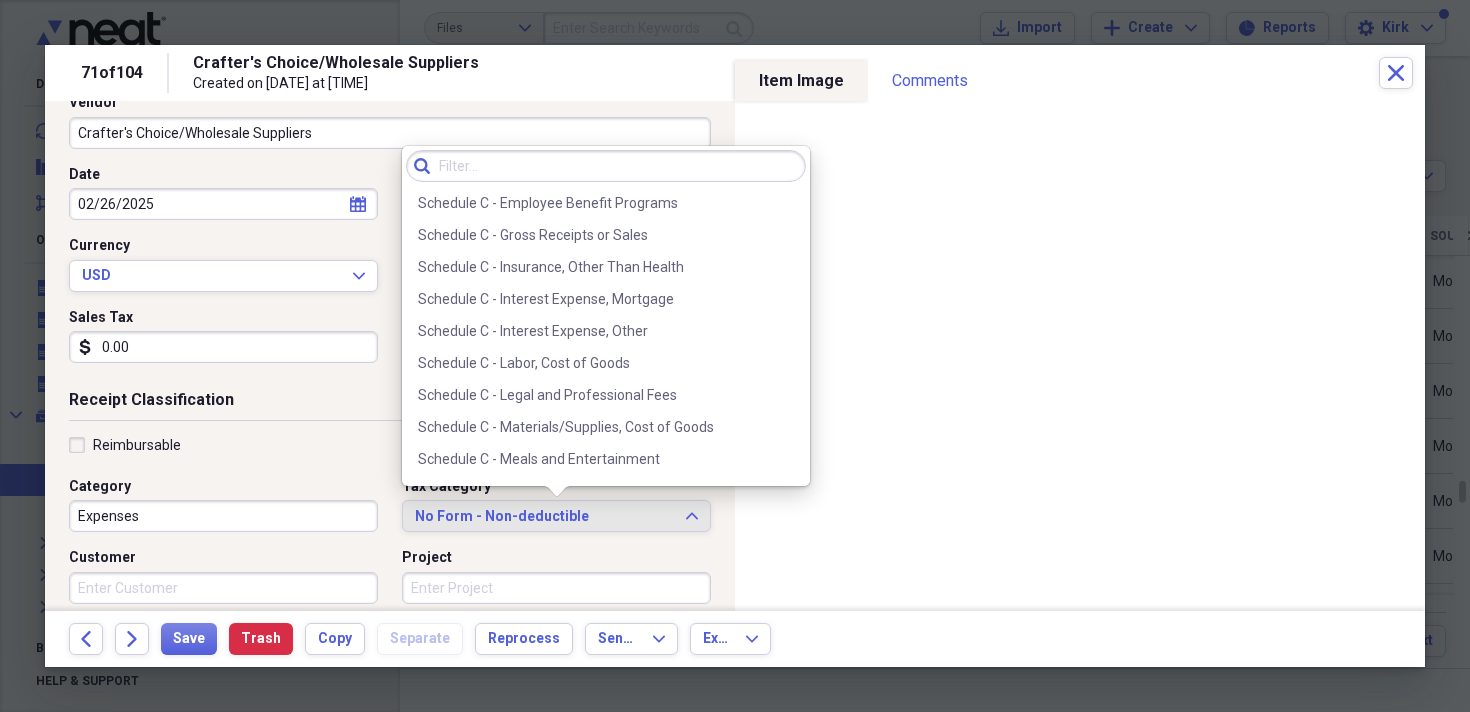 scroll, scrollTop: 3744, scrollLeft: 0, axis: vertical 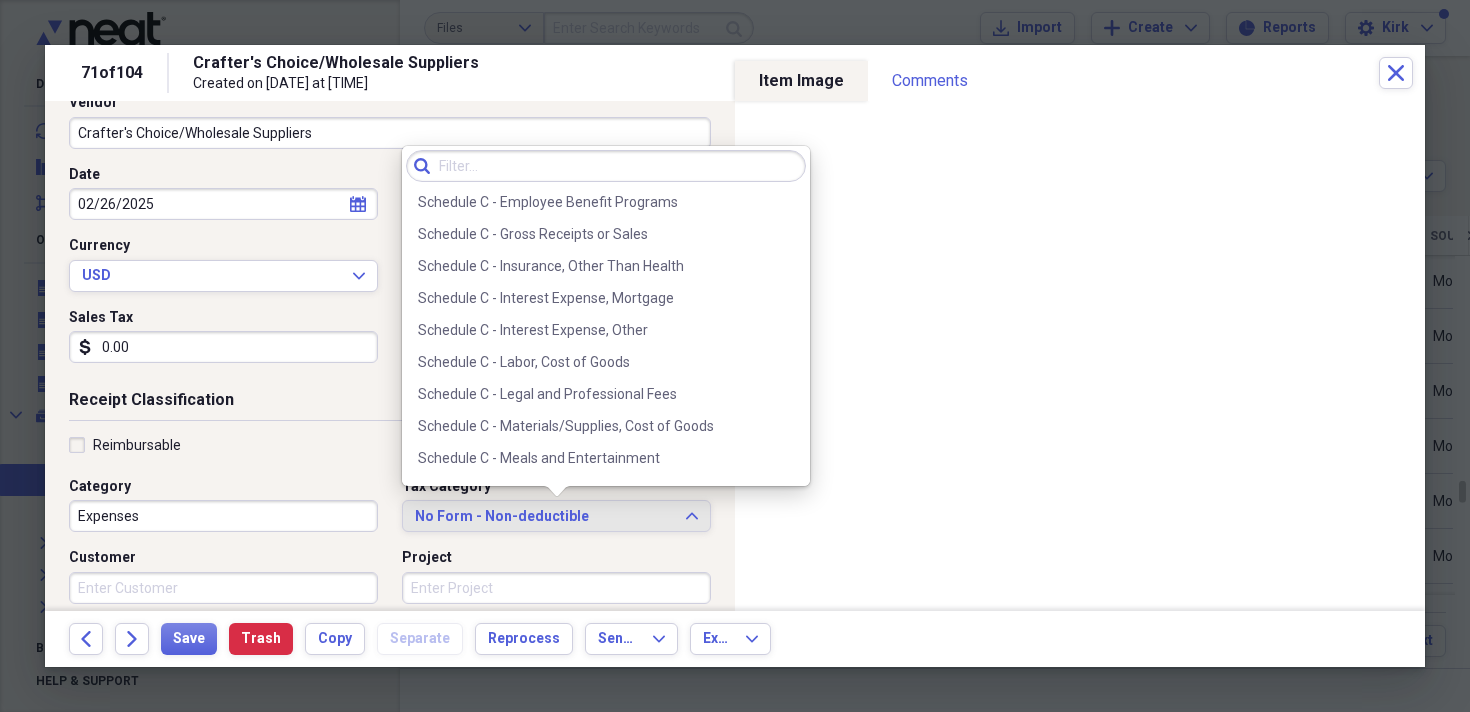 click on "Schedule C - Materials/Supplies, Cost of Goods" at bounding box center (594, 426) 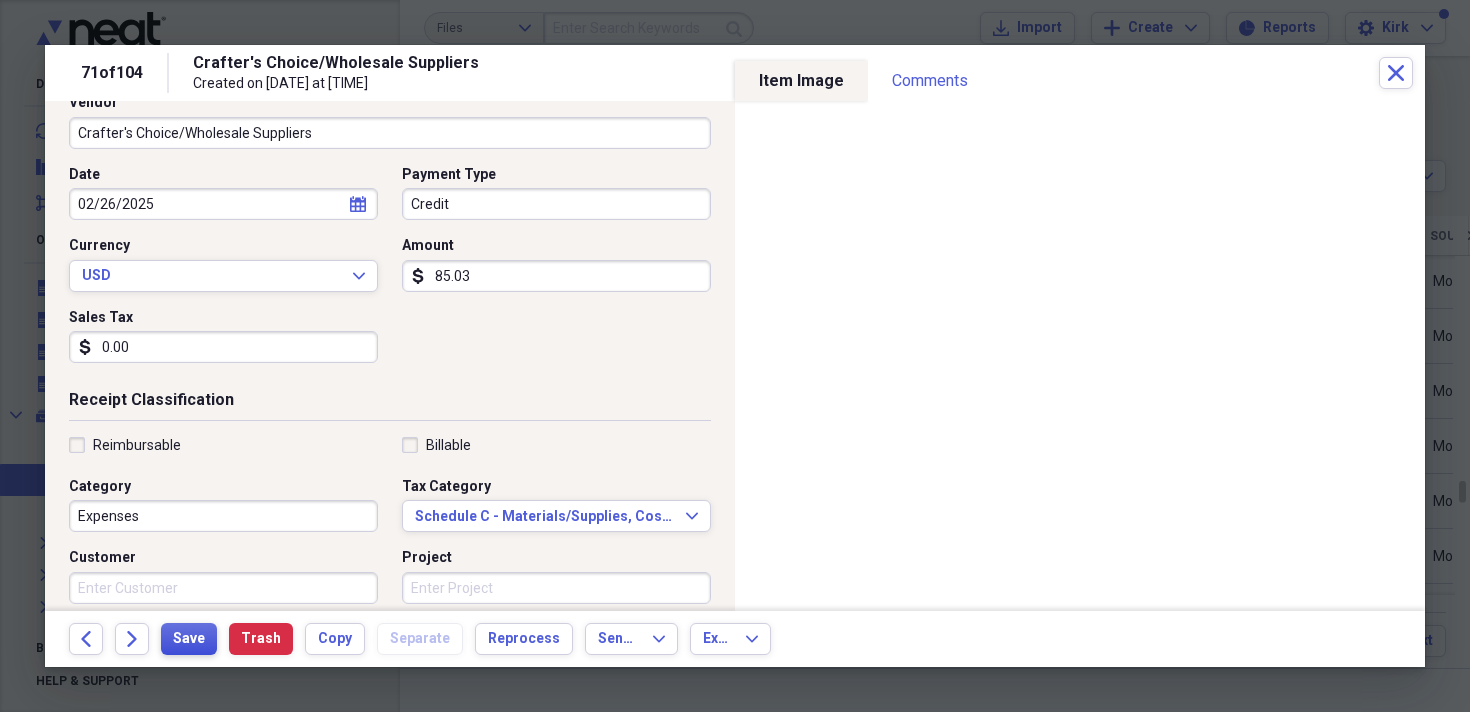 click on "Save" at bounding box center [189, 639] 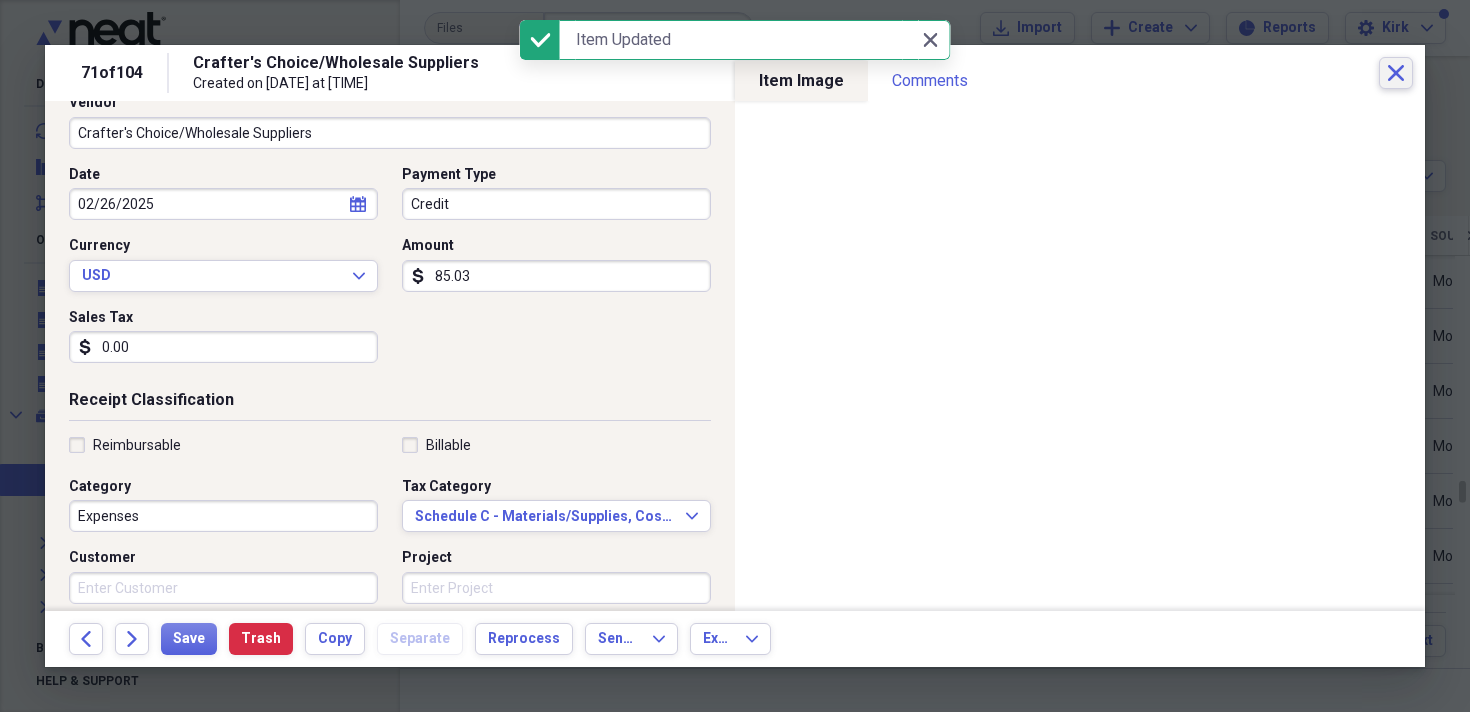 click 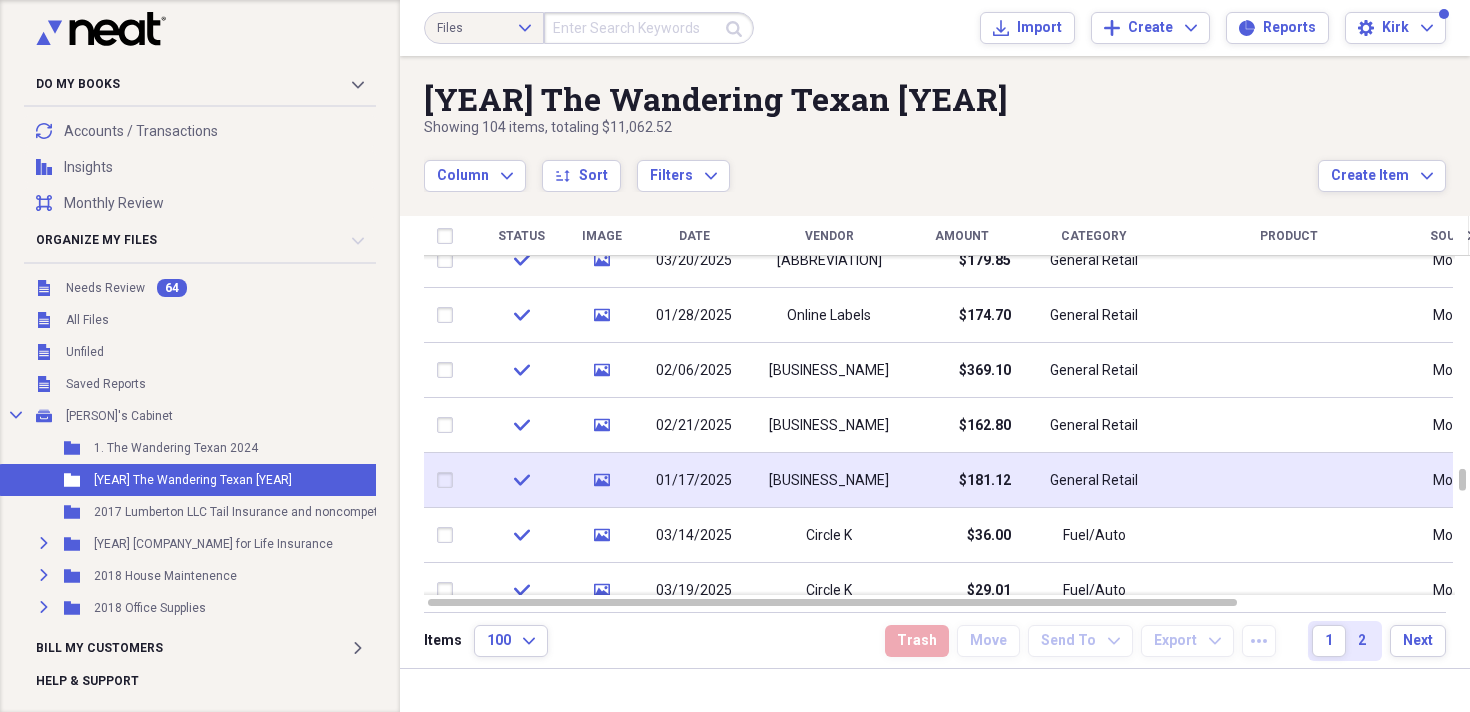 click on "01/17/2025" at bounding box center (694, 481) 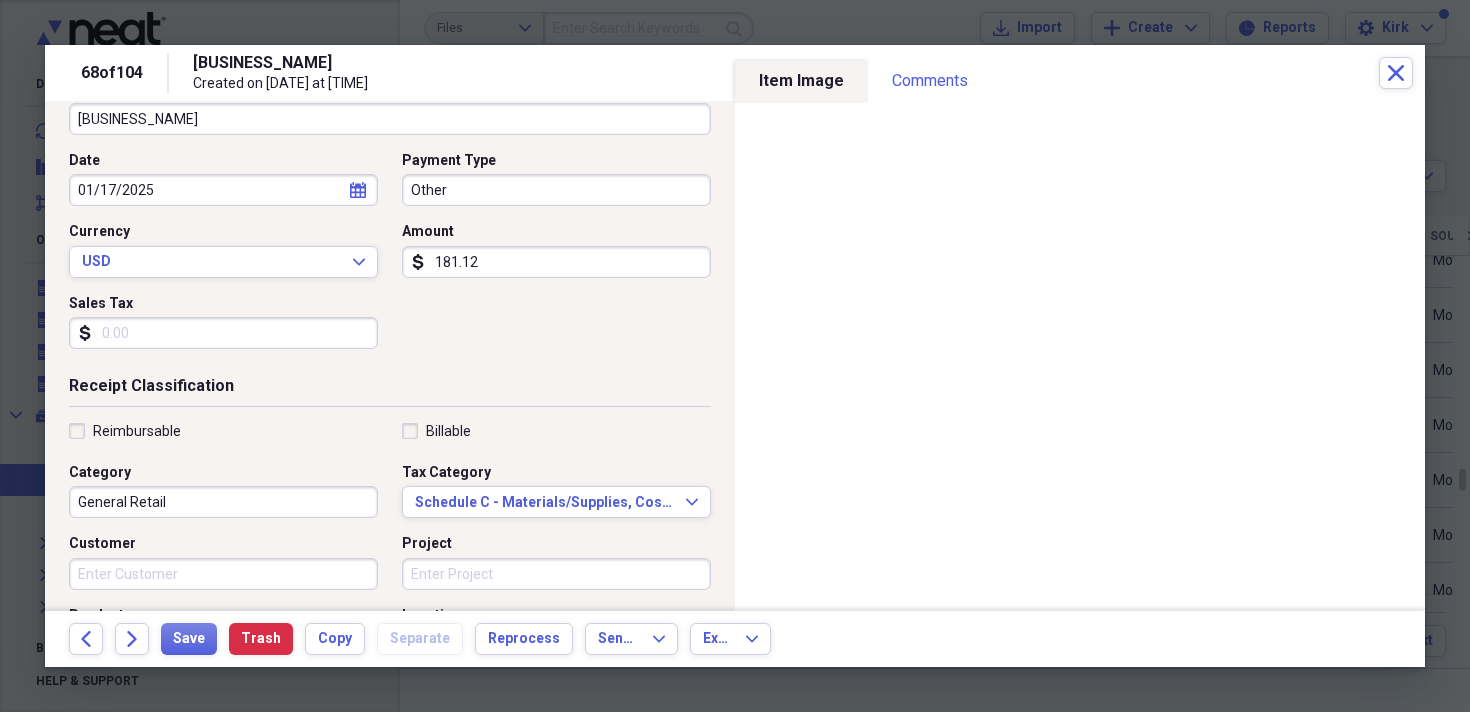 scroll, scrollTop: 173, scrollLeft: 0, axis: vertical 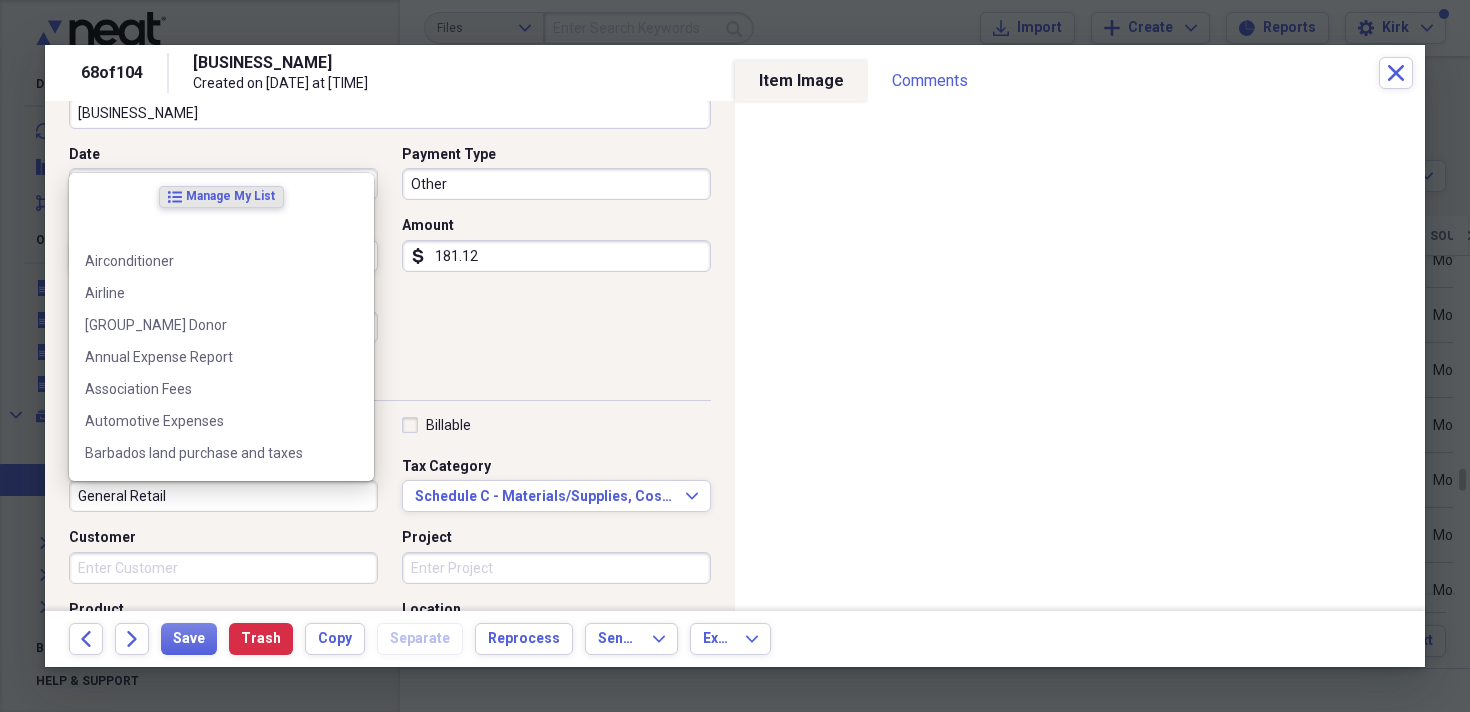 click on "General Retail" at bounding box center [223, 496] 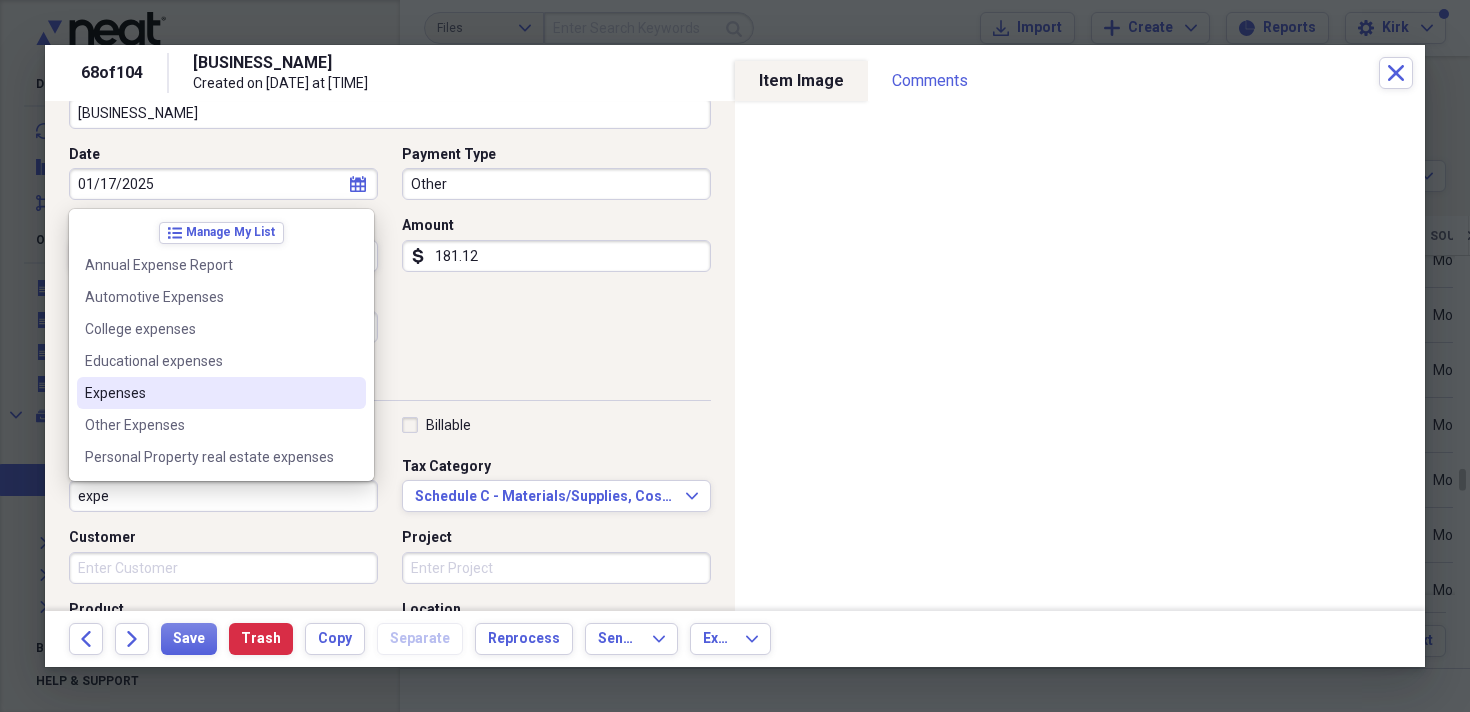 click on "Expenses" at bounding box center (209, 393) 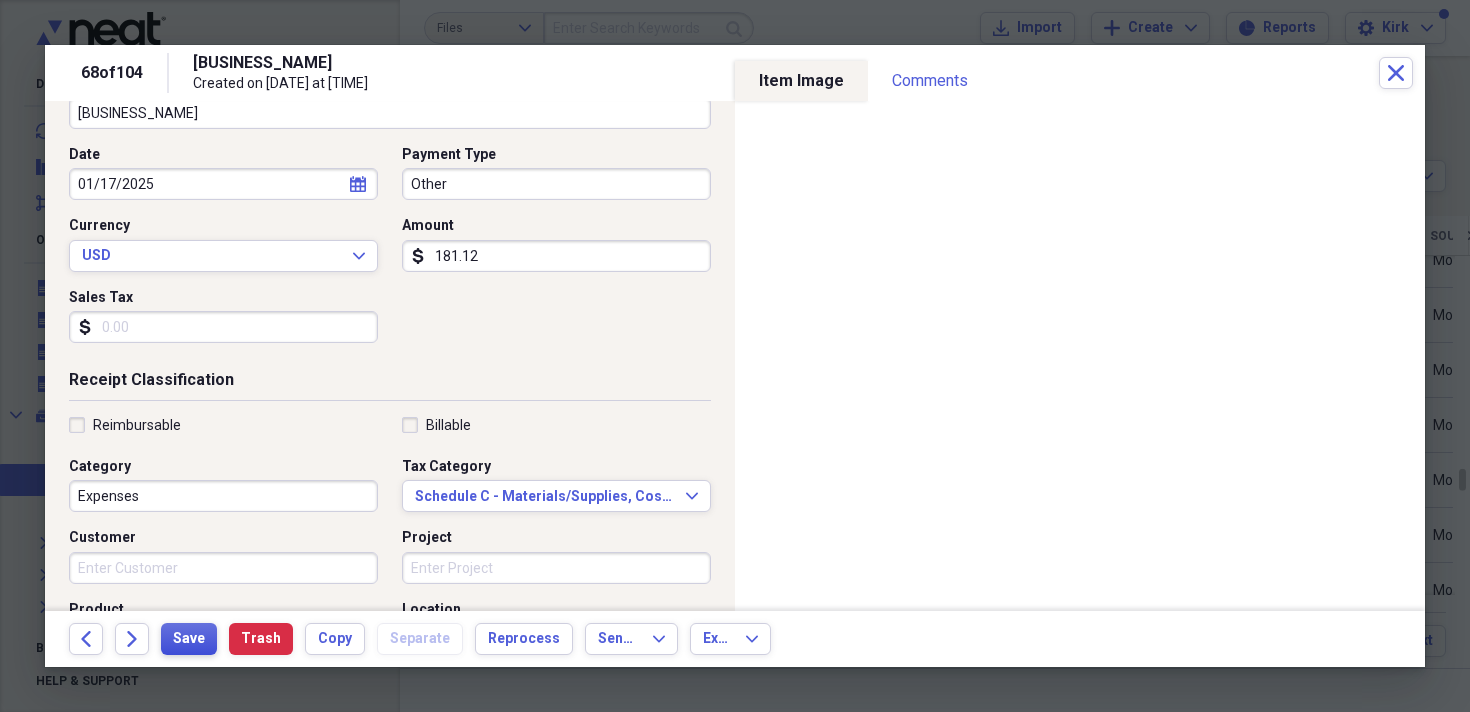 click on "Save" at bounding box center [189, 639] 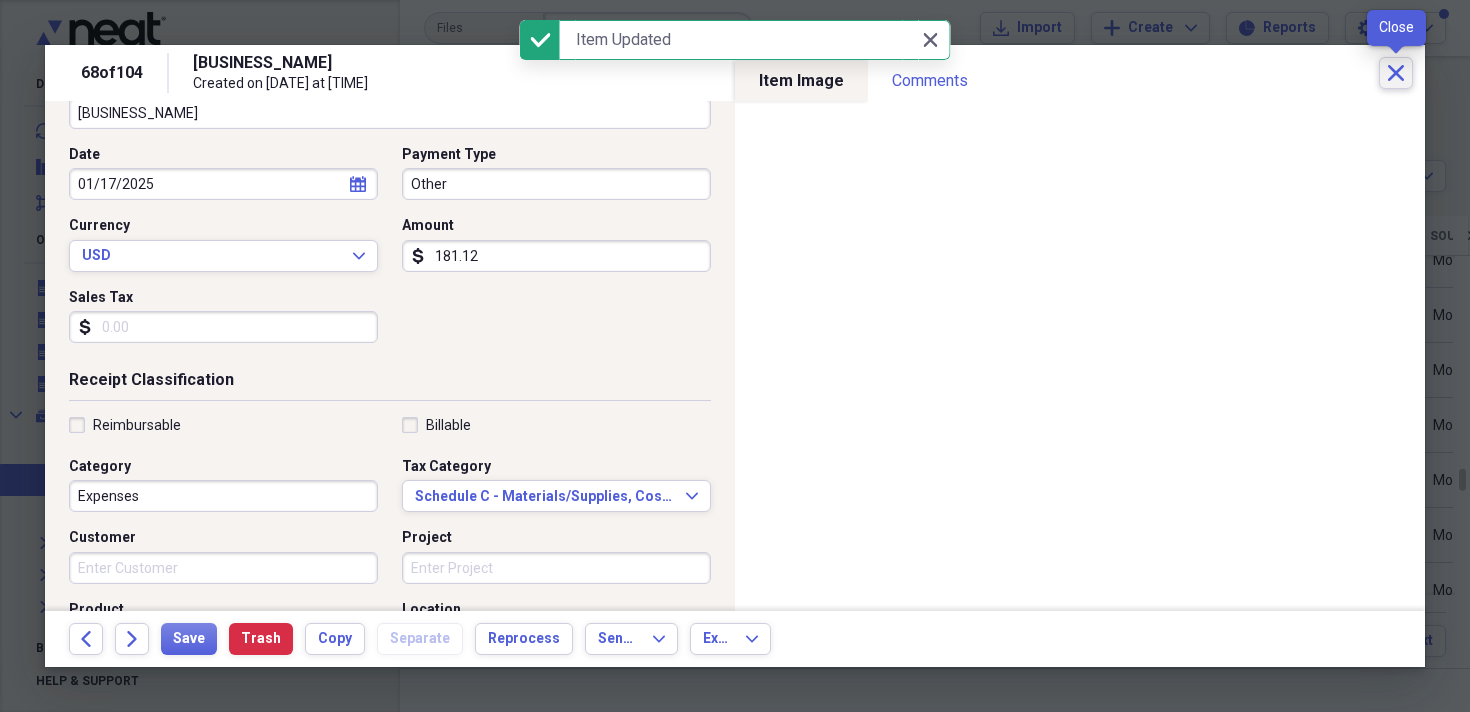 click 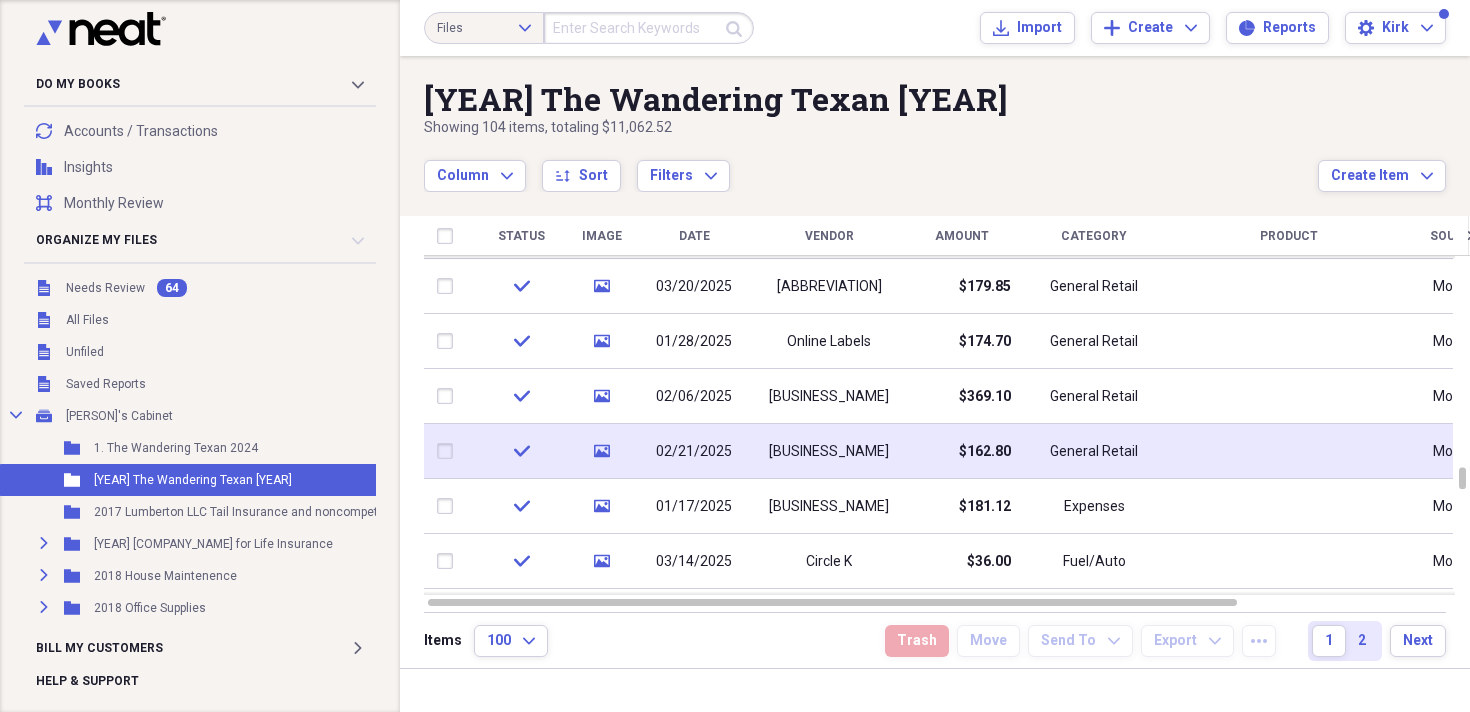 click on "02/21/2025" at bounding box center [694, 452] 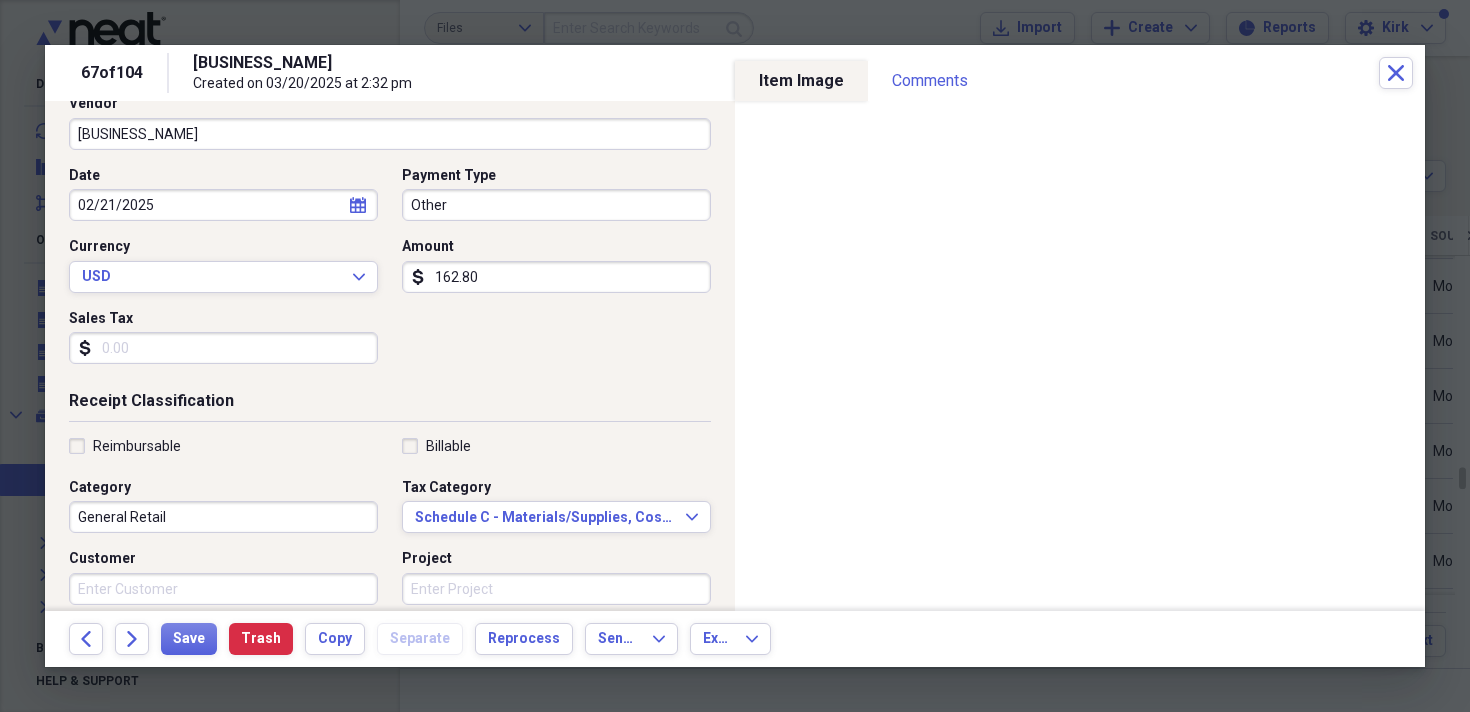 scroll, scrollTop: 154, scrollLeft: 0, axis: vertical 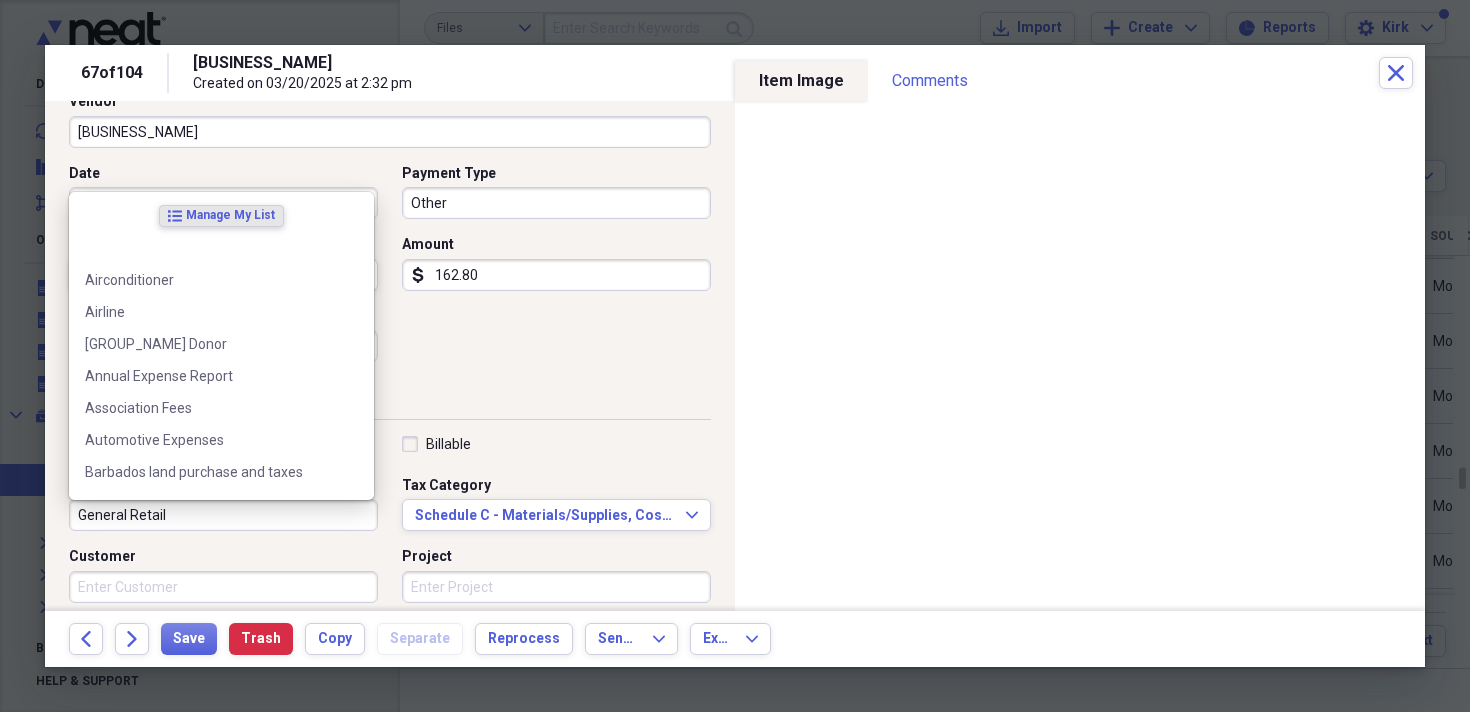 click on "General Retail" at bounding box center (223, 515) 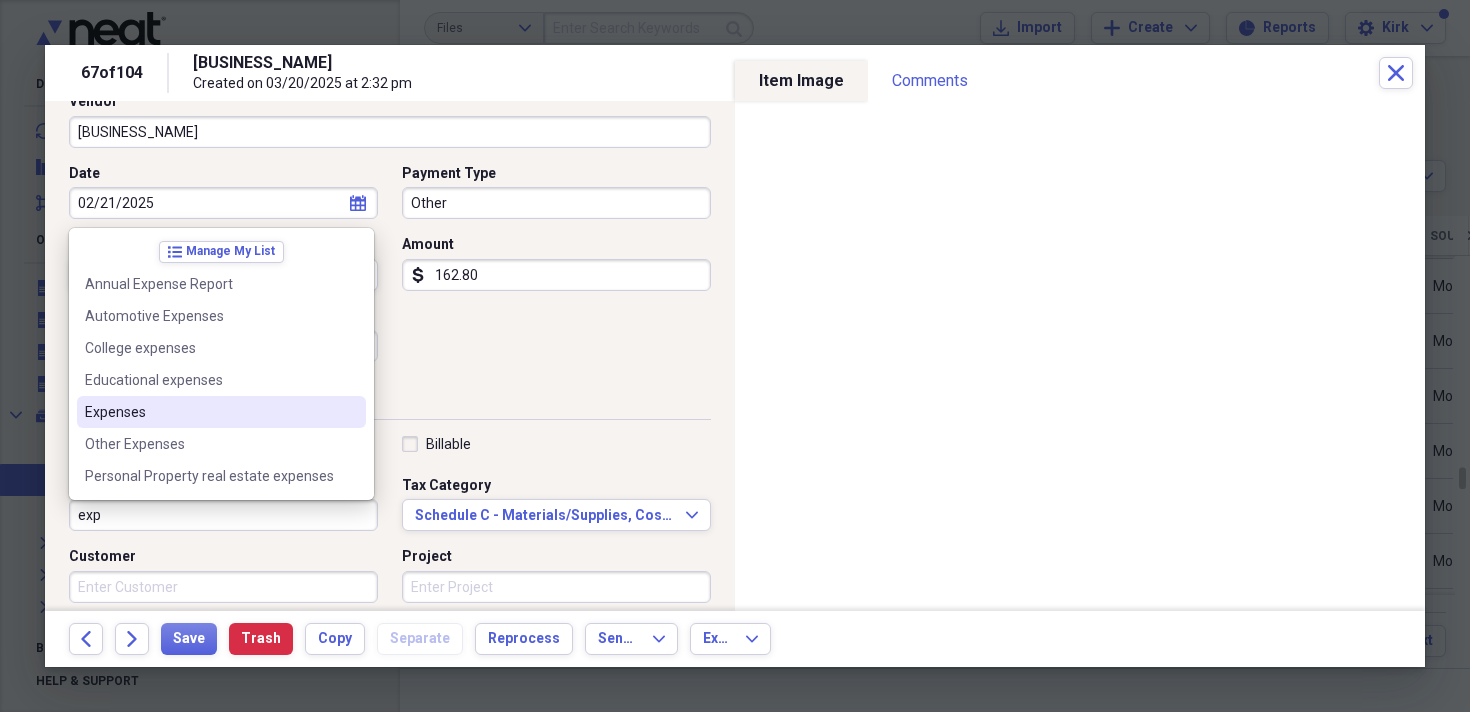 click on "Expenses" at bounding box center (209, 412) 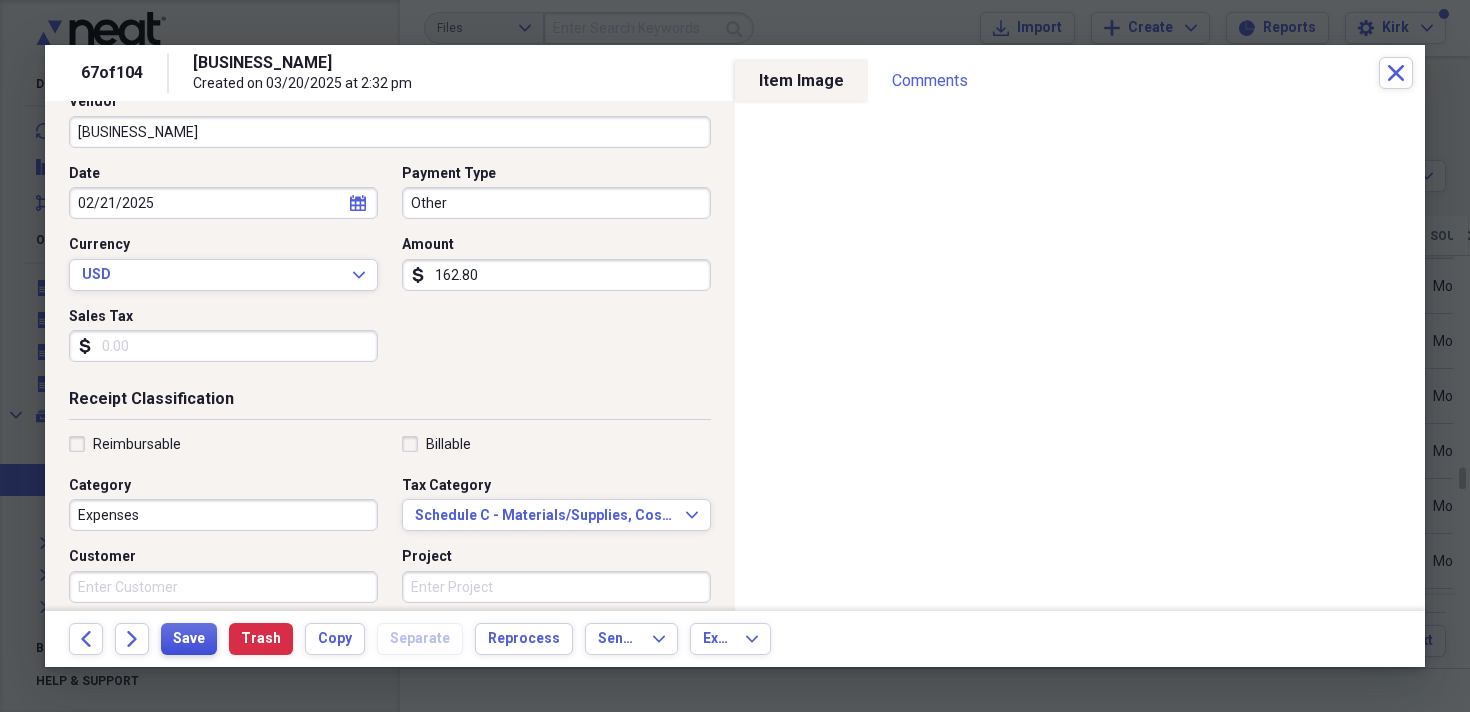 click on "Save" at bounding box center (189, 639) 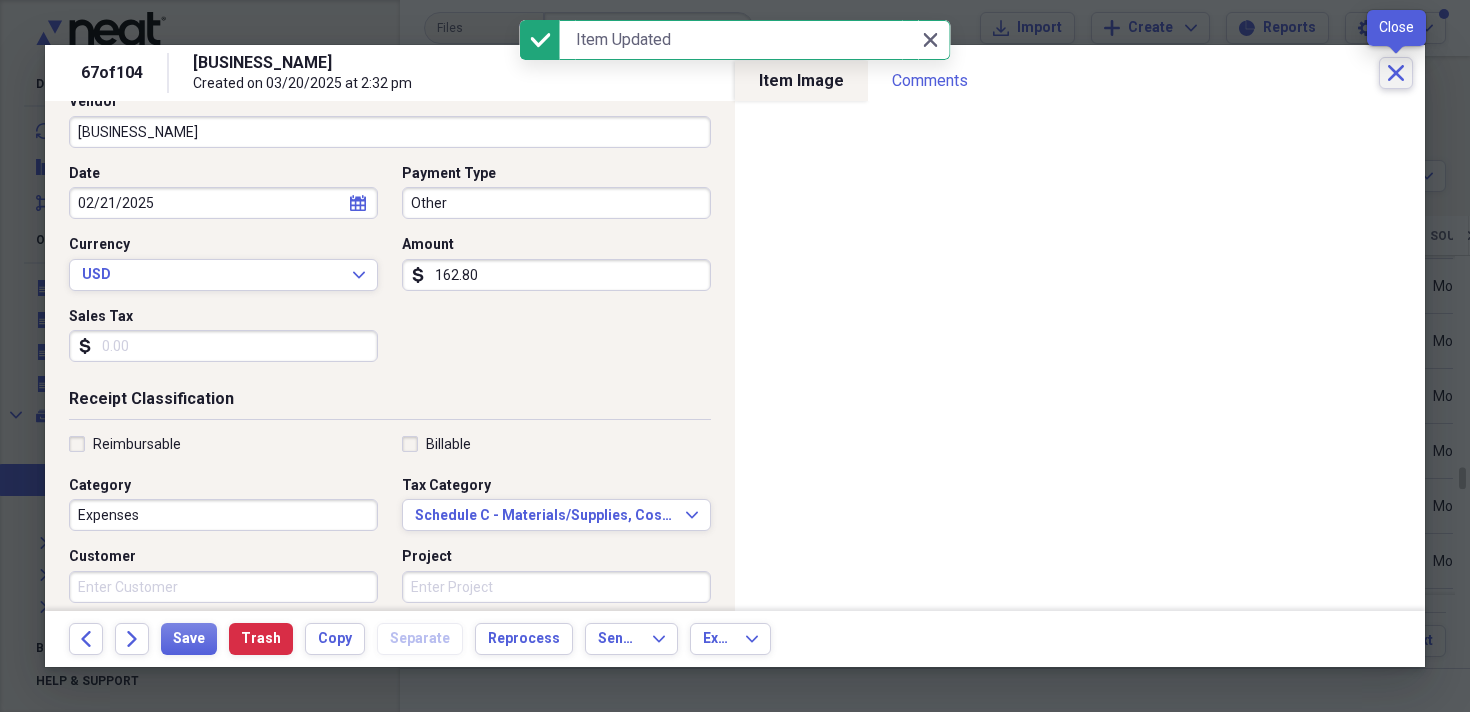 click on "Close" at bounding box center [1396, 73] 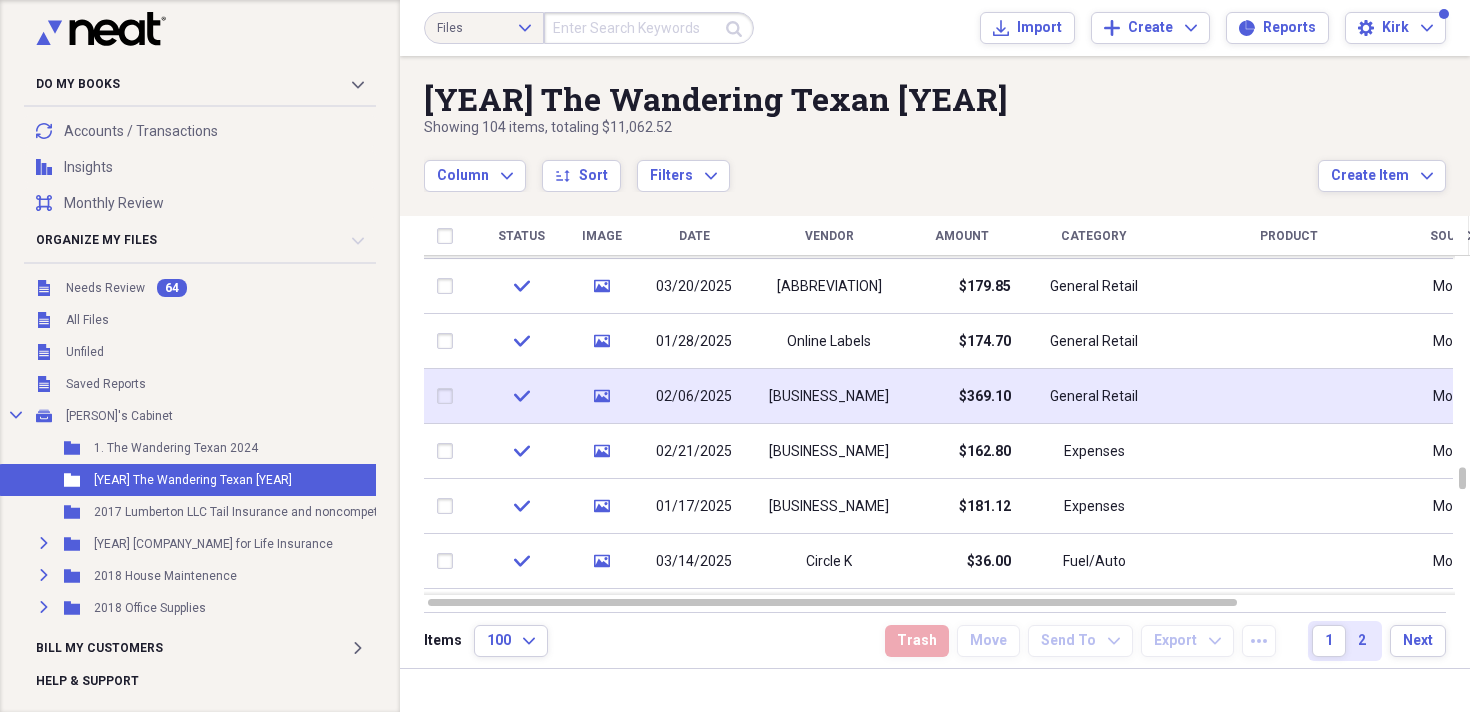 click on "media" at bounding box center (601, 396) 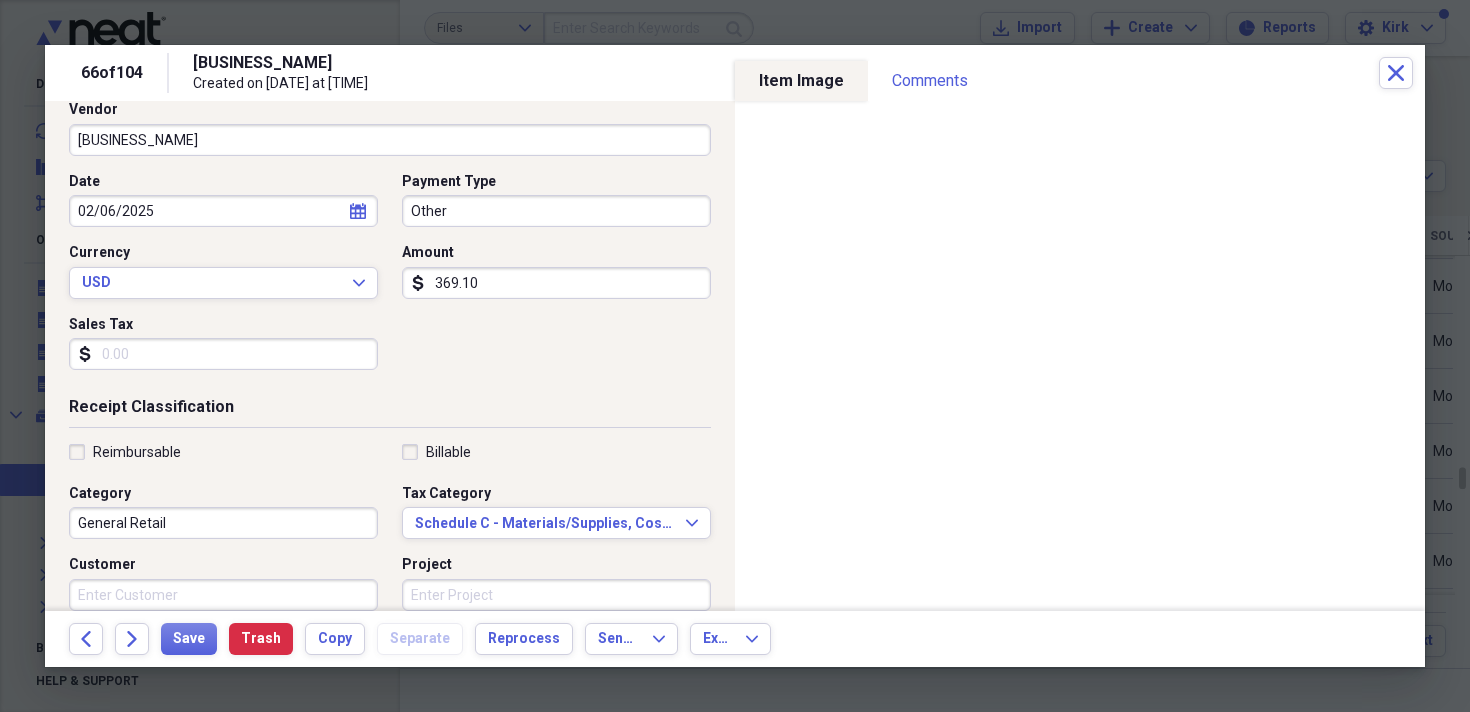 scroll, scrollTop: 209, scrollLeft: 0, axis: vertical 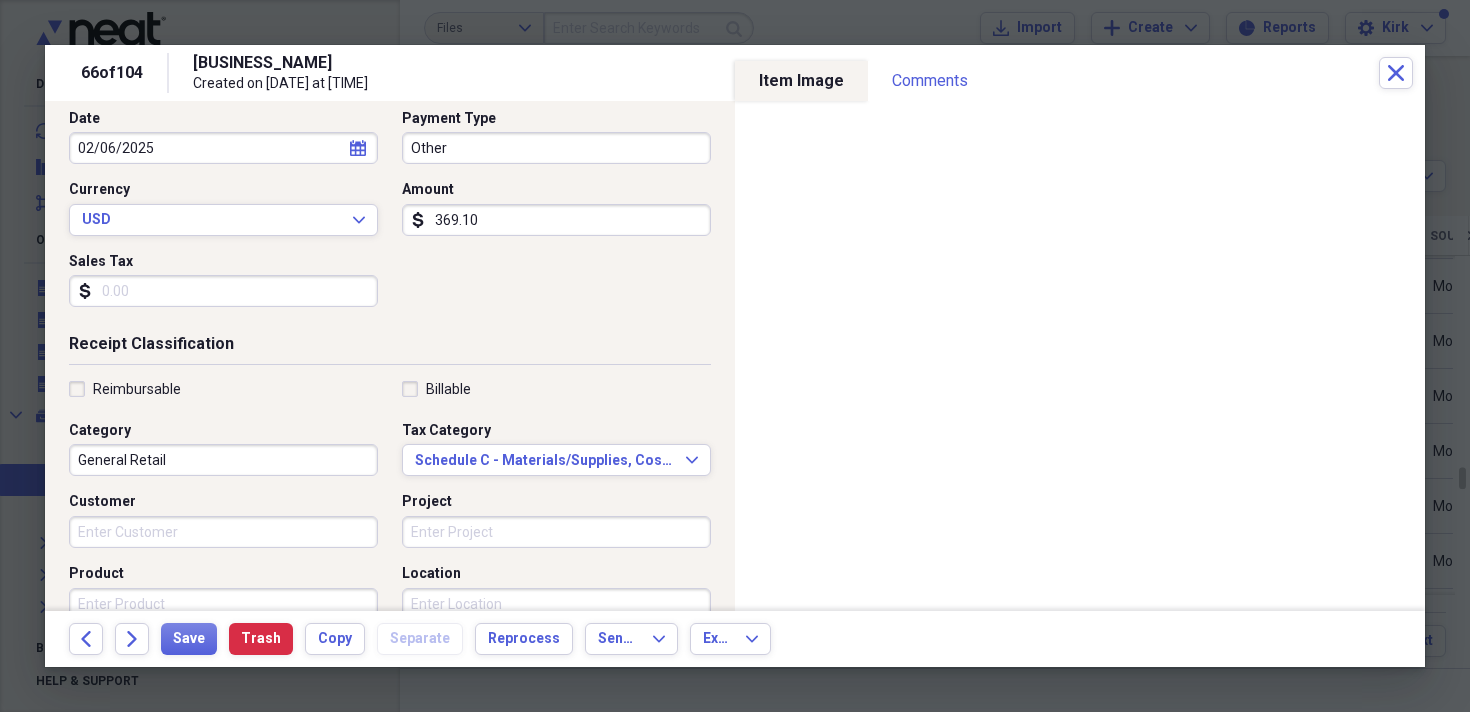 click on "General Retail" at bounding box center (223, 460) 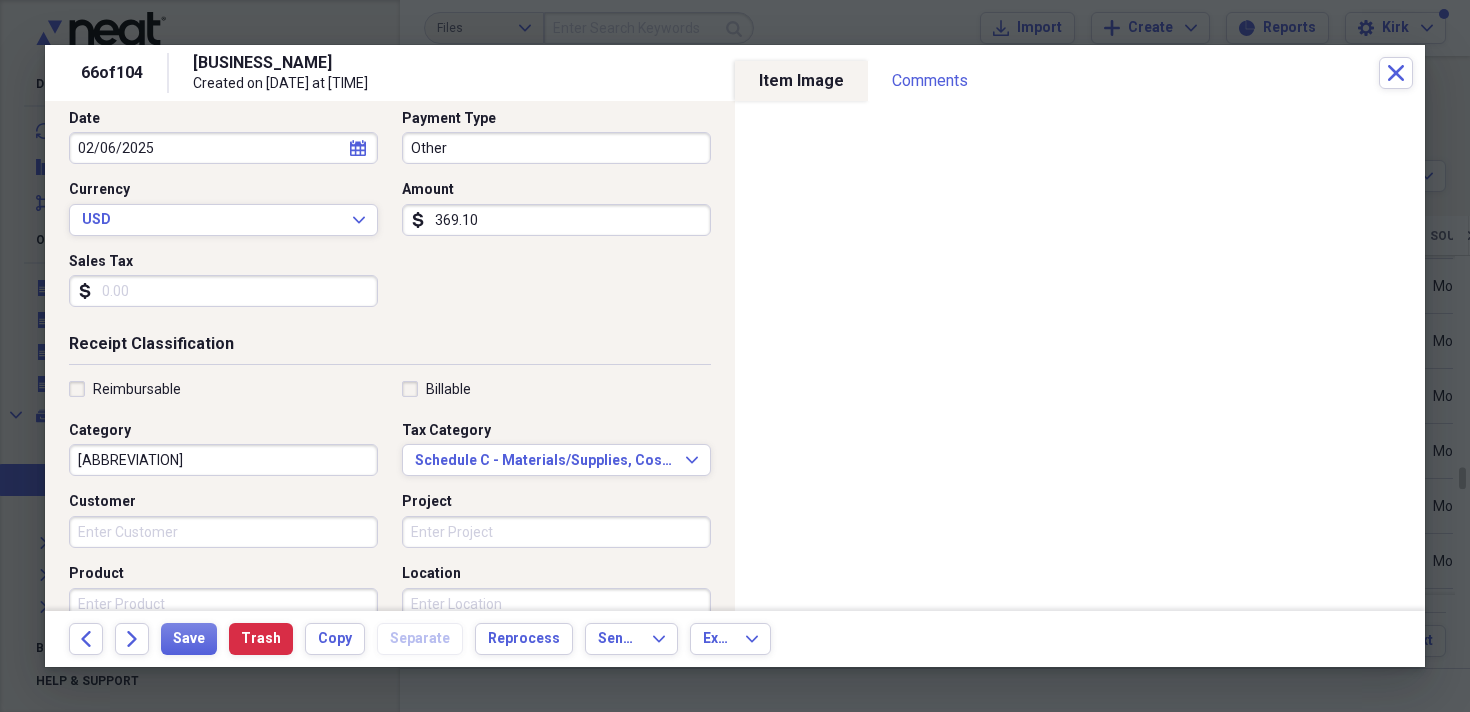 type on "w" 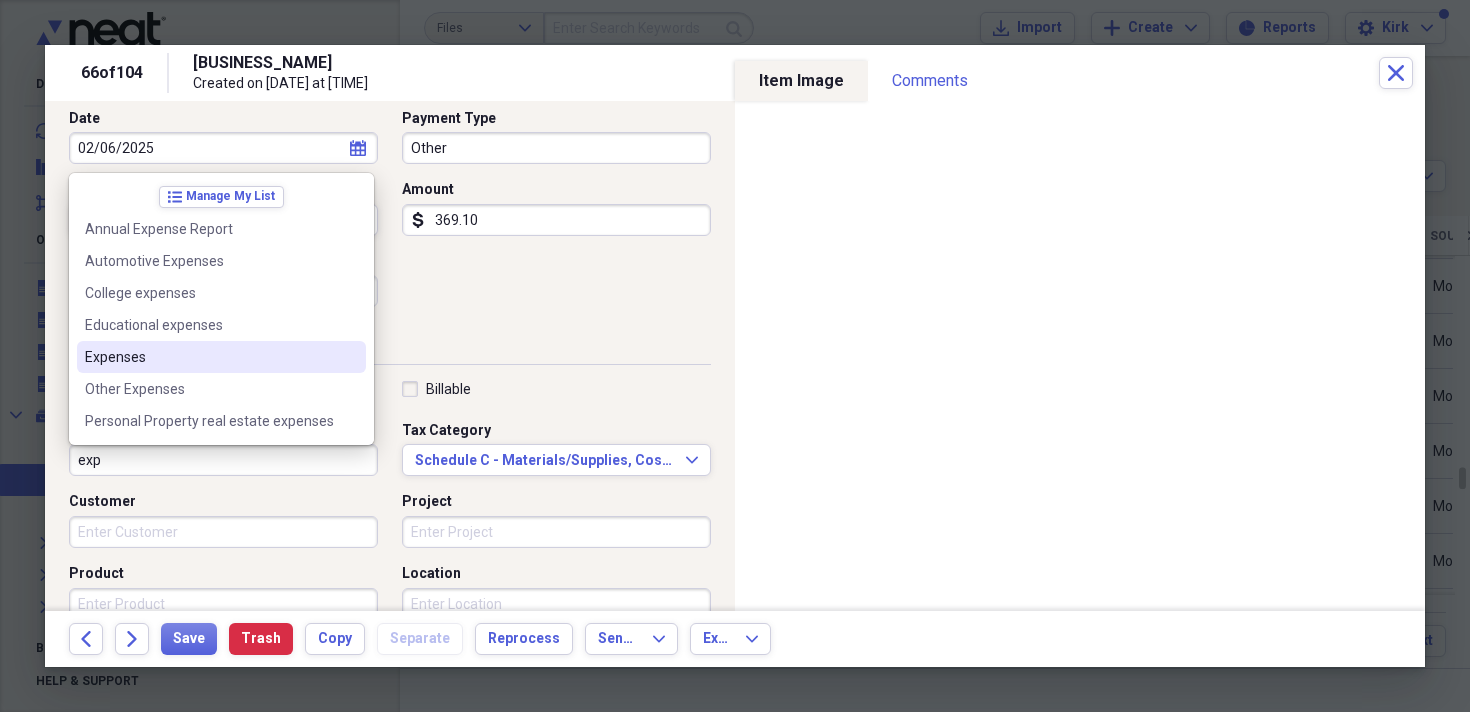 click on "Expenses" at bounding box center [209, 357] 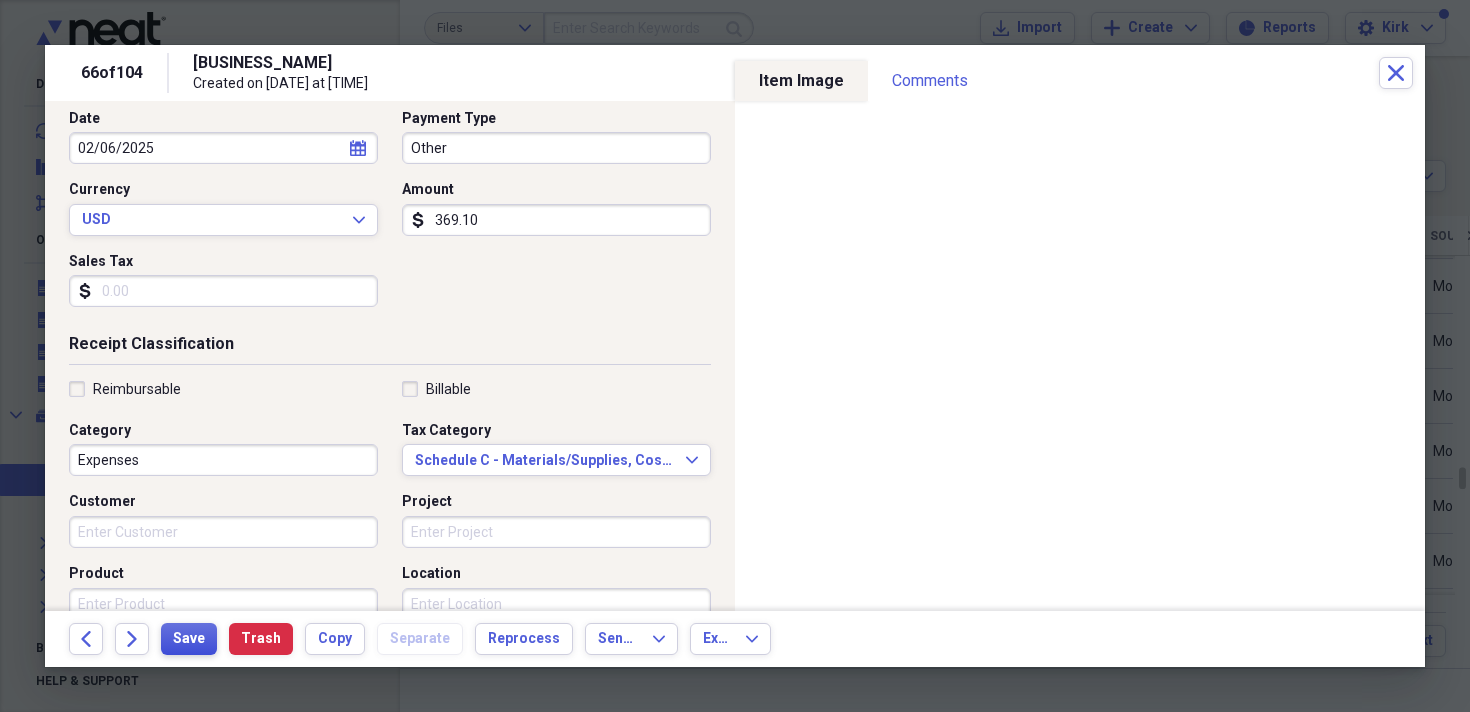 click on "Save" at bounding box center [189, 639] 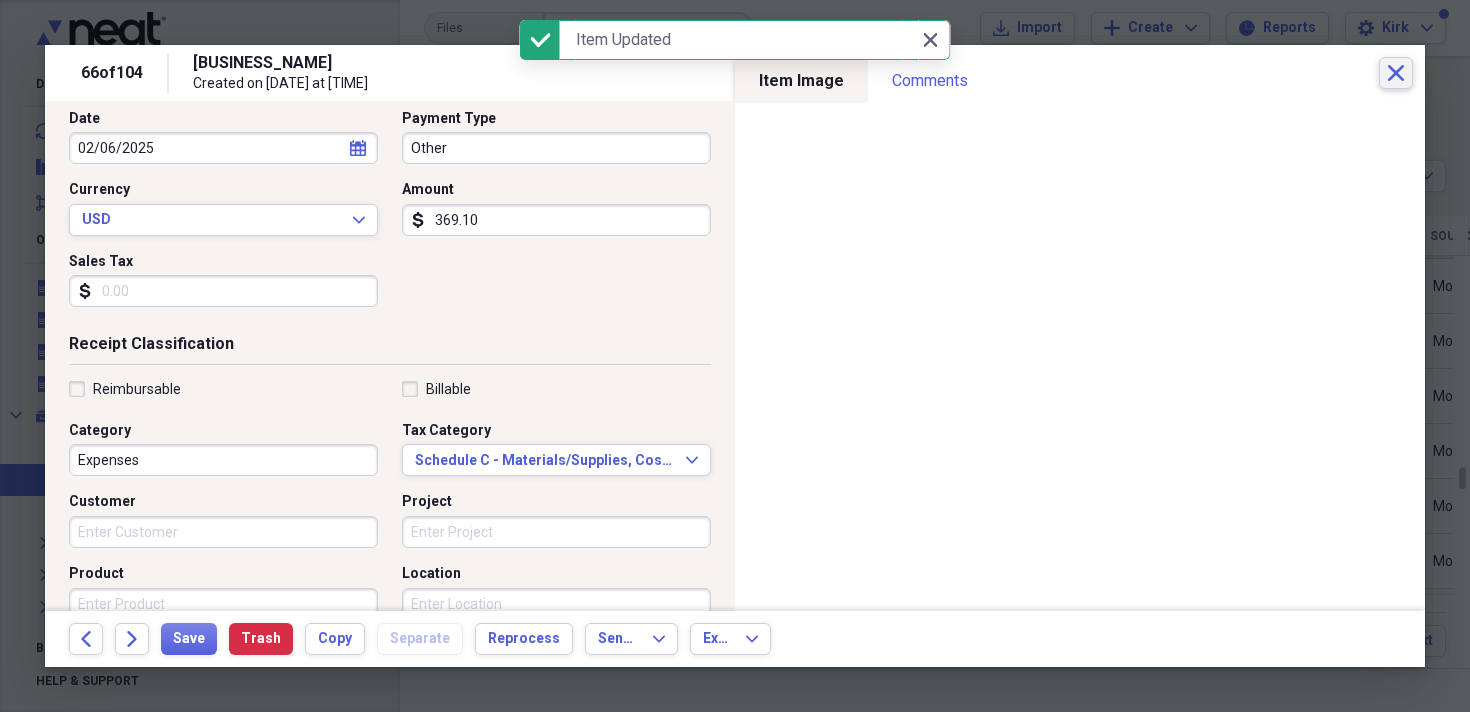 click 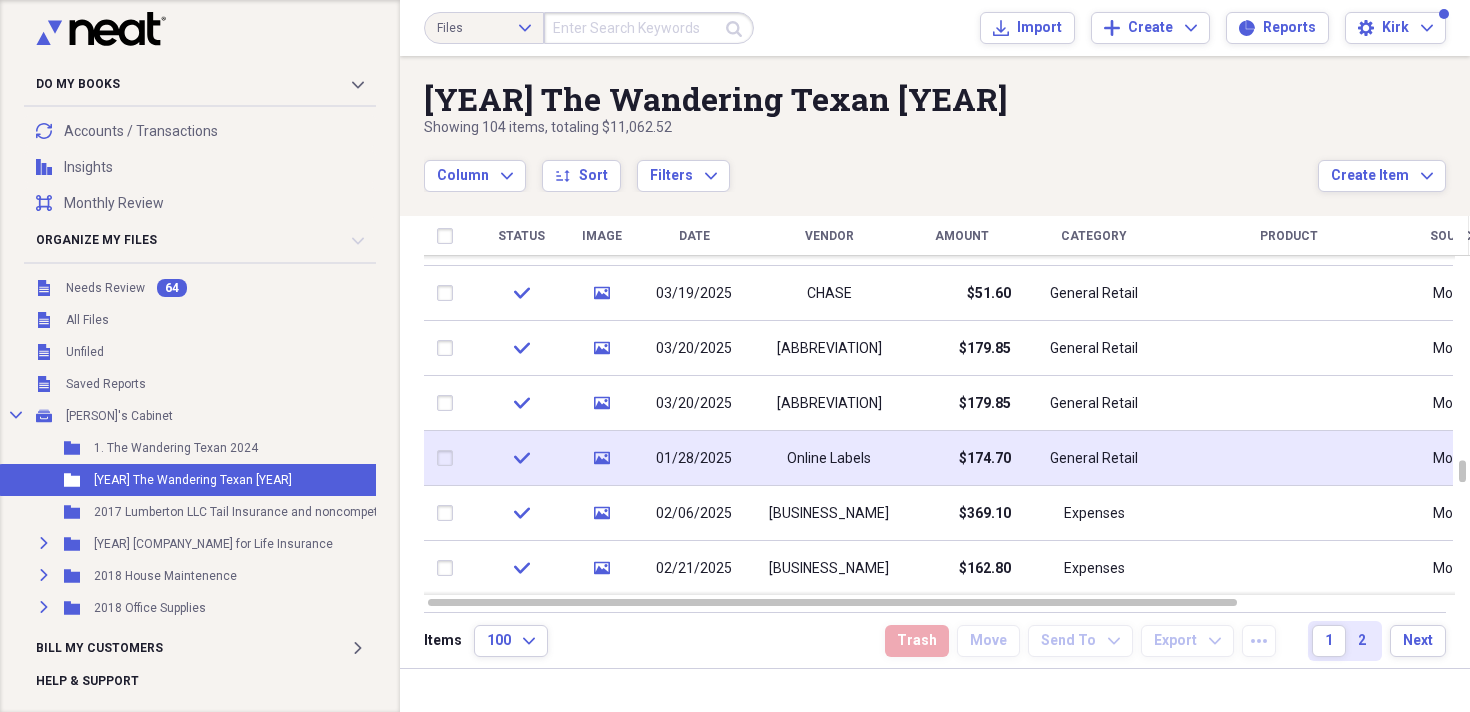 click on "01/28/2025" at bounding box center (694, 459) 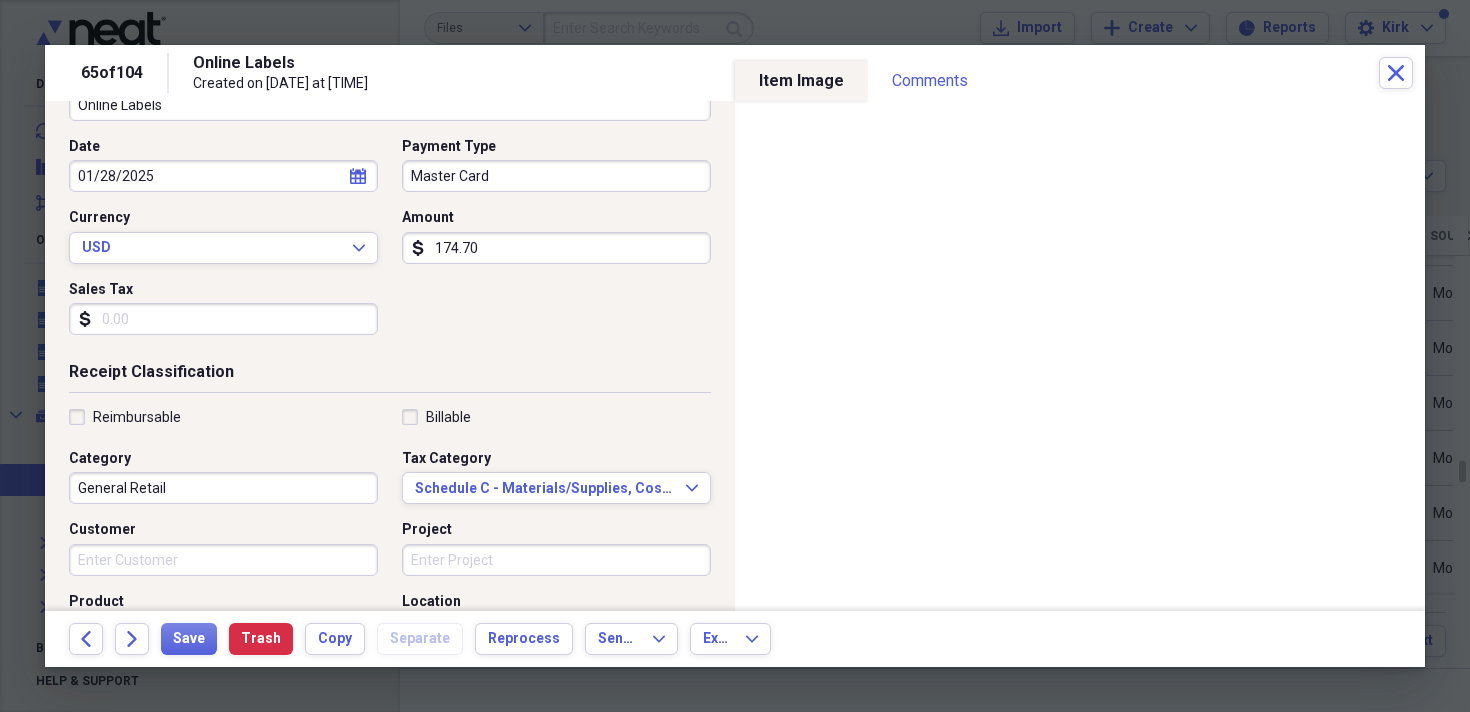 scroll, scrollTop: 182, scrollLeft: 0, axis: vertical 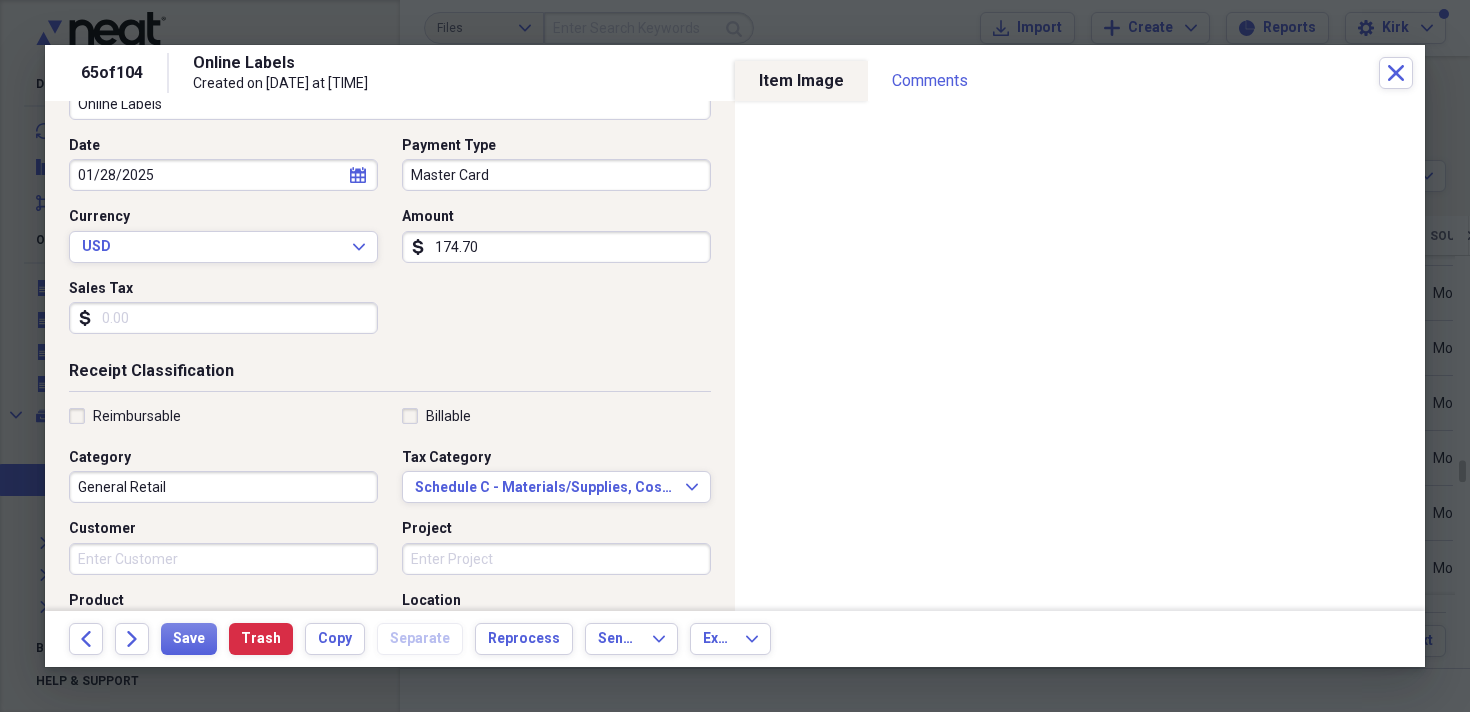 click on "General Retail" at bounding box center (223, 487) 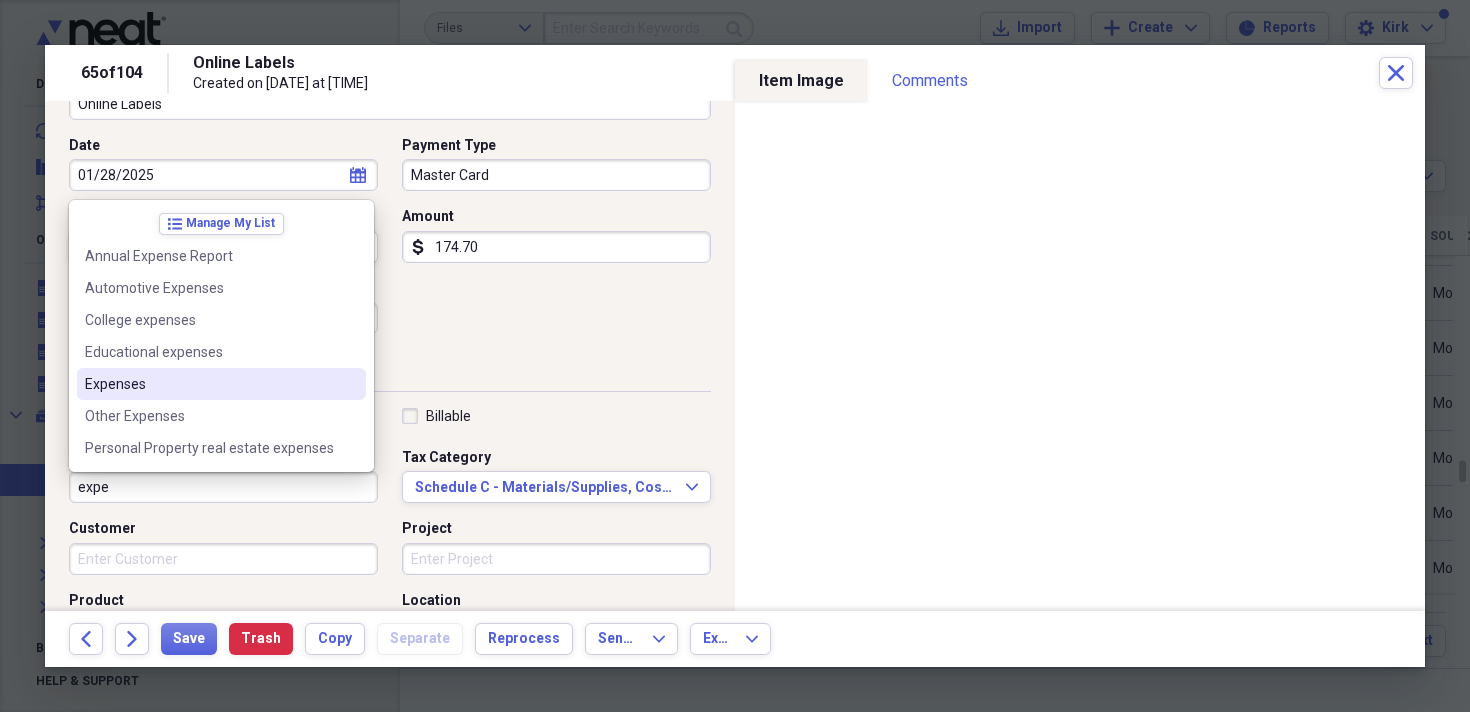 click on "Expenses" at bounding box center (221, 384) 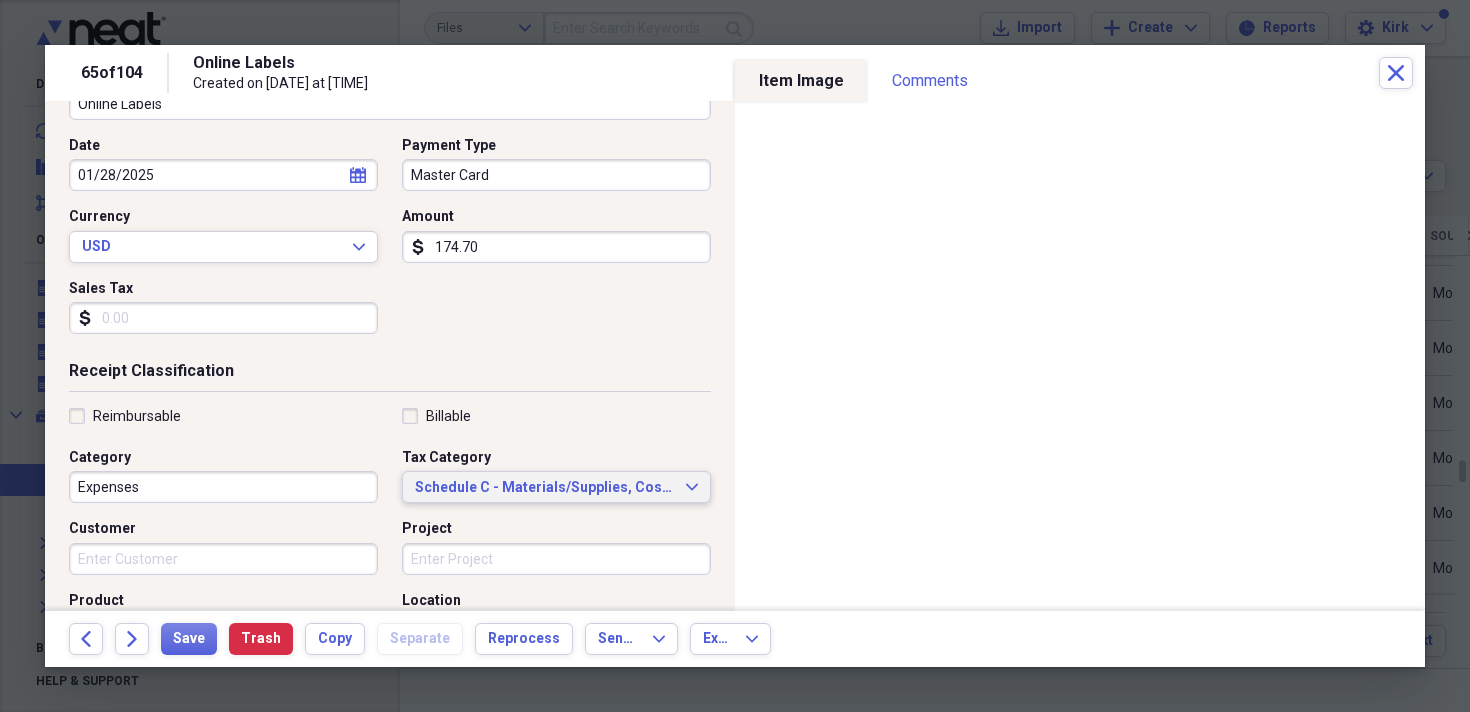 click on "Schedule C - Materials/Supplies, Cost of Goods" at bounding box center (544, 488) 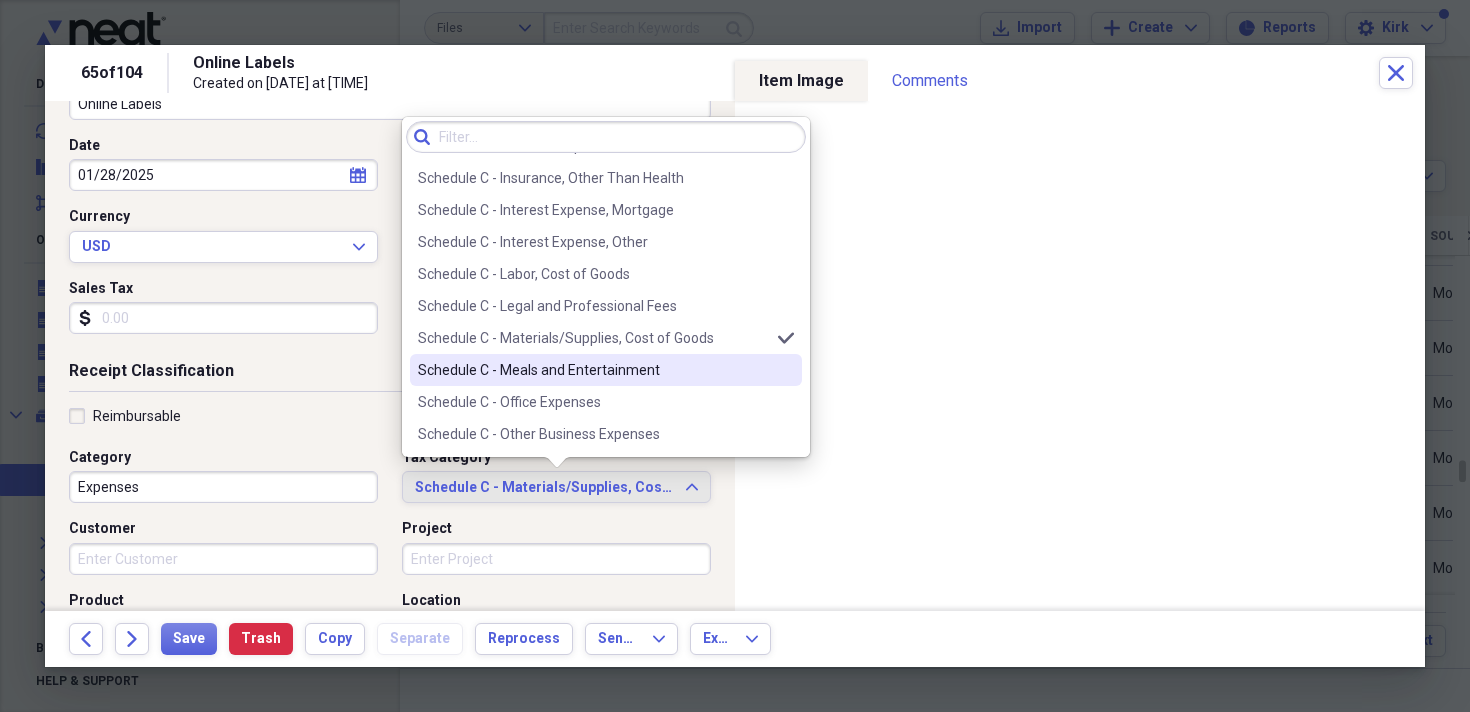 scroll, scrollTop: 3805, scrollLeft: 0, axis: vertical 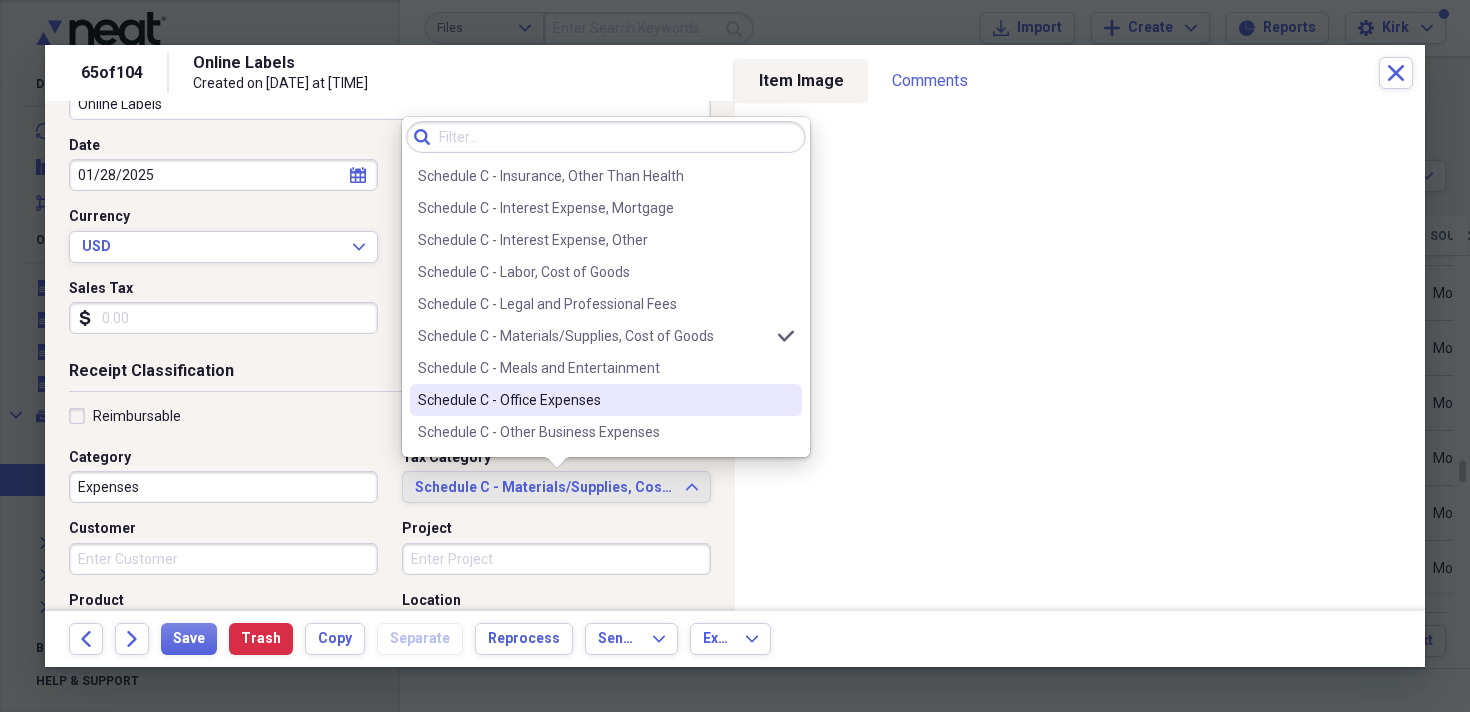click on "Schedule C - Office Expenses" at bounding box center (594, 400) 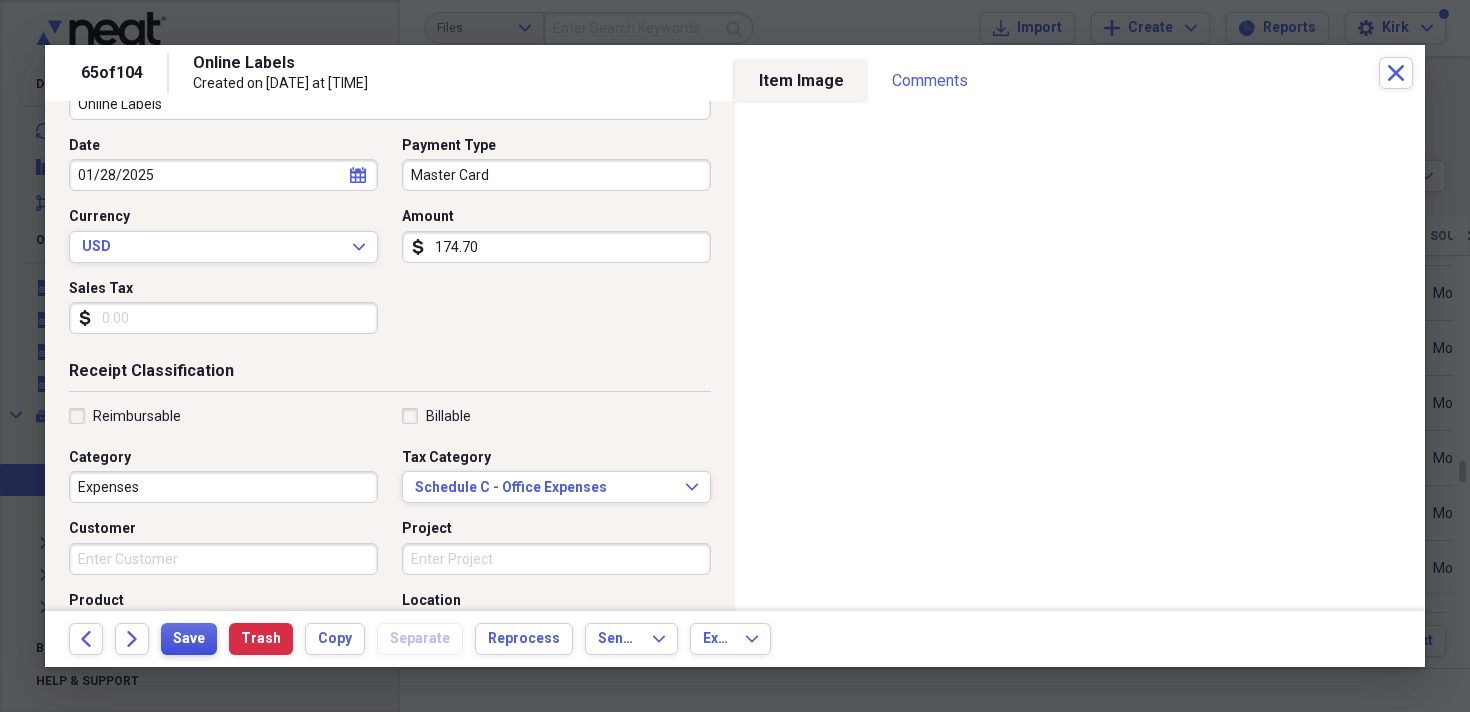click on "Save" at bounding box center (189, 639) 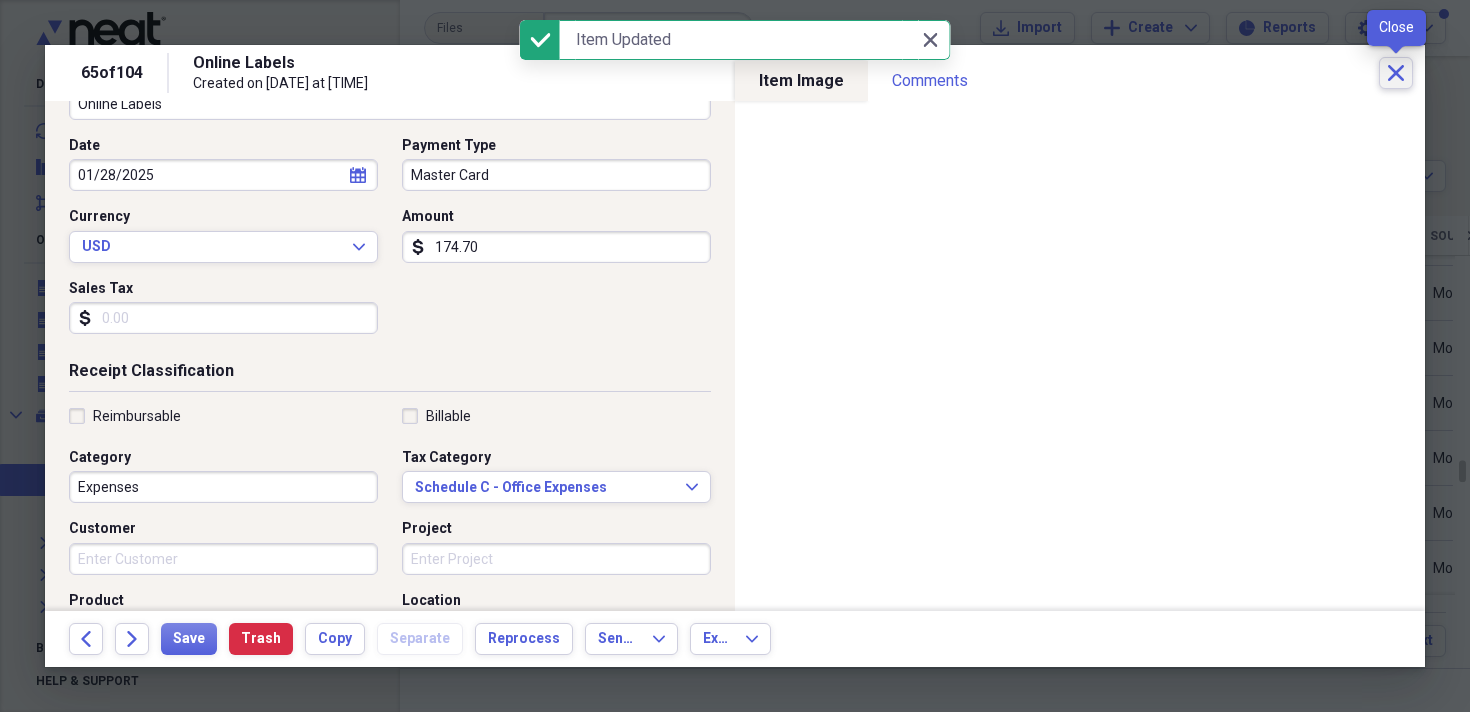 click 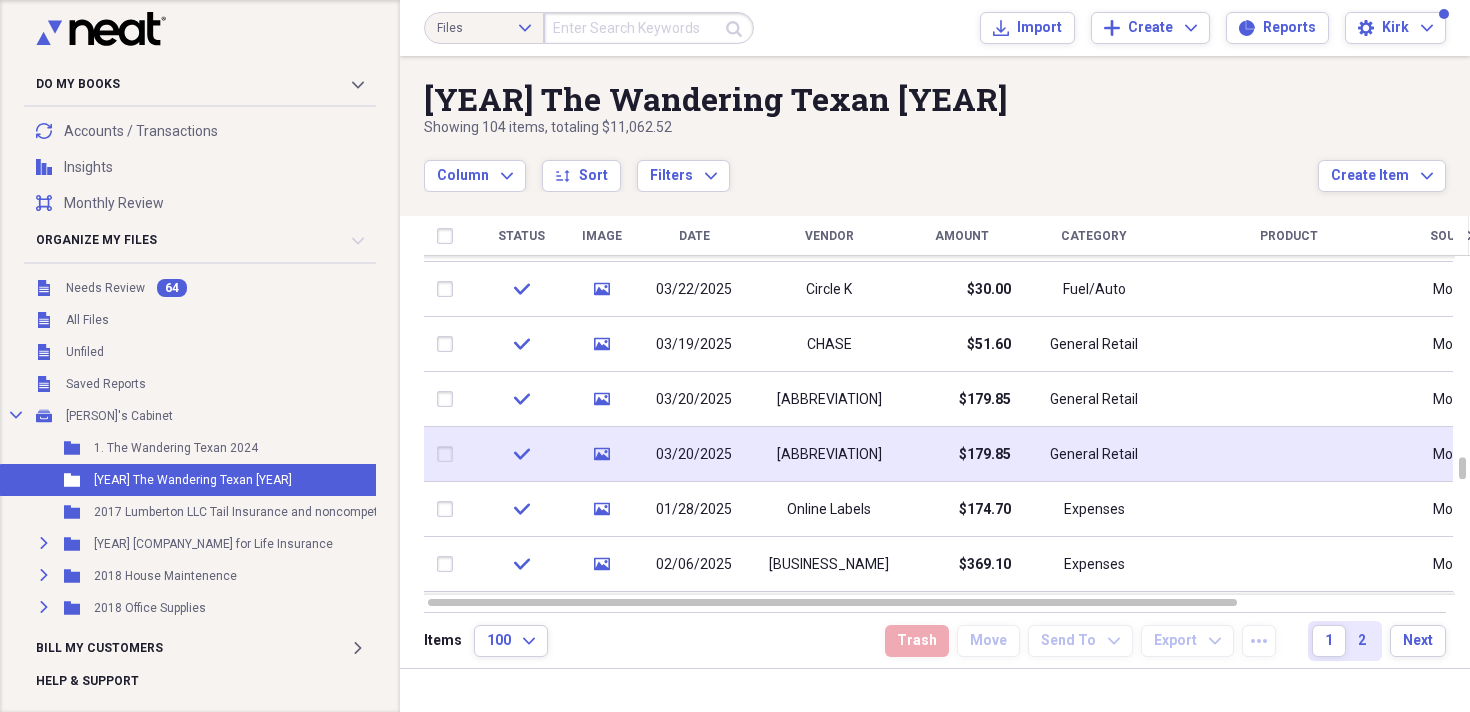 click on "03/20/2025" at bounding box center (694, 455) 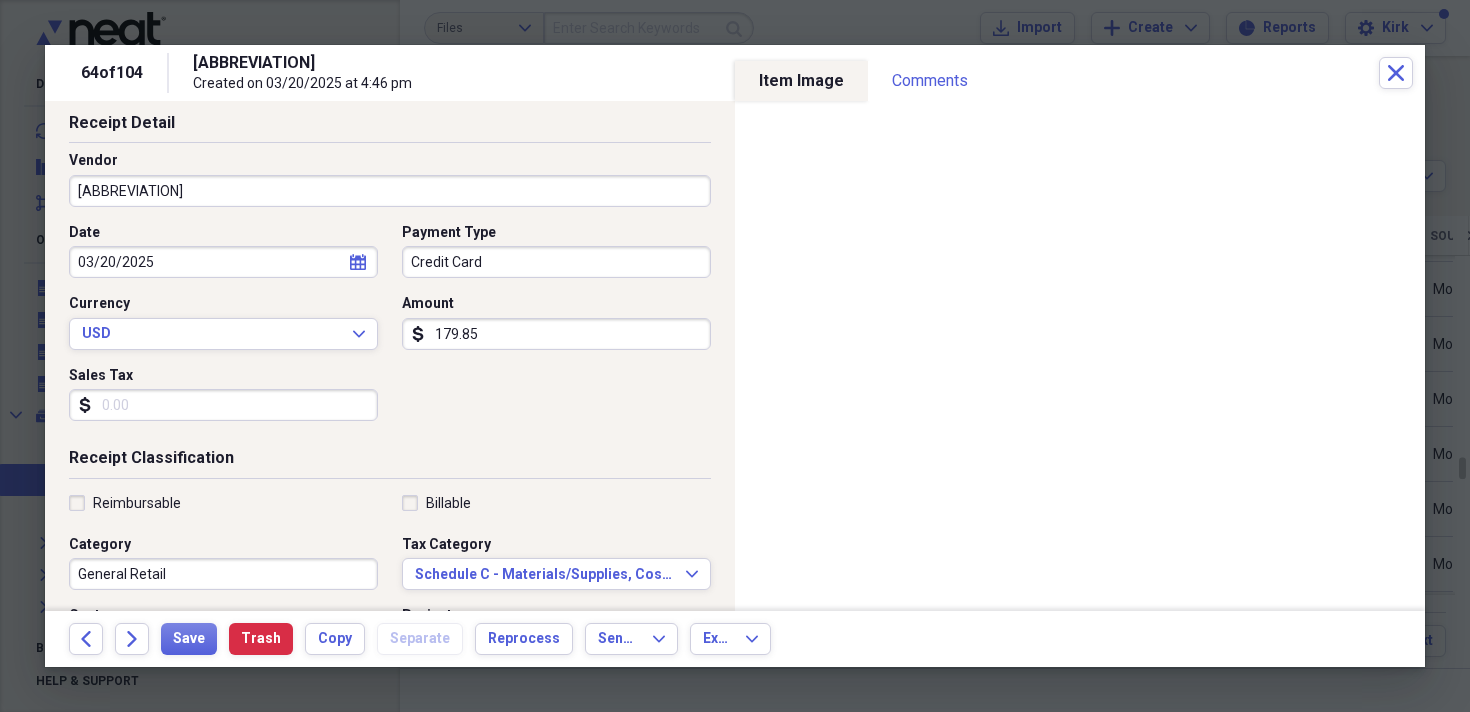 scroll, scrollTop: 172, scrollLeft: 0, axis: vertical 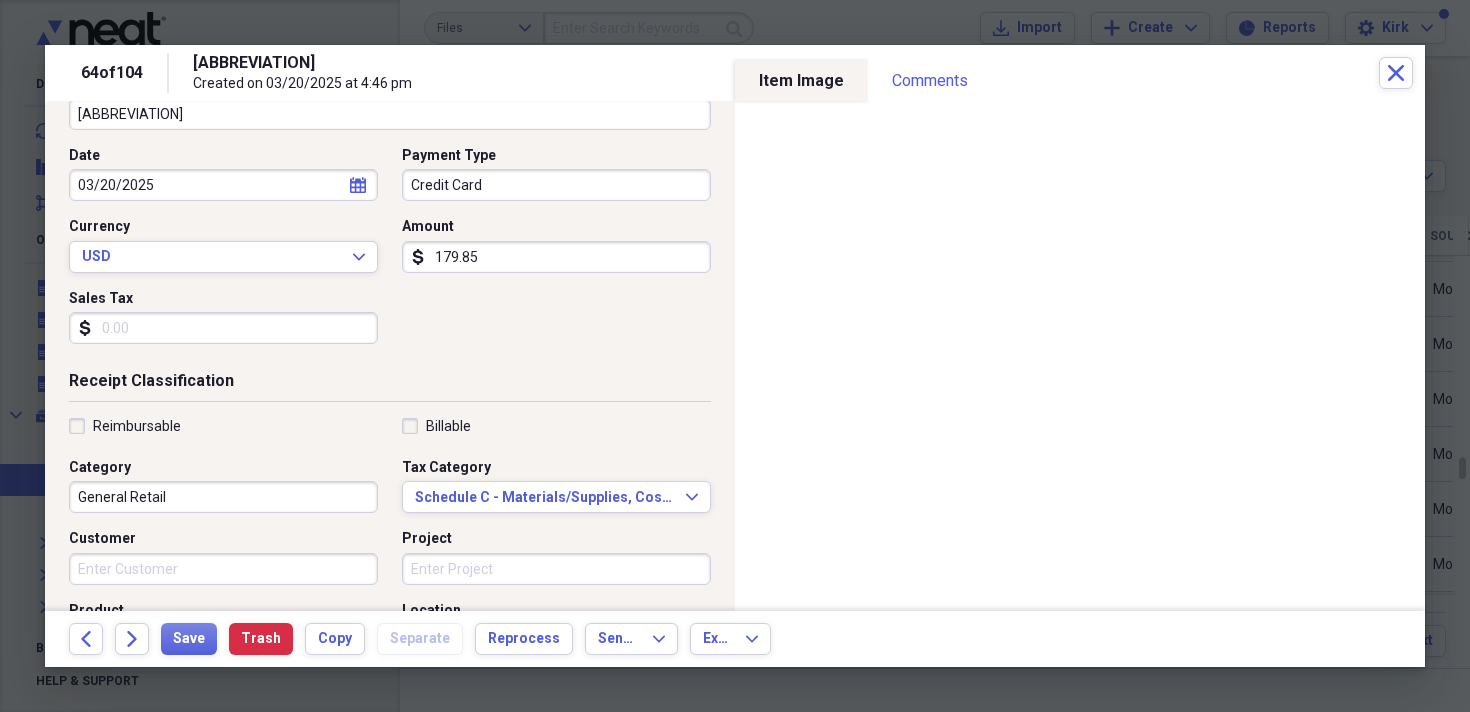 click on "General Retail" at bounding box center (223, 497) 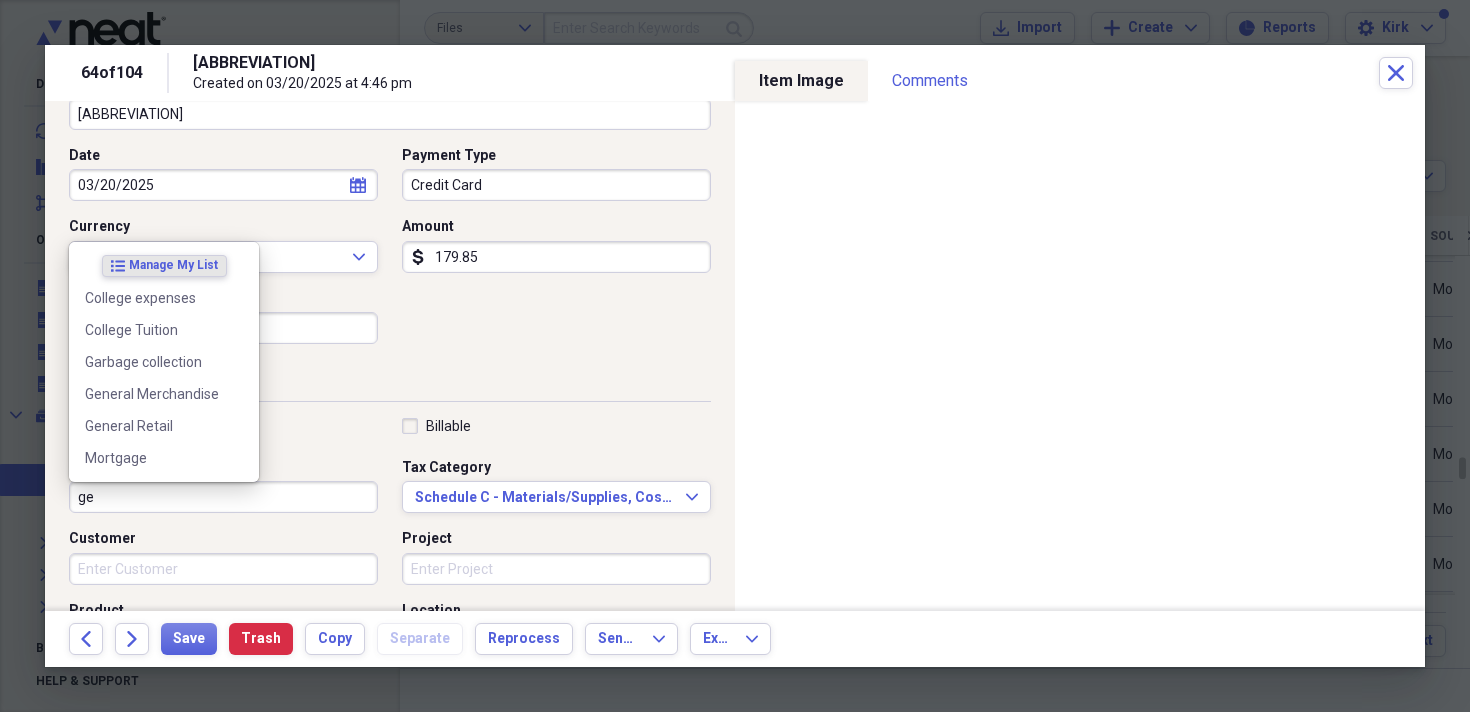 type on "g" 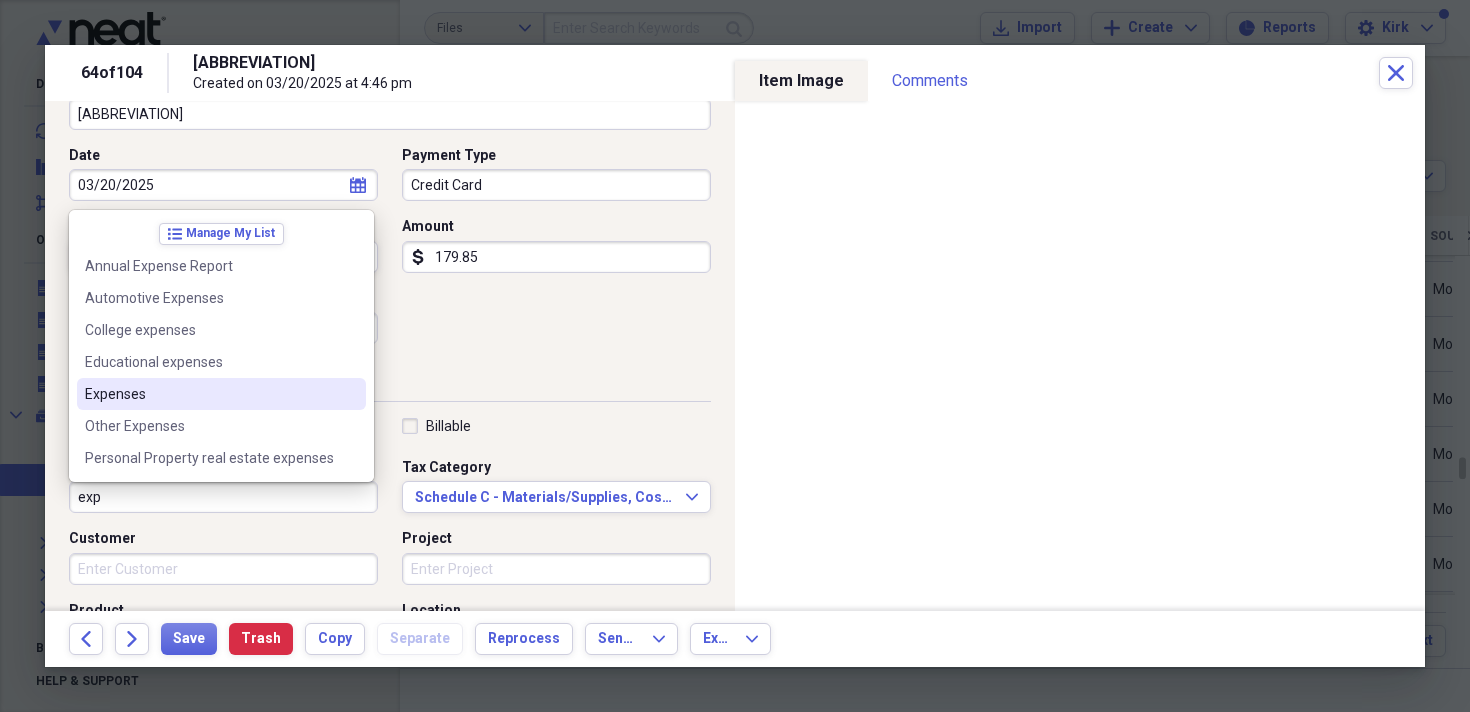 click on "Expenses" at bounding box center (221, 394) 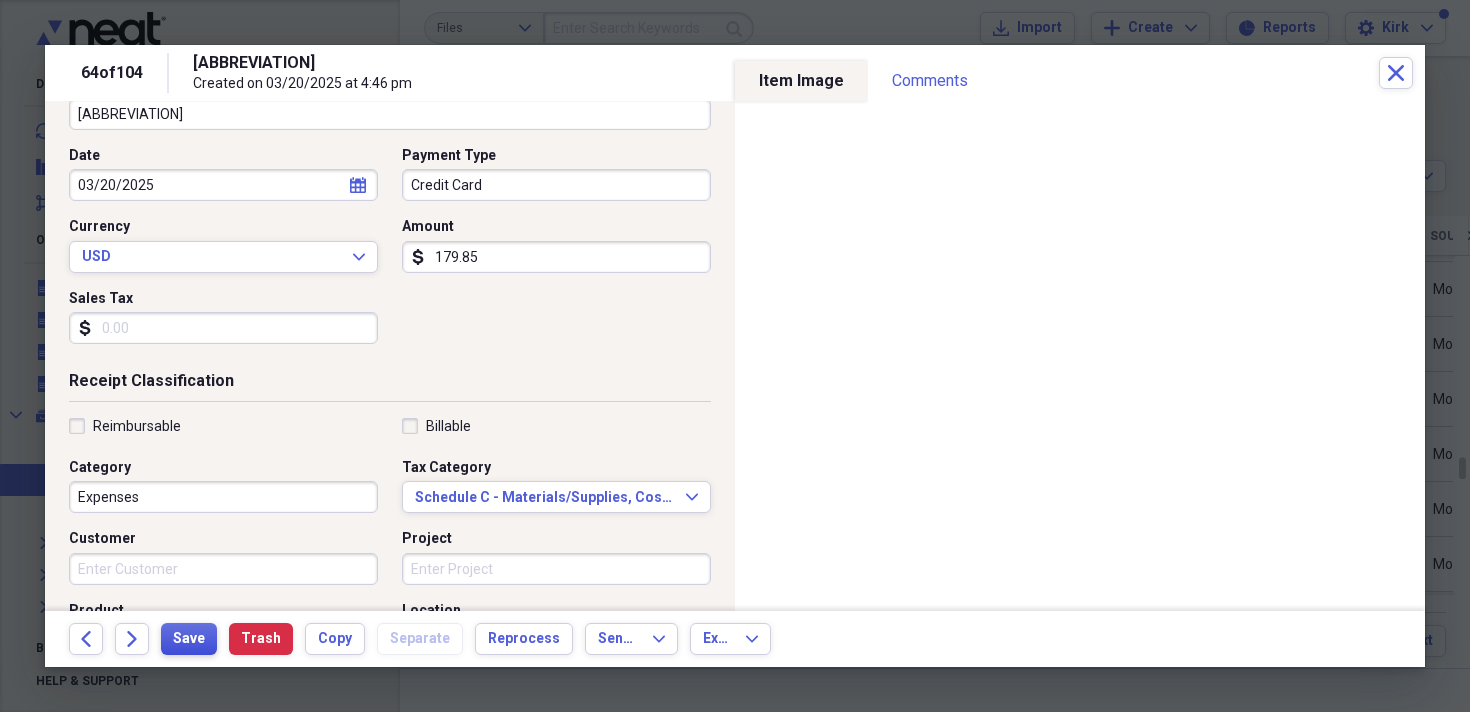 click on "Save" at bounding box center (189, 639) 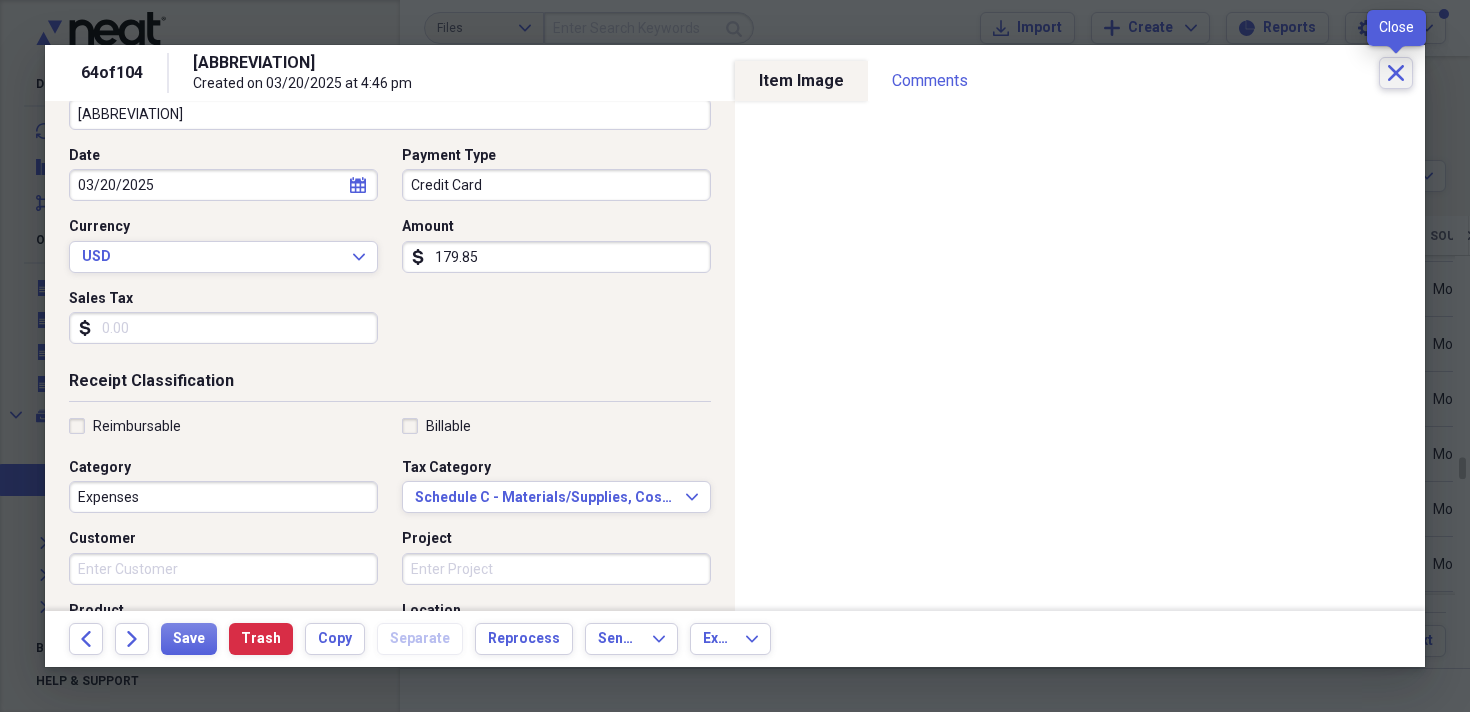 click on "Close" 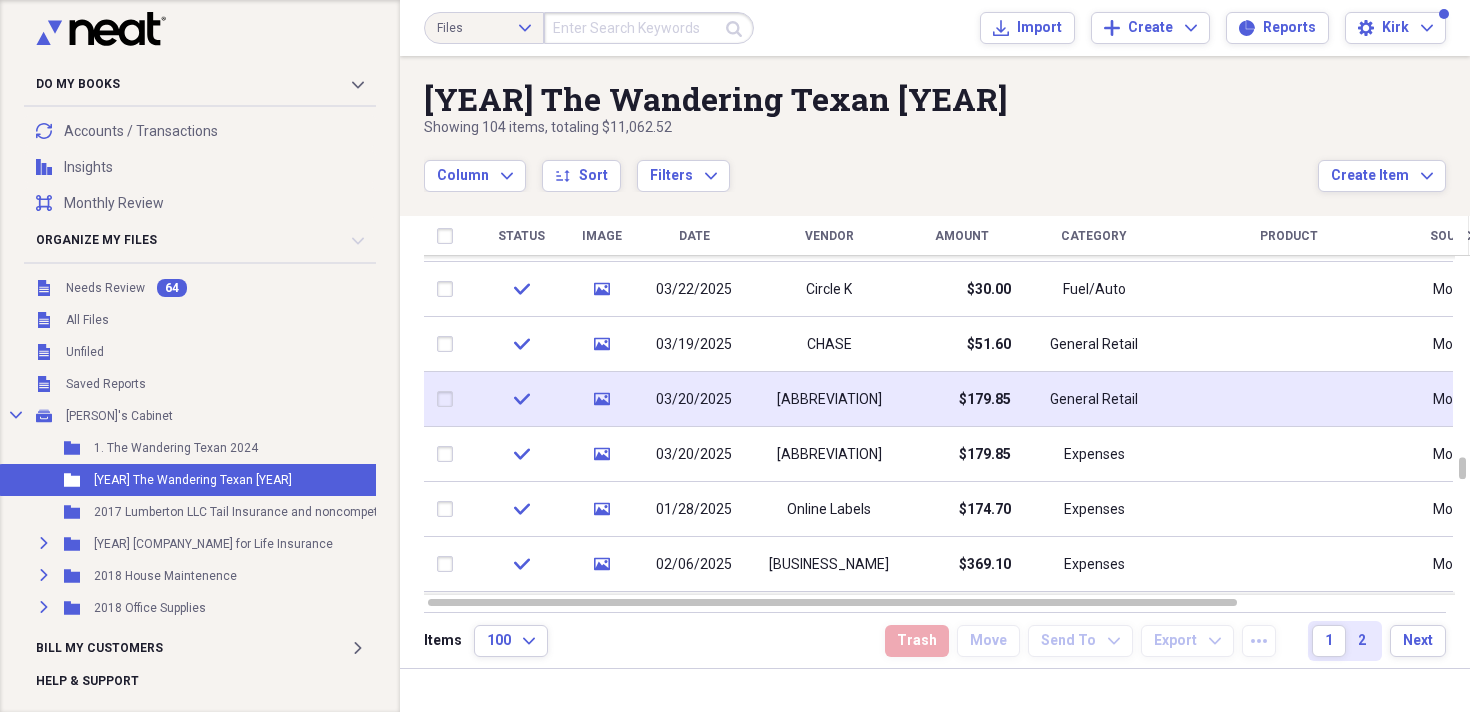 click on "03/20/2025" at bounding box center [694, 400] 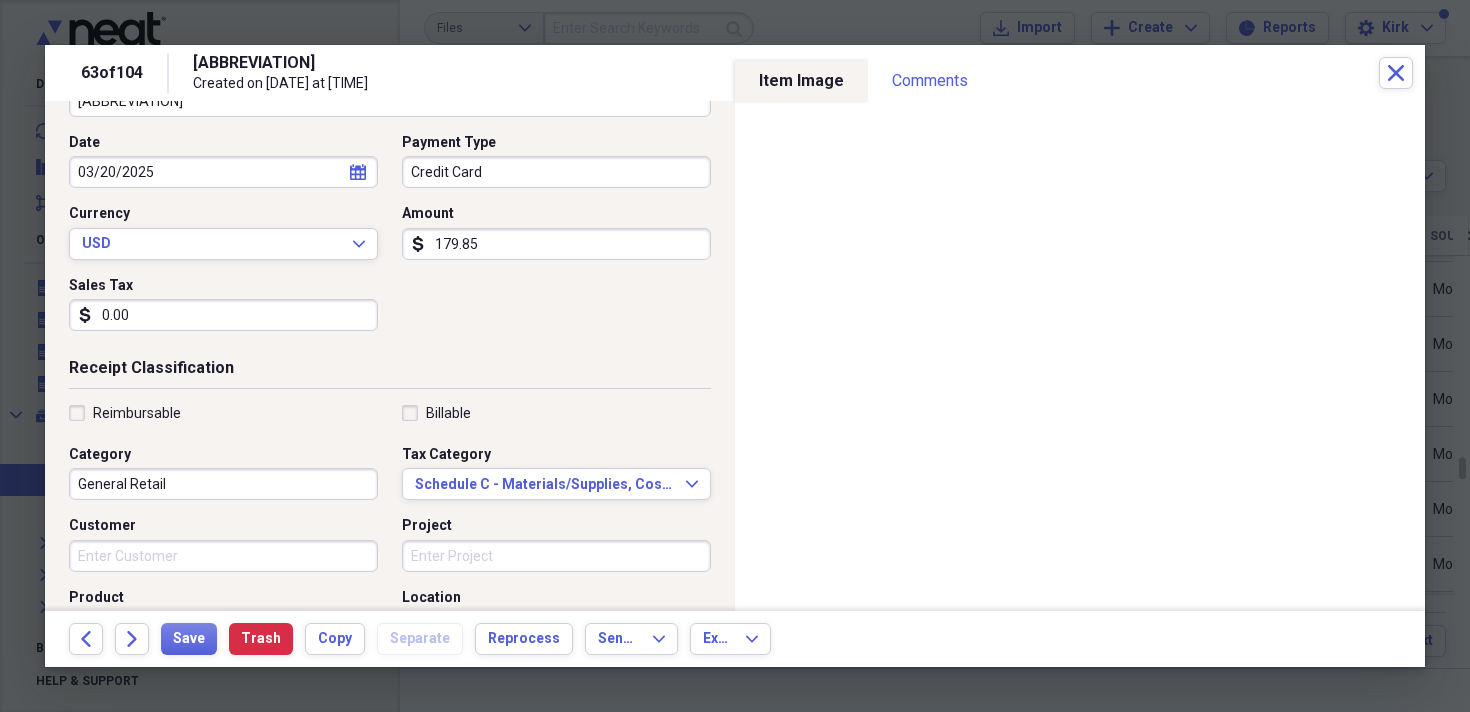scroll, scrollTop: 190, scrollLeft: 0, axis: vertical 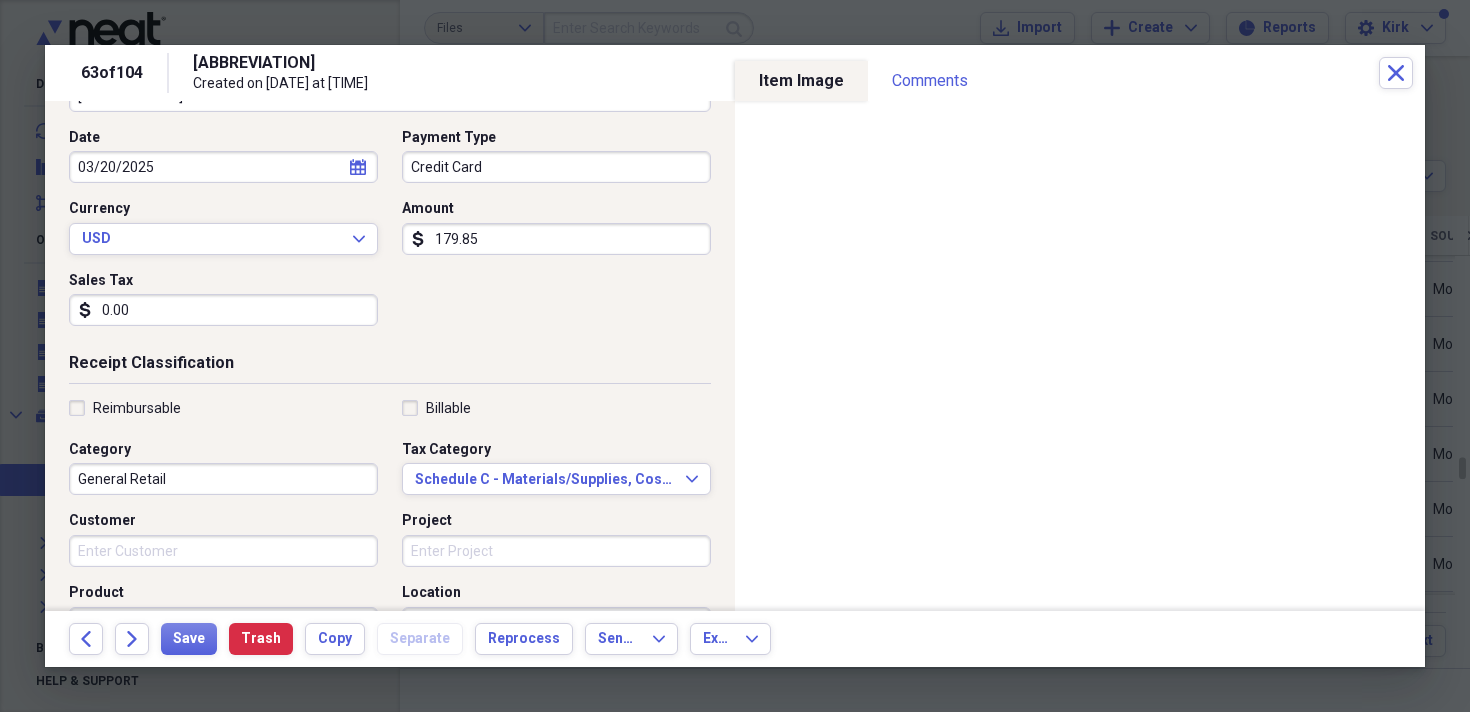 click on "General Retail" at bounding box center [223, 479] 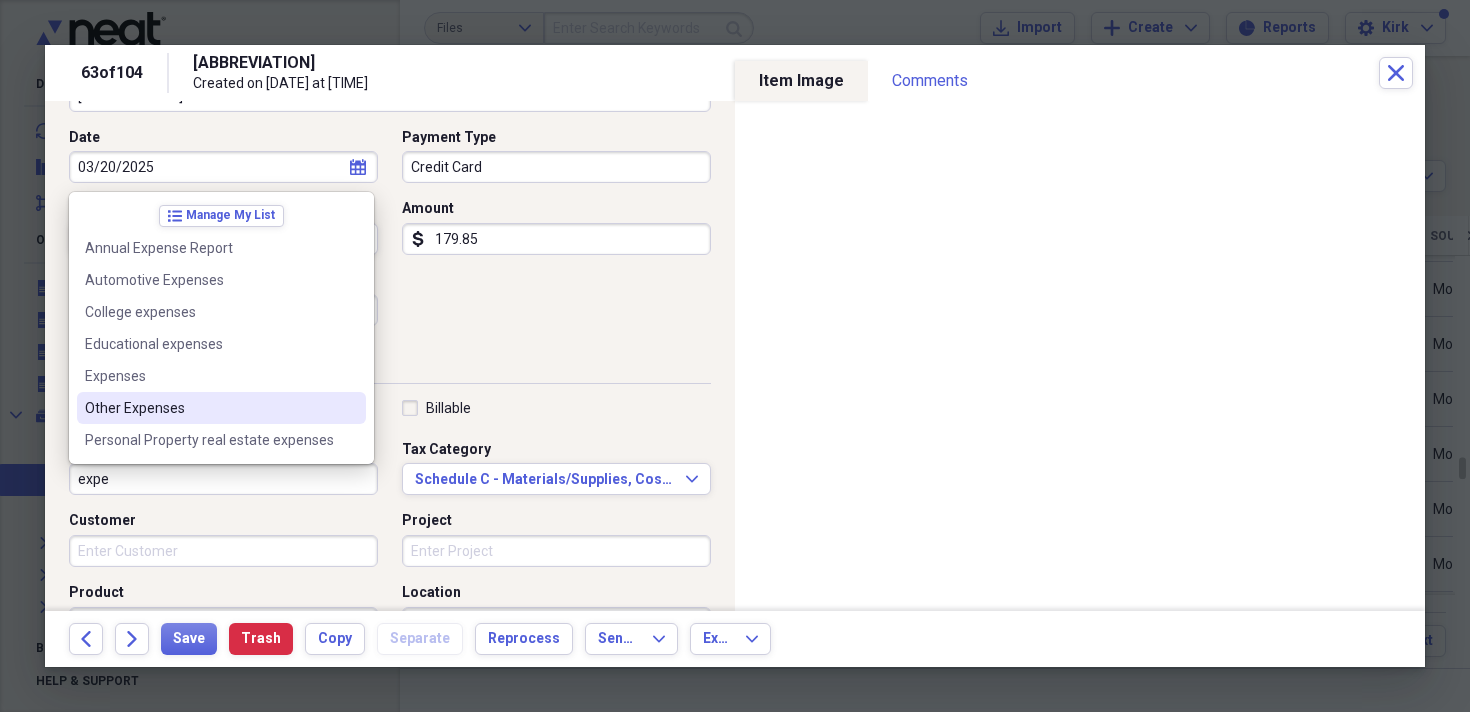 click on "Other Expenses" at bounding box center (221, 408) 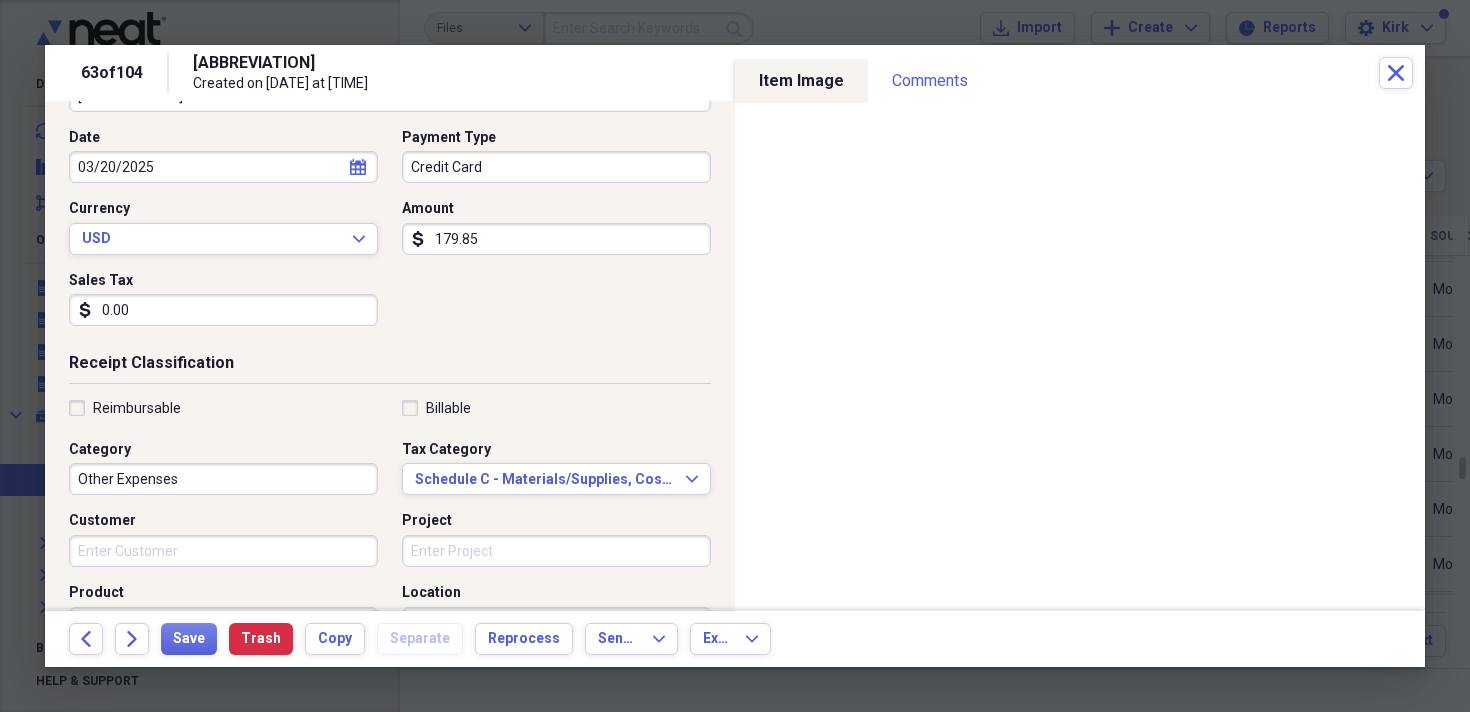 click on "Other Expenses" at bounding box center (223, 479) 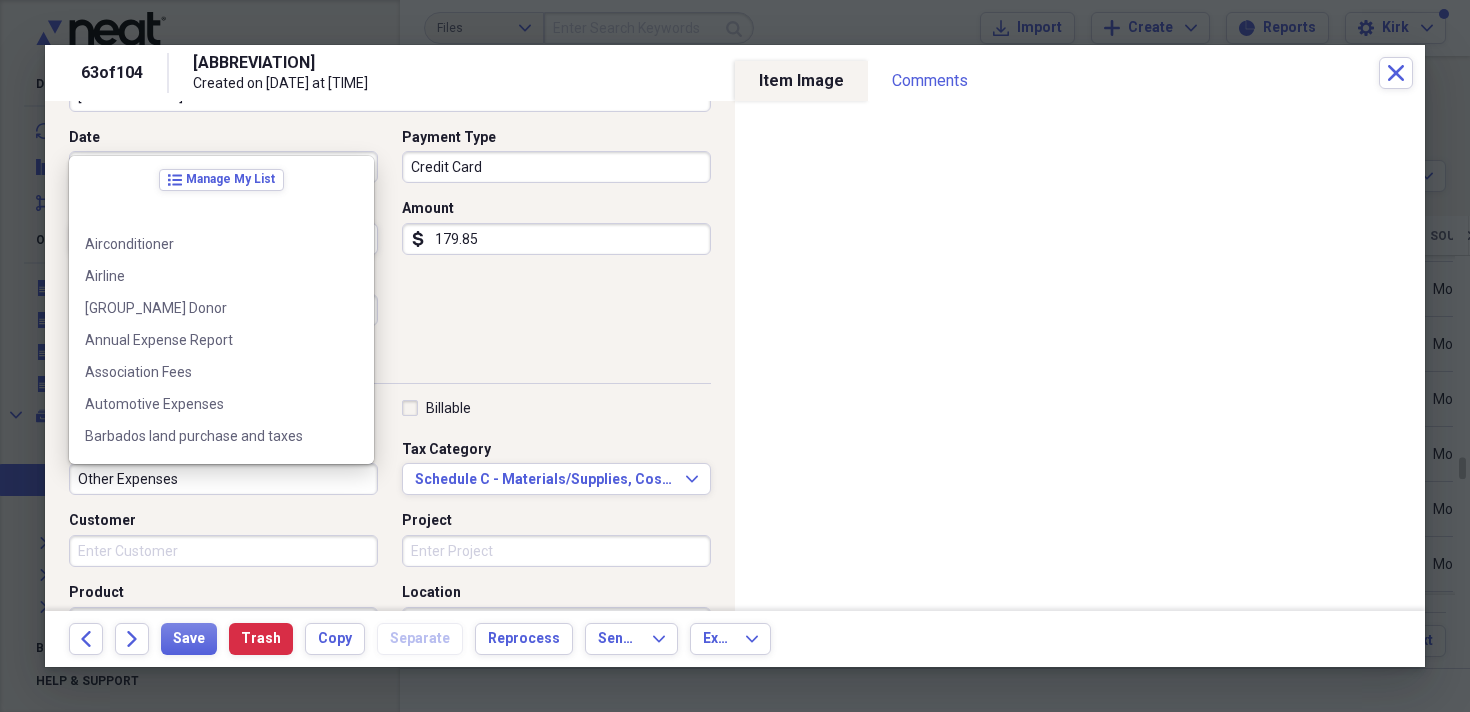 scroll, scrollTop: 1788, scrollLeft: 0, axis: vertical 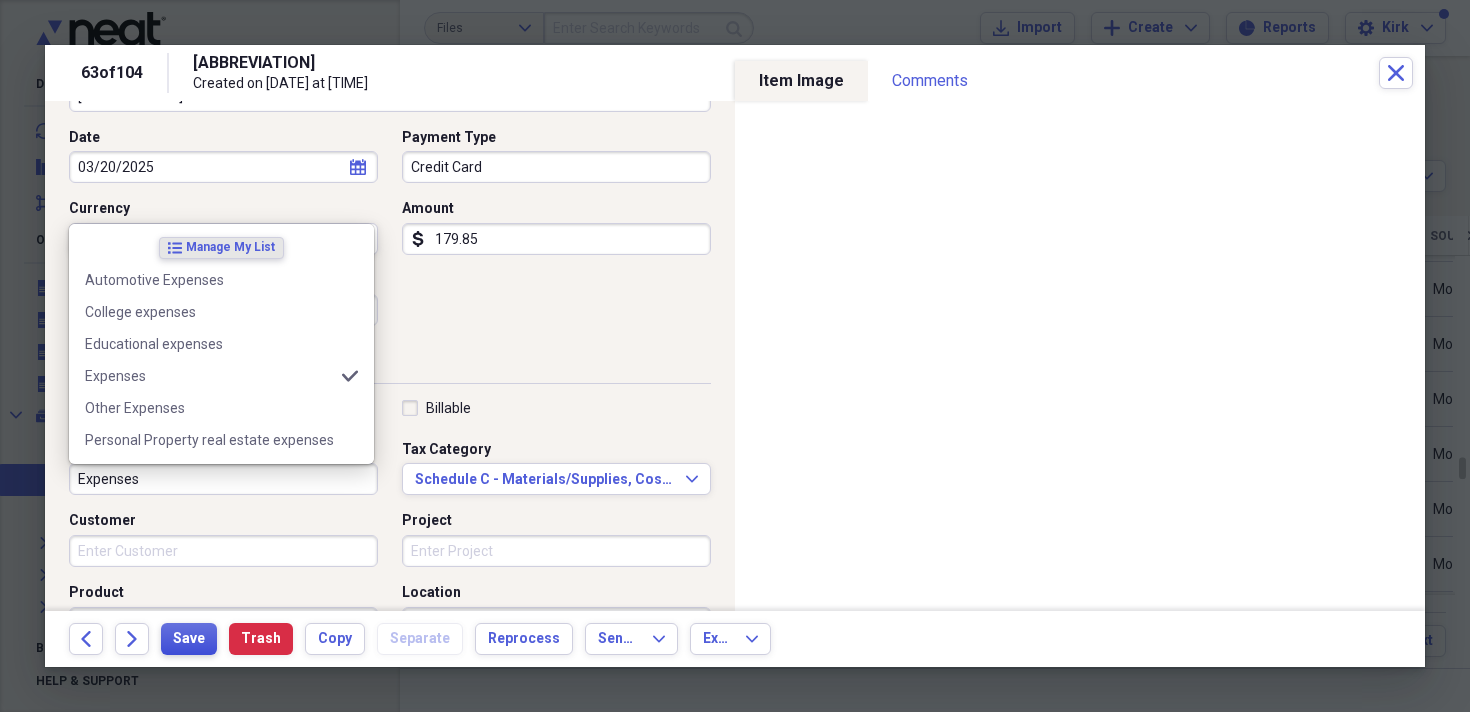 type on "Expenses" 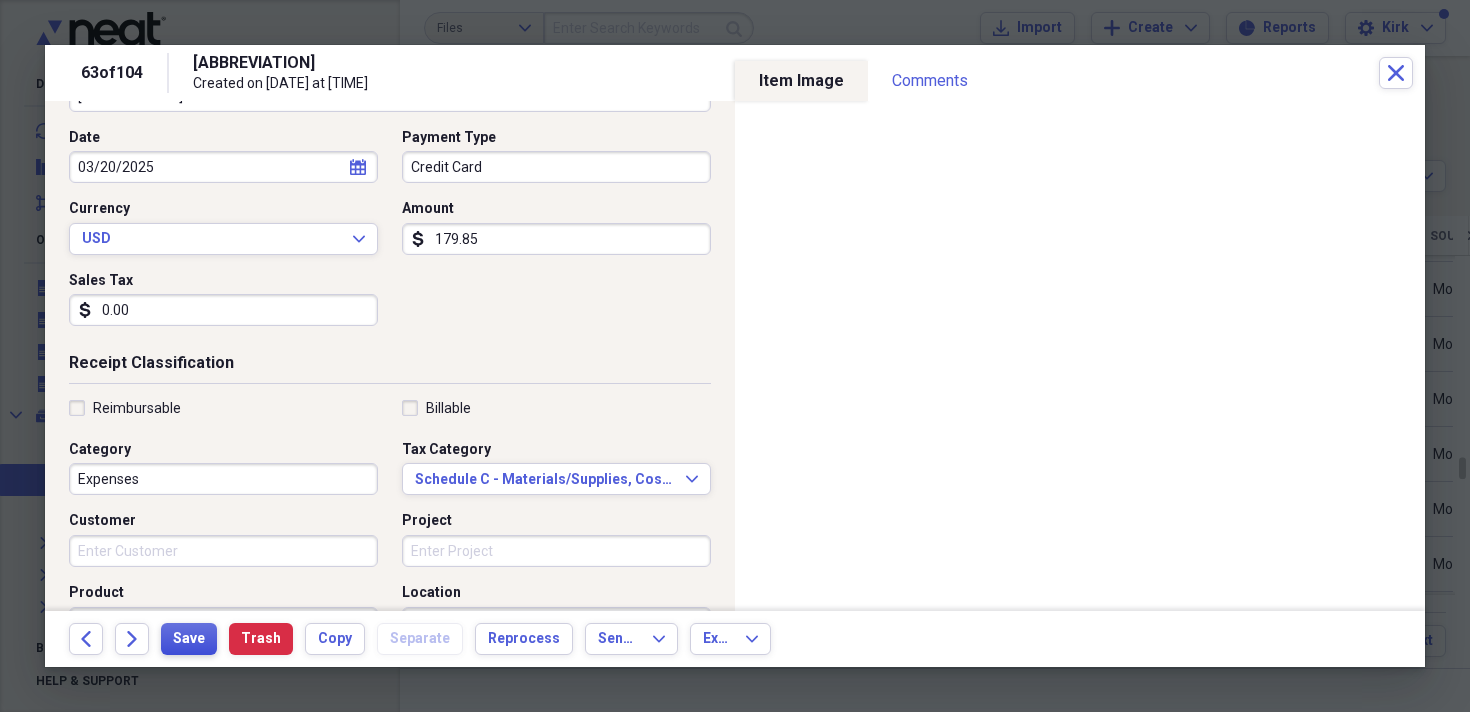 click on "Save" at bounding box center (189, 639) 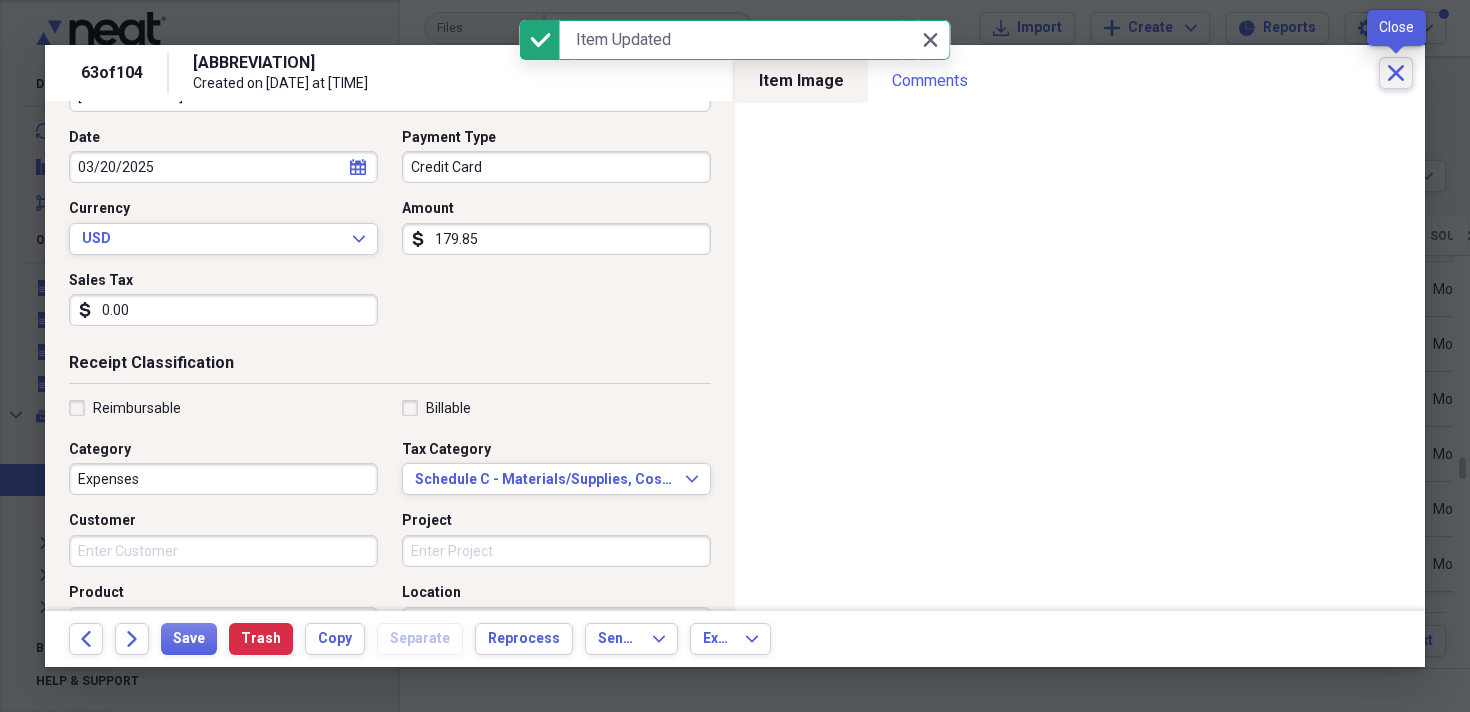 click 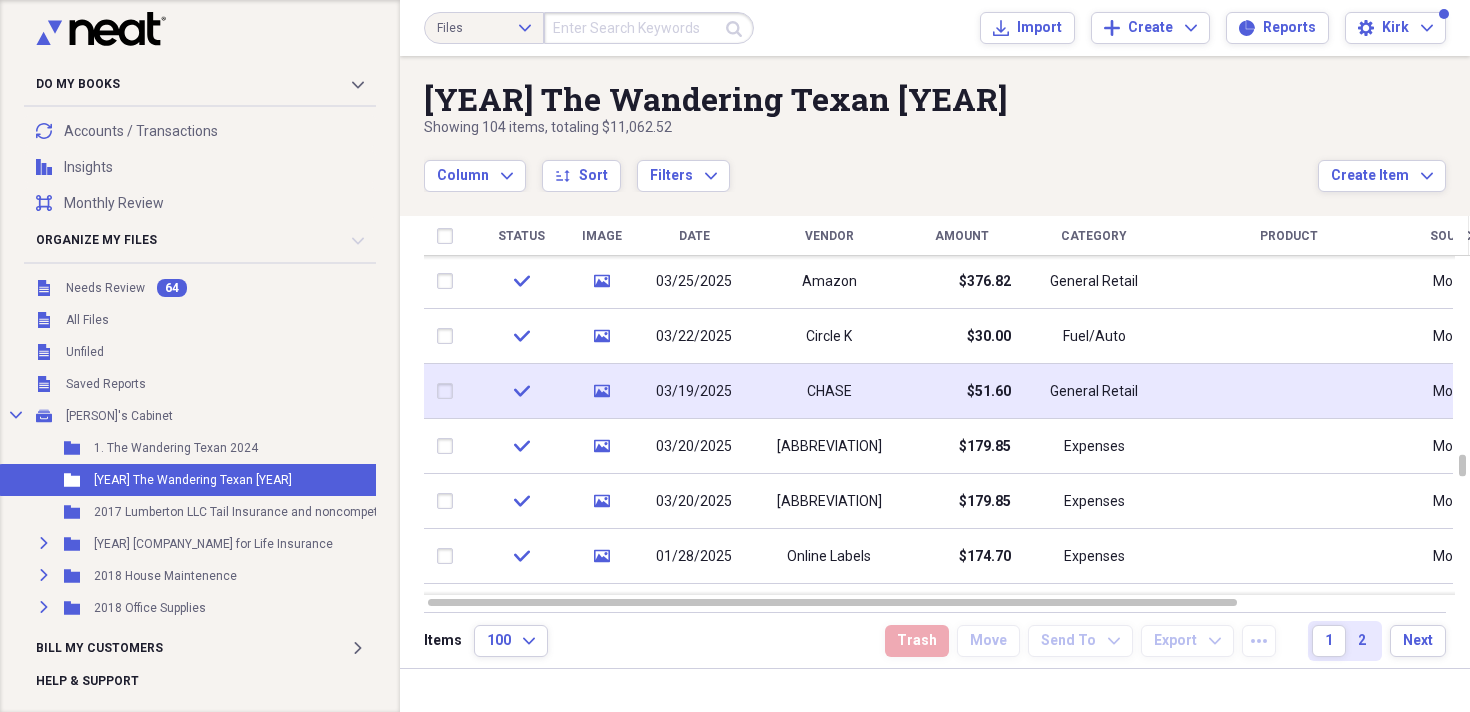 click on "03/19/2025" at bounding box center (694, 392) 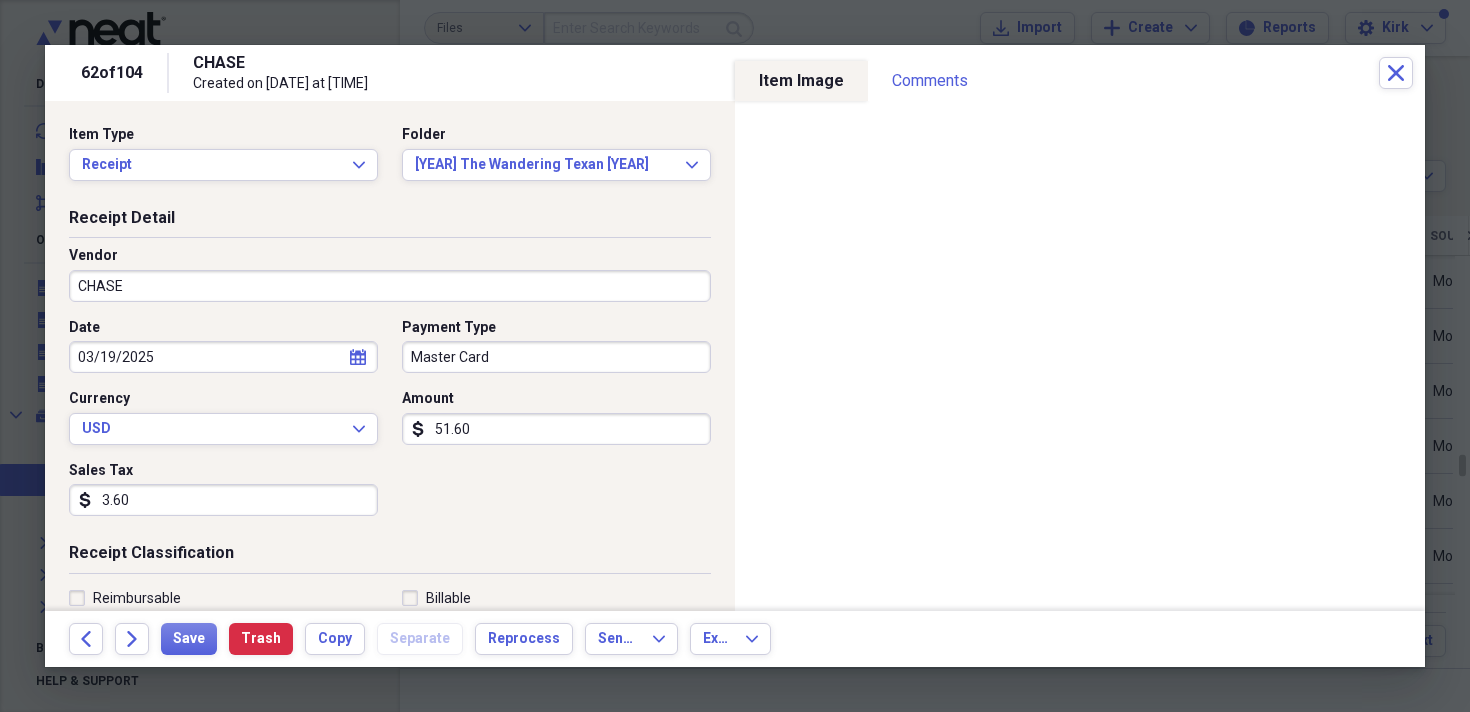 click on "CHASE" at bounding box center [390, 286] 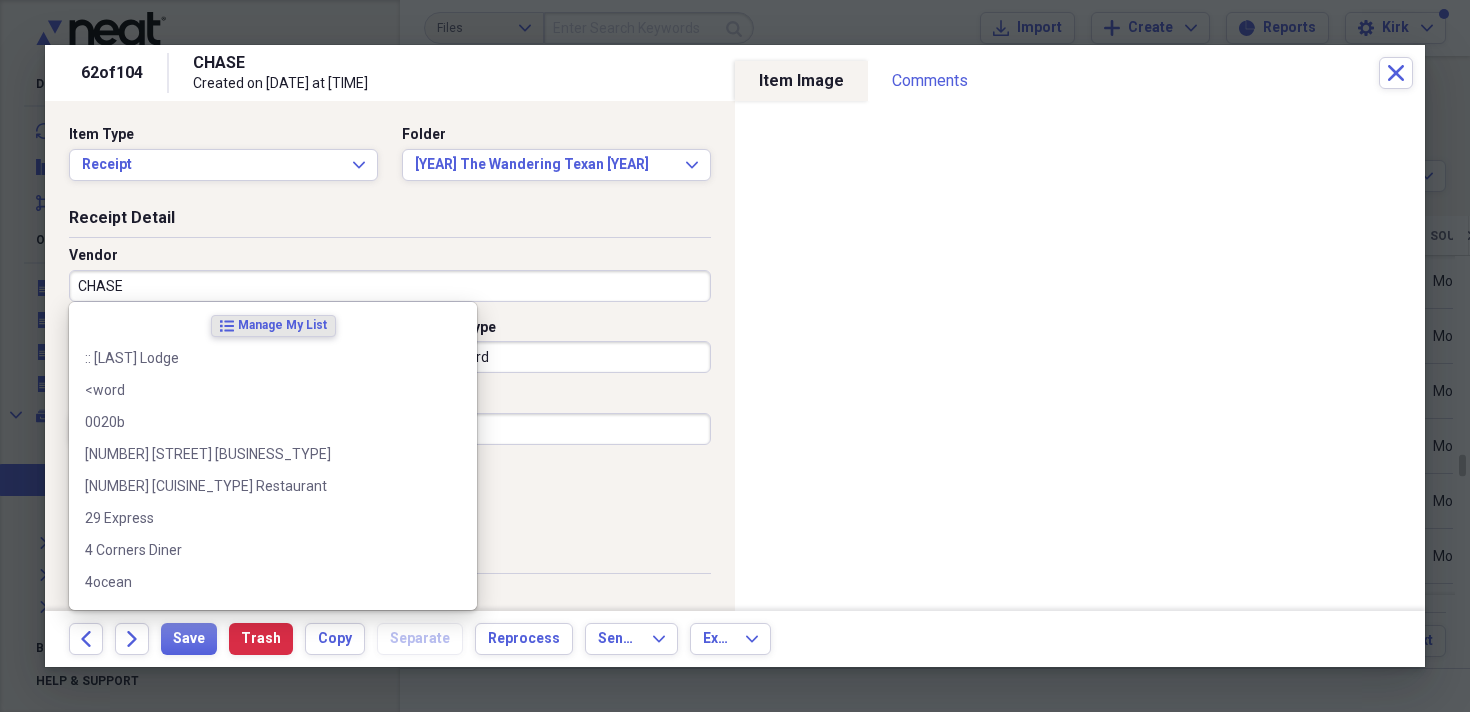 click on "CHASE" at bounding box center [390, 286] 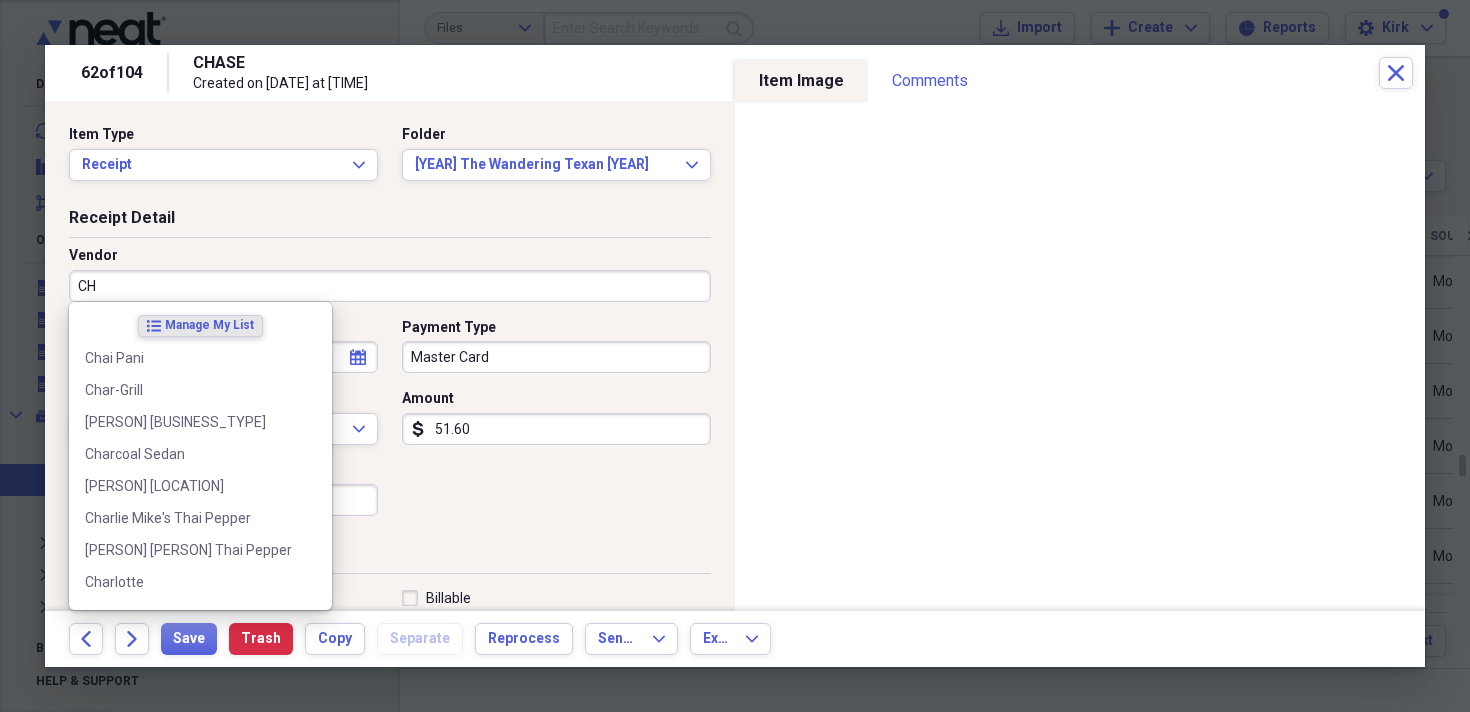 type on "C" 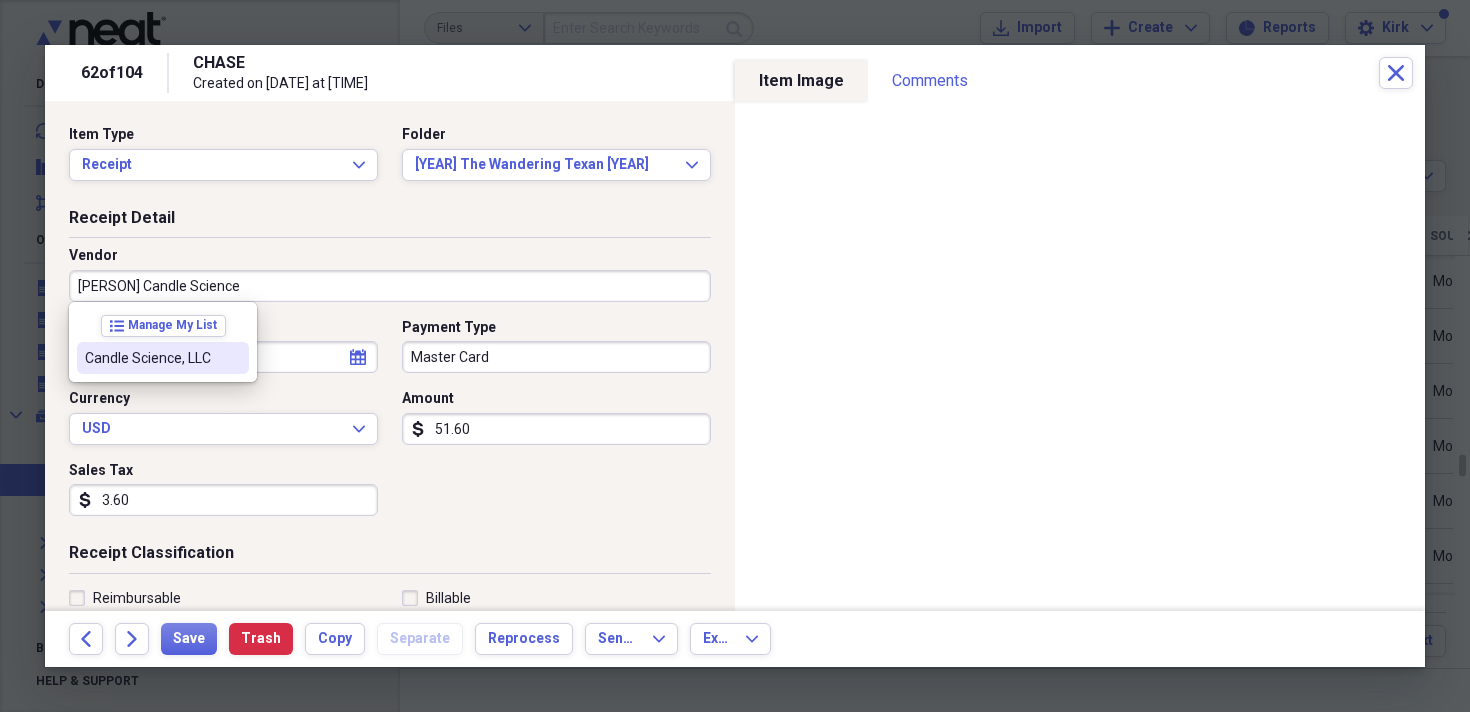 type on "[PERSON] Candle Science" 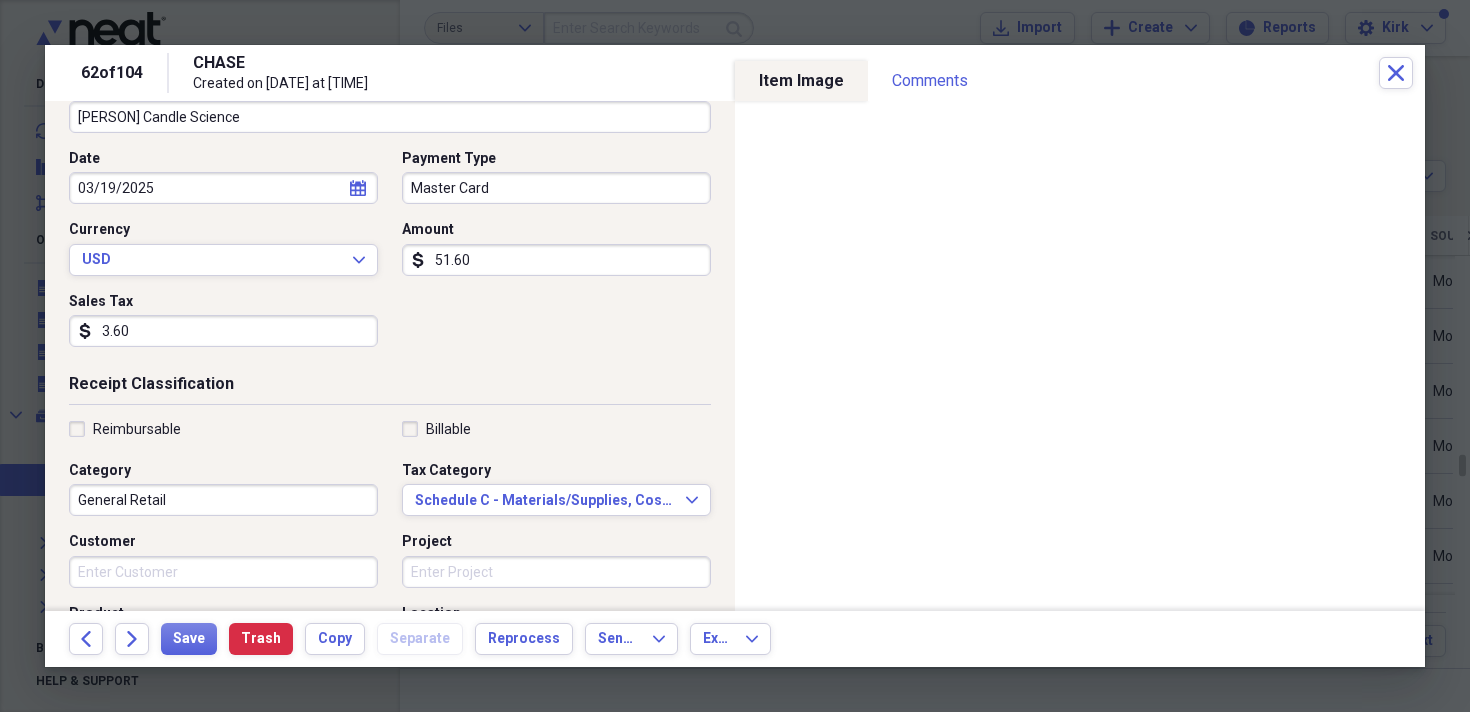 scroll, scrollTop: 172, scrollLeft: 0, axis: vertical 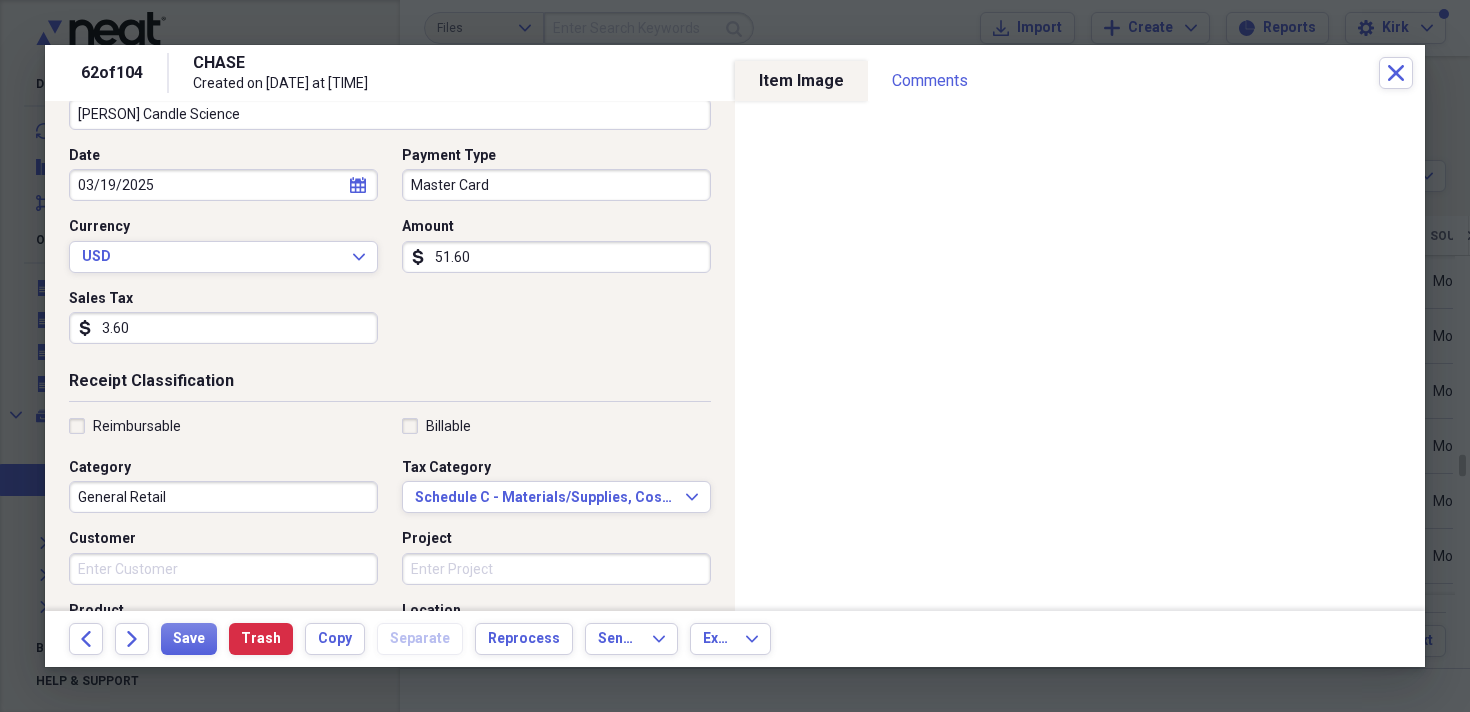 click on "General Retail" at bounding box center [223, 497] 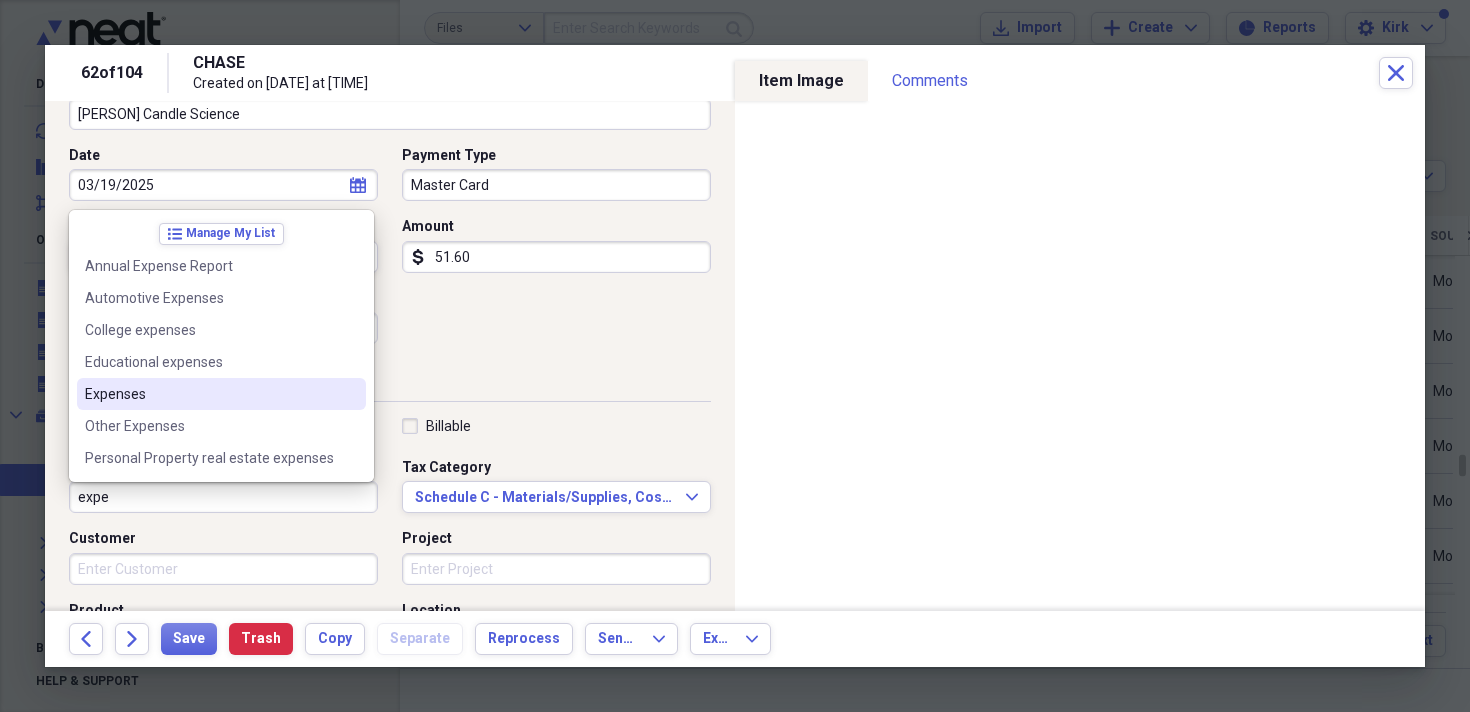 click on "Expenses" at bounding box center (209, 394) 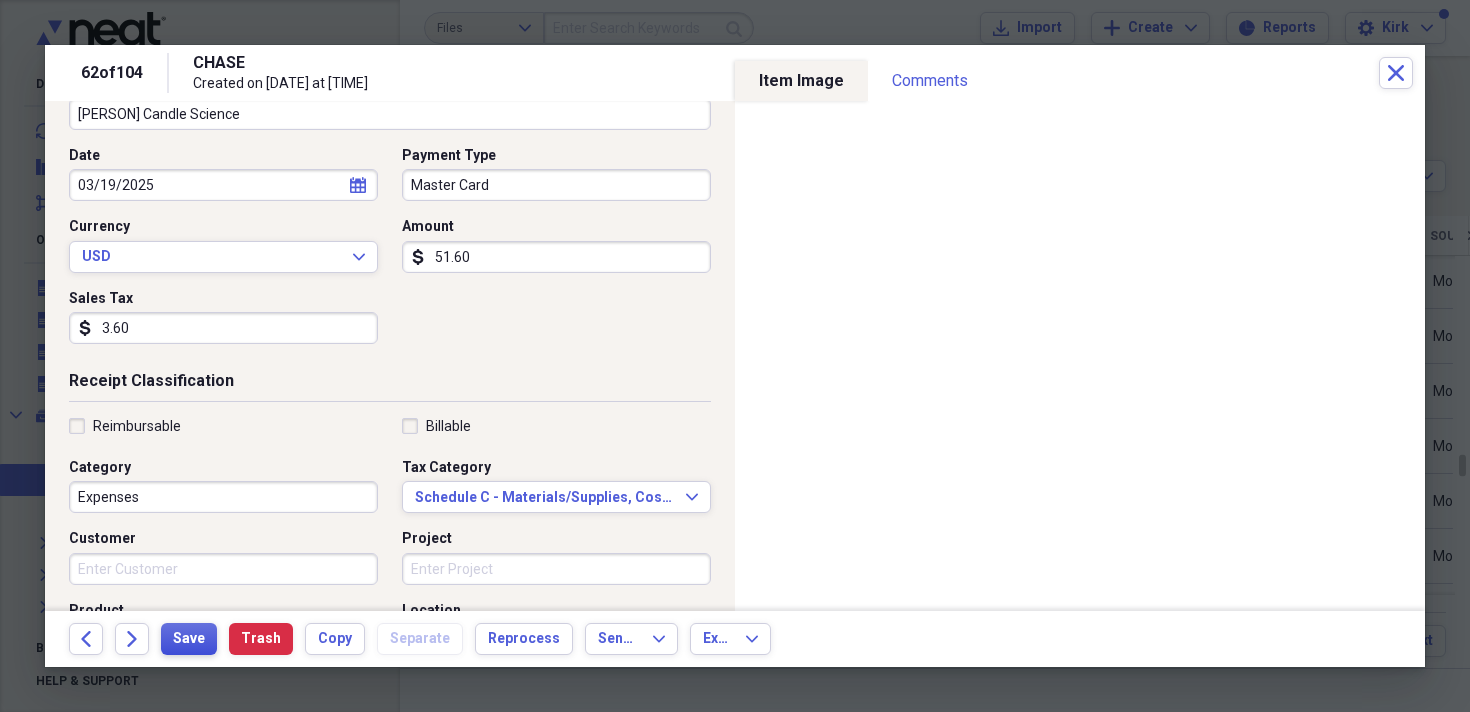 click on "Save" at bounding box center (189, 639) 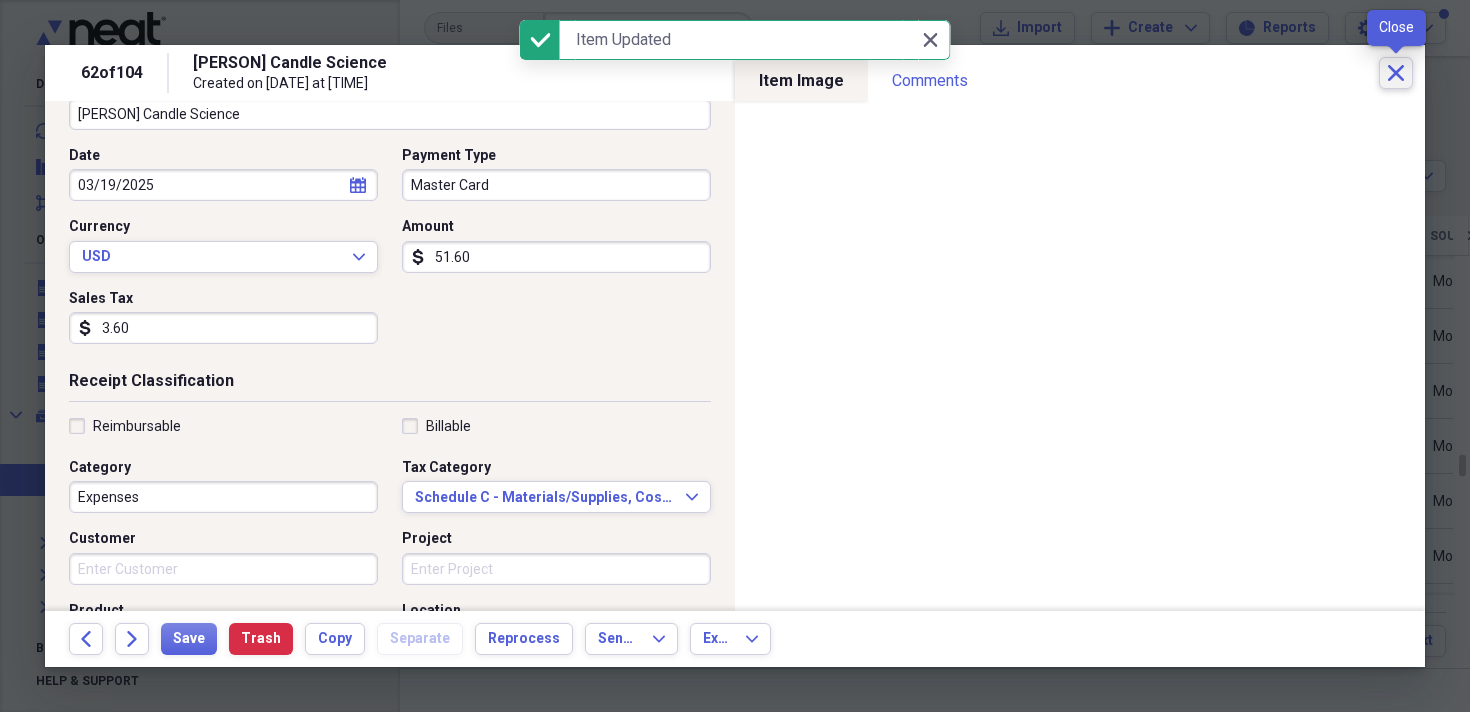 click 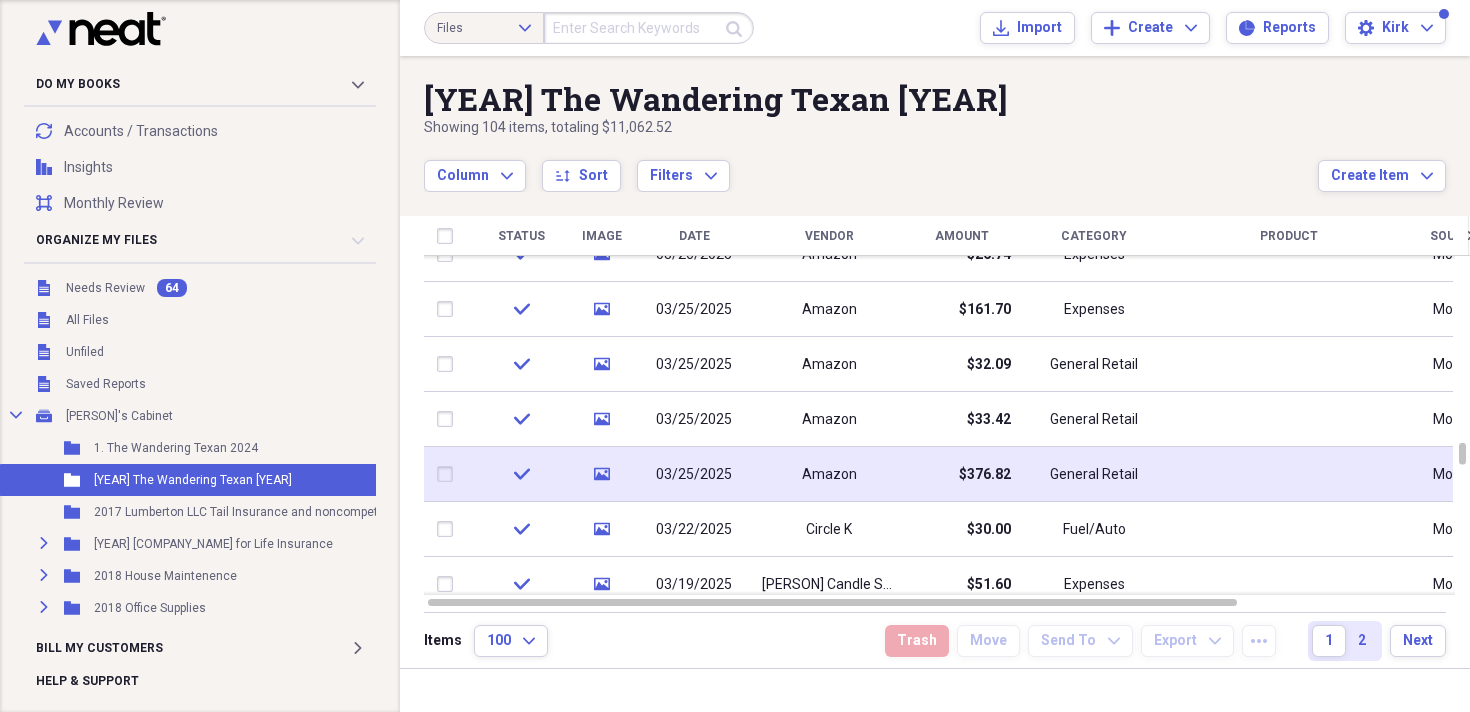 click on "03/25/2025" at bounding box center [694, 475] 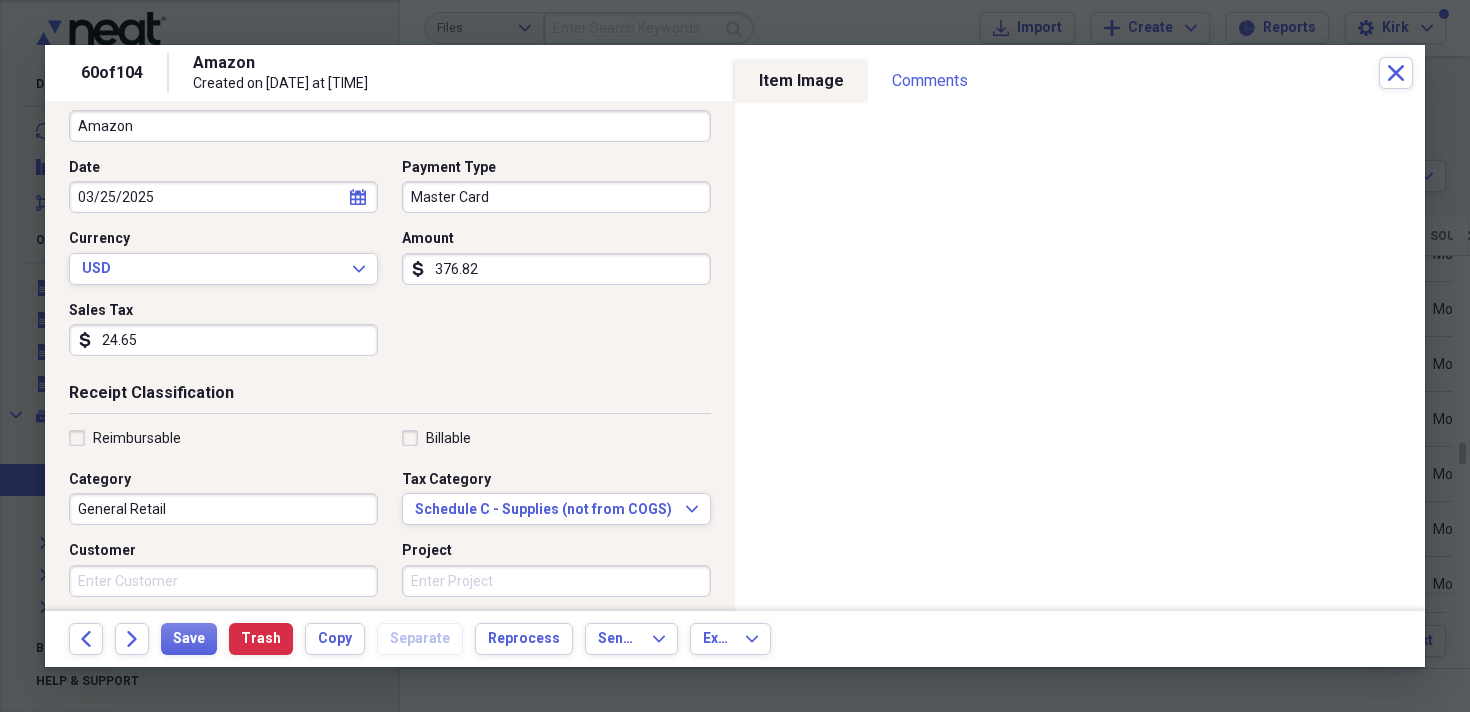 scroll, scrollTop: 165, scrollLeft: 0, axis: vertical 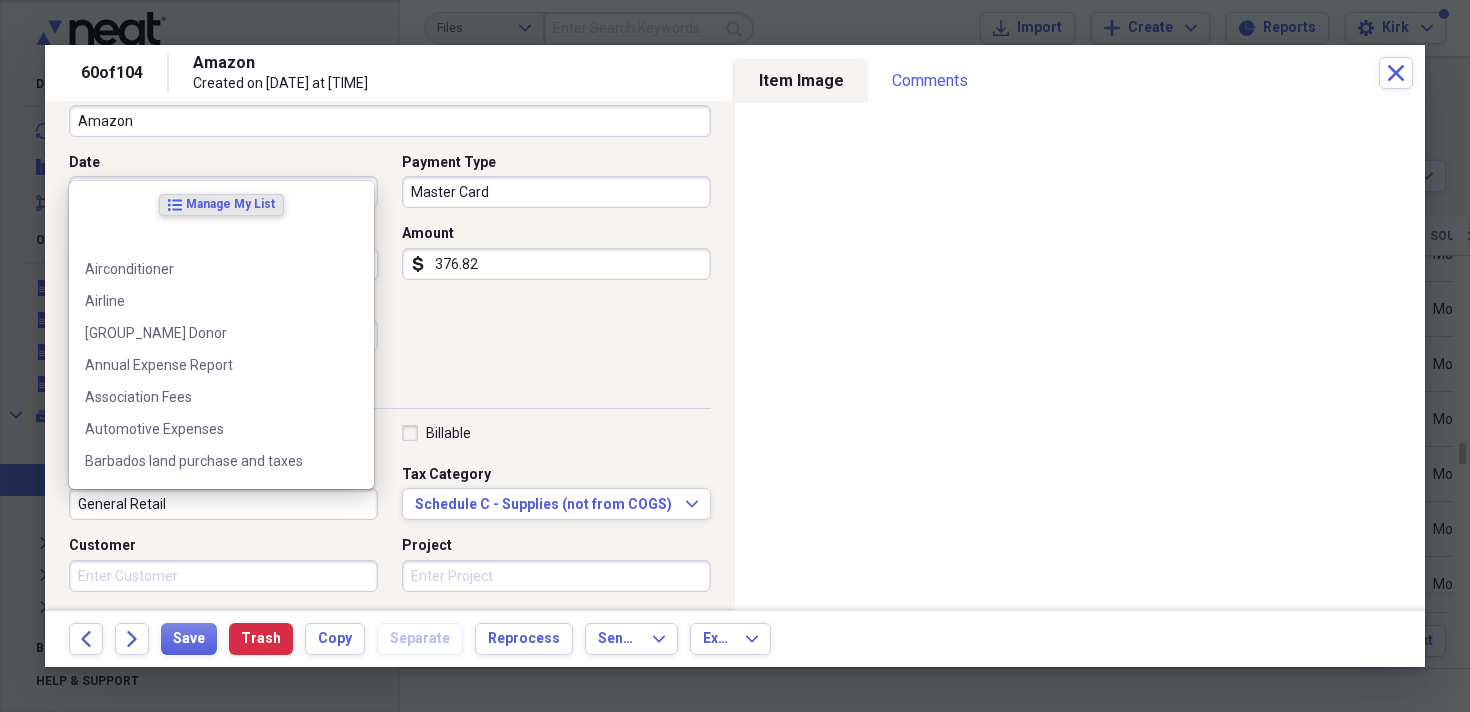 click on "General Retail" at bounding box center [223, 504] 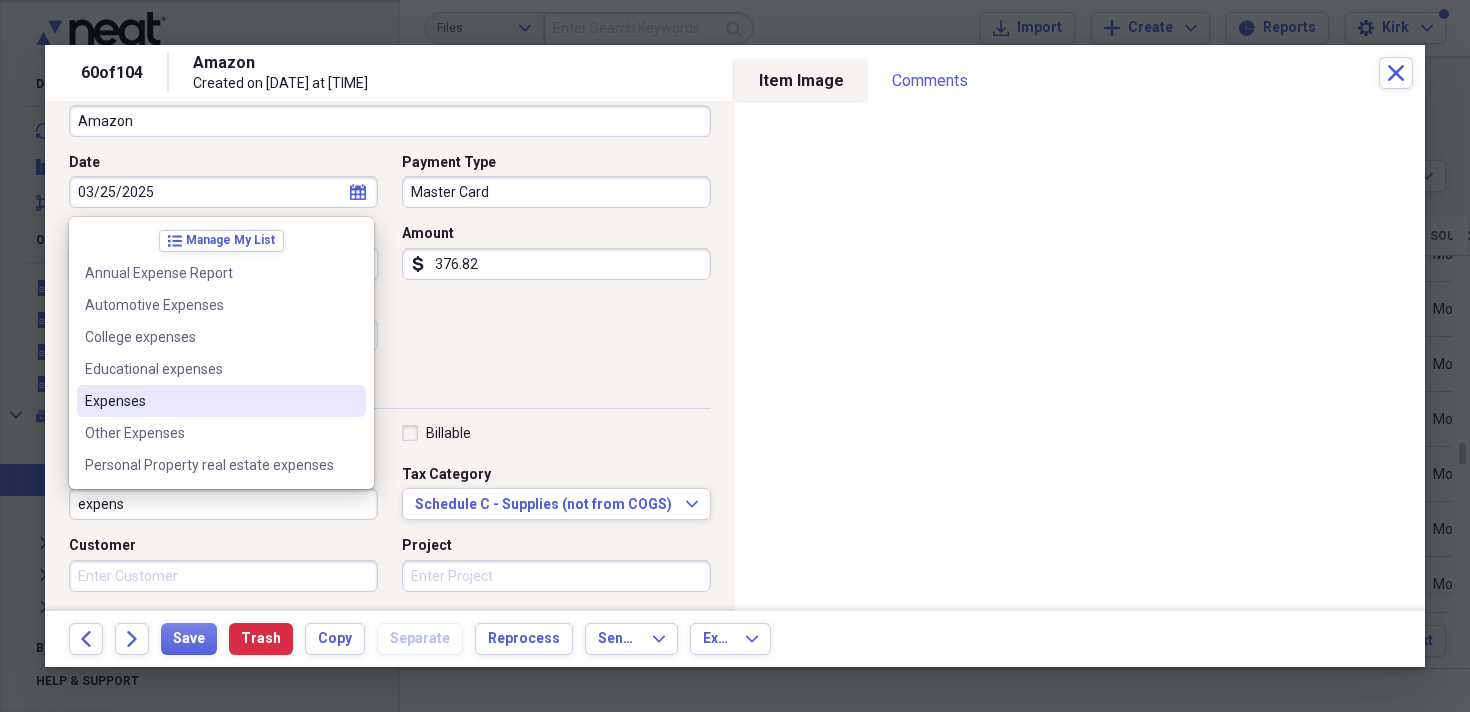 click on "Expenses" at bounding box center (209, 401) 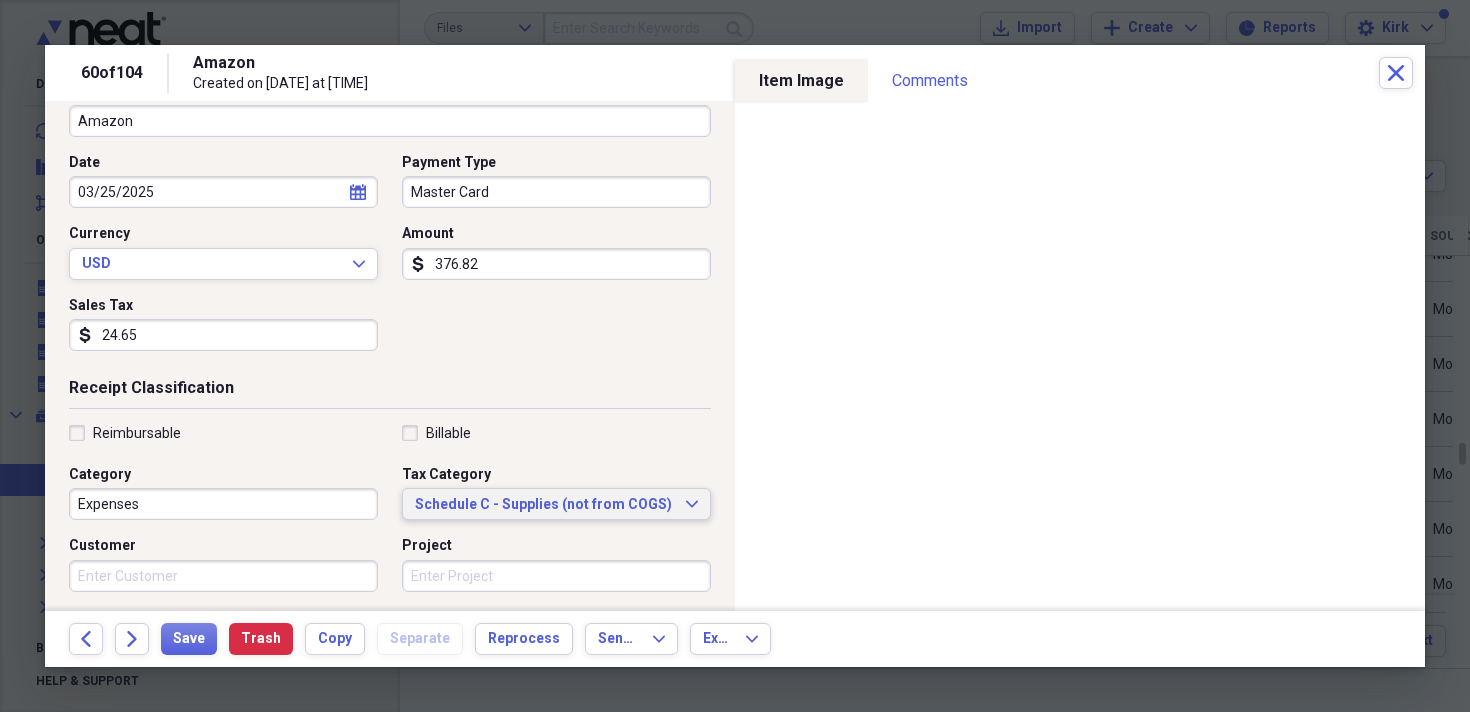 click on "Schedule C - Supplies (not from COGS)" at bounding box center [544, 505] 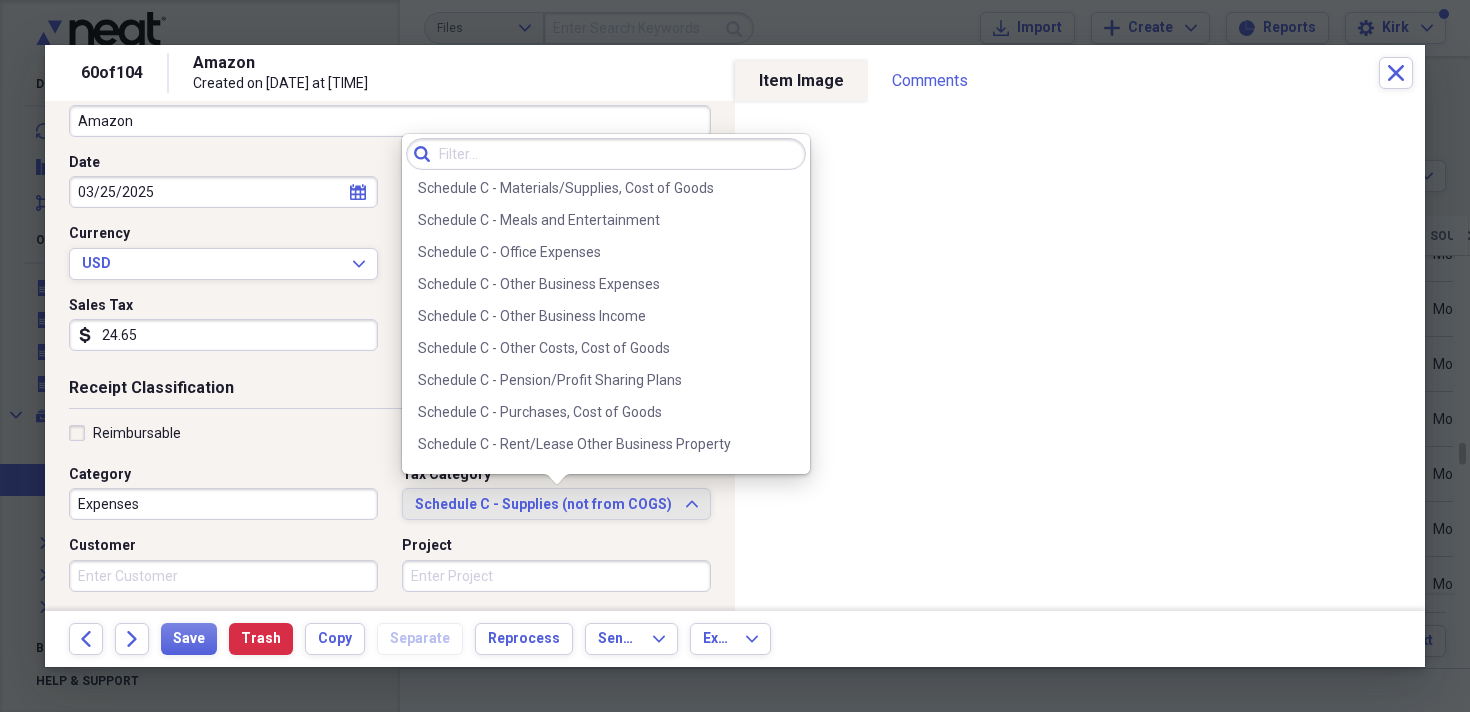scroll, scrollTop: 3964, scrollLeft: 0, axis: vertical 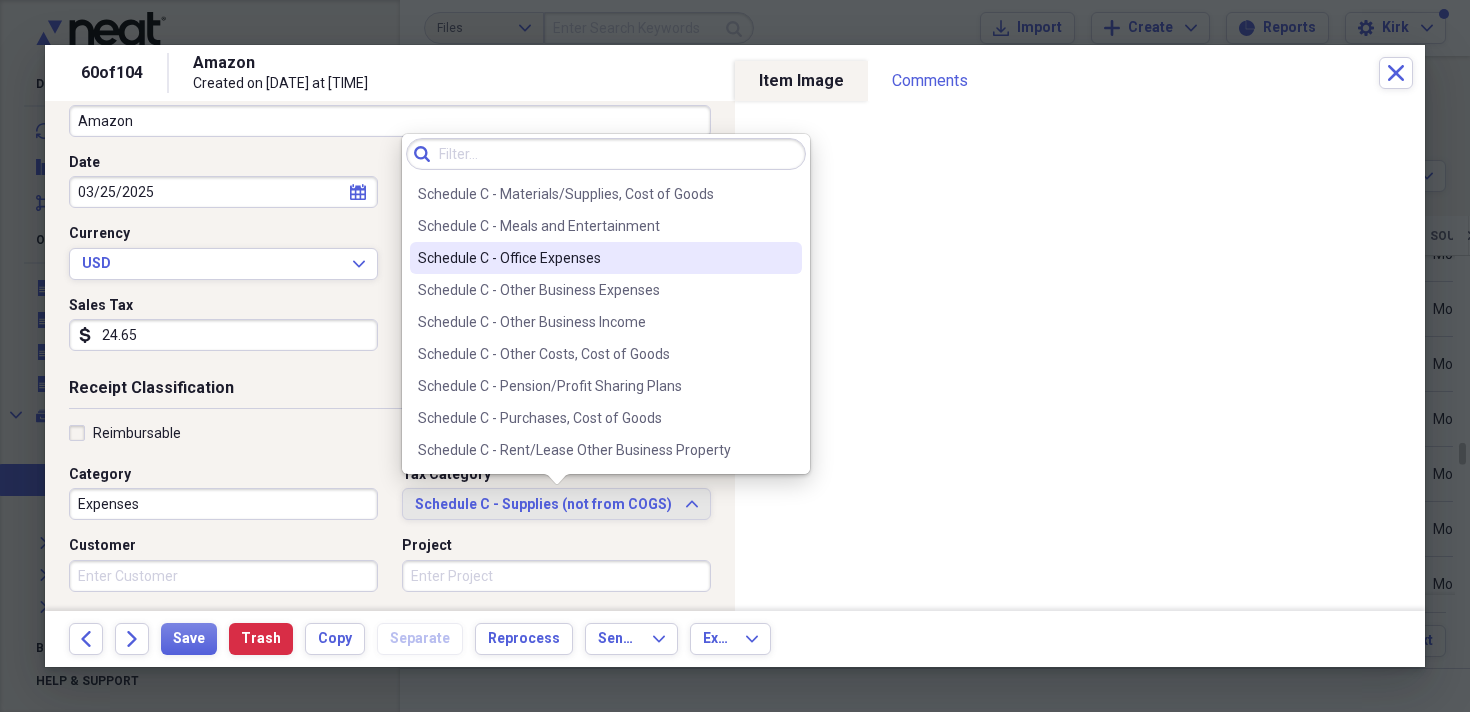 click on "Schedule C - Office Expenses" at bounding box center [594, 258] 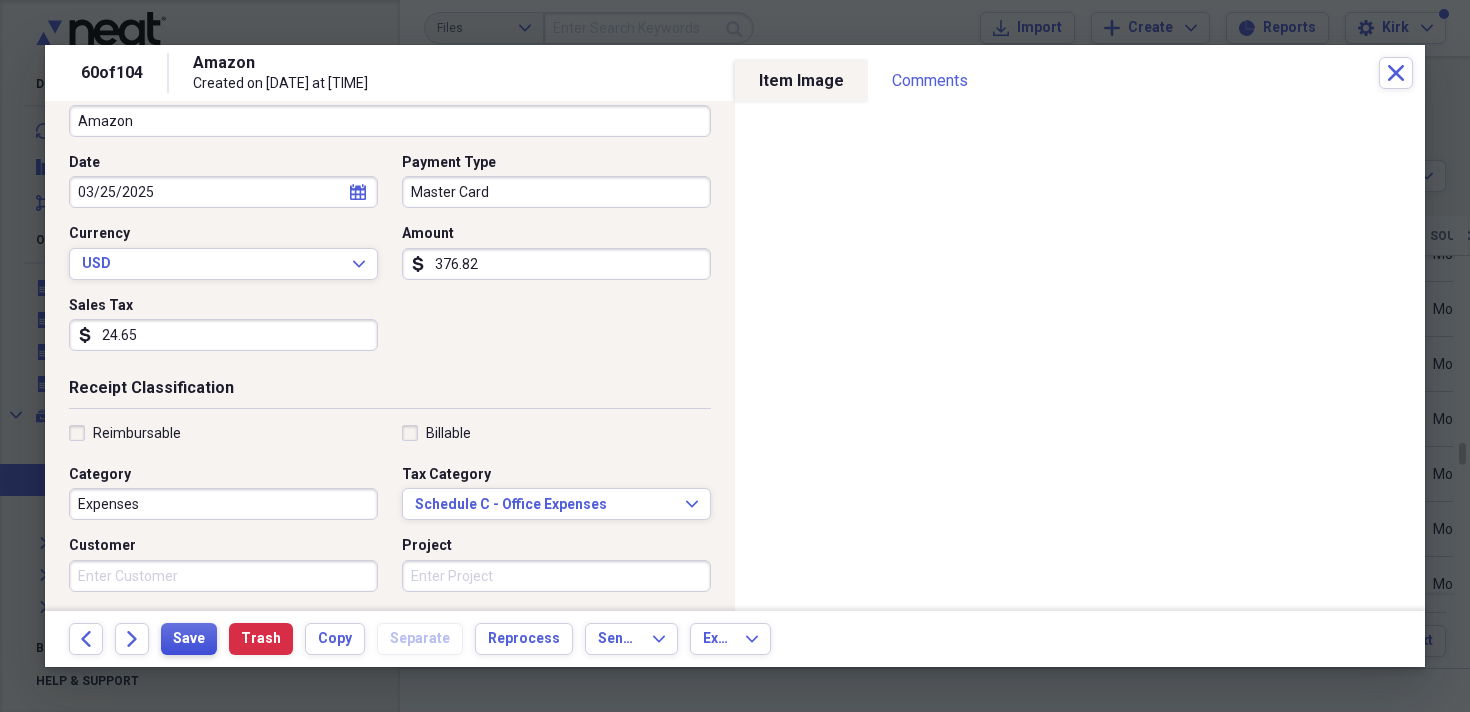click on "Save" at bounding box center [189, 639] 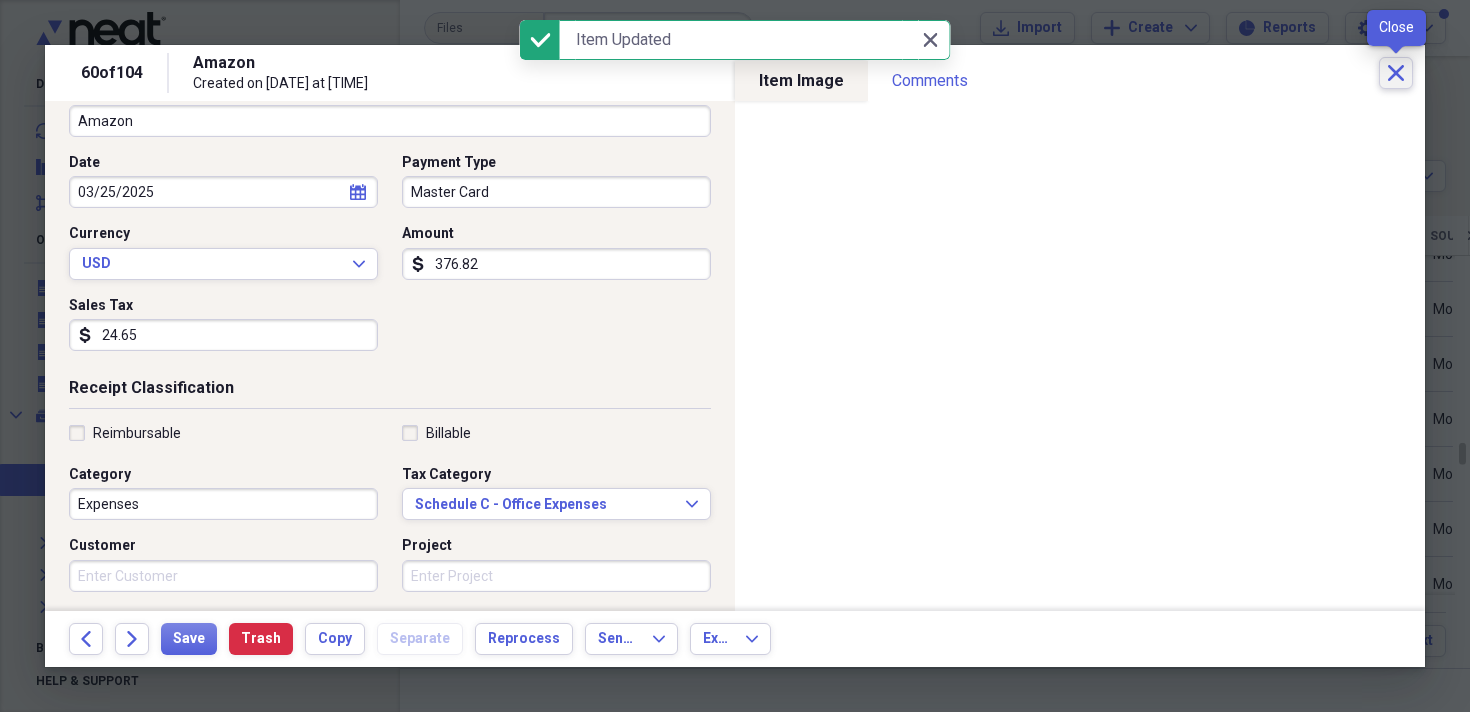 click on "Close" 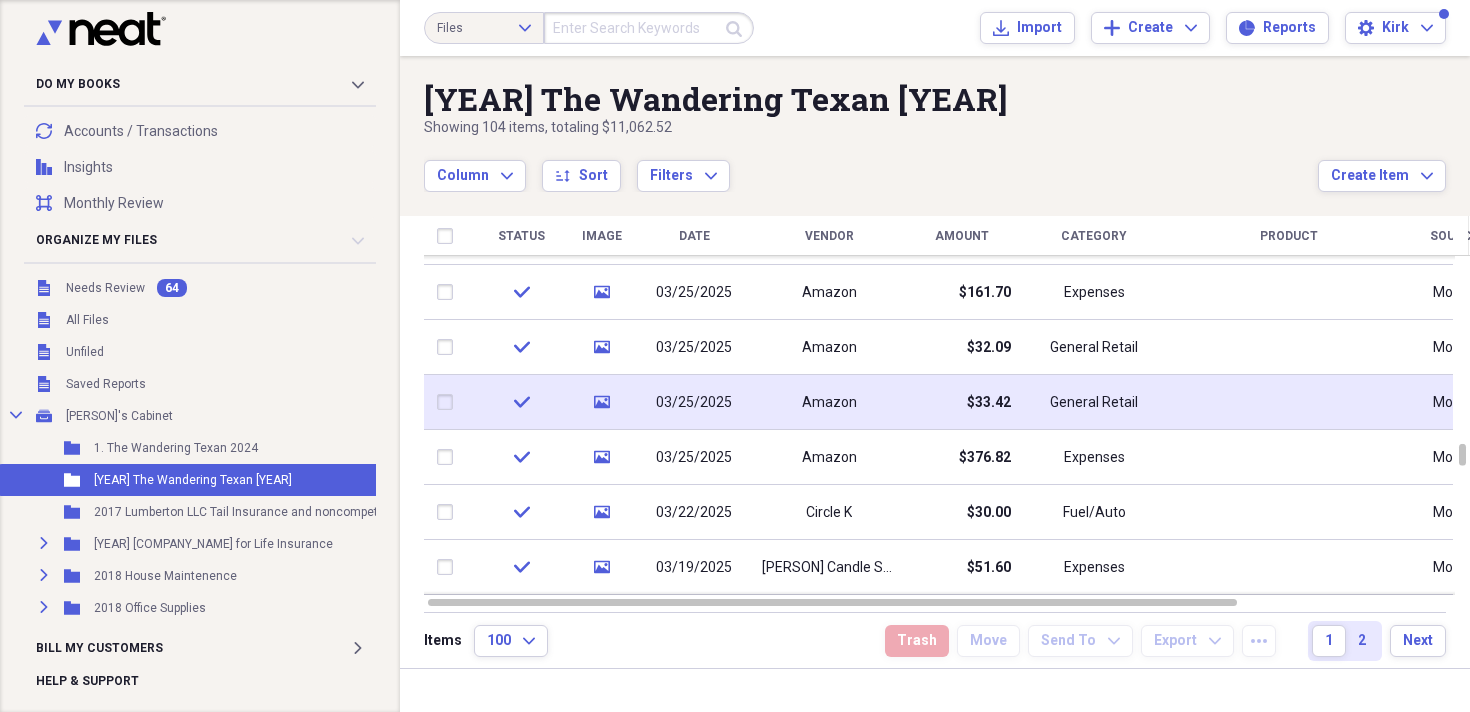 click on "03/25/2025" at bounding box center [694, 403] 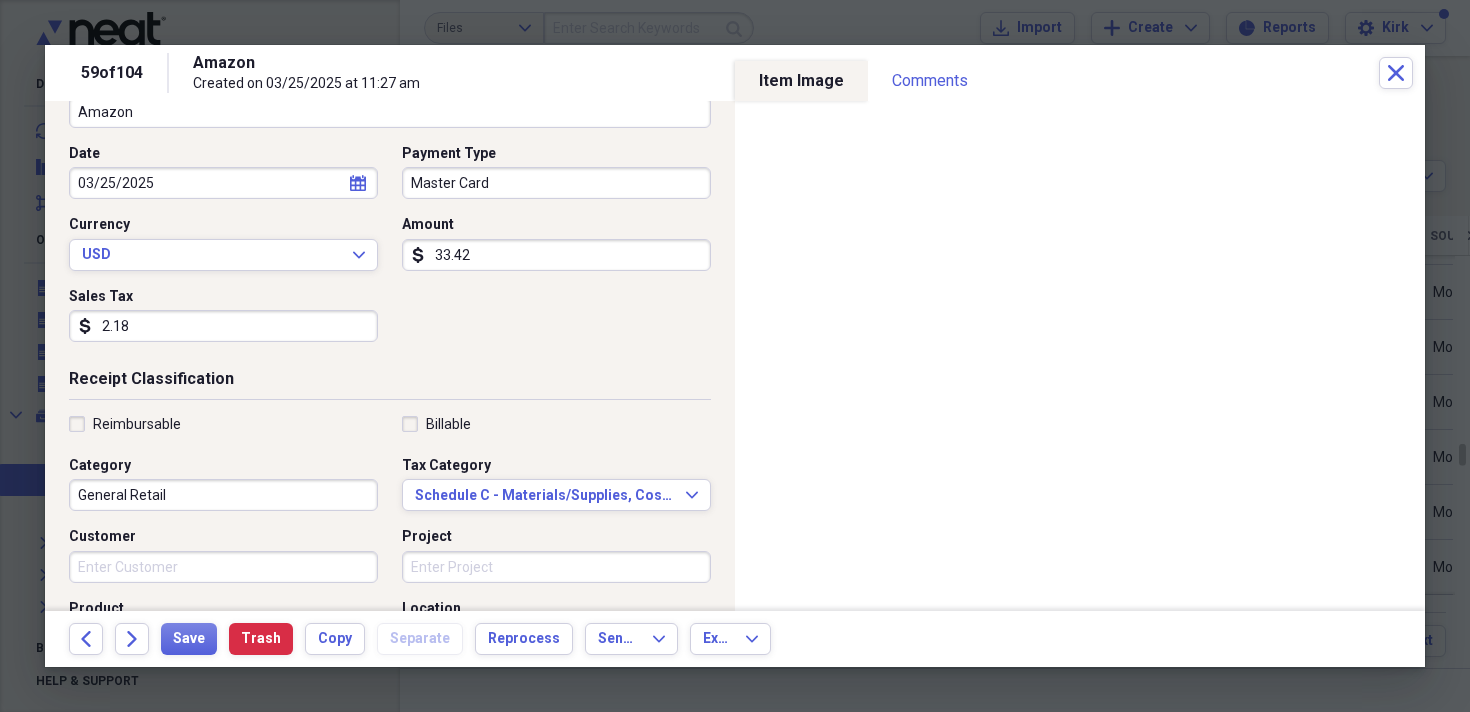 scroll, scrollTop: 176, scrollLeft: 0, axis: vertical 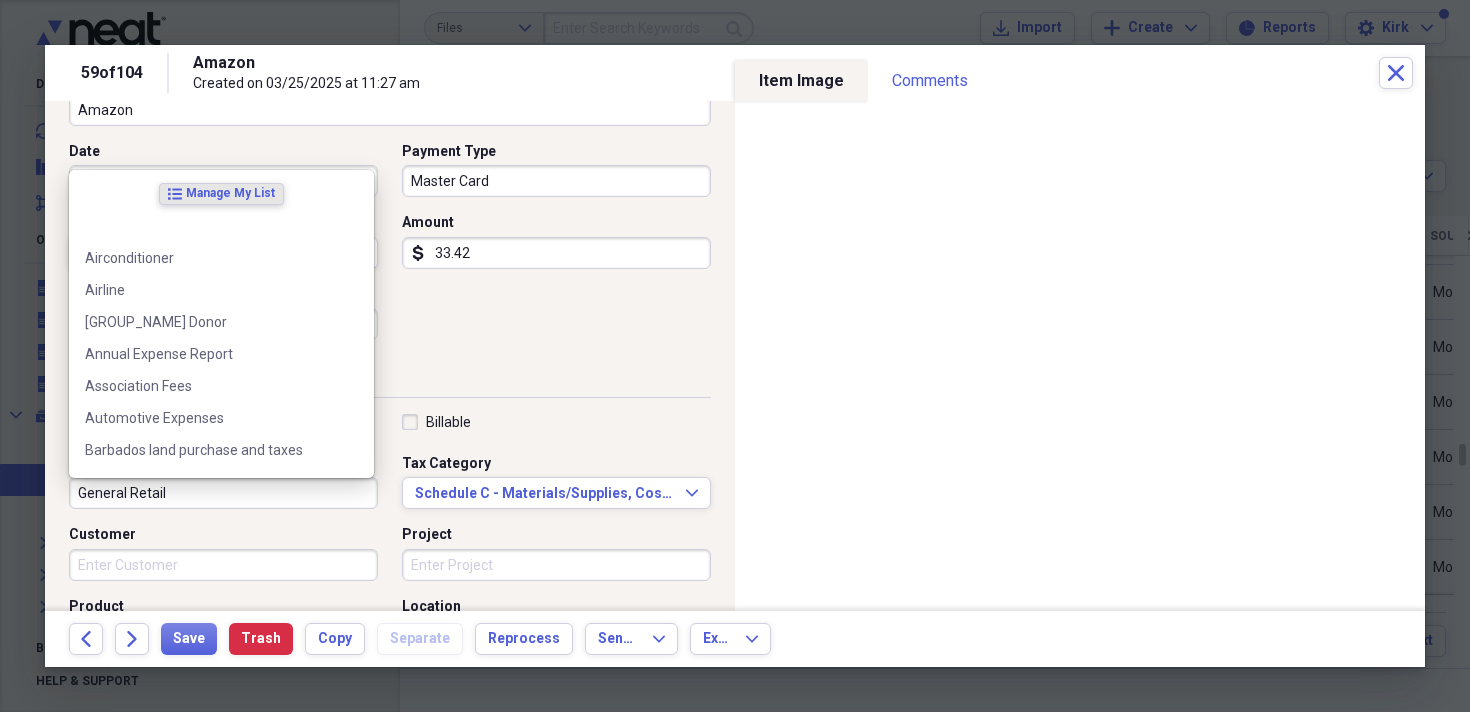 click on "General Retail" at bounding box center (223, 493) 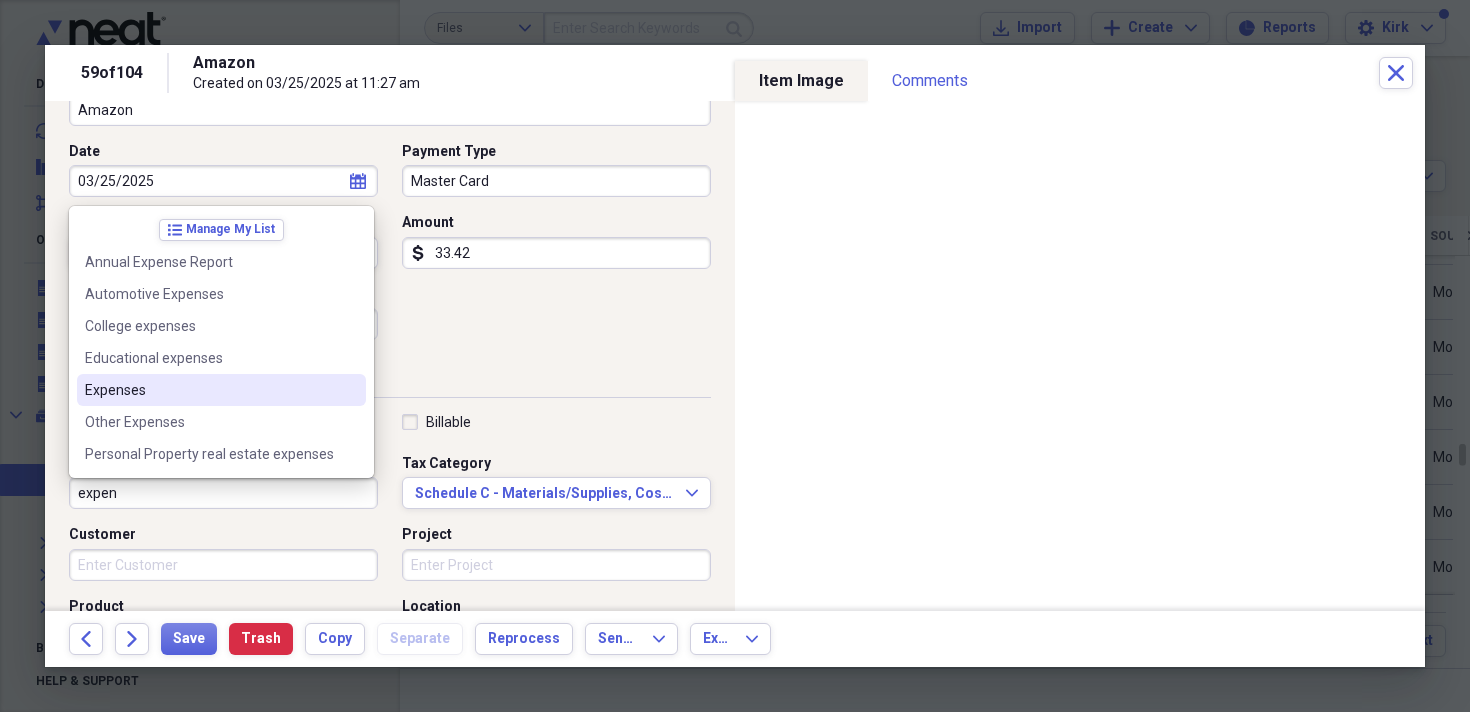 click on "Expenses" at bounding box center [209, 390] 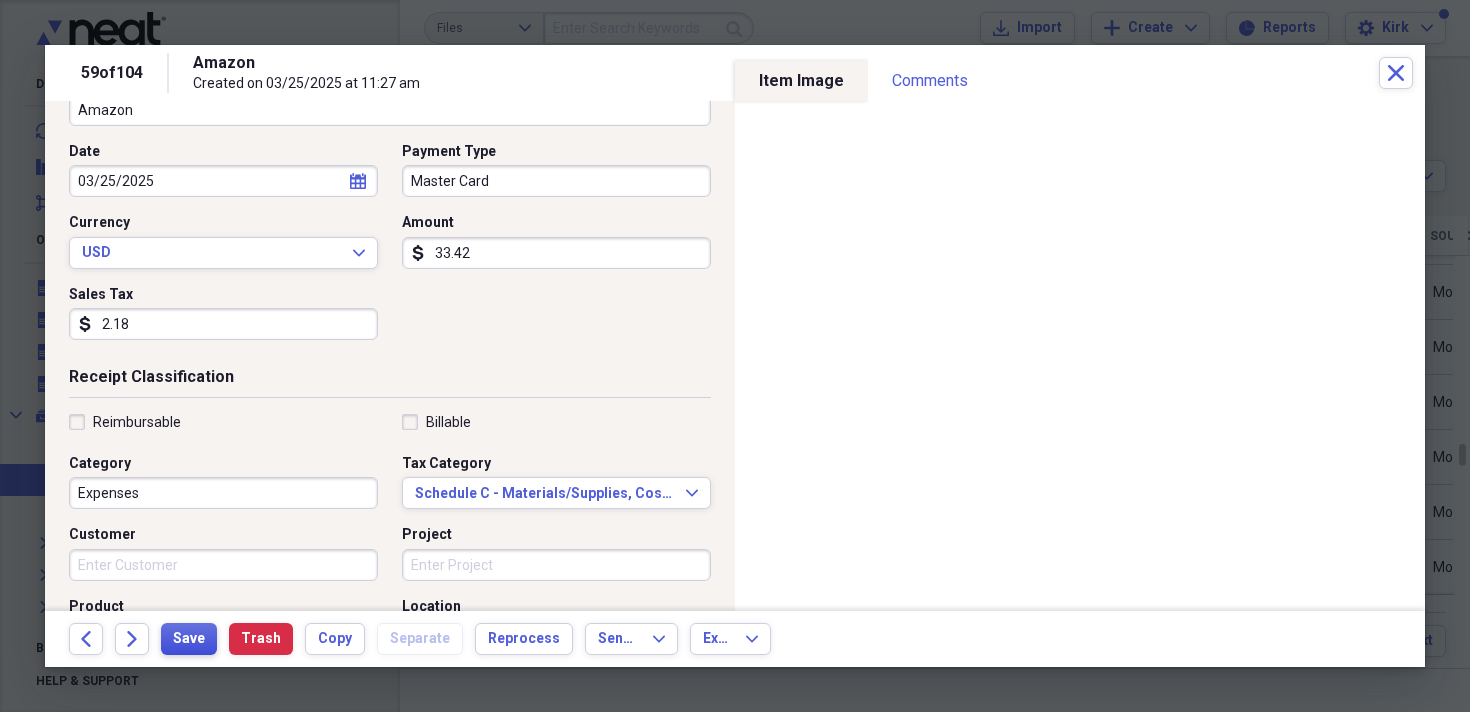 click on "Save" at bounding box center [189, 639] 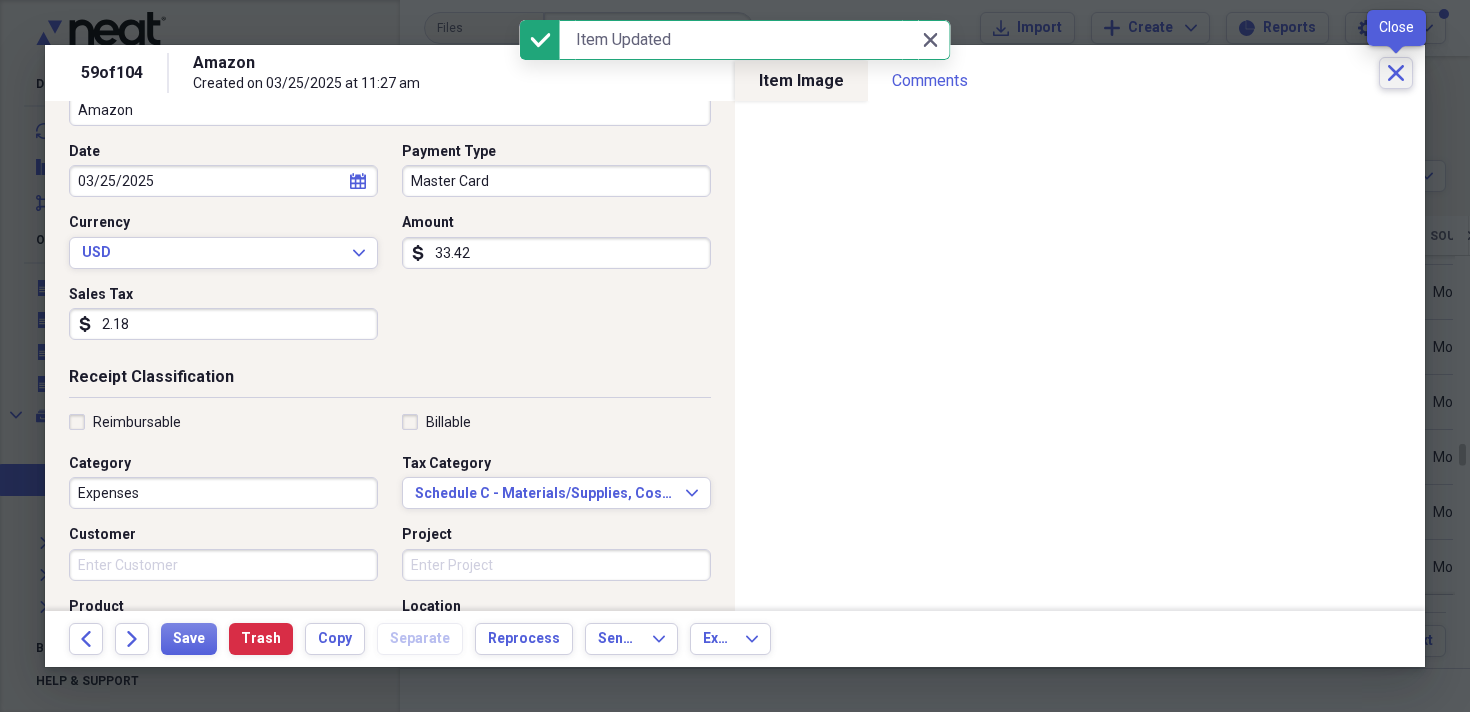 click on "Close" 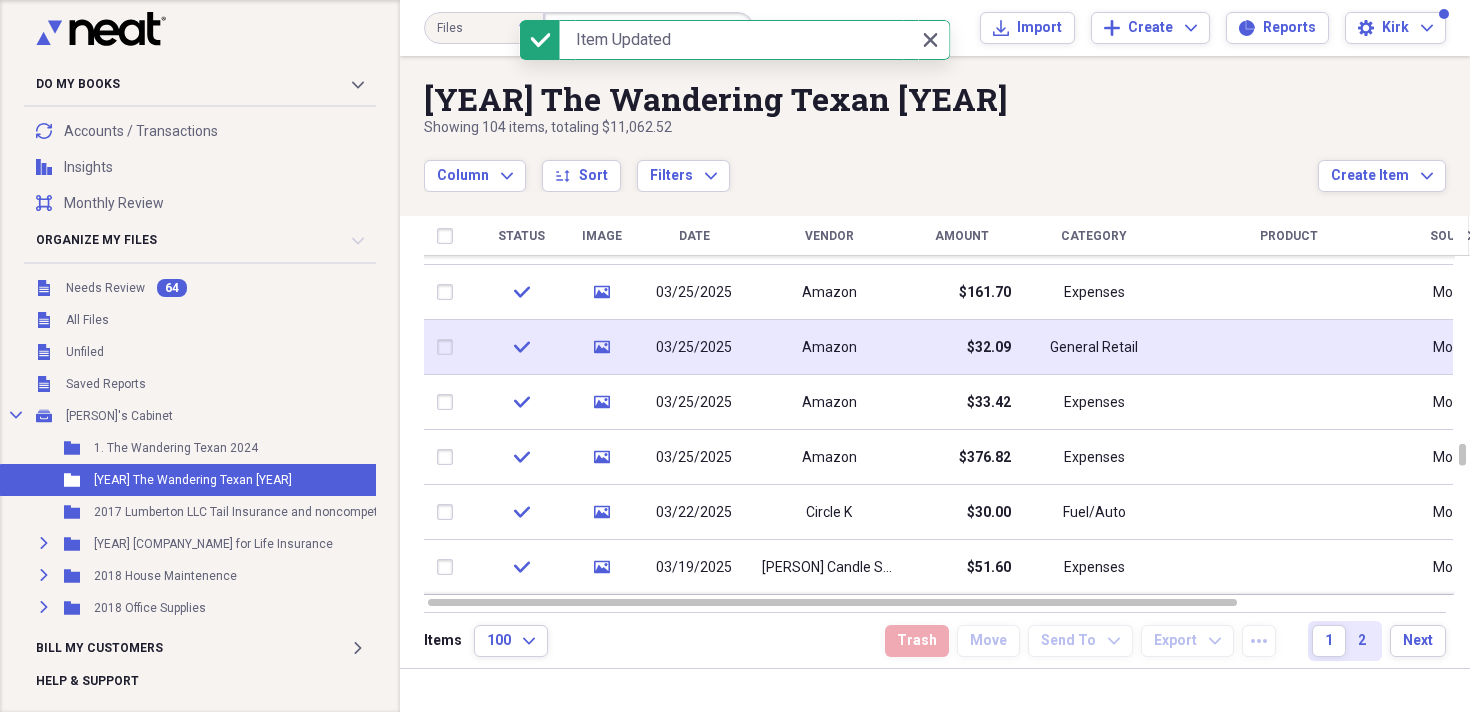 click on "03/25/2025" at bounding box center [694, 348] 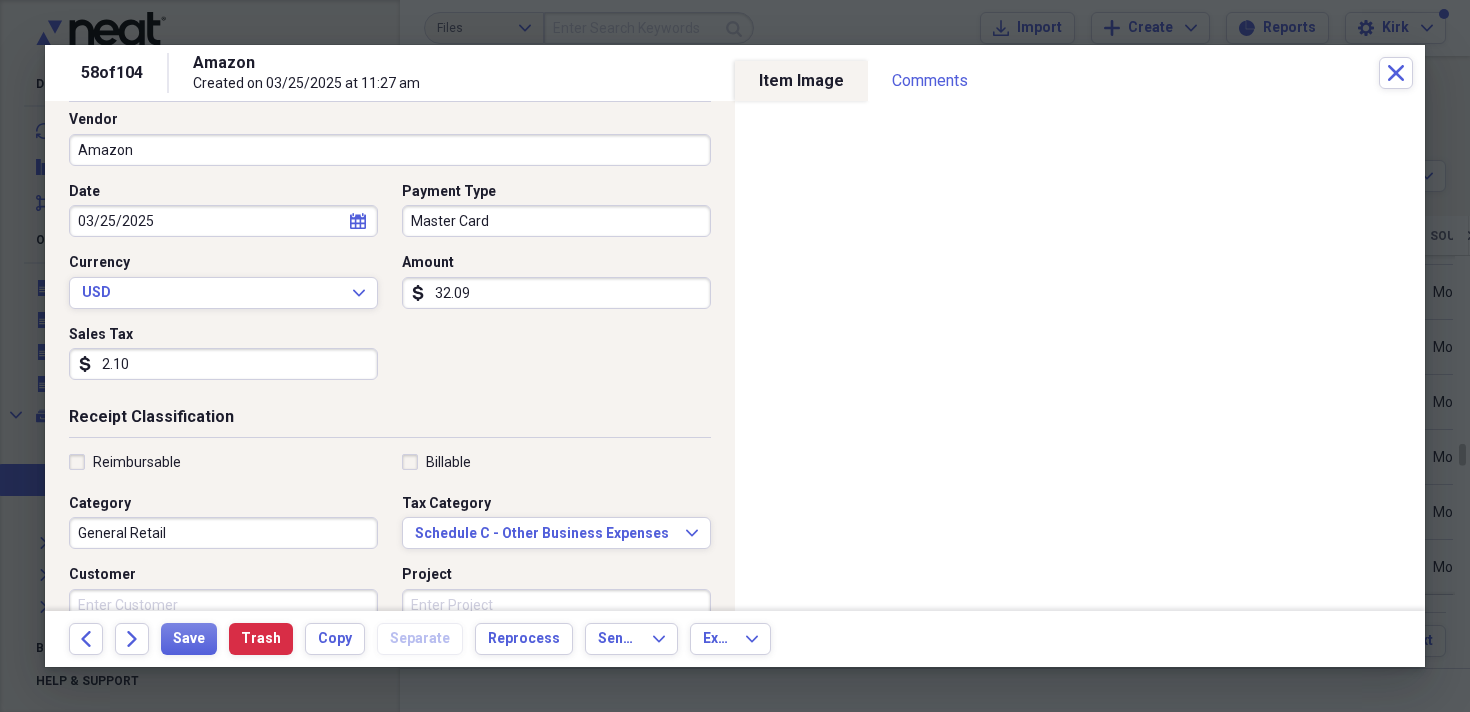 scroll, scrollTop: 138, scrollLeft: 0, axis: vertical 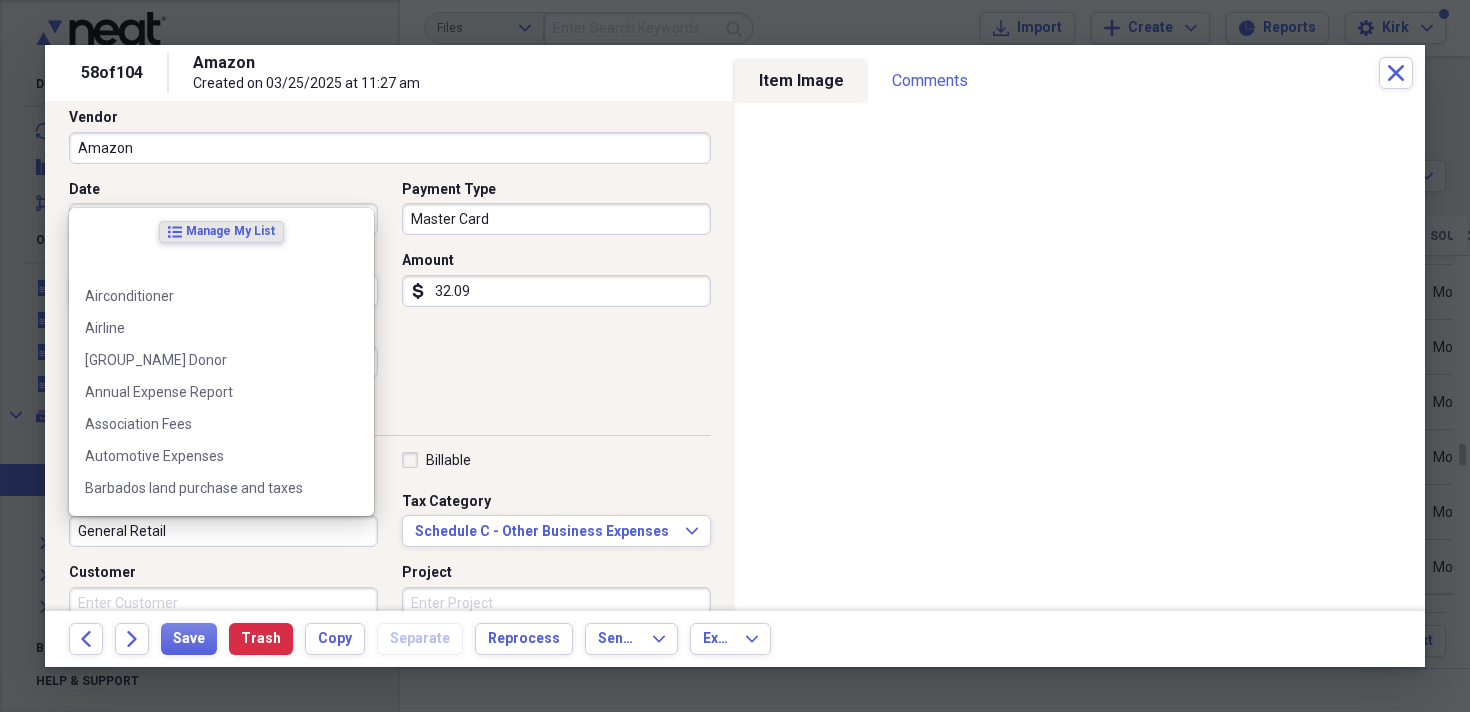 click on "General Retail" at bounding box center [223, 531] 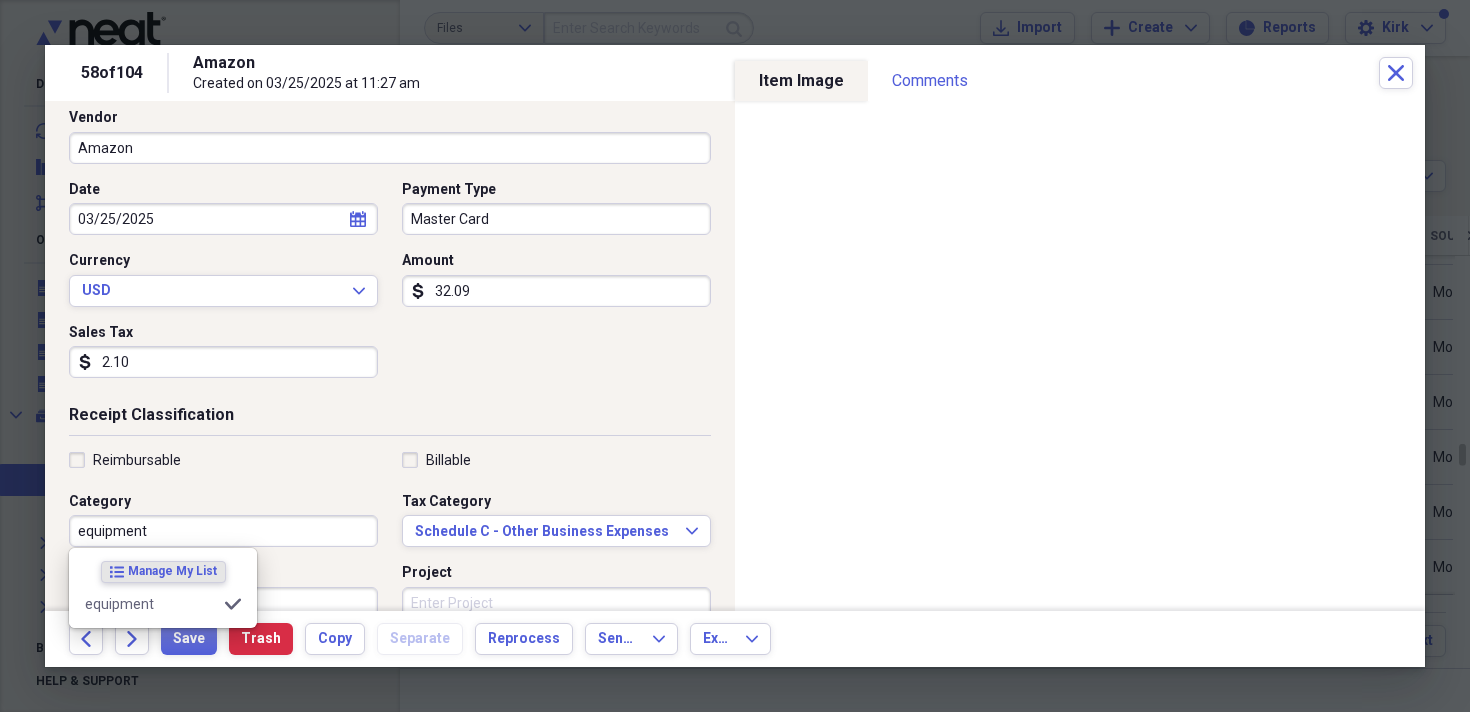 type on "equipment" 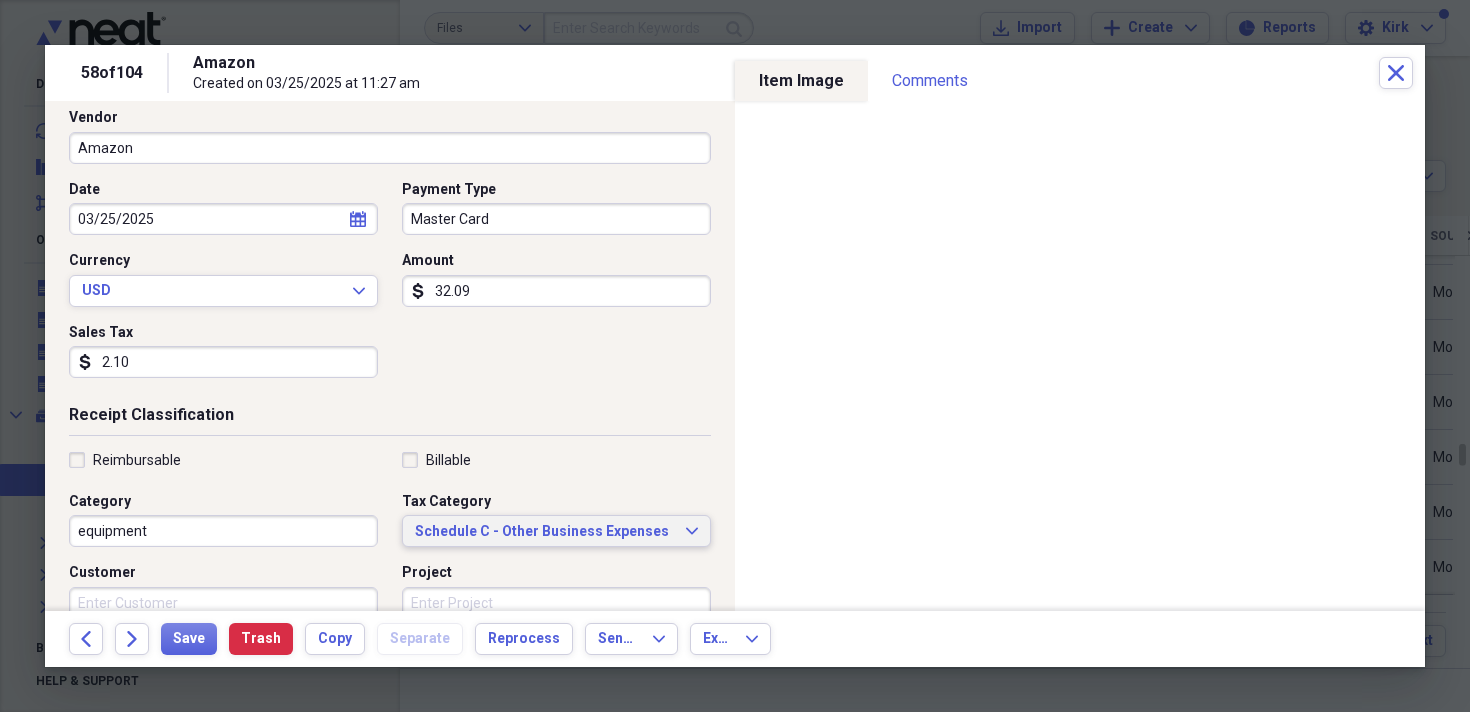 type 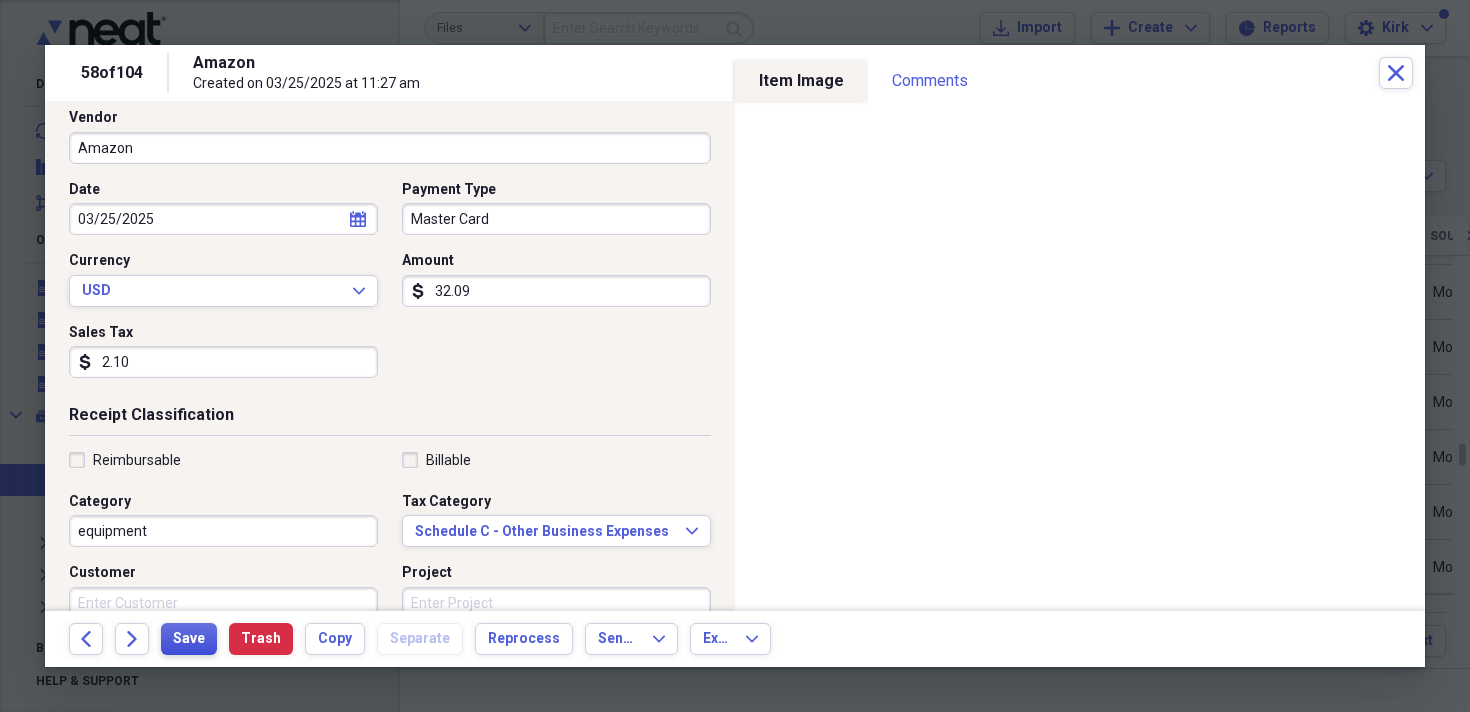 click on "Save" at bounding box center (189, 639) 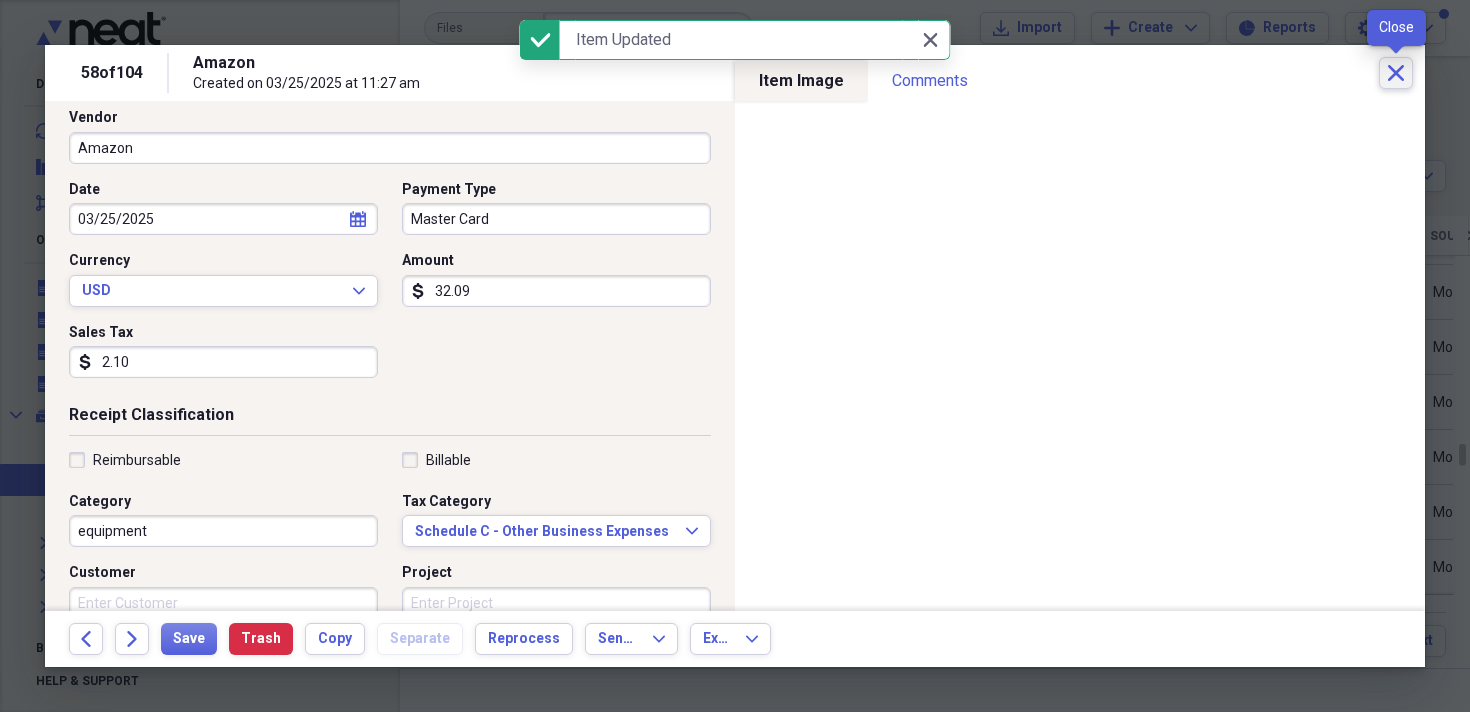 click 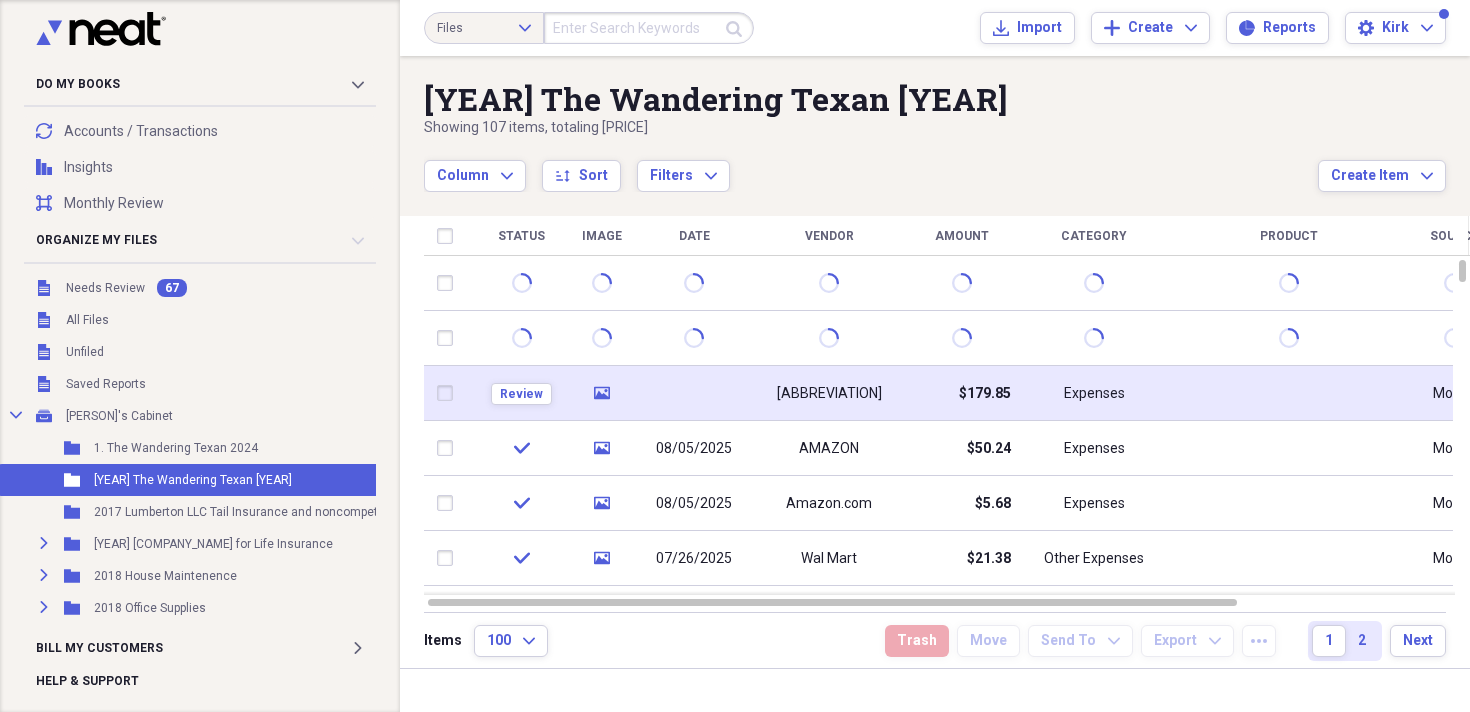 click at bounding box center (449, 393) 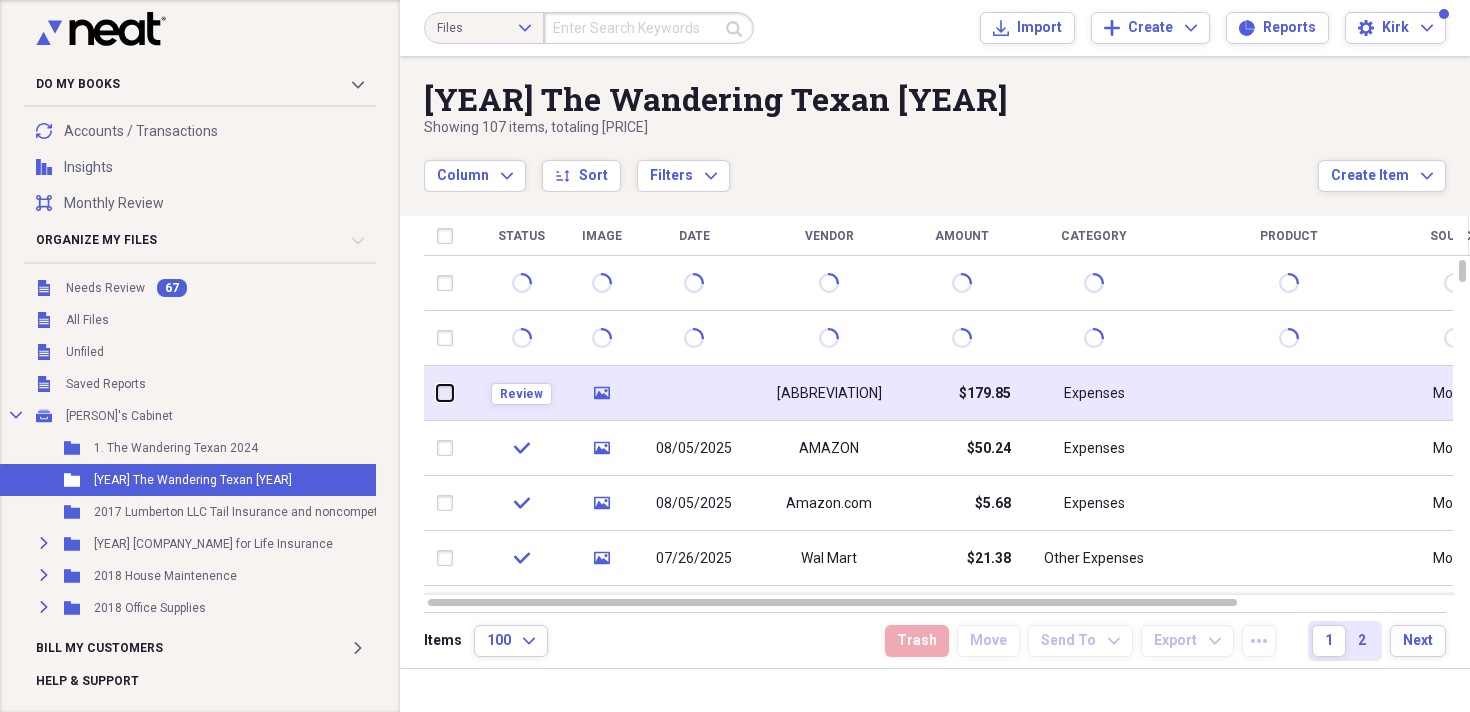 click at bounding box center (437, 393) 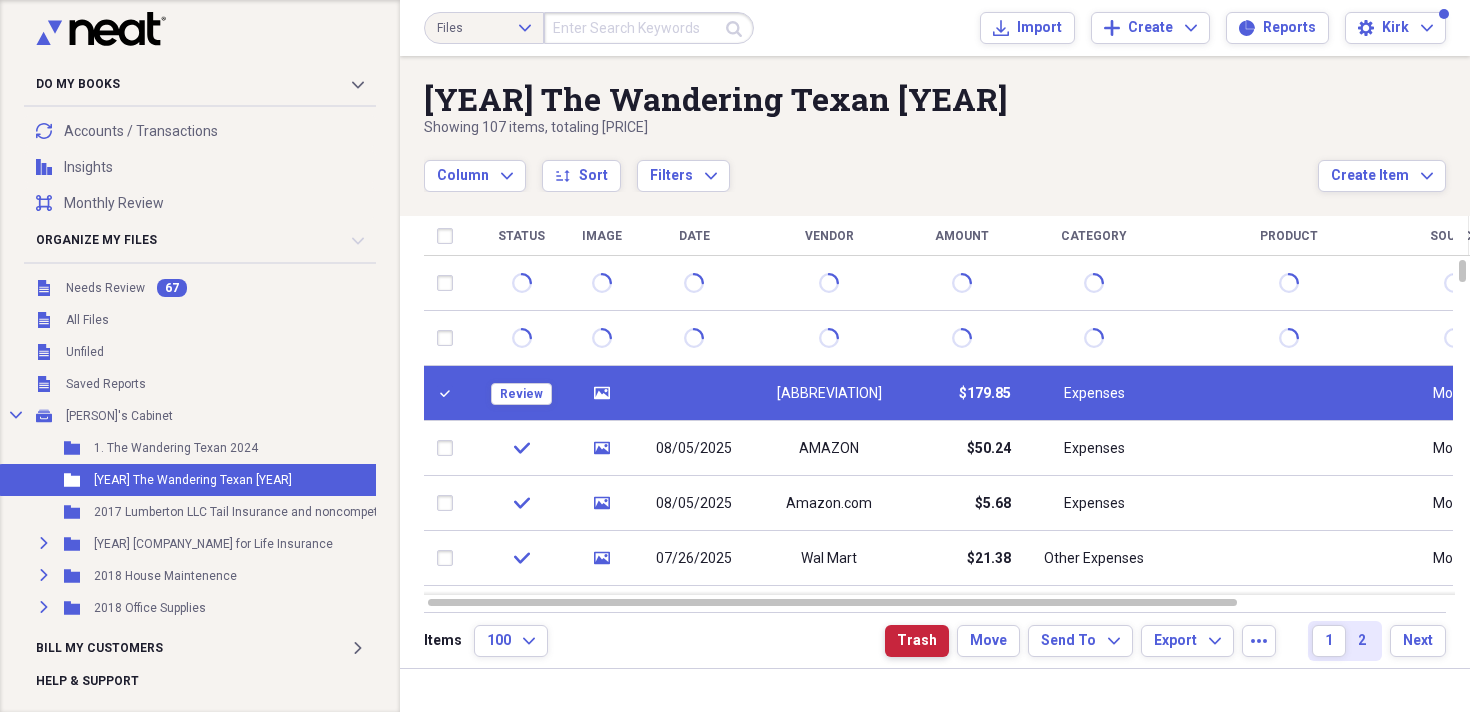 click on "Trash" at bounding box center [917, 641] 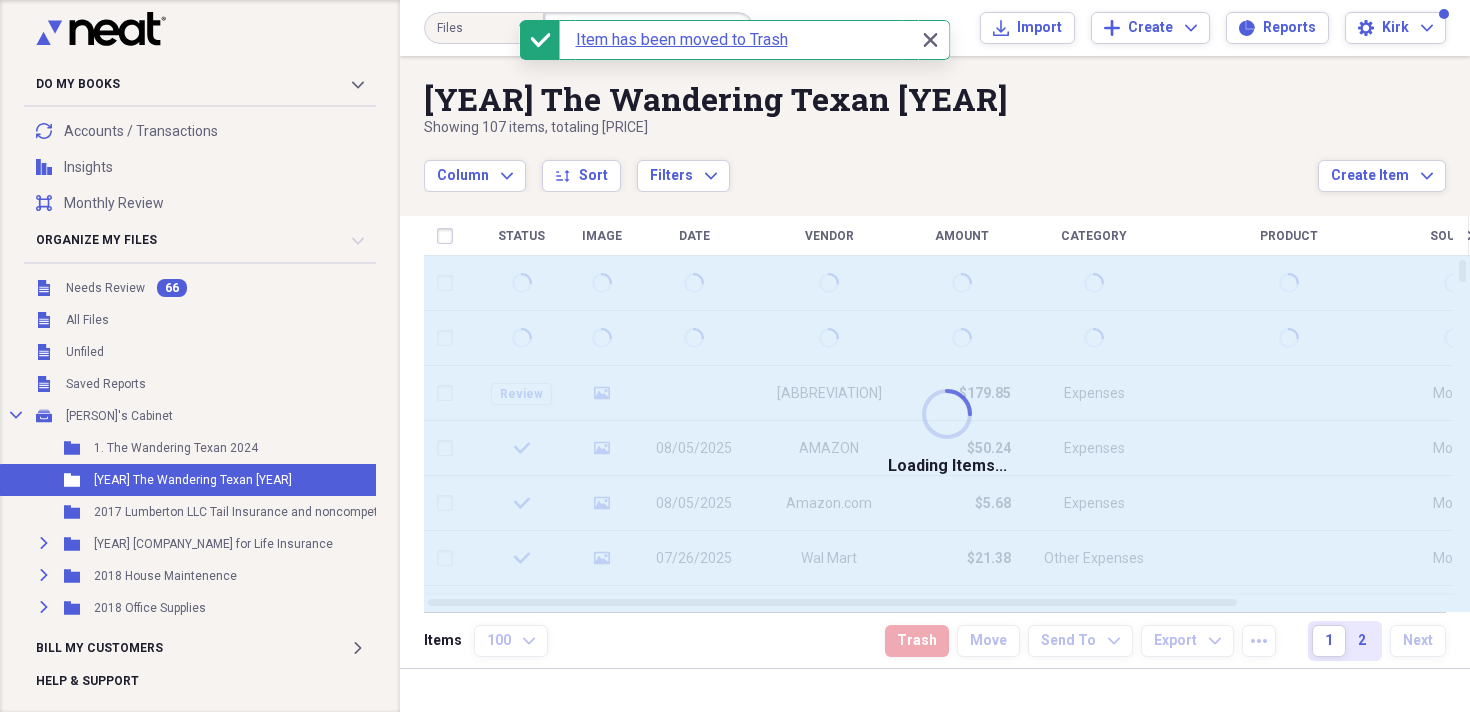 checkbox on "false" 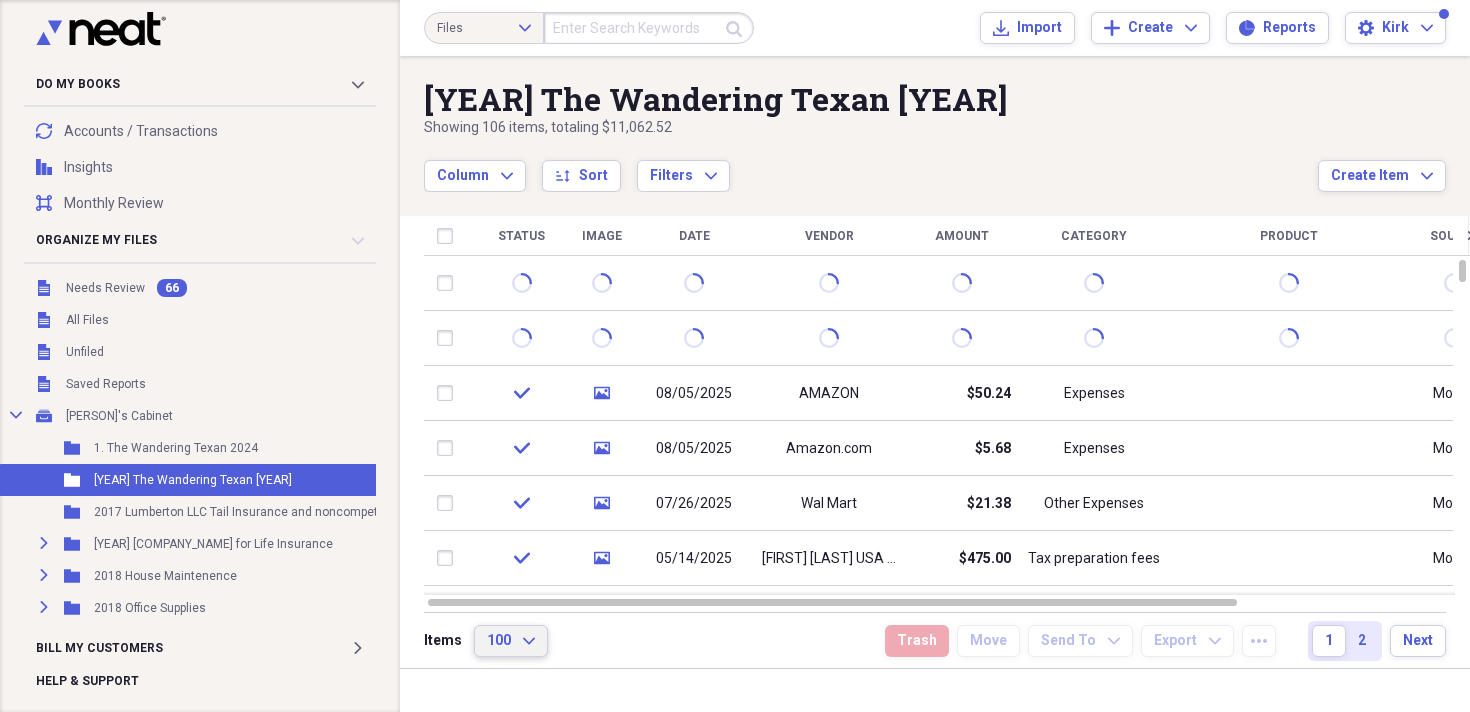 click on "100 Expand" at bounding box center (511, 641) 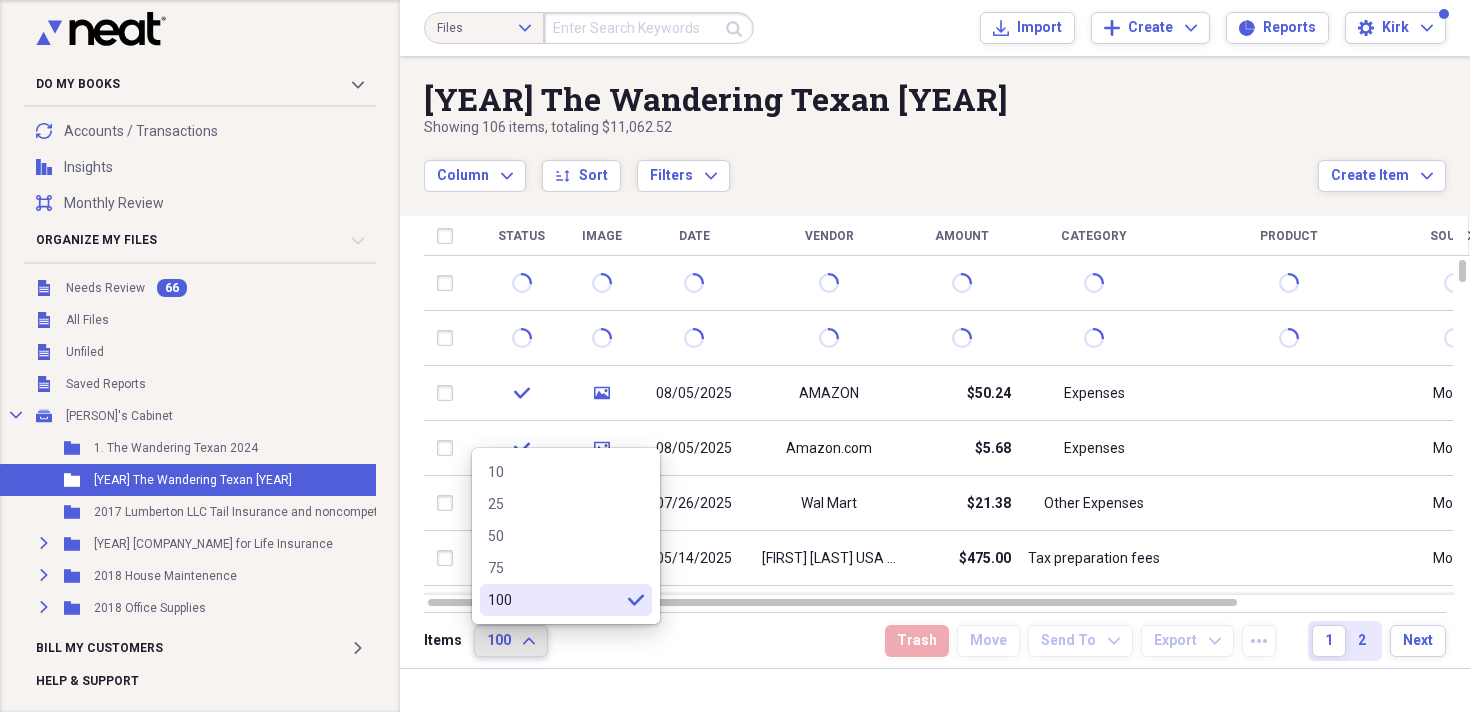 click on "100 Expand" at bounding box center [511, 641] 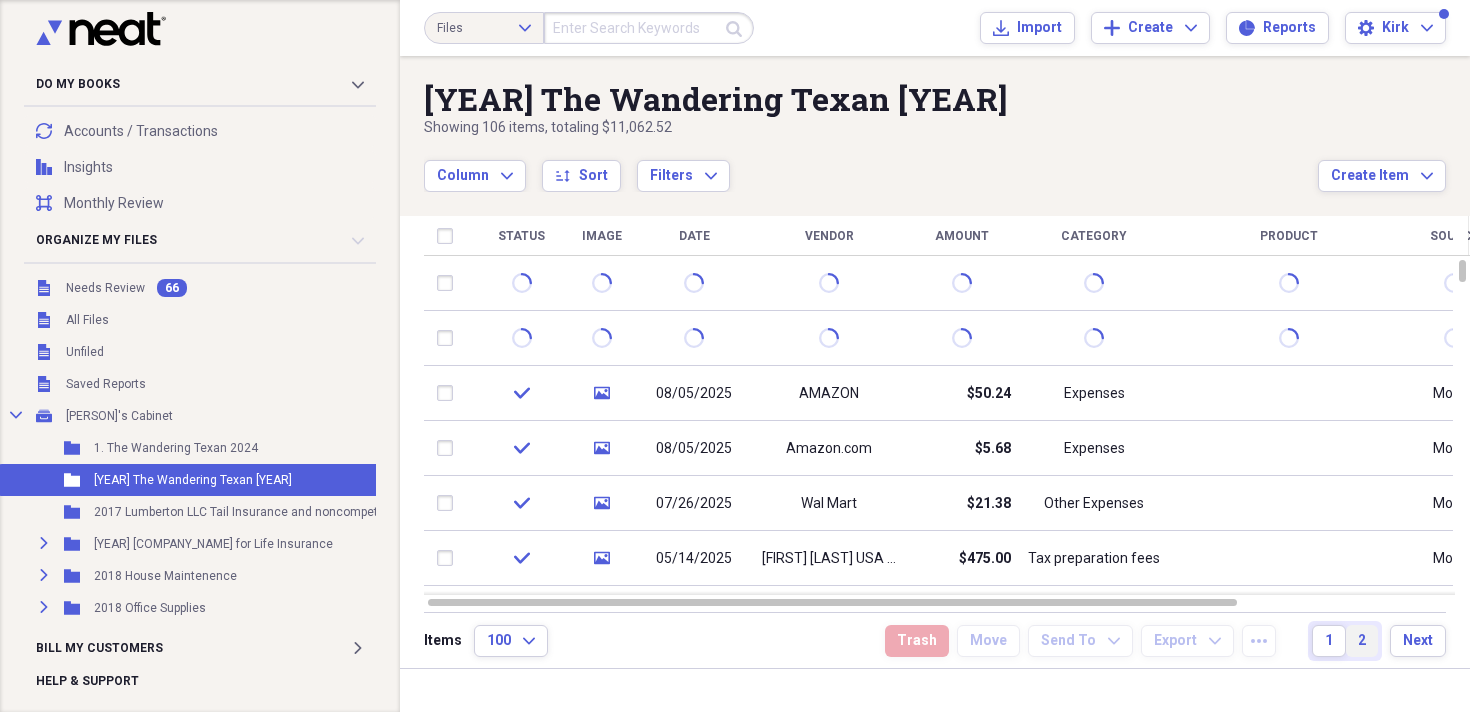 click on "2" at bounding box center [1362, 641] 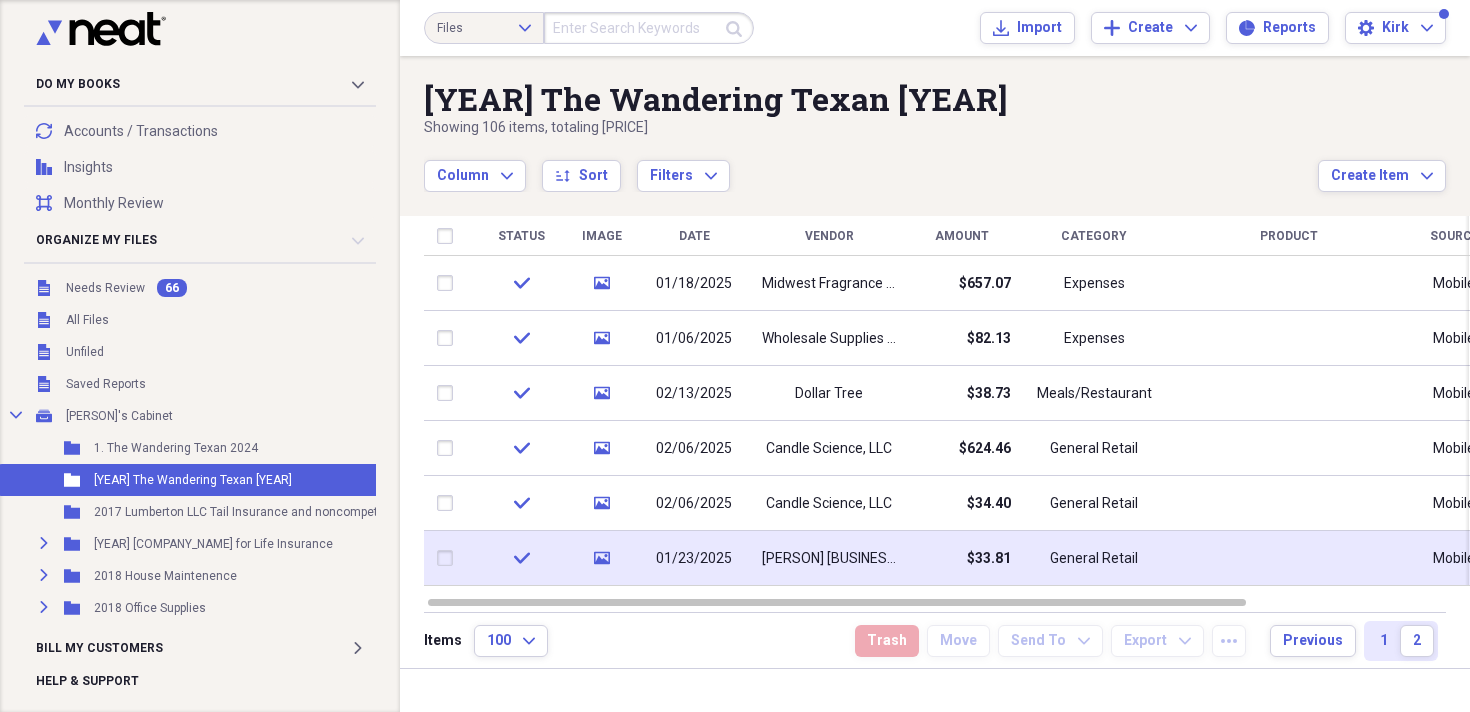 click on "01/23/2025" at bounding box center (694, 559) 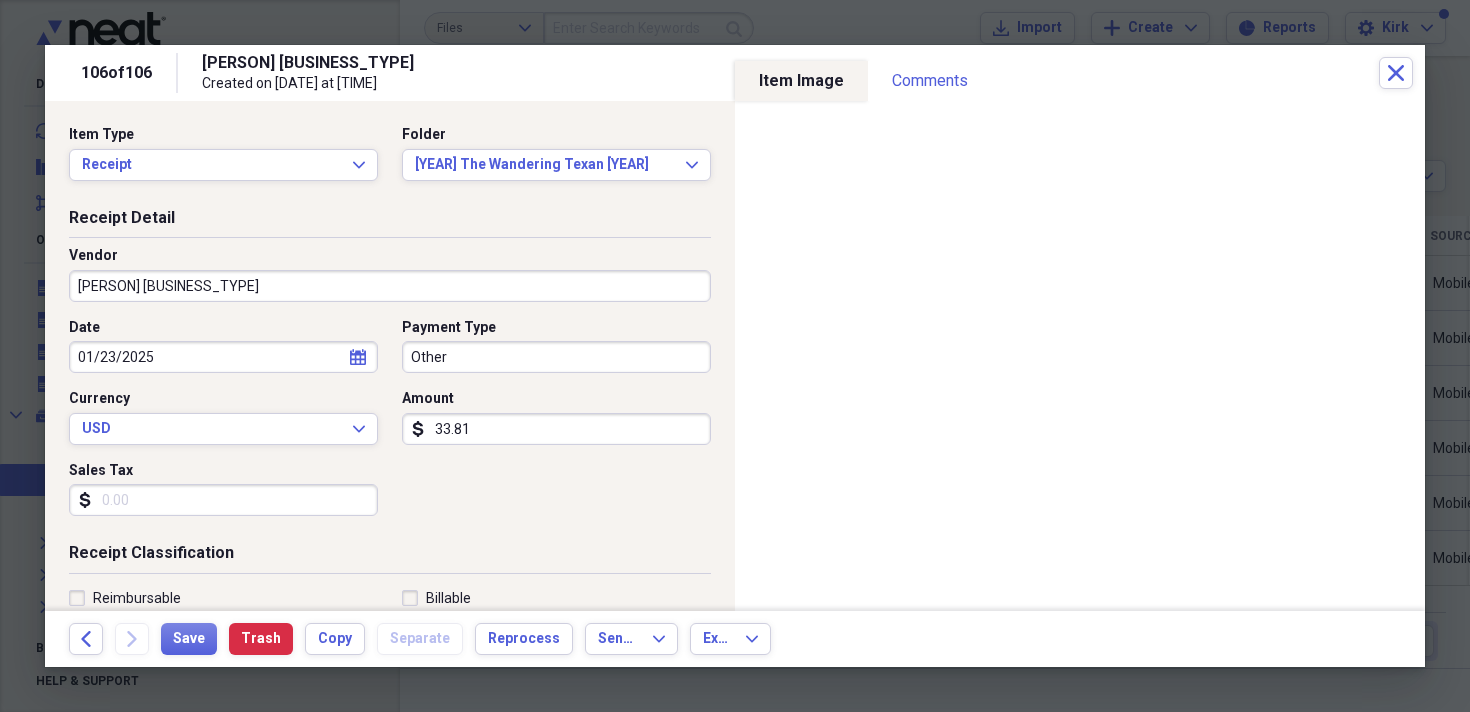 click on "[PERSON] [BUSINESS_TYPE]" at bounding box center [390, 286] 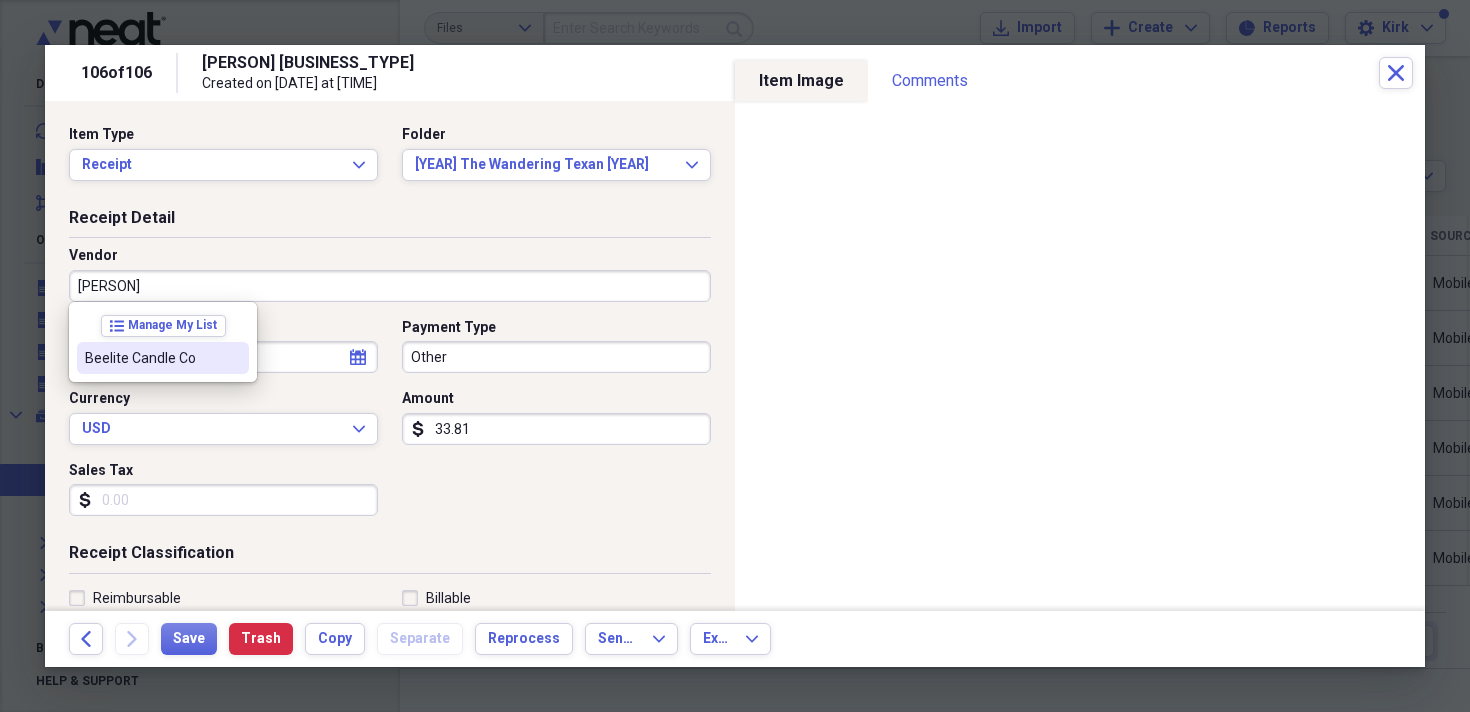 click on "Beelite Candle Co" at bounding box center [151, 358] 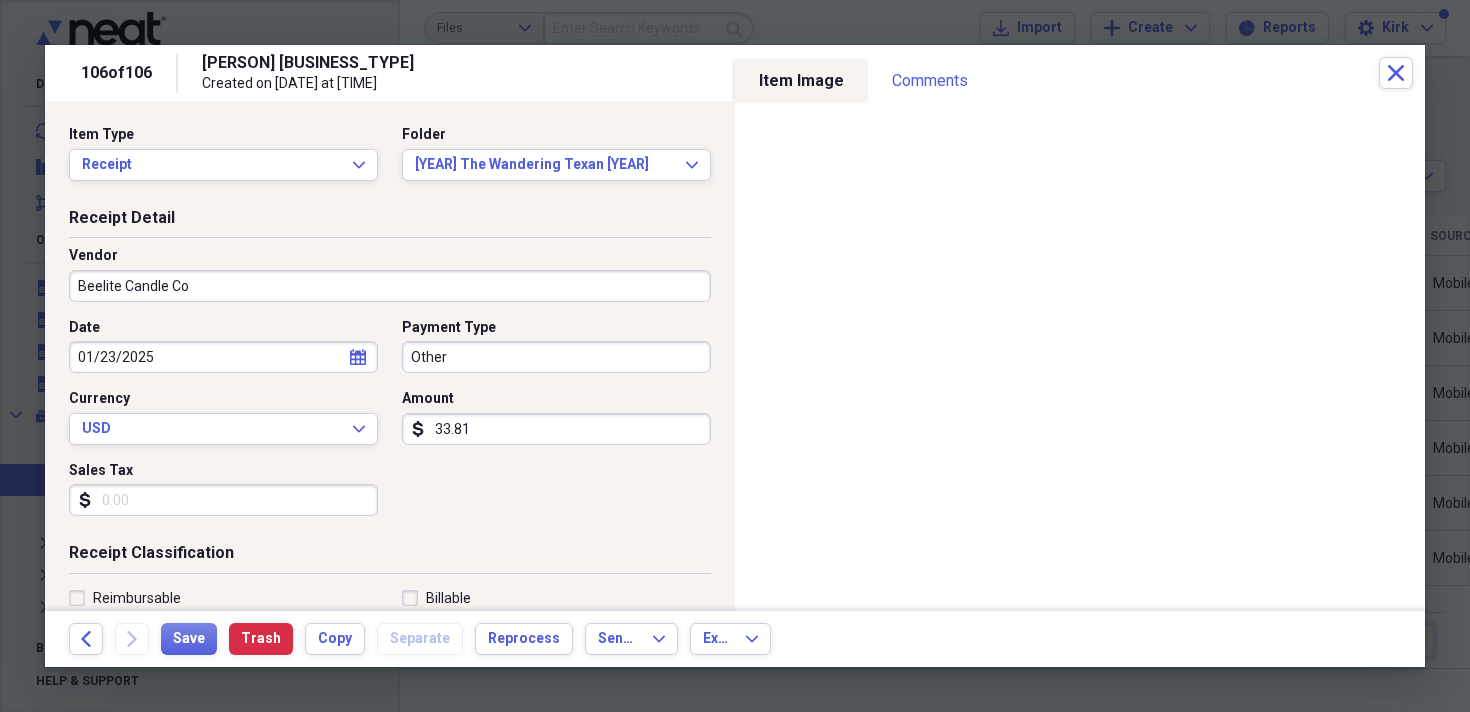 type on "Expenses" 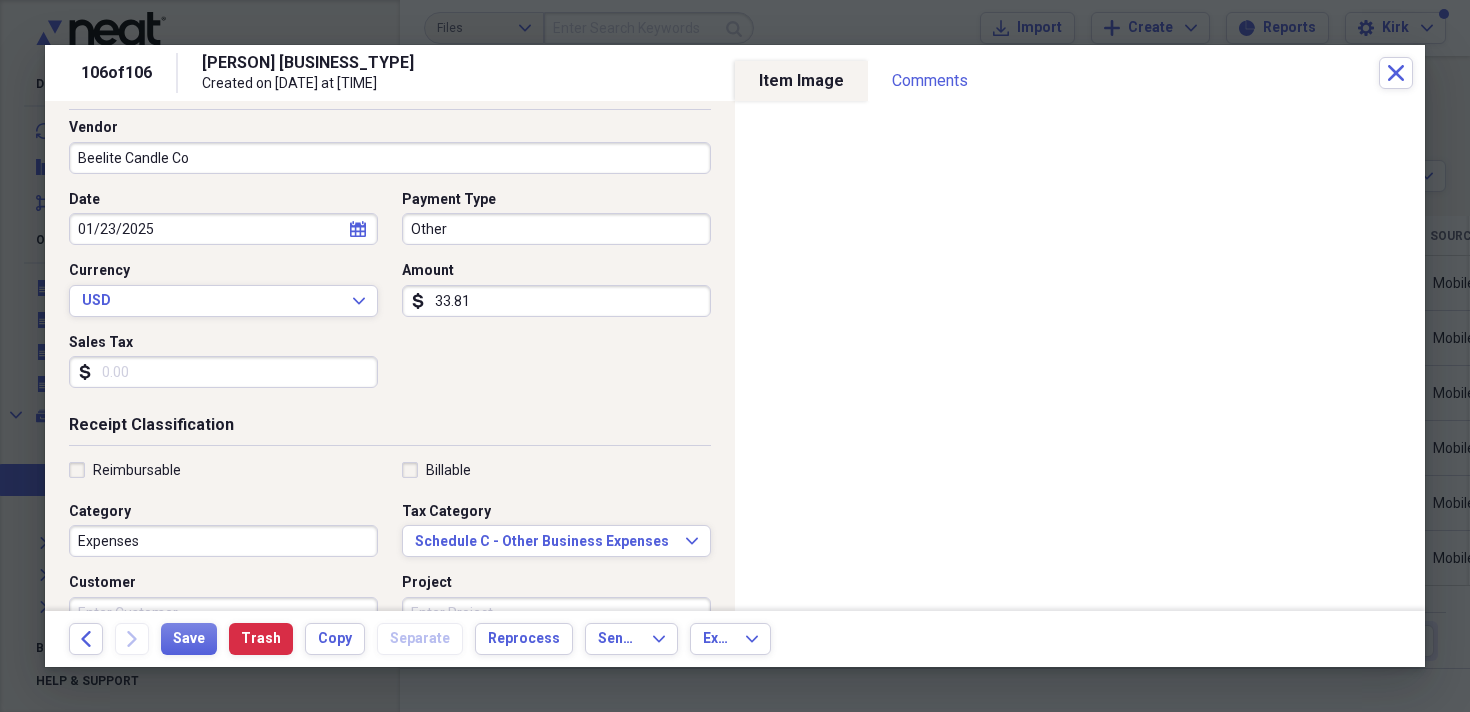 scroll, scrollTop: 11, scrollLeft: 0, axis: vertical 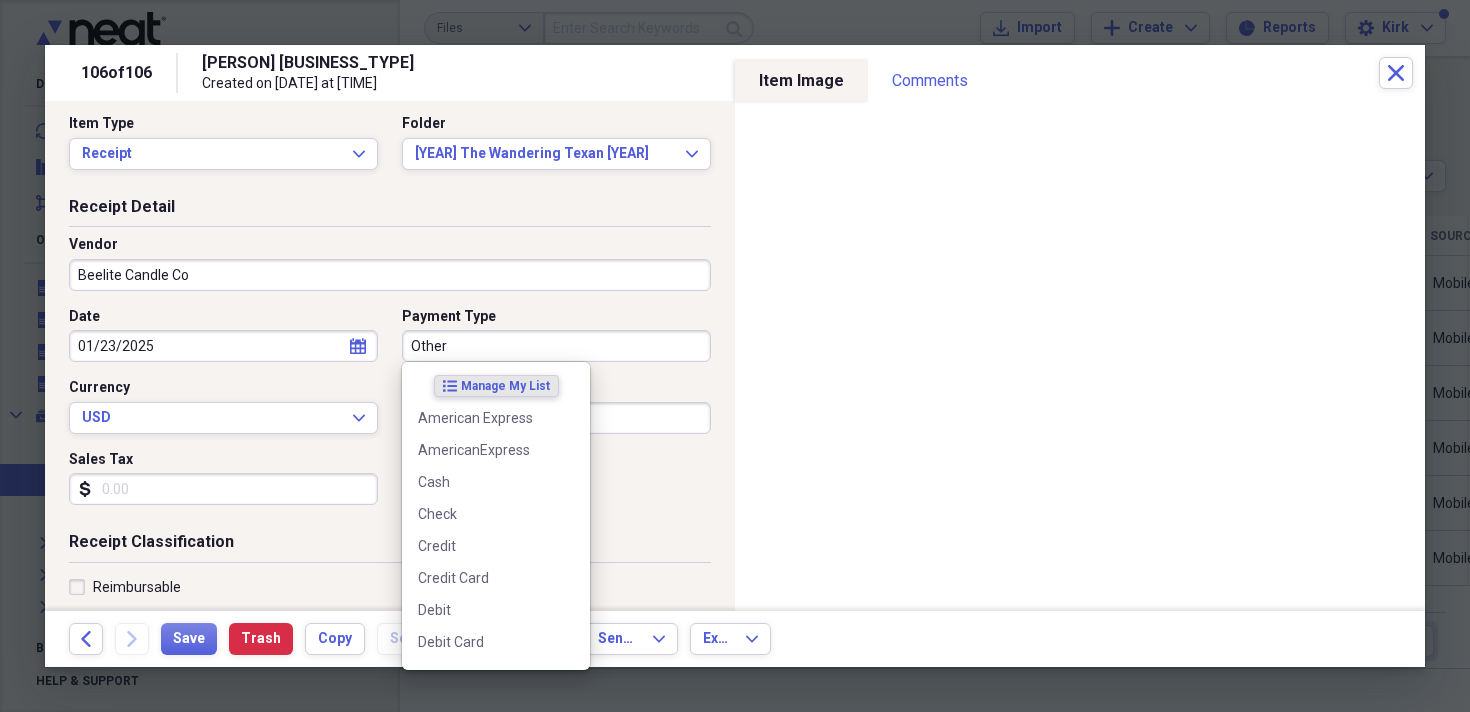 click on "Other" at bounding box center (556, 346) 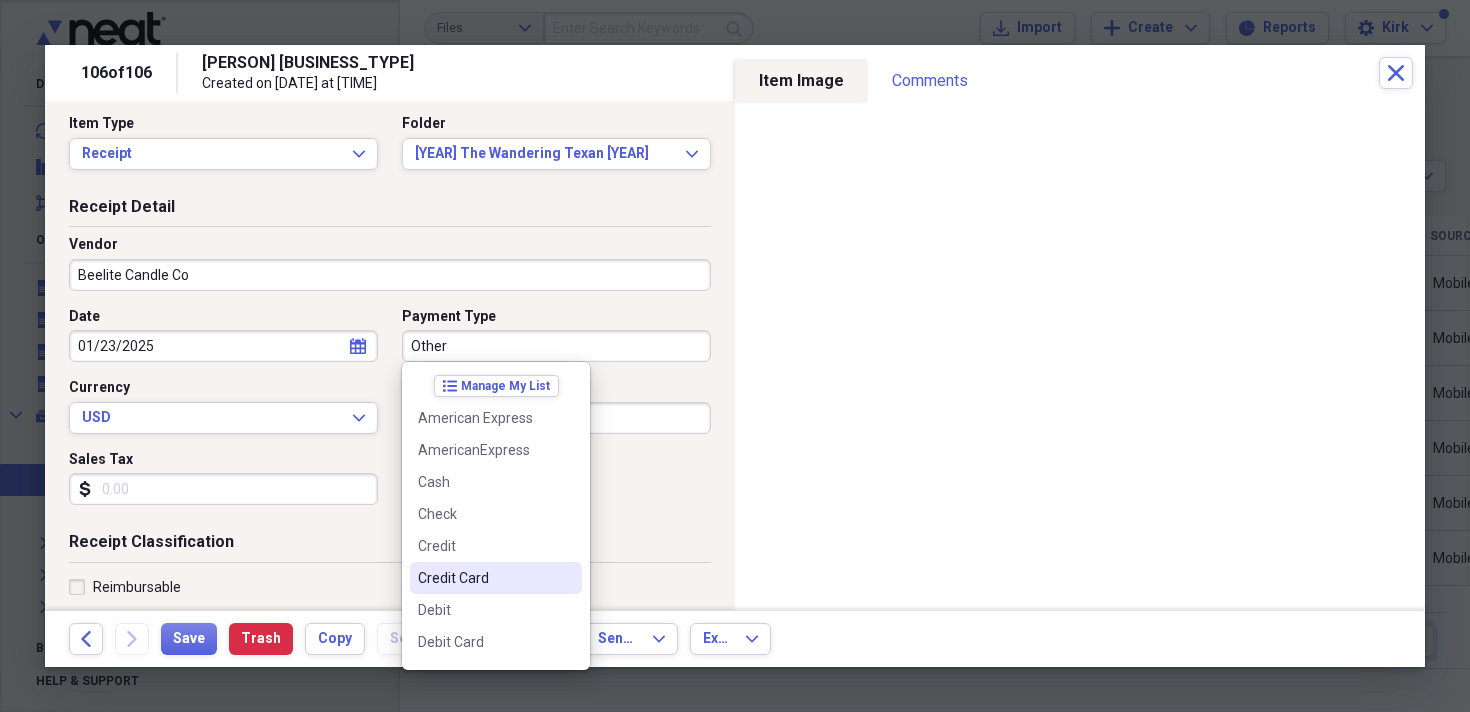 click on "Credit Card" at bounding box center [484, 578] 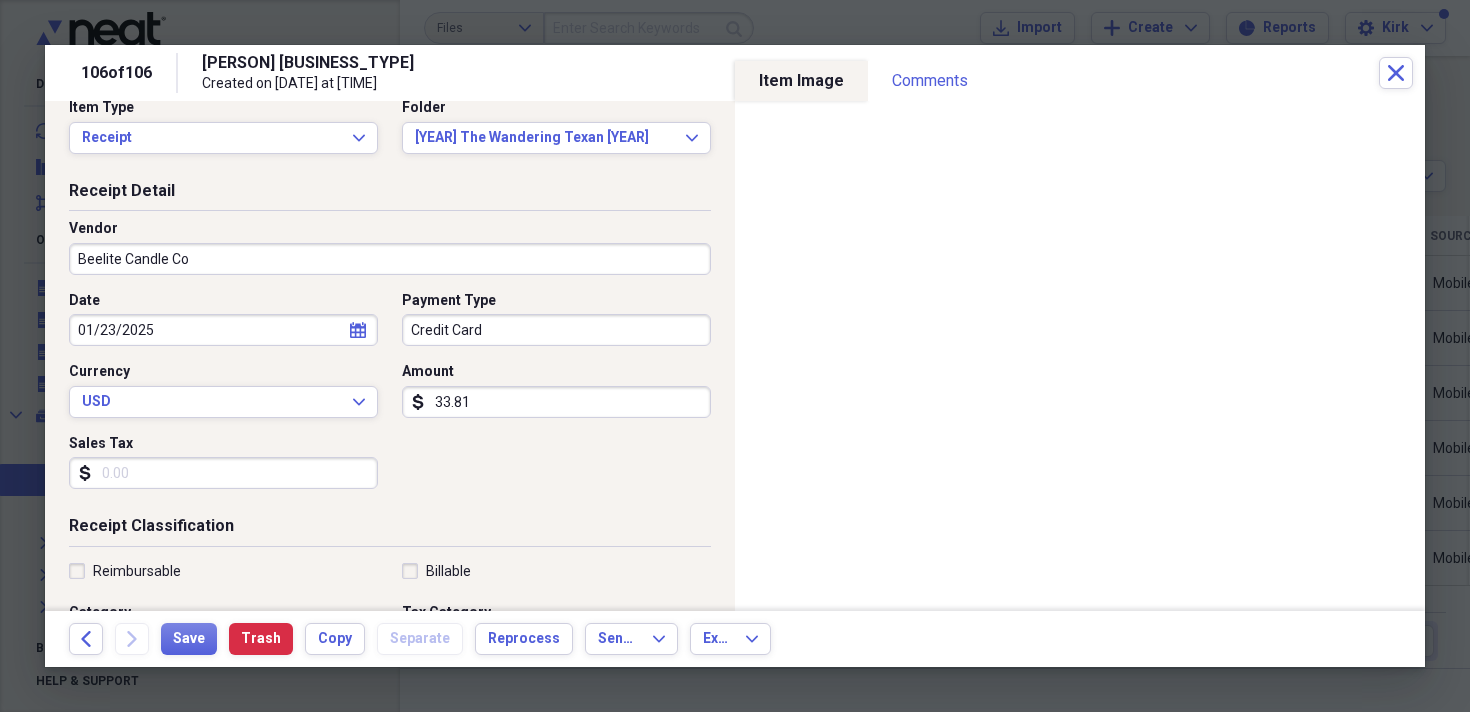 scroll, scrollTop: 0, scrollLeft: 0, axis: both 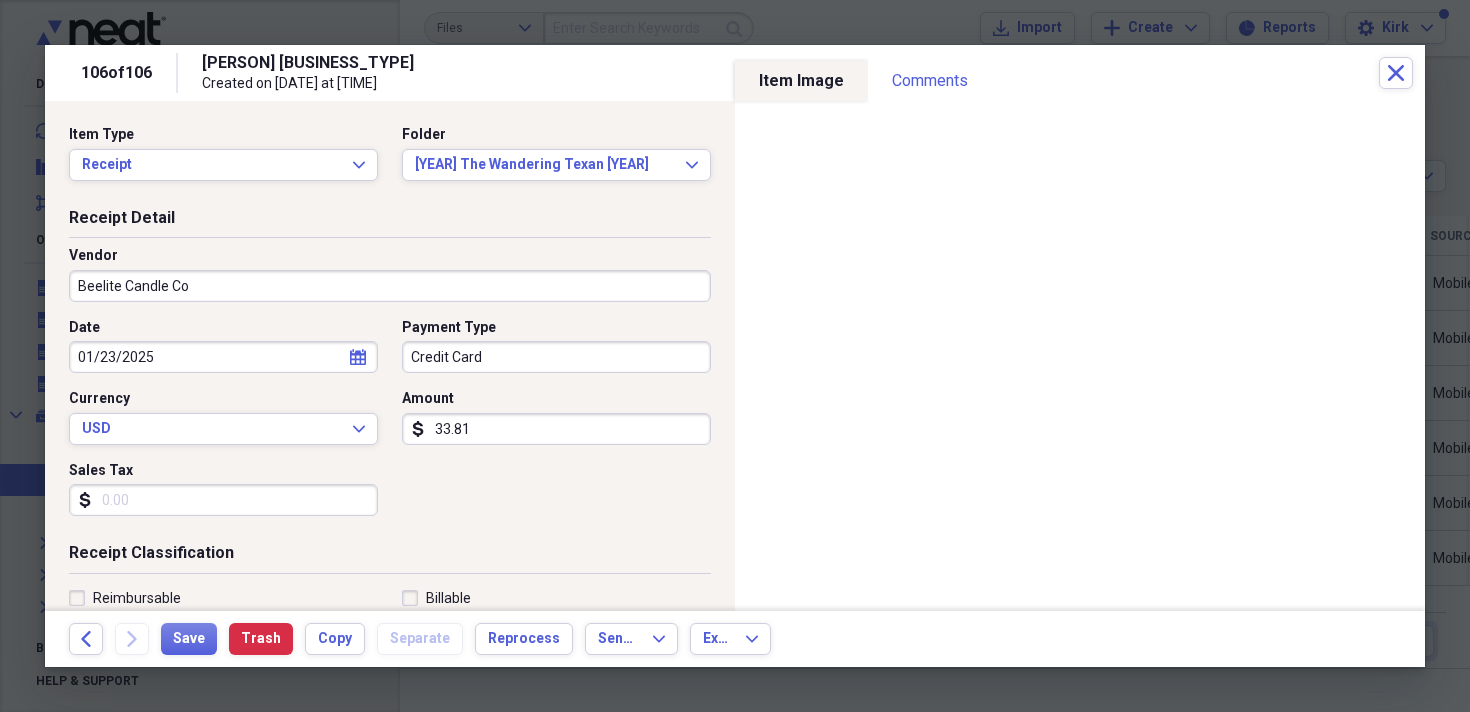 click on "Beelite Candle Co" at bounding box center [390, 286] 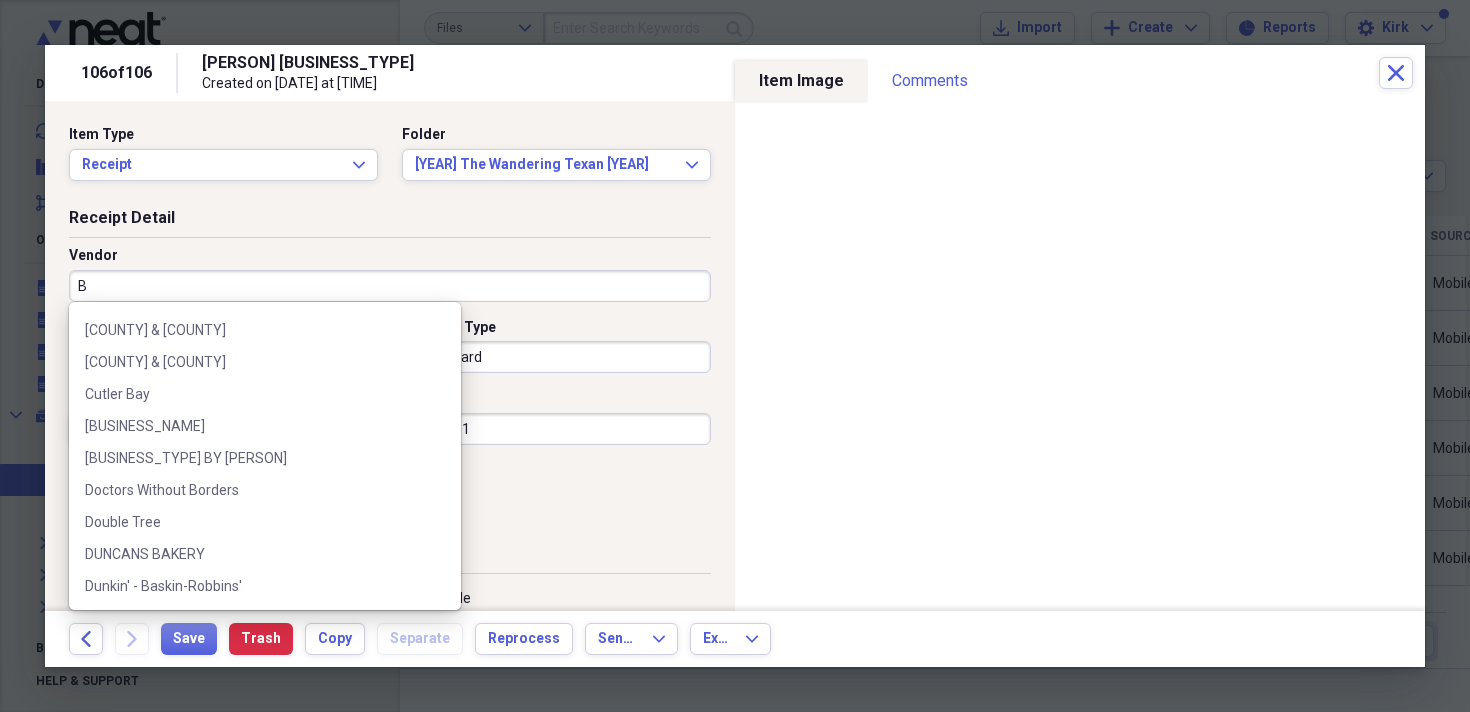 scroll, scrollTop: 0, scrollLeft: 0, axis: both 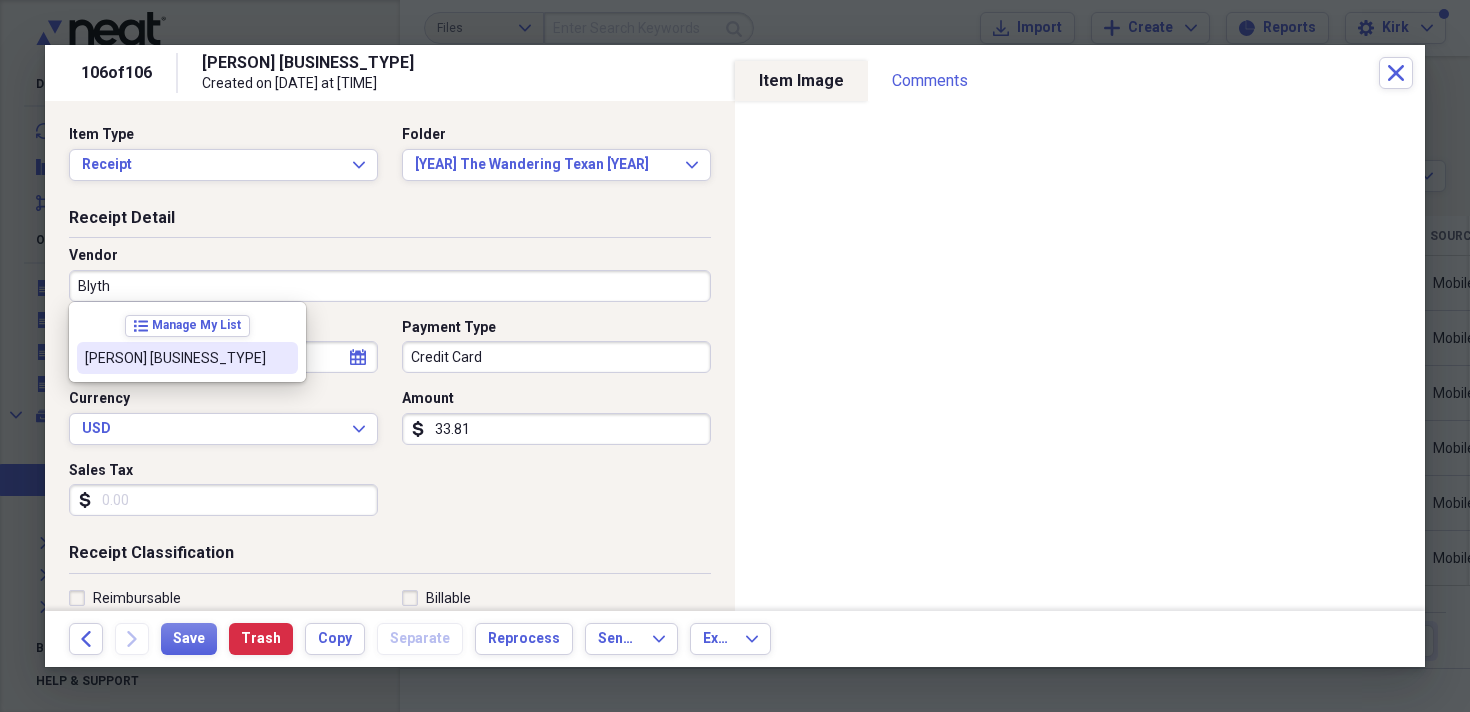click on "[PERSON] [BUSINESS_TYPE]" at bounding box center [175, 358] 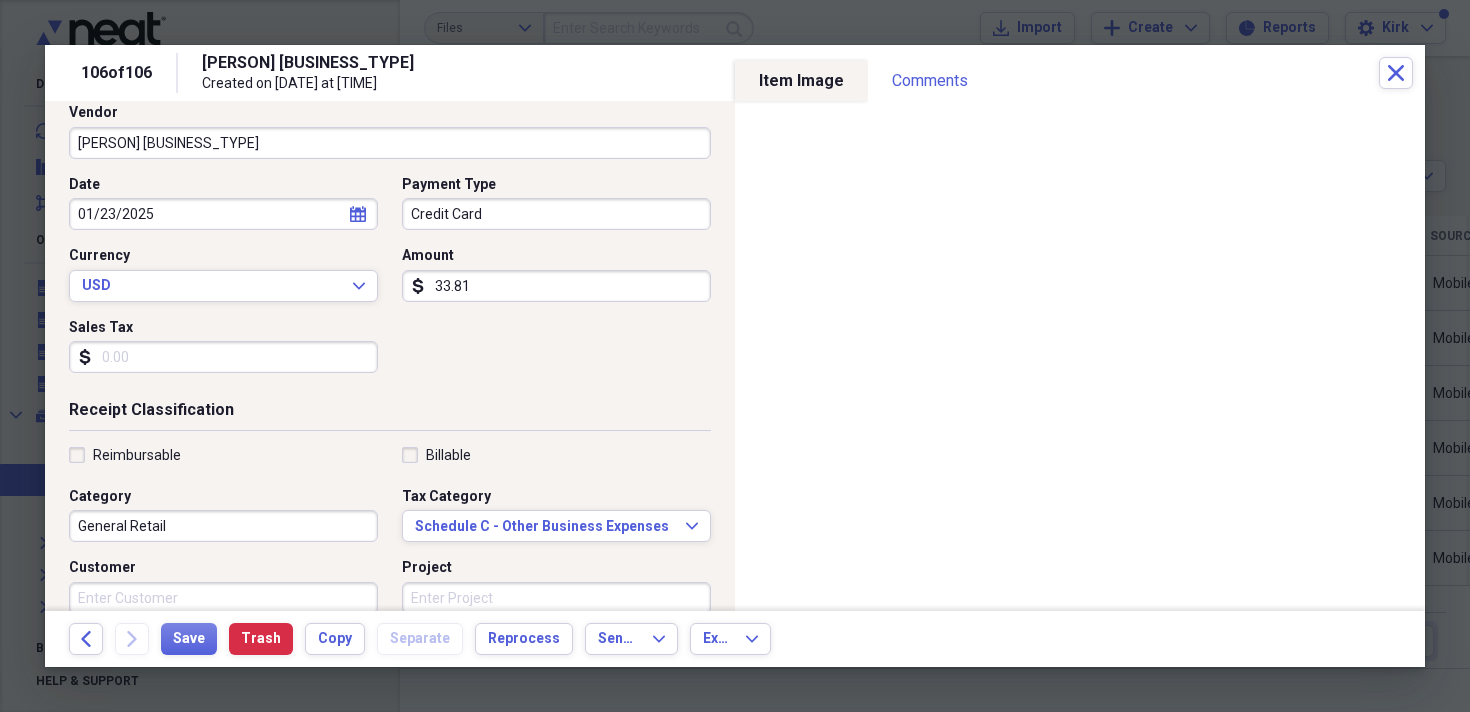 scroll, scrollTop: 148, scrollLeft: 0, axis: vertical 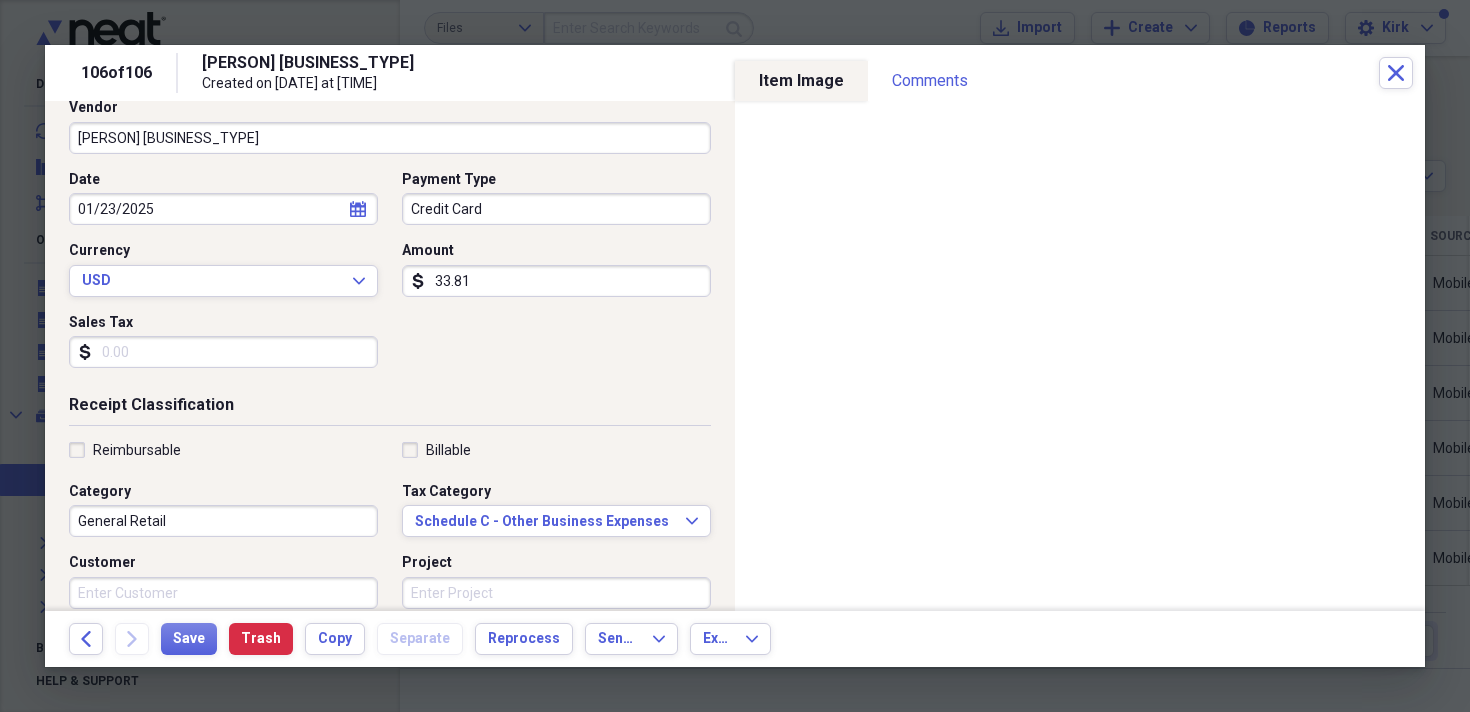 click on "General Retail" at bounding box center [223, 521] 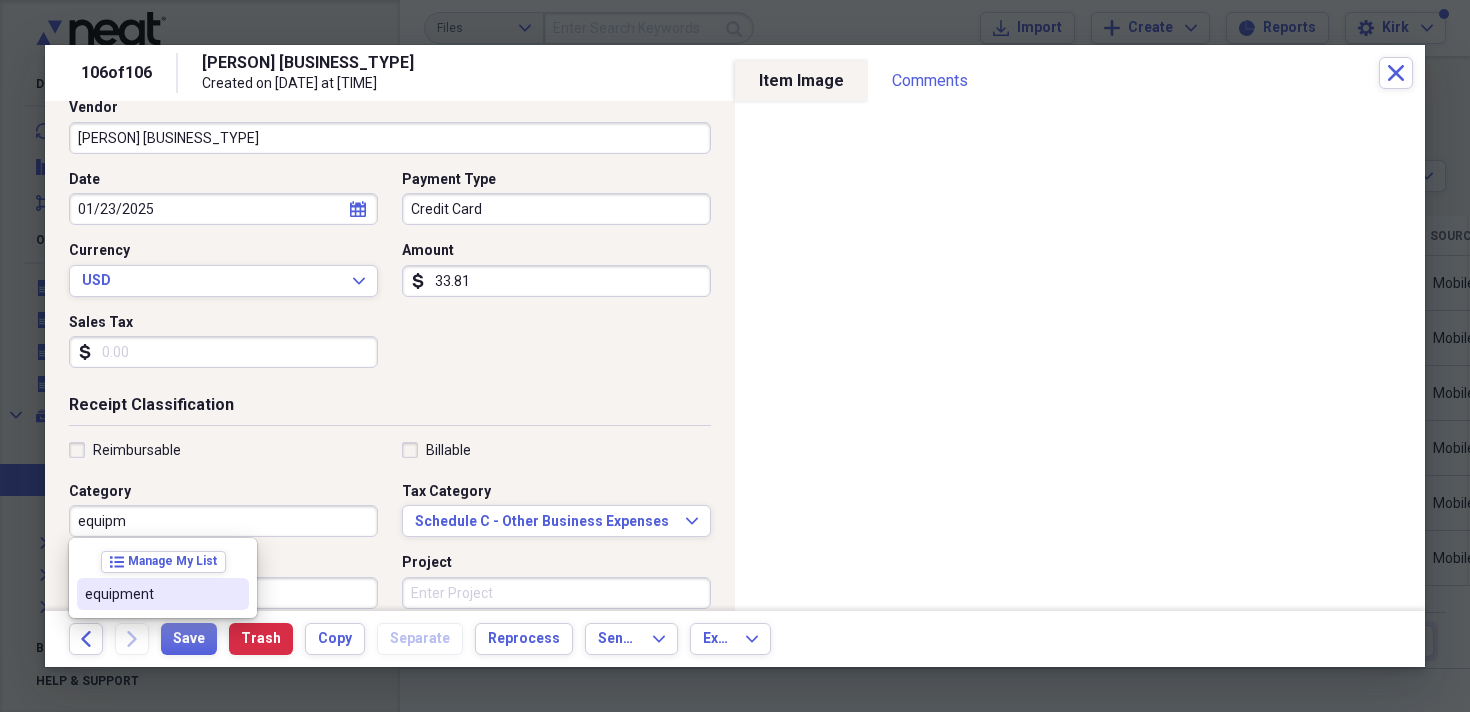 click on "equipment" at bounding box center (163, 594) 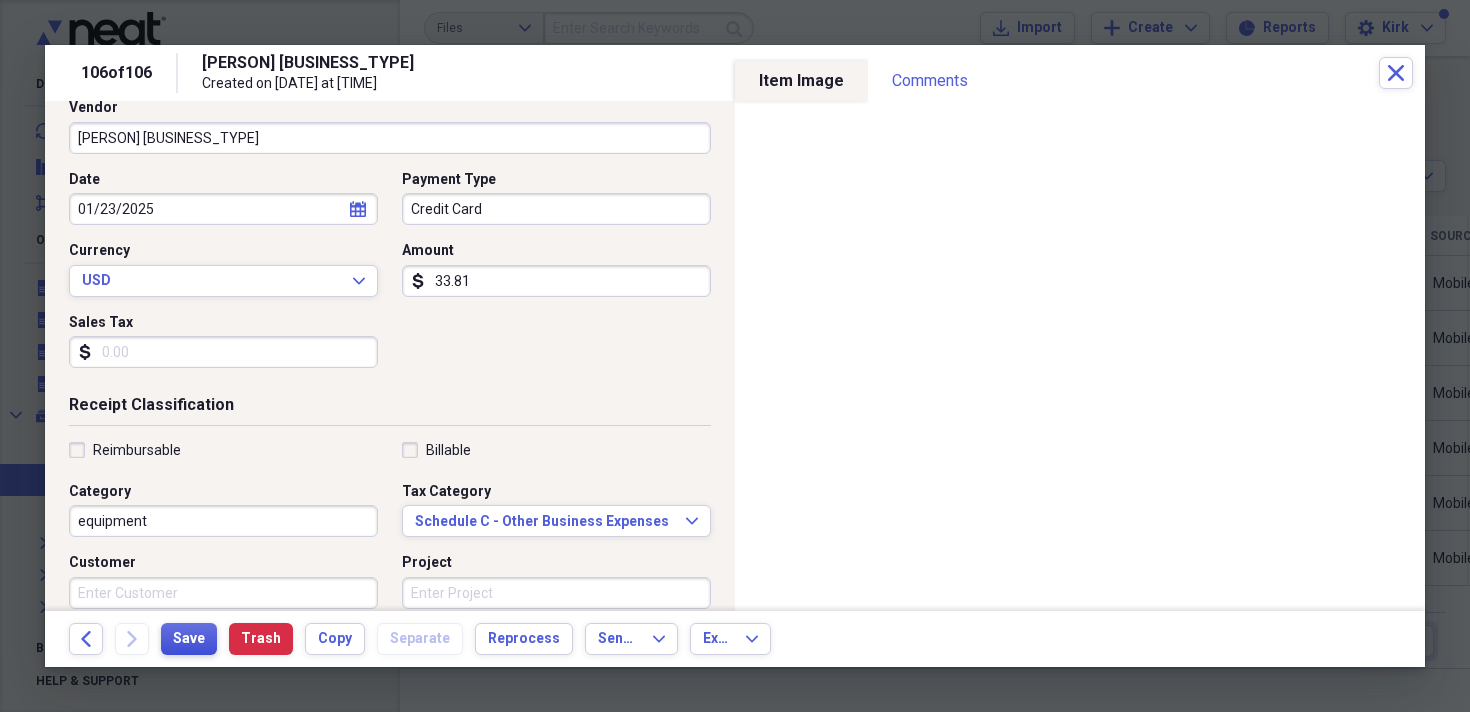 click on "Save" at bounding box center (189, 639) 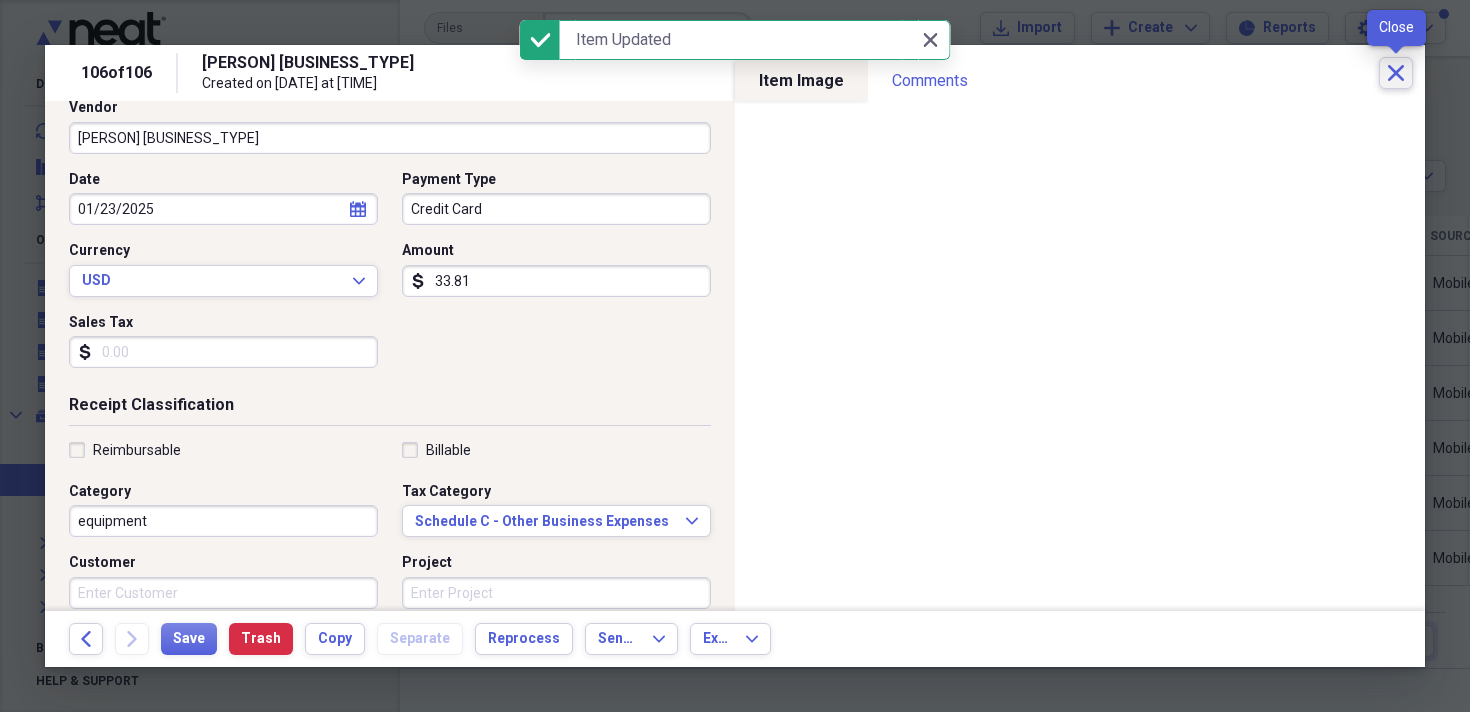 click 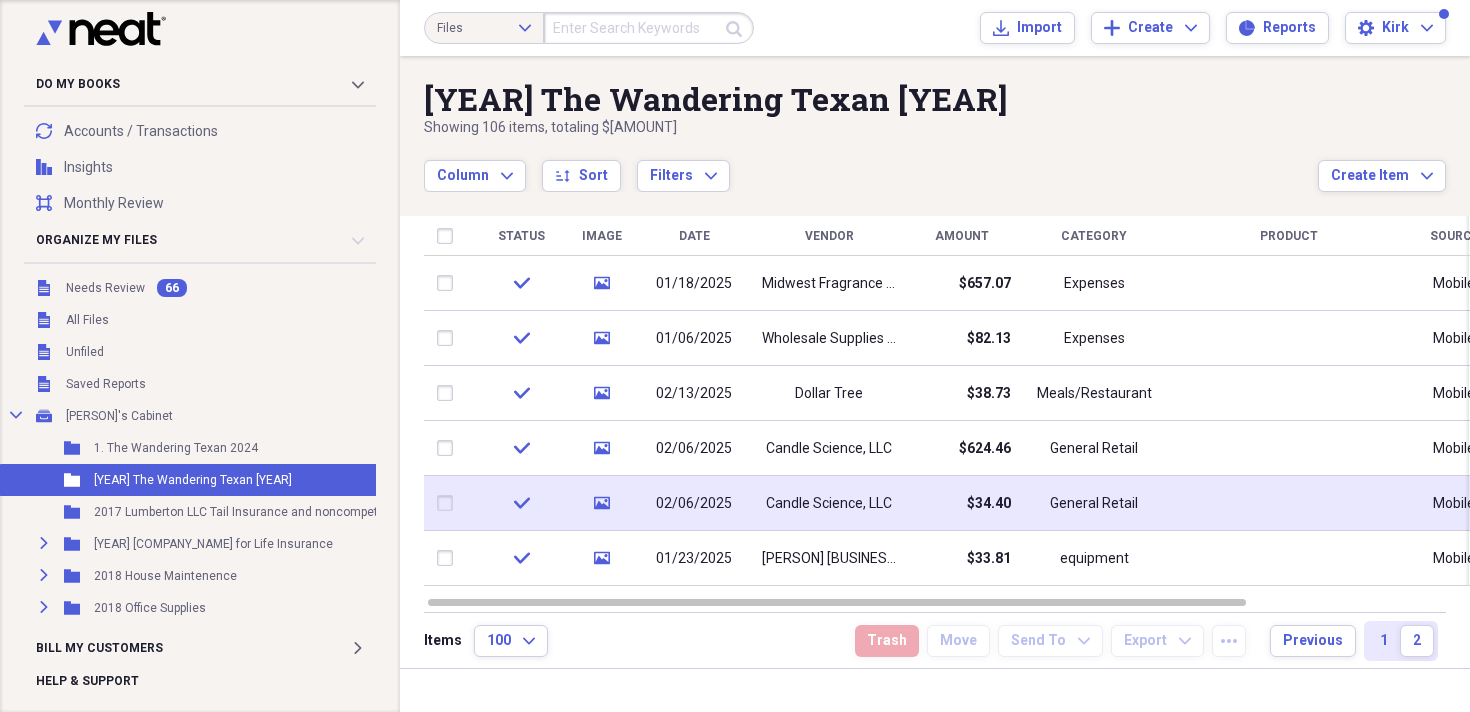 click on "Candle Science, LLC" at bounding box center [829, 504] 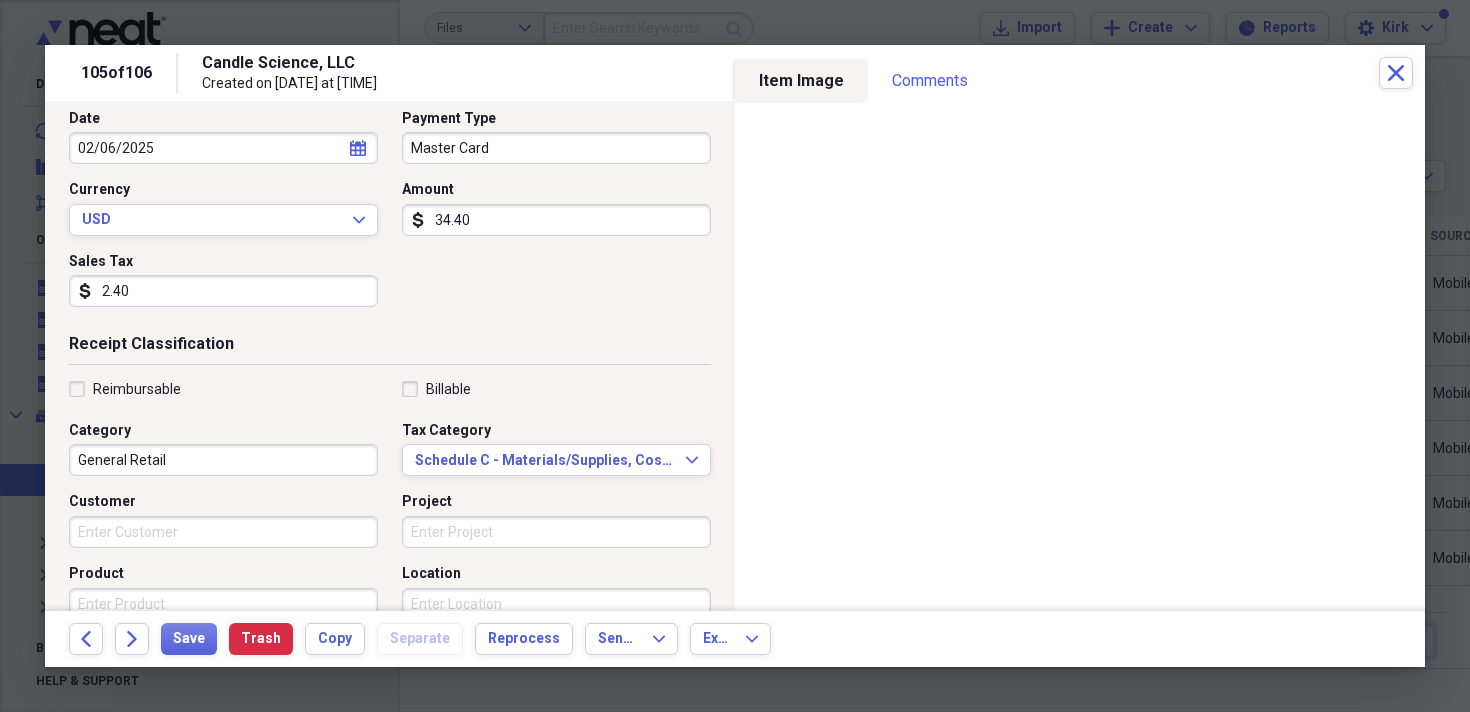 scroll, scrollTop: 262, scrollLeft: 0, axis: vertical 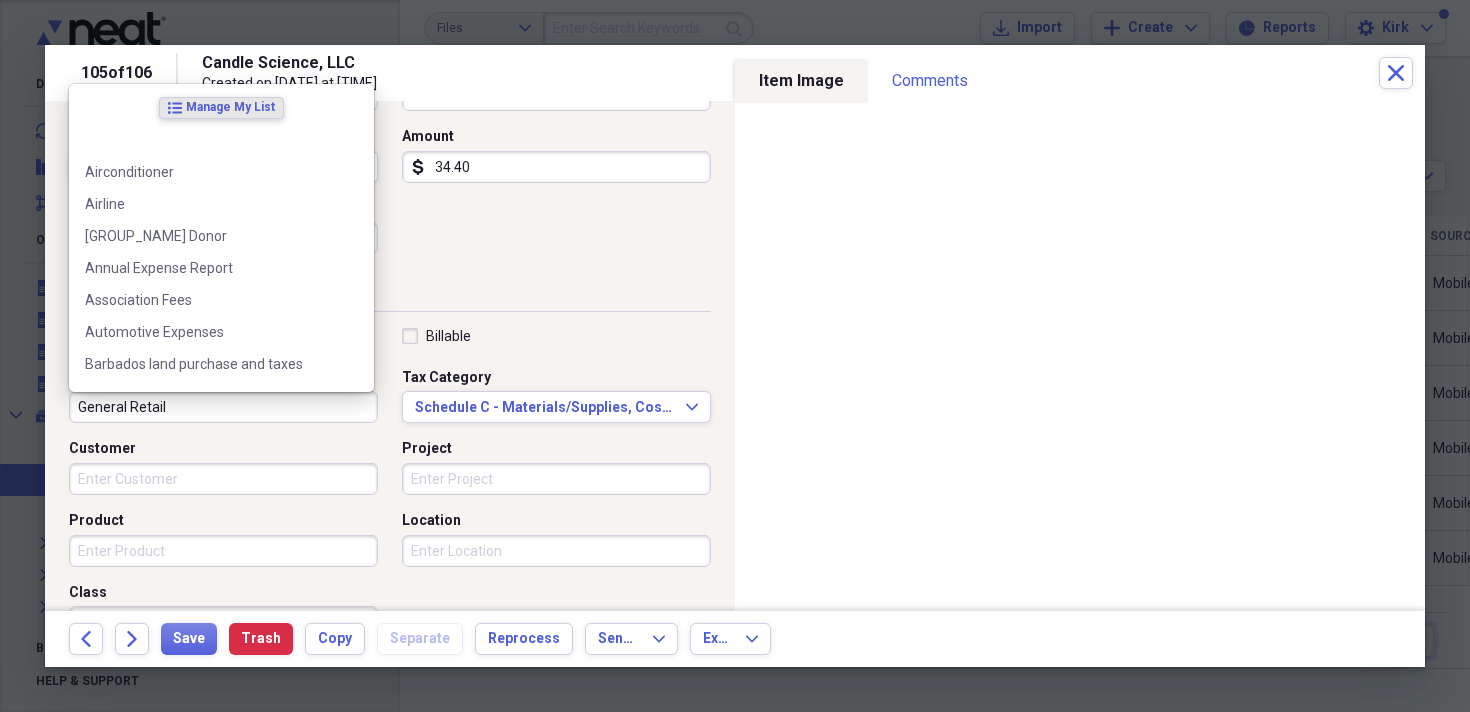 click on "General Retail" at bounding box center [223, 407] 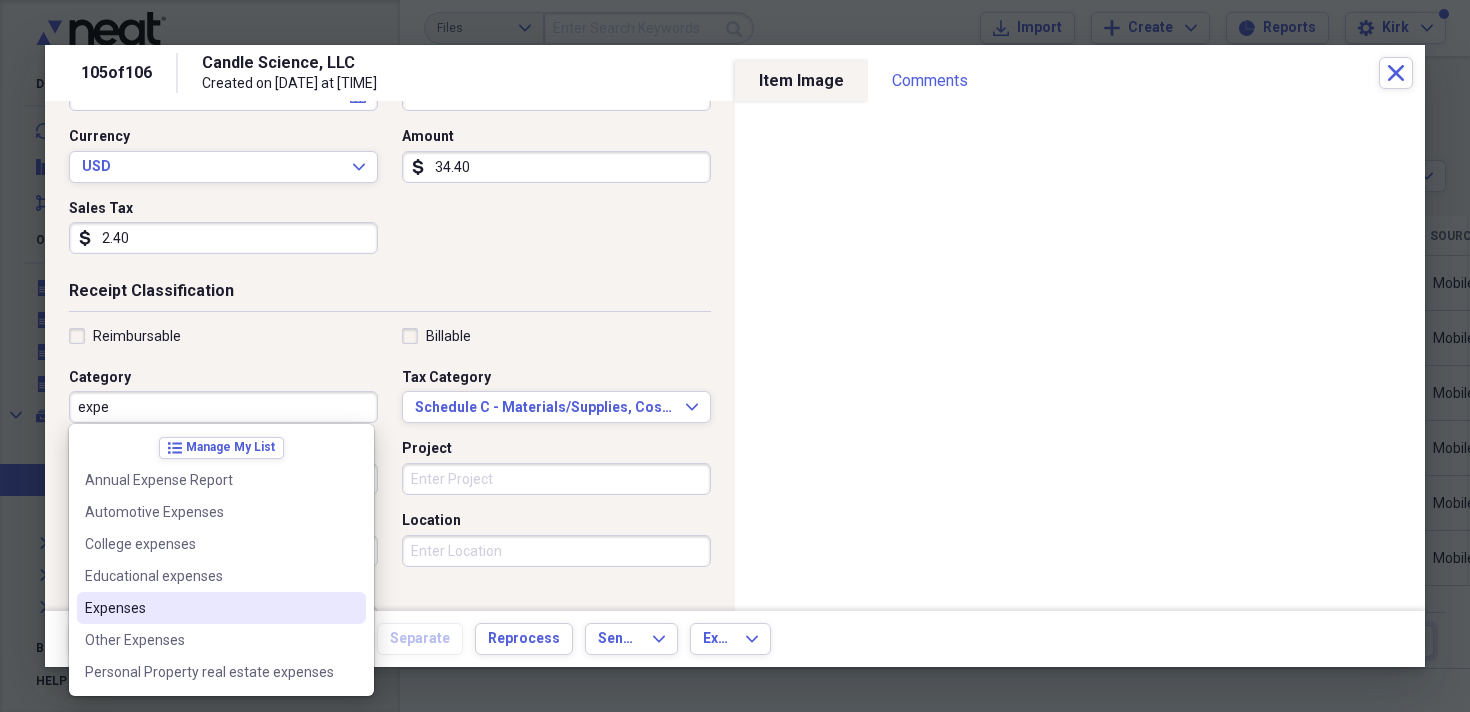 click on "Expenses" at bounding box center (209, 608) 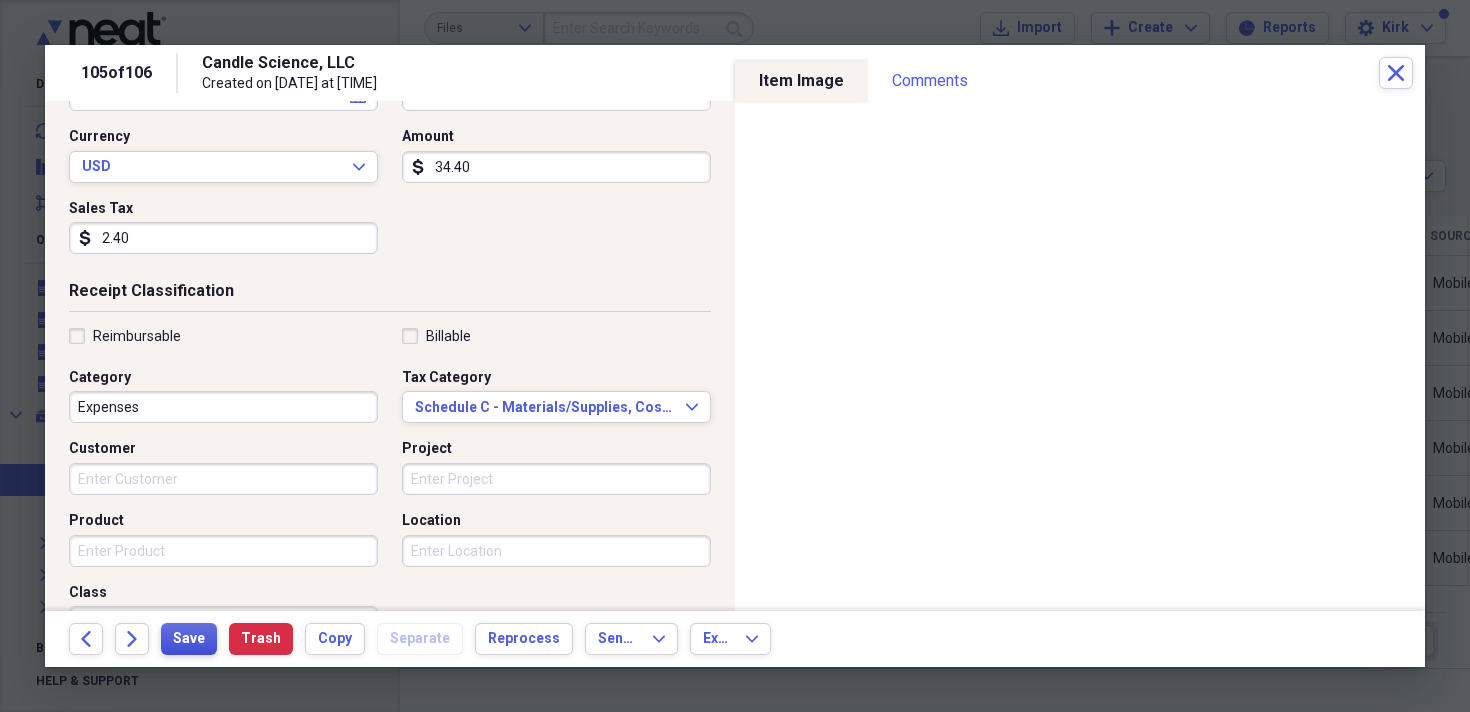 click on "Save" at bounding box center [189, 639] 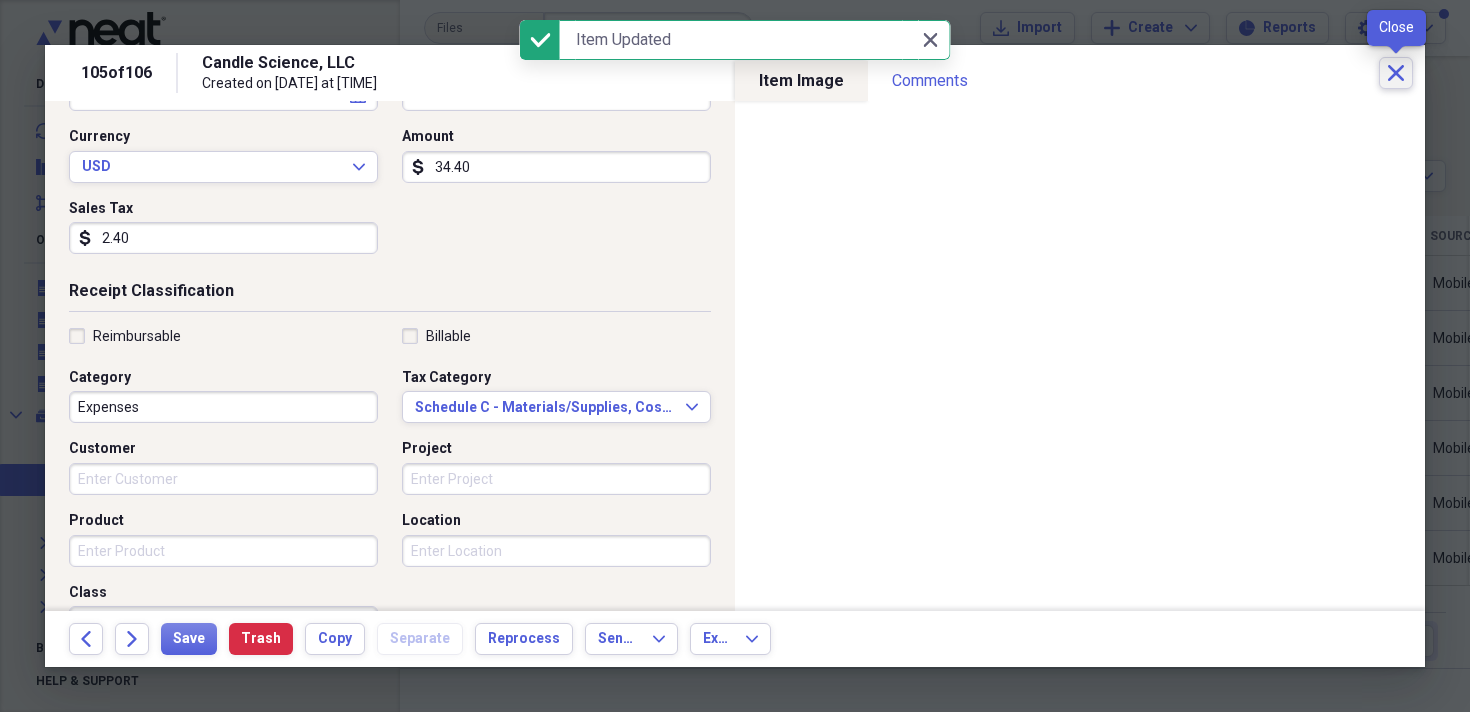click on "Close" at bounding box center (1396, 73) 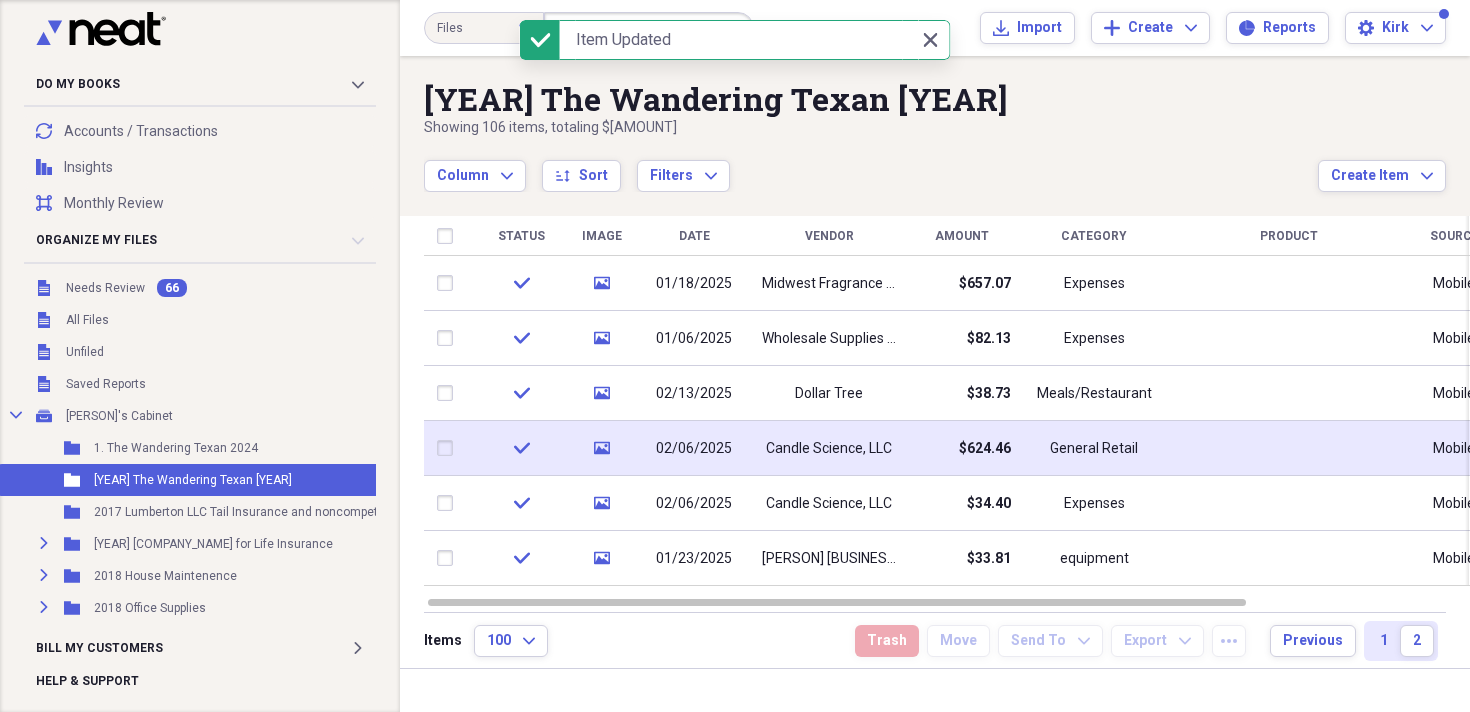 click on "Candle Science, LLC" at bounding box center (829, 448) 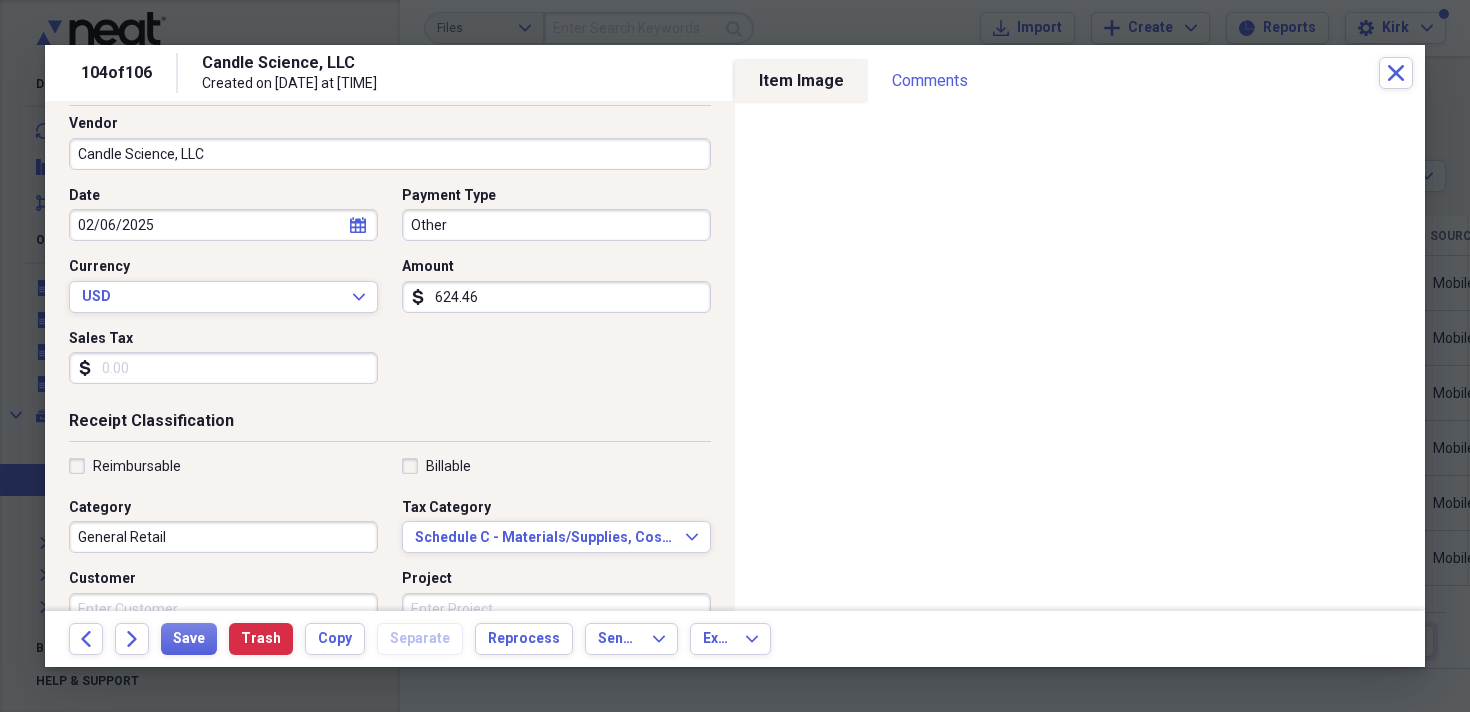 scroll, scrollTop: 138, scrollLeft: 0, axis: vertical 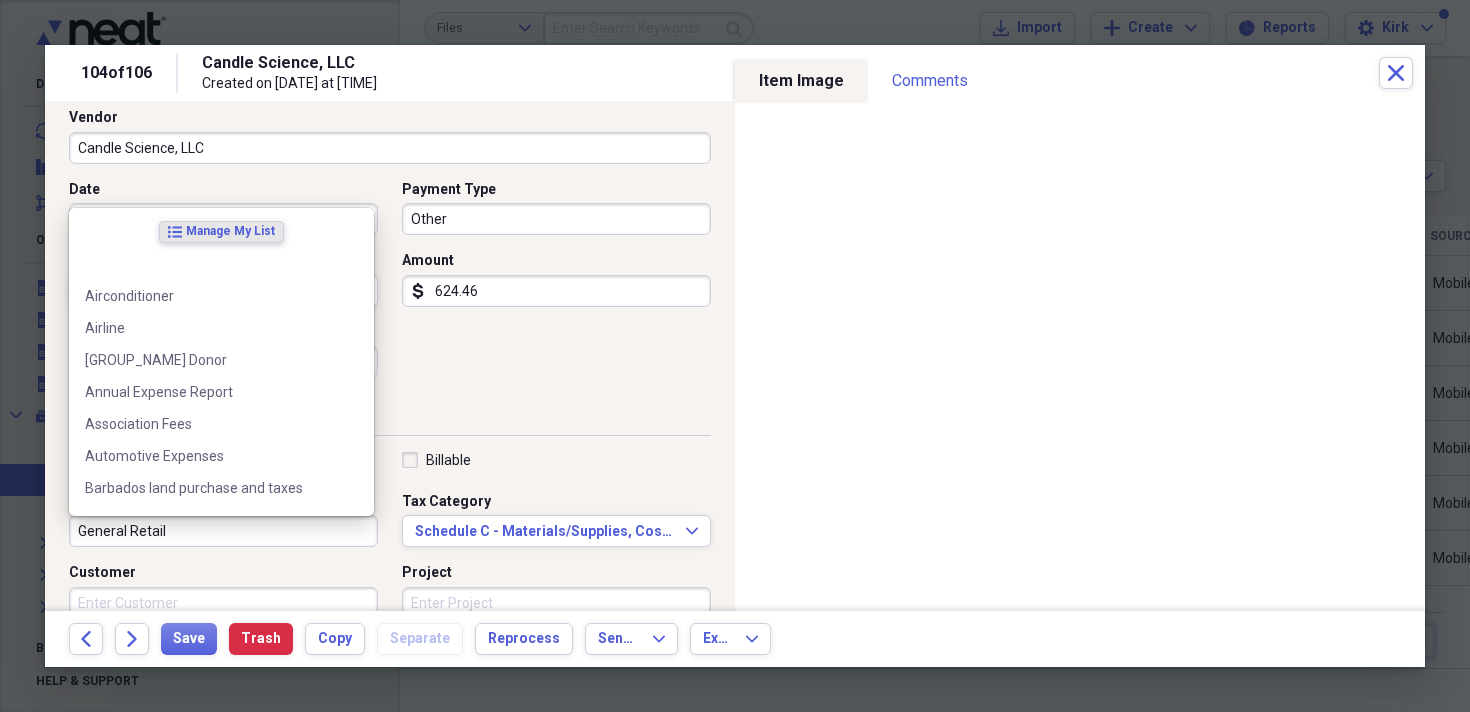 click on "General Retail" at bounding box center [223, 531] 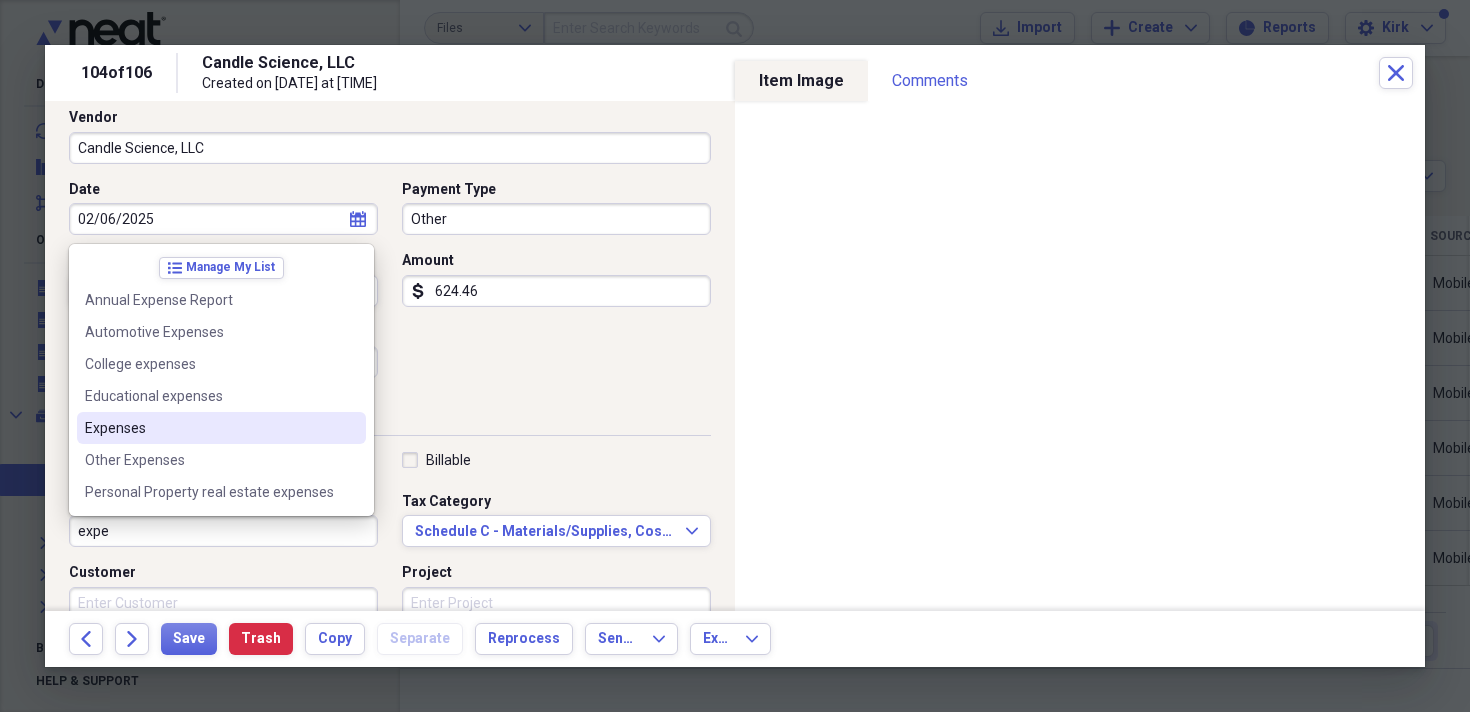 click on "Expenses" at bounding box center [209, 428] 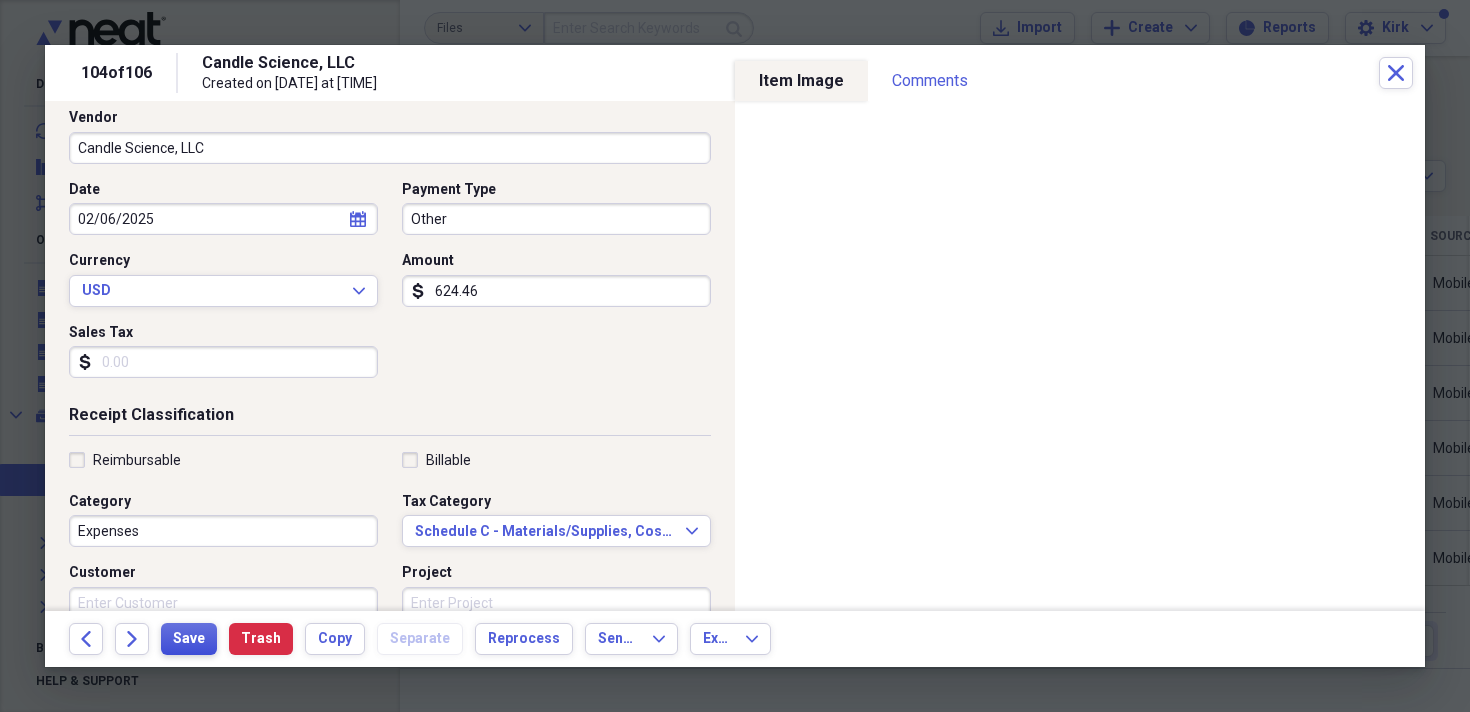 click on "Save" at bounding box center [189, 639] 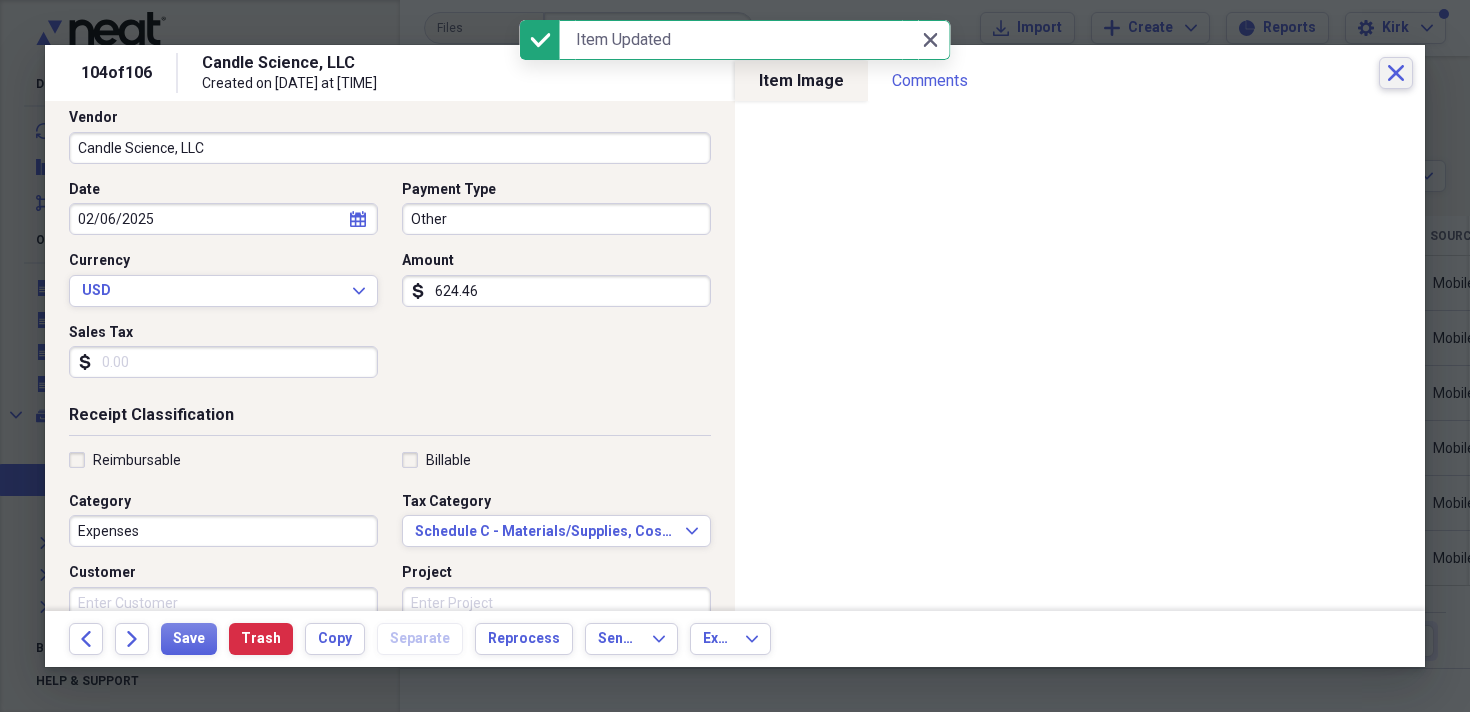 click 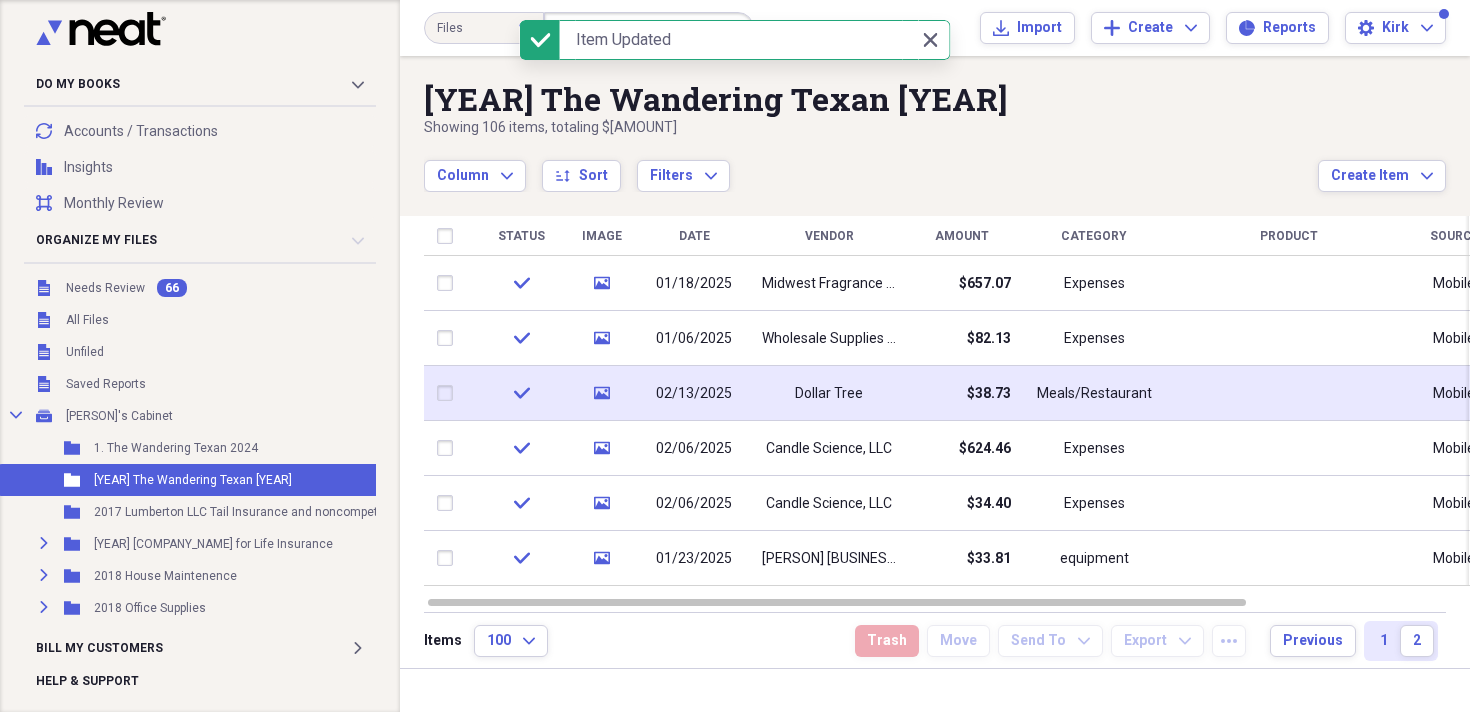 click on "Dollar Tree" at bounding box center (829, 393) 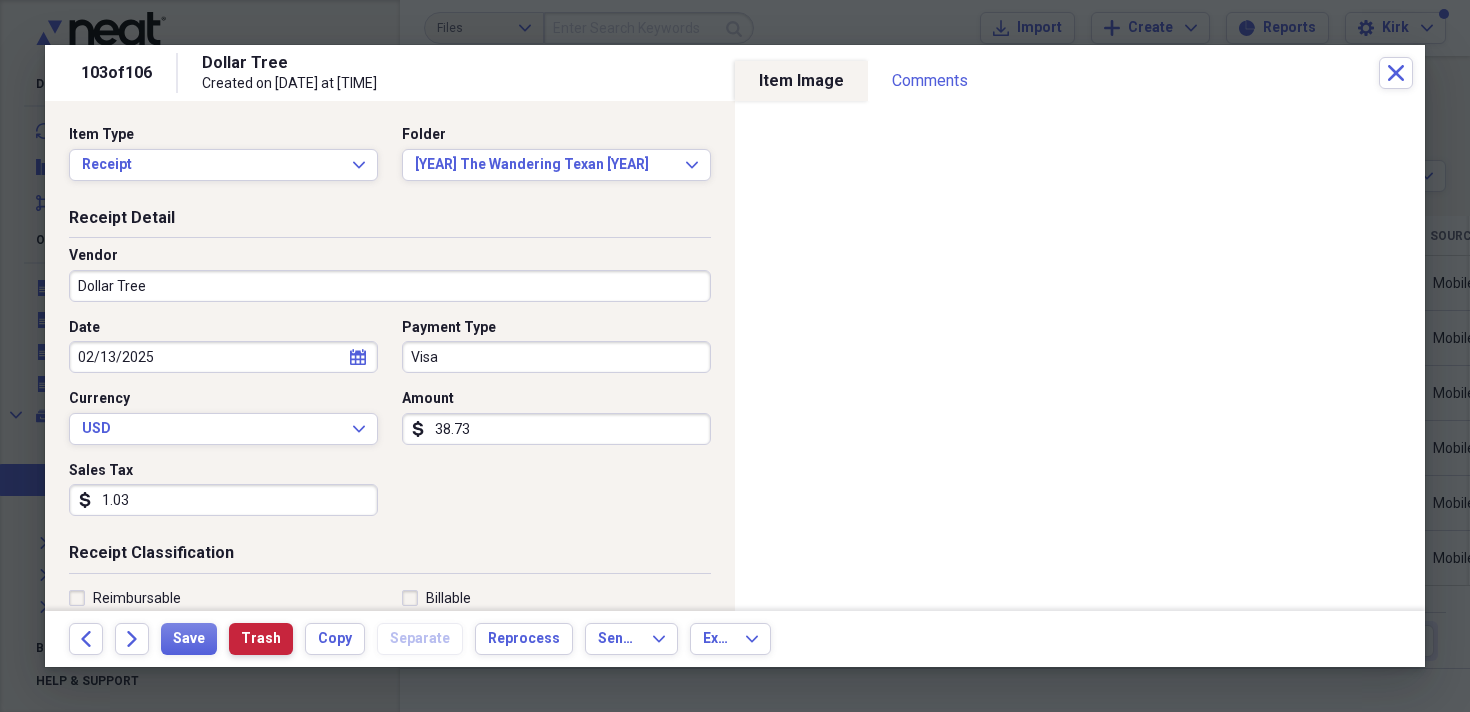 click on "Trash" at bounding box center (261, 639) 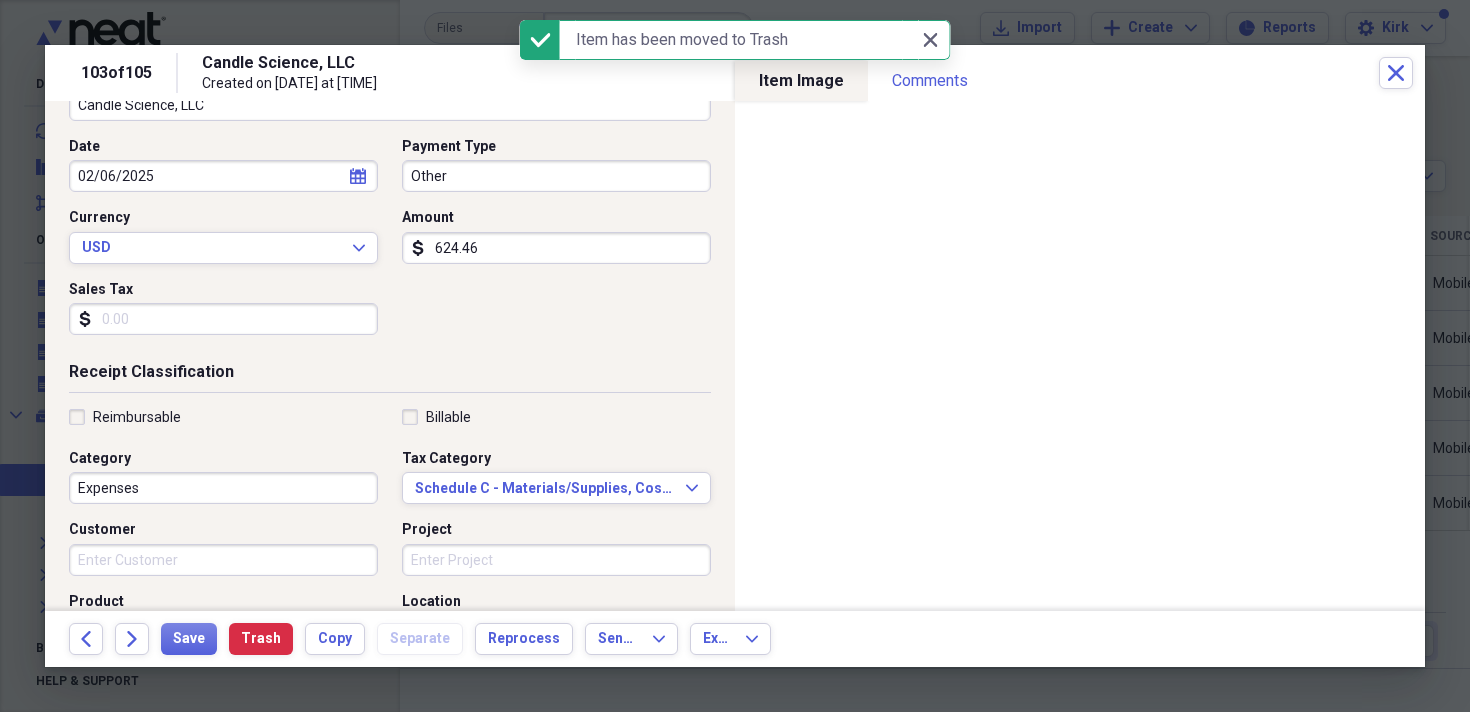 scroll, scrollTop: 186, scrollLeft: 0, axis: vertical 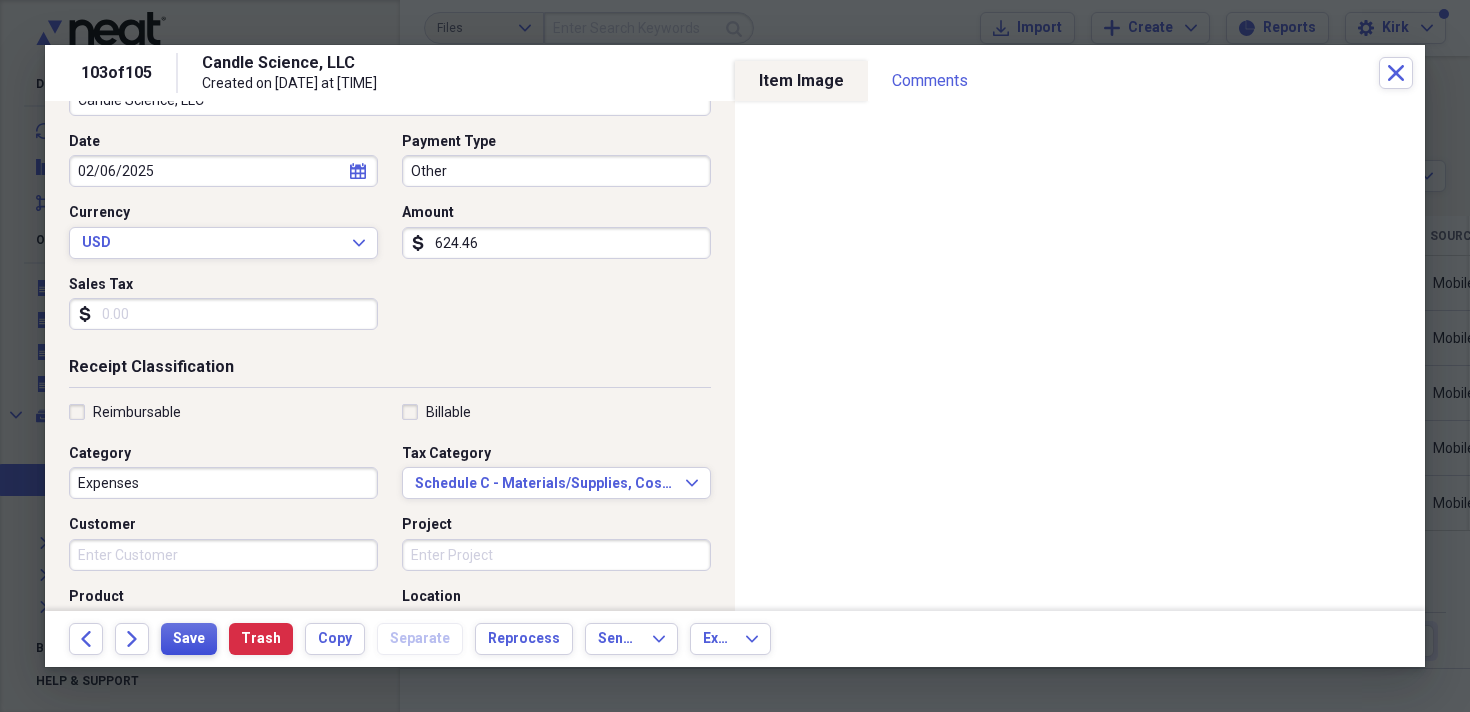 click on "Save" at bounding box center (189, 639) 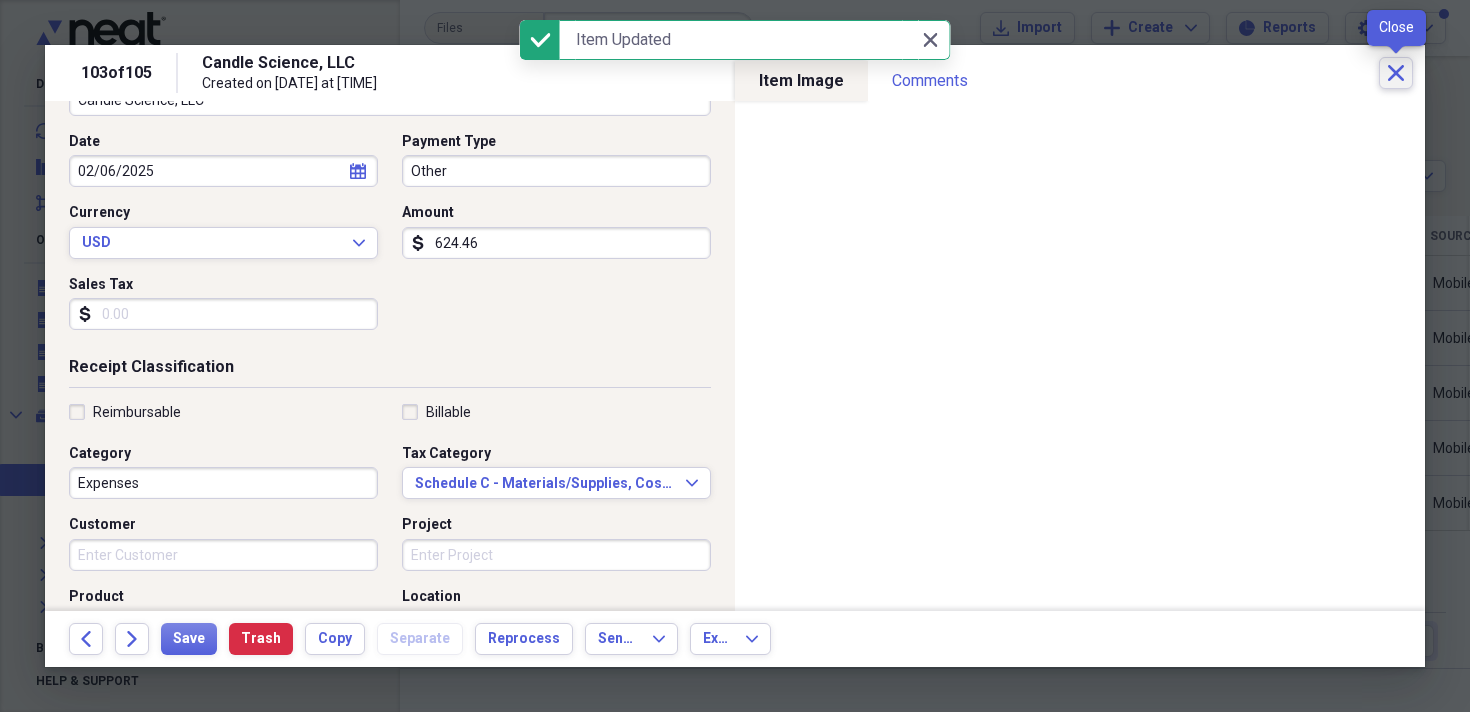 click on "Close" at bounding box center [1396, 73] 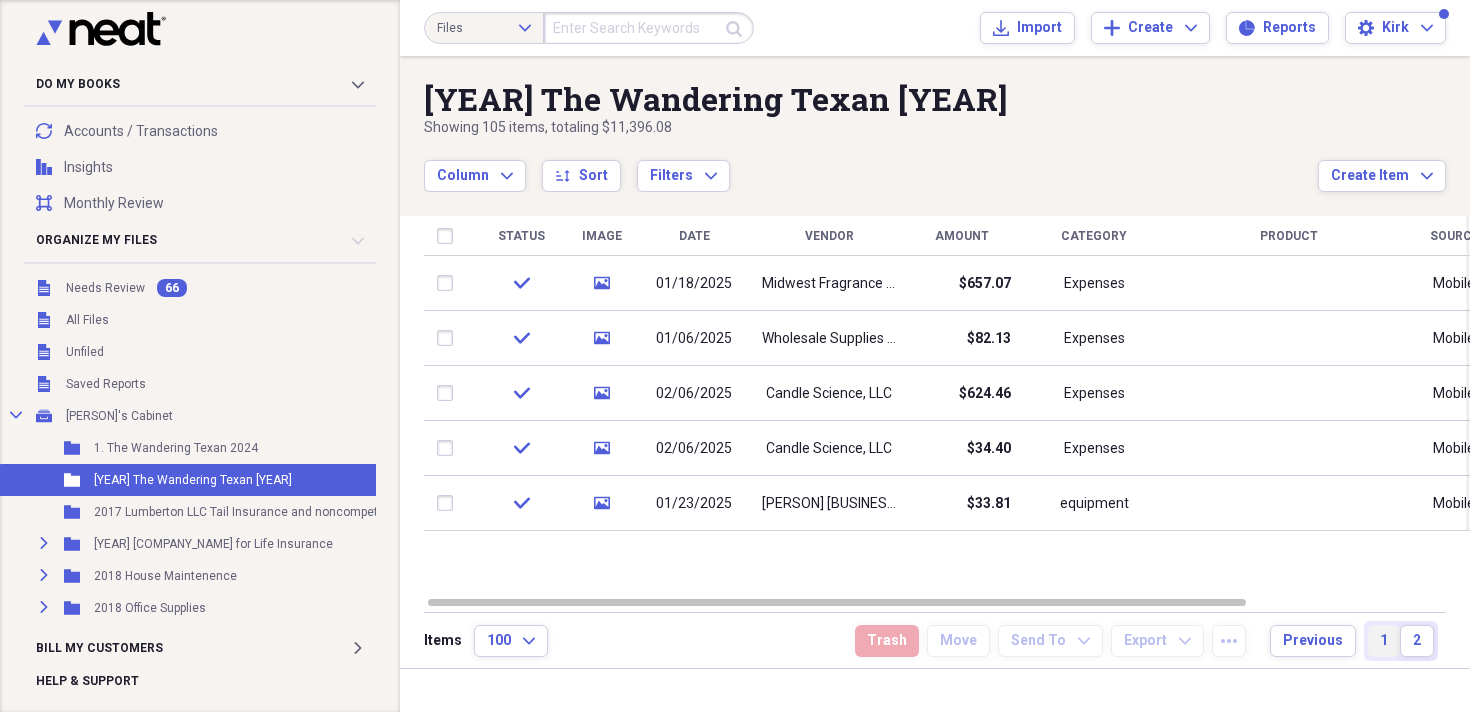 click on "1" at bounding box center (1384, 641) 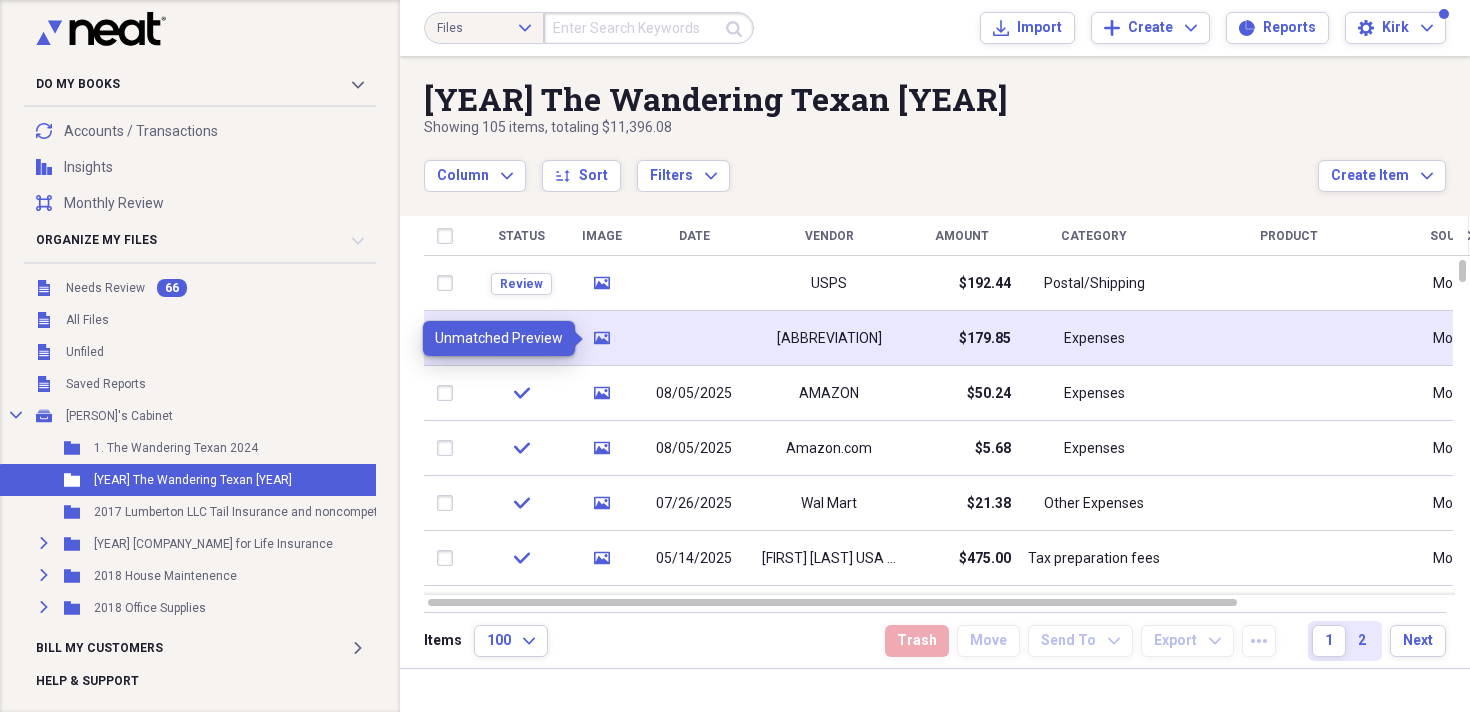 click on "media" 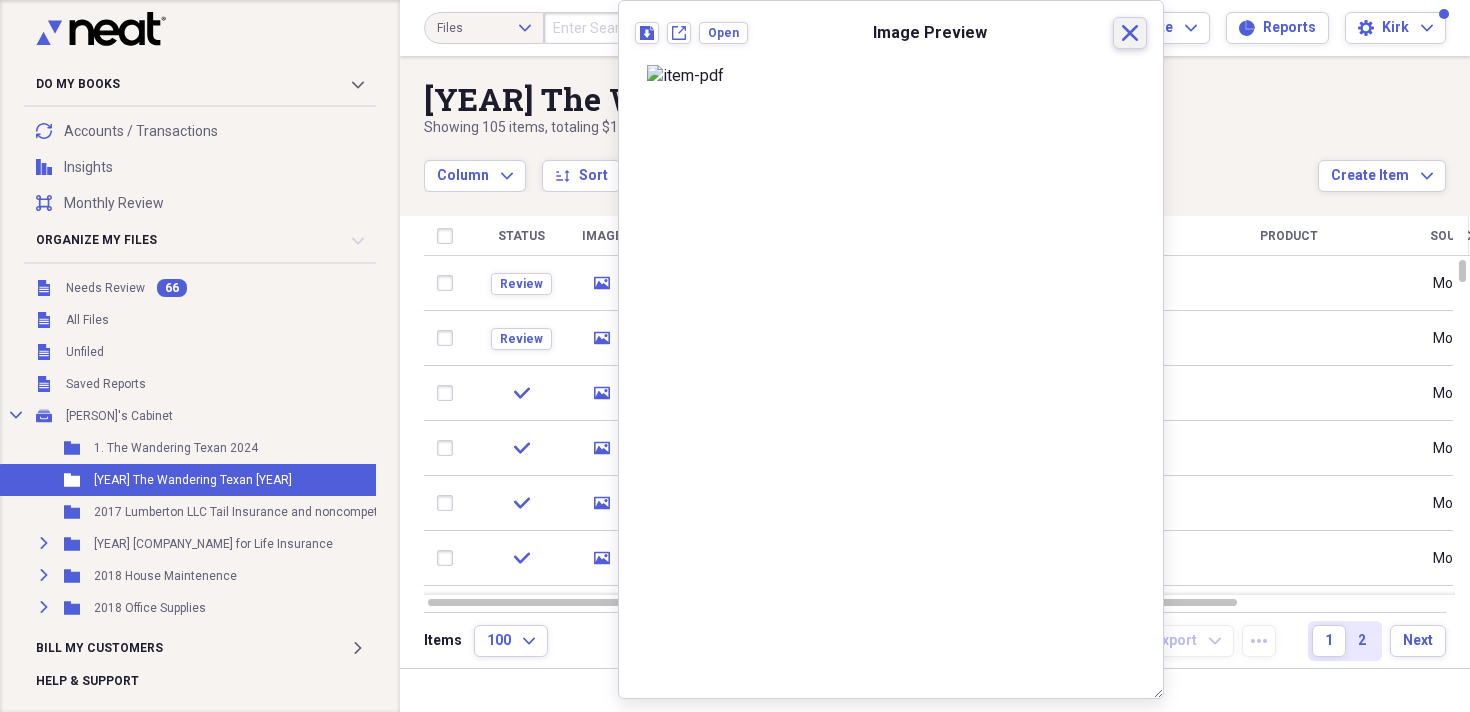 click on "Close" 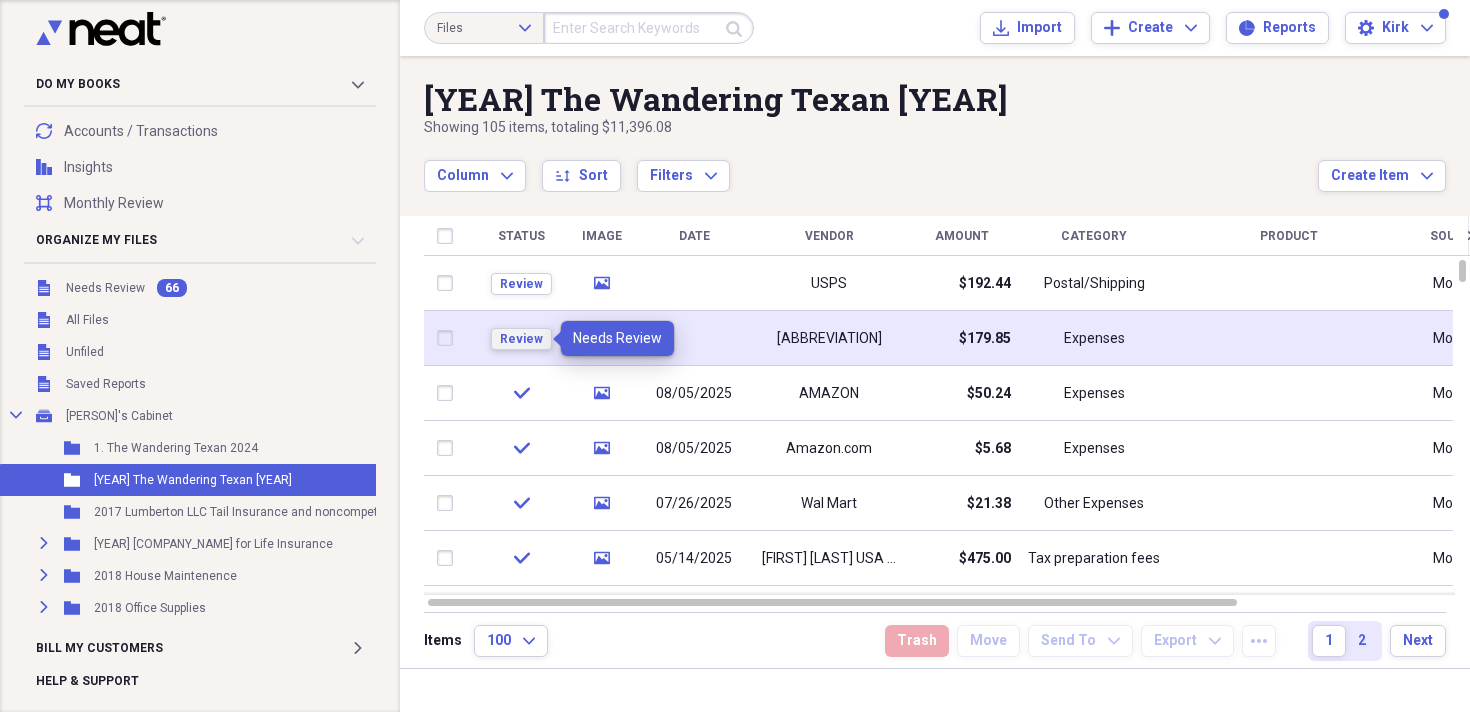 click on "Review" at bounding box center (521, 339) 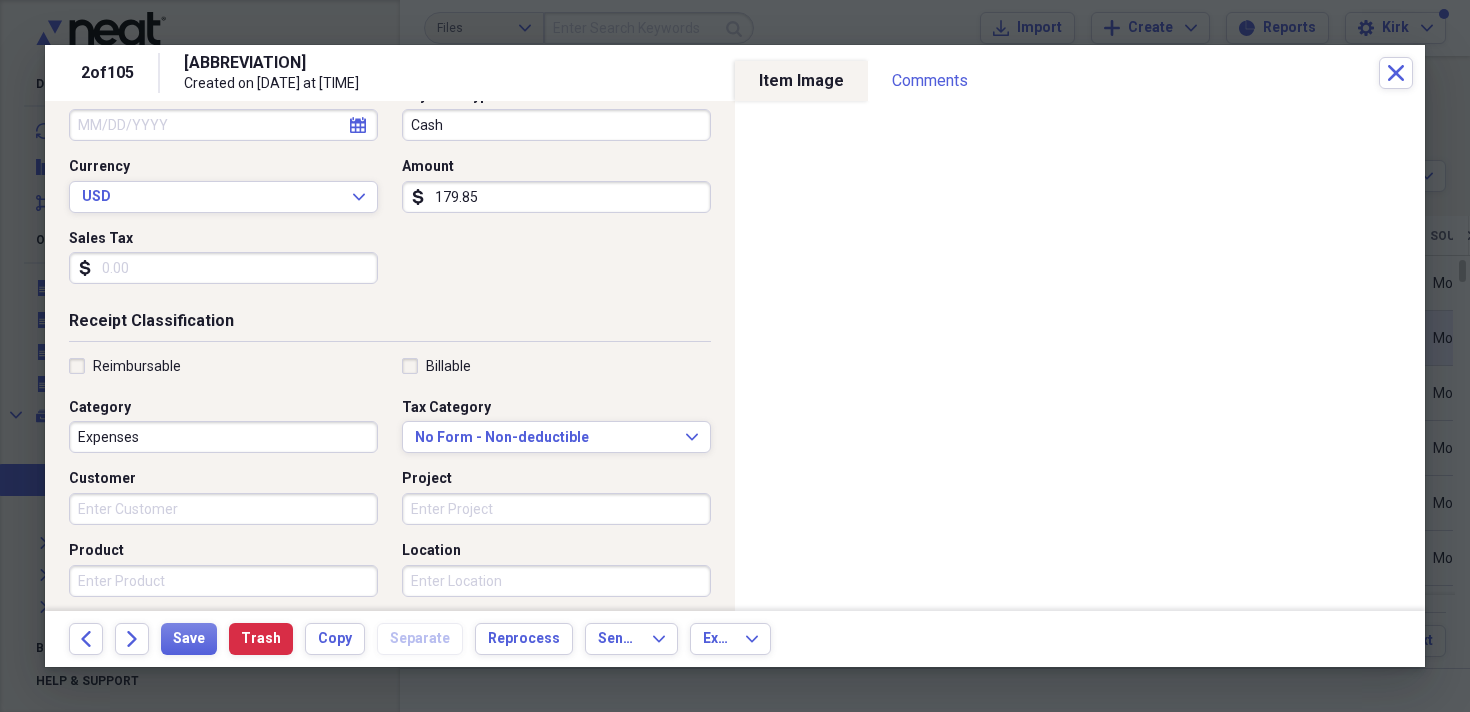 scroll, scrollTop: 236, scrollLeft: 0, axis: vertical 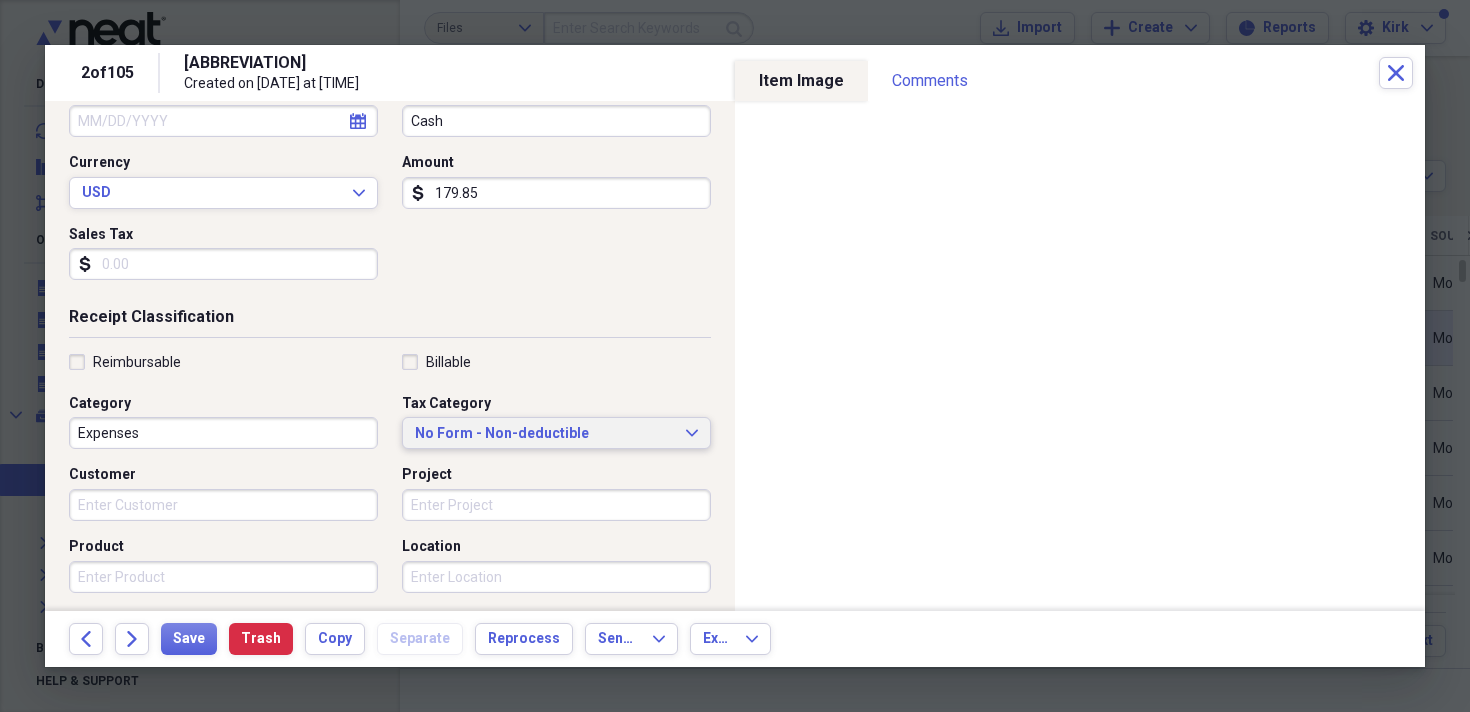 click on "No Form - Non-deductible" at bounding box center (544, 434) 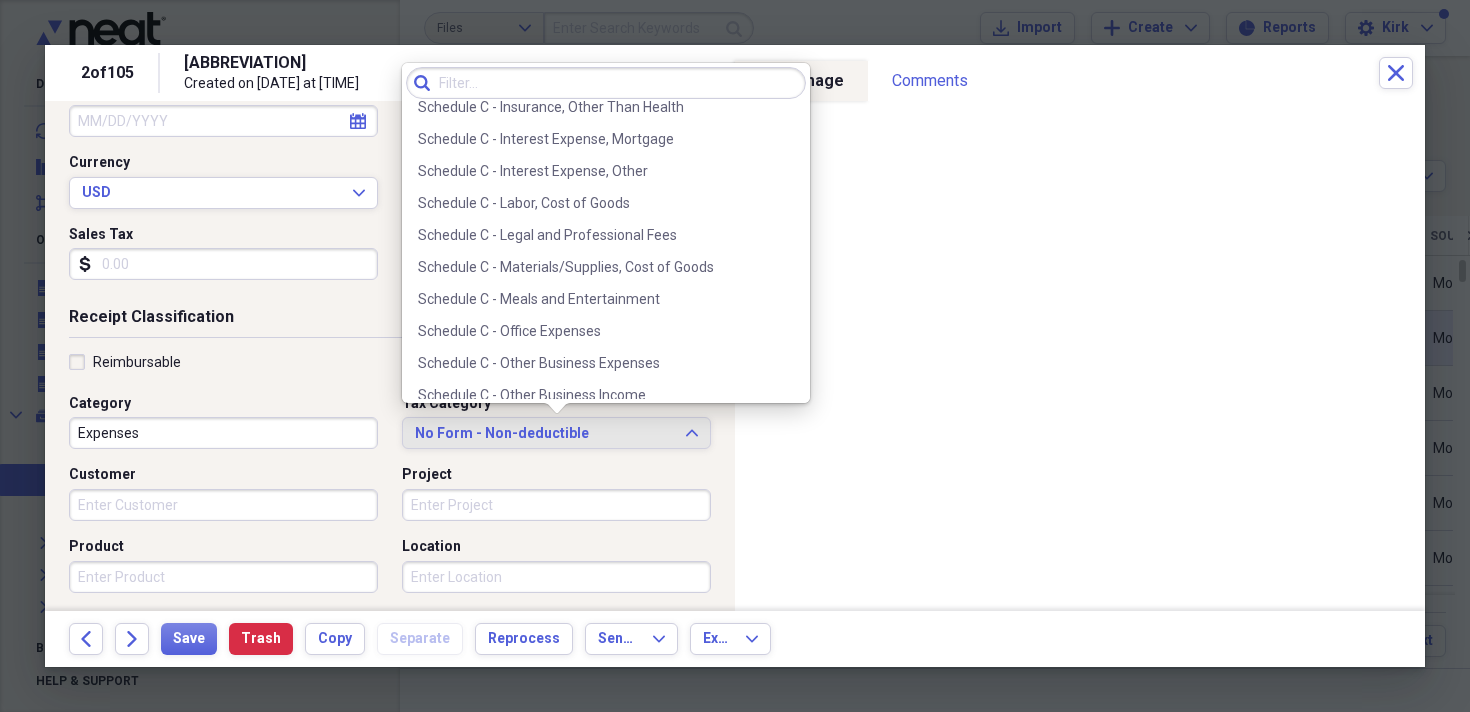 scroll, scrollTop: 3831, scrollLeft: 0, axis: vertical 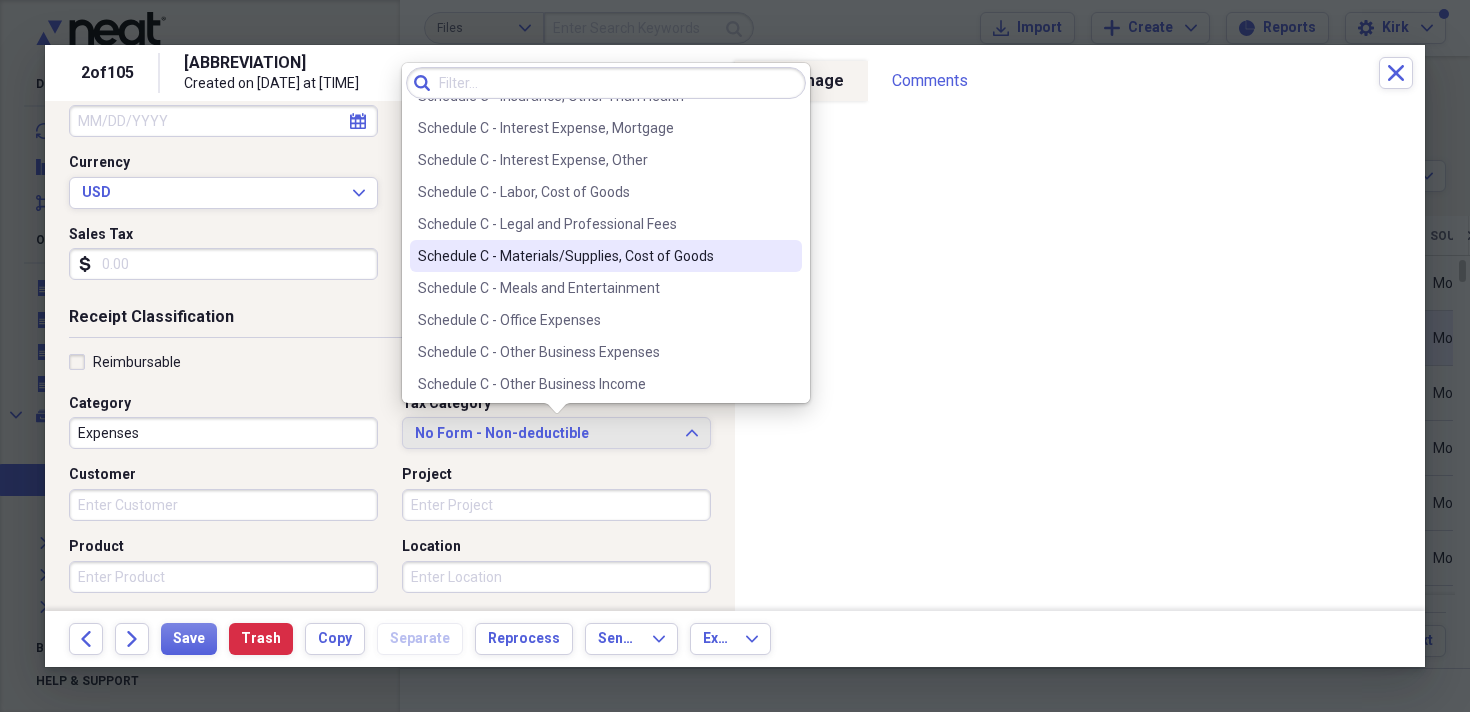 click on "Schedule C - Materials/Supplies, Cost of Goods" at bounding box center [594, 256] 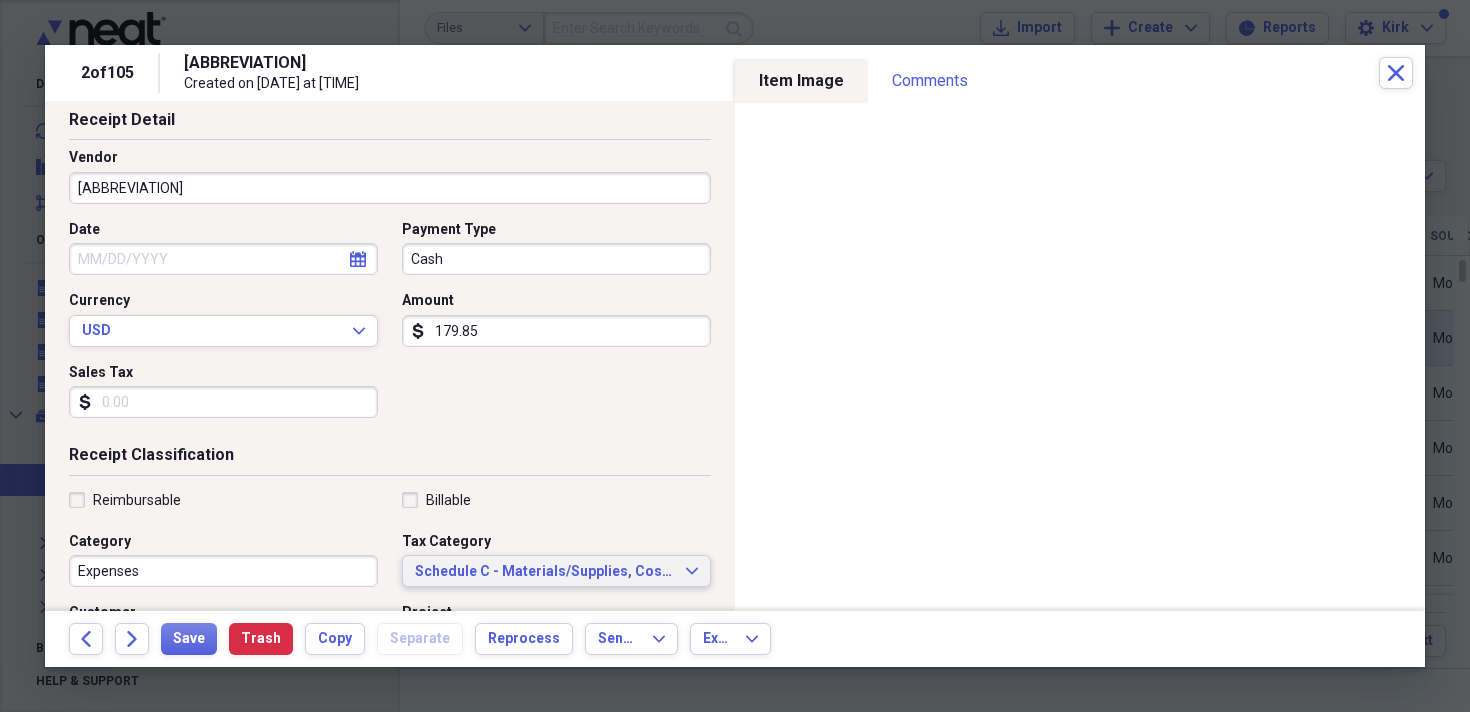 scroll, scrollTop: 95, scrollLeft: 0, axis: vertical 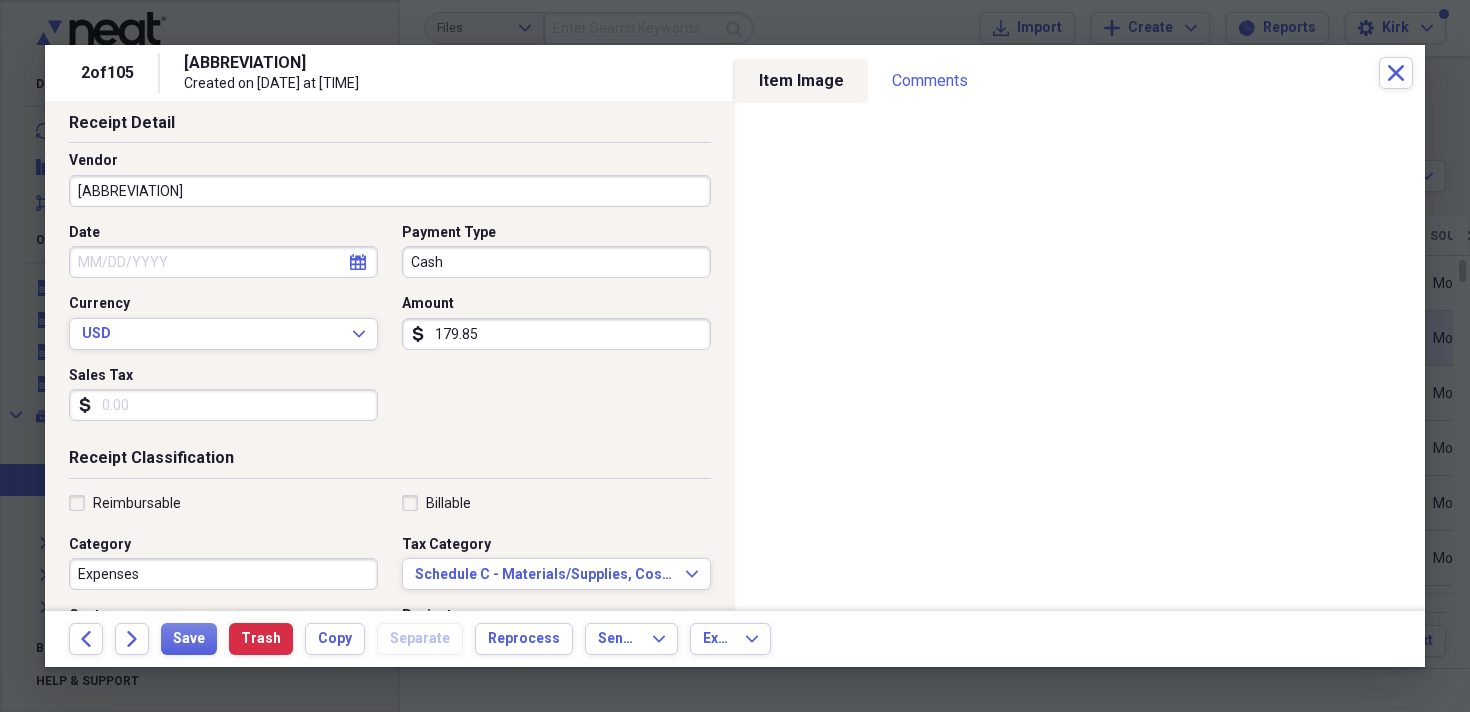 select on "7" 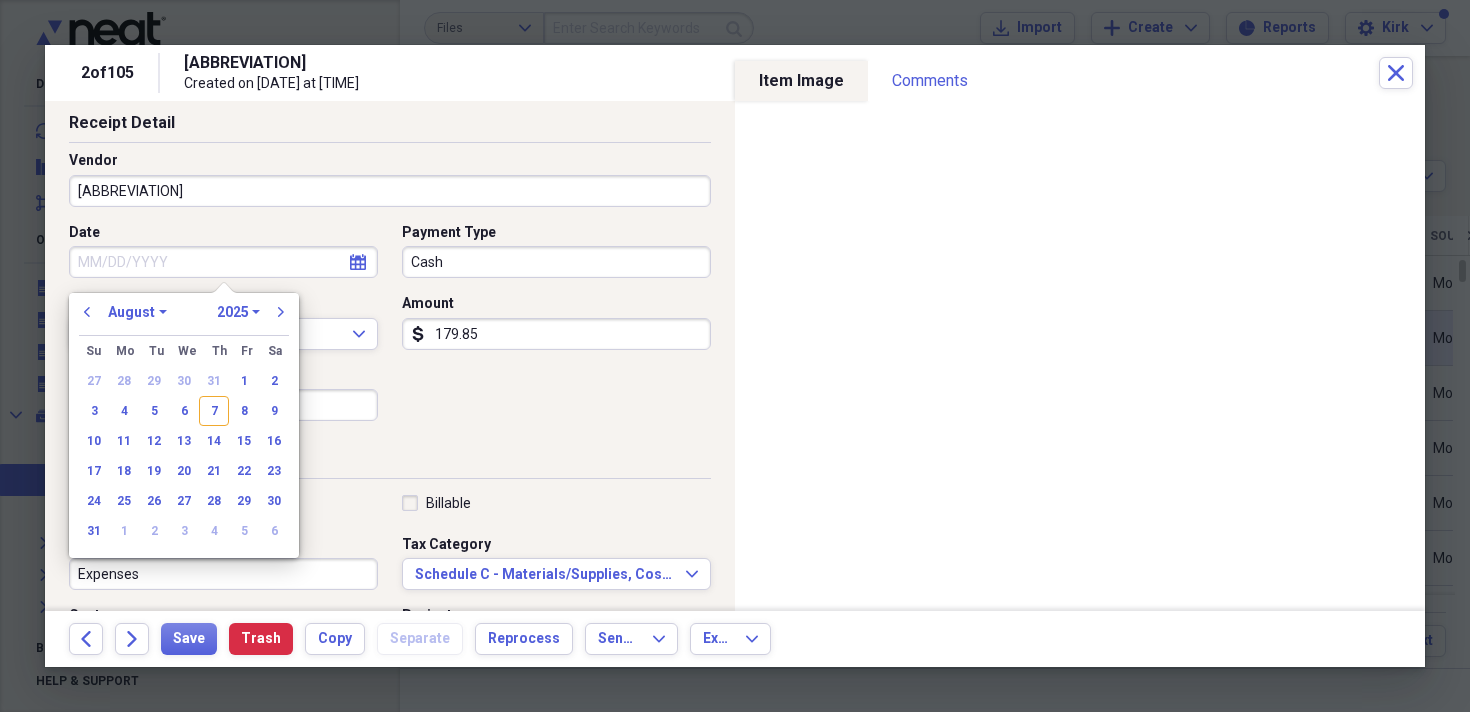 click on "Date" at bounding box center [223, 262] 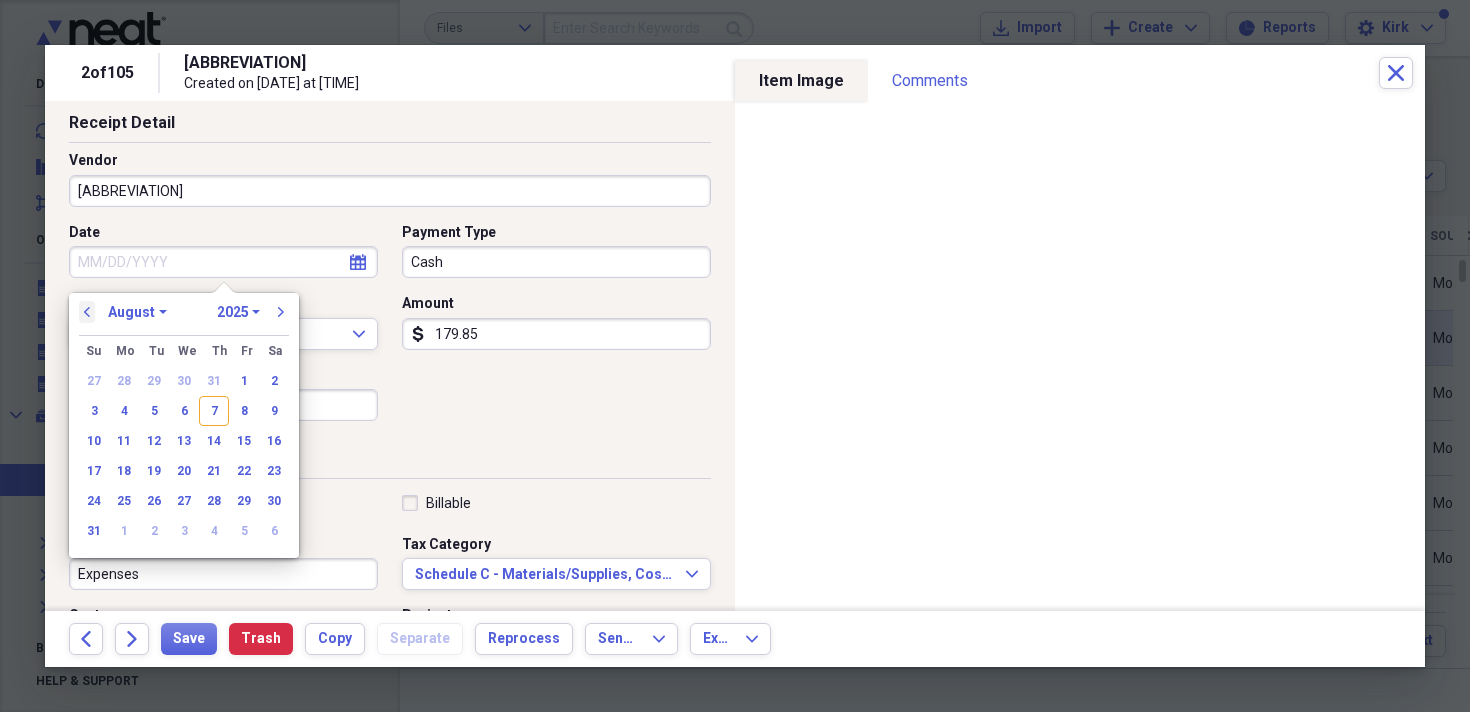 click on "previous" at bounding box center (87, 312) 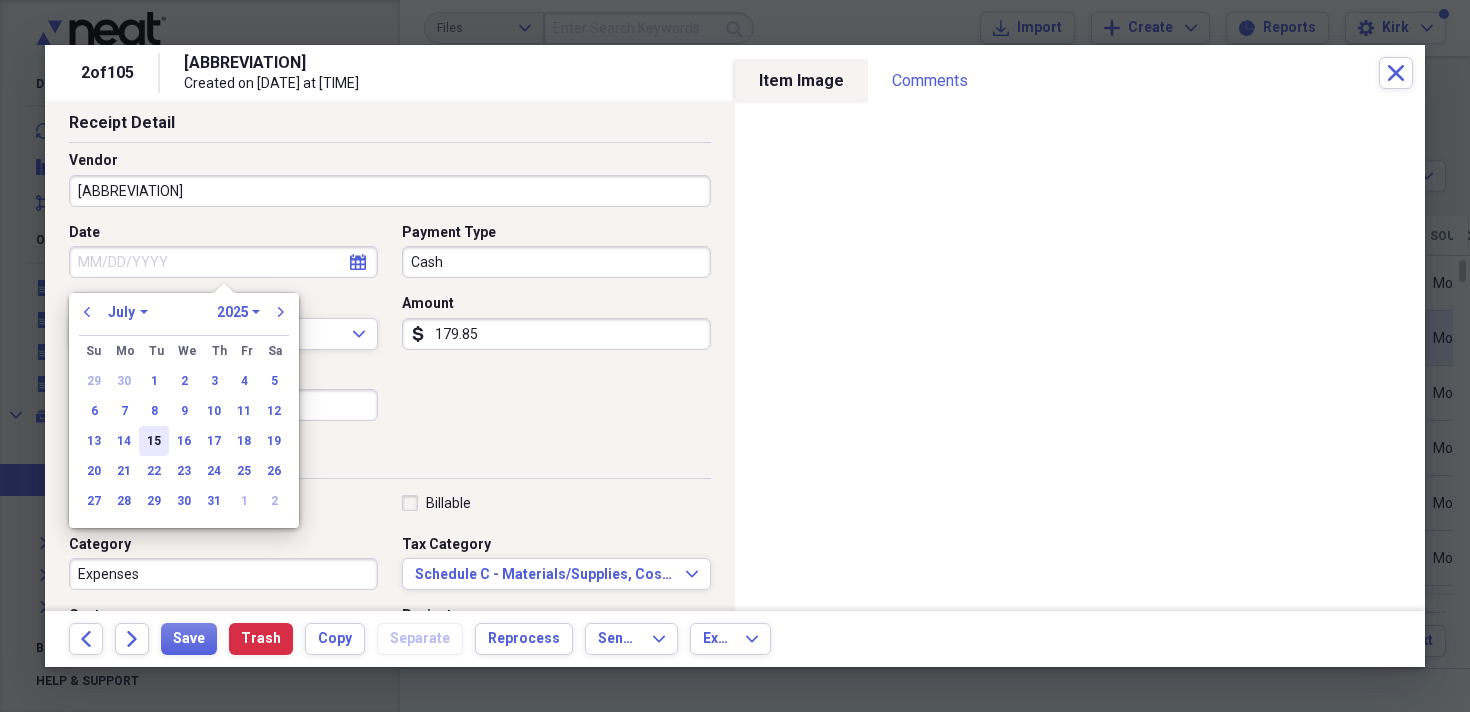 click on "15" at bounding box center [154, 441] 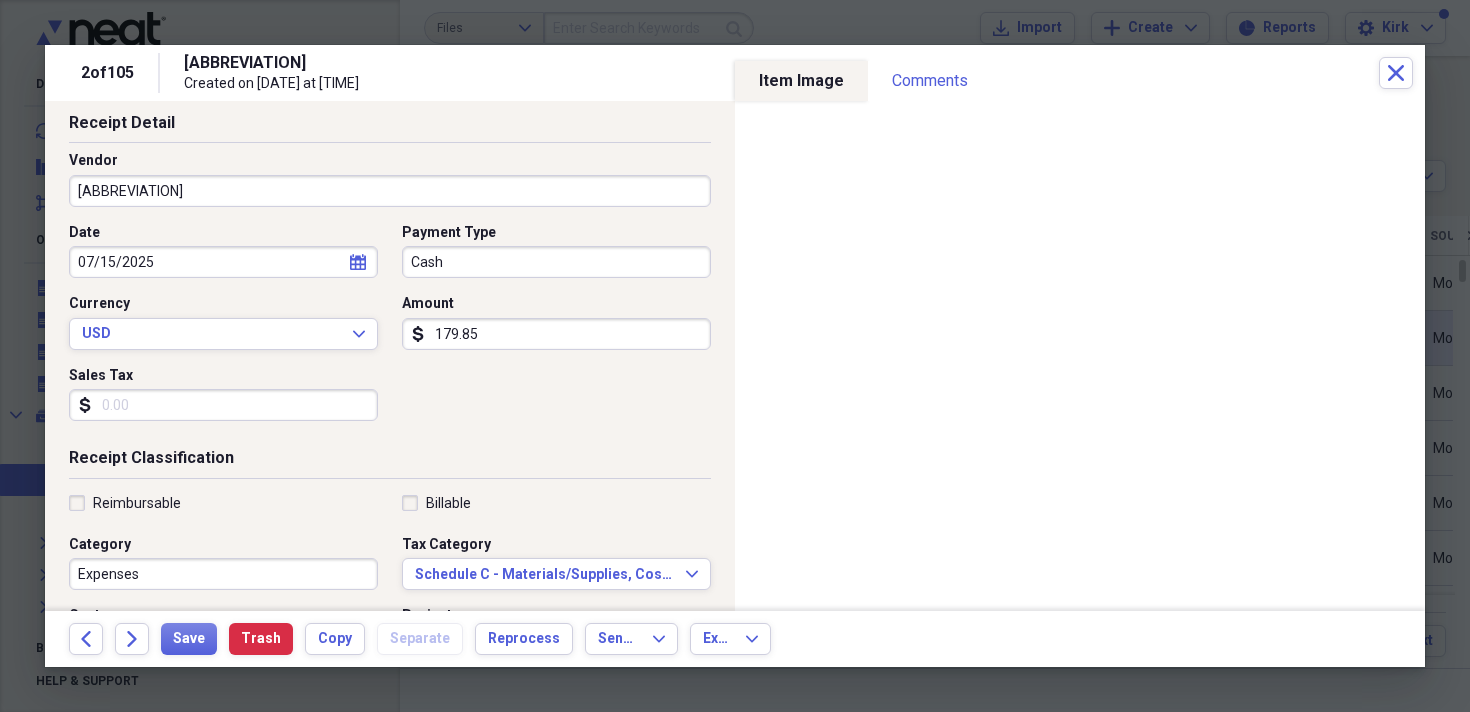 click 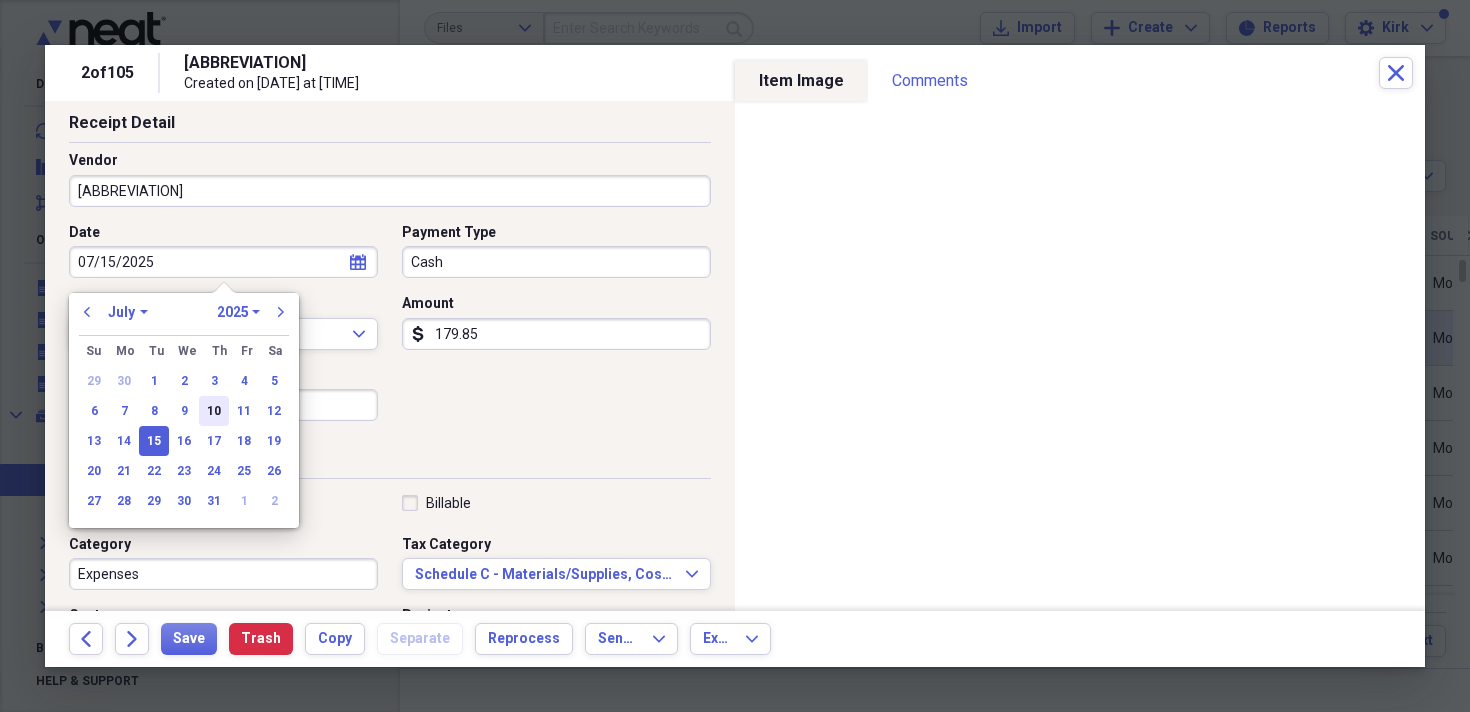 click on "10" at bounding box center (214, 411) 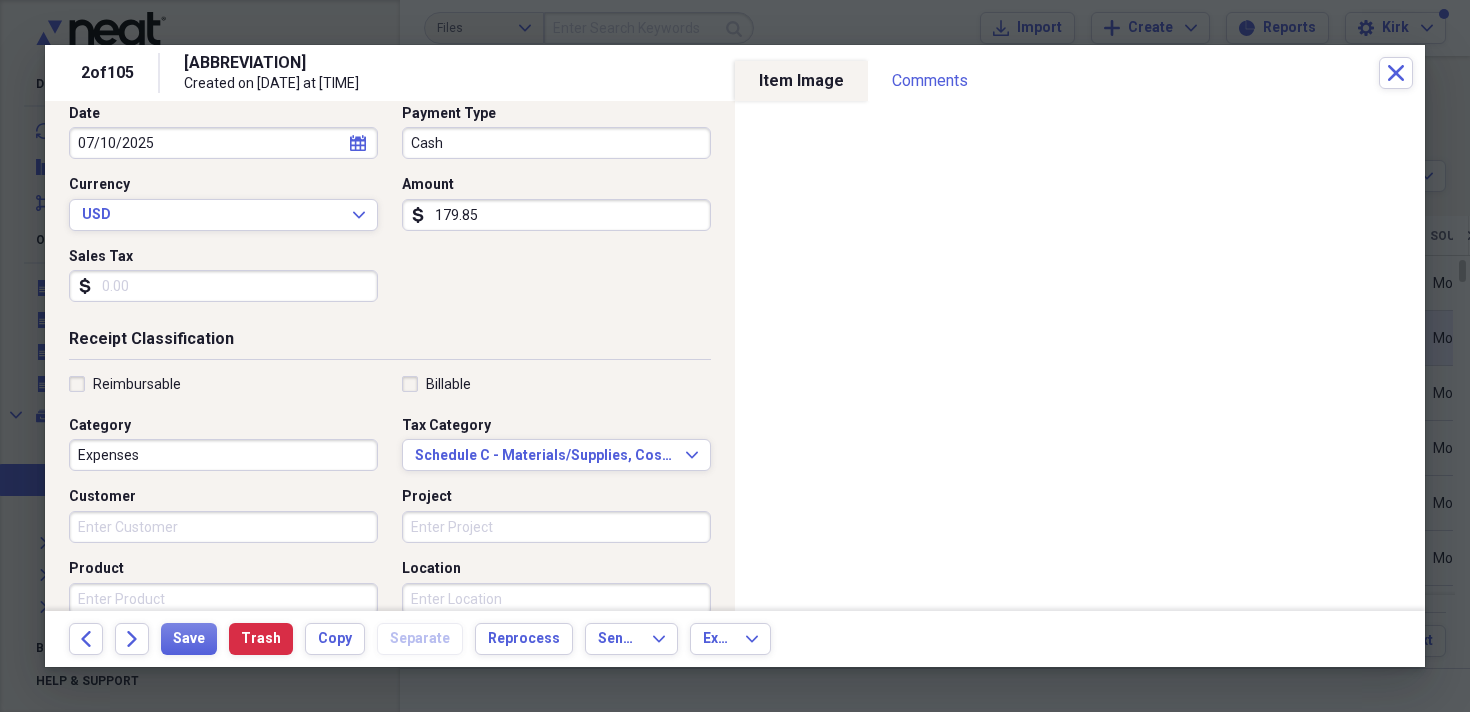 scroll, scrollTop: 216, scrollLeft: 0, axis: vertical 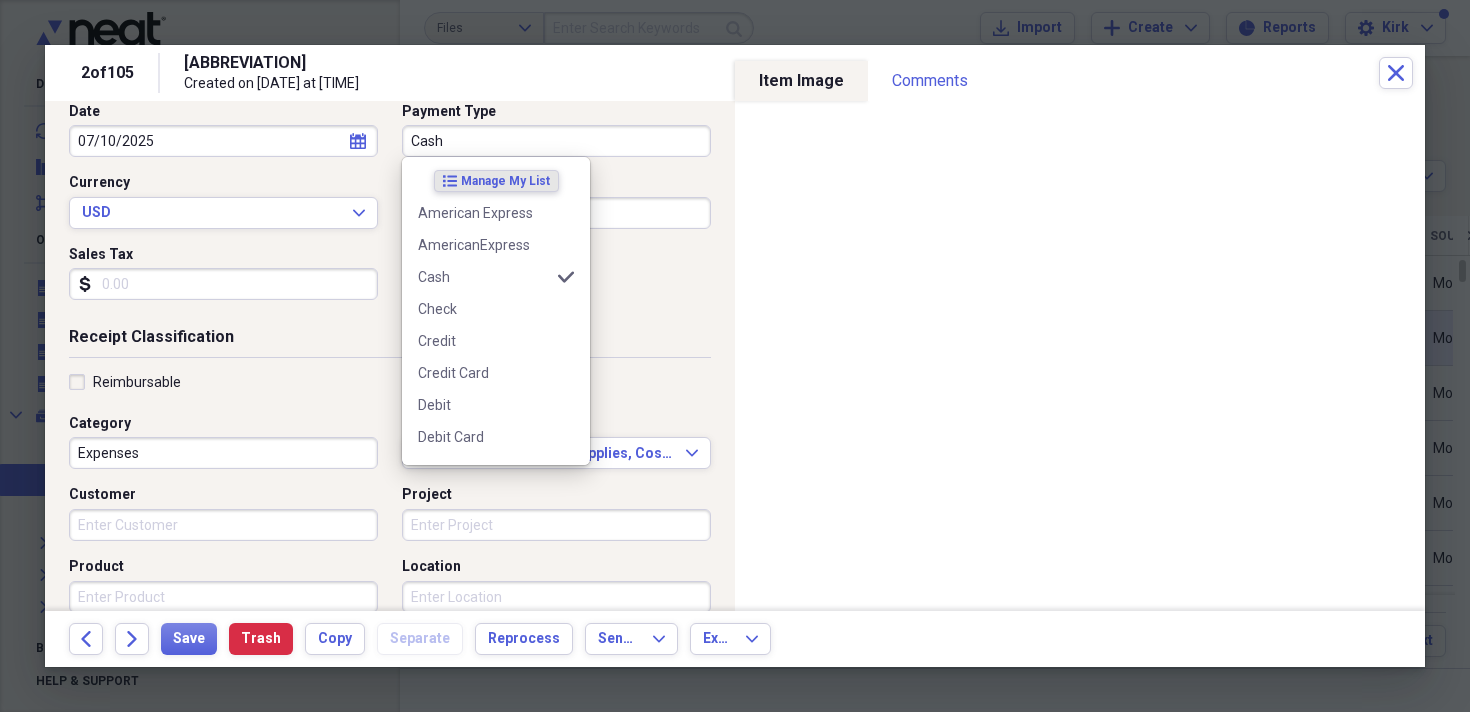 click on "Cash" at bounding box center [556, 141] 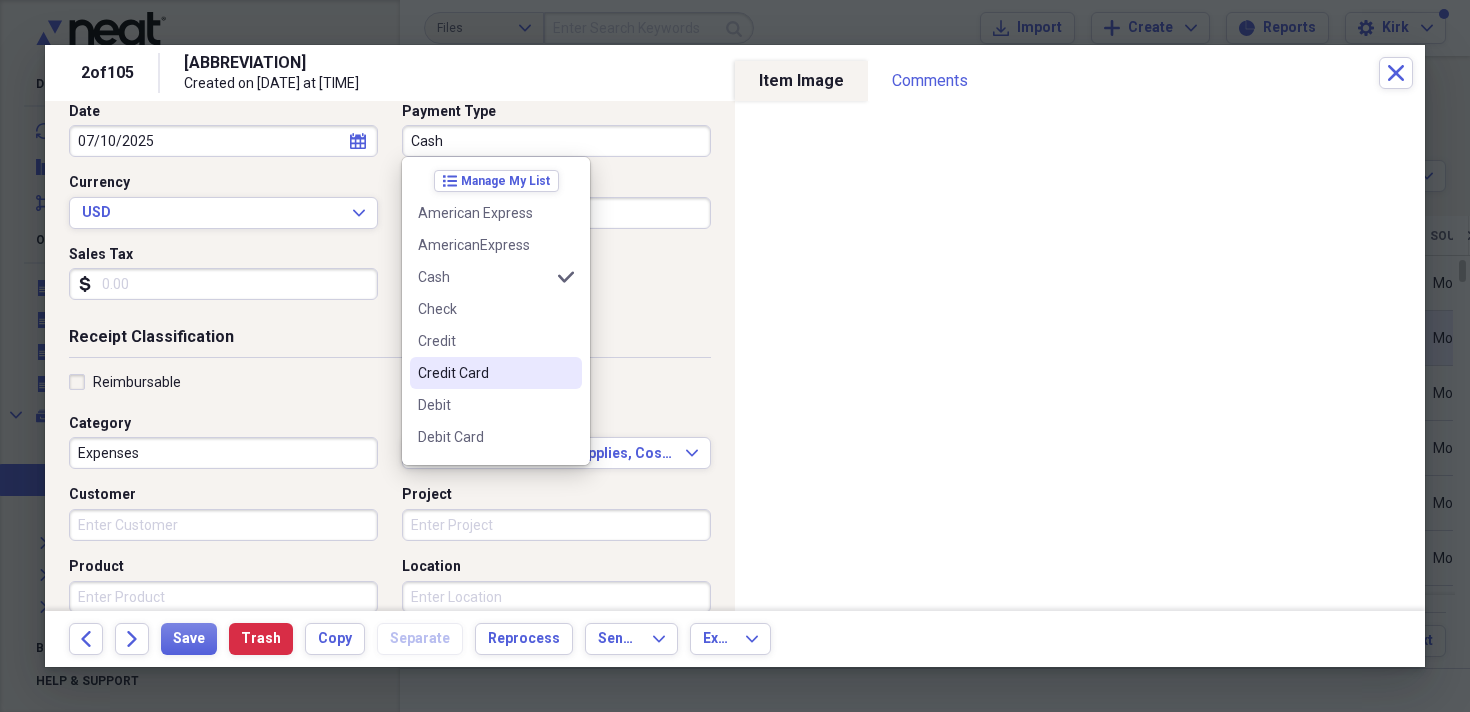 click on "Credit Card" at bounding box center (484, 373) 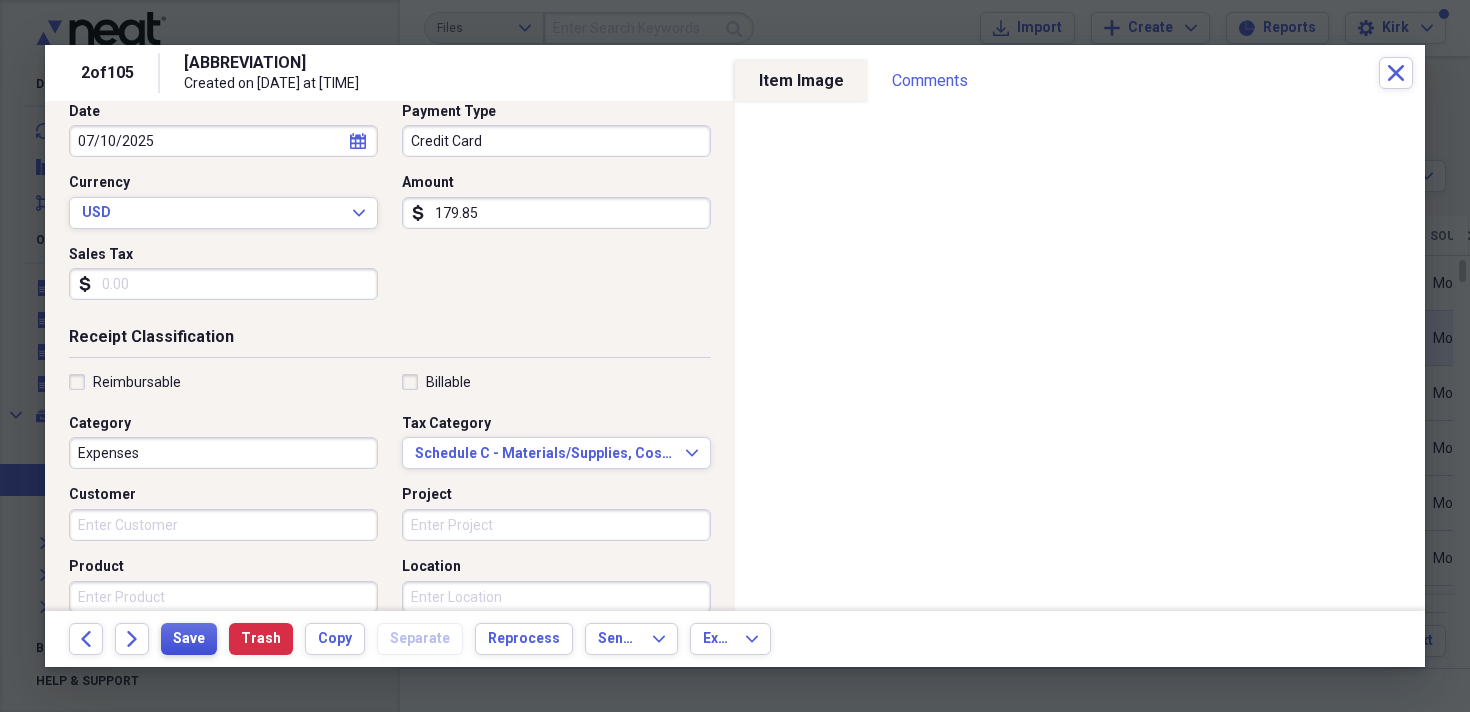 click on "Save" at bounding box center [189, 639] 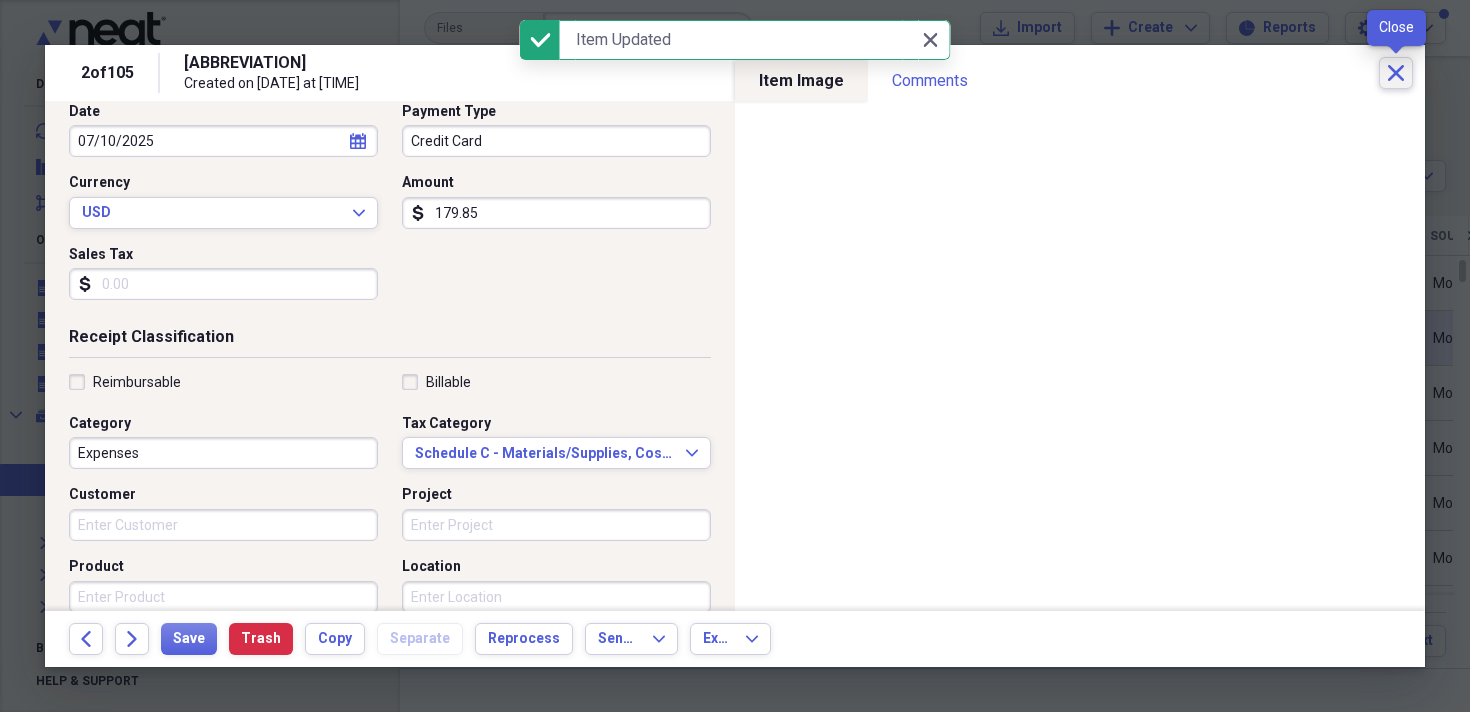 click on "Close" 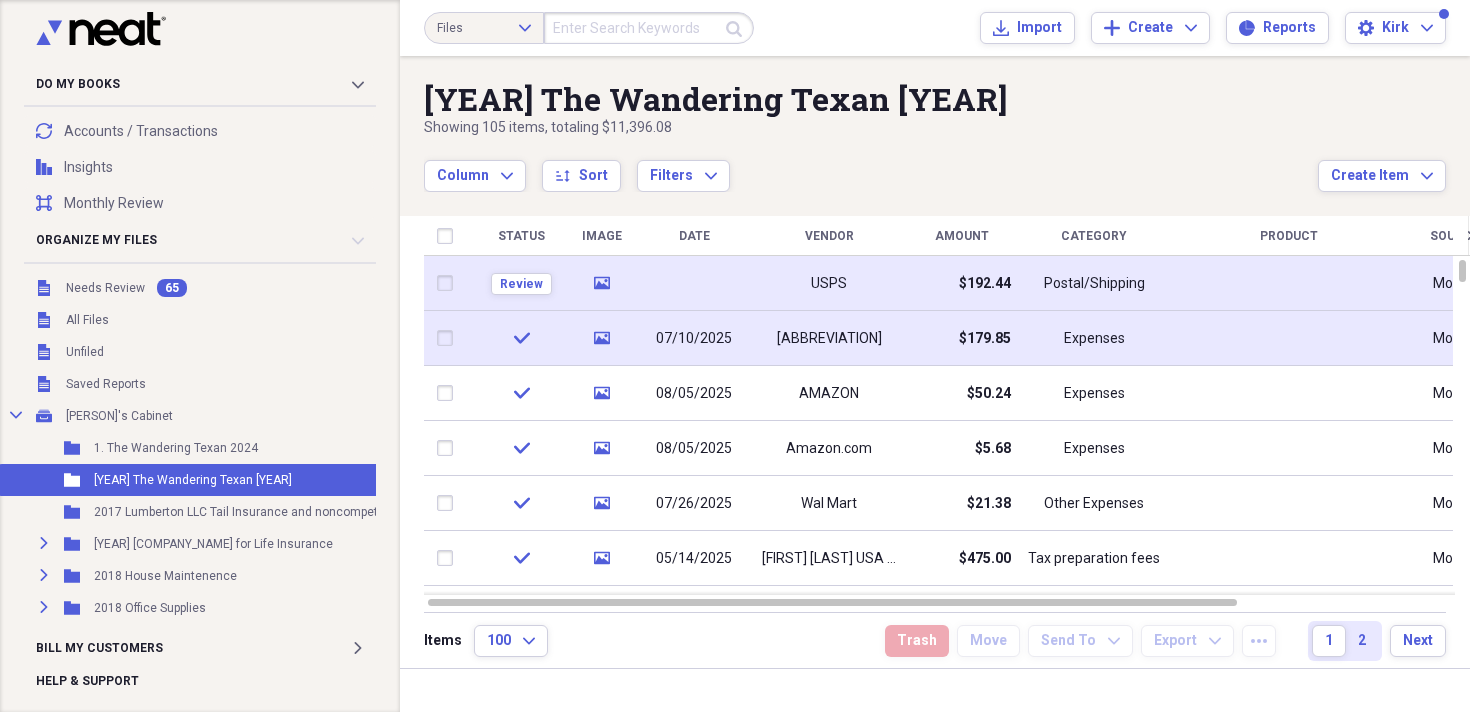 click on "USPS" at bounding box center [829, 283] 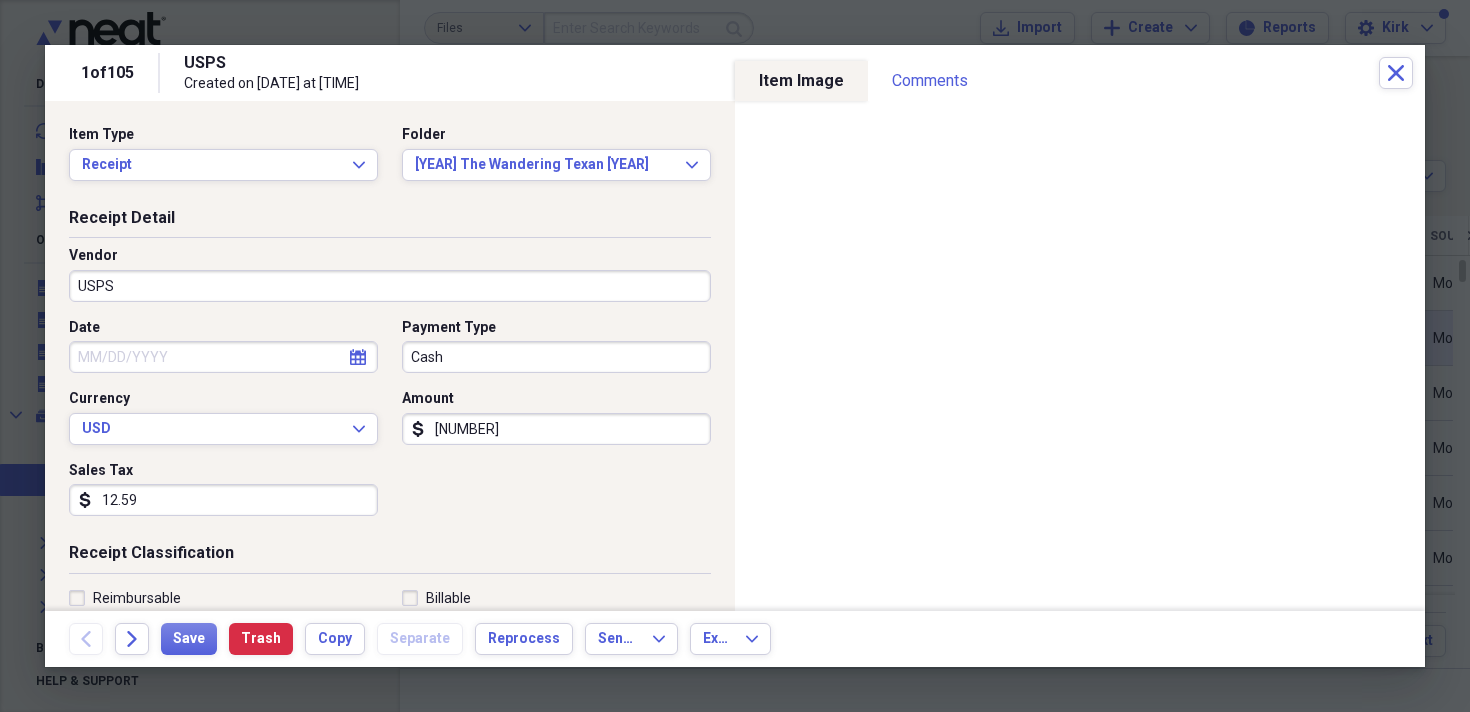 click on "USPS" at bounding box center [390, 286] 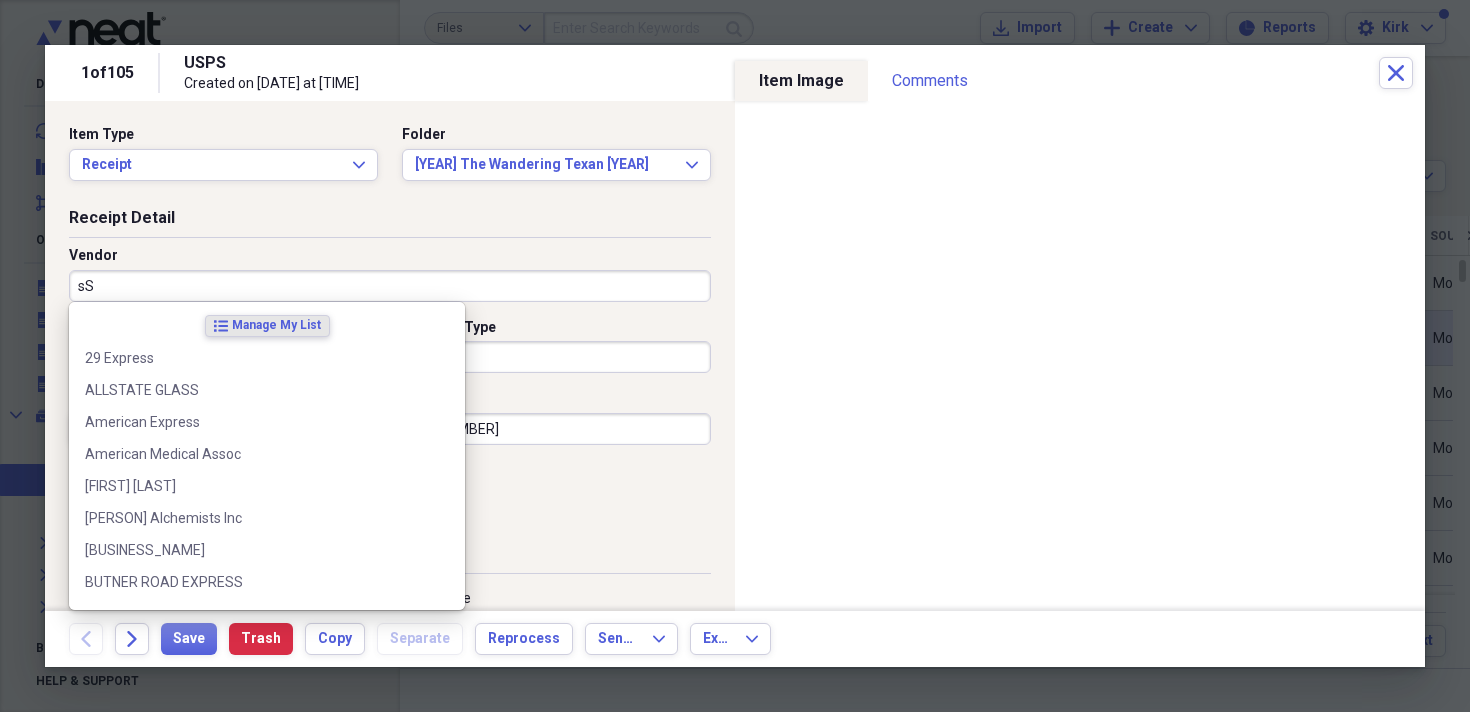 type on "s" 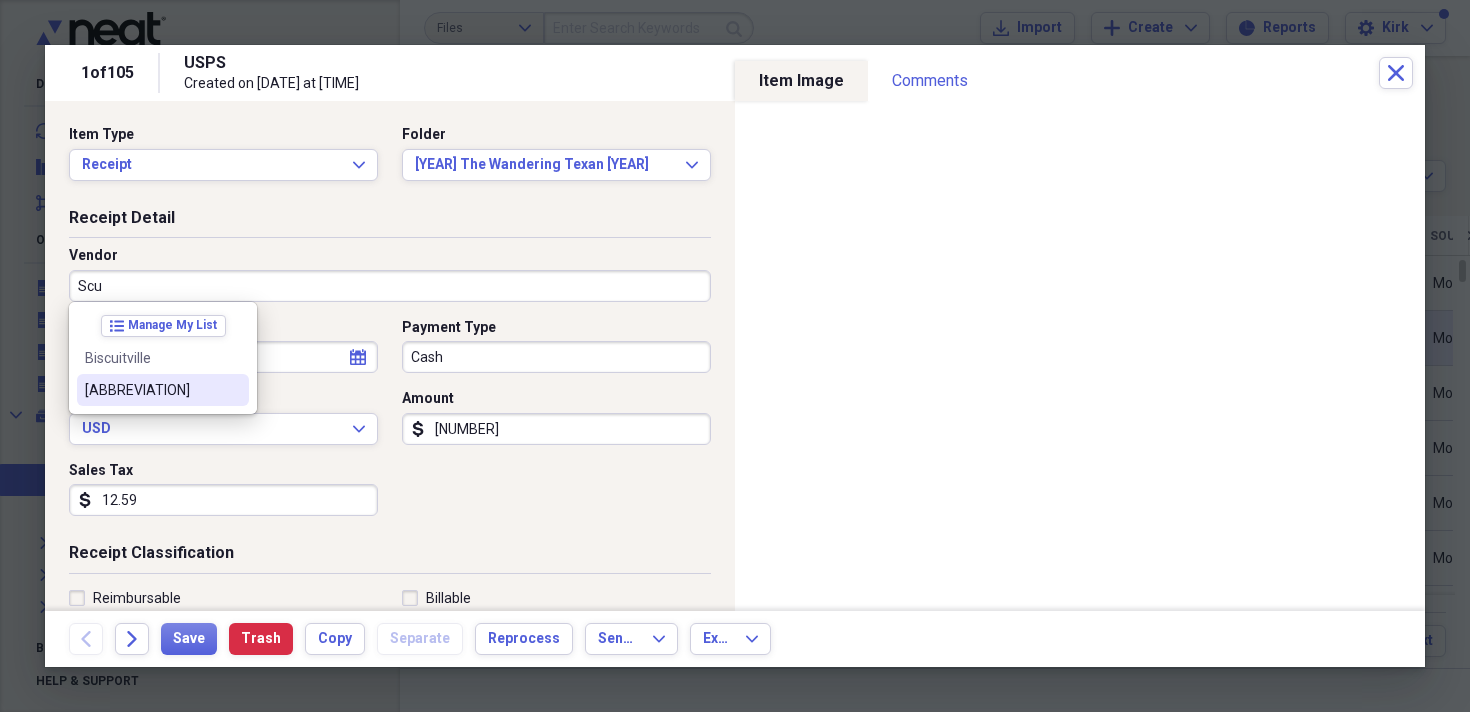 click on "[ABBREVIATION]" at bounding box center (151, 390) 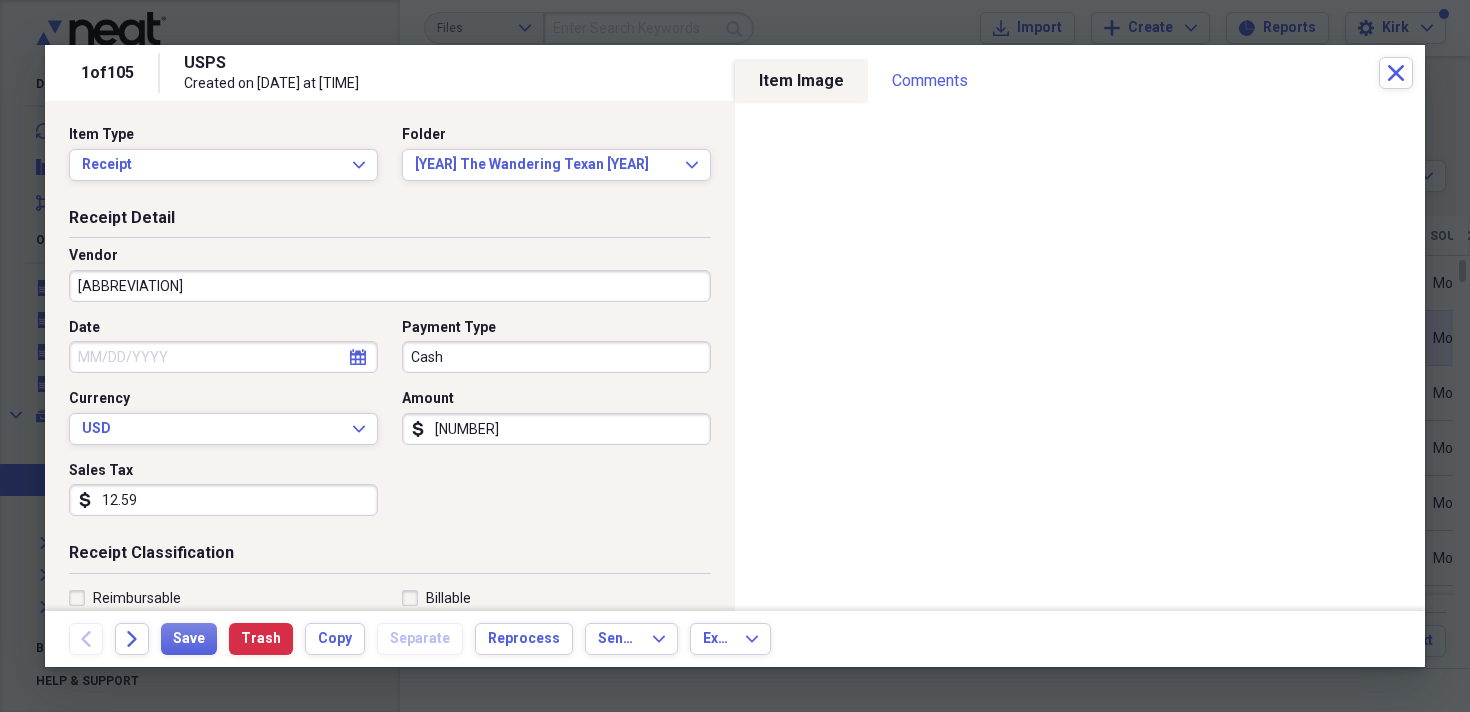 type on "Expenses" 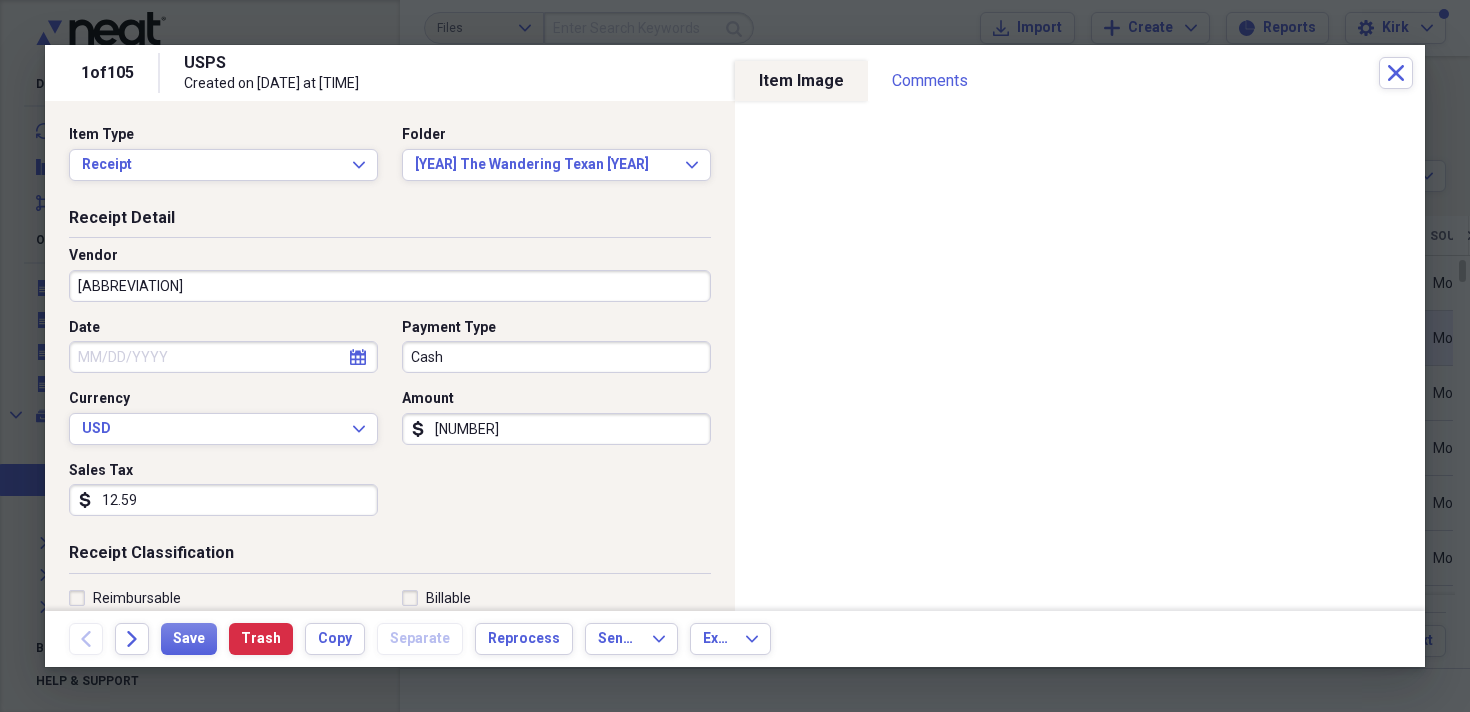click 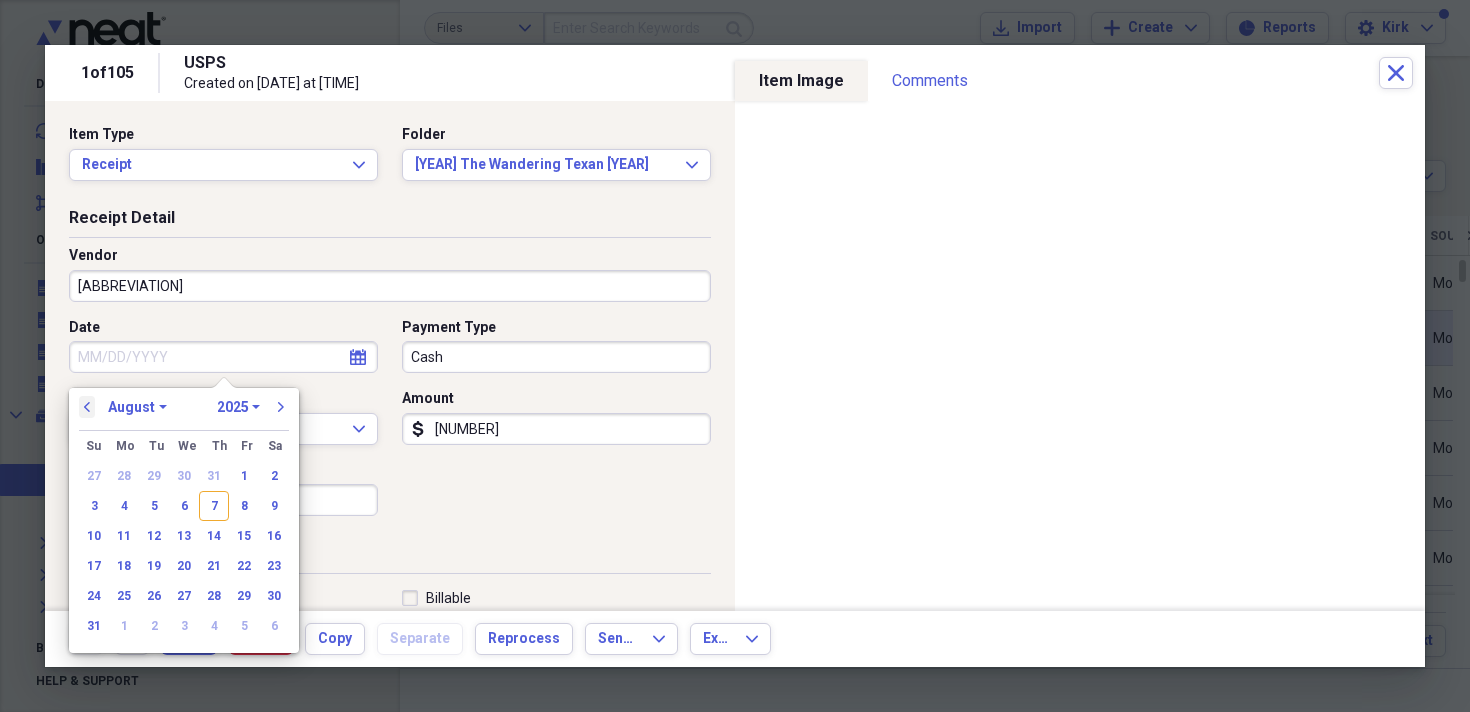 click on "previous" at bounding box center [87, 407] 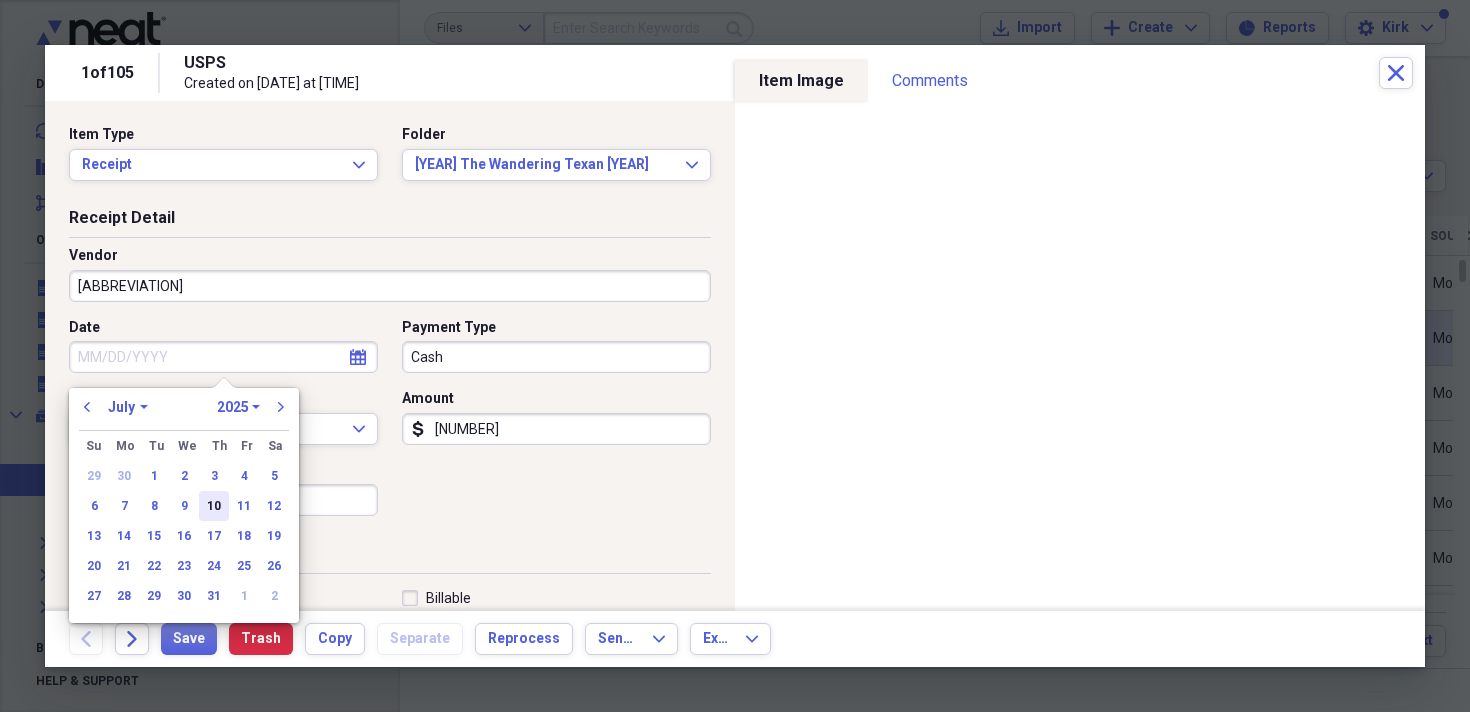 click on "10" at bounding box center (214, 506) 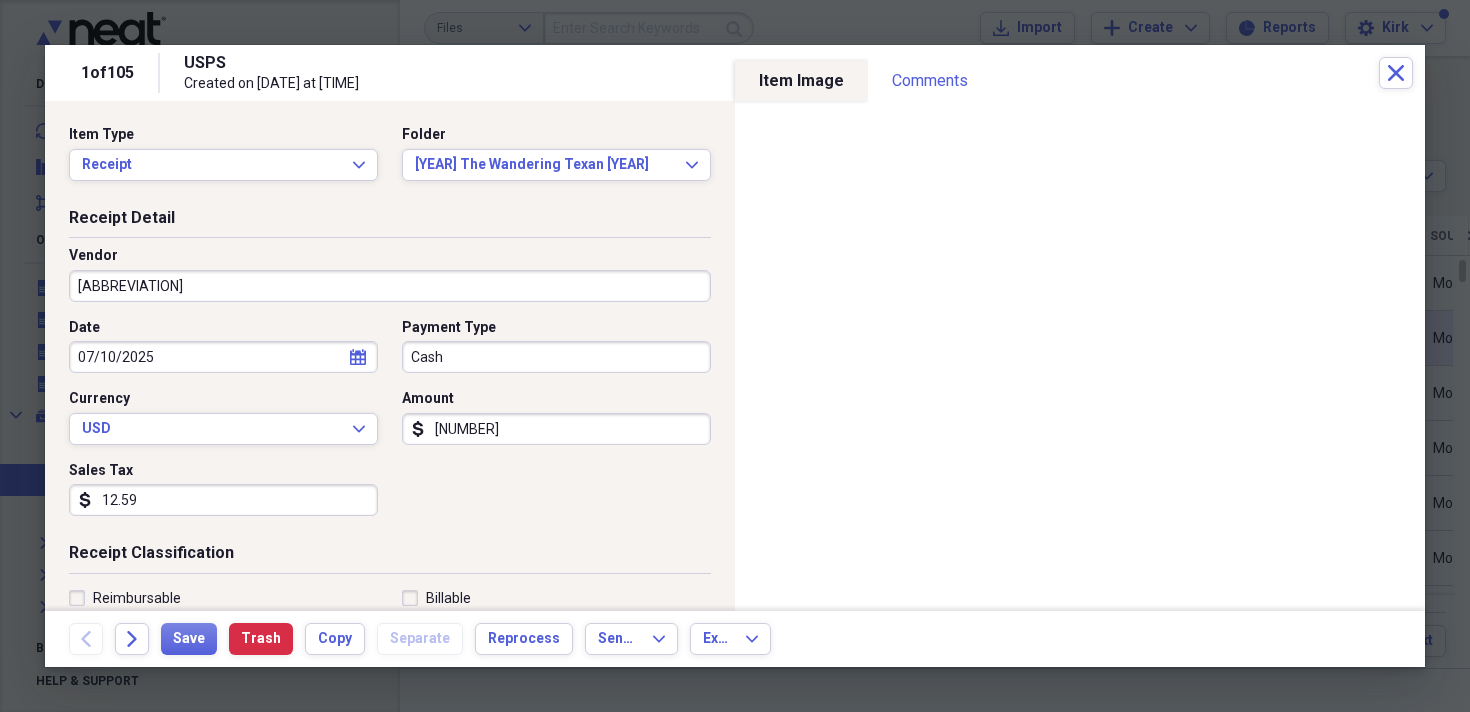 click on "Cash" at bounding box center (556, 357) 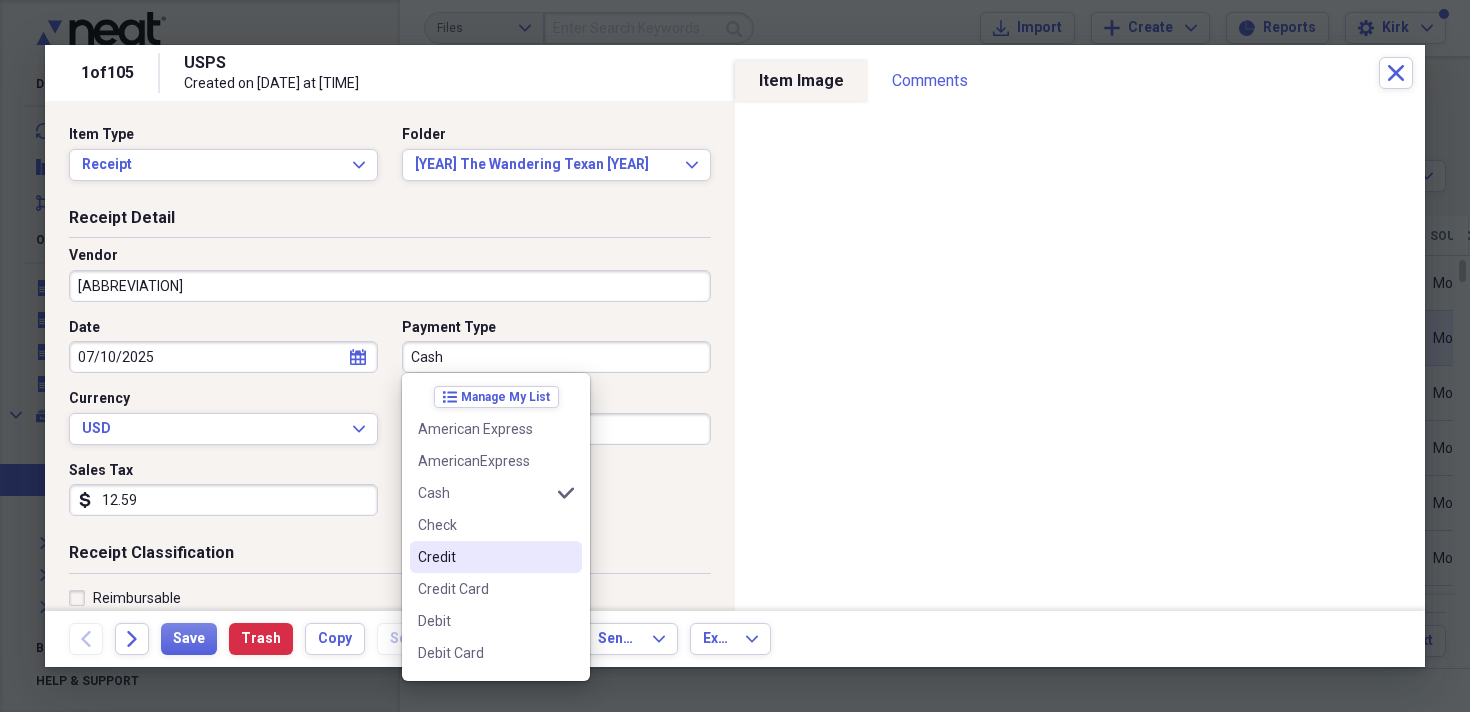 click on "Credit" at bounding box center [496, 557] 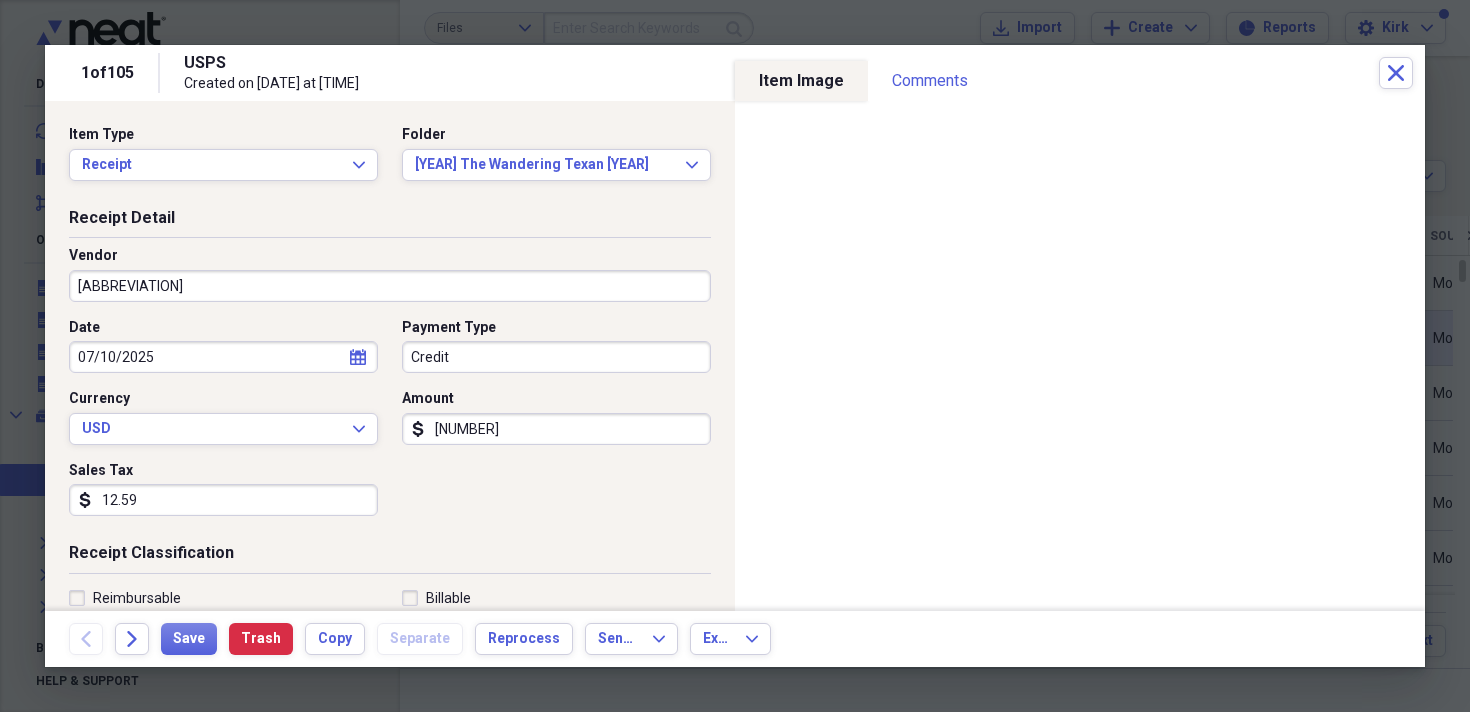 click on "Credit" at bounding box center [556, 357] 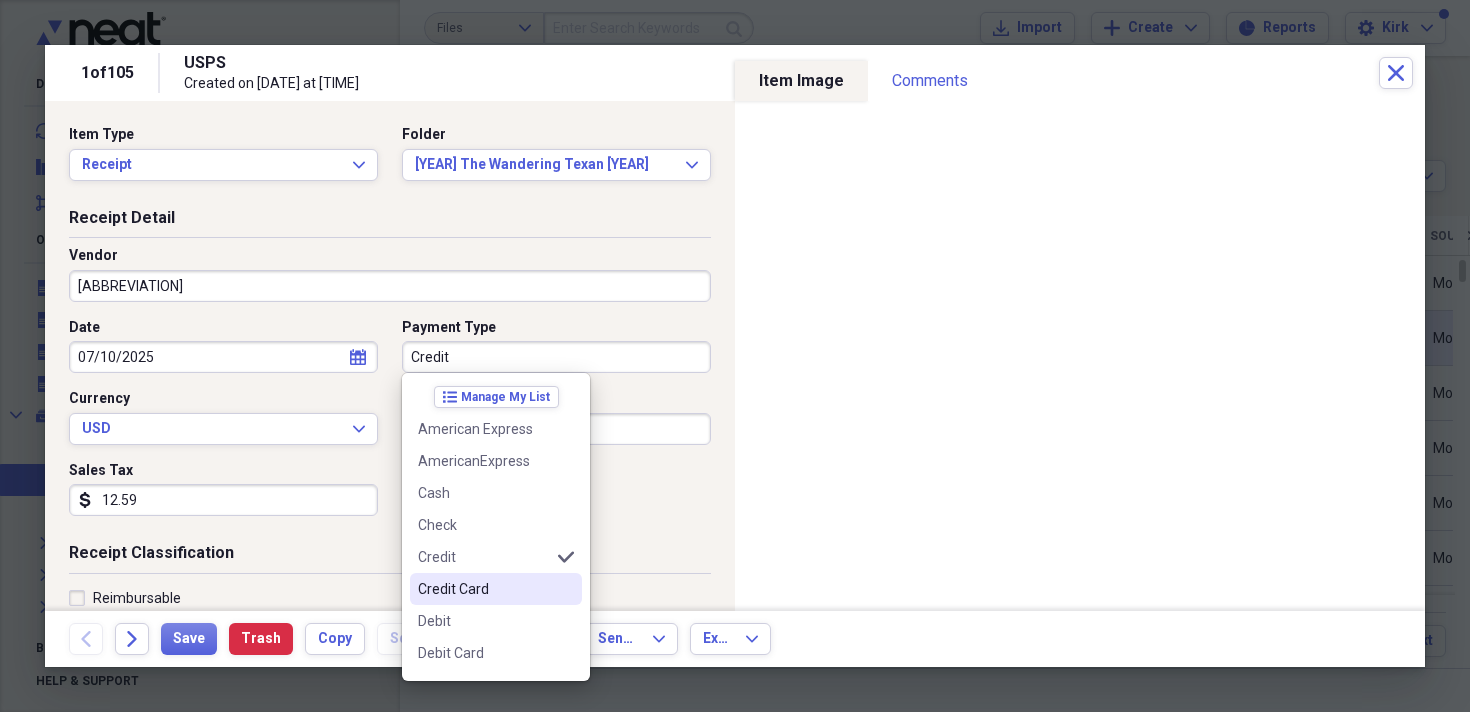 click on "Credit Card" at bounding box center [484, 589] 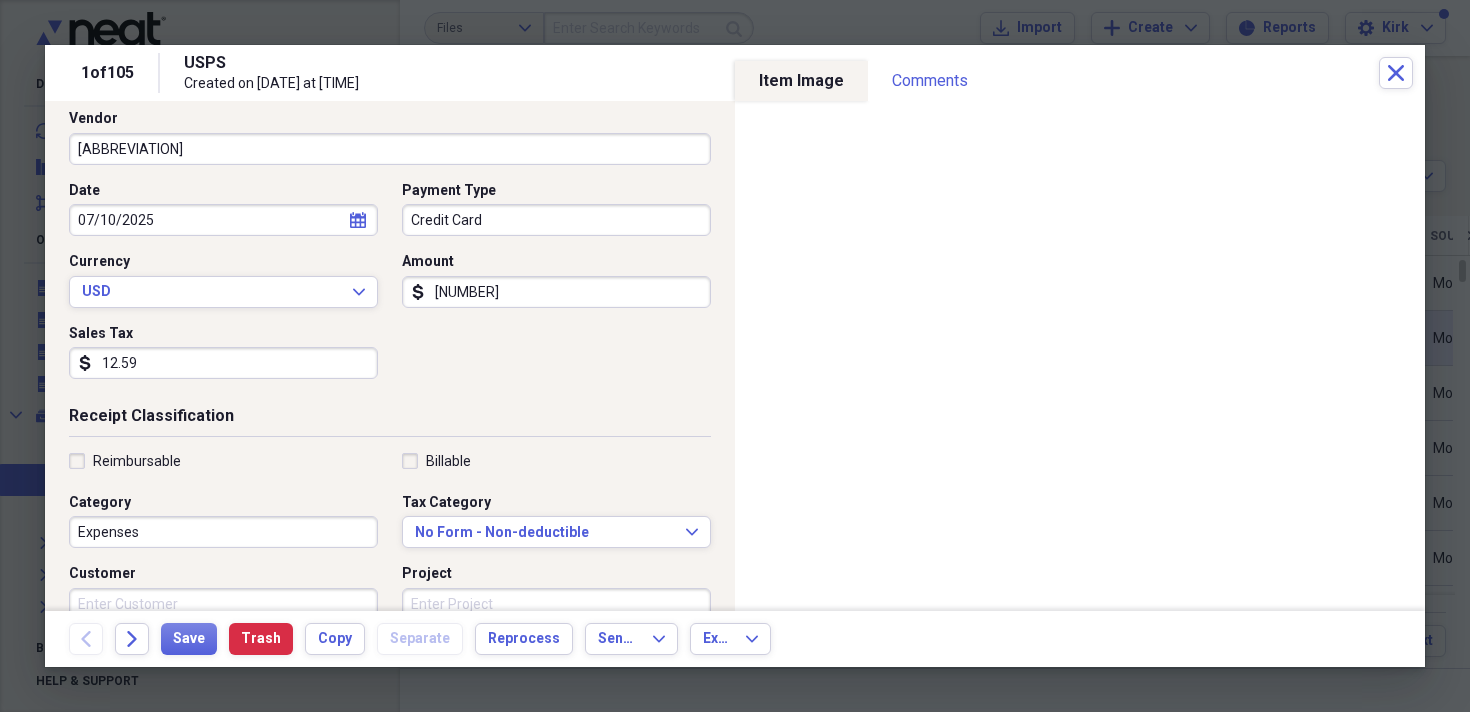 scroll, scrollTop: 142, scrollLeft: 0, axis: vertical 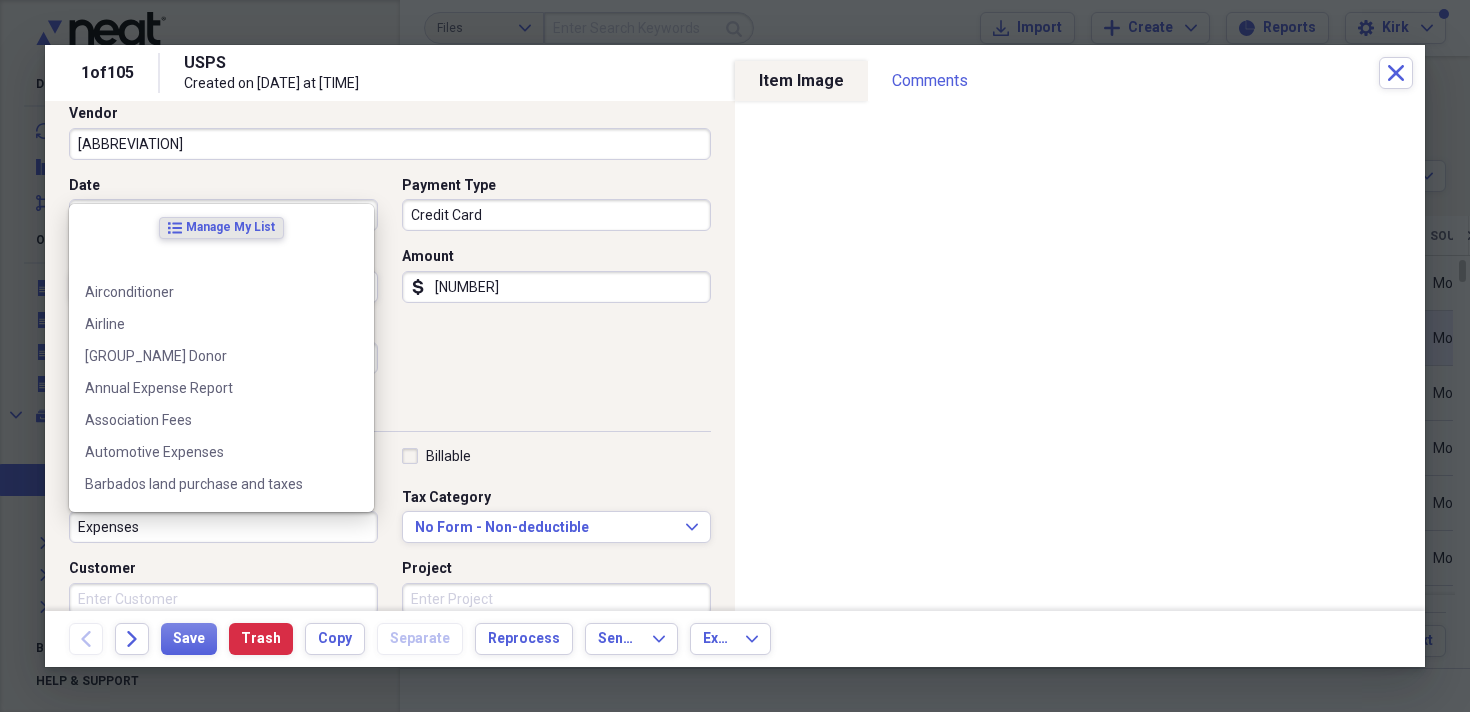 click on "Expenses" at bounding box center (223, 527) 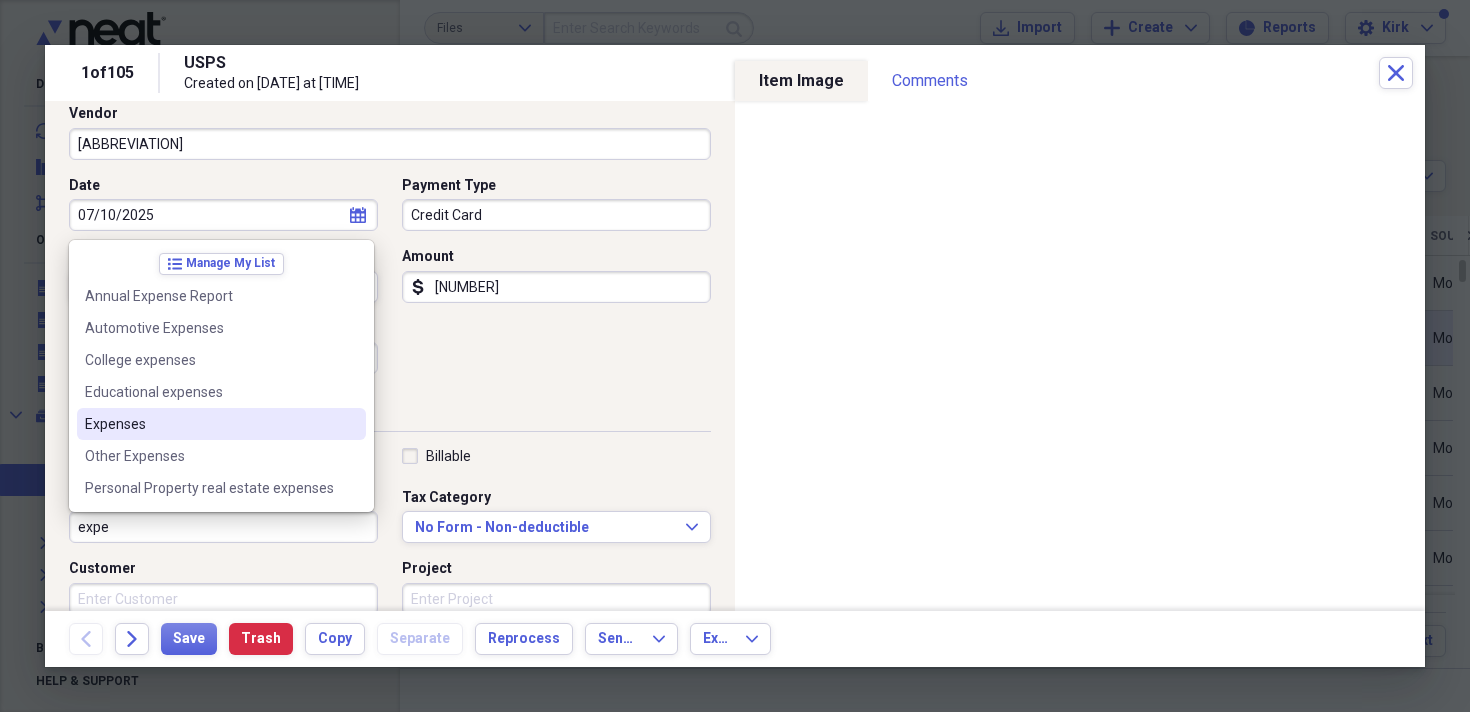 click on "Expenses" at bounding box center [209, 424] 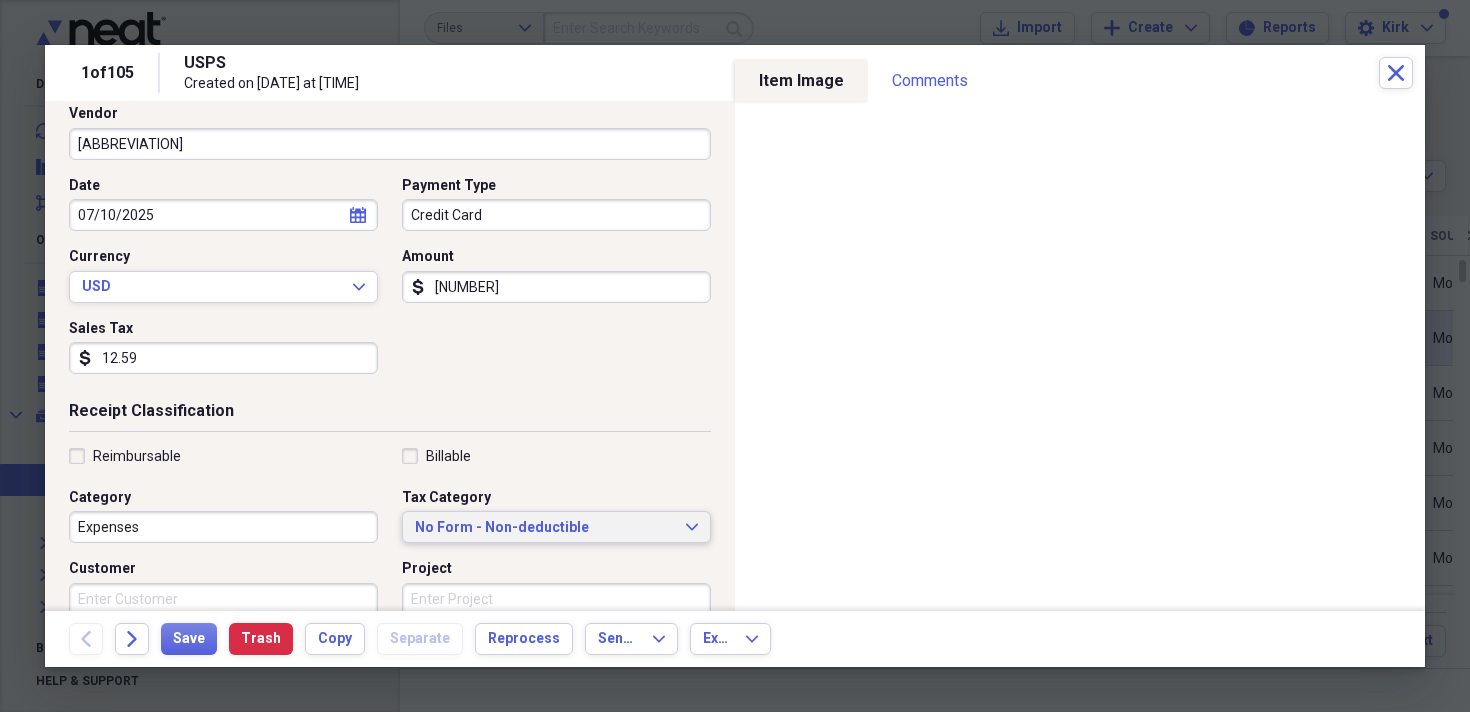 click on "No Form - Non-deductible" at bounding box center [544, 528] 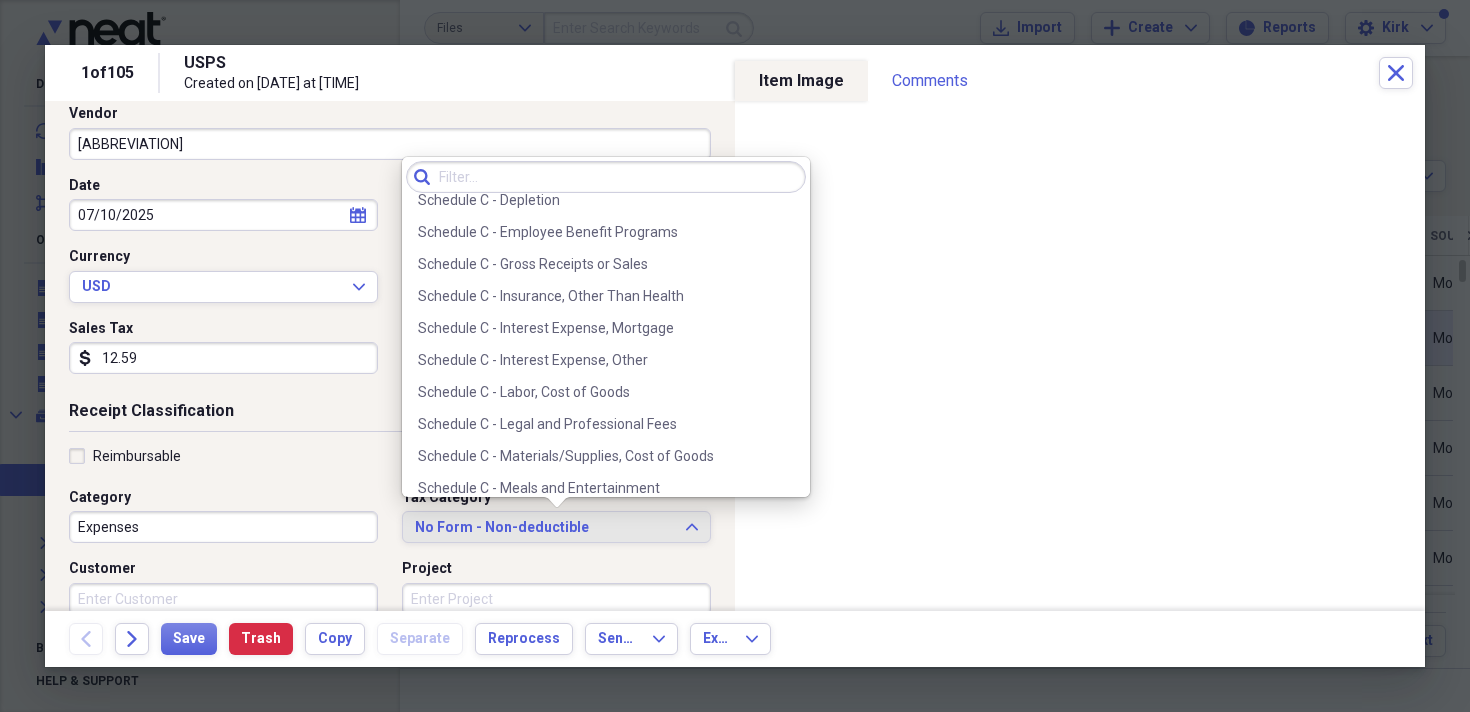 scroll, scrollTop: 3718, scrollLeft: 0, axis: vertical 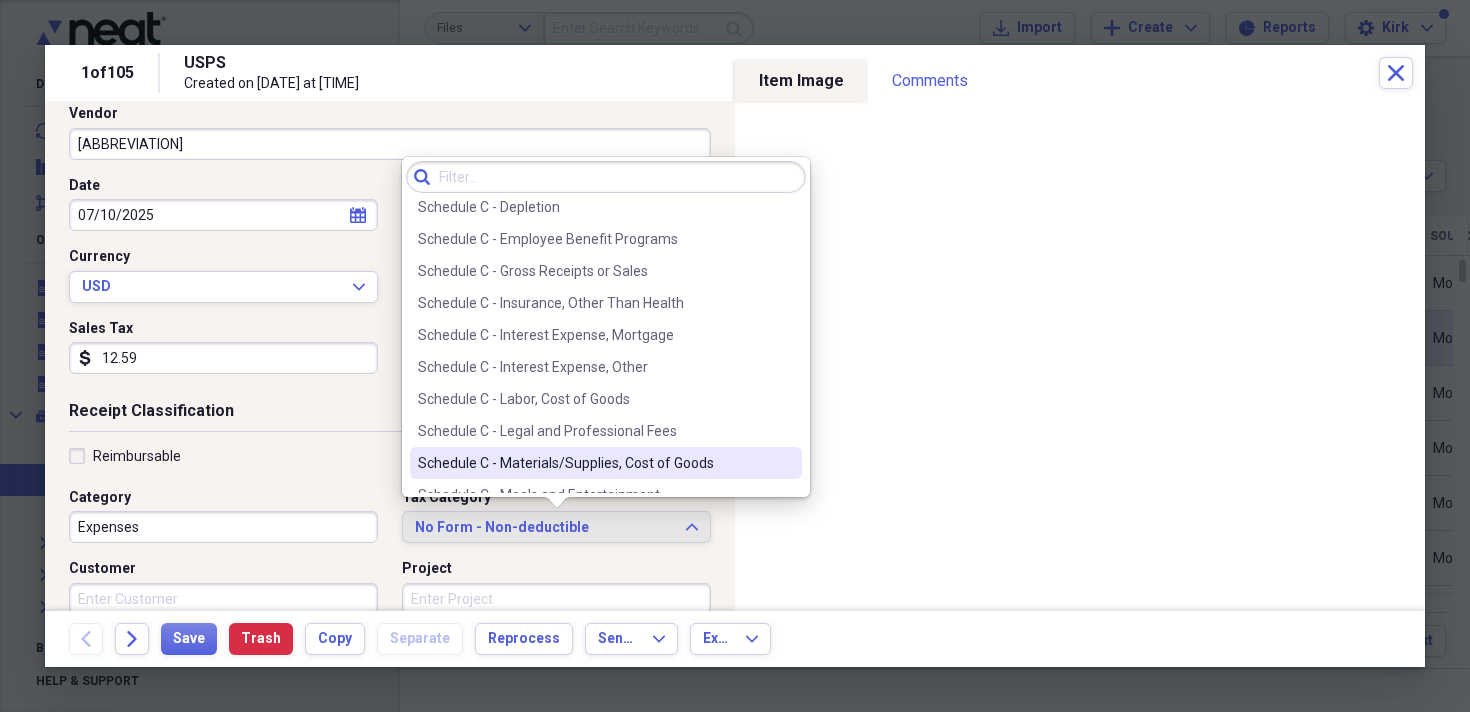 click on "Schedule C - Materials/Supplies, Cost of Goods" at bounding box center [594, 463] 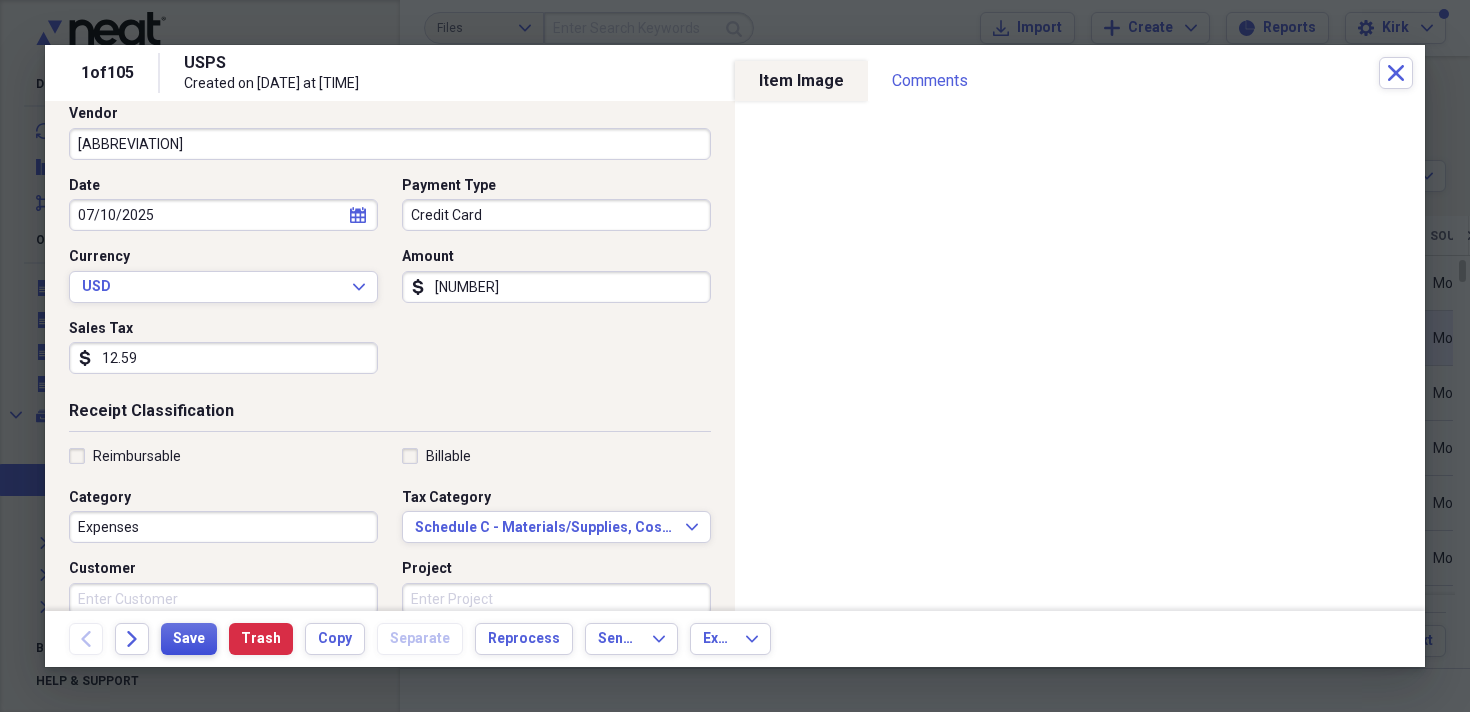 click on "Save" at bounding box center (189, 639) 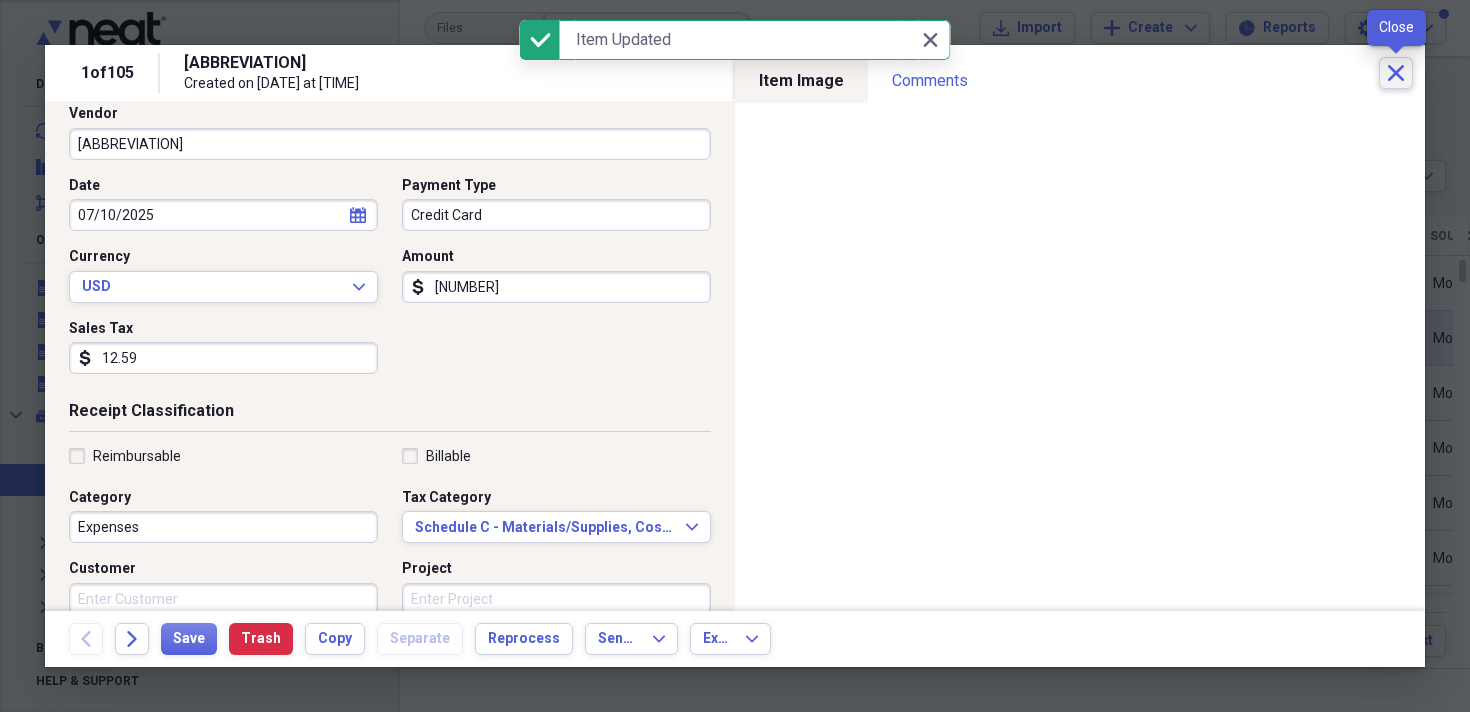 click on "Close" 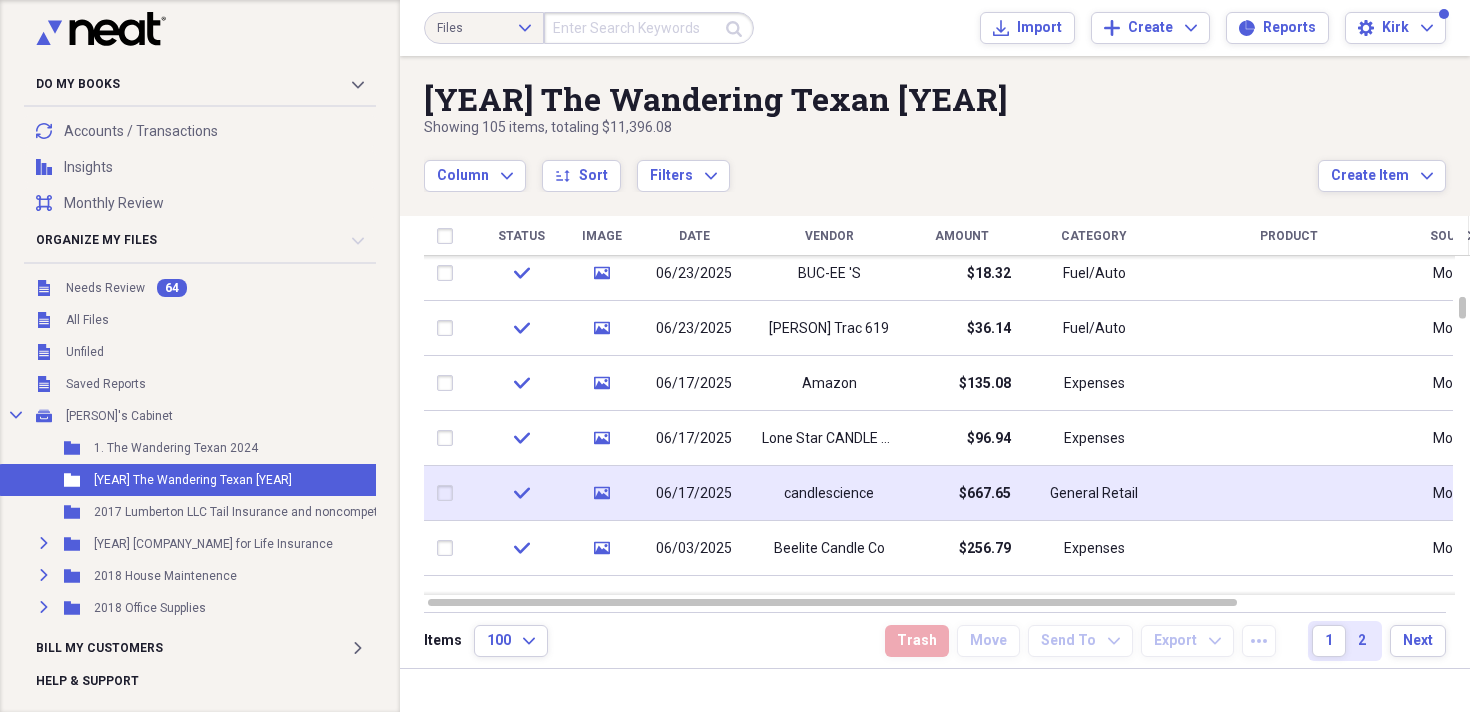 click on "candlescience" at bounding box center [829, 494] 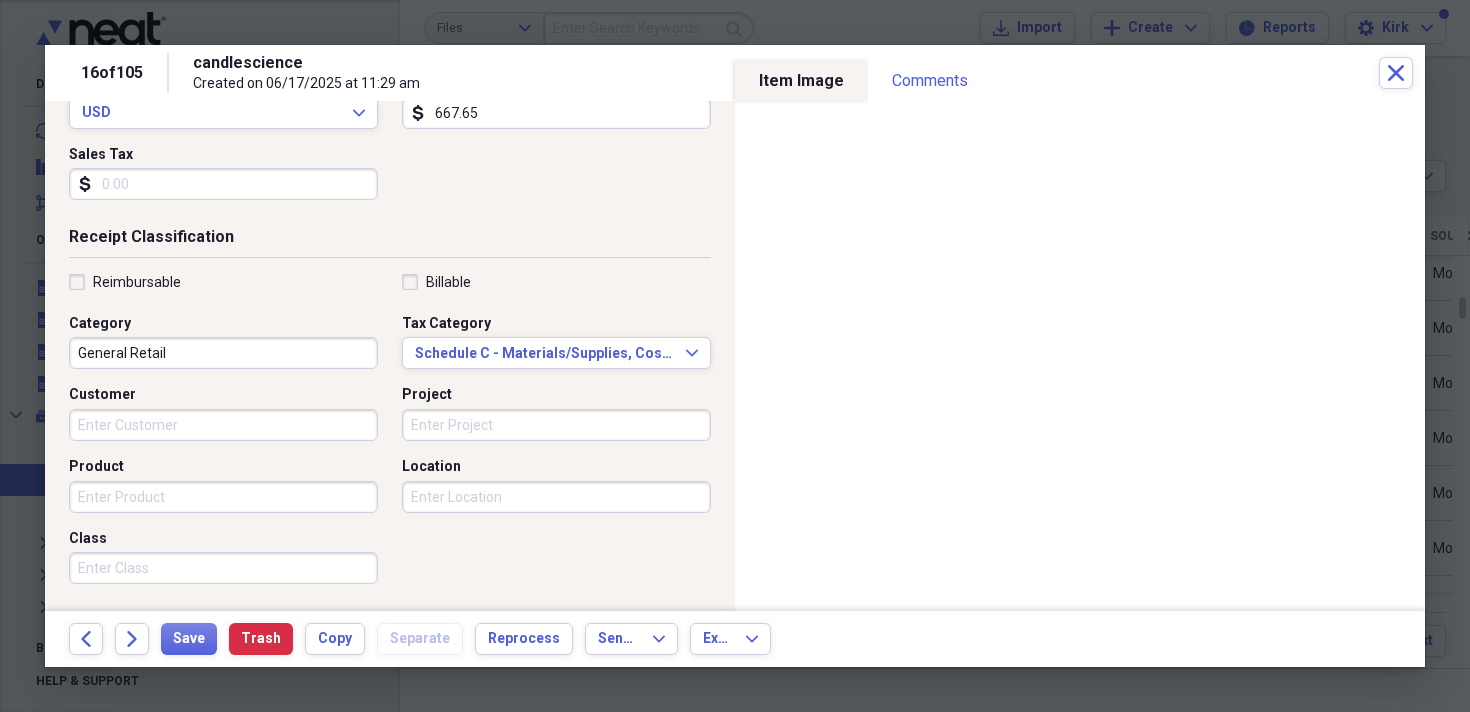 scroll, scrollTop: 324, scrollLeft: 0, axis: vertical 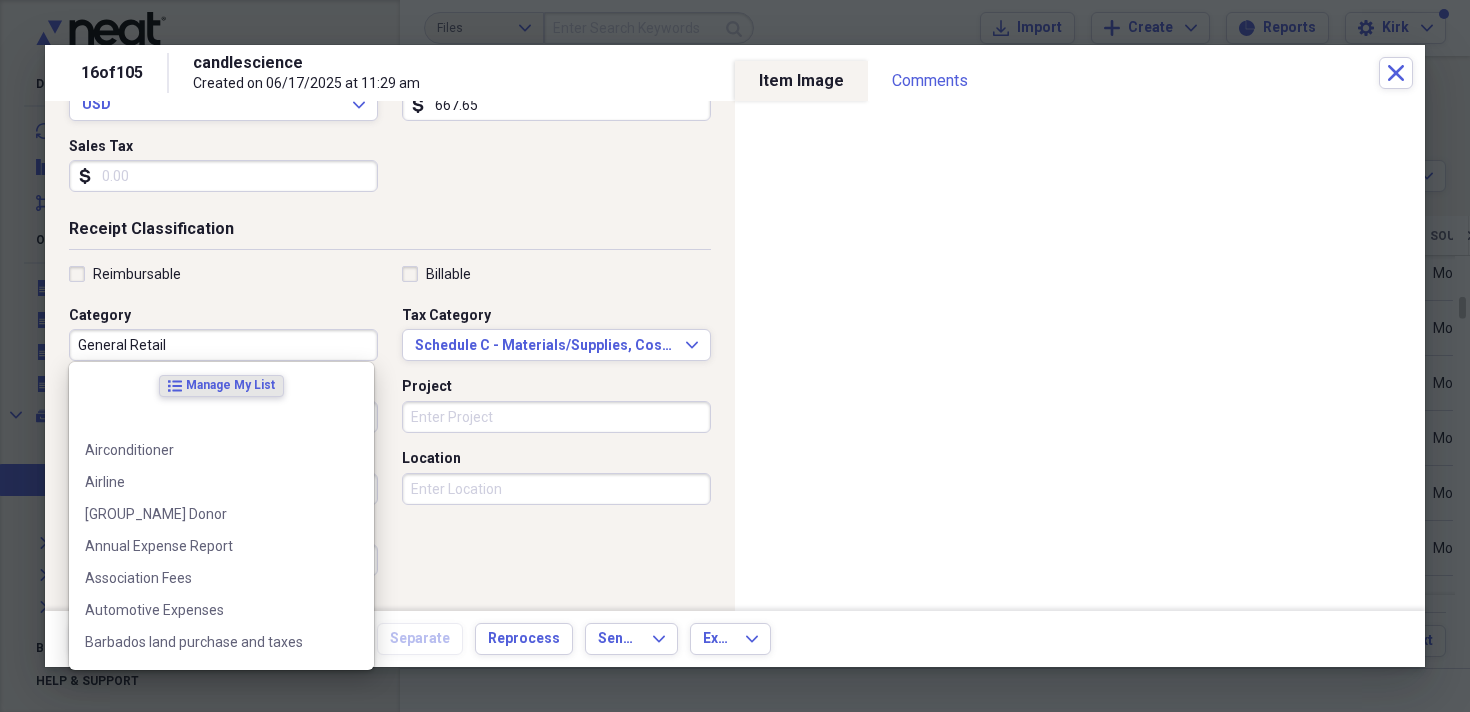 click on "General Retail" at bounding box center (223, 345) 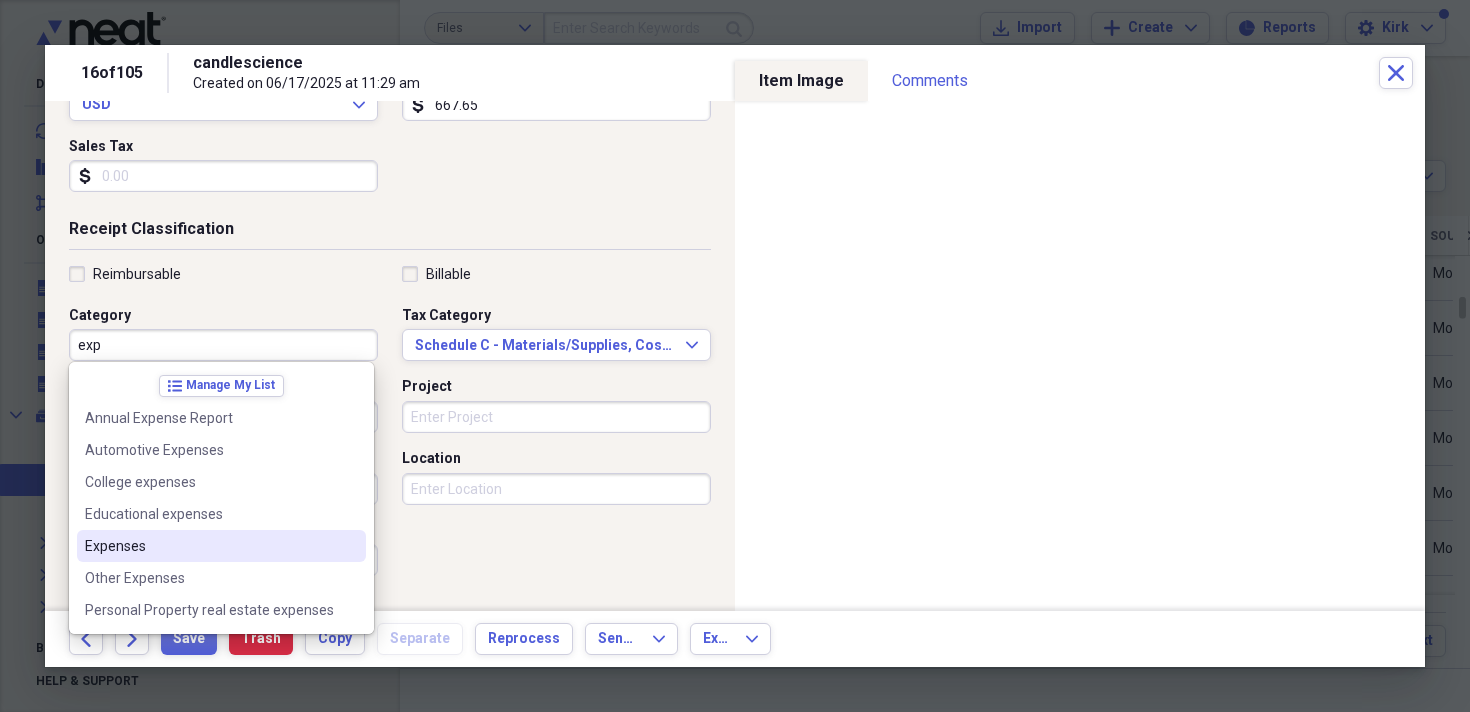 click on "Expenses" at bounding box center [209, 546] 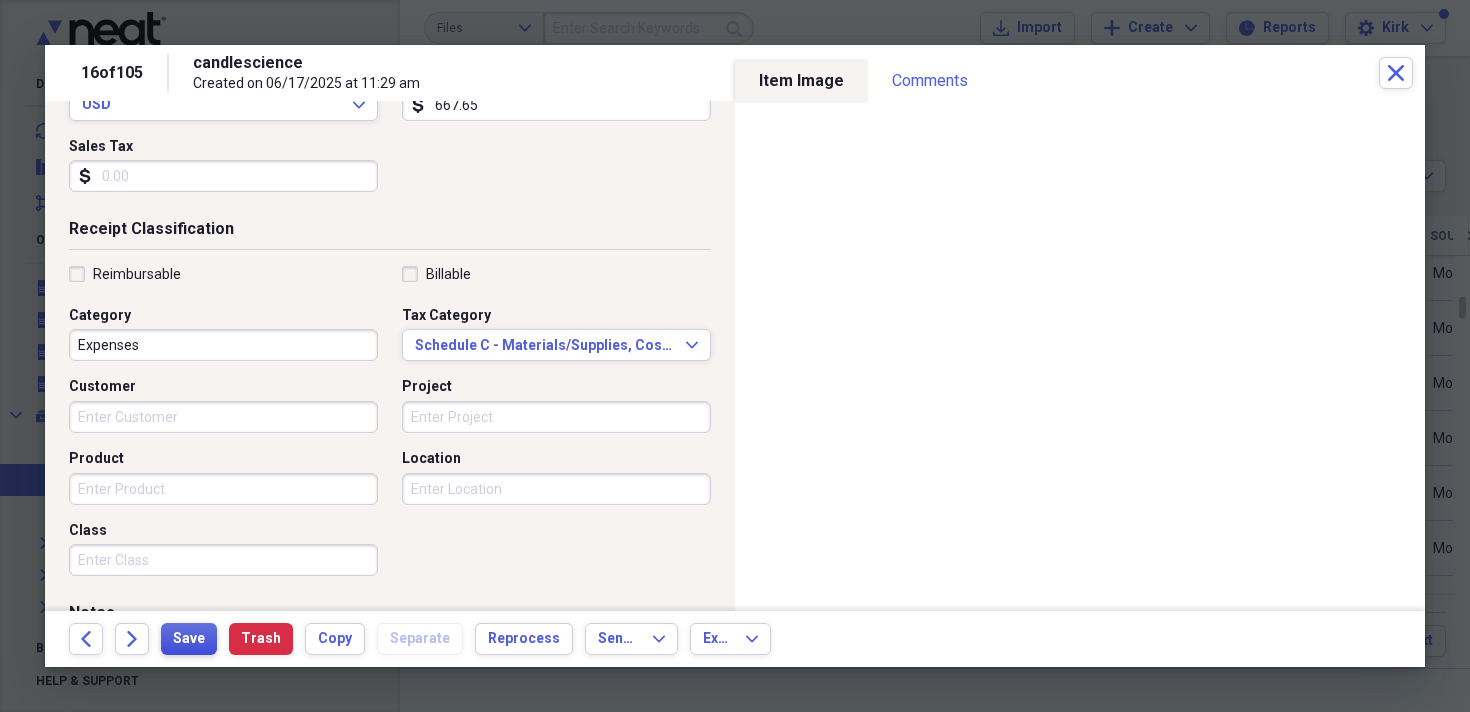 click on "Save" at bounding box center (189, 639) 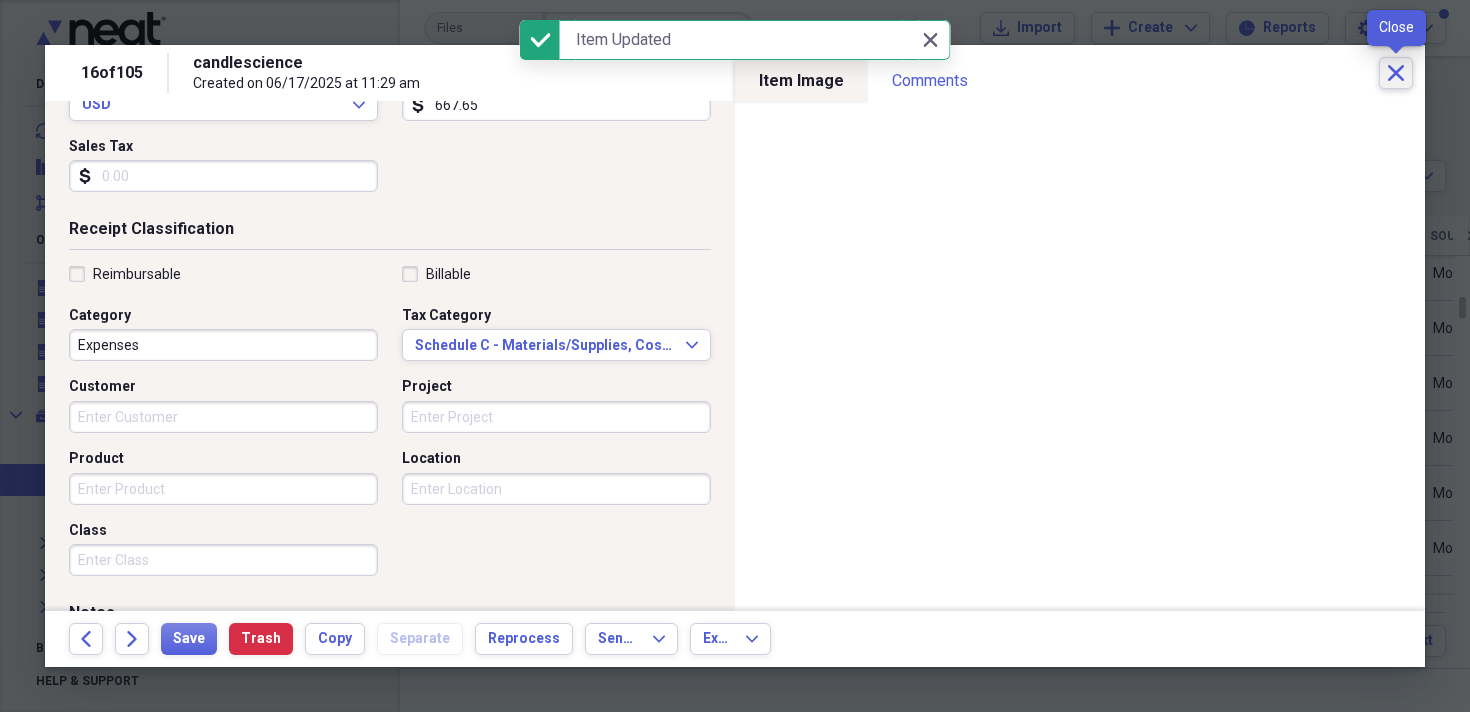 click on "Close" 